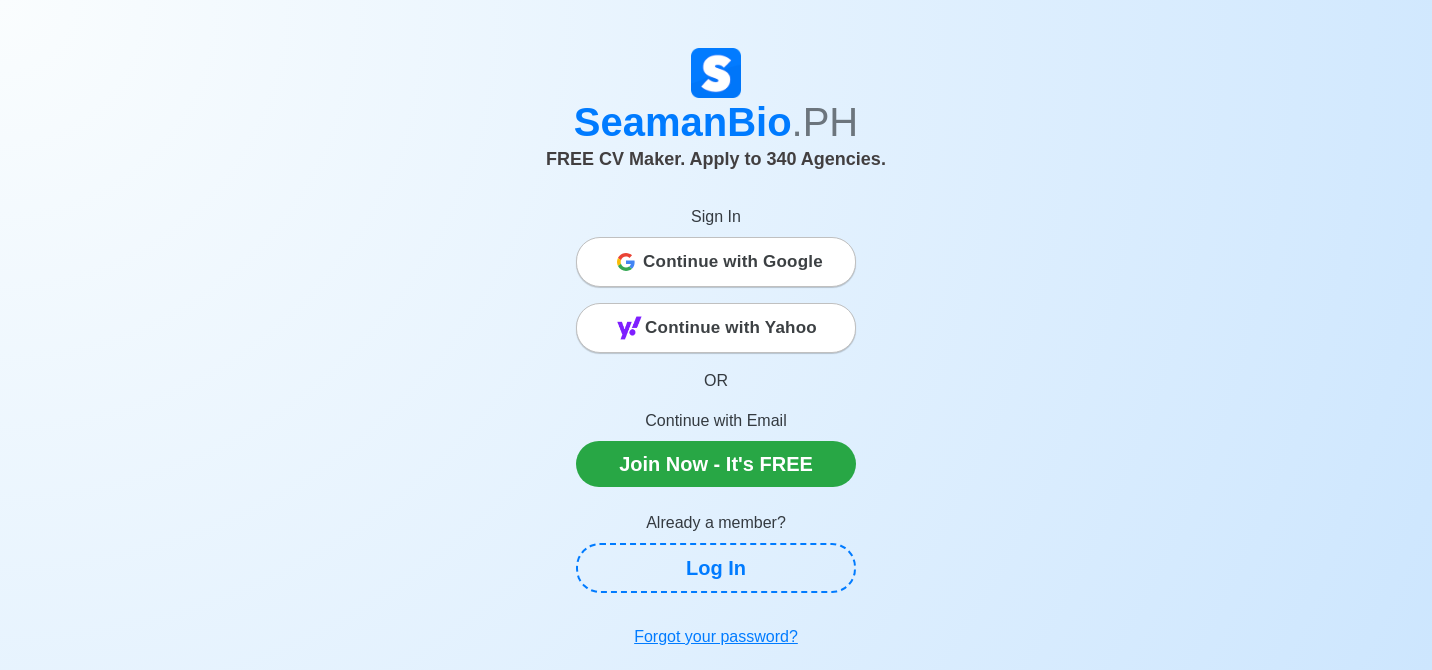 scroll, scrollTop: 0, scrollLeft: 0, axis: both 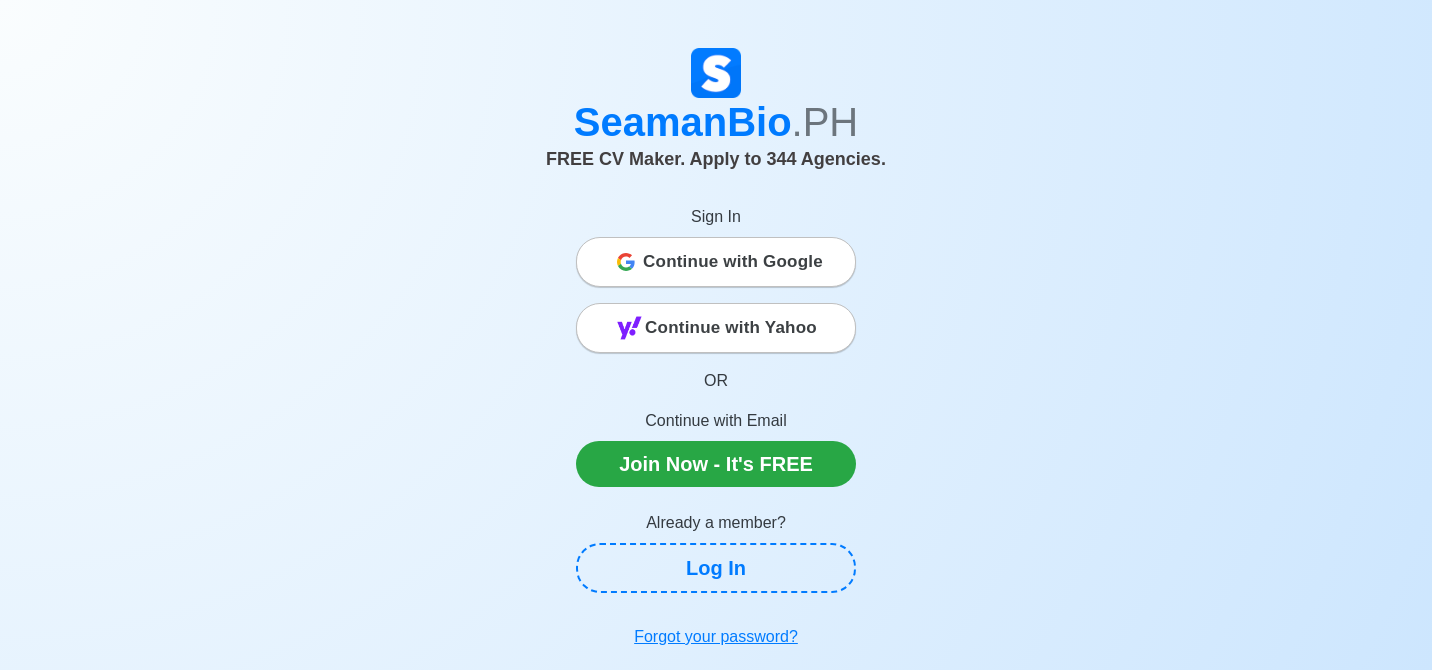 click on "Continue with Google" at bounding box center (733, 262) 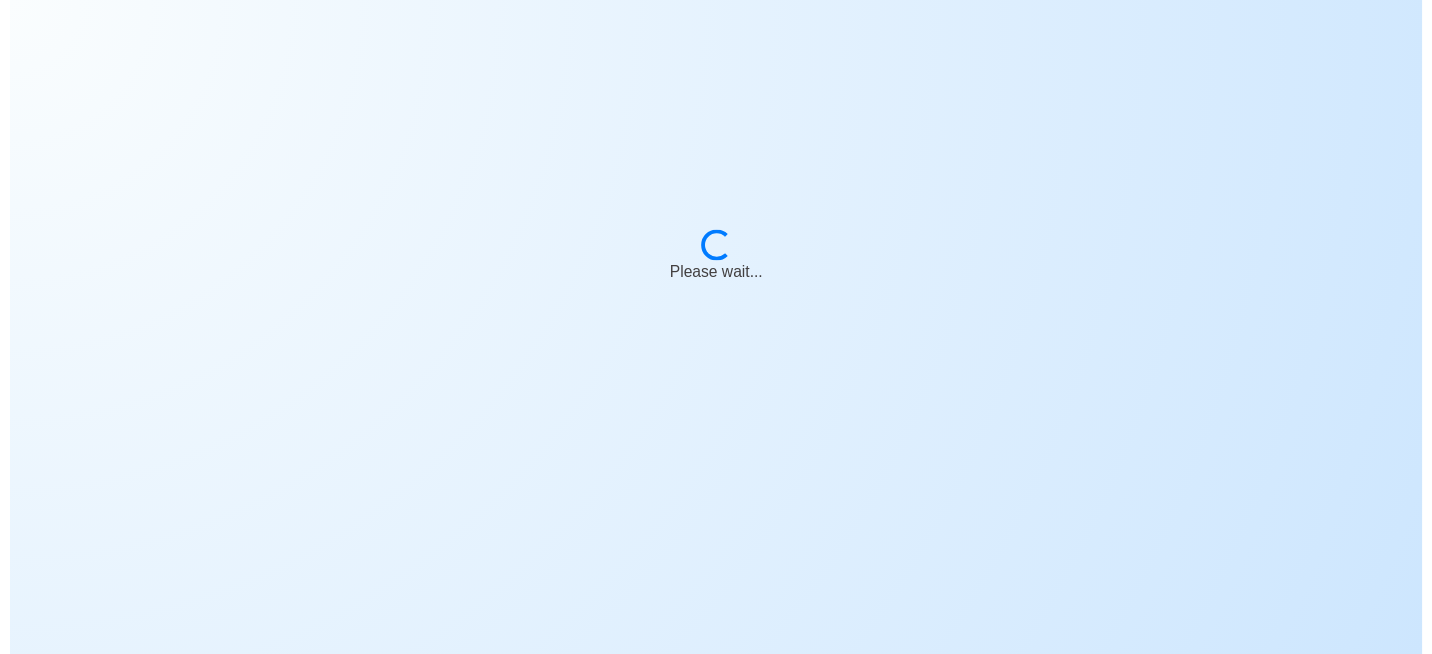 scroll, scrollTop: 0, scrollLeft: 0, axis: both 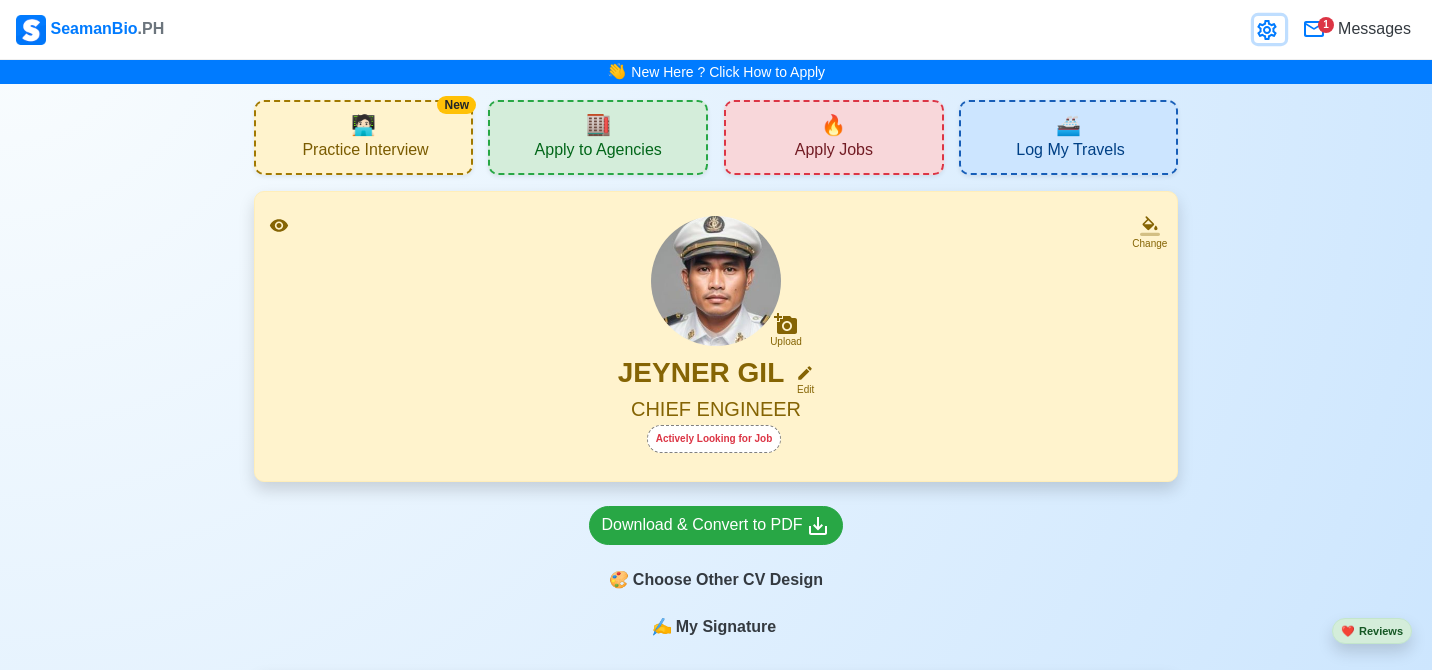 click 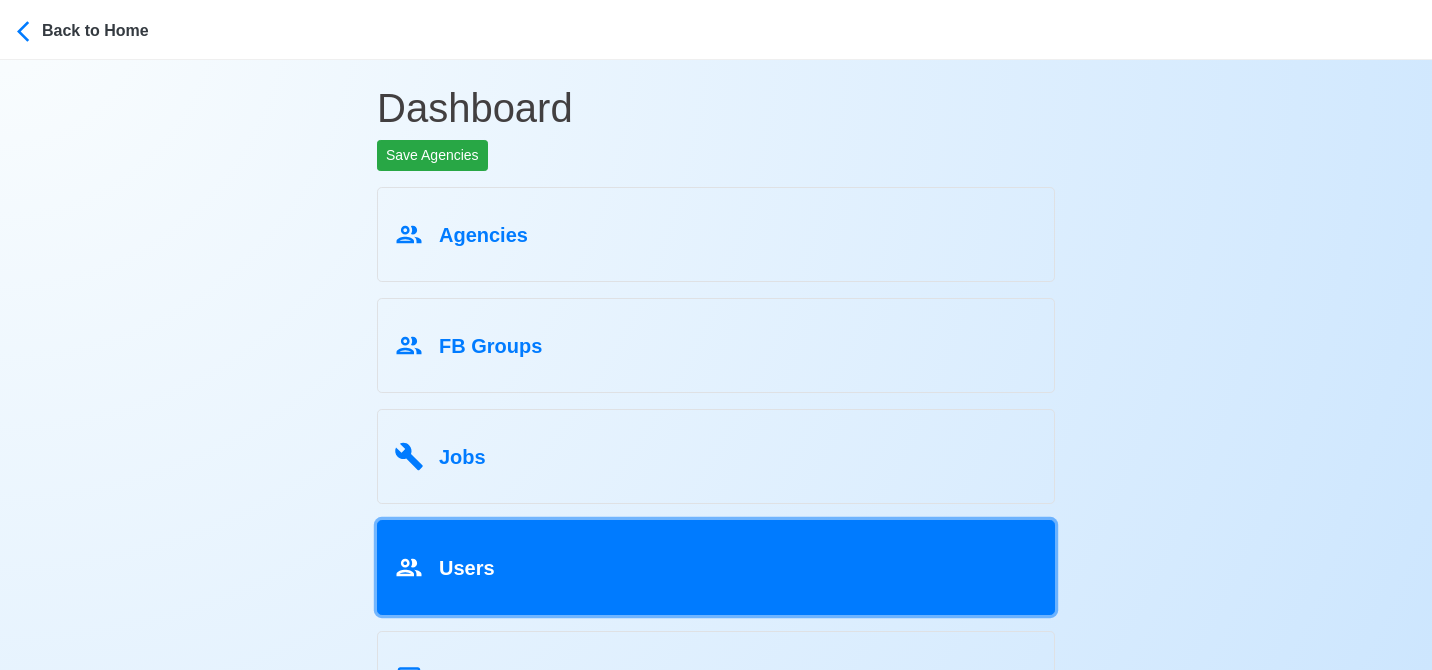 click on "Users" at bounding box center [716, 567] 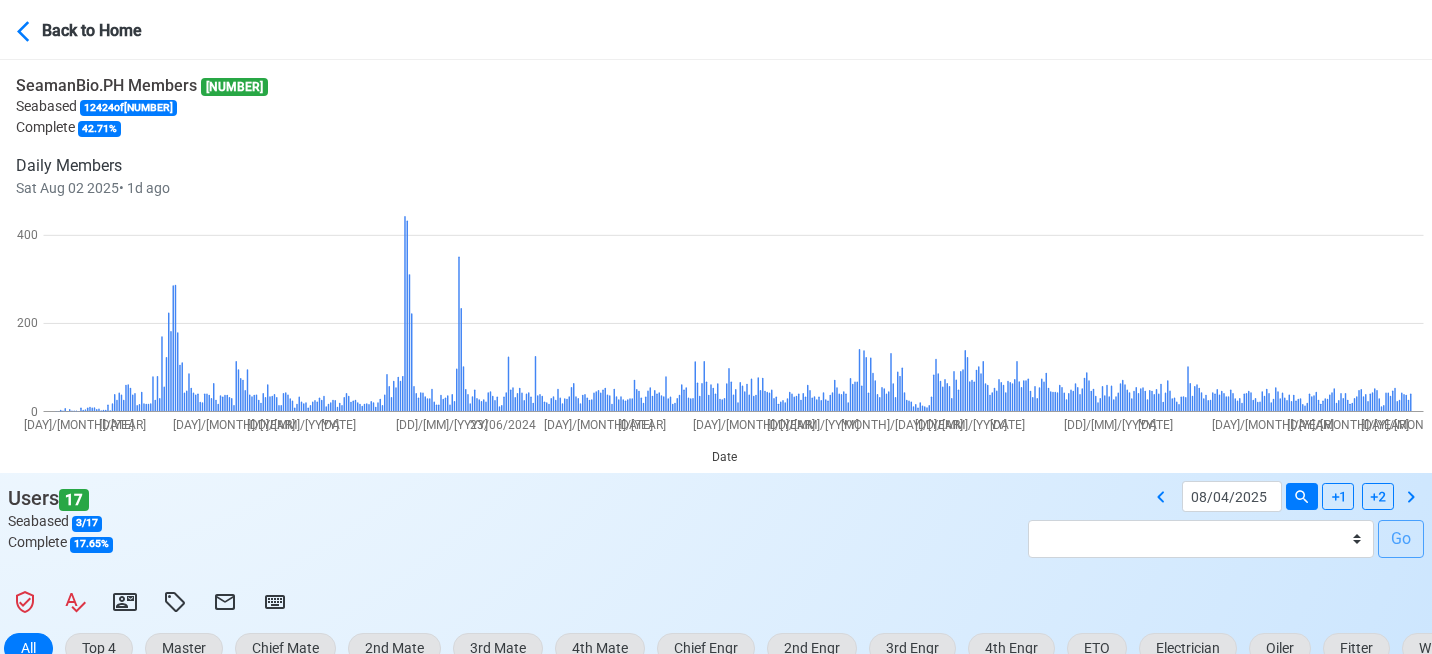 click on "Users [NUMBER] Seabased [NUMBER] / [NUMBER] Complete [NUMBER] % [MONTH]/[DAY]/[YEAR] Batch [NUMBER] - [MONTH] [DAY] [YEAR] Batch [NUMBER] - [MONTH] [DAY] [YEAR] Batch [NUMBER] - [MONTH] [DAY] [YEAR] Batch [NUMBER] - [MONTH] [DAY] [YEAR] Batch [NUMBER] - [MONTH] [DAY] [YEAR] Batch [NUMBER] - [MONTH] [DAY] [YEAR] Batch [NUMBER] - [MONTH] [DAY] [YEAR] Batch [NUMBER] - [MONTH] [DAY] [YEAR] Batch [NUMBER] - [MONTH] [DAY] [YEAR] Batch [NUMBER] - [MONTH] [DAY] [YEAR] Batch [NUMBER] - [MONTH] [DAY] [YEAR] Batch [NUMBER] - [MONTH] [DAY] [YEAR] Batch [NUMBER] - [MONTH] [DAY] [YEAR] Batch [NUMBER] - [MONTH] [DAY] [YEAR] Batch [NUMBER] - [MONTH] [DAY] [YEAR] Batch [NUMBER] - [MONTH] [DAY] [YEAR] Batch [NUMBER] - [MONTH] [DAY] [YEAR] Batch [NUMBER] - [MONTH] [DAY] [YEAR] Batch [NUMBER] - [MONTH] [DAY] [YEAR] Batch [NUMBER] - [MONTH] [DAY] [YEAR] Go" at bounding box center (716, 527) 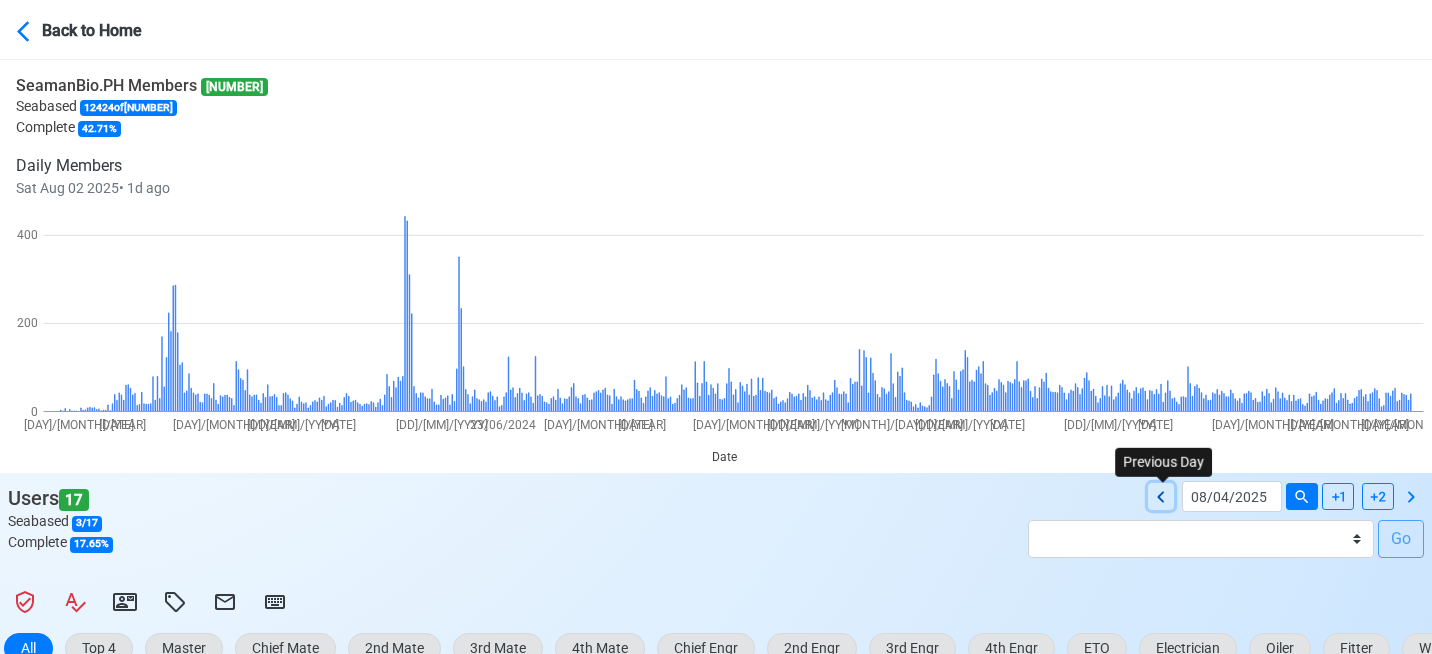 click 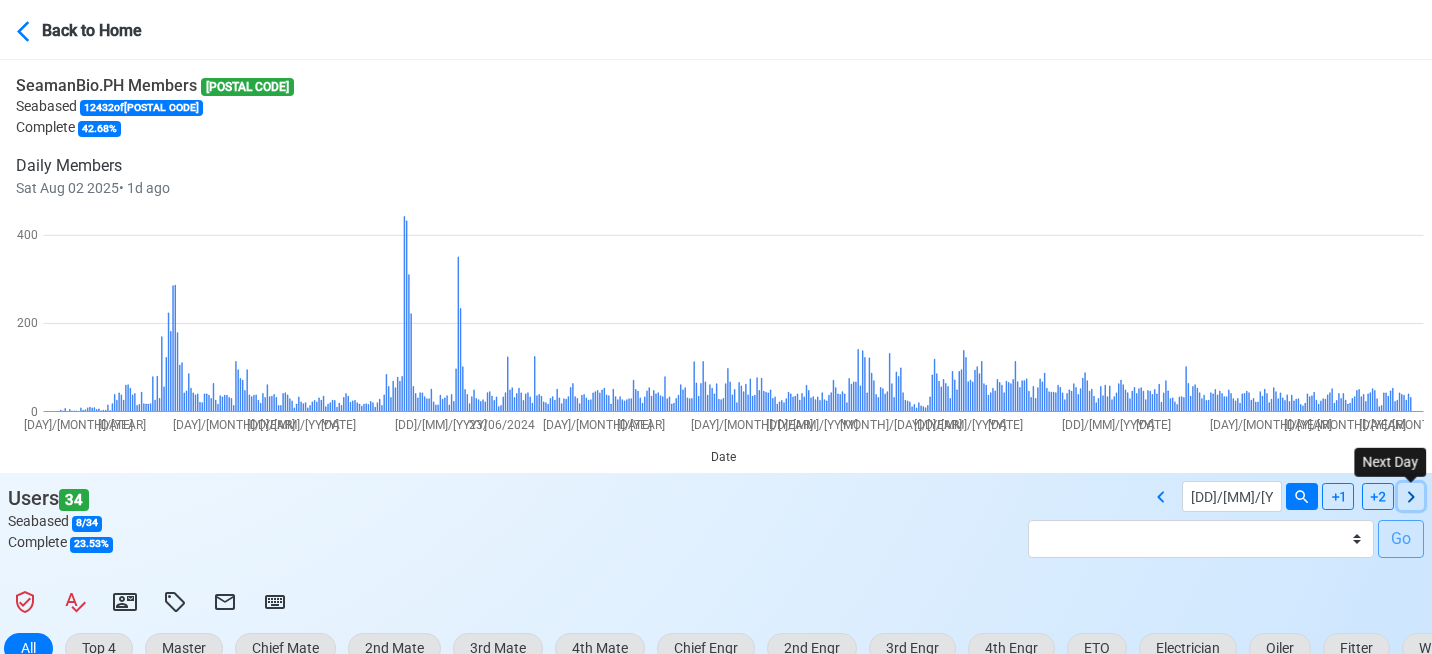 click 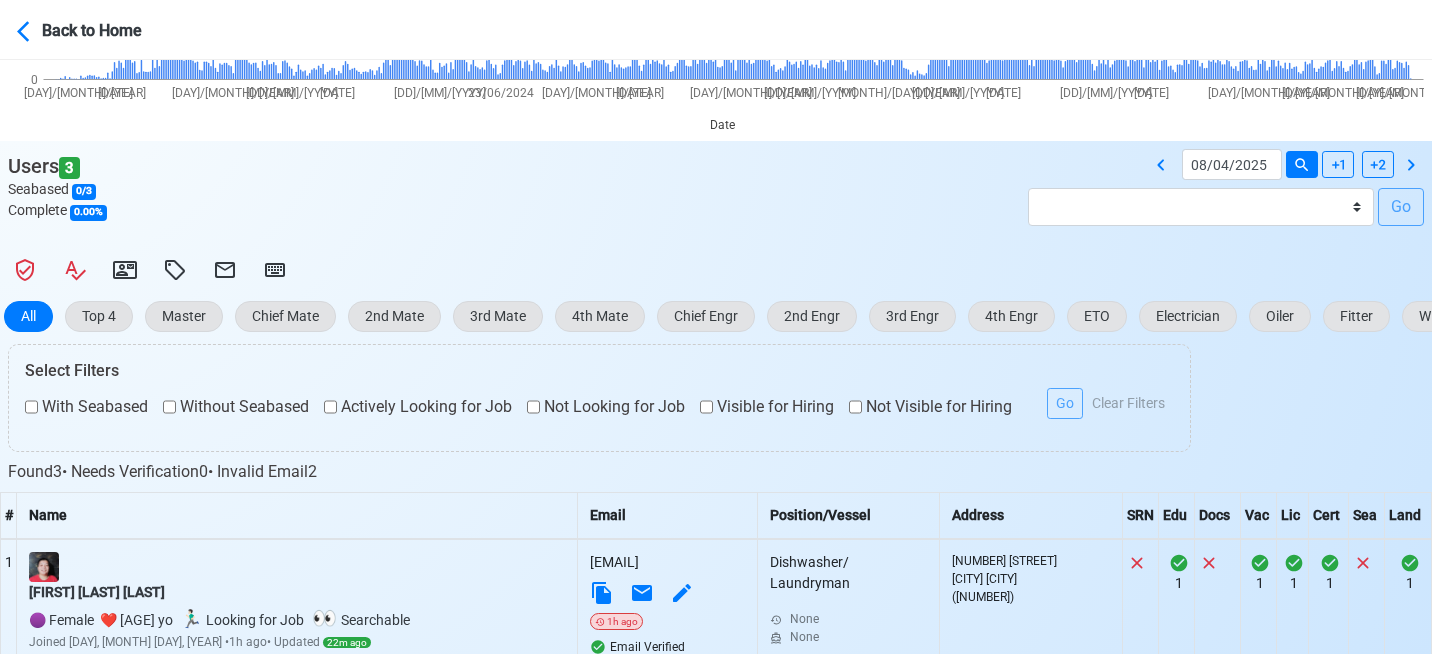 scroll, scrollTop: 312, scrollLeft: 0, axis: vertical 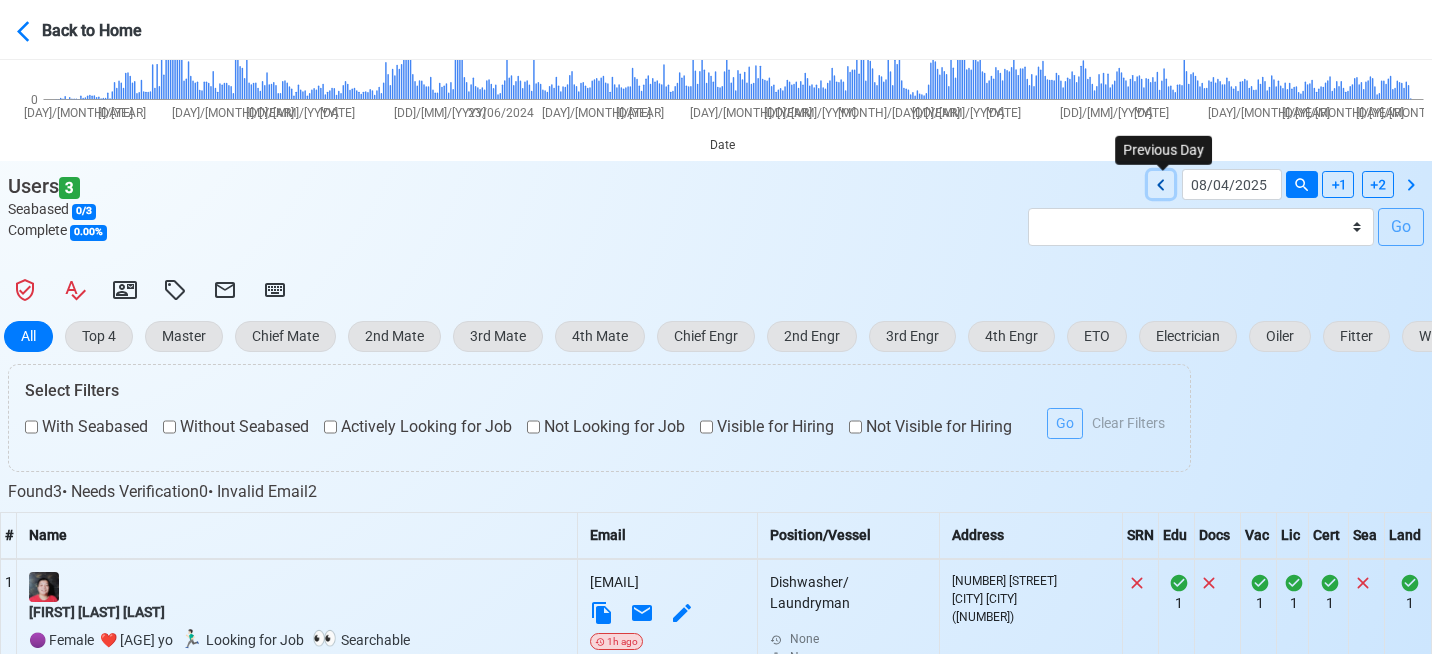 click 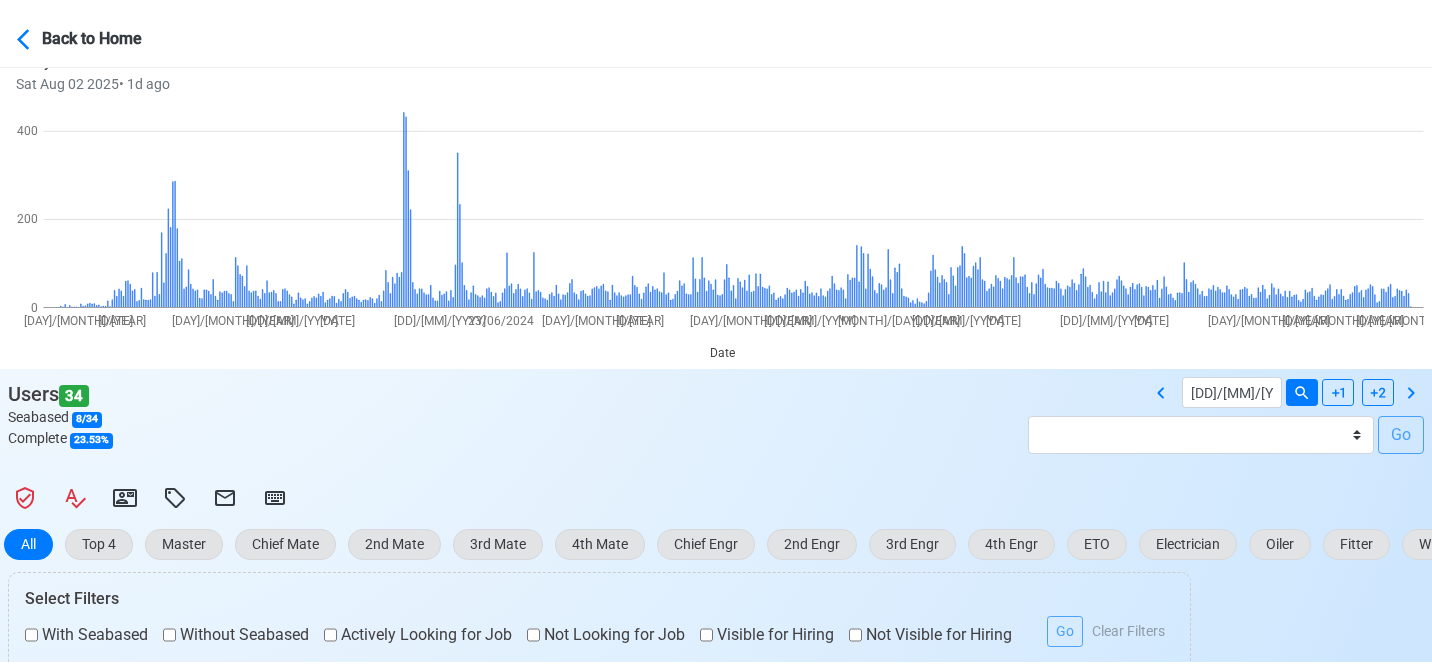 scroll, scrollTop: 0, scrollLeft: 0, axis: both 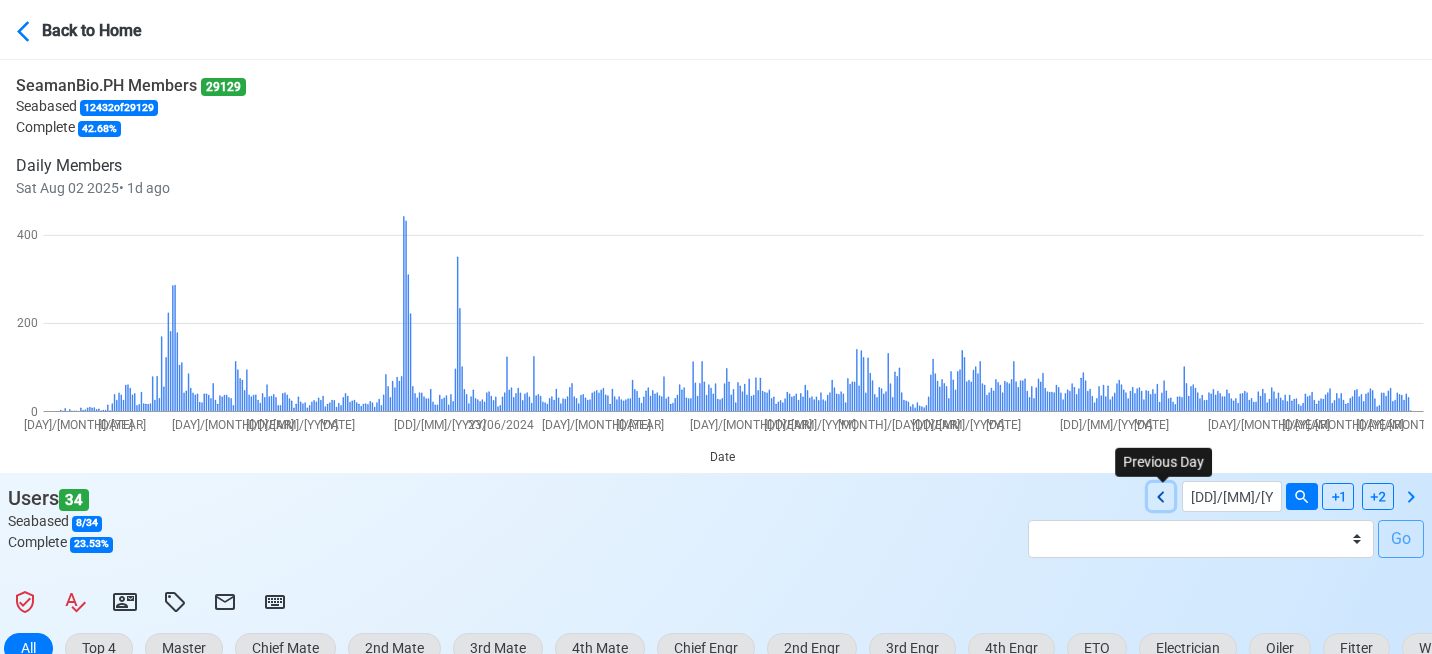 click 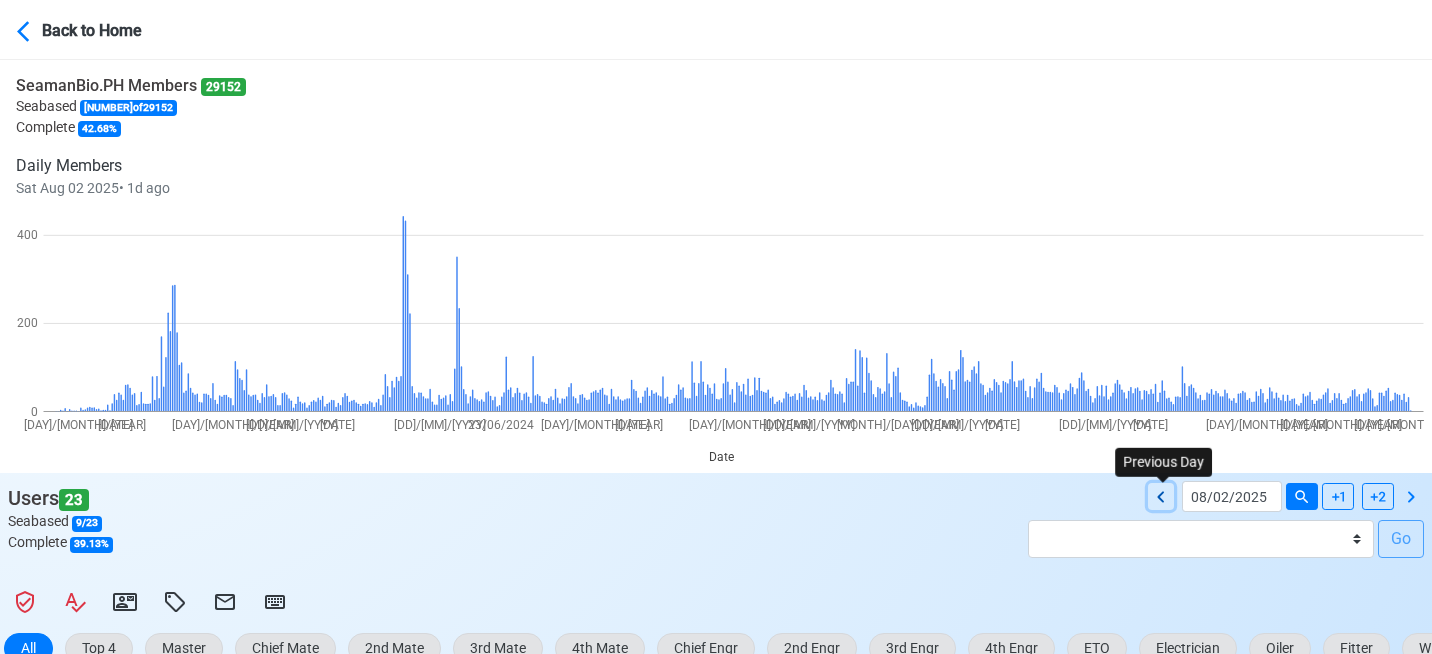 click 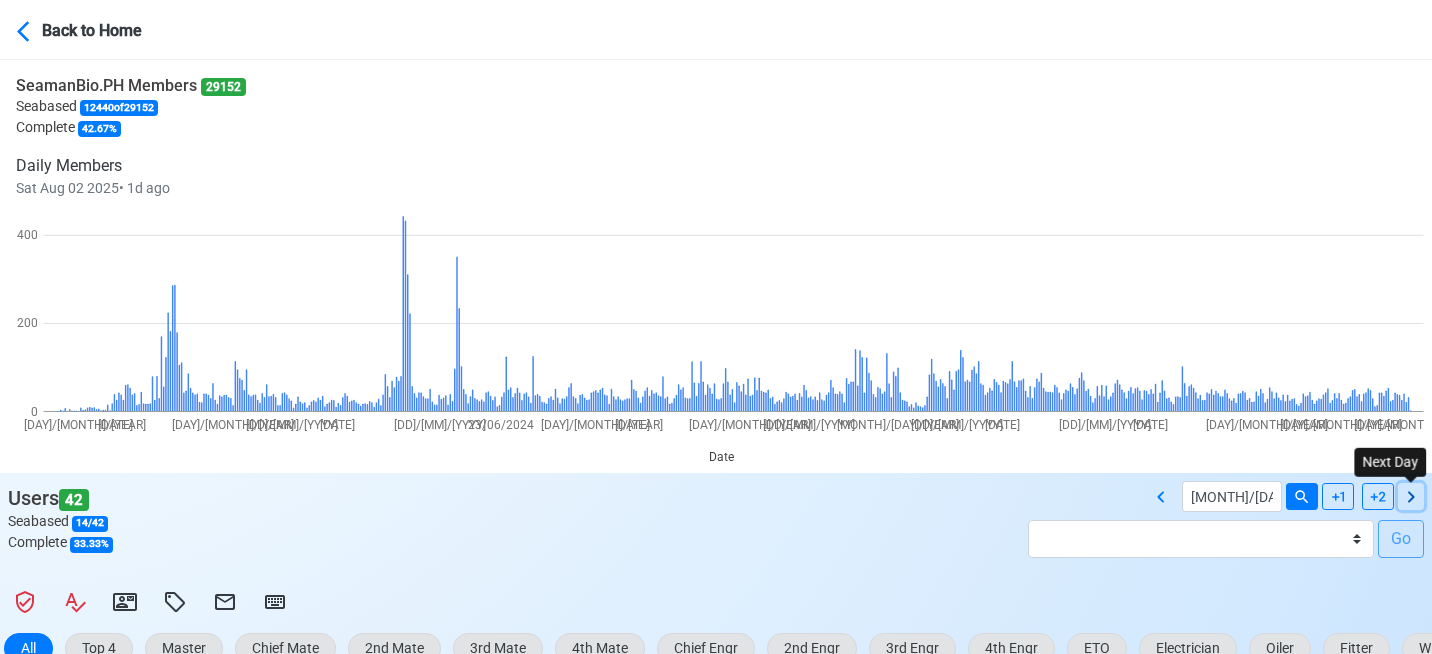 click 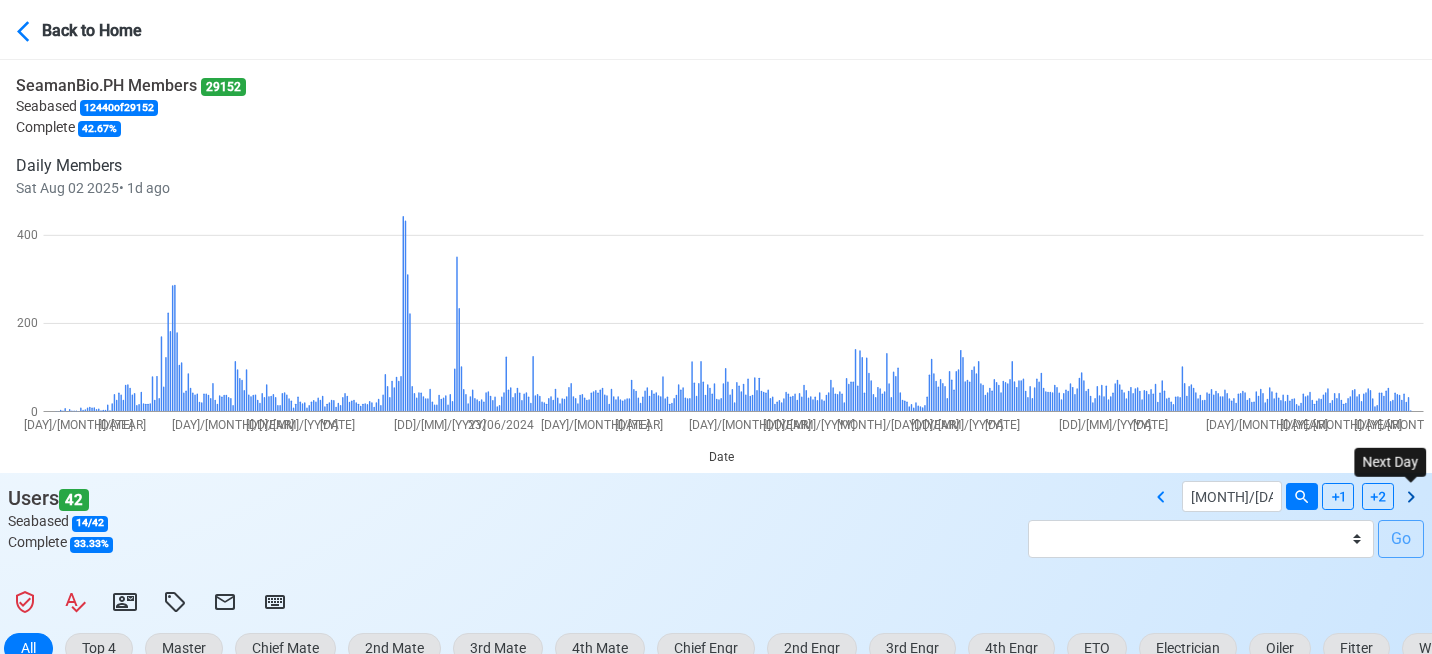 type on "08/02/2025" 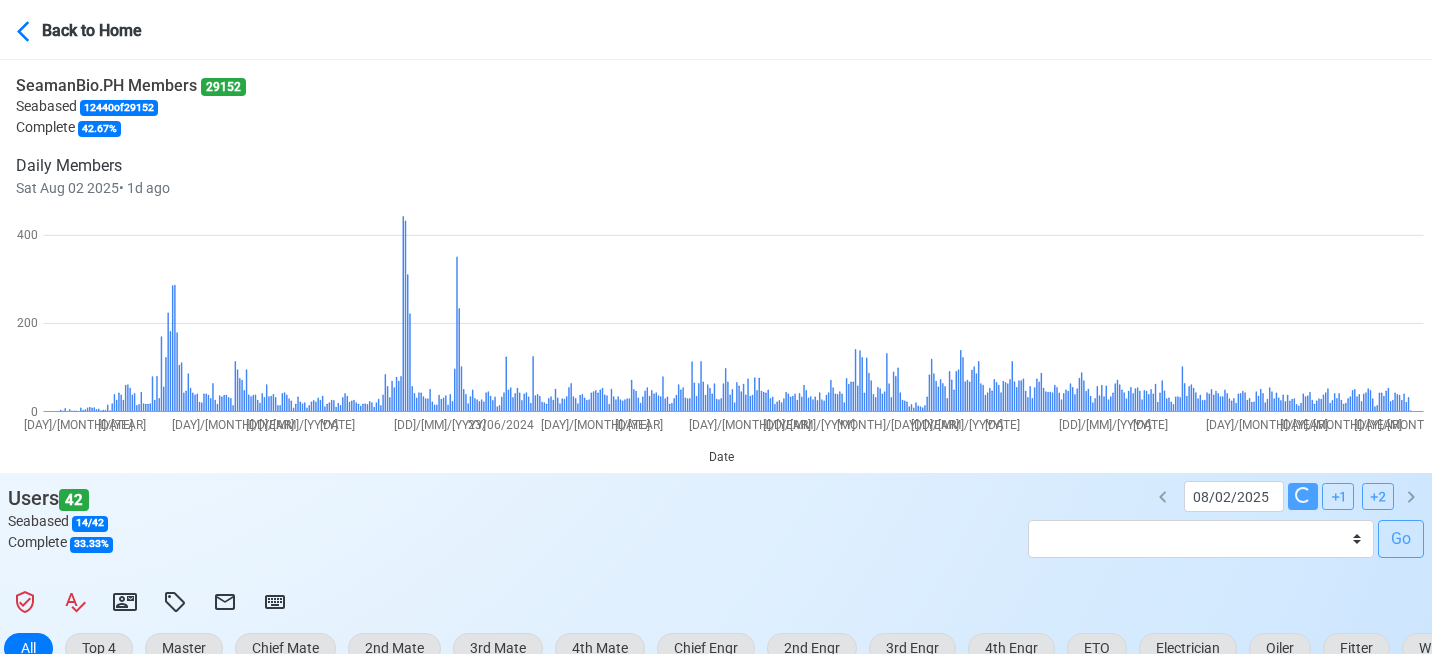 click on "08/02/2025" at bounding box center [1230, 496] 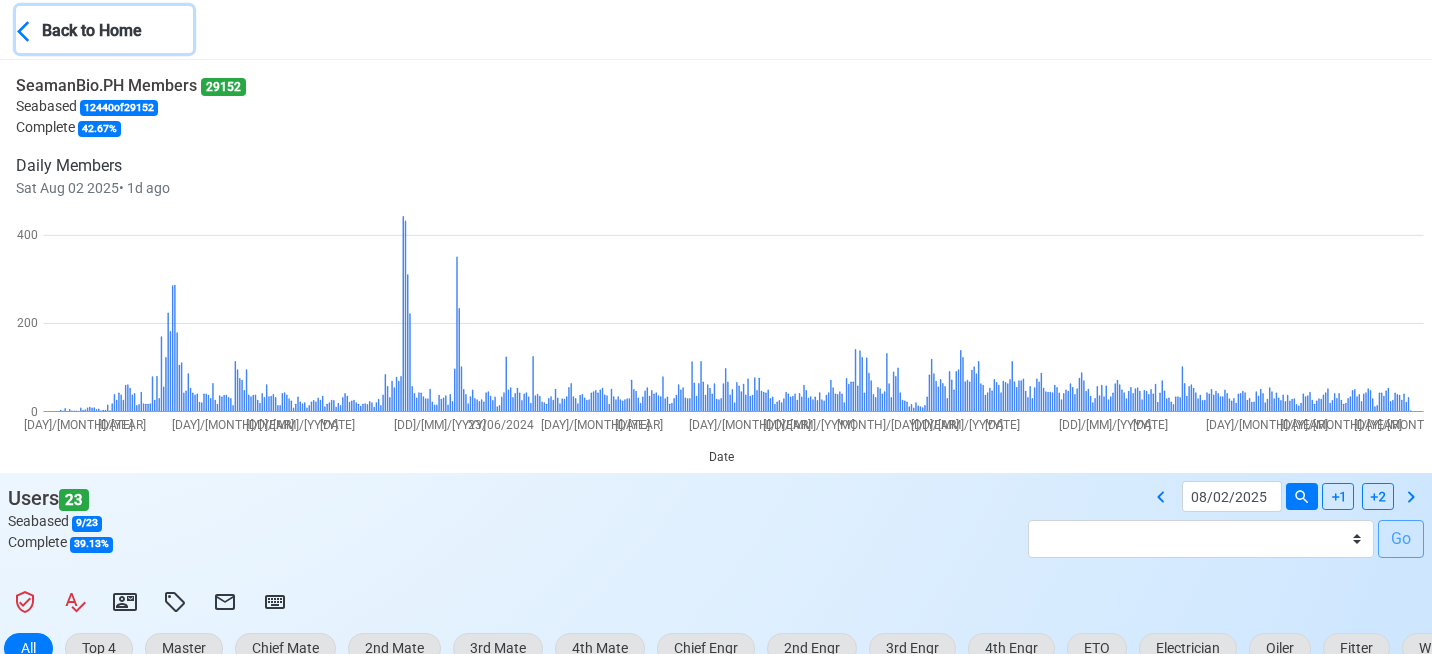click on "Back to Home" at bounding box center [117, 29] 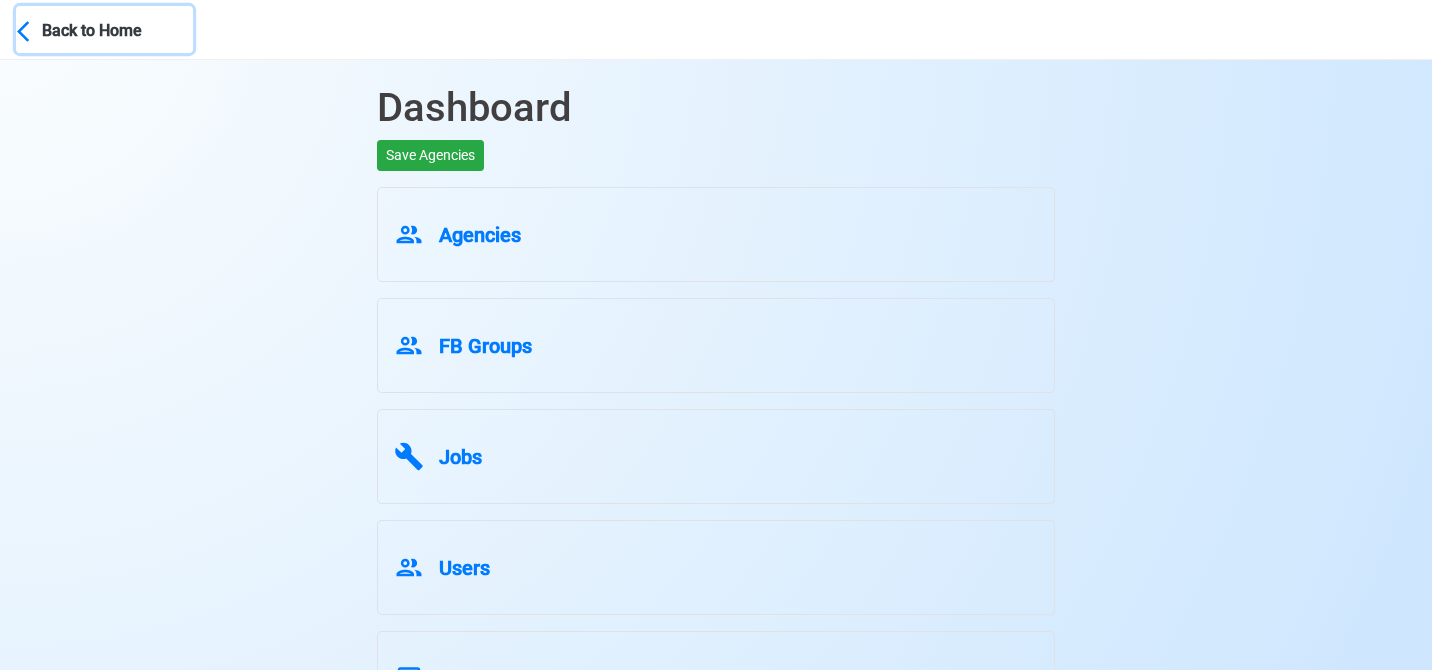 click on "Back to Home" at bounding box center (117, 29) 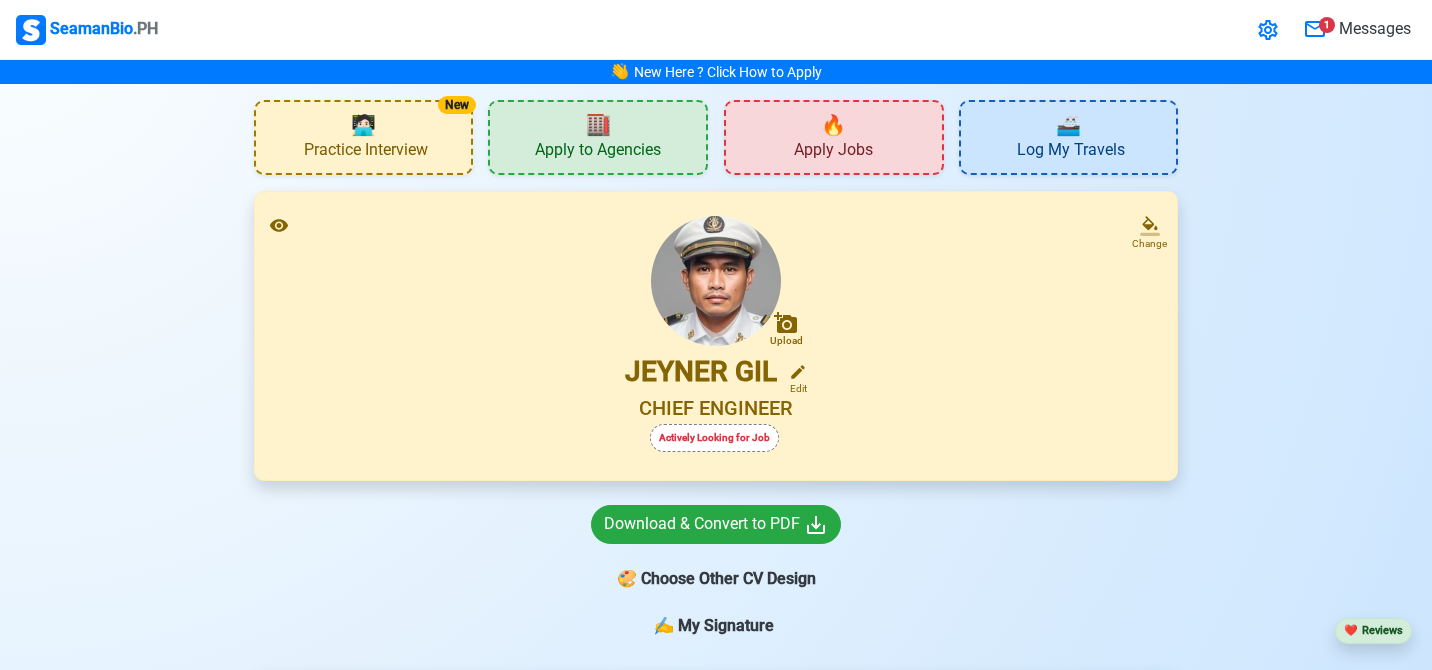 click on "🔥 Apply Jobs" at bounding box center (834, 137) 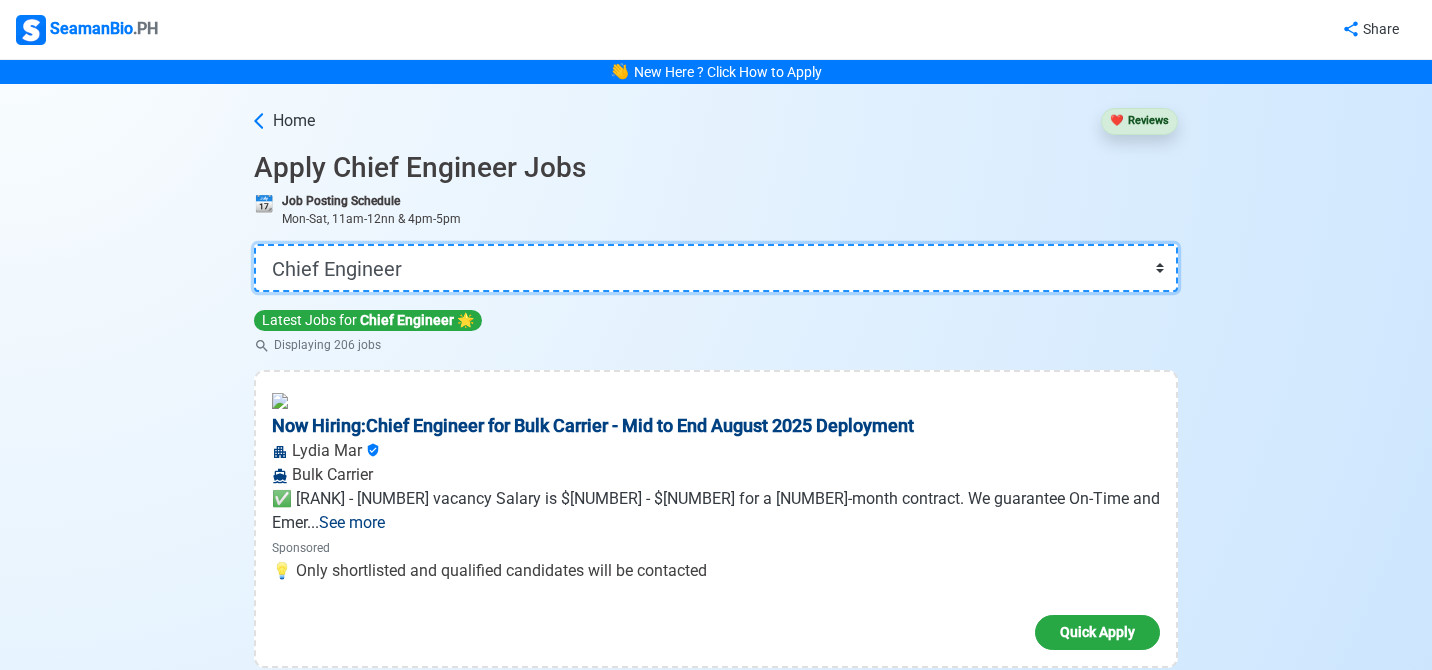 click on "👉 Select Rank or Position Master Chief Officer 2nd Officer 3rd Officer Junior Officer Chief Engineer 2nd Engineer 3rd Engineer 4th Engineer Gas Engineer Junior Engineer 1st Assistant Engineer 2nd Assistant Engineer 3rd Assistant Engineer ETO/ETR Electrician Electrical Engineer Oiler Fitter Welder Chief Cook Chef Cook Messman Wiper Rigger Ordinary Seaman Able Seaman Motorman Pumpman Bosun Cadet Reefer Mechanic Operator Repairman Painter Steward Waiter Others" at bounding box center [716, 268] 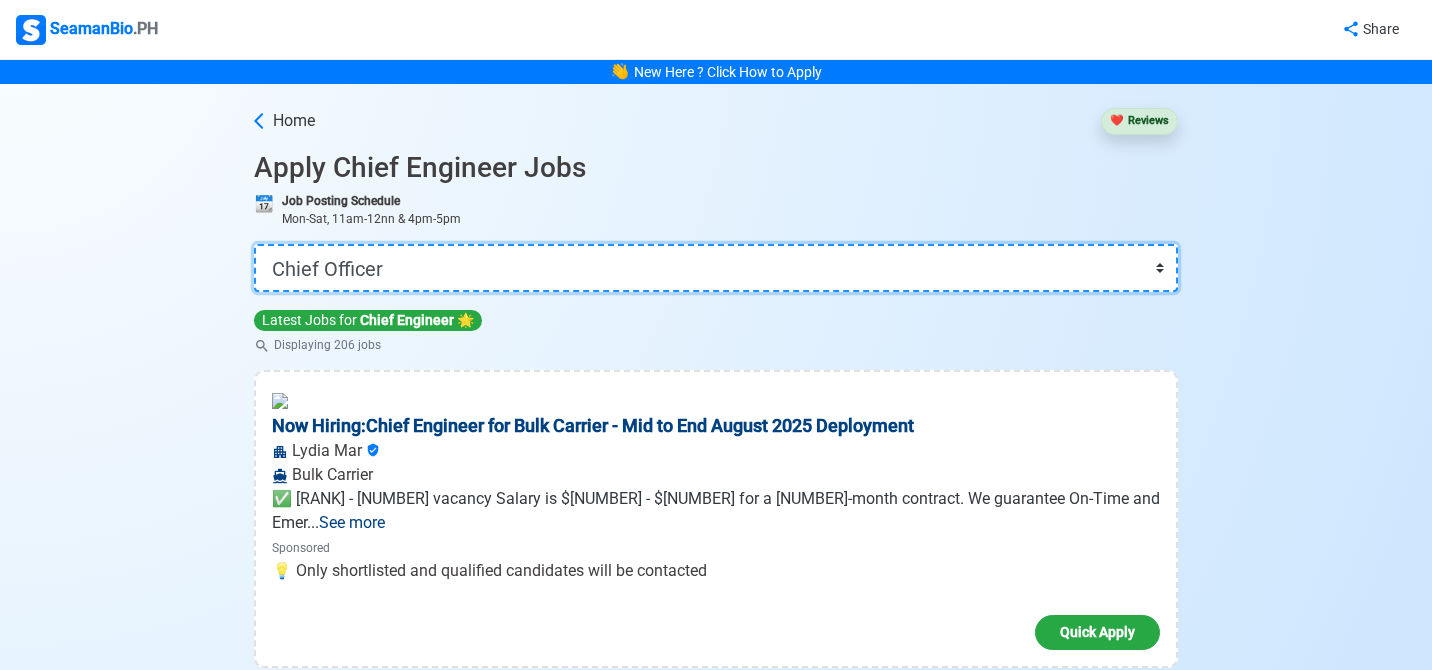 click on "👉 Select Rank or Position Master Chief Officer 2nd Officer 3rd Officer Junior Officer Chief Engineer 2nd Engineer 3rd Engineer 4th Engineer Gas Engineer Junior Engineer 1st Assistant Engineer 2nd Assistant Engineer 3rd Assistant Engineer ETO/ETR Electrician Electrical Engineer Oiler Fitter Welder Chief Cook Chef Cook Messman Wiper Rigger Ordinary Seaman Able Seaman Motorman Pumpman Bosun Cadet Reefer Mechanic Operator Repairman Painter Steward Waiter Others" at bounding box center (716, 268) 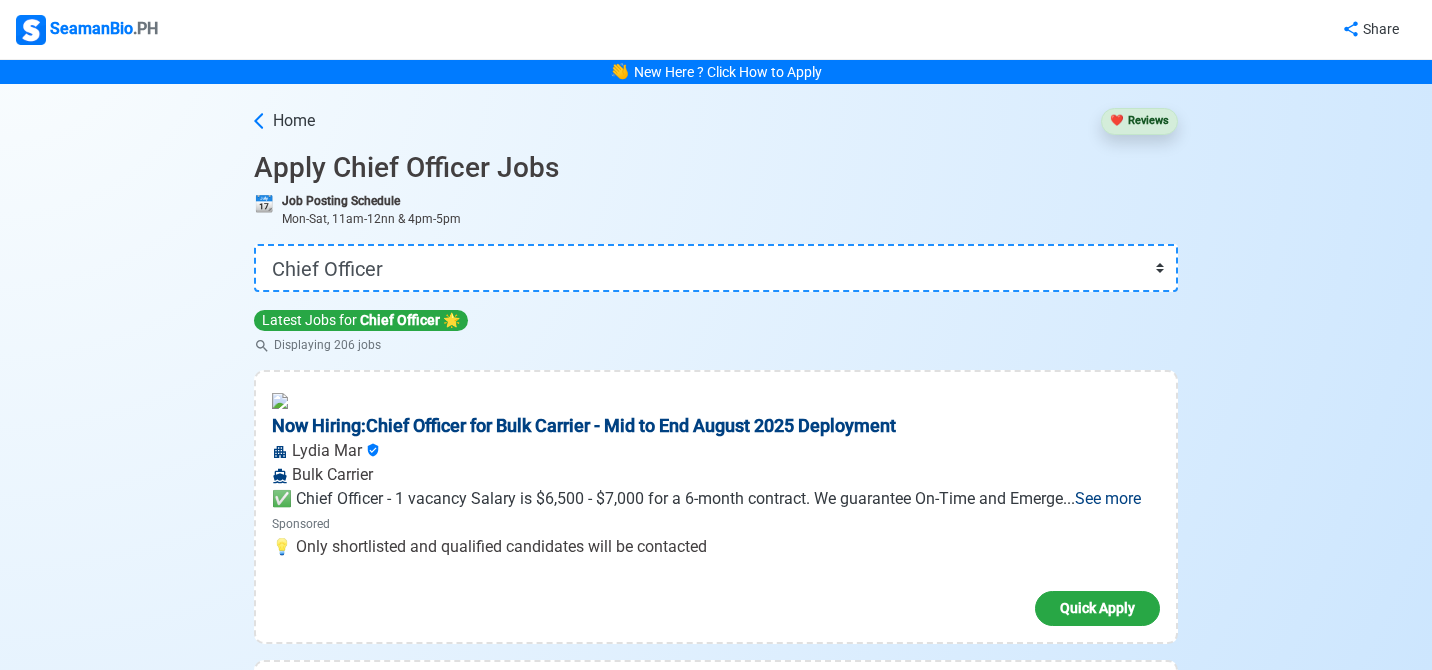 click on "Home ❤️ Reviews" at bounding box center [716, 117] 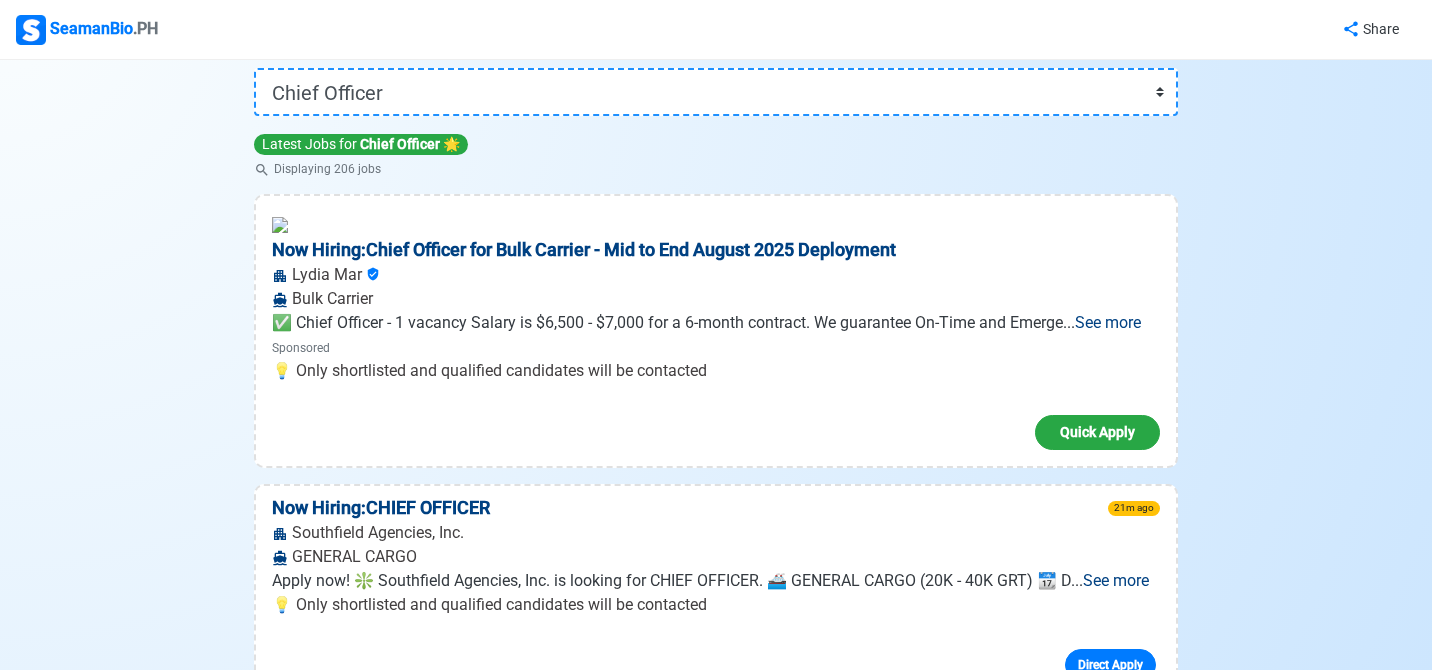 scroll, scrollTop: 0, scrollLeft: 0, axis: both 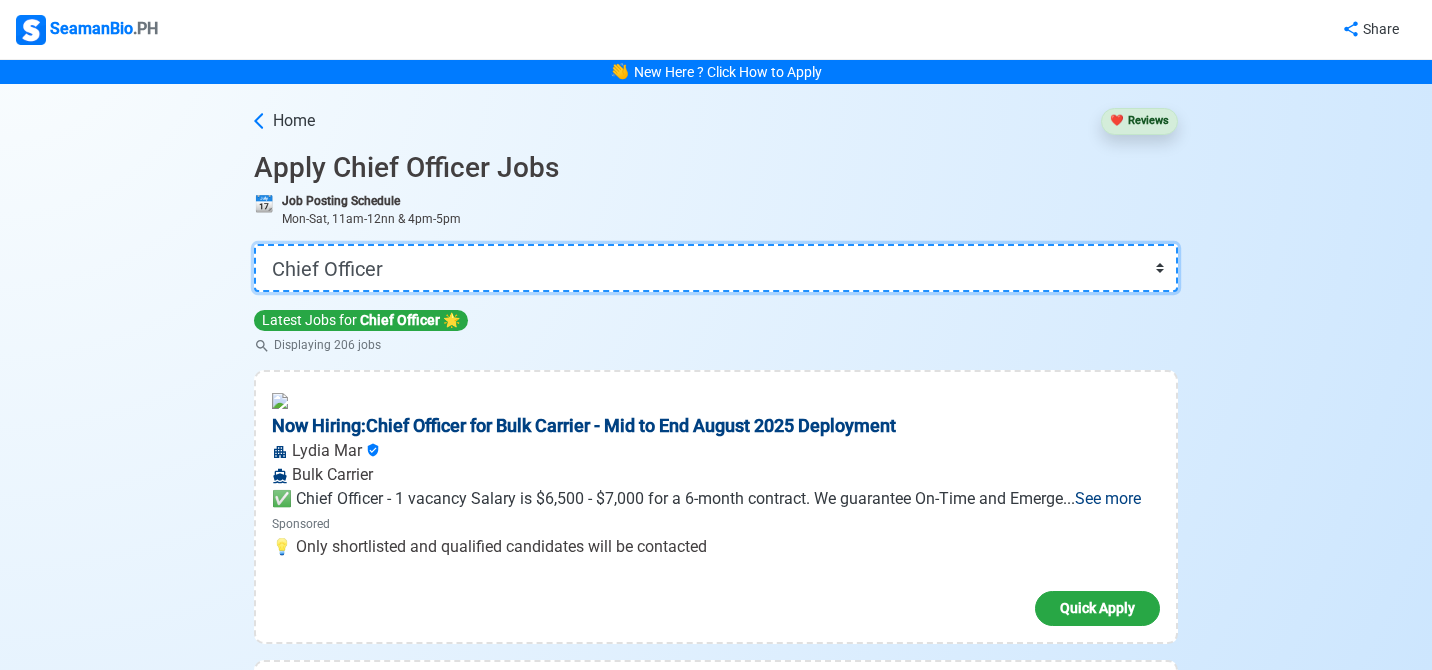 click on "👉 Select Rank or Position Master Chief Officer 2nd Officer 3rd Officer Junior Officer Chief Engineer 2nd Engineer 3rd Engineer 4th Engineer Gas Engineer Junior Engineer 1st Assistant Engineer 2nd Assistant Engineer 3rd Assistant Engineer ETO/ETR Electrician Electrical Engineer Oiler Fitter Welder Chief Cook Chef Cook Messman Wiper Rigger Ordinary Seaman Able Seaman Motorman Pumpman Bosun Cadet Reefer Mechanic Operator Repairman Painter Steward Waiter Others" at bounding box center (716, 268) 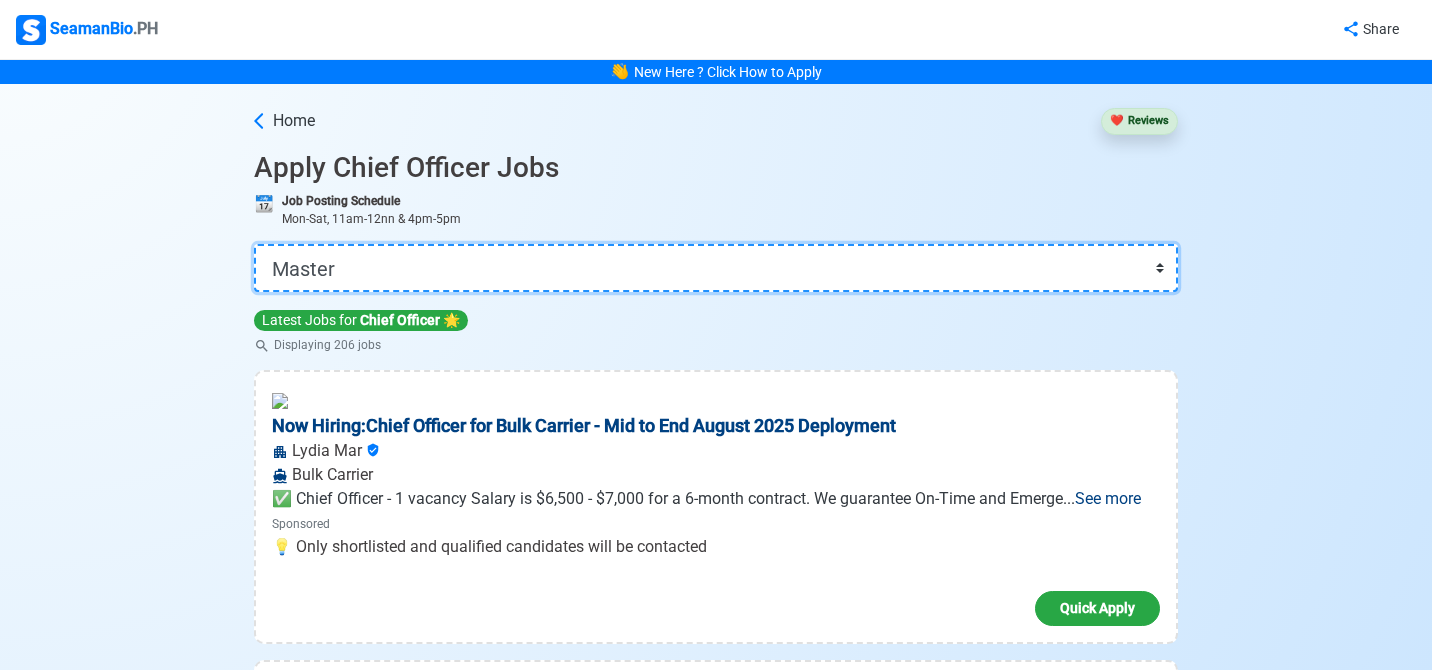 click on "👉 Select Rank or Position Master Chief Officer 2nd Officer 3rd Officer Junior Officer Chief Engineer 2nd Engineer 3rd Engineer 4th Engineer Gas Engineer Junior Engineer 1st Assistant Engineer 2nd Assistant Engineer 3rd Assistant Engineer ETO/ETR Electrician Electrical Engineer Oiler Fitter Welder Chief Cook Chef Cook Messman Wiper Rigger Ordinary Seaman Able Seaman Motorman Pumpman Bosun Cadet Reefer Mechanic Operator Repairman Painter Steward Waiter Others" at bounding box center (716, 268) 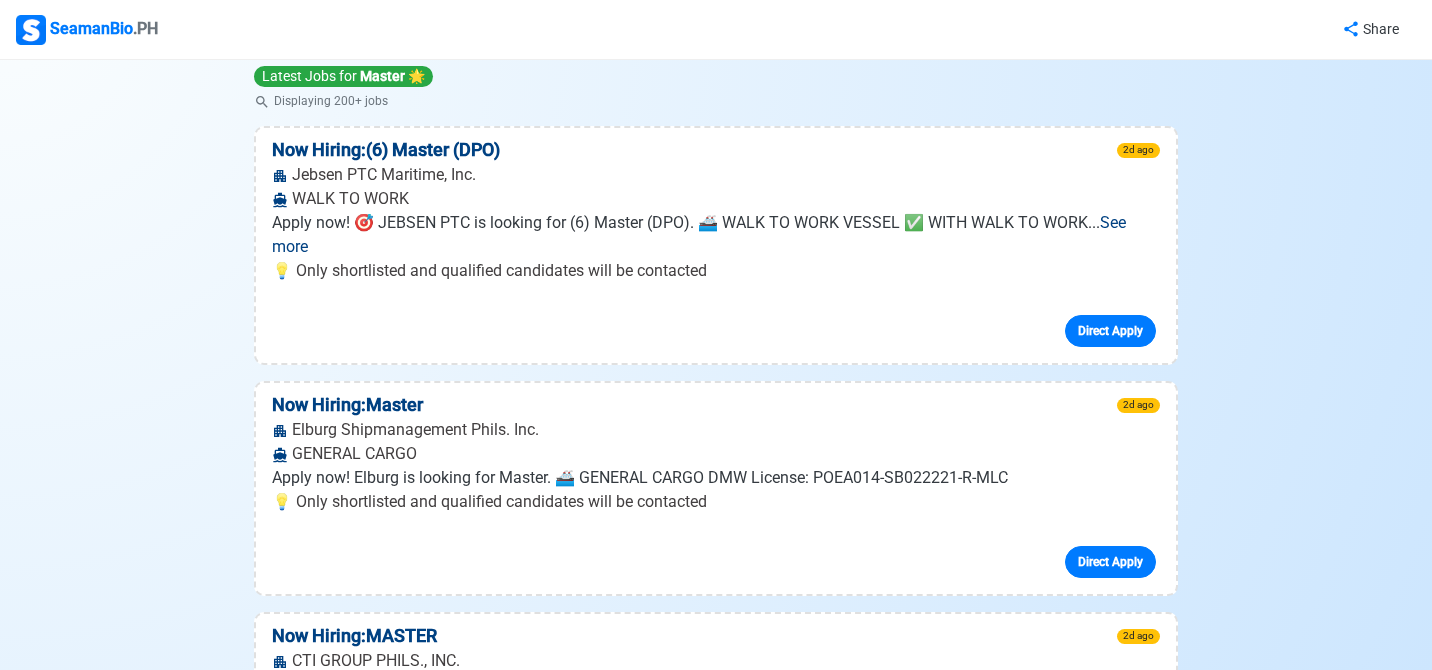 scroll, scrollTop: 0, scrollLeft: 0, axis: both 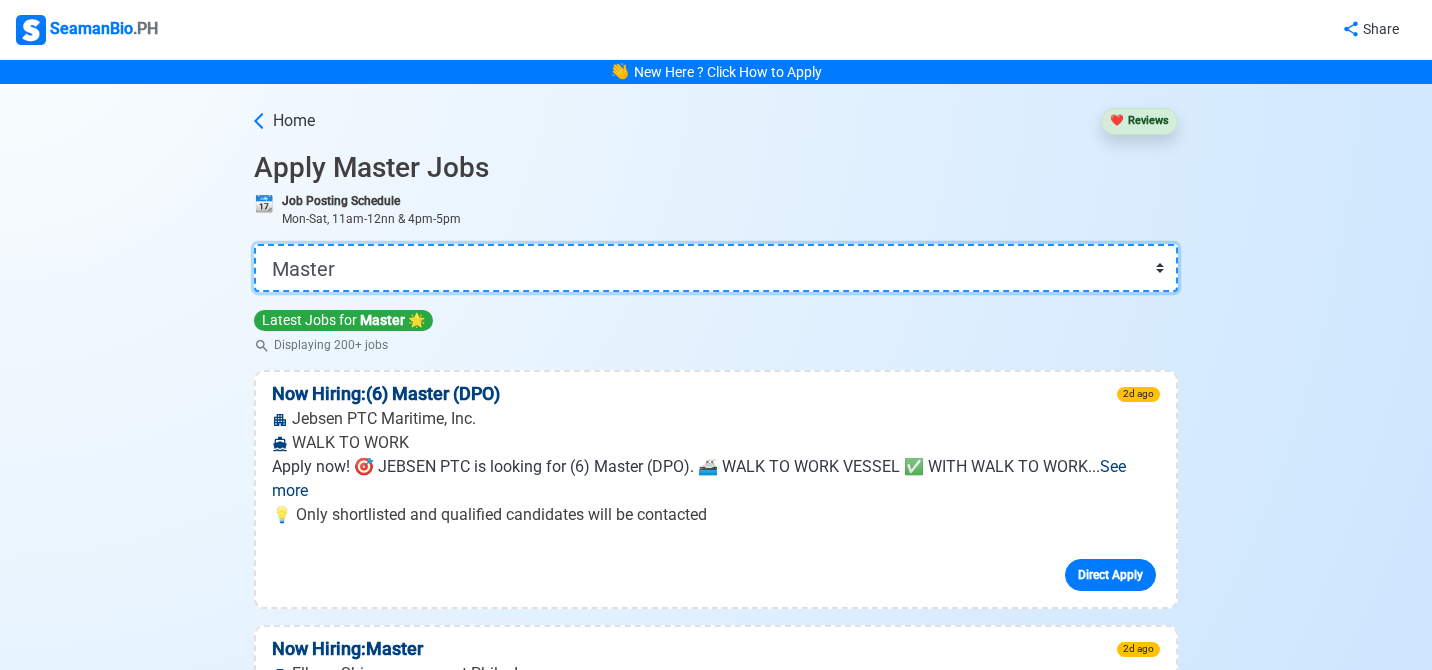 click on "👉 Select Rank or Position Master Chief Officer 2nd Officer 3rd Officer Junior Officer Chief Engineer 2nd Engineer 3rd Engineer 4th Engineer Gas Engineer Junior Engineer 1st Assistant Engineer 2nd Assistant Engineer 3rd Assistant Engineer ETO/ETR Electrician Electrical Engineer Oiler Fitter Welder Chief Cook Chef Cook Messman Wiper Rigger Ordinary Seaman Able Seaman Motorman Pumpman Bosun Cadet Reefer Mechanic Operator Repairman Painter Steward Waiter Others" at bounding box center (716, 268) 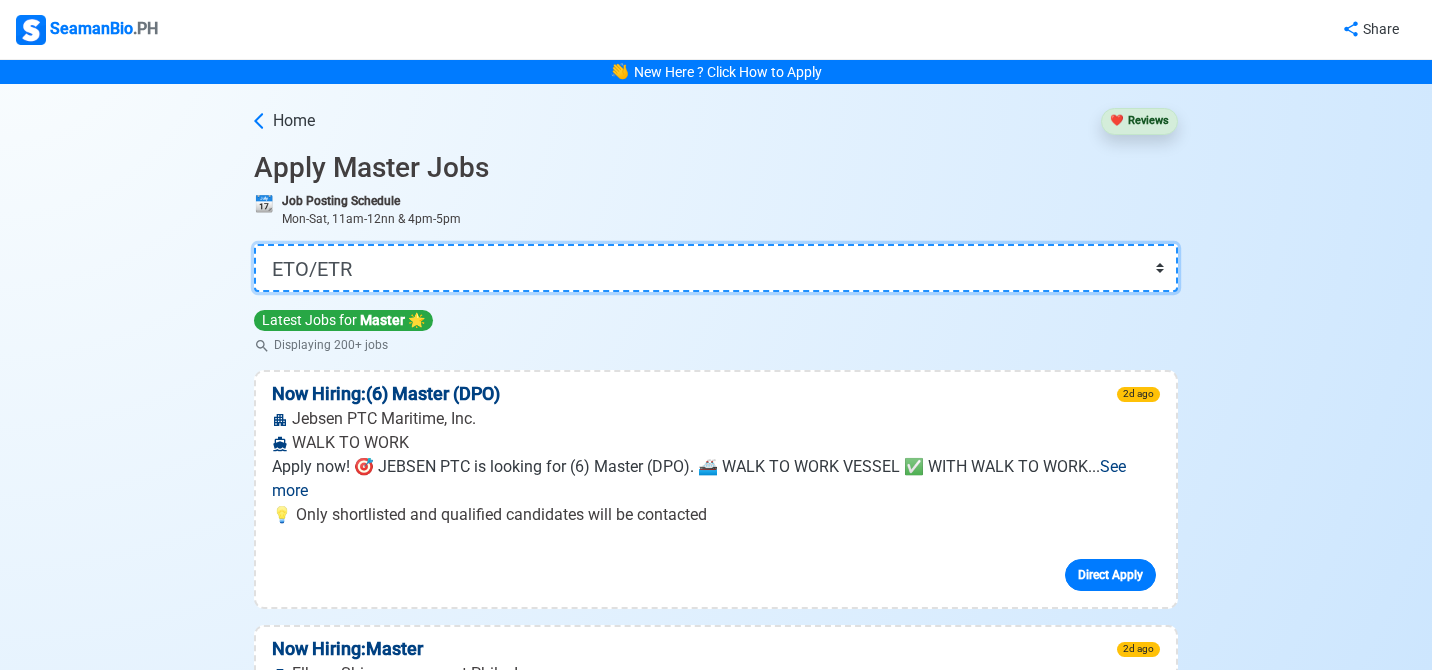click on "👉 Select Rank or Position Master Chief Officer 2nd Officer 3rd Officer Junior Officer Chief Engineer 2nd Engineer 3rd Engineer 4th Engineer Gas Engineer Junior Engineer 1st Assistant Engineer 2nd Assistant Engineer 3rd Assistant Engineer ETO/ETR Electrician Electrical Engineer Oiler Fitter Welder Chief Cook Chef Cook Messman Wiper Rigger Ordinary Seaman Able Seaman Motorman Pumpman Bosun Cadet Reefer Mechanic Operator Repairman Painter Steward Waiter Others" at bounding box center [716, 268] 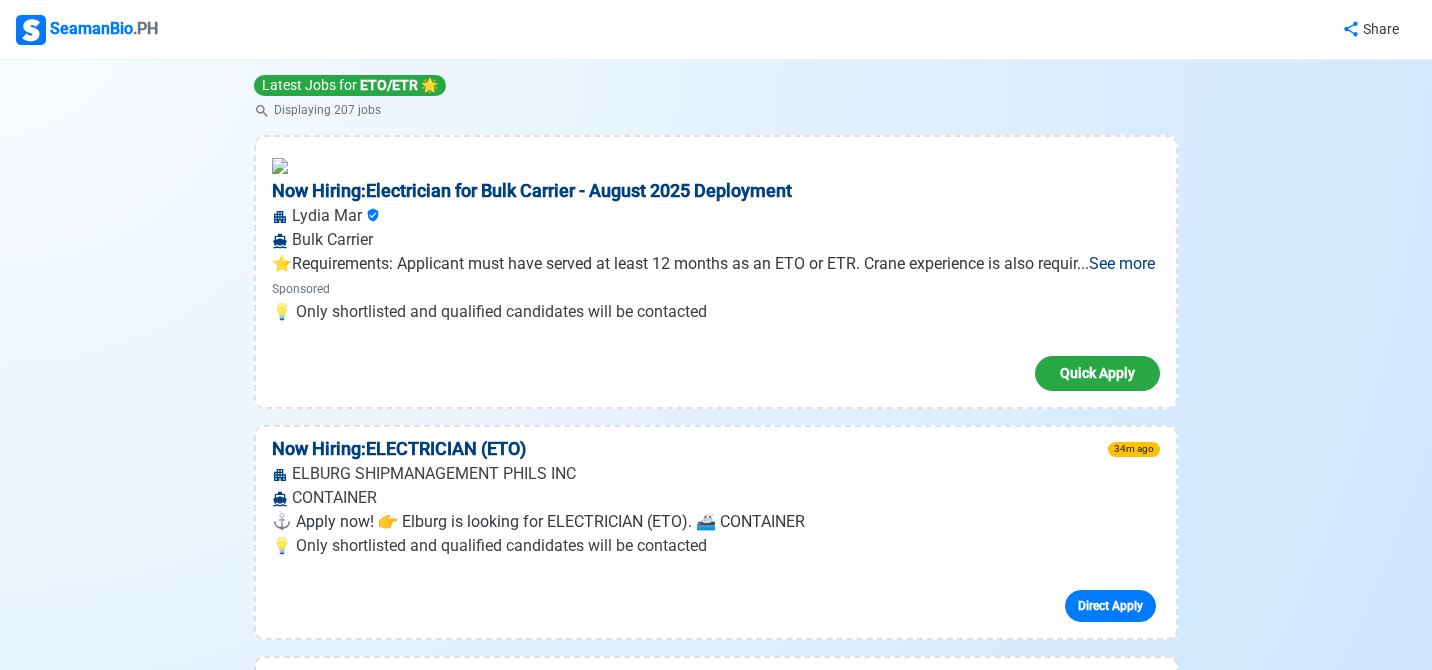 scroll, scrollTop: 0, scrollLeft: 0, axis: both 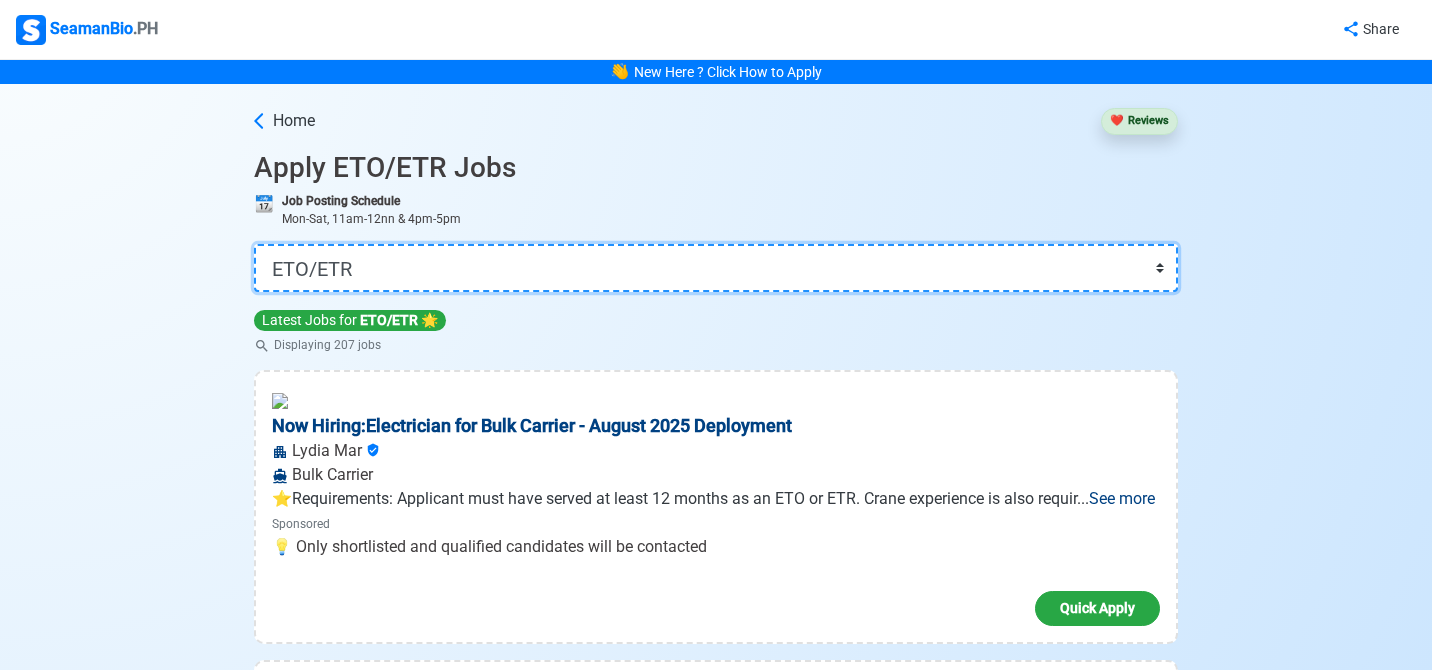 click on "👉 Select Rank or Position Master Chief Officer 2nd Officer 3rd Officer Junior Officer Chief Engineer 2nd Engineer 3rd Engineer 4th Engineer Gas Engineer Junior Engineer 1st Assistant Engineer 2nd Assistant Engineer 3rd Assistant Engineer ETO/ETR Electrician Electrical Engineer Oiler Fitter Welder Chief Cook Chef Cook Messman Wiper Rigger Ordinary Seaman Able Seaman Motorman Pumpman Bosun Cadet Reefer Mechanic Operator Repairman Painter Steward Waiter Others" at bounding box center (716, 268) 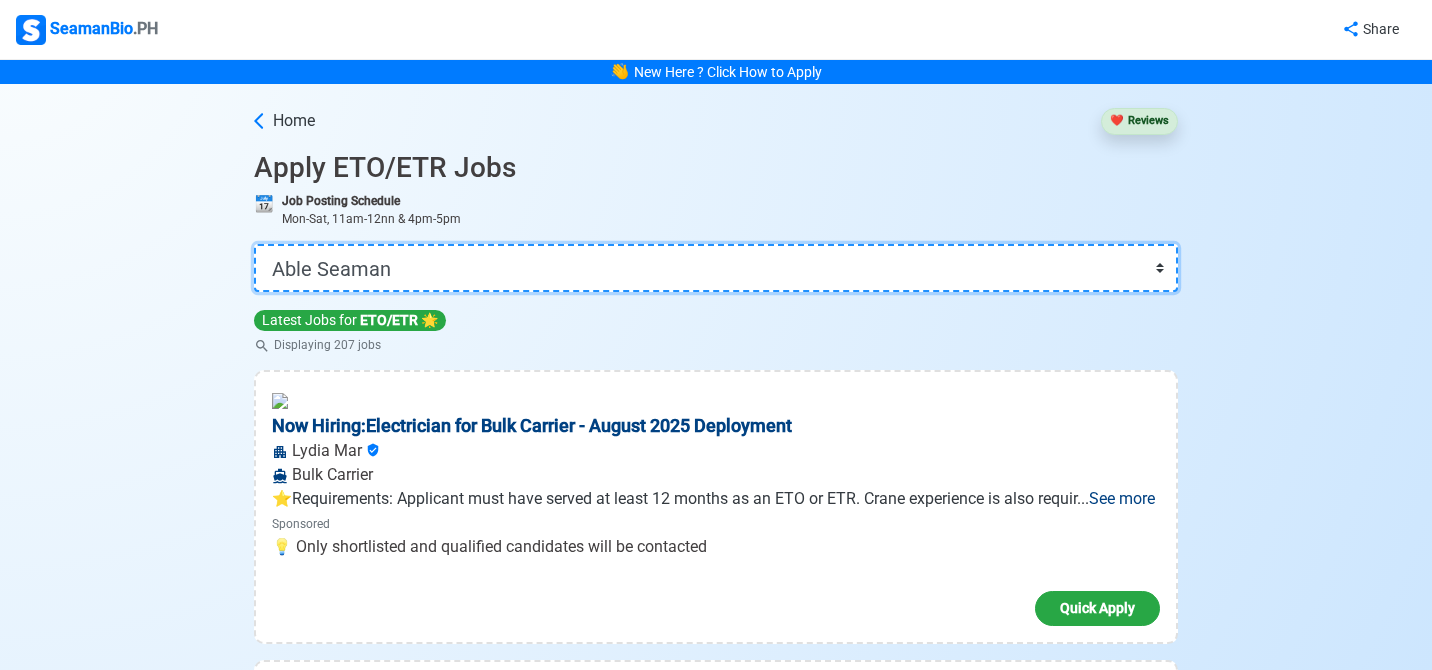 click on "👉 Select Rank or Position Master Chief Officer 2nd Officer 3rd Officer Junior Officer Chief Engineer 2nd Engineer 3rd Engineer 4th Engineer Gas Engineer Junior Engineer 1st Assistant Engineer 2nd Assistant Engineer 3rd Assistant Engineer ETO/ETR Electrician Electrical Engineer Oiler Fitter Welder Chief Cook Chef Cook Messman Wiper Rigger Ordinary Seaman Able Seaman Motorman Pumpman Bosun Cadet Reefer Mechanic Operator Repairman Painter Steward Waiter Others" at bounding box center [716, 268] 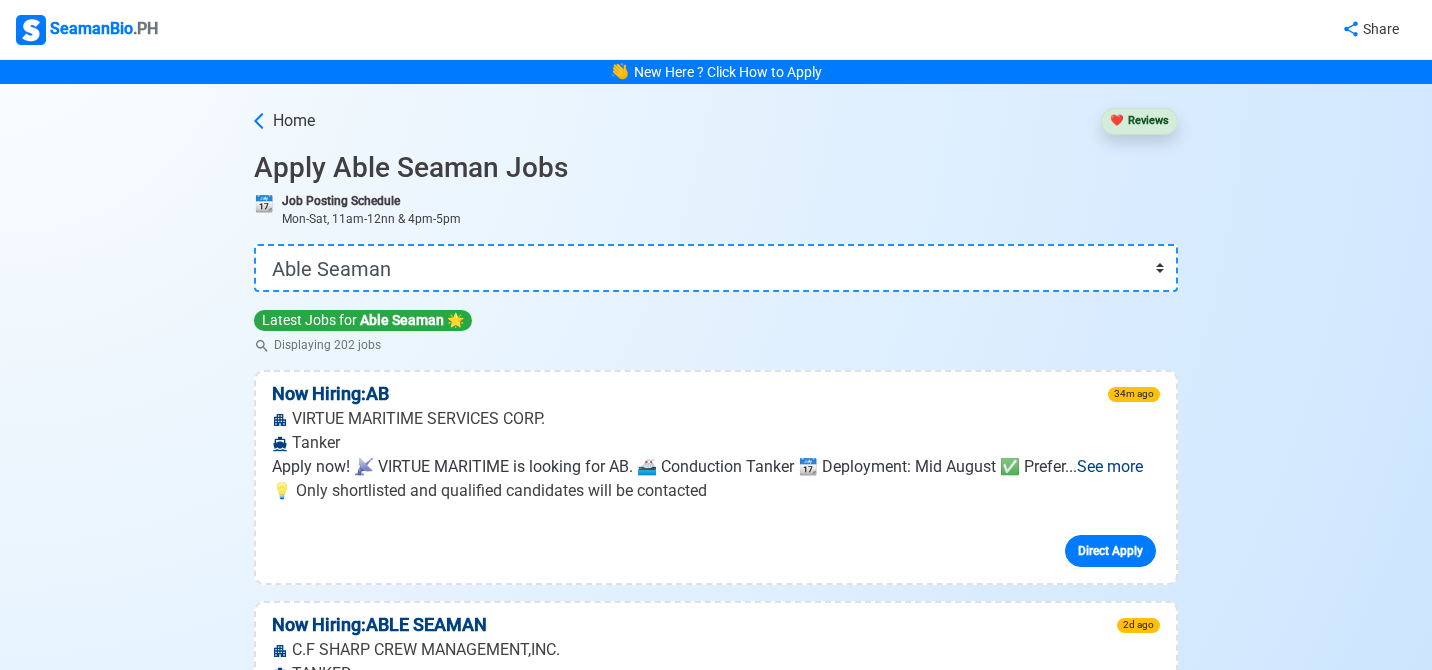 scroll, scrollTop: 32026, scrollLeft: 0, axis: vertical 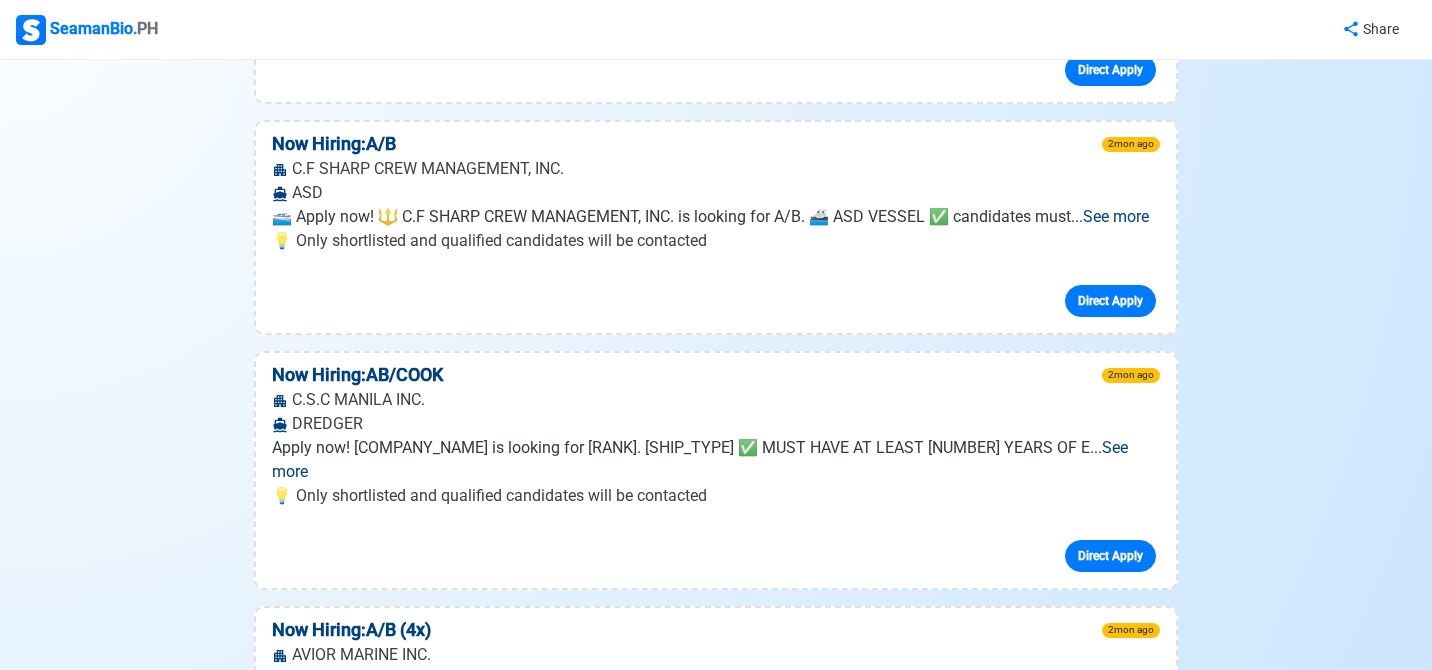 click on ".PH" at bounding box center [145, 28] 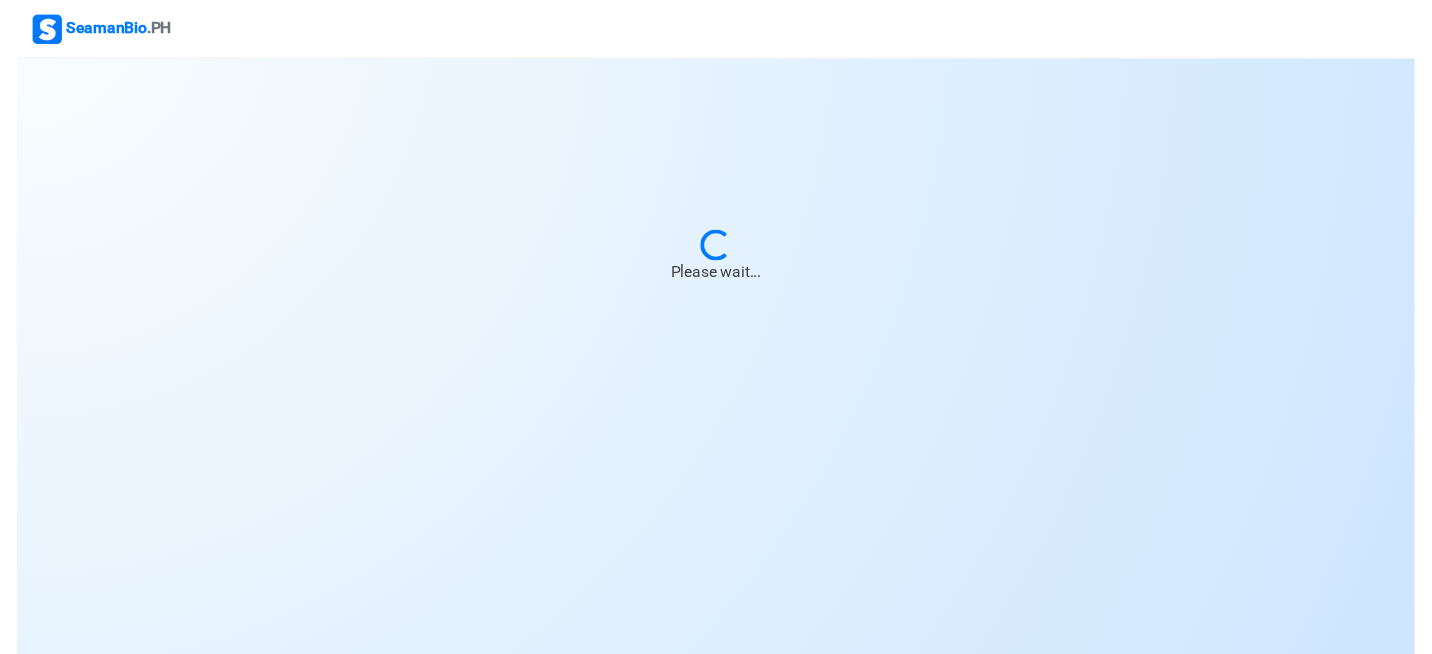 scroll, scrollTop: 0, scrollLeft: 0, axis: both 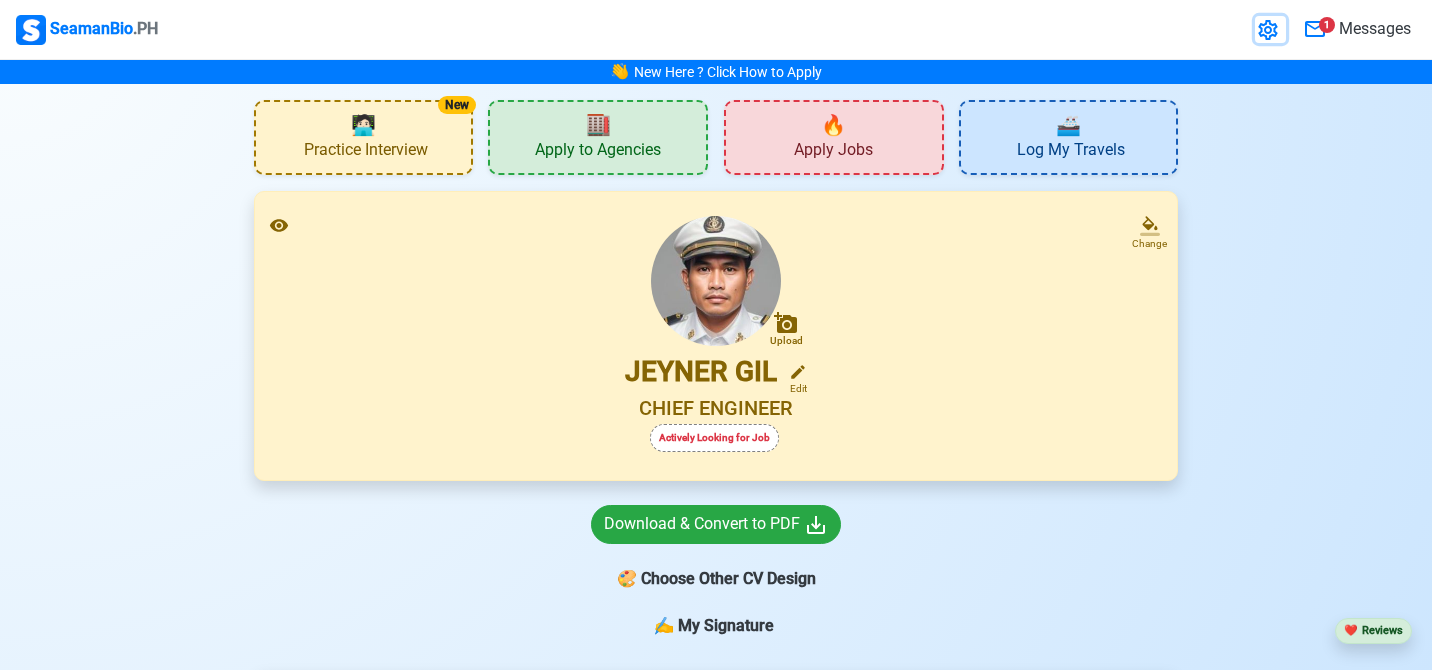 click 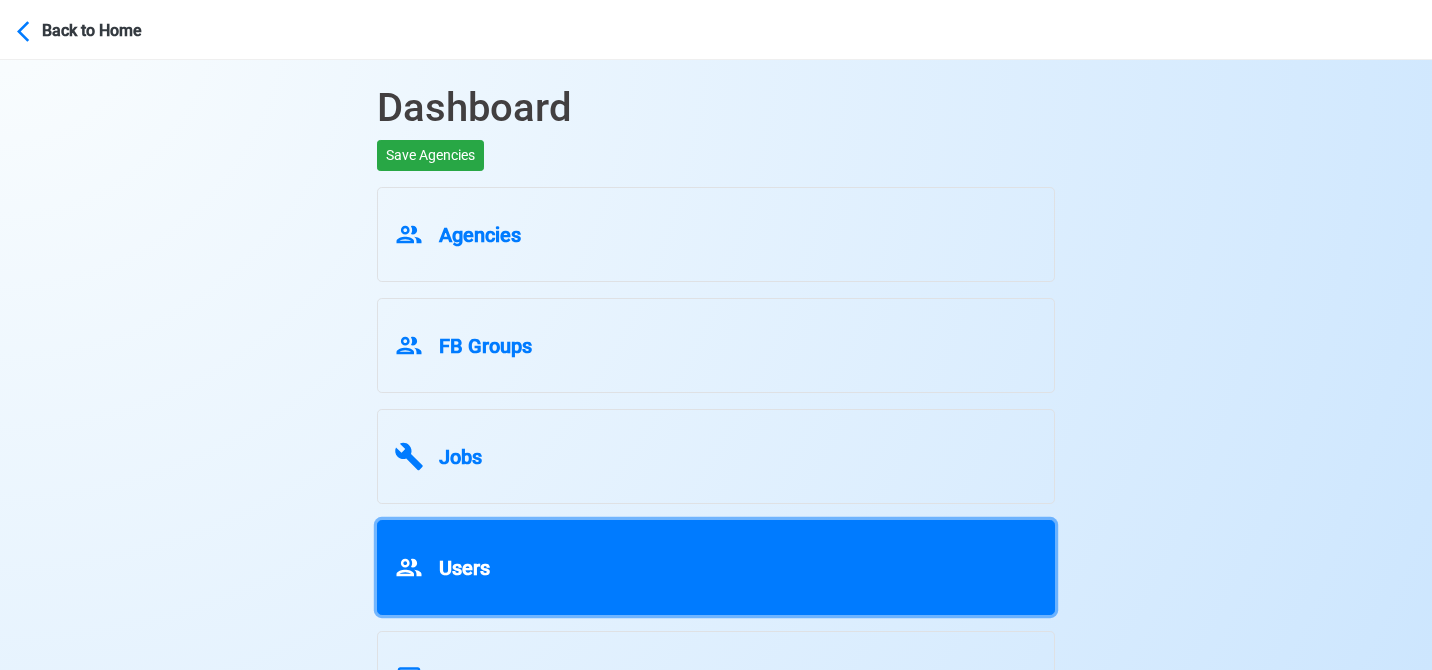 click on "Users" at bounding box center [716, 564] 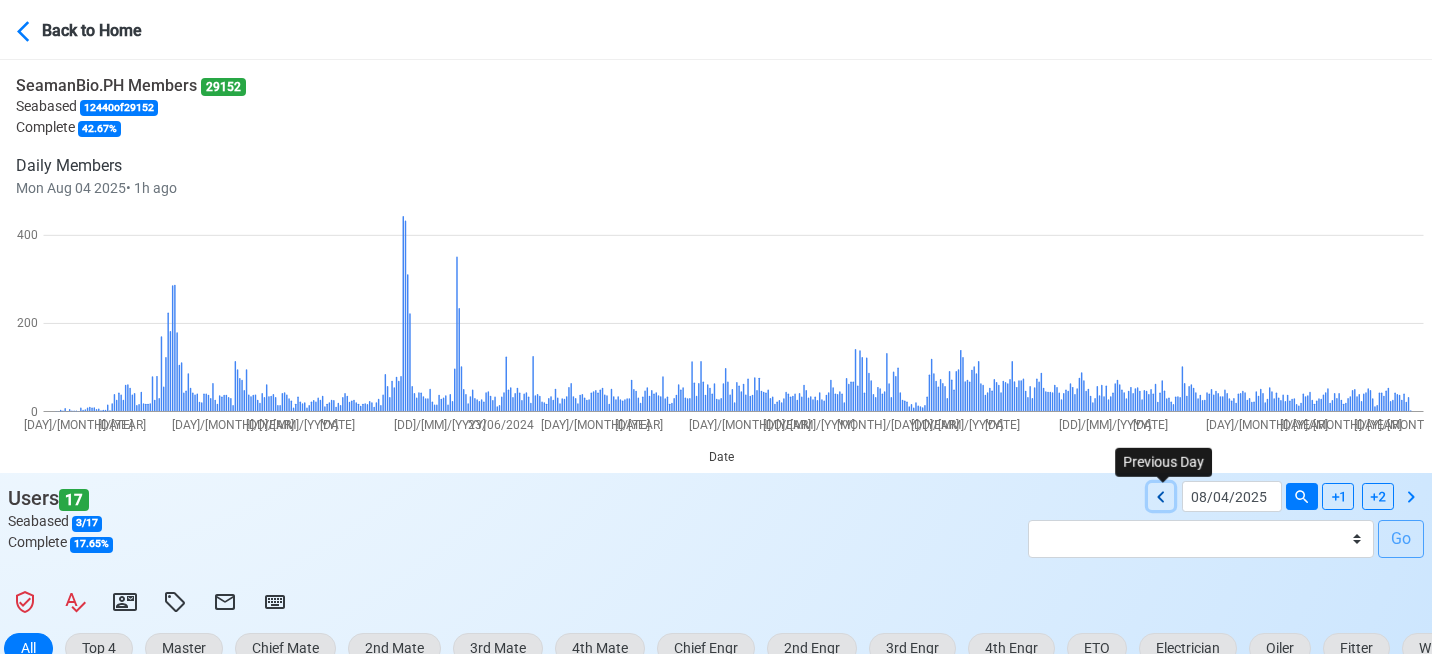 click 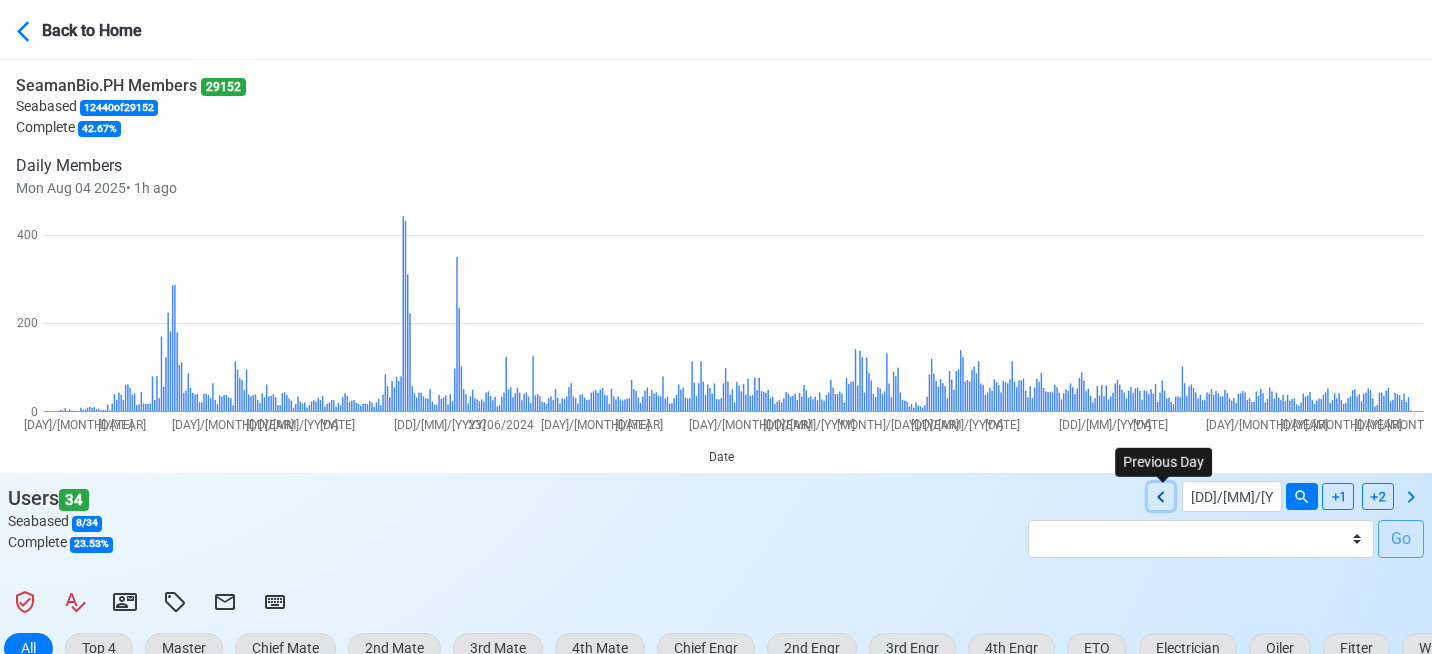 click 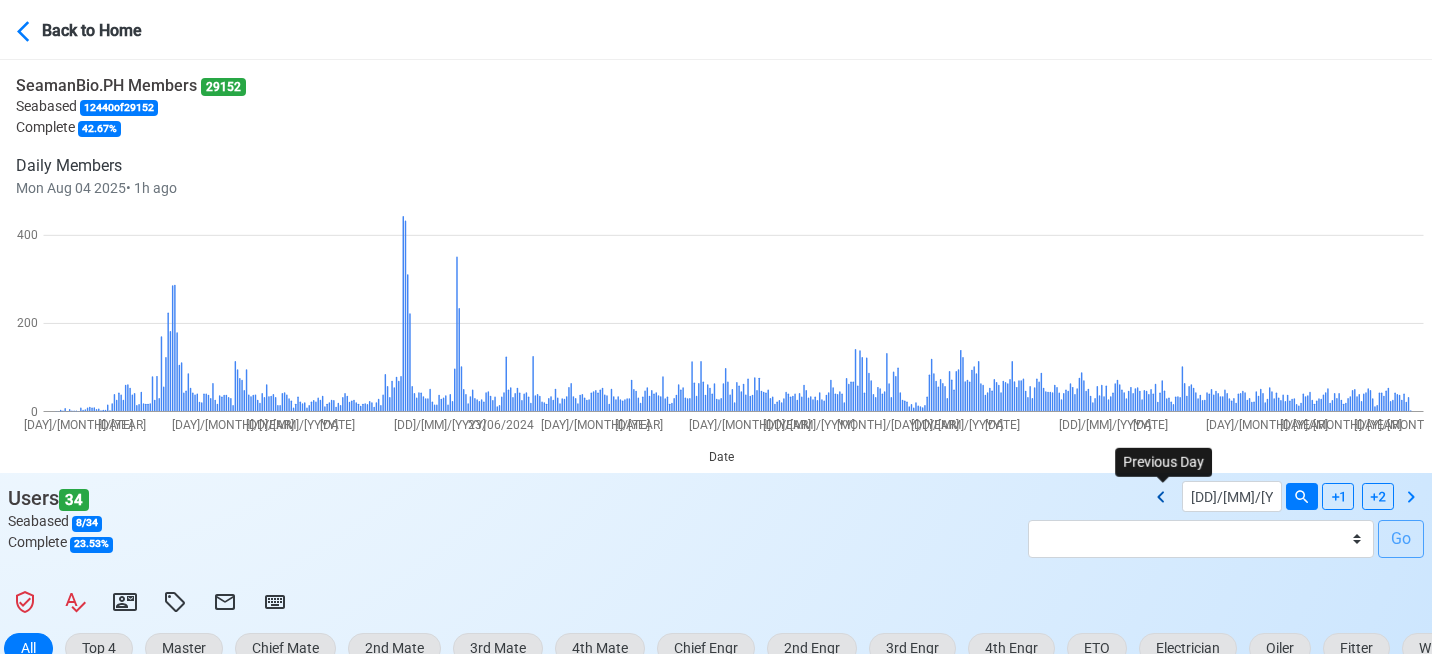 type on "08/02/2025" 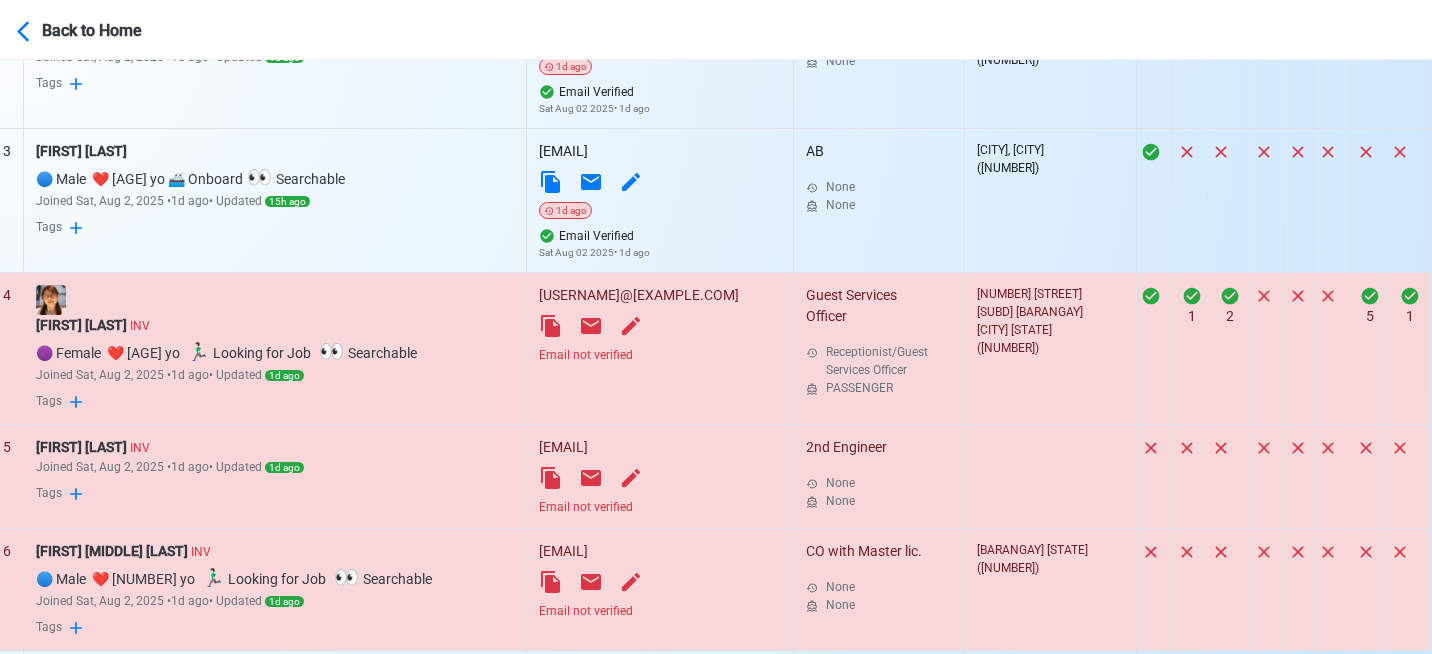 scroll, scrollTop: 1040, scrollLeft: 2, axis: both 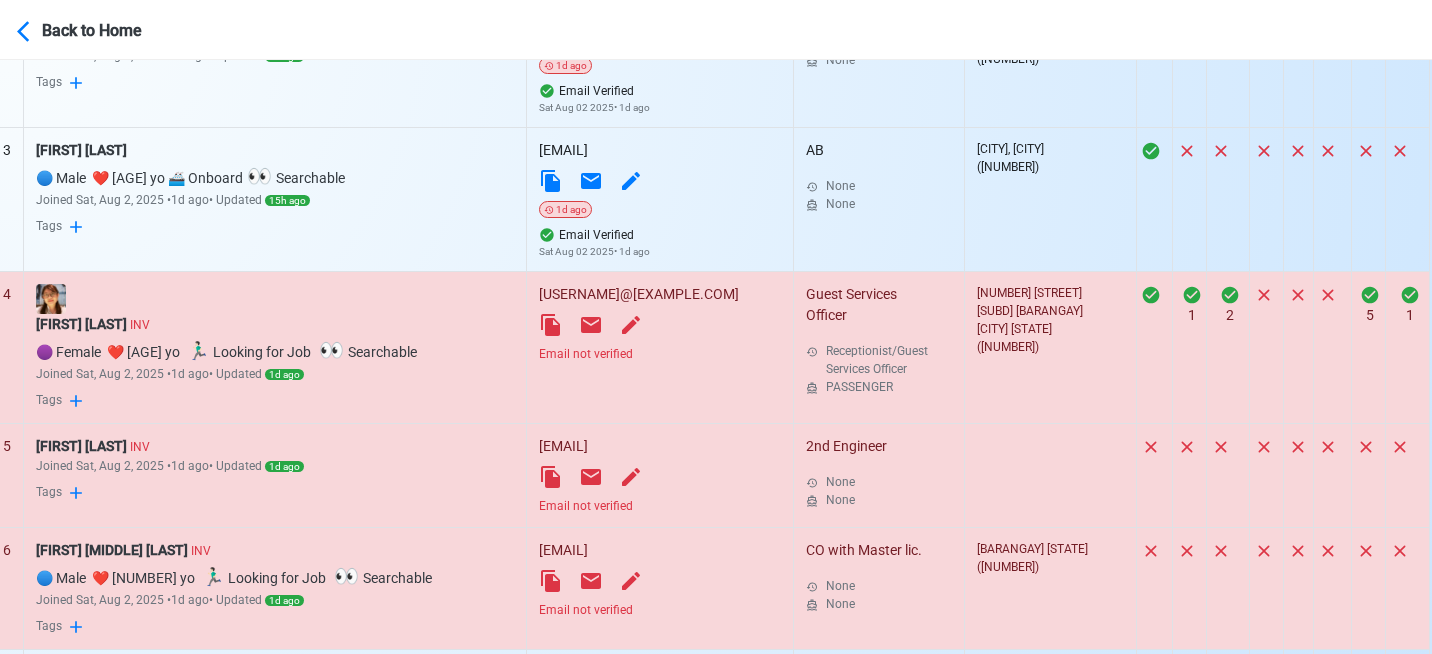 click on "Email not verified" at bounding box center [659, 354] 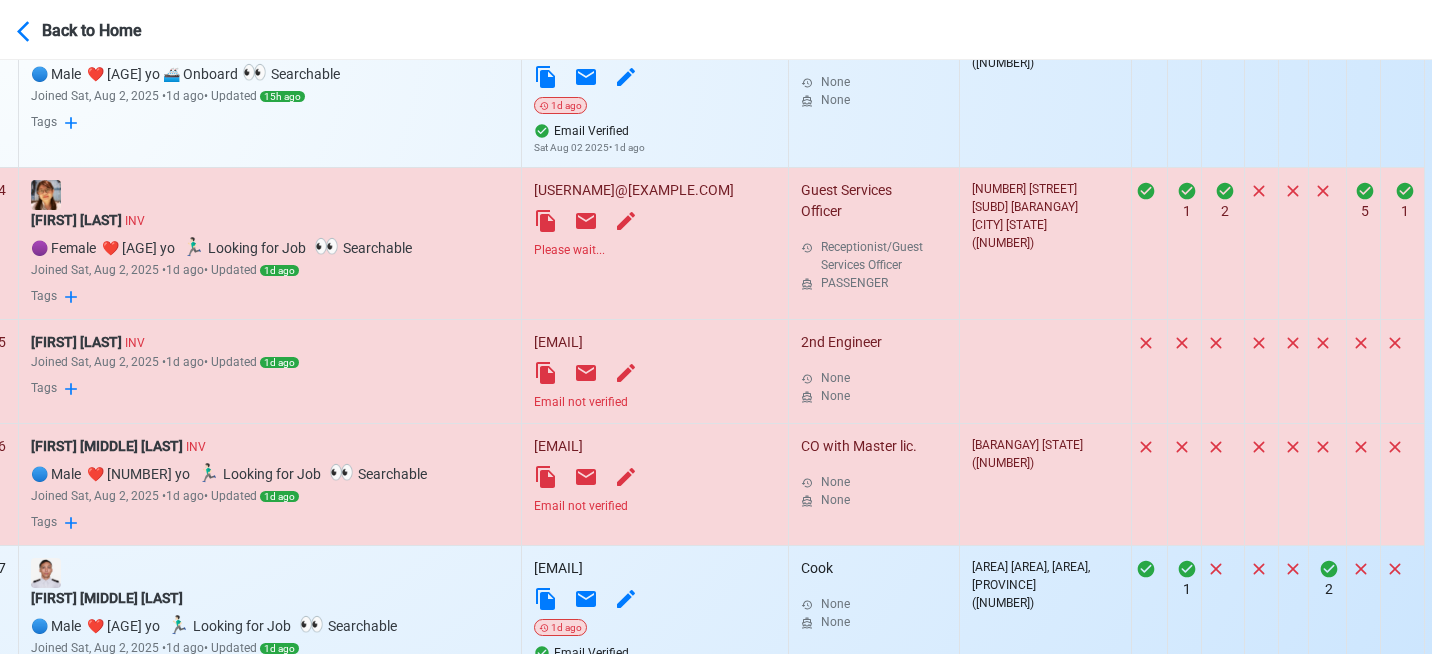 scroll, scrollTop: 1147, scrollLeft: 7, axis: both 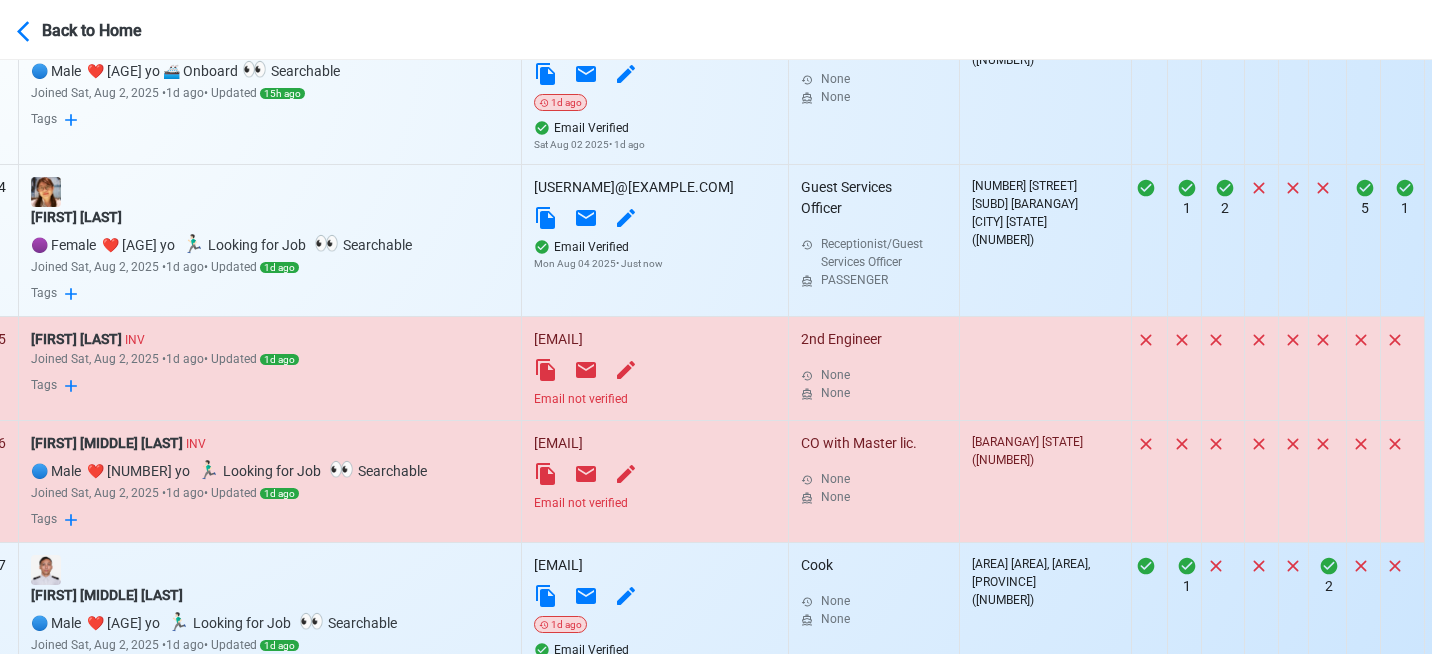 click on "Email not verified" at bounding box center [654, 399] 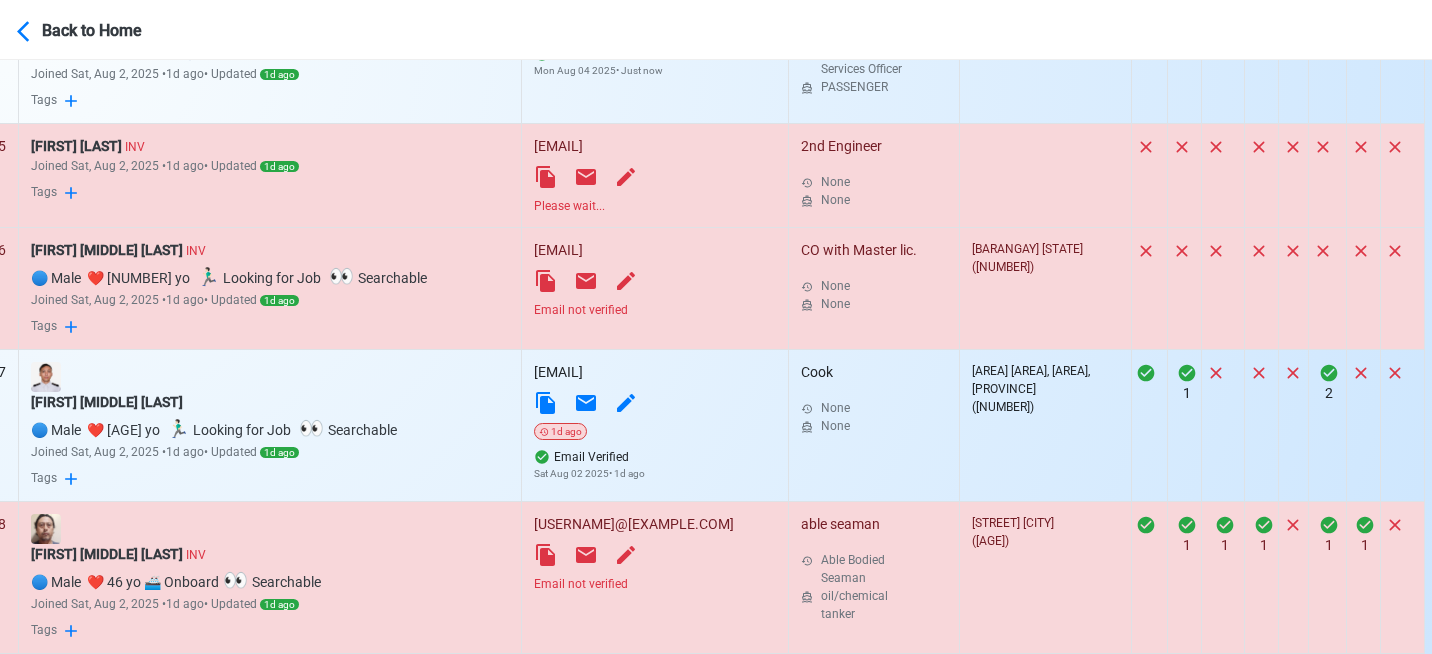 scroll, scrollTop: 1340, scrollLeft: 7, axis: both 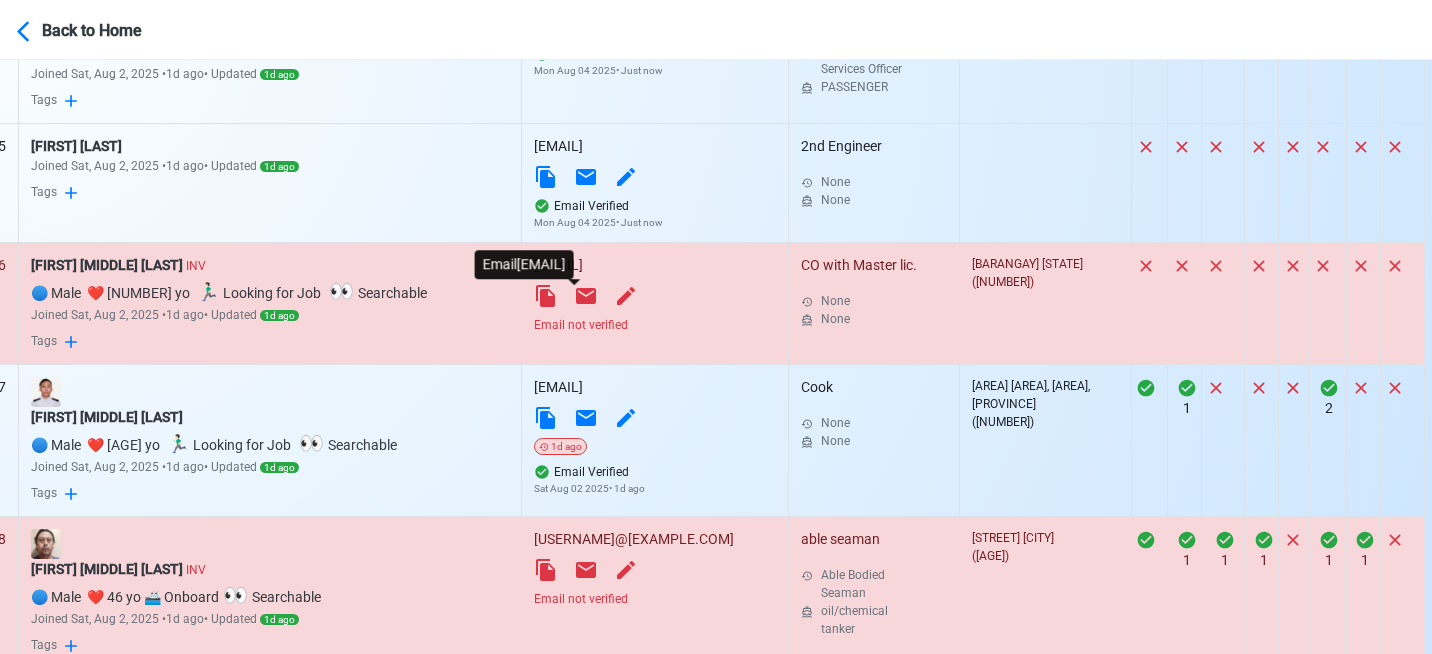 click at bounding box center (594, 296) 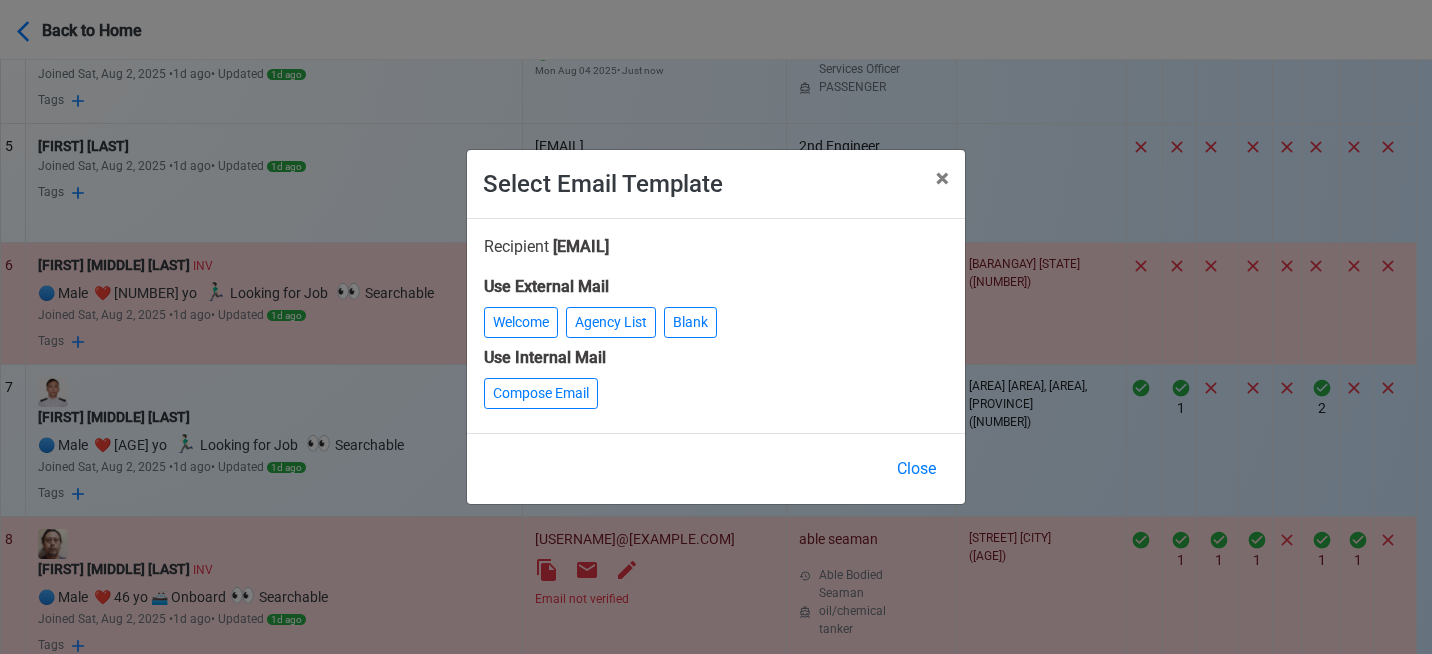 scroll, scrollTop: 1340, scrollLeft: 0, axis: vertical 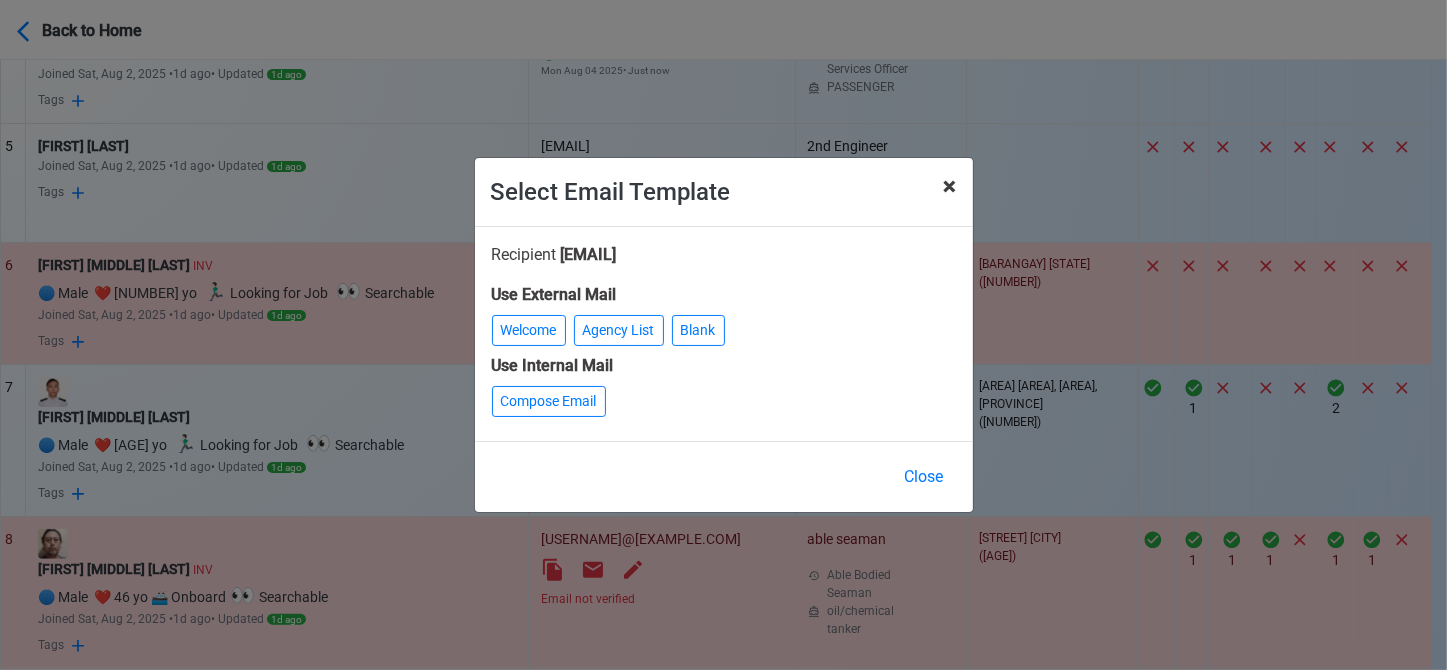 click on "×" at bounding box center [950, 186] 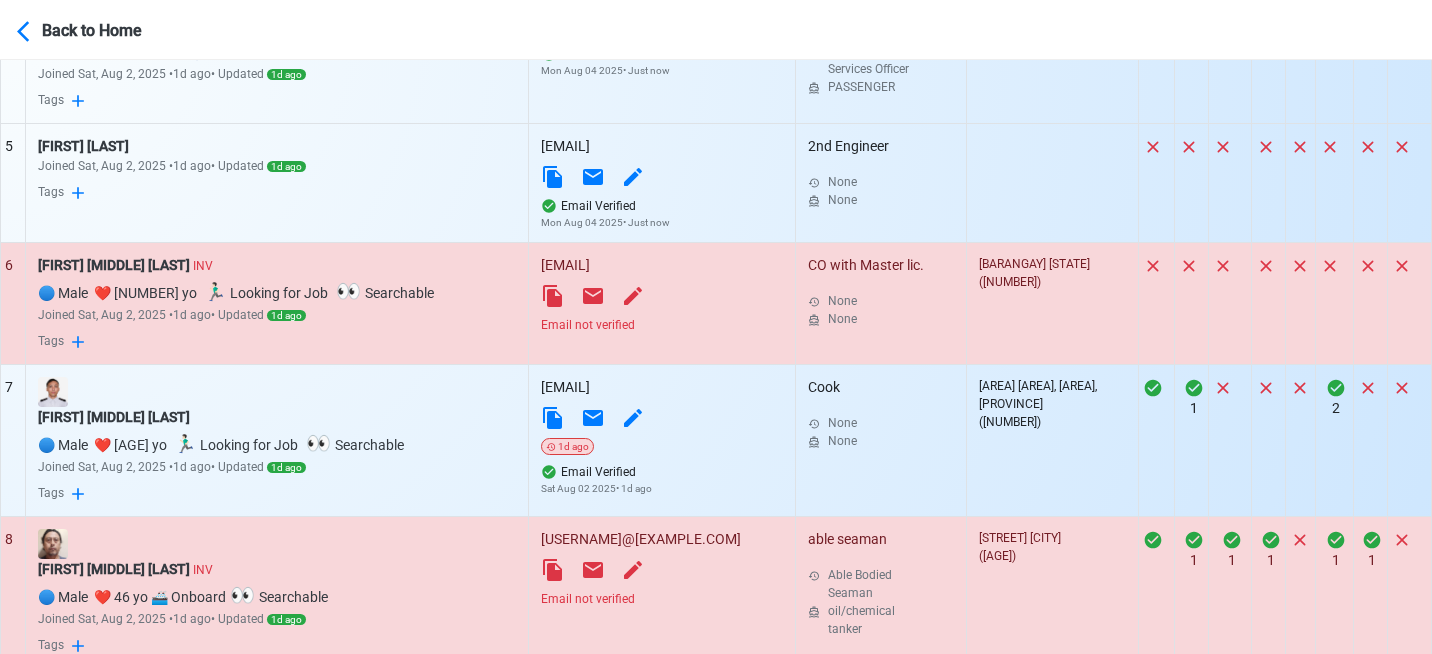 click on "Email not verified" at bounding box center [661, 325] 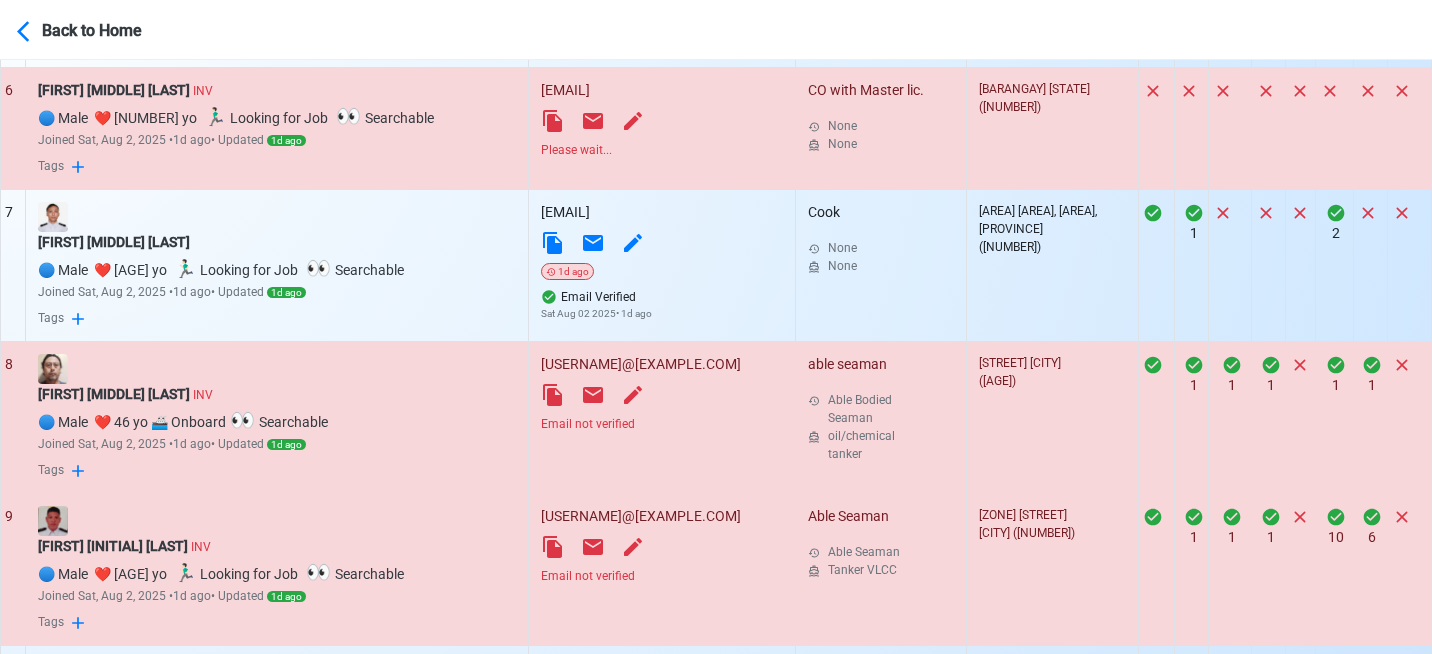 scroll, scrollTop: 1535, scrollLeft: 0, axis: vertical 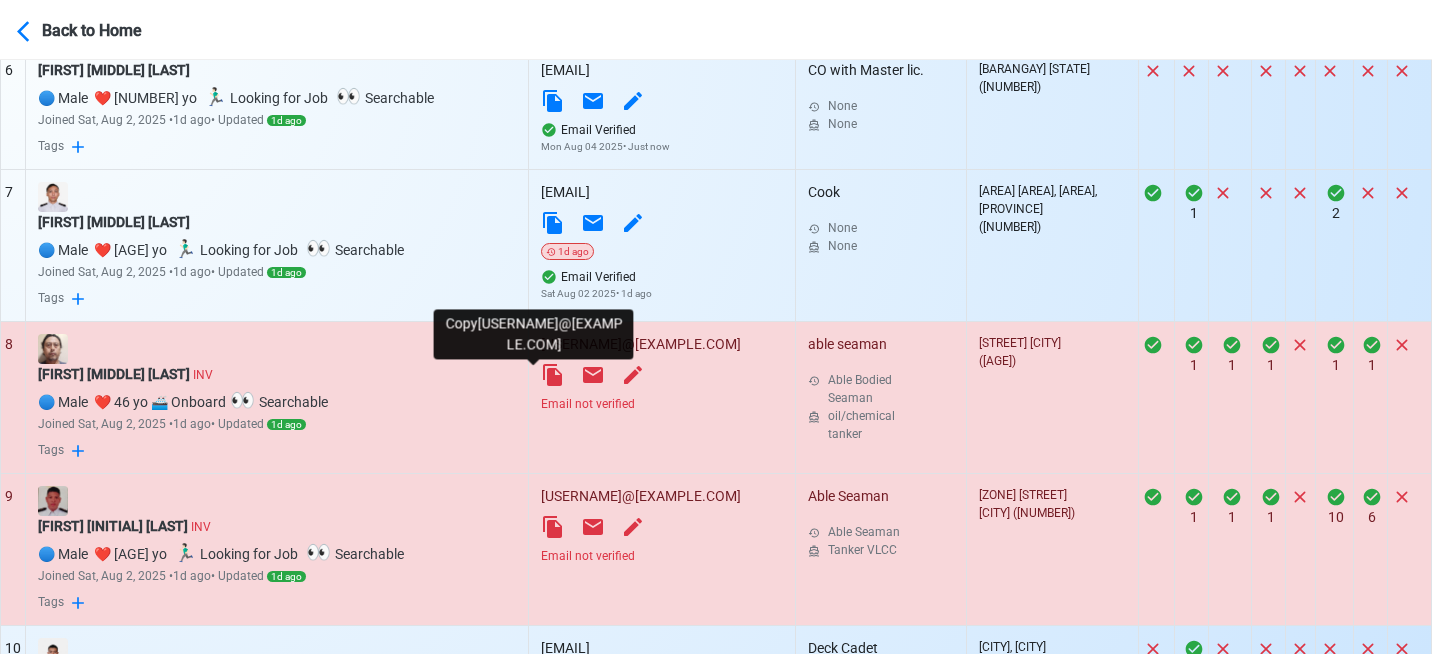 click 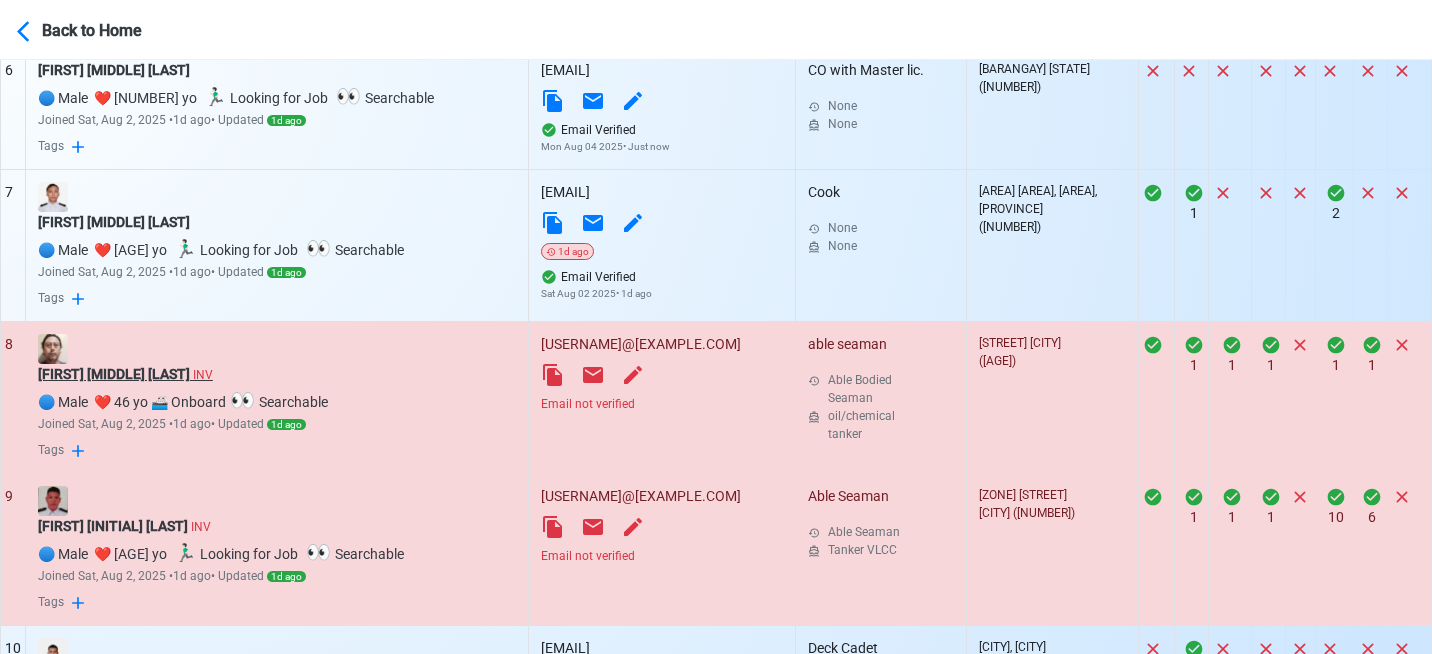 drag, startPoint x: 108, startPoint y: 378, endPoint x: 73, endPoint y: 378, distance: 35 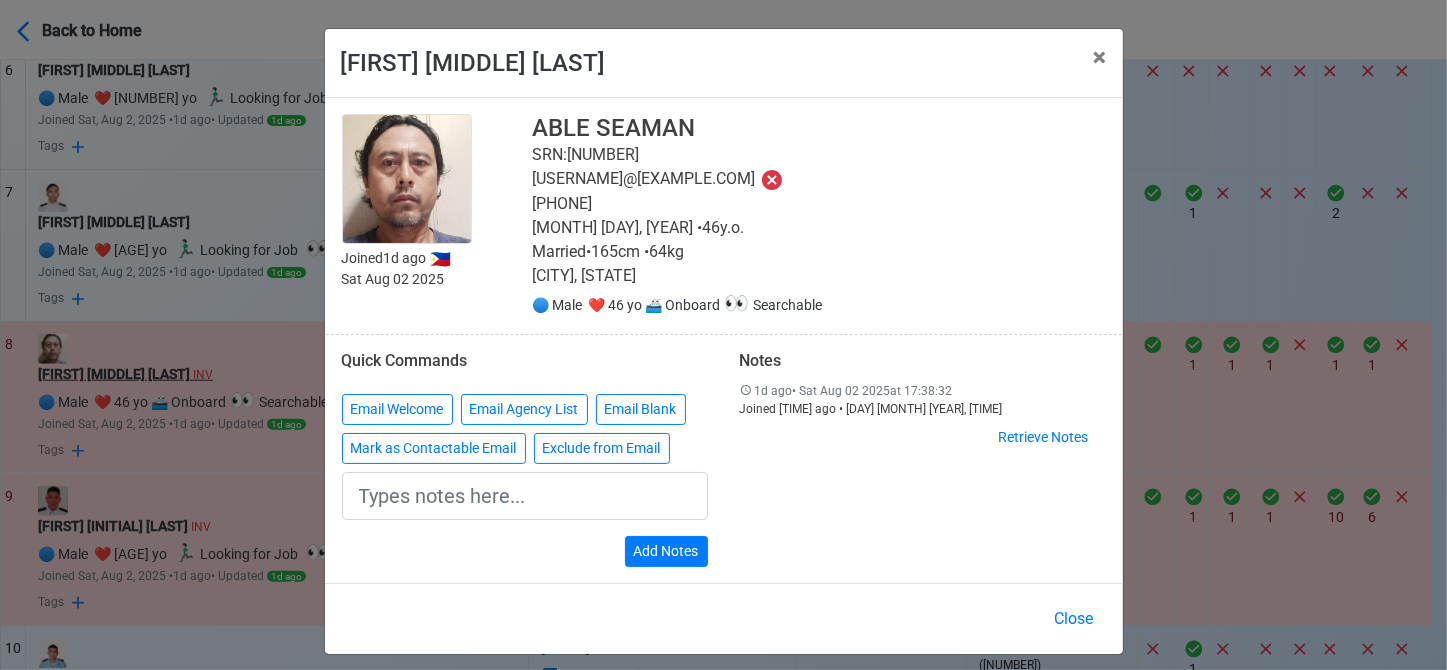 click on "[FIRST] [MIDDLE] [LAST] × Close Joined [TIME] ago 🇵🇭 [DAY] [MONTH] [YEAR] ABLE SEAMAN SRN: [NUMBER] [EMAIL] [PHONE] [MONTH] [DAY], [YEAR] • [AGE] y.o. Married • [NUMBER] cm • [NUMBER] kg [CITY], [STATE] 🔵 Male ️ ❤️ [AGE] yo 🚢 Onboard 👀 Searchable Quick Commands Email Welcome Email Agency List Email Blank Mark as Contactable Email Exclude from Email Add Notes Notes [TIME] ago • [DAY] [MONTH] [YEAR] at [TIME] Joined [TIME] ago •
[DAY] [MONTH] [YEAR],
[TIME] Retrieve Notes Close" at bounding box center (723, 335) 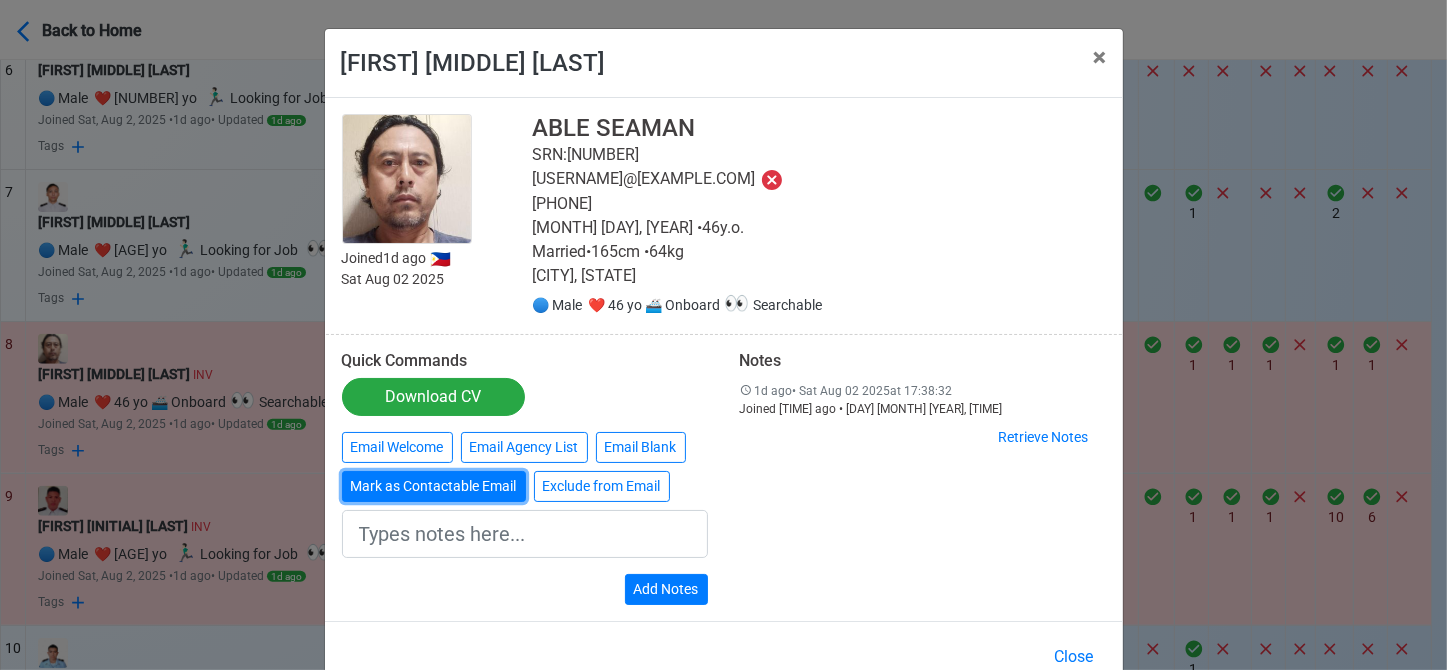 click on "Mark as   Contactable Email" at bounding box center (434, 486) 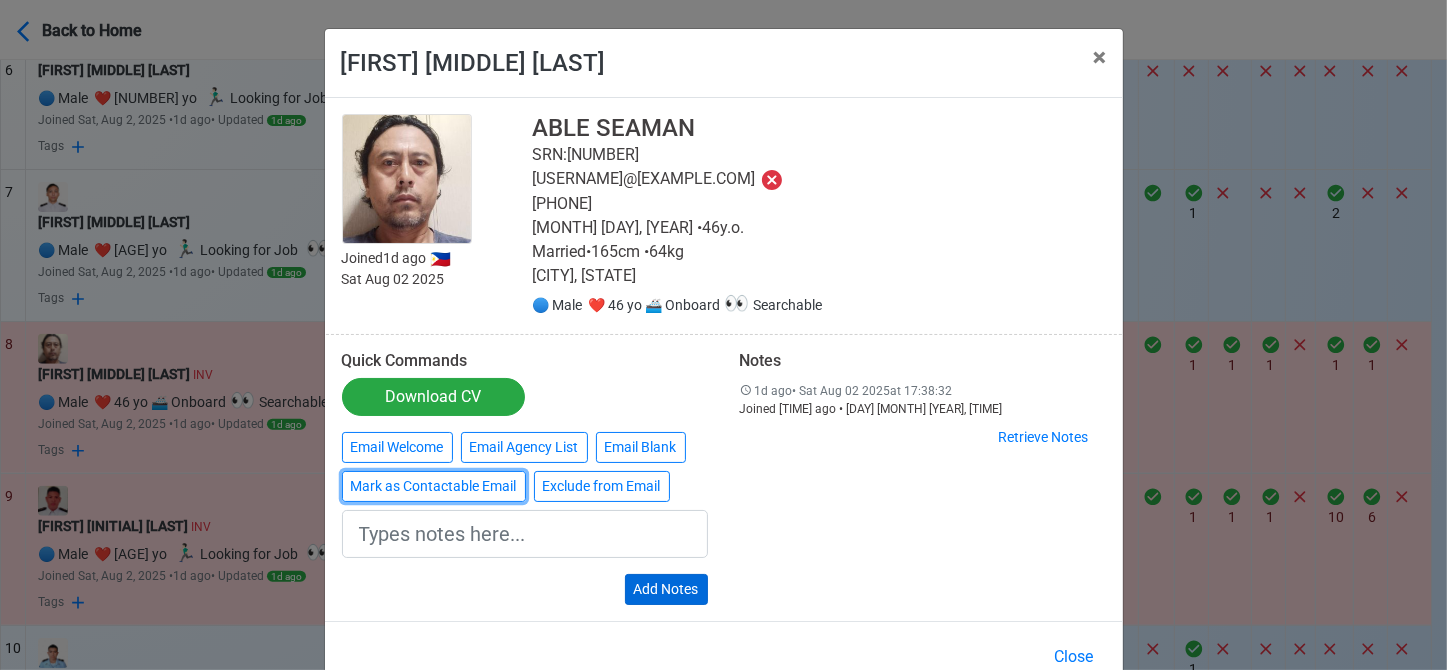 type on "Marked as Contactable email" 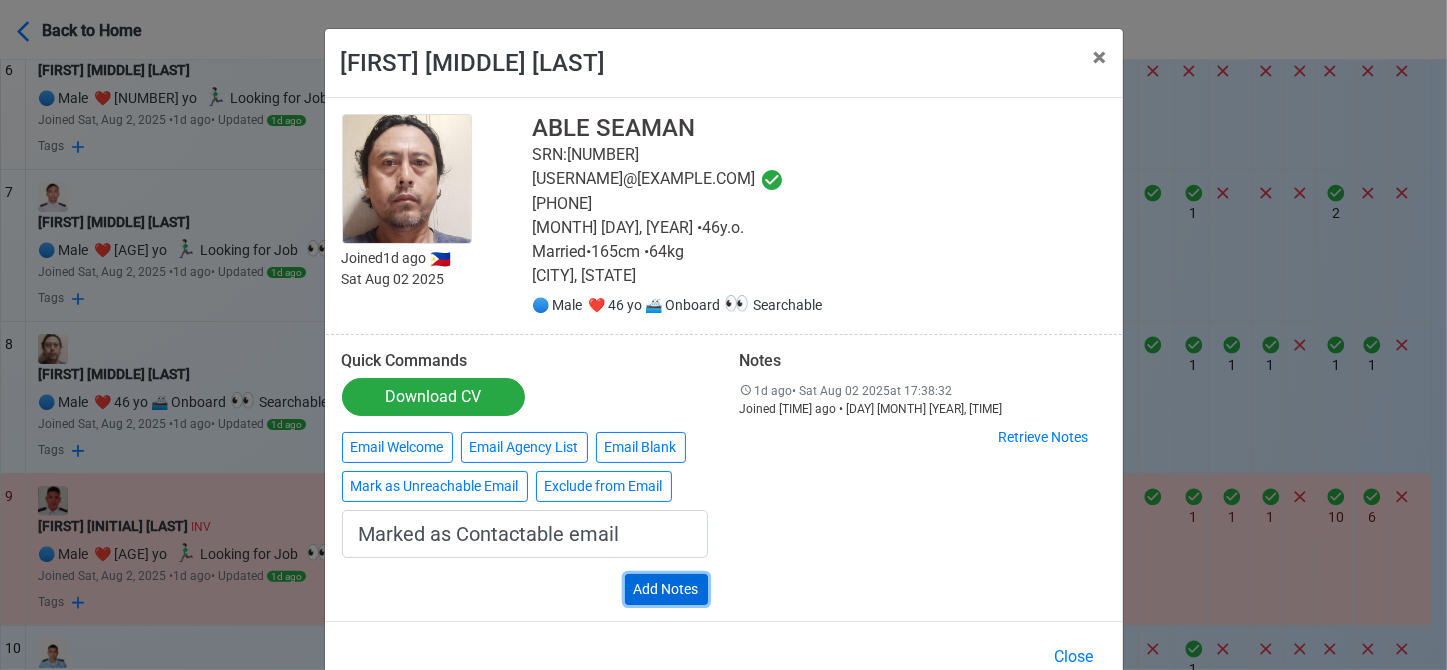 click on "Add Notes" at bounding box center [666, 589] 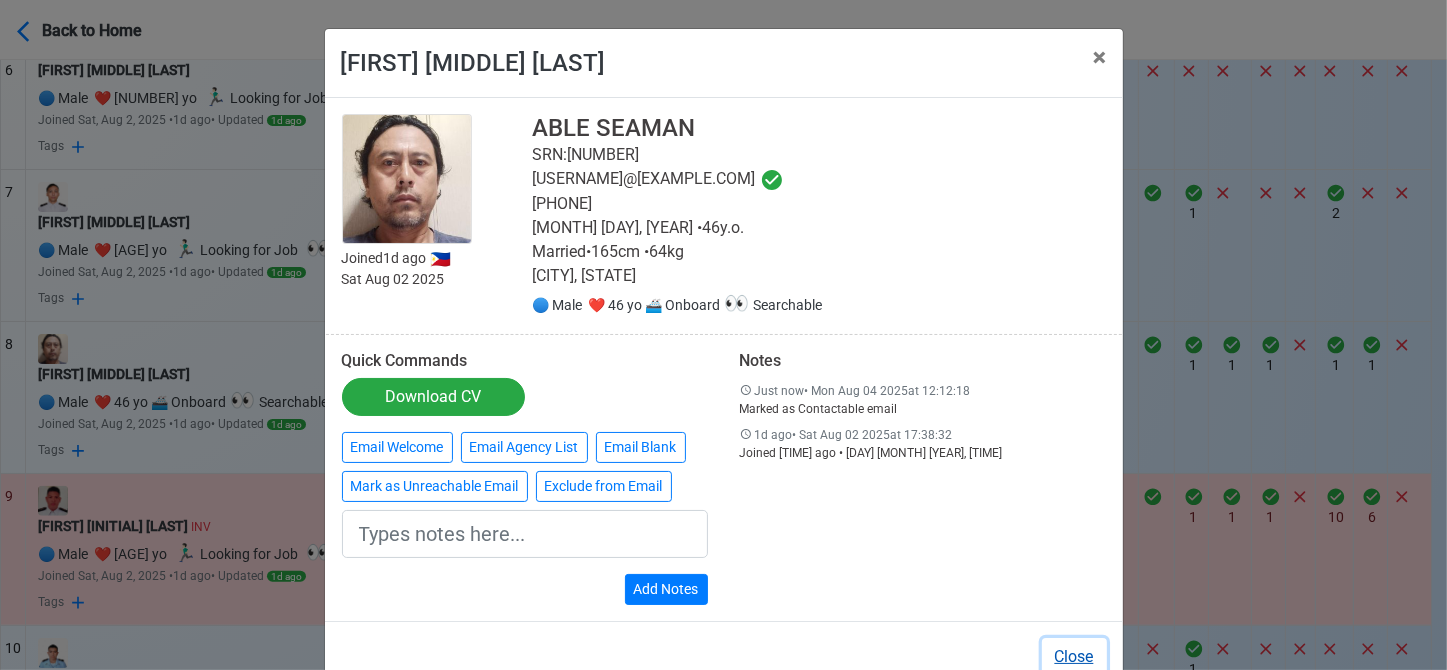 click on "Close" at bounding box center [1074, 657] 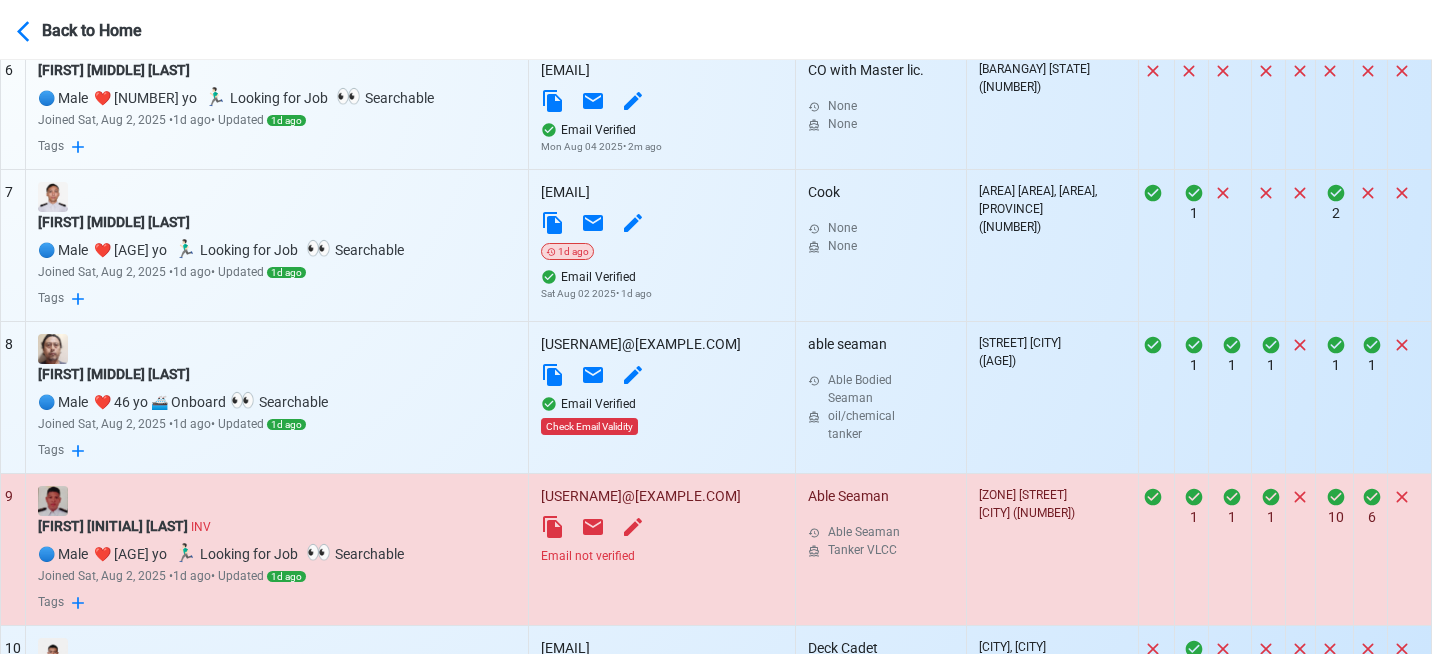 click on "Email not verified" at bounding box center (661, 556) 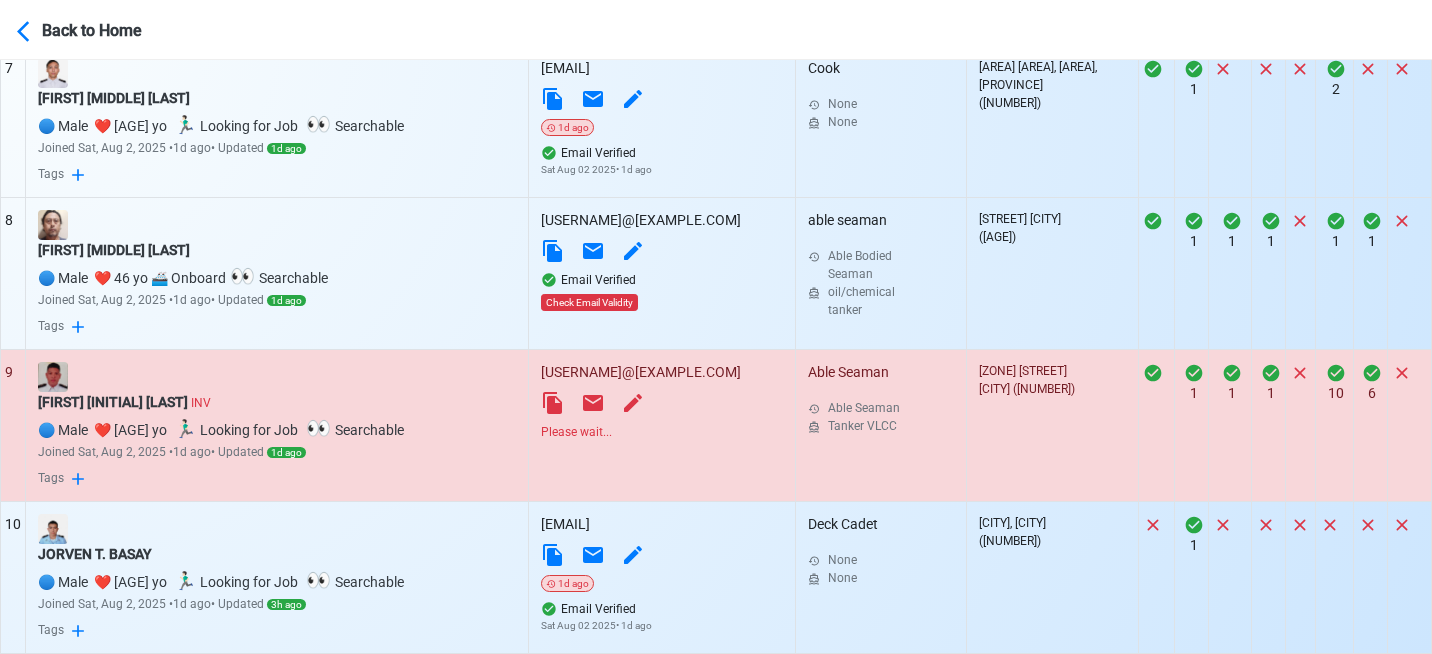 scroll, scrollTop: 1796, scrollLeft: 0, axis: vertical 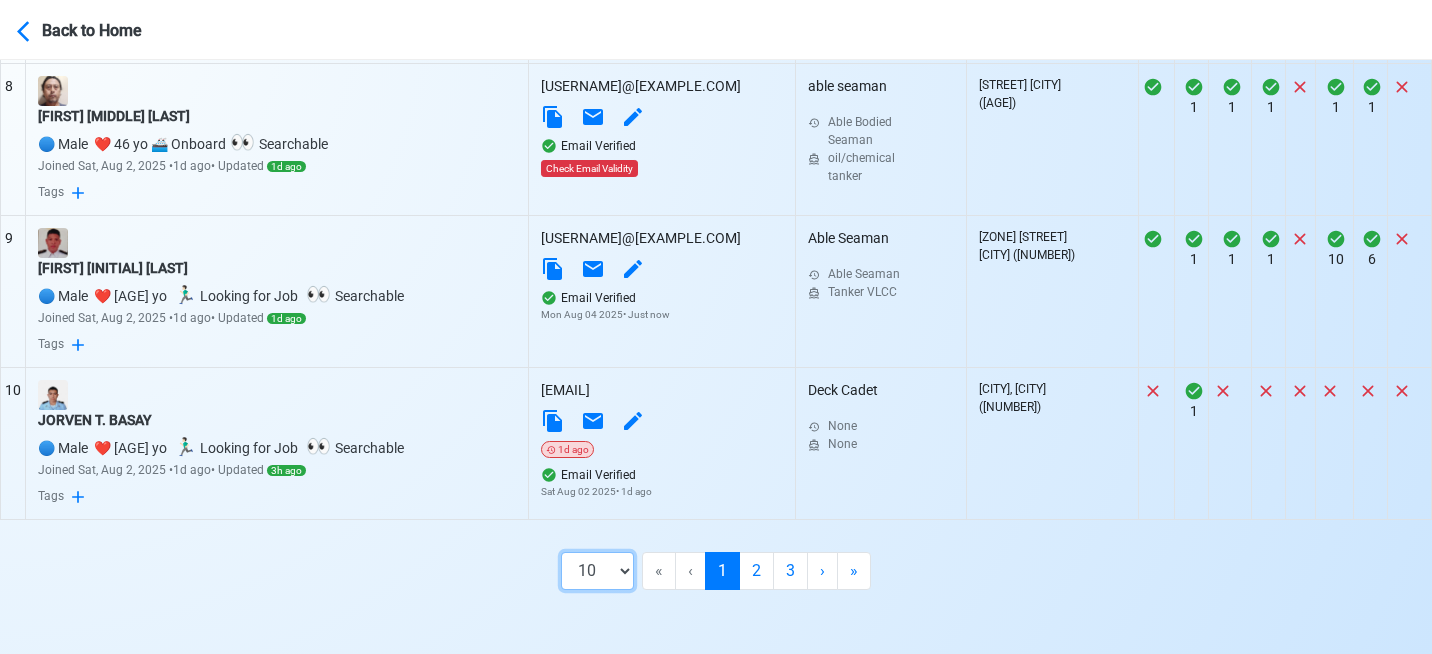 click on "10 50 100 200" at bounding box center [597, 571] 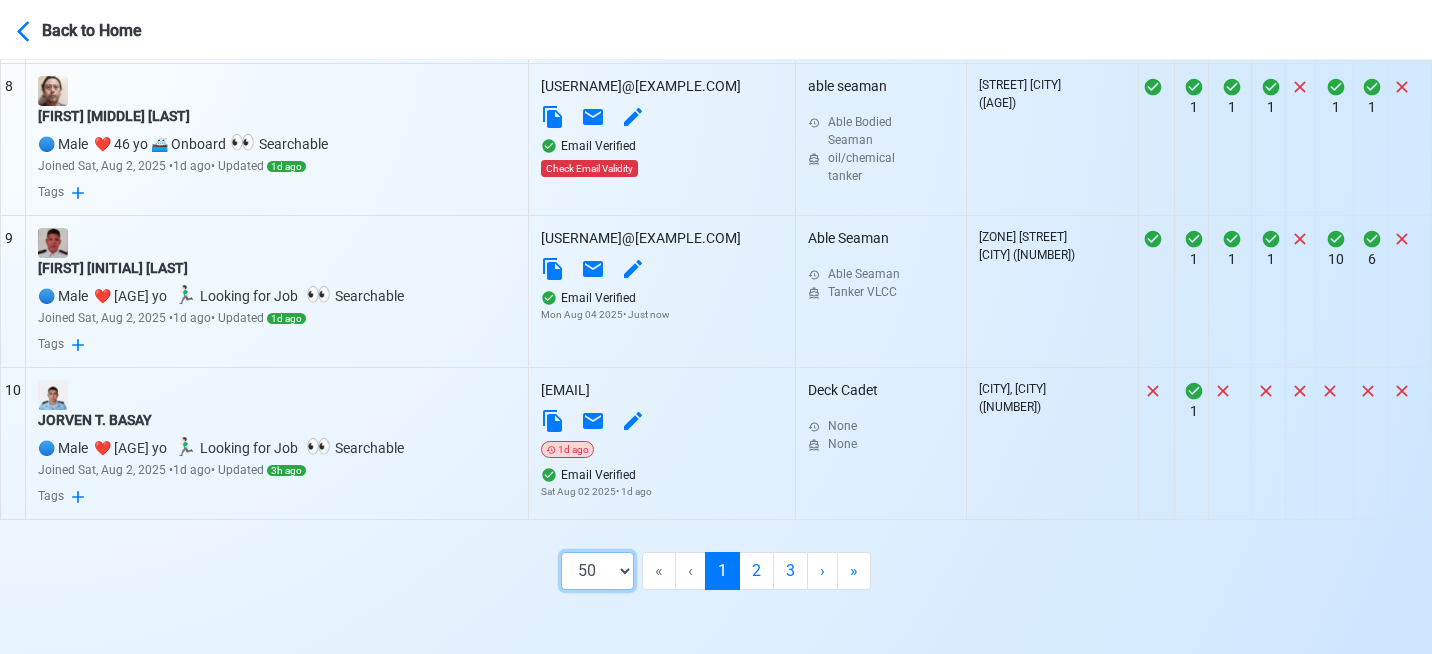 click on "10 50 100 200" at bounding box center [597, 571] 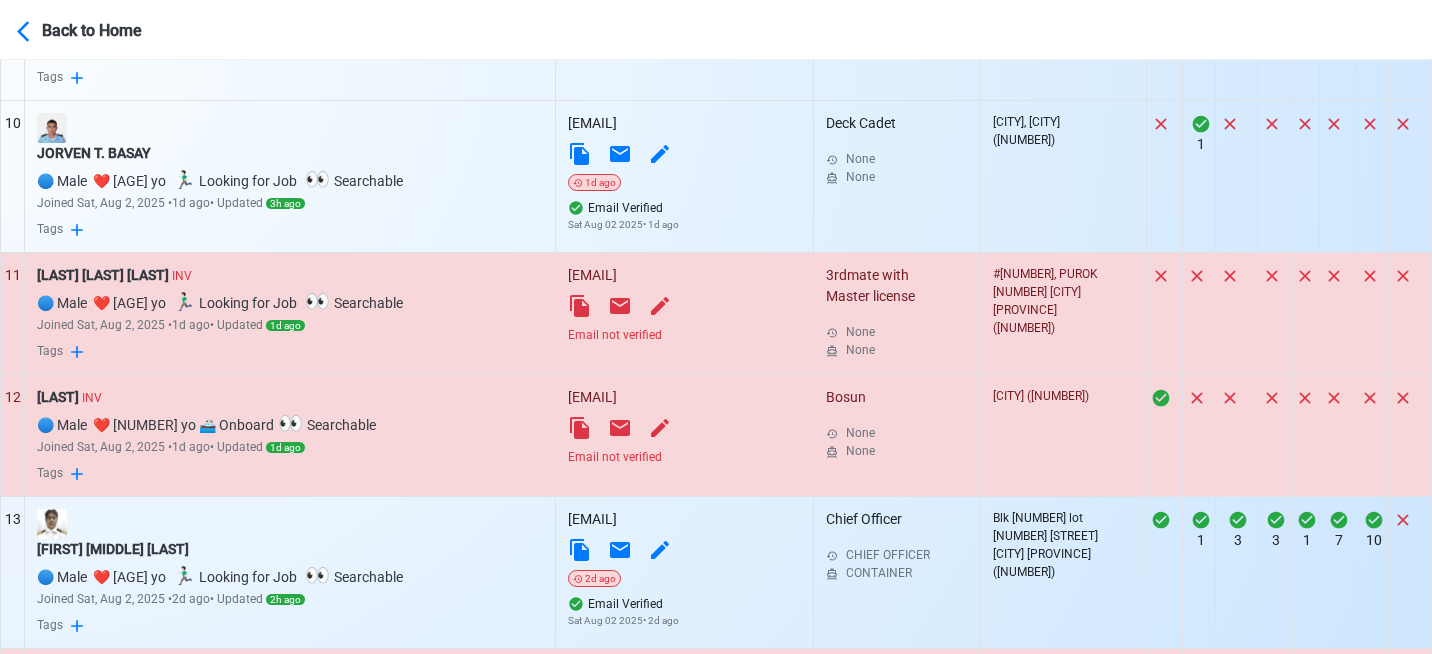 scroll, scrollTop: 2062, scrollLeft: 0, axis: vertical 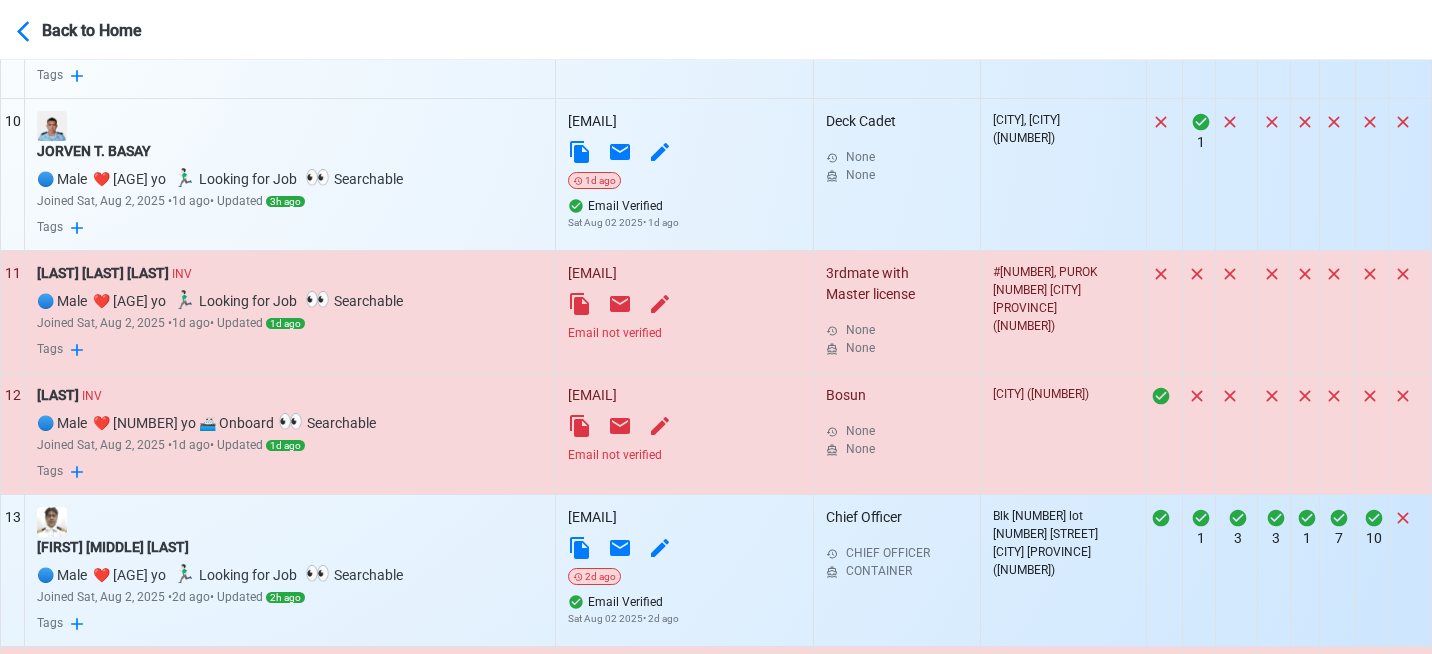 click on "Email not verified" at bounding box center [684, 333] 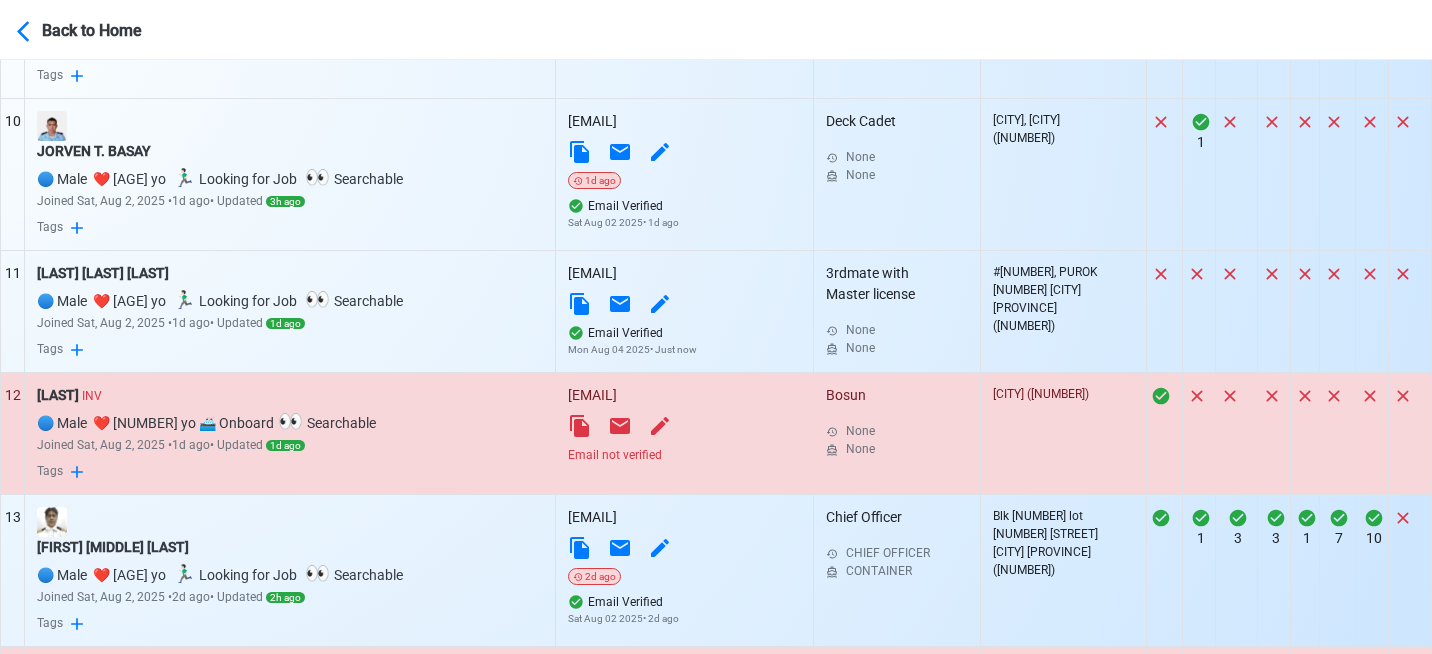 click on "Email not verified" at bounding box center [684, 455] 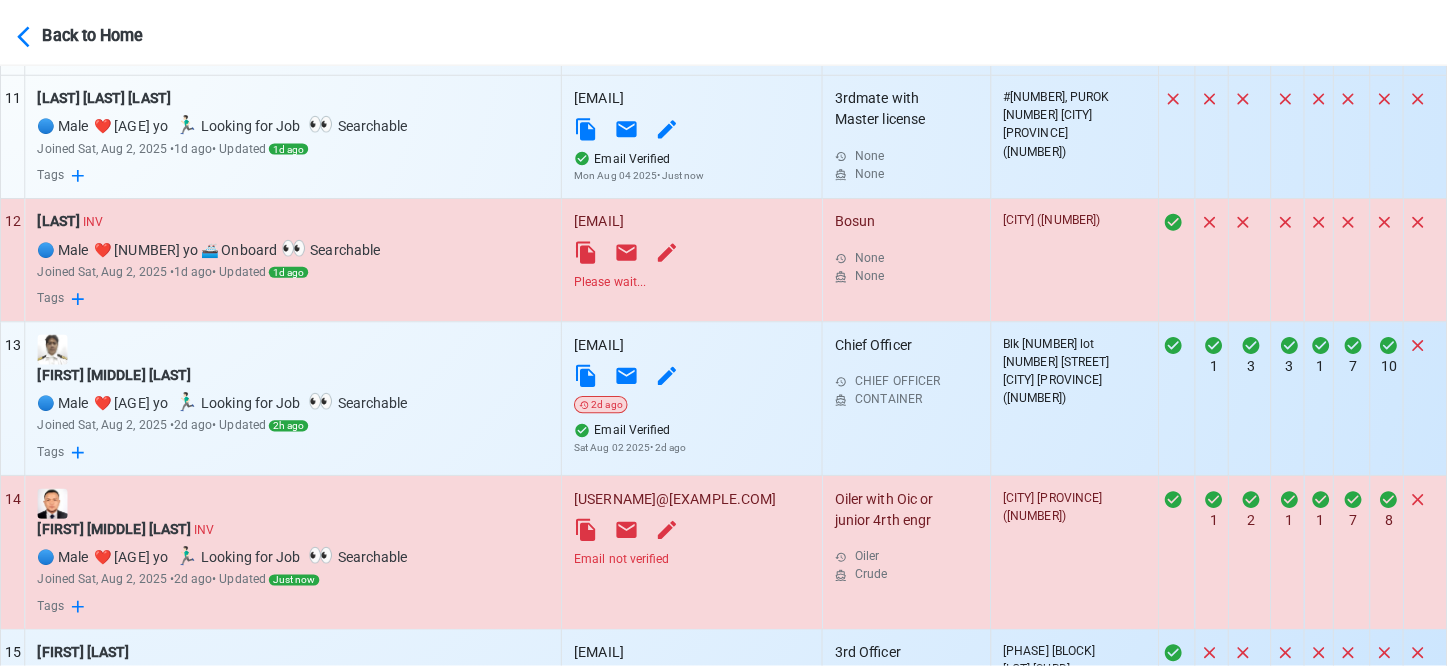 scroll, scrollTop: 2244, scrollLeft: 0, axis: vertical 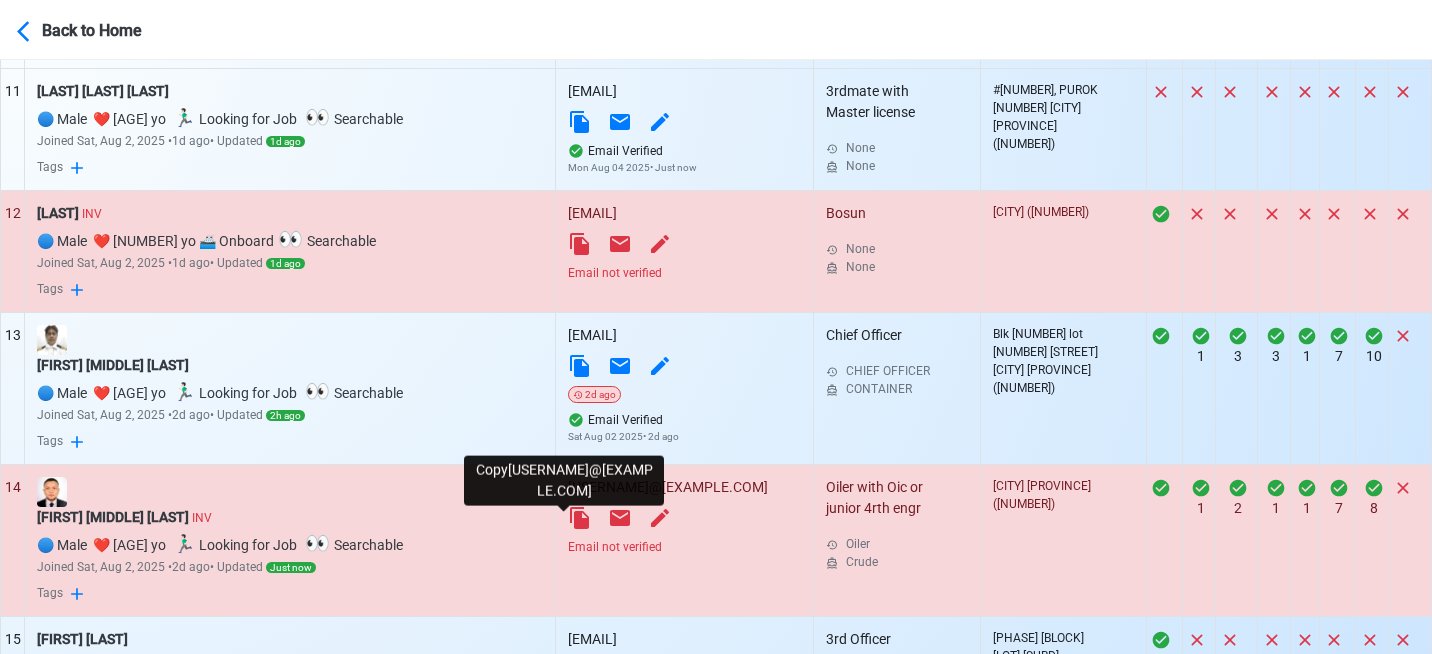 click 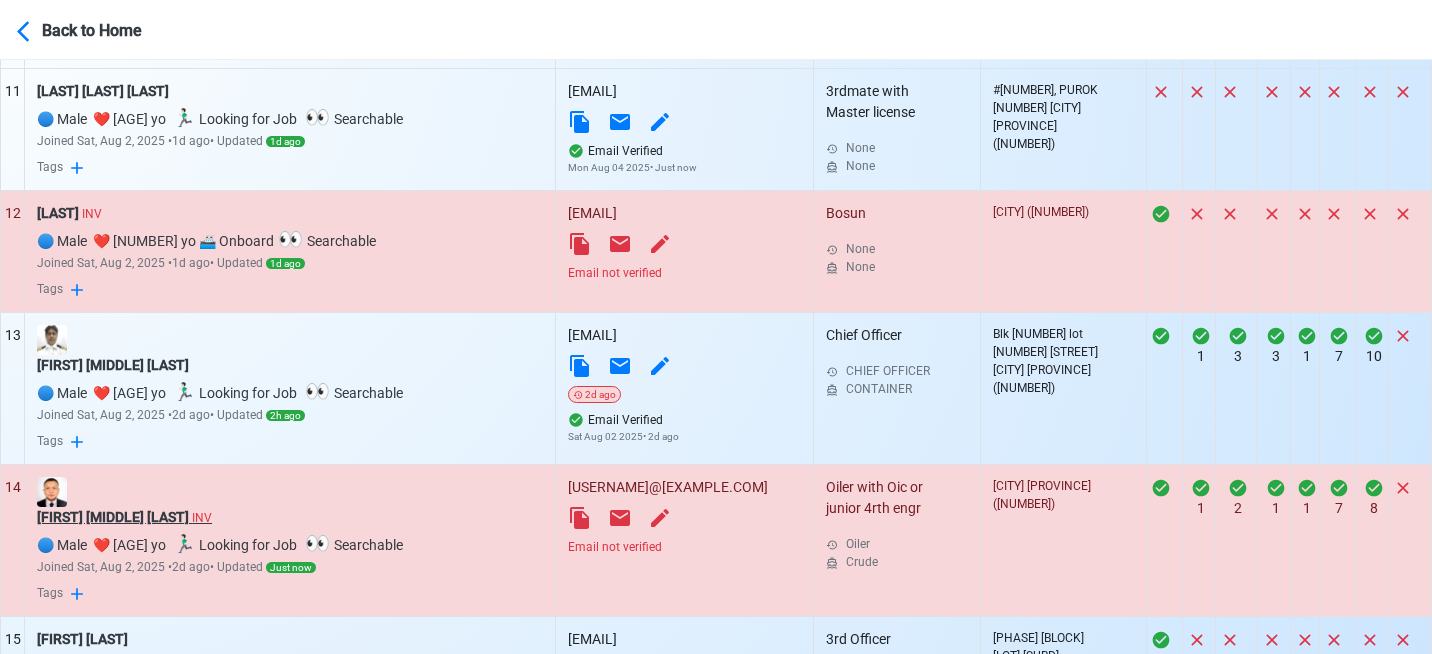 click on "[FIRST] [MIDDLE] [LAST]   INV" at bounding box center [290, 517] 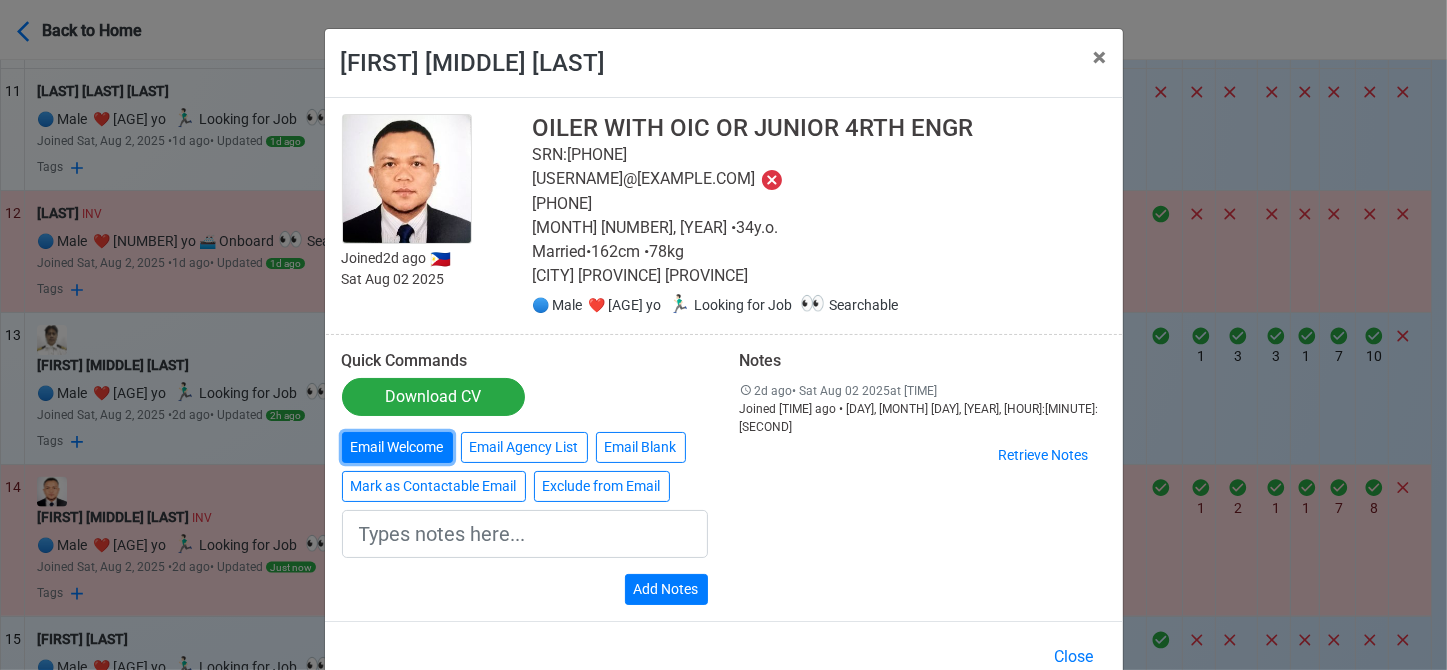 click on "Email Welcome" at bounding box center [397, 447] 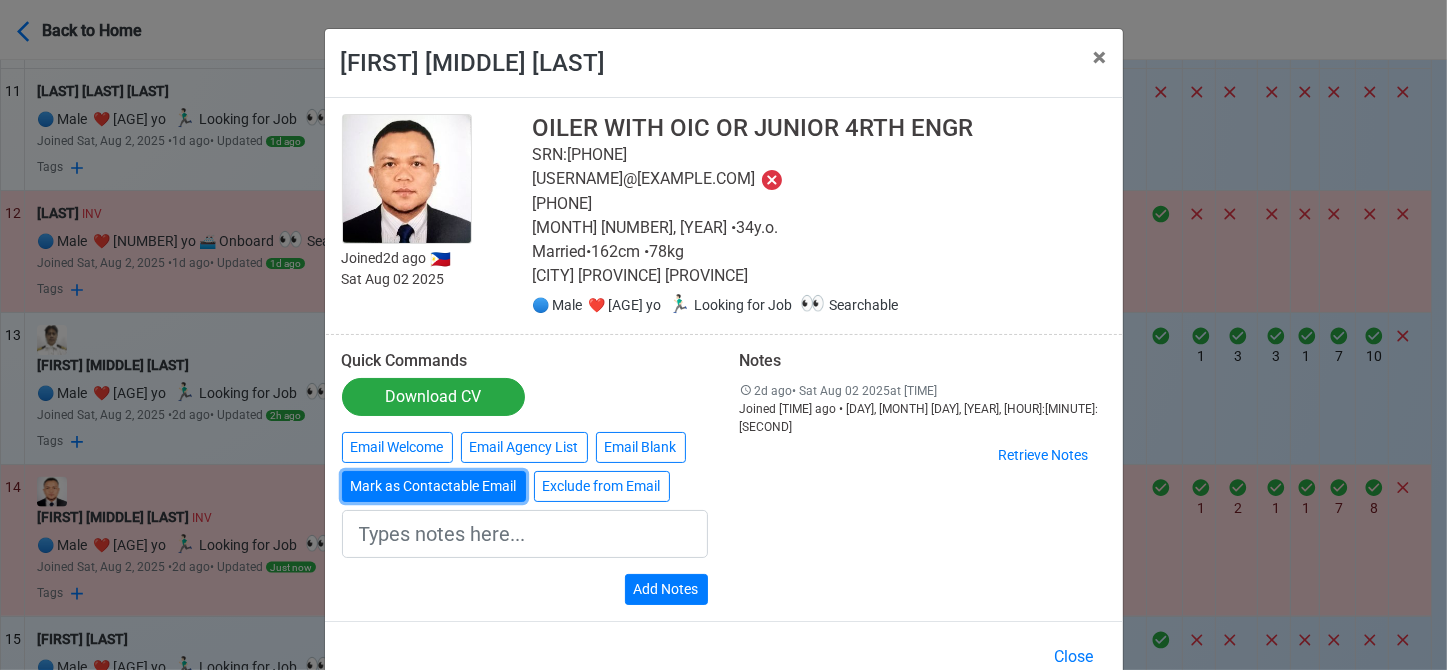 click on "Mark as   Contactable Email" at bounding box center [434, 486] 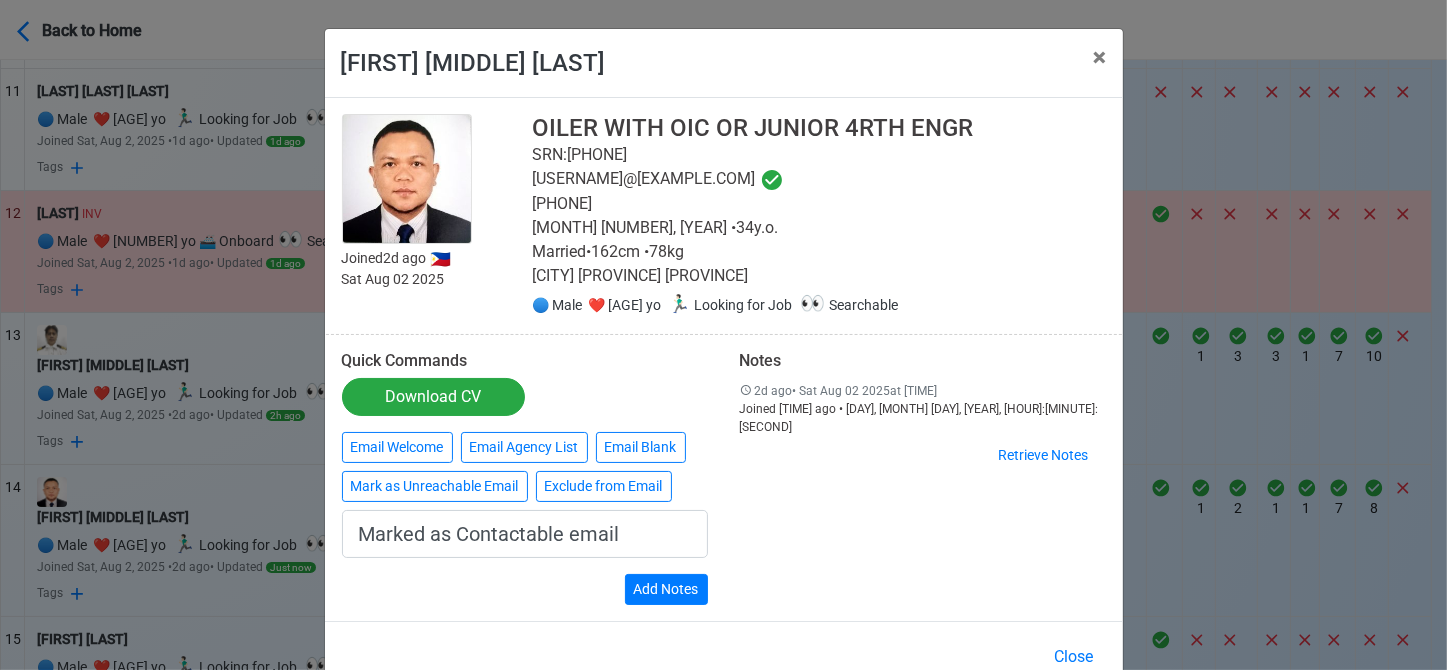 drag, startPoint x: 672, startPoint y: 588, endPoint x: 1039, endPoint y: 563, distance: 367.85052 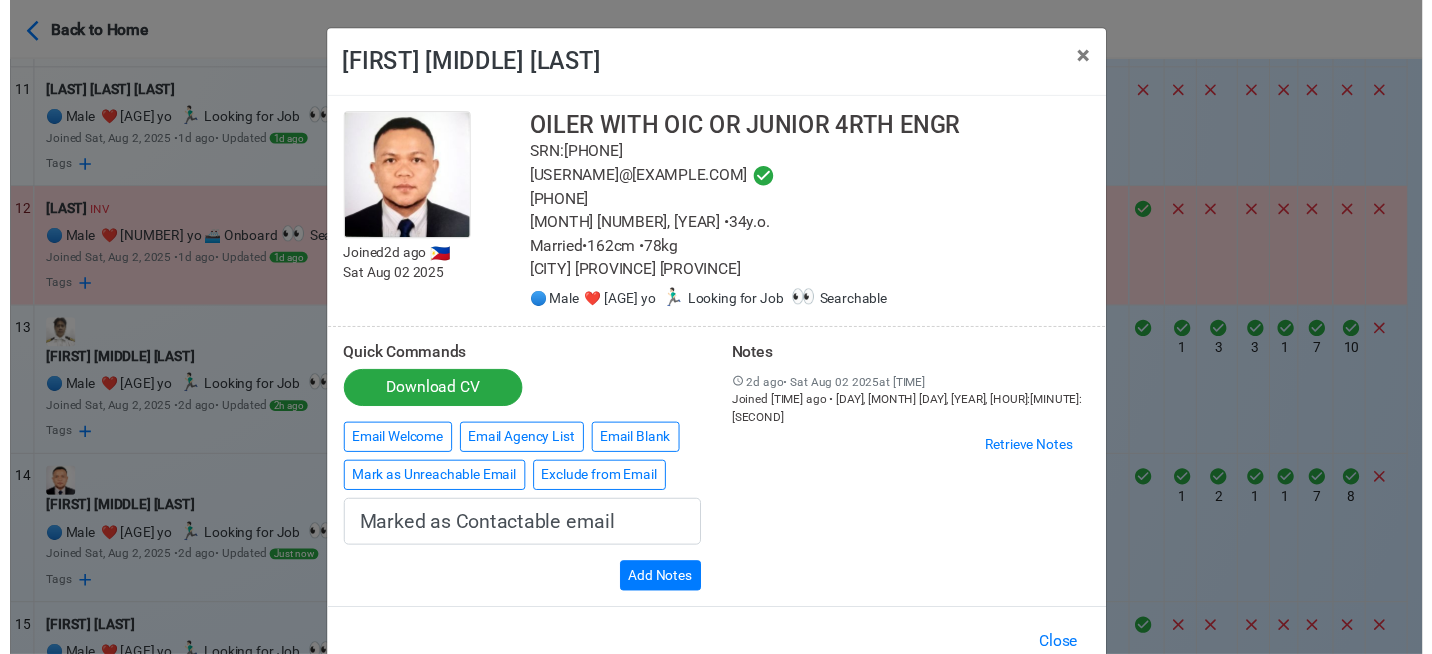 scroll, scrollTop: 50, scrollLeft: 0, axis: vertical 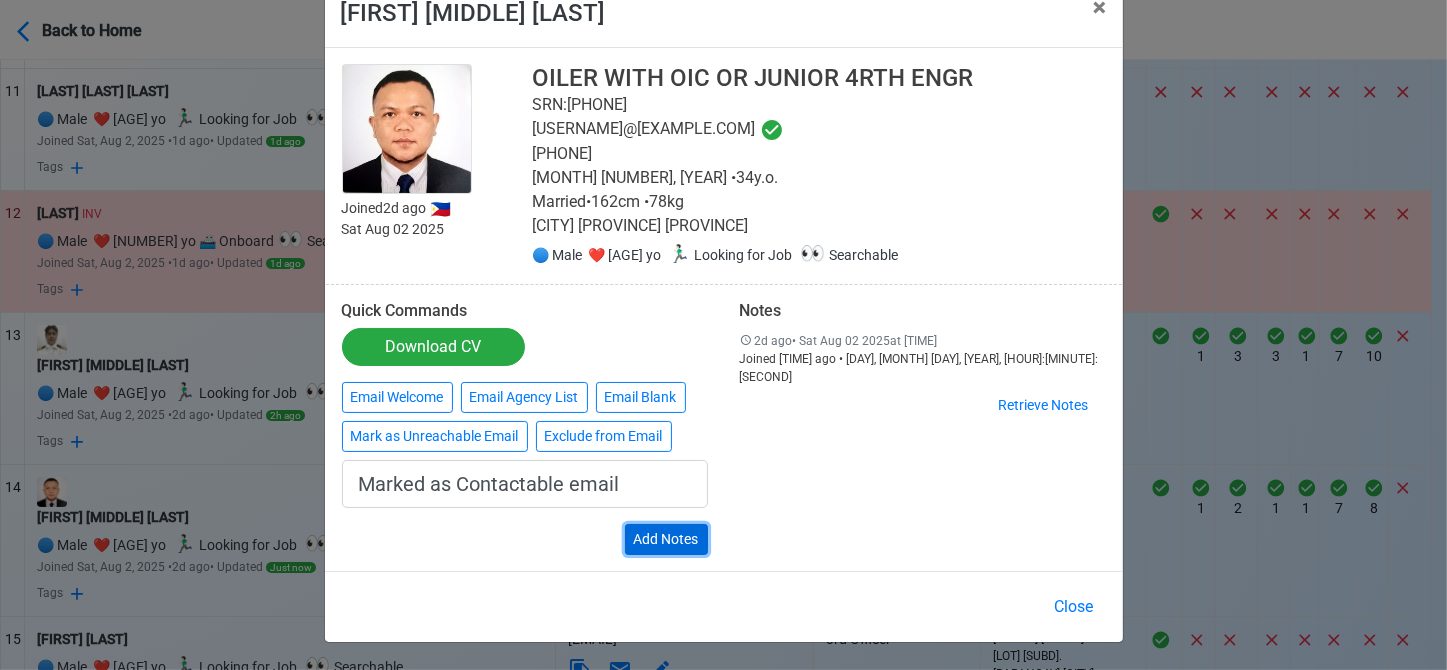 click on "Add Notes" at bounding box center [666, 539] 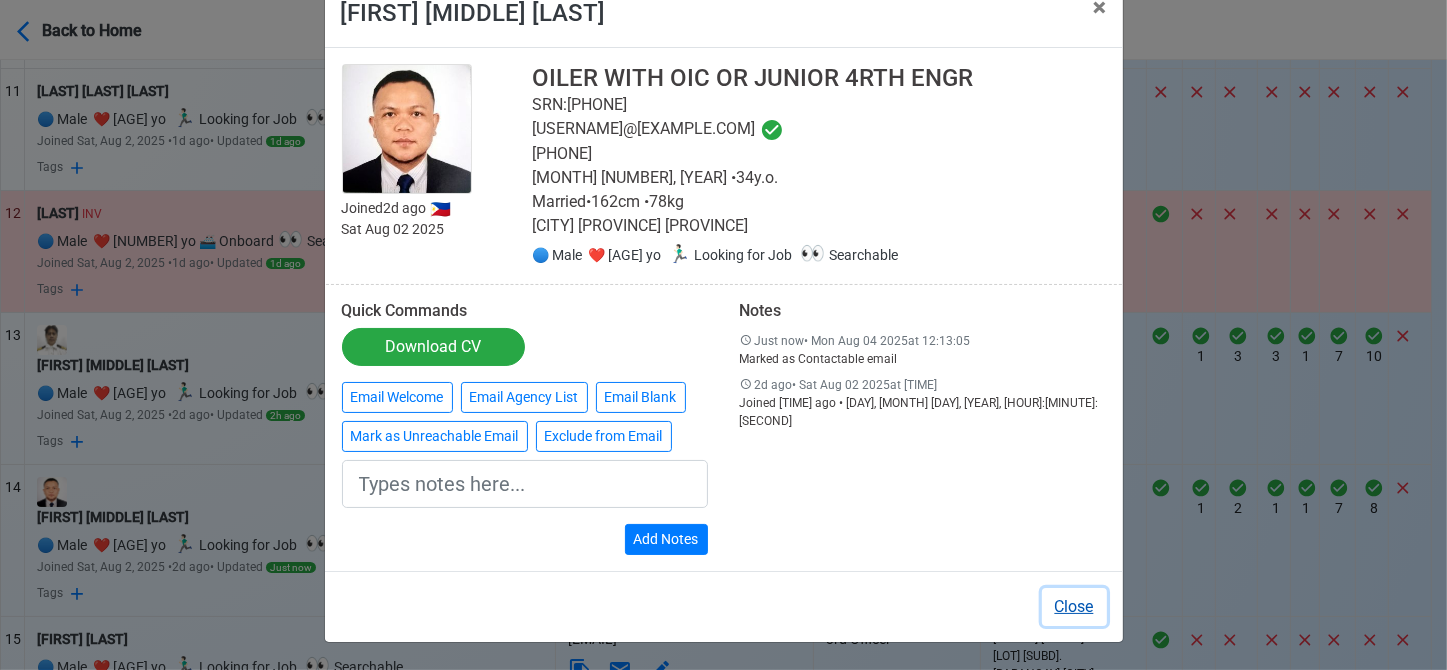 click on "Close" at bounding box center (1074, 607) 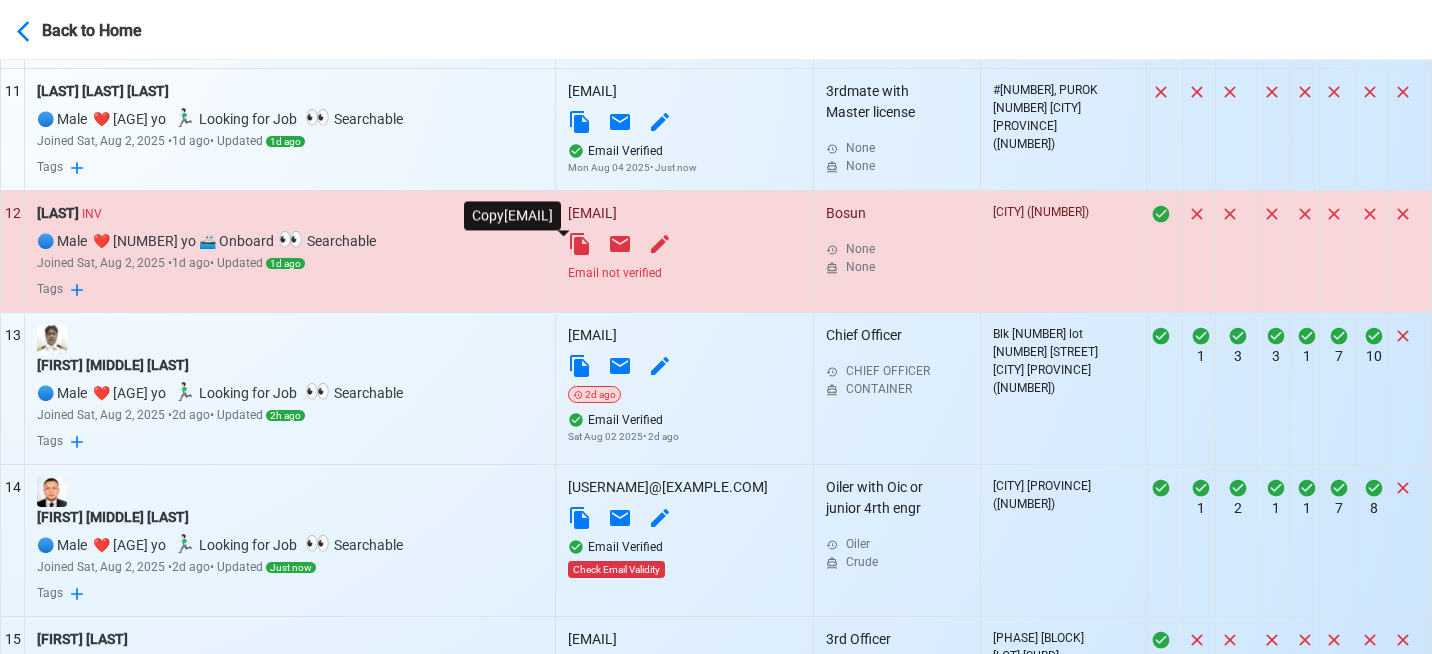 click 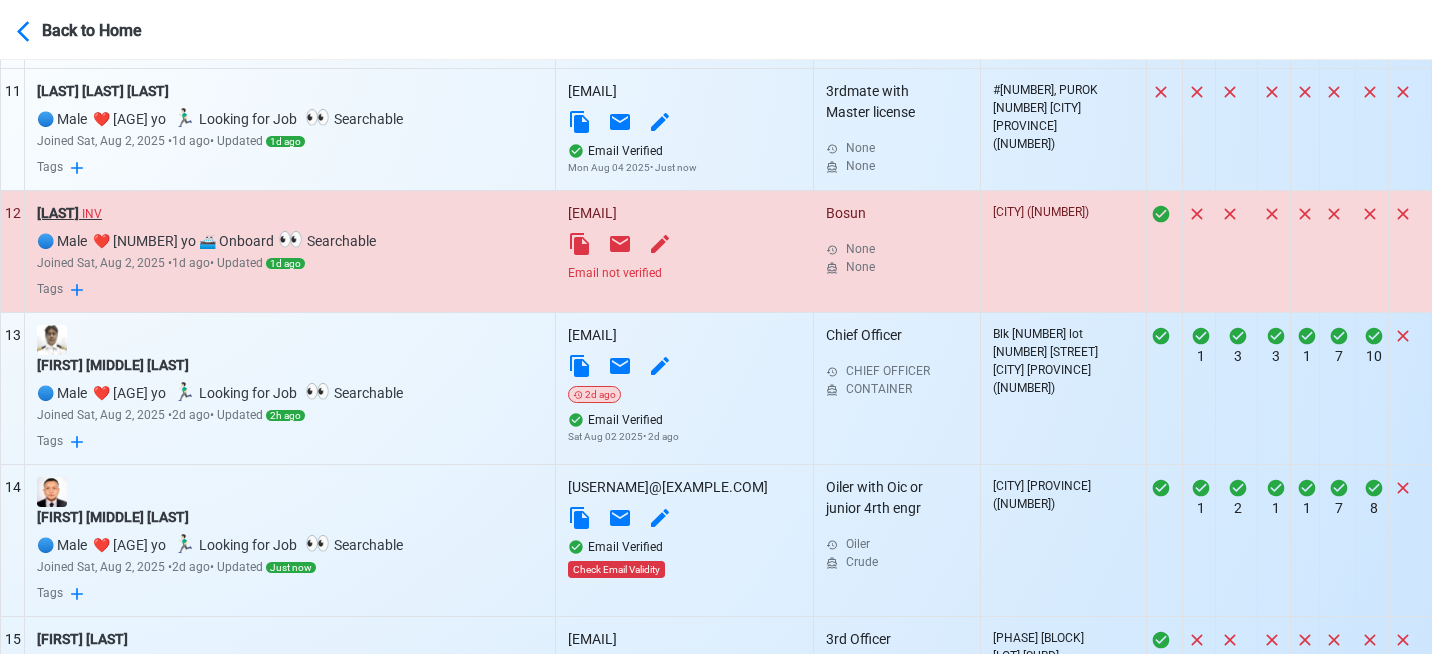 click on "Borromeo INV" at bounding box center [290, 213] 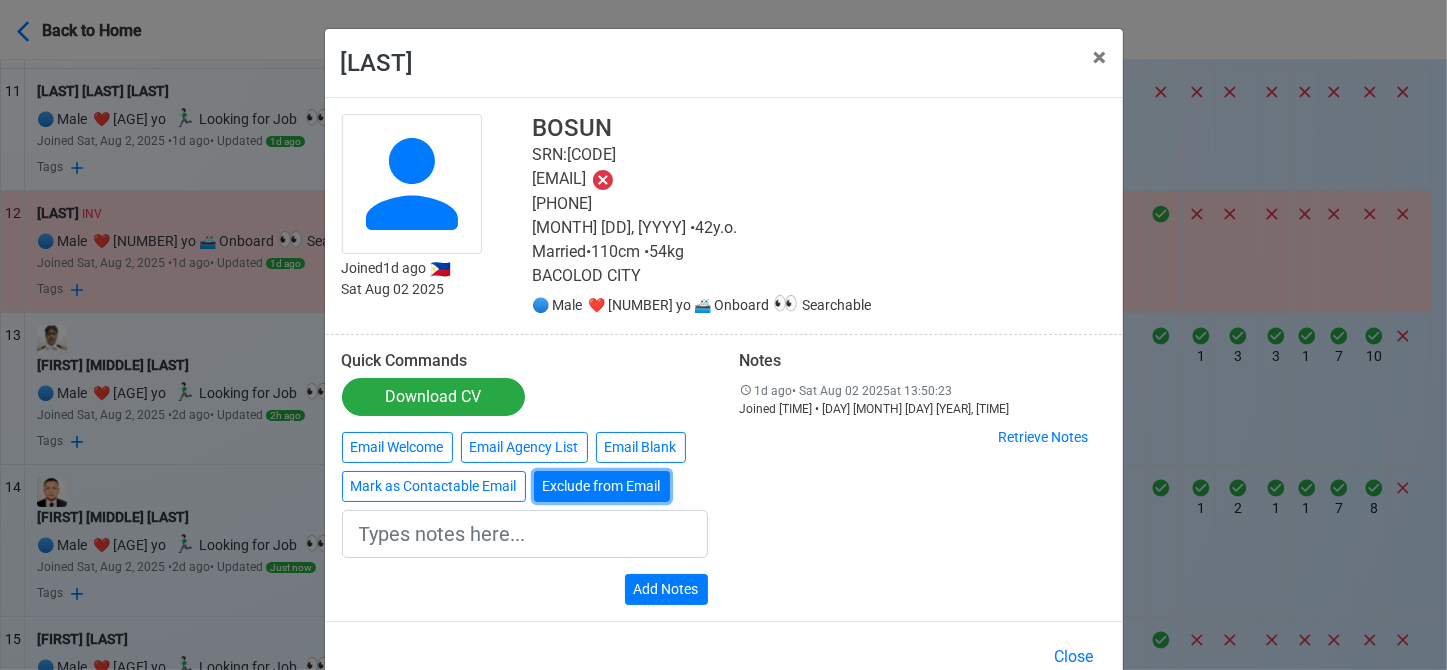 click on "Exclude from Email" at bounding box center [602, 486] 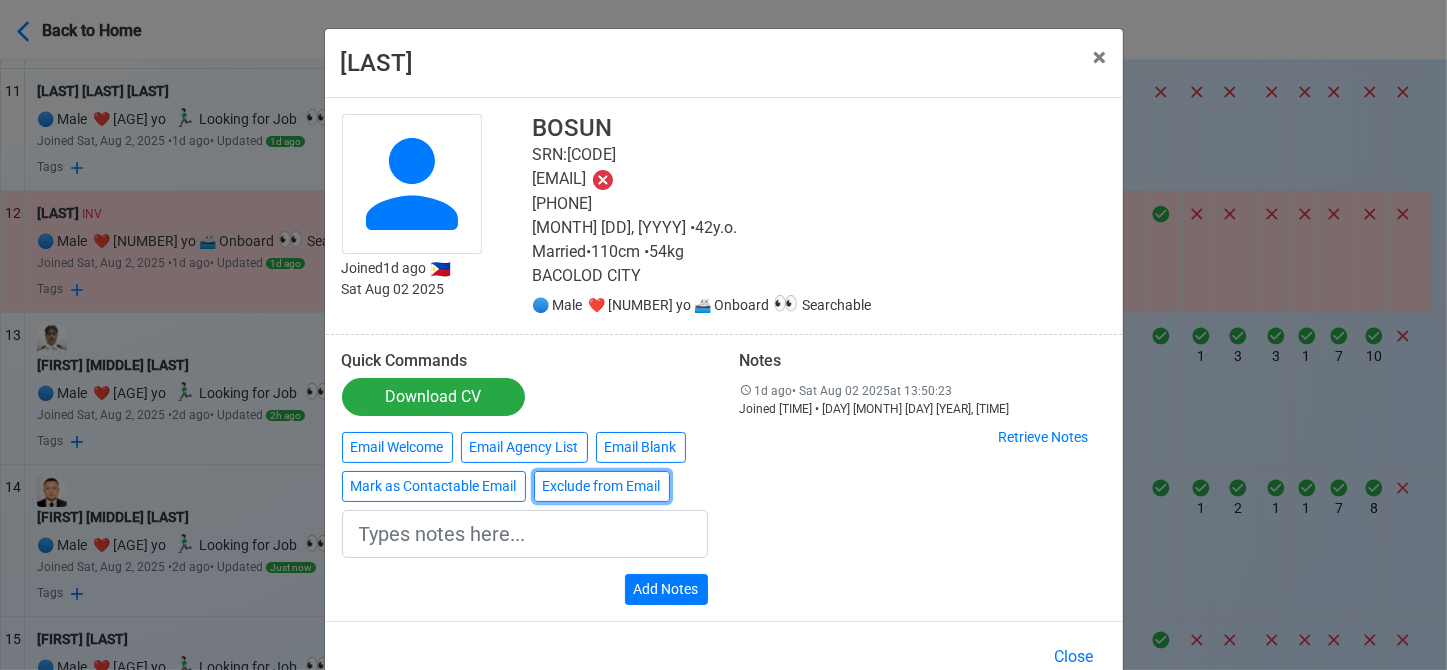 type on "Exclude from Email" 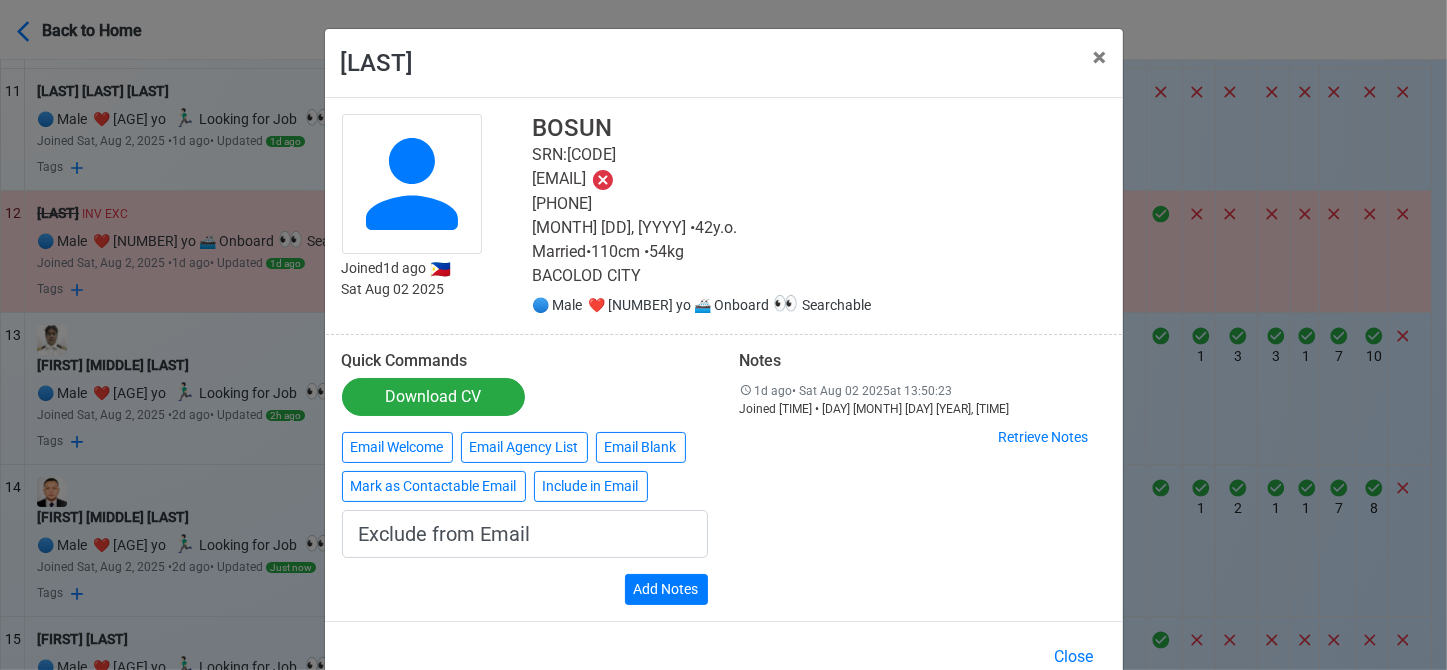 click on "Quick Commands Download CV Email Welcome Email Agency List Email Blank Mark as   Contactable Email Include in Email Exclude from Email Add Notes" at bounding box center [525, 478] 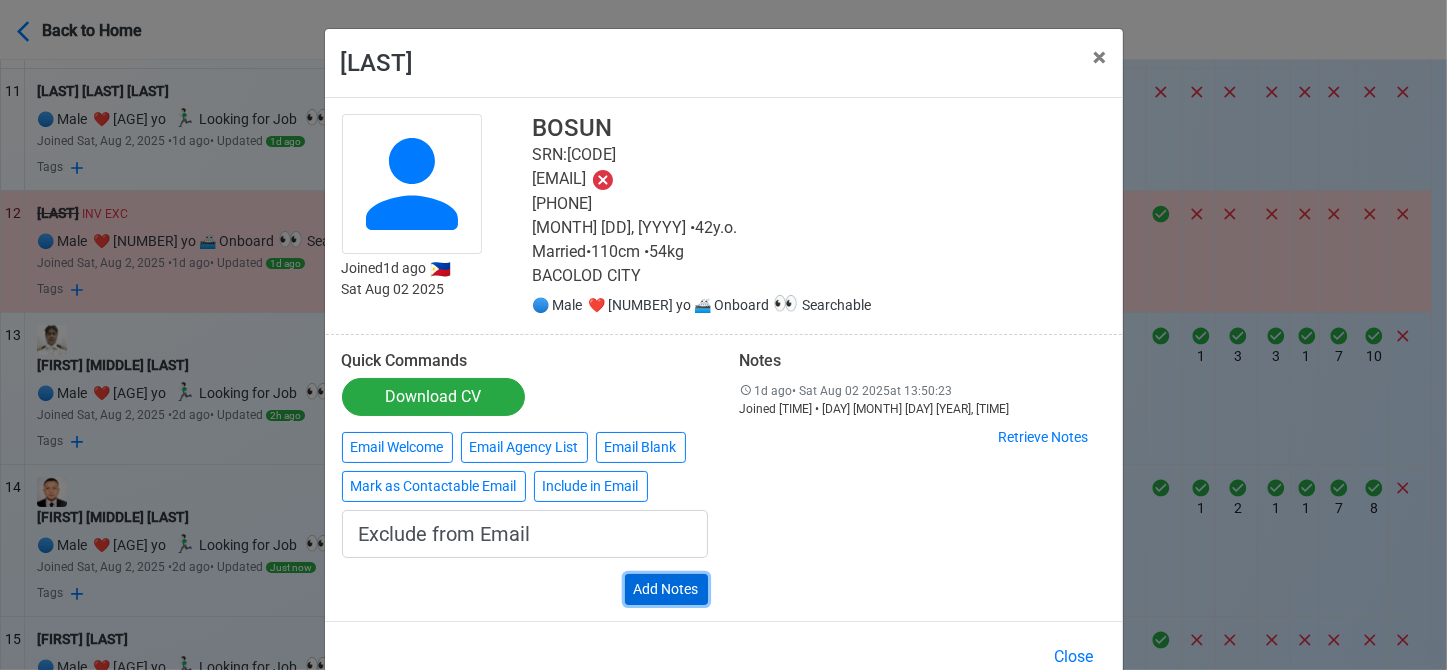 click on "Add Notes" at bounding box center [666, 589] 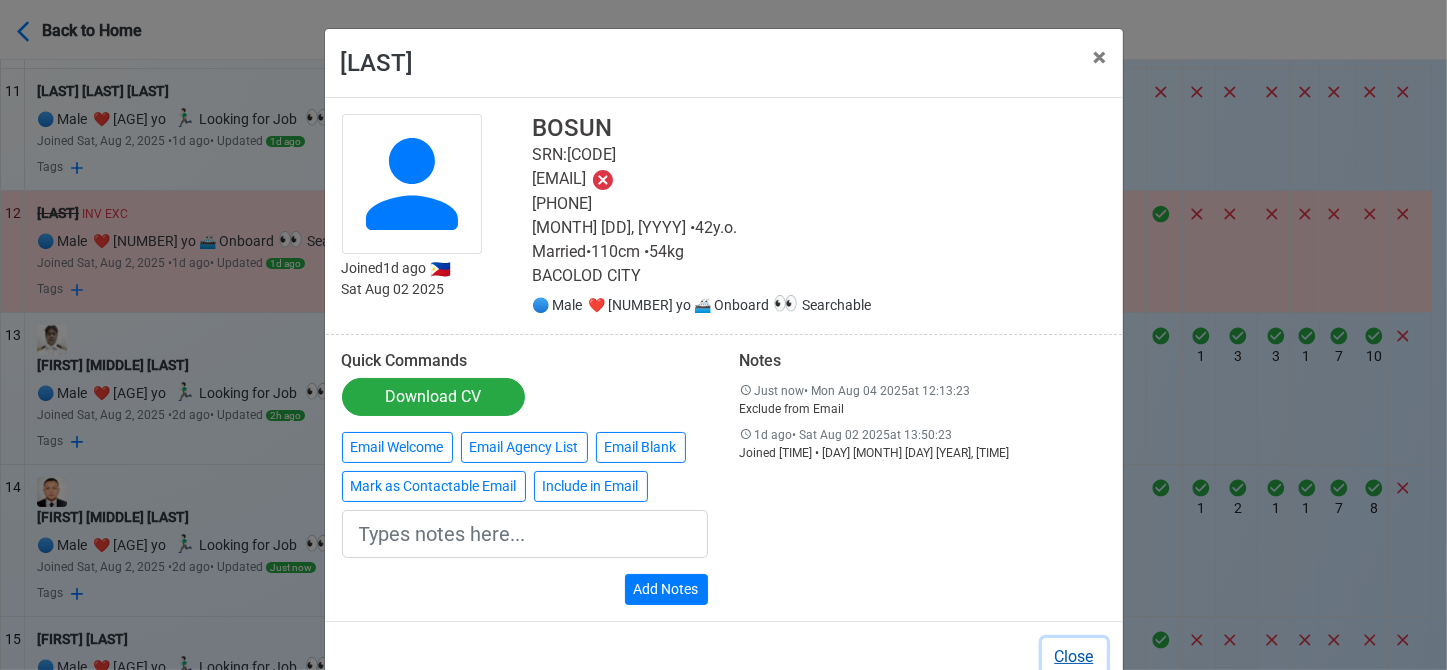 click on "Close" at bounding box center (1074, 657) 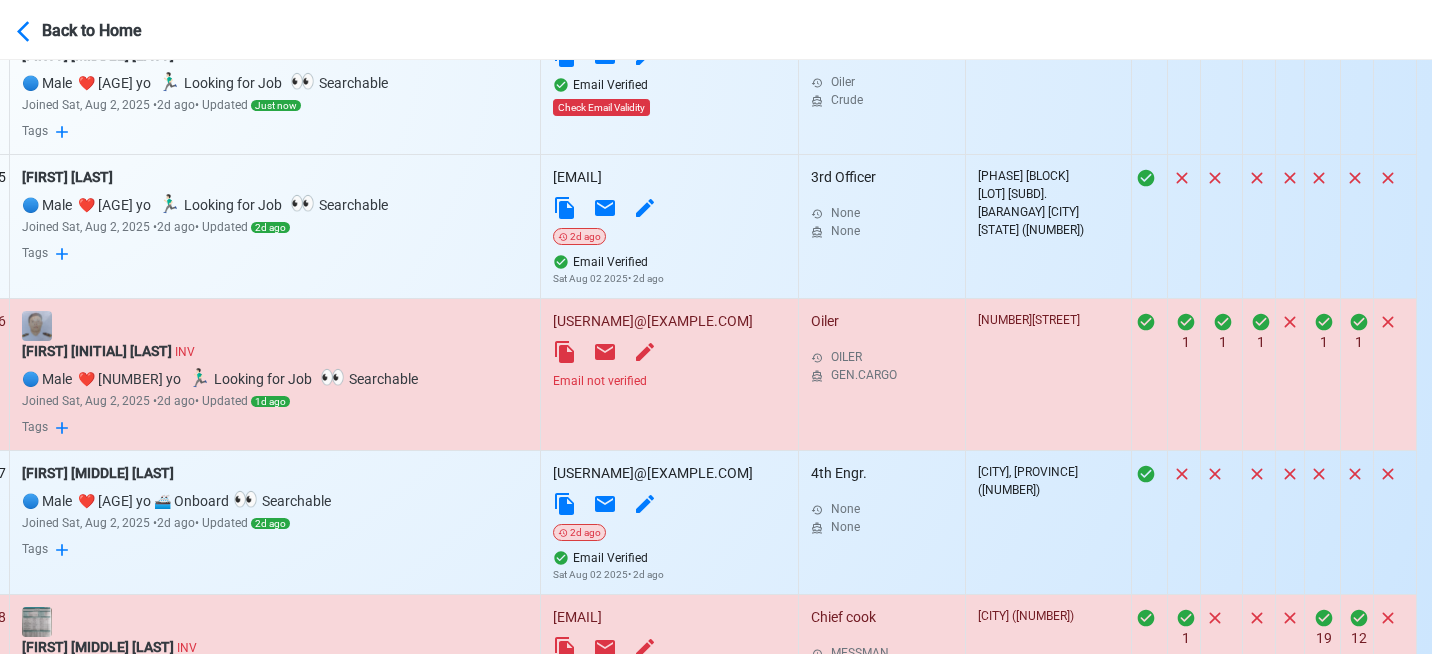 scroll, scrollTop: 2726, scrollLeft: 15, axis: both 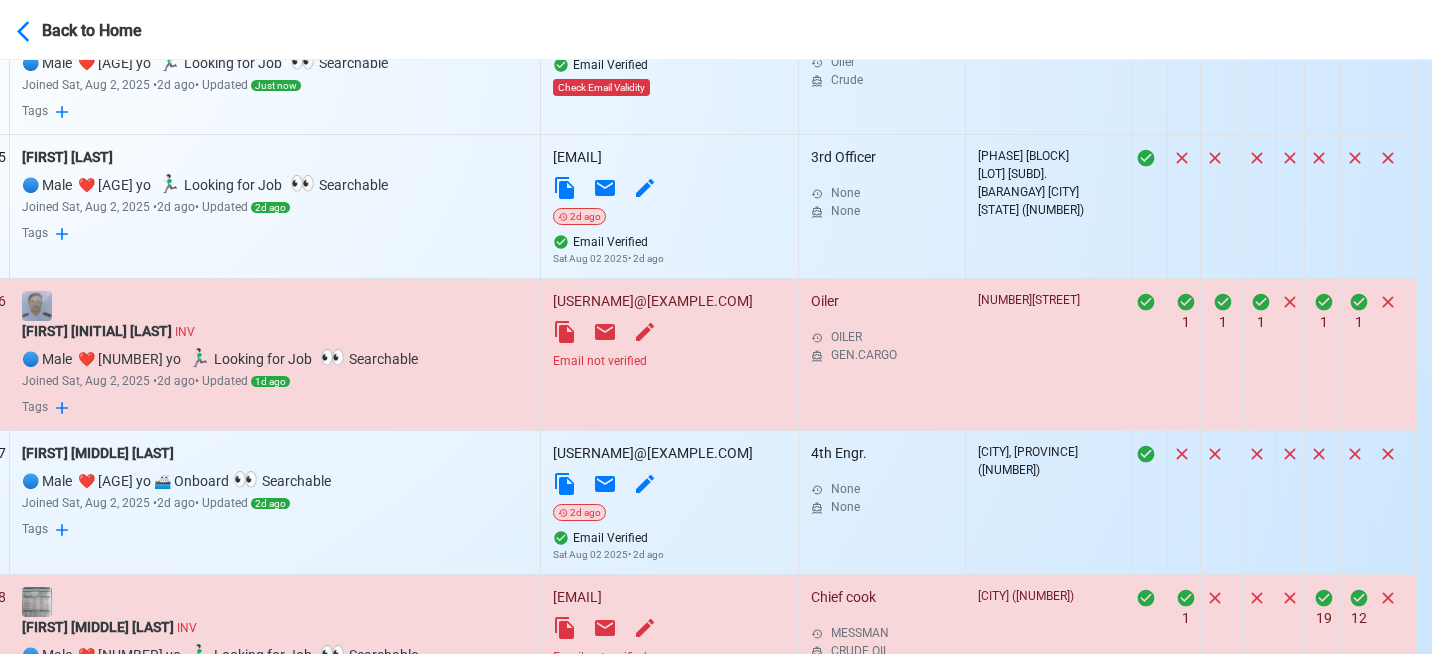 click on "Email not verified" at bounding box center [669, 361] 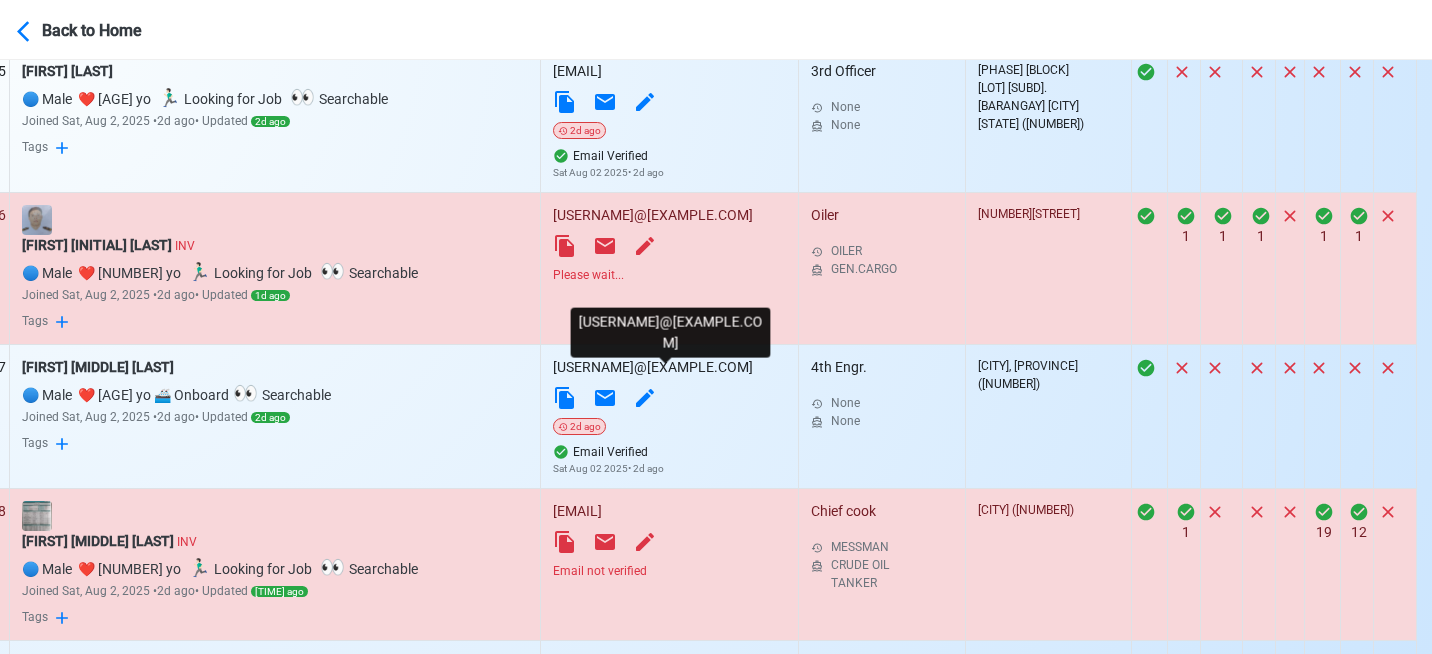 scroll, scrollTop: 2828, scrollLeft: 15, axis: both 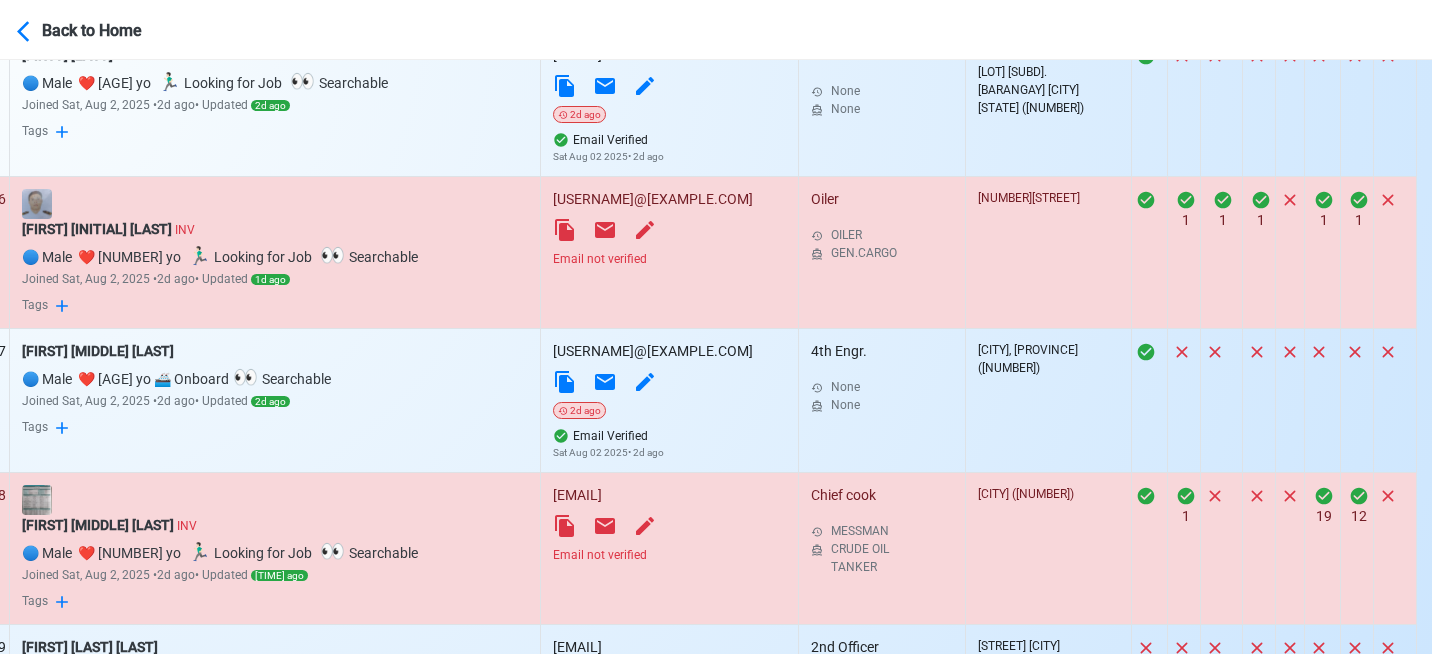 click on "Email not verified" at bounding box center [669, 555] 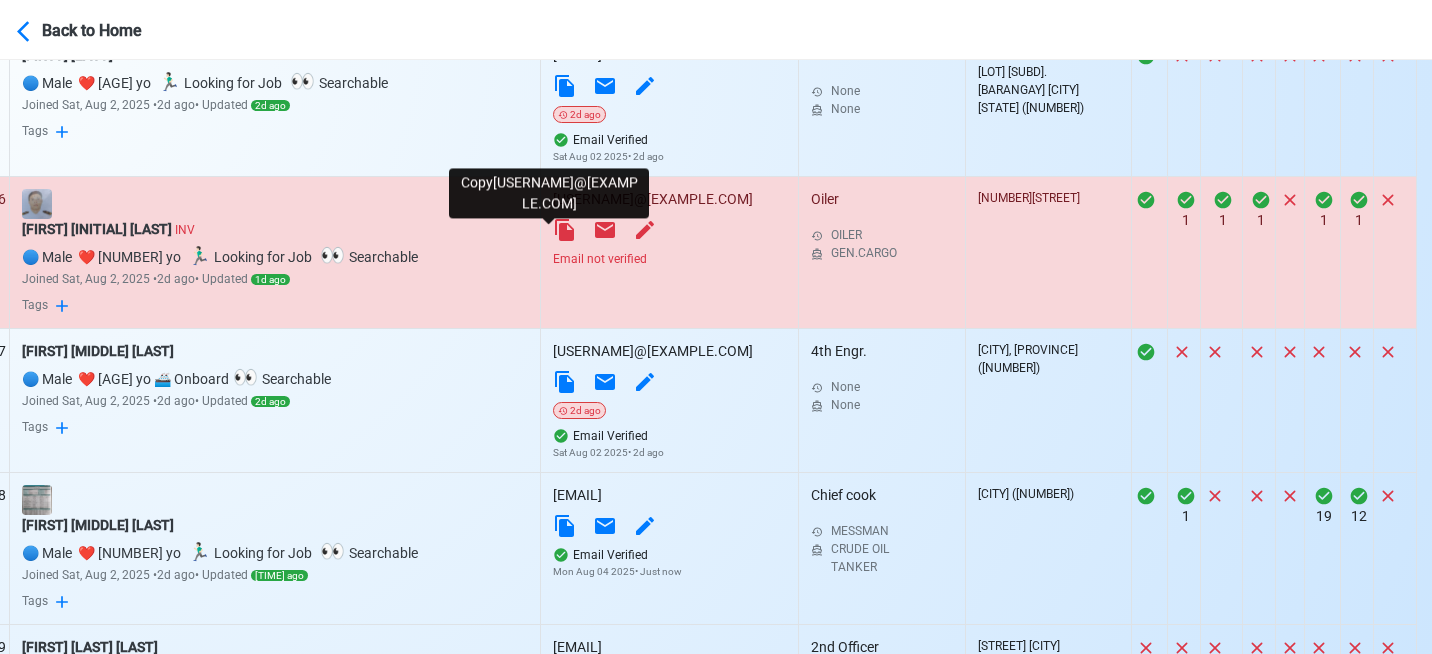 click 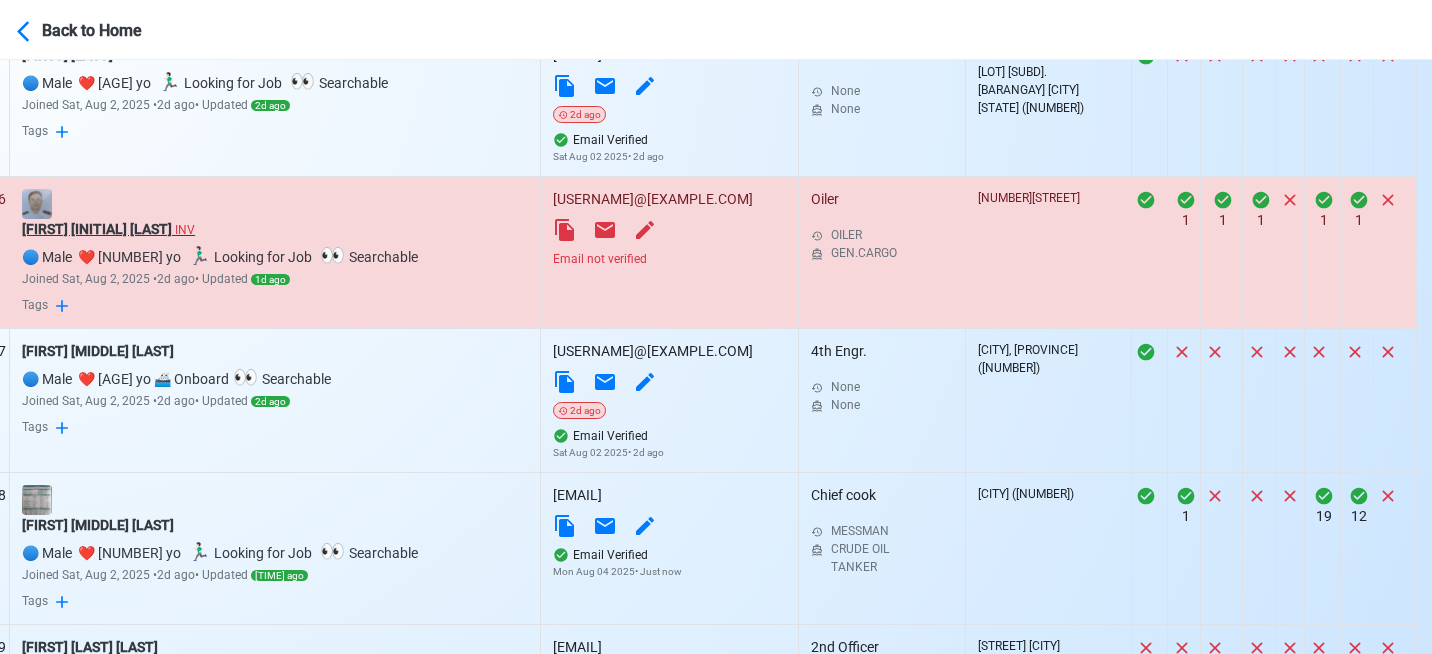 click on "[FIRST] [LAST] [LAST] INV" at bounding box center [275, 229] 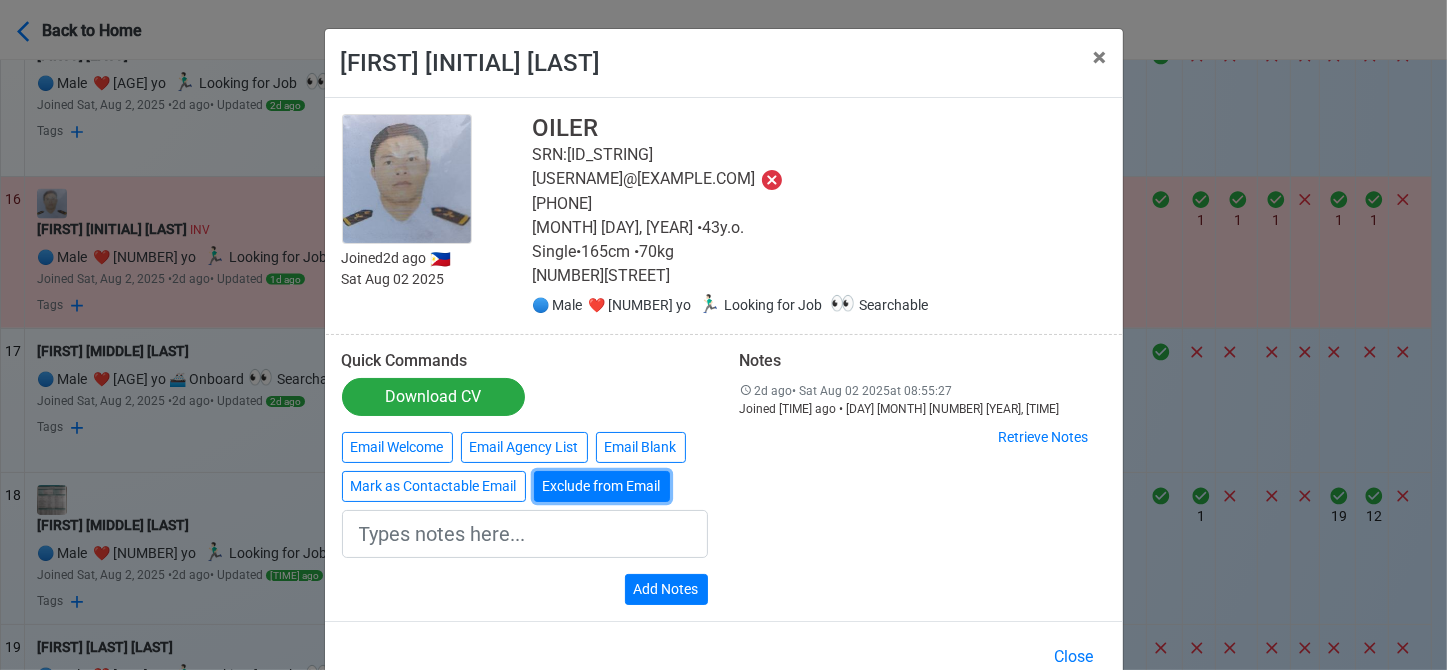 click on "Exclude from Email" at bounding box center [602, 486] 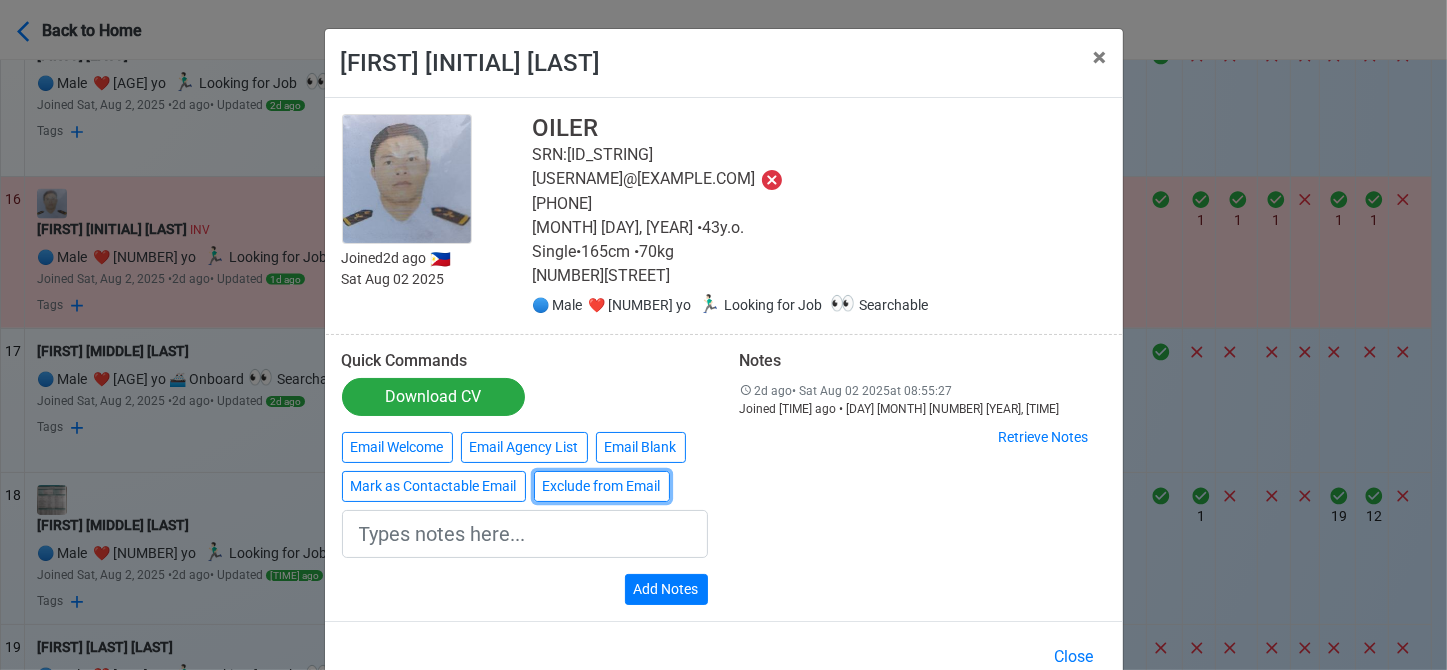 type on "Exclude from Email" 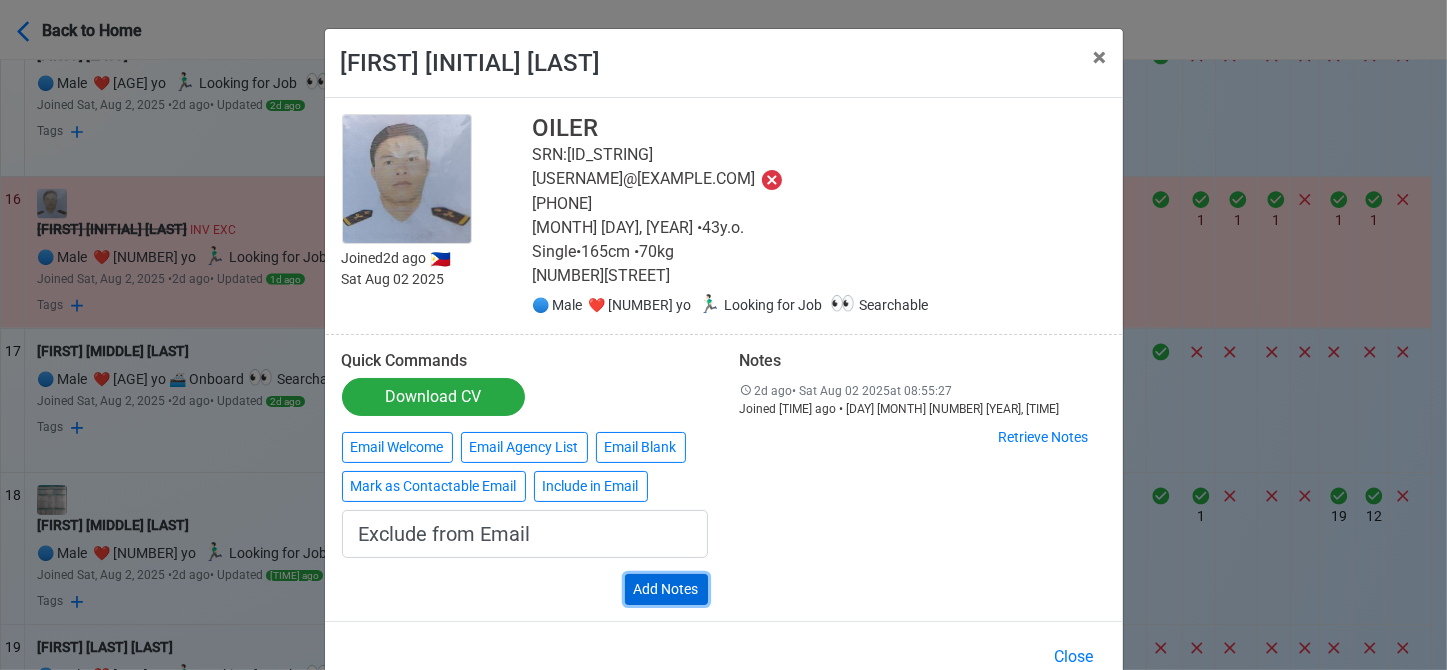 click on "Add Notes" at bounding box center (666, 589) 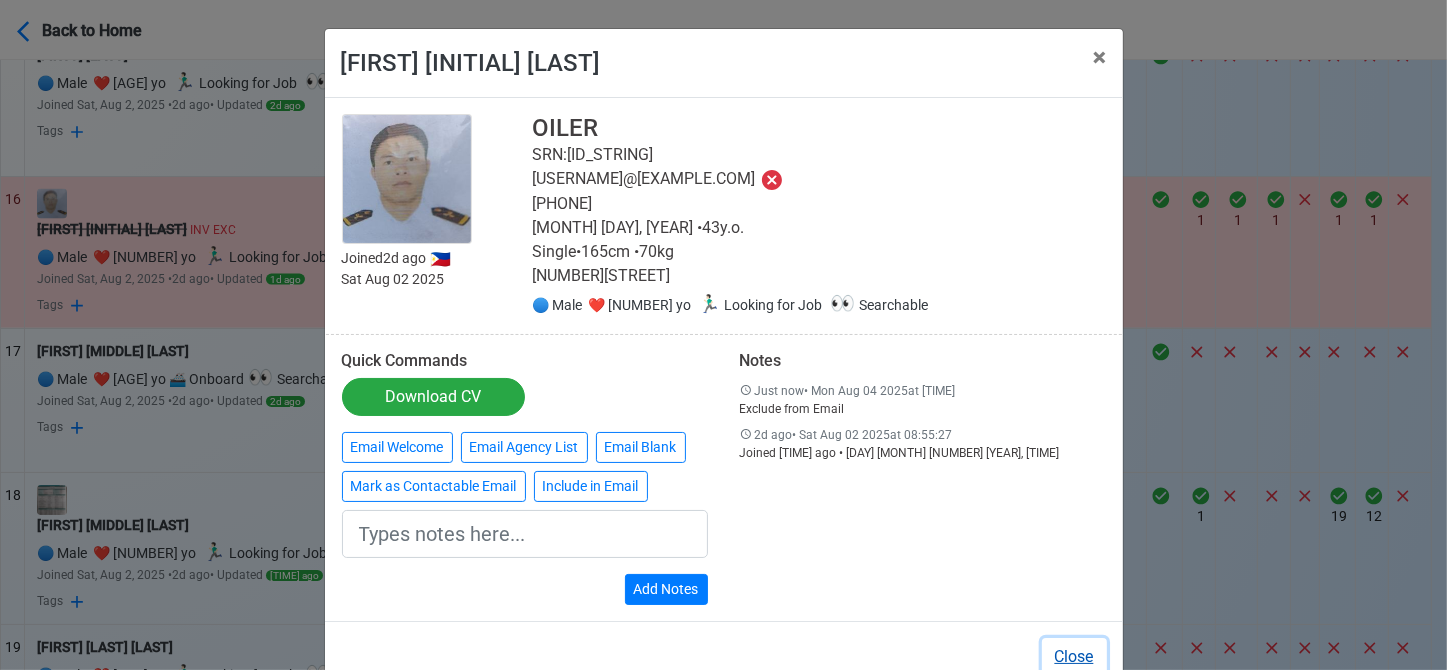 click on "Close" at bounding box center (1074, 657) 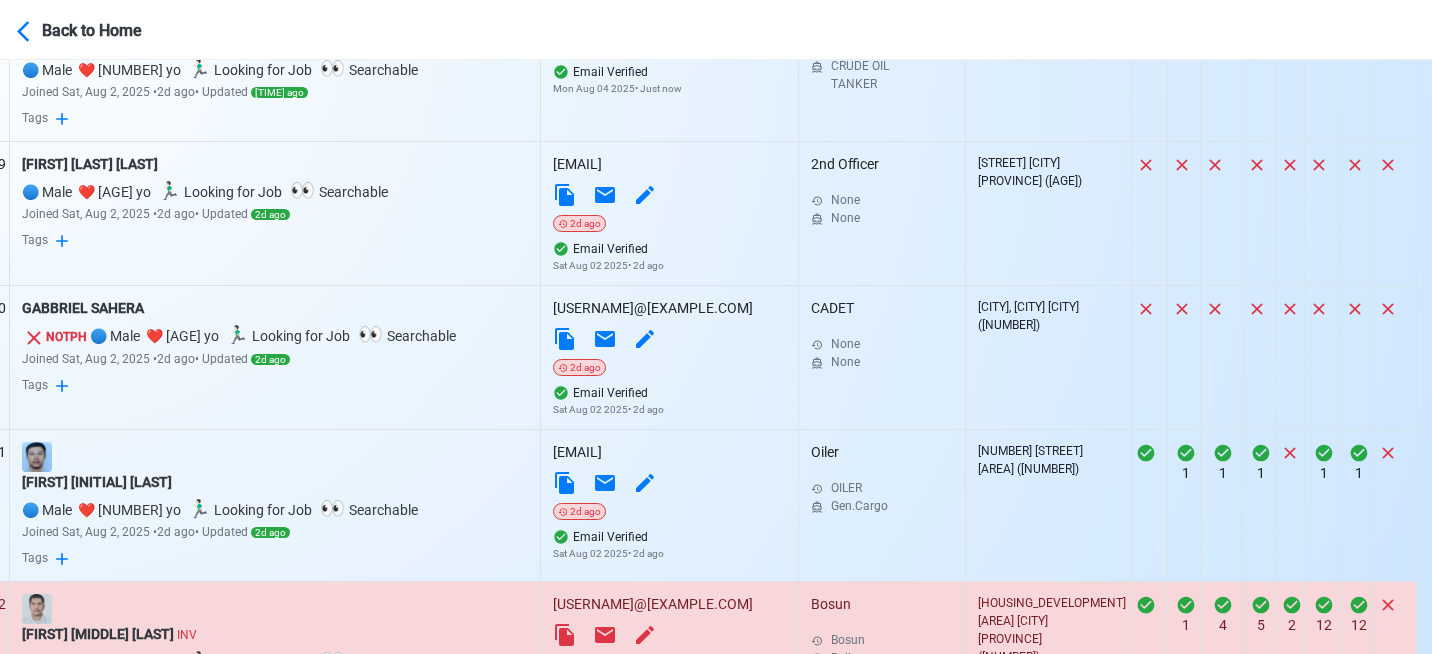 scroll, scrollTop: 3327, scrollLeft: 15, axis: both 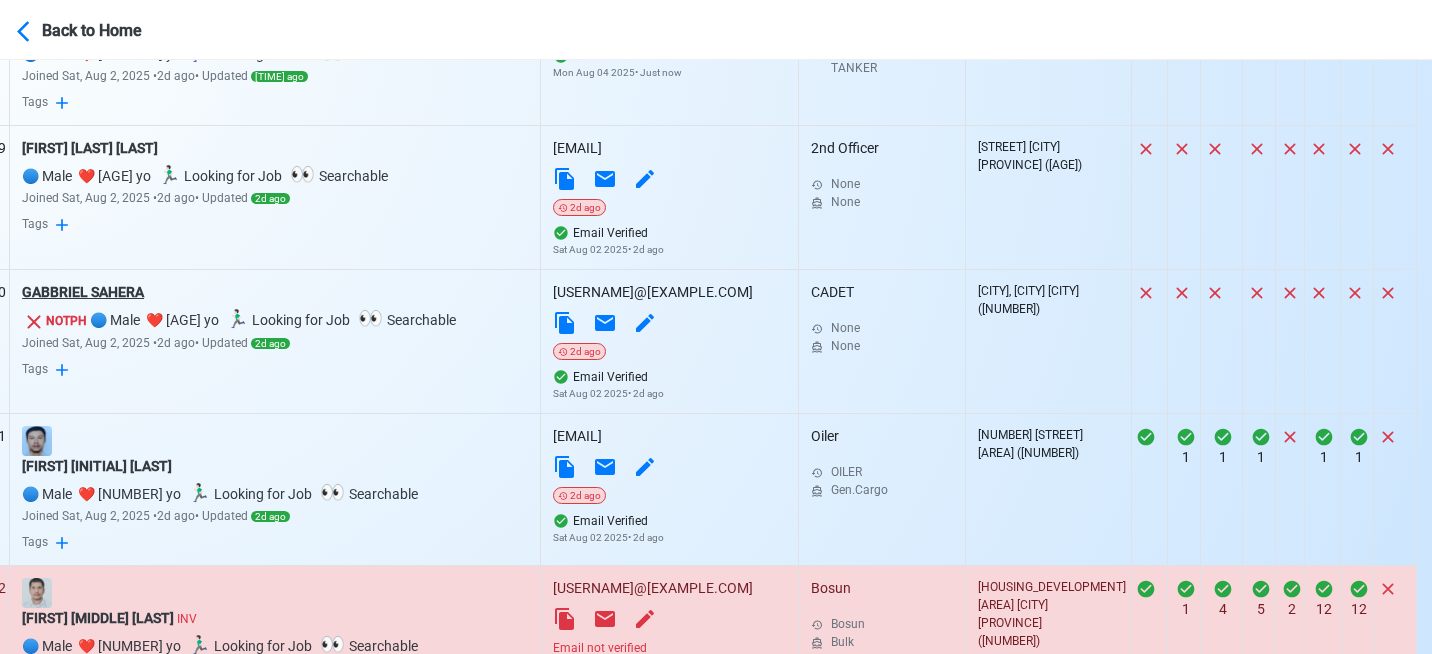 click on "GABBRIEL SAHERA" at bounding box center [275, 292] 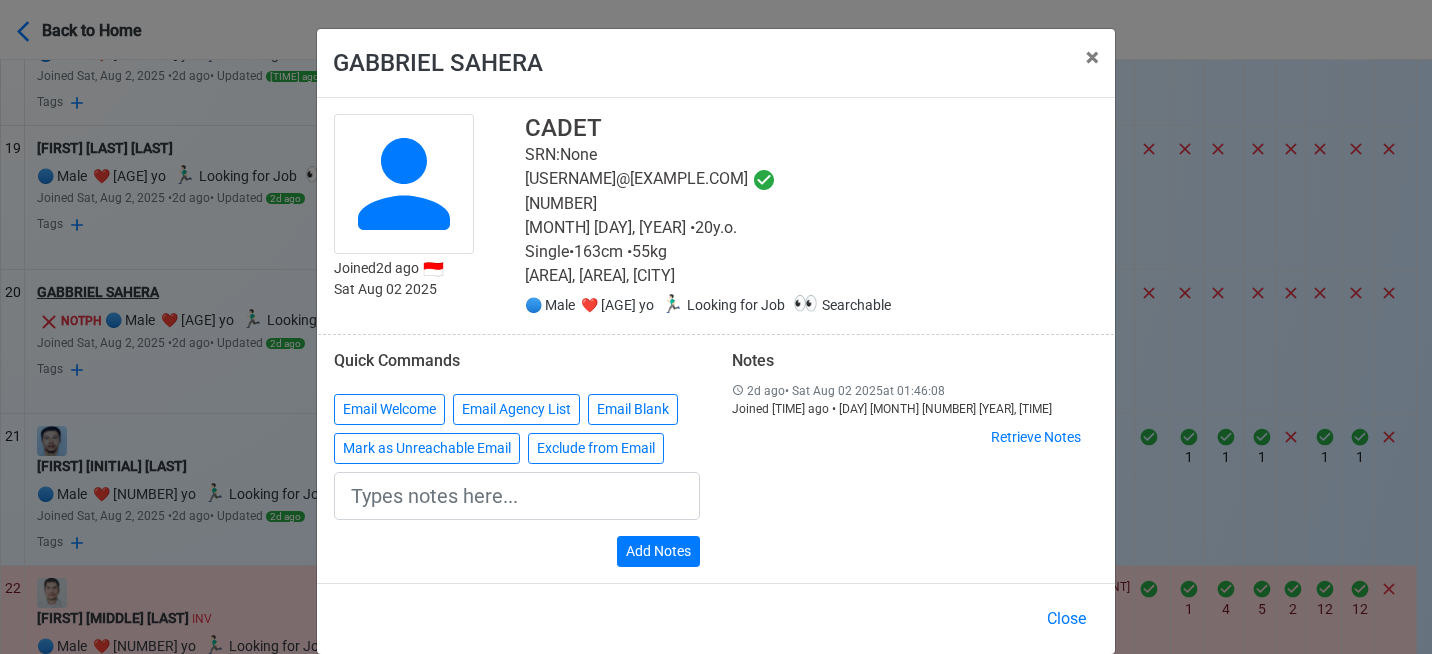 scroll, scrollTop: 3327, scrollLeft: 0, axis: vertical 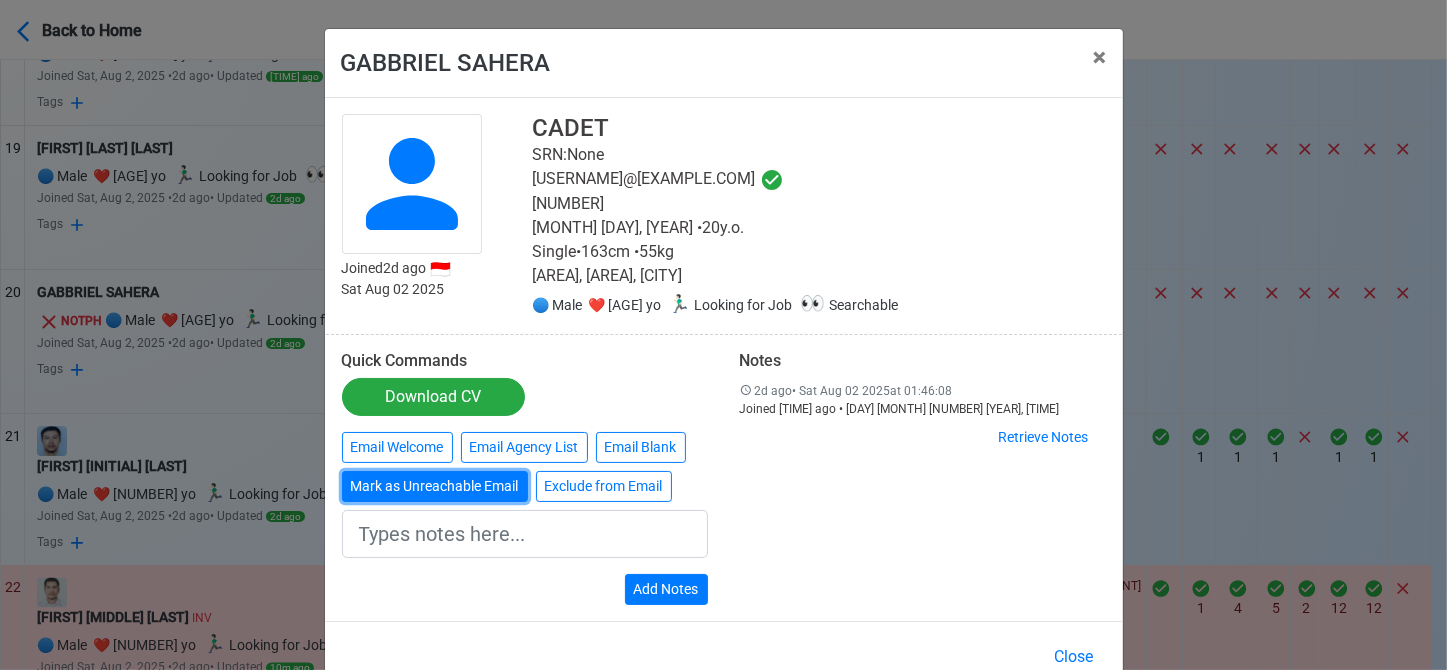 click on "Unreachable Email" at bounding box center [435, 486] 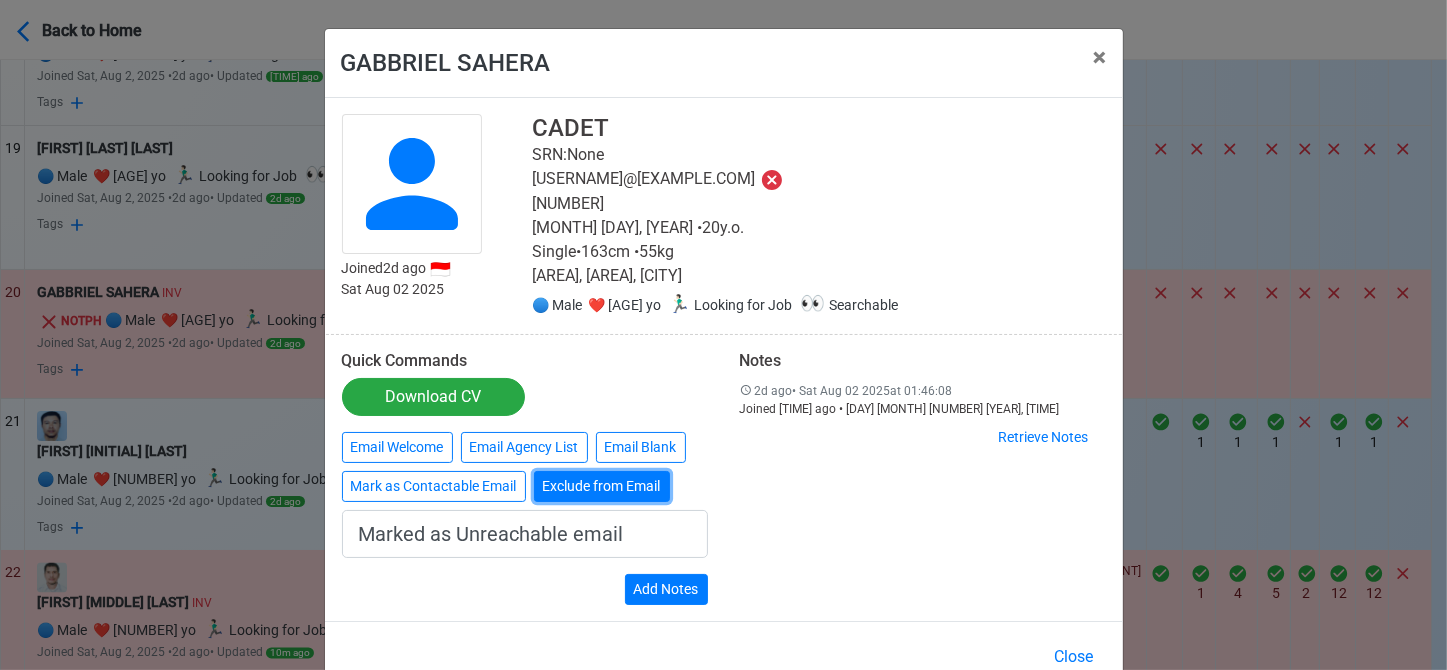 click on "Exclude from Email" at bounding box center (602, 486) 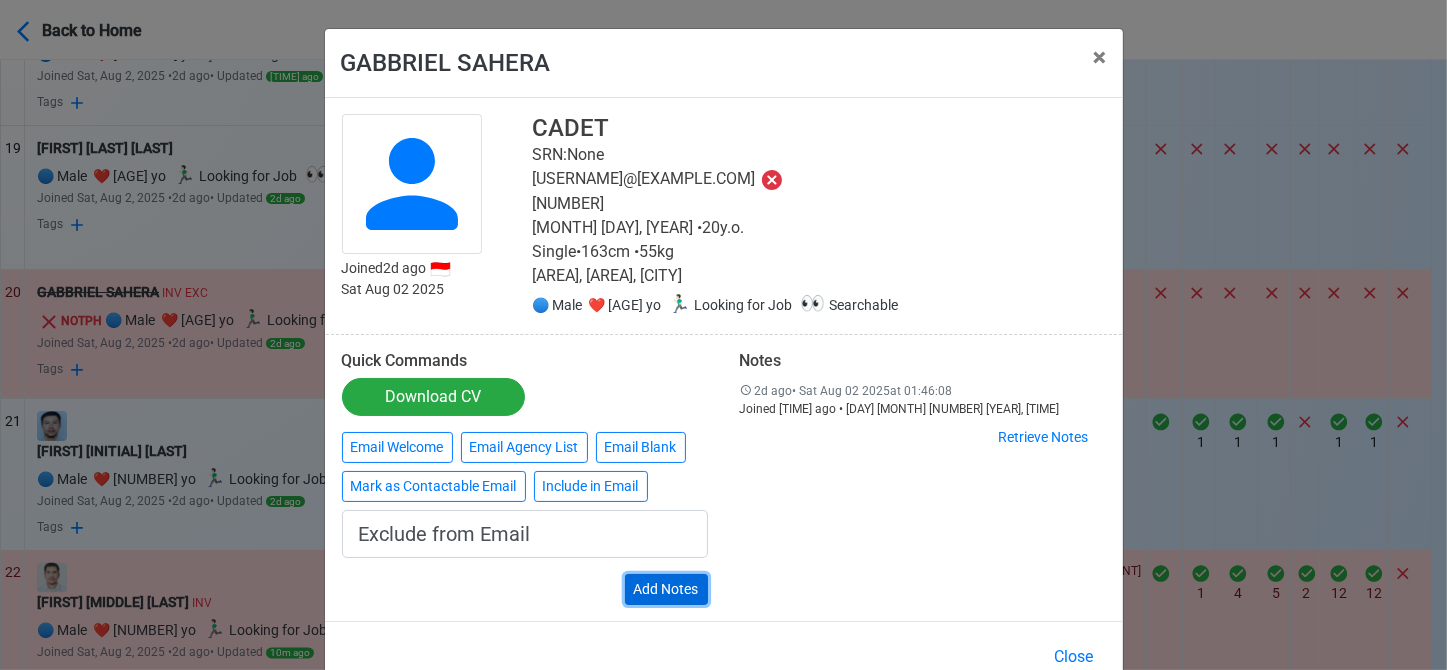 click on "Add Notes" at bounding box center [666, 589] 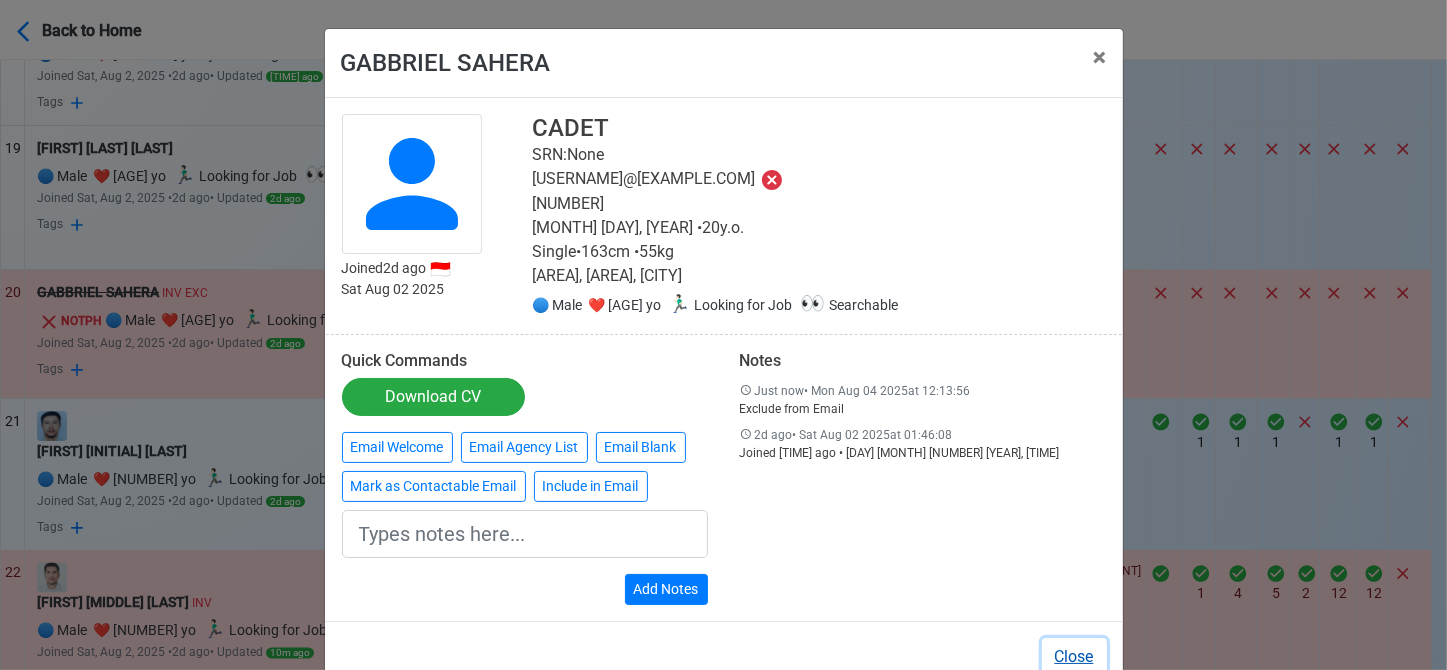 click on "Close" at bounding box center [1074, 657] 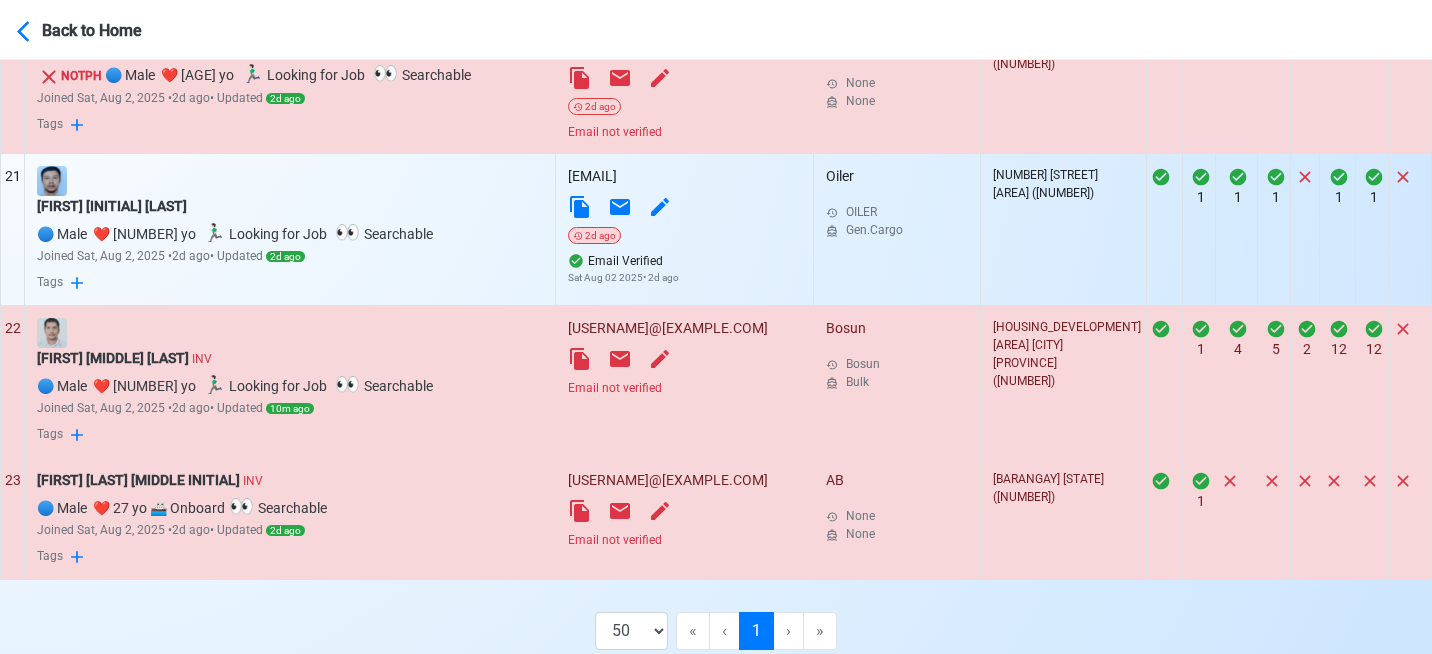 scroll, scrollTop: 3588, scrollLeft: 0, axis: vertical 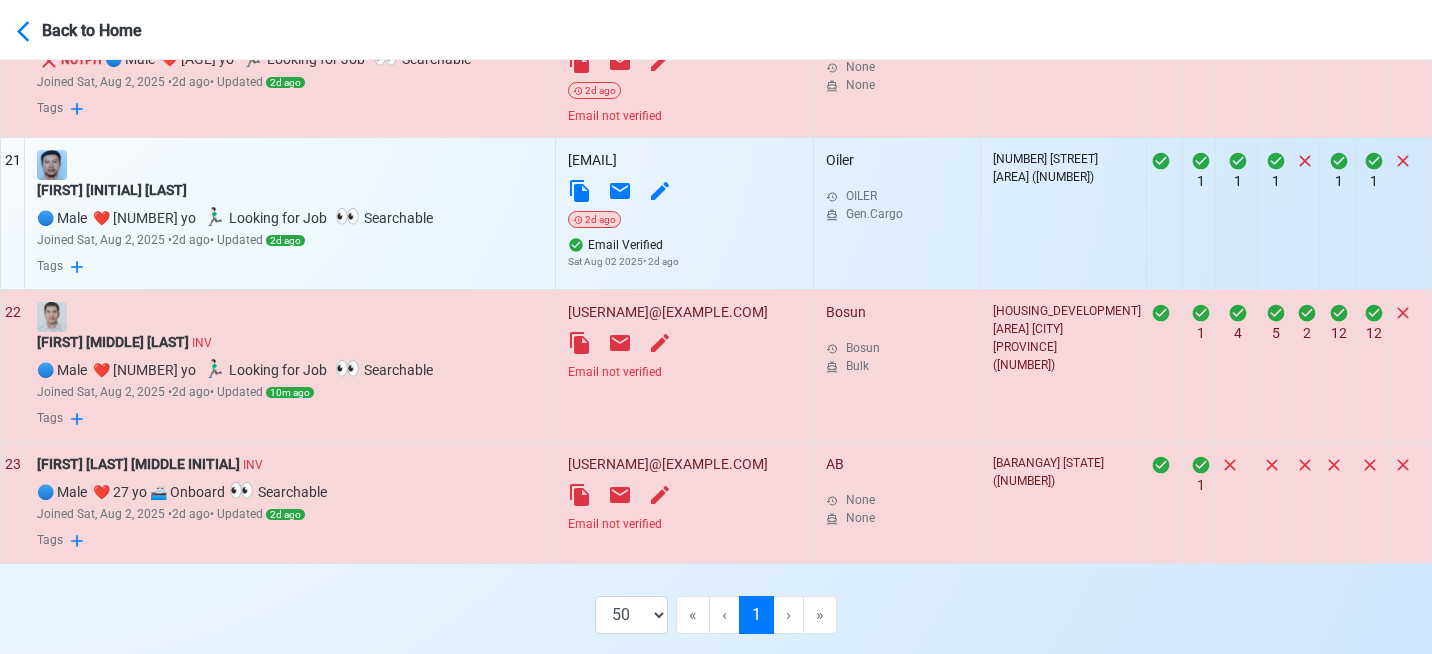 click on "Email not verified" at bounding box center (684, 372) 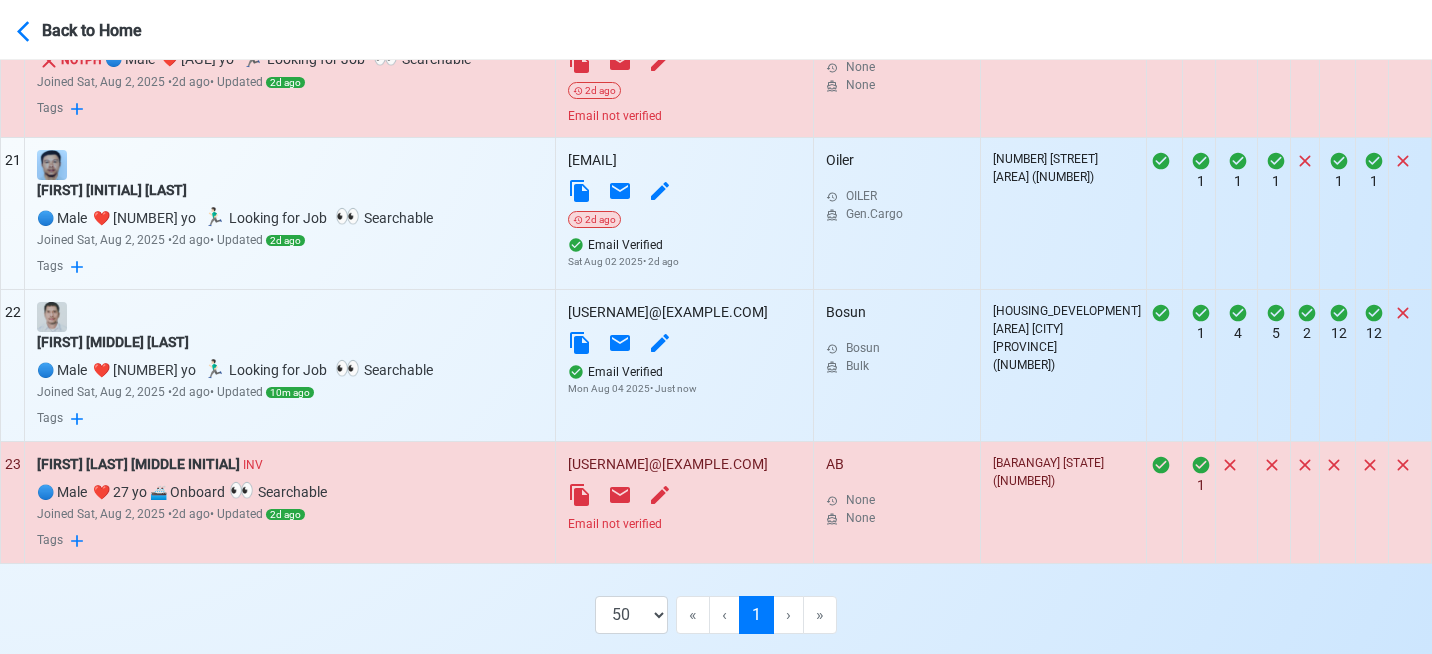 click on "[EMAIL] Email not verified" at bounding box center (685, 502) 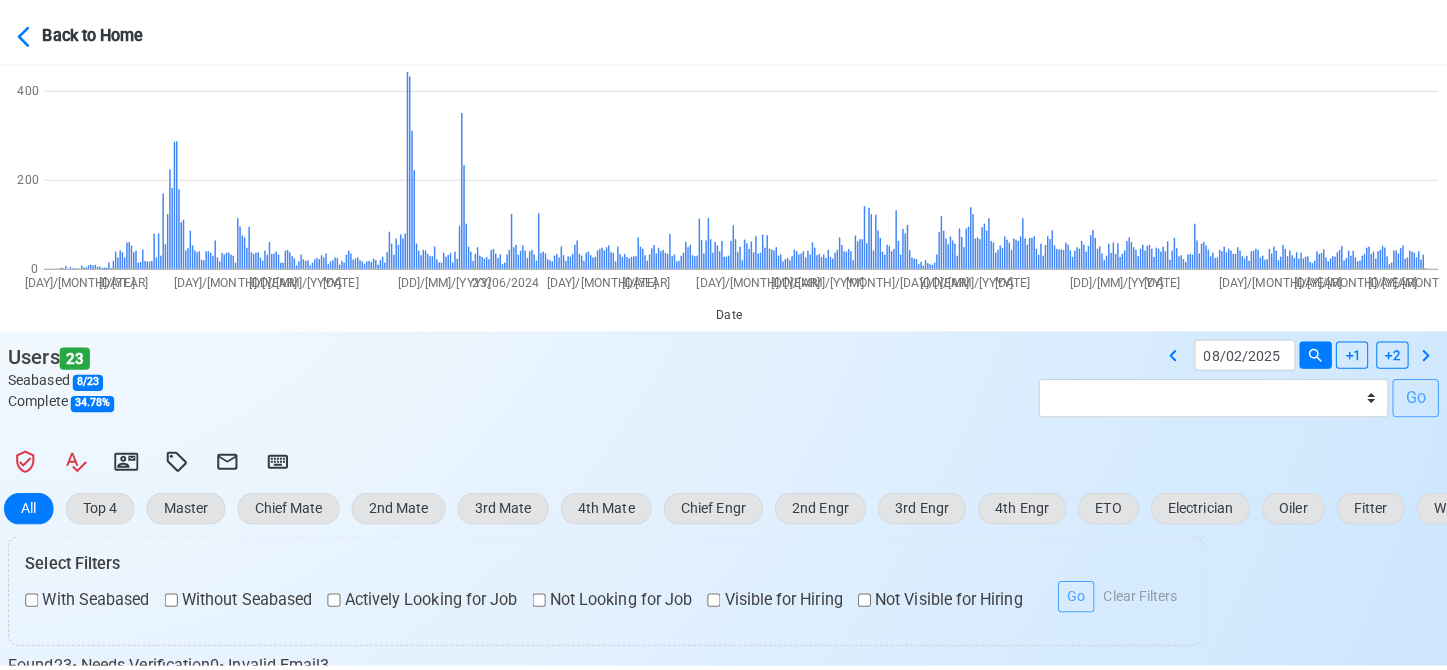 scroll, scrollTop: 148, scrollLeft: 0, axis: vertical 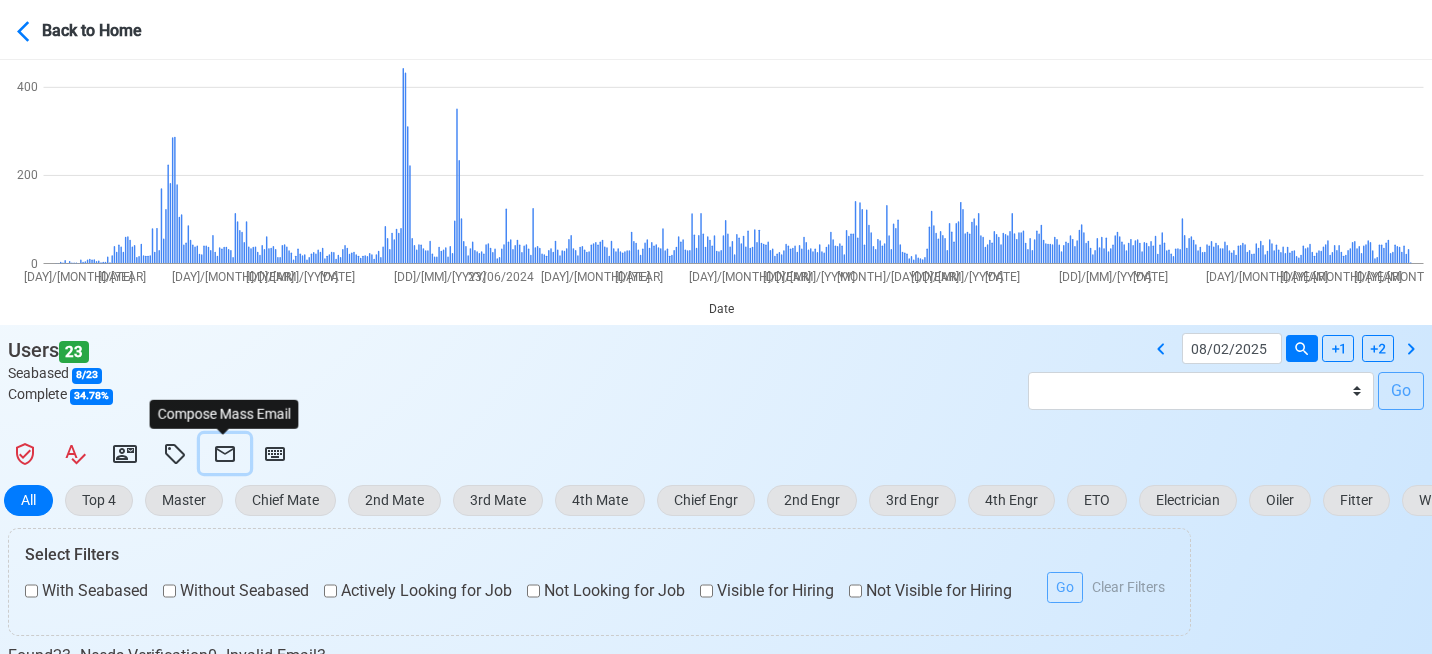 click 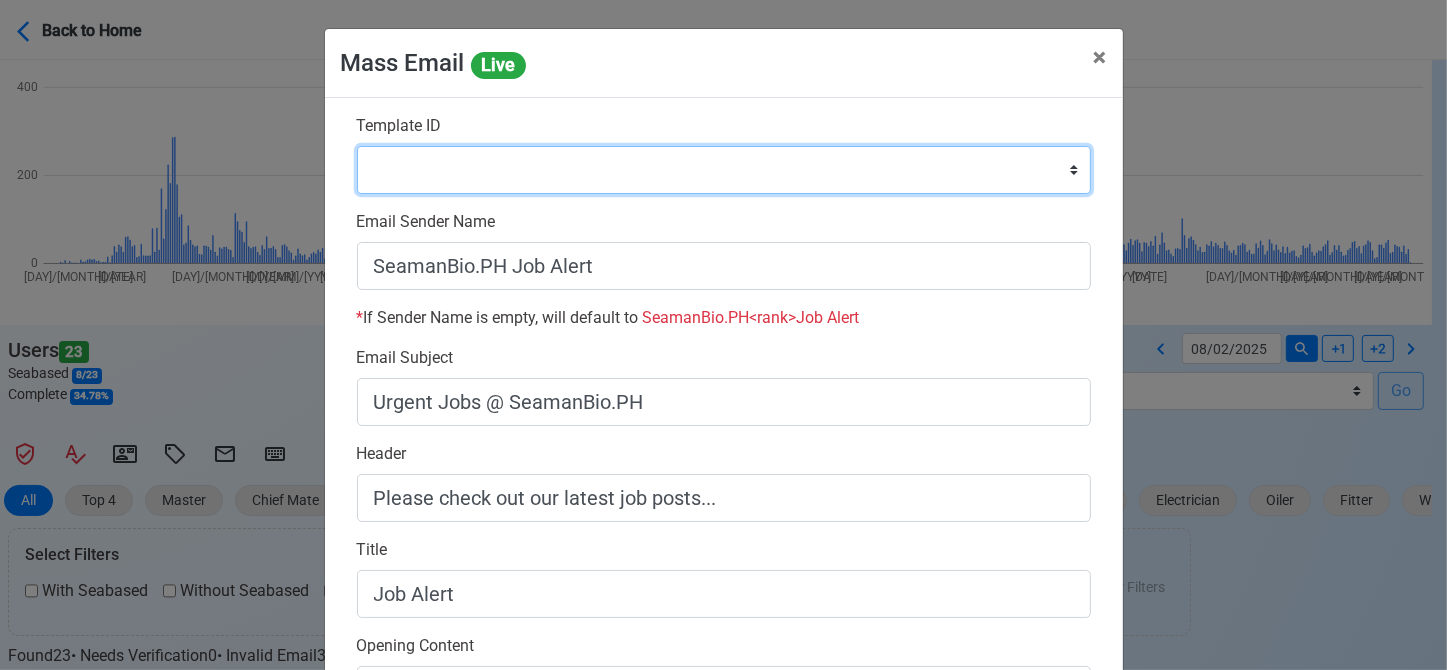 click on "Auto Position Job Email Template Incomplete CV Email Template ETO/ETR Job Email Template 4th Engr Job Email Template 3rd Engr Job Email Template 2nd Engr Job Email Template Chief Engr Job Email Template 3rd Officer Job Email Template 2nd Officer Job Email Template Chief Officer Job Email Template Master Job Email Template Upload CV Announcement Email Template Welcome Sendgrid Email Template Urgent Hiring Sendgrid Email Template Magsaysay Hiring Sendgrid Email Template Lydia Mar Hiring Sendgrid Email Template Magsaysay + Lydia Mar Hiring Email Template Invitation Practice Chat 2nd Off Template Invitation Practice Chat 3rd Off Template Document Expiry Email Template" at bounding box center (724, 170) 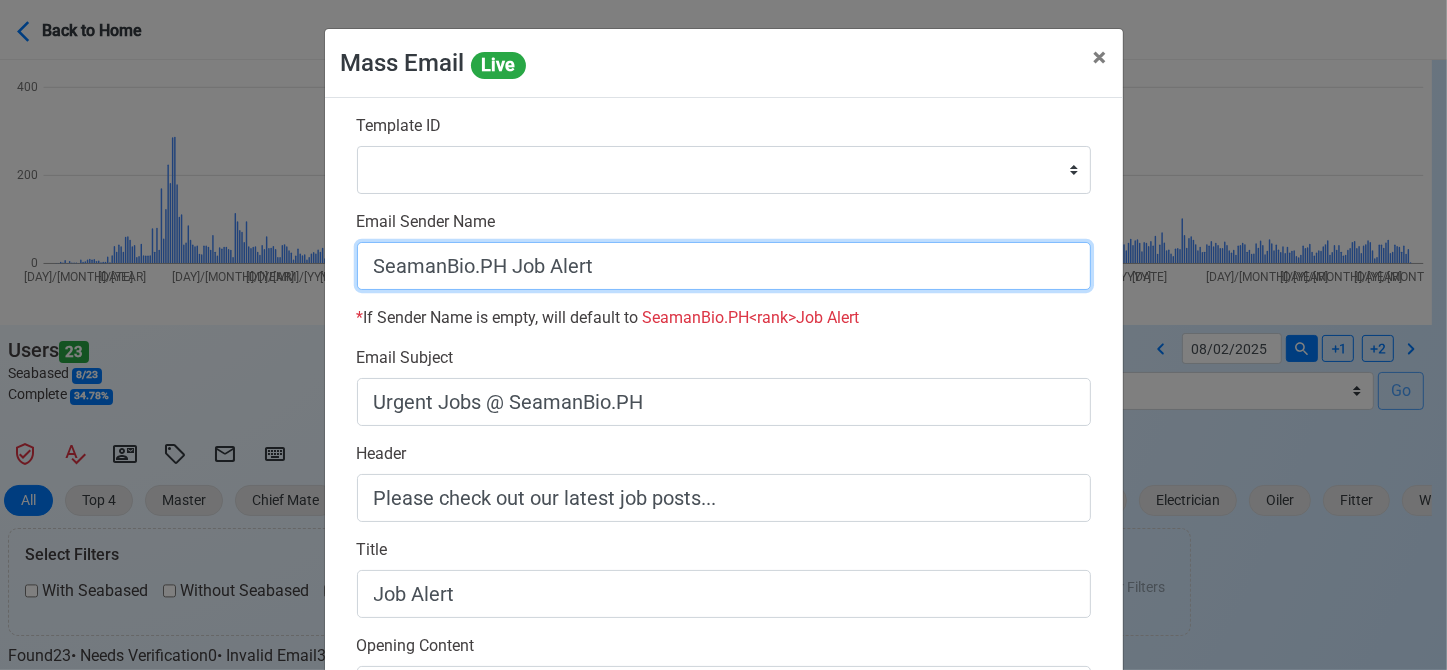 click on "SeamanBio.PH Job Alert" at bounding box center (724, 266) 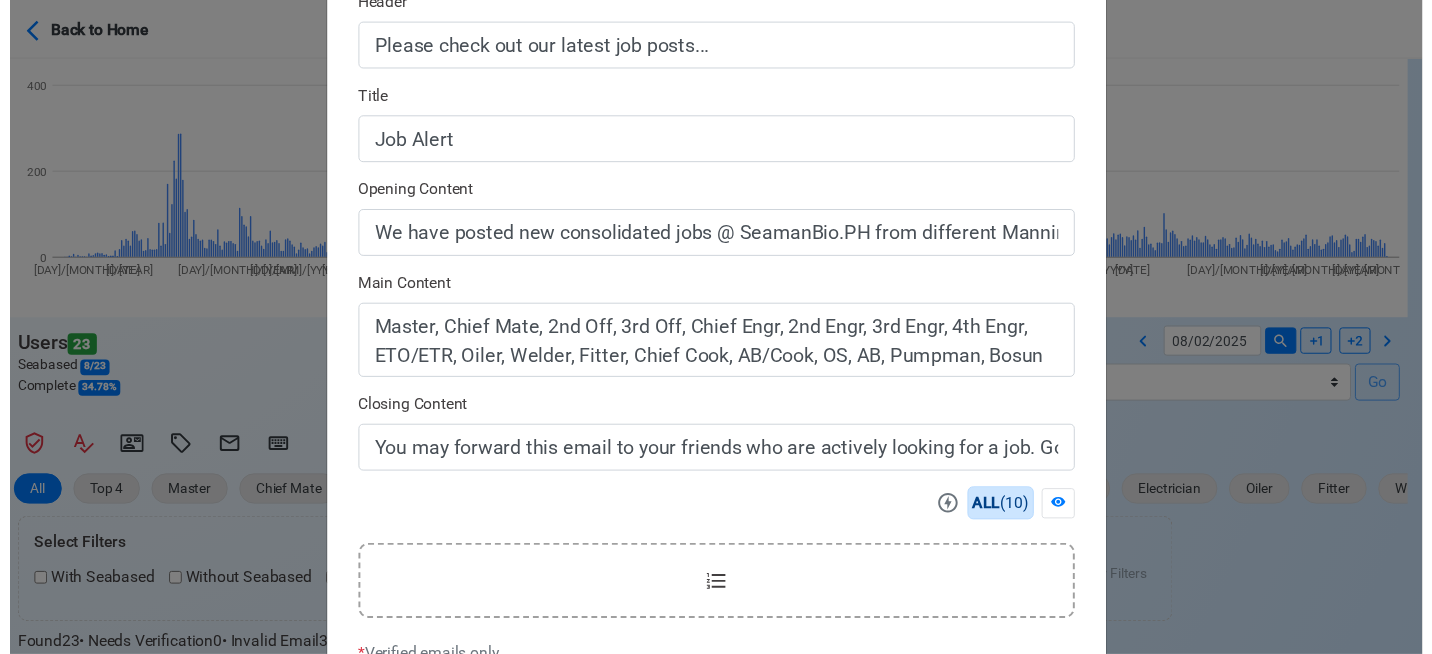 scroll, scrollTop: 642, scrollLeft: 0, axis: vertical 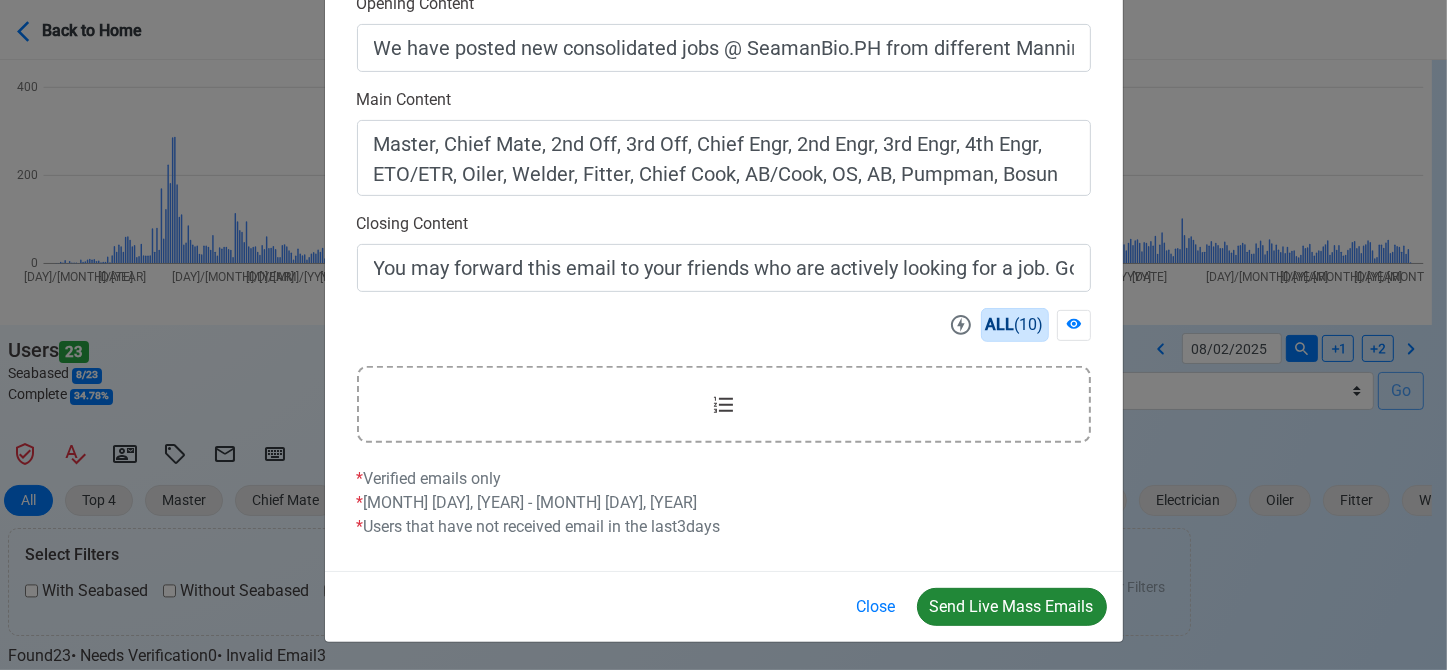 type on "Welcome to SeamanBioPH" 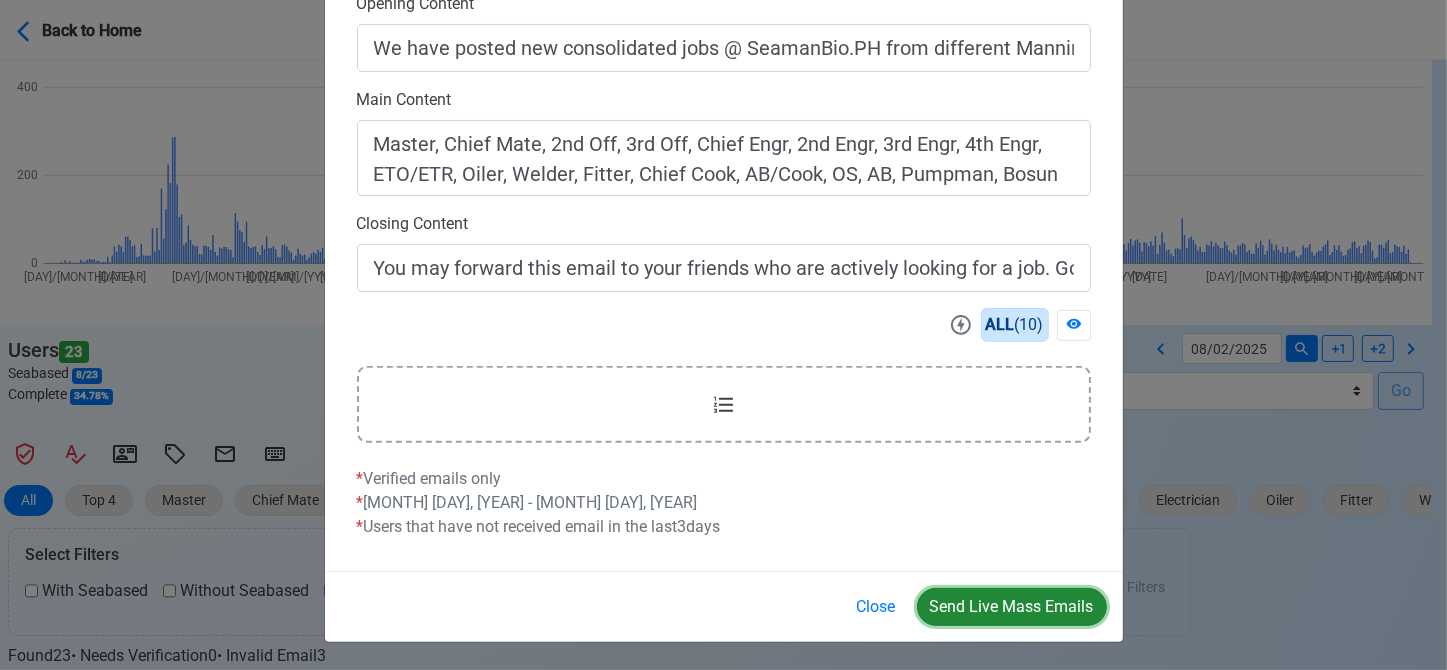 click on "Send Live Mass Emails" at bounding box center (1012, 607) 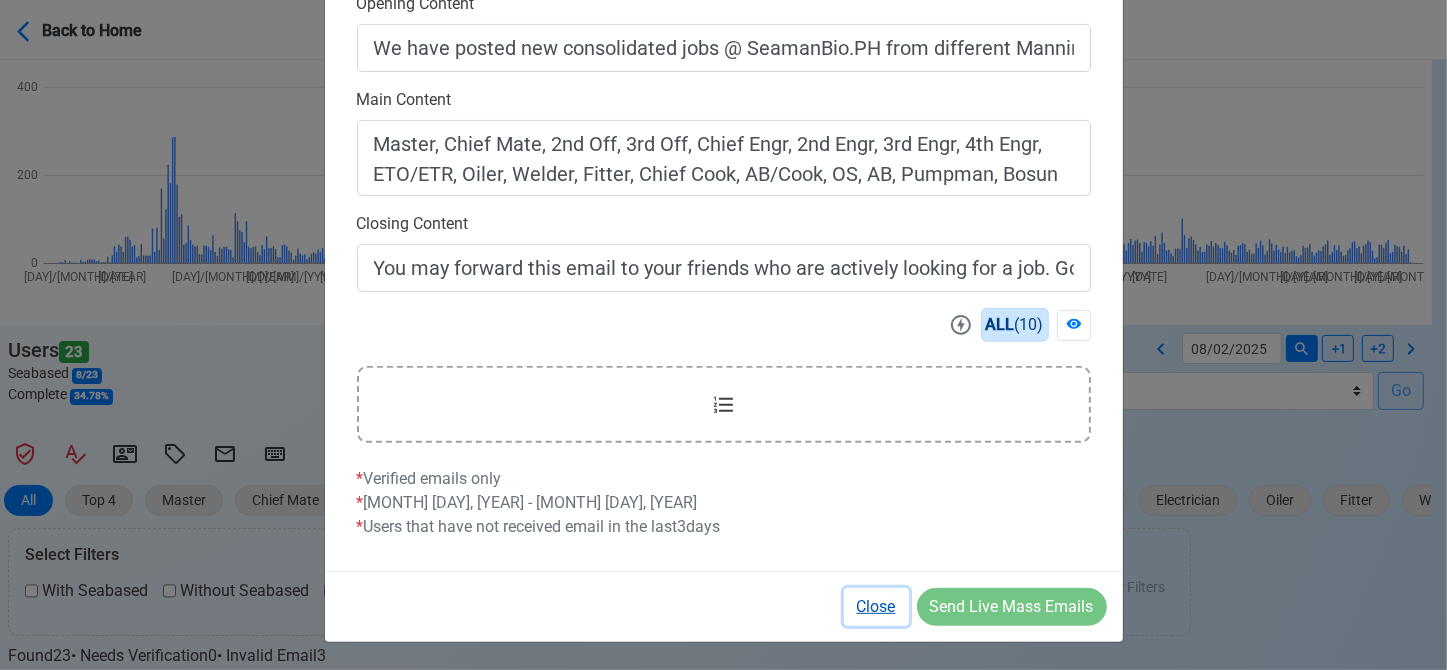 click on "Close" at bounding box center (876, 607) 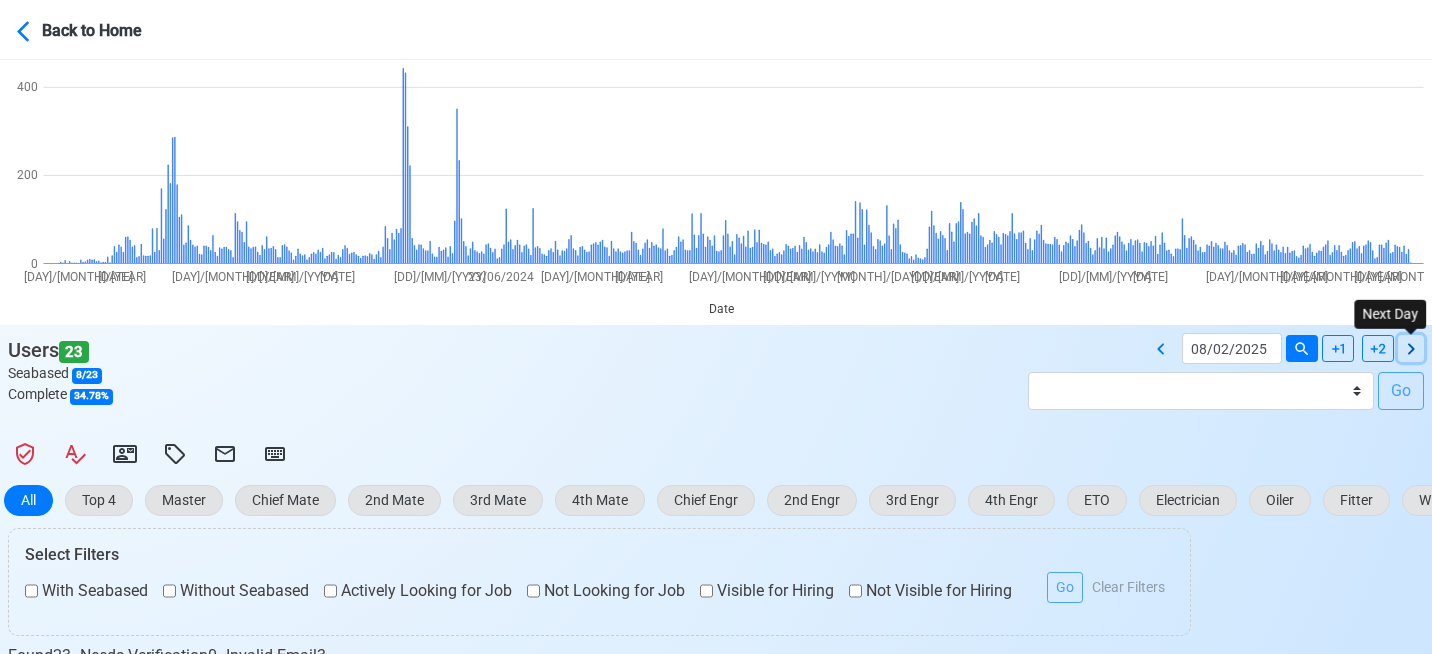 click 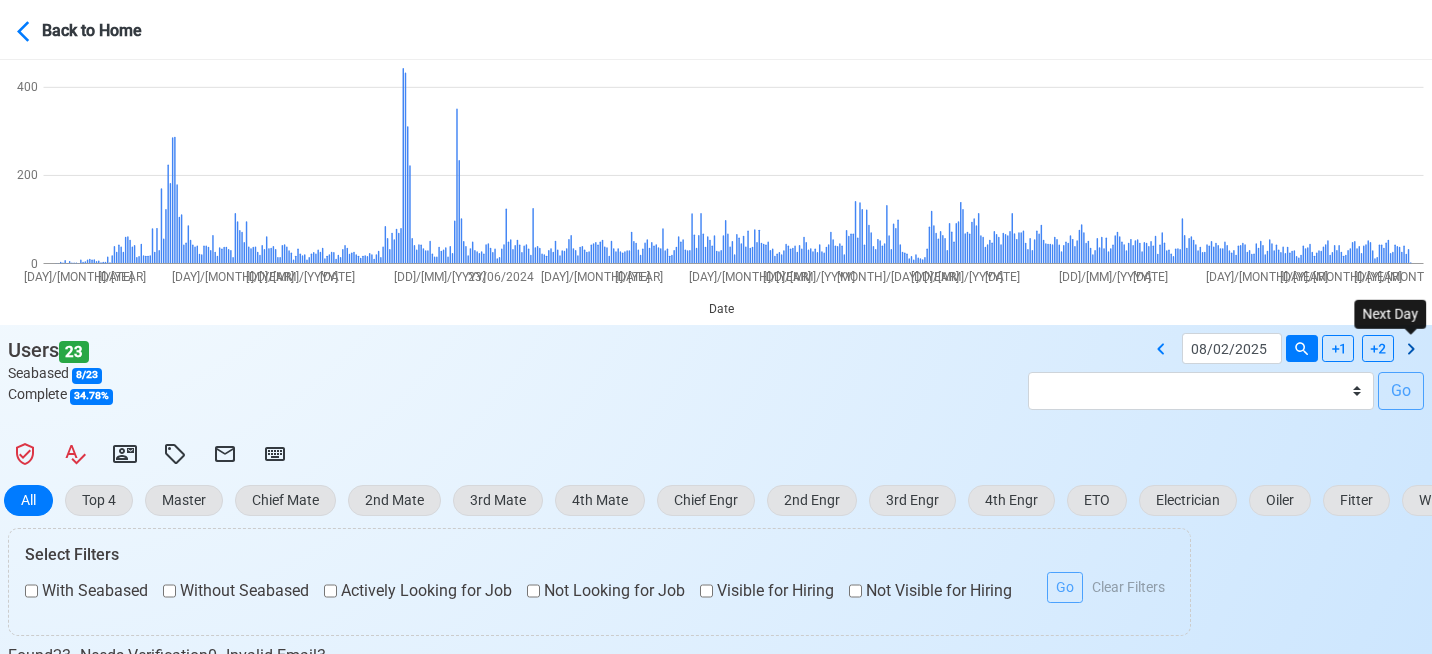 type on "[DD]/[MM]/[YYYY]" 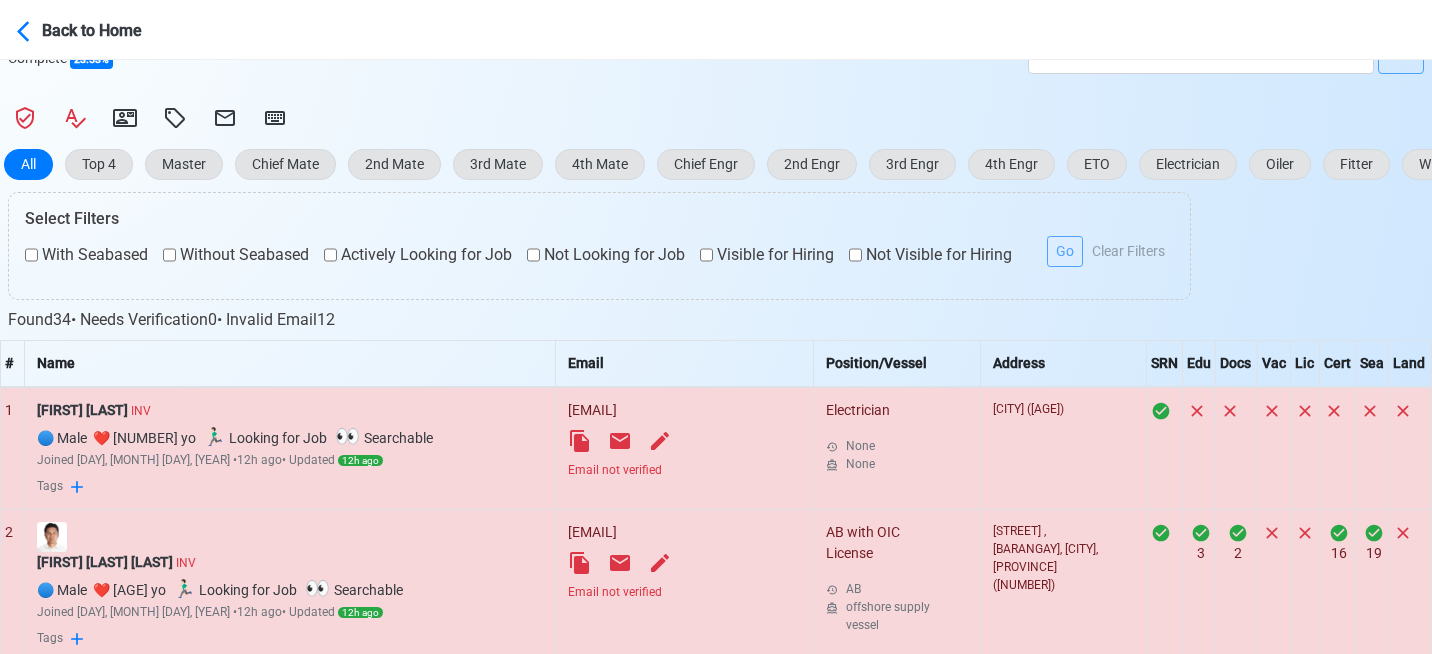 scroll, scrollTop: 486, scrollLeft: 0, axis: vertical 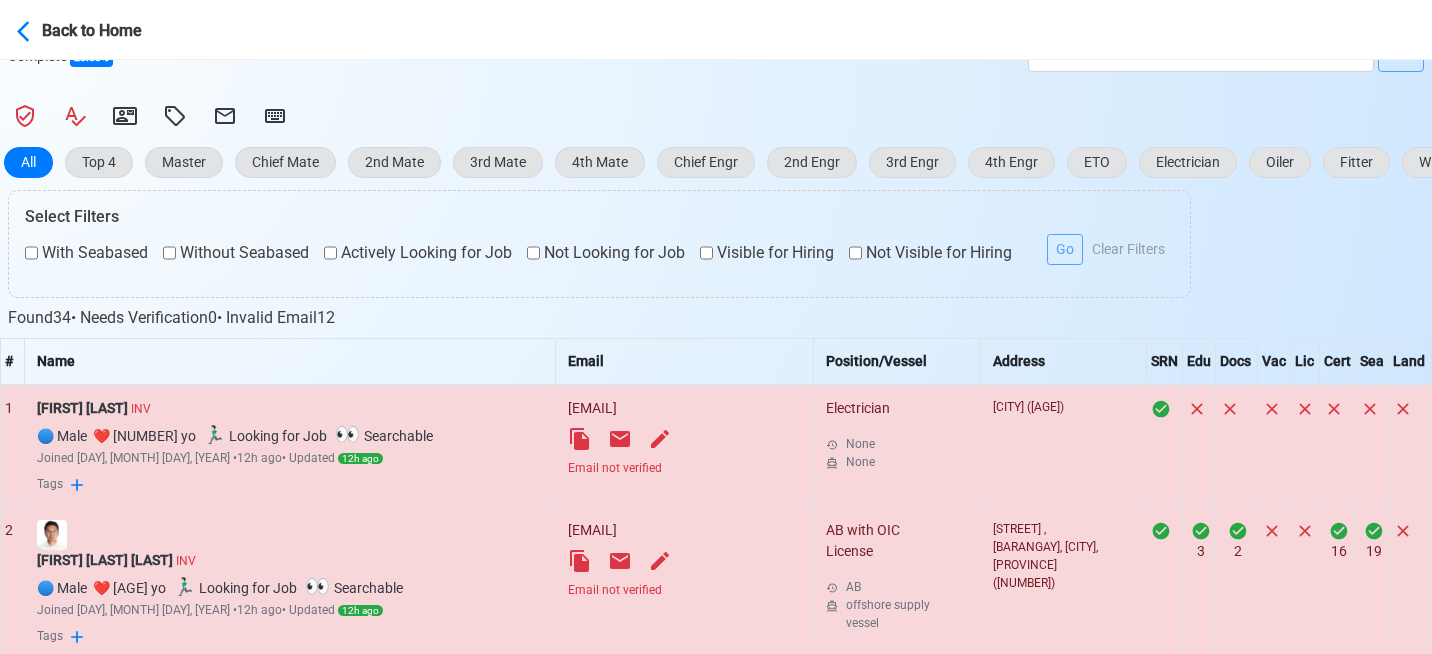 click on "Email not verified" at bounding box center (684, 468) 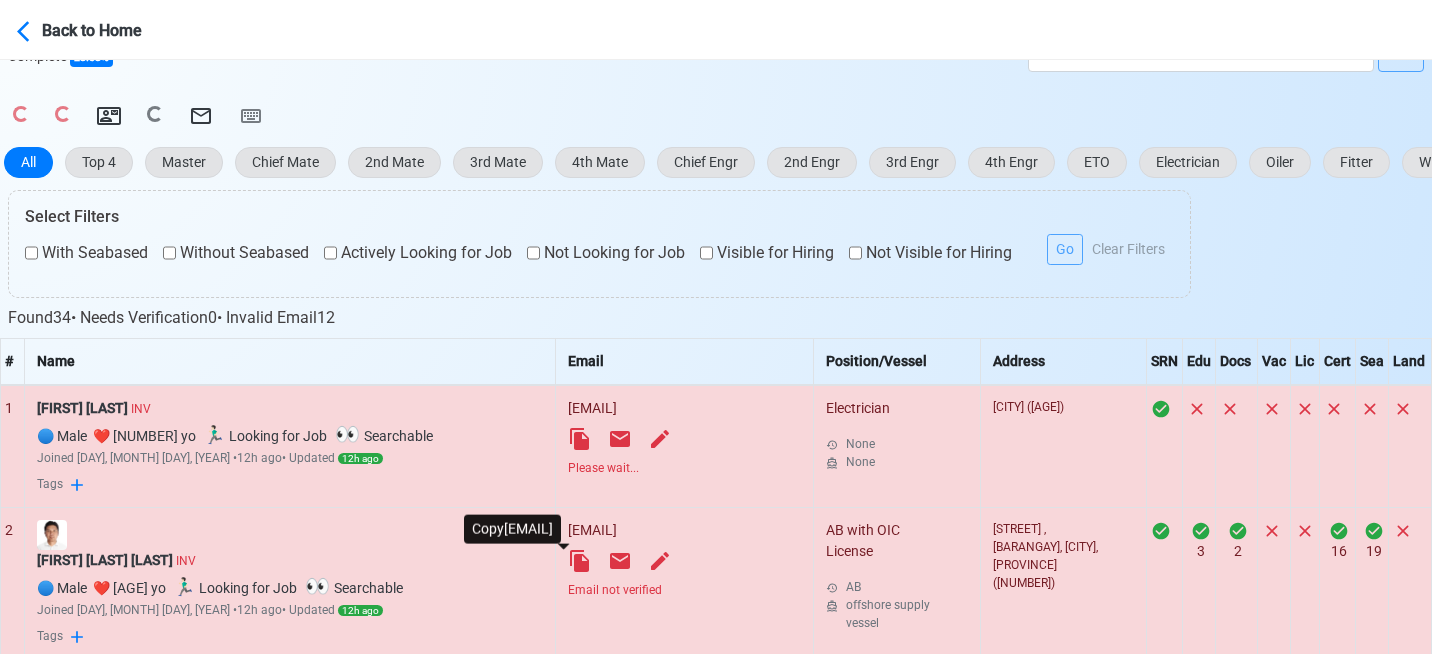 click 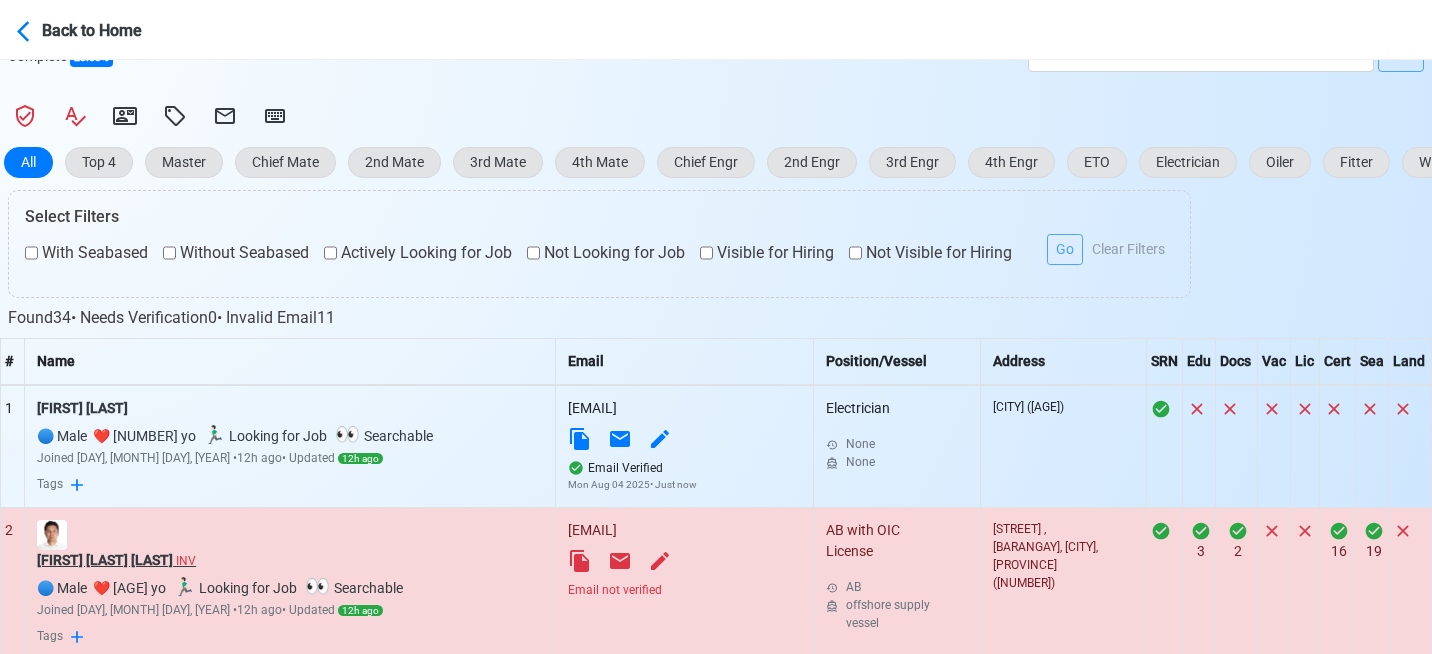click on "[FIRST] [LAST] [LAST] INV" at bounding box center (290, 560) 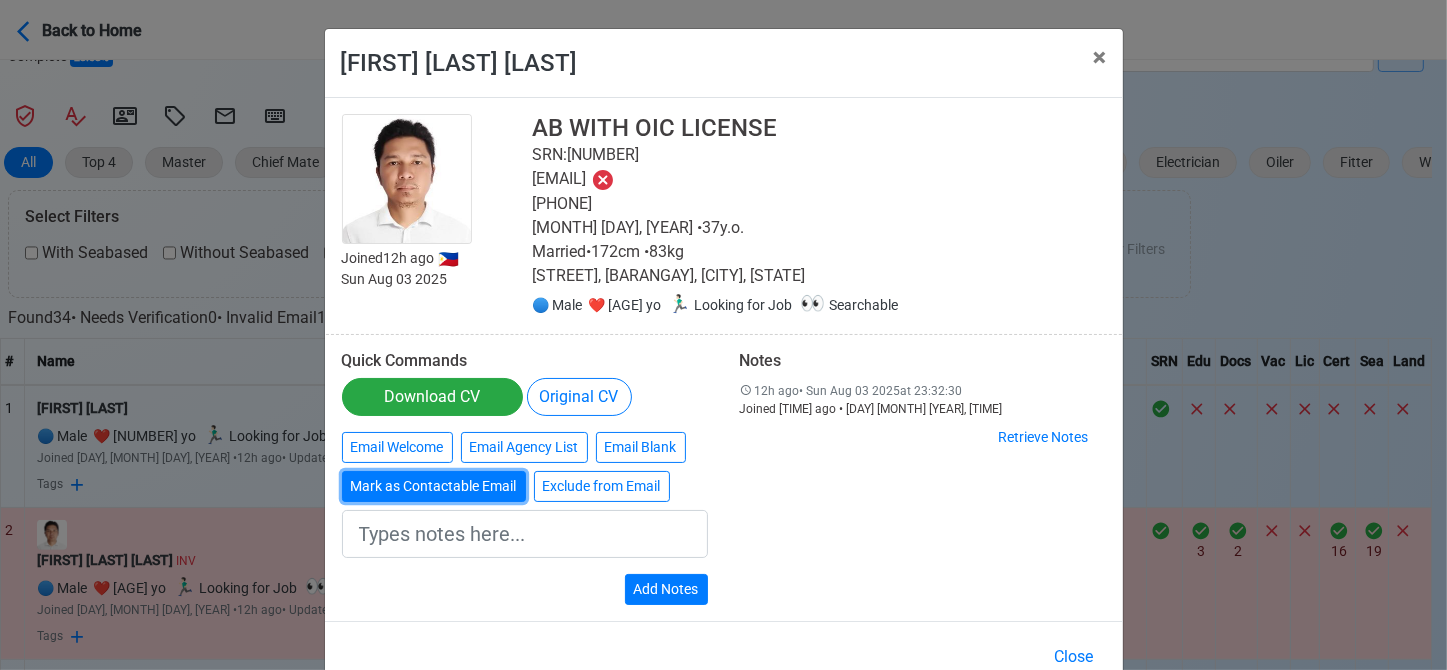 click on "Mark as   Contactable Email" at bounding box center (434, 486) 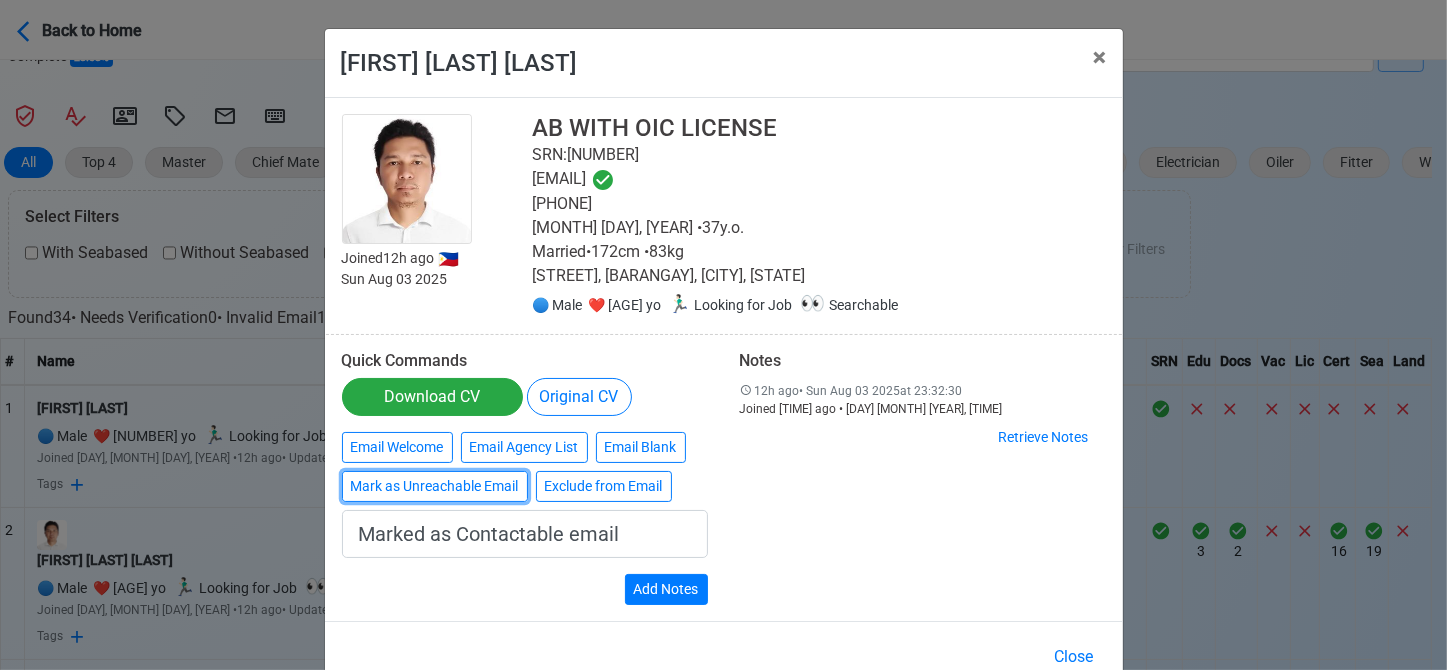 type on "Marked as Contactable email" 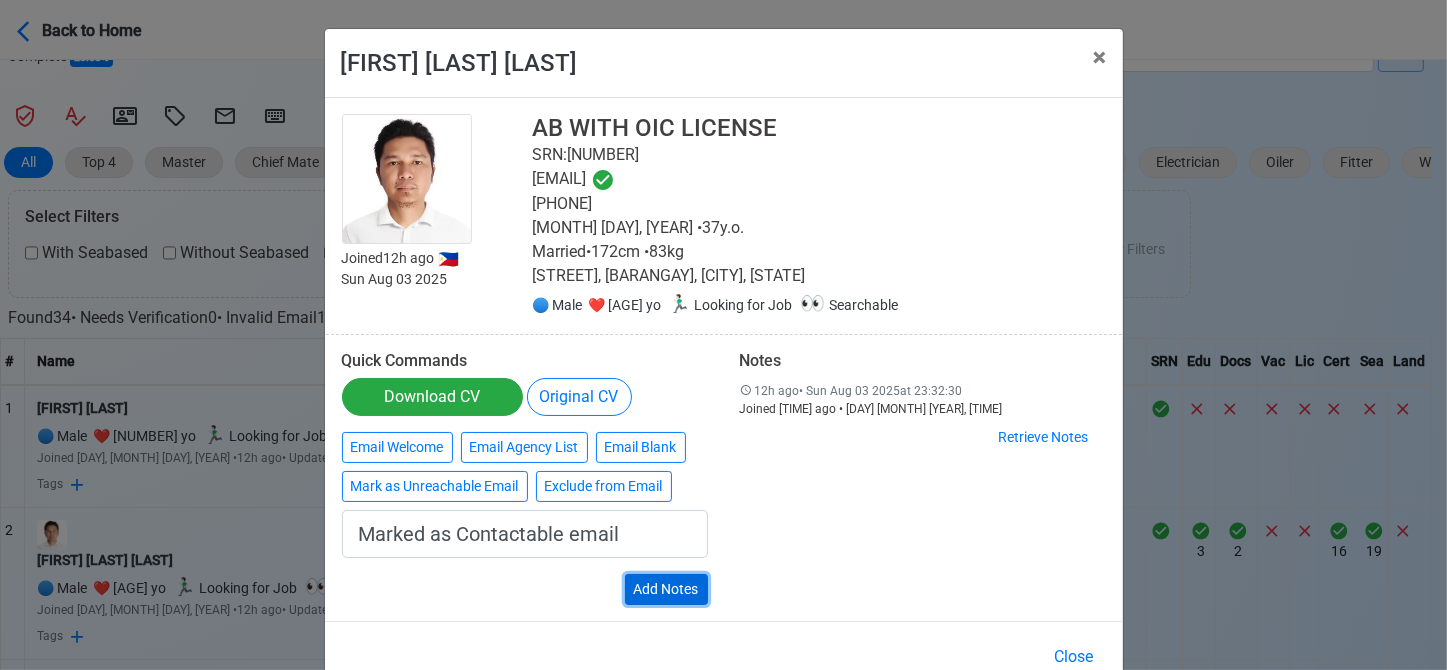 click on "Add Notes" at bounding box center [666, 589] 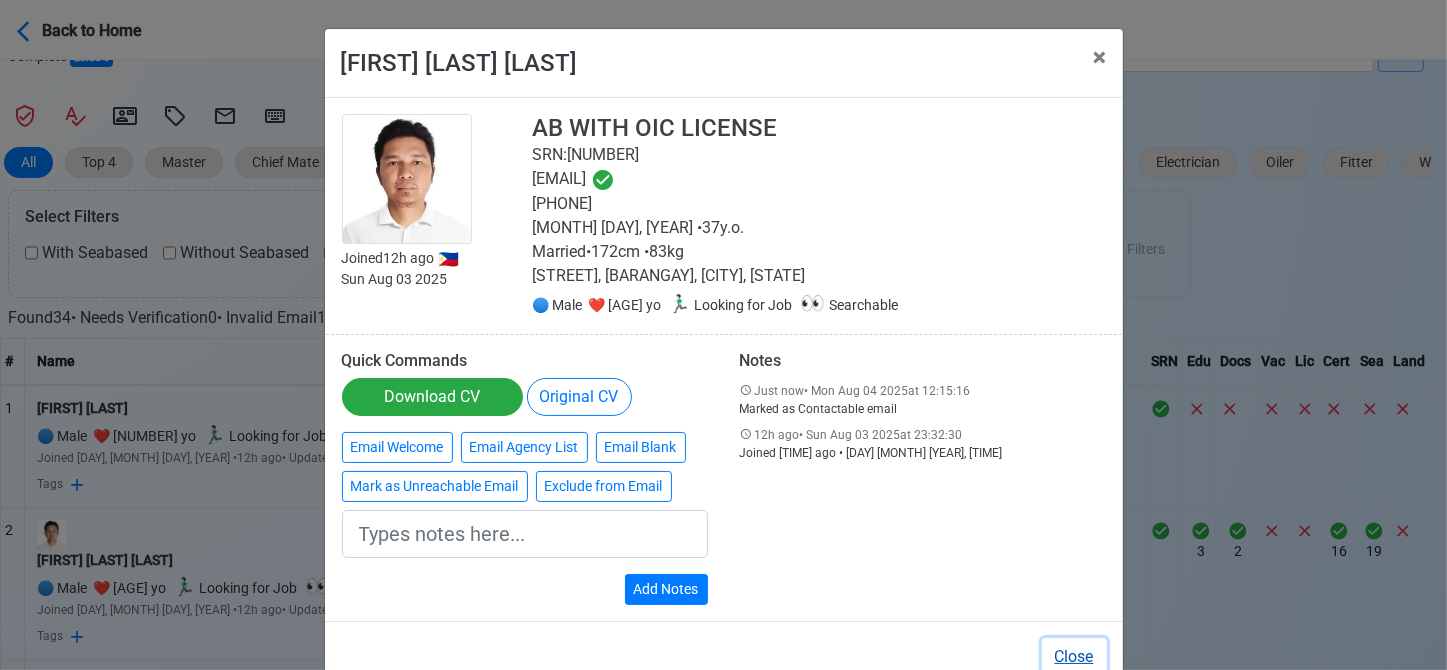 click on "Close" at bounding box center [1074, 657] 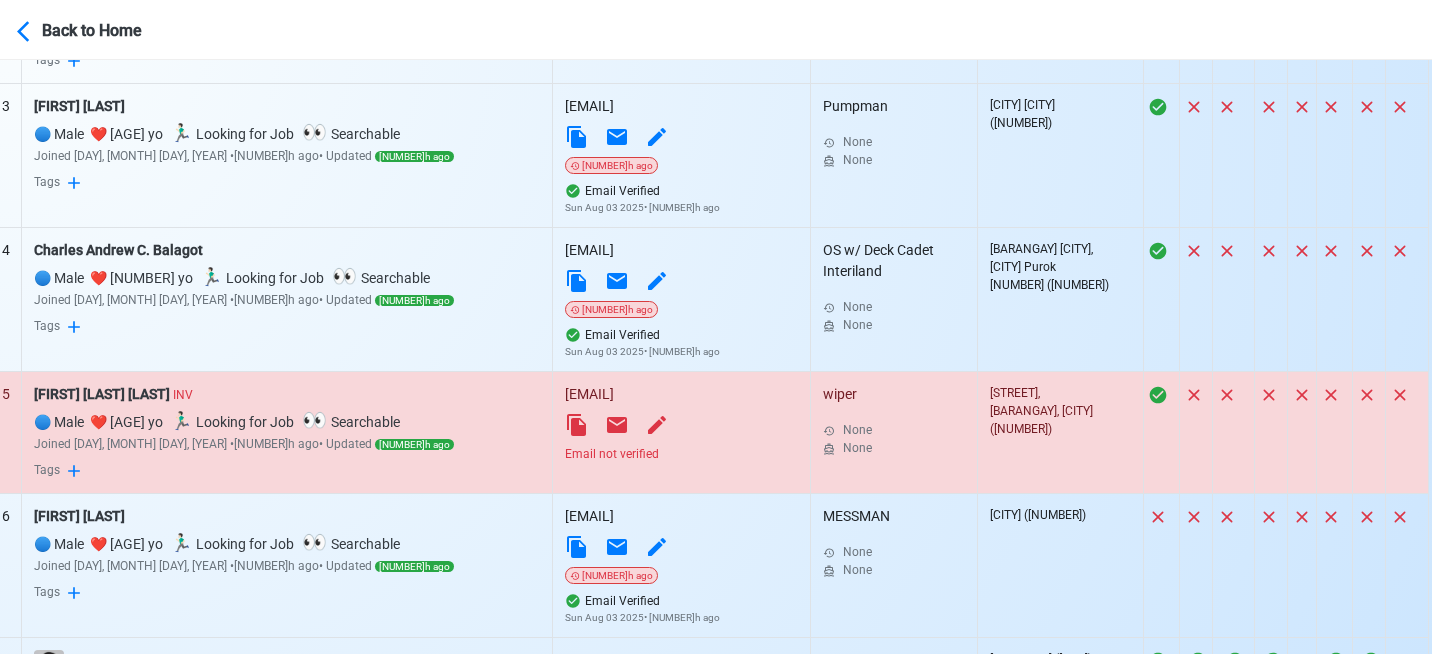 scroll, scrollTop: 1091, scrollLeft: 3, axis: both 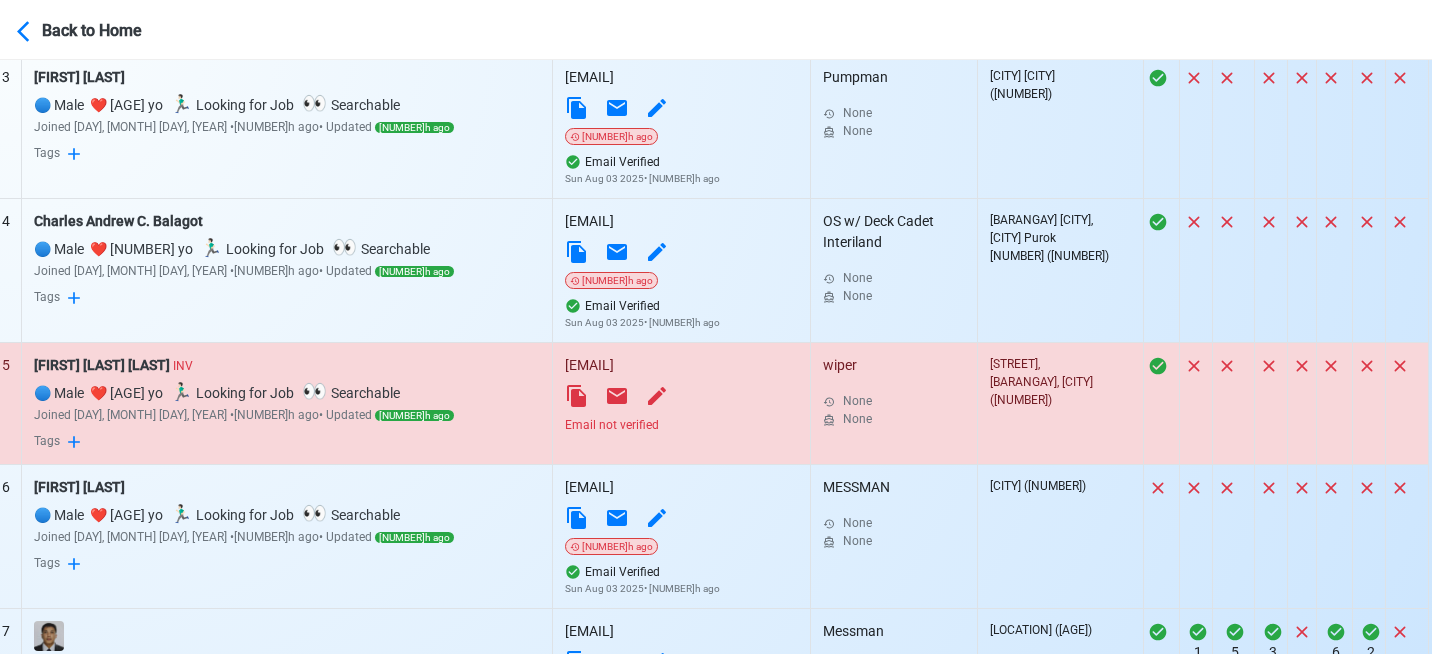 click on "Email not verified" at bounding box center [681, 425] 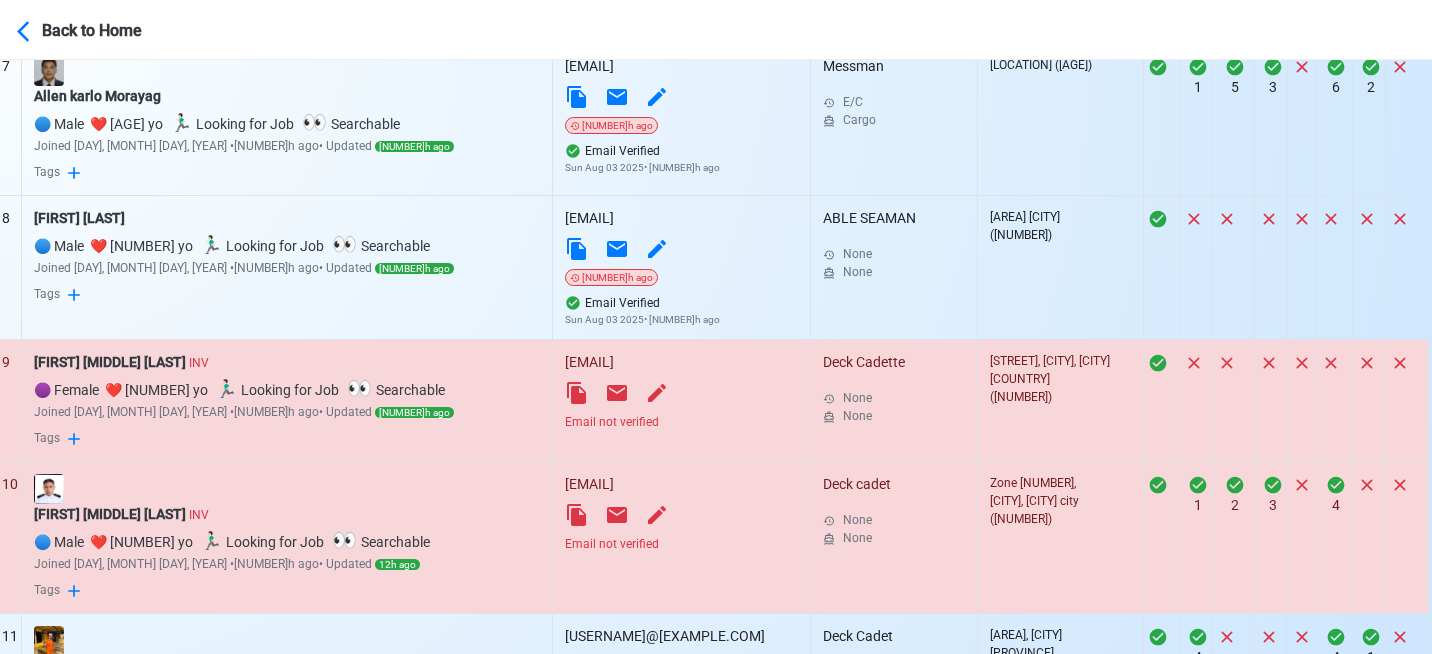 scroll, scrollTop: 1664, scrollLeft: 3, axis: both 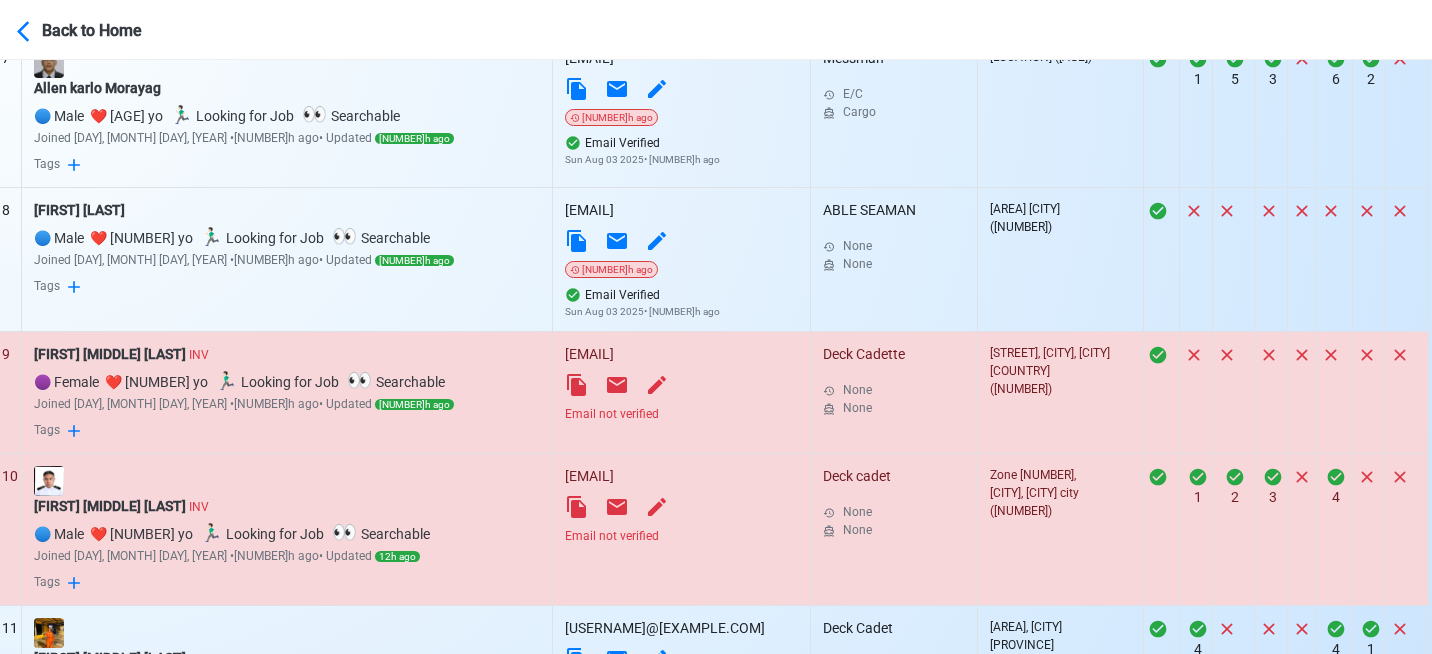 click on "Email not verified" at bounding box center (681, 414) 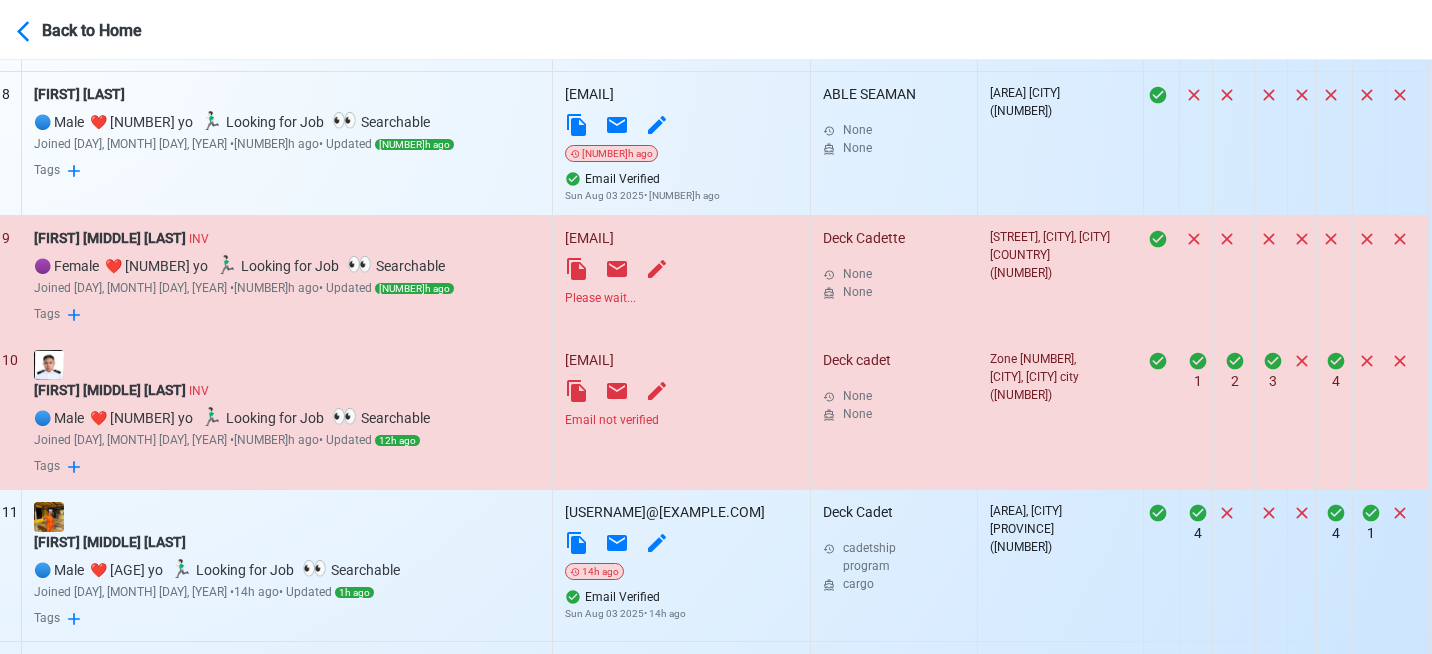 scroll, scrollTop: 1814, scrollLeft: 3, axis: both 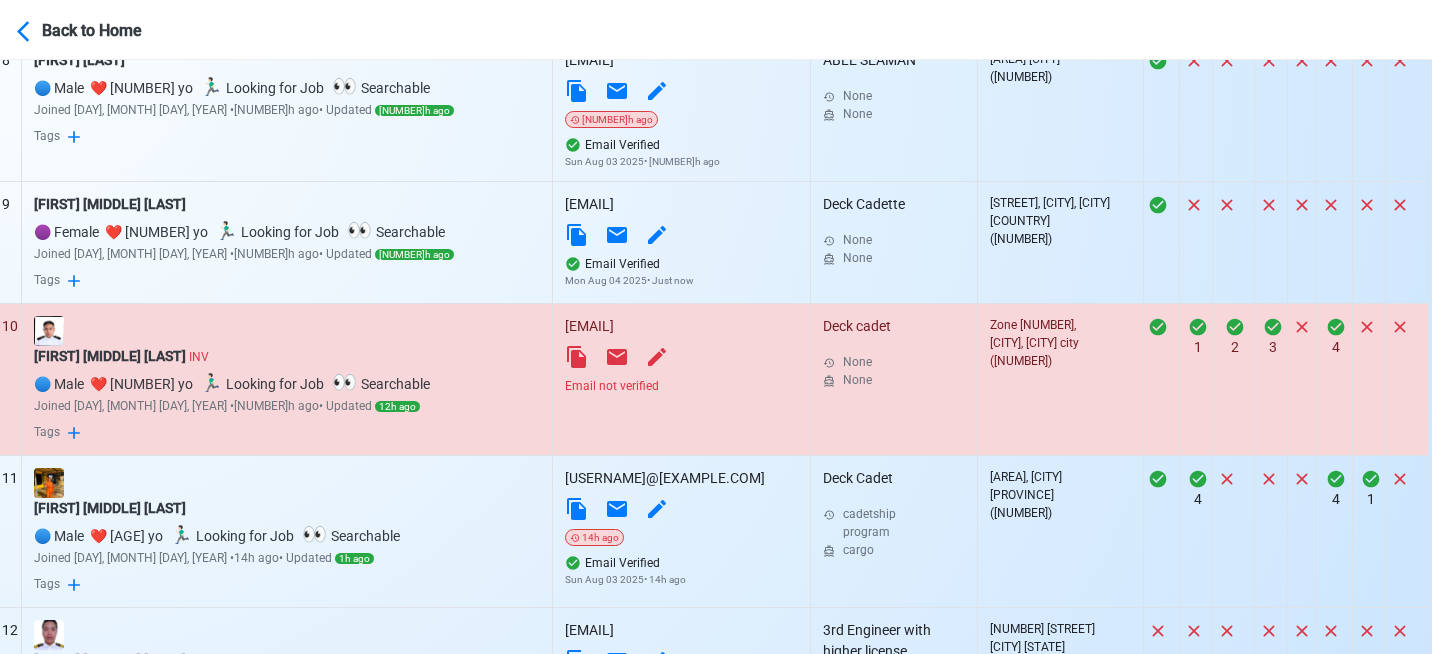 click on "Email not verified" at bounding box center (681, 386) 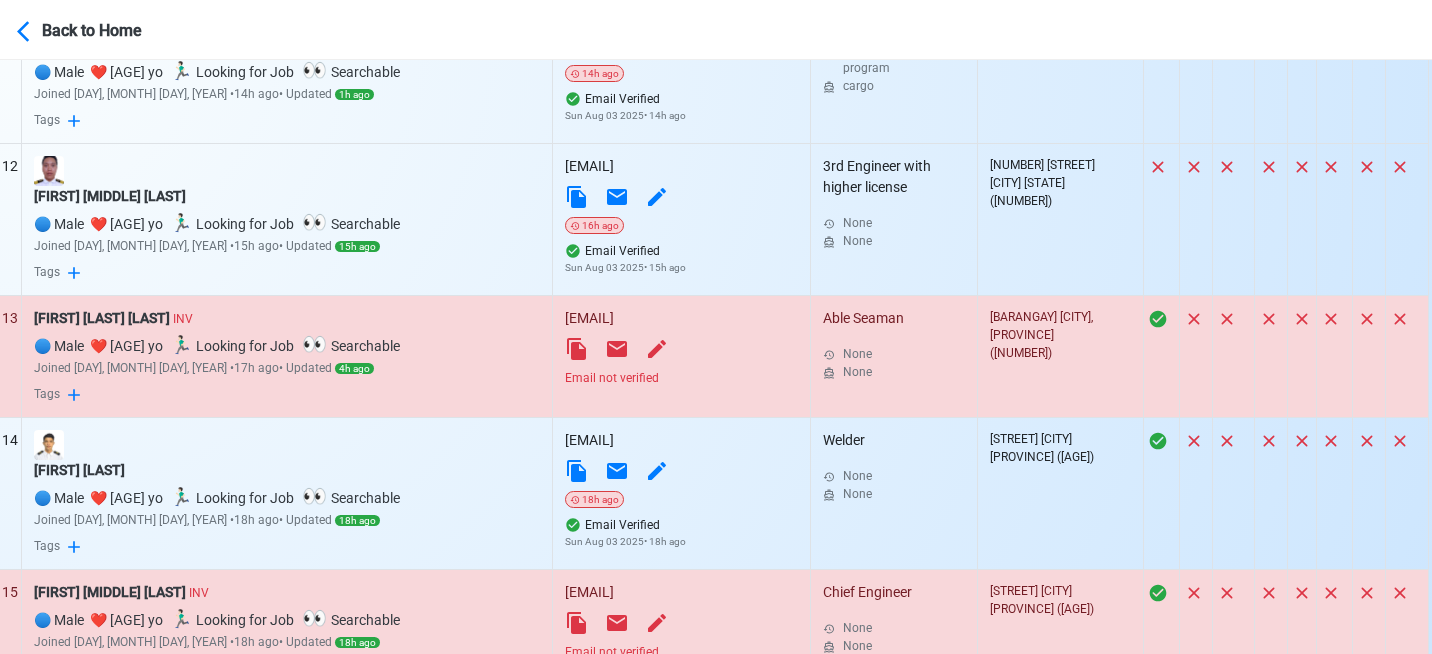 scroll, scrollTop: 2288, scrollLeft: 3, axis: both 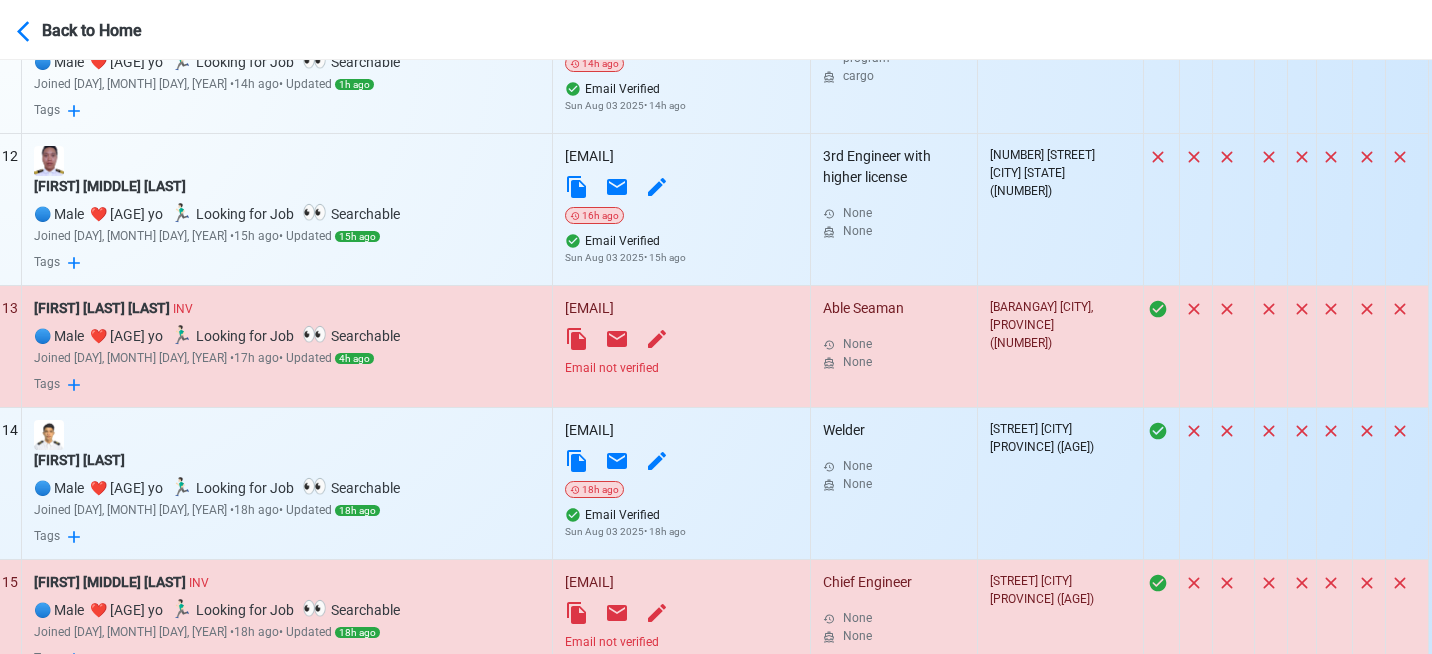 click on "Email not verified" at bounding box center [681, 368] 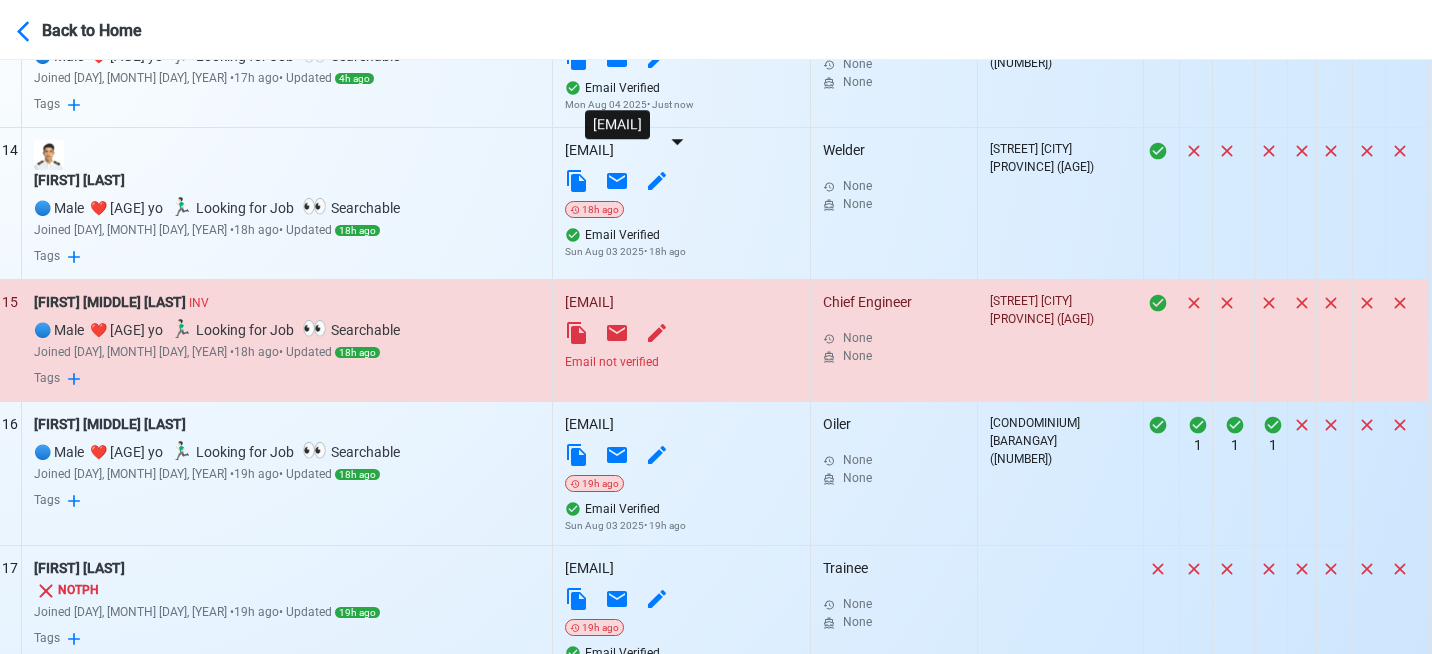 scroll, scrollTop: 2574, scrollLeft: 3, axis: both 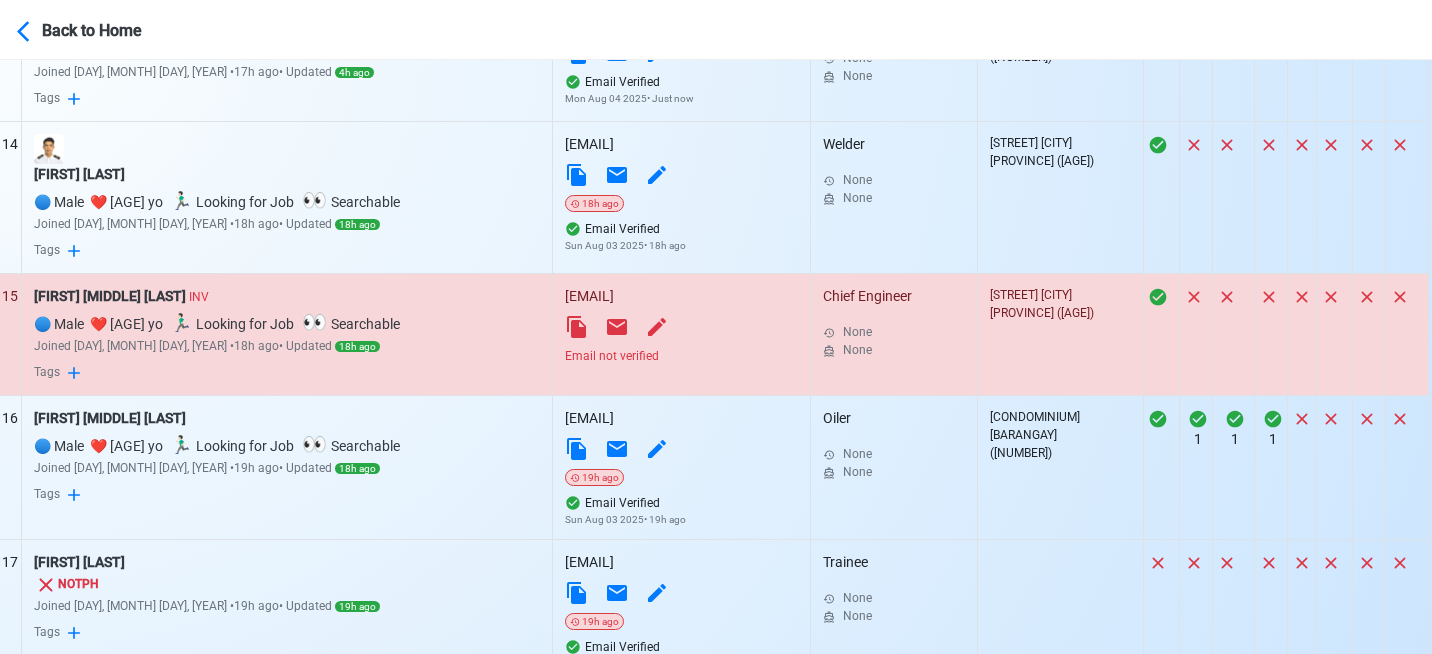 click on "Email not verified" at bounding box center (681, 356) 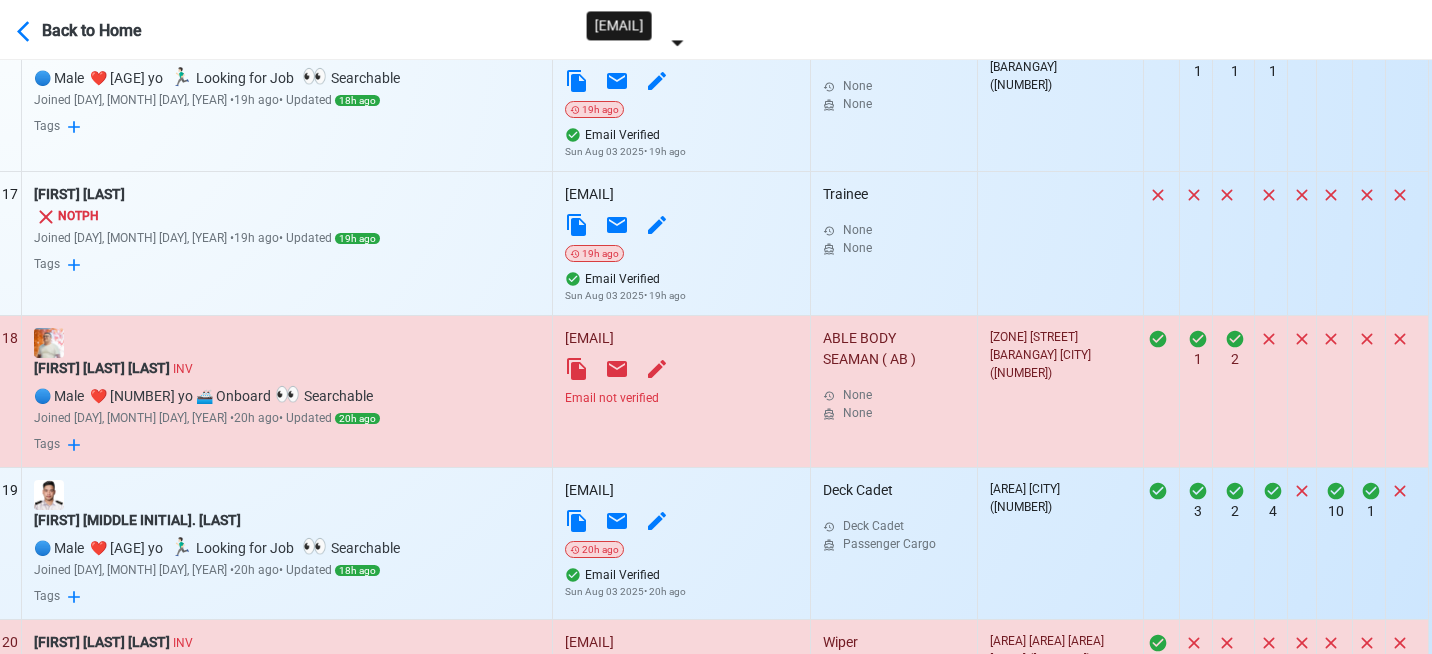 scroll, scrollTop: 2966, scrollLeft: 3, axis: both 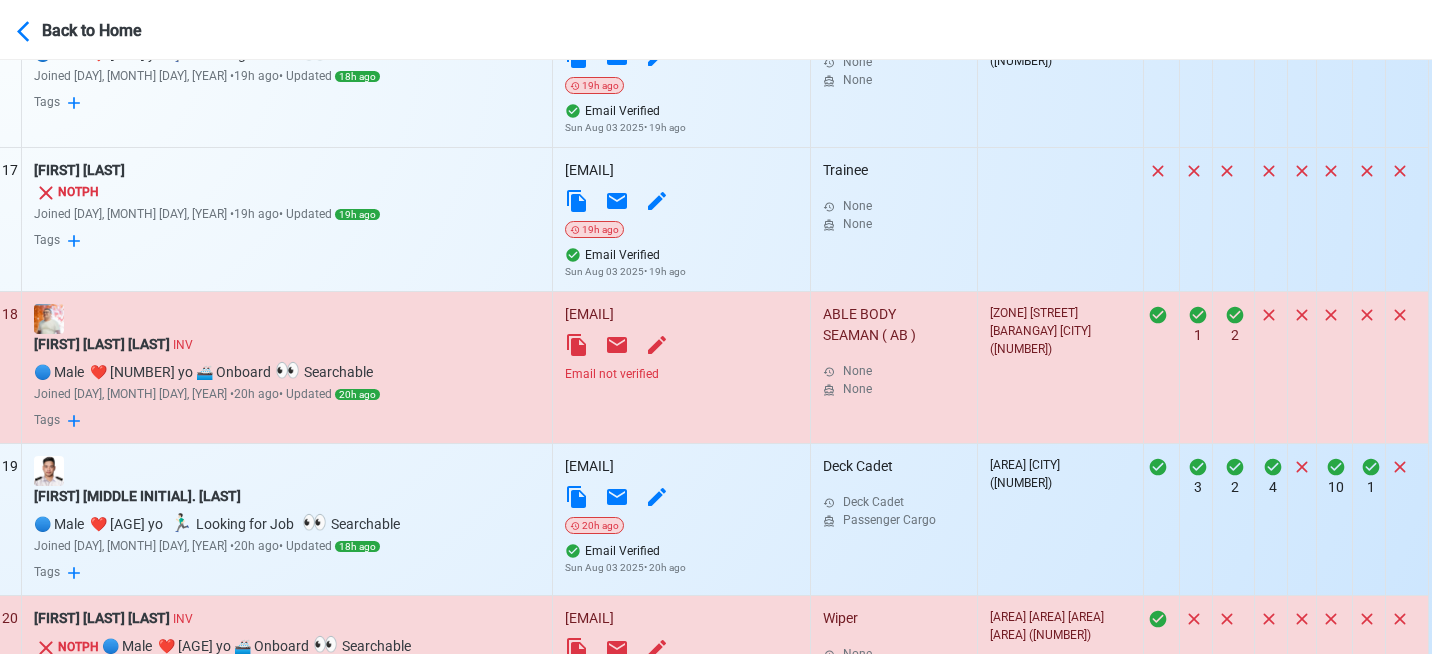 click on "Email not verified" at bounding box center (681, 374) 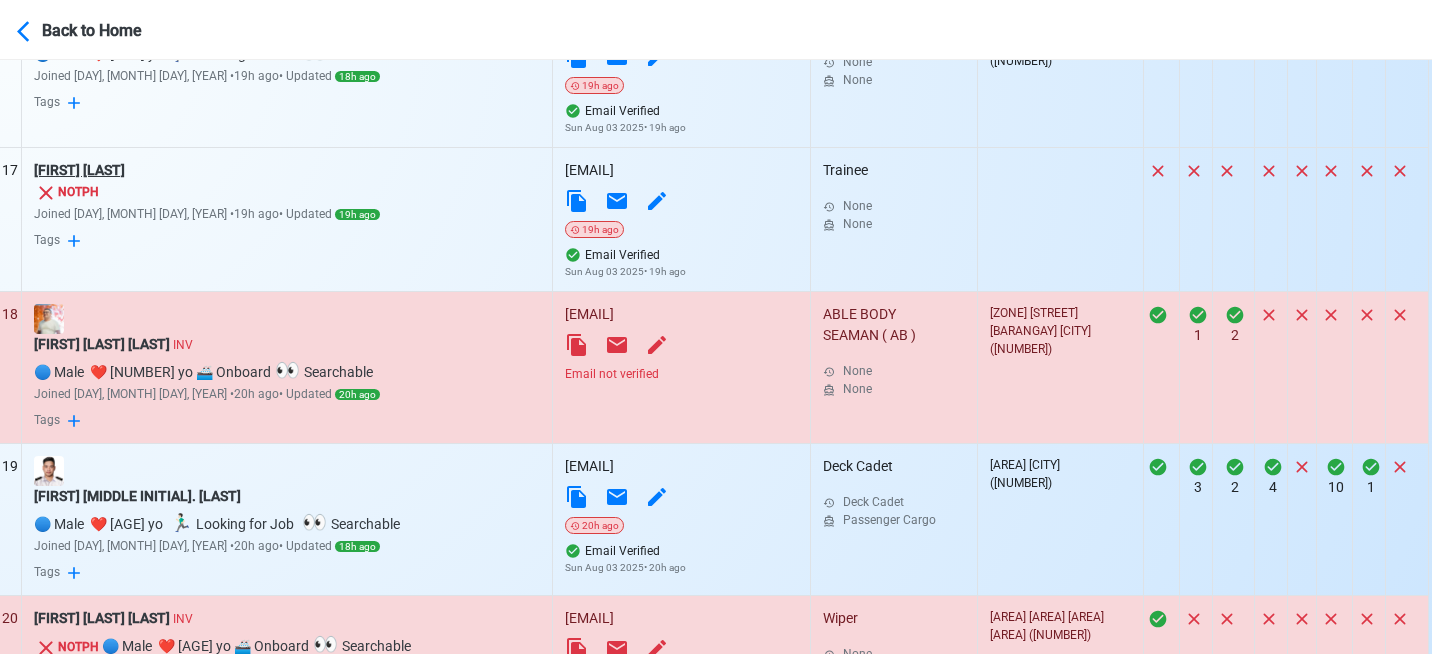 click on "[FIRST] [LAST]" at bounding box center (287, 170) 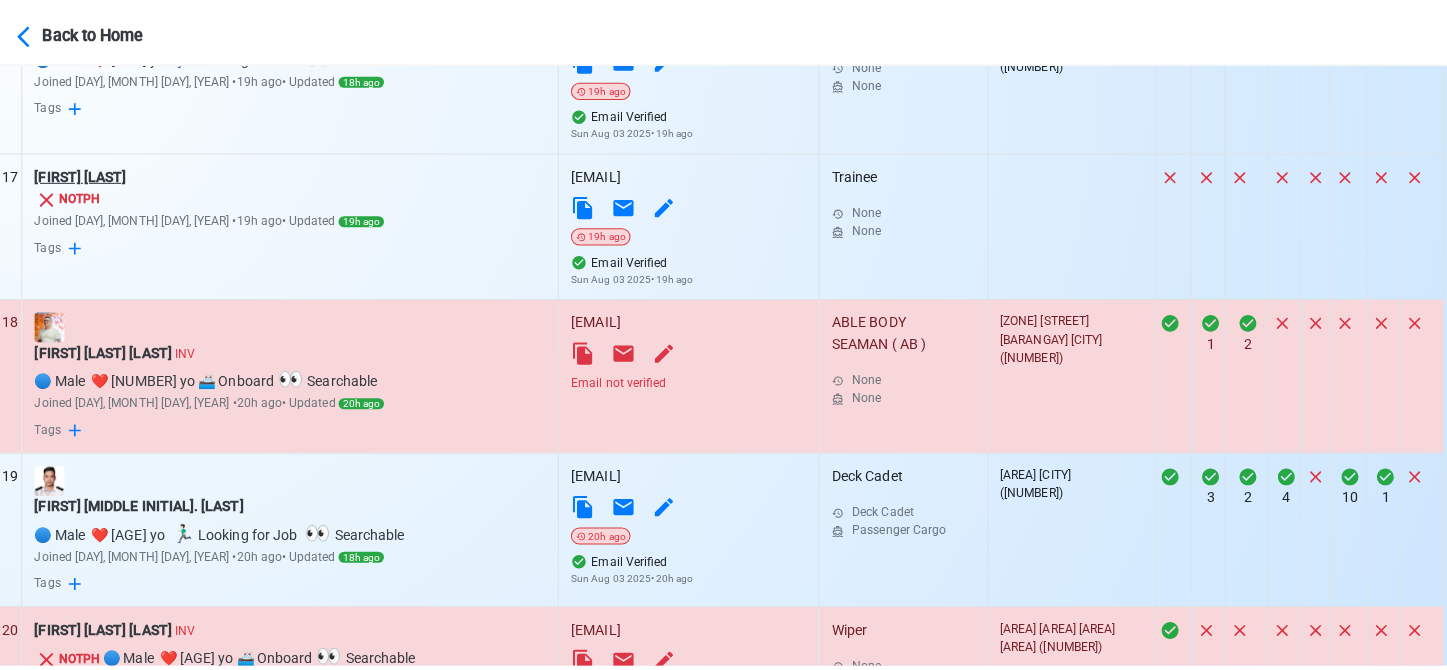 scroll, scrollTop: 2966, scrollLeft: 0, axis: vertical 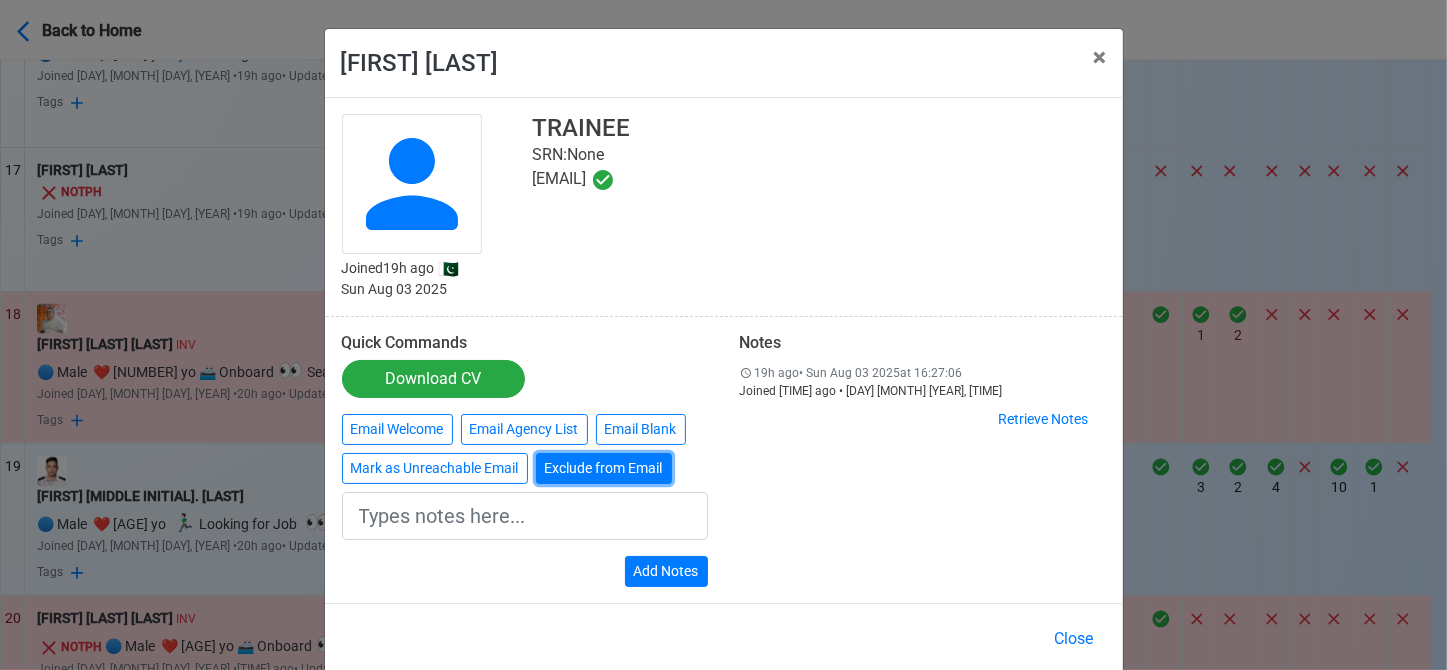 click on "Exclude from Email" at bounding box center [604, 468] 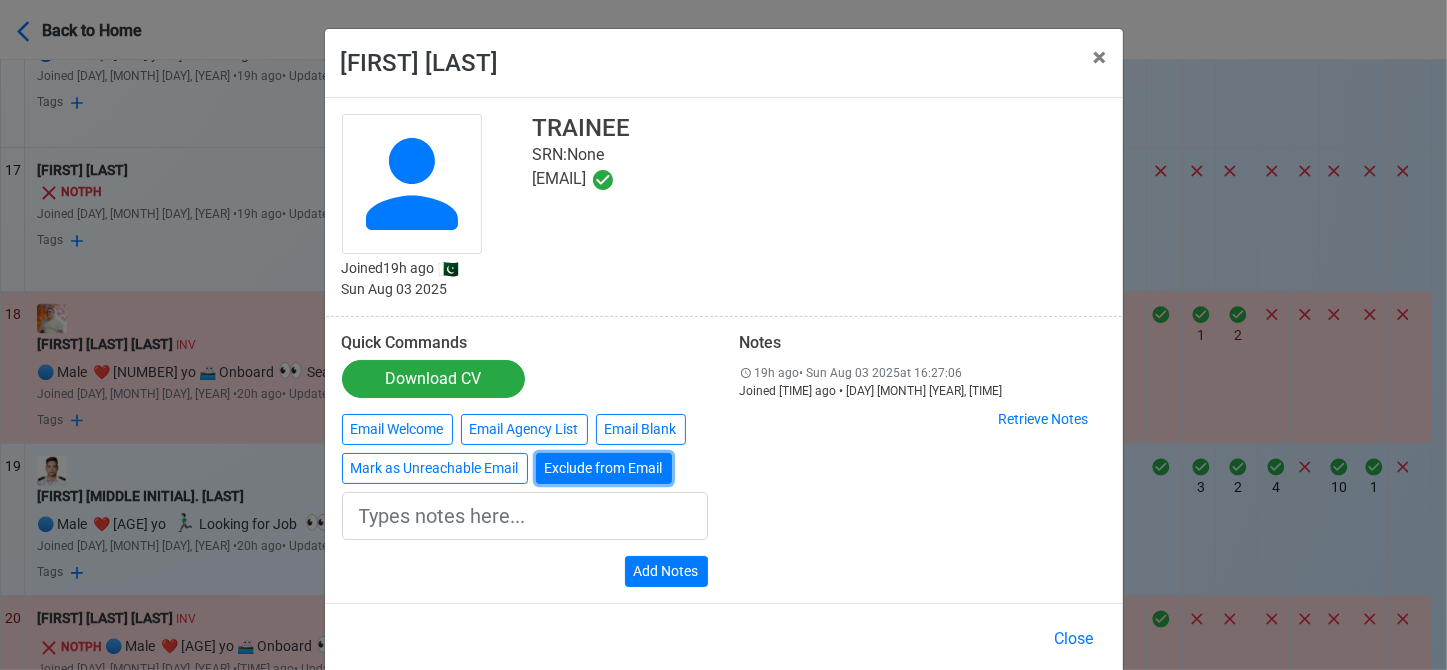 type on "Exclude from Email" 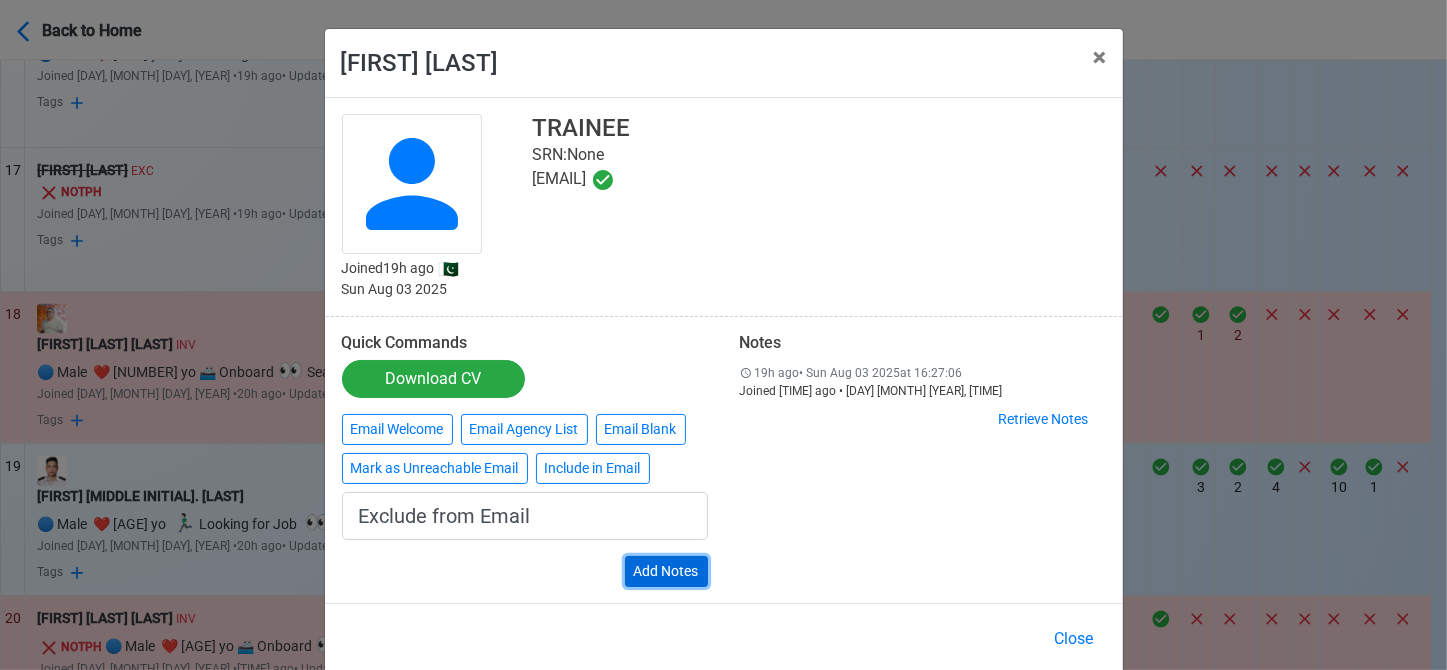 click on "Add Notes" at bounding box center (666, 571) 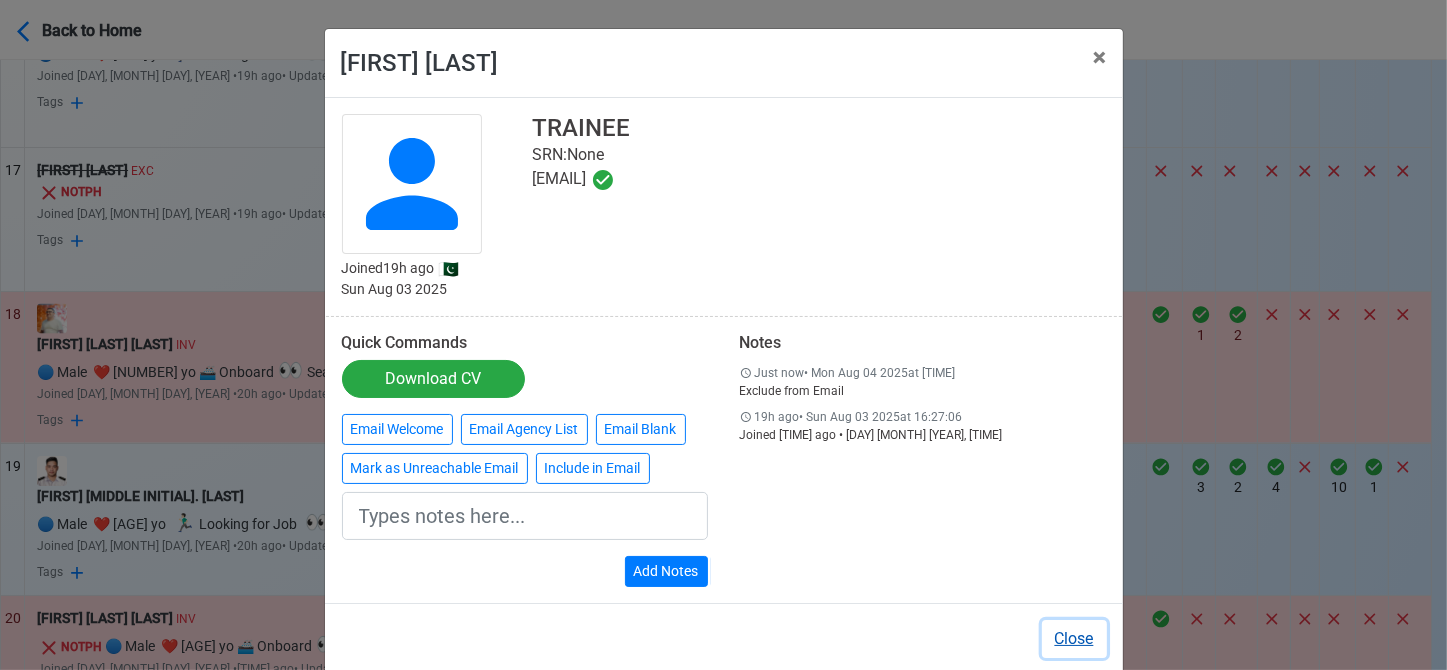 click on "Close" at bounding box center [1074, 639] 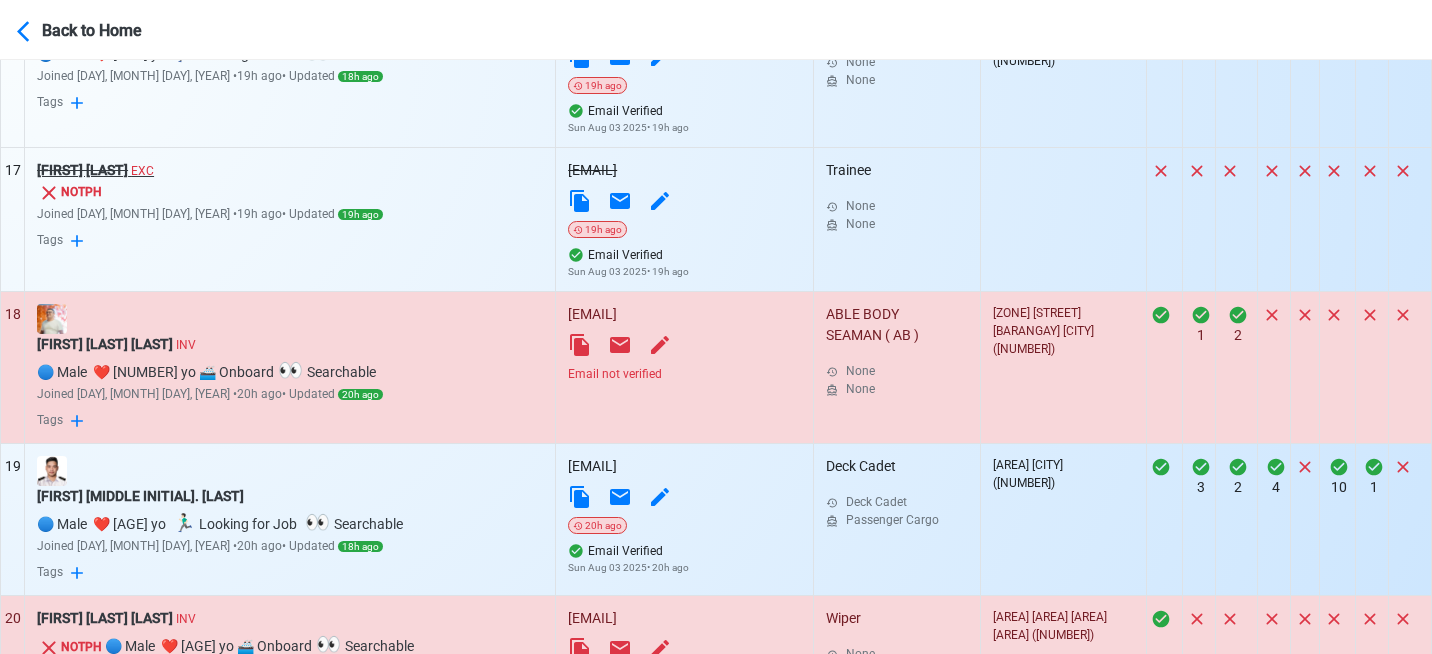 click on "[FIRST] [LAST]" at bounding box center (82, 170) 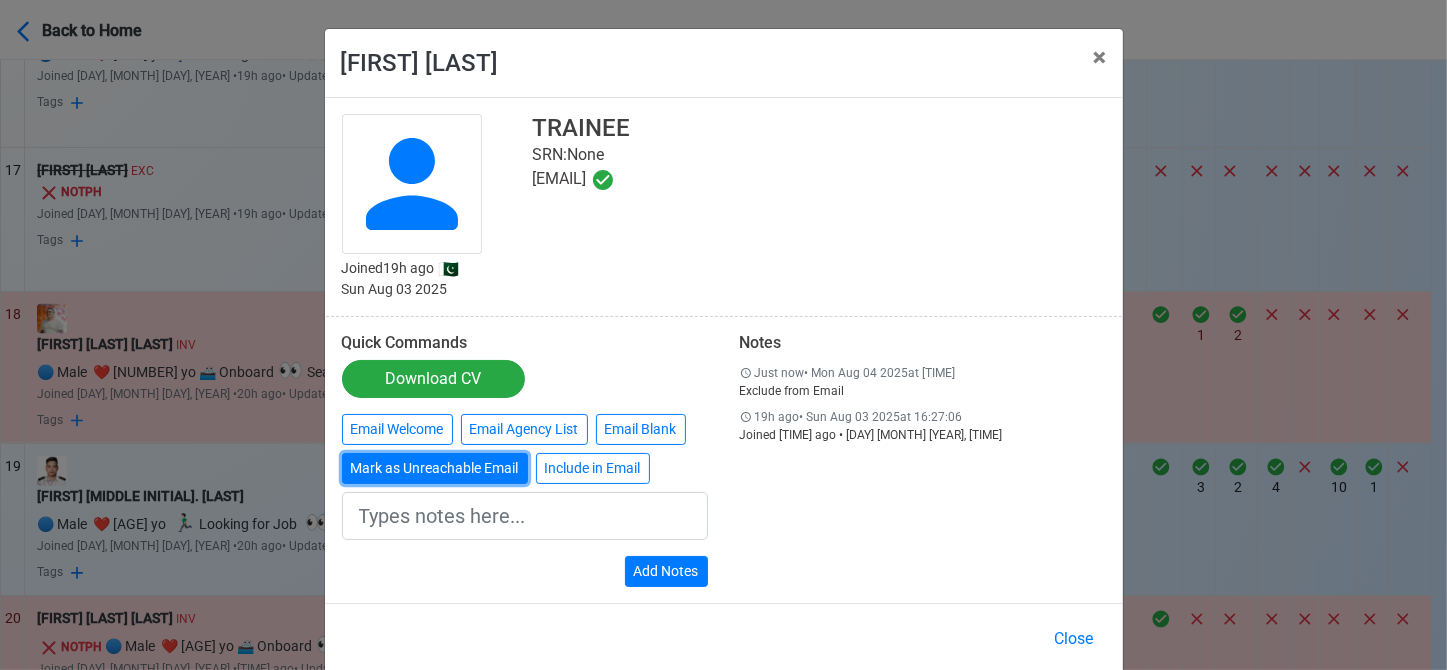 drag, startPoint x: 406, startPoint y: 464, endPoint x: 346, endPoint y: 464, distance: 60 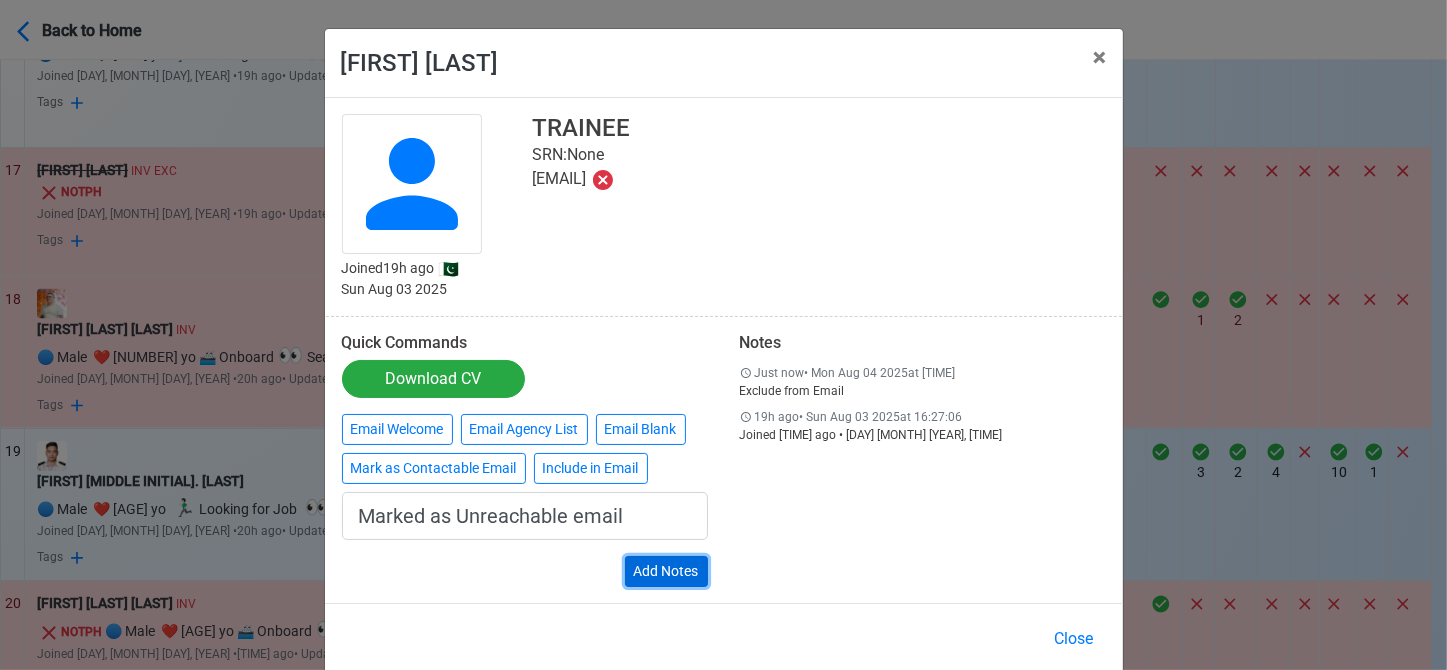 click on "Add Notes" at bounding box center (666, 571) 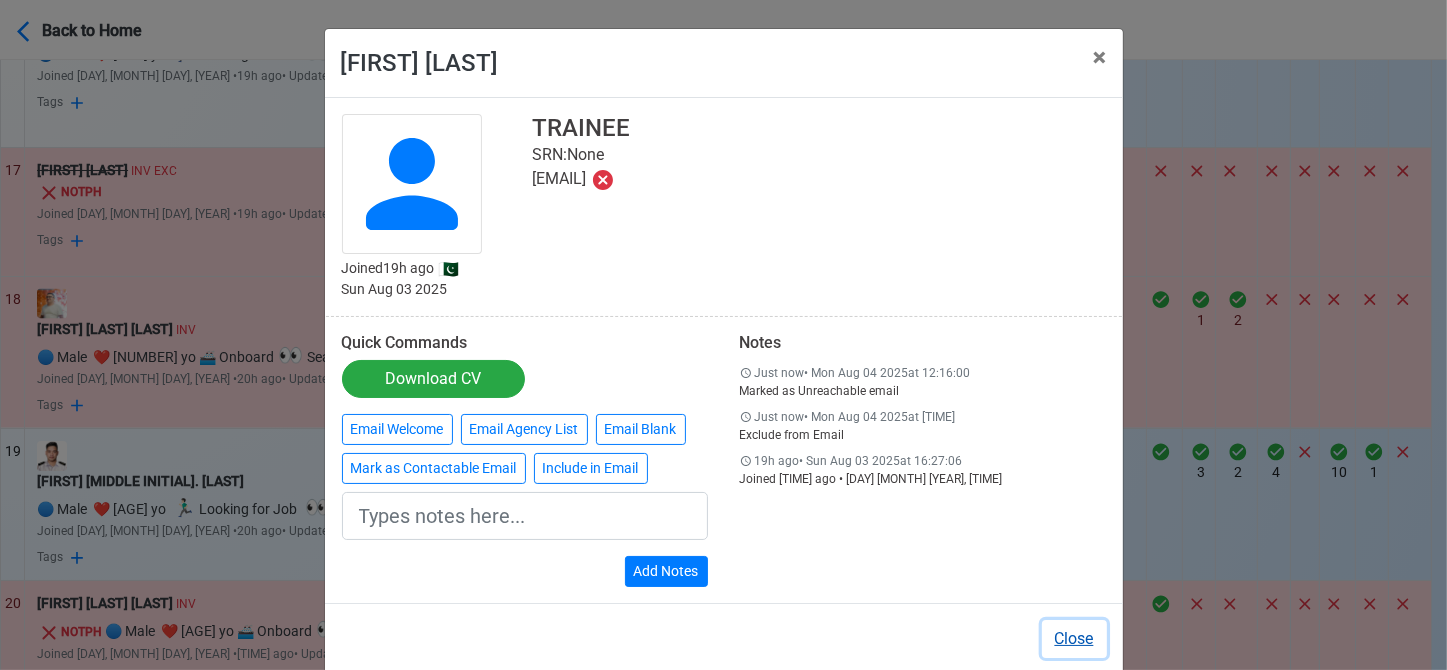click on "Close" at bounding box center (1074, 639) 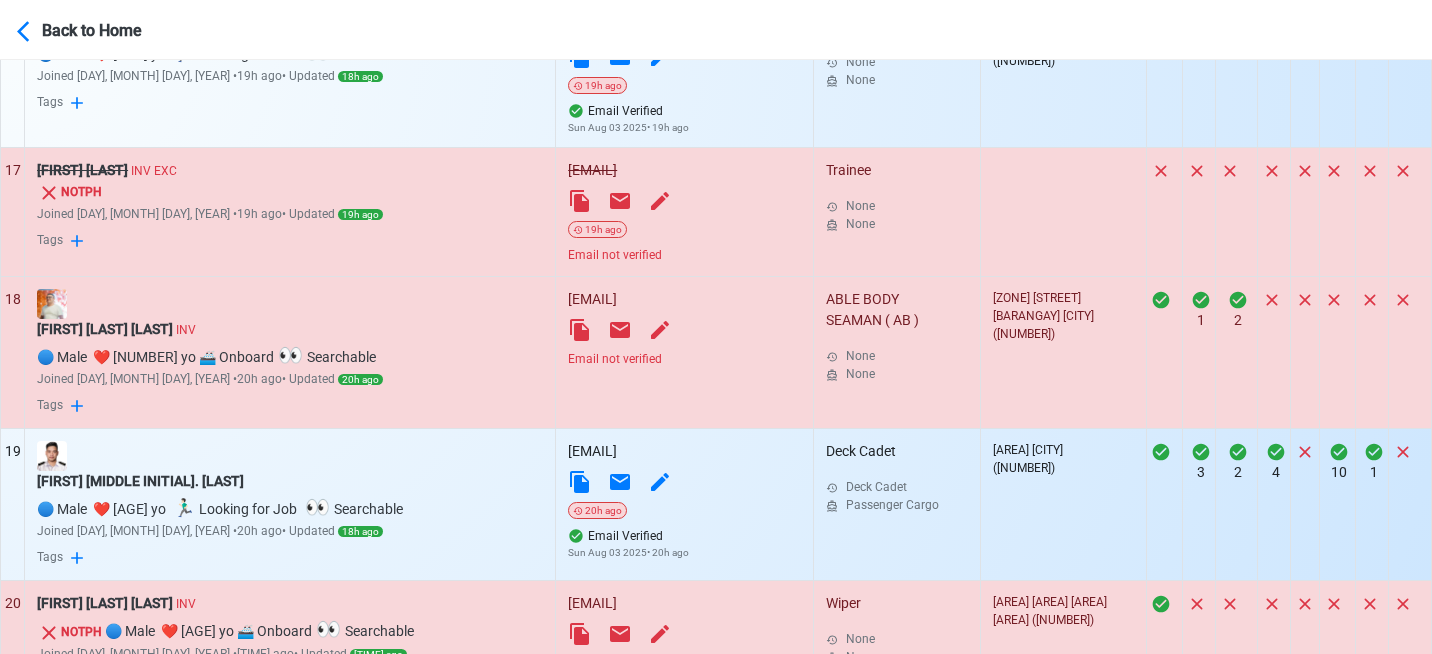 click on "Email not verified" at bounding box center (684, 359) 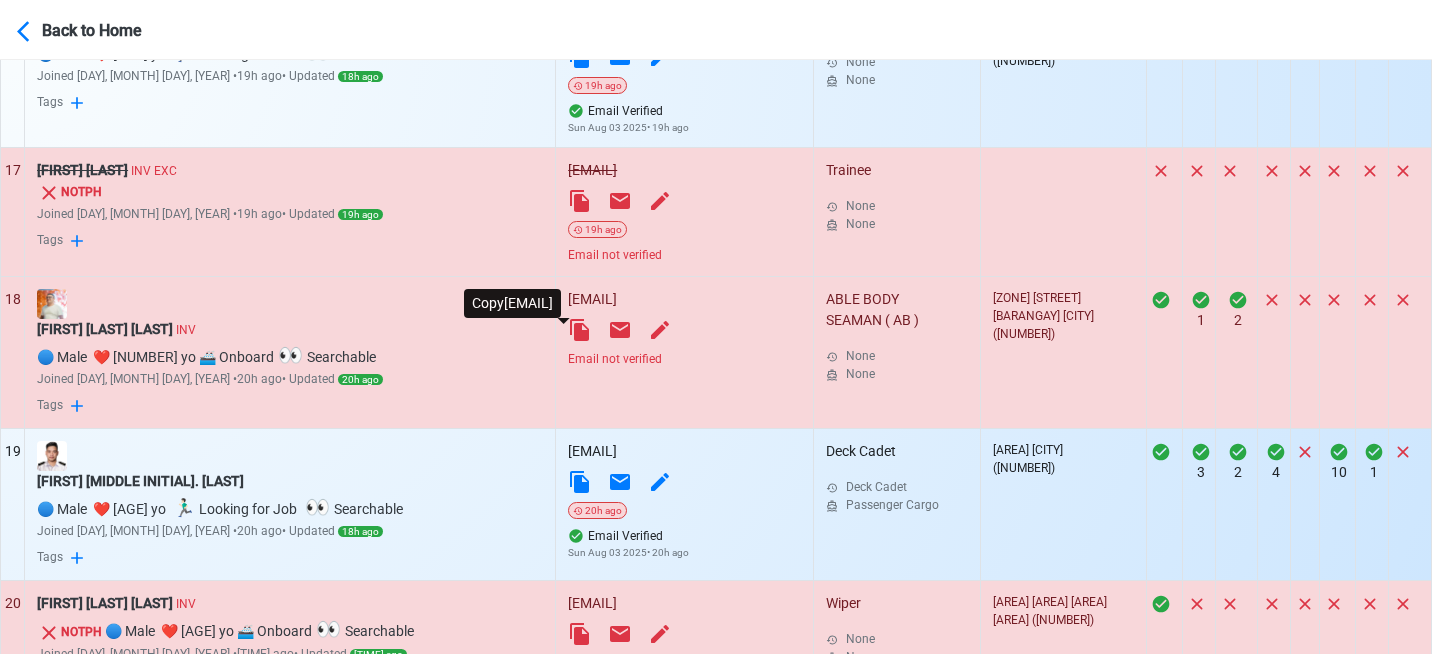 click 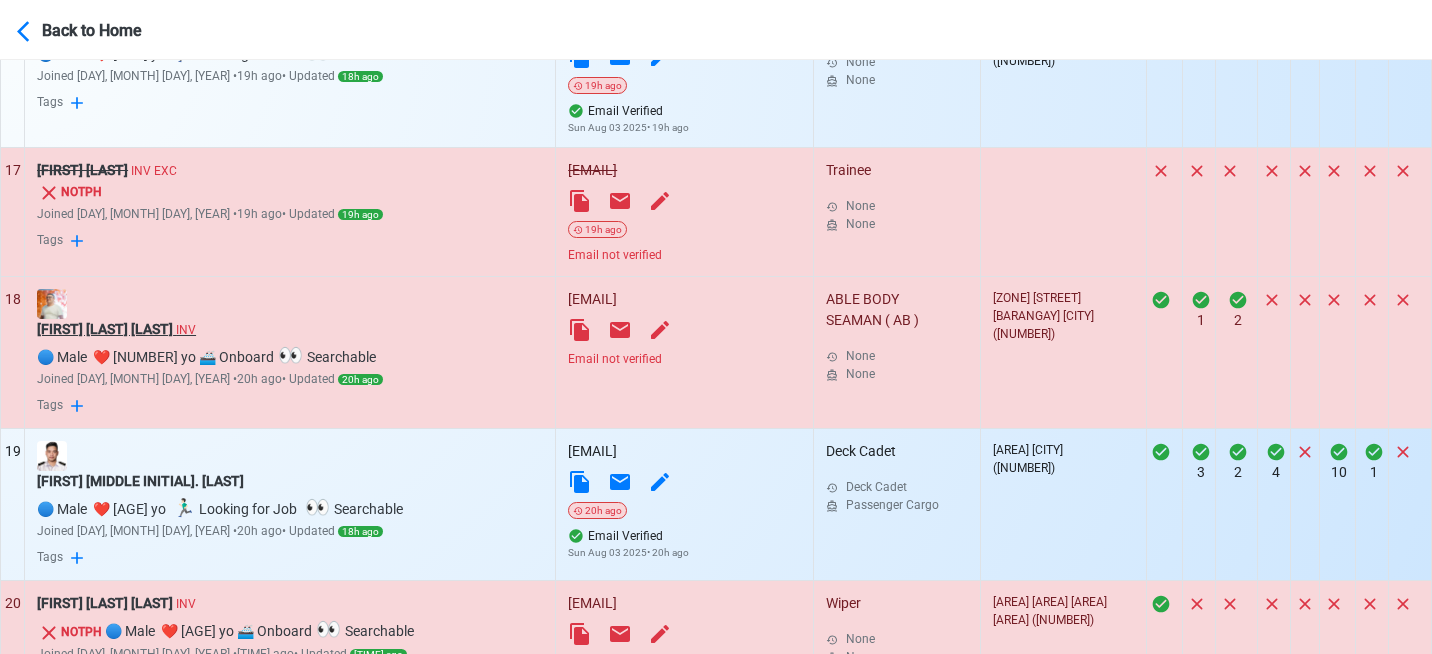click on "[FIRST] [MIDDLE] [LAST]   INV" at bounding box center [290, 329] 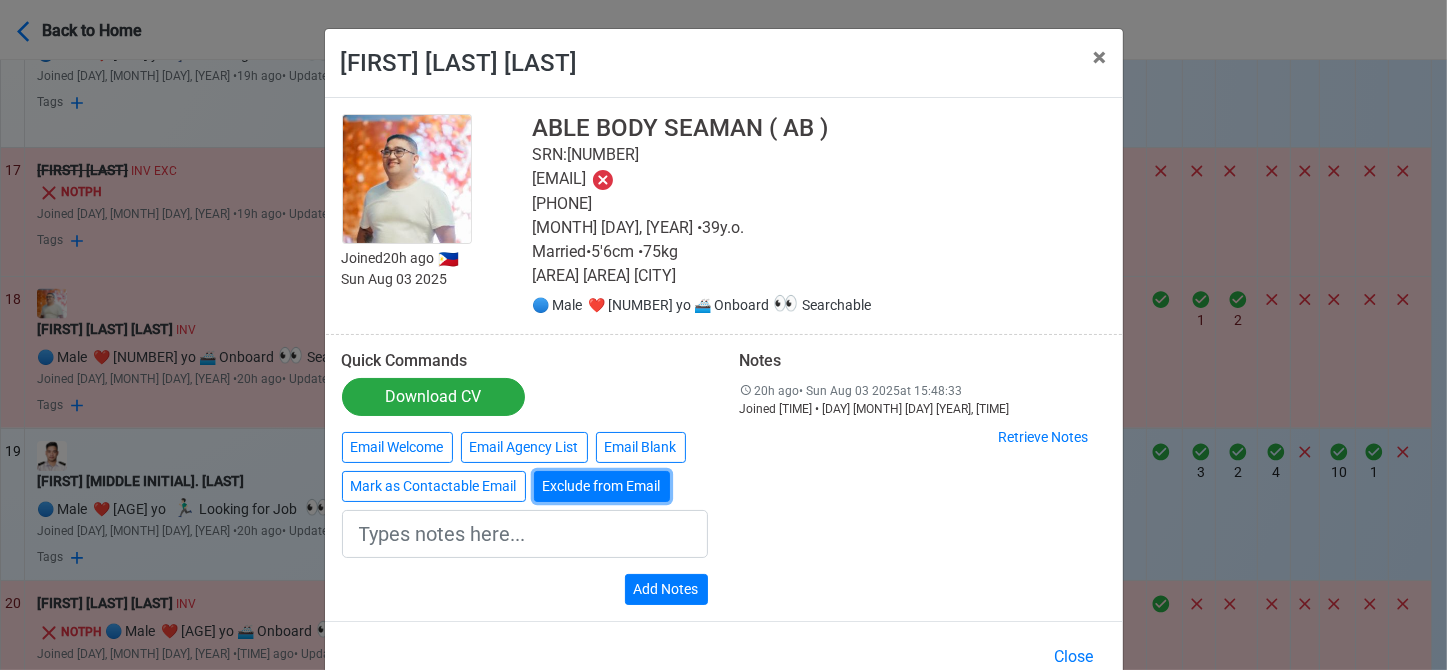 click on "Exclude from Email" at bounding box center [602, 486] 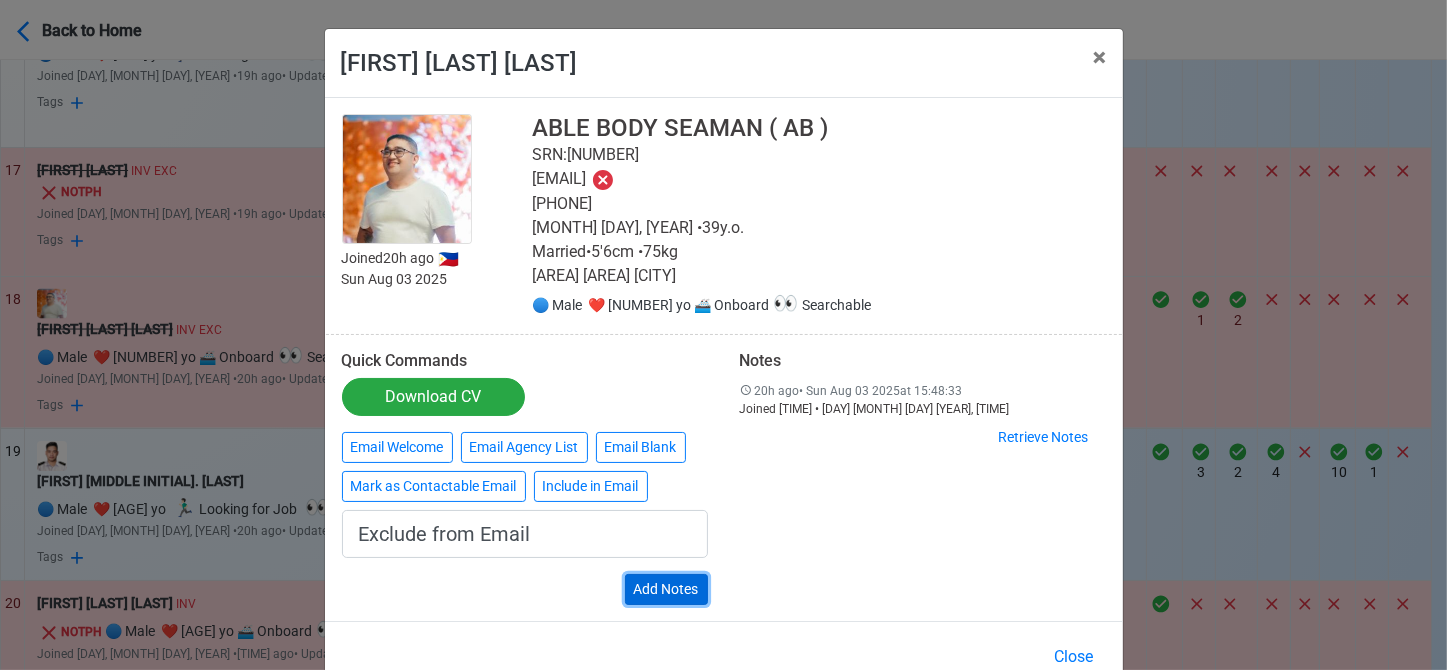 click on "Add Notes" at bounding box center (666, 589) 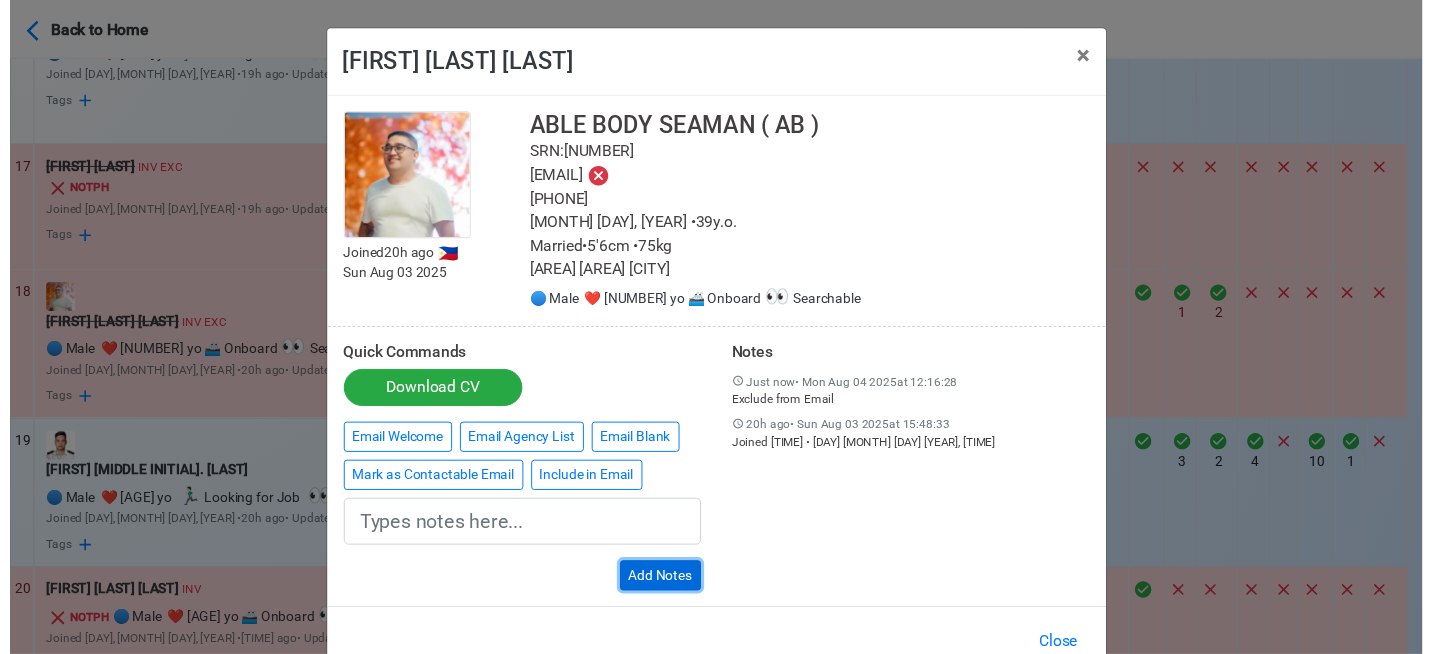 scroll, scrollTop: 49, scrollLeft: 0, axis: vertical 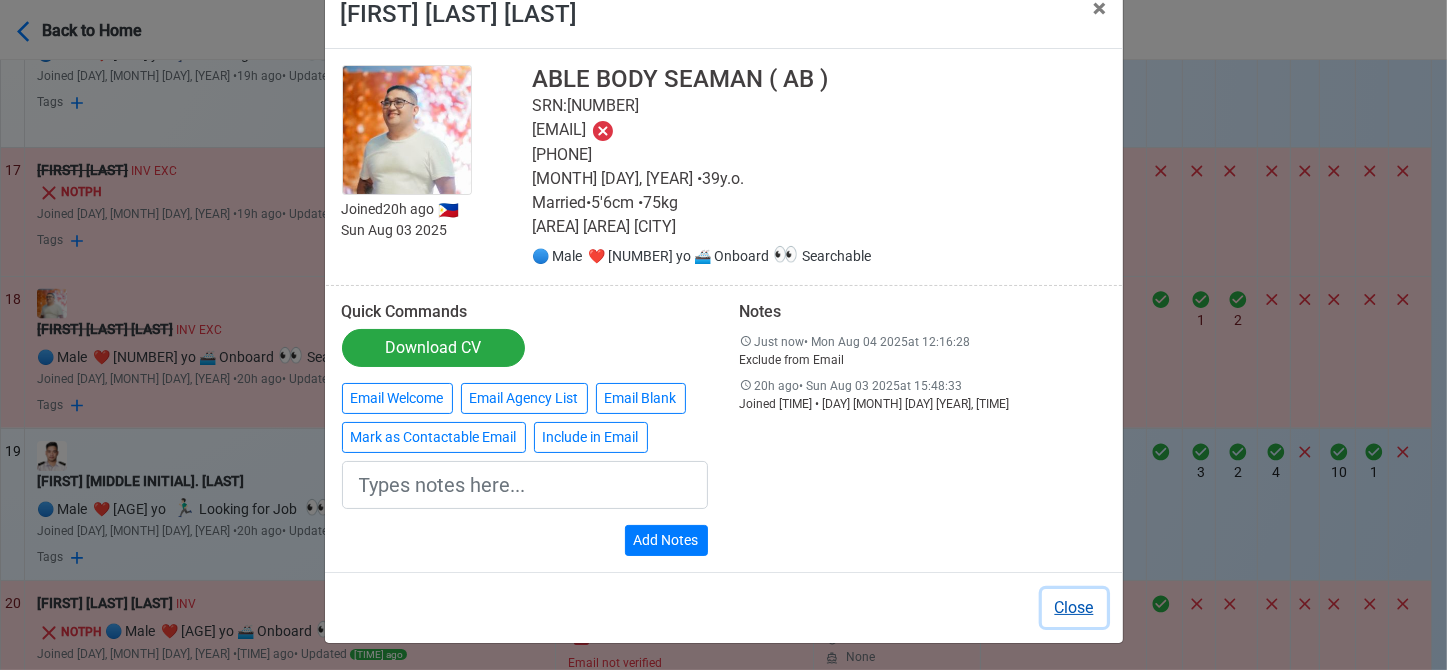 click on "Close" at bounding box center [1074, 608] 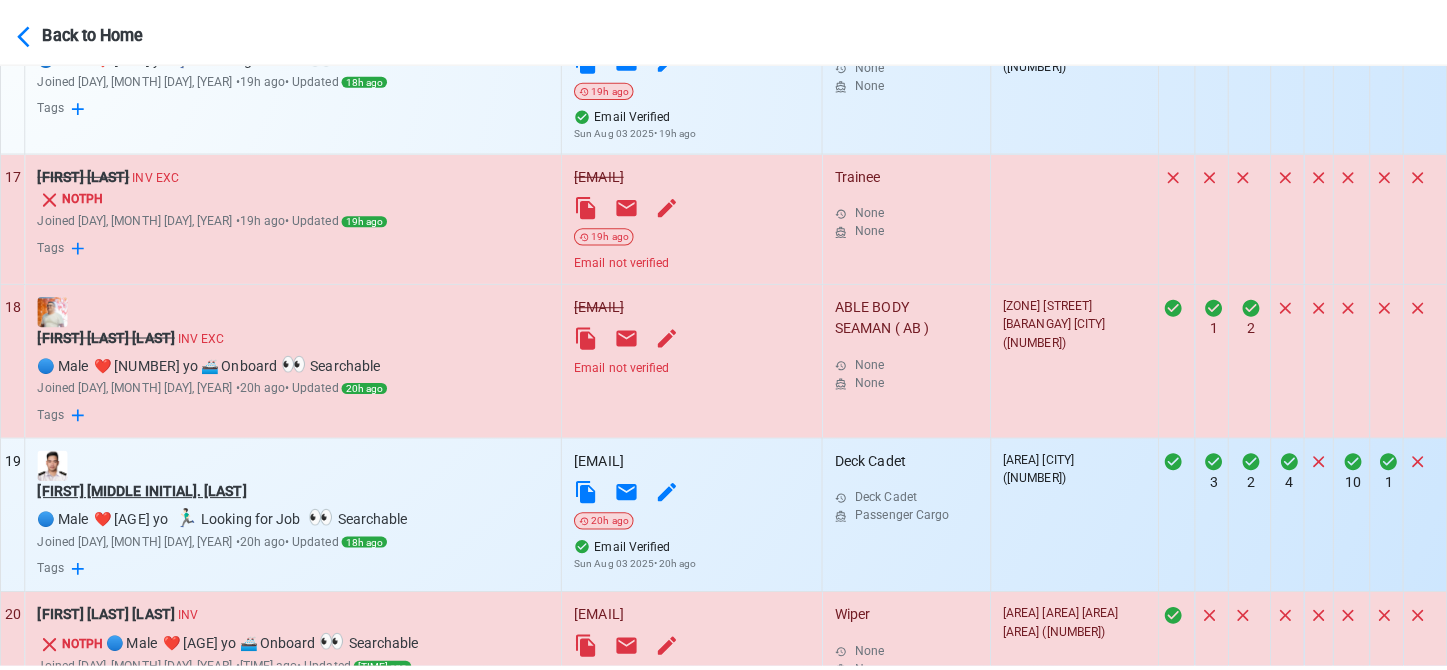 scroll, scrollTop: 3134, scrollLeft: 0, axis: vertical 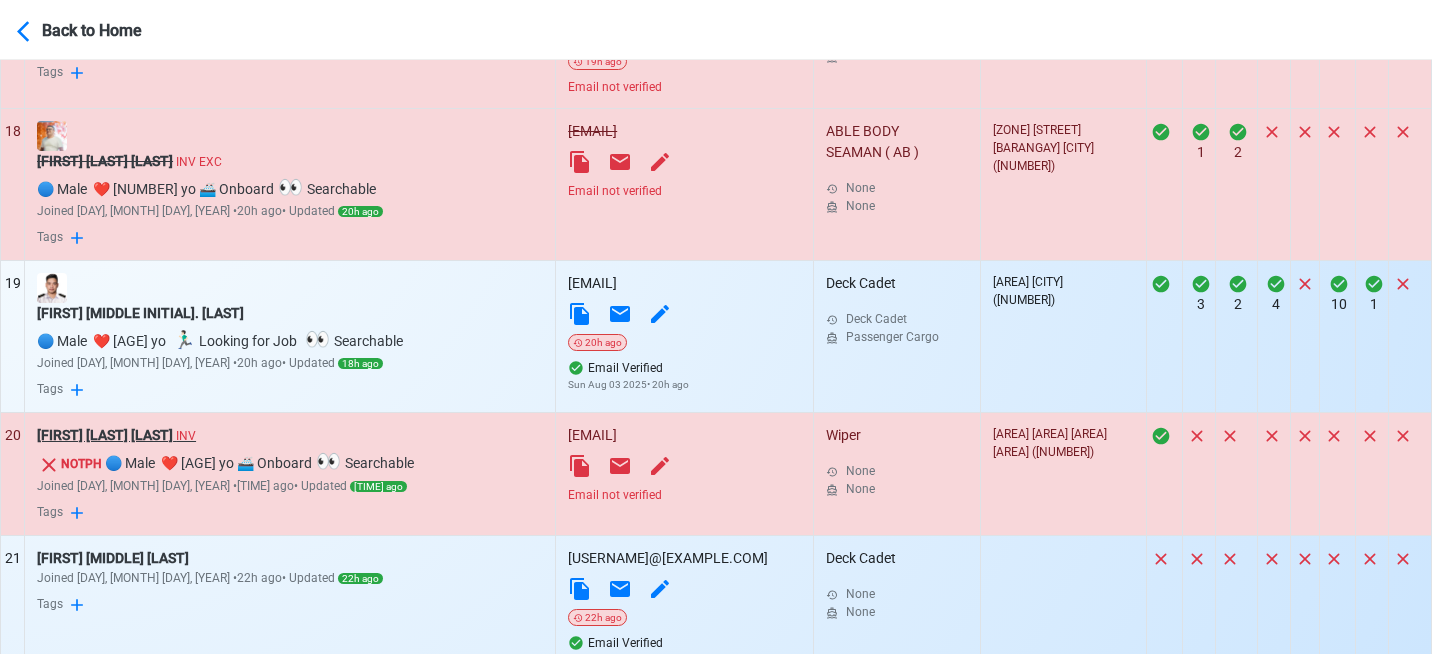 click on "[NAME] INV" at bounding box center [290, 435] 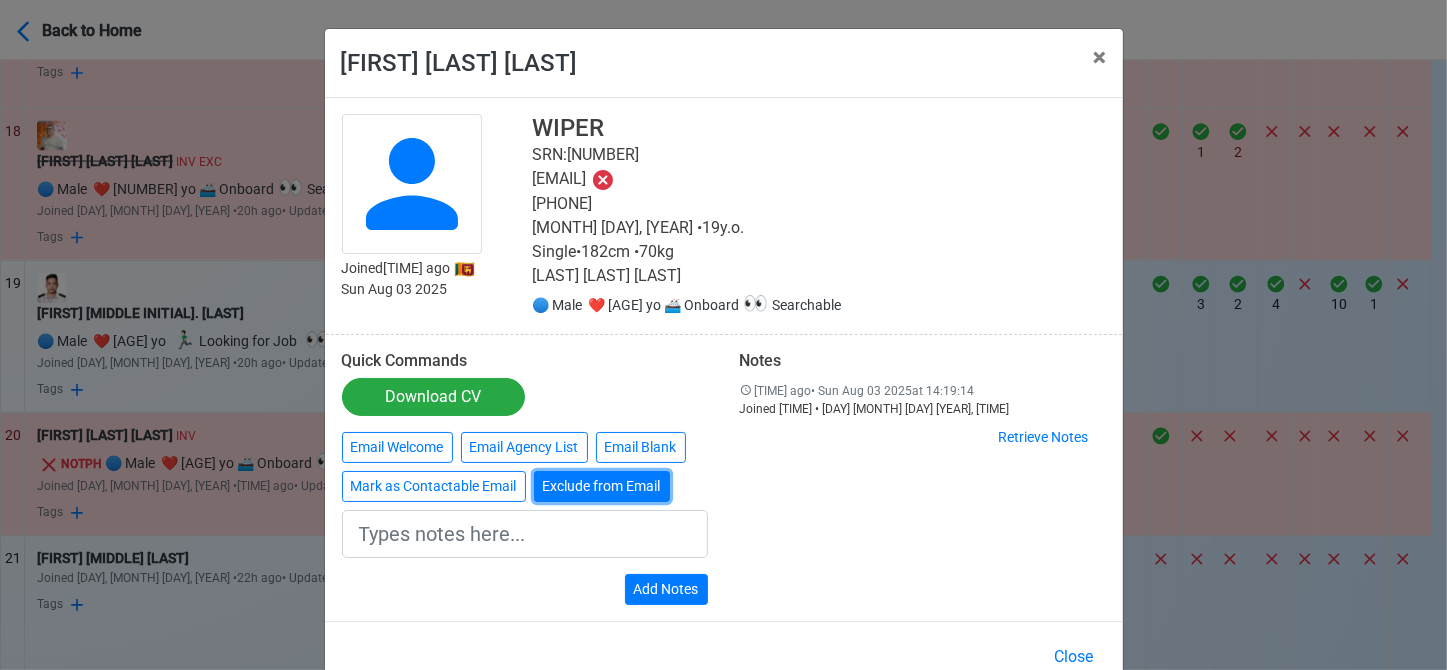 click on "Exclude from Email" at bounding box center (602, 486) 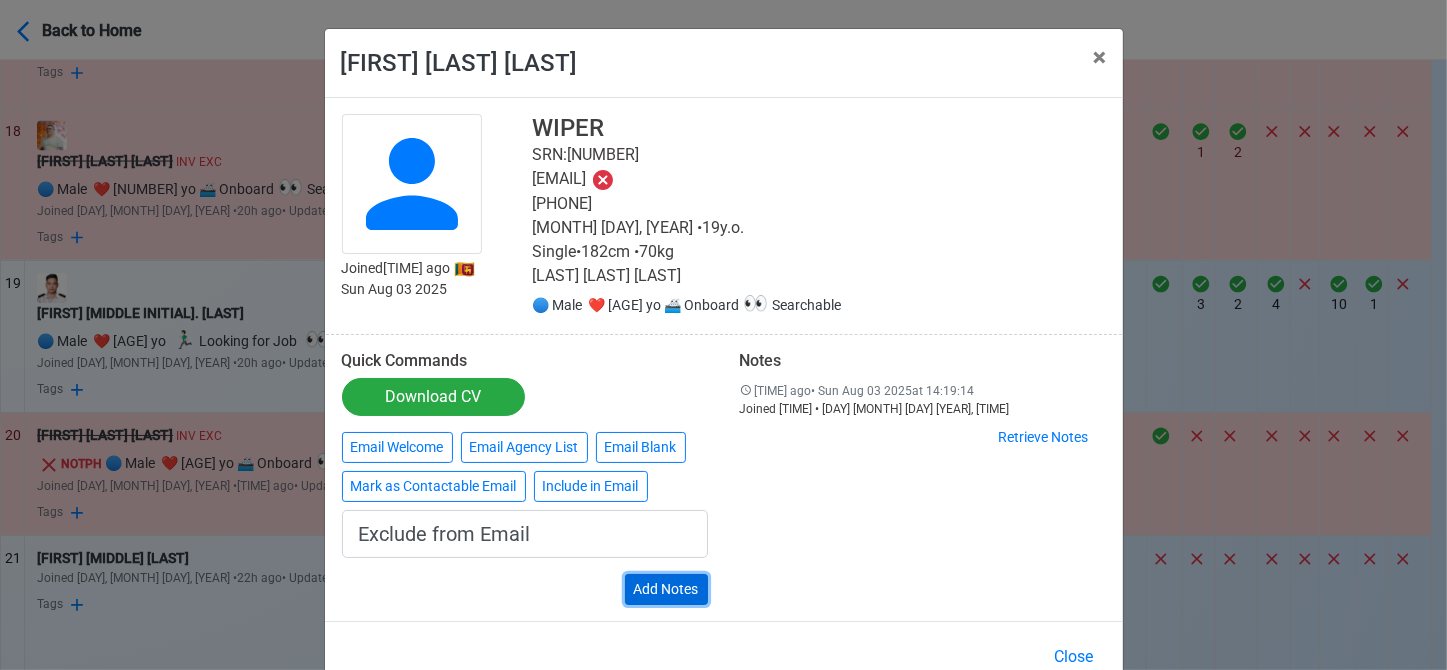 click on "Add Notes" at bounding box center [666, 589] 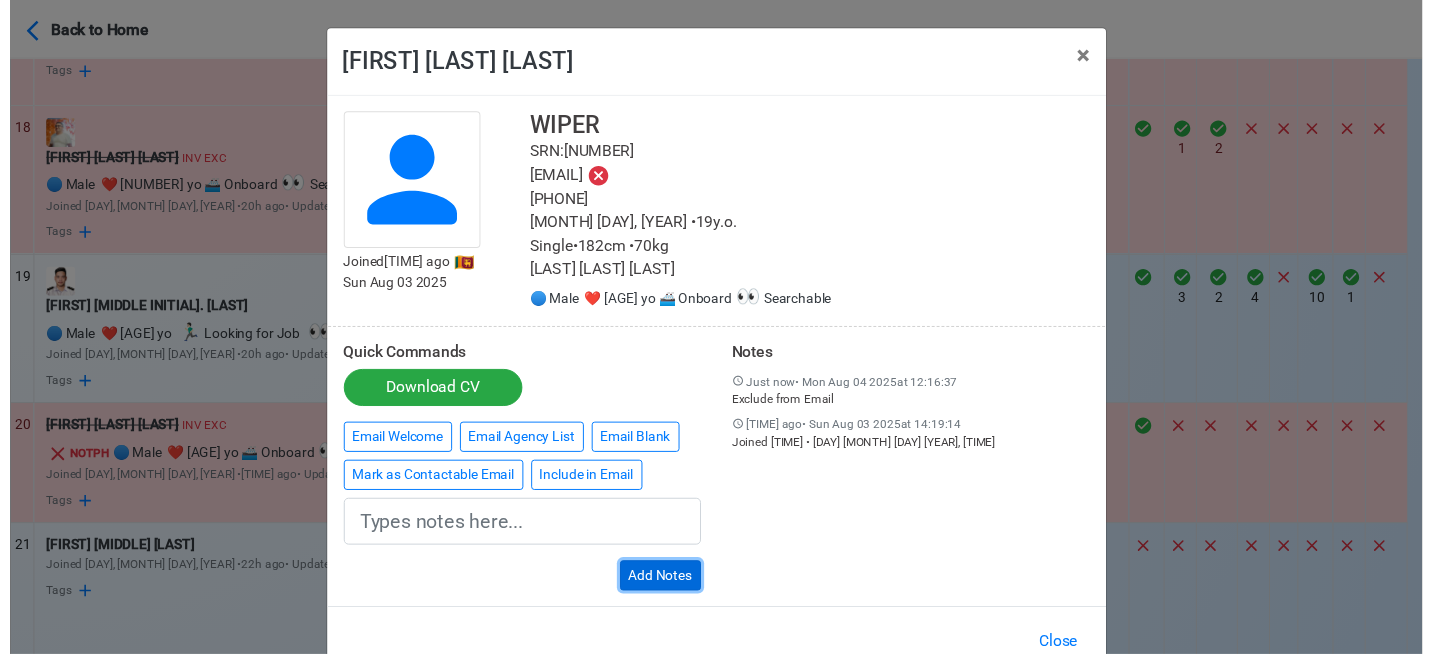 scroll, scrollTop: 49, scrollLeft: 0, axis: vertical 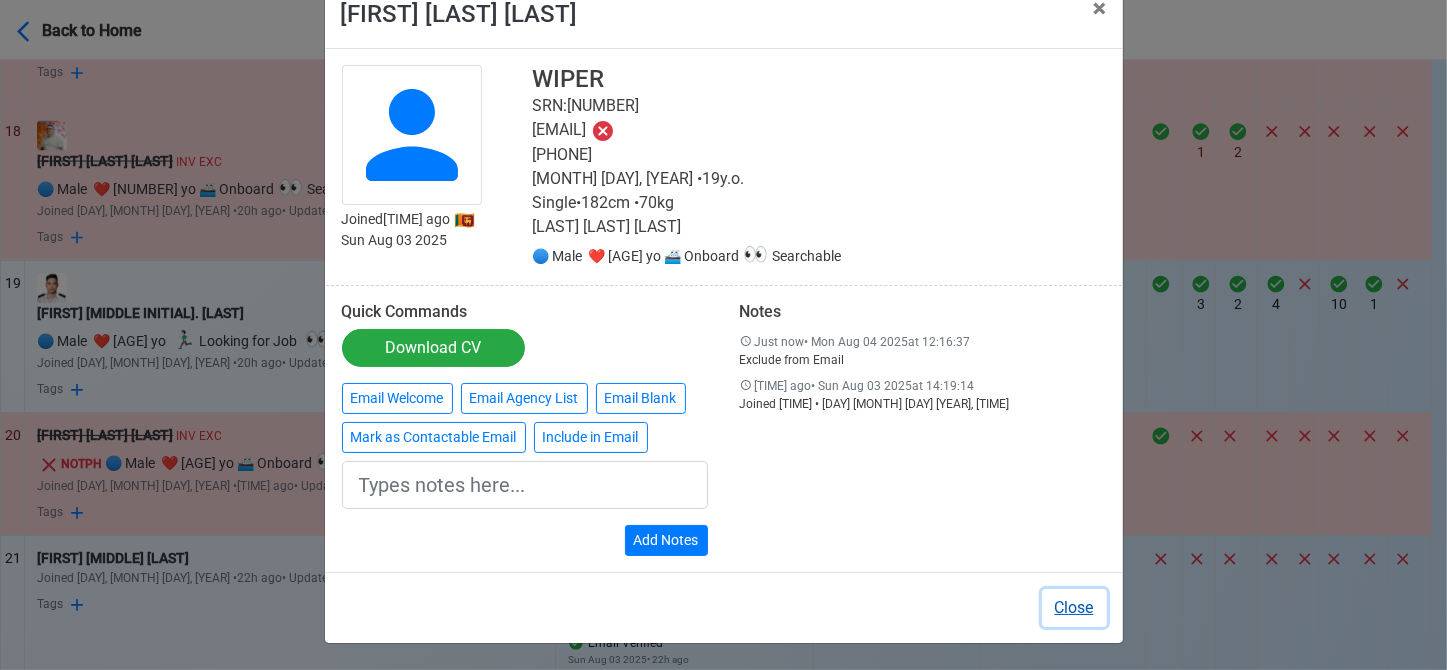 click on "Close" at bounding box center [1074, 608] 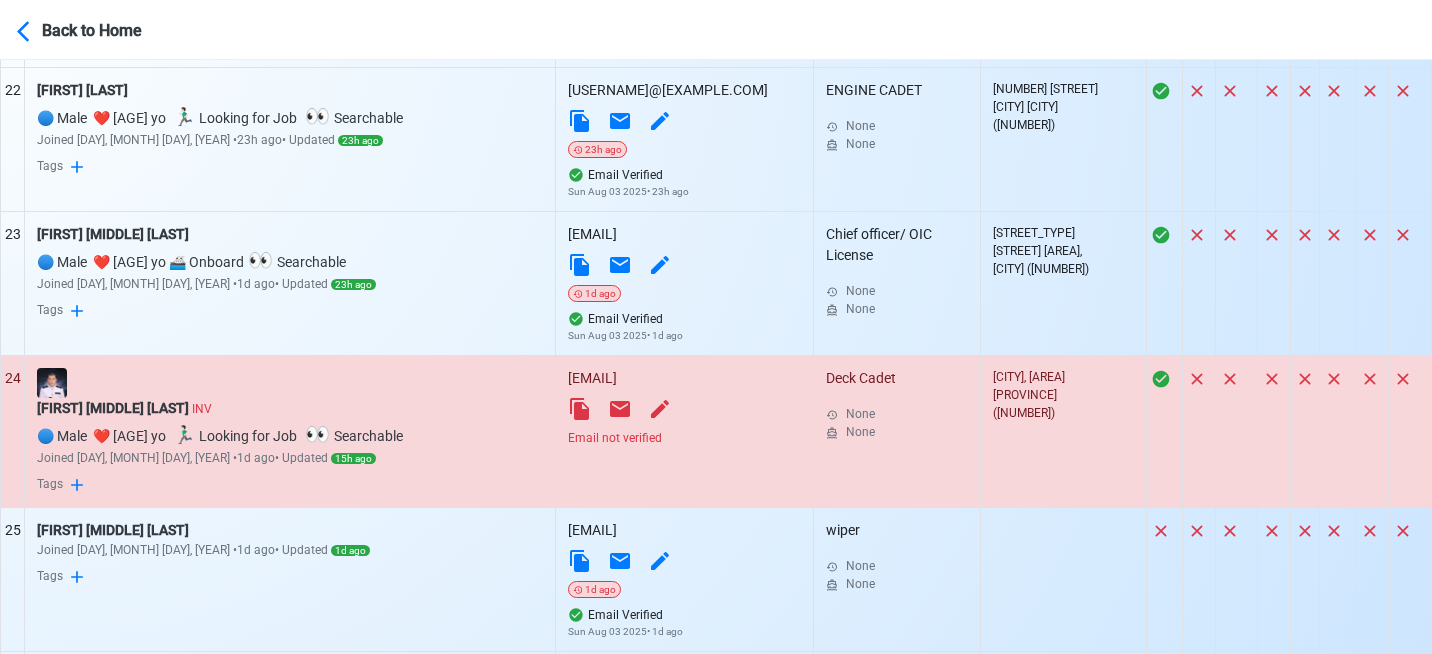 scroll, scrollTop: 3751, scrollLeft: 0, axis: vertical 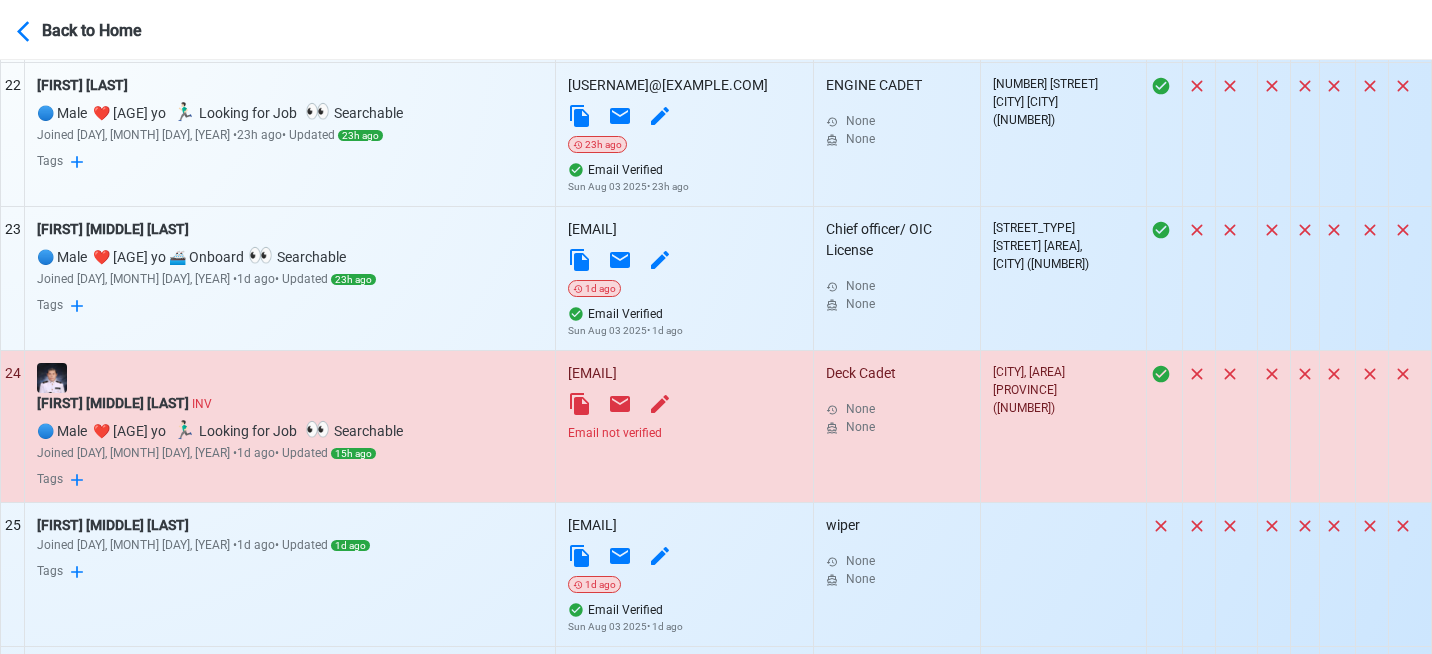 click on "[EMAIL] Email not verified" at bounding box center [685, 426] 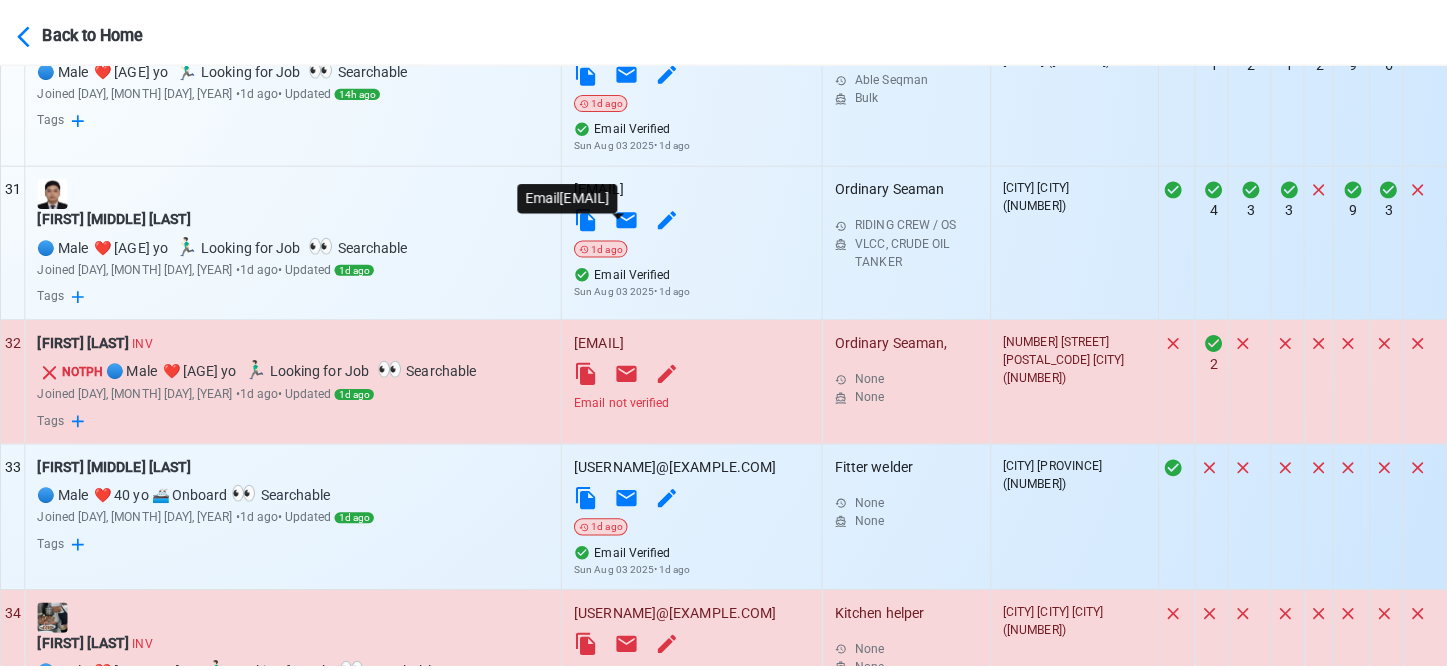 scroll, scrollTop: 4995, scrollLeft: 0, axis: vertical 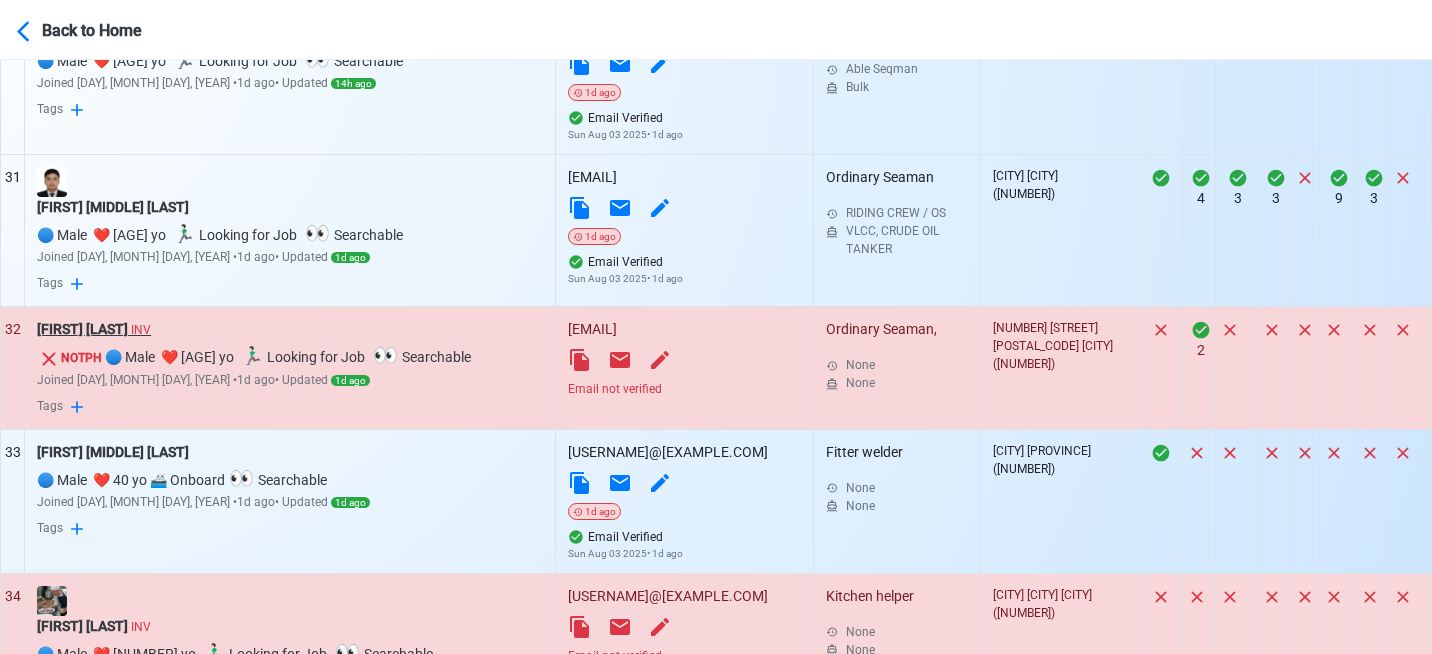 click on "[FIRST] [LAST] INV" at bounding box center [290, 329] 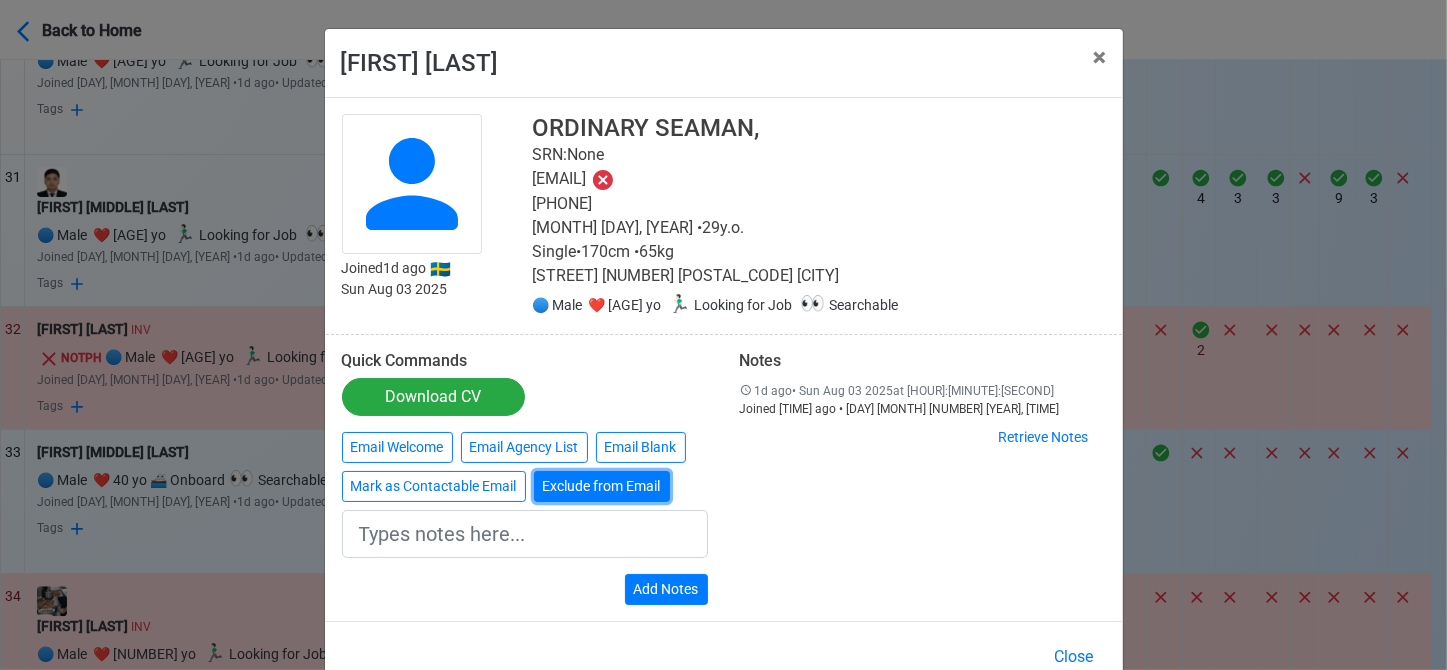 click on "Exclude from Email" at bounding box center (602, 486) 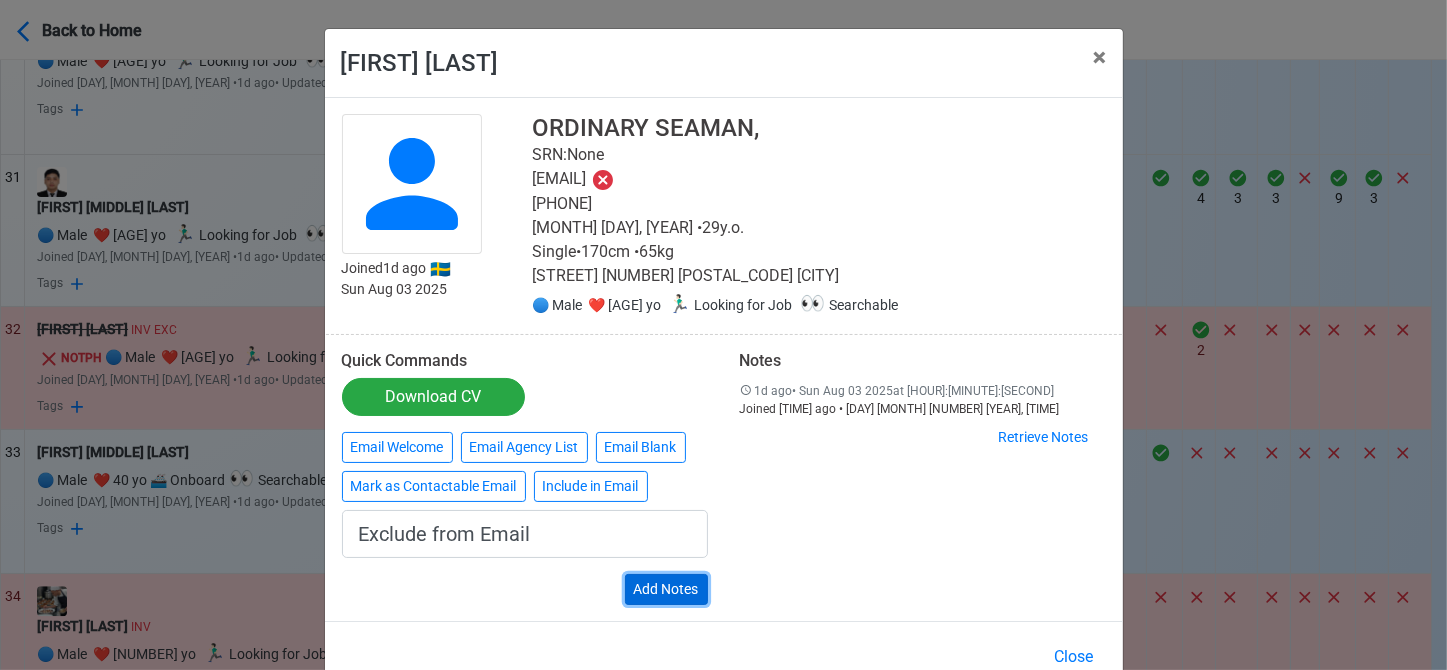 click on "Add Notes" at bounding box center (666, 589) 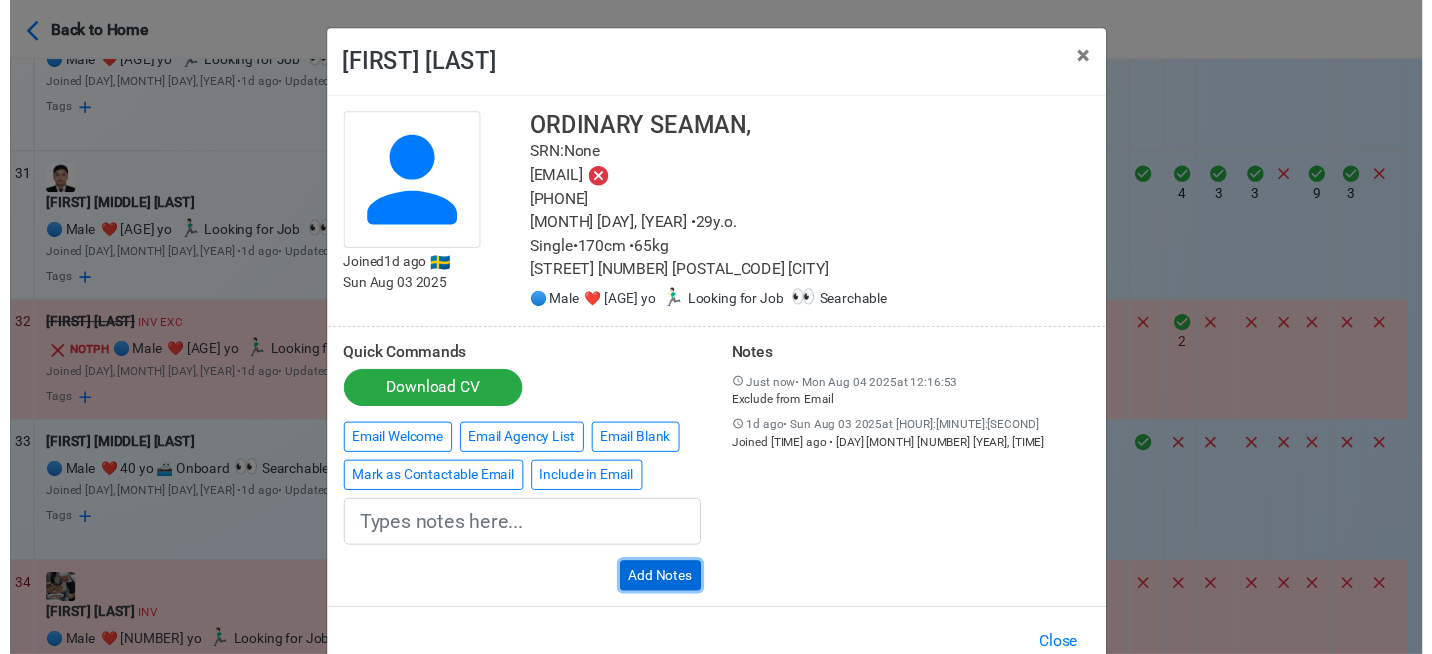 scroll, scrollTop: 50, scrollLeft: 0, axis: vertical 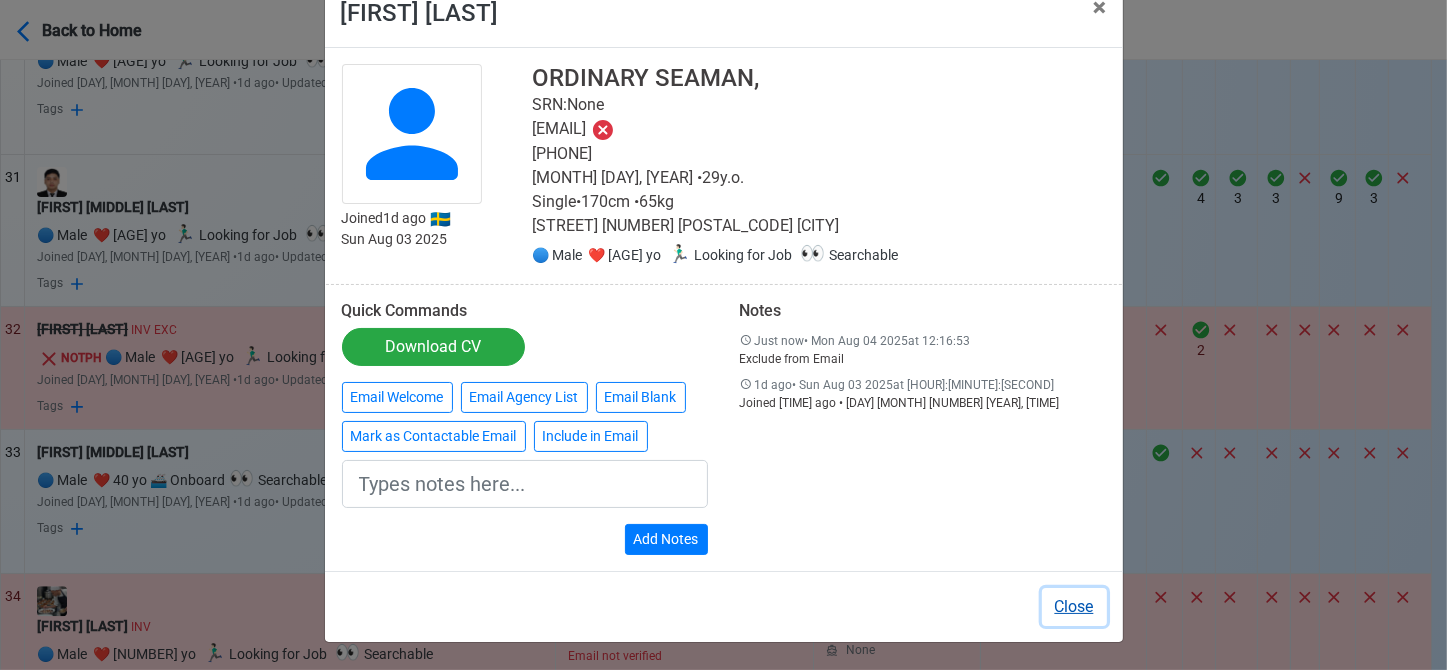click on "Close" at bounding box center (1074, 607) 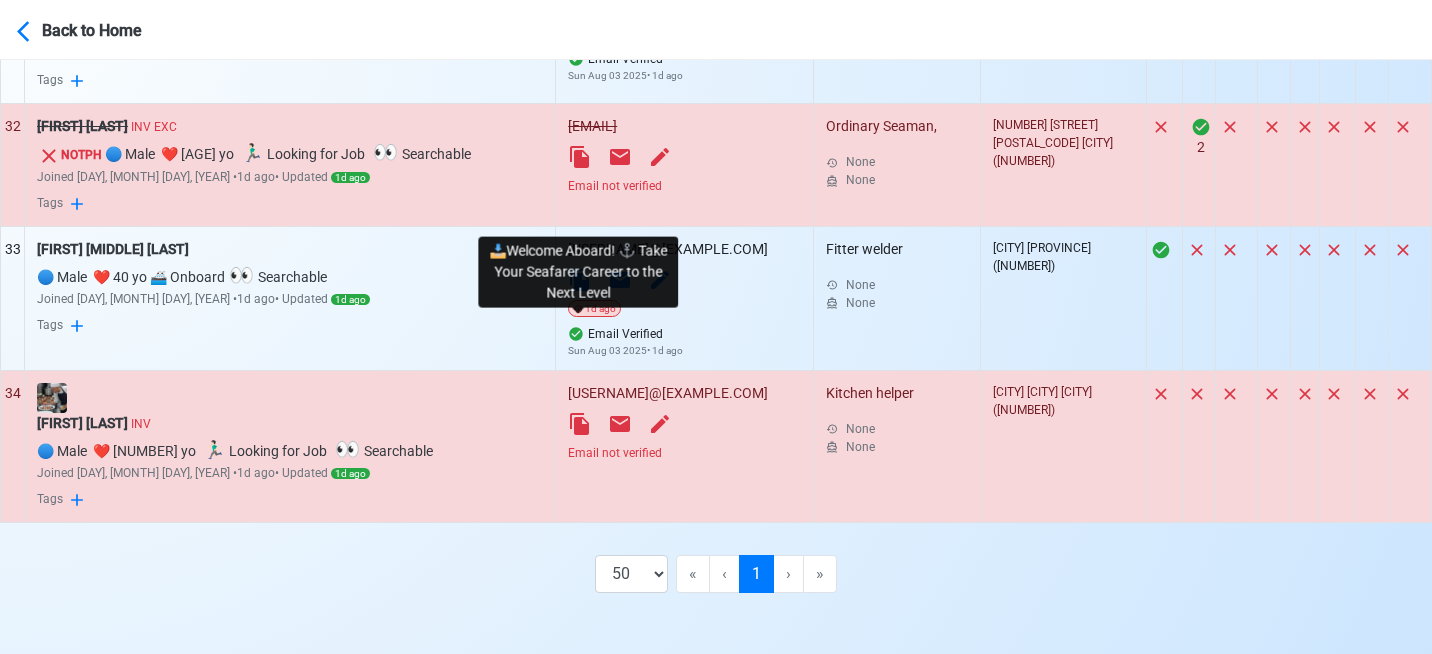 scroll, scrollTop: 5214, scrollLeft: 0, axis: vertical 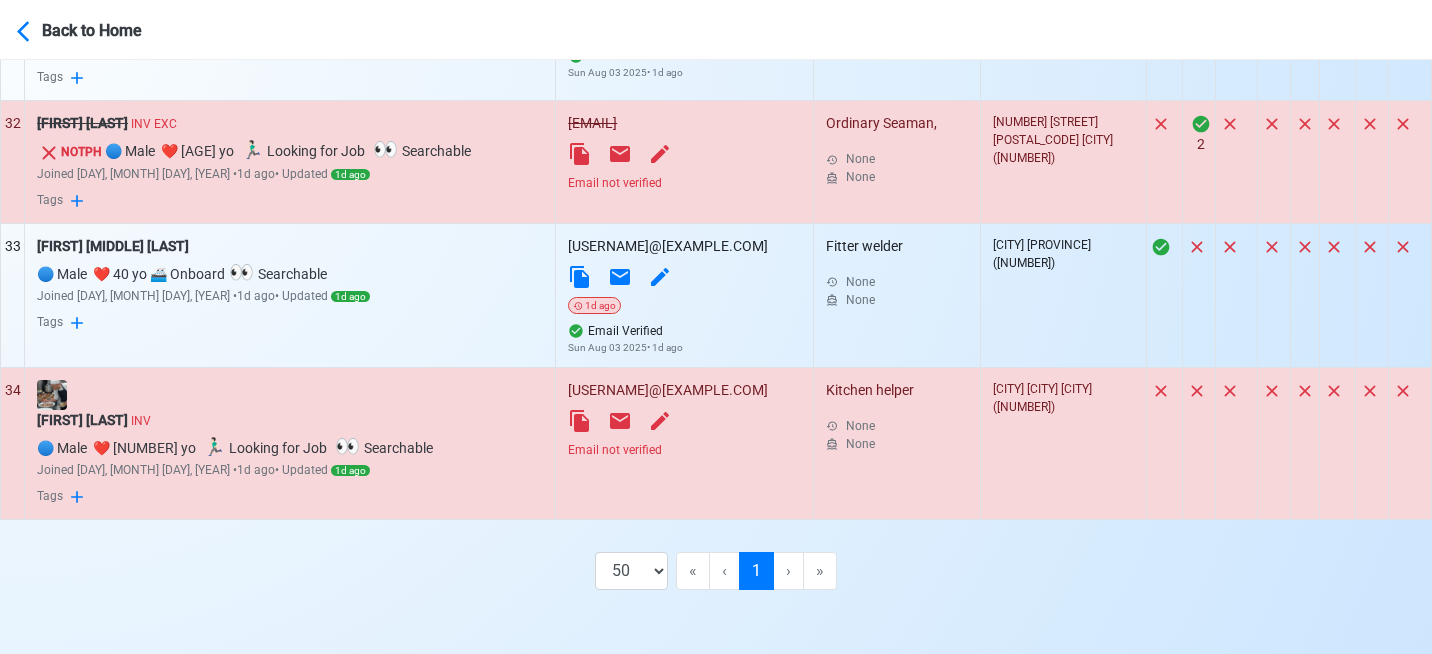 click on "Email not verified" at bounding box center (684, 450) 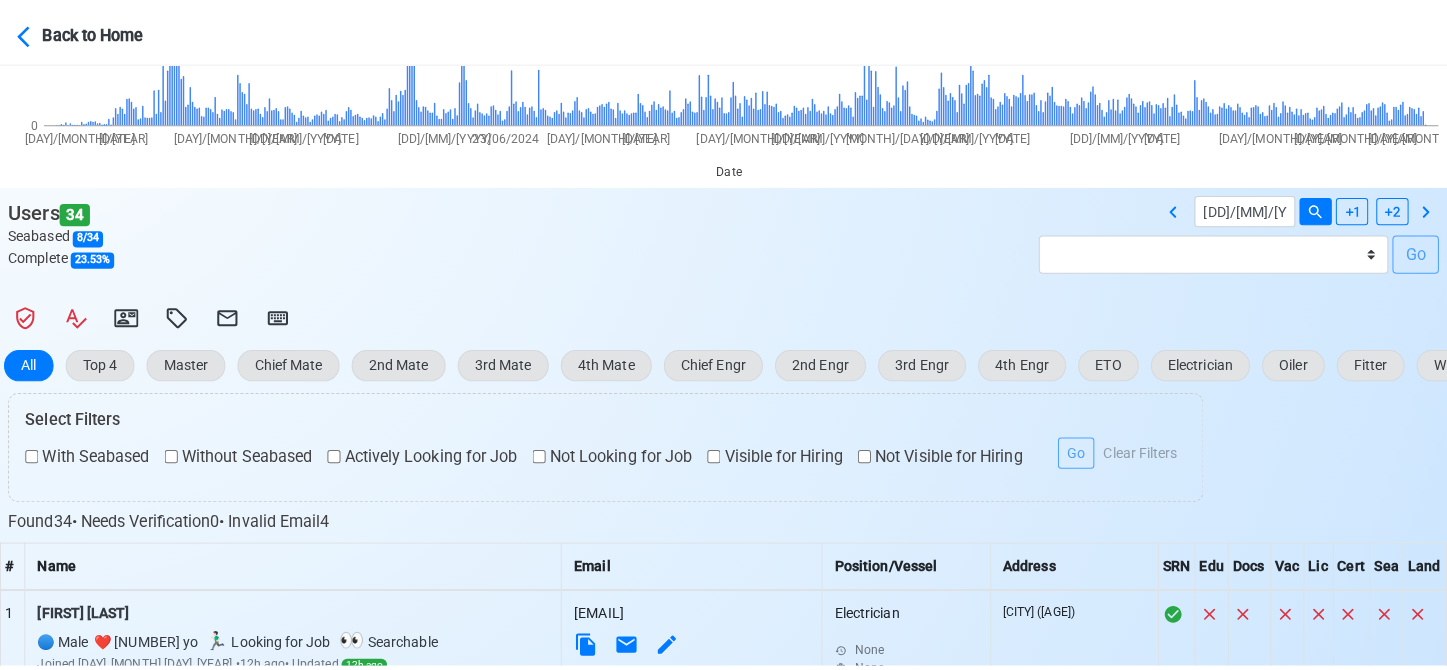 scroll, scrollTop: 290, scrollLeft: 0, axis: vertical 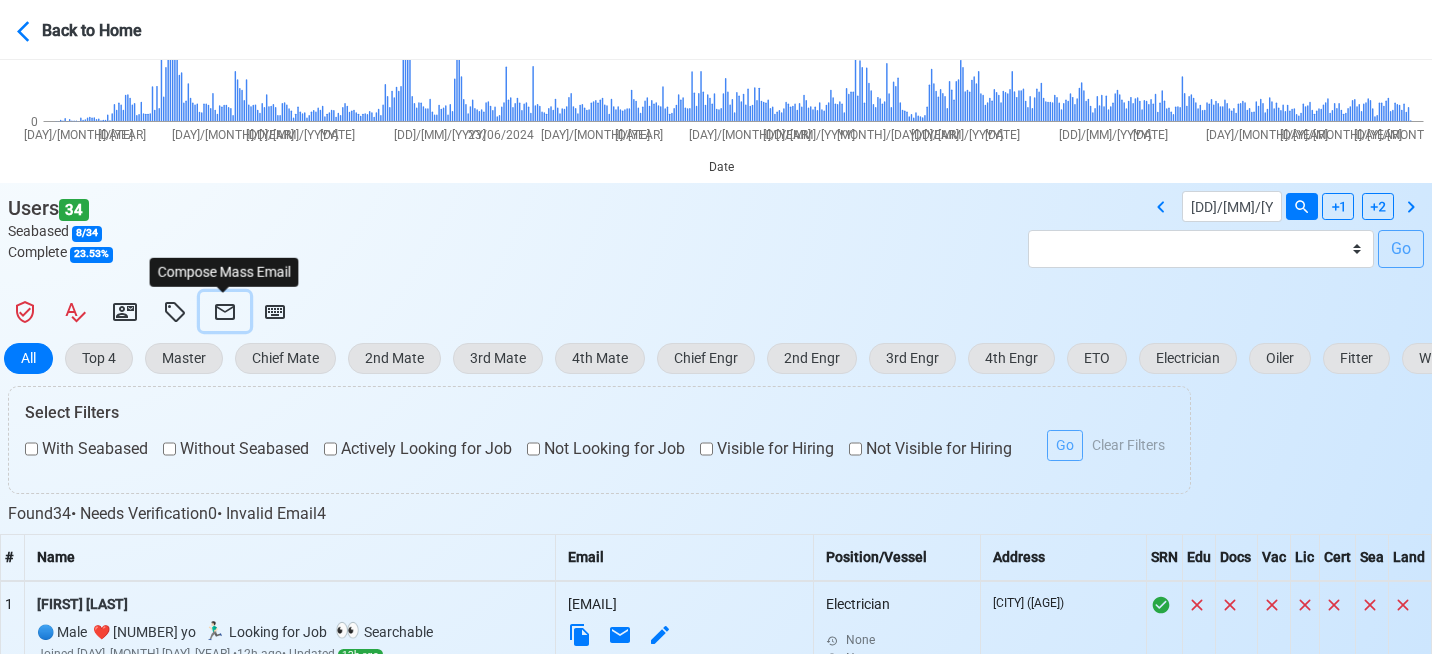 click 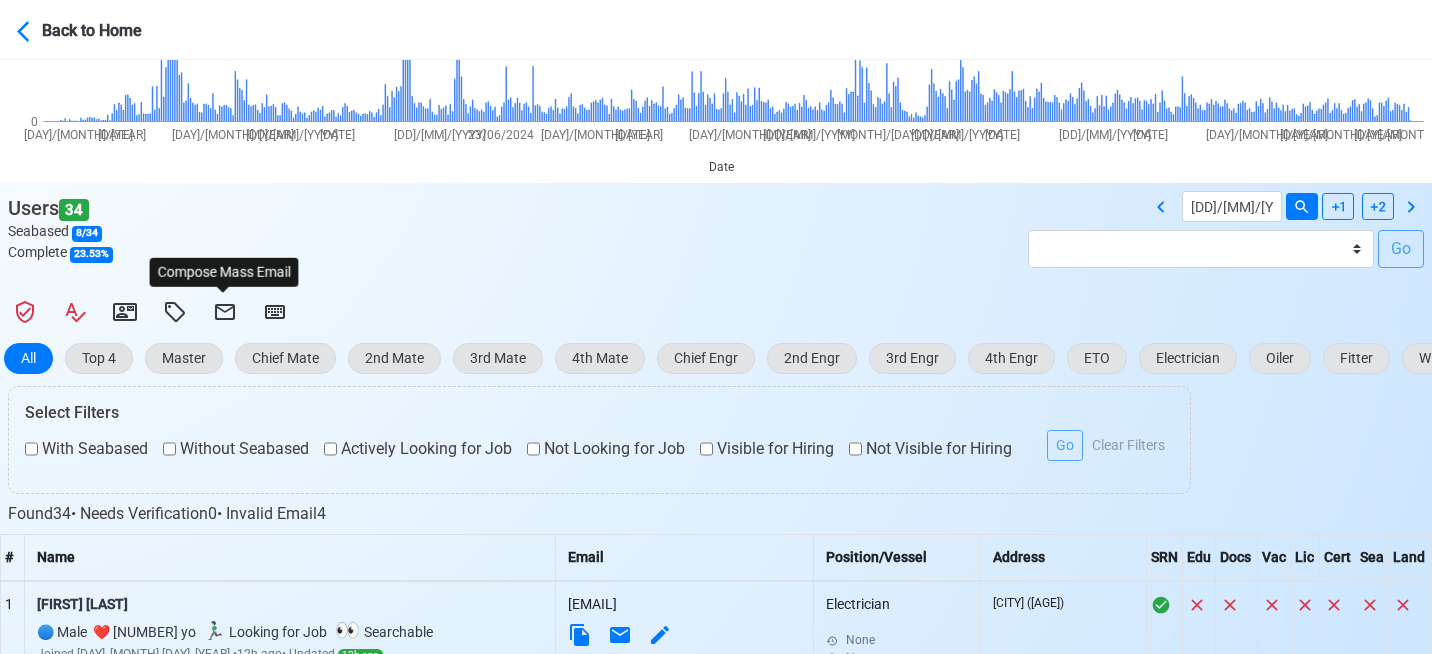 select on "[ID_STRING]" 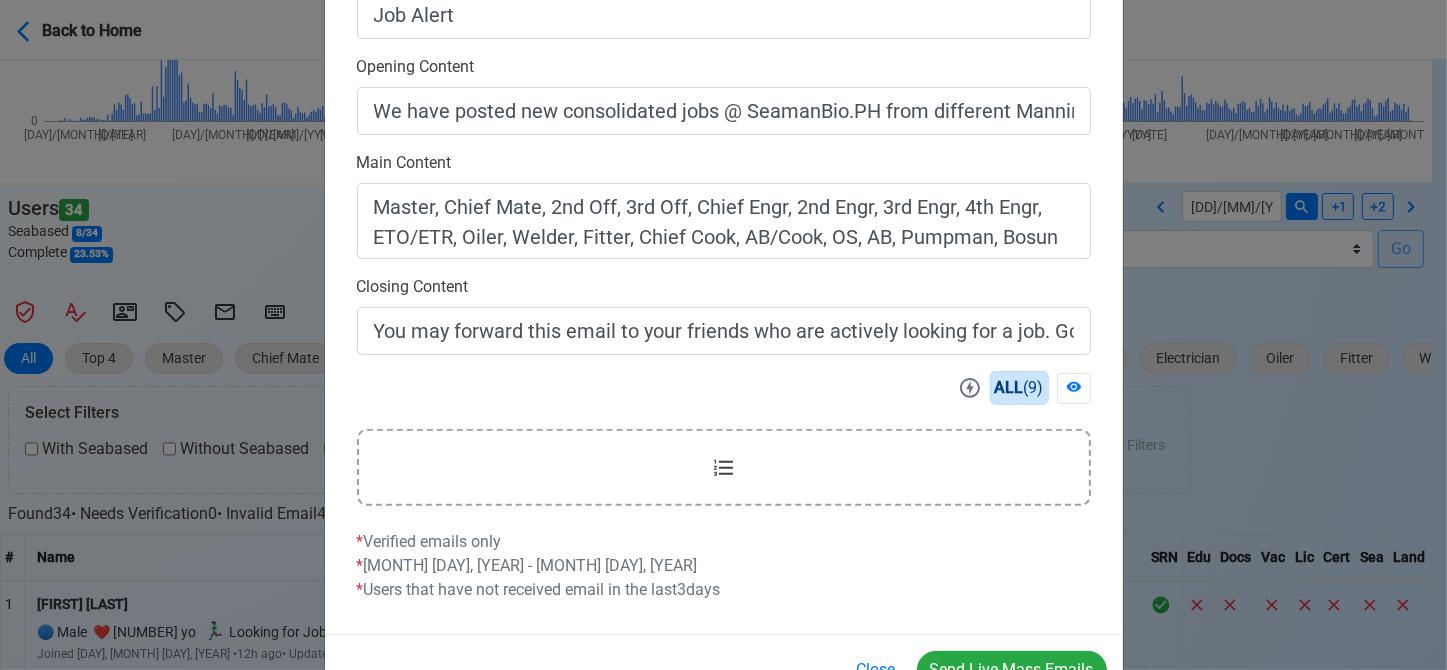 scroll, scrollTop: 642, scrollLeft: 0, axis: vertical 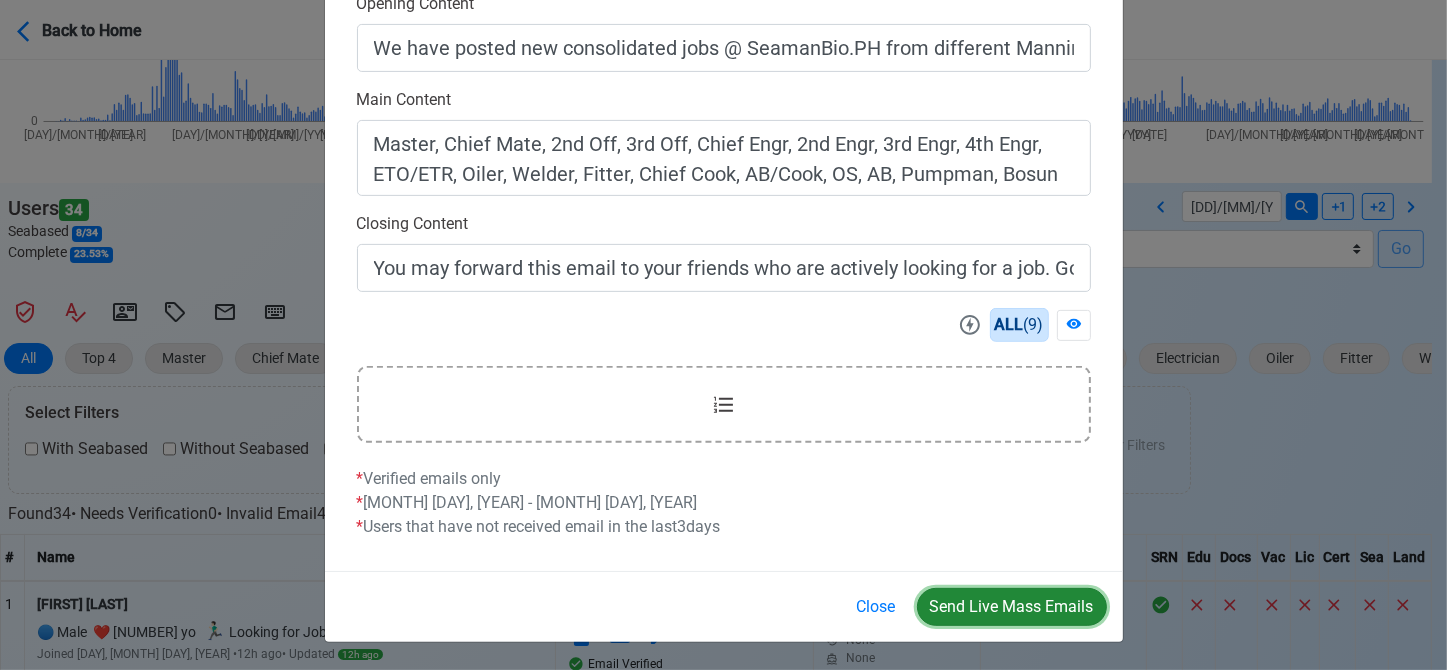 click on "Send Live Mass Emails" at bounding box center (1012, 607) 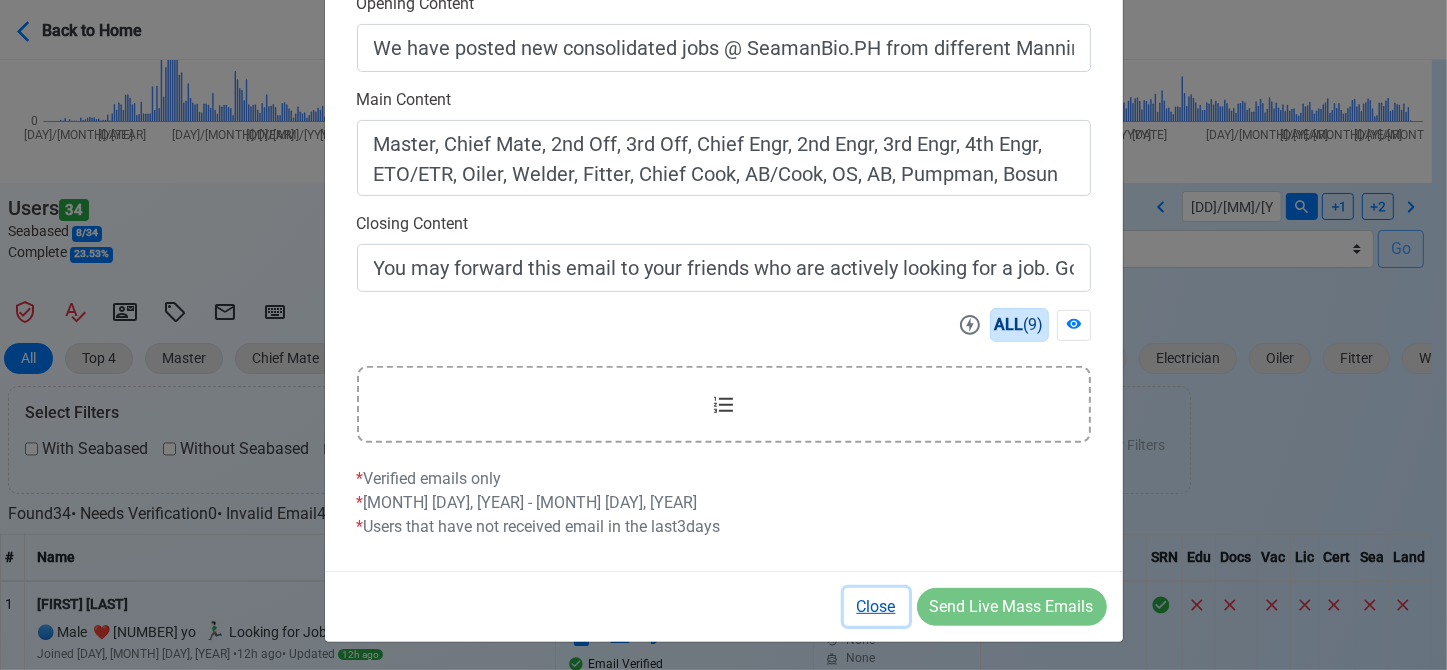 click on "Close" at bounding box center (876, 607) 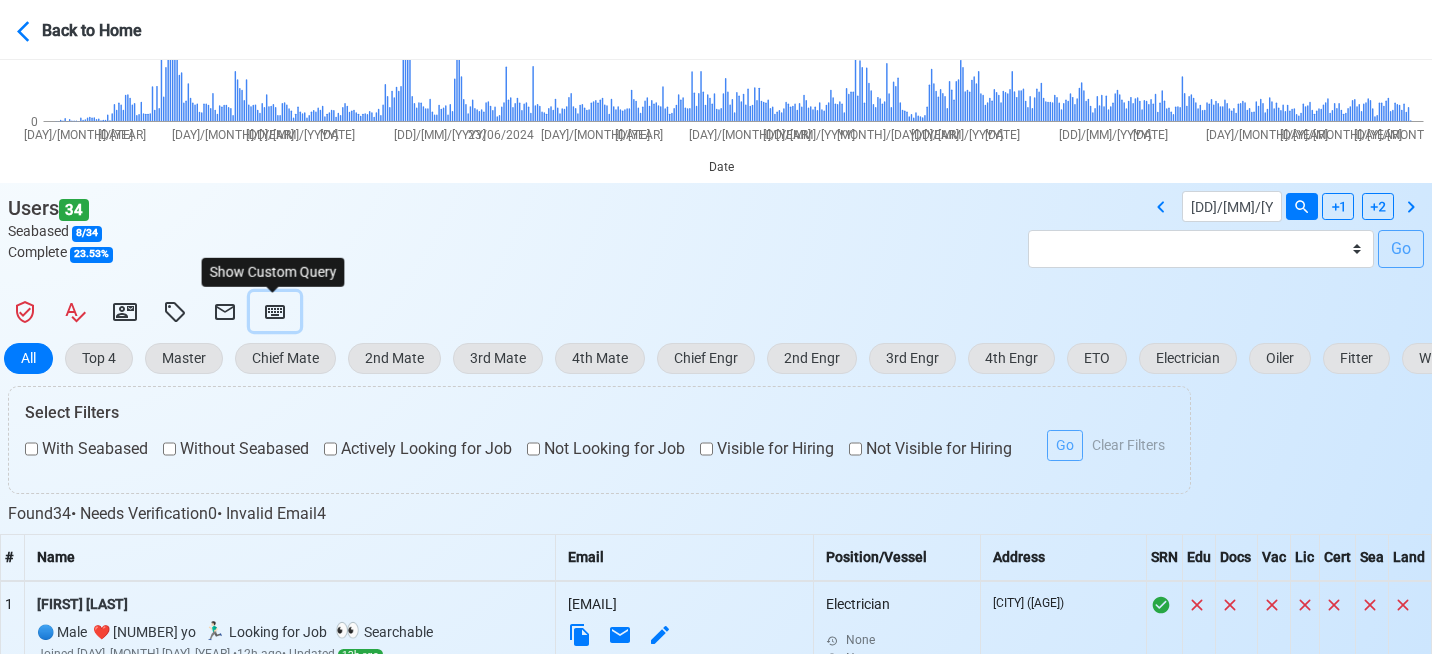 click 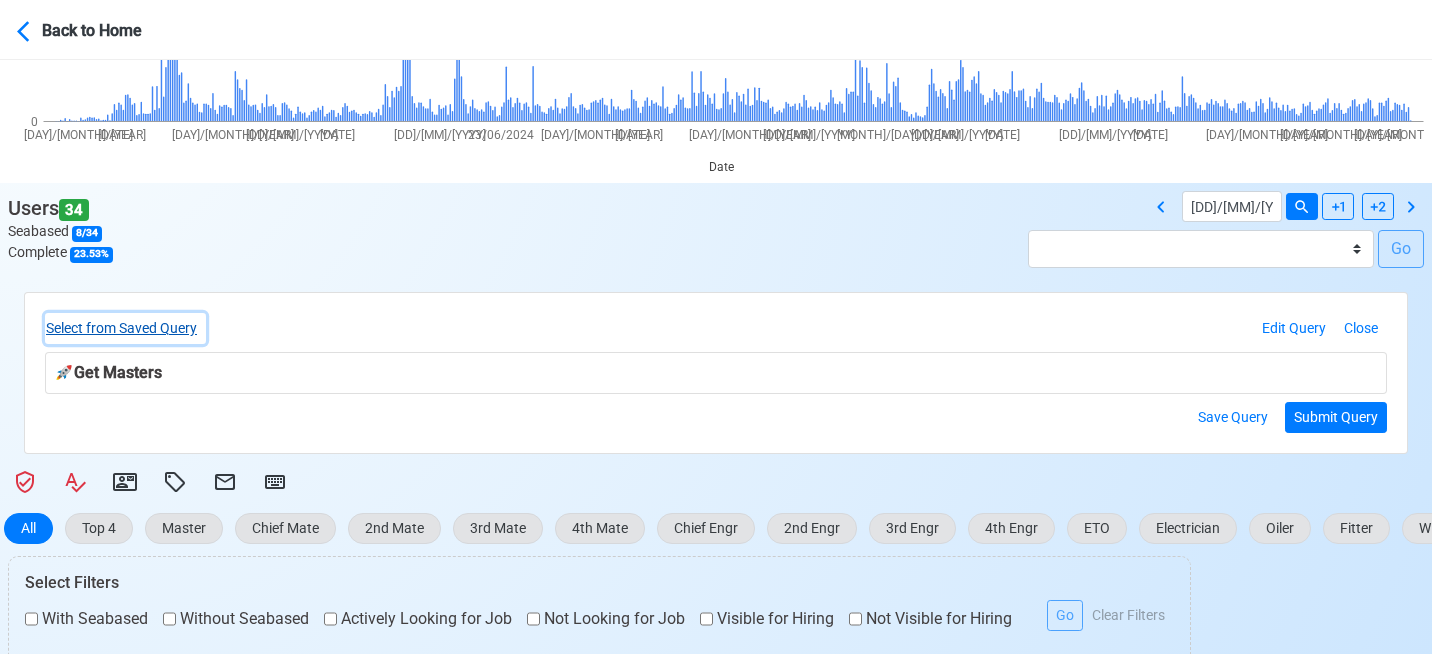 click on "Select from Saved Query" at bounding box center (125, 328) 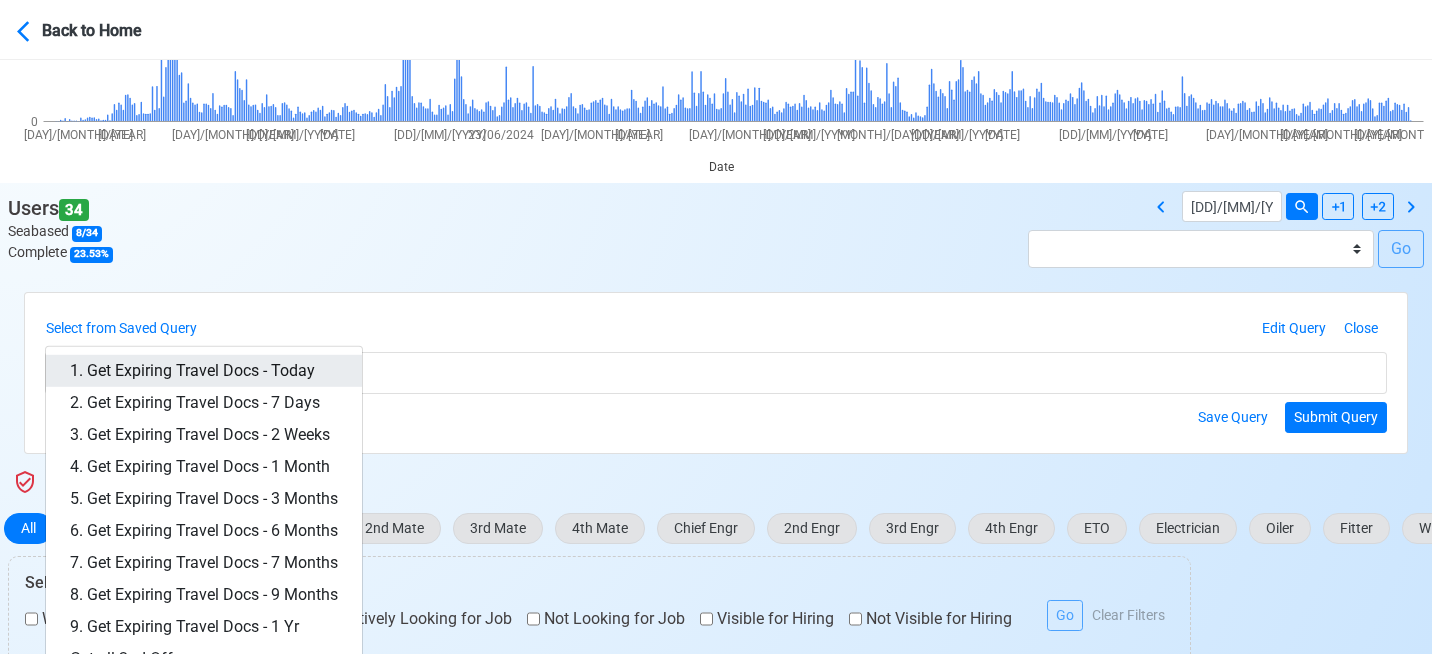 click on "1. Get Expiring Travel Docs - Today" at bounding box center (204, 371) 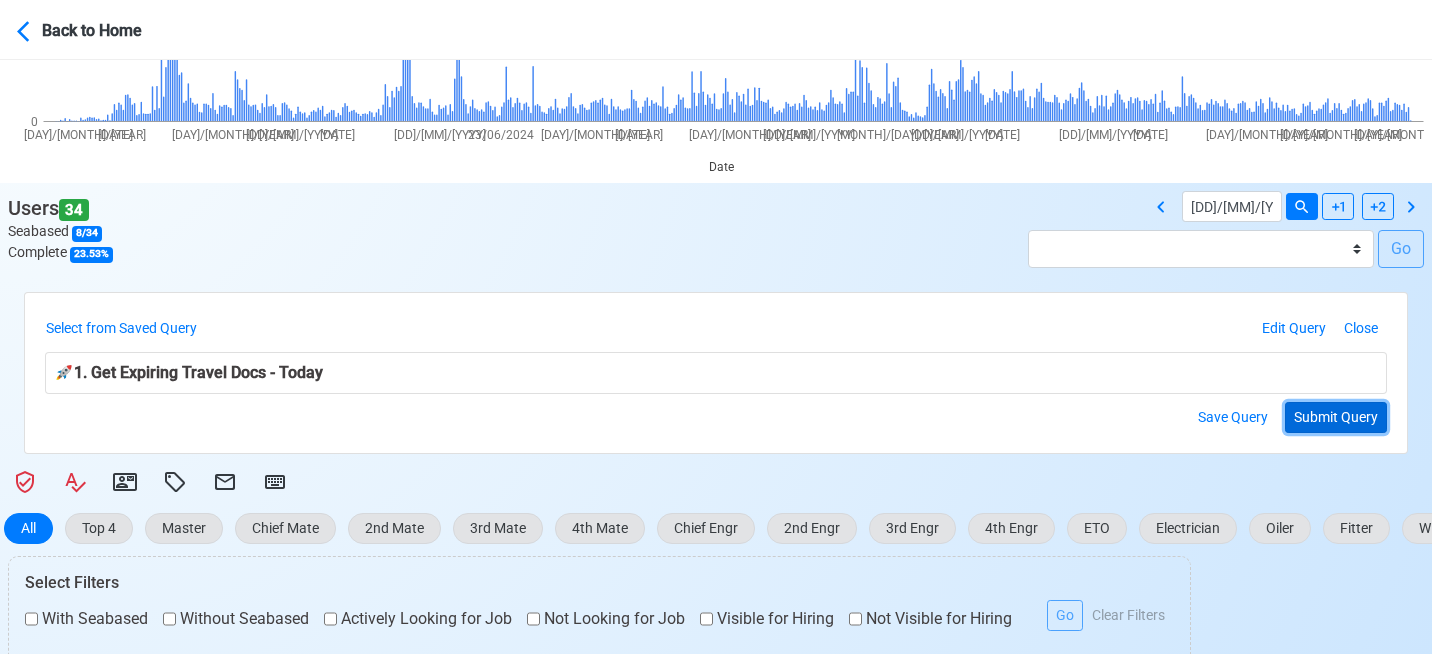 click on "Submit Query" at bounding box center [1336, 417] 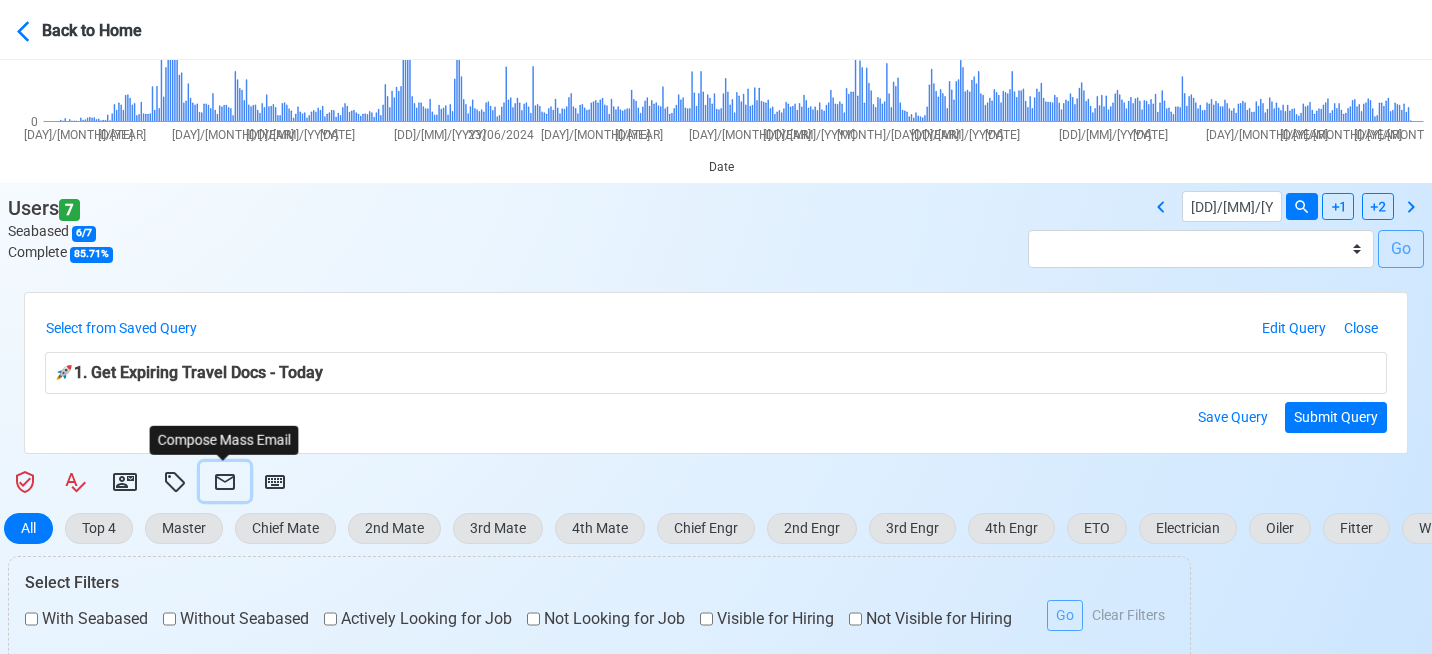 click 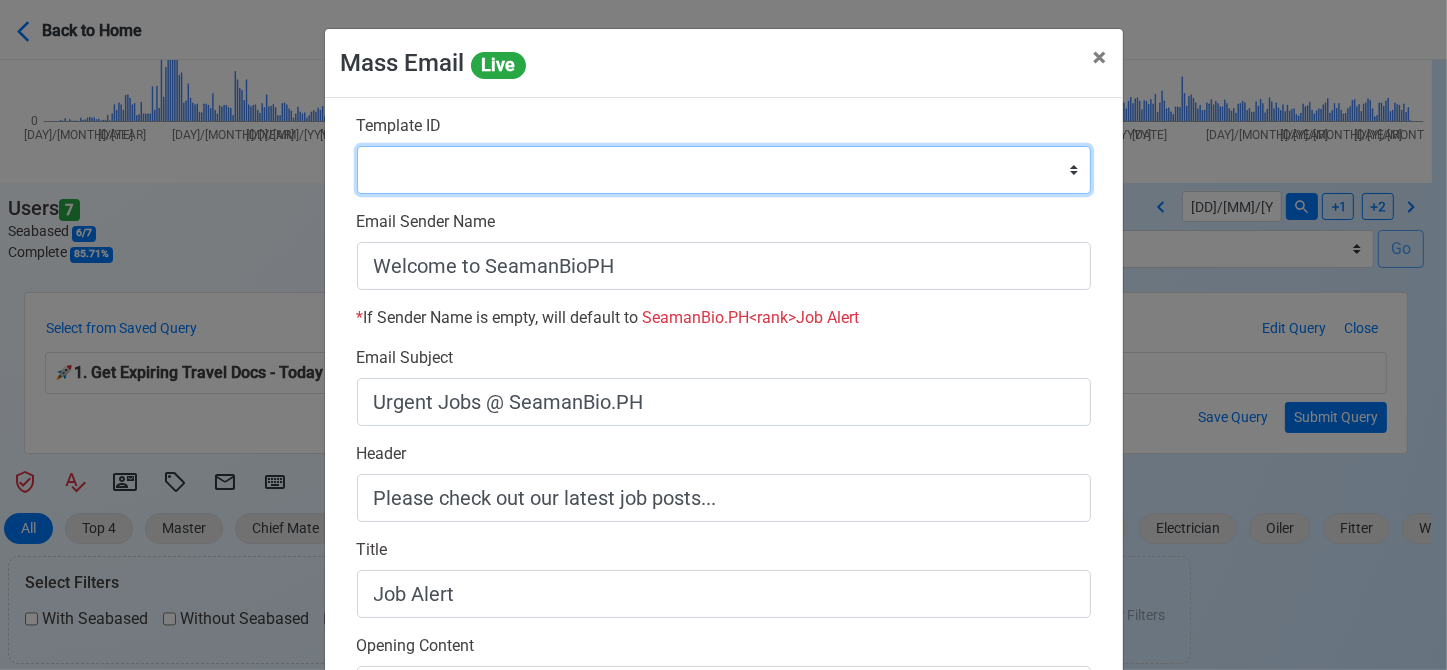 click on "Auto Position Job Email Template Incomplete CV Email Template ETO/ETR Job Email Template 4th Engr Job Email Template 3rd Engr Job Email Template 2nd Engr Job Email Template Chief Engr Job Email Template 3rd Officer Job Email Template 2nd Officer Job Email Template Chief Officer Job Email Template Master Job Email Template Upload CV Announcement Email Template Welcome Sendgrid Email Template Urgent Hiring Sendgrid Email Template Magsaysay Hiring Sendgrid Email Template Lydia Mar Hiring Sendgrid Email Template Magsaysay + Lydia Mar Hiring Email Template Invitation Practice Chat 2nd Off Template Invitation Practice Chat 3rd Off Template Document Expiry Email Template" at bounding box center [724, 170] 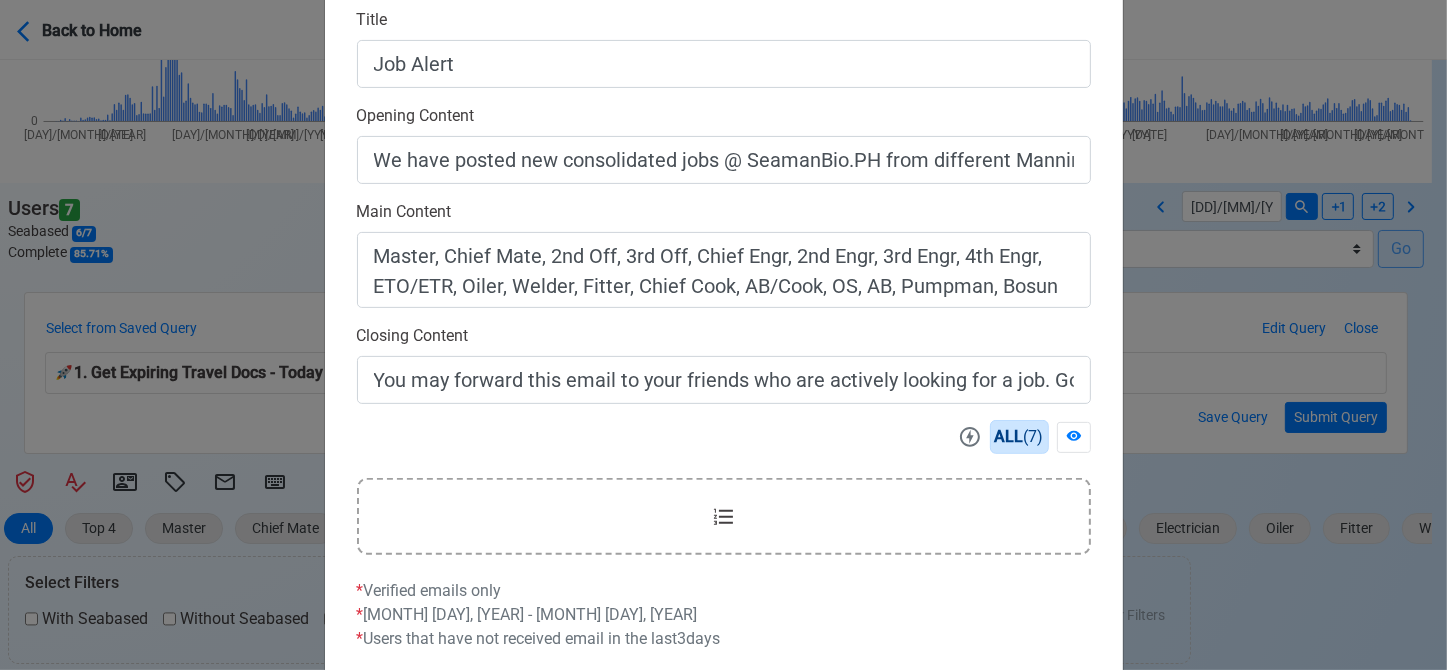 scroll, scrollTop: 642, scrollLeft: 0, axis: vertical 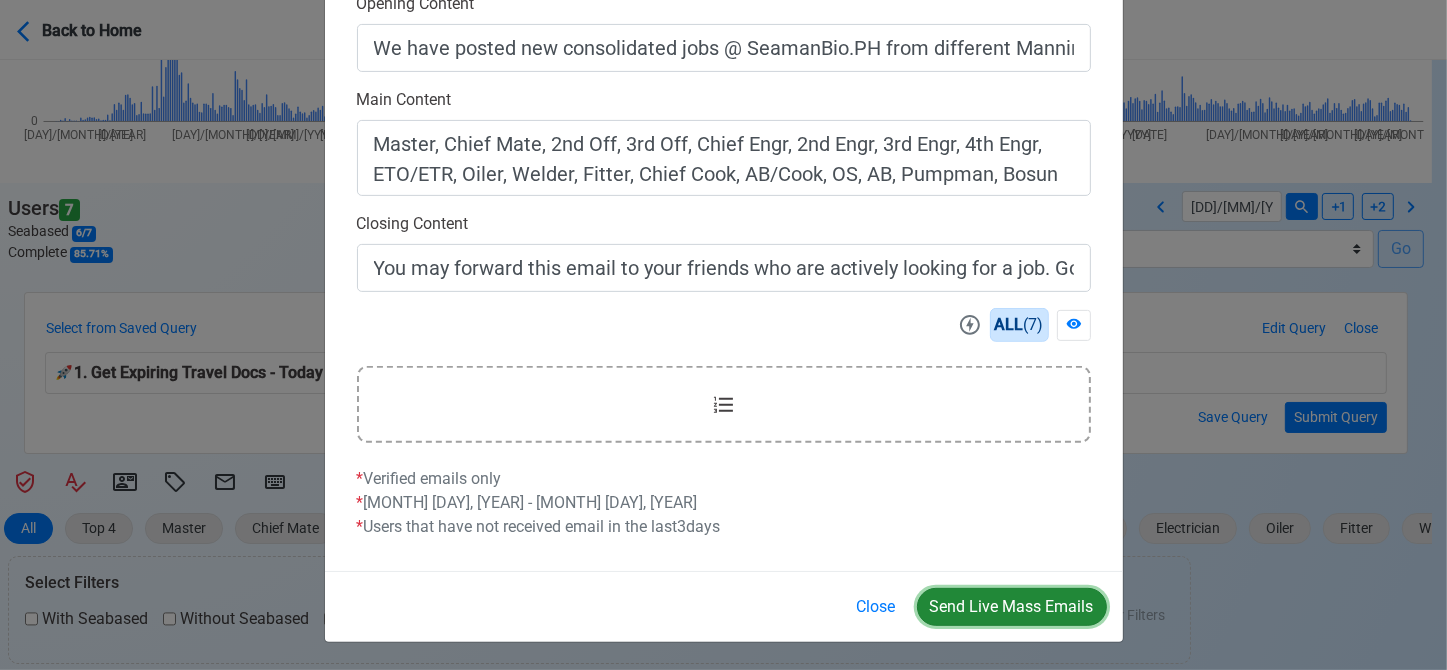 click on "Send Live Mass Emails" at bounding box center [1012, 607] 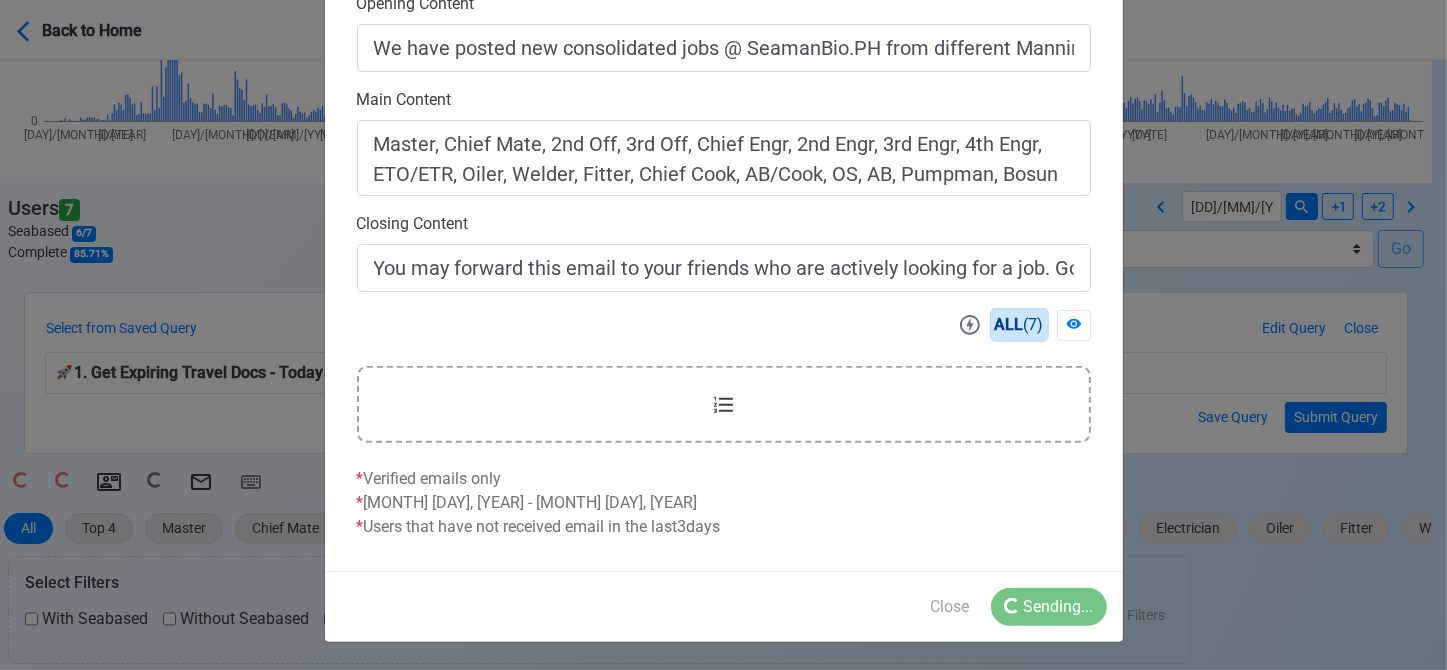 click on "Close   Sending..." at bounding box center (724, 606) 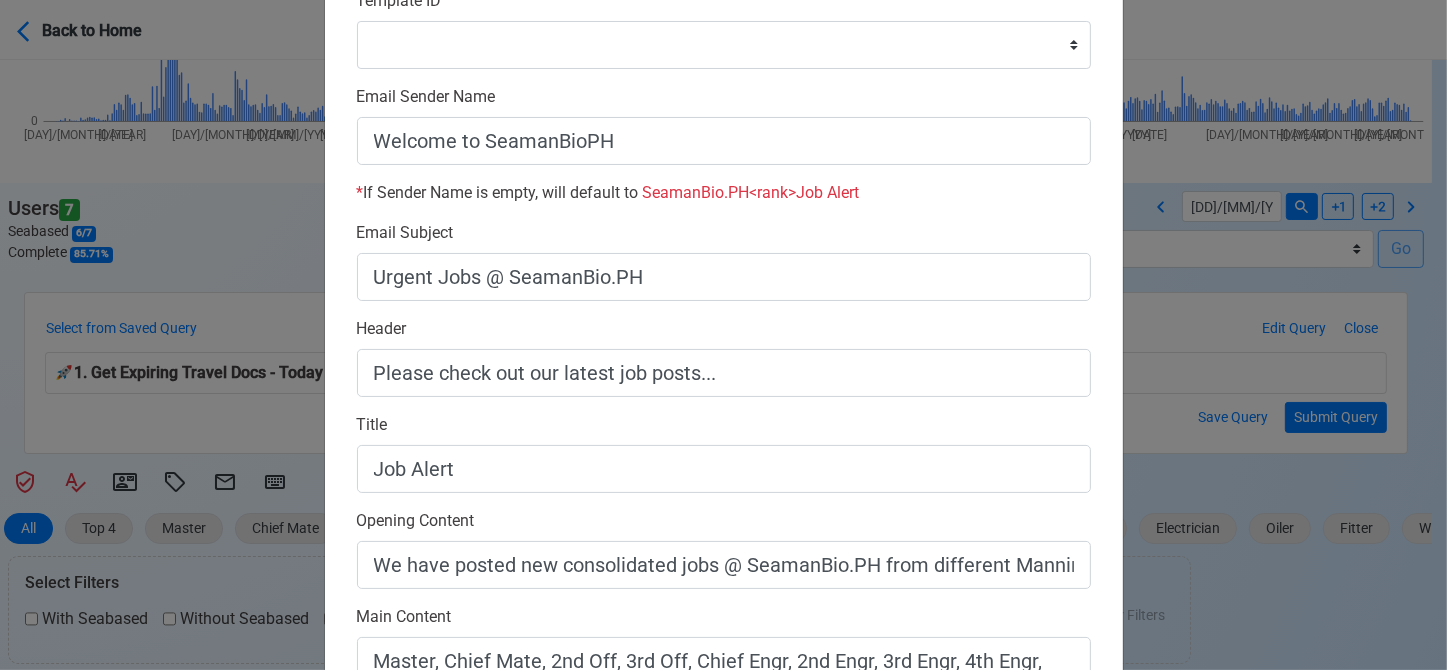 scroll, scrollTop: 642, scrollLeft: 0, axis: vertical 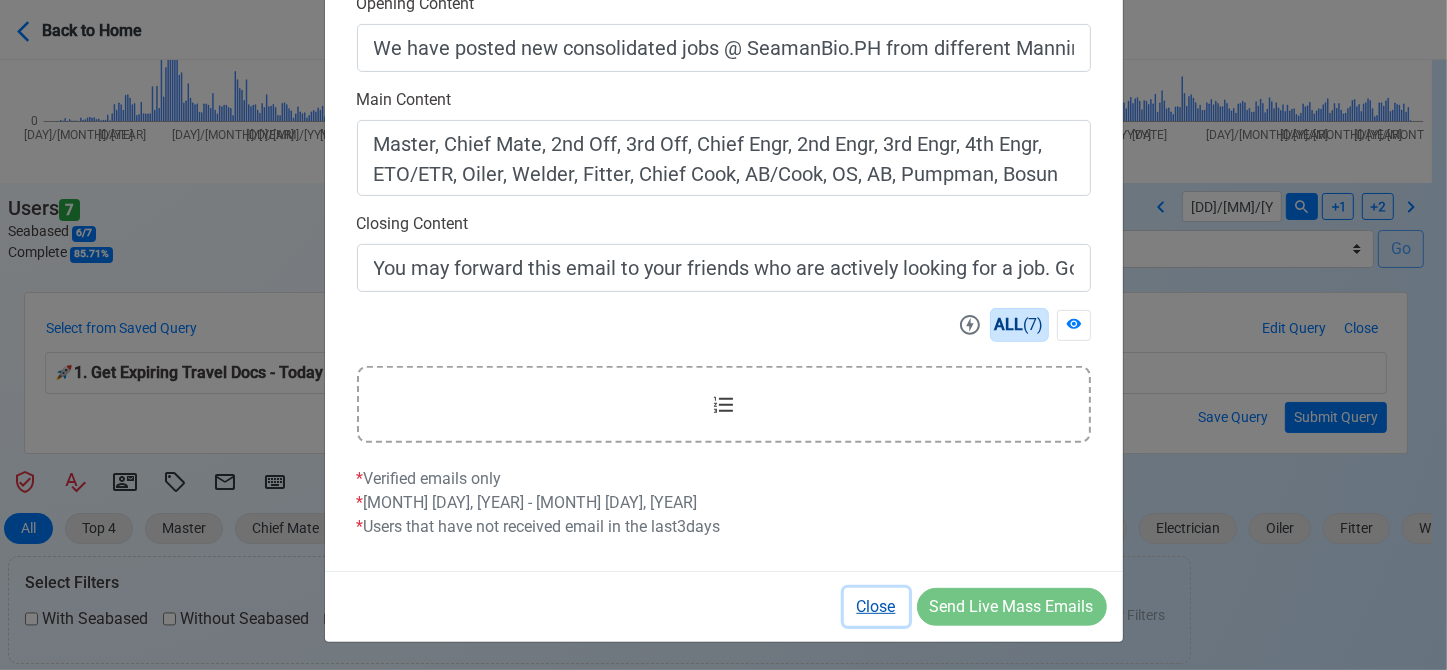 click on "Close" at bounding box center [876, 607] 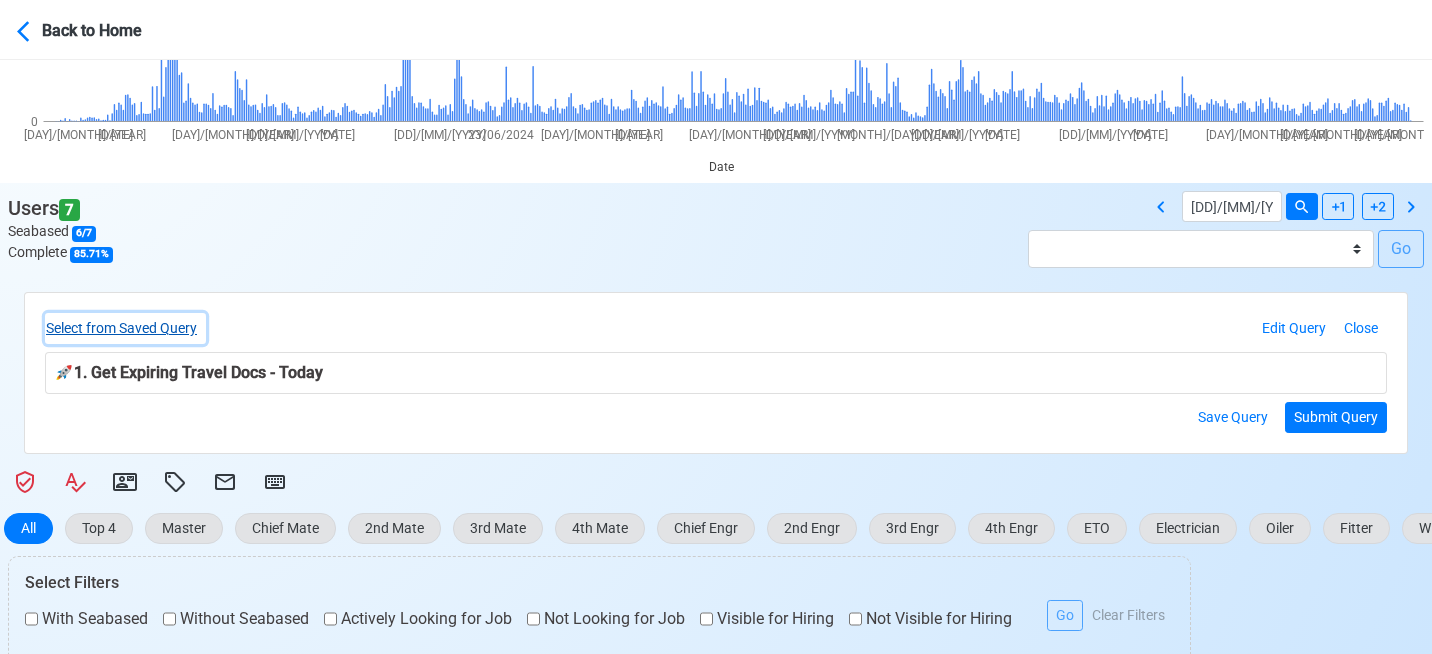 click on "Select from Saved Query" at bounding box center (125, 328) 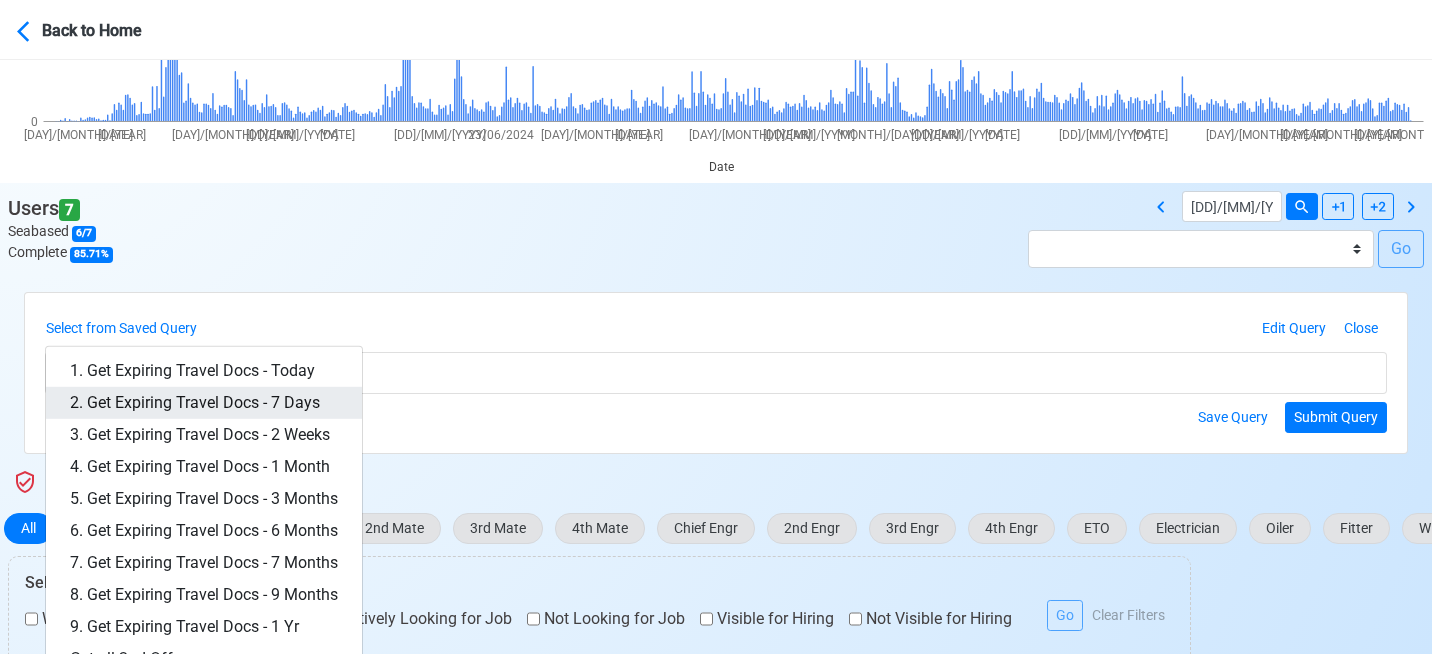 click on "2. Get Expiring Travel Docs - 7 Days" at bounding box center [204, 403] 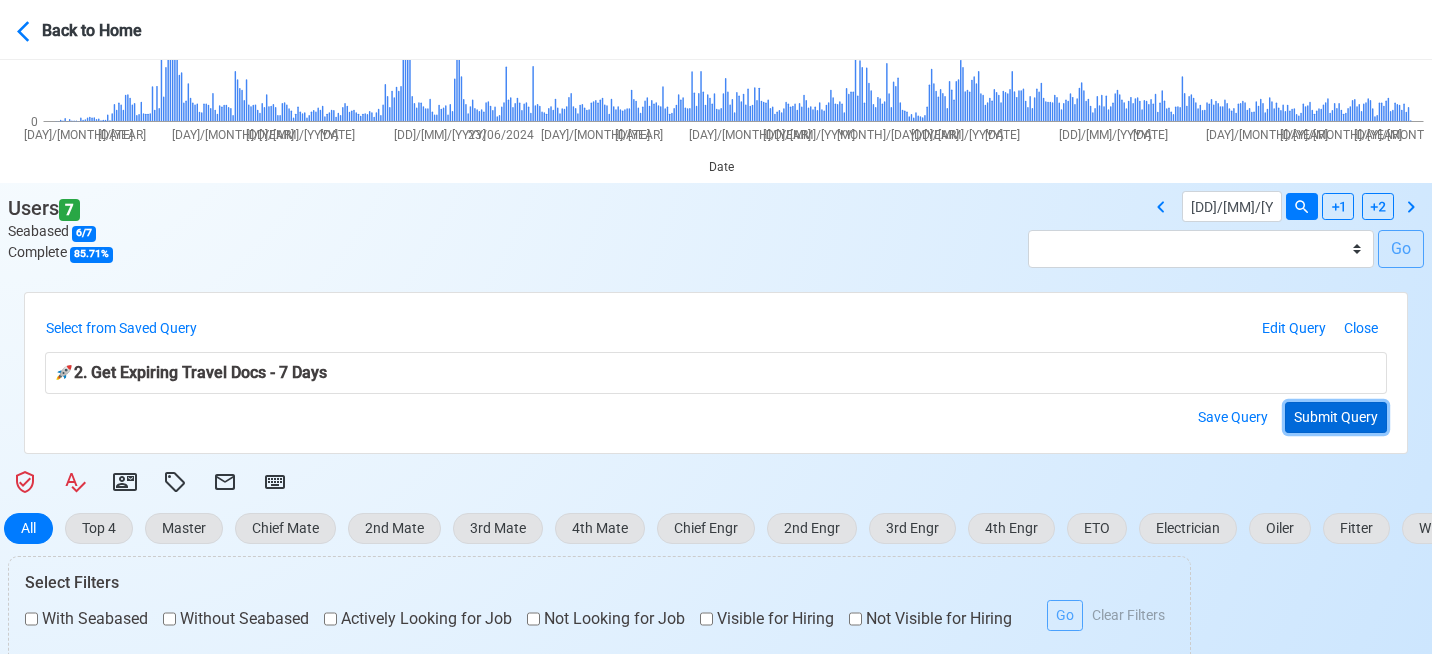 click on "Submit Query" at bounding box center [1336, 417] 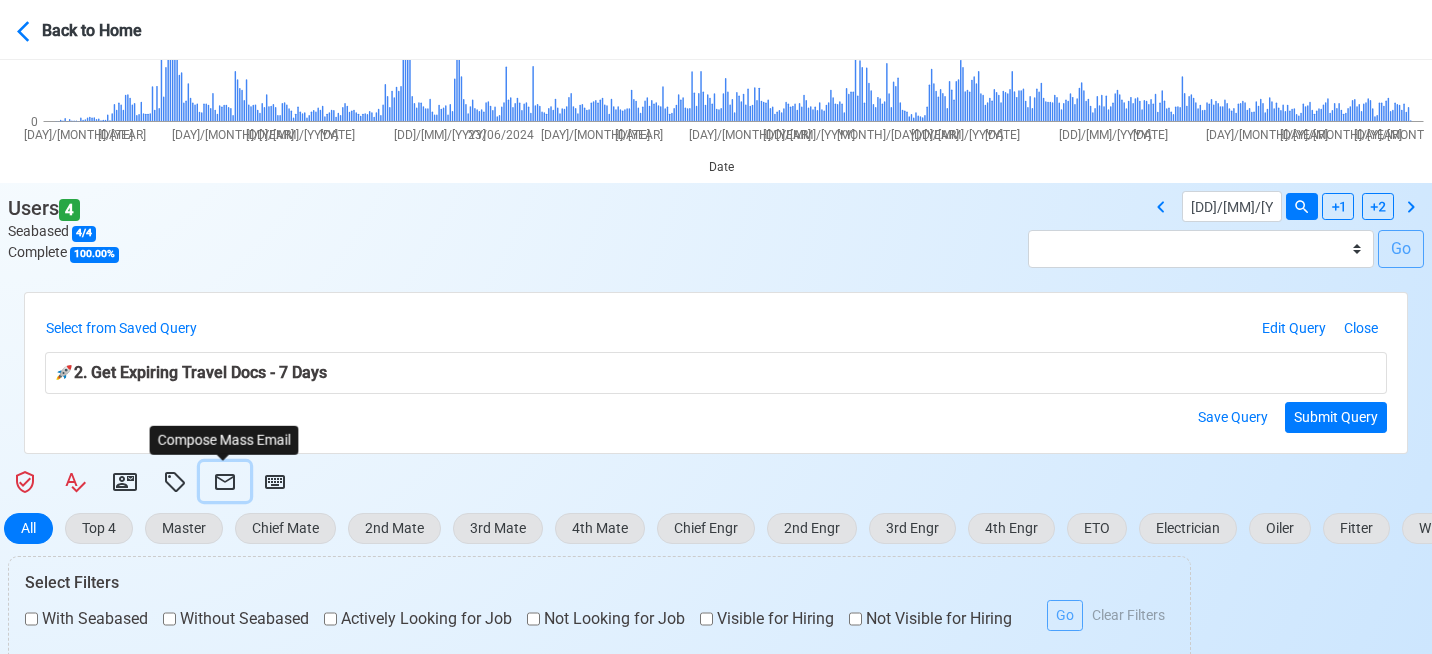 click 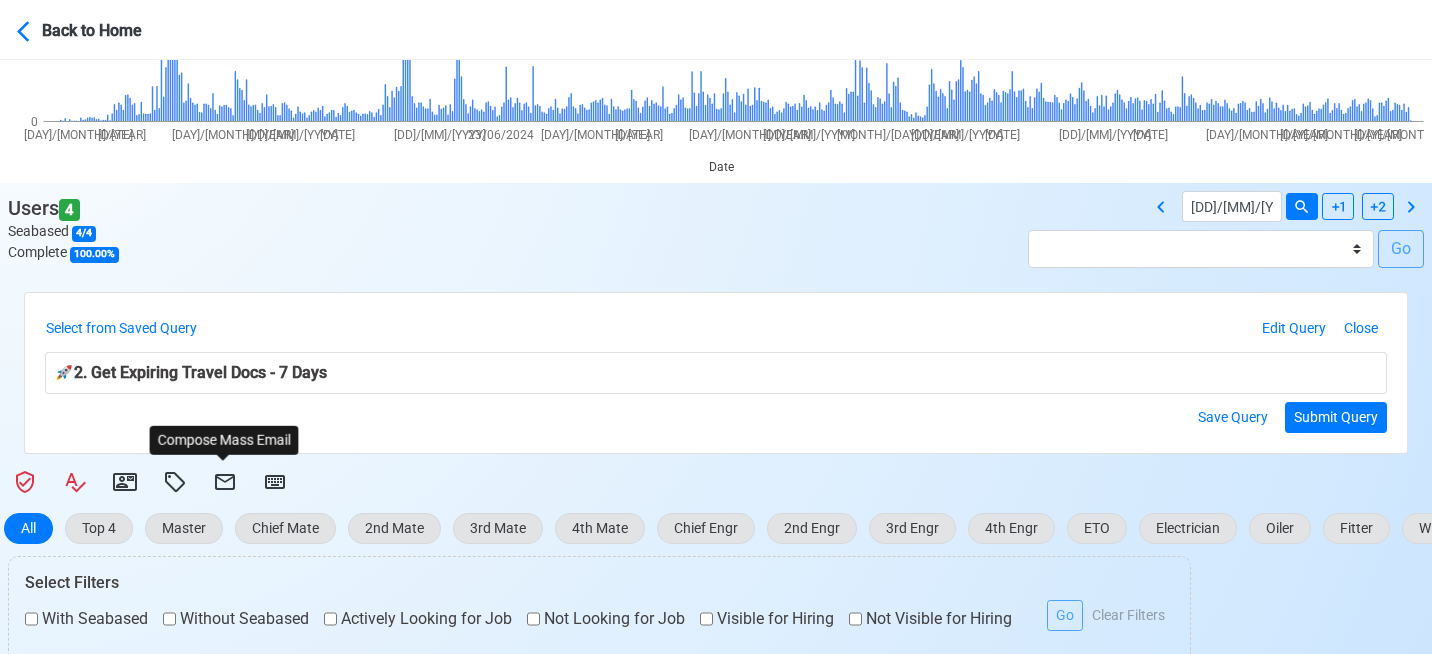 select on "[HASH]" 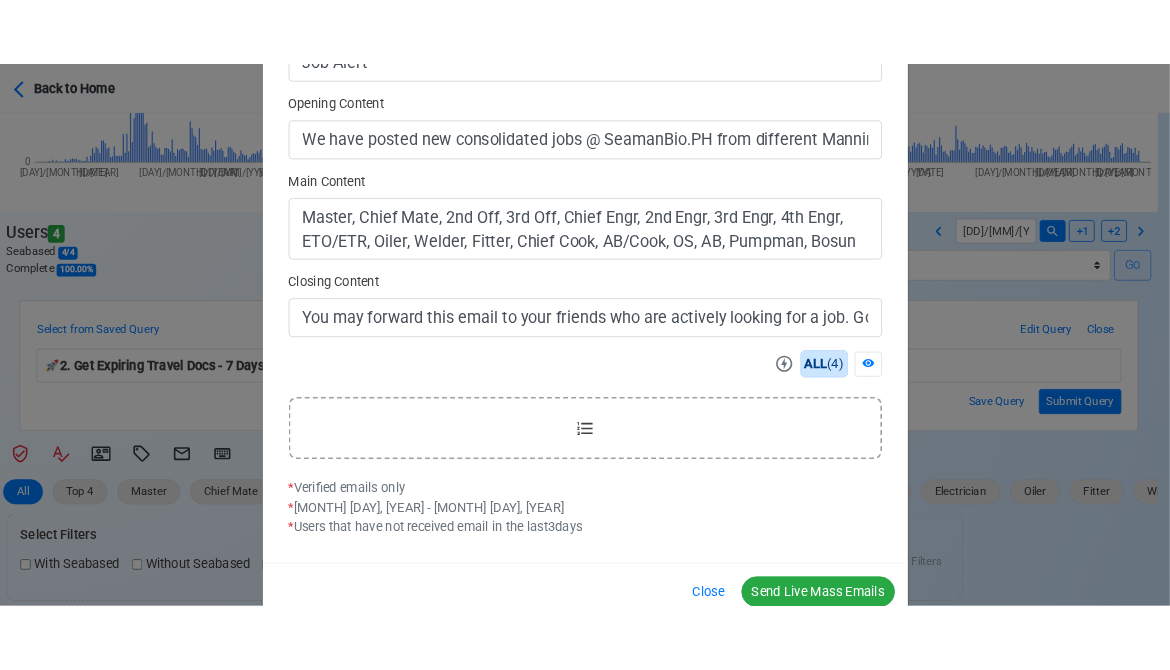 scroll, scrollTop: 642, scrollLeft: 0, axis: vertical 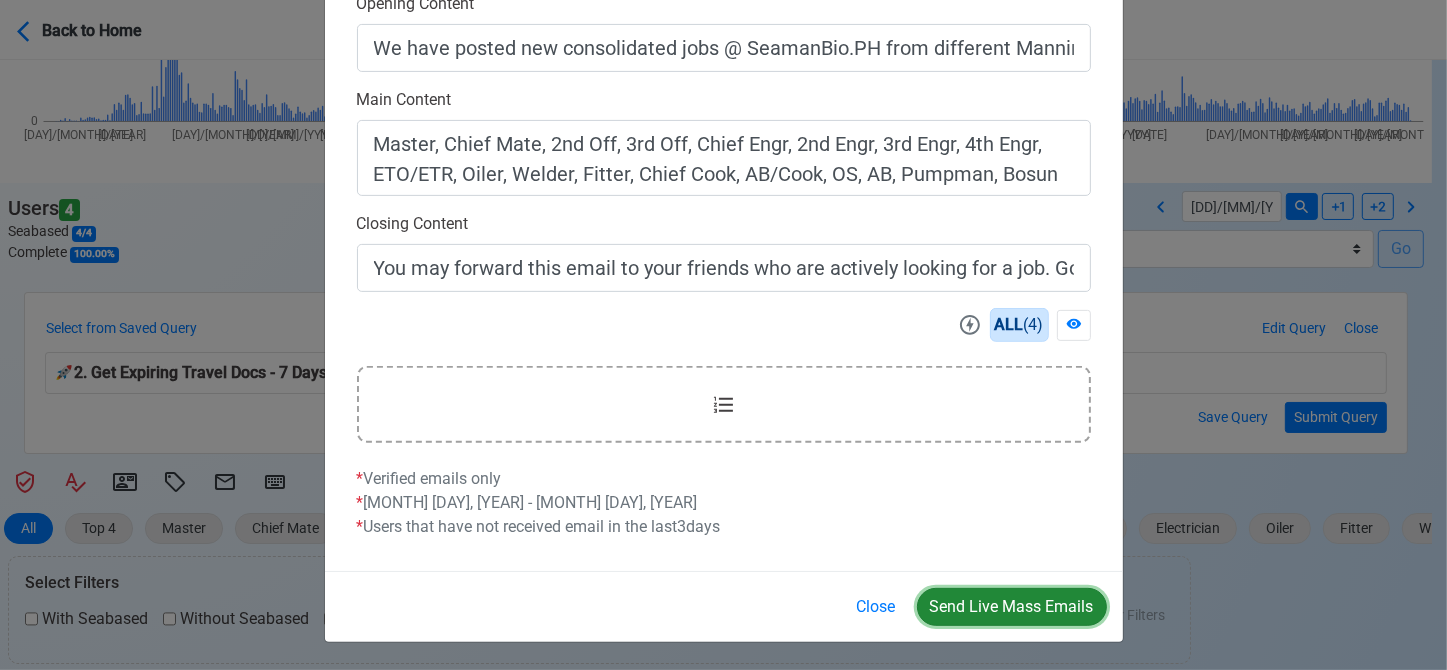 click on "Send Live Mass Emails" at bounding box center [1012, 607] 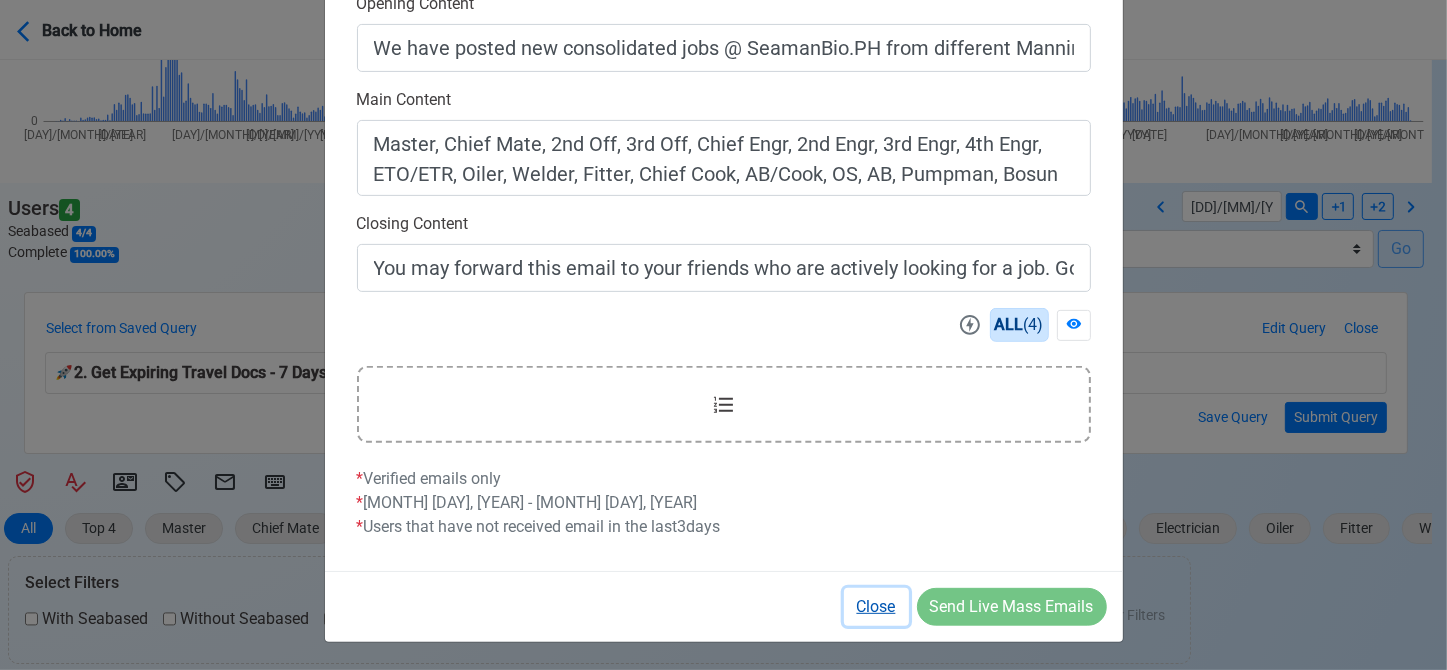 click on "Close" at bounding box center [876, 607] 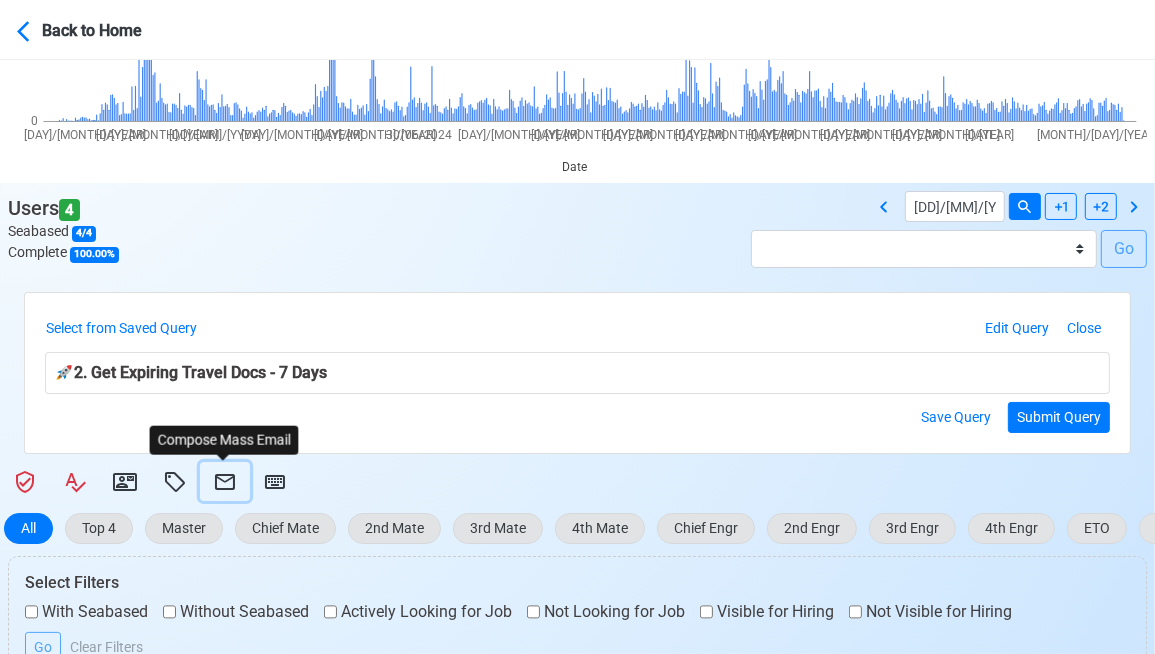 click 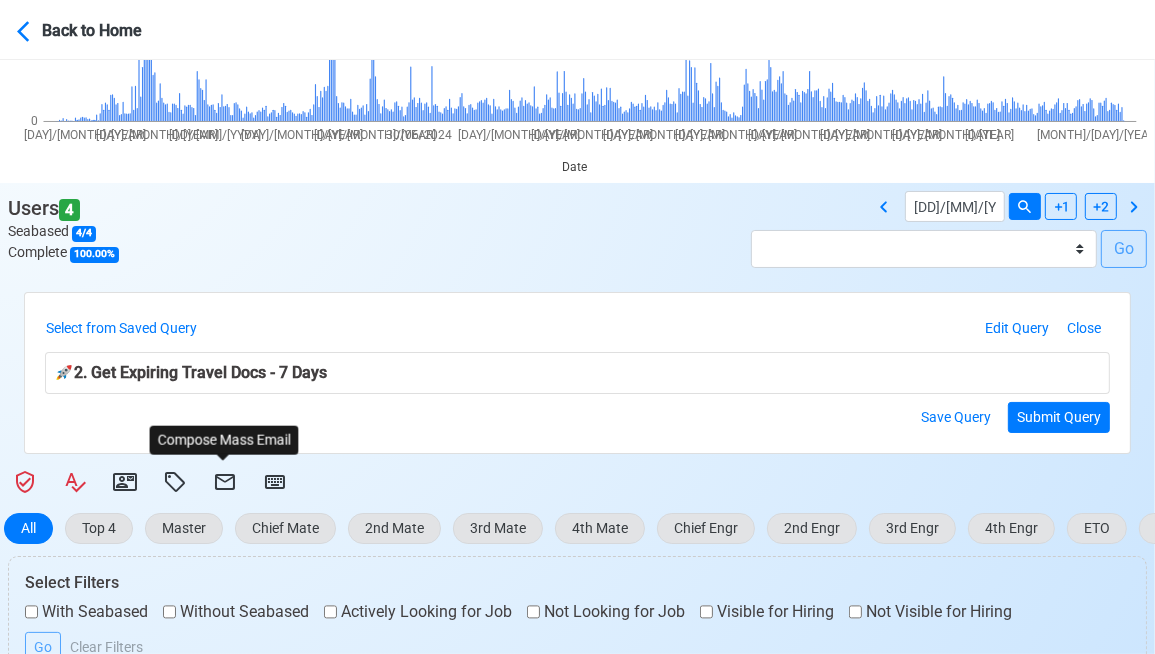 select on "[HASH]" 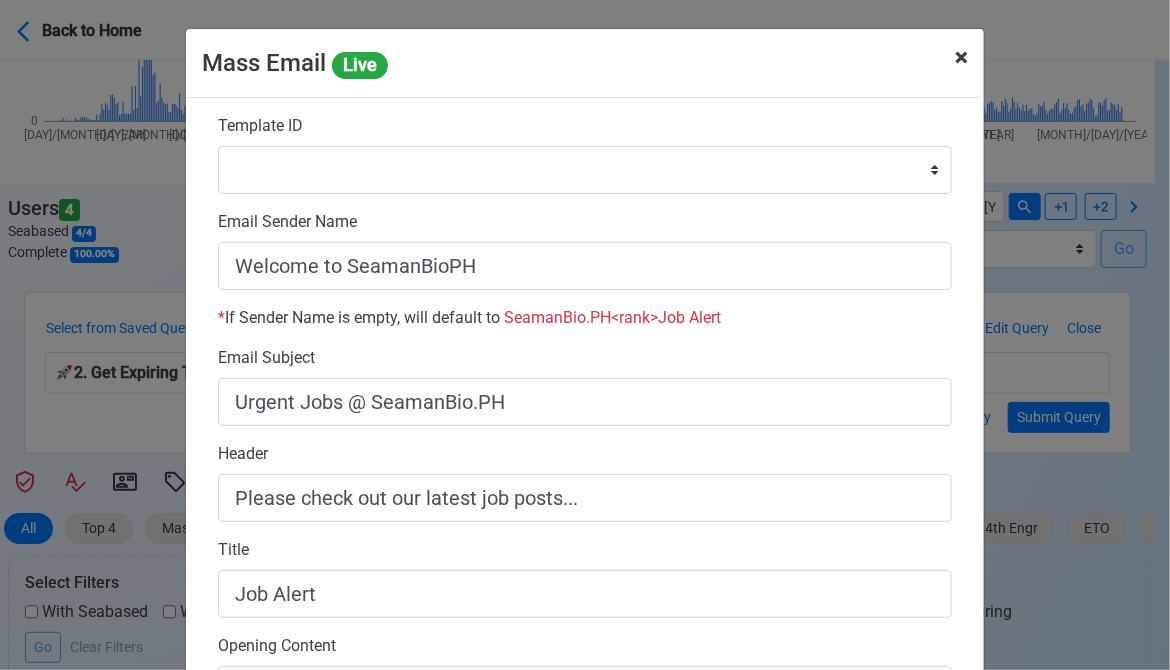click on "×" at bounding box center [961, 57] 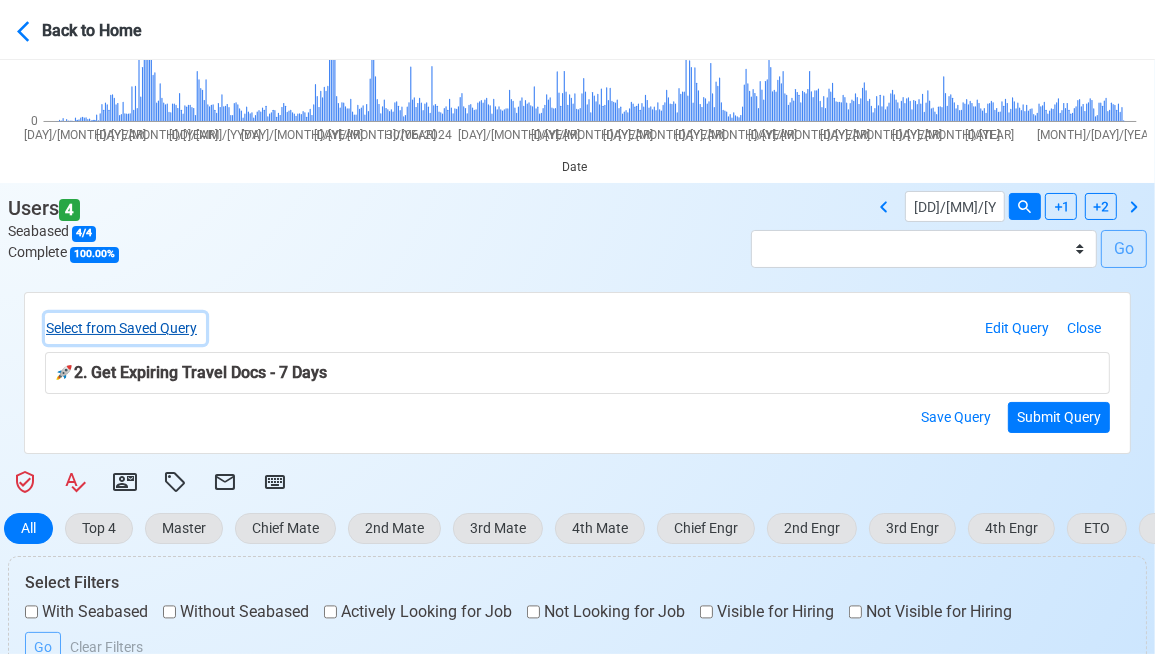 click on "Select from Saved Query" at bounding box center (125, 328) 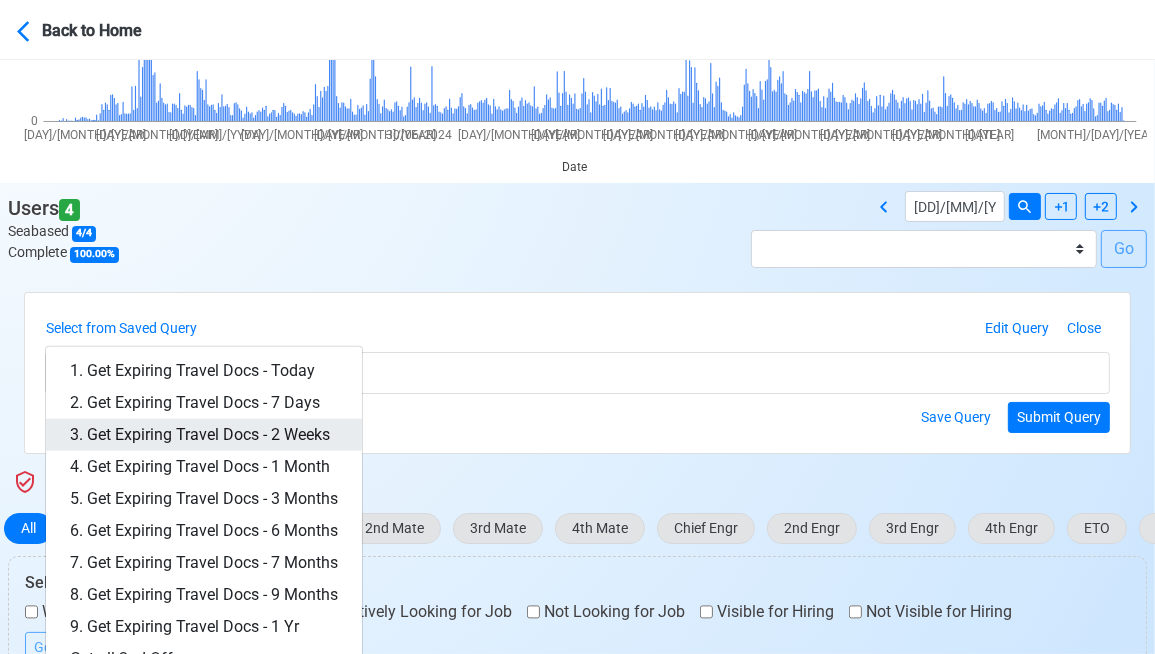 click on "3. Get Expiring Travel Docs - 2 Weeks" at bounding box center (204, 435) 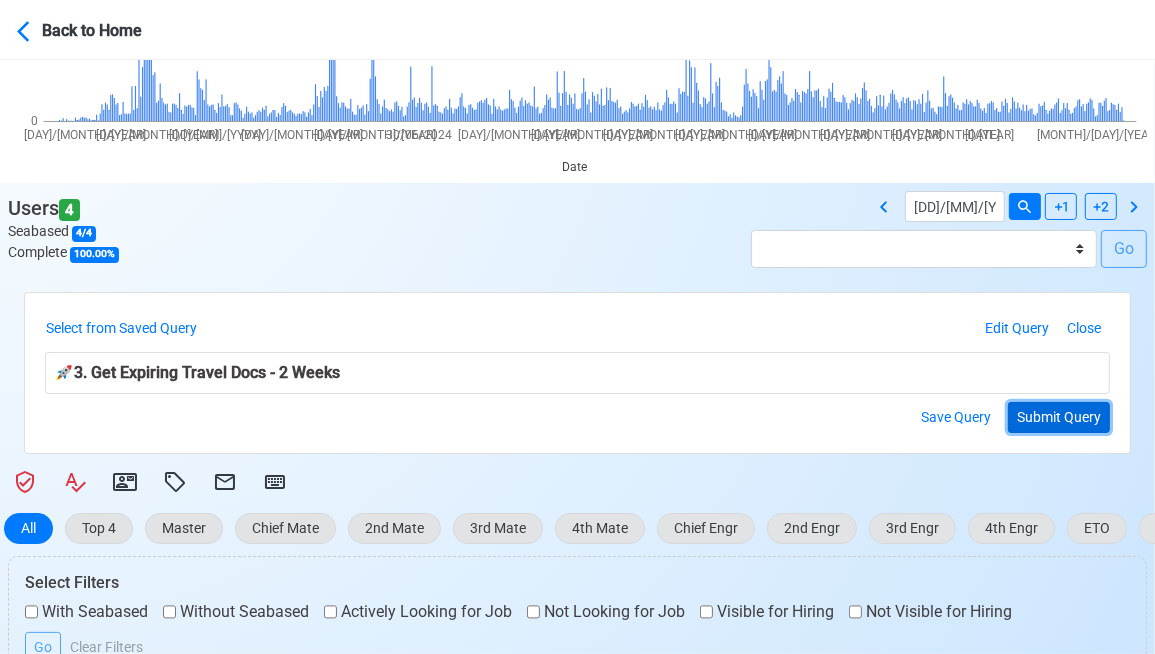 click on "Submit Query" at bounding box center [1059, 417] 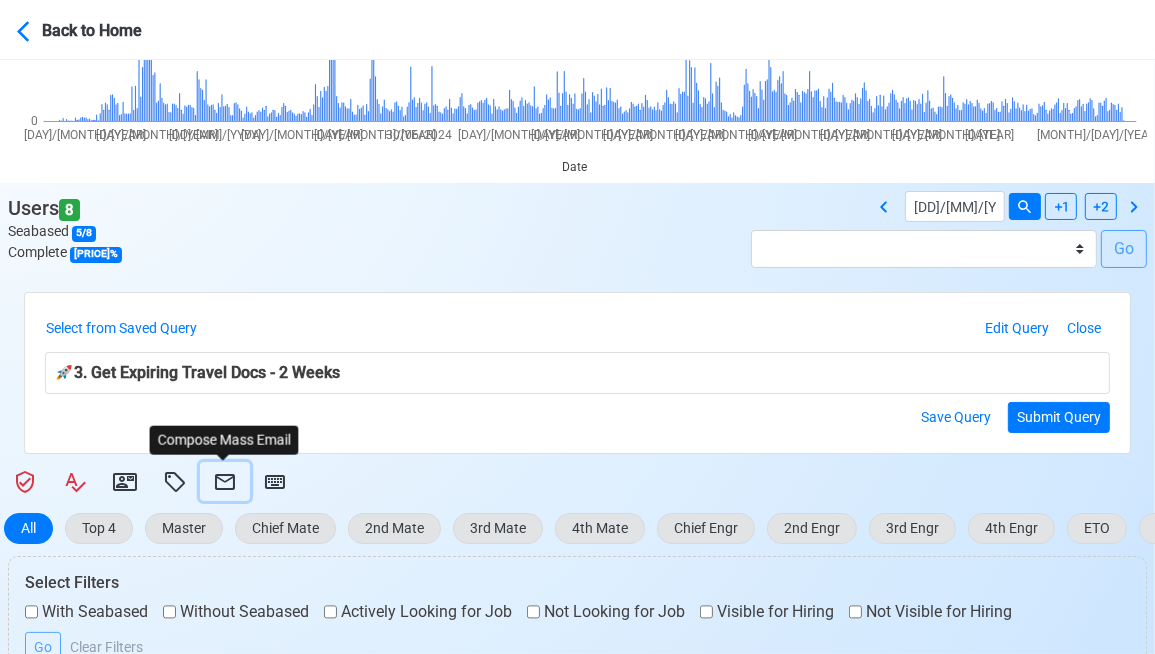 click 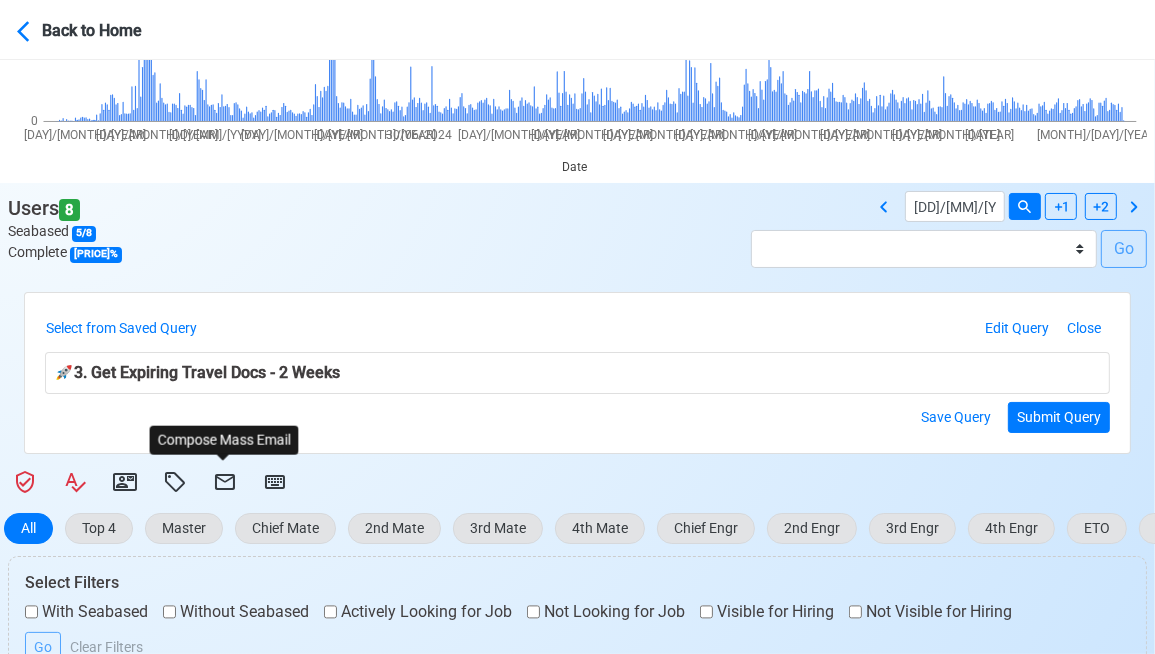 select on "[HASH]" 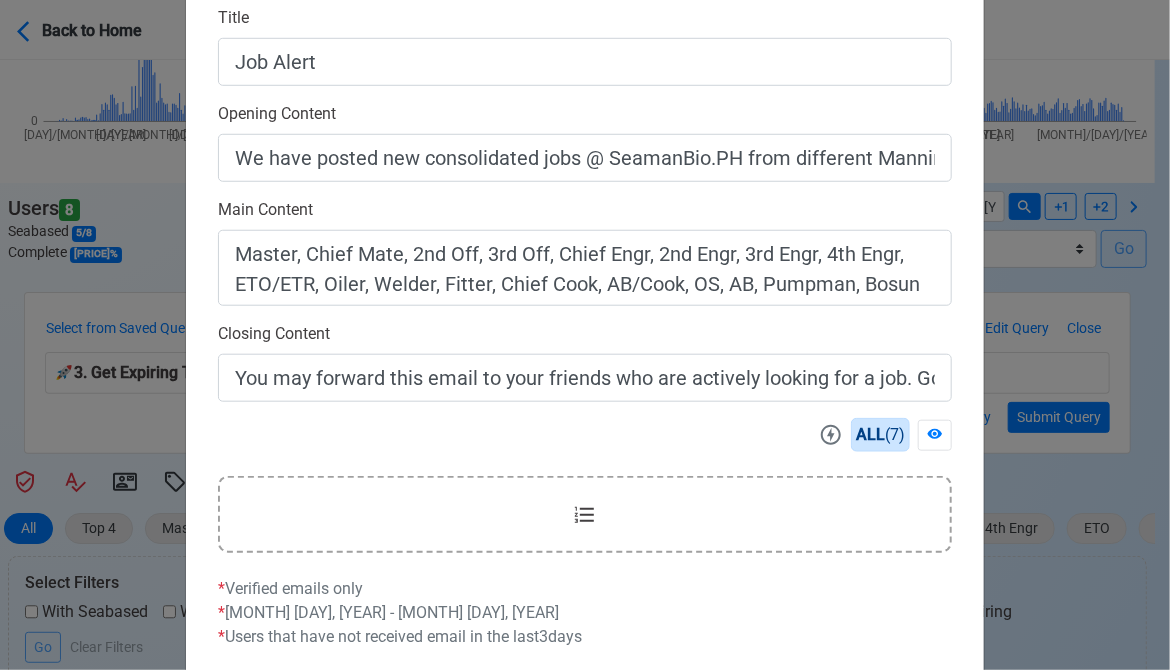 scroll, scrollTop: 642, scrollLeft: 0, axis: vertical 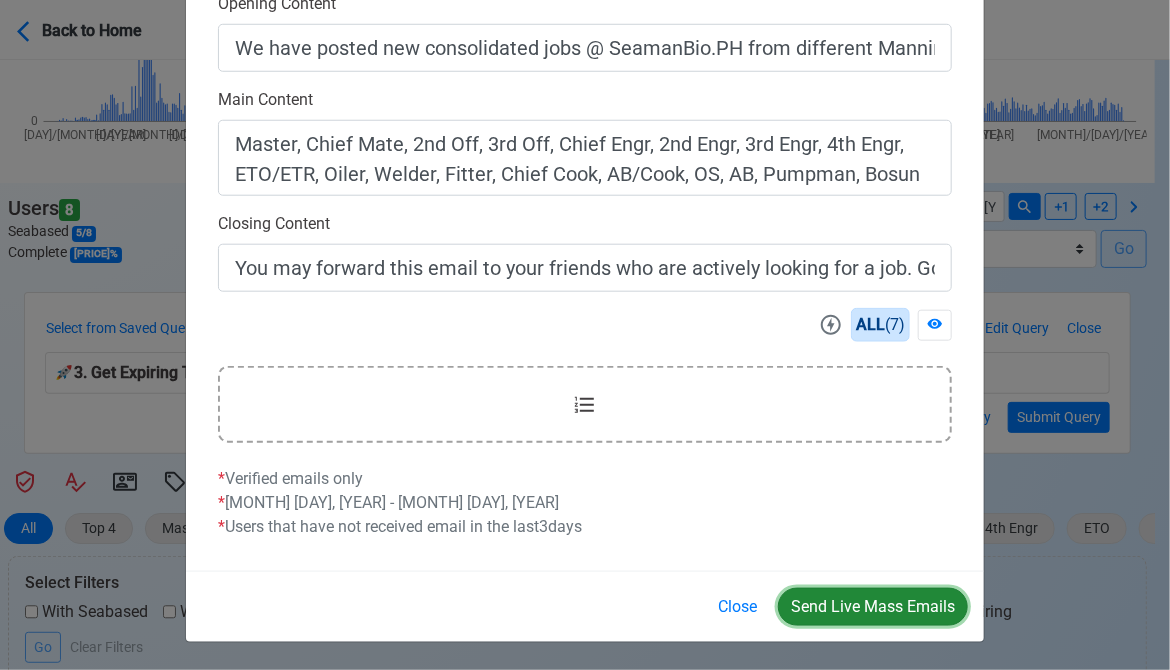 click on "Send Live Mass Emails" at bounding box center [873, 607] 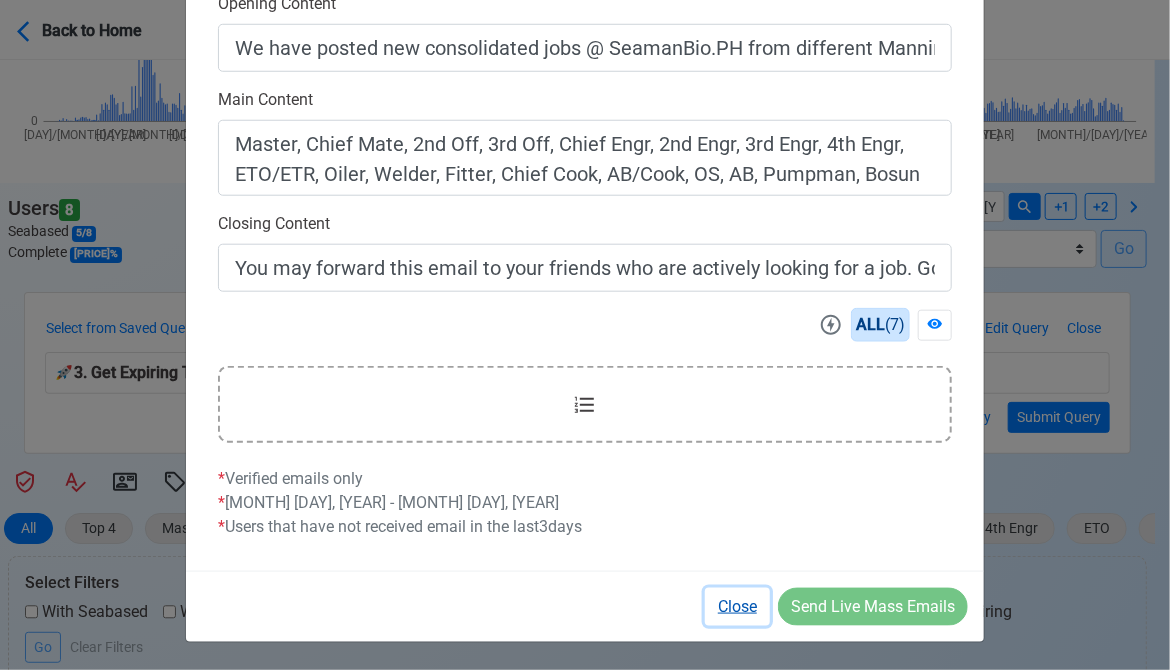 click on "Close" at bounding box center (737, 607) 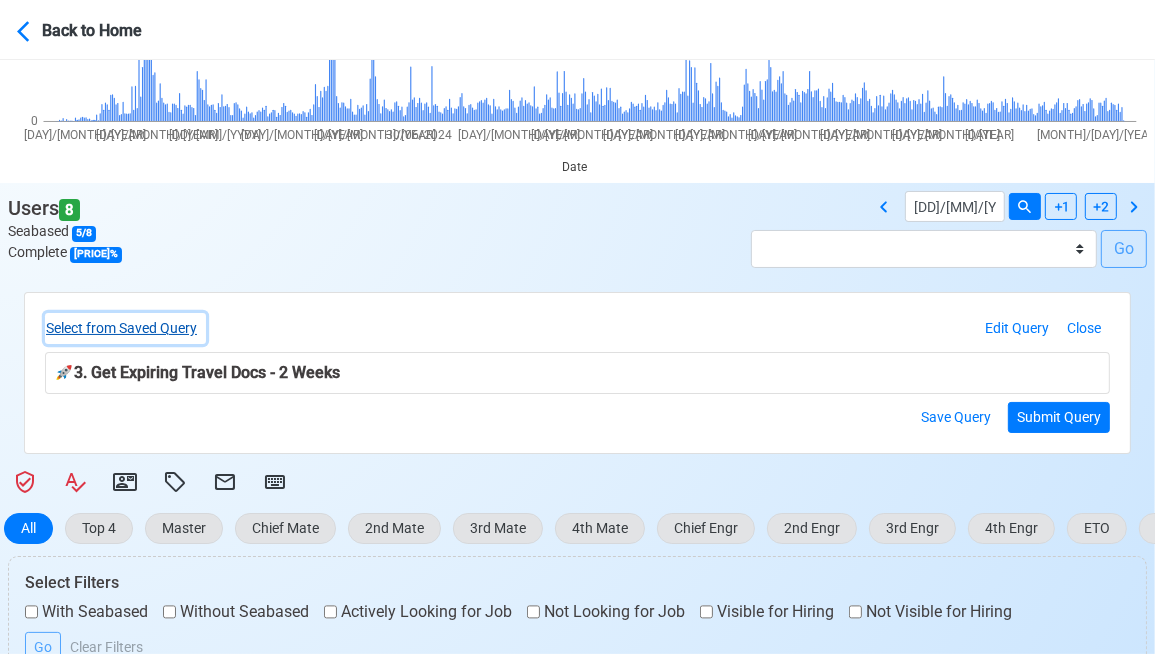click on "Select from Saved Query" at bounding box center (125, 328) 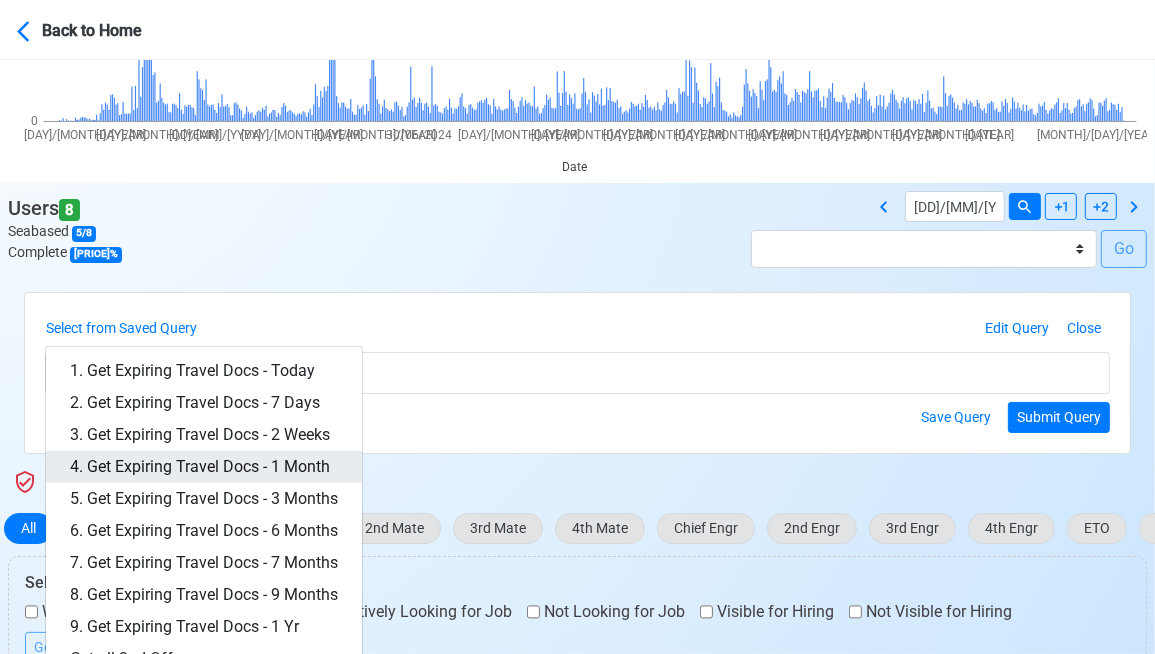 click on "4. Get Expiring Travel Docs - 1 Month" at bounding box center [204, 467] 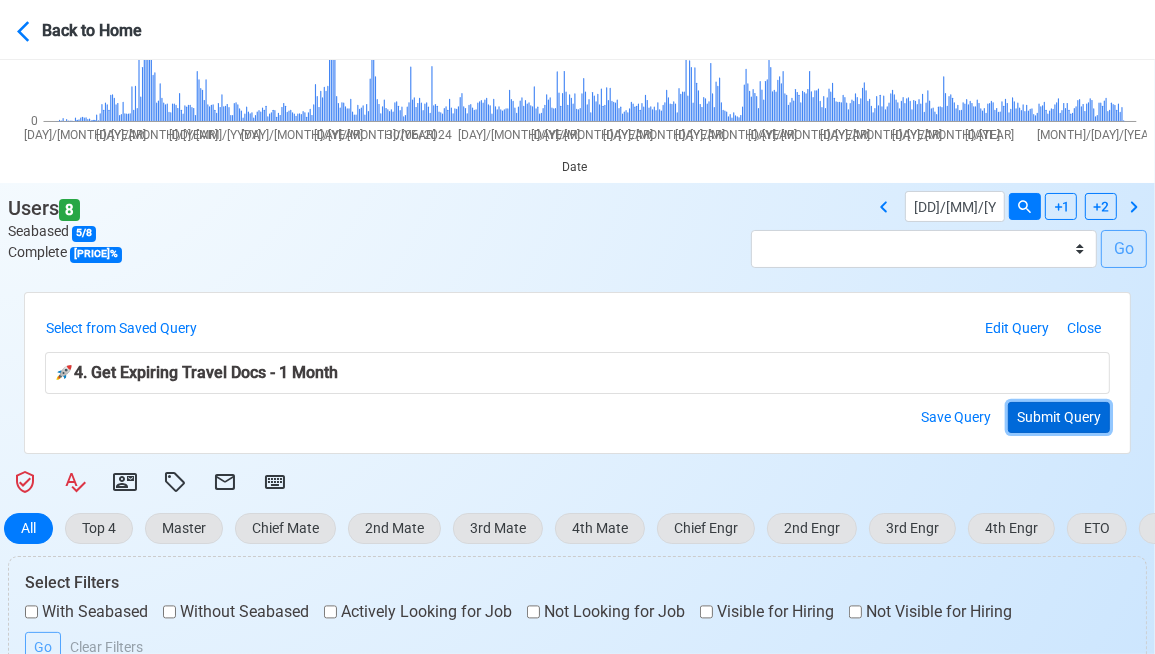 click on "Submit Query" at bounding box center [1059, 417] 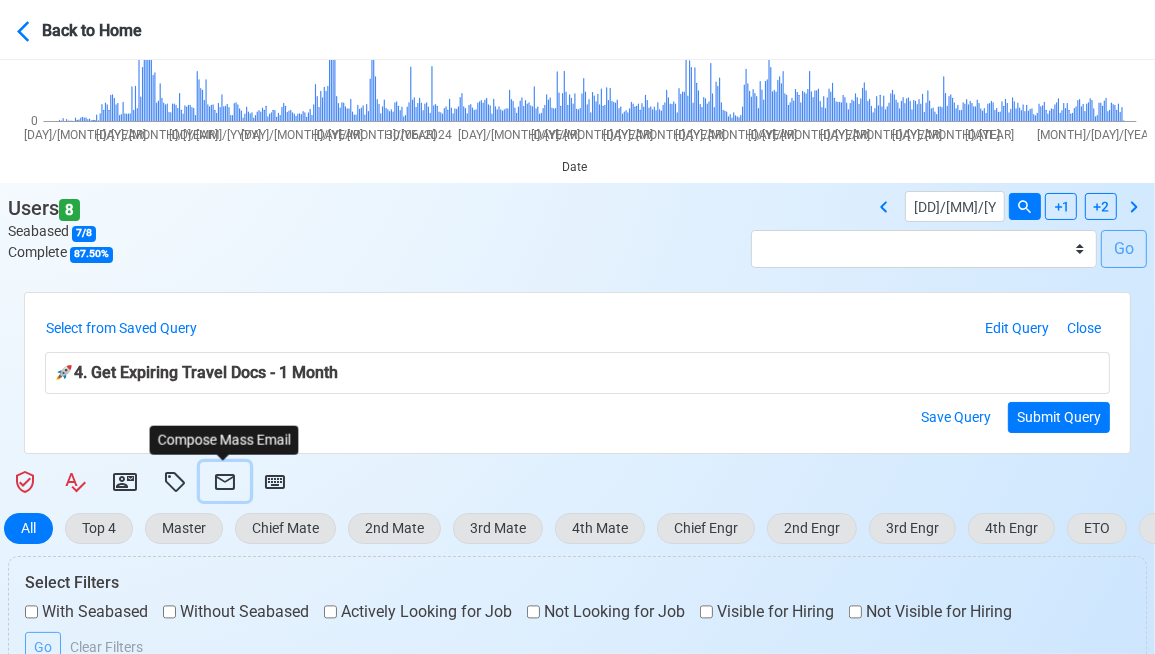 click 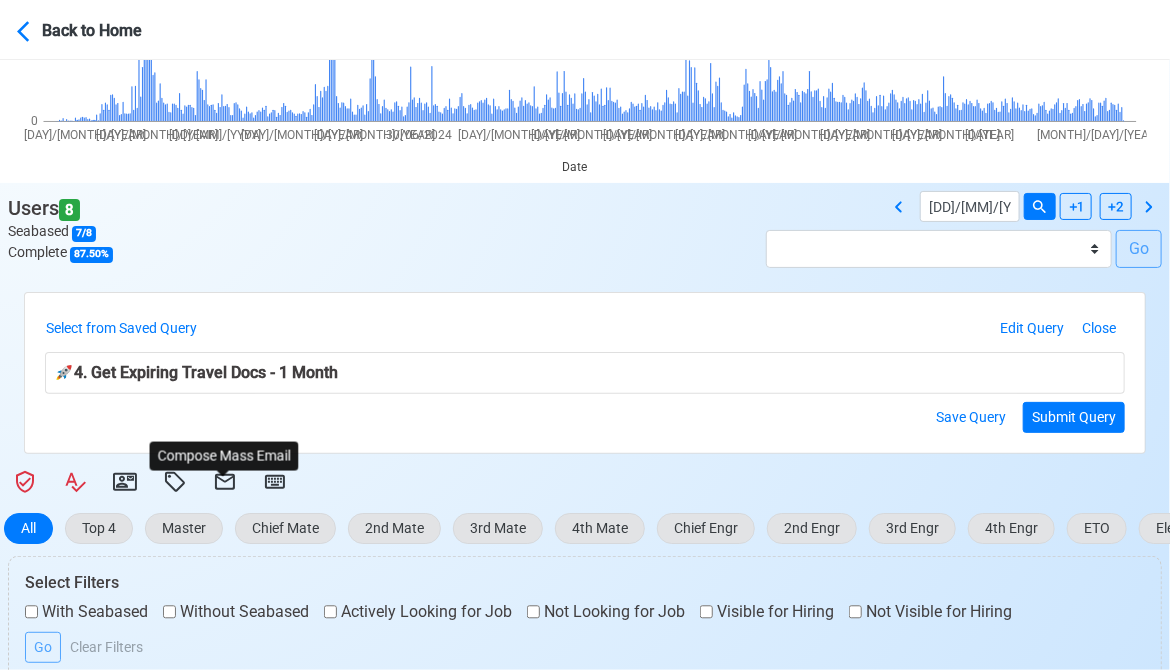 select on "[HASH]" 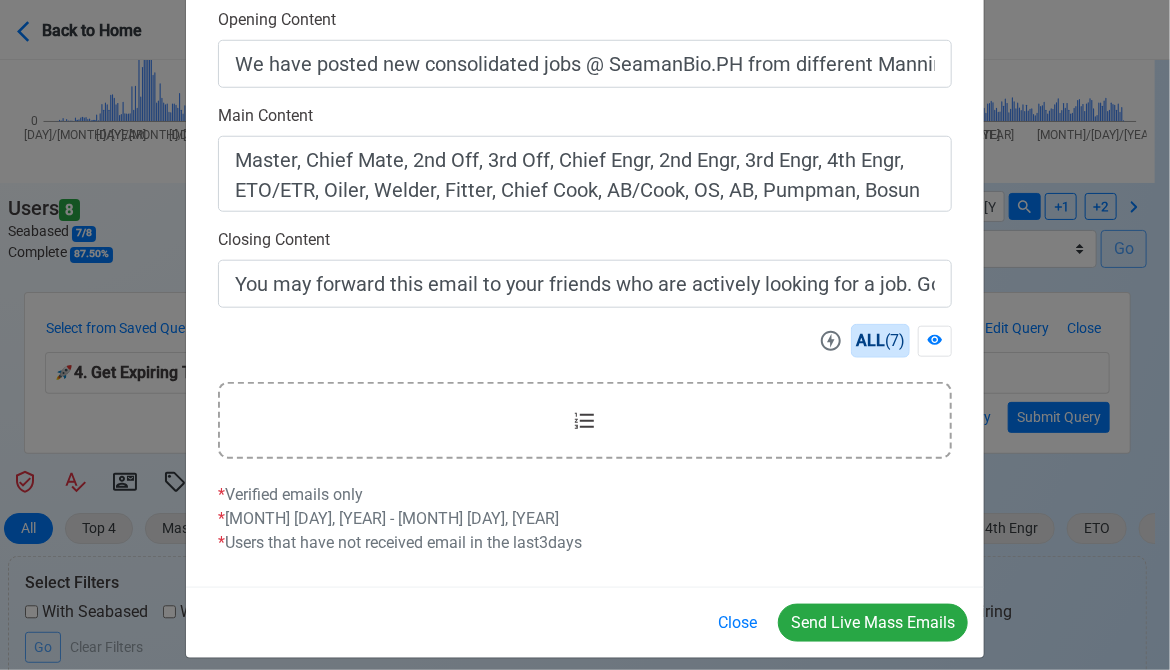 scroll, scrollTop: 642, scrollLeft: 0, axis: vertical 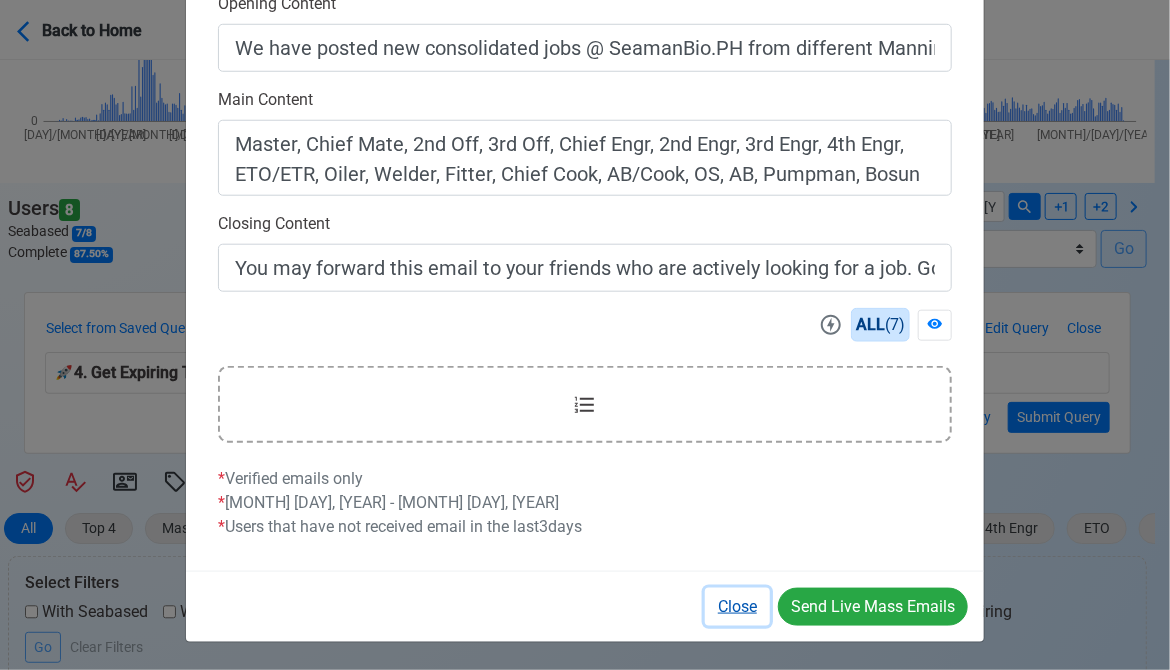 click on "Close" at bounding box center [737, 607] 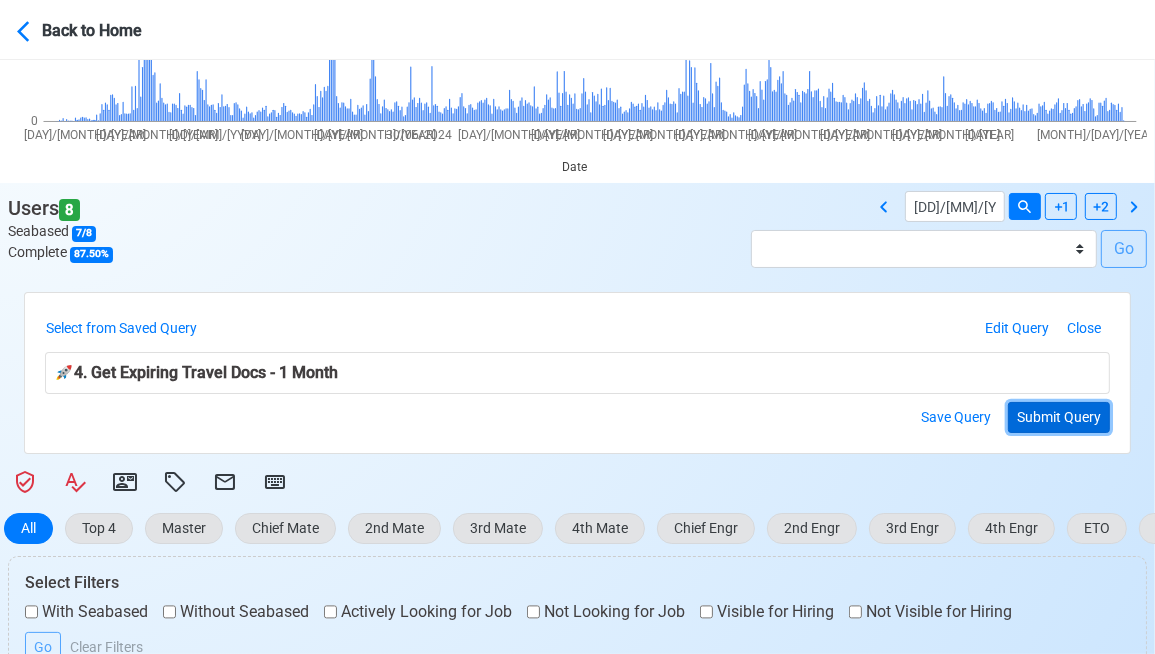 click on "Submit Query" at bounding box center (1059, 417) 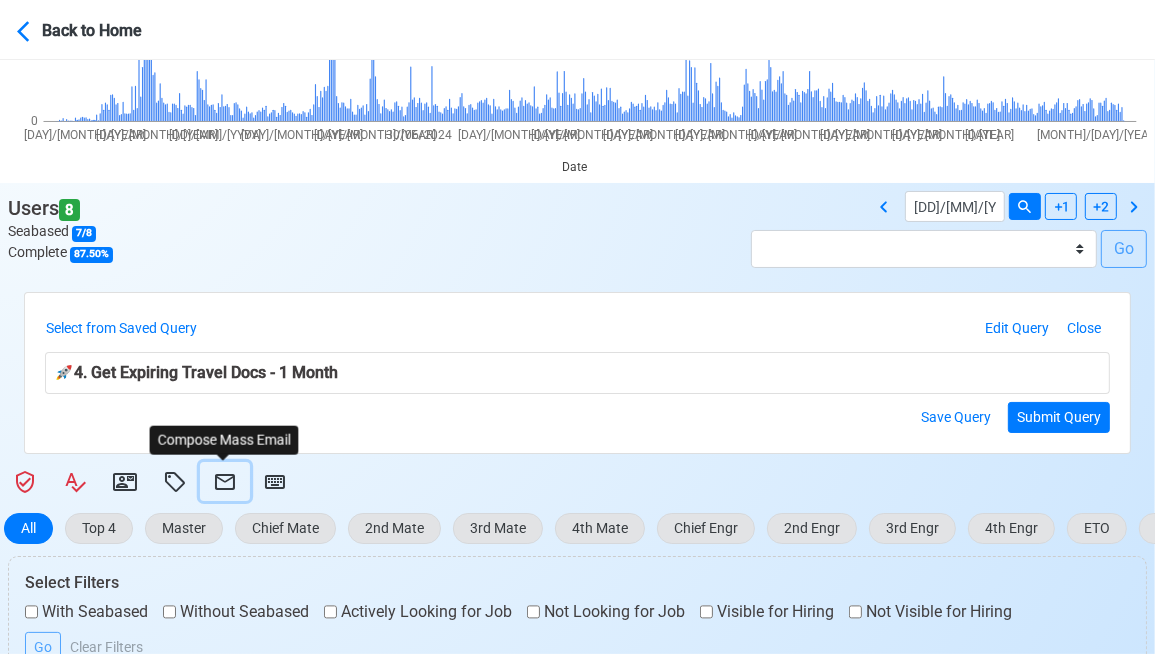 click 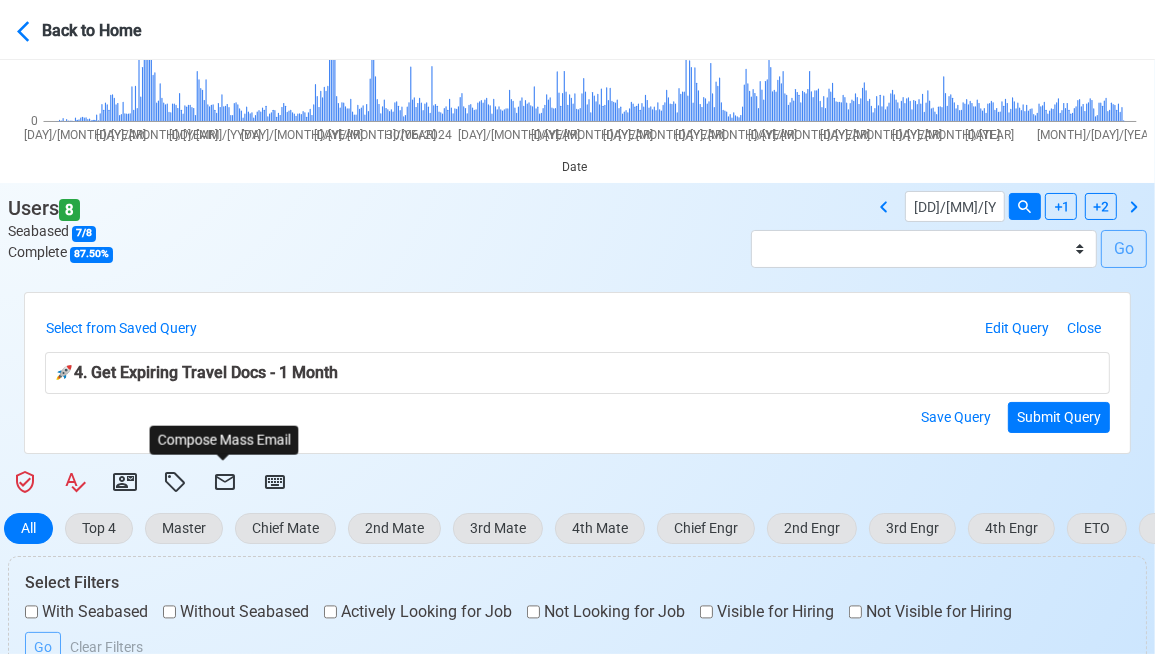 select on "[HASH]" 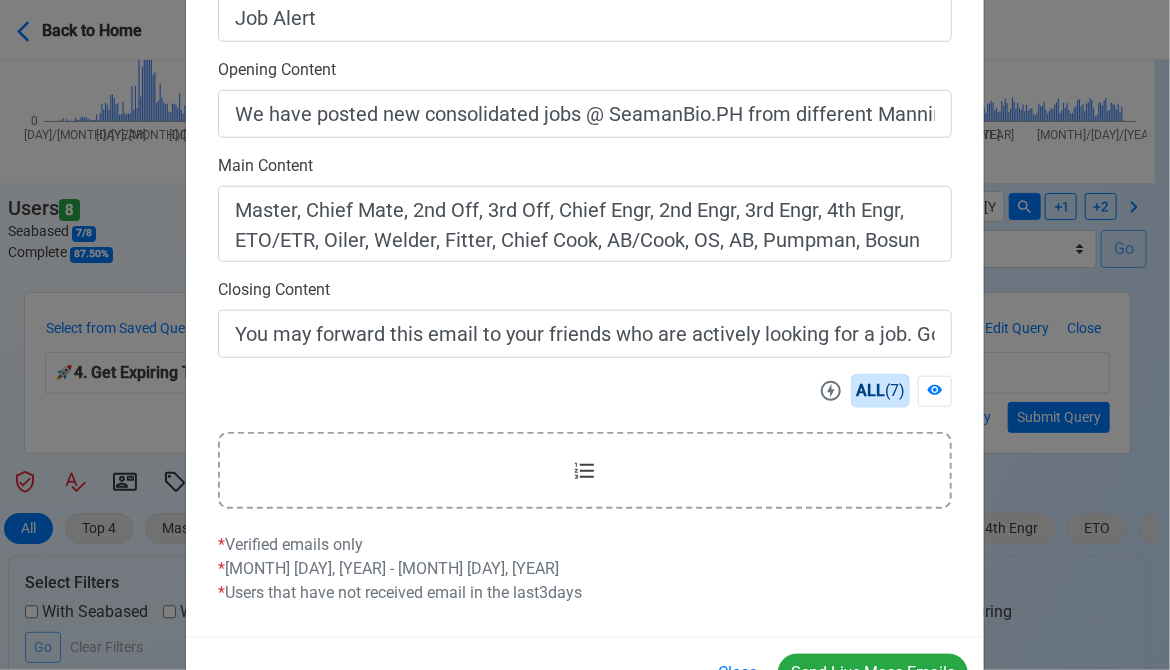 scroll, scrollTop: 592, scrollLeft: 0, axis: vertical 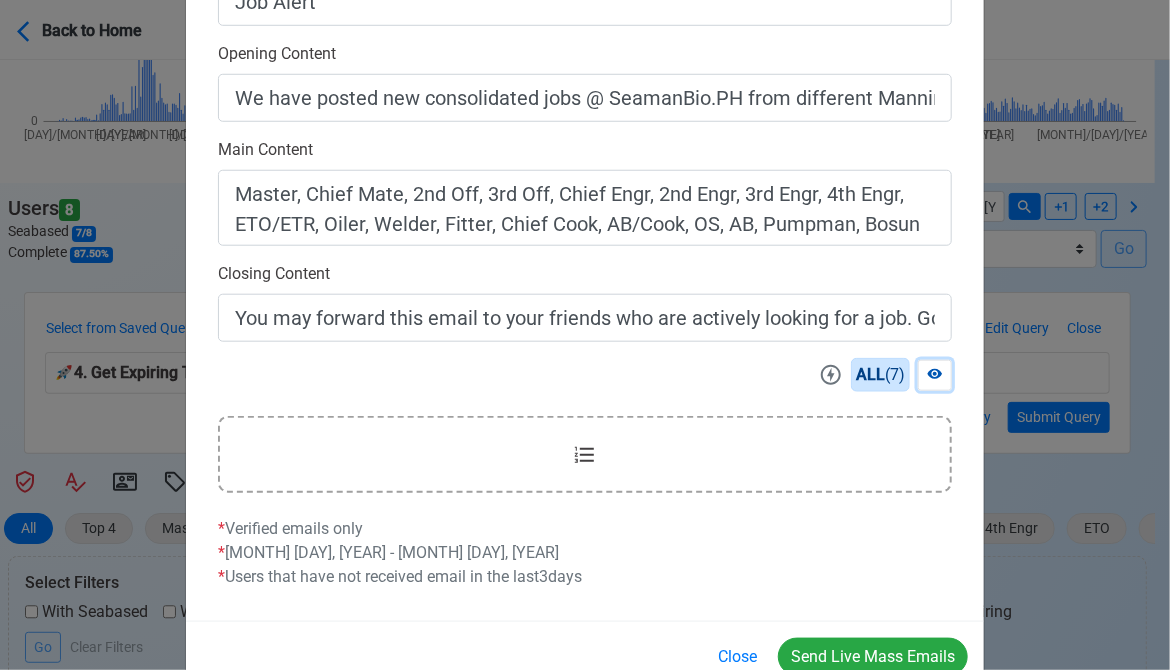 click 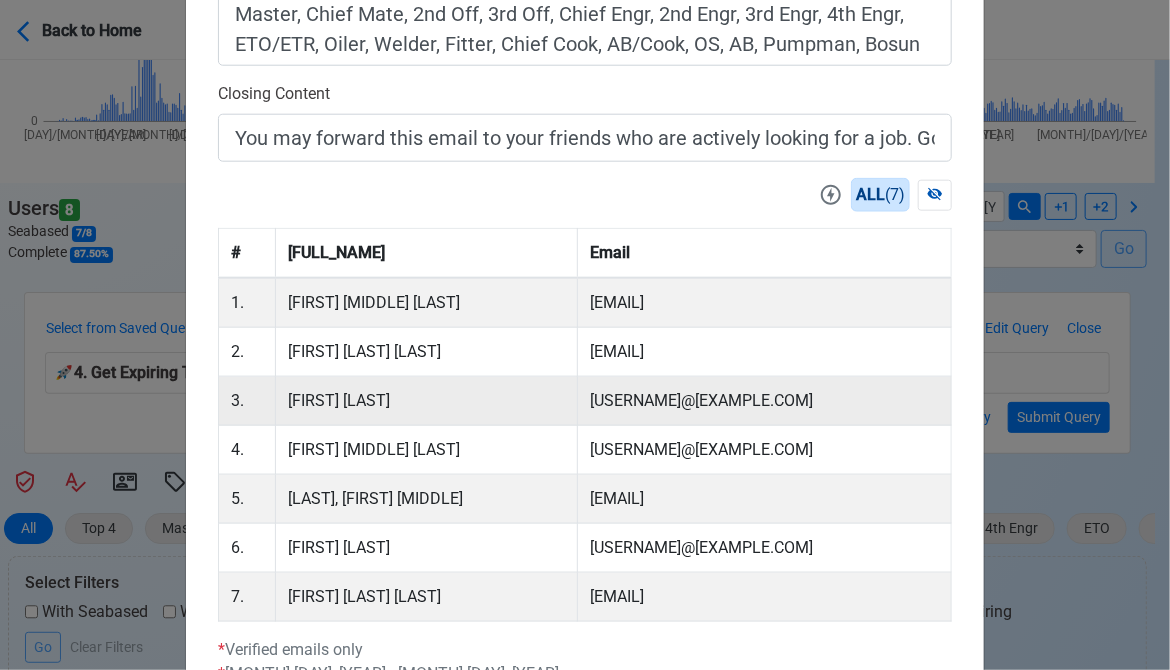 scroll, scrollTop: 940, scrollLeft: 0, axis: vertical 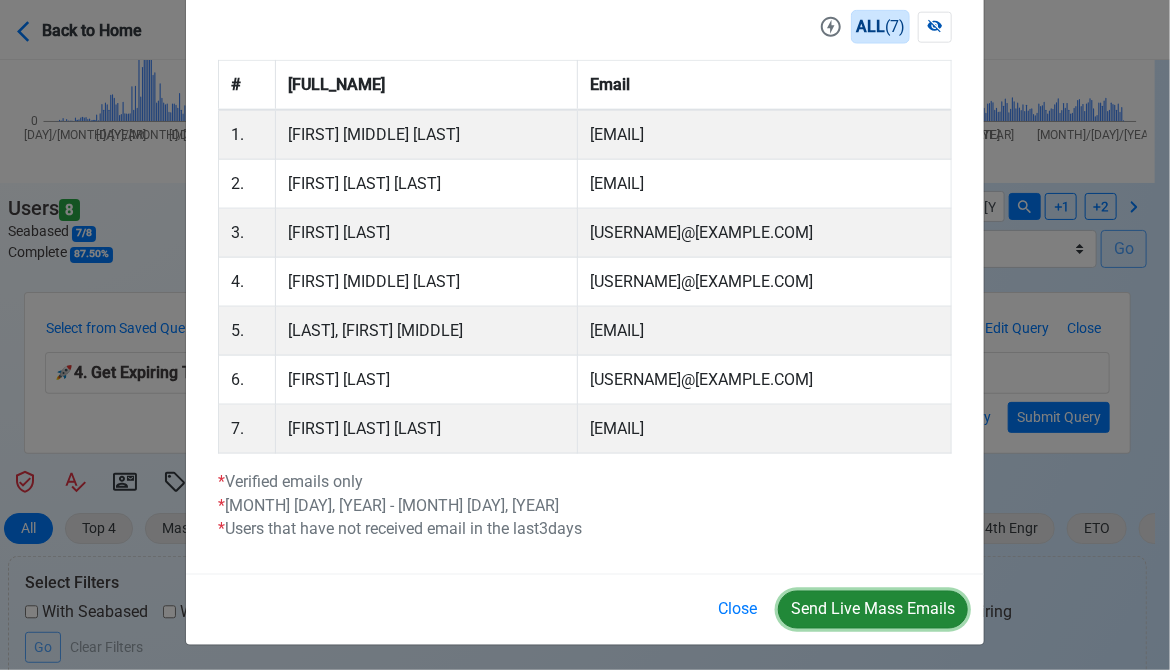 click on "Send Live Mass Emails" at bounding box center (873, 610) 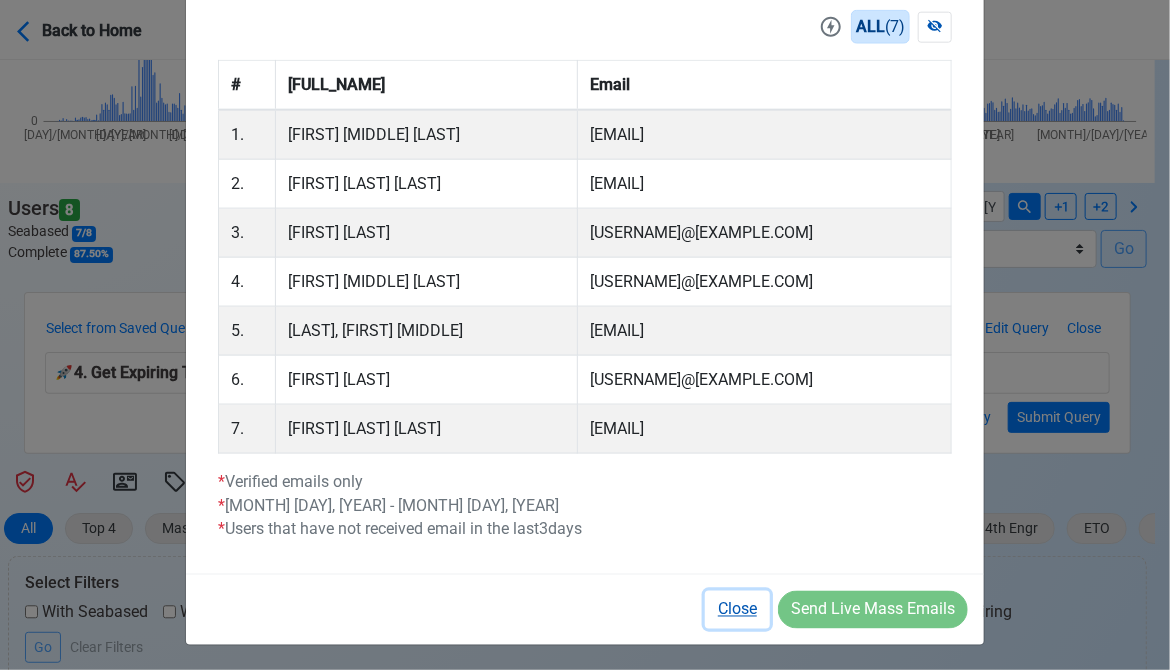 click on "Close" at bounding box center (737, 610) 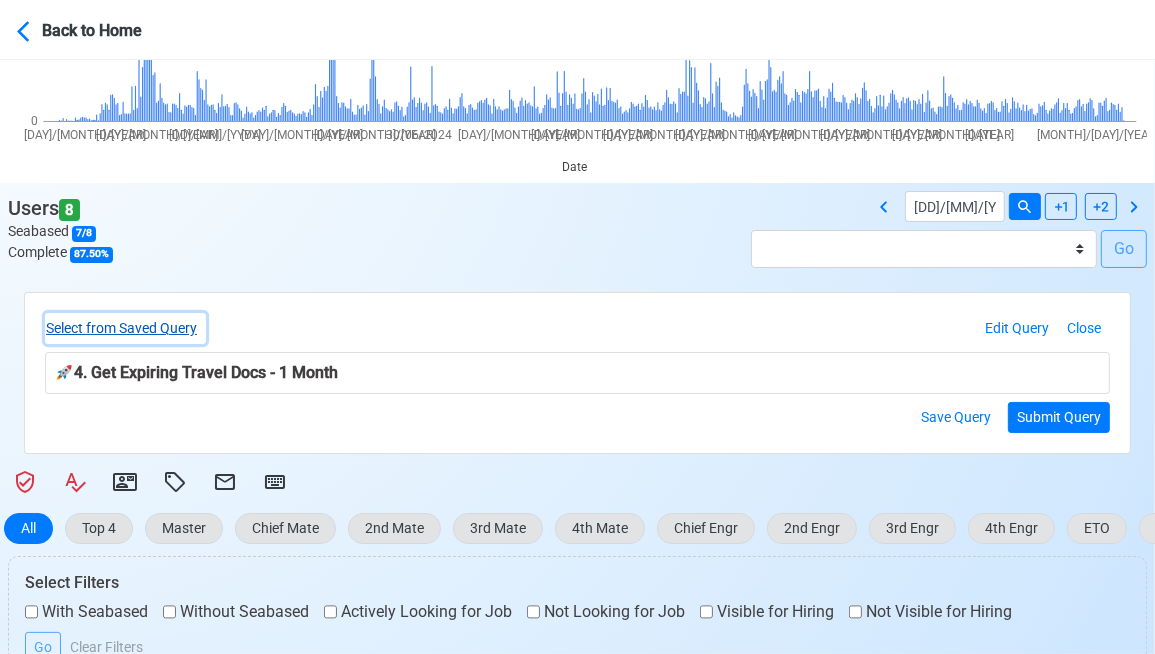 click on "Select from Saved Query" at bounding box center [125, 328] 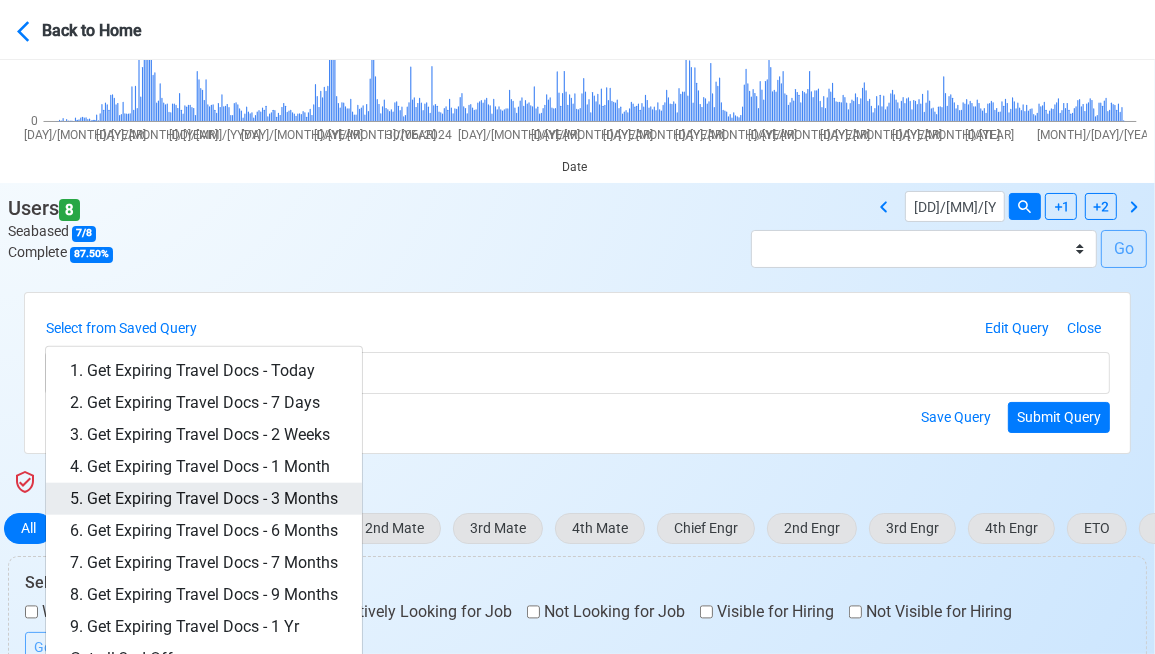 click on "5. Get Expiring Travel Docs - 3 Months" at bounding box center (204, 499) 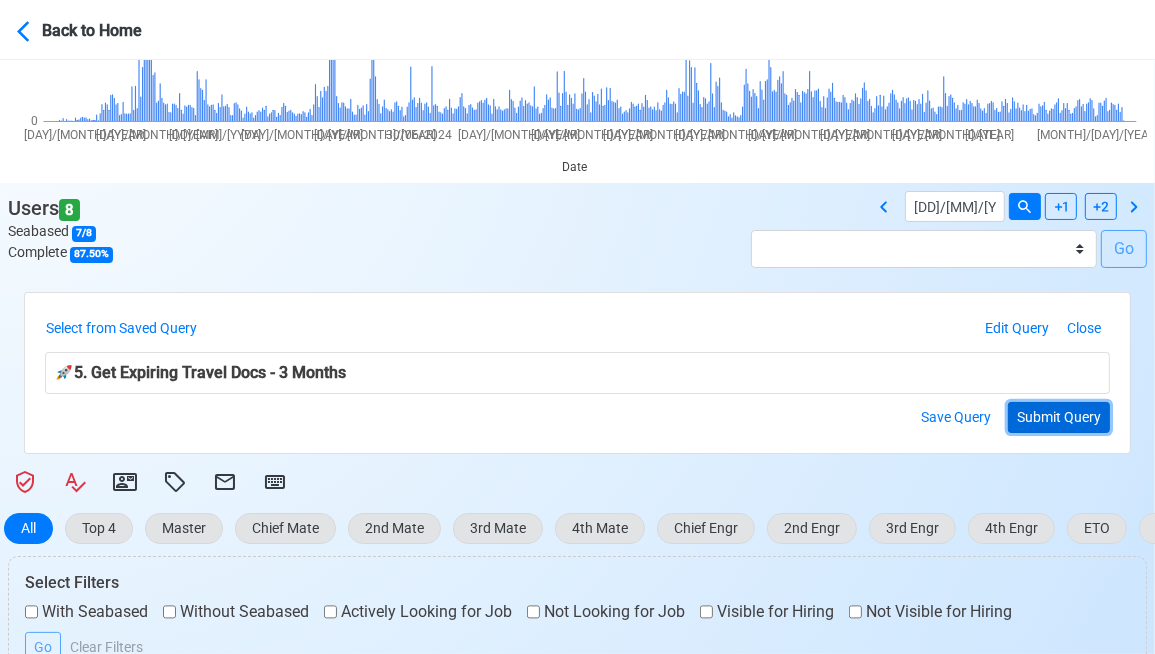 click on "Submit Query" at bounding box center [1059, 417] 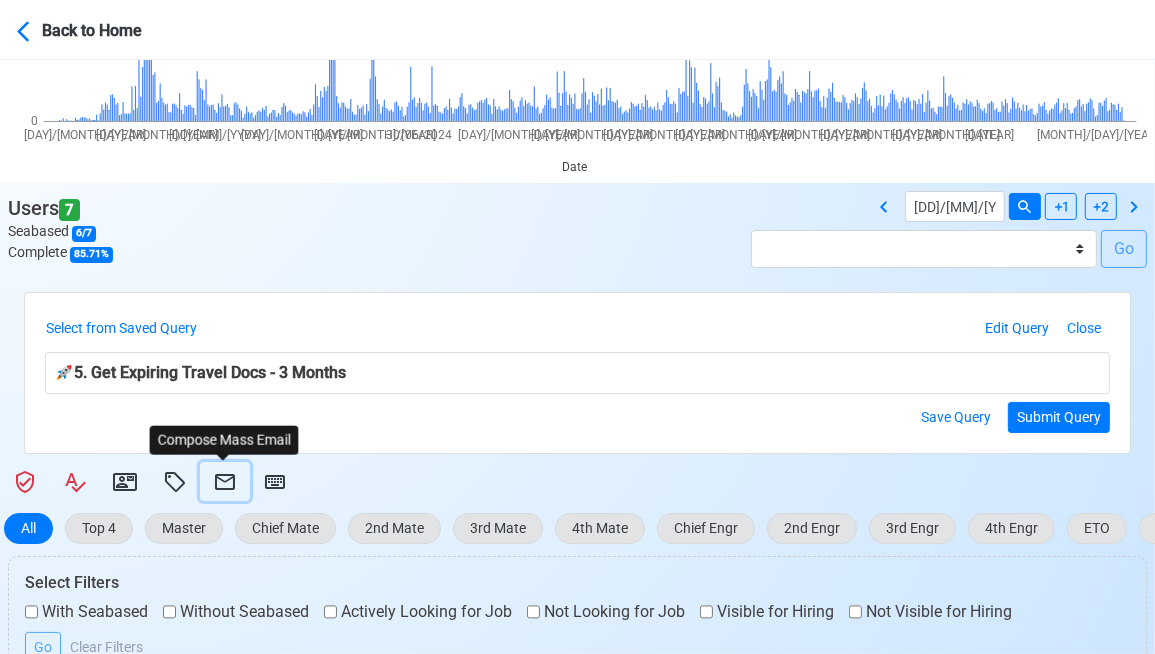 click 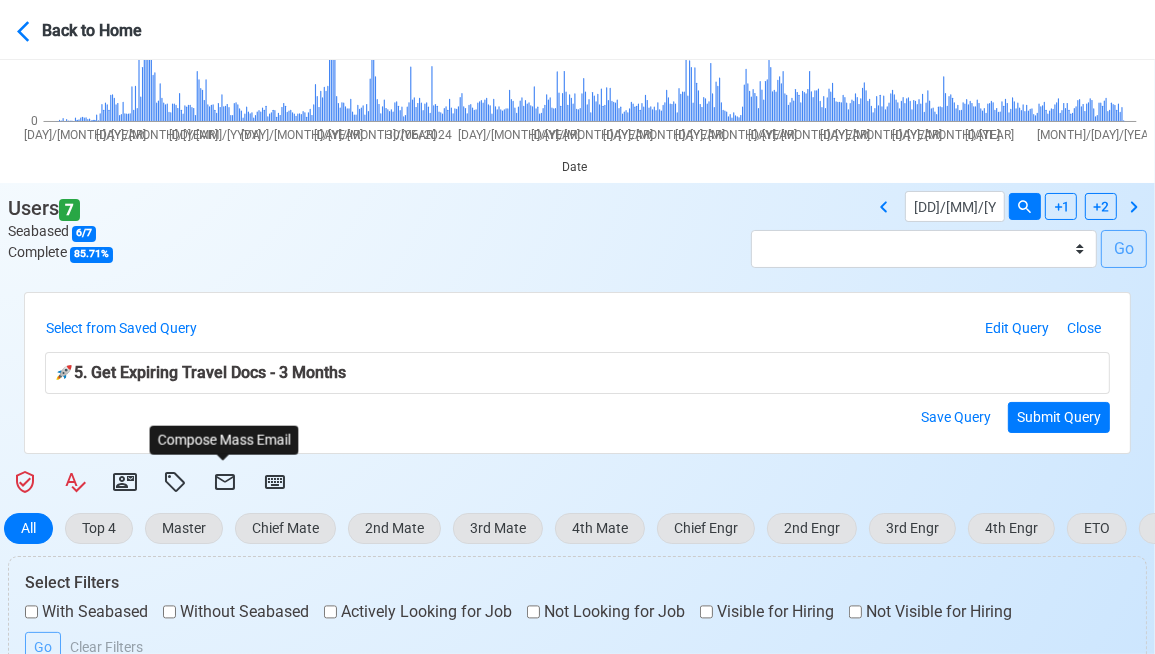 select on "[HASH]" 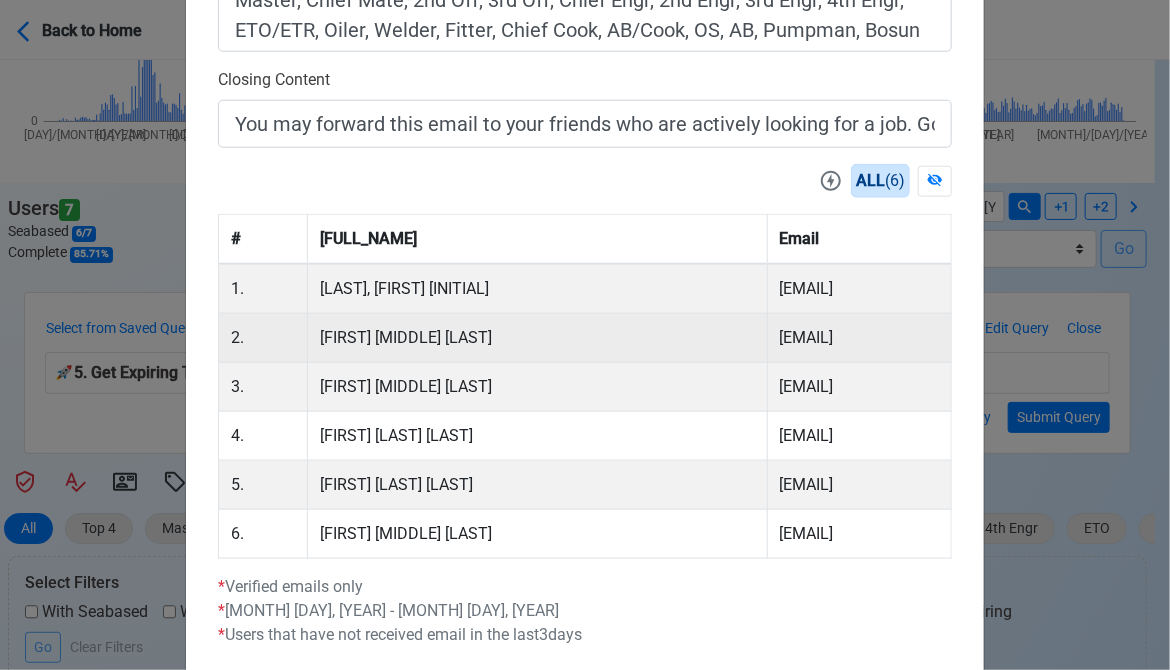 scroll, scrollTop: 892, scrollLeft: 0, axis: vertical 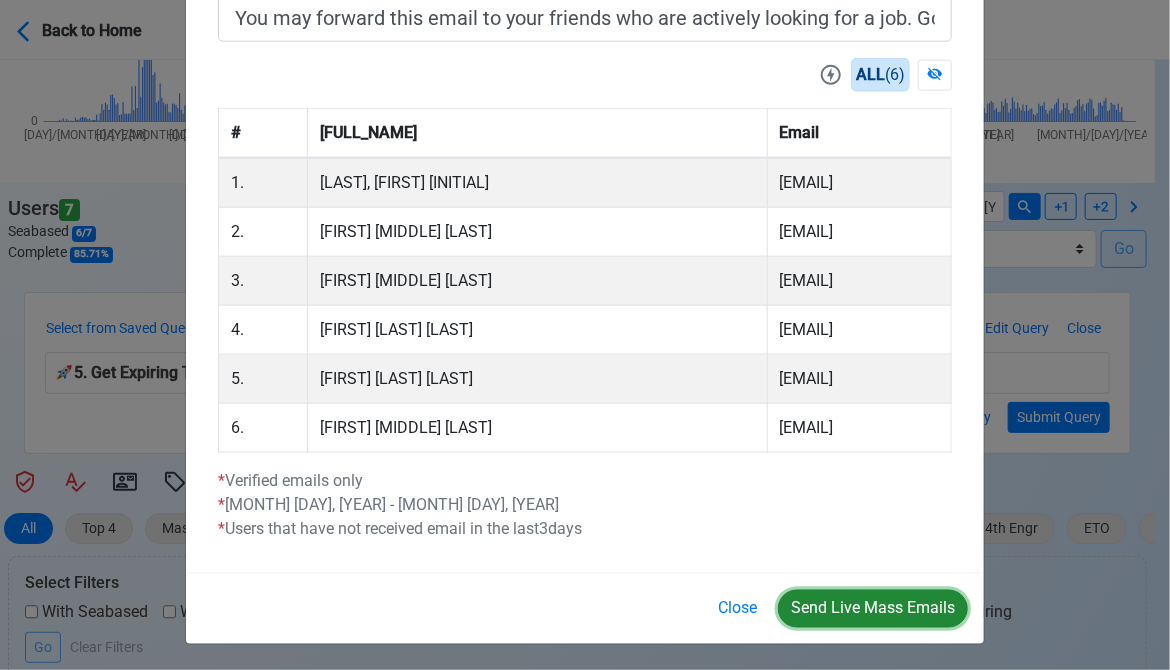 click on "Send Live Mass Emails" at bounding box center (873, 609) 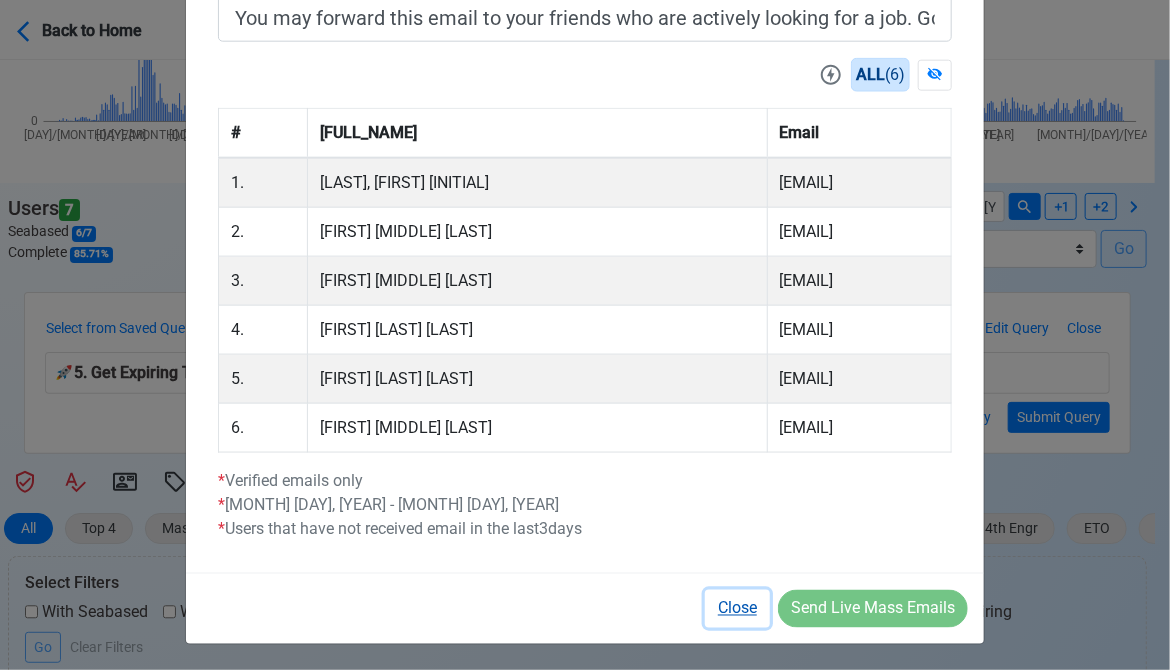 click on "Close" at bounding box center [737, 609] 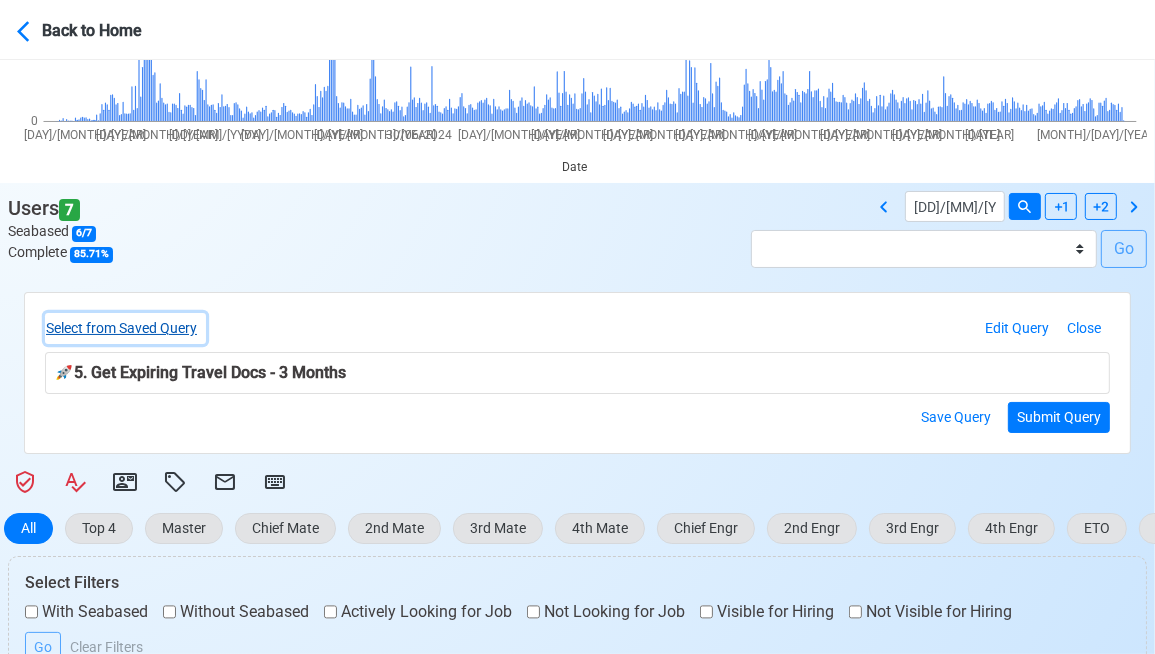 click on "Select from Saved Query" at bounding box center [125, 328] 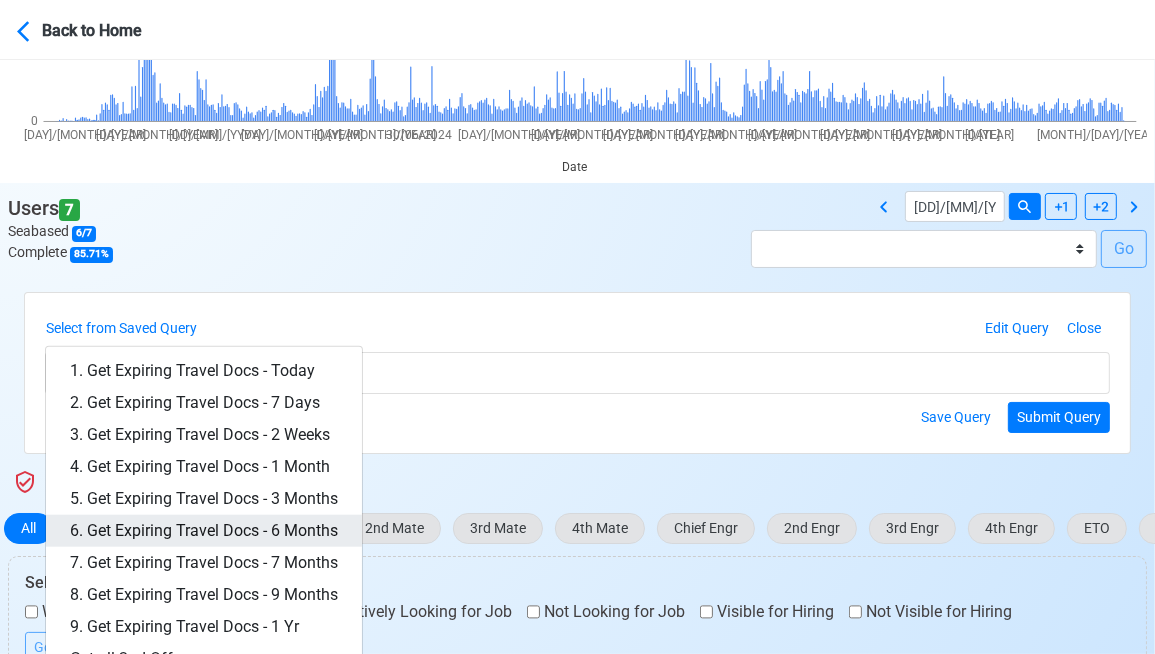 click on "6. Get Expiring Travel Docs - 6 Months" at bounding box center (204, 531) 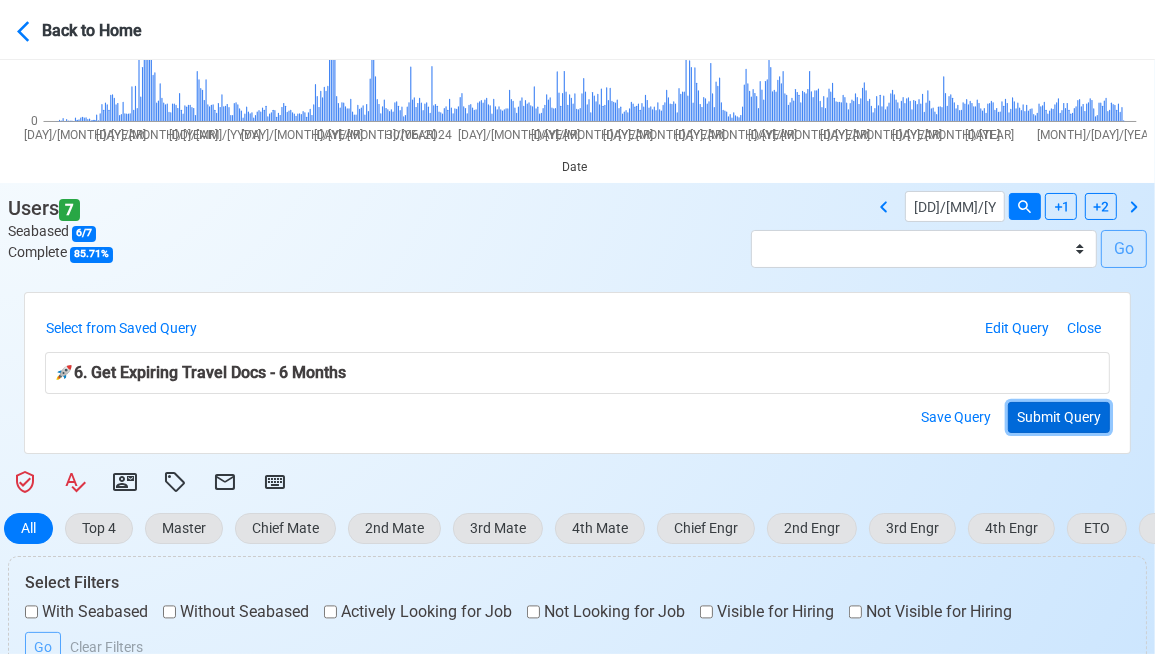 click on "Submit Query" at bounding box center (1059, 417) 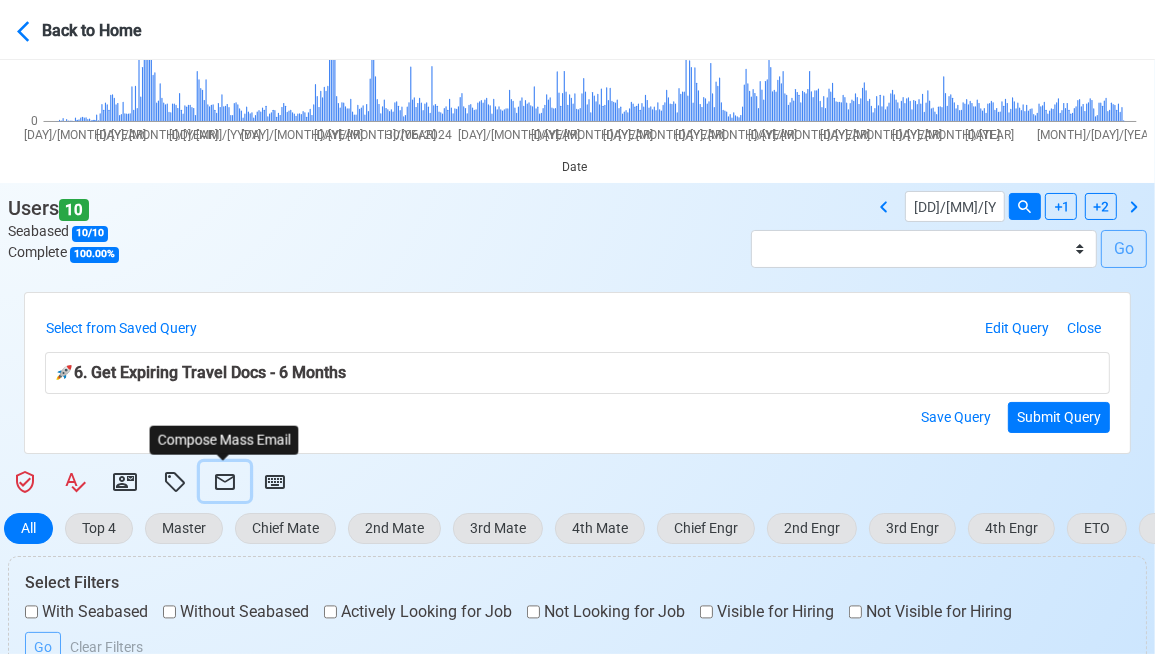 click 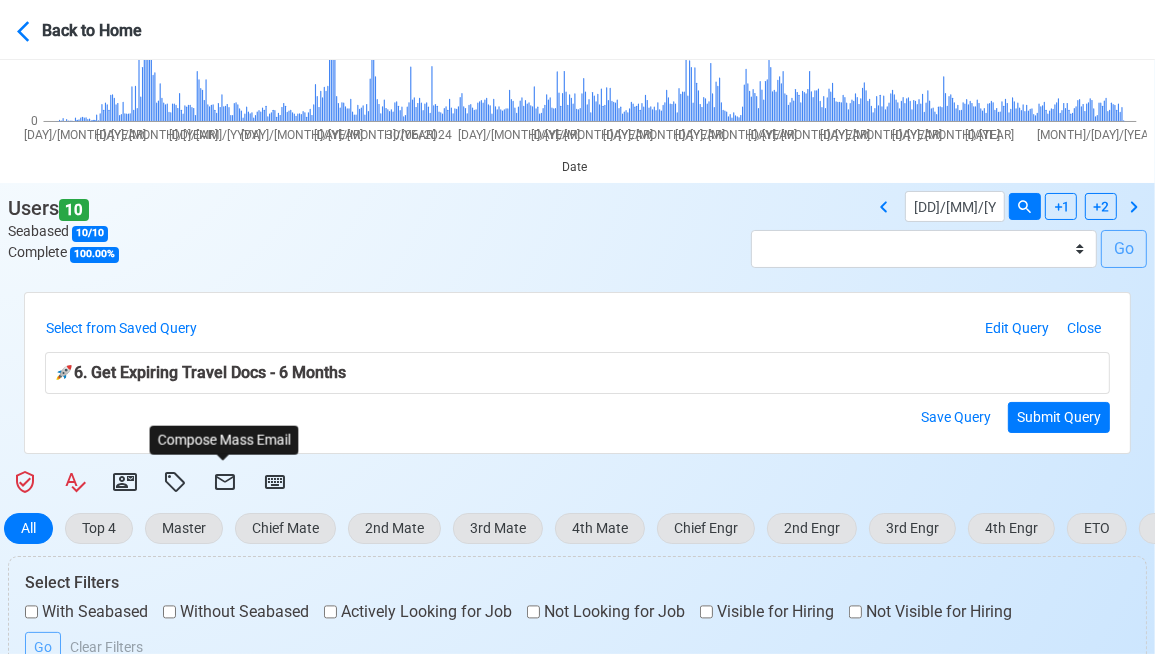 select on "[HASH]" 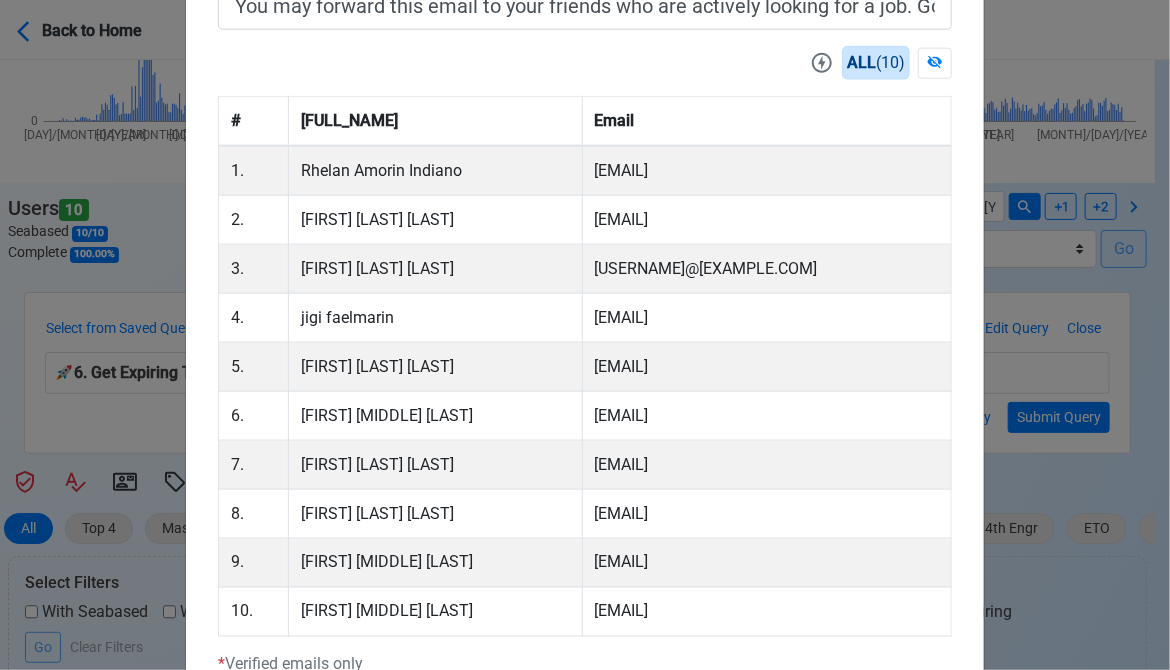 scroll, scrollTop: 898, scrollLeft: 0, axis: vertical 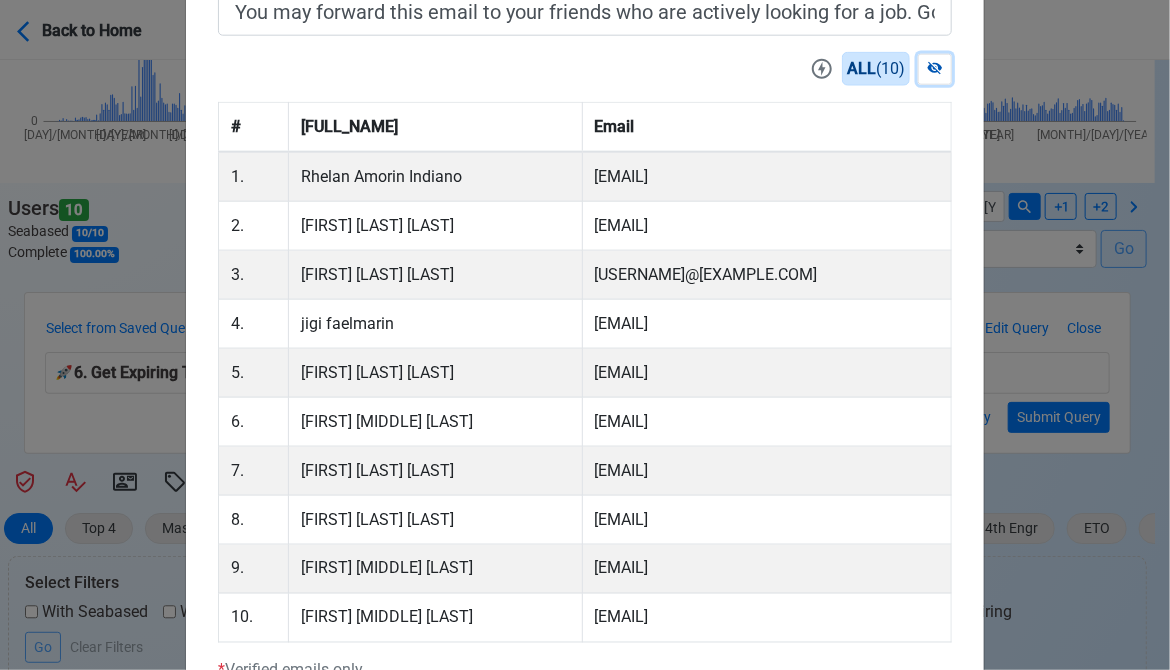 click 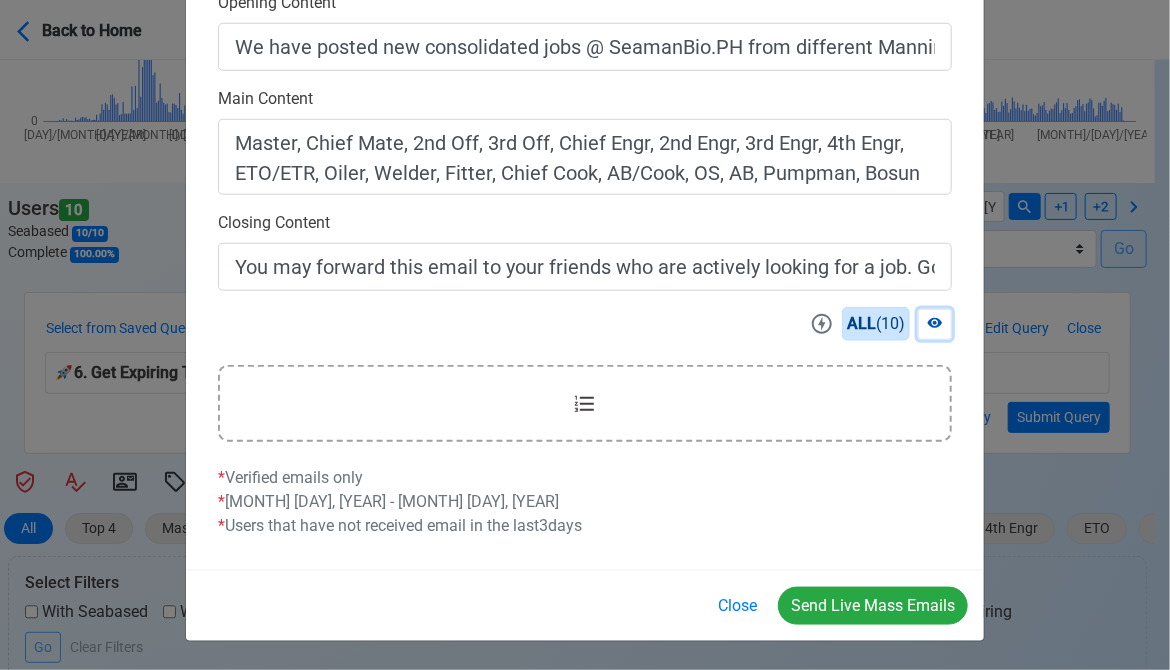 scroll, scrollTop: 642, scrollLeft: 0, axis: vertical 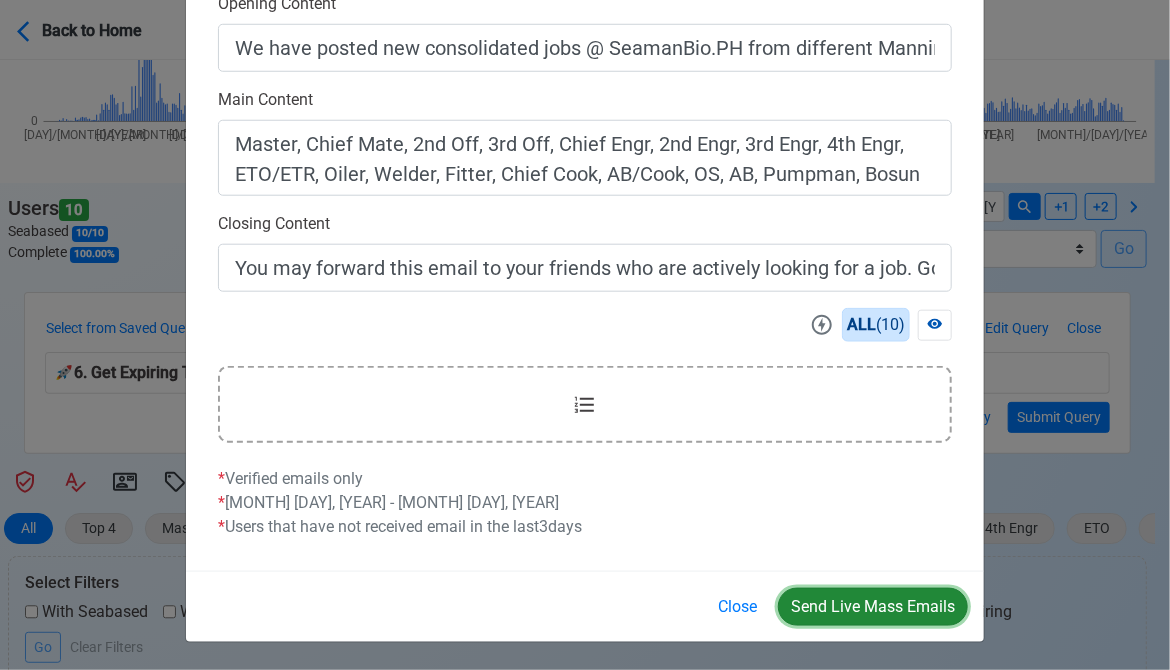 click on "Send Live Mass Emails" at bounding box center (873, 607) 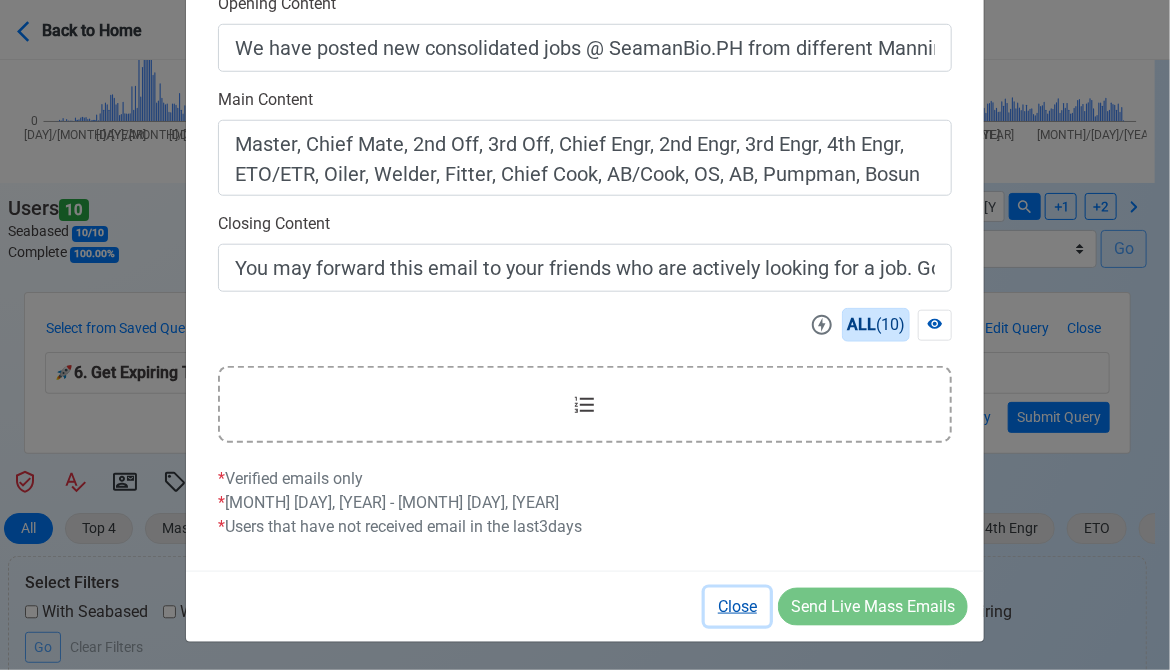 click on "Close" at bounding box center (737, 607) 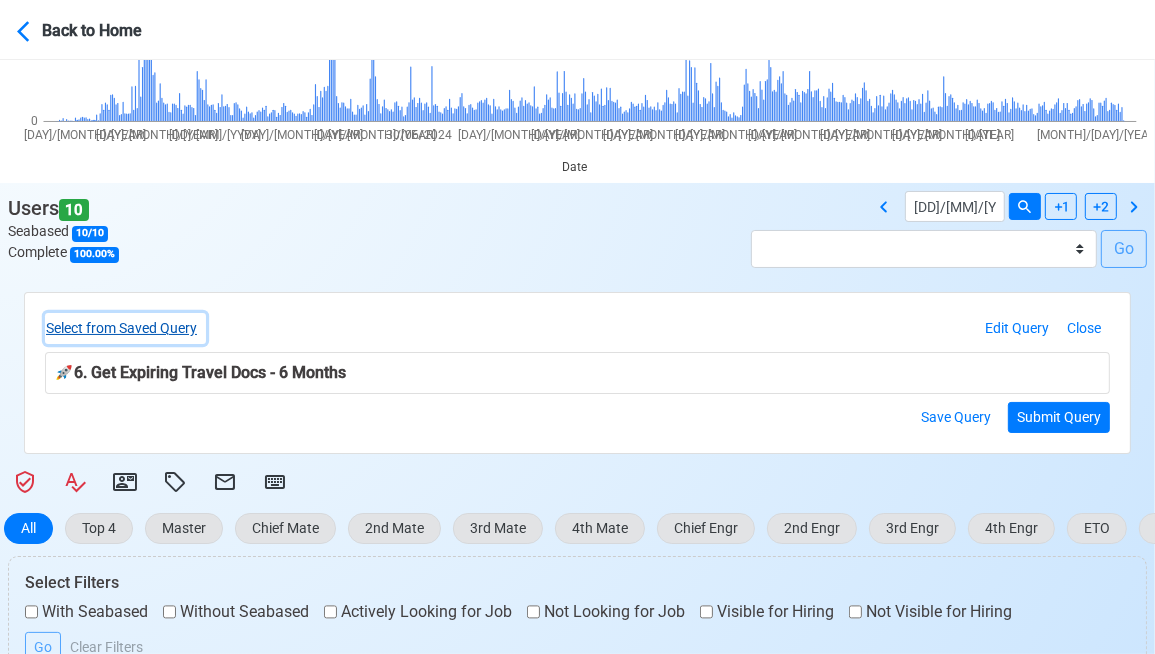 click on "Select from Saved Query" at bounding box center (125, 328) 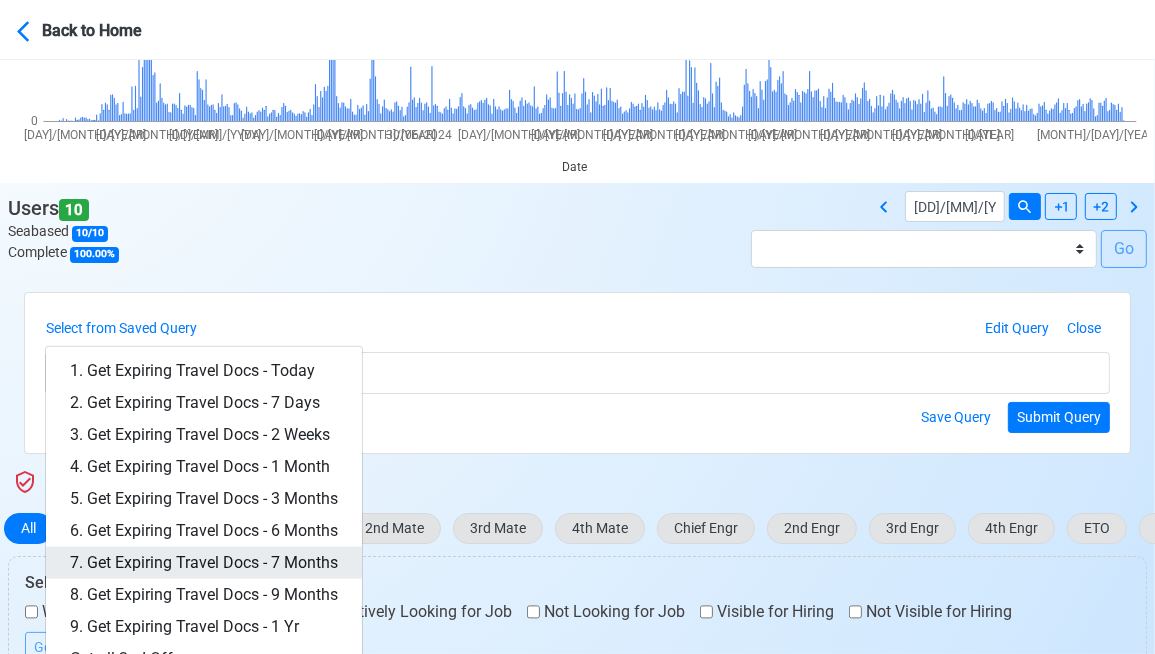 click on "7. Get Expiring Travel Docs - 7 Months" at bounding box center [204, 563] 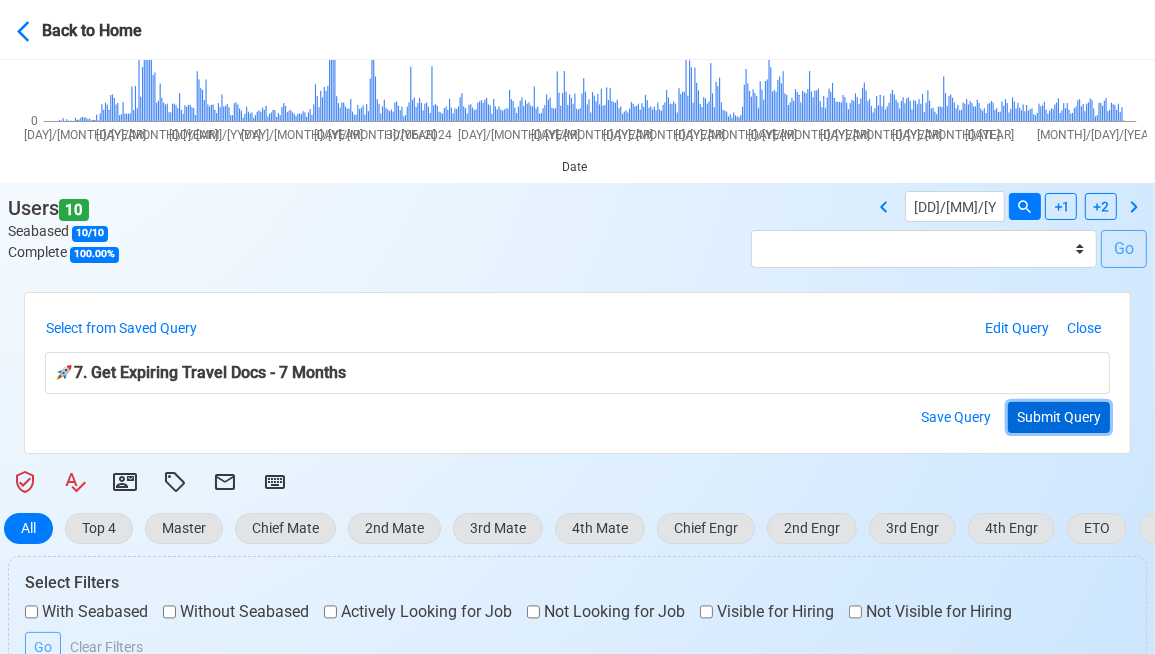 click on "Submit Query" at bounding box center [1059, 417] 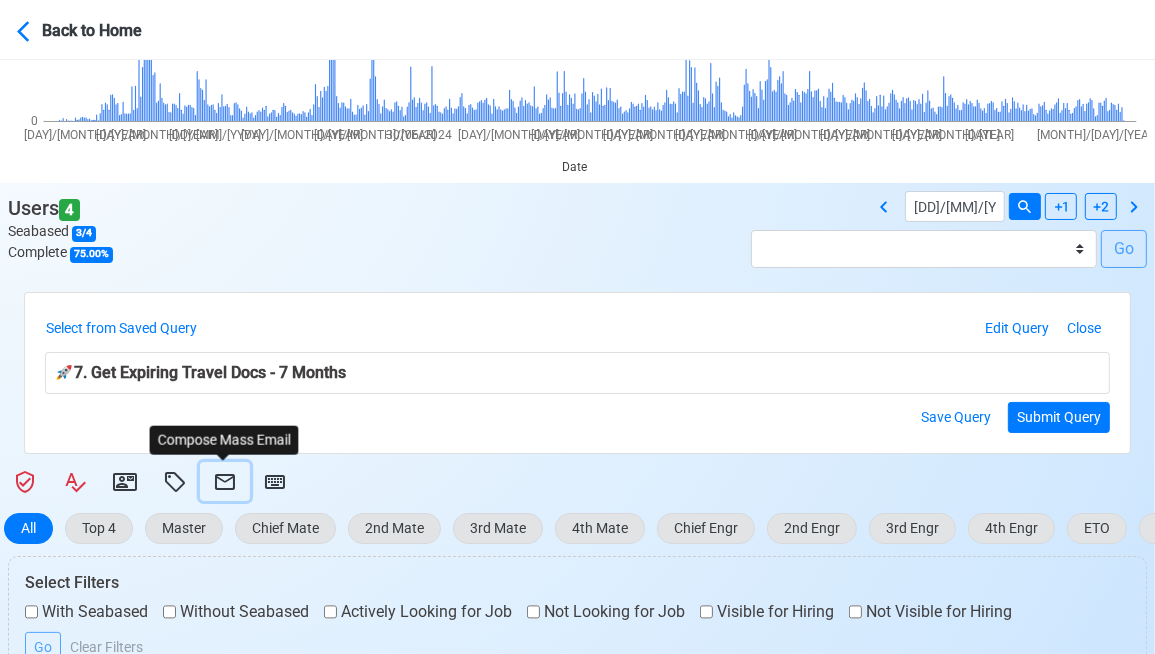 click 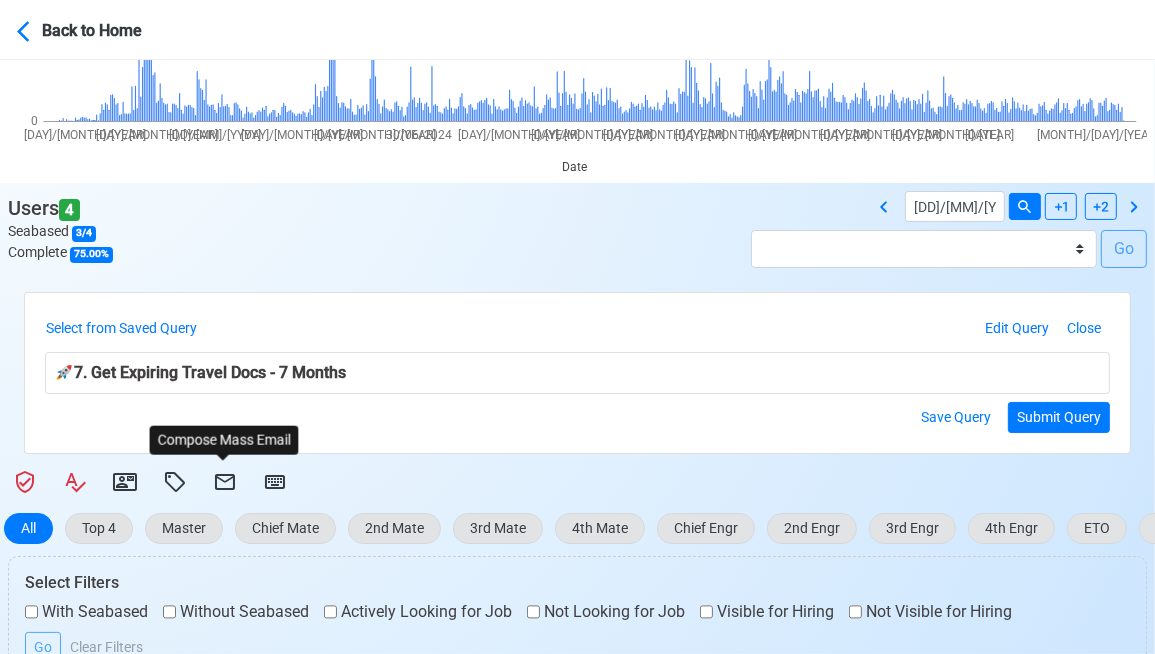 select on "[HASH]" 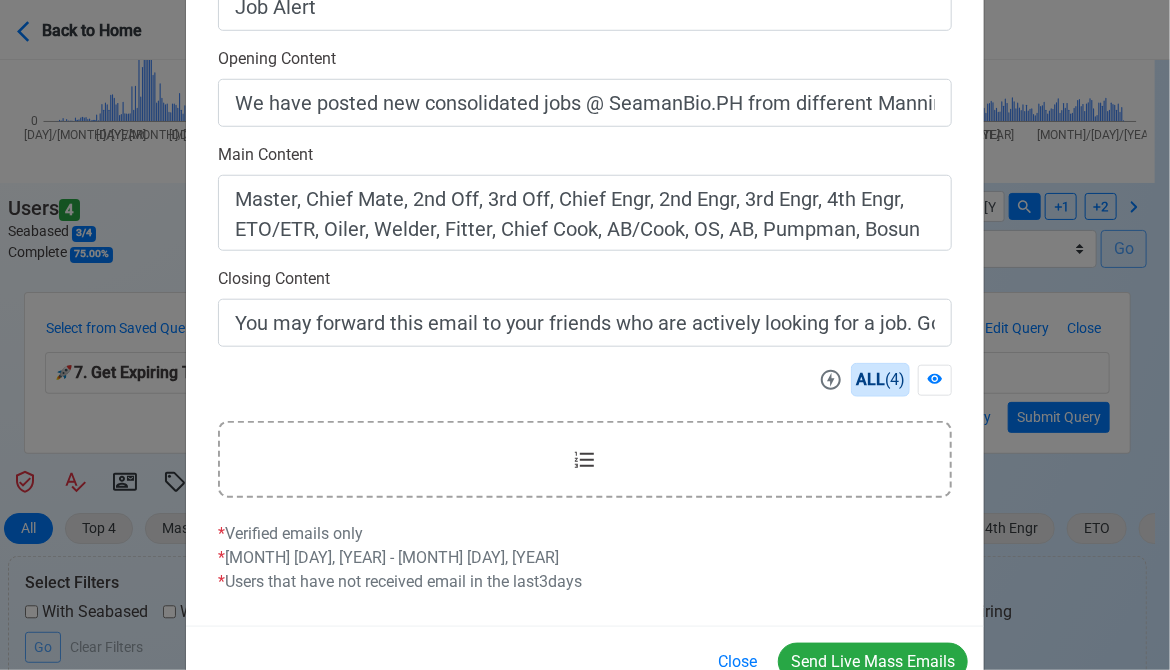 scroll, scrollTop: 642, scrollLeft: 0, axis: vertical 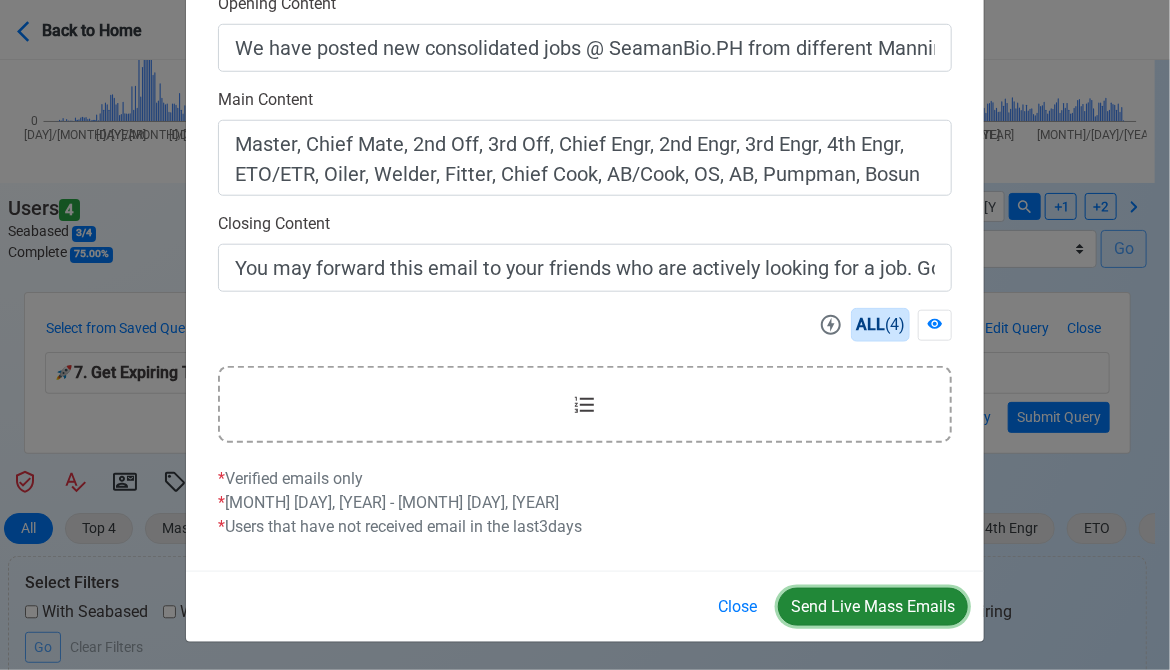 click on "Send Live Mass Emails" at bounding box center (873, 607) 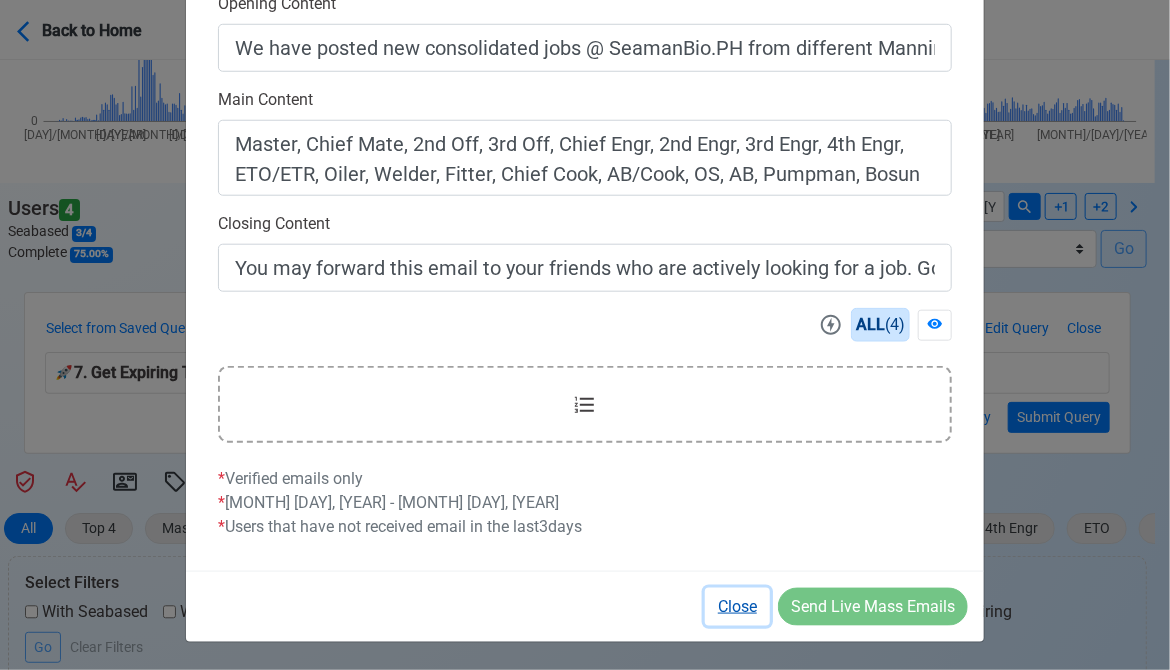 click on "Close" at bounding box center (737, 607) 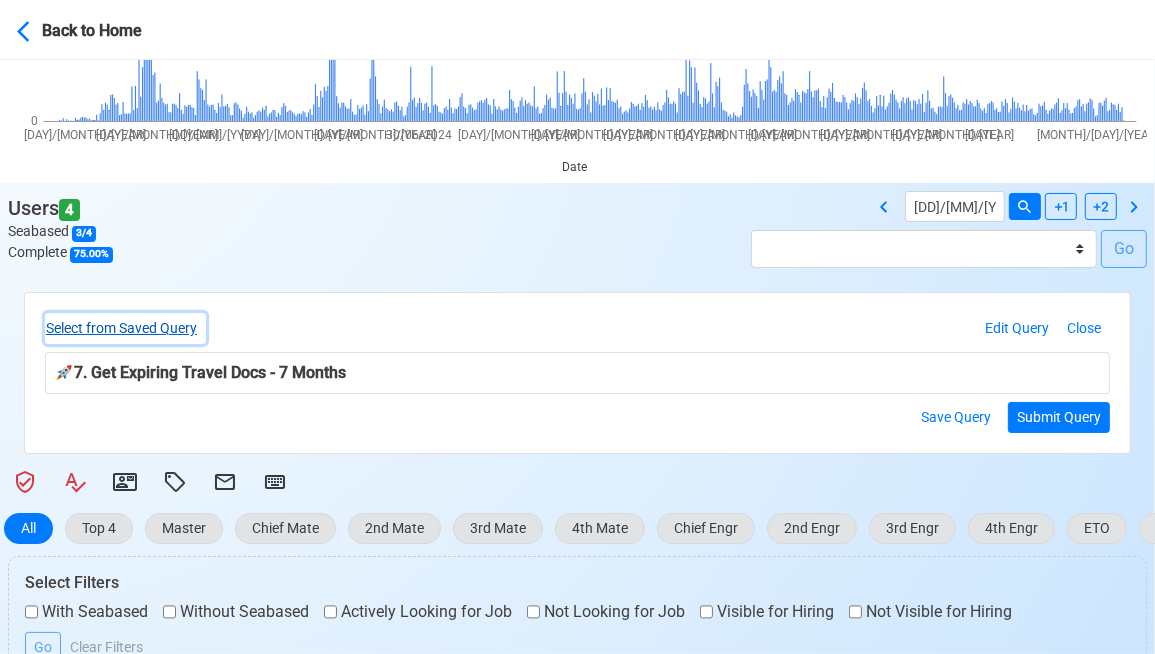 click on "Select from Saved Query" at bounding box center [125, 328] 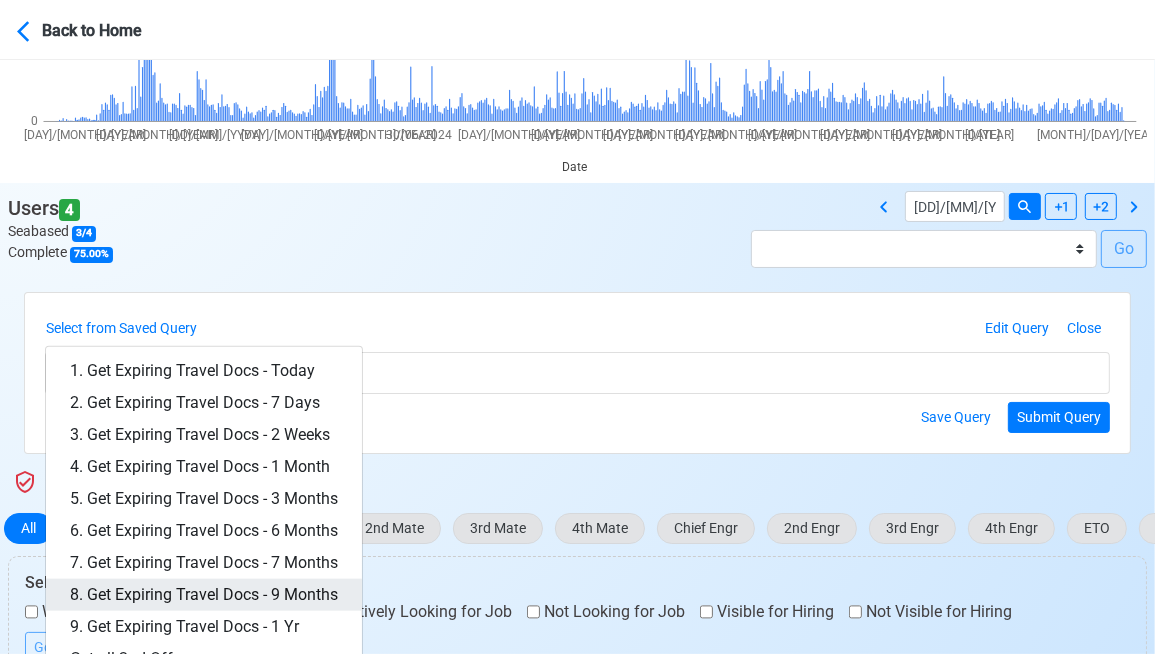 click on "8. Get Expiring Travel Docs - 9 Months" at bounding box center [204, 595] 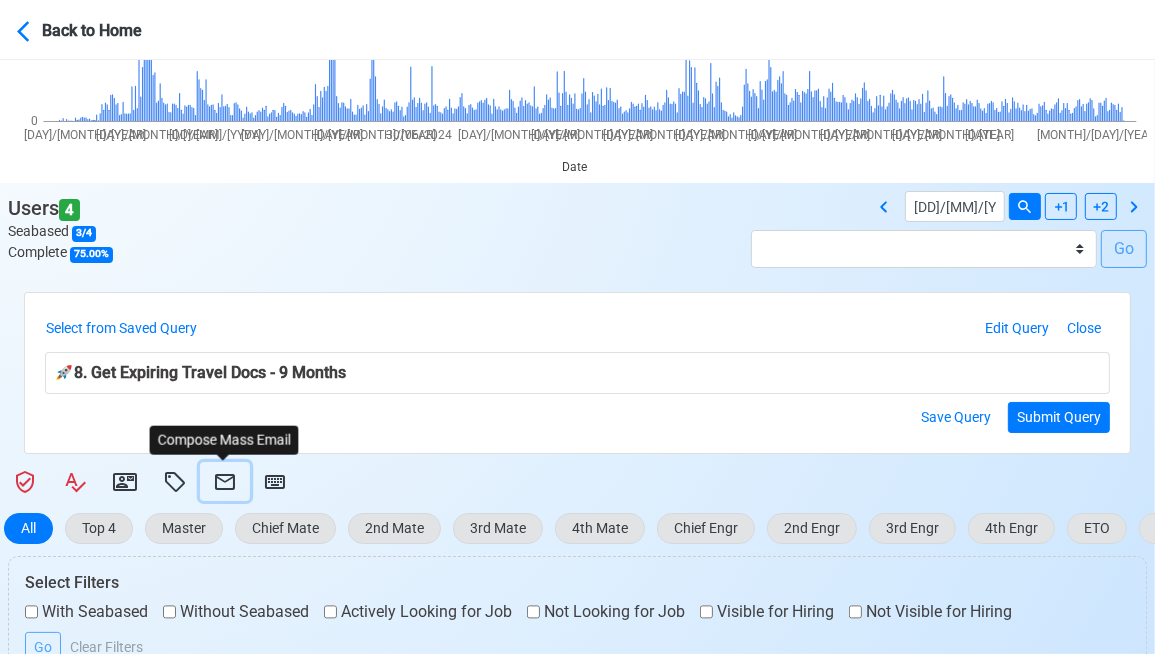 click 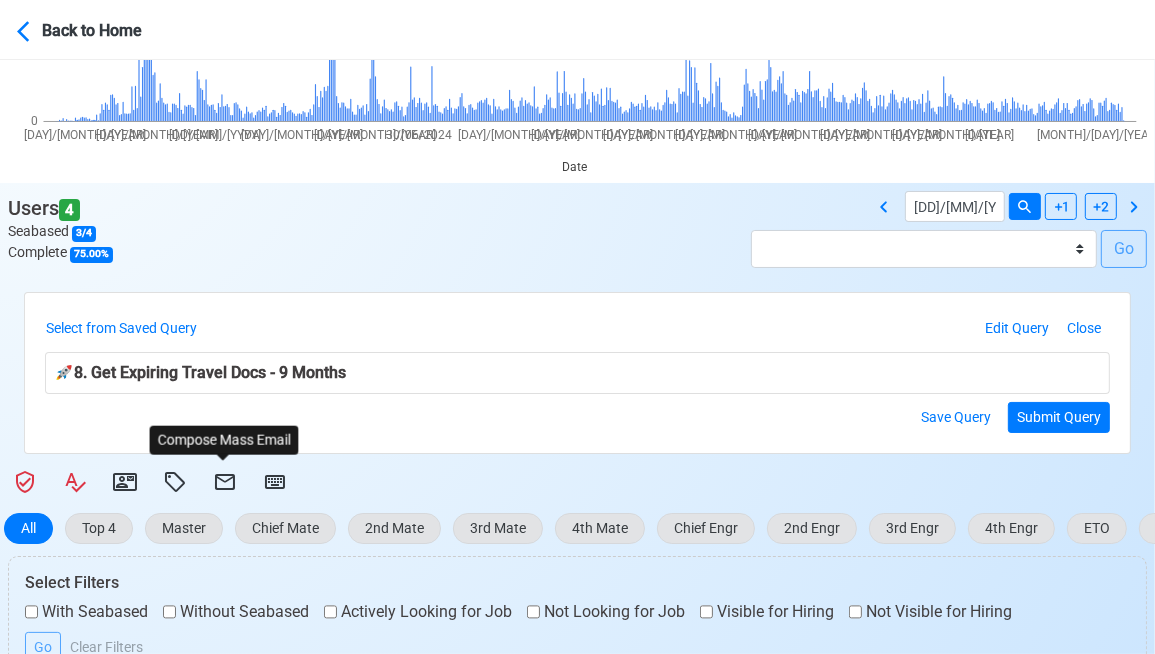 select on "[HASH]" 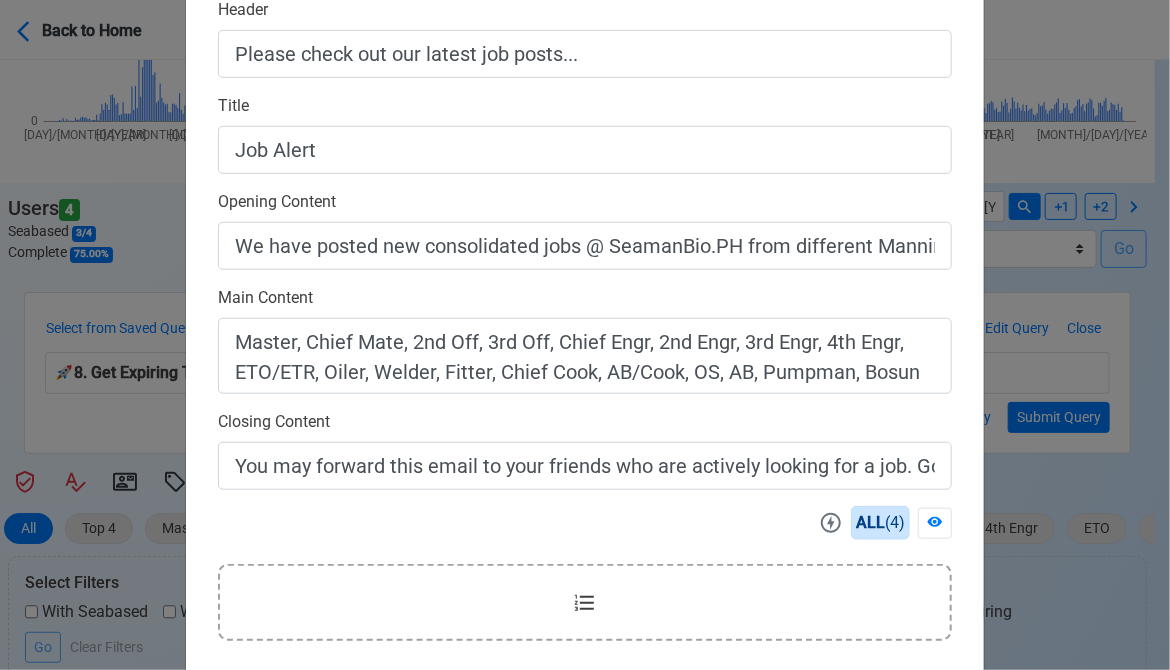 scroll, scrollTop: 642, scrollLeft: 0, axis: vertical 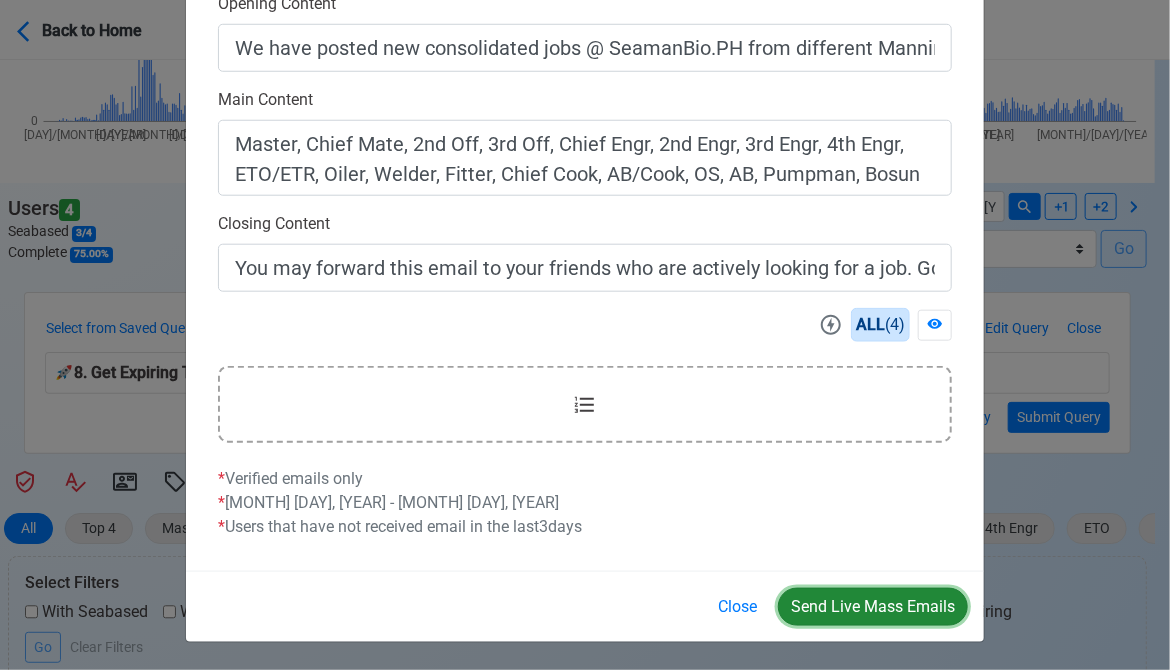 click on "Send Live Mass Emails" at bounding box center (873, 607) 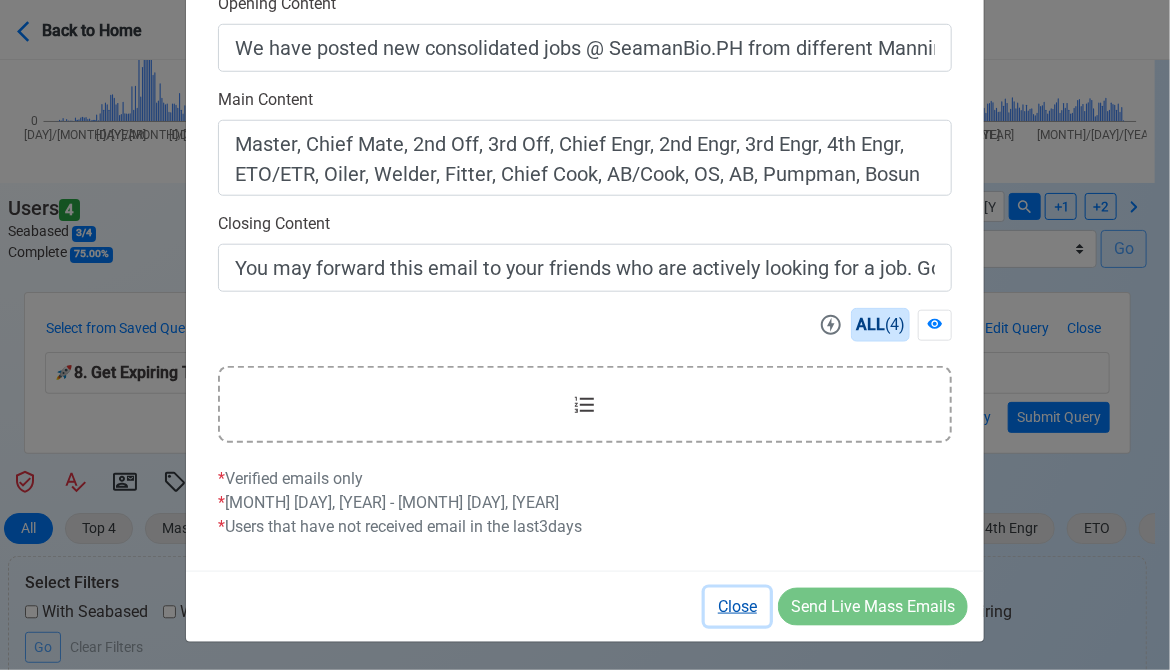 click on "Close" at bounding box center (737, 607) 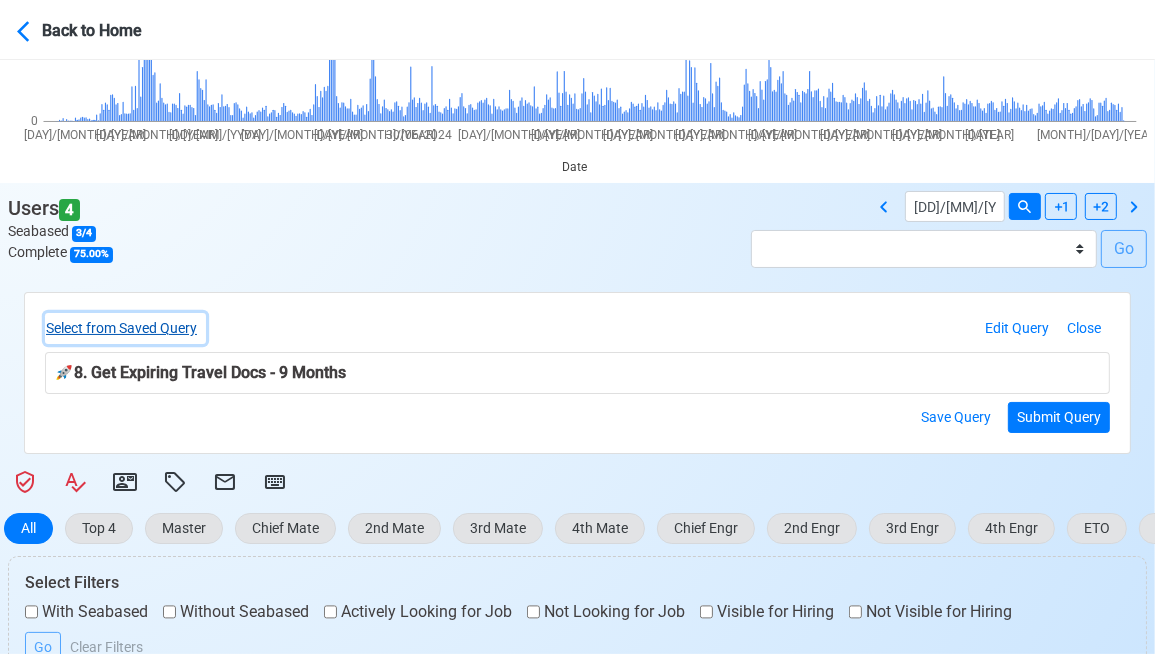 click on "Select from Saved Query" at bounding box center [125, 328] 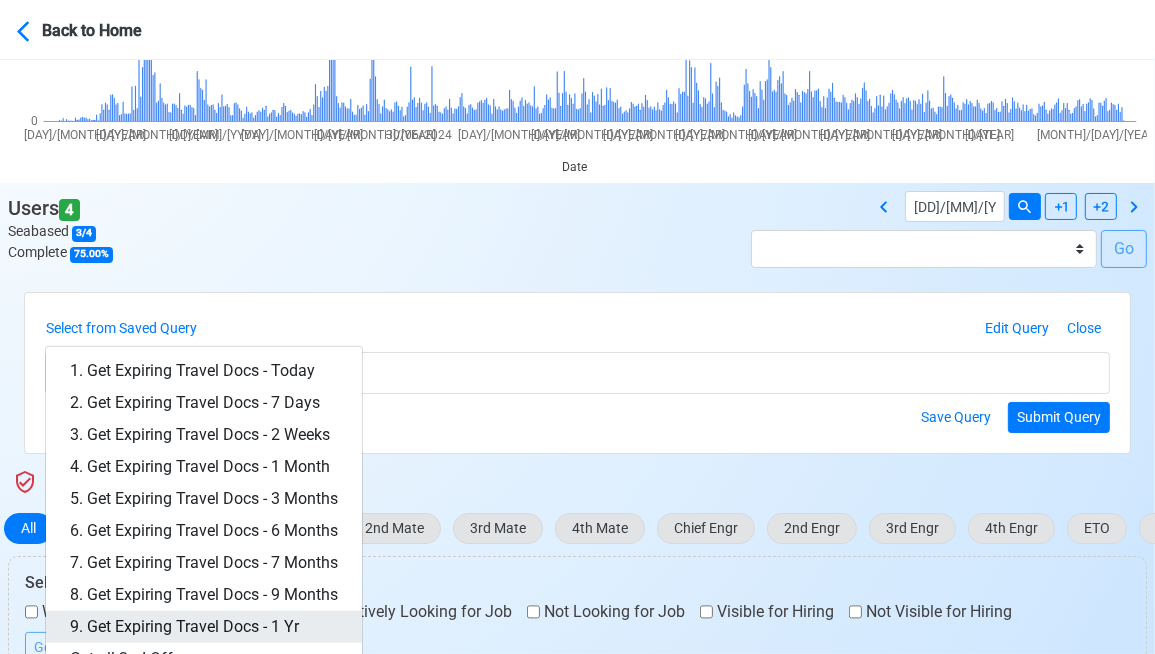 click on "9. Get Expiring Travel Docs - 1 Yr" at bounding box center [204, 627] 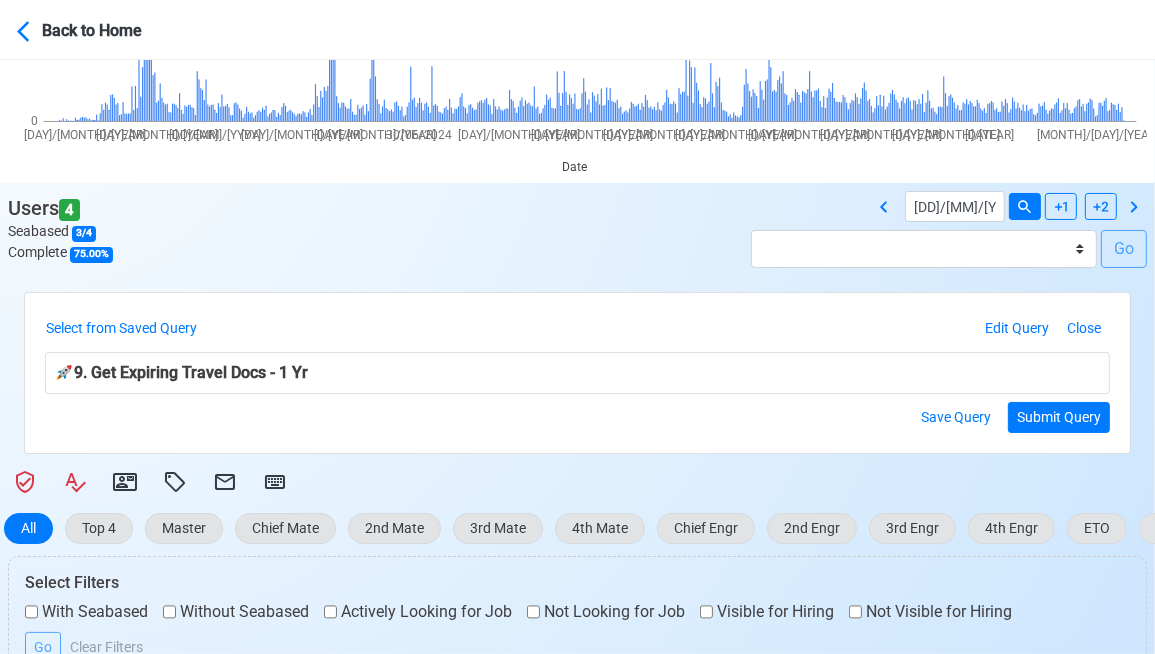 click on "With Seabased Without Seabased Actively Looking for Job Not Looking for Job Visible for Hiring Not Visible for Hiring" at bounding box center (526, 616) 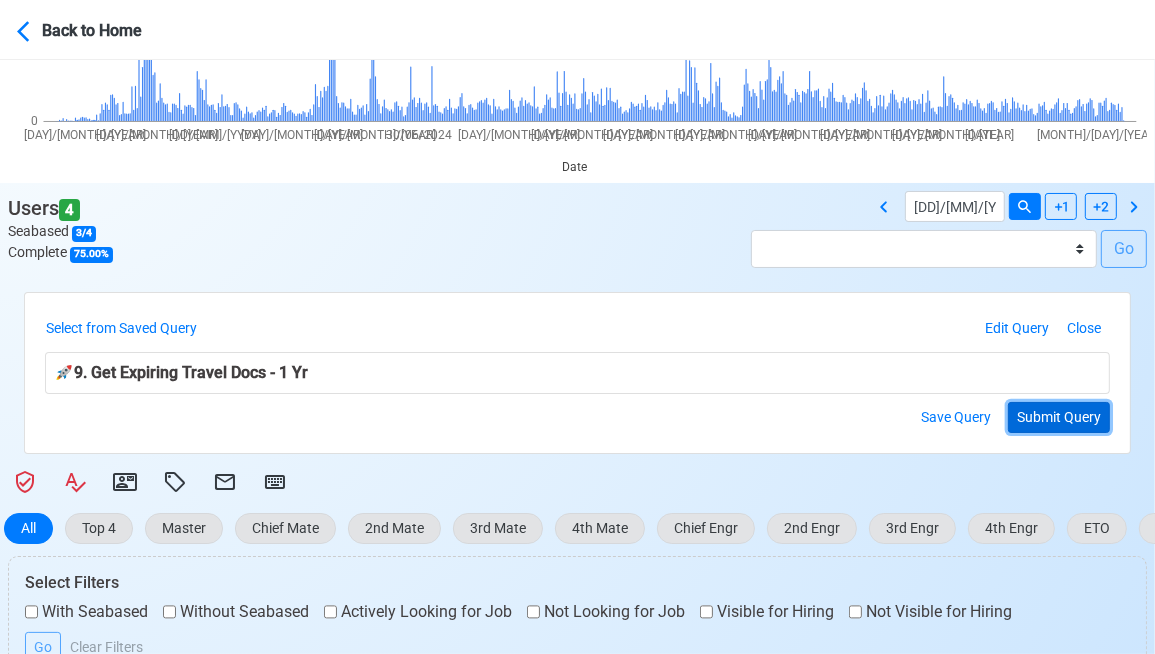 click on "Submit Query" at bounding box center (1059, 417) 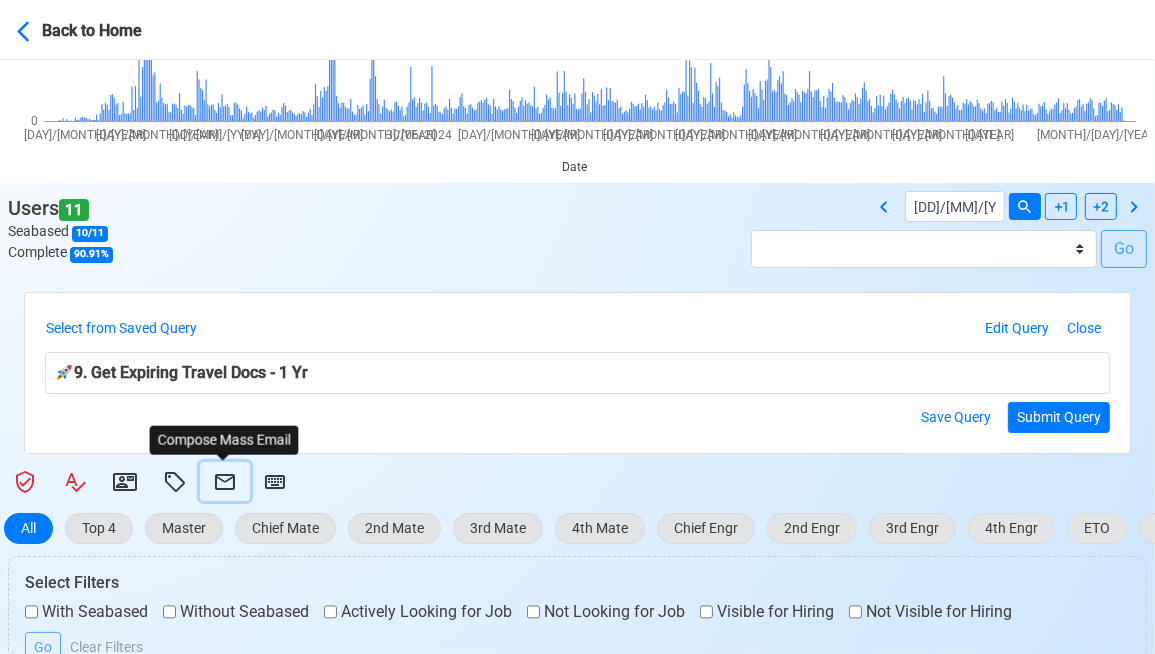 click 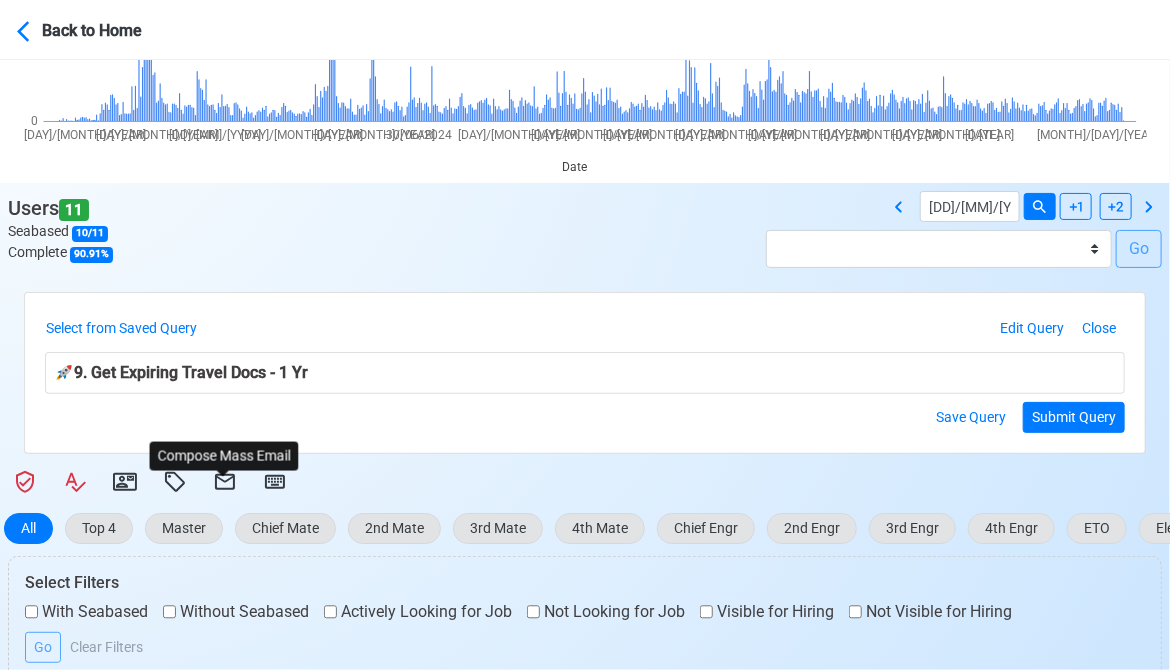 select on "[HASH]" 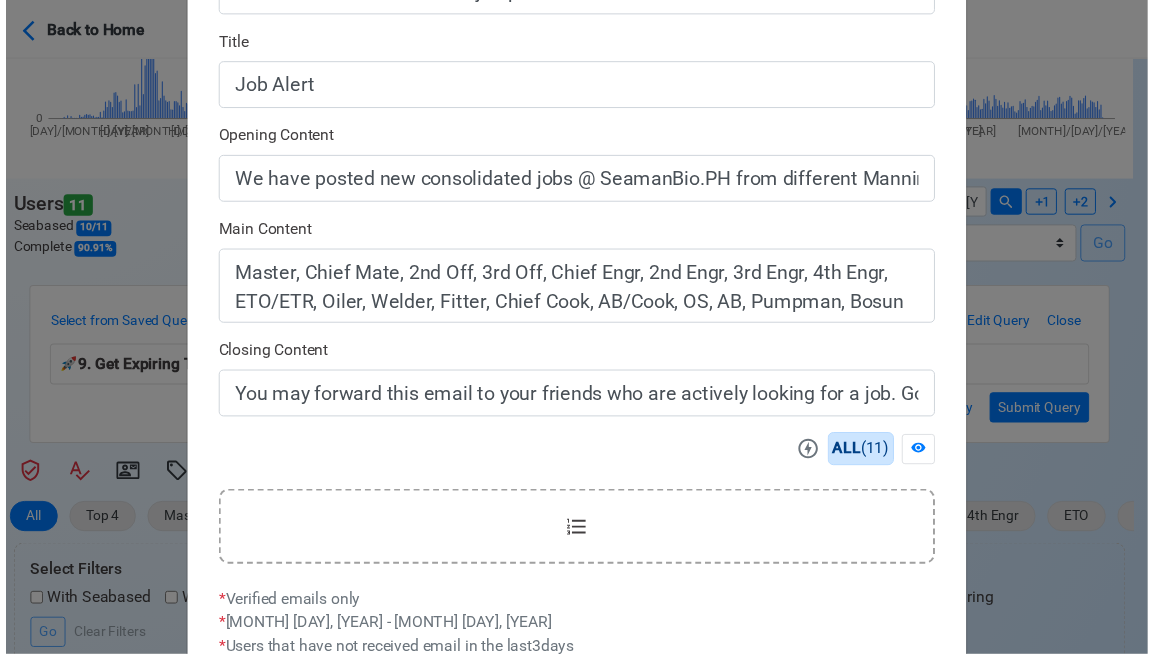scroll, scrollTop: 642, scrollLeft: 0, axis: vertical 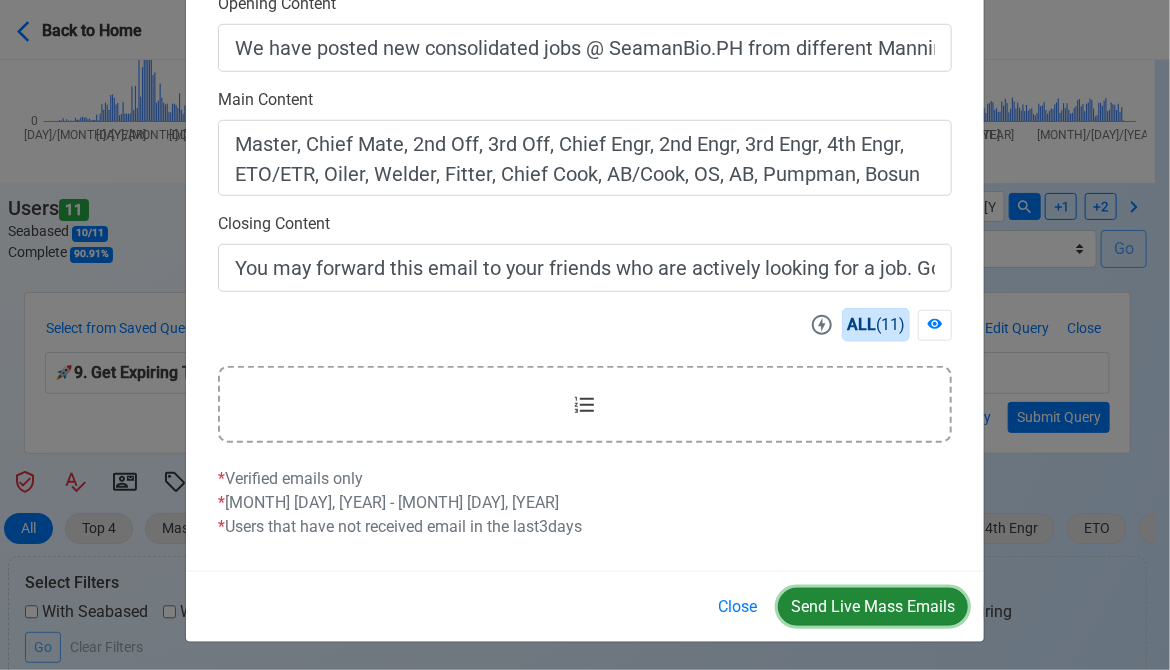 click on "Send Live Mass Emails" at bounding box center (873, 607) 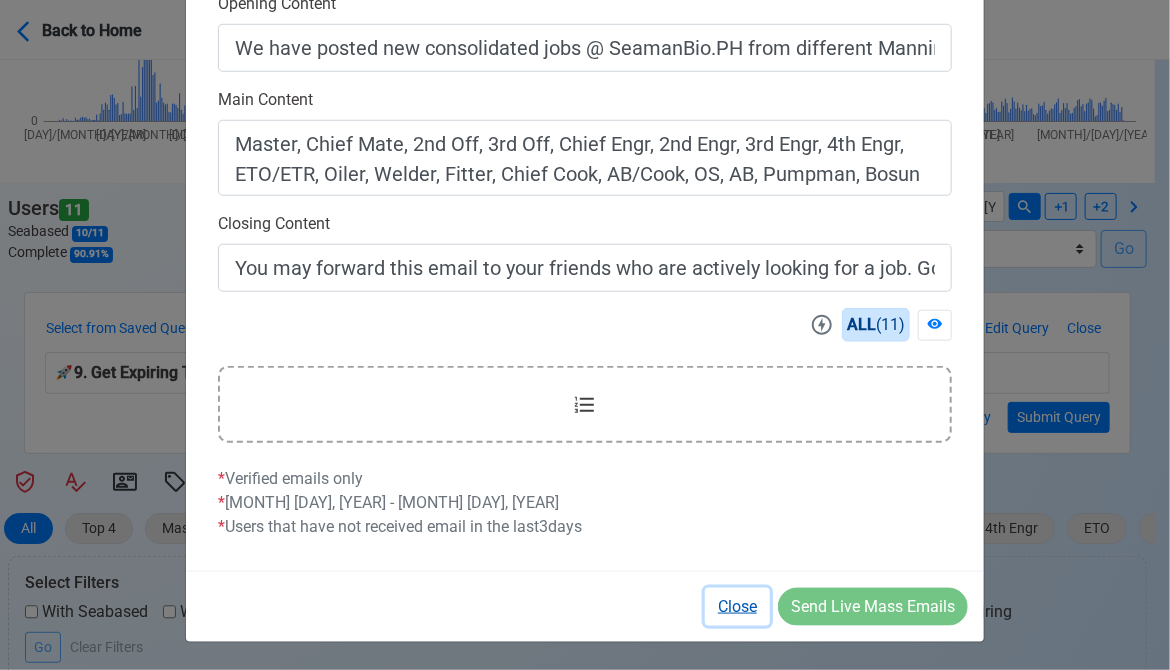 click on "Close" at bounding box center (737, 607) 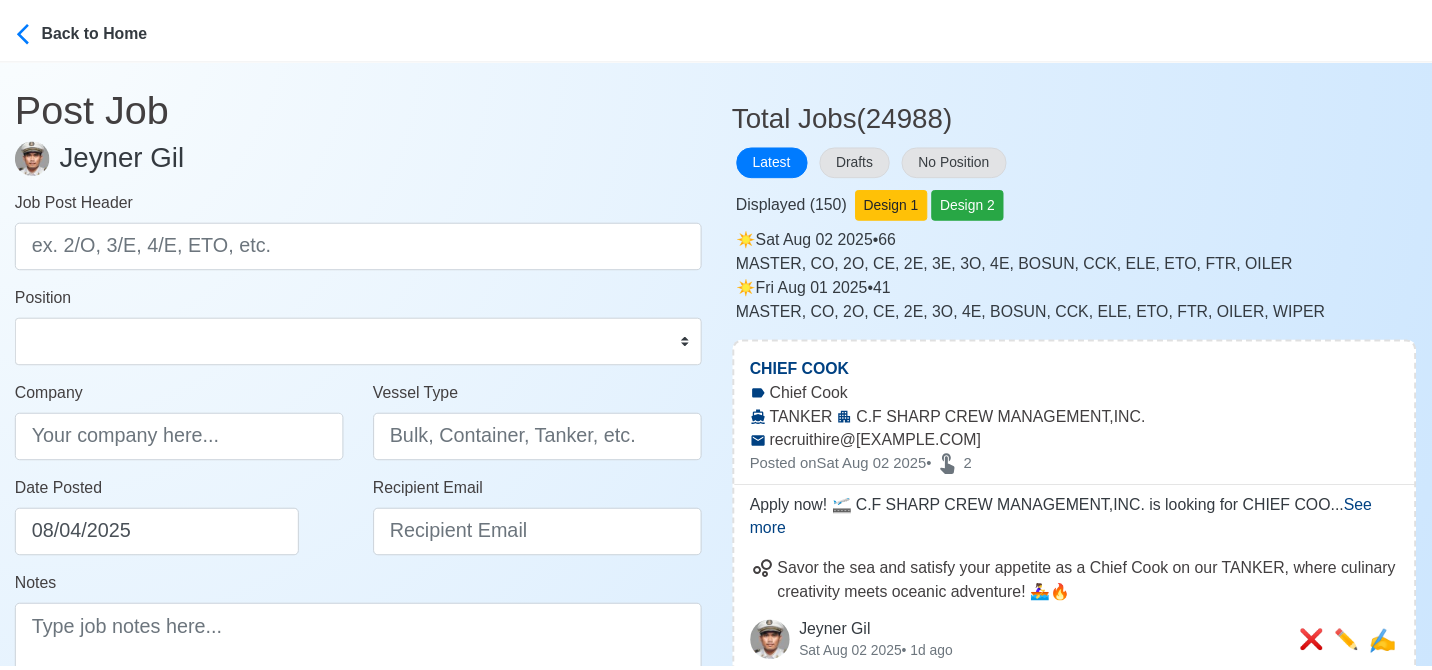 scroll, scrollTop: 0, scrollLeft: 0, axis: both 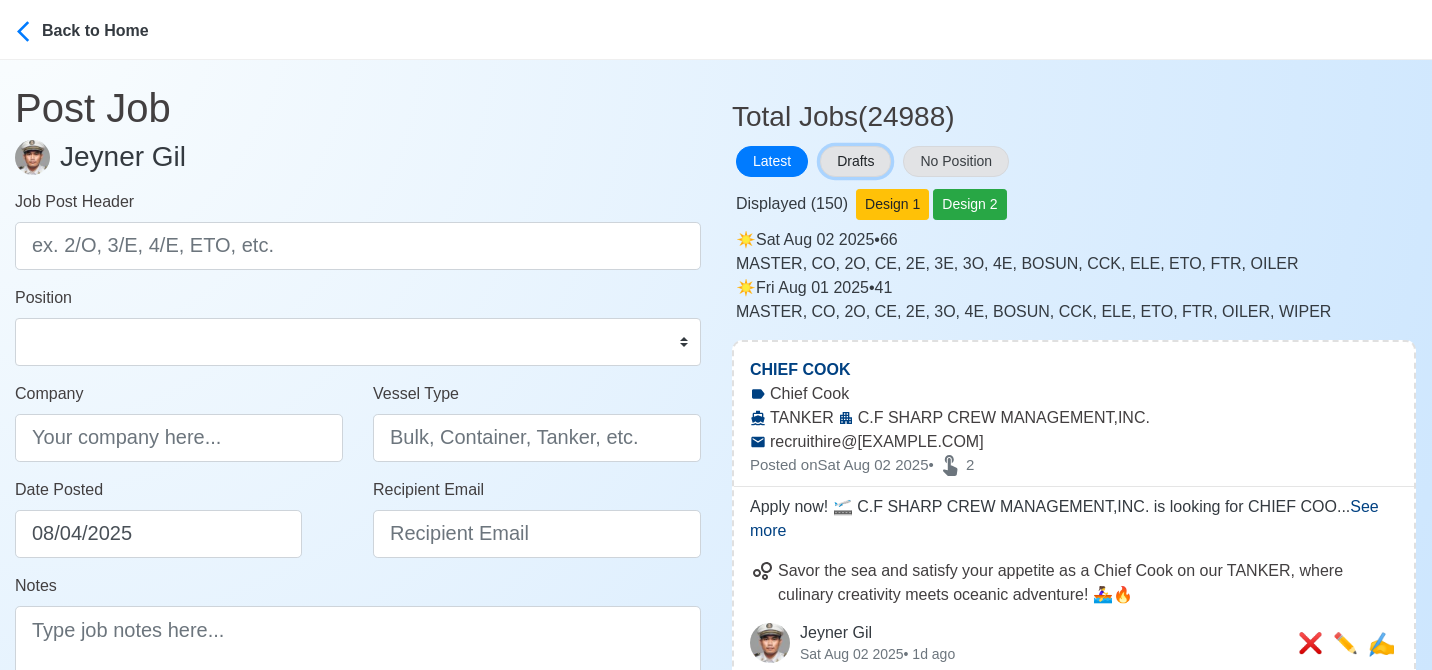 click on "Drafts" at bounding box center (855, 161) 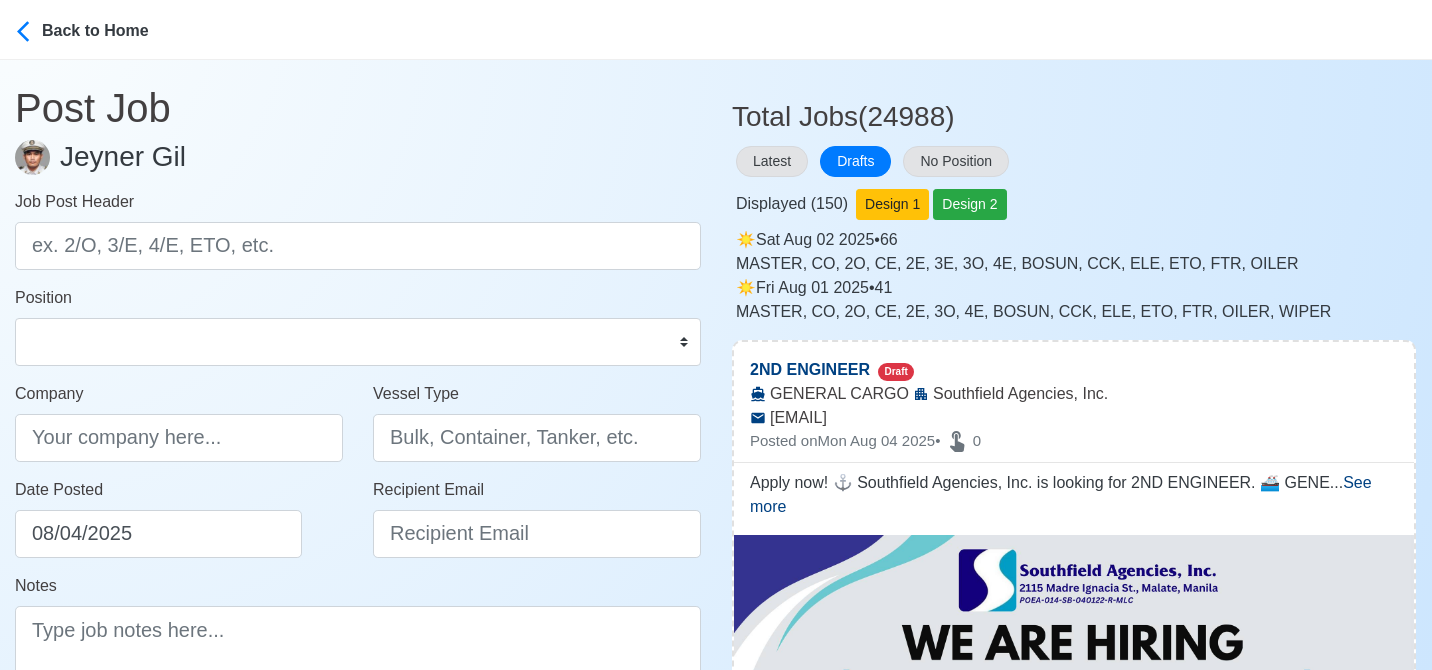 click on "Latest Drafts No Position" at bounding box center (1074, 161) 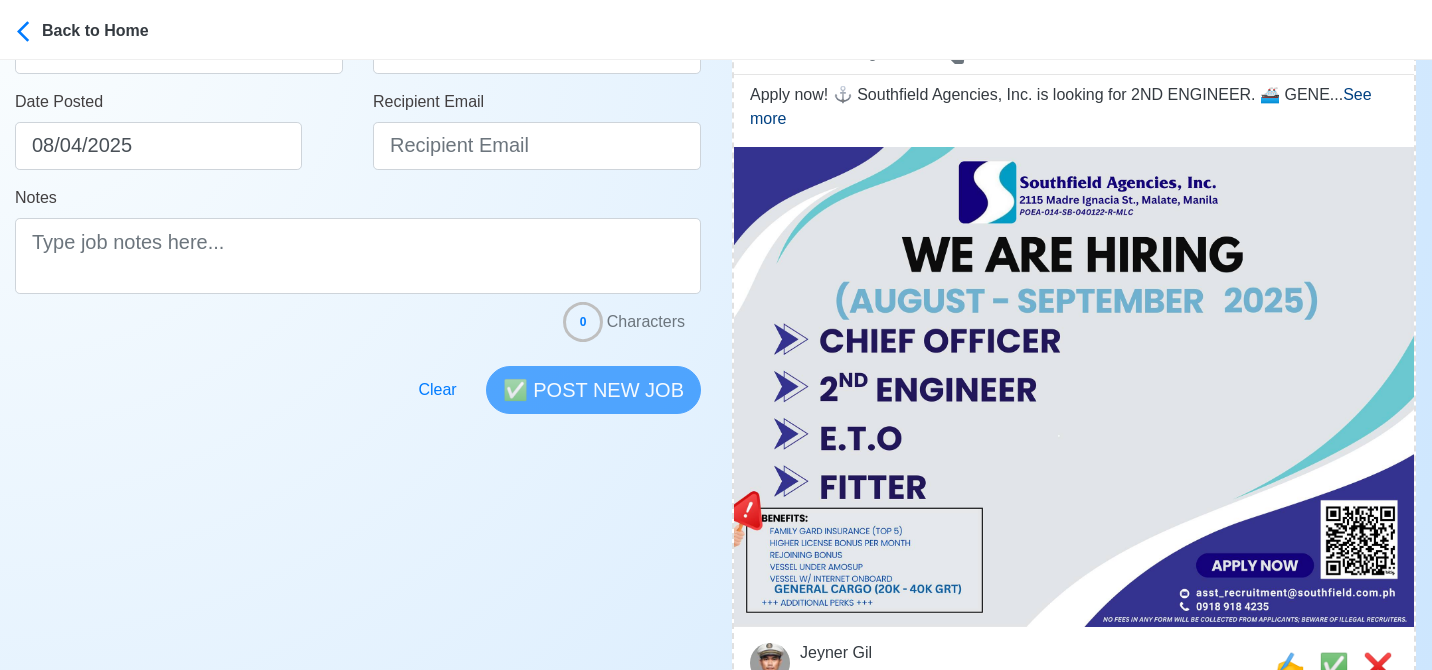 scroll, scrollTop: 408, scrollLeft: 0, axis: vertical 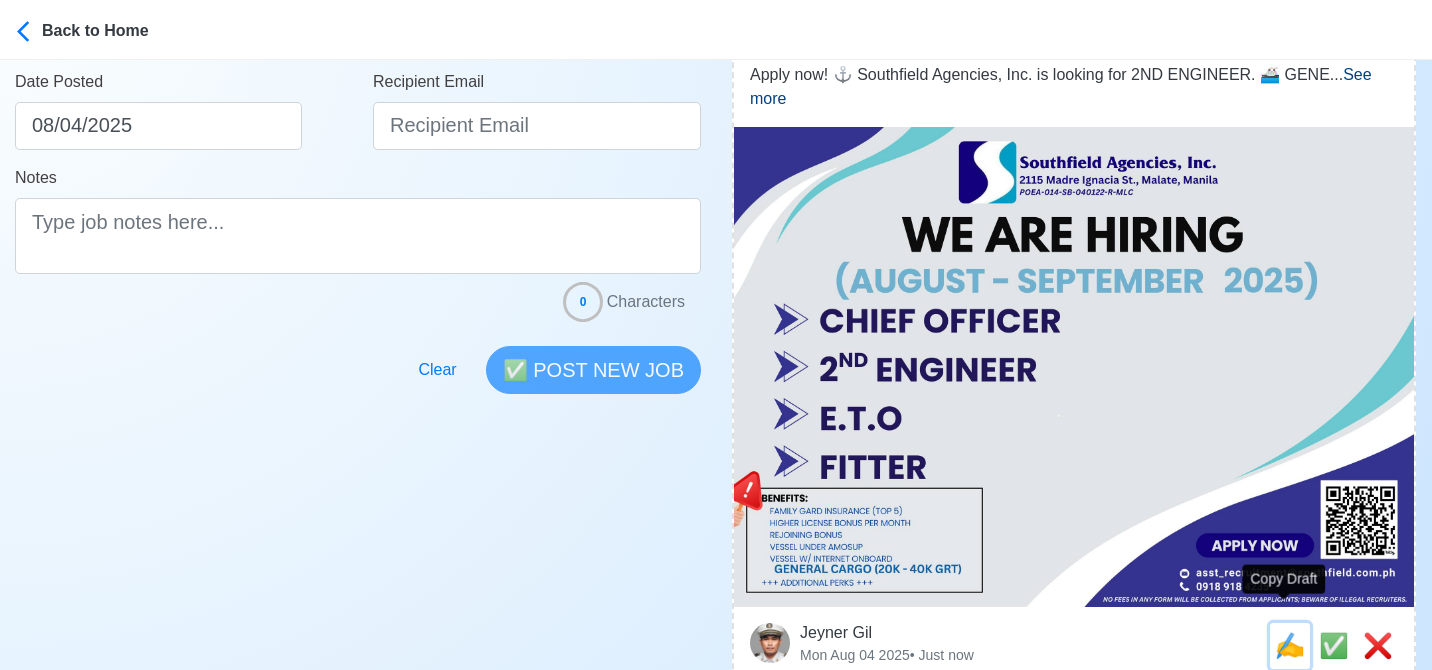 click on "✍️" at bounding box center [1290, 645] 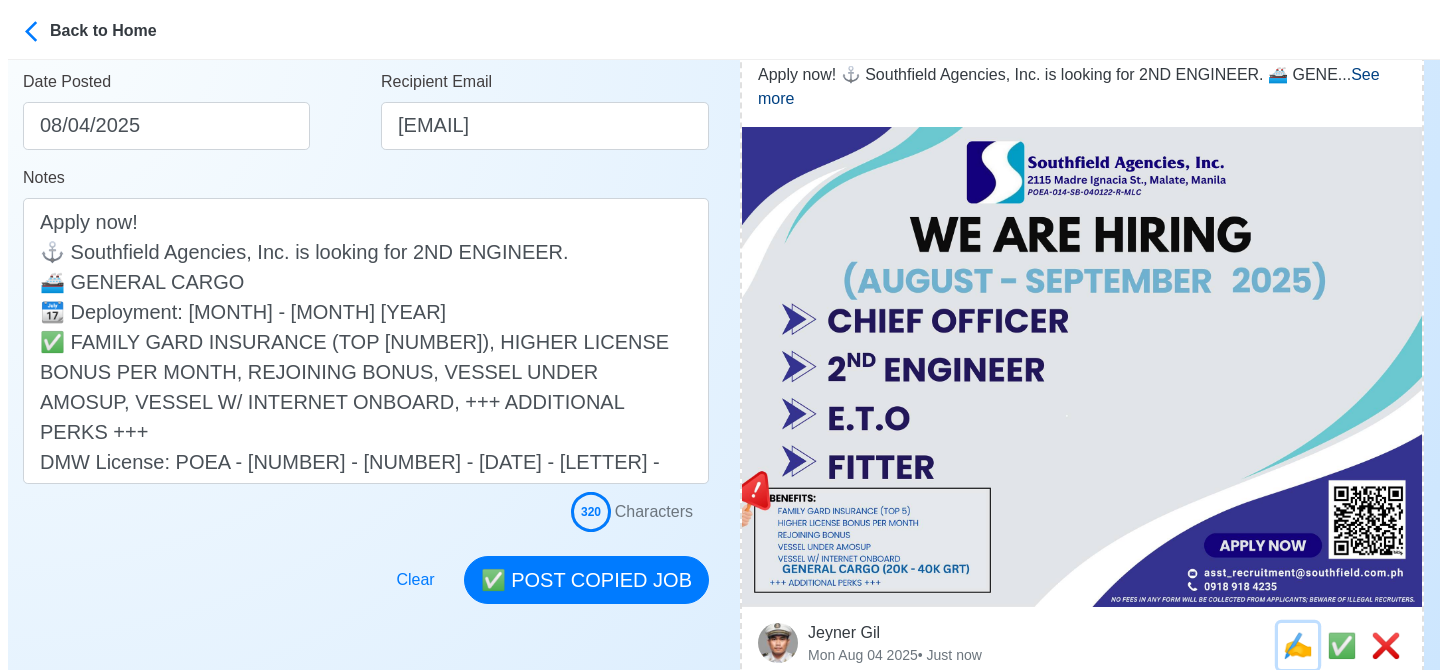 scroll, scrollTop: 0, scrollLeft: 0, axis: both 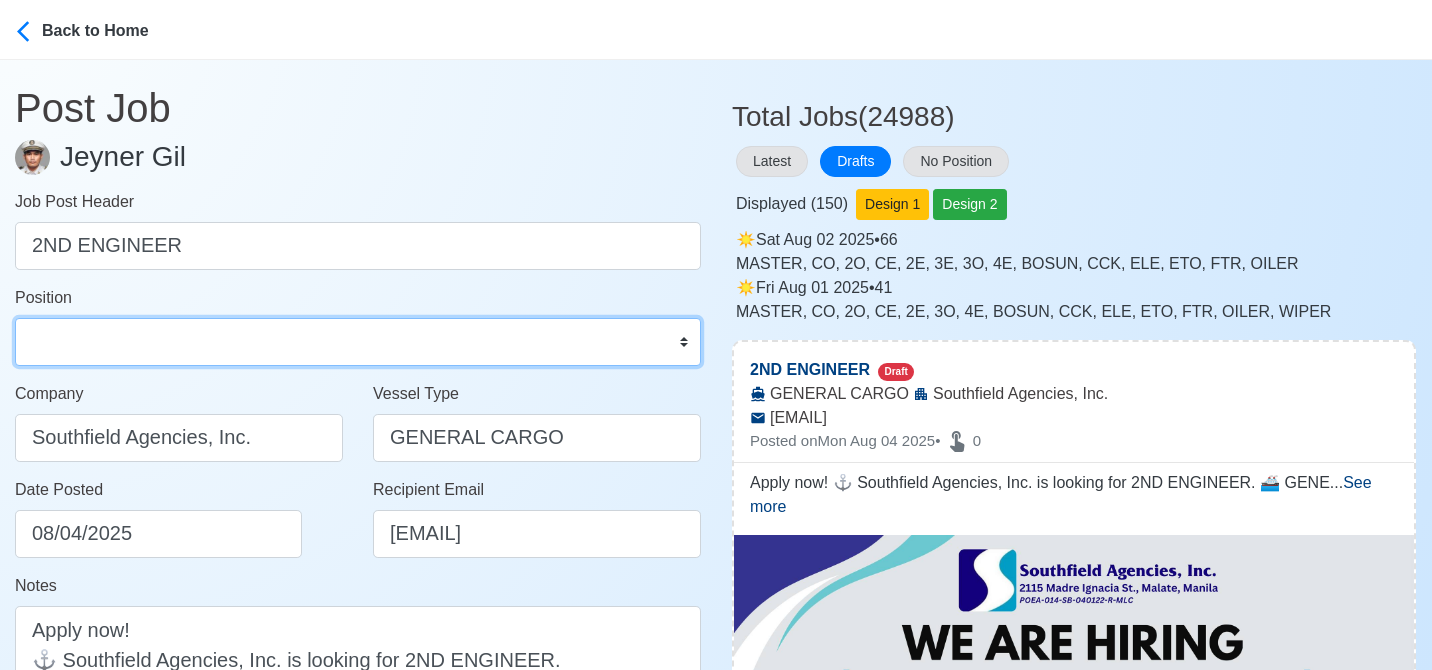 click on "Master Chief Officer 2nd Officer 3rd Officer Junior Officer Chief Engineer 2nd Engineer 3rd Engineer 4th Engineer Gas Engineer Junior Engineer 1st Assistant Engineer 2nd Assistant Engineer 3rd Assistant Engineer ETO/ETR Electrician Electrical Engineer Oiler Fitter Welder Chief Cook Chef Cook Messman Wiper Rigger Ordinary Seaman Able Seaman Motorman Pumpman Bosun Cadet Reefer Mechanic Operator Repairman Painter Steward Waiter Others" at bounding box center (358, 342) 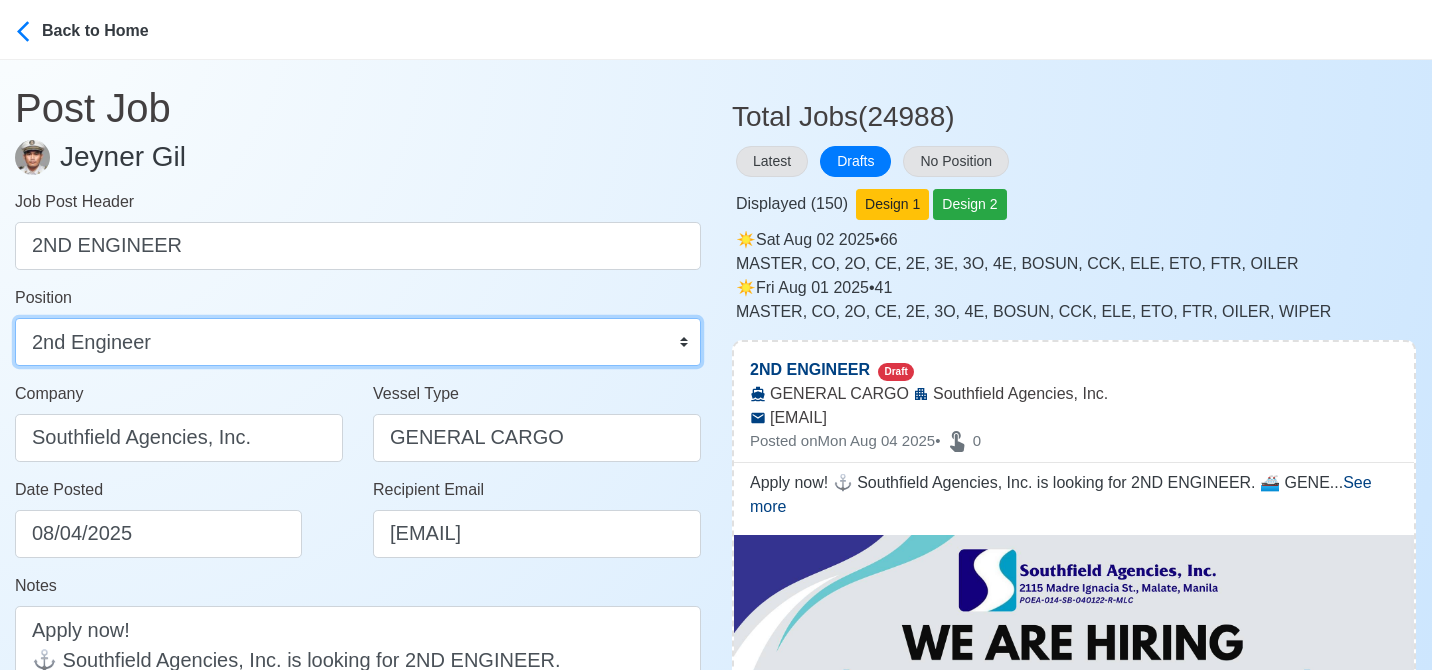 click on "Master Chief Officer 2nd Officer 3rd Officer Junior Officer Chief Engineer 2nd Engineer 3rd Engineer 4th Engineer Gas Engineer Junior Engineer 1st Assistant Engineer 2nd Assistant Engineer 3rd Assistant Engineer ETO/ETR Electrician Electrical Engineer Oiler Fitter Welder Chief Cook Chef Cook Messman Wiper Rigger Ordinary Seaman Able Seaman Motorman Pumpman Bosun Cadet Reefer Mechanic Operator Repairman Painter Steward Waiter Others" at bounding box center (358, 342) 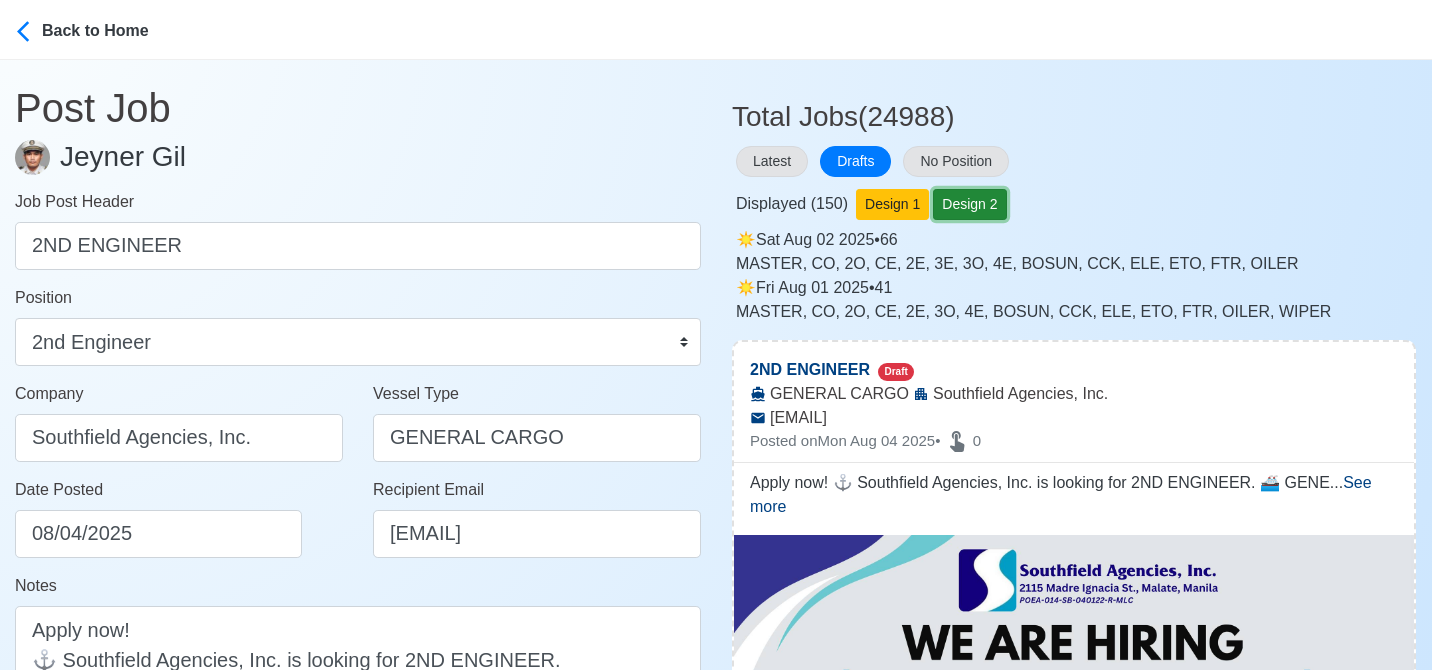 click on "Design 2" at bounding box center [969, 204] 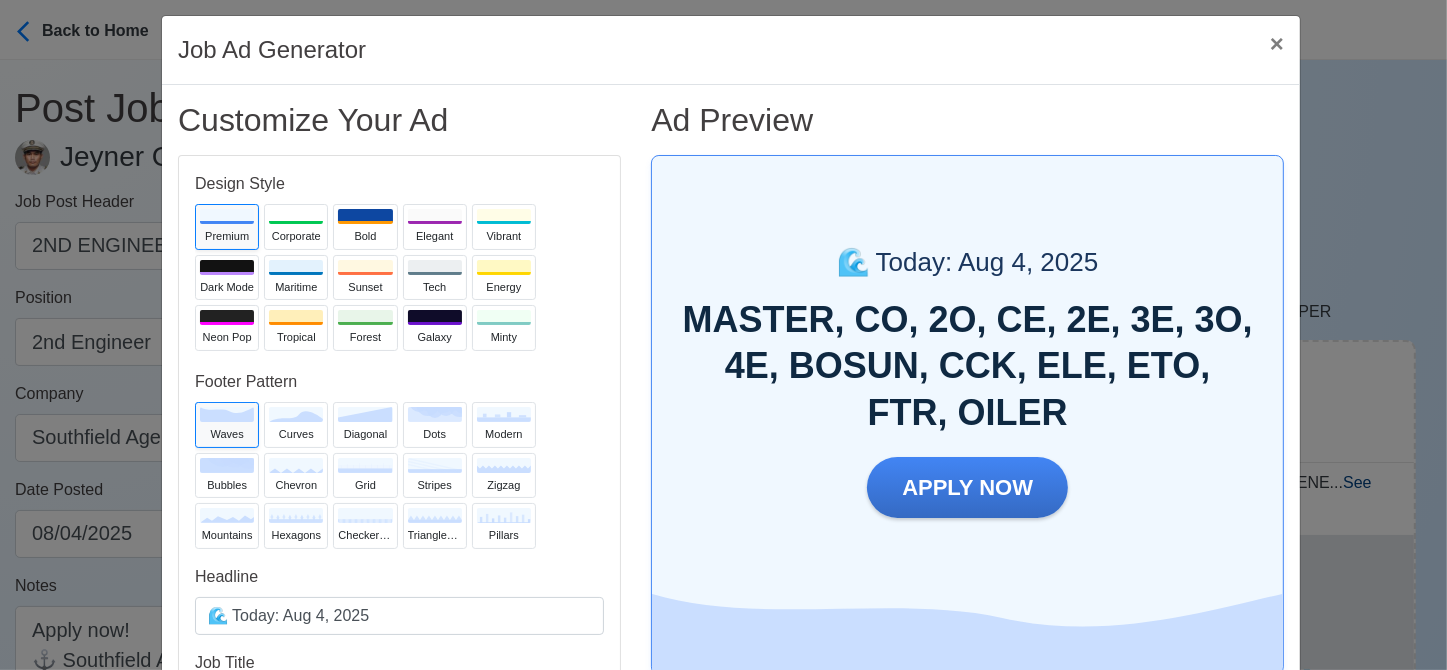 scroll, scrollTop: 10, scrollLeft: 0, axis: vertical 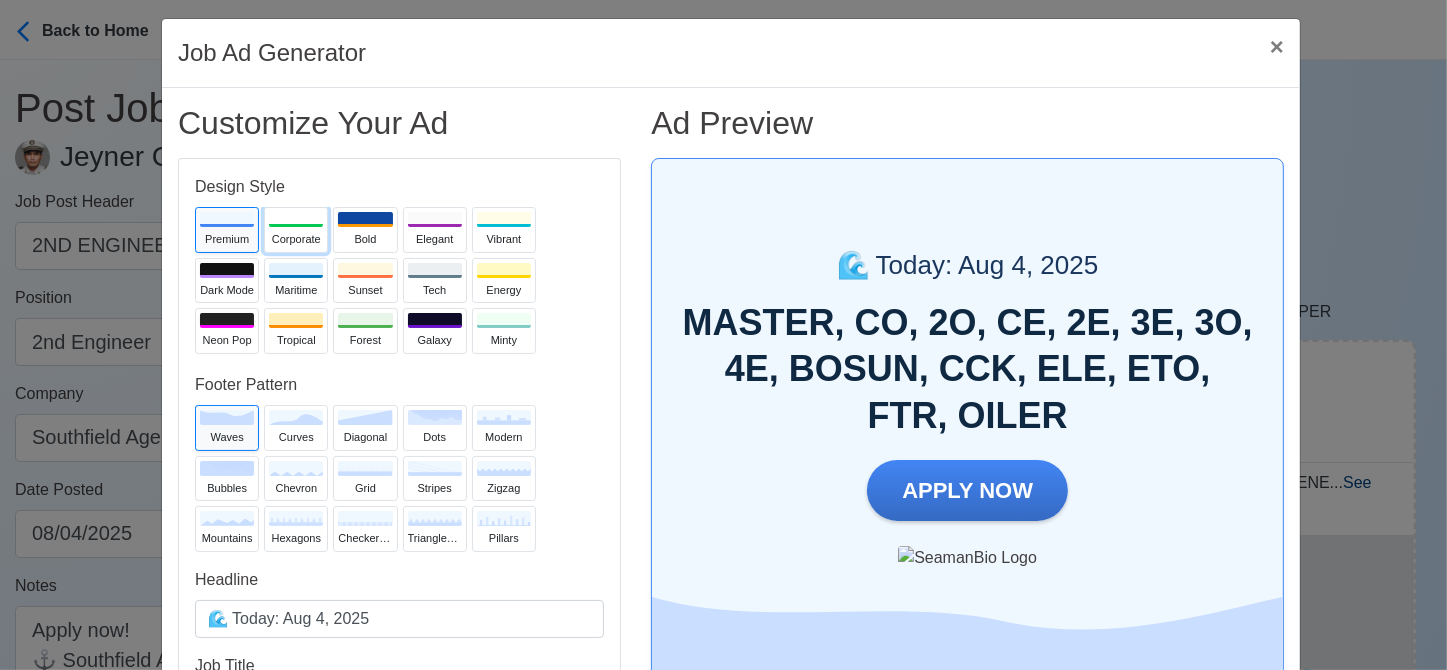 click on "Corporate" at bounding box center [296, 239] 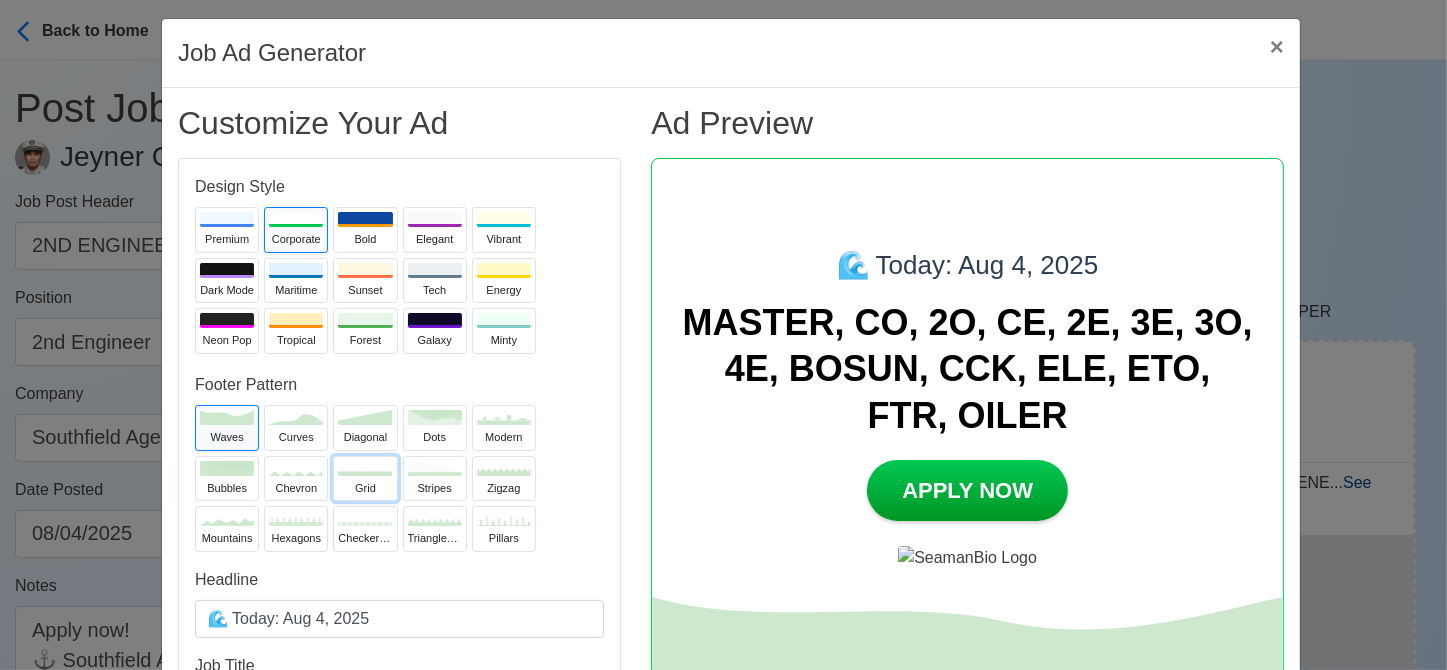 click on "grid" at bounding box center [365, 488] 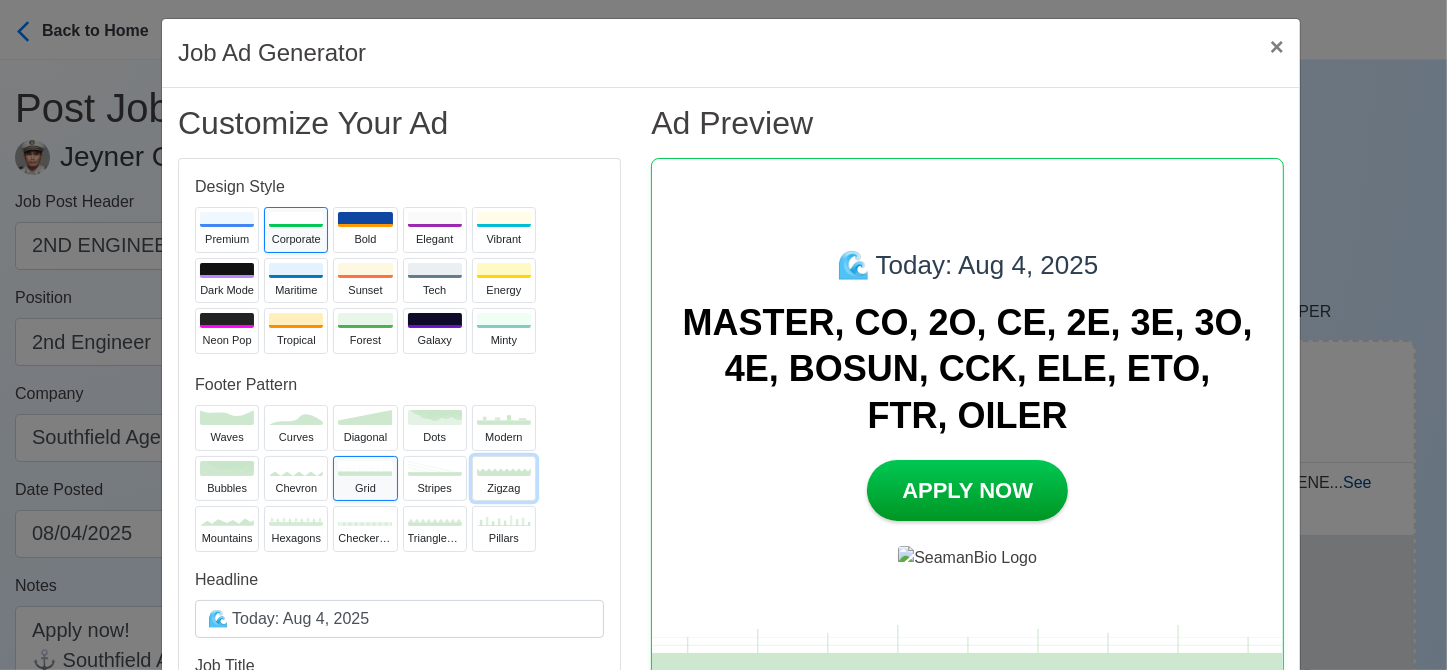 click on "zigzag" at bounding box center [504, 488] 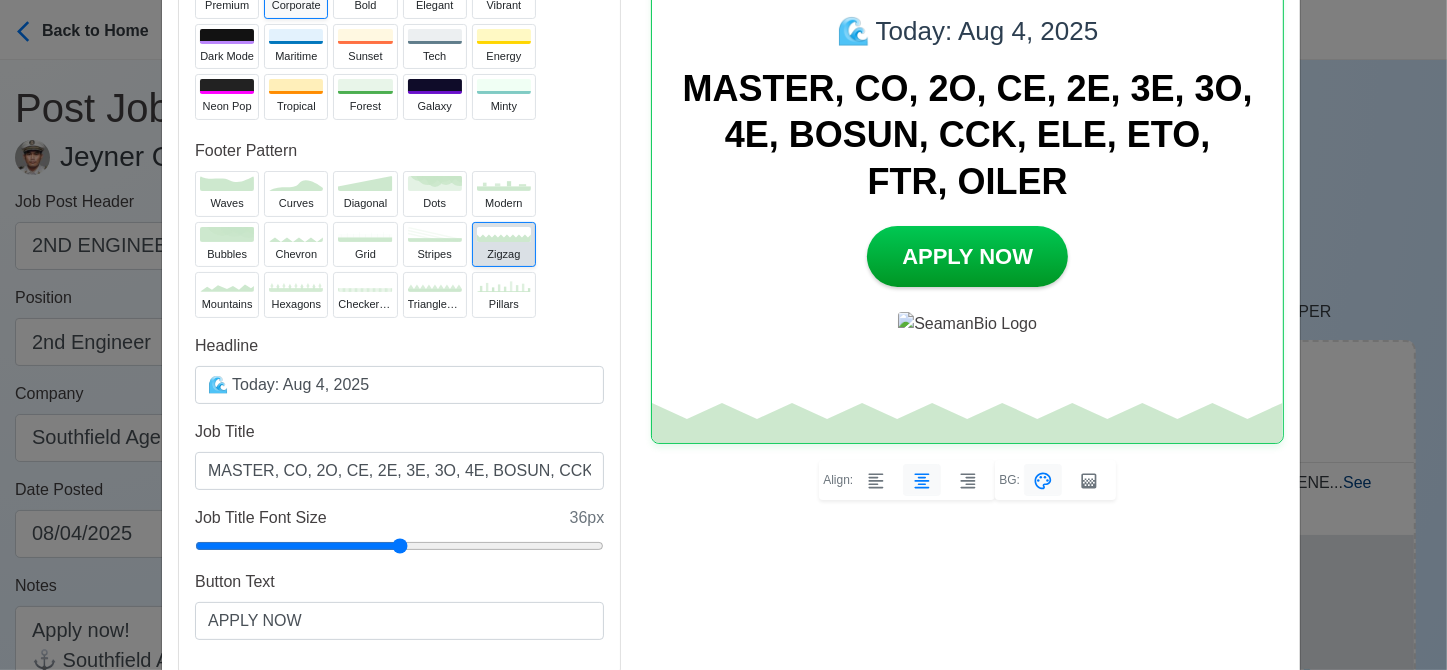 scroll, scrollTop: 244, scrollLeft: 0, axis: vertical 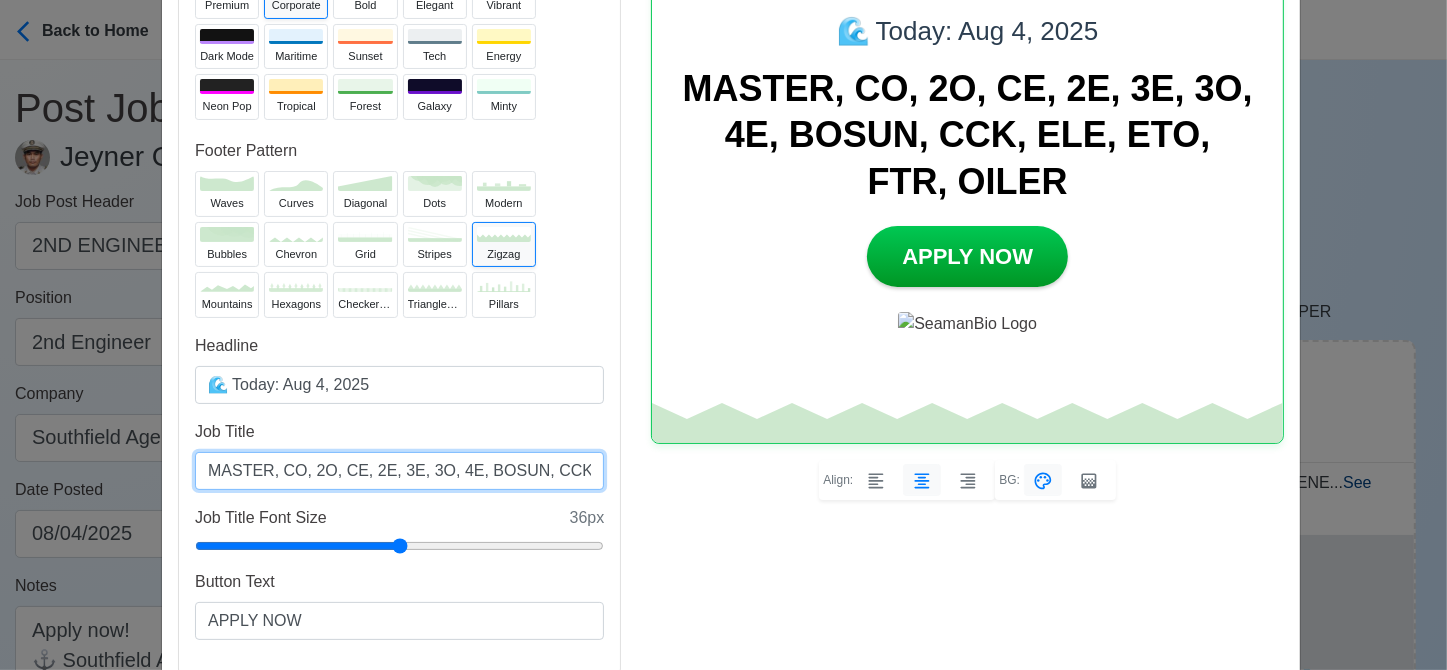 click on "MASTER, CO, 2O, CE, 2E, 3E, 3O, 4E, BOSUN, CCK, ELE, ETO, FTR, OILER" at bounding box center [399, 471] 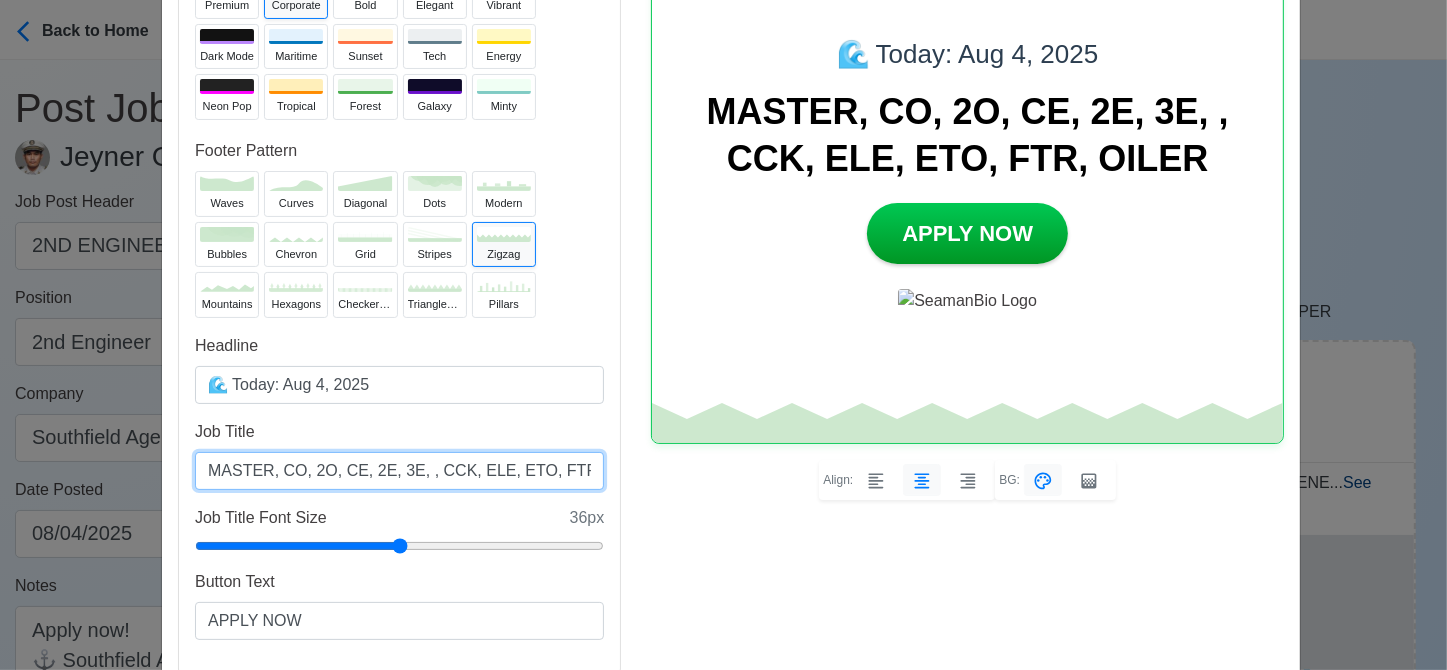 click on "MASTER, CO, 2O, CE, 2E, 3E, , CCK, ELE, ETO, FTR, OILER" at bounding box center [399, 471] 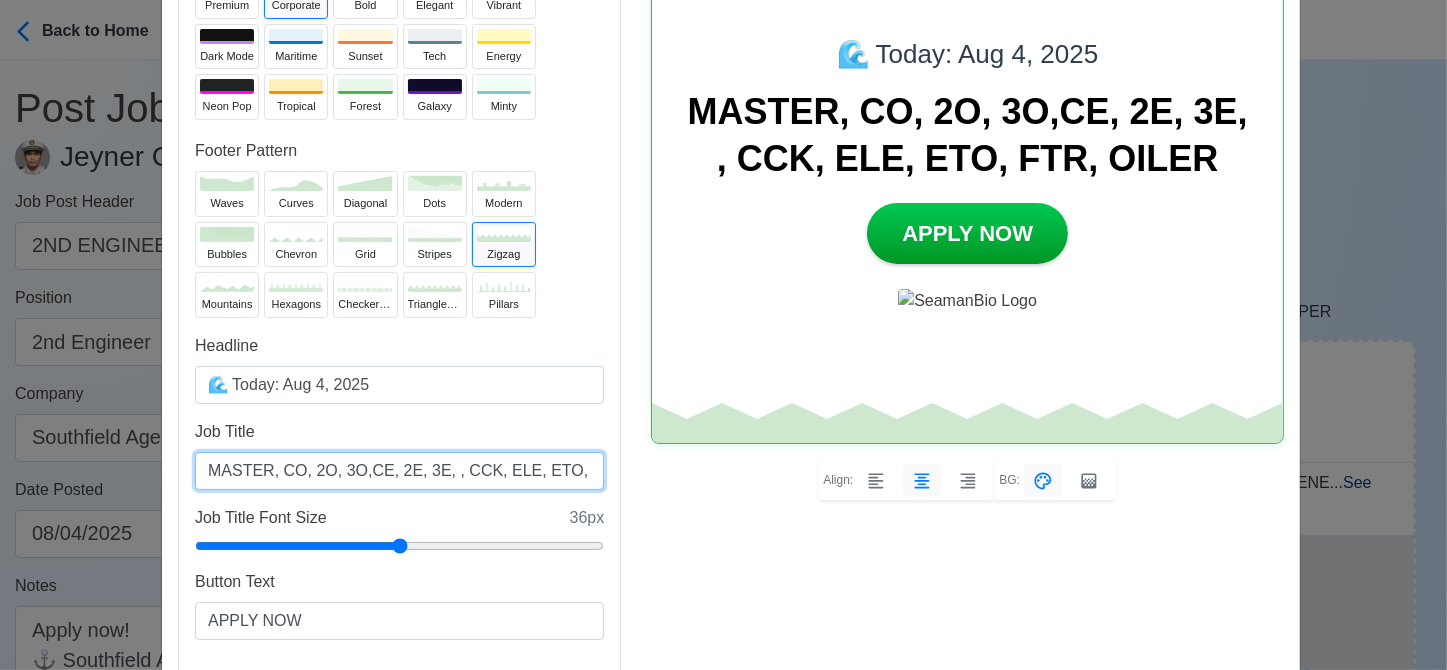 click on "MASTER, CO, 2O, 3O,CE, 2E, 3E, , CCK, ELE, ETO, FTR, OILER" at bounding box center [399, 471] 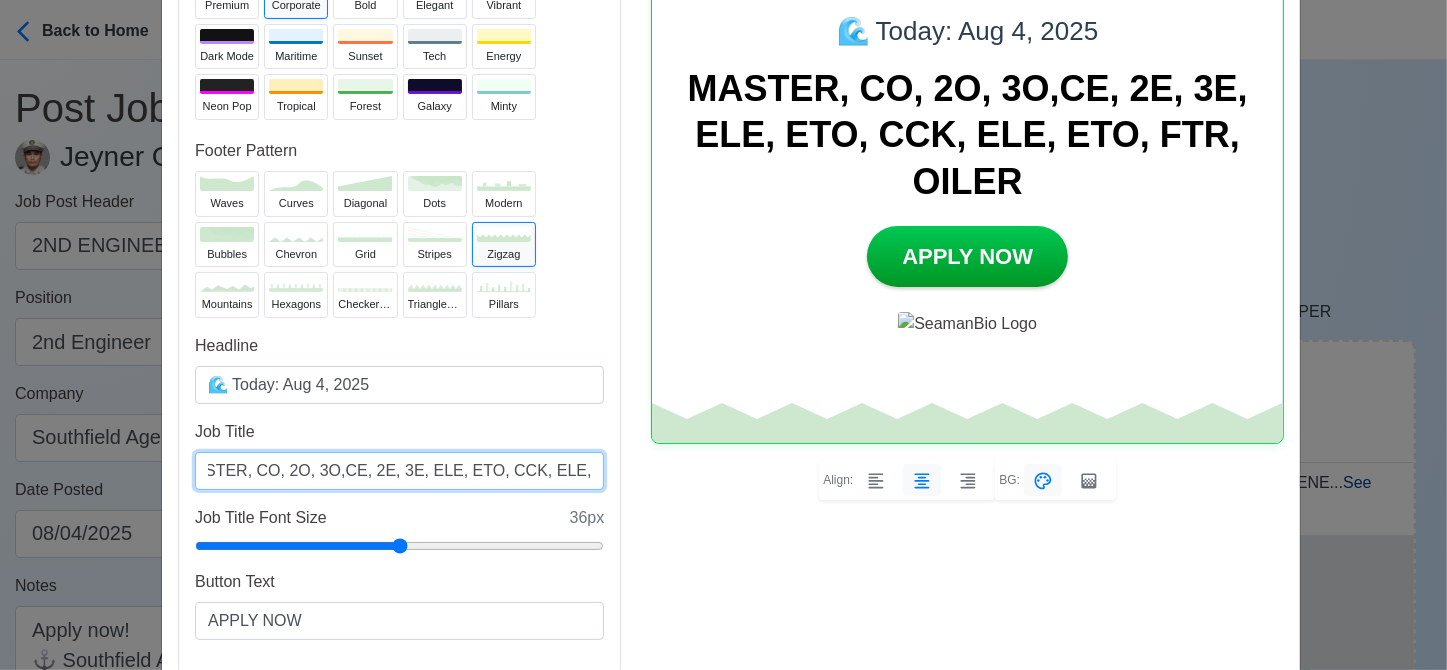 scroll, scrollTop: 0, scrollLeft: 86, axis: horizontal 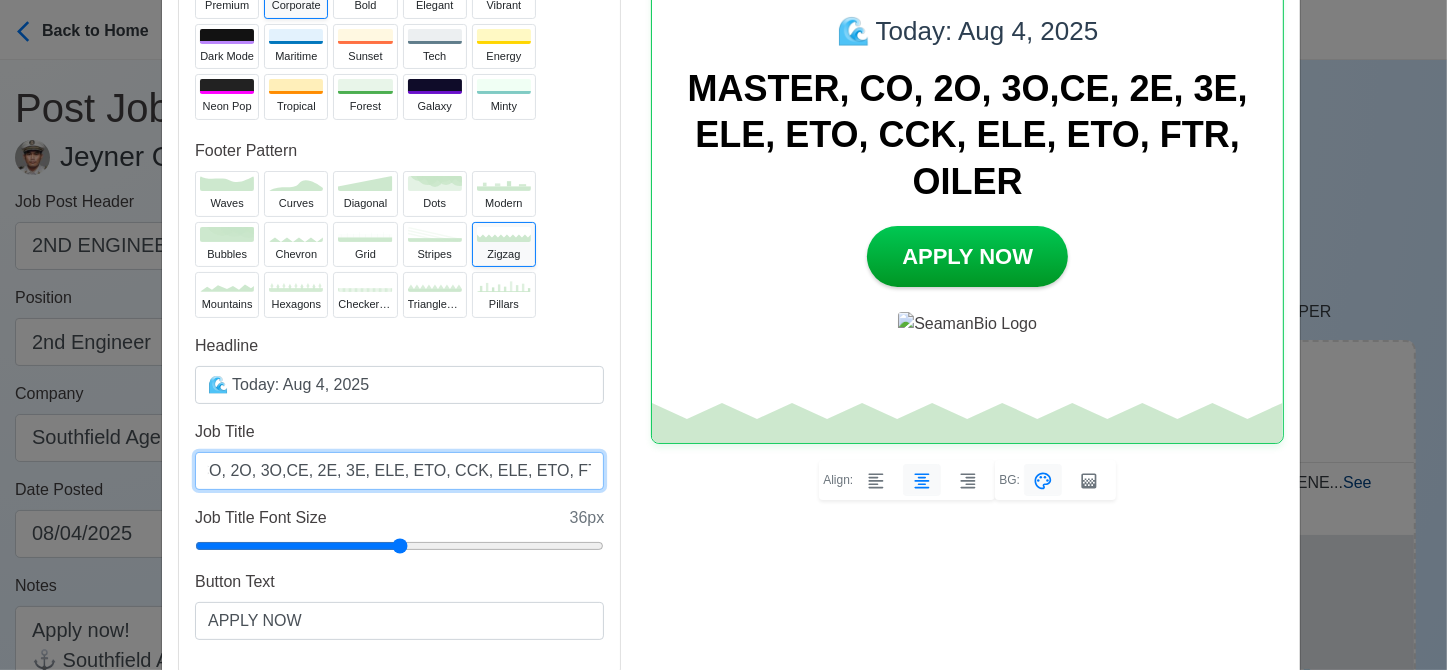 drag, startPoint x: 525, startPoint y: 471, endPoint x: 505, endPoint y: 467, distance: 20.396078 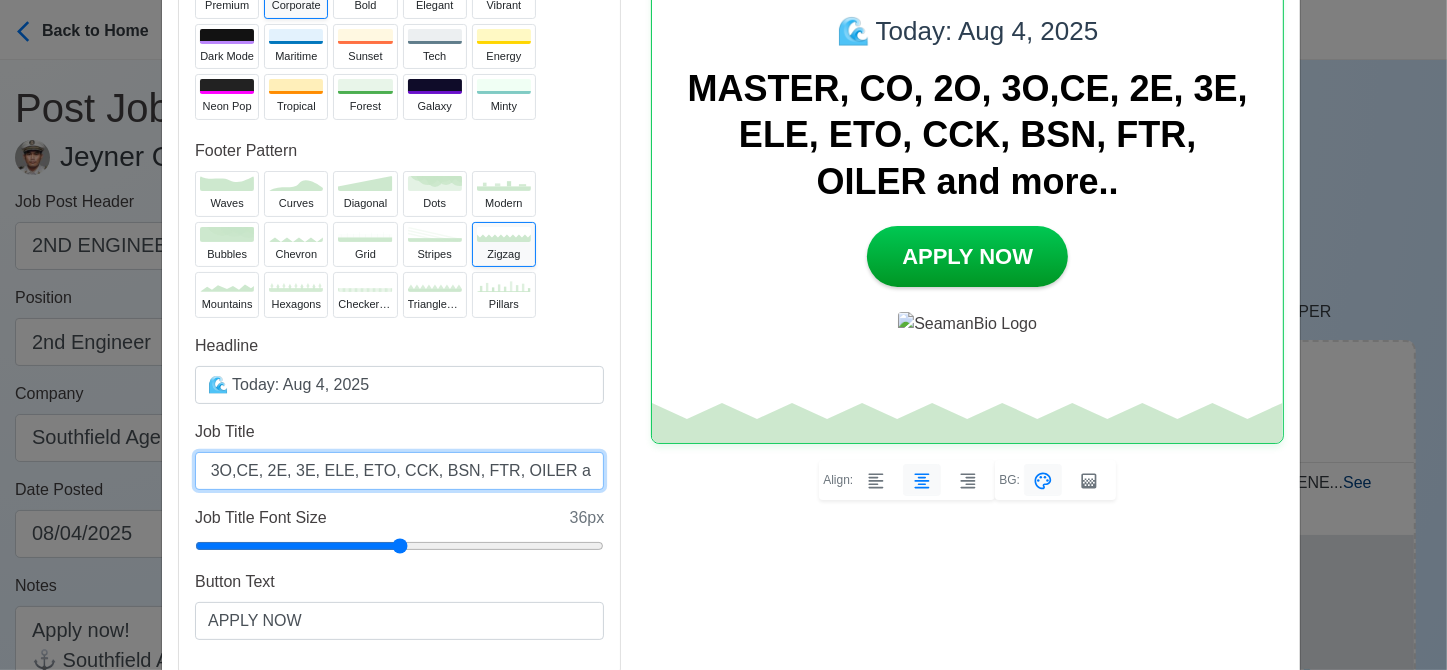 scroll, scrollTop: 0, scrollLeft: 139, axis: horizontal 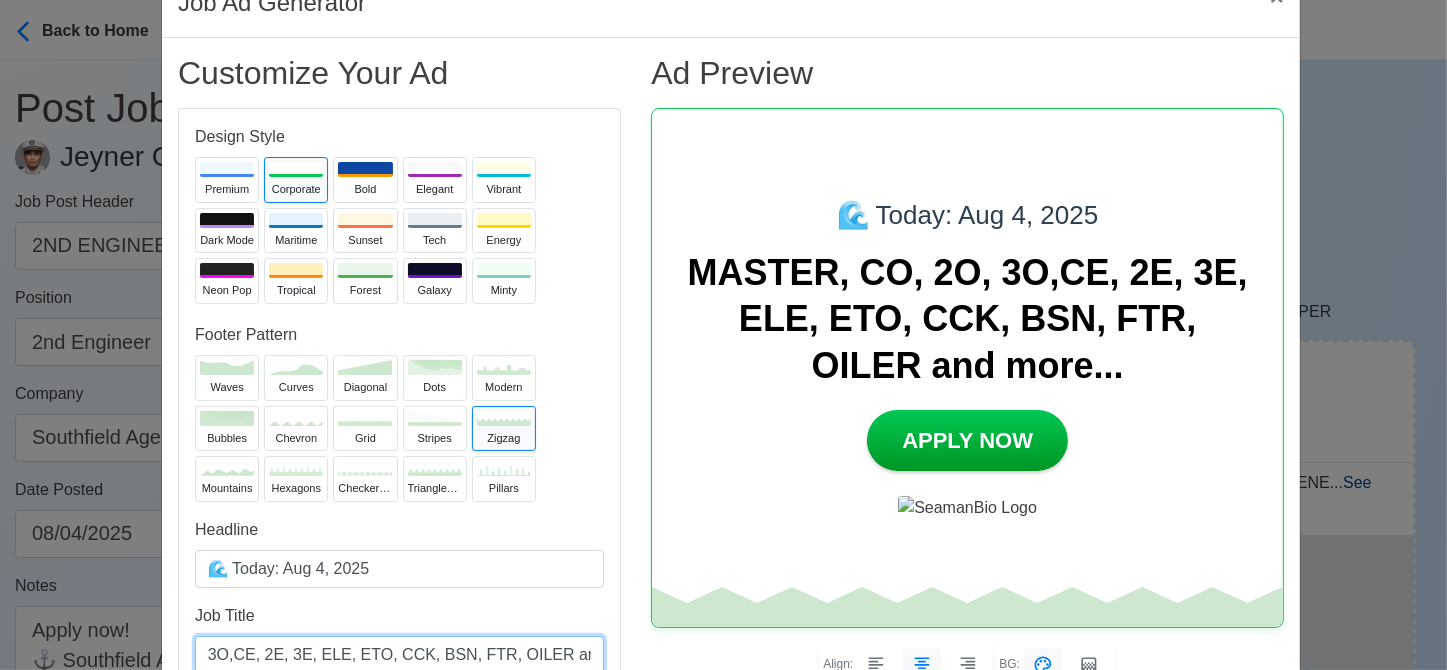 type on "MASTER, CO, 2O, 3O,CE, 2E, 3E, ELE, ETO, CCK, BSN, FTR, OILER and more..." 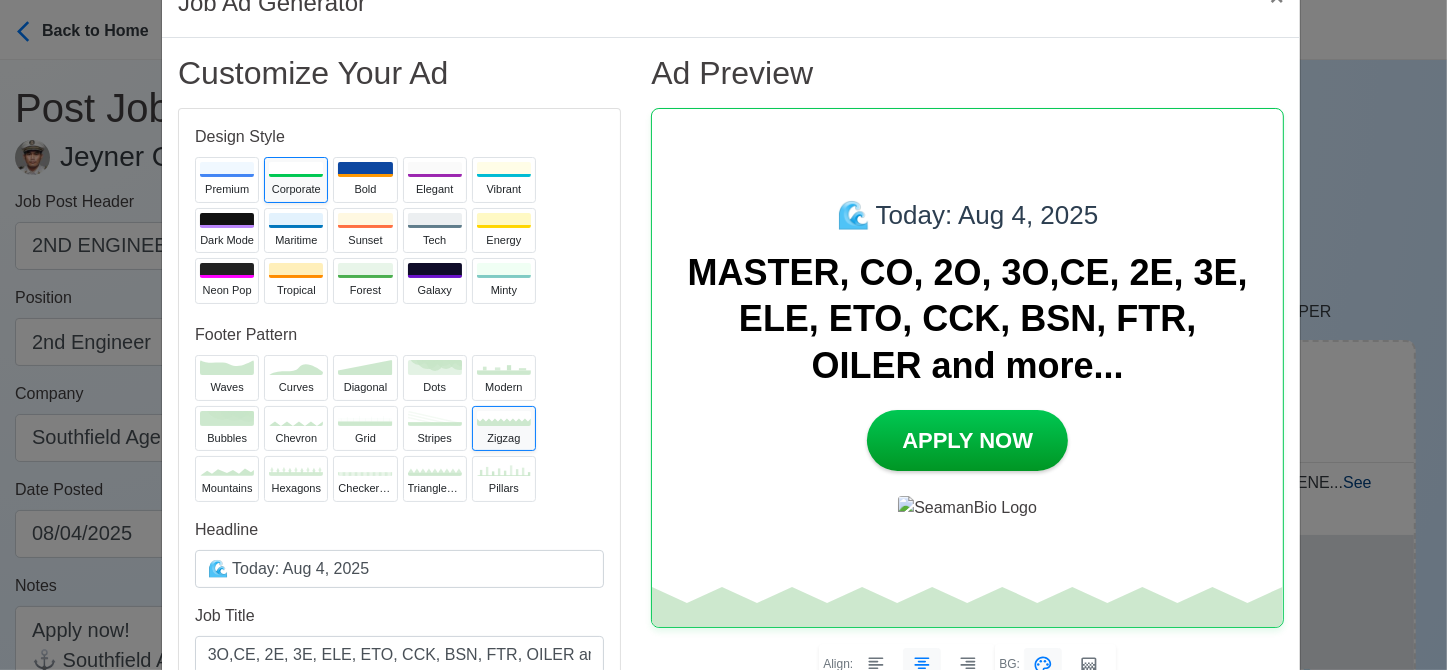 scroll, scrollTop: 0, scrollLeft: 0, axis: both 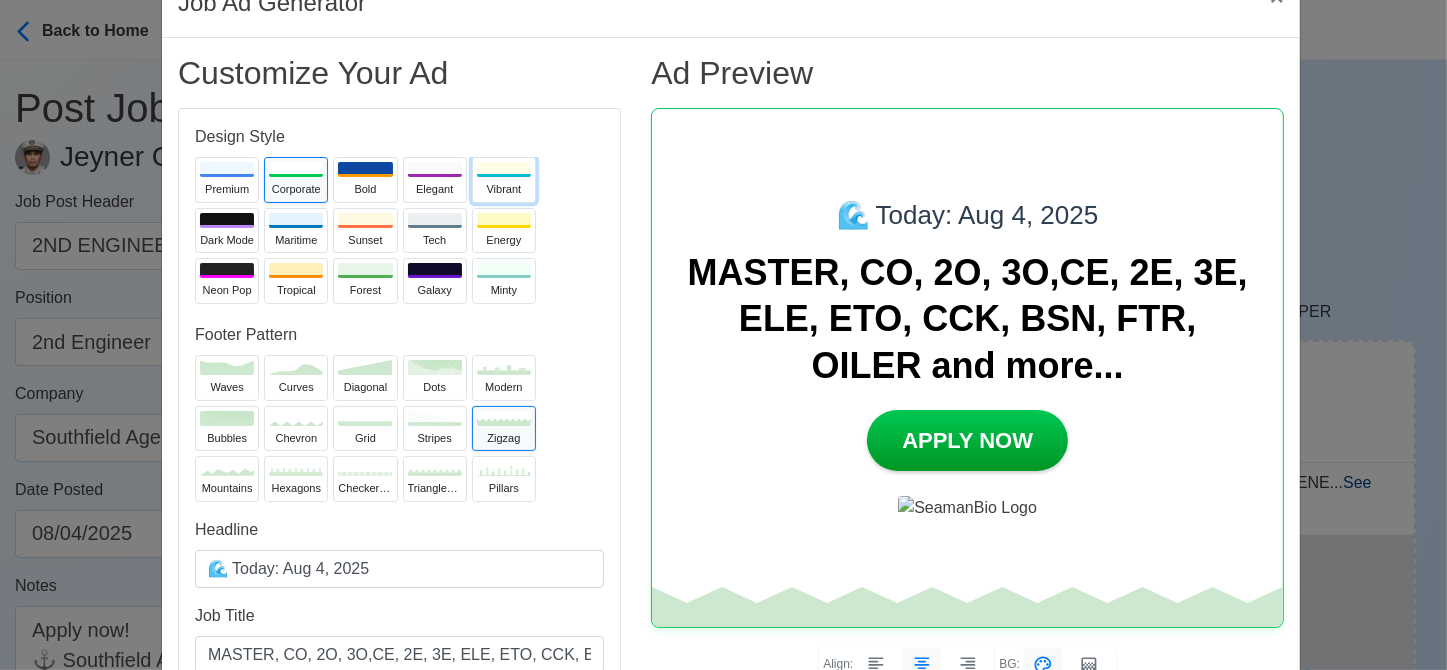click on "Vibrant" at bounding box center [504, 180] 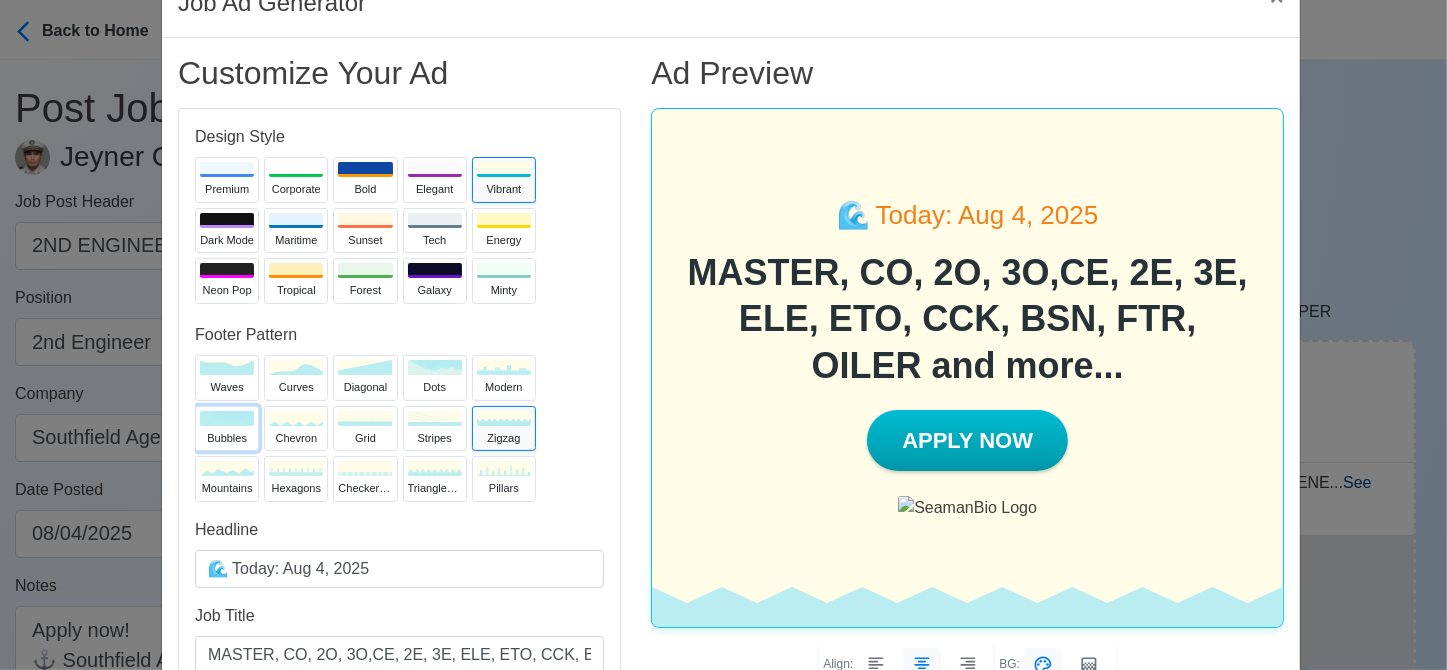 click at bounding box center [234, 406] 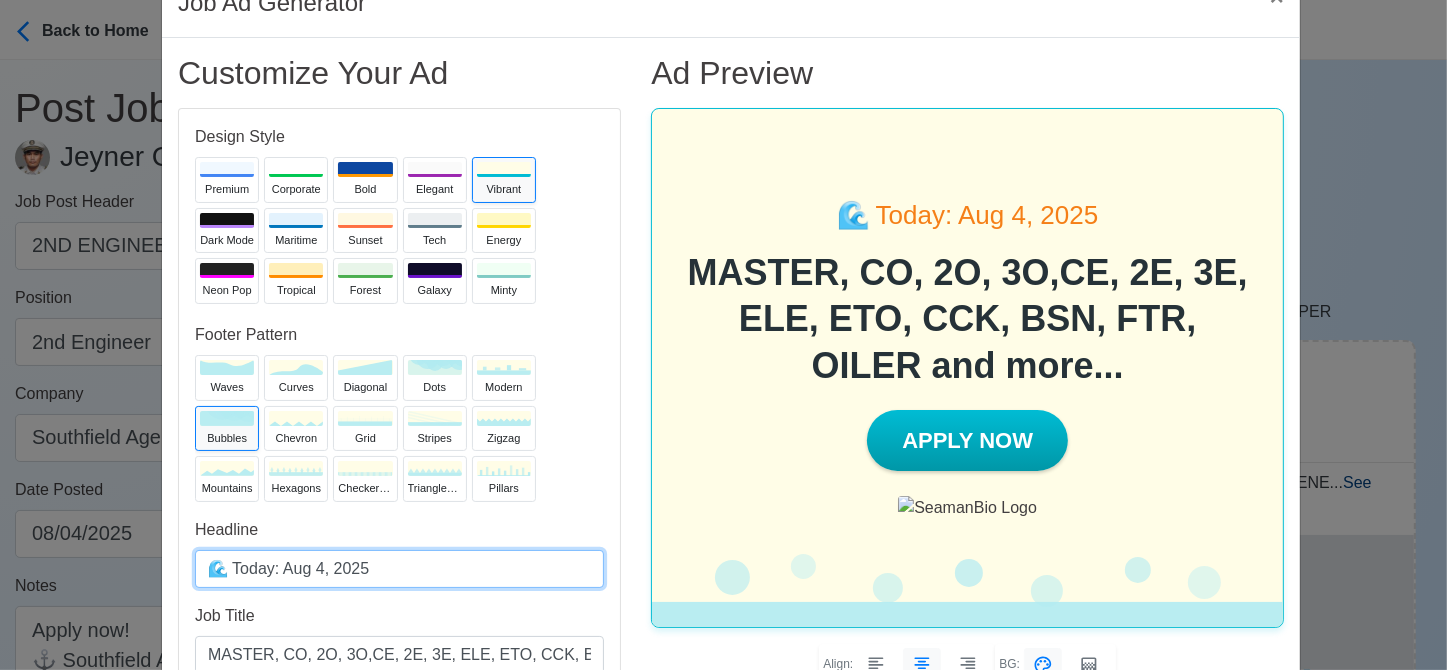 click on "🌊 Today: Aug 4, 2025" at bounding box center [399, 569] 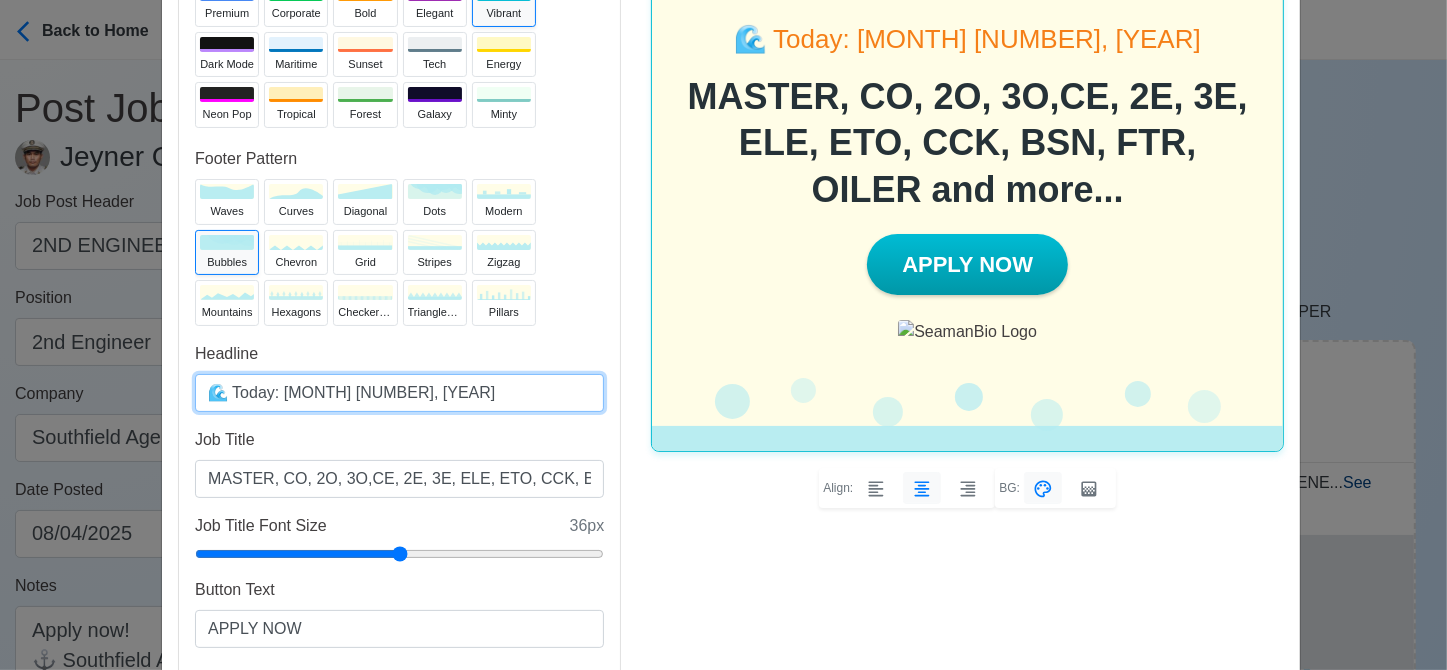 scroll, scrollTop: 243, scrollLeft: 0, axis: vertical 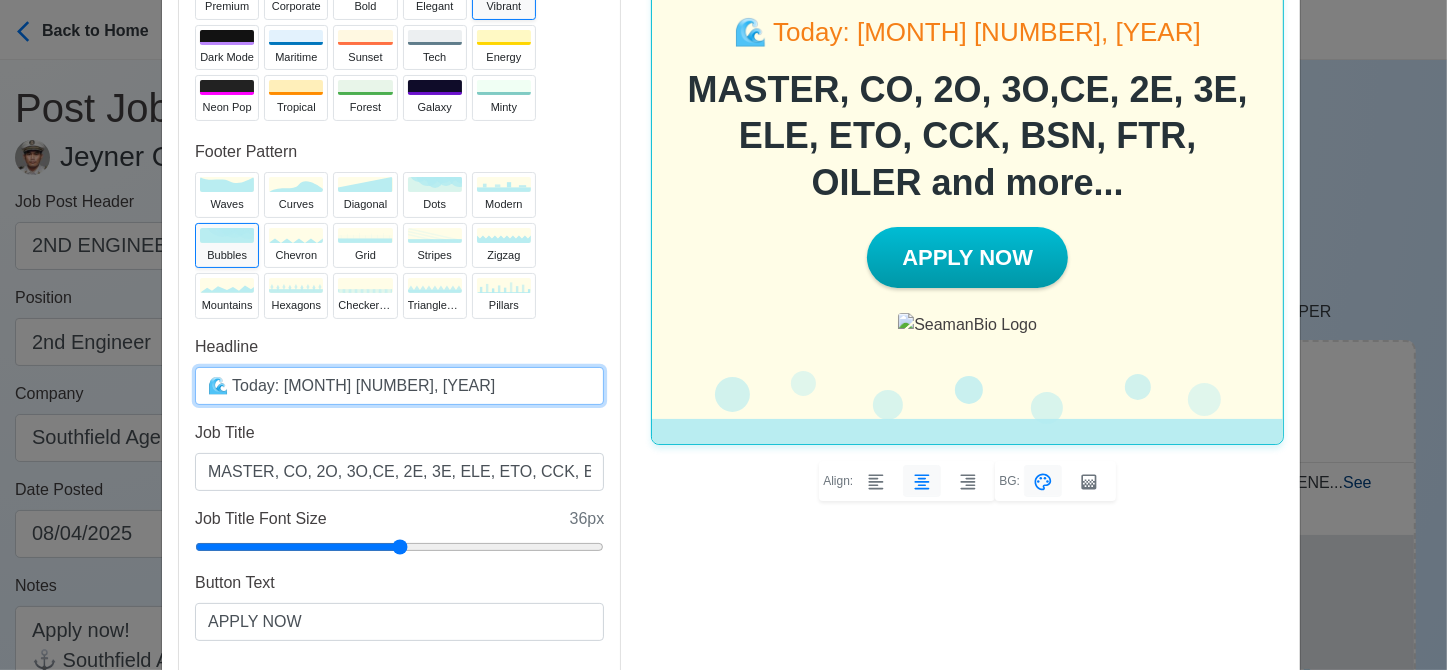 type on "🌊 Today: Aug 5, 2025" 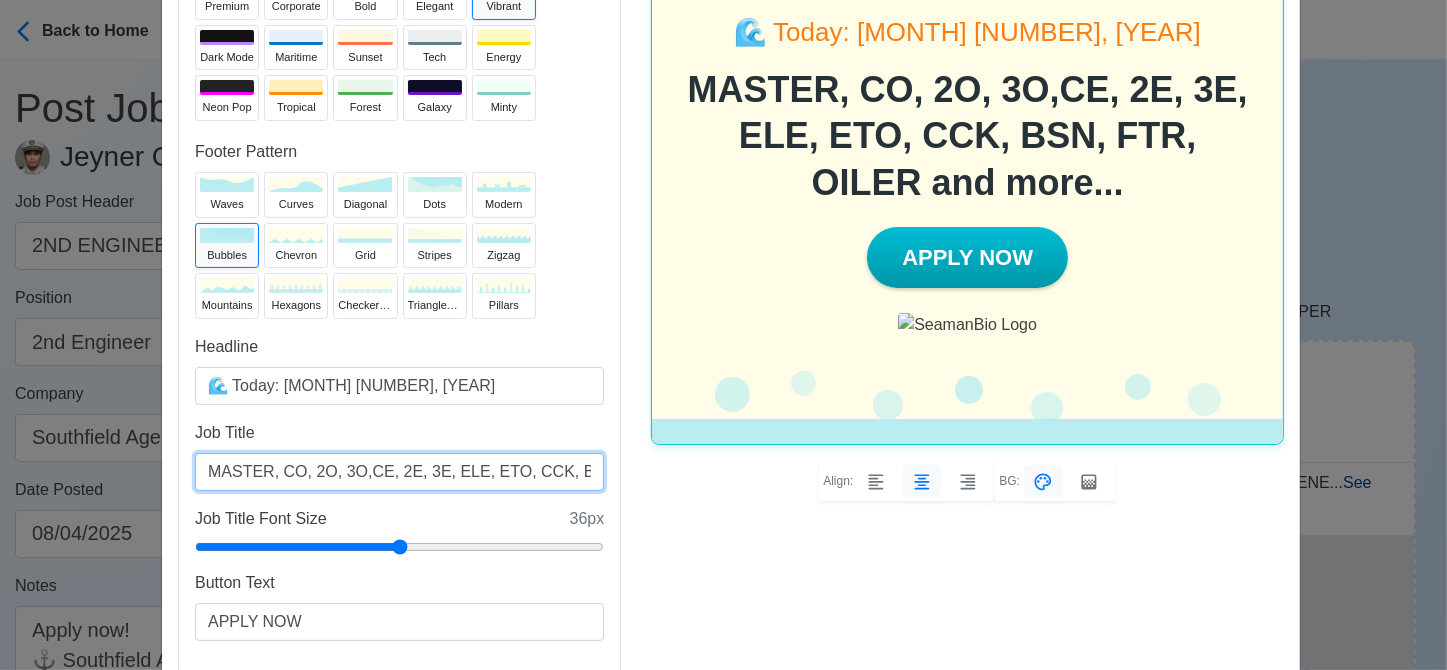 click on "MASTER, CO, 2O, 3O,CE, 2E, 3E, ELE, ETO, CCK, BSN, FTR, OILER and more..." at bounding box center [399, 472] 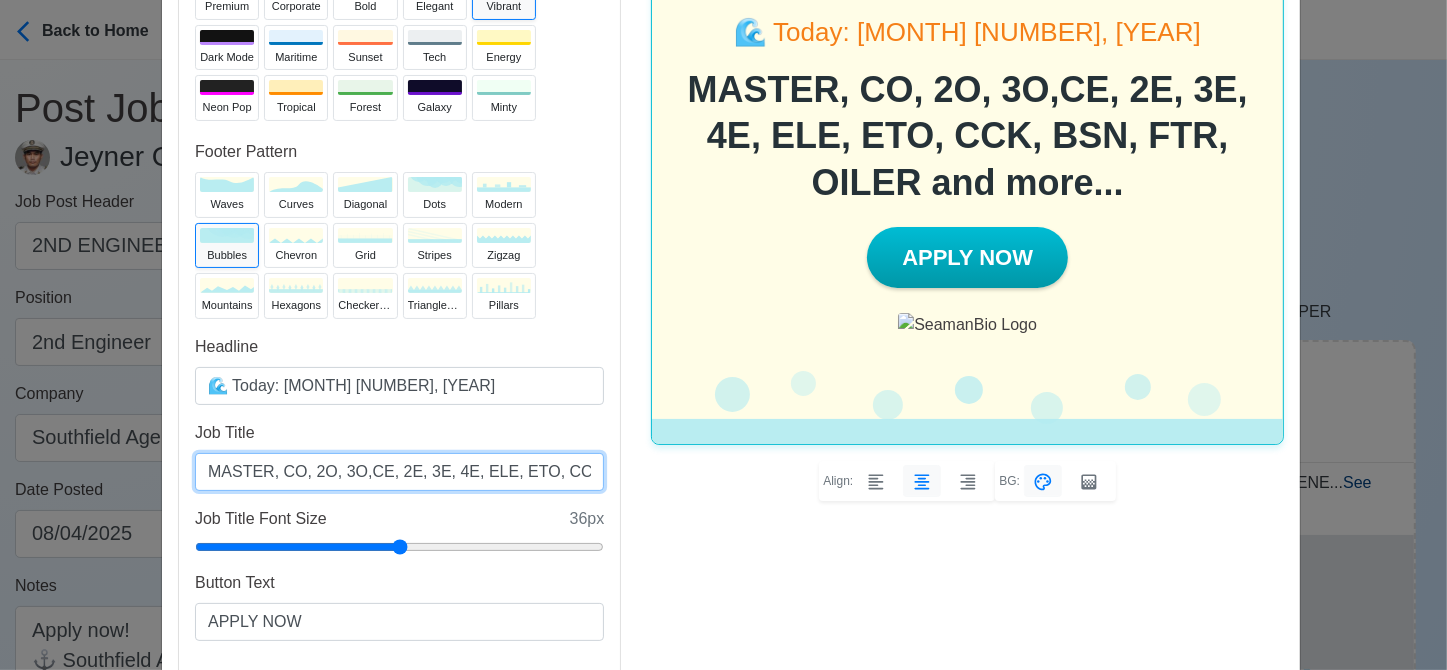 drag, startPoint x: 476, startPoint y: 469, endPoint x: 451, endPoint y: 468, distance: 25.019993 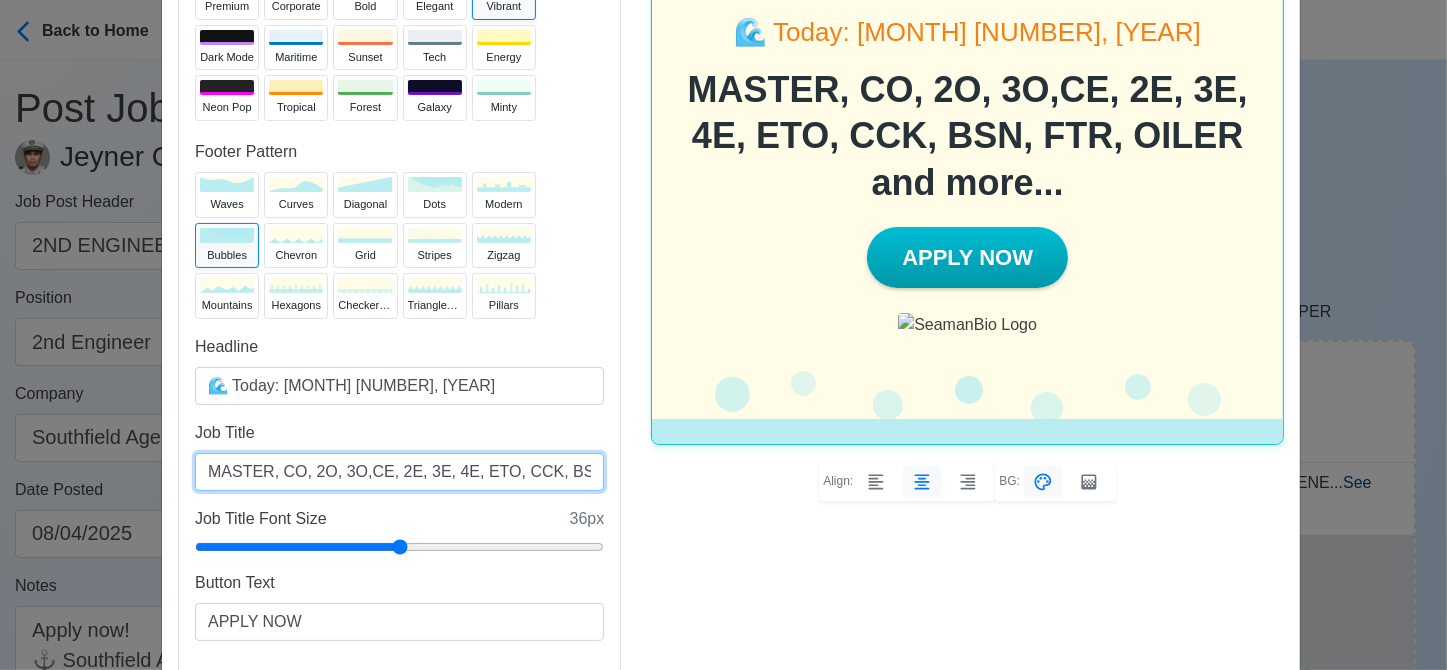 click on "MASTER, CO, 2O, 3O,CE, 2E, 3E, 4E, ETO, CCK, BSN, FTR, OILER and more..." at bounding box center [399, 472] 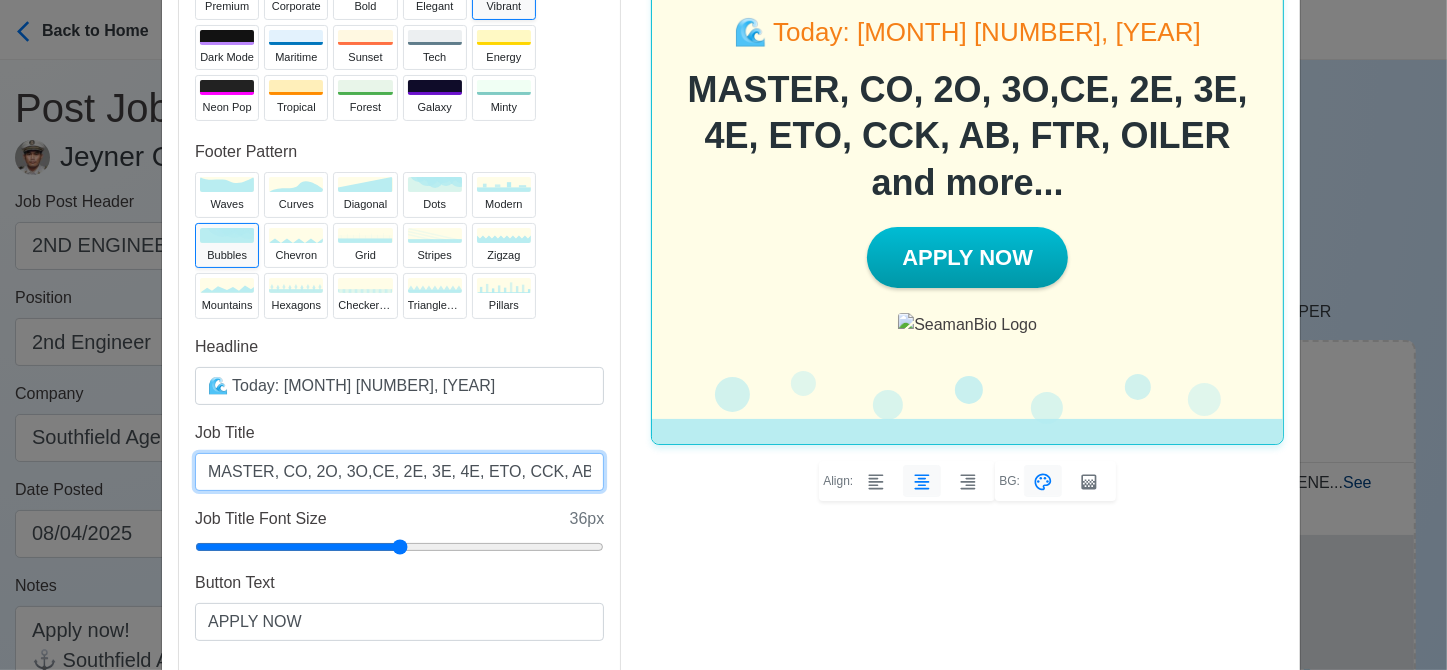 scroll, scrollTop: 0, scrollLeft: 122, axis: horizontal 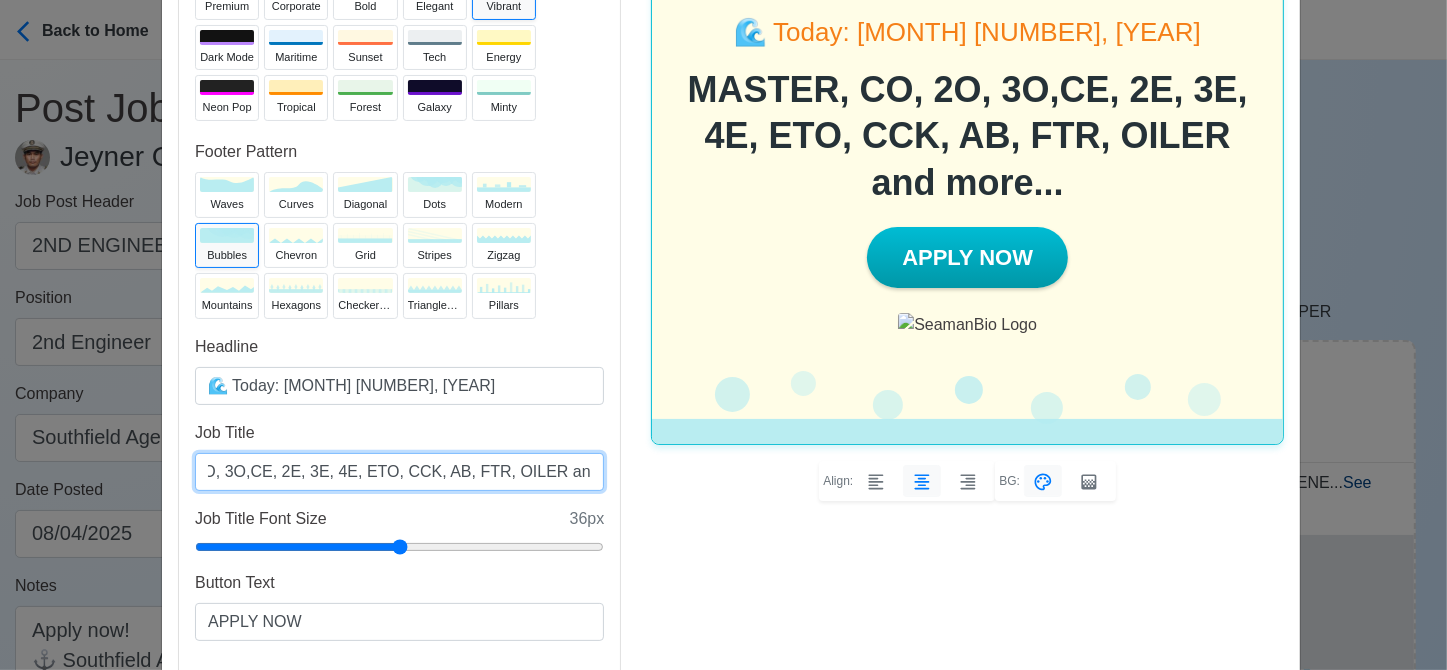 click on "MASTER, CO, 2O, 3O,CE, 2E, 3E, 4E, ETO, CCK, AB, FTR, OILER and more..." at bounding box center [399, 472] 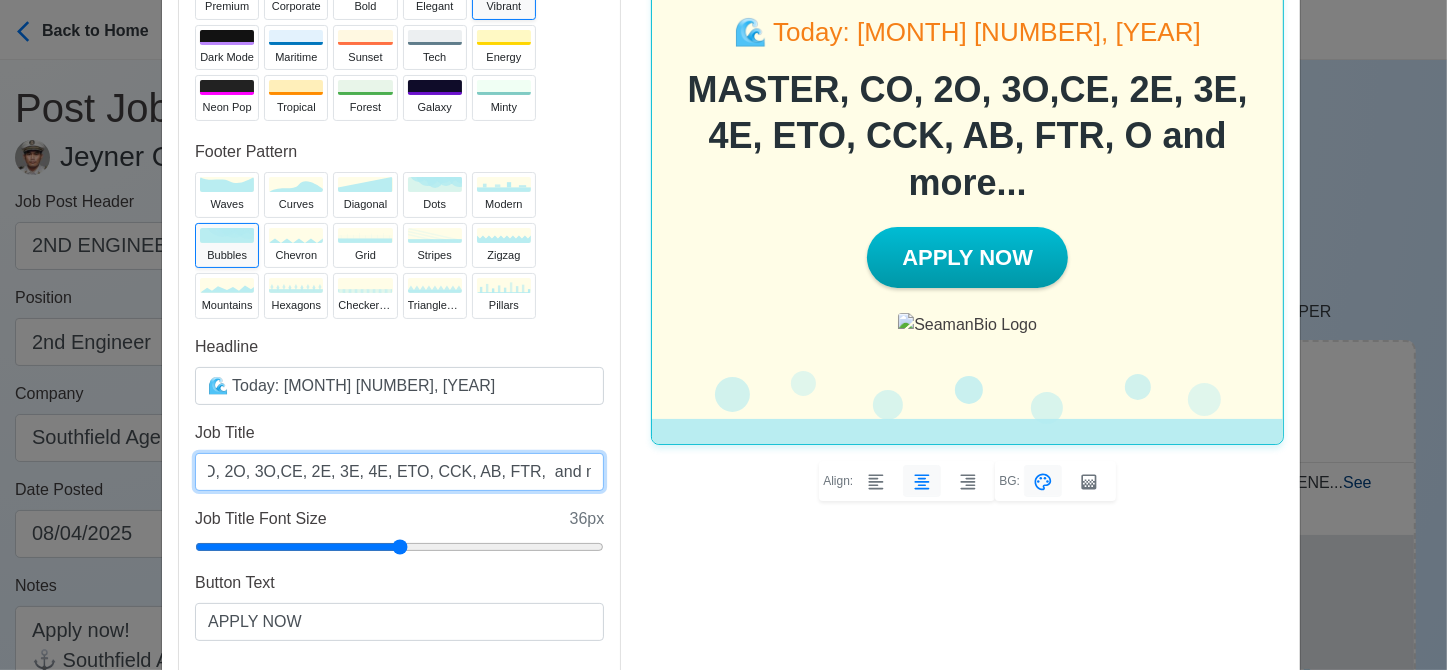 scroll, scrollTop: 0, scrollLeft: 80, axis: horizontal 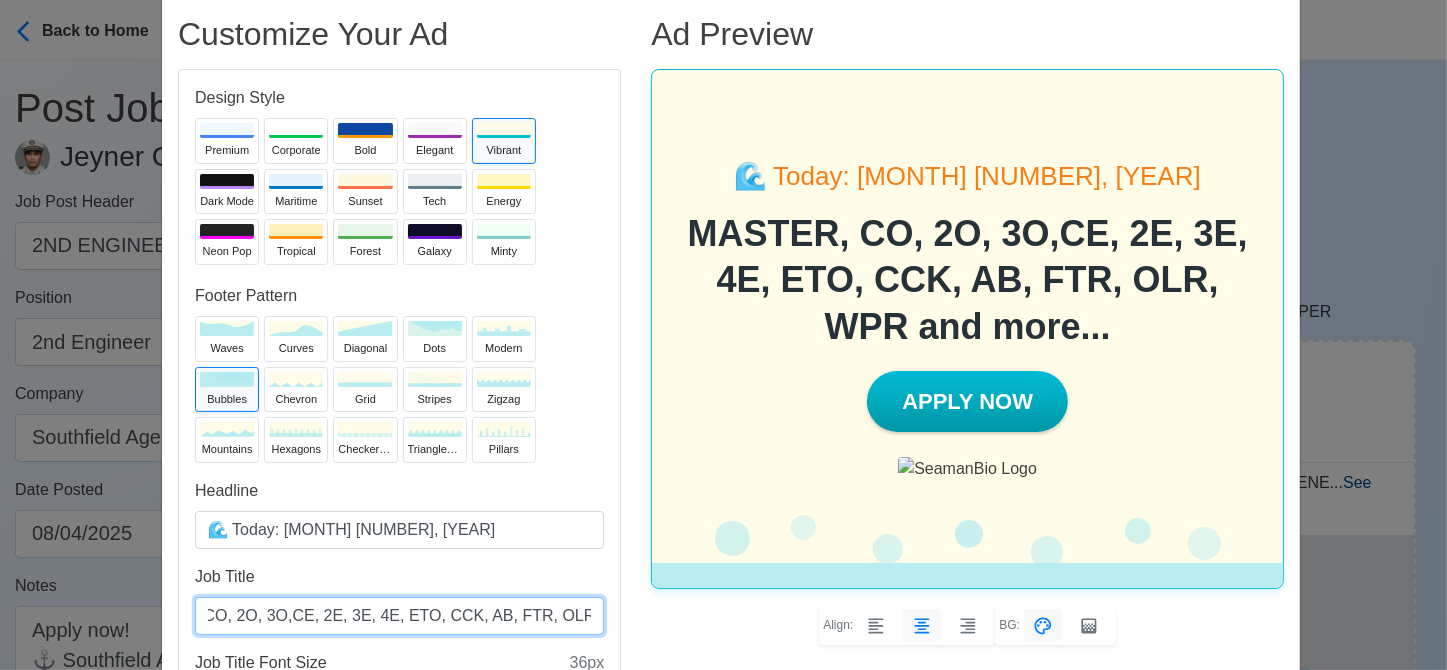 type on "MASTER, CO, 2O, 3O,CE, 2E, 3E, 4E, ETO, CCK, AB, FTR, OLR, WPR and more..." 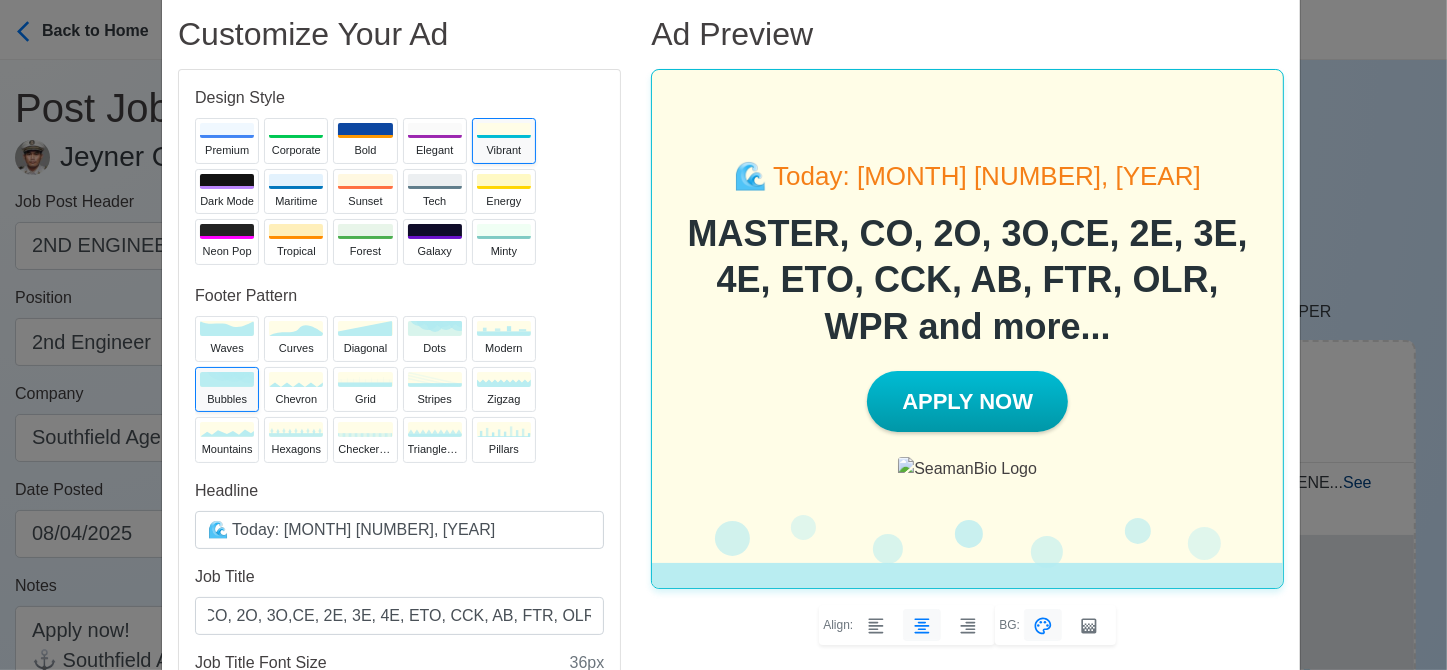 scroll, scrollTop: 0, scrollLeft: 0, axis: both 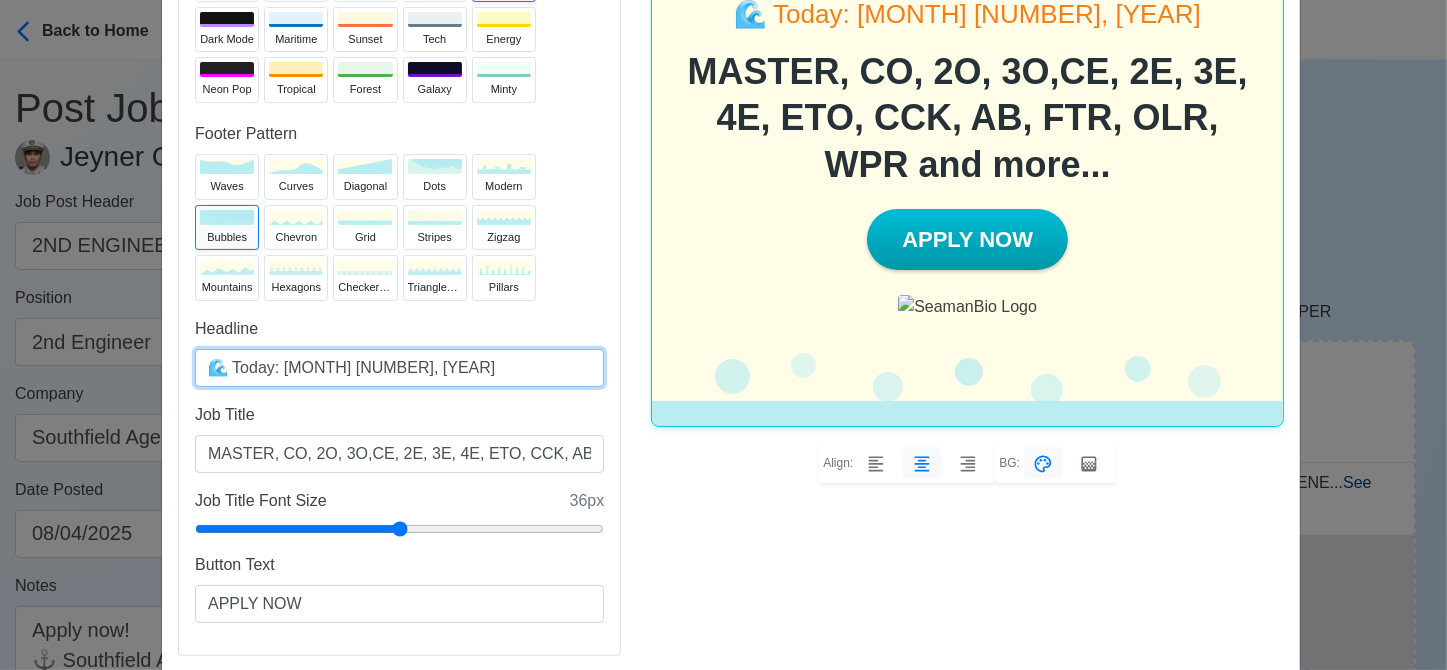 click on "🌊 Today: Aug 5, 2025" at bounding box center [399, 368] 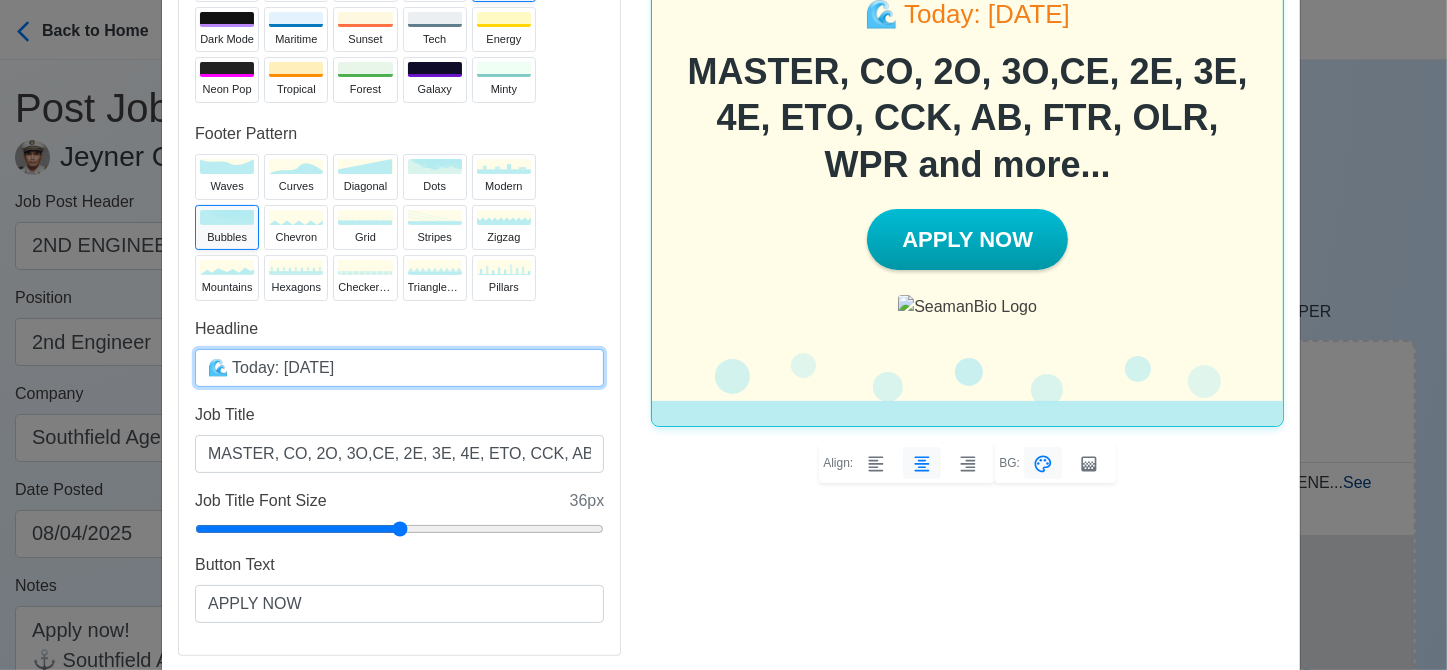 type on "🌊 Today: Aug 6, 2025" 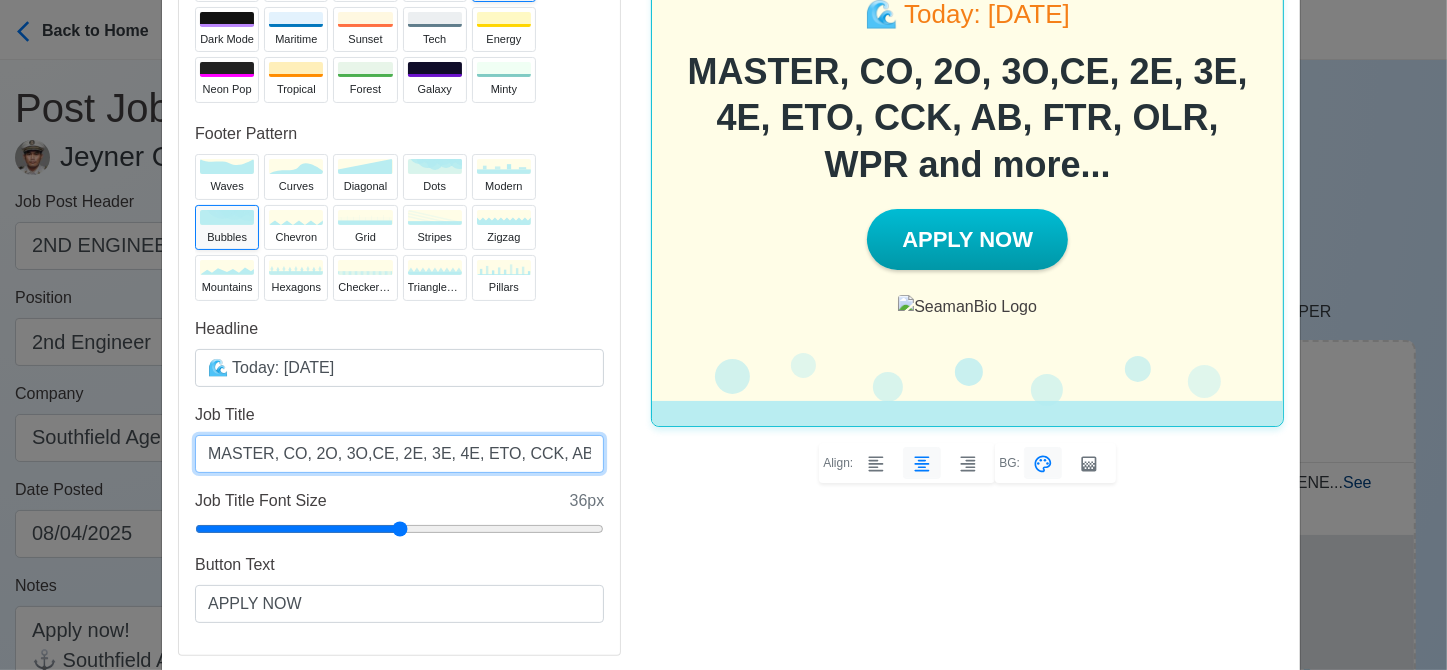 click on "MASTER, CO, 2O, 3O,CE, 2E, 3E, 4E, ETO, CCK, AB, FTR, OLR, WPR and more..." at bounding box center [399, 454] 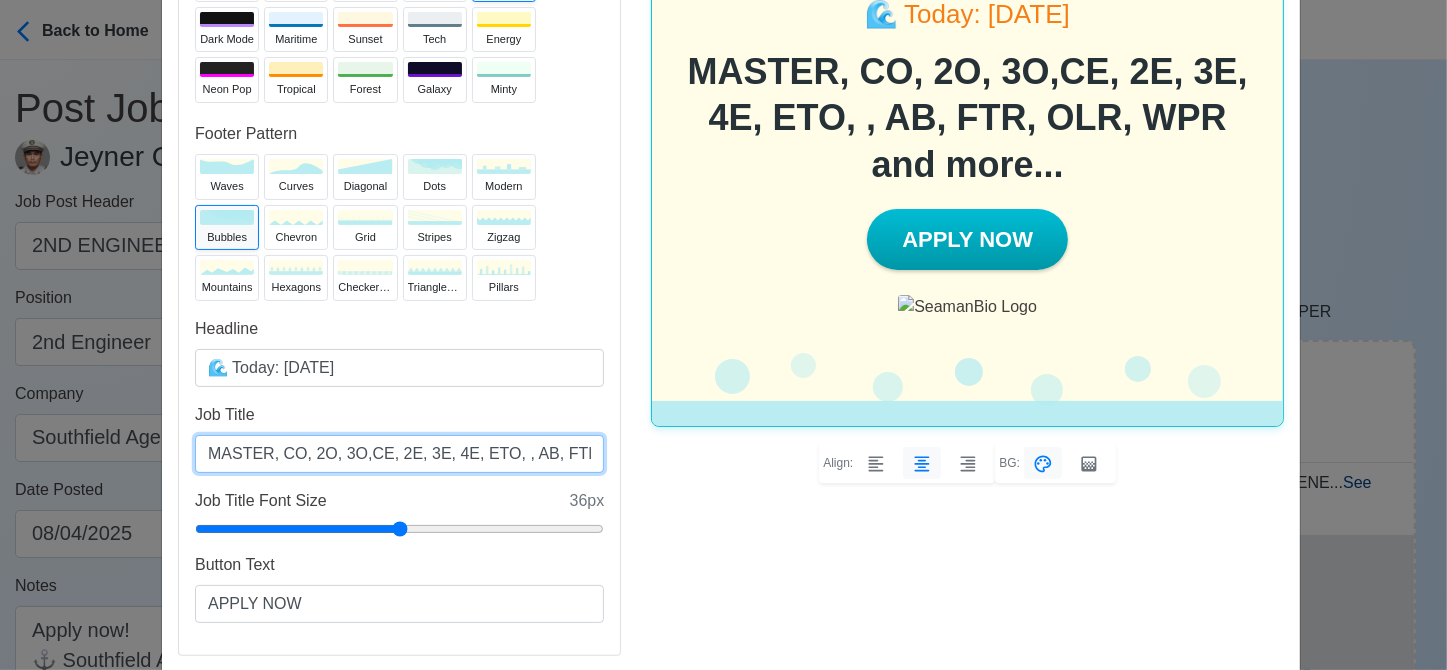 scroll, scrollTop: 0, scrollLeft: 122, axis: horizontal 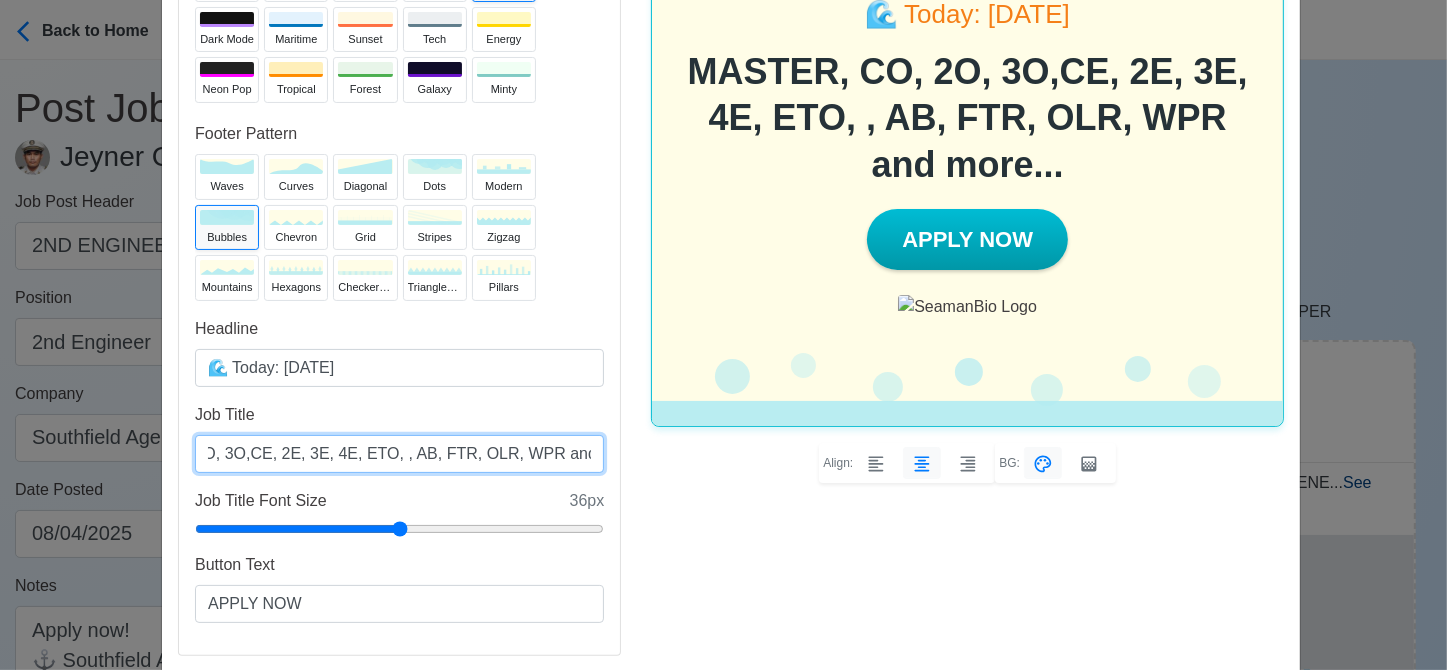 click on "MASTER, CO, 2O, 3O,CE, 2E, 3E, 4E, ETO, , AB, FTR, OLR, WPR and more..." at bounding box center [399, 454] 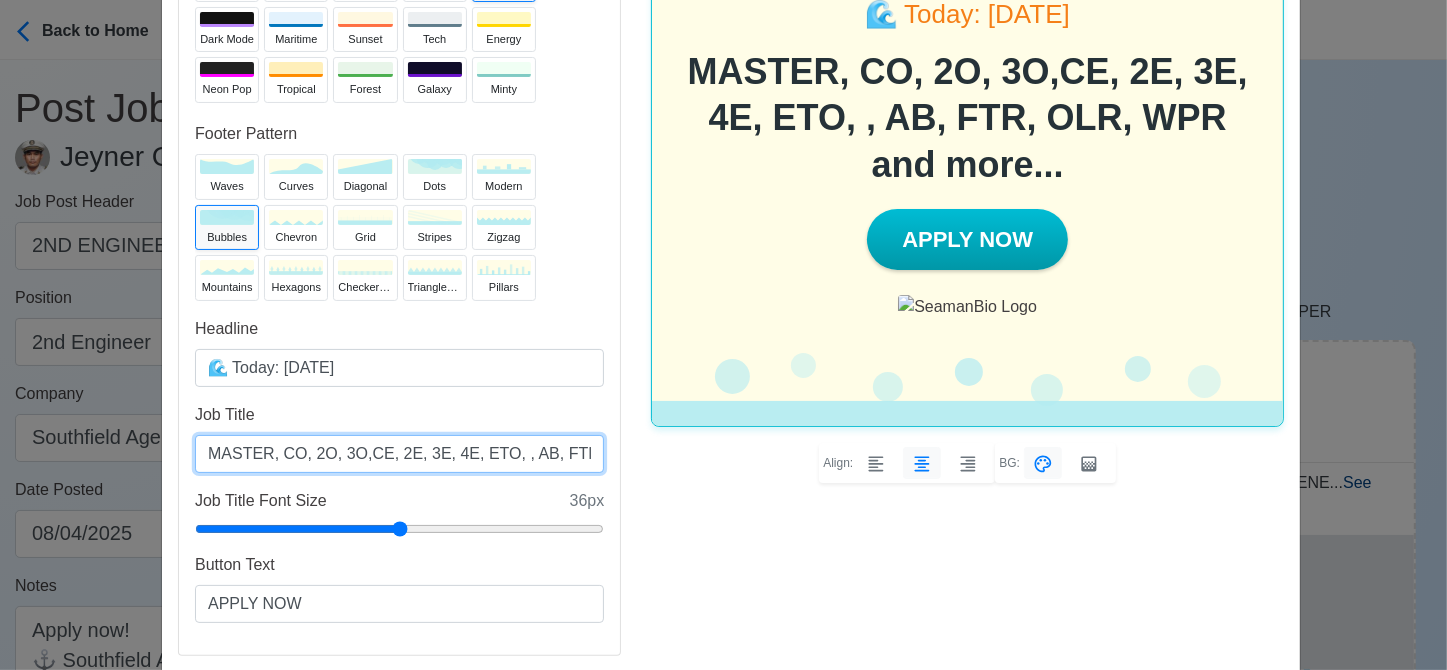 click on "MASTER, CO, 2O, 3O,CE, 2E, 3E, 4E, ETO, , AB, FTR, OLR, WPR and more..." at bounding box center (399, 454) 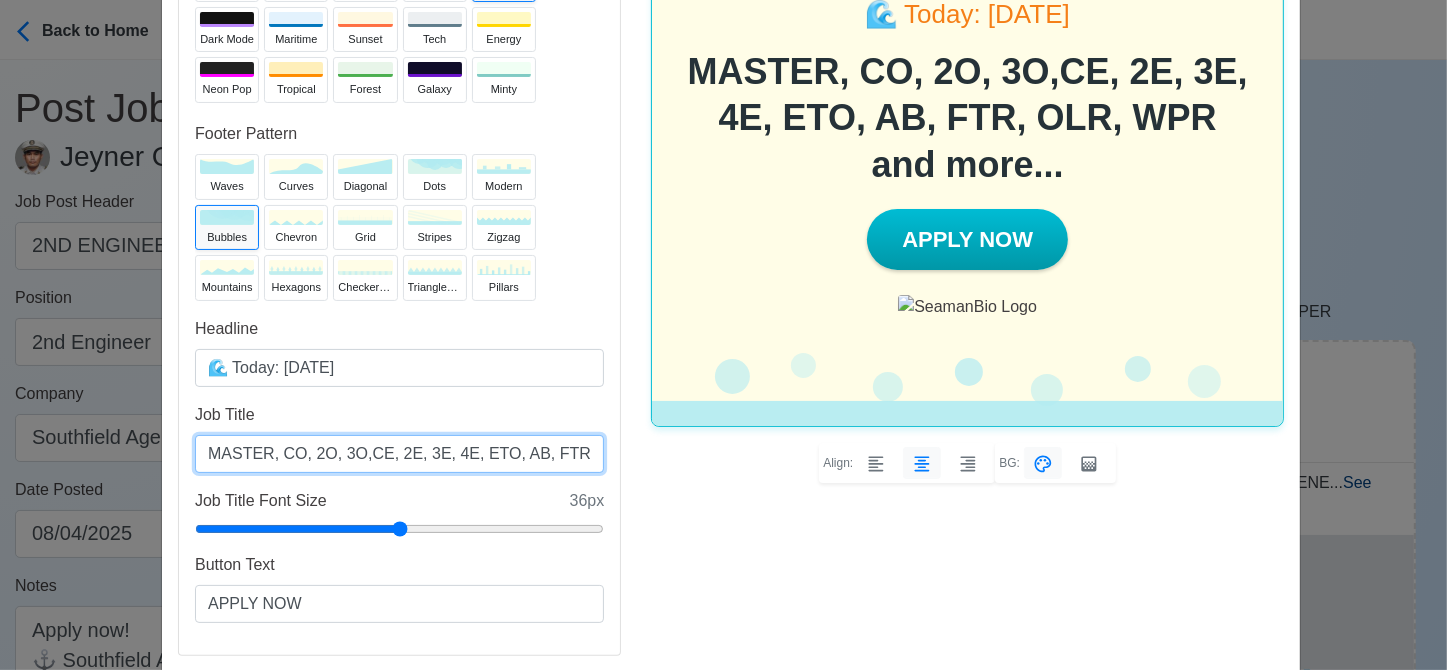 click on "MASTER, CO, 2O, 3O,CE, 2E, 3E, 4E, ETO, AB, FTR, OLR, WPR and more..." at bounding box center (399, 454) 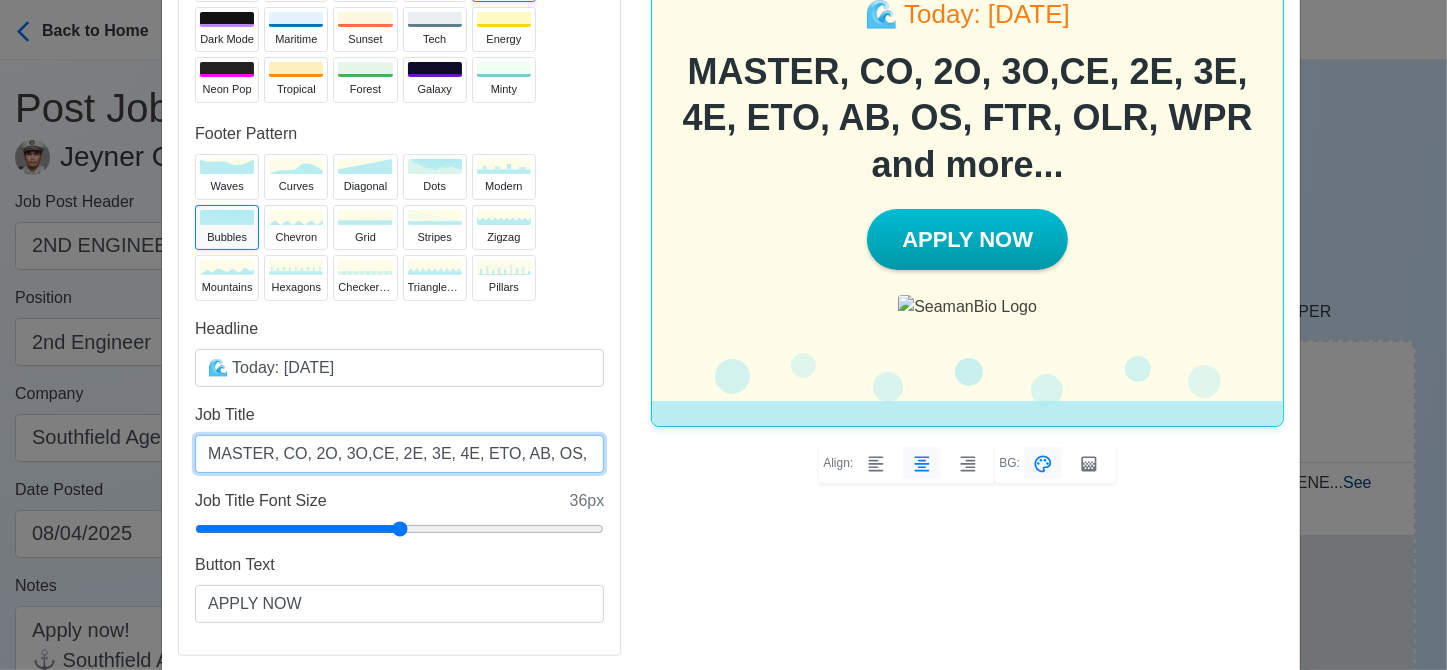 type on "MASTER, CO, 2O, 3O,CE, 2E, 3E, 4E, ETO, AB, OS, FTR, OLR, WPR and more..." 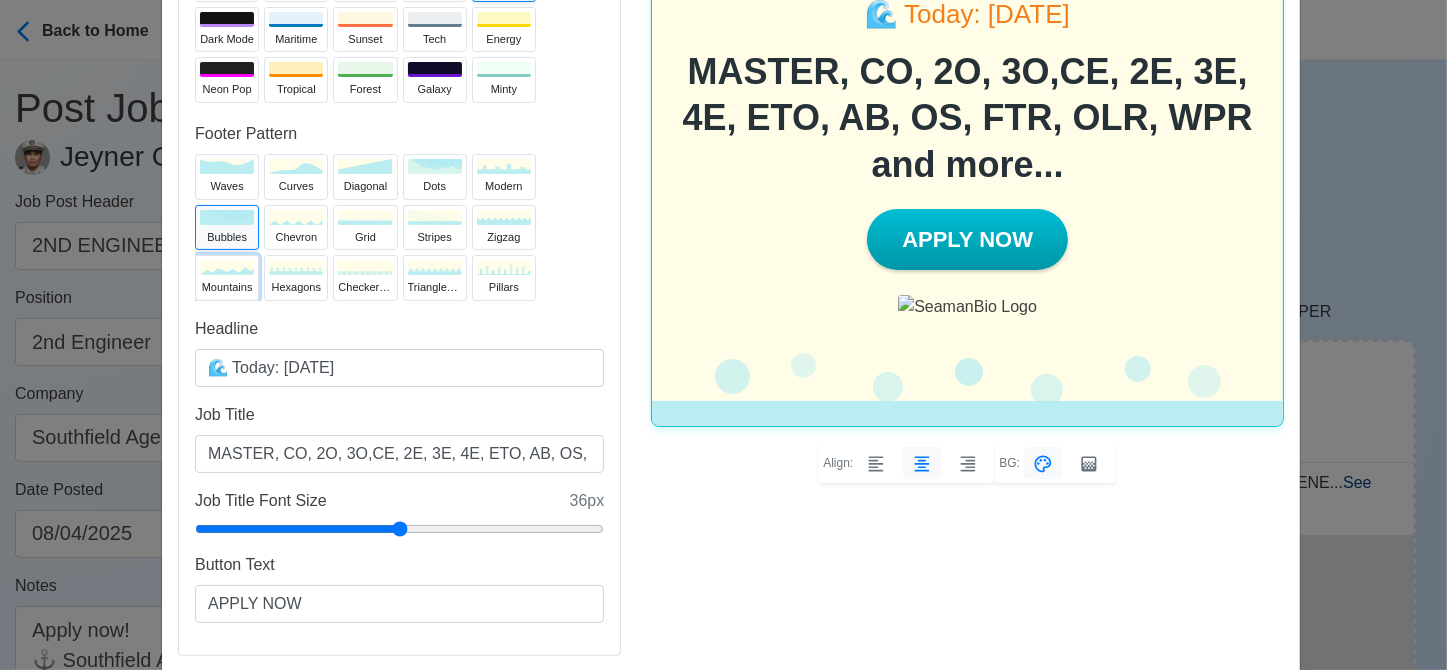 click on "mountains" at bounding box center [227, 287] 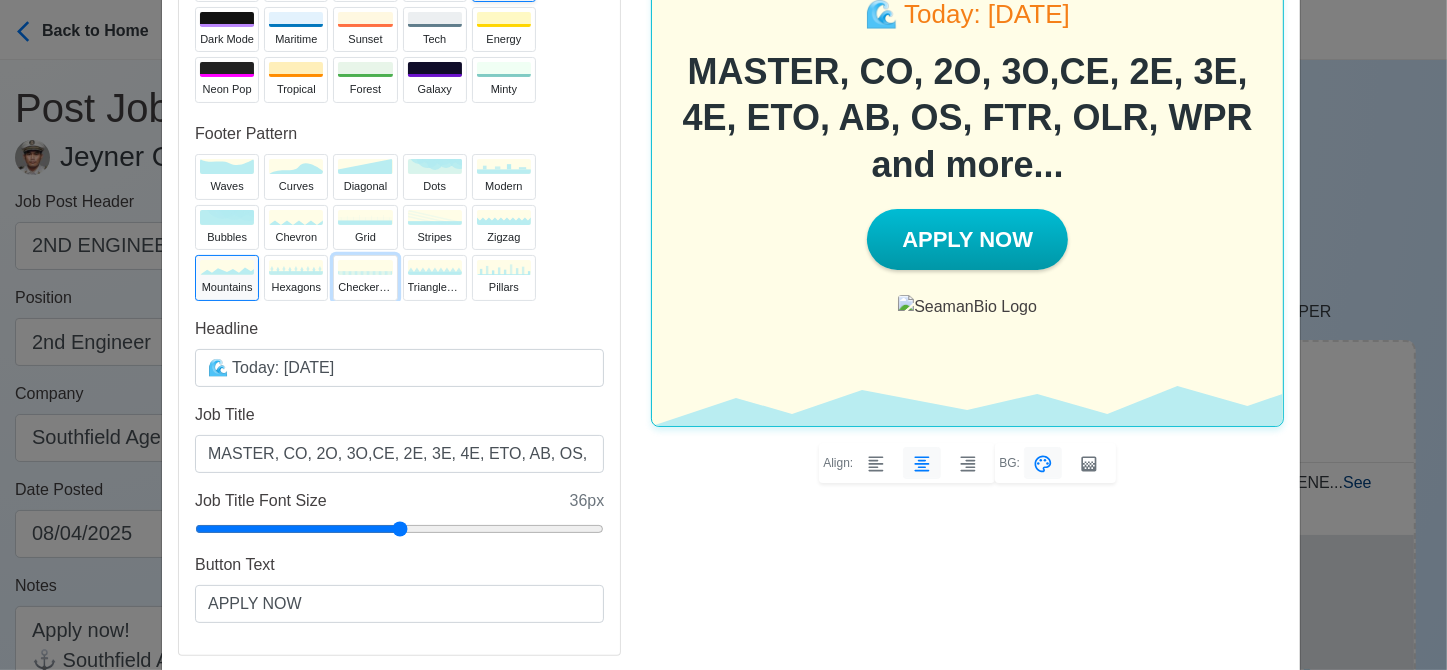 click on "checkerboard" at bounding box center (365, 287) 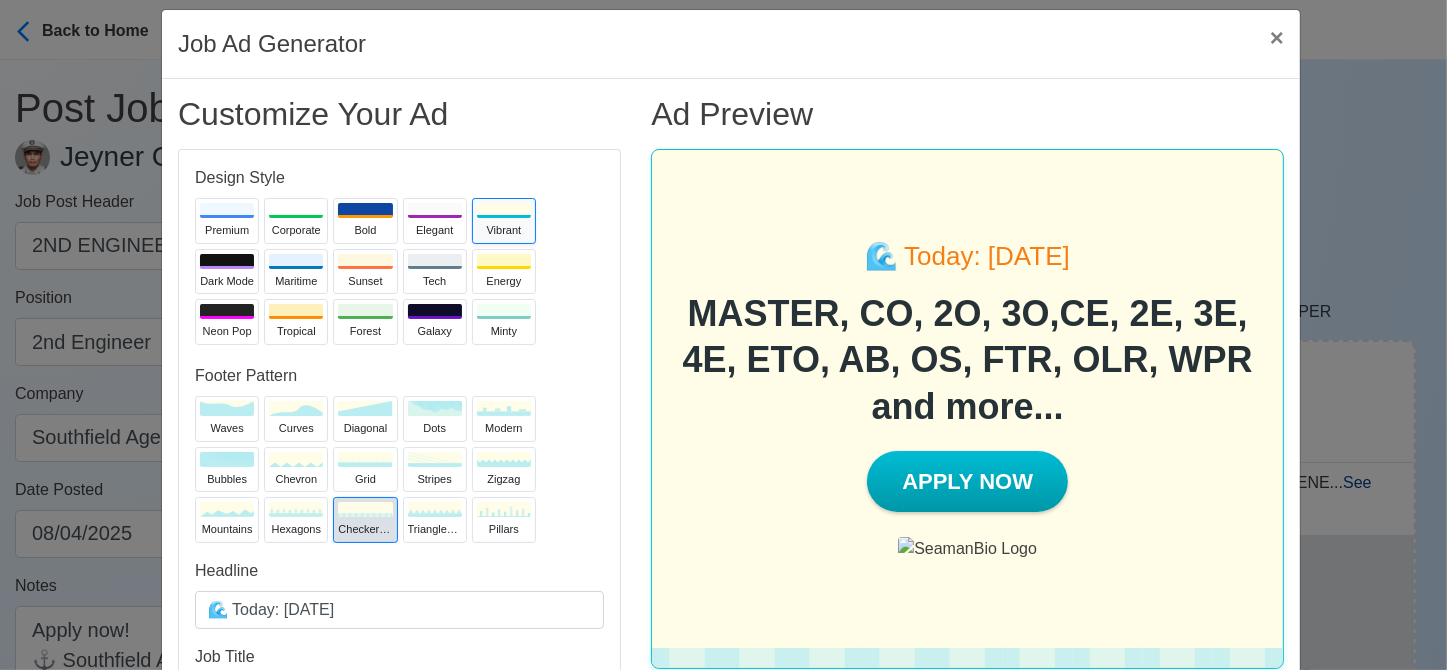 scroll, scrollTop: 2, scrollLeft: 0, axis: vertical 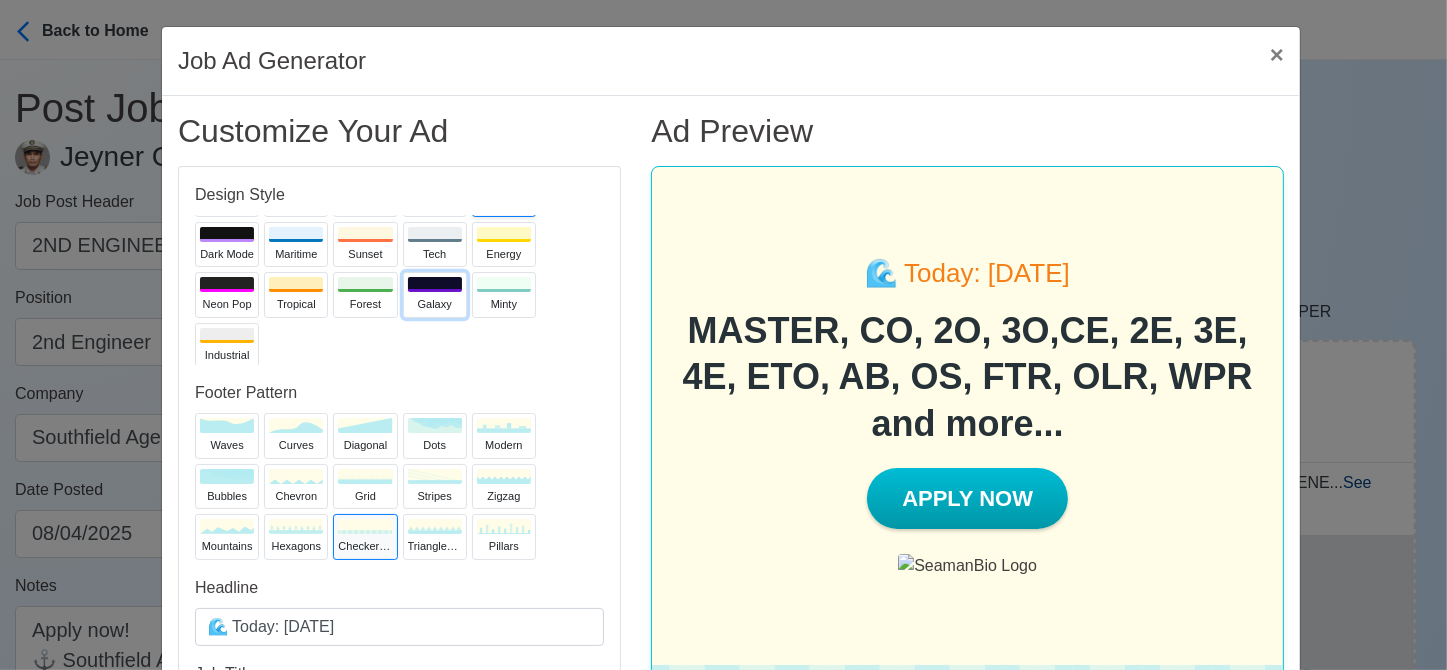 click on "Galaxy" at bounding box center [435, 304] 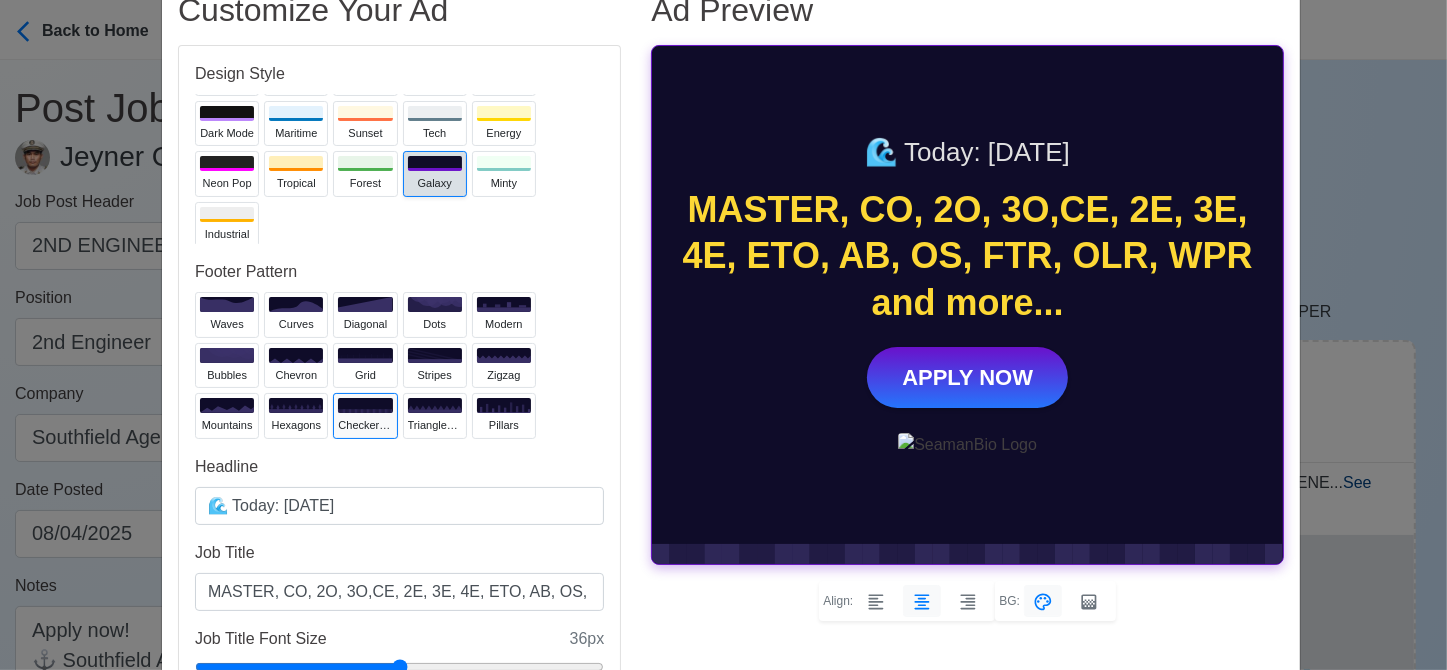 scroll, scrollTop: 118, scrollLeft: 0, axis: vertical 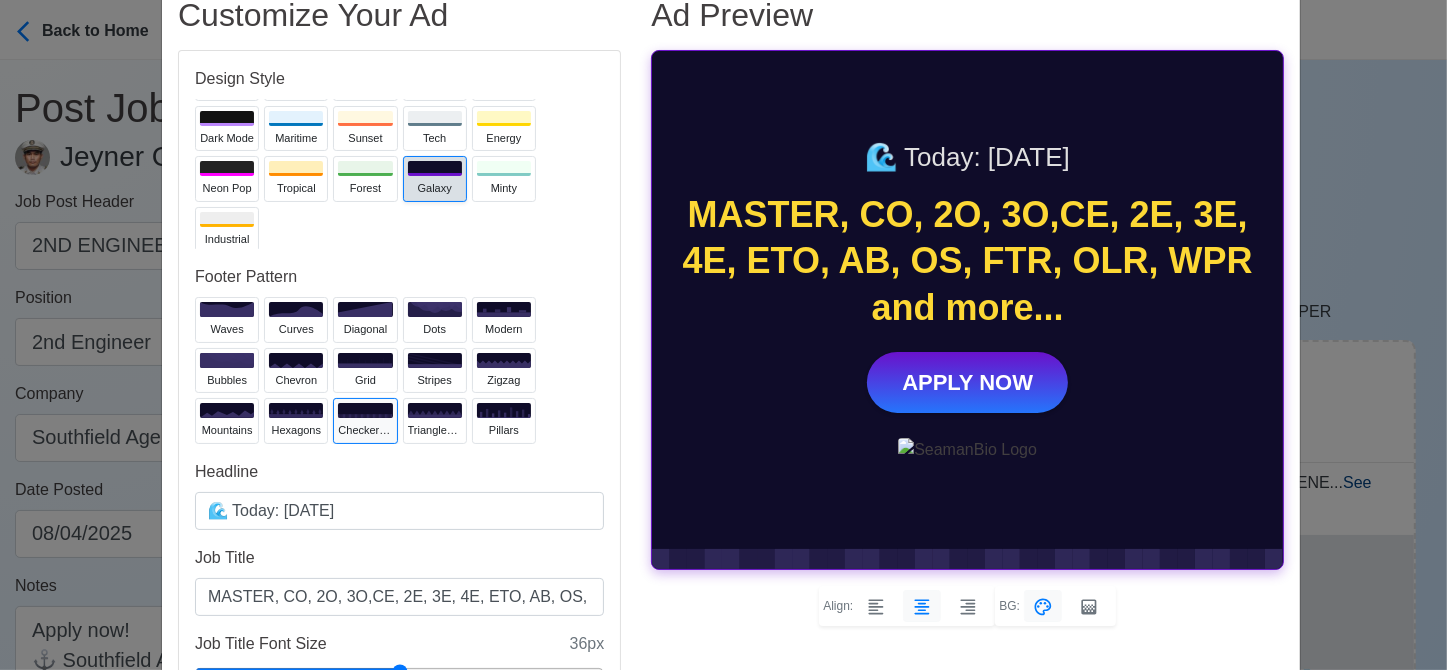 type 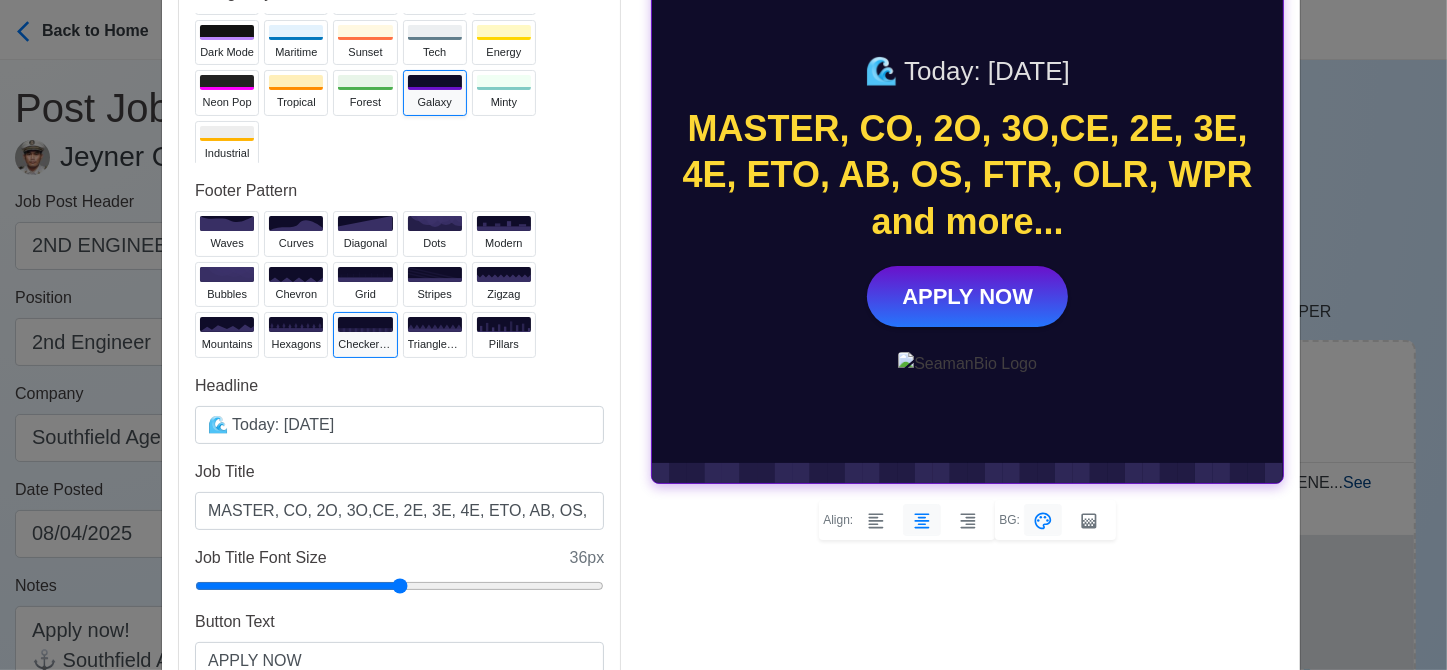 scroll, scrollTop: 208, scrollLeft: 0, axis: vertical 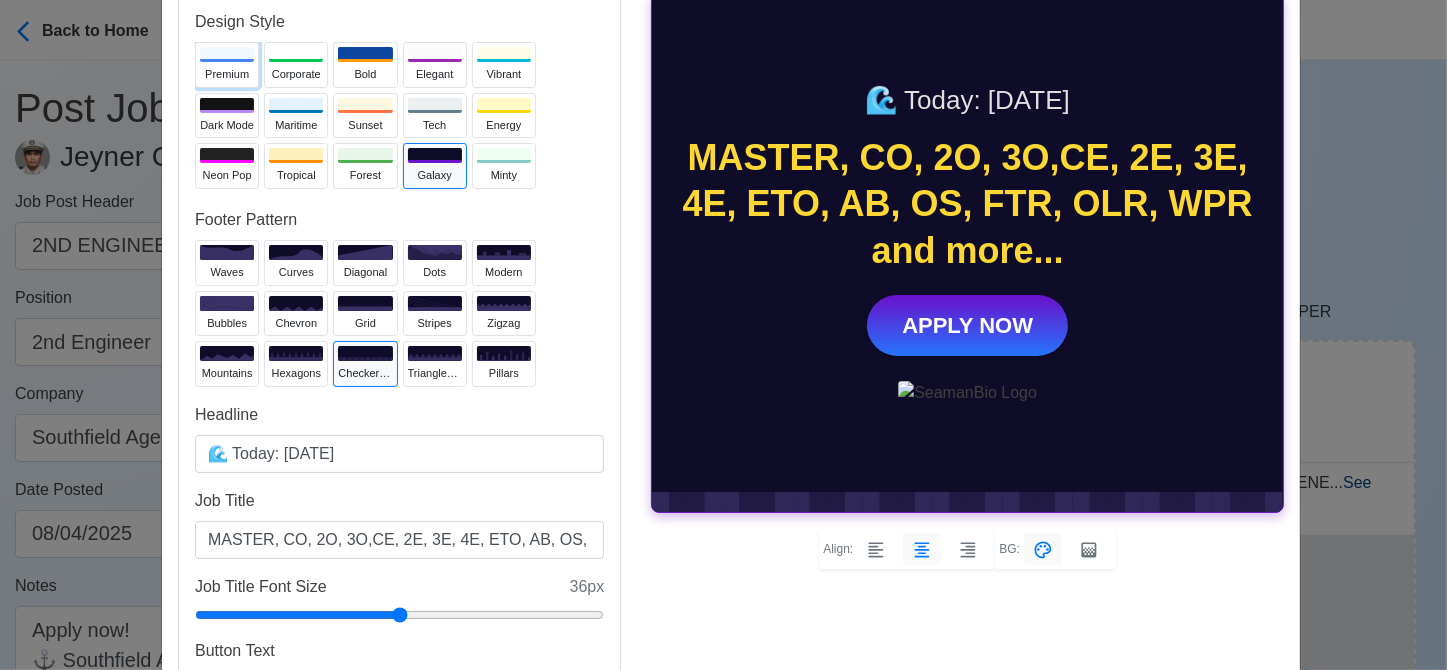 click on "Premium" at bounding box center (227, 74) 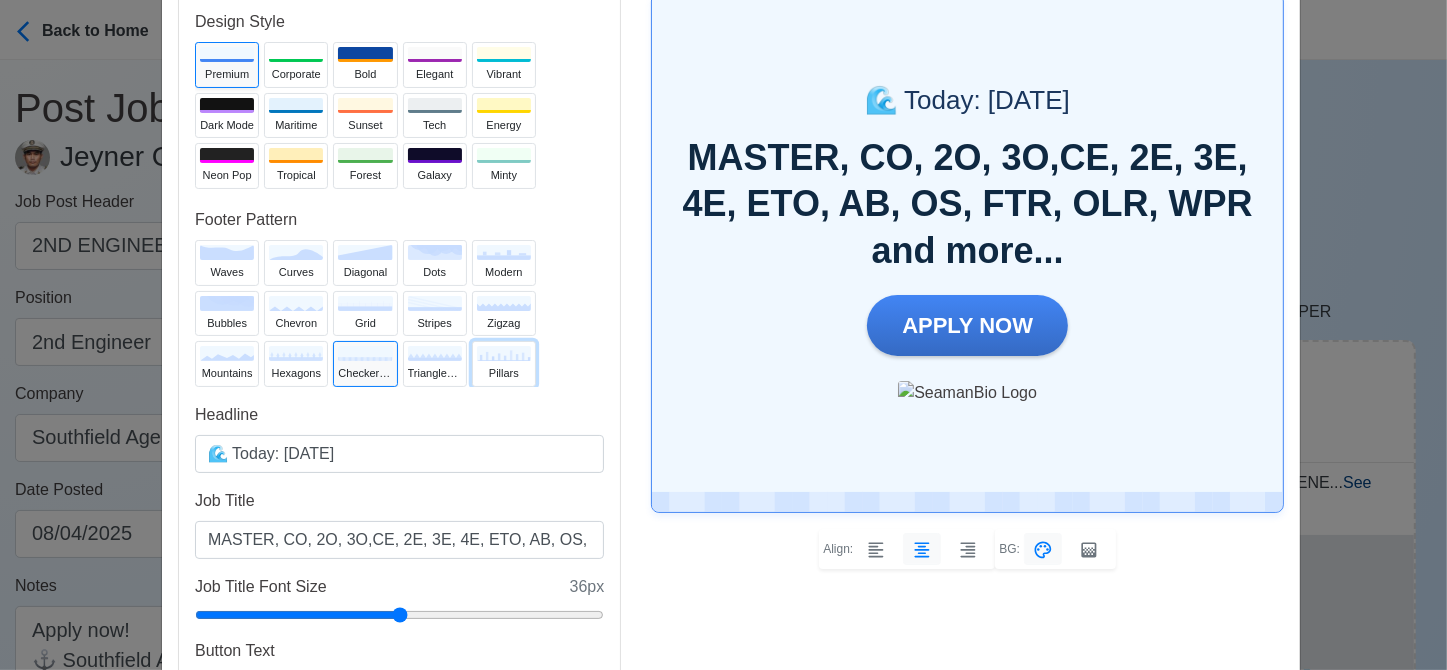click 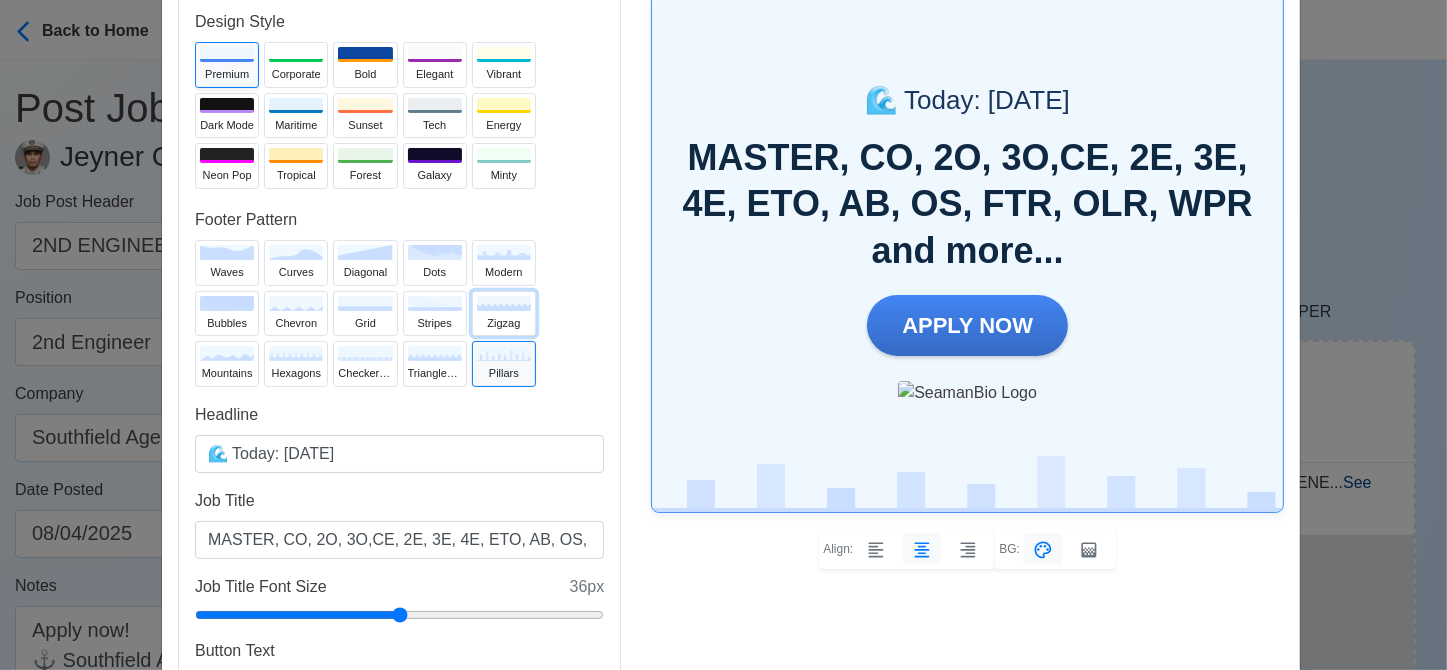 click on "zigzag" at bounding box center [504, 323] 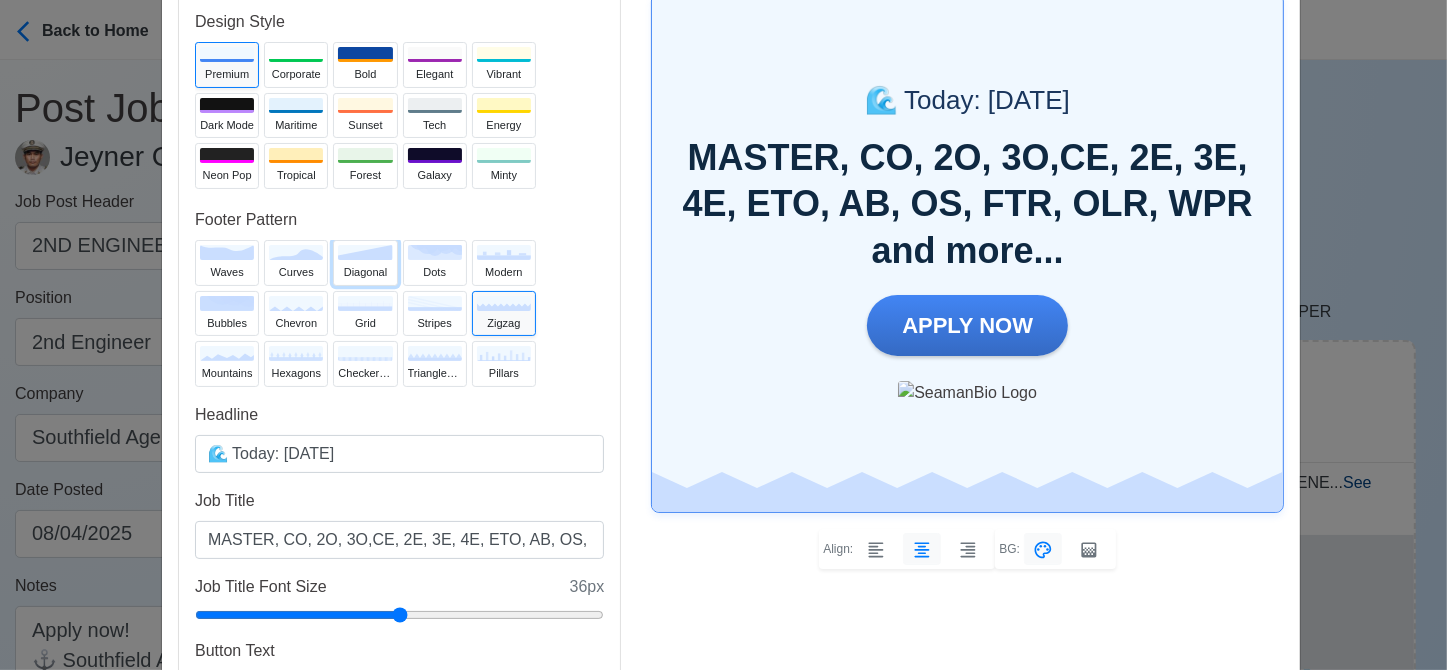 click on "diagonal" at bounding box center [365, 272] 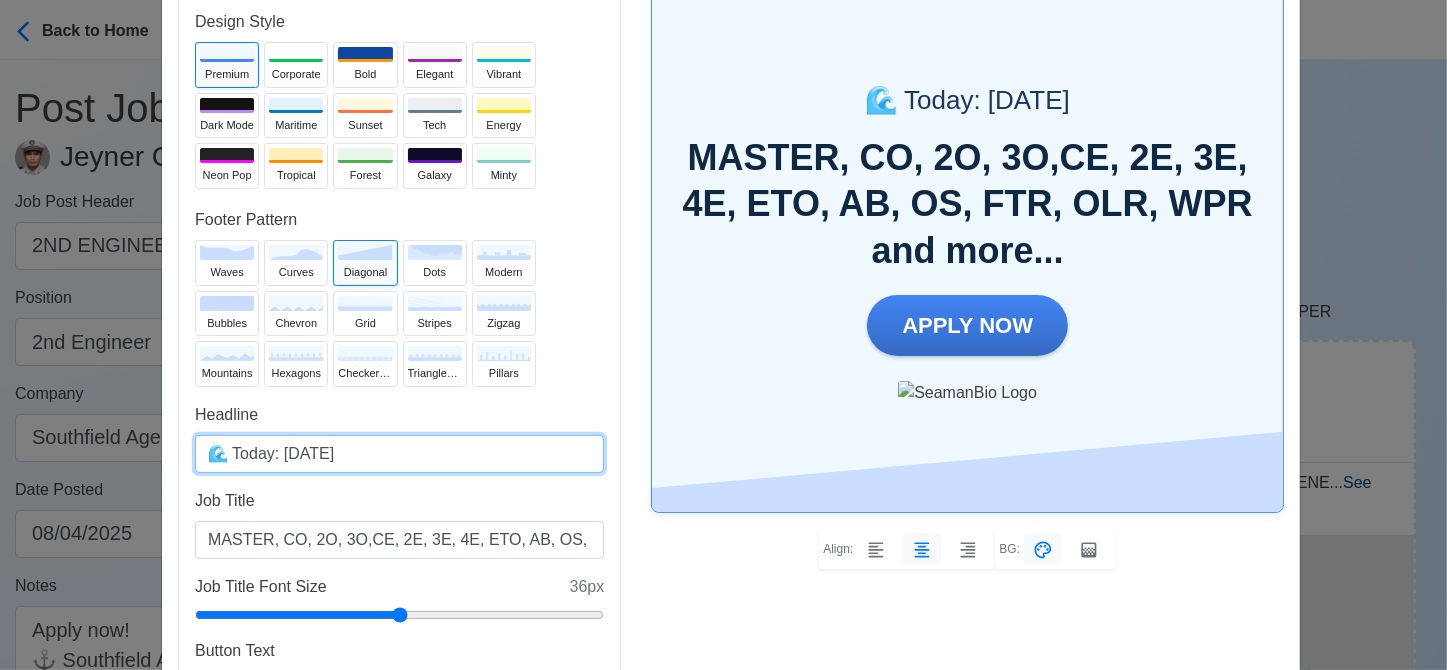click on "🌊 Today: Aug 6, 2025" at bounding box center [399, 454] 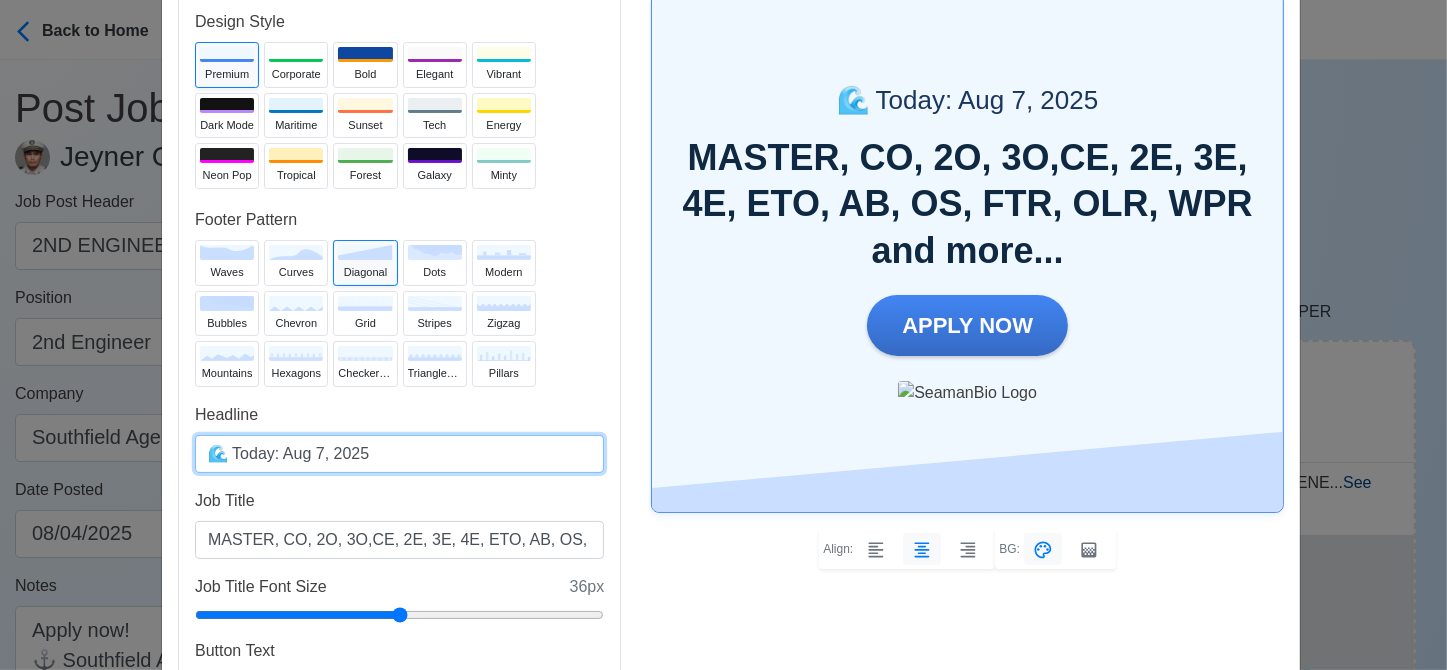 type on "🌊 Today: Aug 7, 2025" 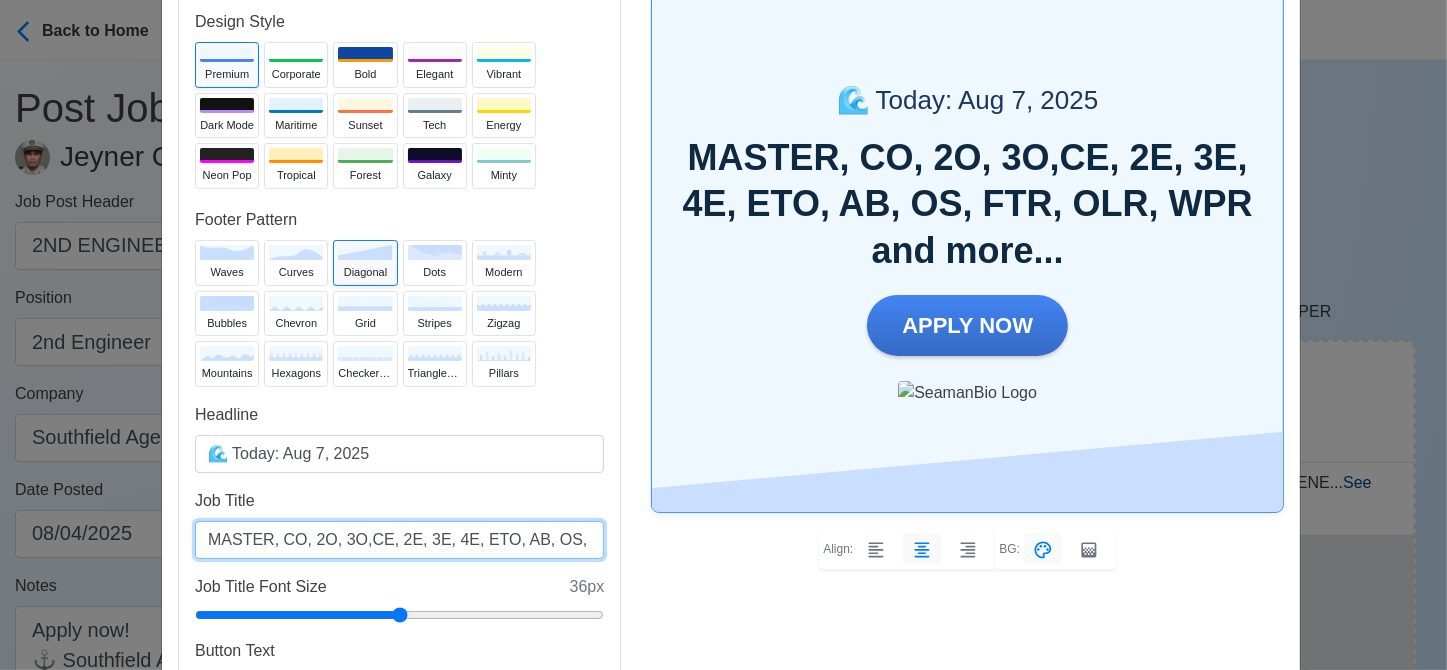 click on "MASTER, CO, 2O, 3O,CE, 2E, 3E, 4E, ETO, AB, OS, FTR, OLR, WPR and more..." at bounding box center (399, 540) 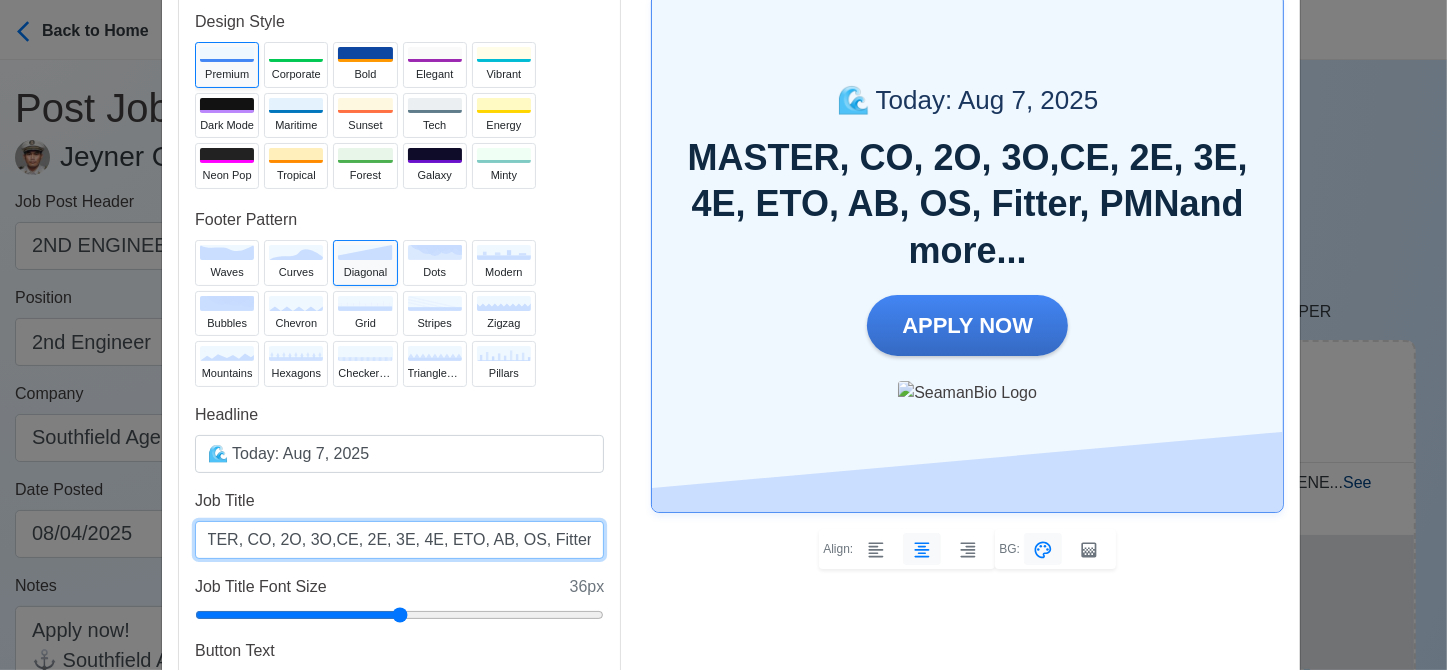 scroll, scrollTop: 0, scrollLeft: 41, axis: horizontal 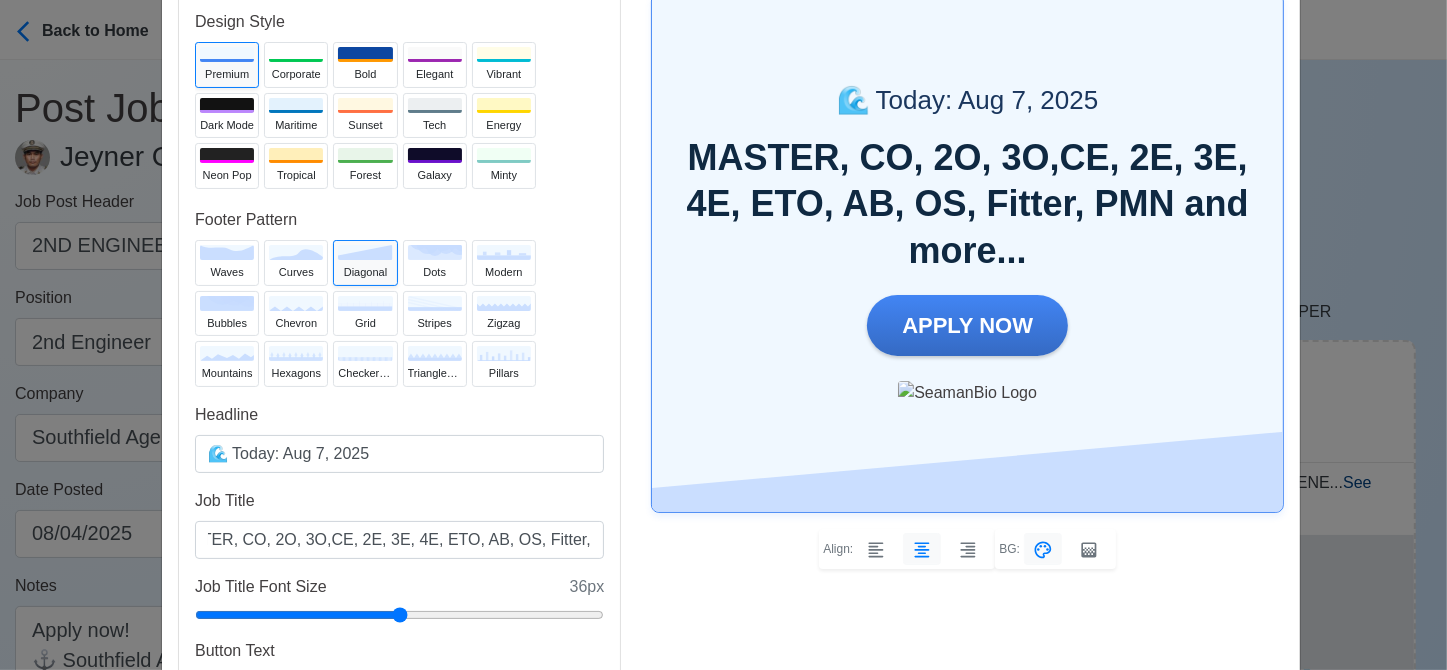 click on "MASTER, CO, 2O, 3O,CE, 2E, 3E, 4E, ETO, AB, OS, Fitter, PMN and more..." at bounding box center [967, 205] 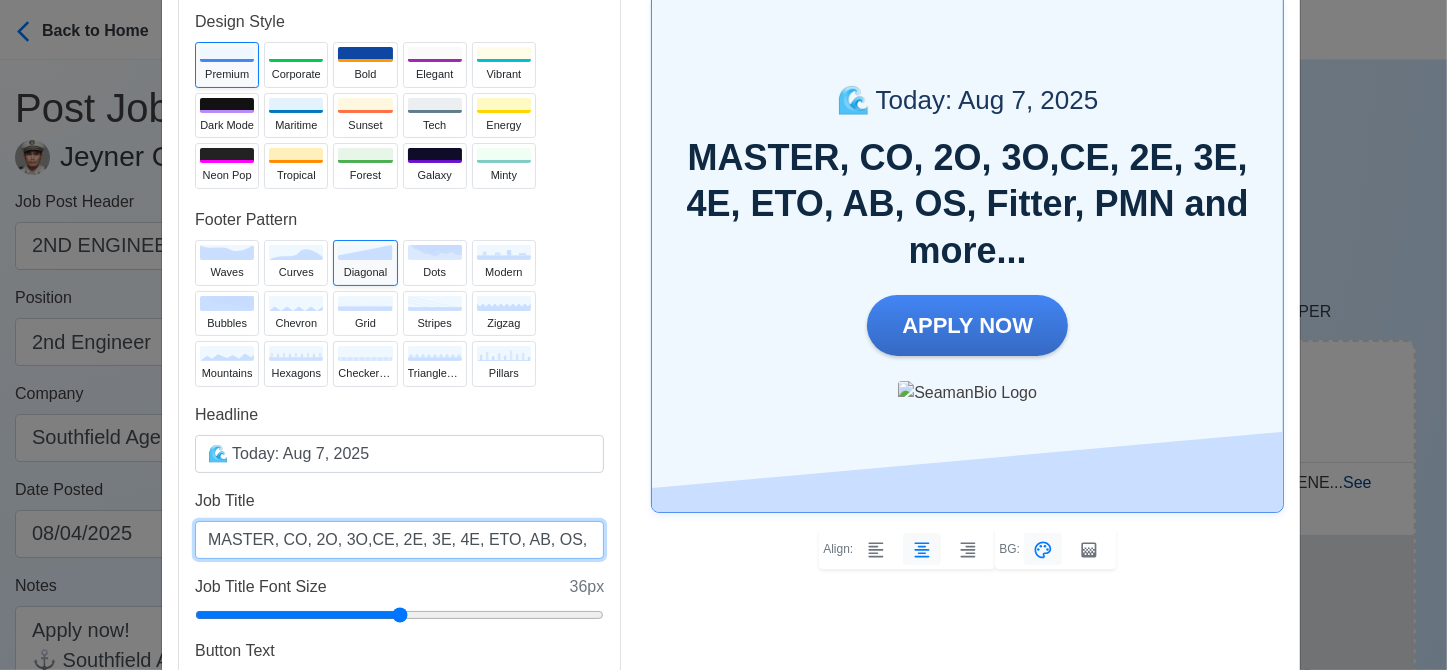 click on "MASTER, CO, 2O, 3O,CE, 2E, 3E, 4E, ETO, AB, OS, Fitter, PMN and more..." at bounding box center [399, 540] 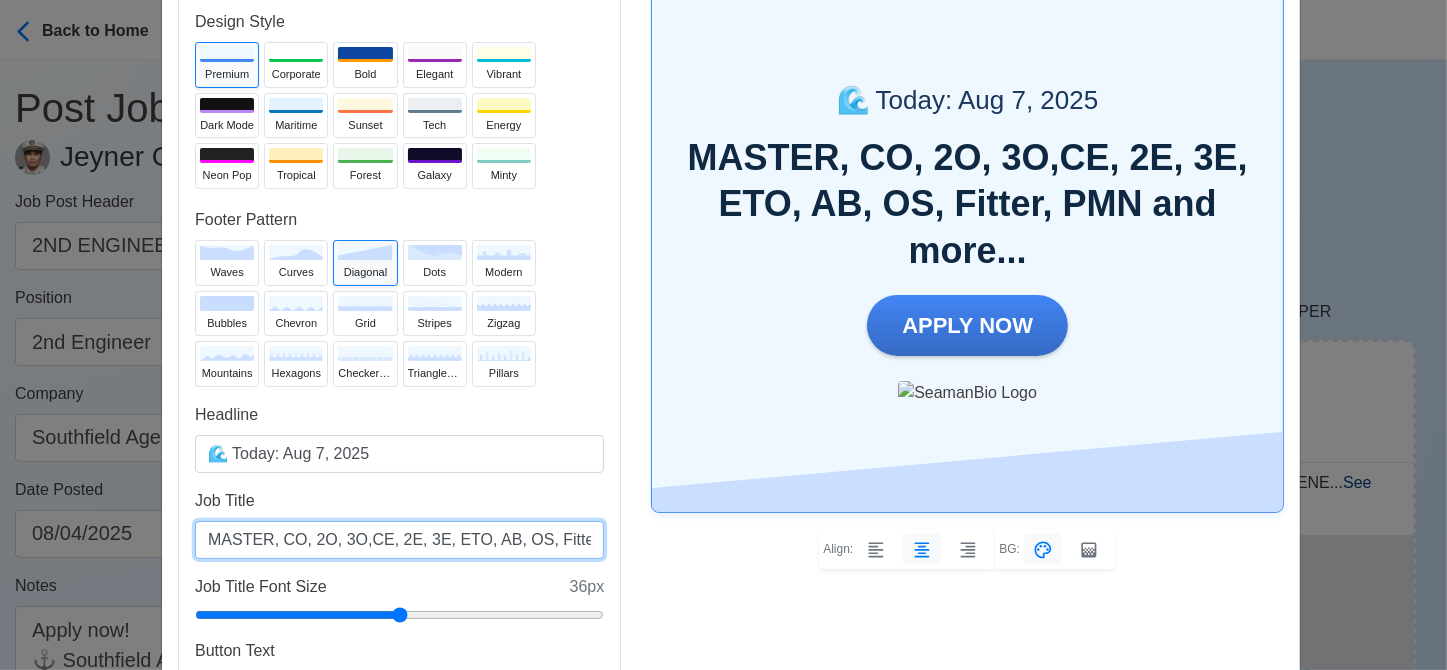 click on "MASTER, CO, 2O, 3O,CE, 2E, 3E, ETO, AB, OS, Fitter, PMN and more..." at bounding box center [399, 540] 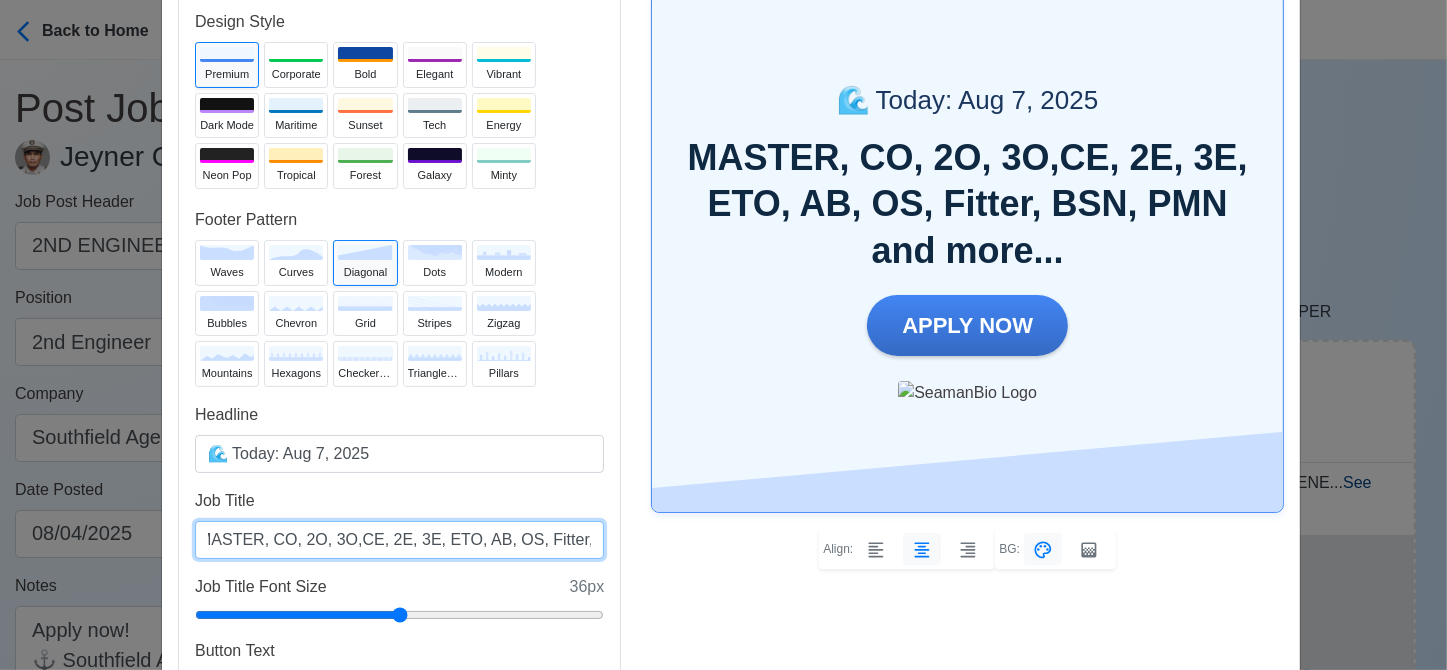 scroll, scrollTop: 0, scrollLeft: 14, axis: horizontal 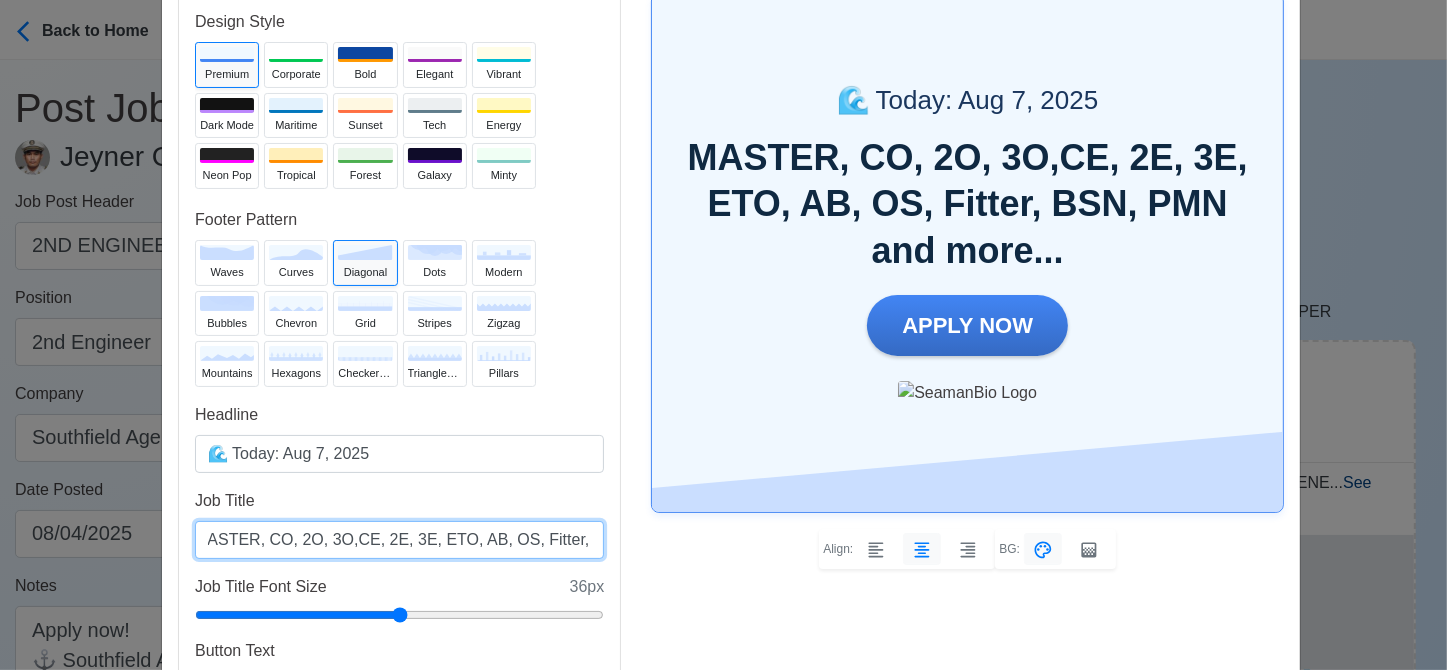 type on "MASTER, CO, 2O, 3O,CE, 2E, 3E, ETO, AB, OS, Fitter, BSN, PMN and more..." 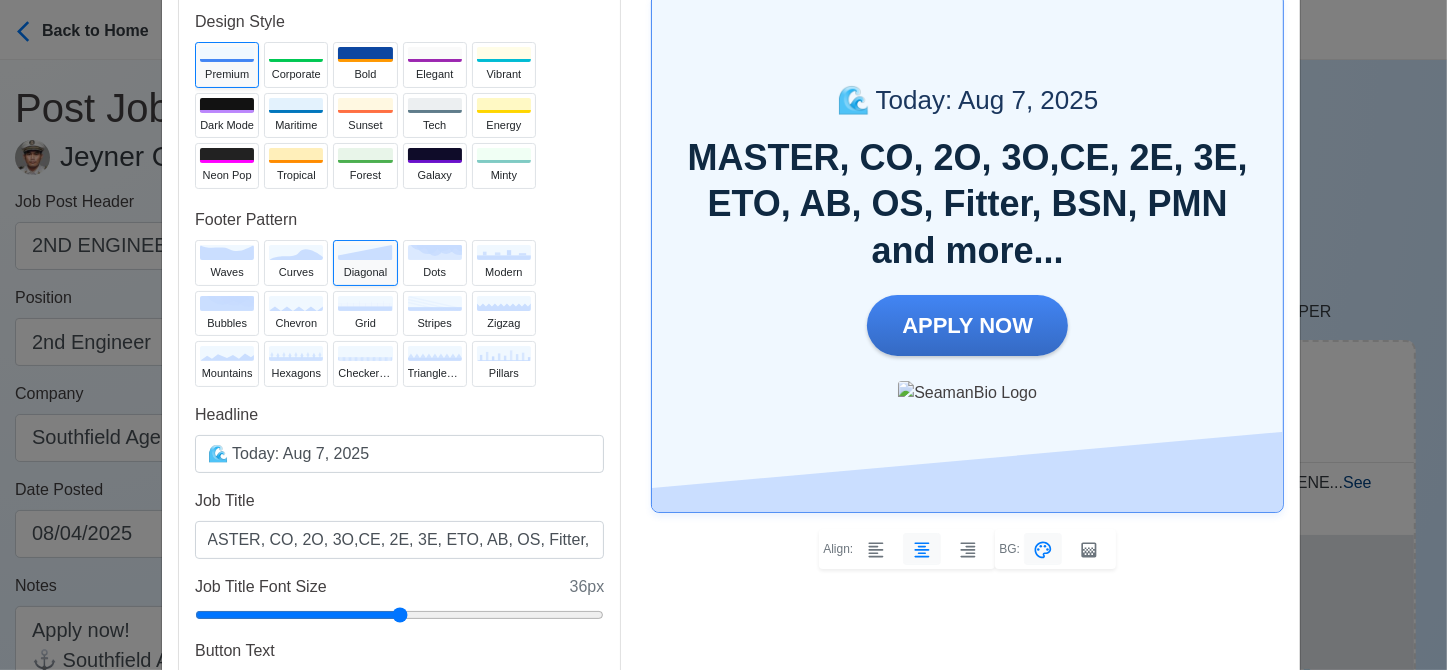 scroll, scrollTop: 0, scrollLeft: 0, axis: both 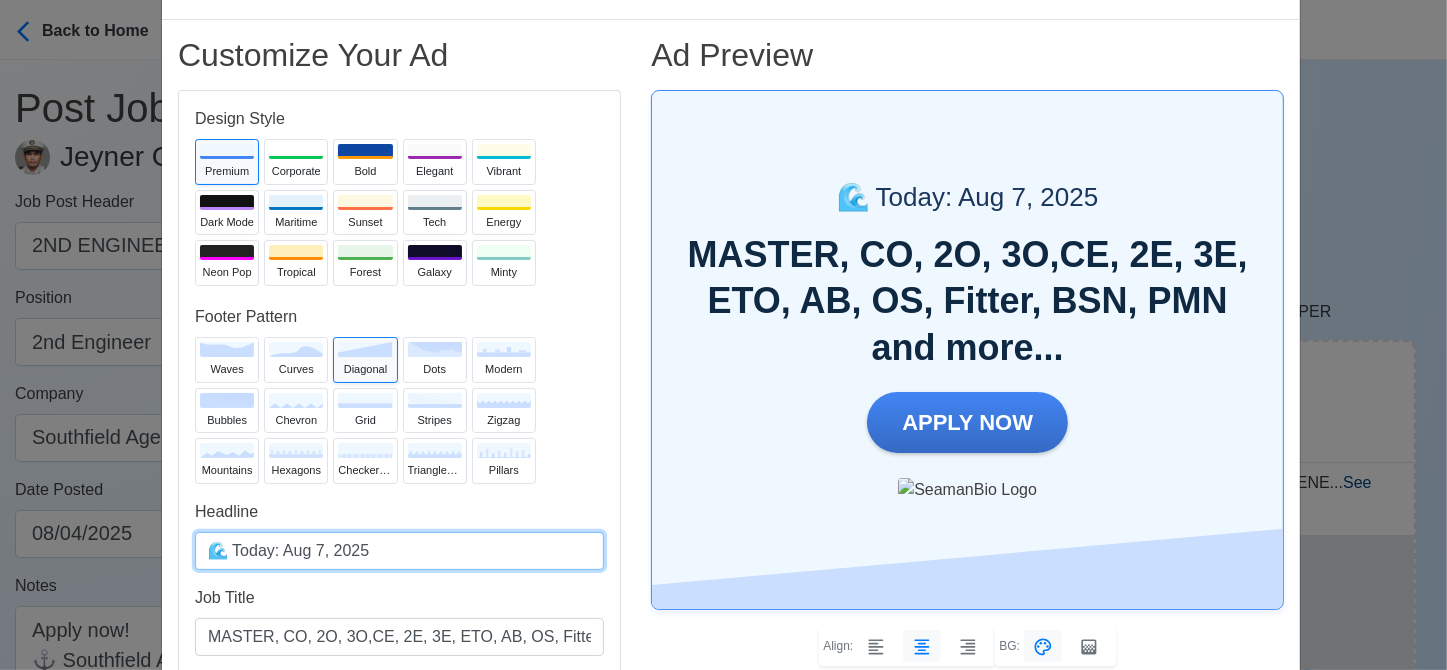 click on "🌊 Today: Aug 7, 2025" at bounding box center (399, 551) 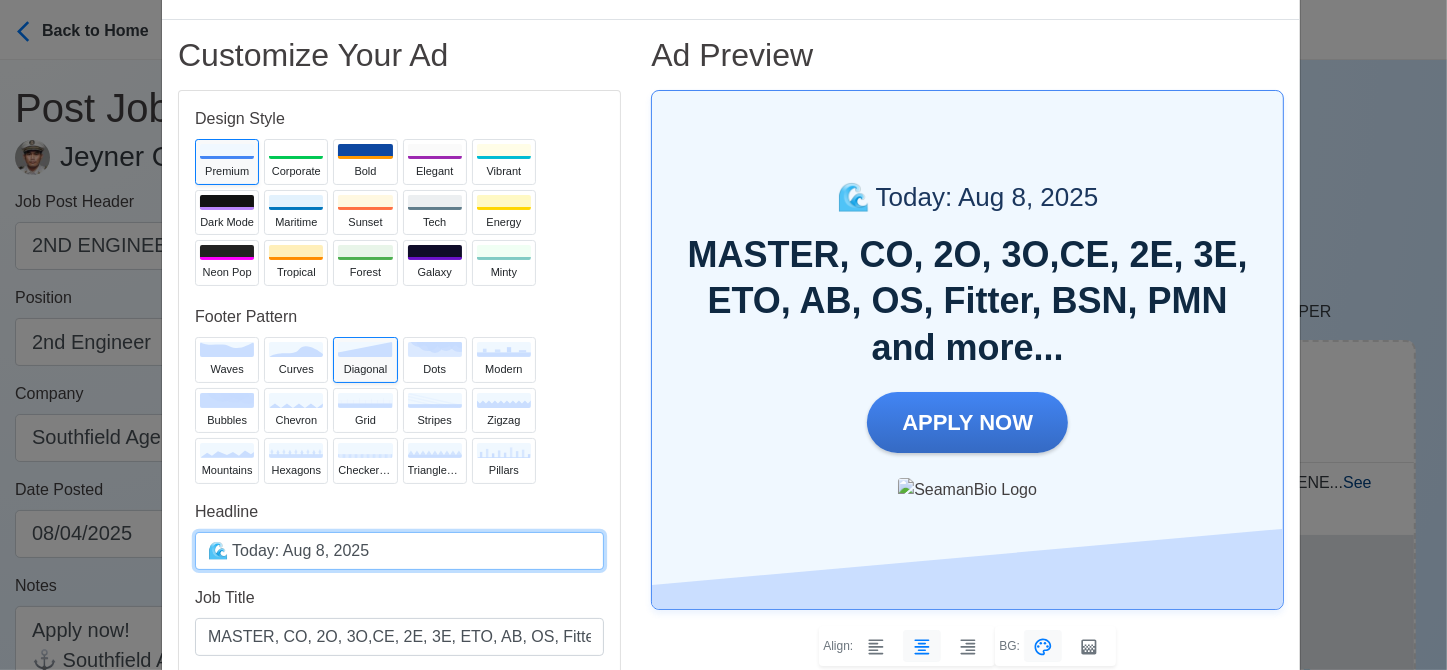 type on "🌊 Today: Aug 8, 2025" 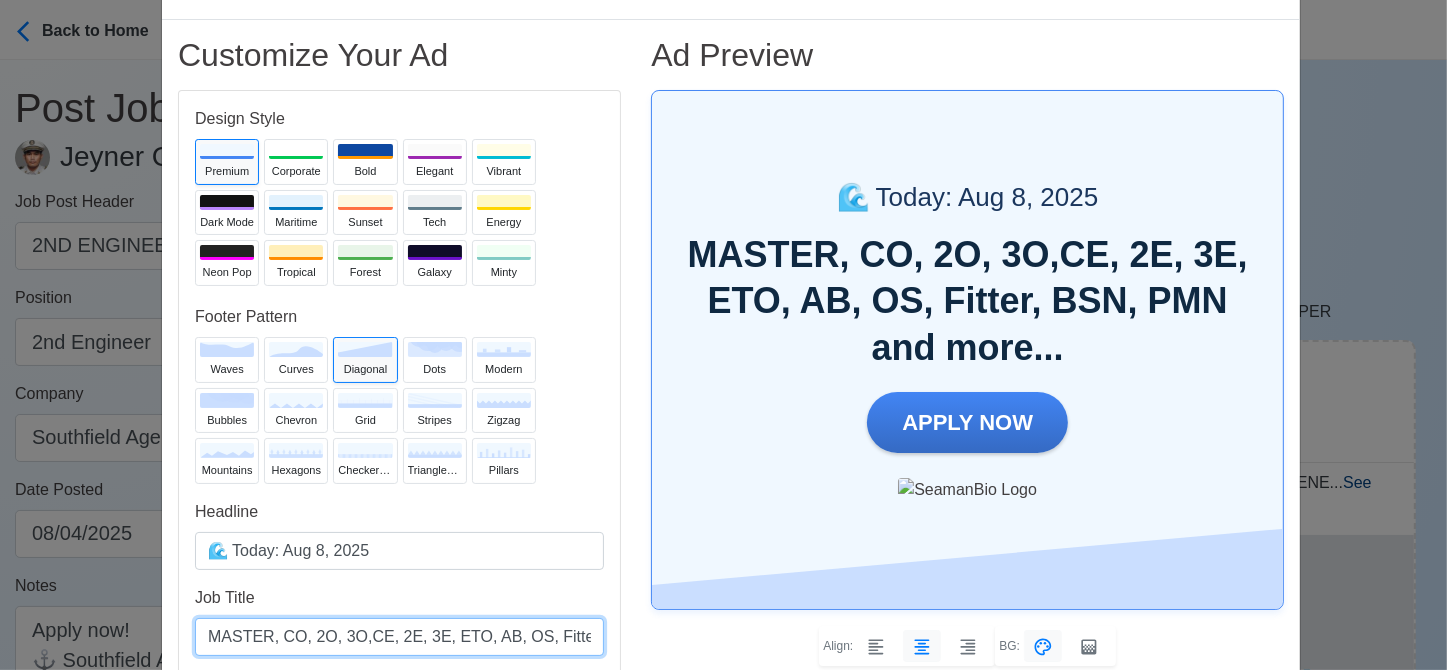 click on "MASTER, CO, 2O, 3O,CE, 2E, 3E, ETO, AB, OS, Fitter, BSN, PMN and more..." at bounding box center [399, 637] 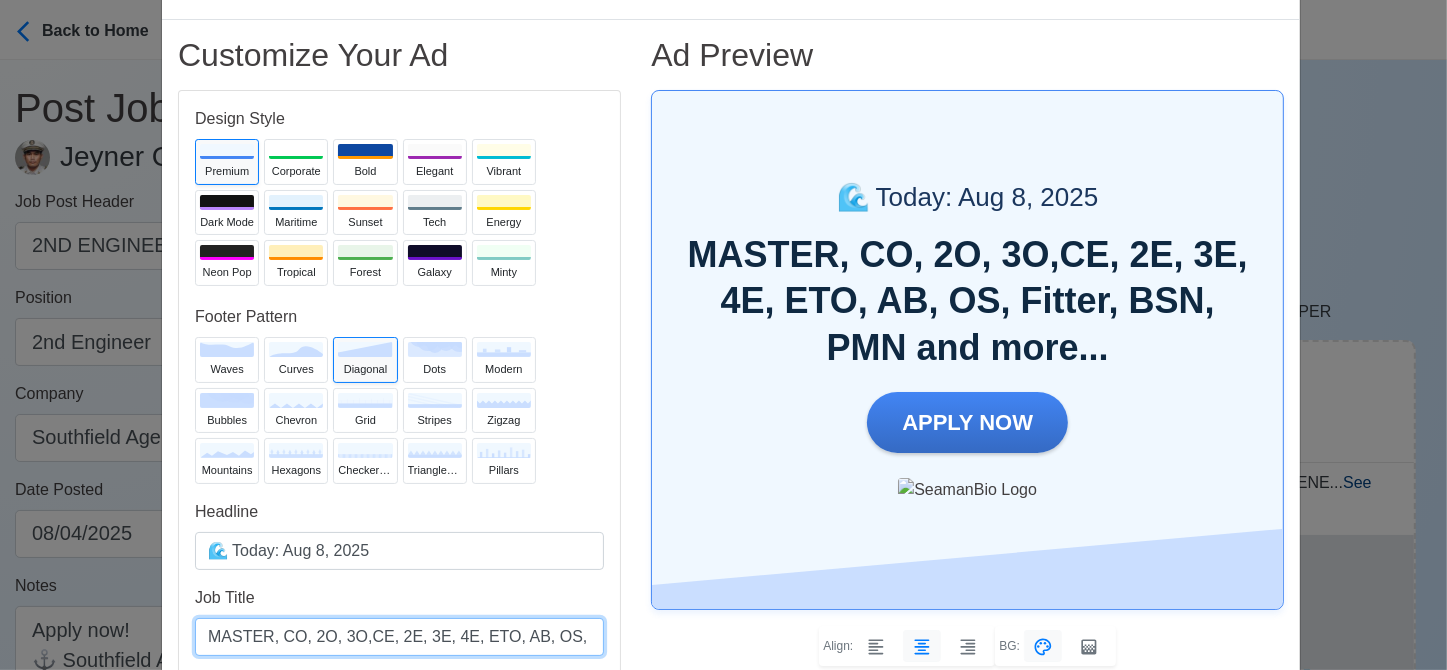 drag, startPoint x: 533, startPoint y: 636, endPoint x: 485, endPoint y: 635, distance: 48.010414 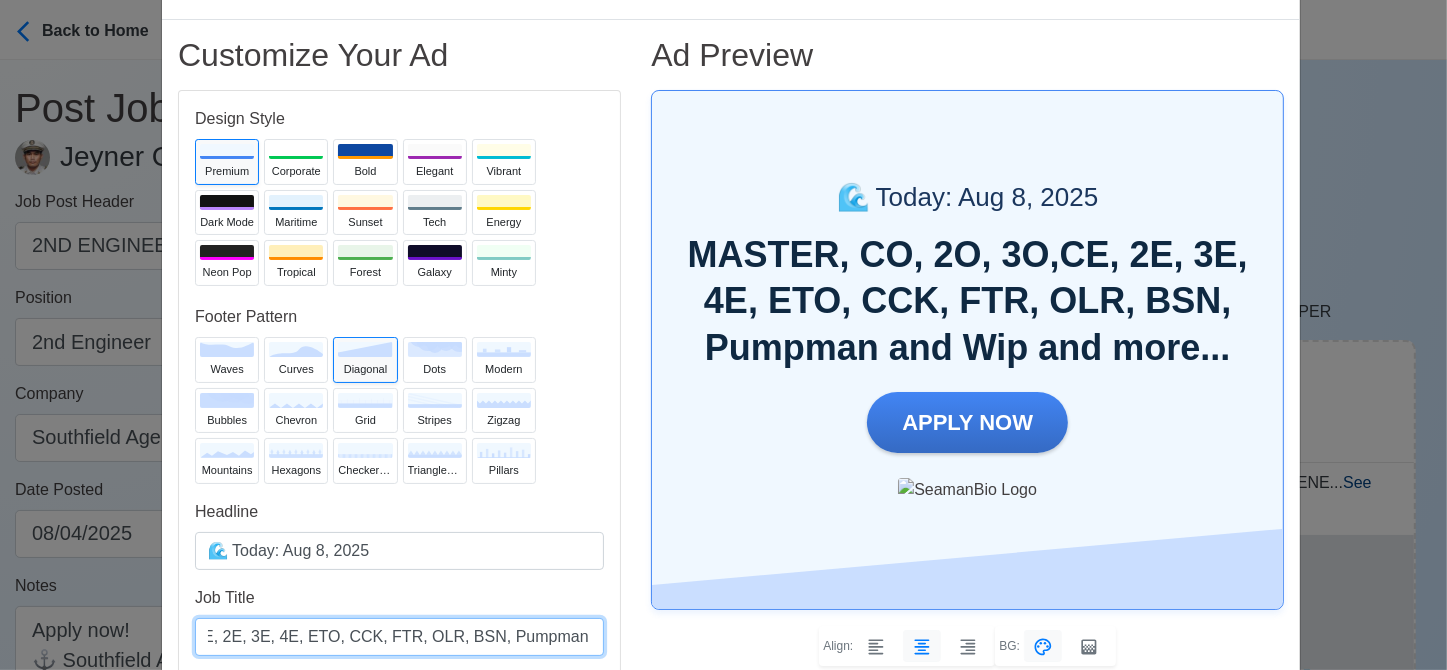 scroll, scrollTop: 0, scrollLeft: 196, axis: horizontal 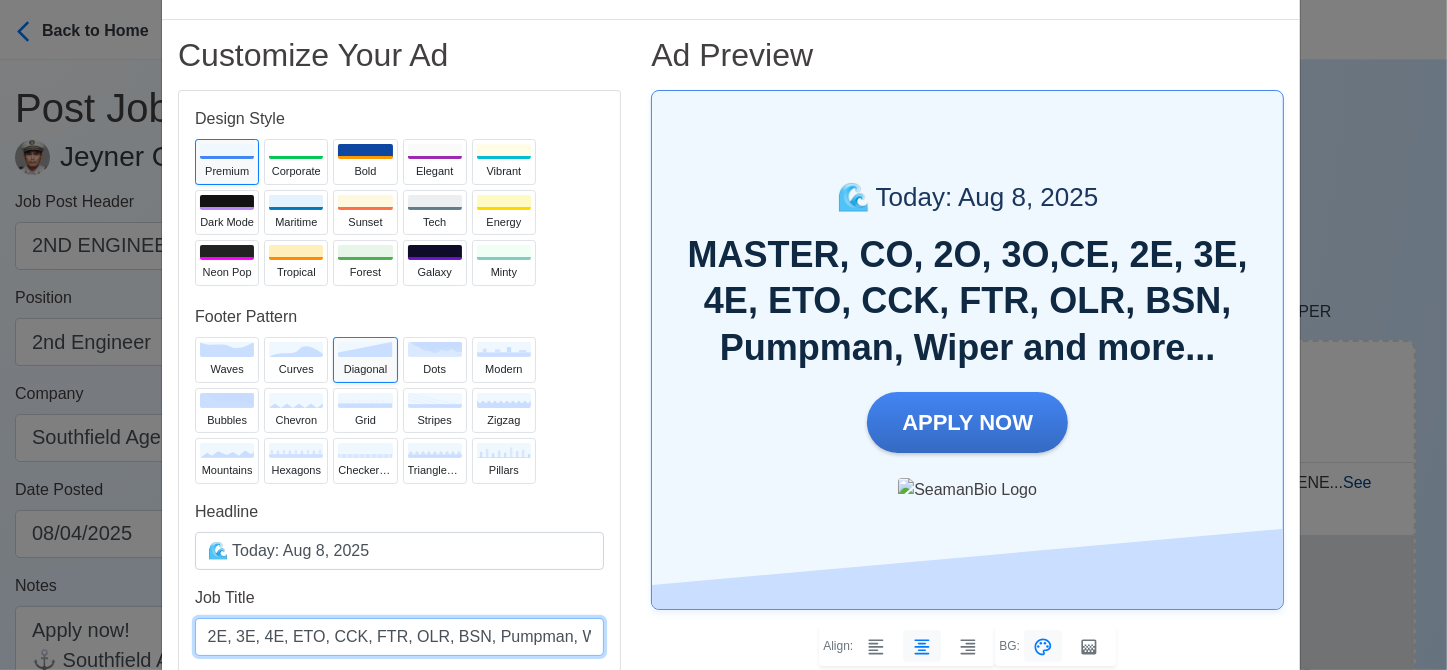 type on "MASTER, CO, 2O, 3O,CE, 2E, 3E, 4E, ETO, CCK, FTR, OLR, BSN, Pumpman, Wiper and more..." 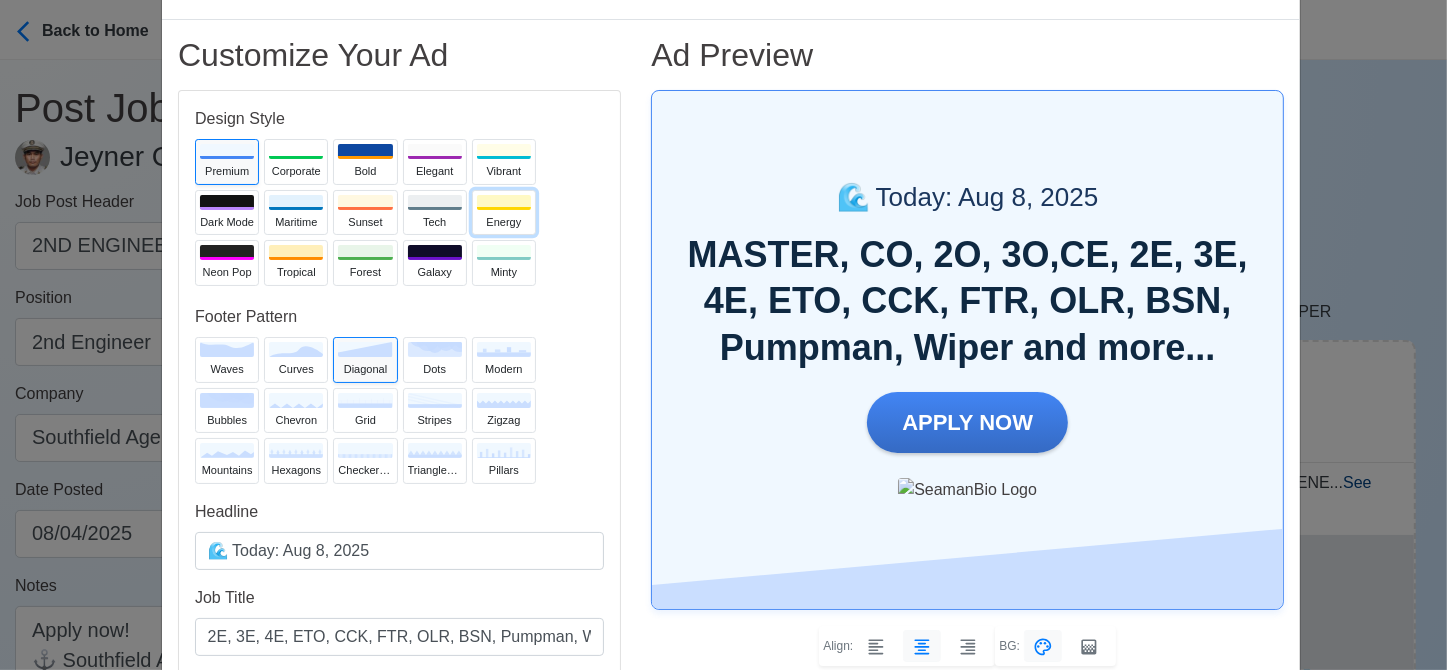 scroll, scrollTop: 0, scrollLeft: 0, axis: both 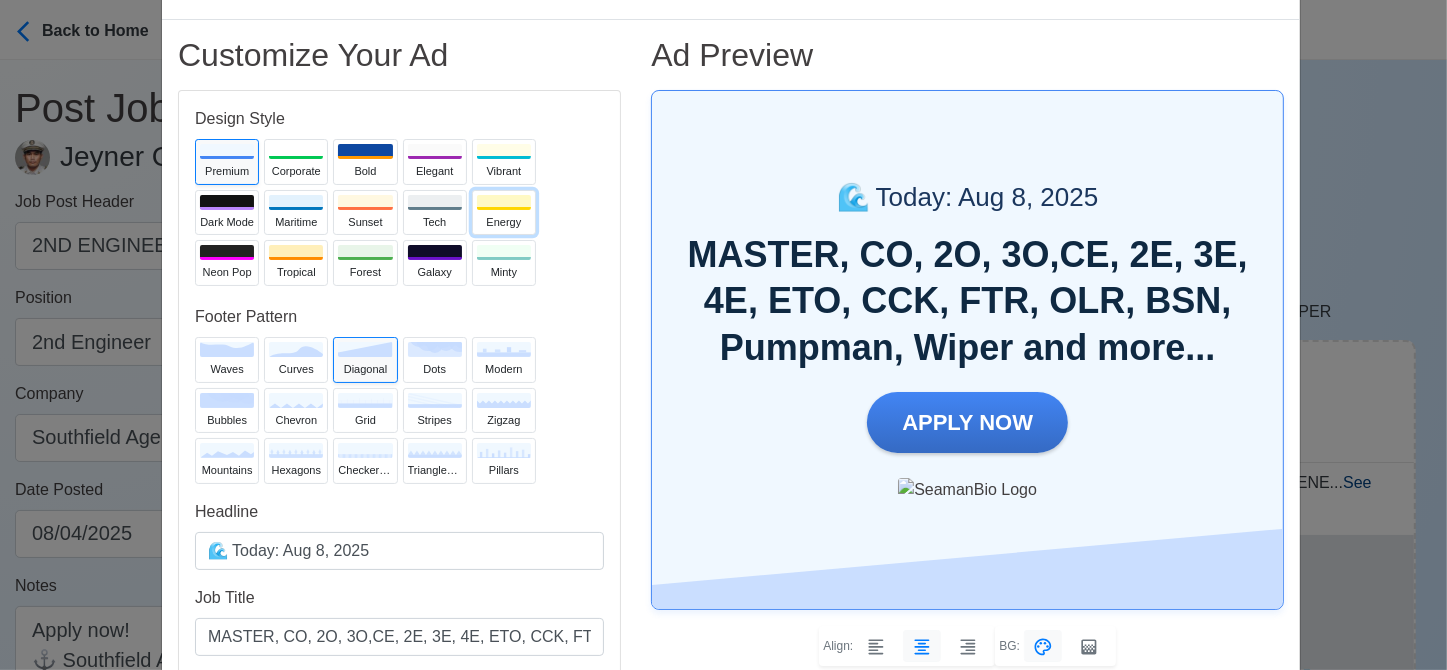 click on "Energy" at bounding box center [504, 213] 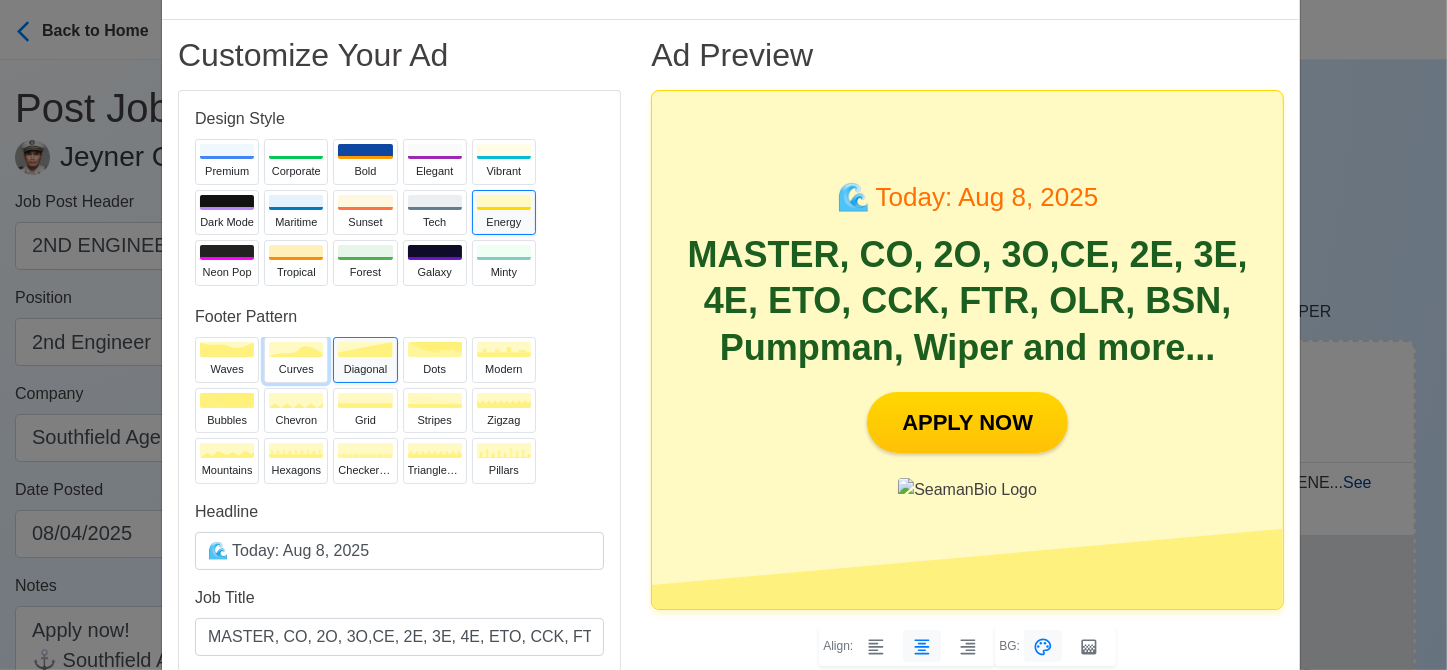 click on "curves" at bounding box center [296, 369] 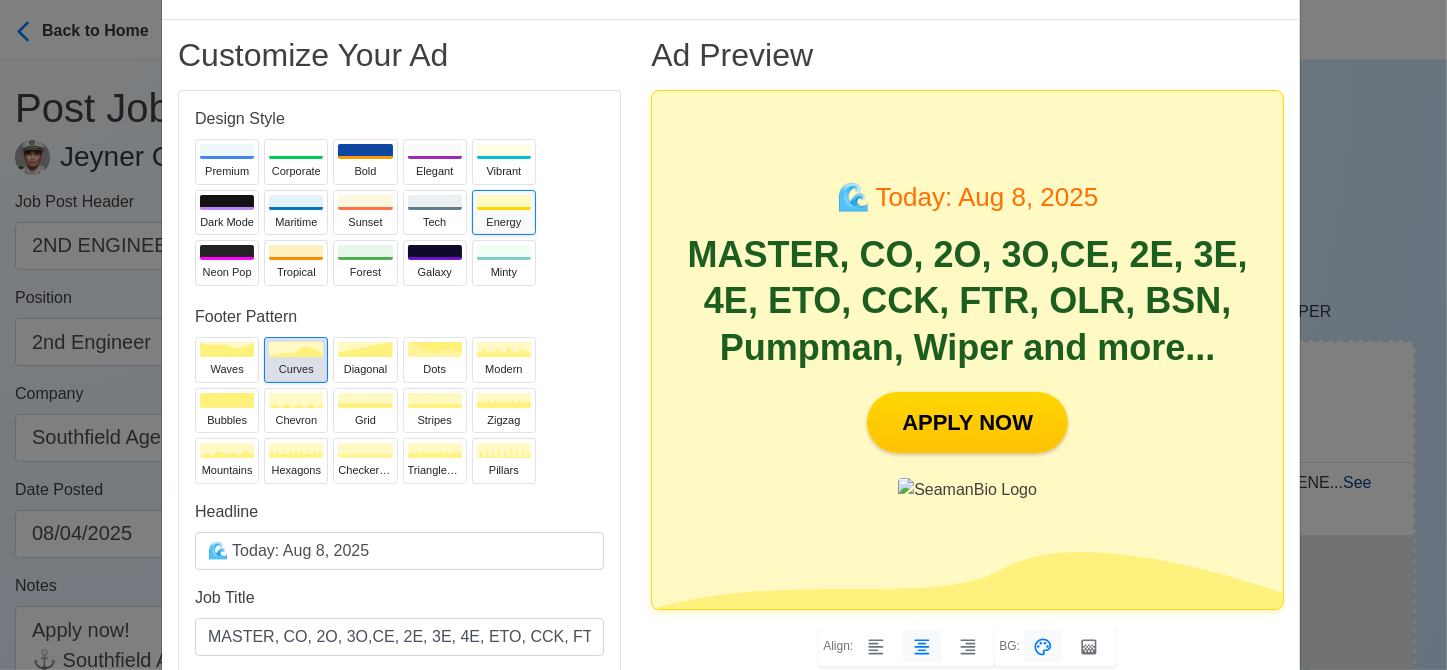type 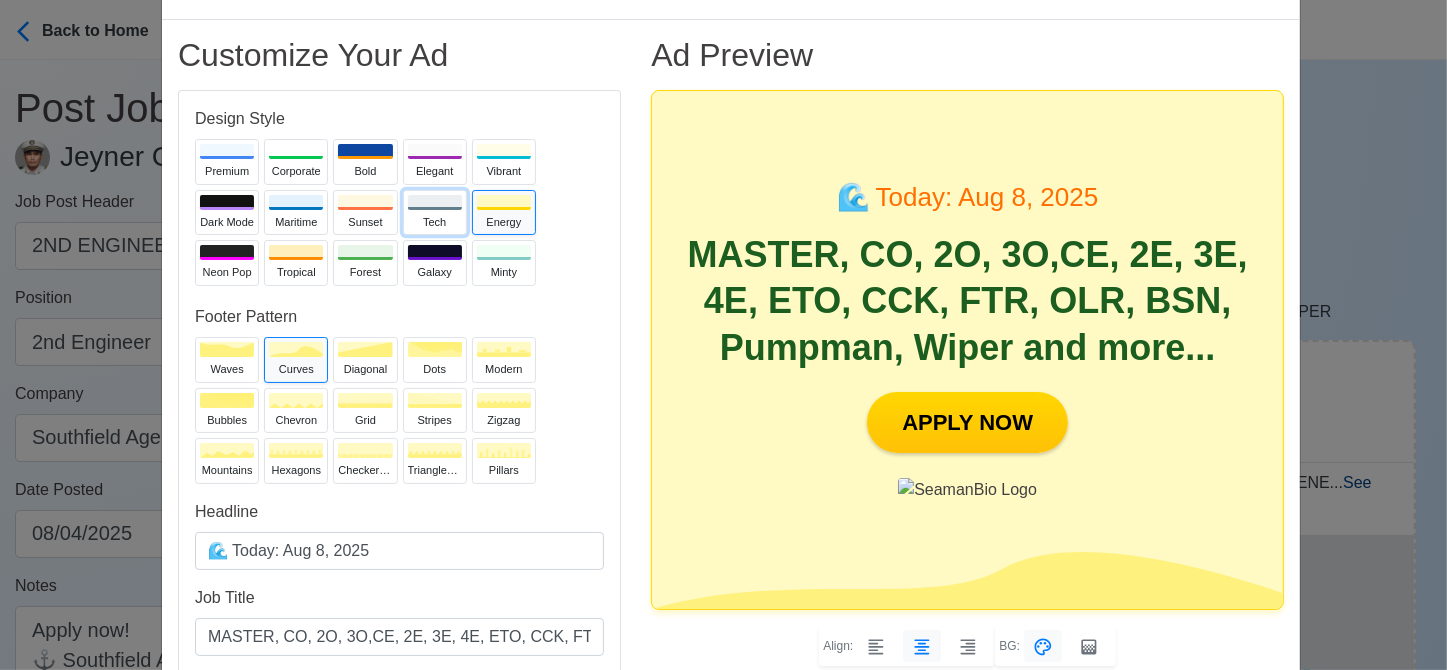 click on "Tech" at bounding box center [435, 213] 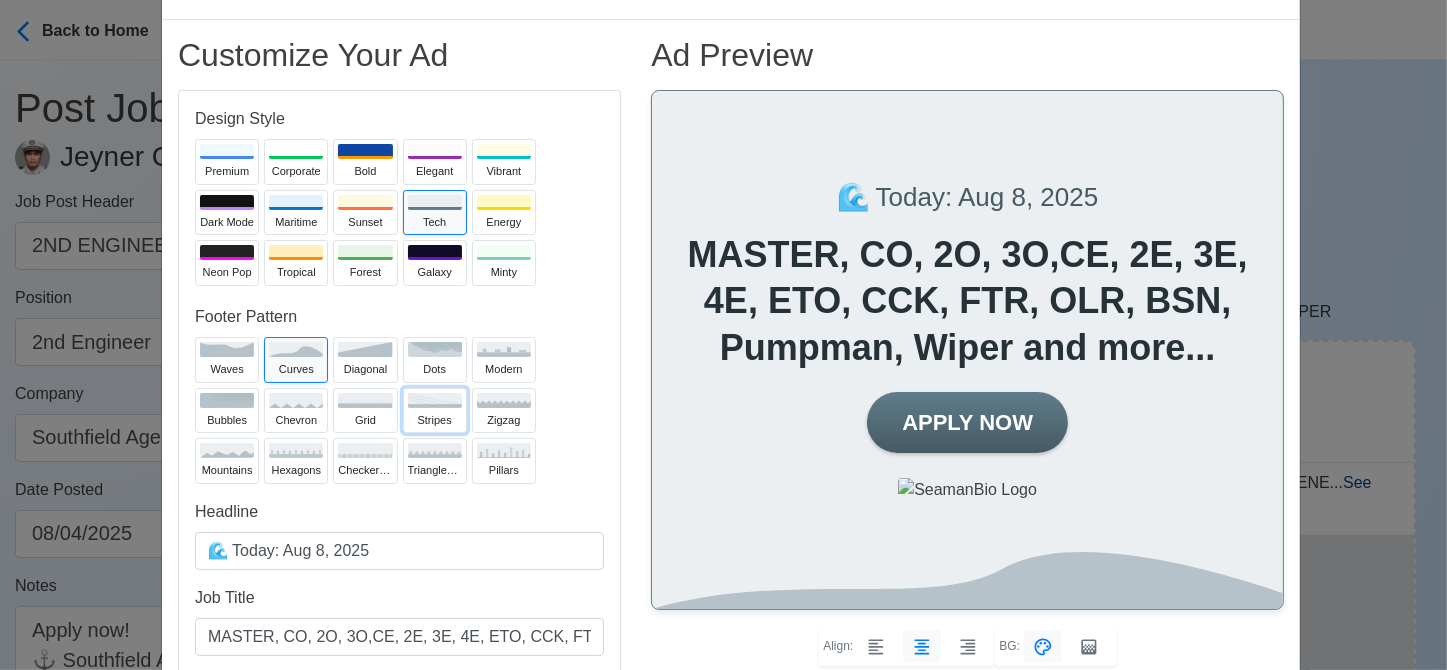 click on "stripes" at bounding box center [435, 420] 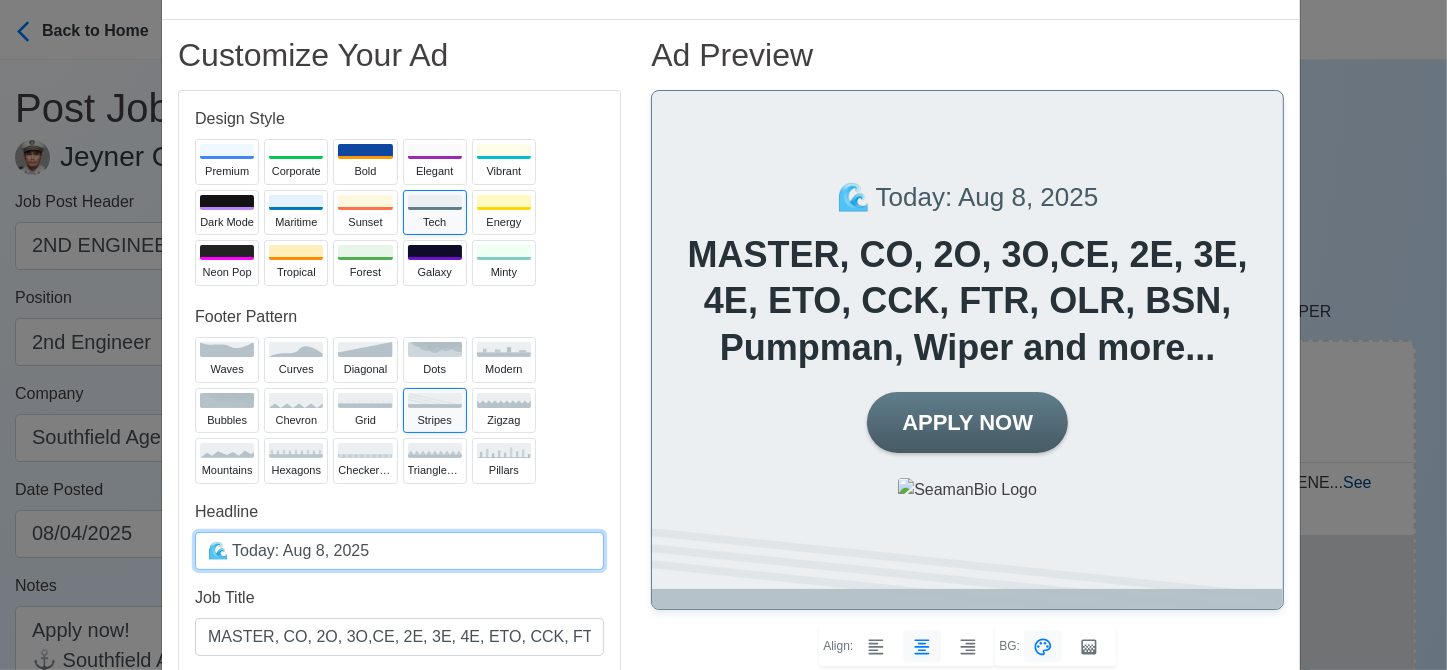 click on "🌊 Today: Aug 8, 2025" at bounding box center (399, 551) 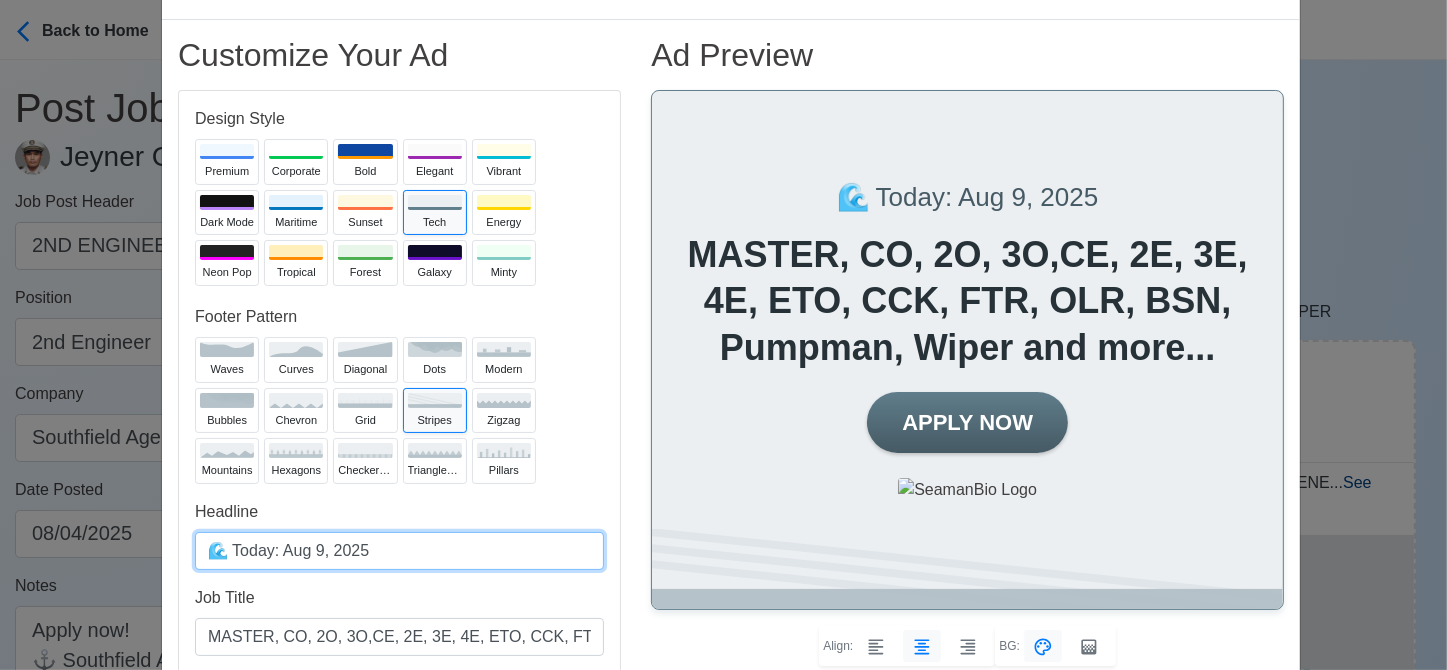 type on "🌊 Today: Aug 9, 2025" 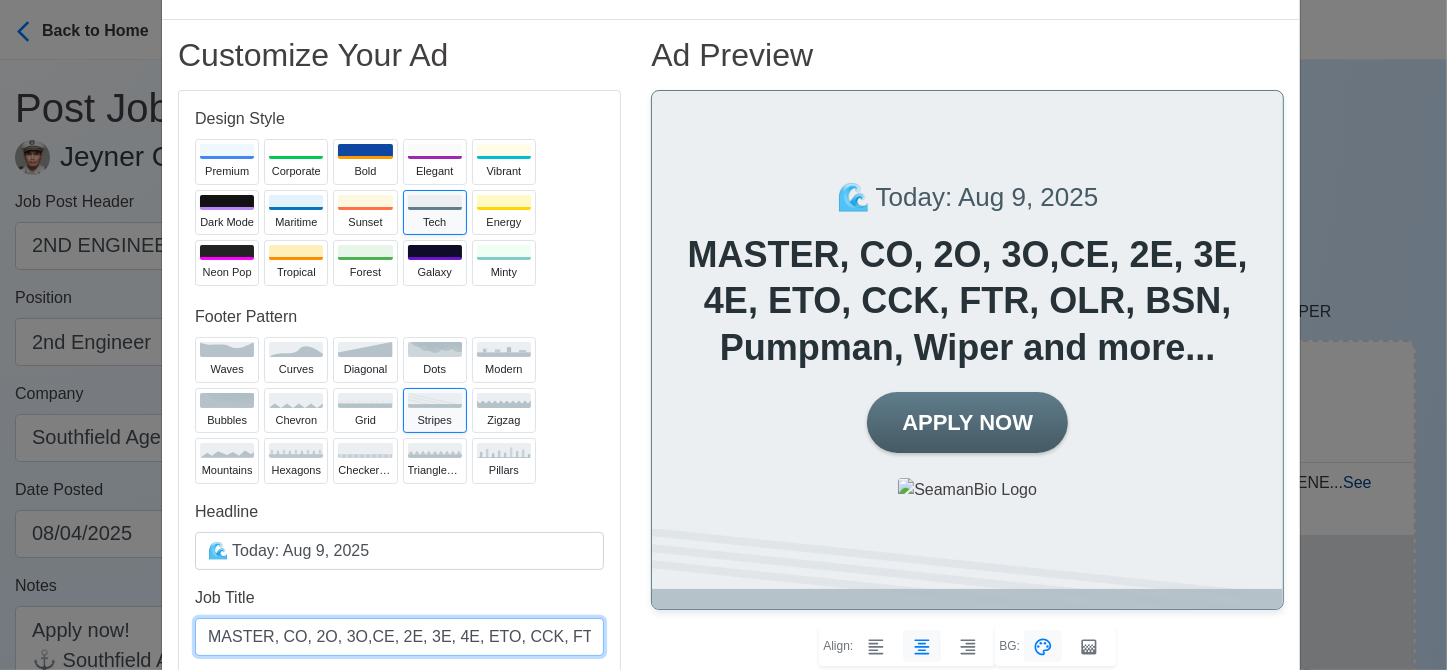 click on "MASTER, CO, 2O, 3O,CE, 2E, 3E, 4E, ETO, CCK, FTR, OLR, BSN, Pumpman, Wiper and more..." at bounding box center [399, 637] 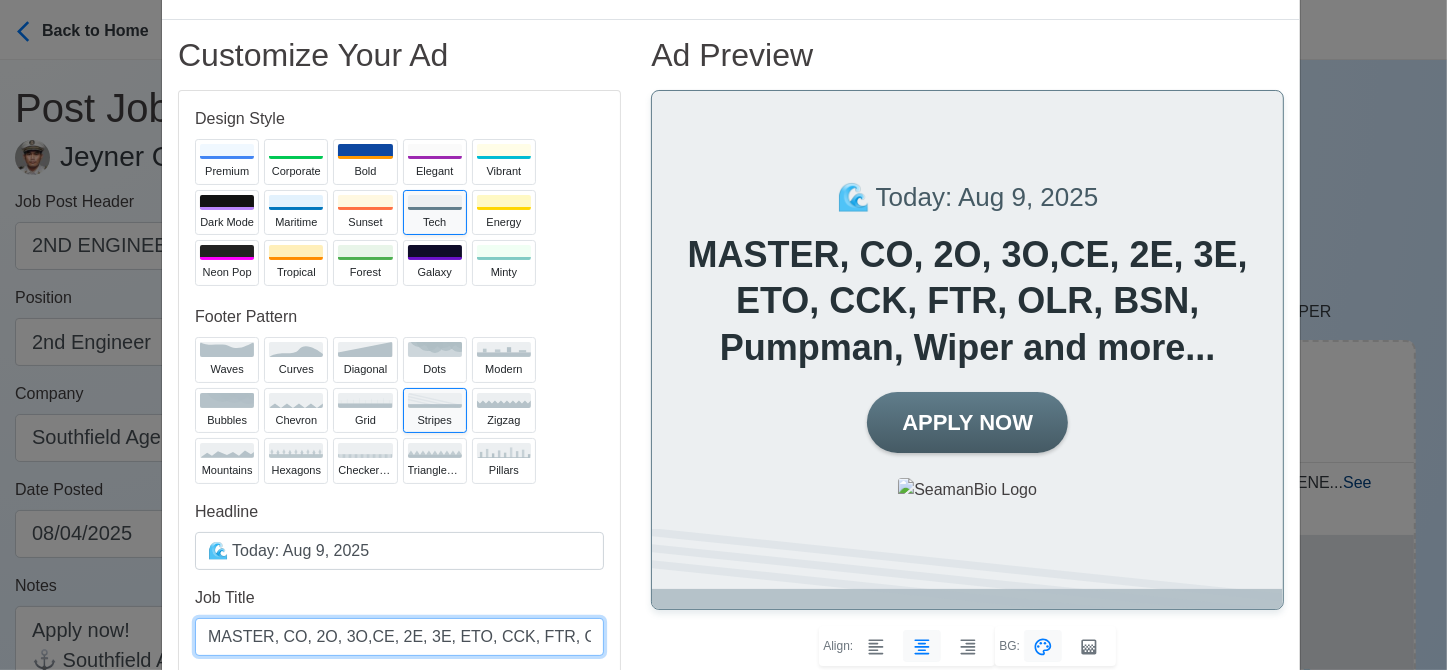 click on "MASTER, CO, 2O, 3O,CE, 2E, 3E, ETO, CCK, FTR, OLR, BSN, Pumpman, Wiper and more..." at bounding box center (399, 637) 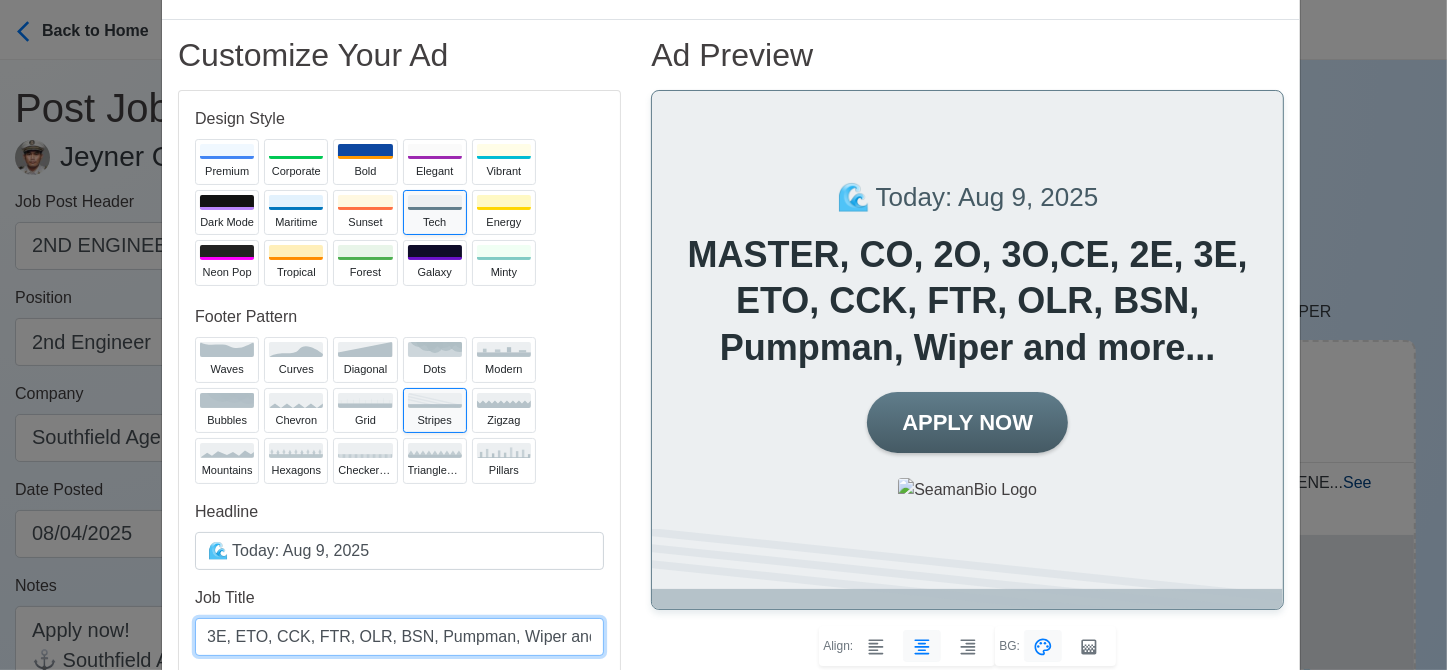 click on "MASTER, CO, 2O, 3O,CE, 2E, 3E, ETO, CCK, FTR, OLR, BSN, Pumpman, Wiper and more..." at bounding box center [399, 637] 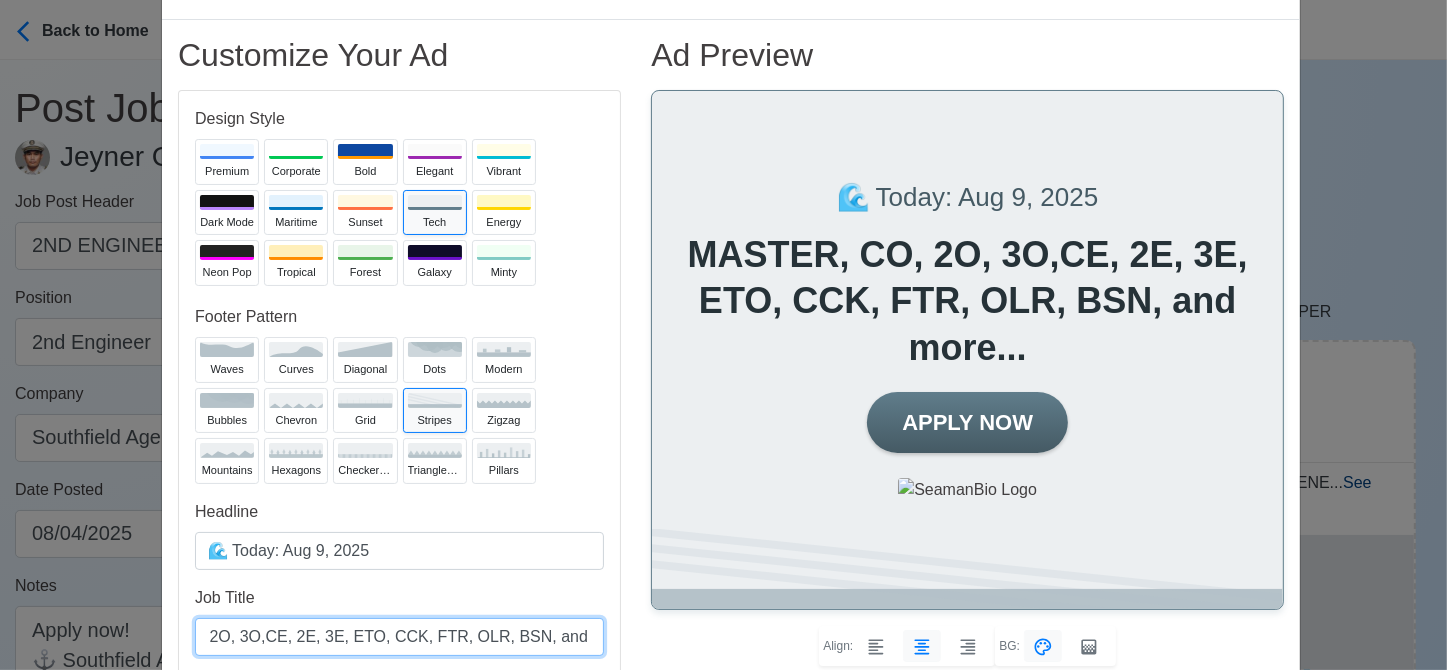 scroll, scrollTop: 0, scrollLeft: 99, axis: horizontal 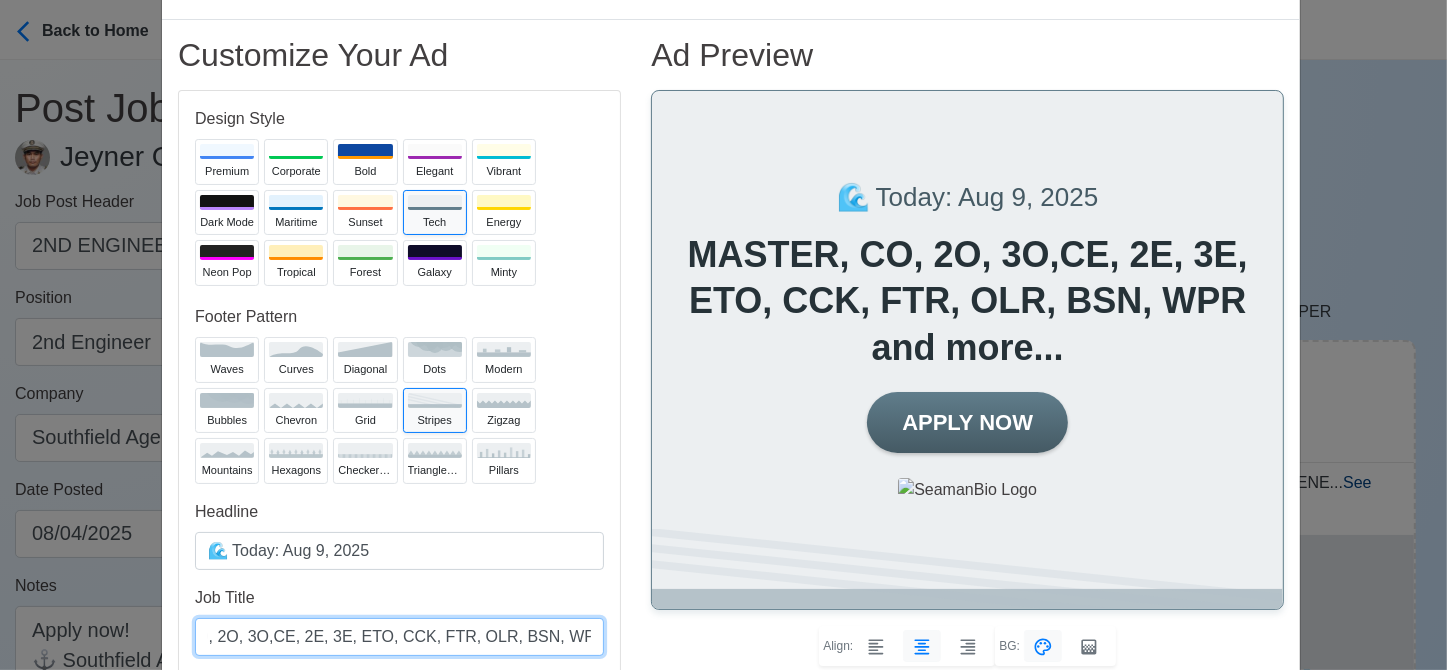 click on "MASTER, CO, 2O, 3O,CE, 2E, 3E, ETO, CCK, FTR, OLR, BSN, WPR and more..." at bounding box center [399, 637] 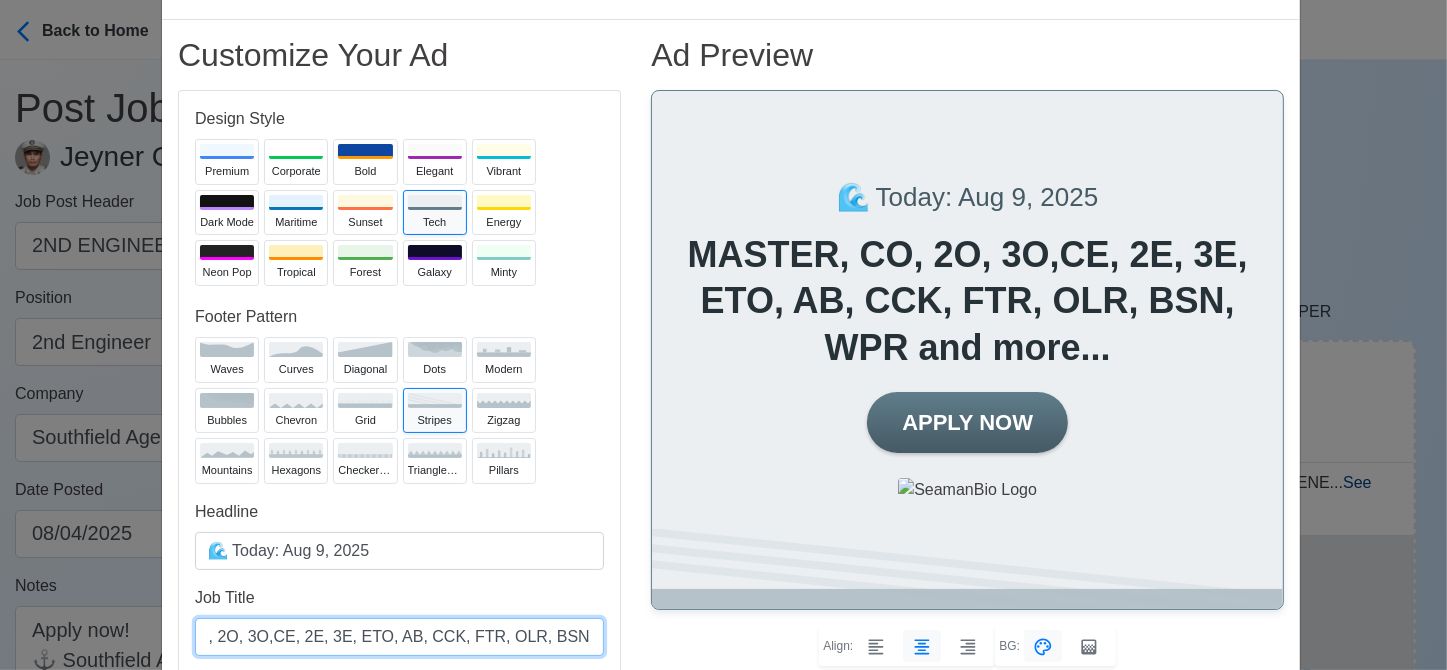click on "MASTER, CO, 2O, 3O,CE, 2E, 3E, ETO, AB, CCK, FTR, OLR, BSN, WPR and more..." at bounding box center (399, 637) 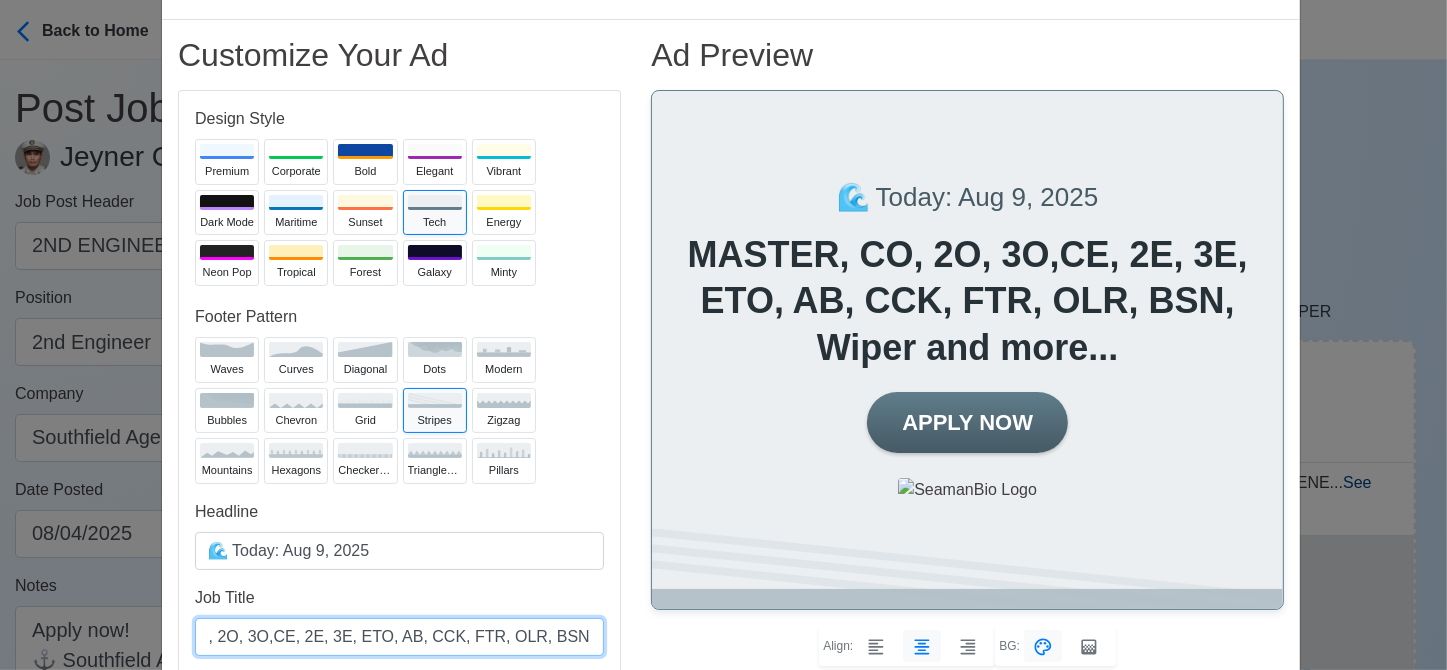 type on "MASTER, CO, 2O, 3O,CE, 2E, 3E, ETO, AB, CCK, FTR, OLR, BSN, Wiper and more..." 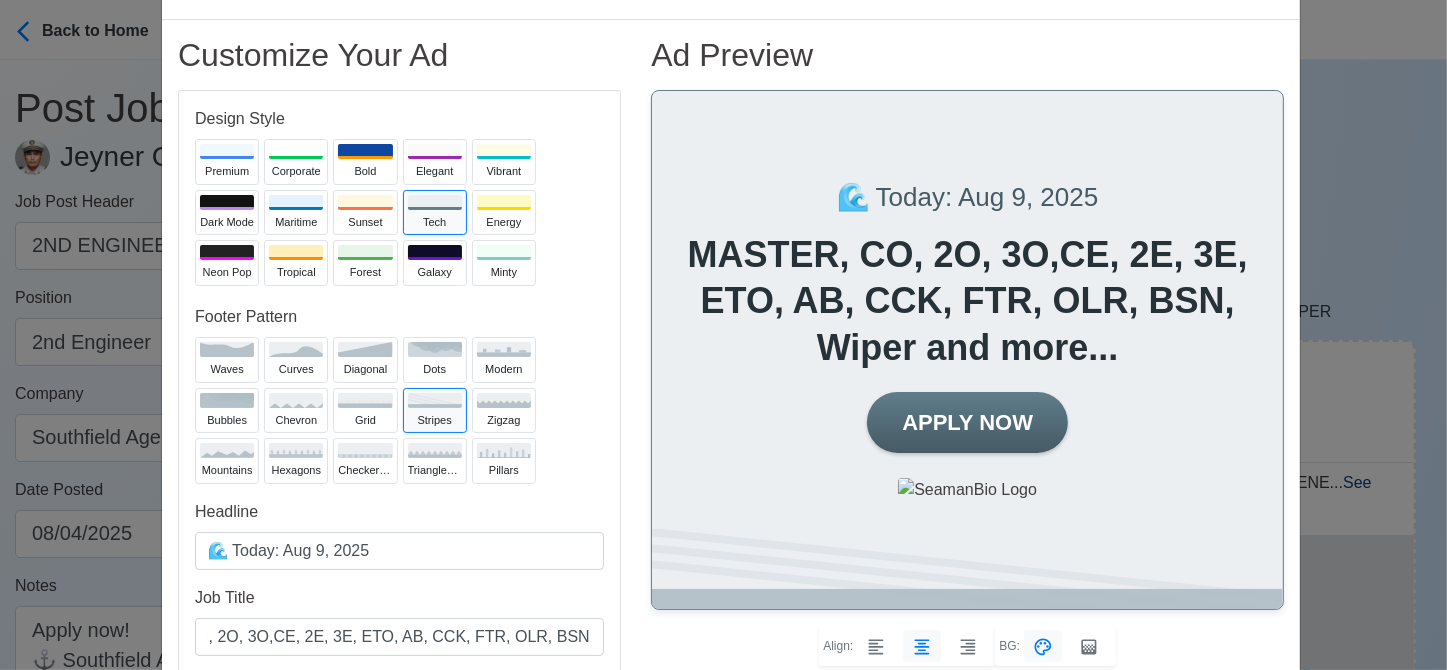 scroll, scrollTop: 0, scrollLeft: 0, axis: both 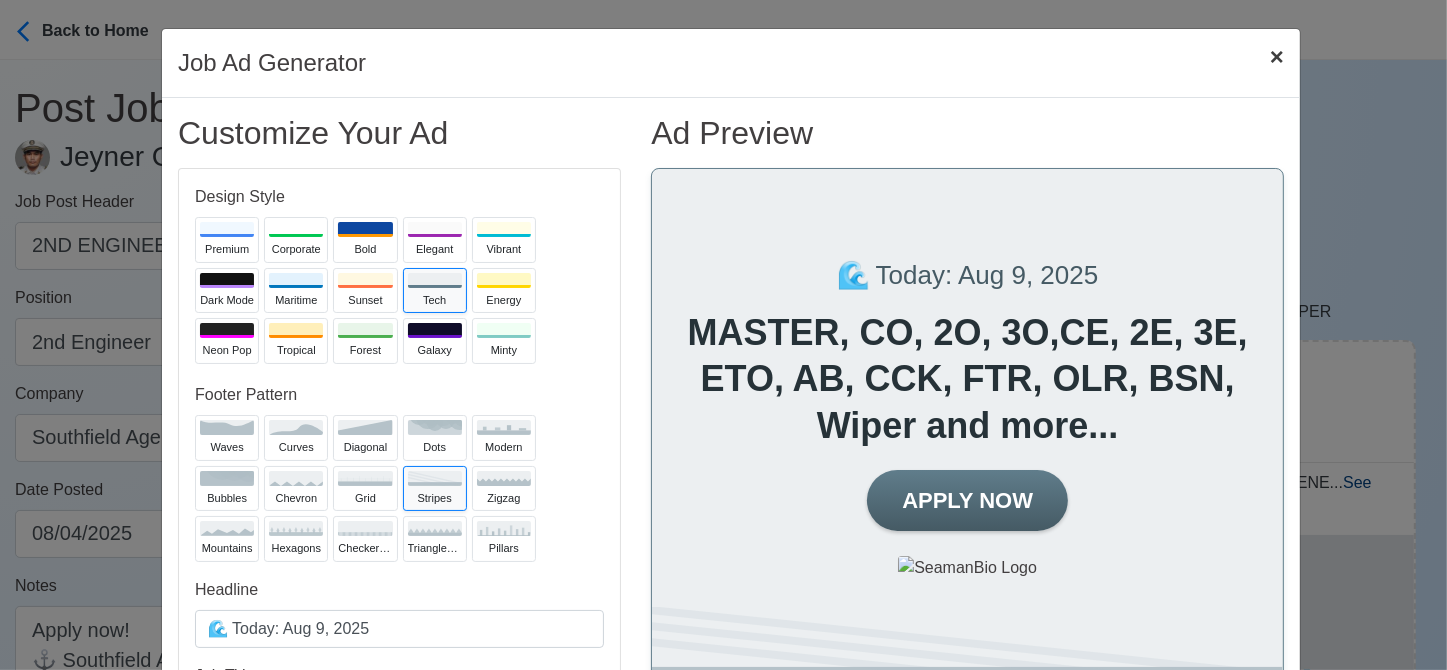 click on "×" at bounding box center (1277, 56) 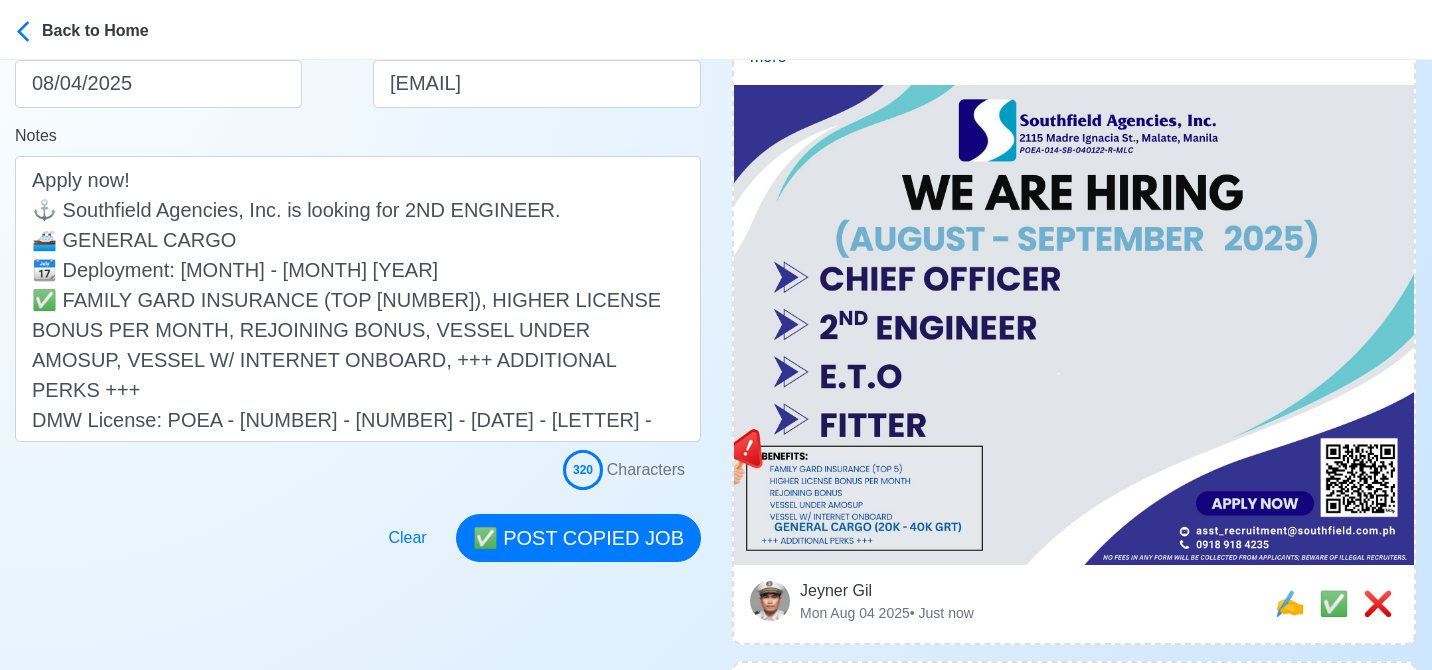 scroll, scrollTop: 451, scrollLeft: 0, axis: vertical 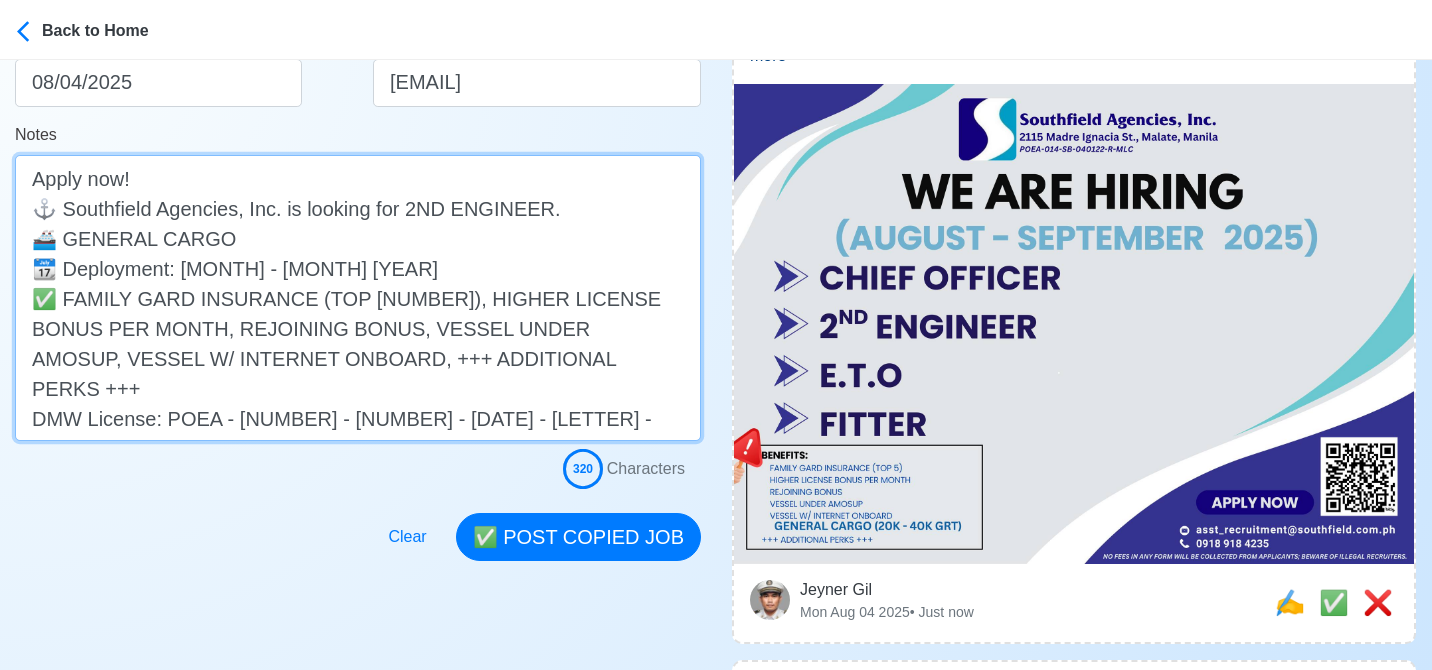 click on "Apply now!
⚓ Southfield Agencies, Inc. is looking for 2ND ENGINEER.
🚢 GENERAL CARGO
📆 Deployment: AUGUST - SEPTEMBER 2025
✅ FAMILY GARD INSURANCE (TOP 5), HIGHER LICENSE BONUS PER MONTH, REJOINING BONUS, VESSEL UNDER AMOSUP, VESSEL W/ INTERNET ONBOARD, +++ ADDITIONAL PERKS +++
DMW License: POEA-014-SB-040122-R-MLC" at bounding box center (358, 298) 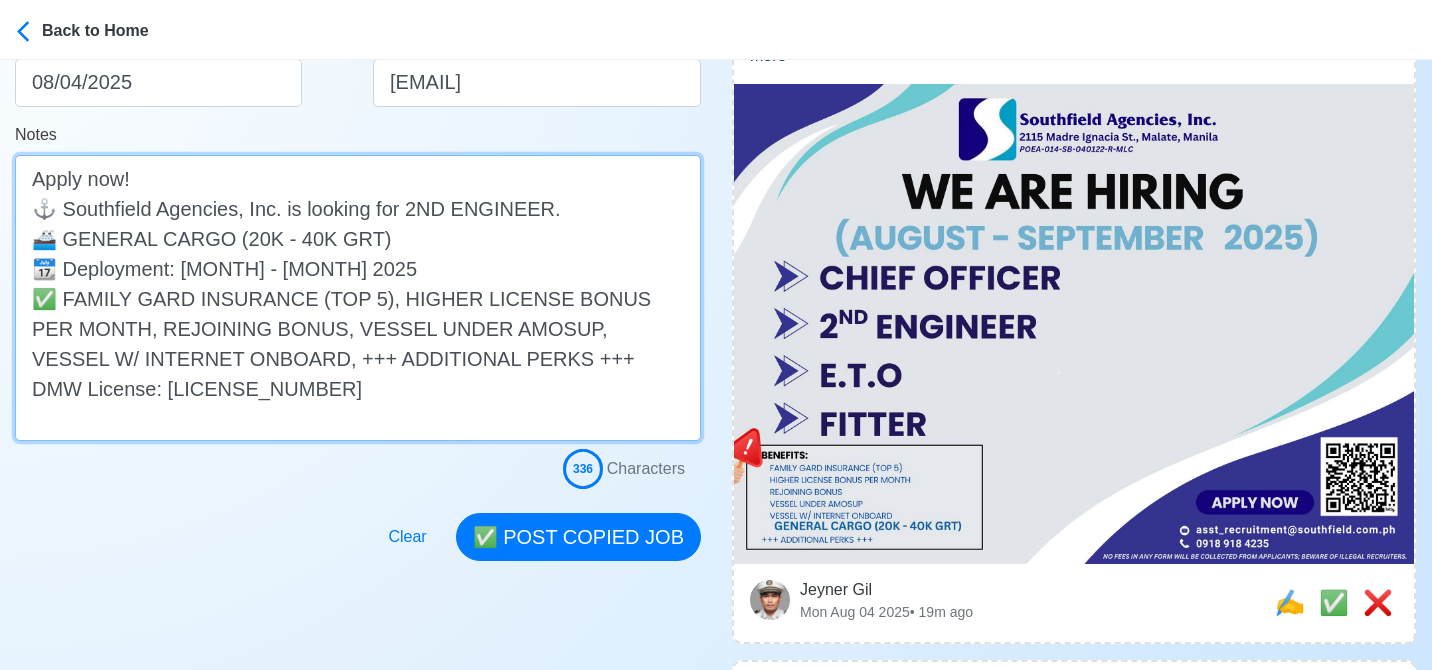 drag, startPoint x: 222, startPoint y: 242, endPoint x: 373, endPoint y: 239, distance: 151.0298 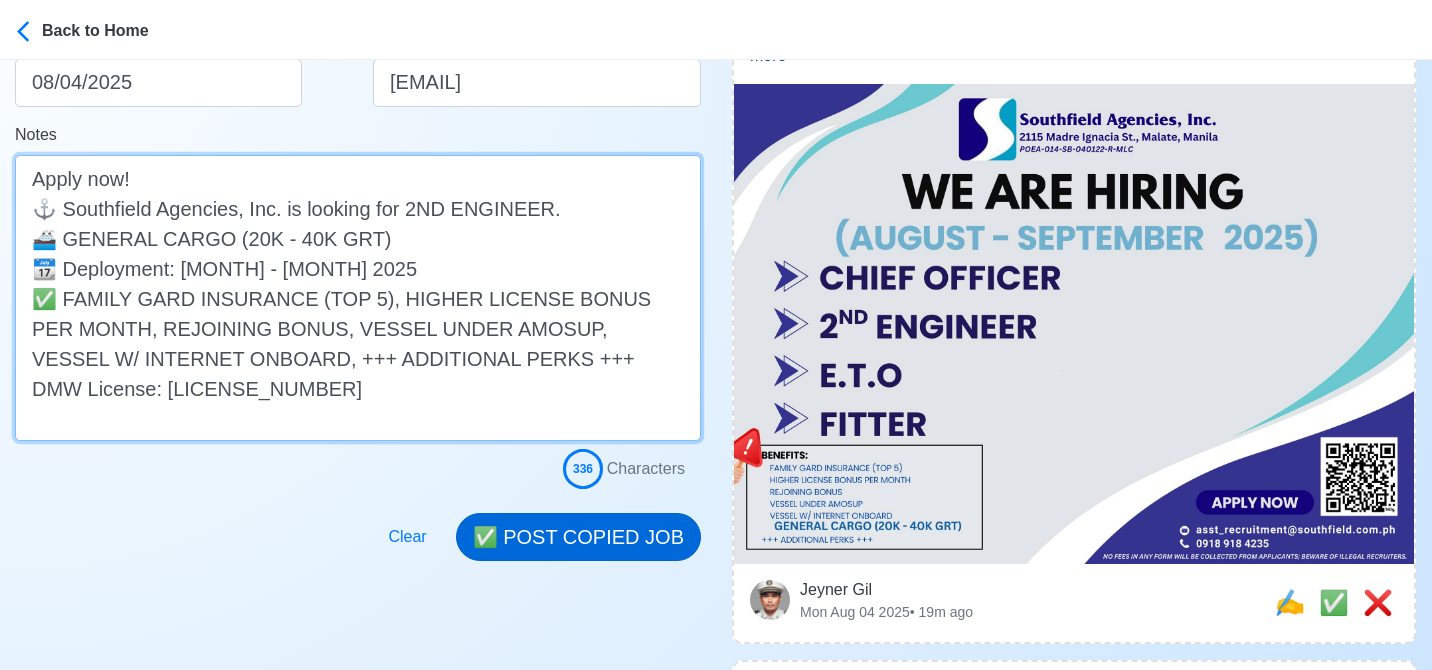 type on "Apply now!
⚓ Southfield Agencies, Inc. is looking for 2ND ENGINEER.
🚢 GENERAL CARGO (20K - 40K GRT)
📆 Deployment: AUGUST - SEPTEMBER 2025
✅ FAMILY GARD INSURANCE (TOP 5), HIGHER LICENSE BONUS PER MONTH, REJOINING BONUS, VESSEL UNDER AMOSUP, VESSEL W/ INTERNET ONBOARD, +++ ADDITIONAL PERKS +++
DMW License: POEA-014-SB-040122-R-MLC" 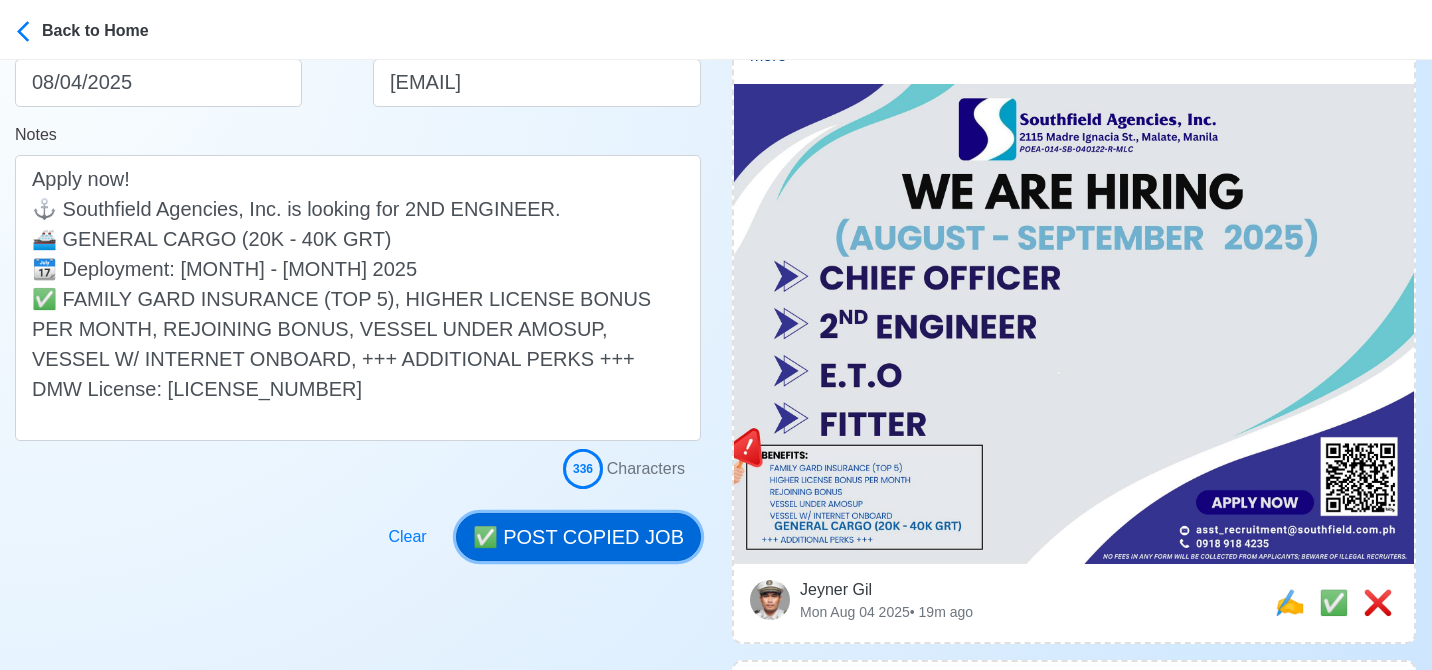 click on "✅ POST COPIED JOB" at bounding box center [578, 537] 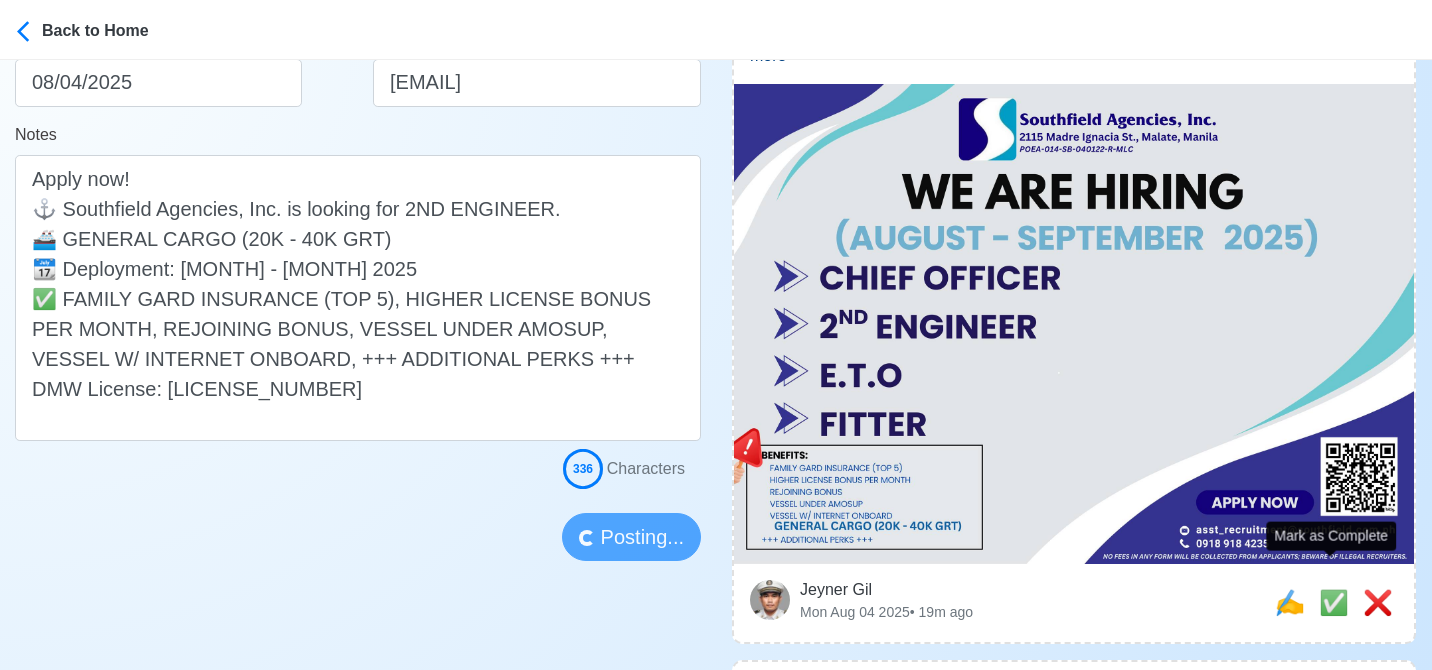 type 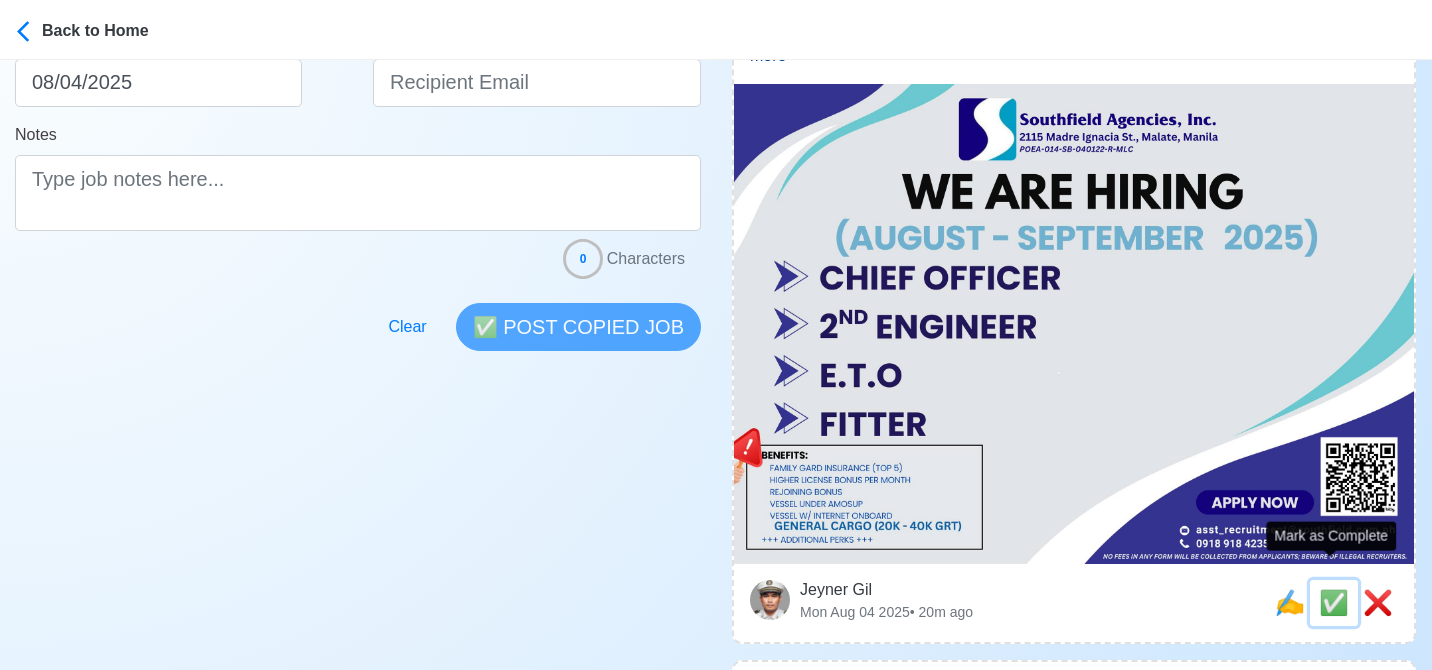 click on "✅" at bounding box center [1334, 602] 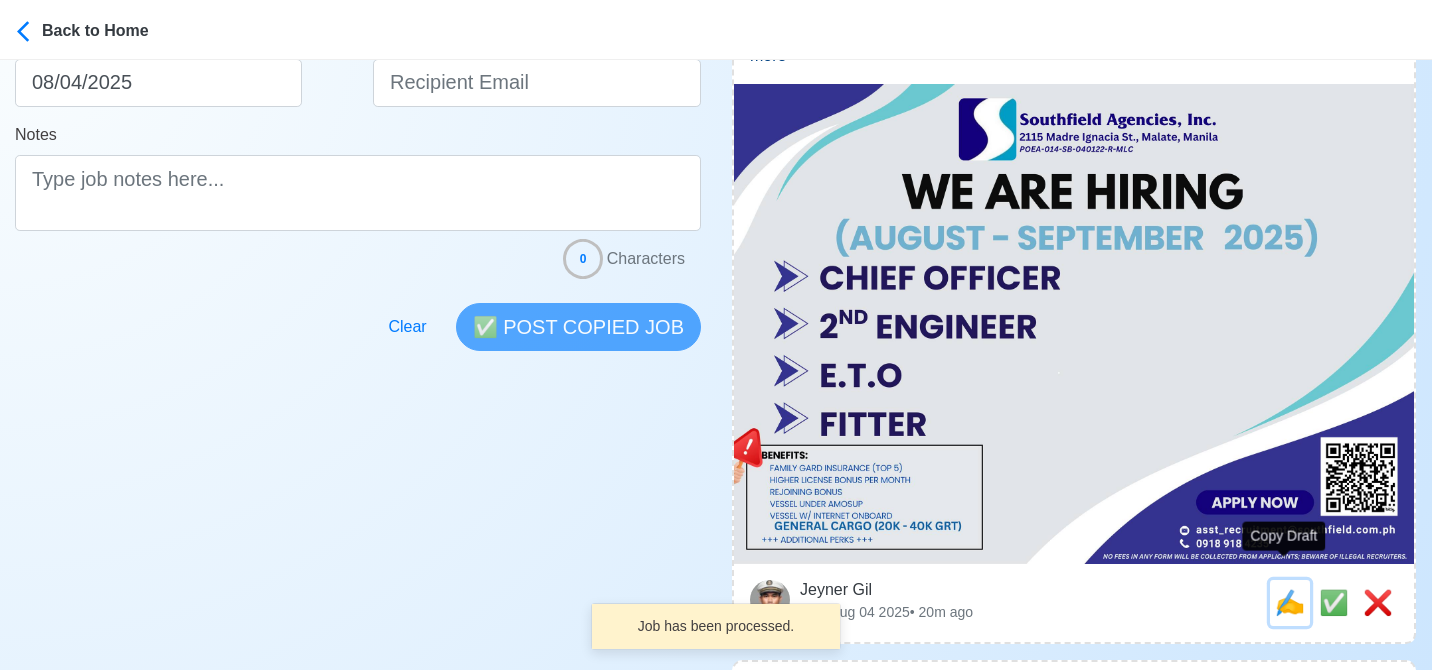 click on "✍️" at bounding box center (1290, 602) 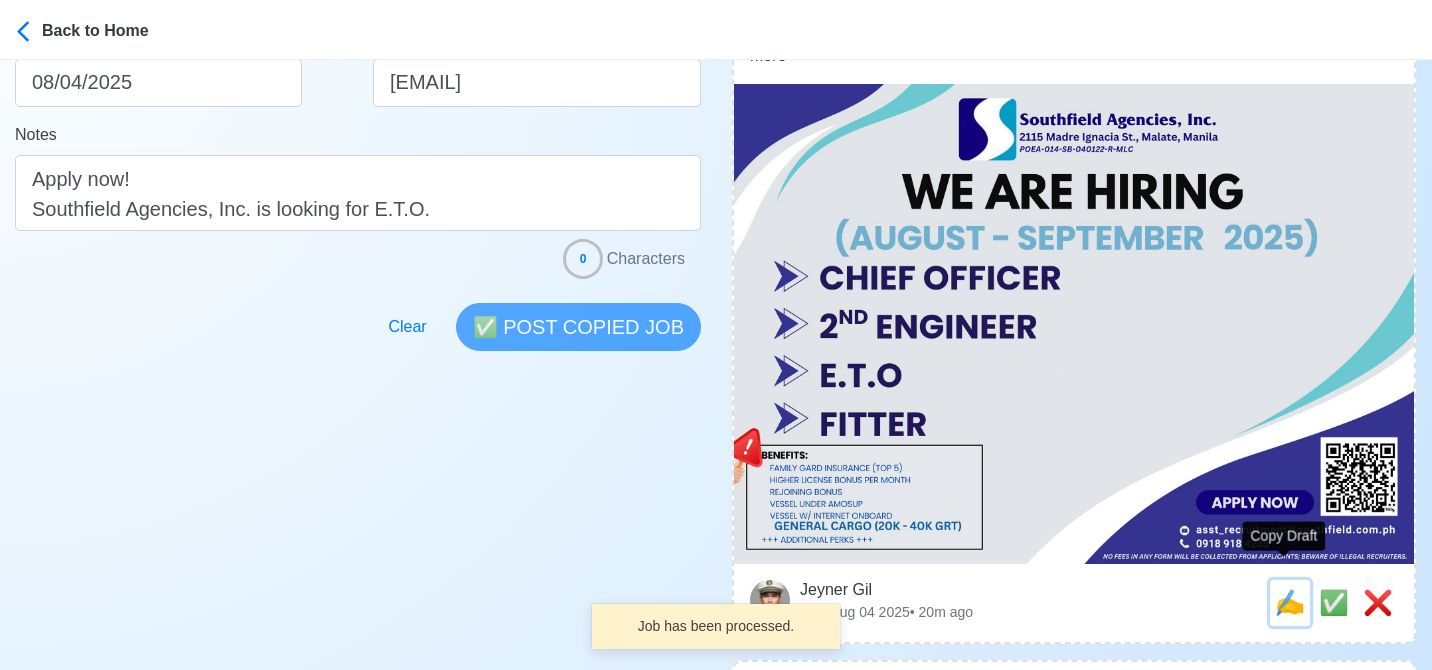 scroll, scrollTop: 0, scrollLeft: 0, axis: both 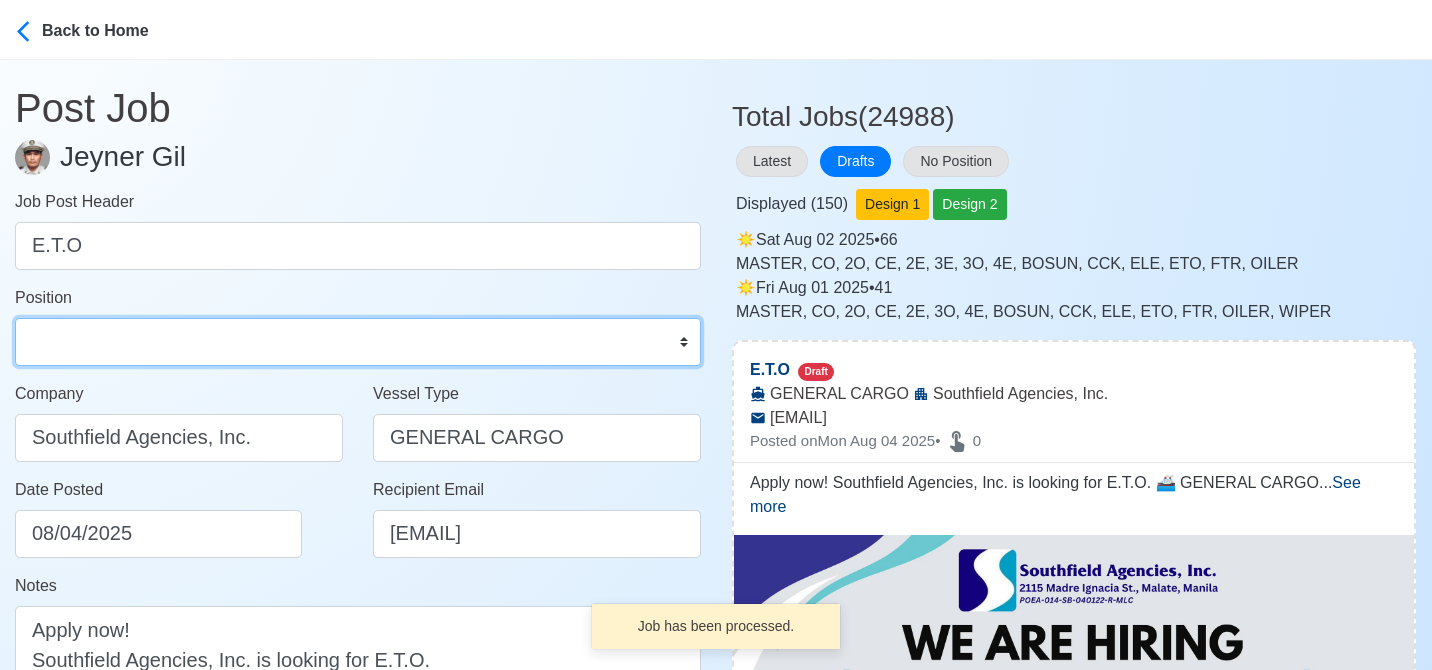 click on "Master Chief Officer 2nd Officer 3rd Officer Junior Officer Chief Engineer 2nd Engineer 3rd Engineer 4th Engineer Gas Engineer Junior Engineer 1st Assistant Engineer 2nd Assistant Engineer 3rd Assistant Engineer ETO/ETR Electrician Electrical Engineer Oiler Fitter Welder Chief Cook Chef Cook Messman Wiper Rigger Ordinary Seaman Able Seaman Motorman Pumpman Bosun Cadet Reefer Mechanic Operator Repairman Painter Steward Waiter Others" at bounding box center [358, 342] 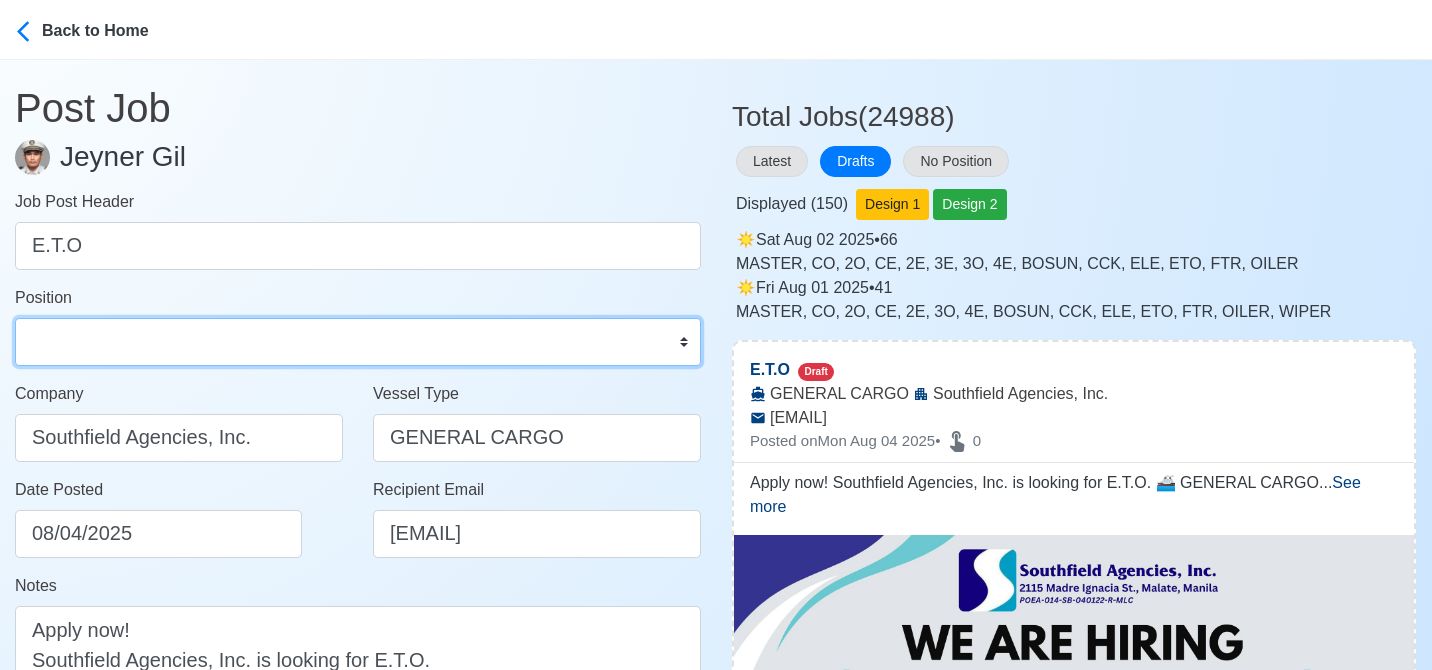 select on "ETO/ETR" 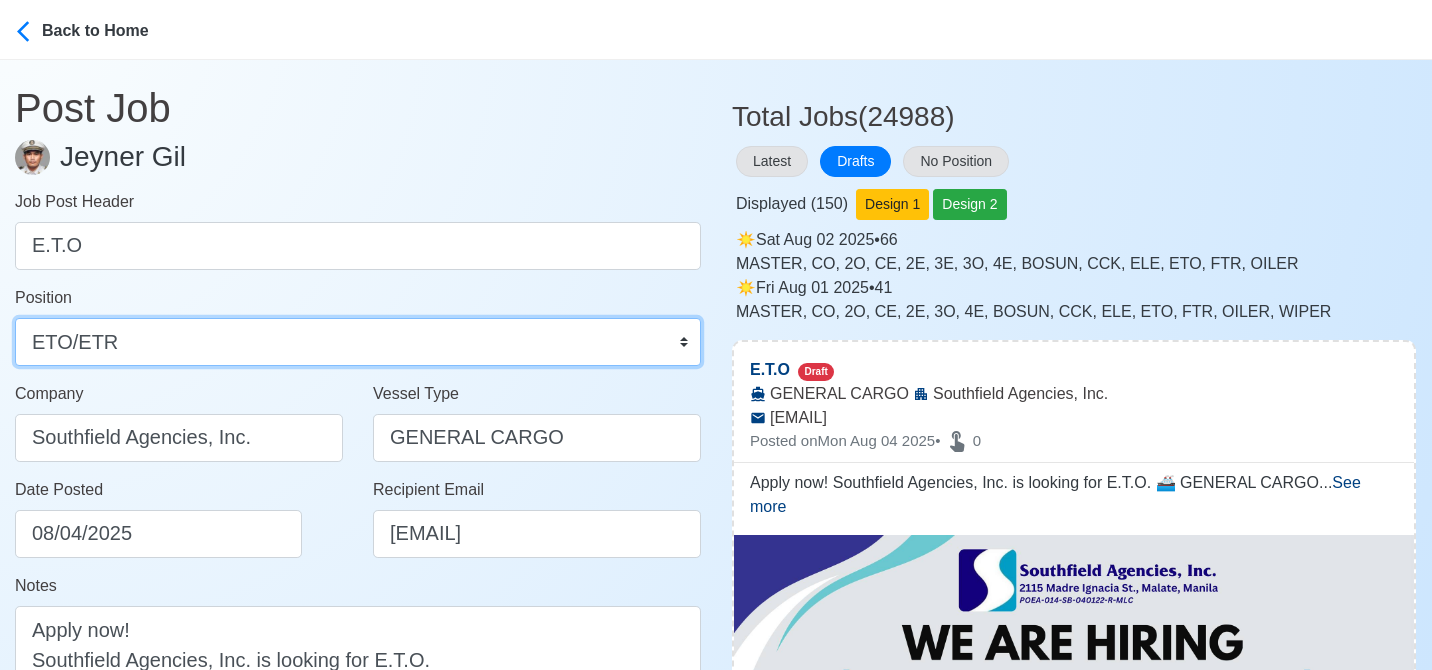 click on "Master Chief Officer 2nd Officer 3rd Officer Junior Officer Chief Engineer 2nd Engineer 3rd Engineer 4th Engineer Gas Engineer Junior Engineer 1st Assistant Engineer 2nd Assistant Engineer 3rd Assistant Engineer ETO/ETR Electrician Electrical Engineer Oiler Fitter Welder Chief Cook Chef Cook Messman Wiper Rigger Ordinary Seaman Able Seaman Motorman Pumpman Bosun Cadet Reefer Mechanic Operator Repairman Painter Steward Waiter Others" at bounding box center (358, 342) 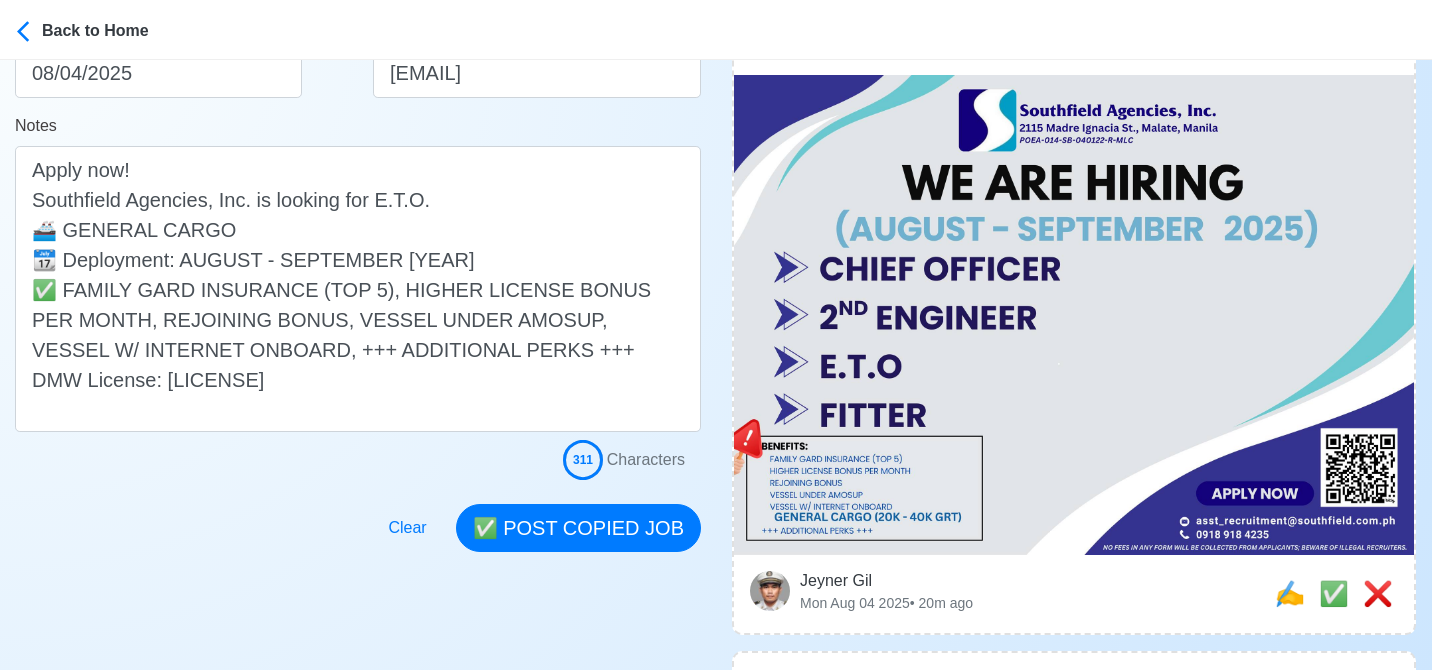 scroll, scrollTop: 468, scrollLeft: 0, axis: vertical 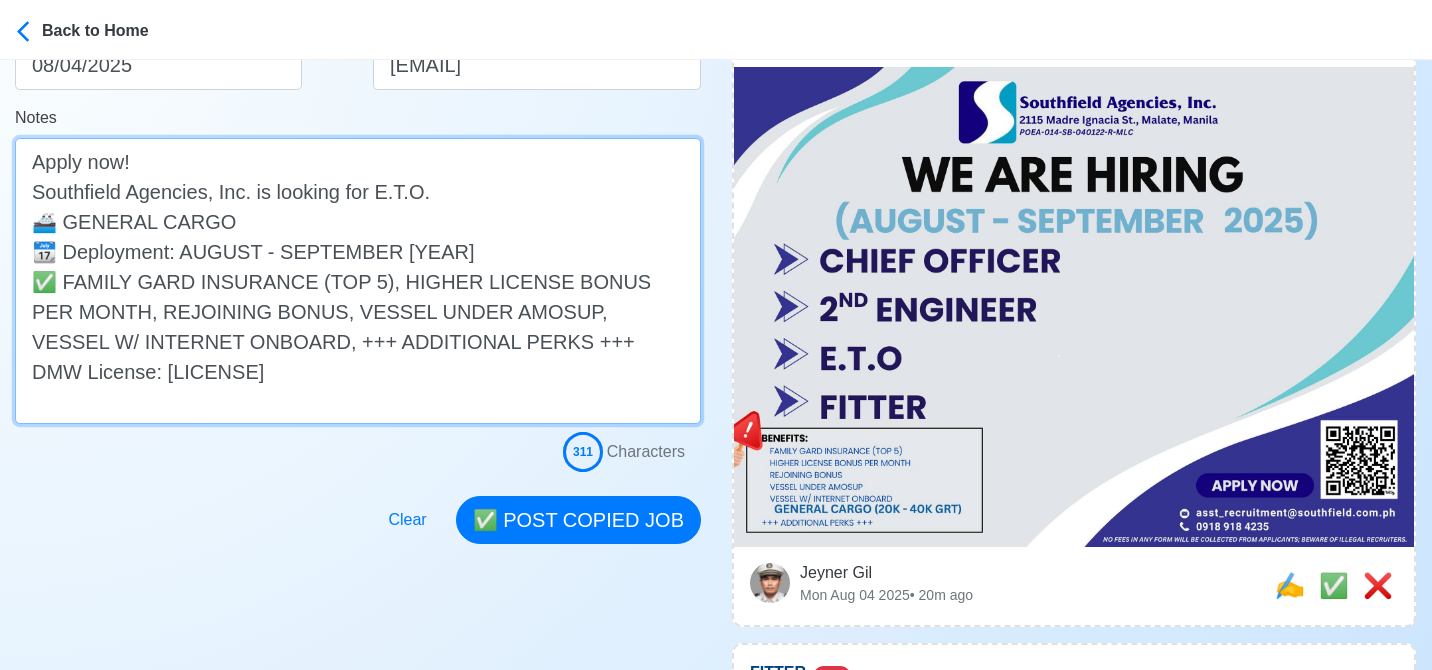 click on "Apply now!
Southfield Agencies, Inc. is looking for E.T.O.
🚢 GENERAL CARGO
📆 Deployment: AUGUST - SEPTEMBER 2025
✅ FAMILY GARD INSURANCE (TOP 5), HIGHER LICENSE BONUS PER MONTH, REJOINING BONUS, VESSEL UNDER AMOSUP, VESSEL W/ INTERNET ONBOARD, +++ ADDITIONAL PERKS +++
DMW License: POEA-014-SB-040122-R-MLC" at bounding box center (358, 281) 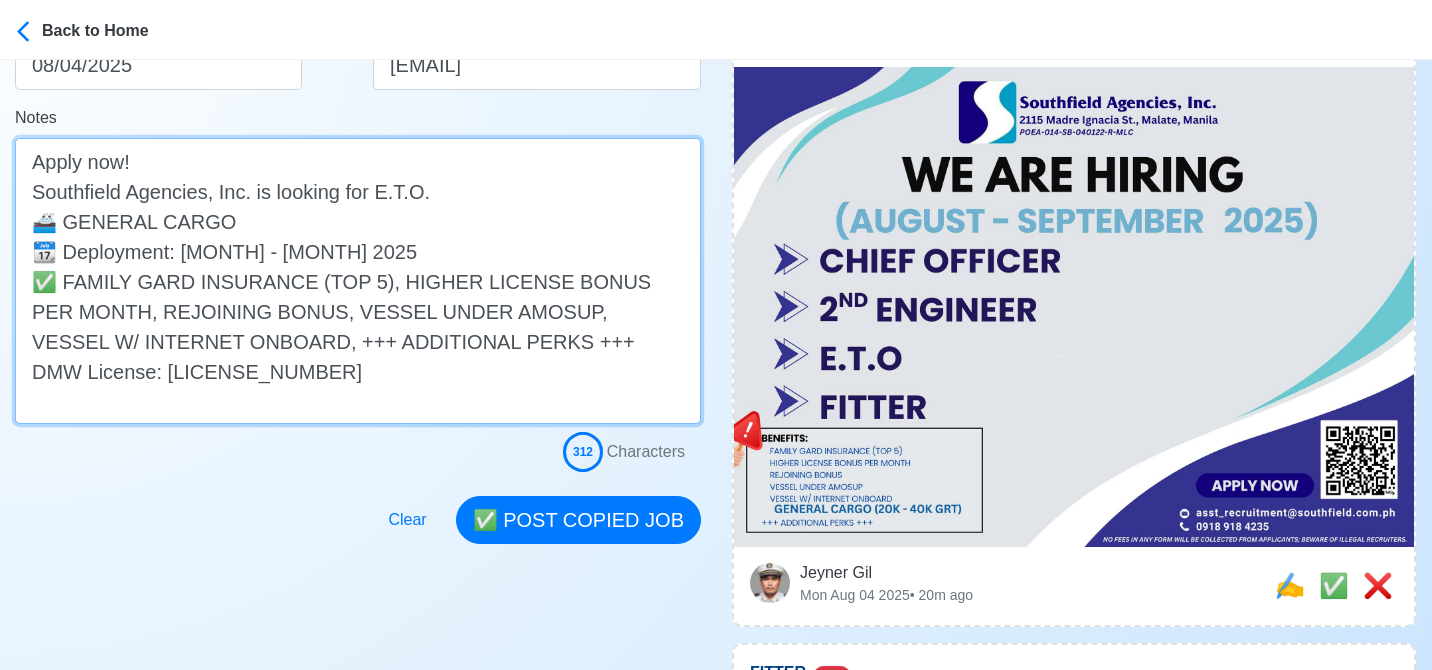 paste on "(20K - 40K GRT)" 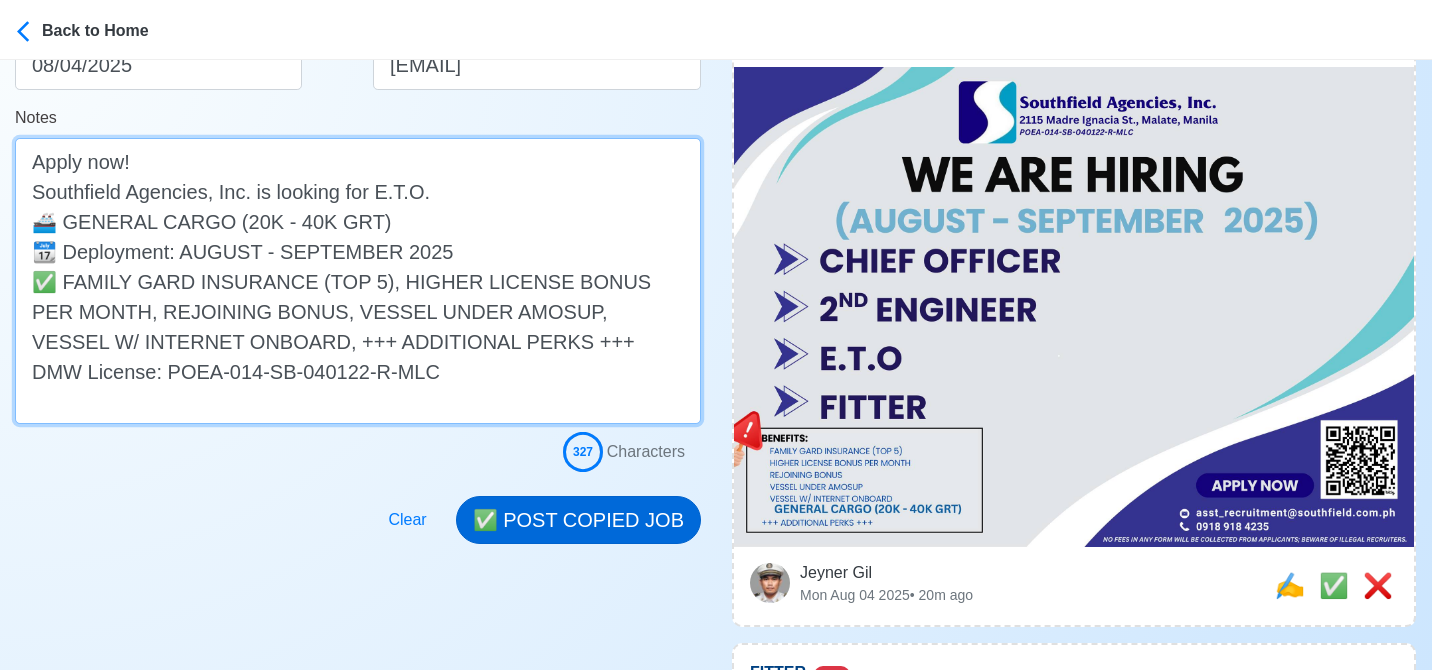 type on "Apply now!
Southfield Agencies, Inc. is looking for E.T.O.
🚢 GENERAL CARGO (20K - 40K GRT)
📆 Deployment: AUGUST - SEPTEMBER 2025
✅ FAMILY GARD INSURANCE (TOP 5), HIGHER LICENSE BONUS PER MONTH, REJOINING BONUS, VESSEL UNDER AMOSUP, VESSEL W/ INTERNET ONBOARD, +++ ADDITIONAL PERKS +++
DMW License: POEA-014-SB-040122-R-MLC" 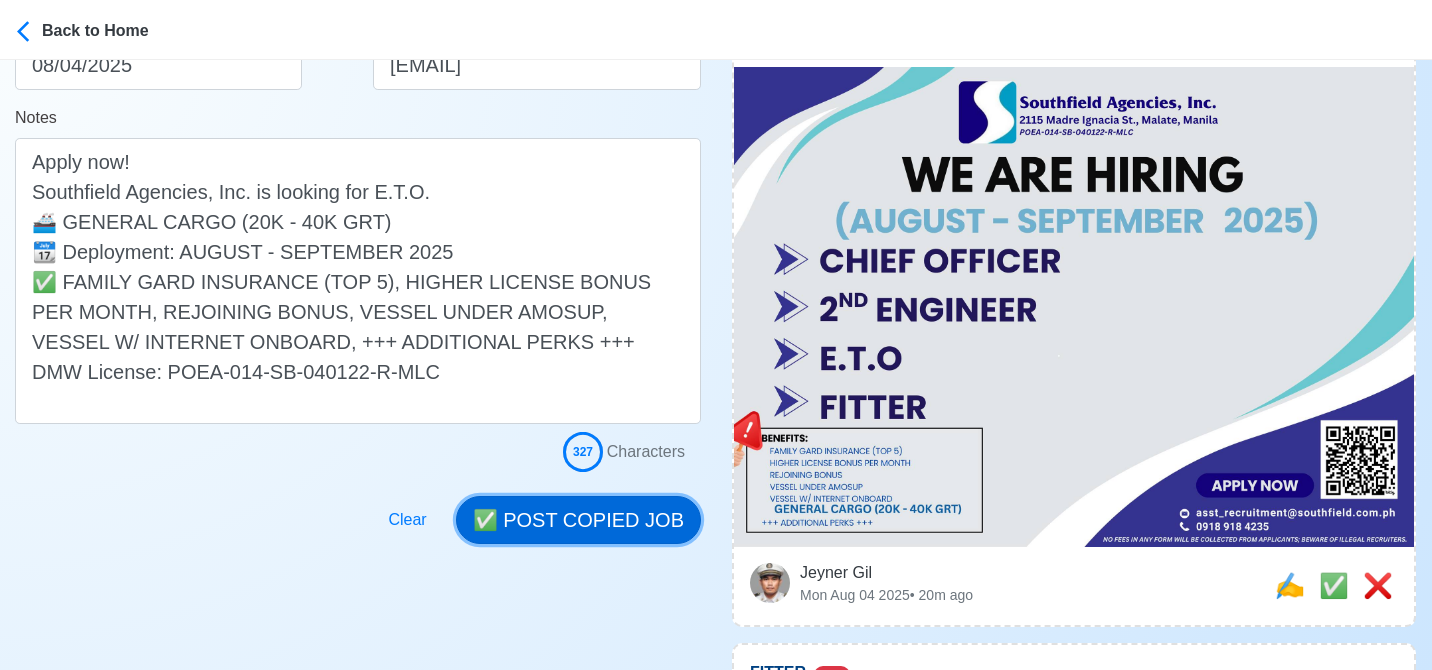click on "✅ POST COPIED JOB" at bounding box center (578, 520) 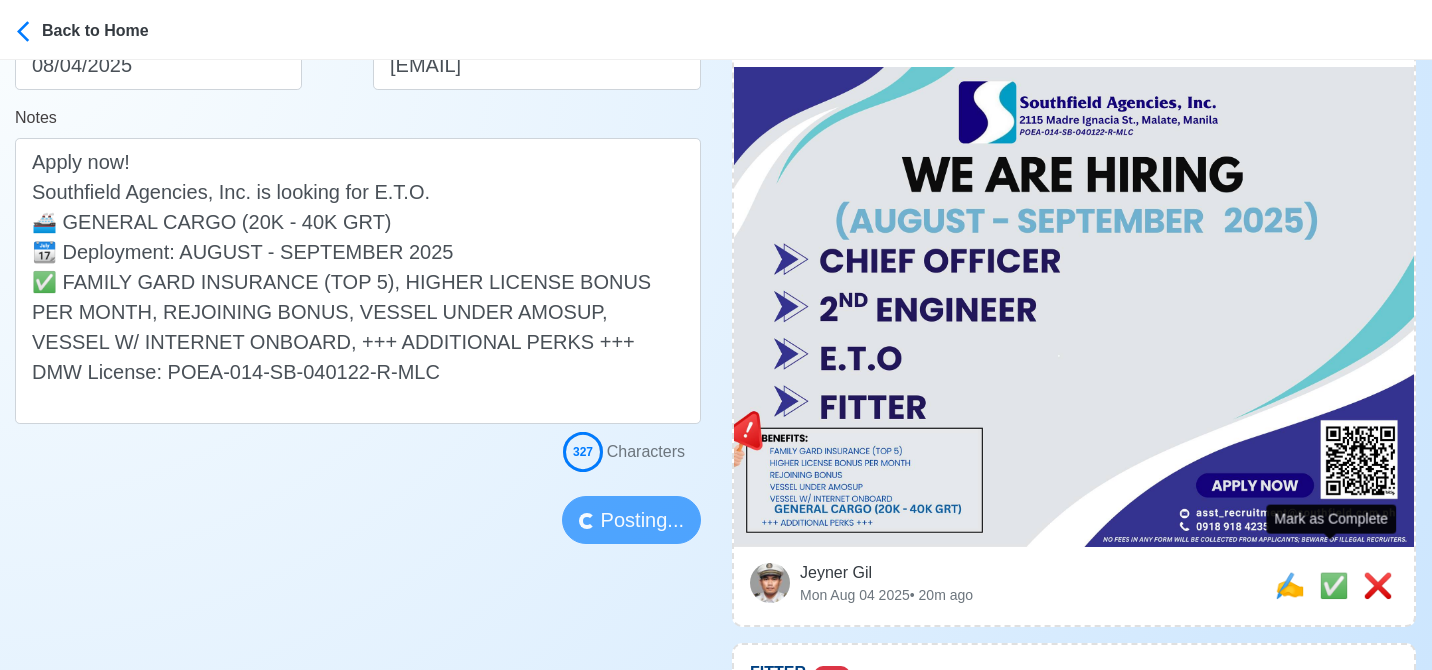 type 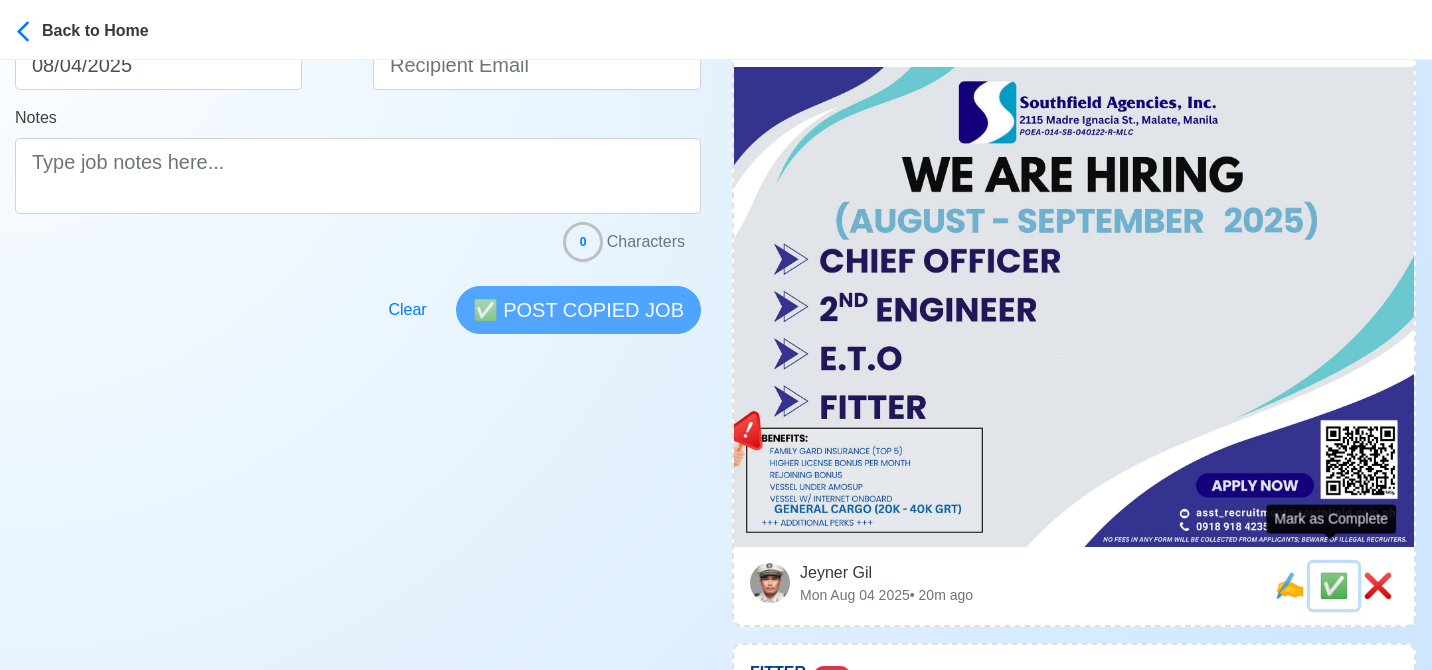 click on "✅" at bounding box center [1334, 585] 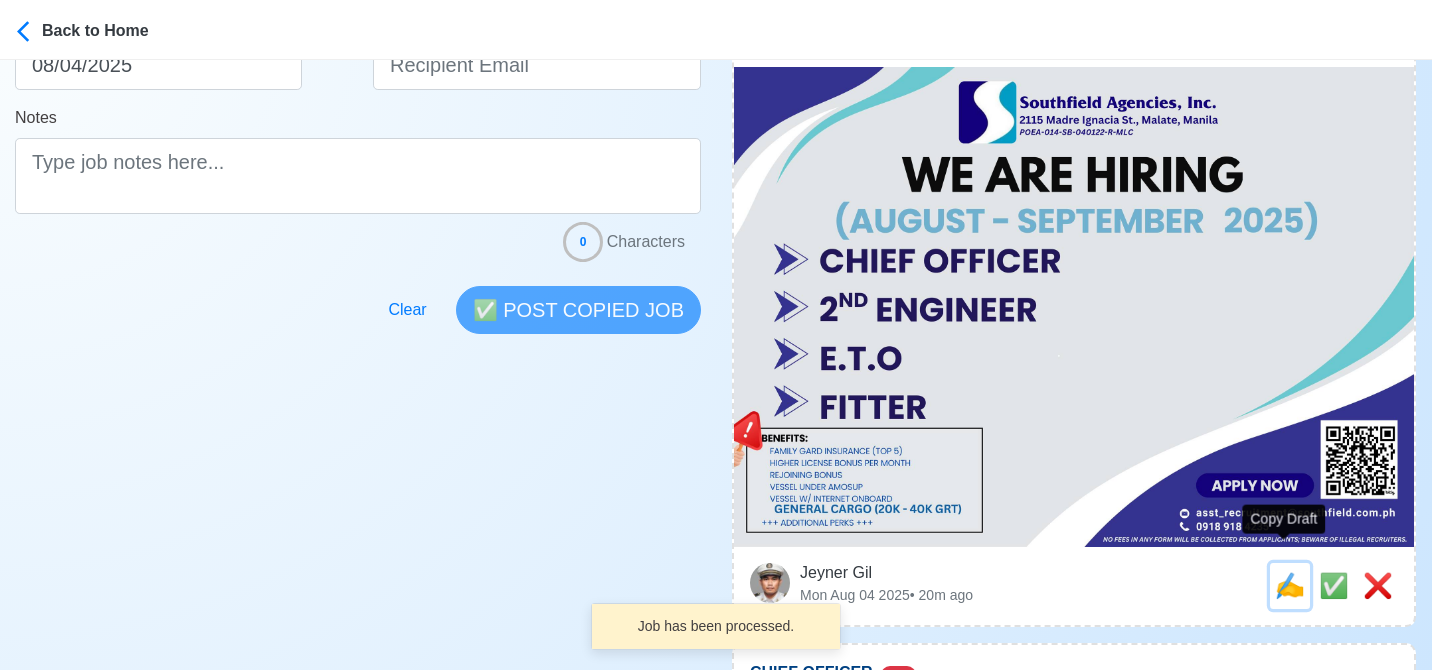 click on "✍️" at bounding box center [1290, 585] 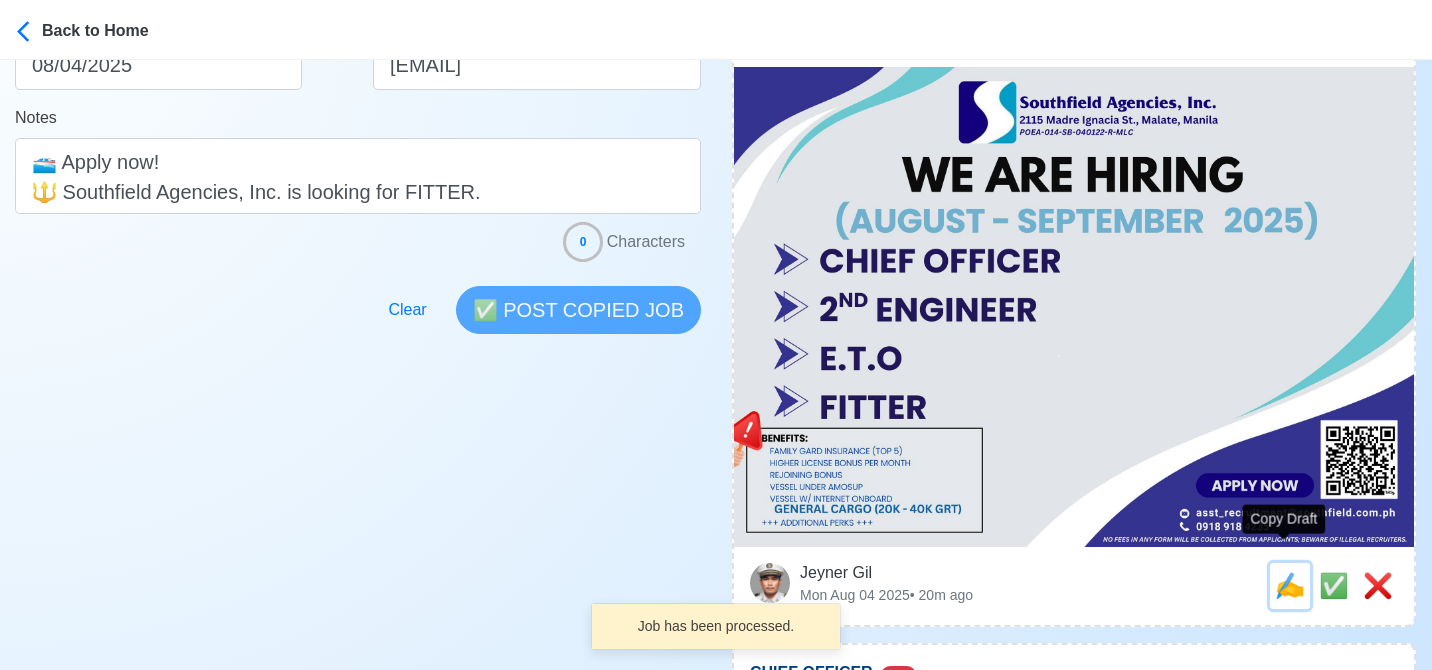 scroll, scrollTop: 0, scrollLeft: 0, axis: both 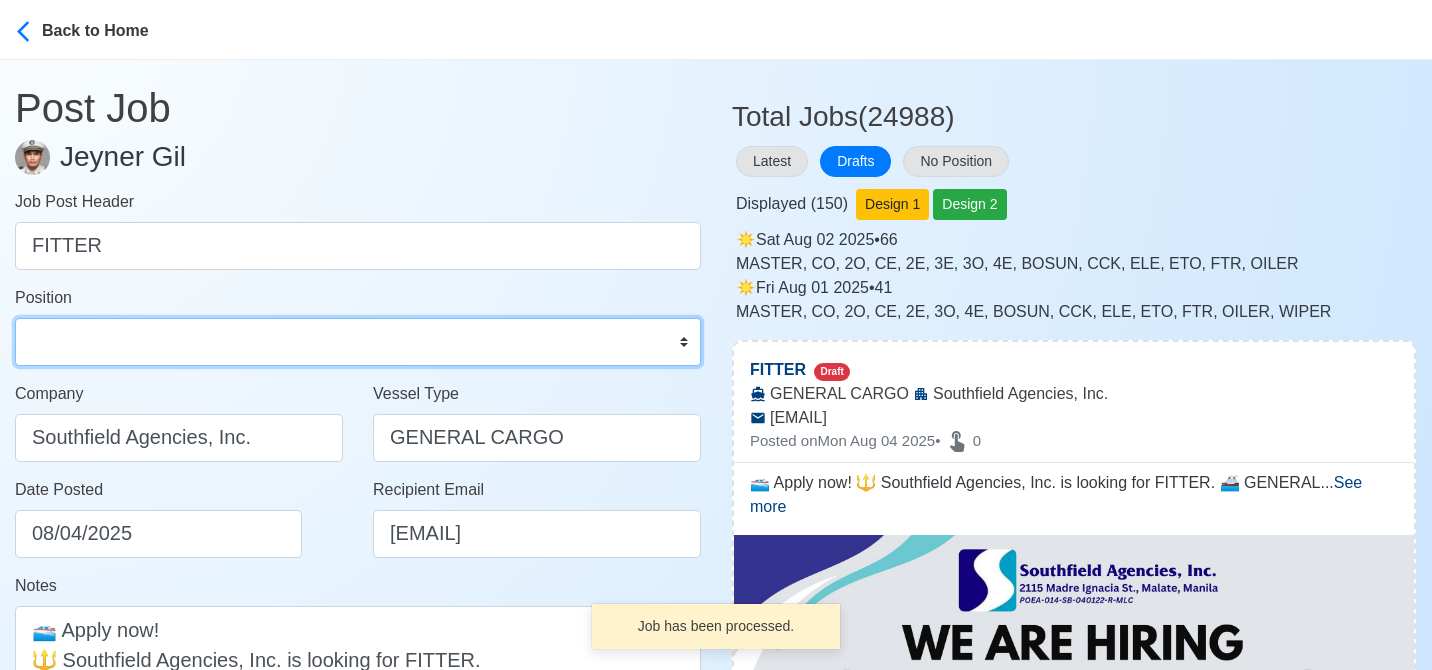 click on "Master Chief Officer 2nd Officer 3rd Officer Junior Officer Chief Engineer 2nd Engineer 3rd Engineer 4th Engineer Gas Engineer Junior Engineer 1st Assistant Engineer 2nd Assistant Engineer 3rd Assistant Engineer ETO/ETR Electrician Electrical Engineer Oiler Fitter Welder Chief Cook Chef Cook Messman Wiper Rigger Ordinary Seaman Able Seaman Motorman Pumpman Bosun Cadet Reefer Mechanic Operator Repairman Painter Steward Waiter Others" at bounding box center [358, 342] 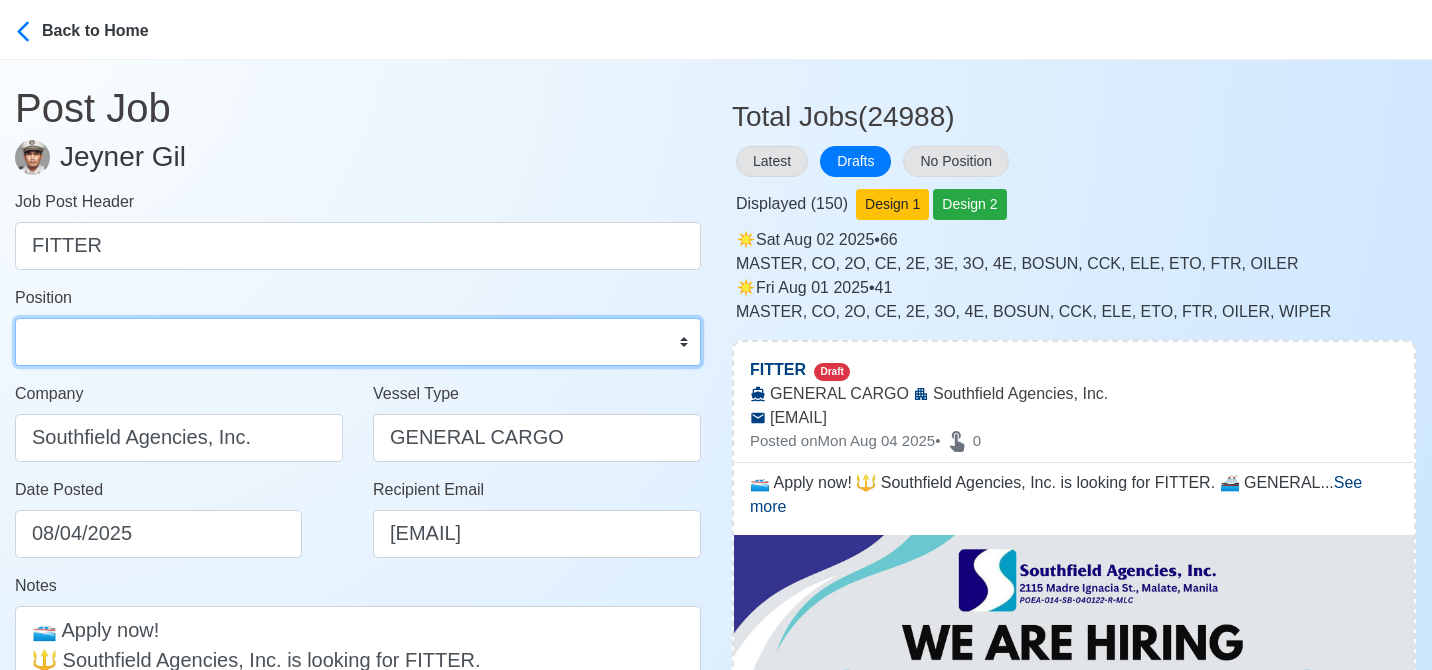select on "Fitter" 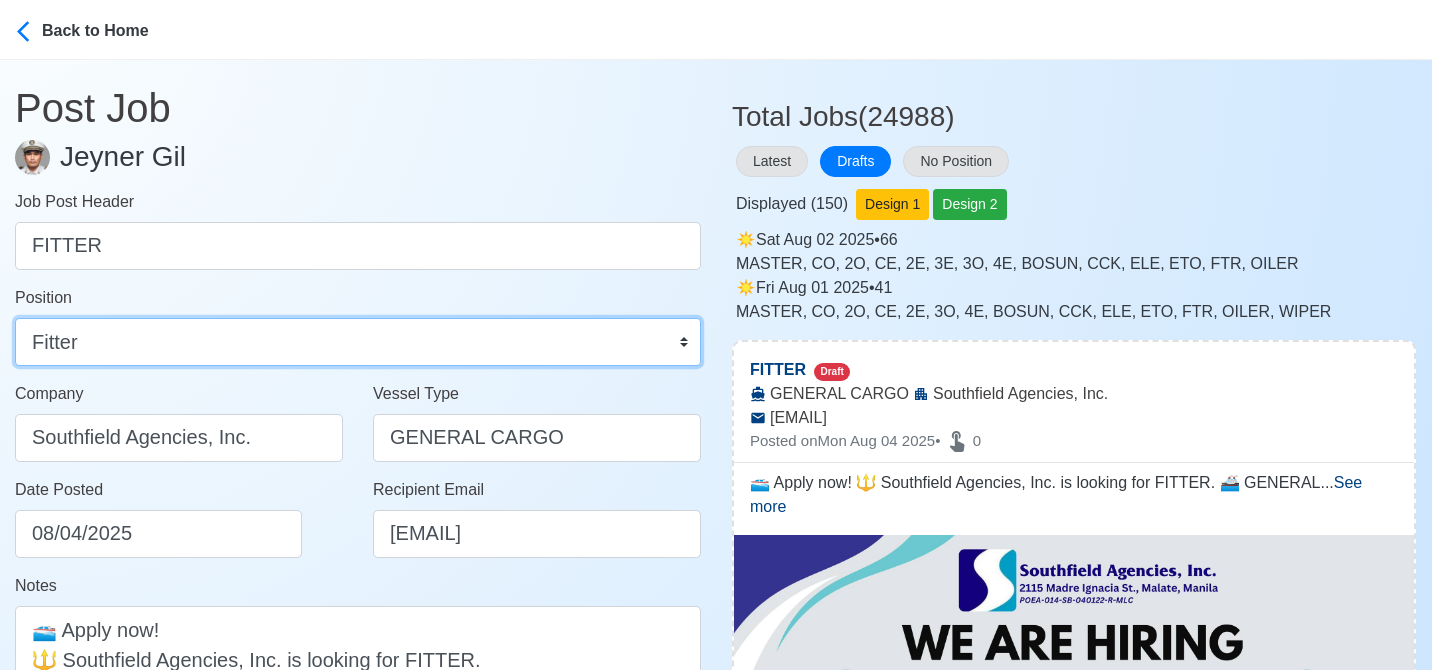 click on "Master Chief Officer 2nd Officer 3rd Officer Junior Officer Chief Engineer 2nd Engineer 3rd Engineer 4th Engineer Gas Engineer Junior Engineer 1st Assistant Engineer 2nd Assistant Engineer 3rd Assistant Engineer ETO/ETR Electrician Electrical Engineer Oiler Fitter Welder Chief Cook Chef Cook Messman Wiper Rigger Ordinary Seaman Able Seaman Motorman Pumpman Bosun Cadet Reefer Mechanic Operator Repairman Painter Steward Waiter Others" at bounding box center (358, 342) 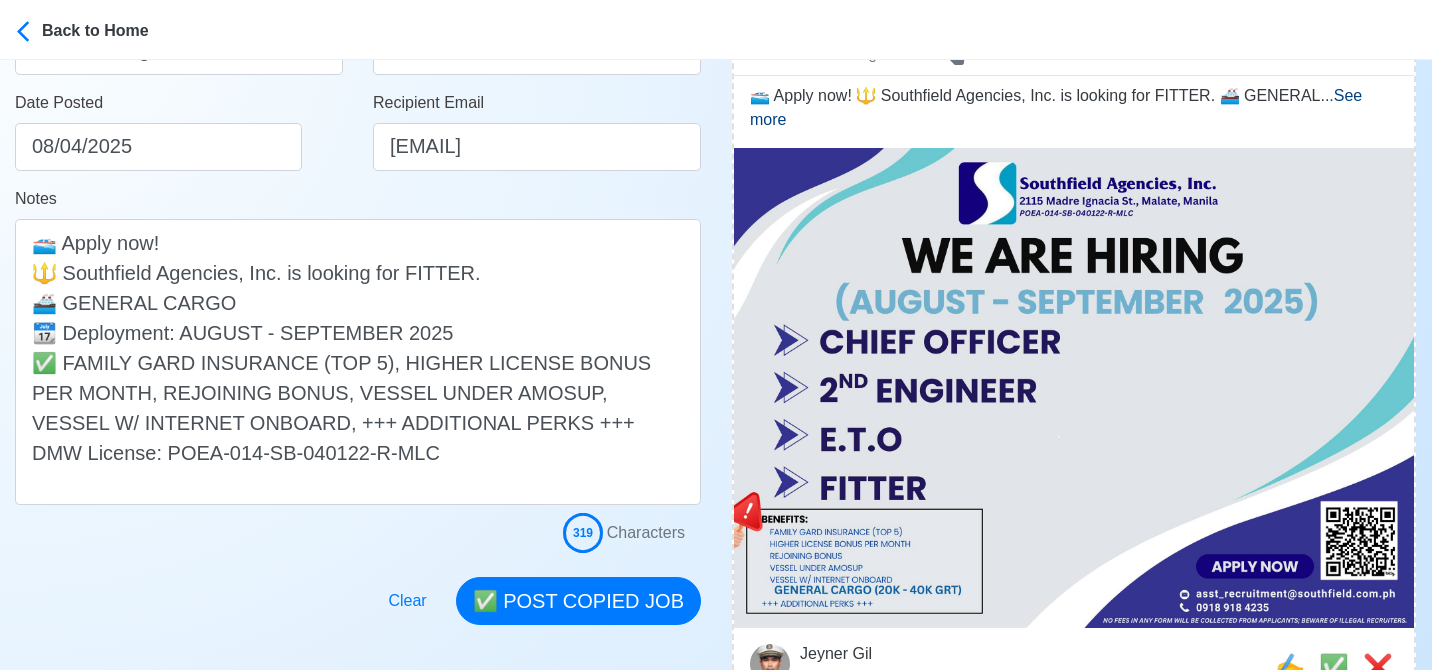 scroll, scrollTop: 388, scrollLeft: 0, axis: vertical 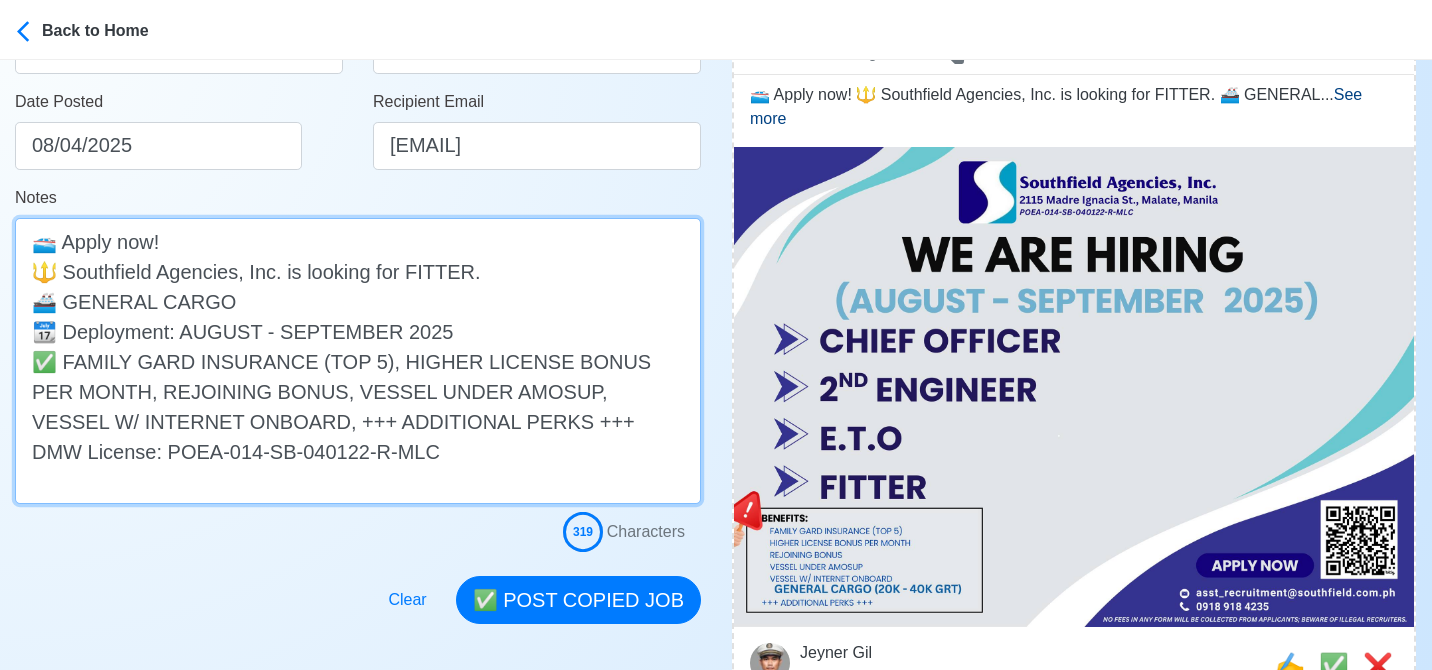 click on "🛥️ Apply now!
🔱 Southfield Agencies, Inc. is looking for FITTER.
🚢 GENERAL CARGO
📆 Deployment: AUGUST - SEPTEMBER 2025
✅ FAMILY GARD INSURANCE (TOP 5), HIGHER LICENSE BONUS PER MONTH, REJOINING BONUS, VESSEL UNDER AMOSUP, VESSEL W/ INTERNET ONBOARD, +++ ADDITIONAL PERKS +++
DMW License: POEA-014-SB-040122-R-MLC" at bounding box center [358, 361] 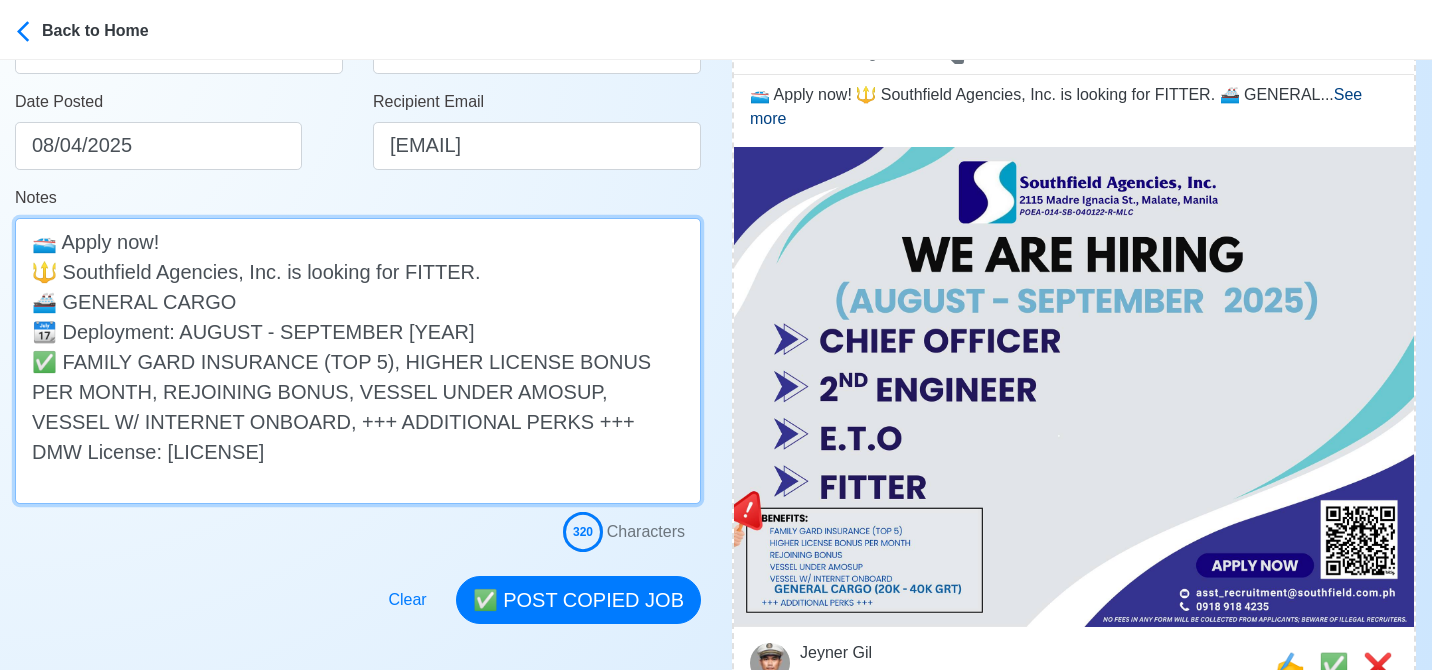 paste on "(20K - 40K GRT)" 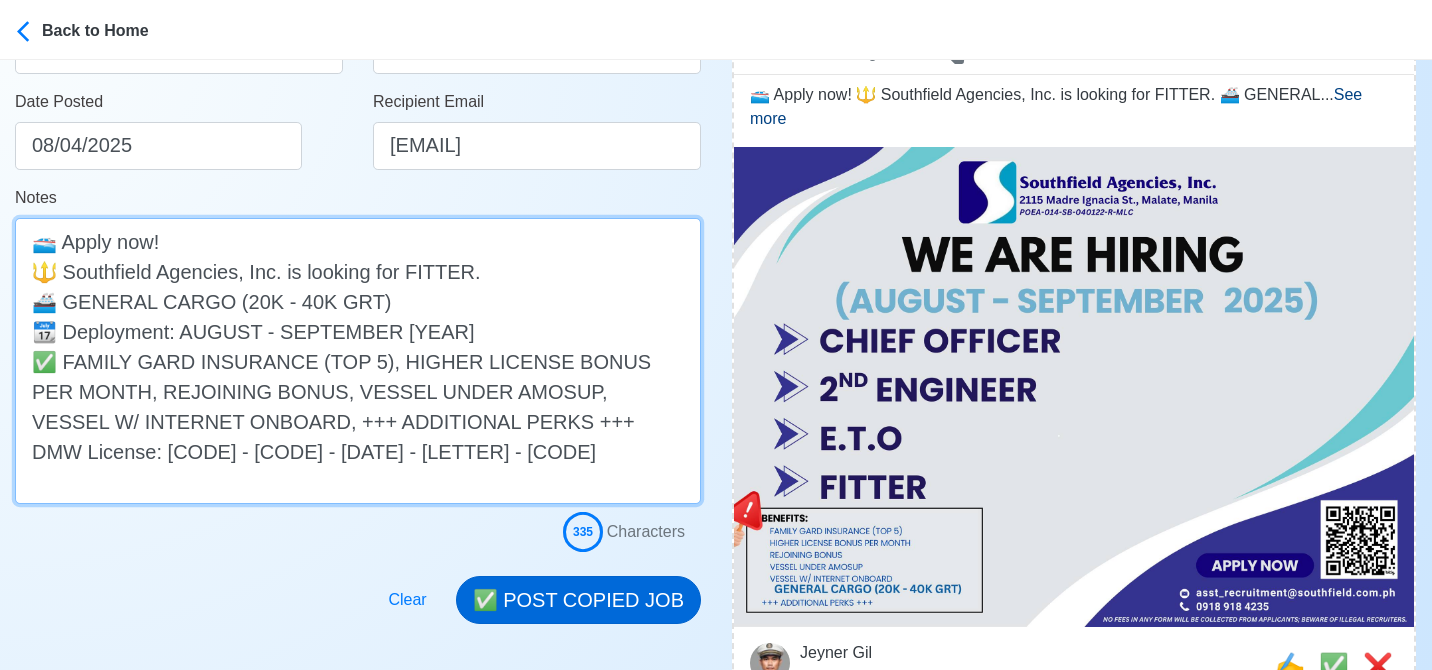 type on "🛥️ Apply now!
🔱 Southfield Agencies, Inc. is looking for FITTER.
🚢 GENERAL CARGO (20K - 40K GRT)
📆 Deployment: AUGUST - SEPTEMBER 2025
✅ FAMILY GARD INSURANCE (TOP 5), HIGHER LICENSE BONUS PER MONTH, REJOINING BONUS, VESSEL UNDER AMOSUP, VESSEL W/ INTERNET ONBOARD, +++ ADDITIONAL PERKS +++
DMW License: POEA-014-SB-040122-R-MLC" 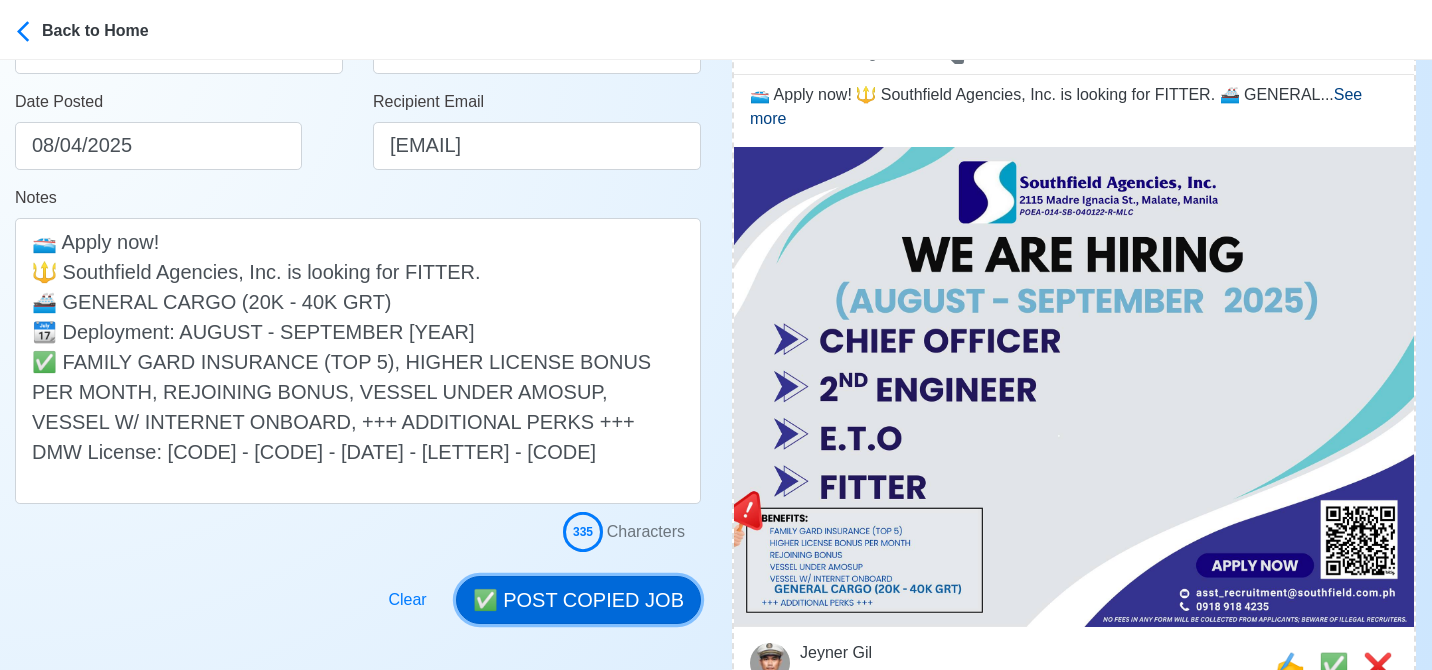 click on "✅ POST COPIED JOB" at bounding box center [578, 600] 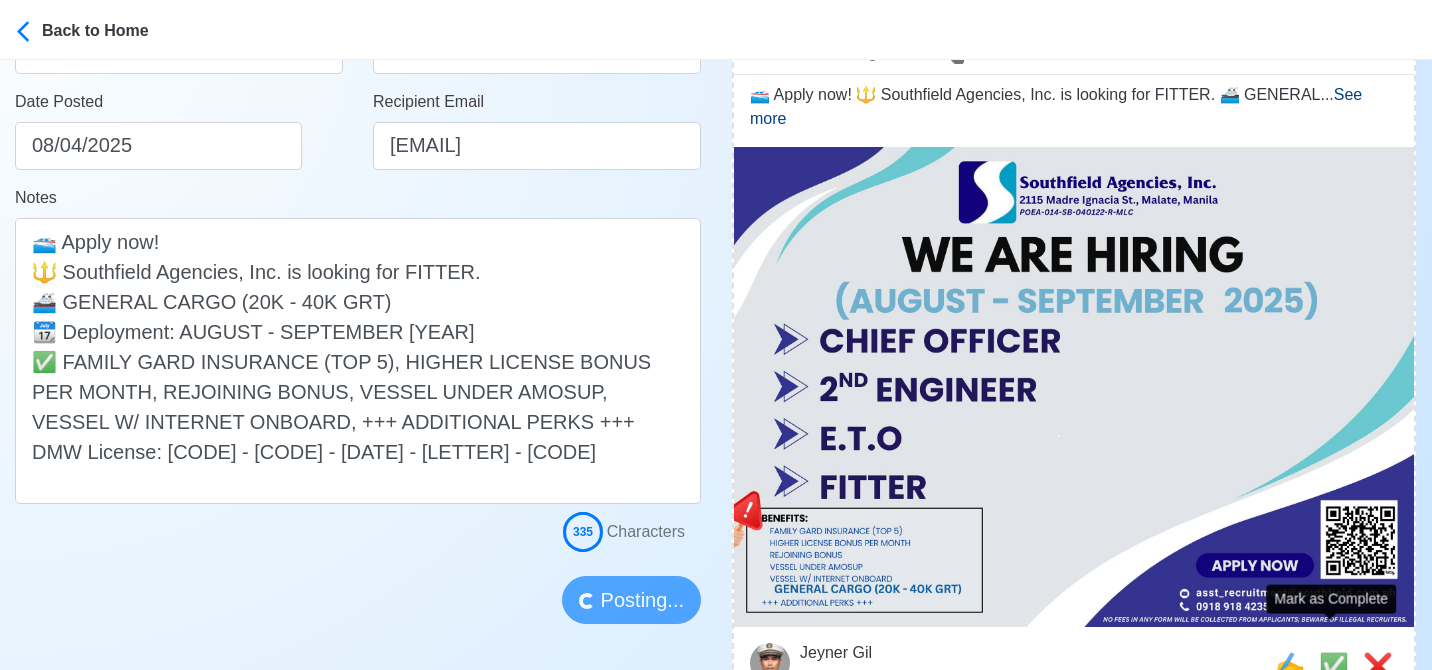 type 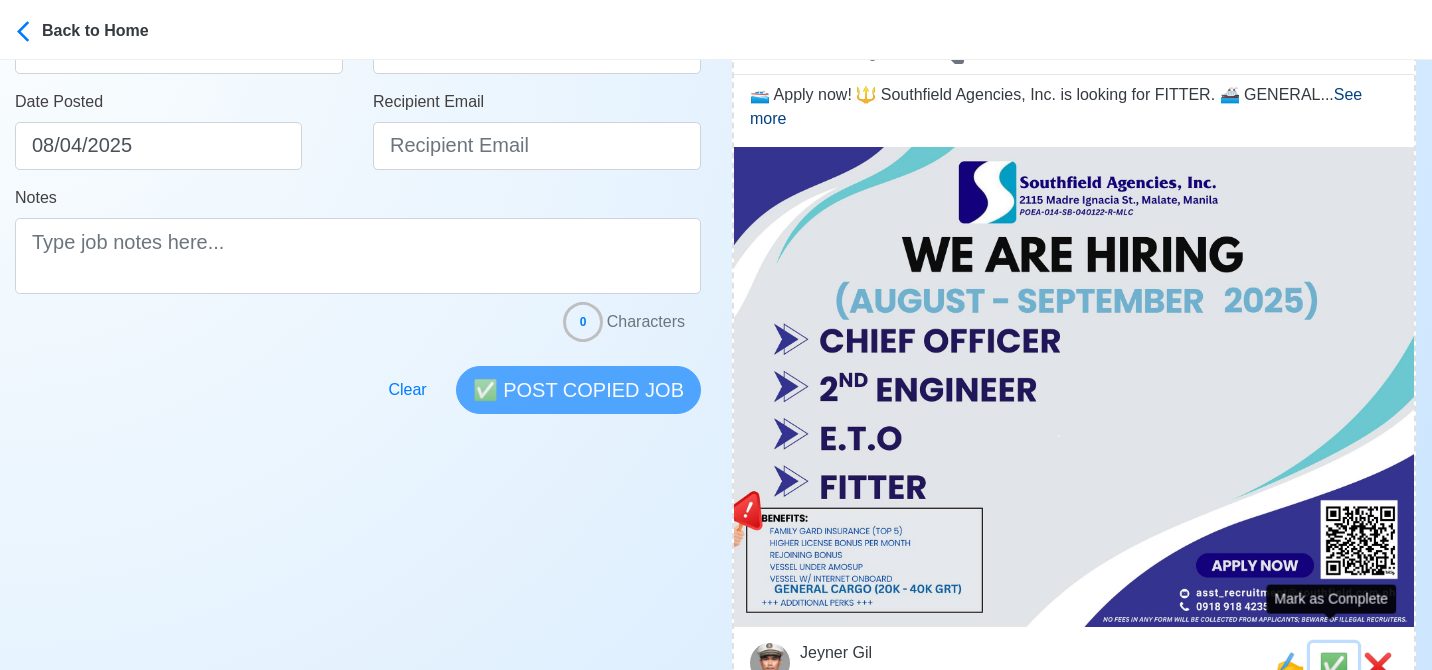 click on "✅" at bounding box center [1334, 665] 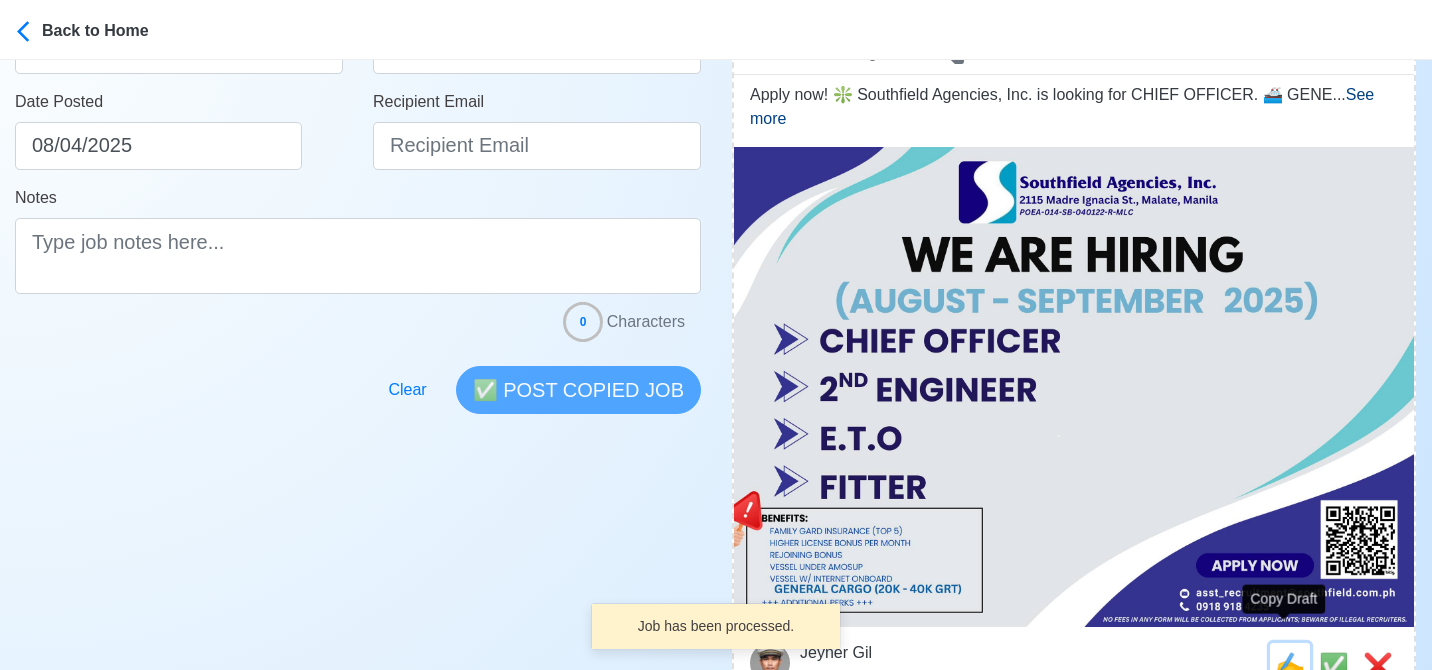 click on "✍️" at bounding box center (1290, 665) 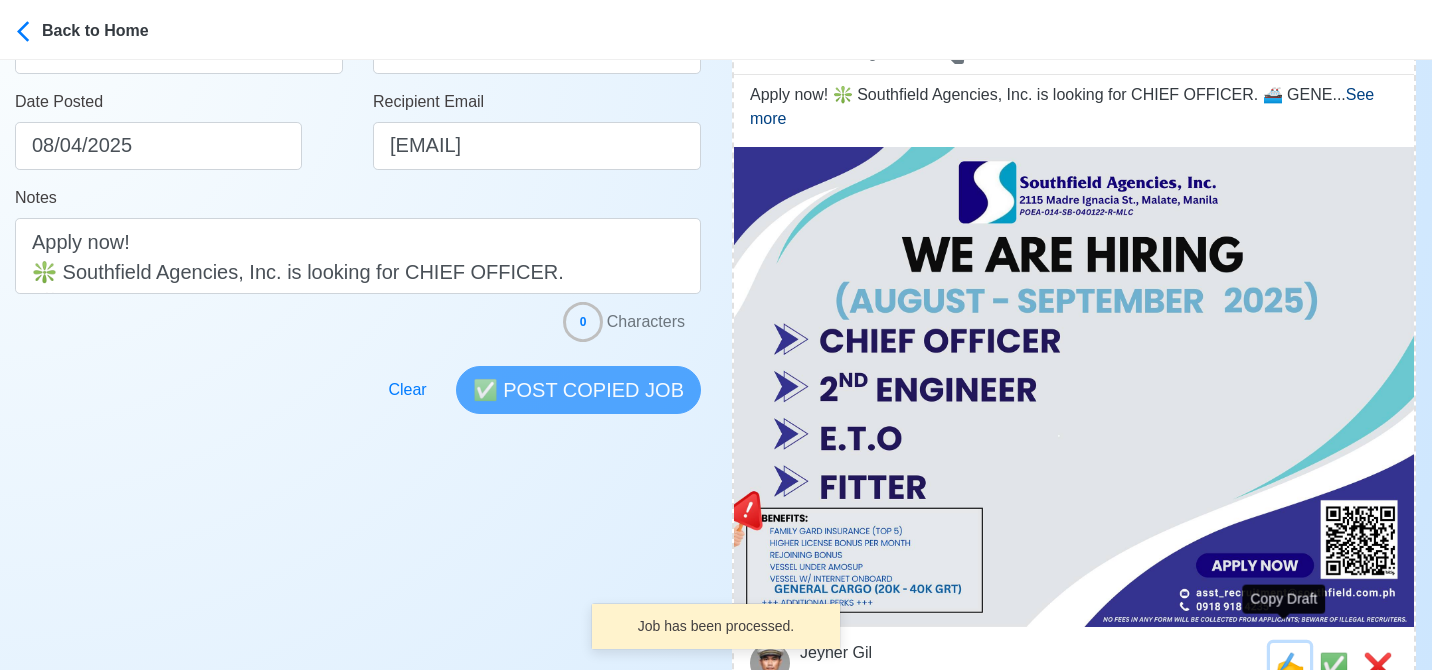 scroll, scrollTop: 0, scrollLeft: 0, axis: both 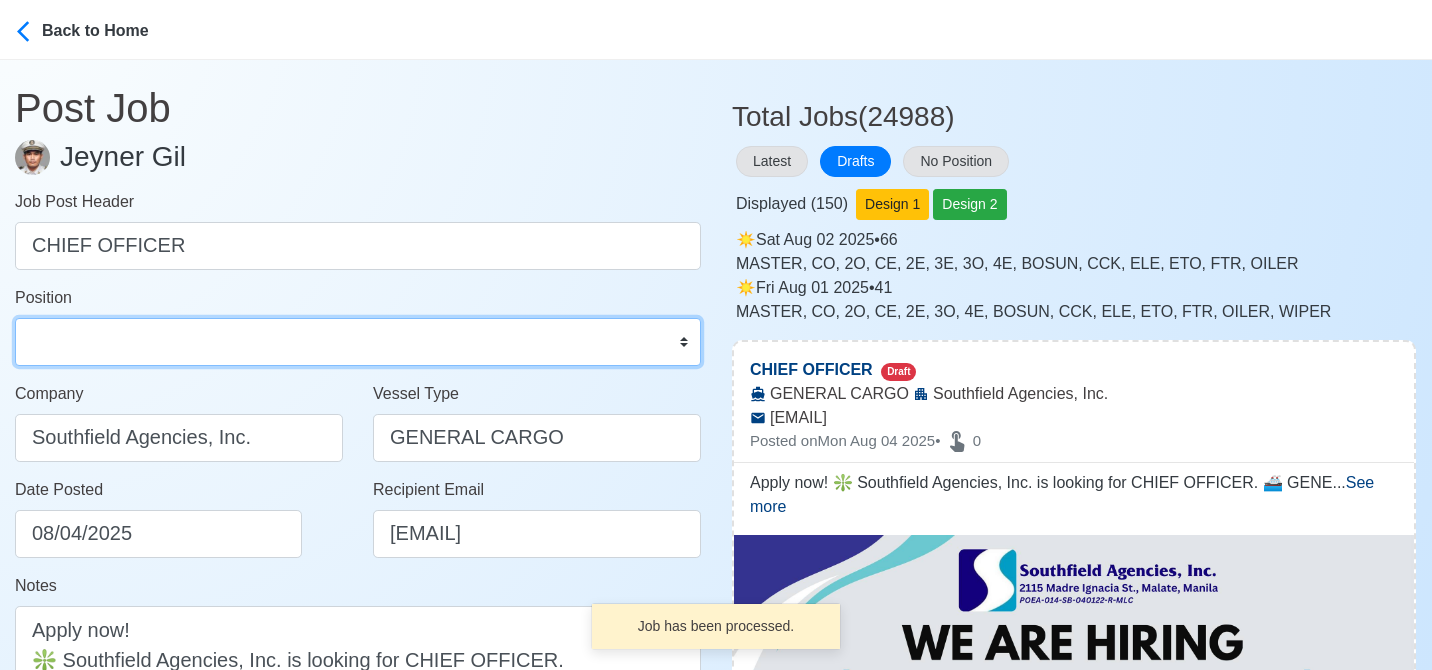 click on "Master Chief Officer 2nd Officer 3rd Officer Junior Officer Chief Engineer 2nd Engineer 3rd Engineer 4th Engineer Gas Engineer Junior Engineer 1st Assistant Engineer 2nd Assistant Engineer 3rd Assistant Engineer ETO/ETR Electrician Electrical Engineer Oiler Fitter Welder Chief Cook Chef Cook Messman Wiper Rigger Ordinary Seaman Able Seaman Motorman Pumpman Bosun Cadet Reefer Mechanic Operator Repairman Painter Steward Waiter Others" at bounding box center [358, 342] 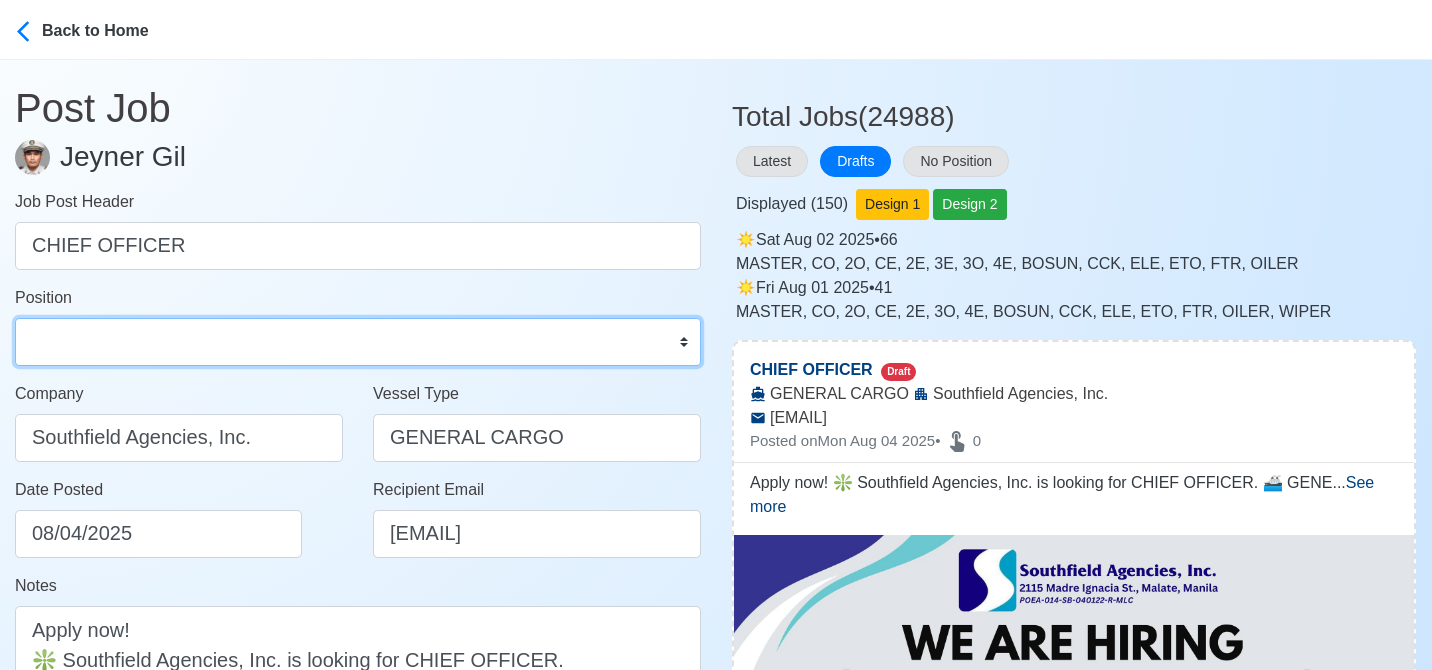 select on "Chief Officer" 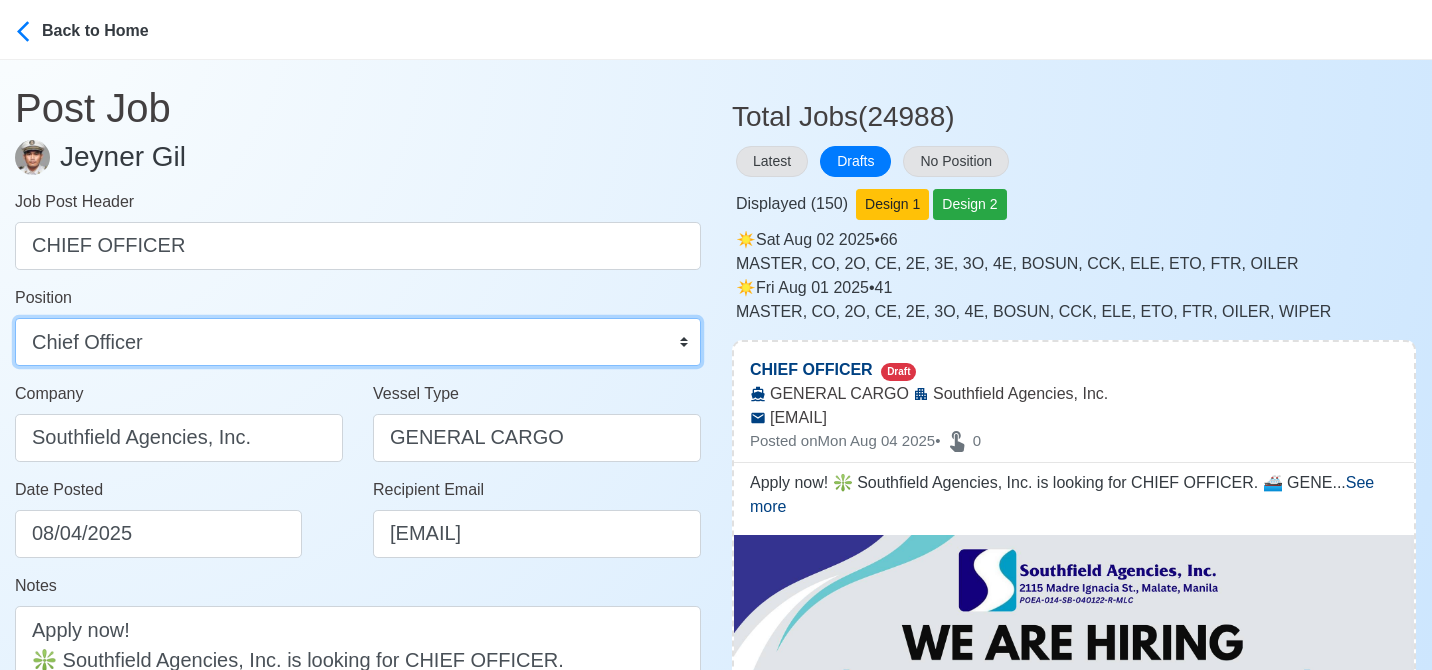 click on "Master Chief Officer 2nd Officer 3rd Officer Junior Officer Chief Engineer 2nd Engineer 3rd Engineer 4th Engineer Gas Engineer Junior Engineer 1st Assistant Engineer 2nd Assistant Engineer 3rd Assistant Engineer ETO/ETR Electrician Electrical Engineer Oiler Fitter Welder Chief Cook Chef Cook Messman Wiper Rigger Ordinary Seaman Able Seaman Motorman Pumpman Bosun Cadet Reefer Mechanic Operator Repairman Painter Steward Waiter Others" at bounding box center (358, 342) 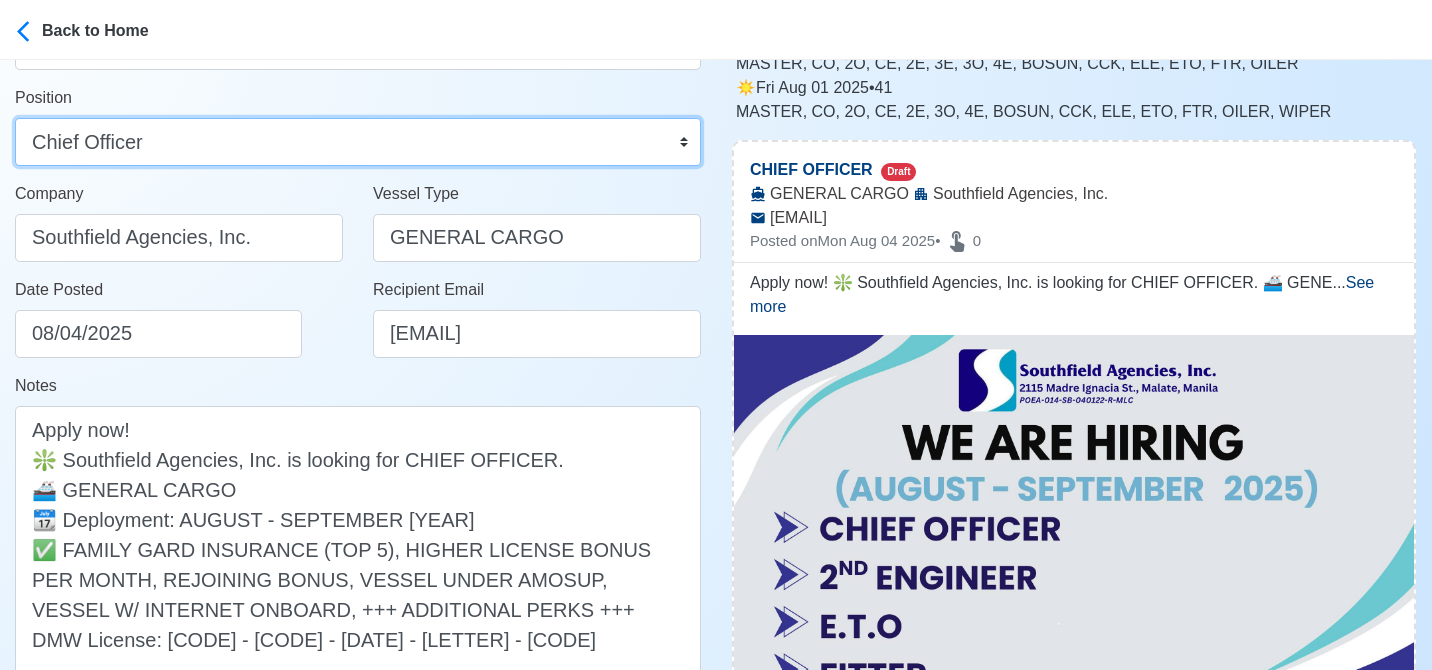 scroll, scrollTop: 232, scrollLeft: 0, axis: vertical 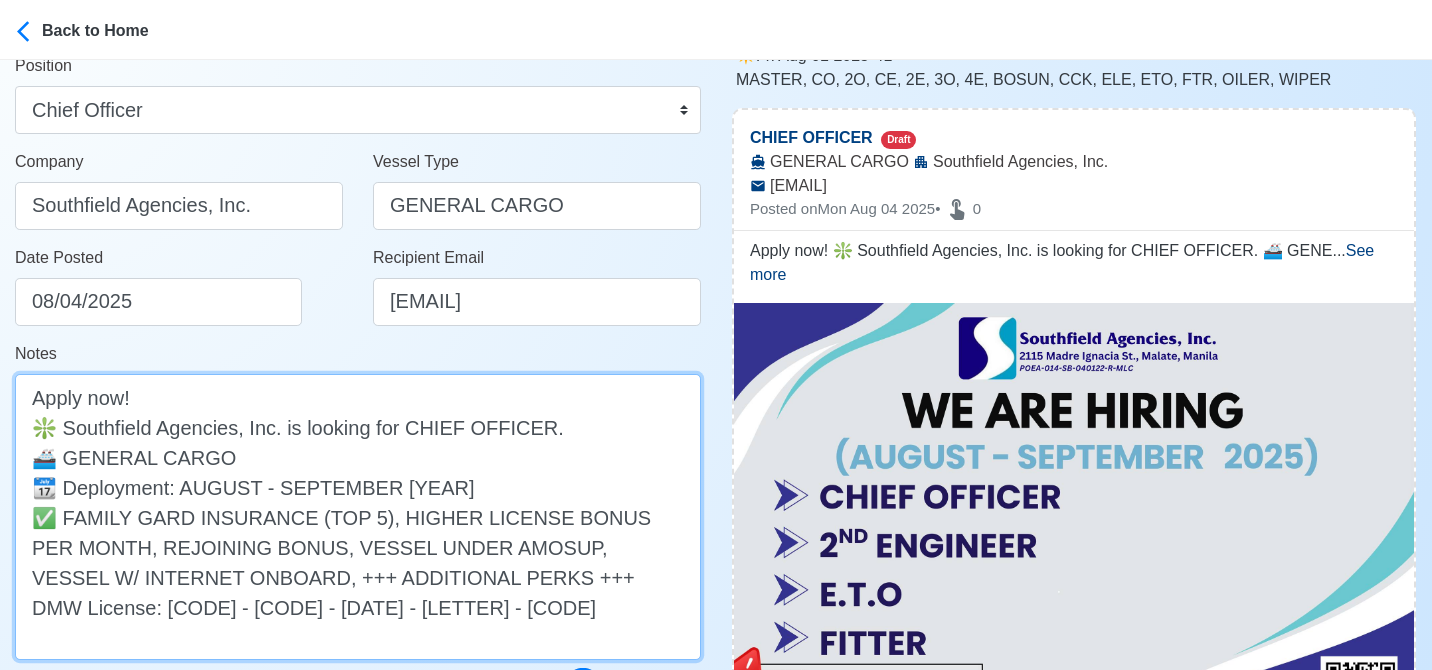 click on "Apply now!
❇️ Southfield Agencies, Inc. is looking for CHIEF OFFICER.
🚢 GENERAL CARGO
📆 Deployment: AUGUST - SEPTEMBER 2025
✅ FAMILY GARD INSURANCE (TOP 5), HIGHER LICENSE BONUS PER MONTH, REJOINING BONUS, VESSEL UNDER AMOSUP, VESSEL W/ INTERNET ONBOARD, +++ ADDITIONAL PERKS +++
DMW License: POEA-014-SB-040122-R-MLC" at bounding box center (358, 517) 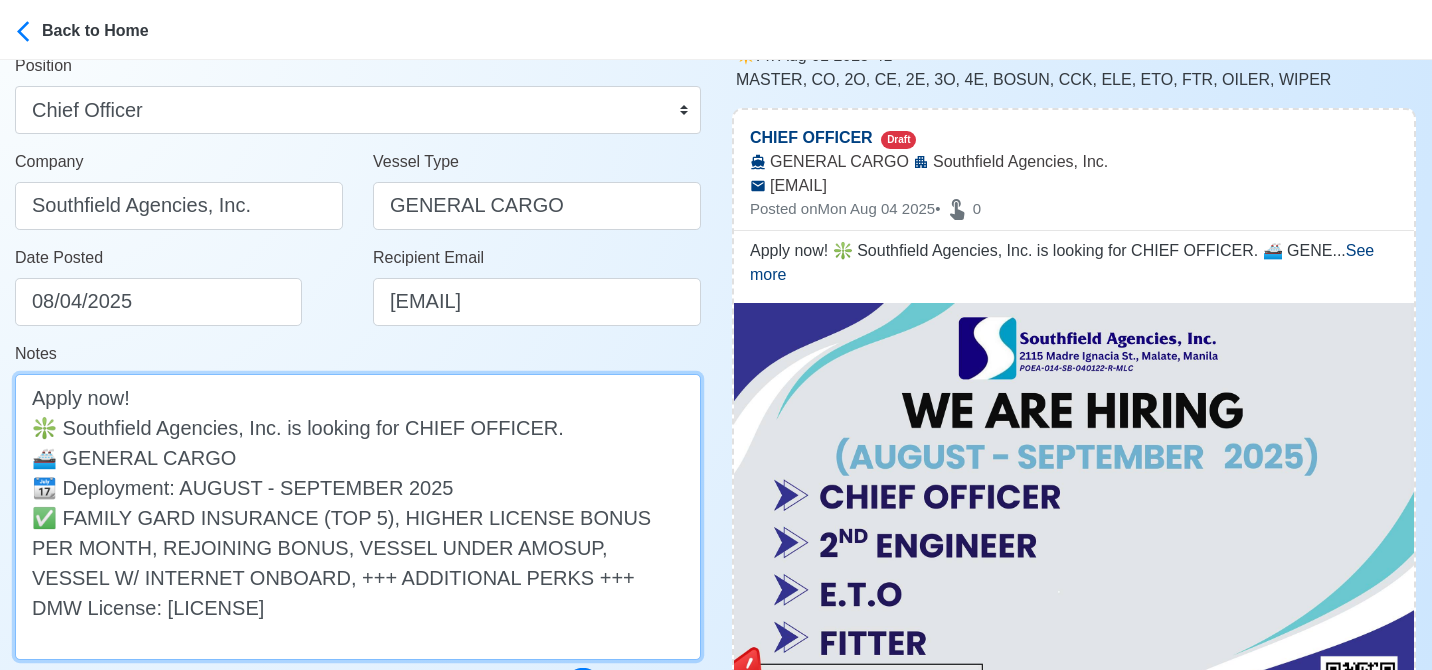 paste on "(20K - 40K GRT)" 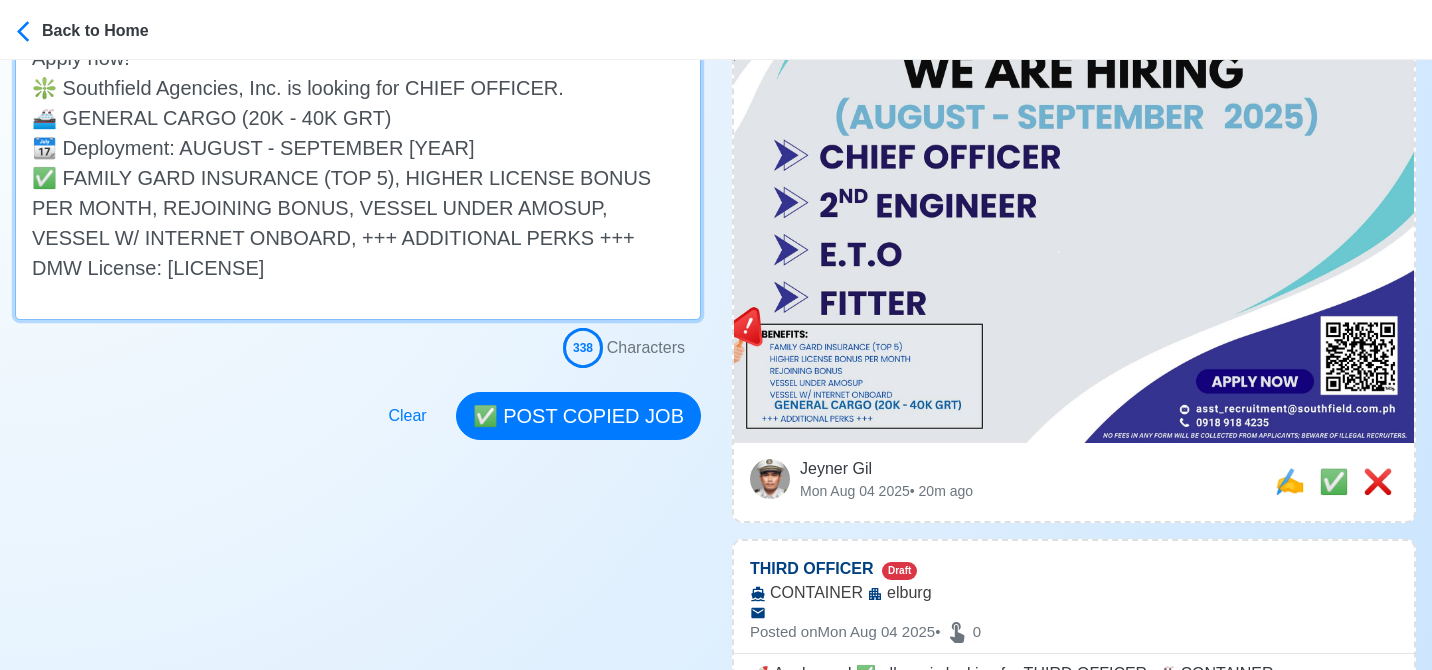 scroll, scrollTop: 572, scrollLeft: 0, axis: vertical 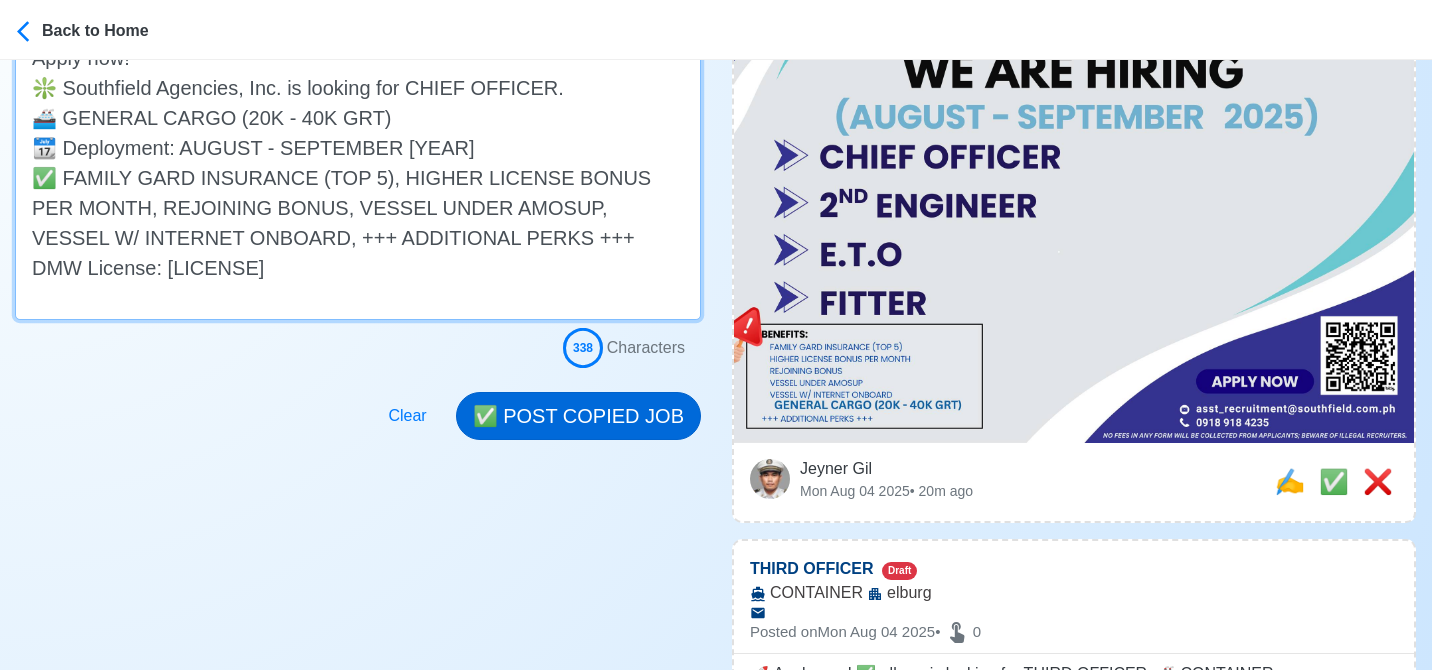 type on "Apply now!
❇️ Southfield Agencies, Inc. is looking for CHIEF OFFICER.
🚢 GENERAL CARGO (20K - 40K GRT)
📆 Deployment: AUGUST - SEPTEMBER 2025
✅ FAMILY GARD INSURANCE (TOP 5), HIGHER LICENSE BONUS PER MONTH, REJOINING BONUS, VESSEL UNDER AMOSUP, VESSEL W/ INTERNET ONBOARD, +++ ADDITIONAL PERKS +++
DMW License: POEA-014-SB-040122-R-MLC" 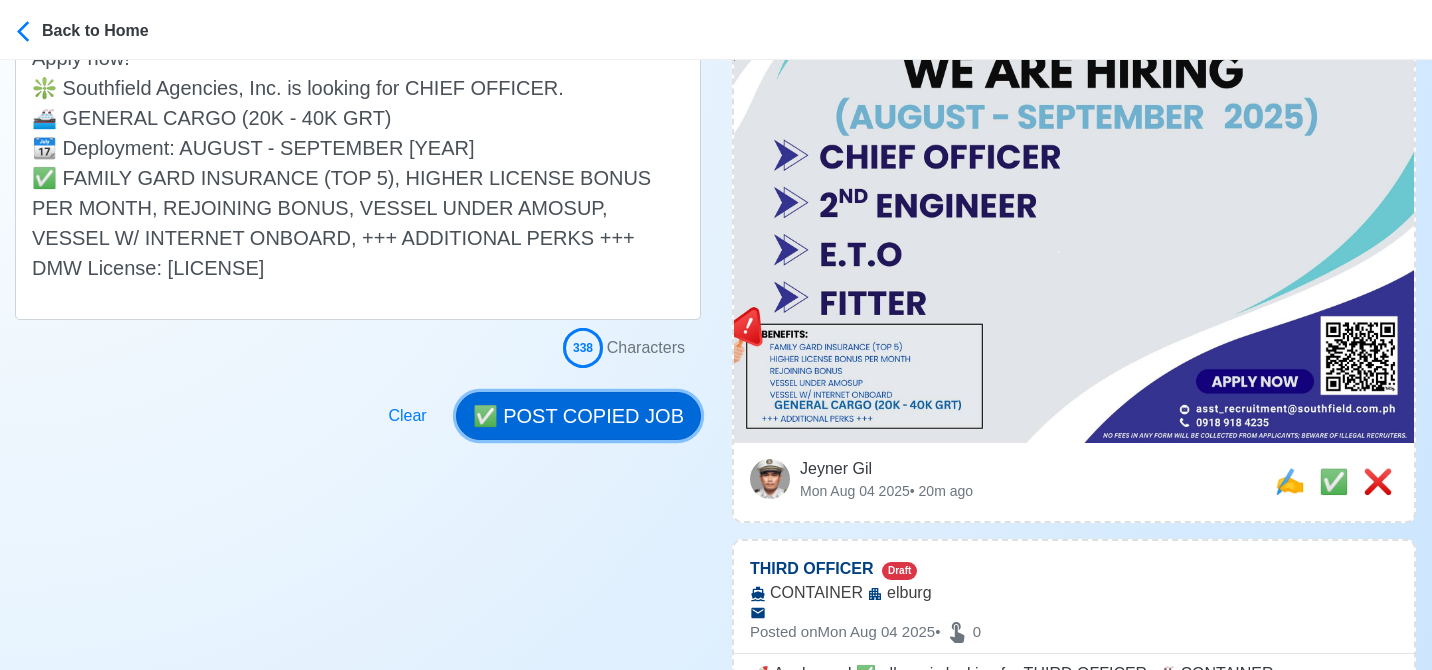 click on "✅ POST COPIED JOB" at bounding box center (578, 416) 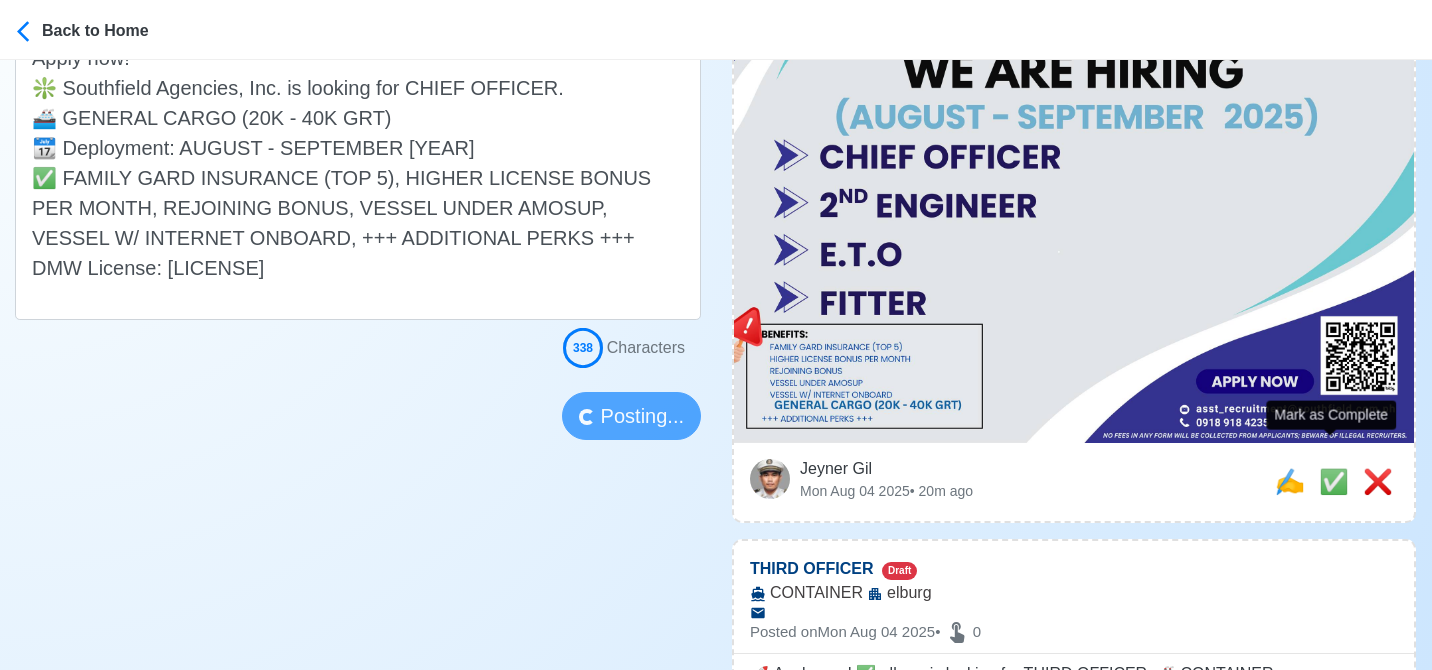 type 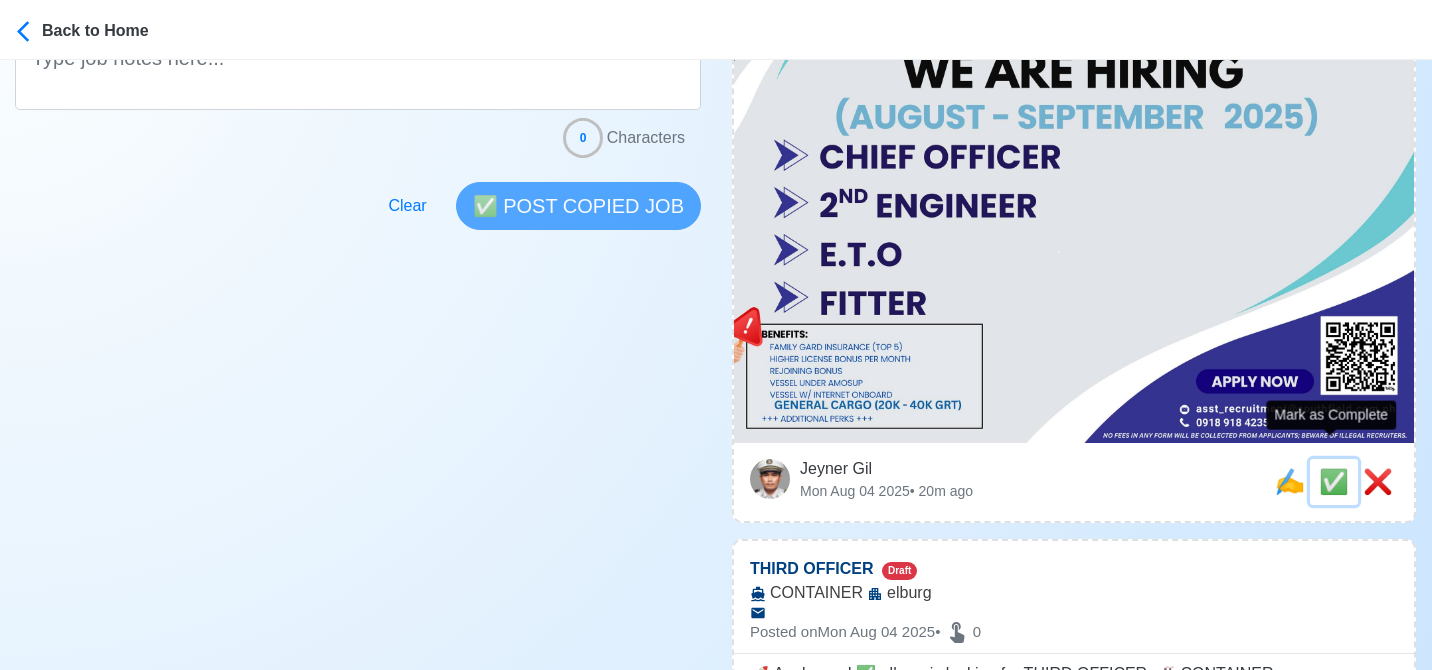 click on "✅" at bounding box center [1334, 481] 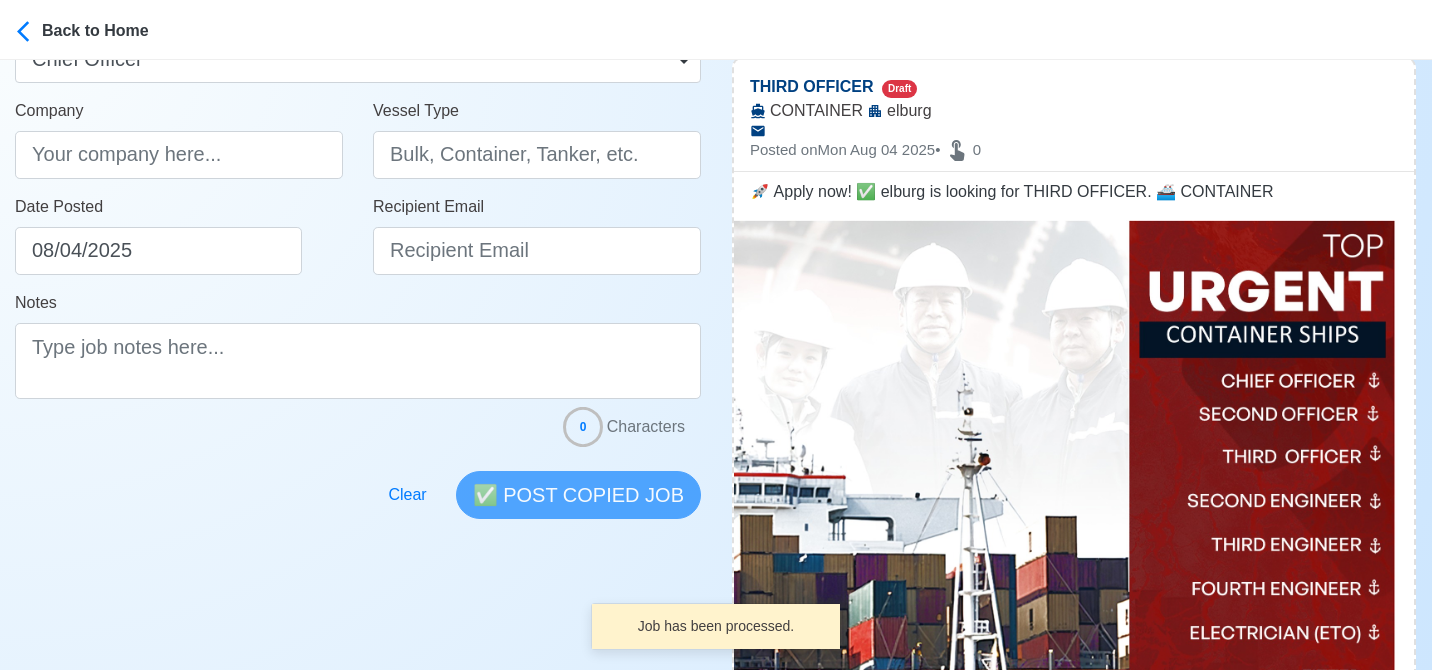 scroll, scrollTop: 248, scrollLeft: 0, axis: vertical 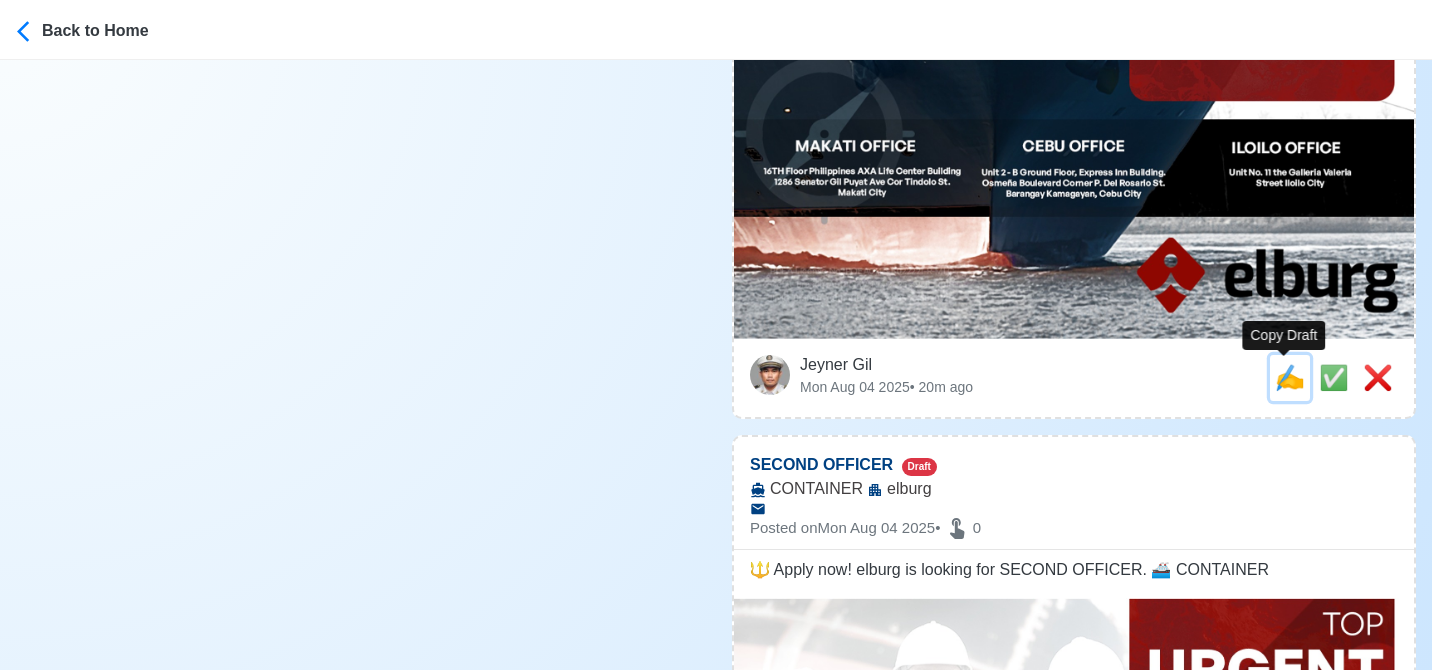 click on "✍️" at bounding box center (1290, 377) 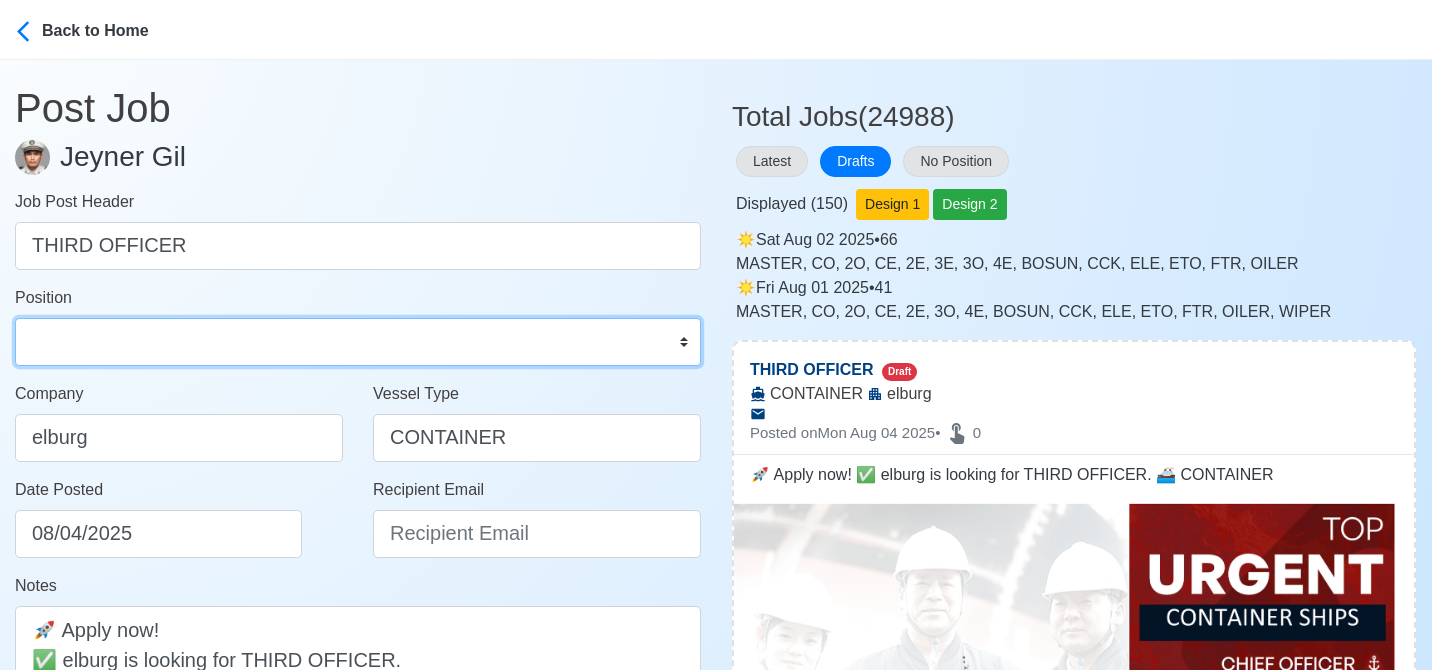 click on "Master Chief Officer 2nd Officer 3rd Officer Junior Officer Chief Engineer 2nd Engineer 3rd Engineer 4th Engineer Gas Engineer Junior Engineer 1st Assistant Engineer 2nd Assistant Engineer 3rd Assistant Engineer ETO/ETR Electrician Electrical Engineer Oiler Fitter Welder Chief Cook Chef Cook Messman Wiper Rigger Ordinary Seaman Able Seaman Motorman Pumpman Bosun Cadet Reefer Mechanic Operator Repairman Painter Steward Waiter Others" at bounding box center (358, 342) 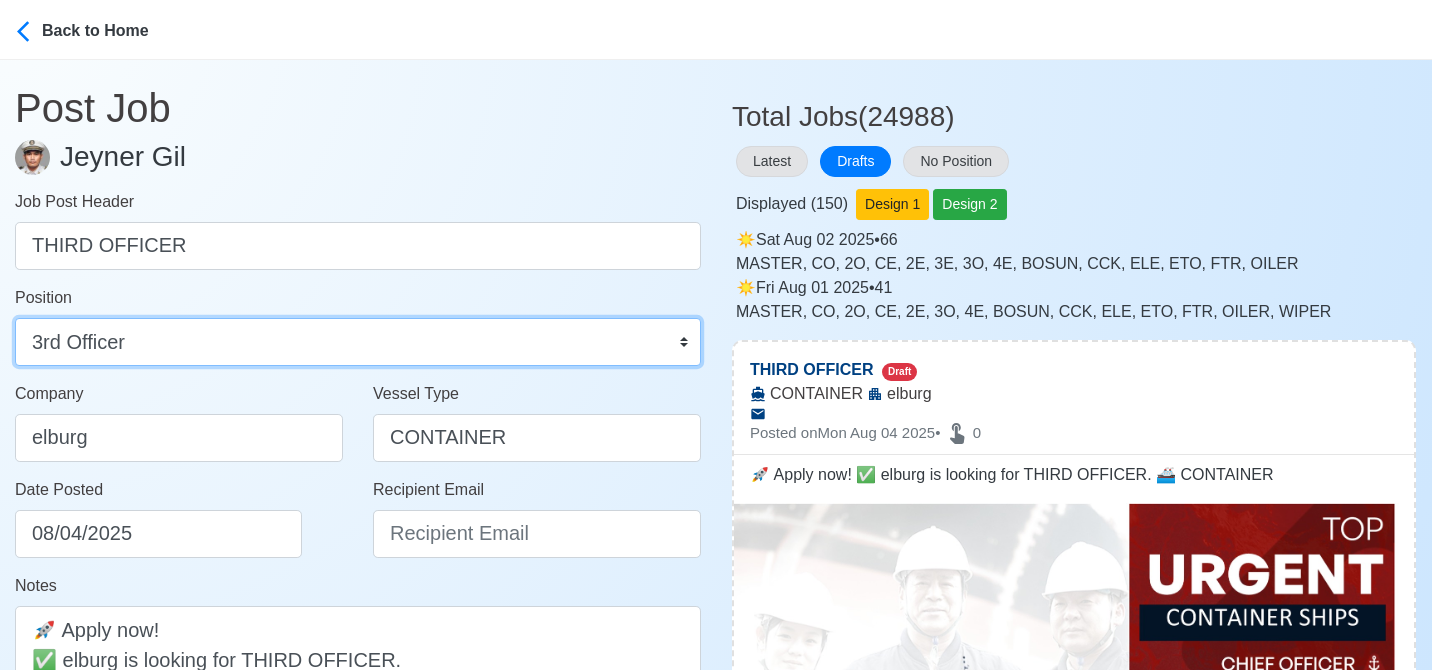 click on "Master Chief Officer 2nd Officer 3rd Officer Junior Officer Chief Engineer 2nd Engineer 3rd Engineer 4th Engineer Gas Engineer Junior Engineer 1st Assistant Engineer 2nd Assistant Engineer 3rd Assistant Engineer ETO/ETR Electrician Electrical Engineer Oiler Fitter Welder Chief Cook Chef Cook Messman Wiper Rigger Ordinary Seaman Able Seaman Motorman Pumpman Bosun Cadet Reefer Mechanic Operator Repairman Painter Steward Waiter Others" at bounding box center (358, 342) 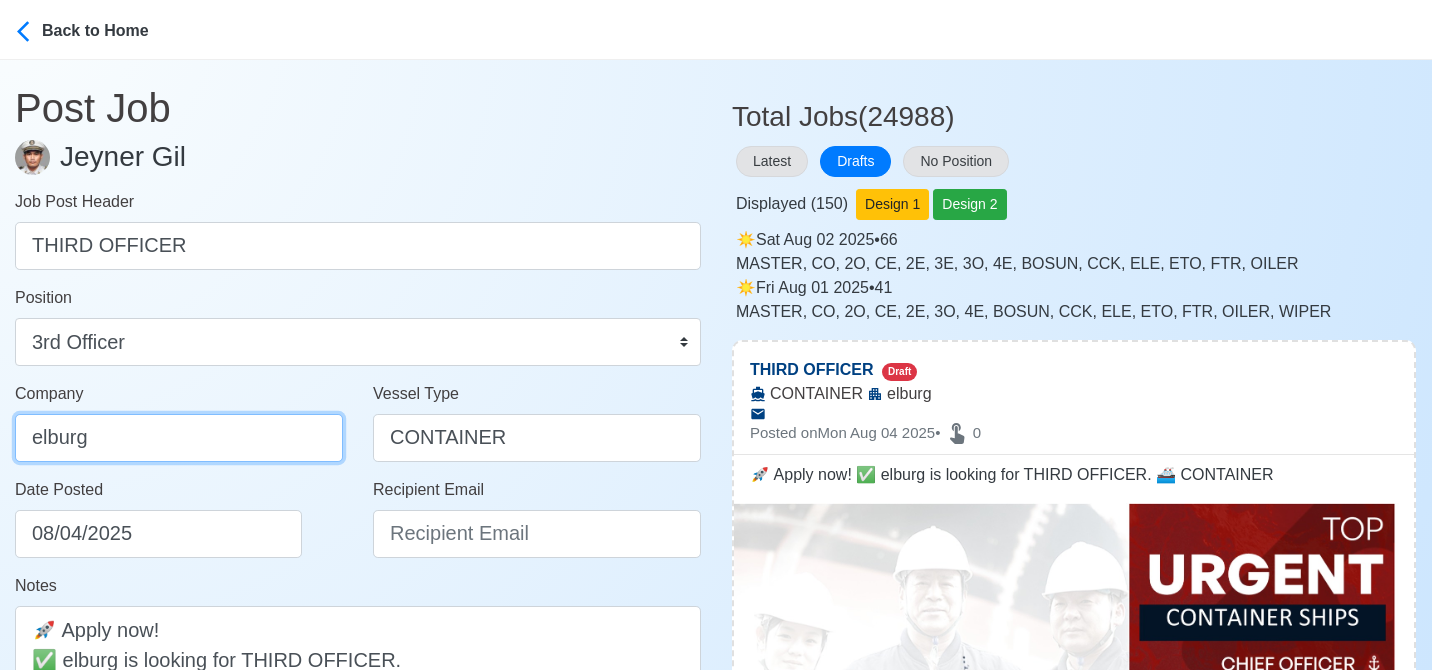 click on "elburg" at bounding box center [179, 438] 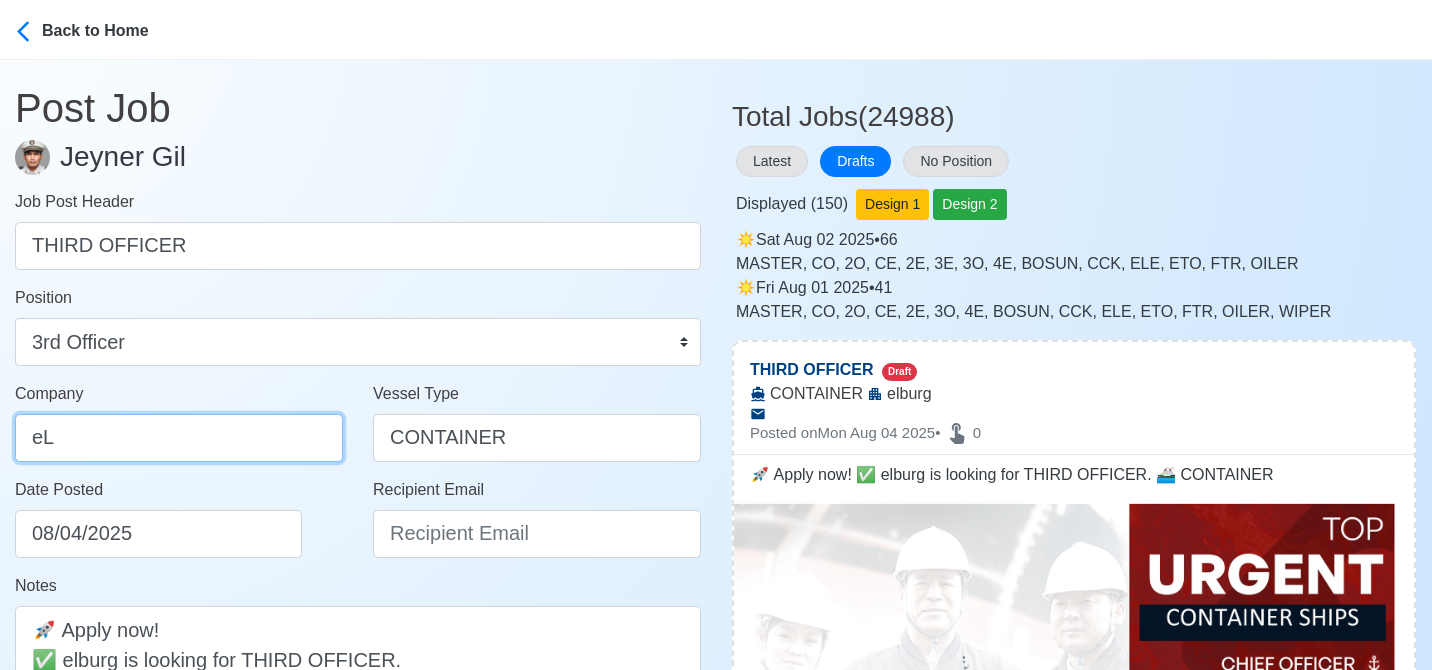 type on "e" 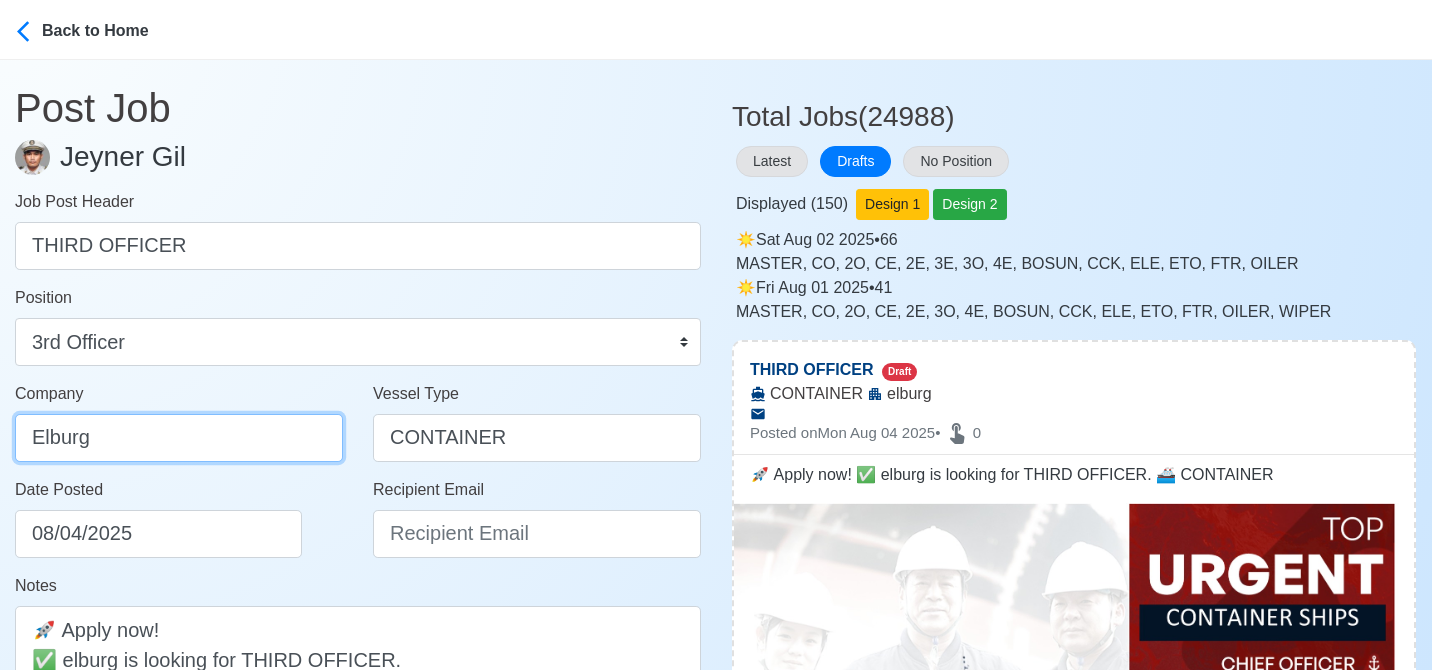 click on "Elburg" at bounding box center [179, 438] 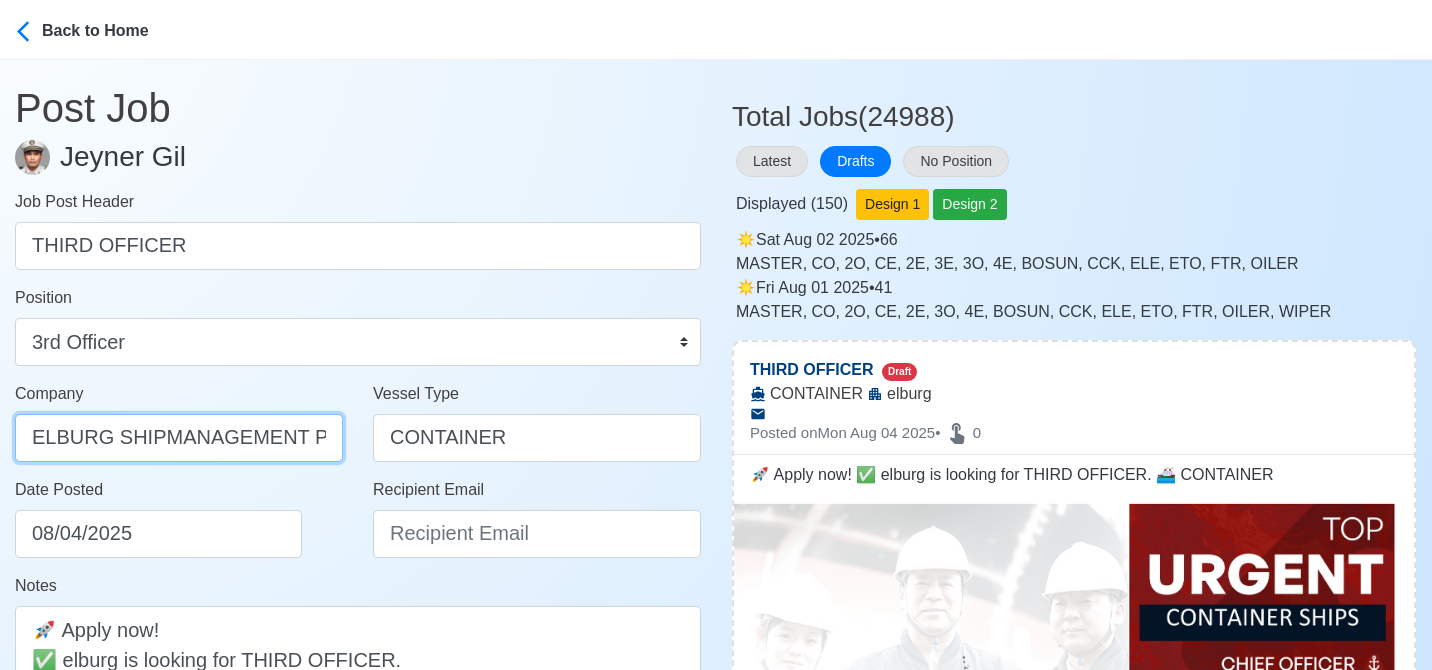 scroll, scrollTop: 0, scrollLeft: 52, axis: horizontal 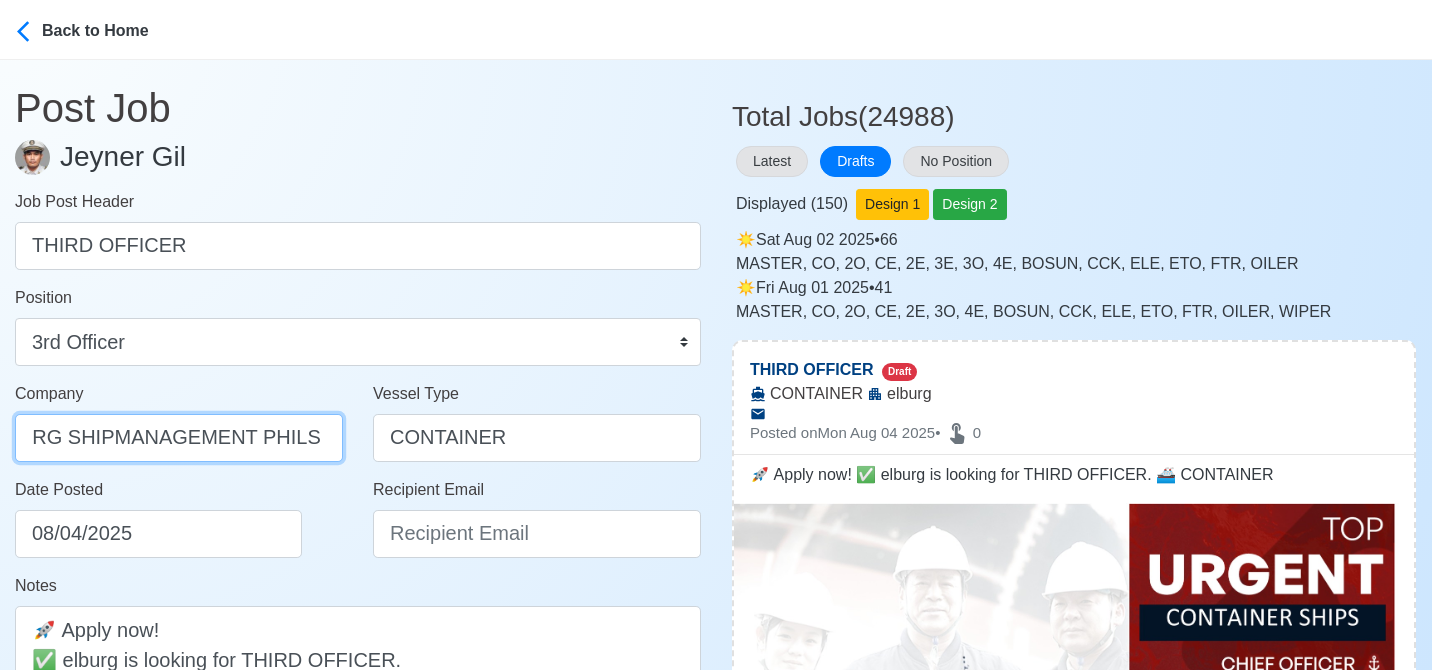 type on "ELBURG SHIPMANAGEMENT PHILS INC" 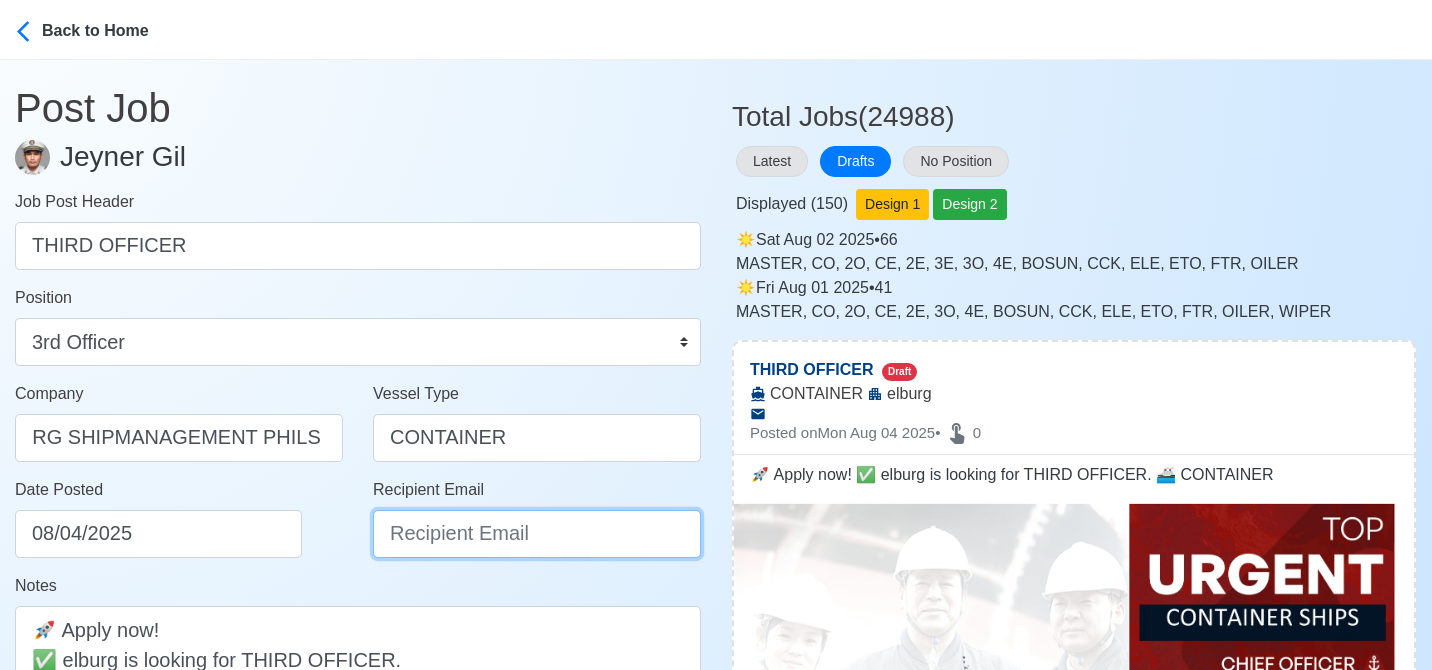click on "Recipient Email" at bounding box center (537, 534) 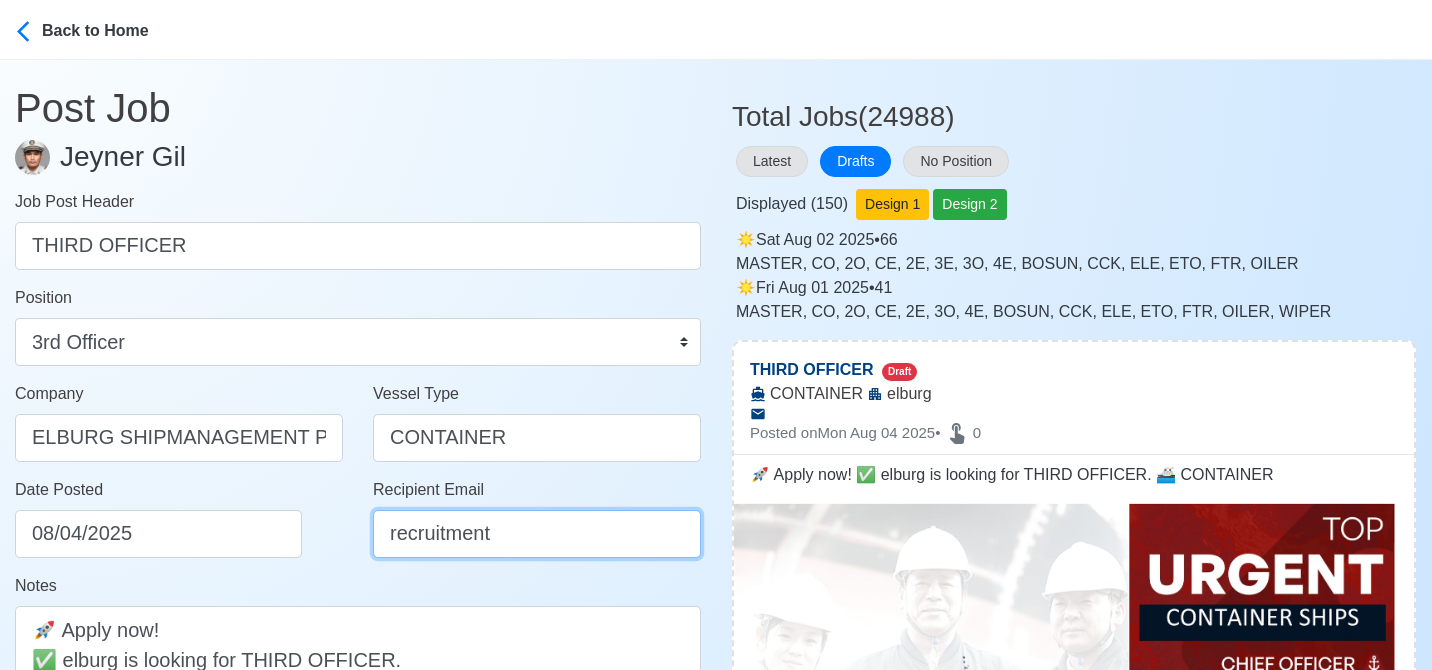 paste on "@elburgshipmanagement.com.ph" 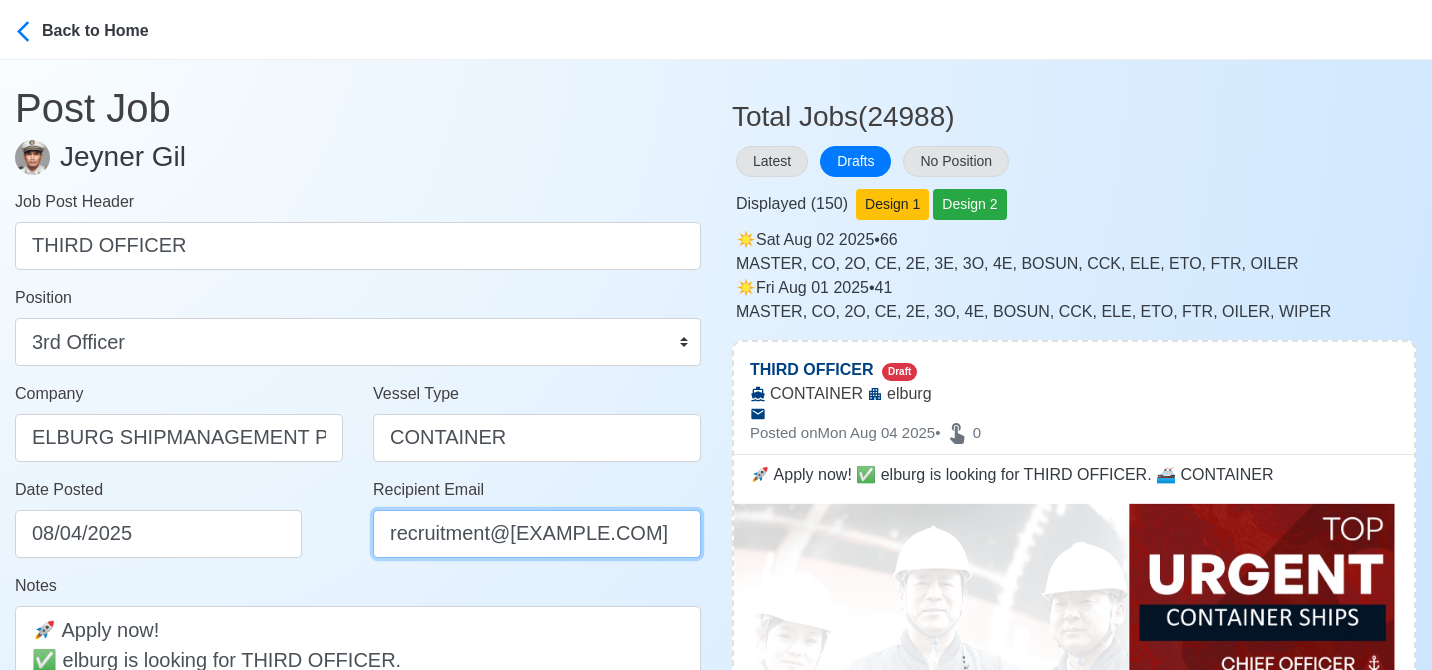scroll, scrollTop: 0, scrollLeft: 107, axis: horizontal 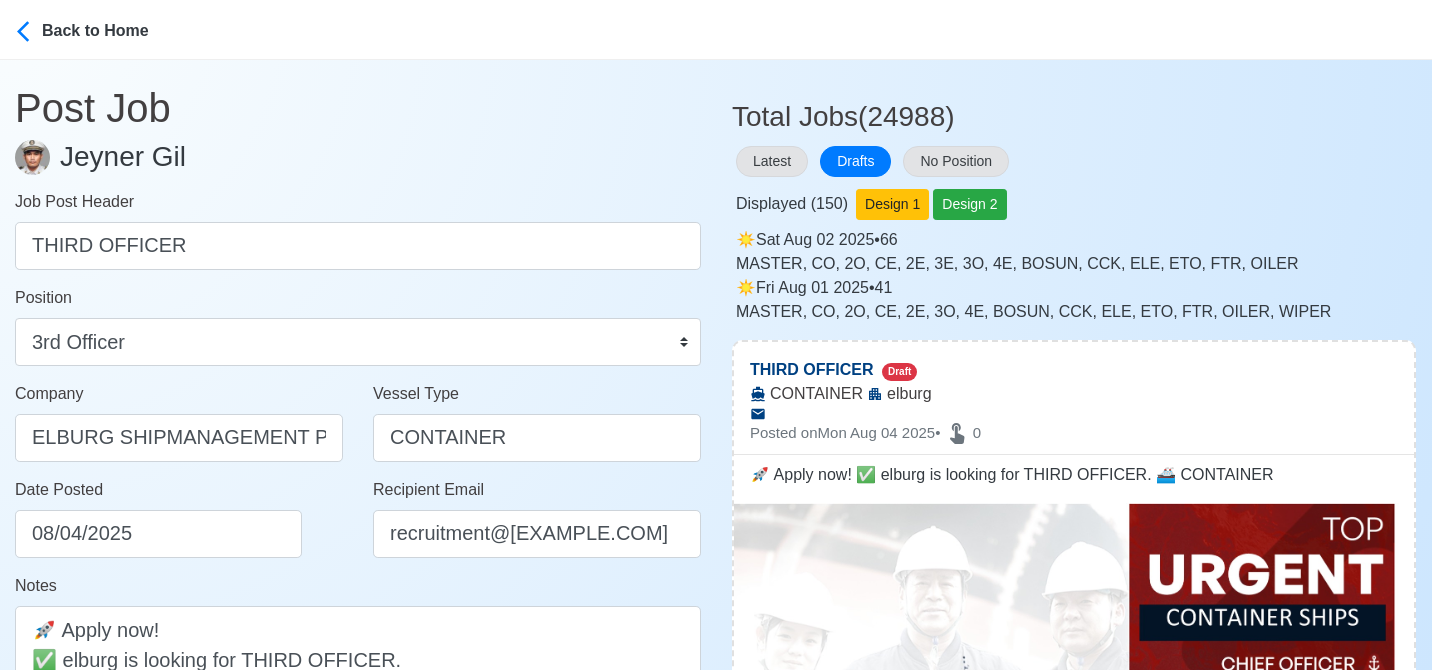 click on "Date Posted       08/04/2025" at bounding box center [184, 518] 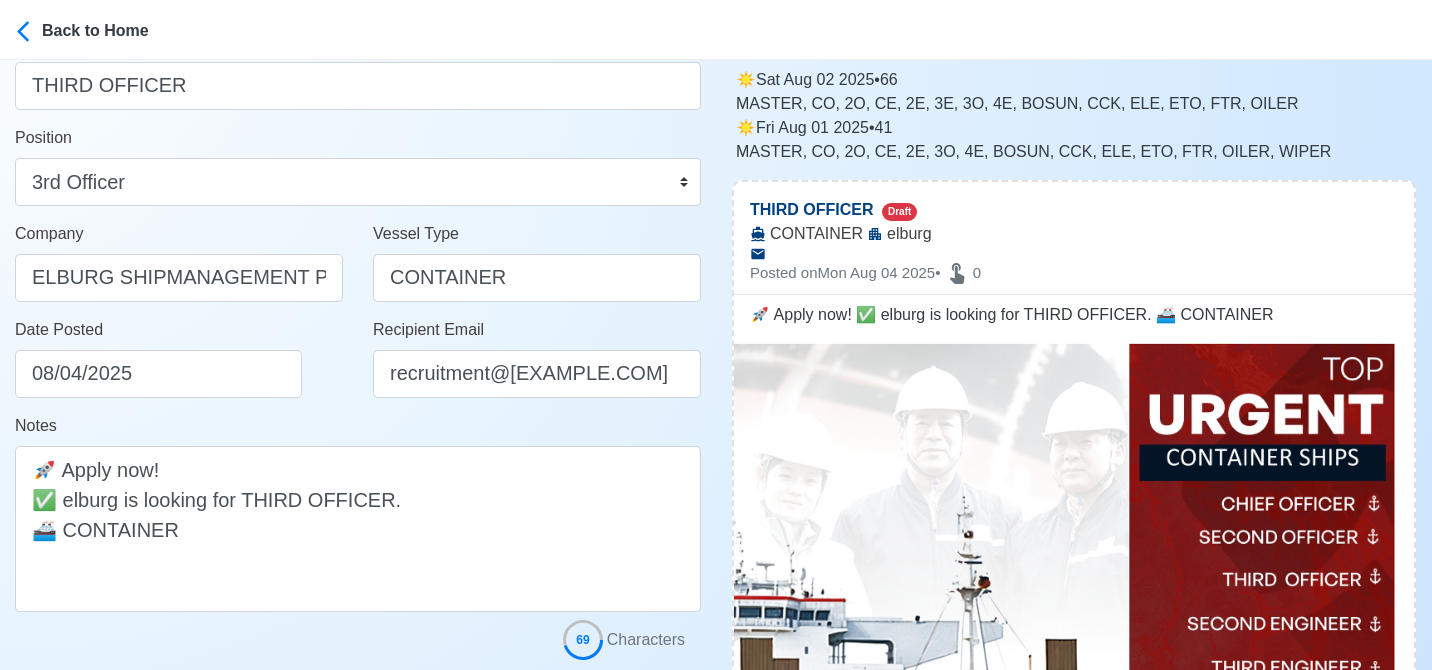 scroll, scrollTop: 160, scrollLeft: 0, axis: vertical 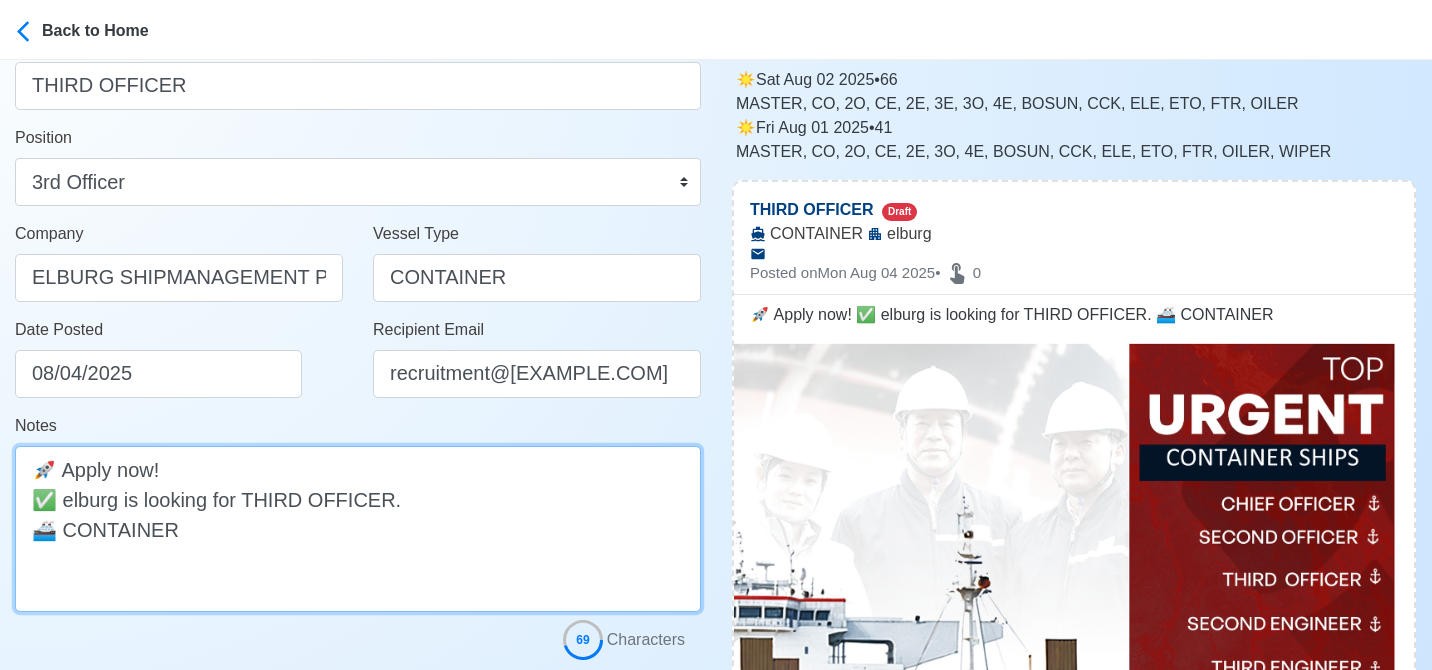 click on "🚀 Apply now!
✅ elburg is looking for THIRD OFFICER.
🚢 CONTAINER" at bounding box center [358, 529] 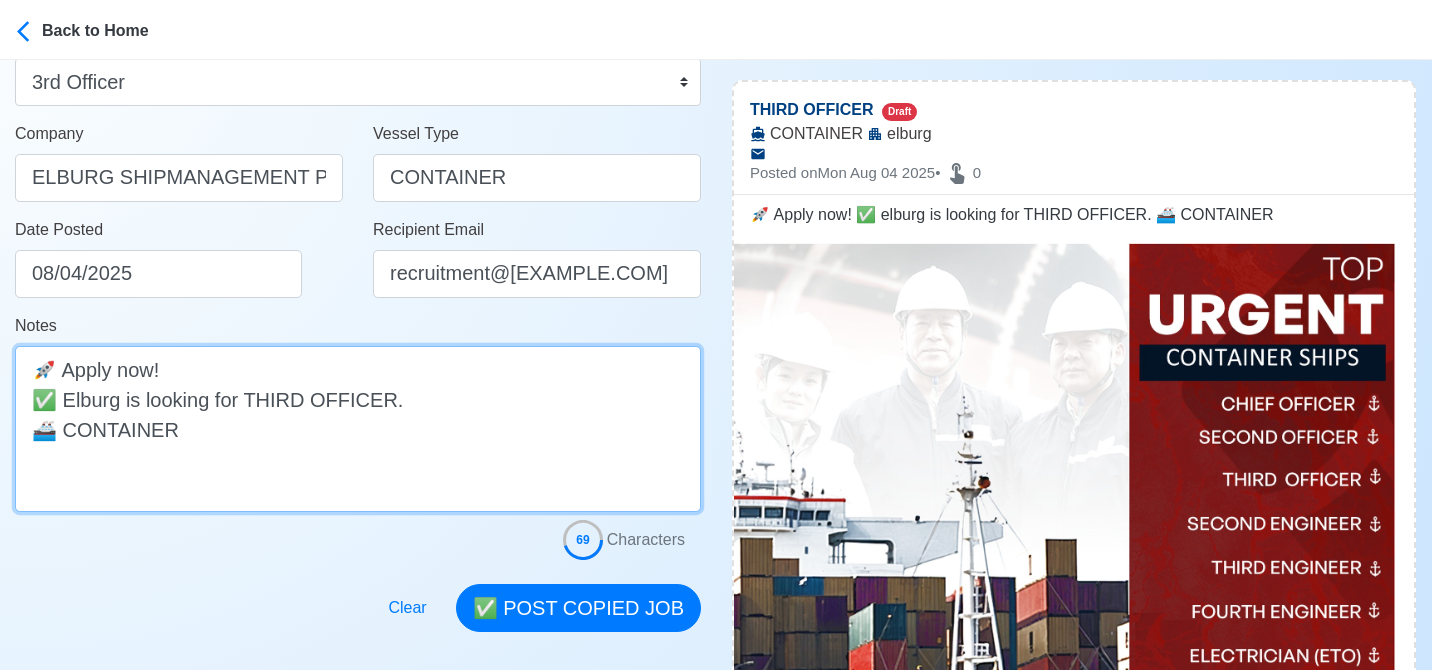 scroll, scrollTop: 280, scrollLeft: 0, axis: vertical 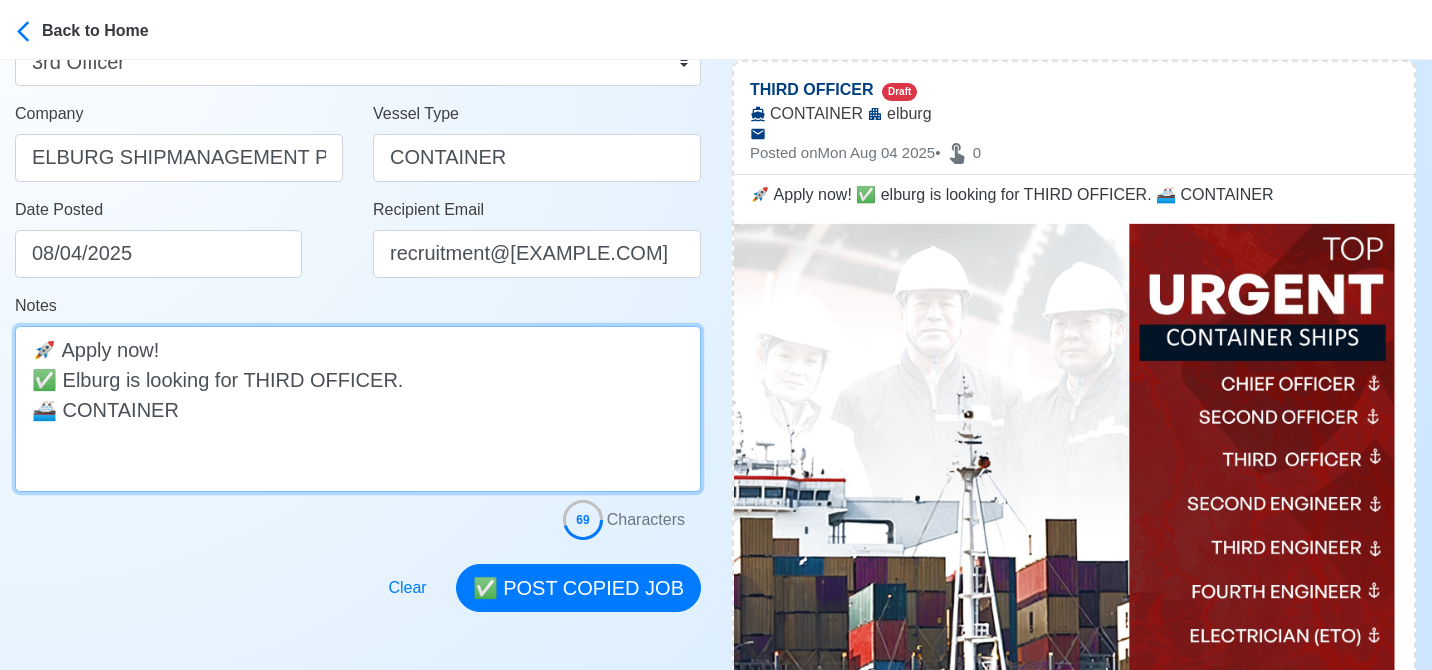 type on "🚀 Apply now!
✅ Elburg is looking for THIRD OFFICER.
🚢 CONTAINER" 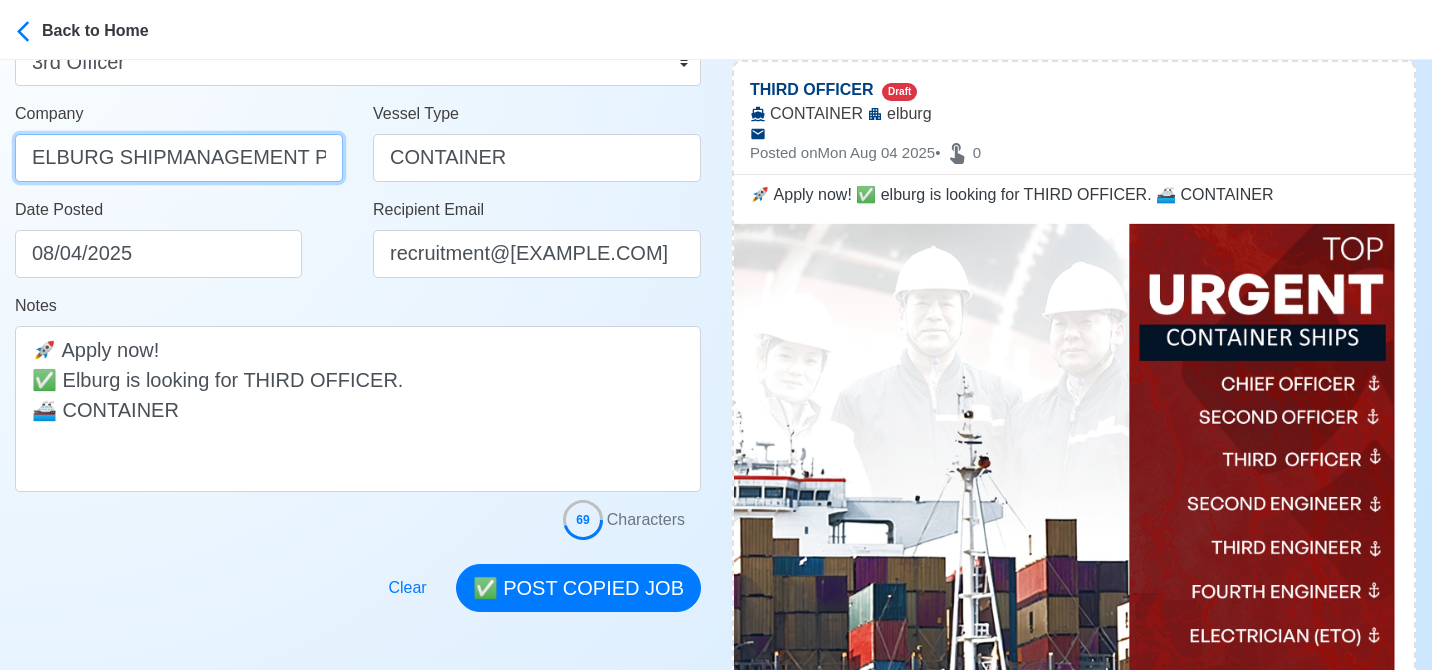 click on "ELBURG SHIPMANAGEMENT PHILS INC" at bounding box center (179, 158) 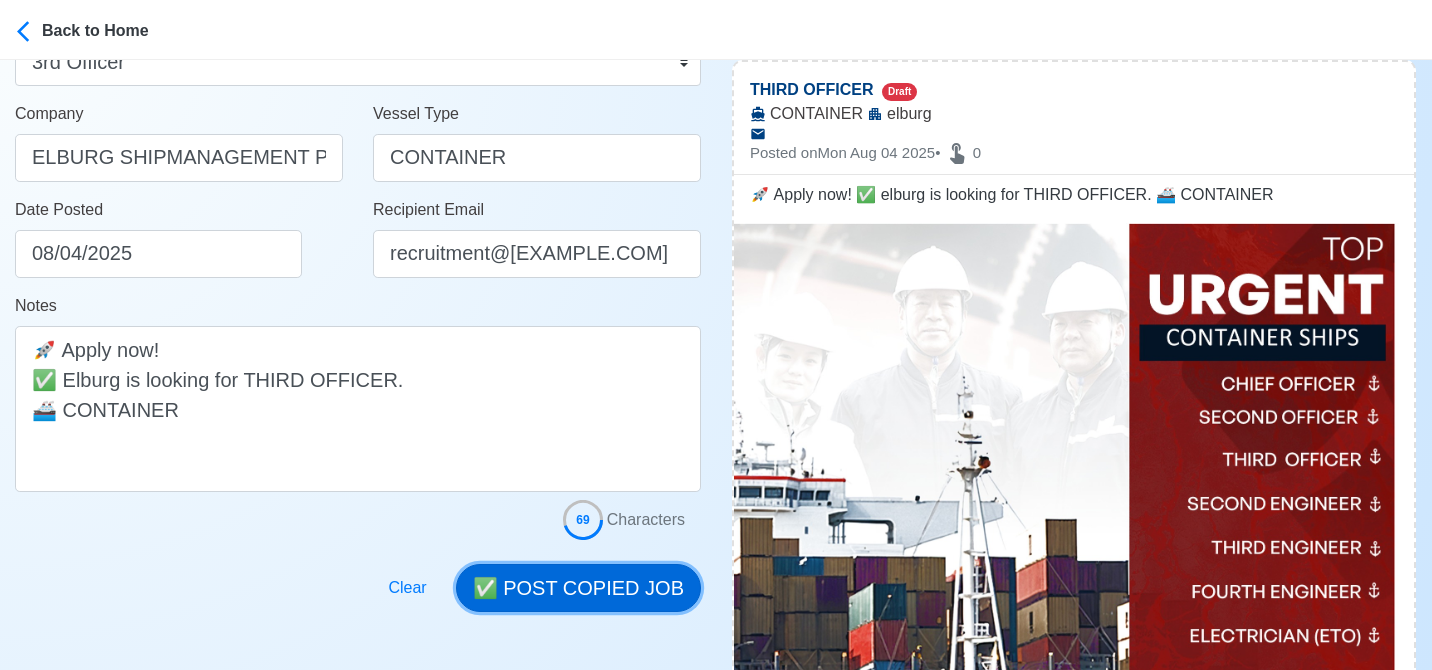 click on "✅ POST COPIED JOB" at bounding box center [578, 588] 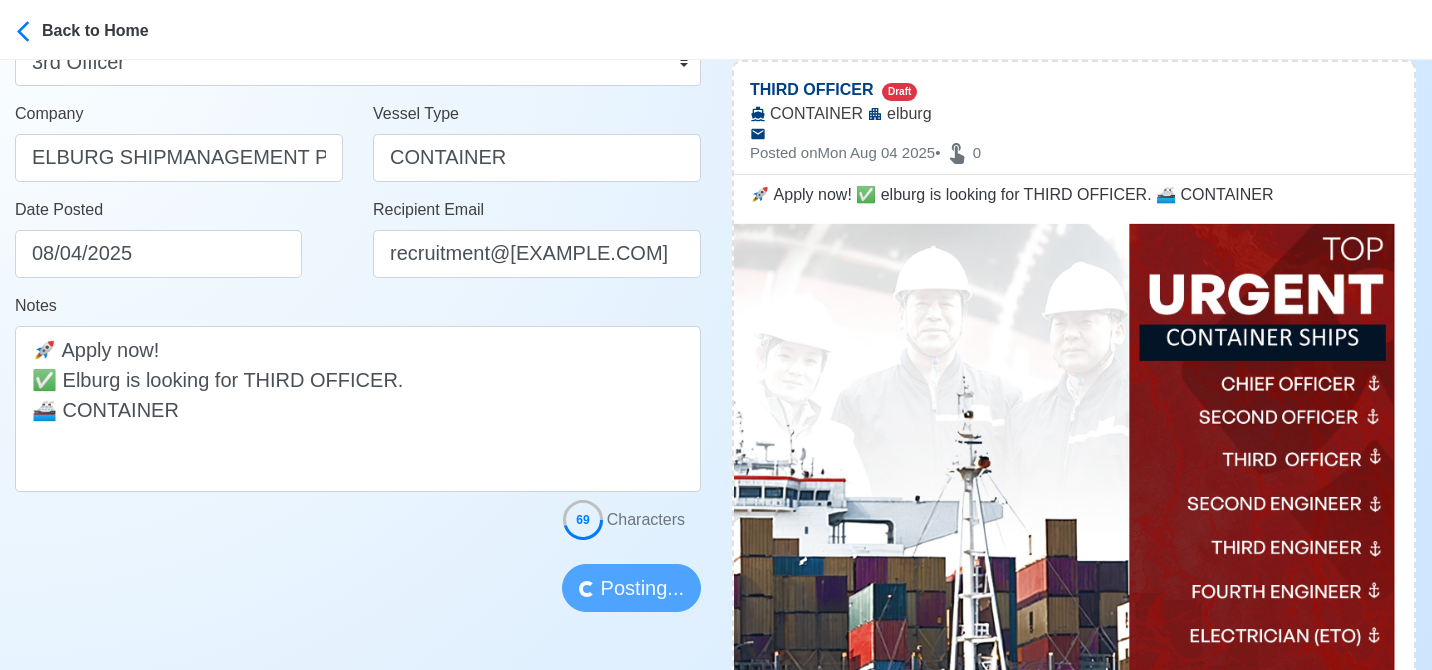 type 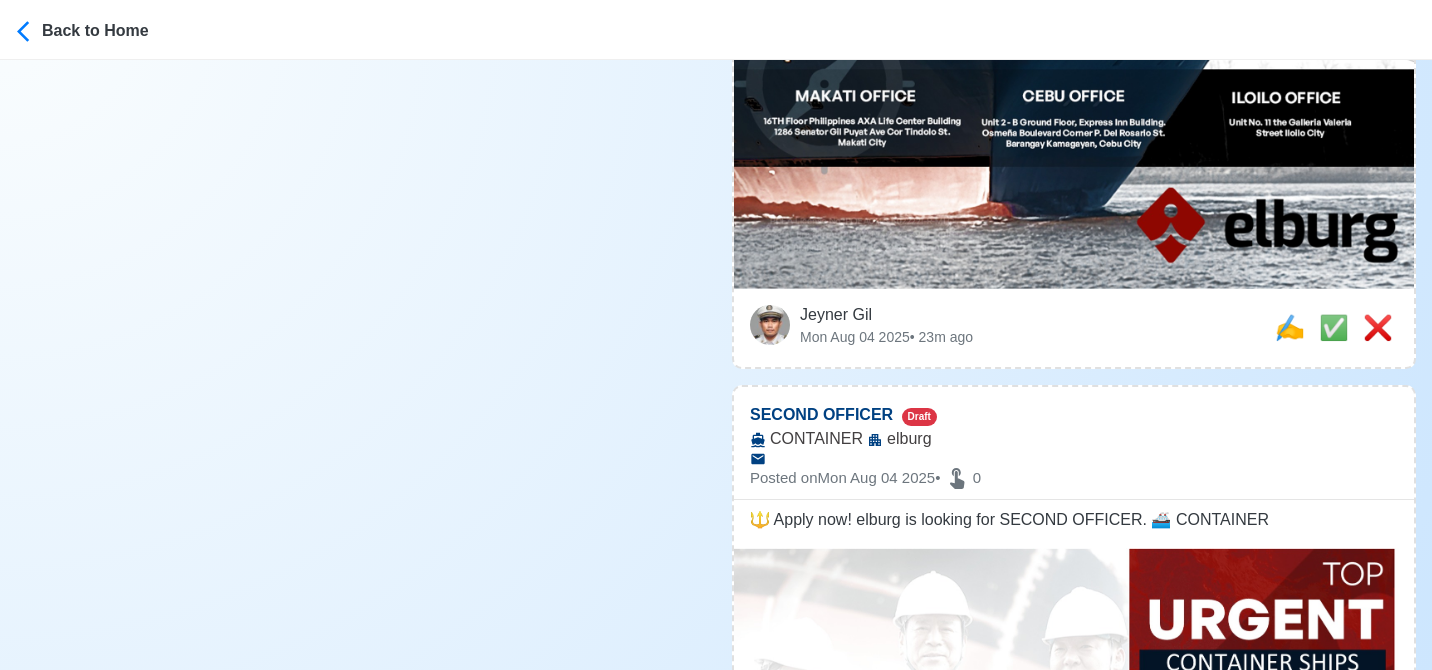 scroll, scrollTop: 1072, scrollLeft: 0, axis: vertical 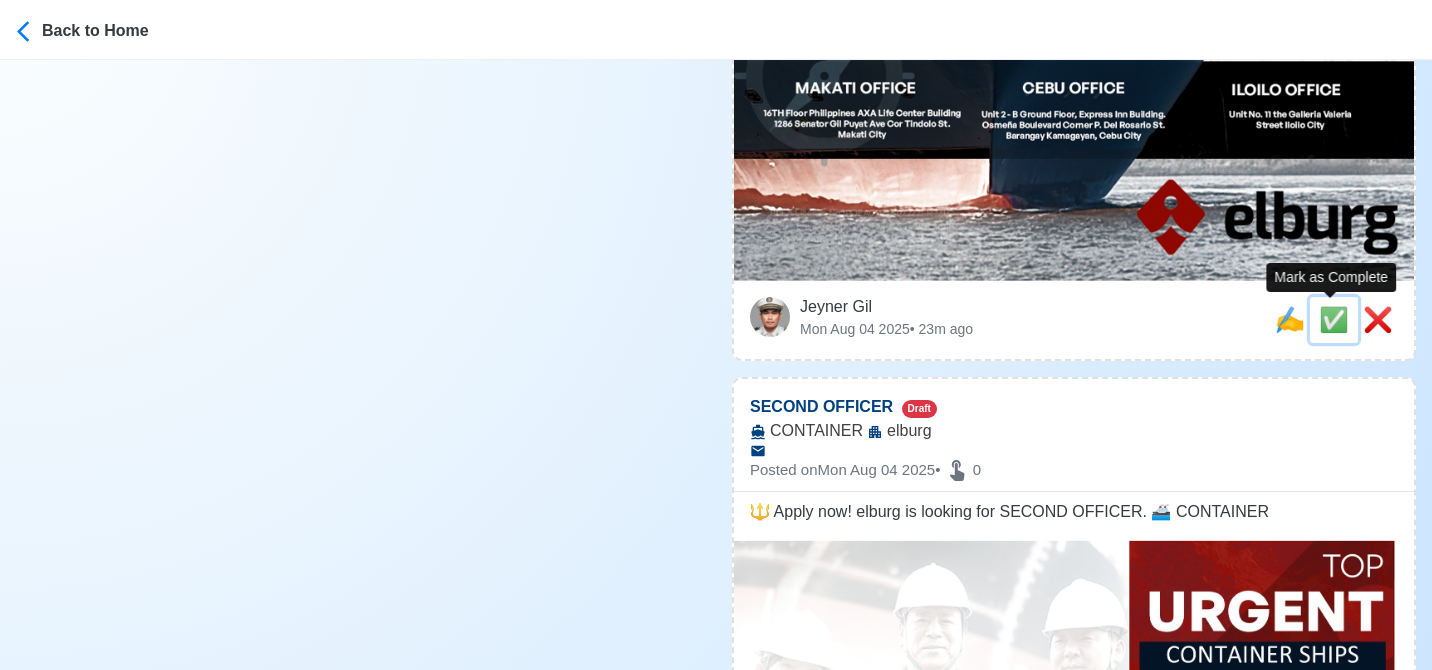 click on "✅" at bounding box center (1334, 319) 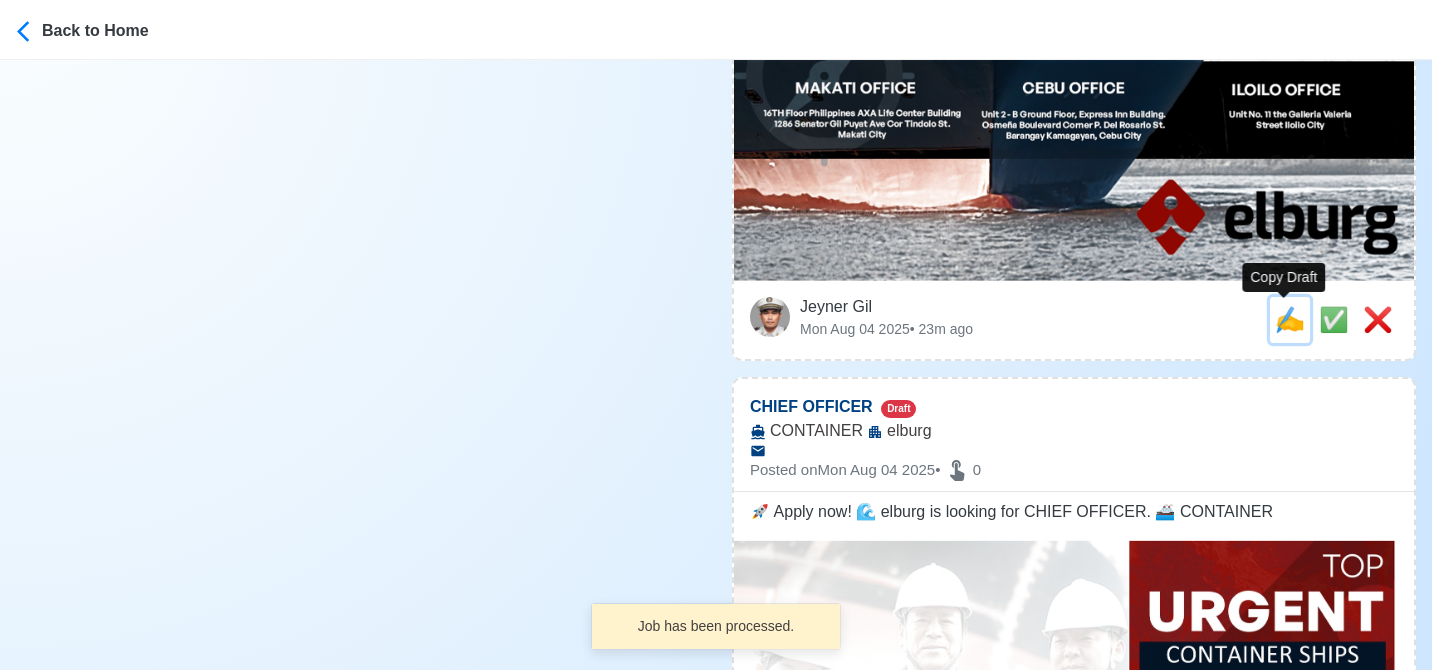 click on "✍️" at bounding box center (1290, 319) 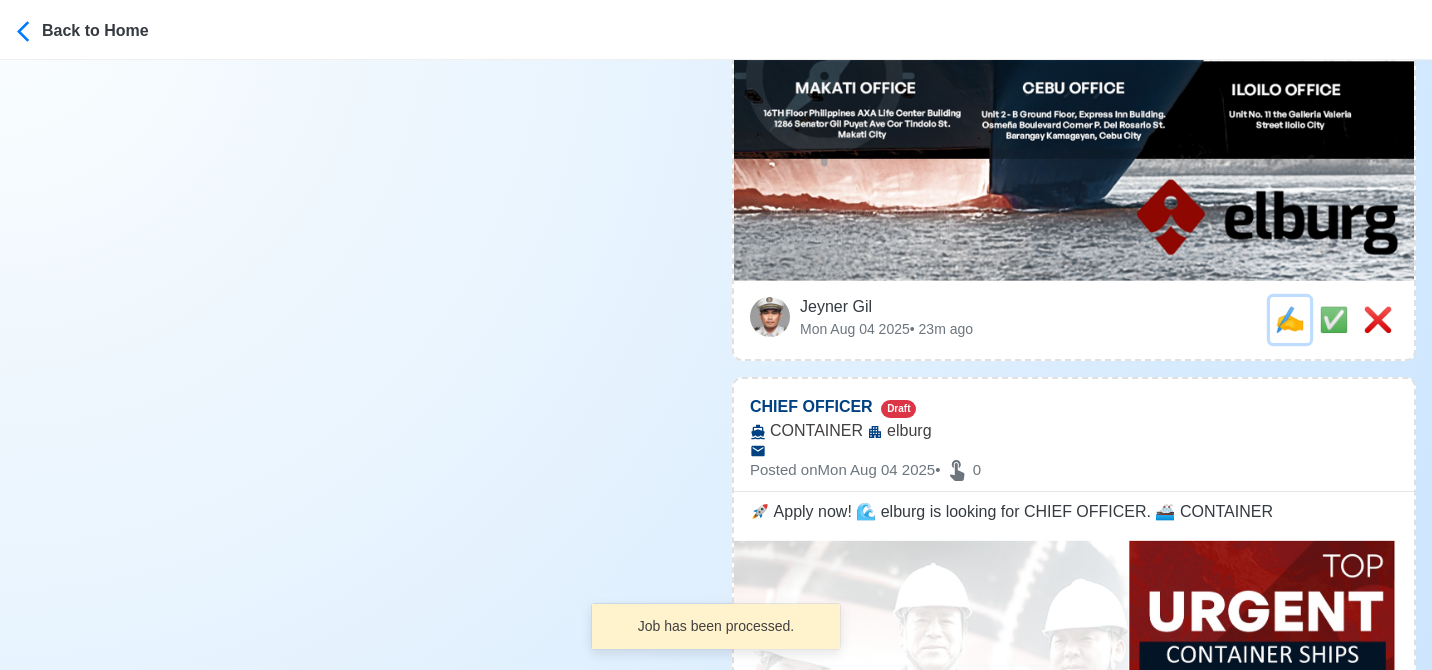 scroll, scrollTop: 0, scrollLeft: 0, axis: both 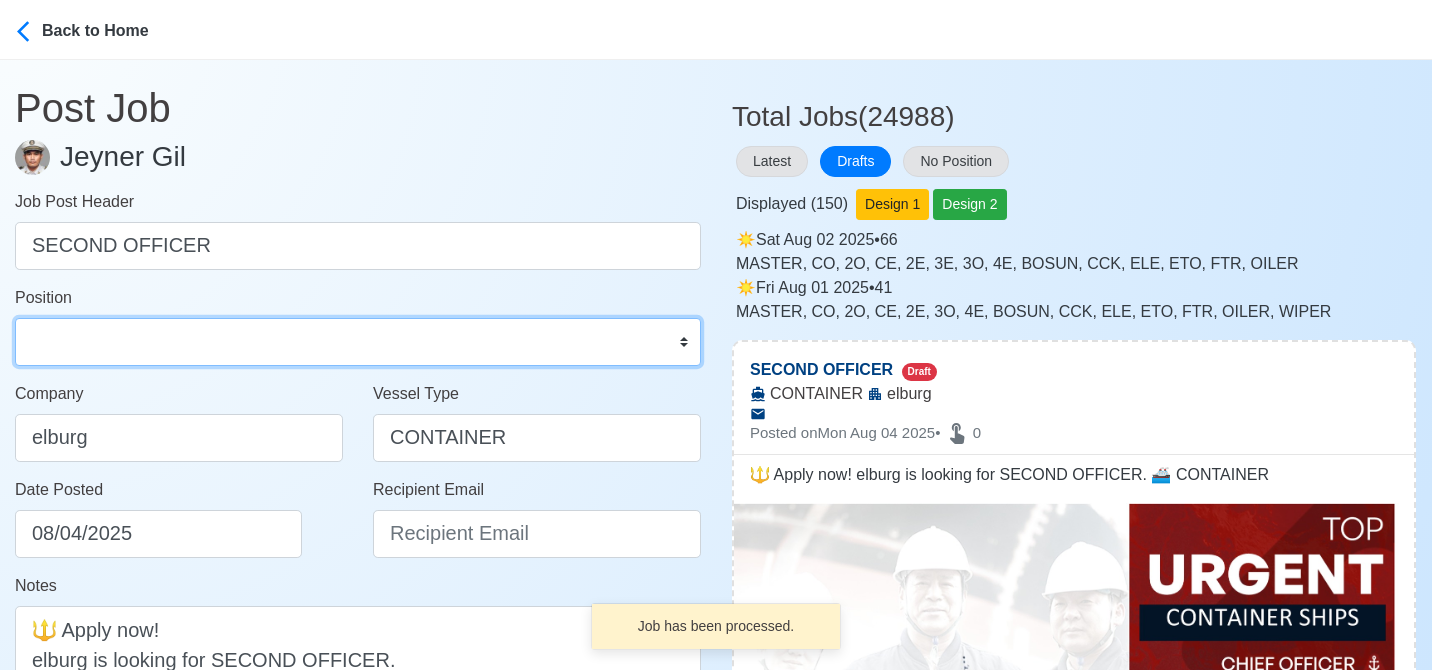 click on "Master Chief Officer 2nd Officer 3rd Officer Junior Officer Chief Engineer 2nd Engineer 3rd Engineer 4th Engineer Gas Engineer Junior Engineer 1st Assistant Engineer 2nd Assistant Engineer 3rd Assistant Engineer ETO/ETR Electrician Electrical Engineer Oiler Fitter Welder Chief Cook Chef Cook Messman Wiper Rigger Ordinary Seaman Able Seaman Motorman Pumpman Bosun Cadet Reefer Mechanic Operator Repairman Painter Steward Waiter Others" at bounding box center (358, 342) 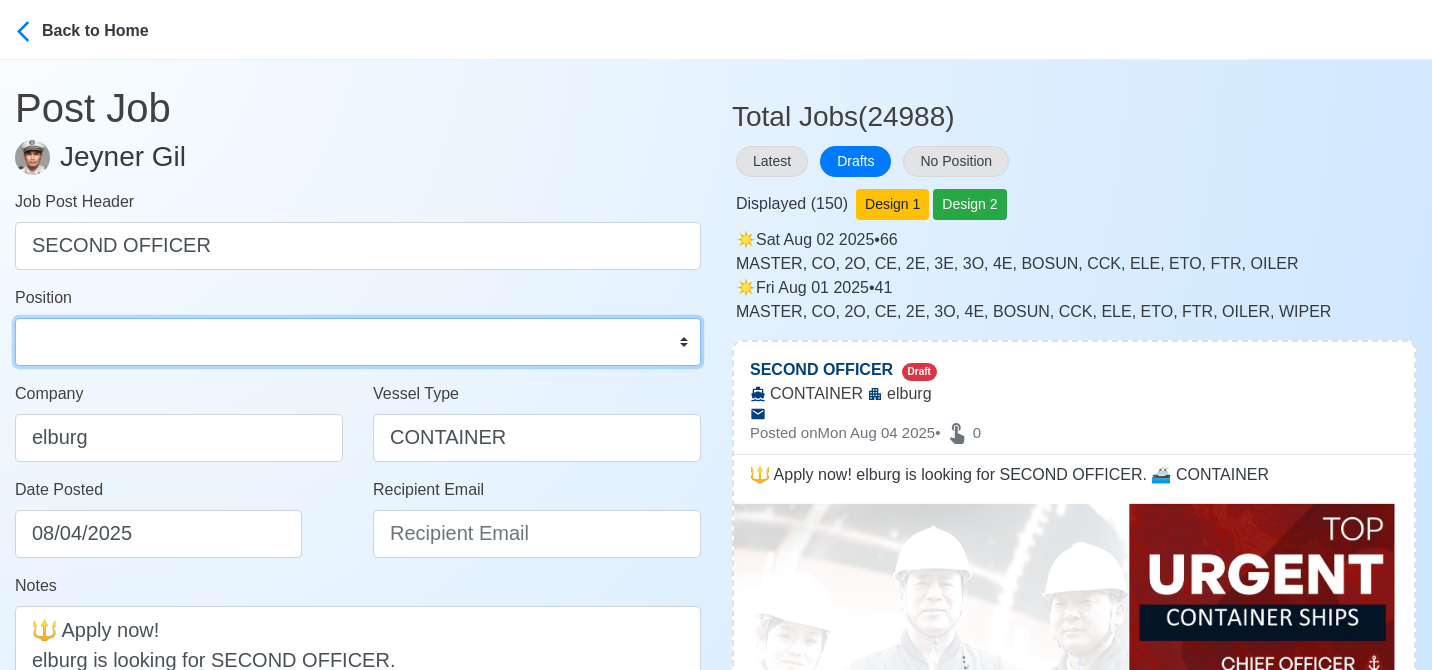 select on "2nd Officer" 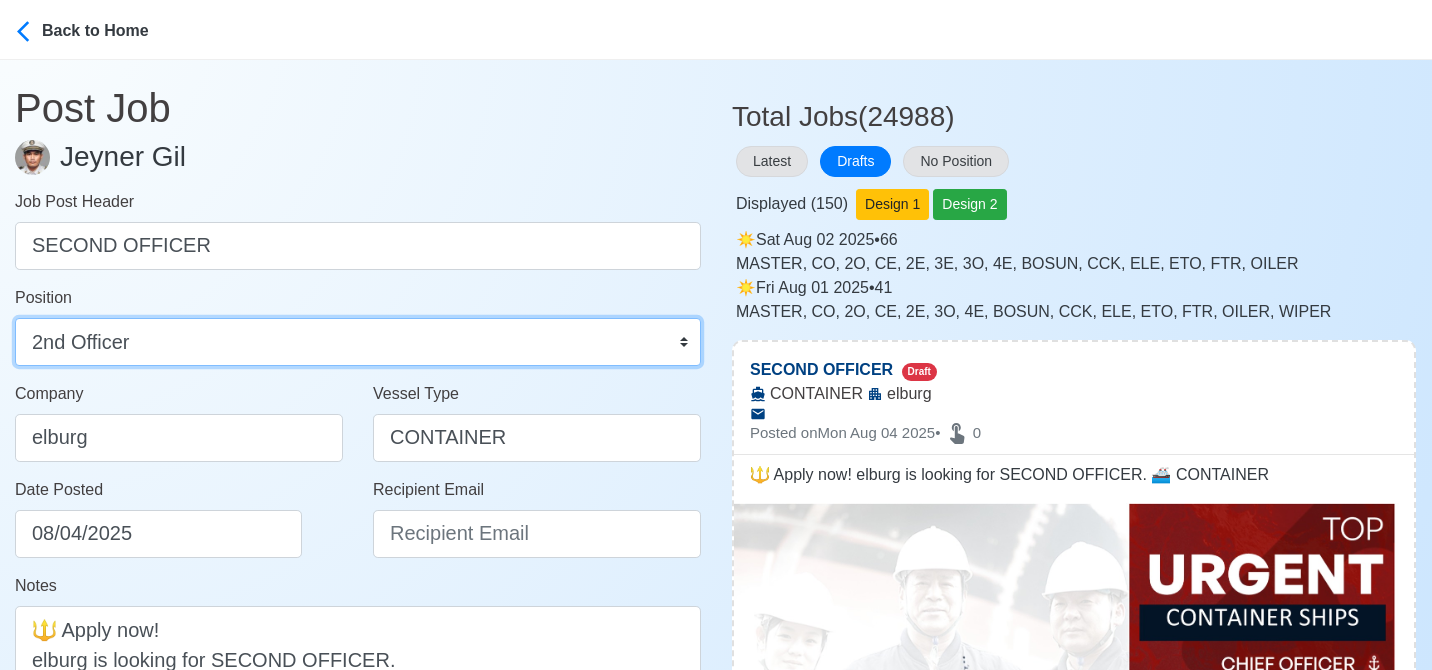 click on "Master Chief Officer 2nd Officer 3rd Officer Junior Officer Chief Engineer 2nd Engineer 3rd Engineer 4th Engineer Gas Engineer Junior Engineer 1st Assistant Engineer 2nd Assistant Engineer 3rd Assistant Engineer ETO/ETR Electrician Electrical Engineer Oiler Fitter Welder Chief Cook Chef Cook Messman Wiper Rigger Ordinary Seaman Able Seaman Motorman Pumpman Bosun Cadet Reefer Mechanic Operator Repairman Painter Steward Waiter Others" at bounding box center [358, 342] 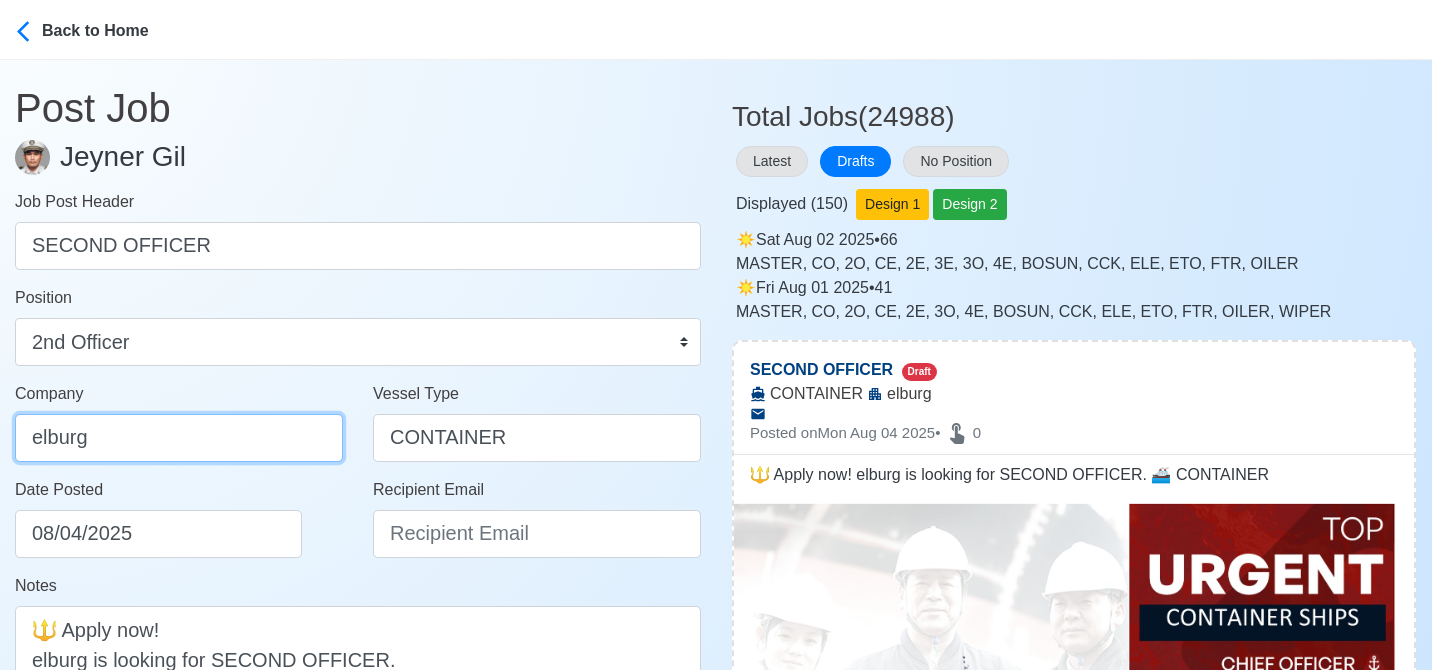 click on "elburg" at bounding box center (179, 438) 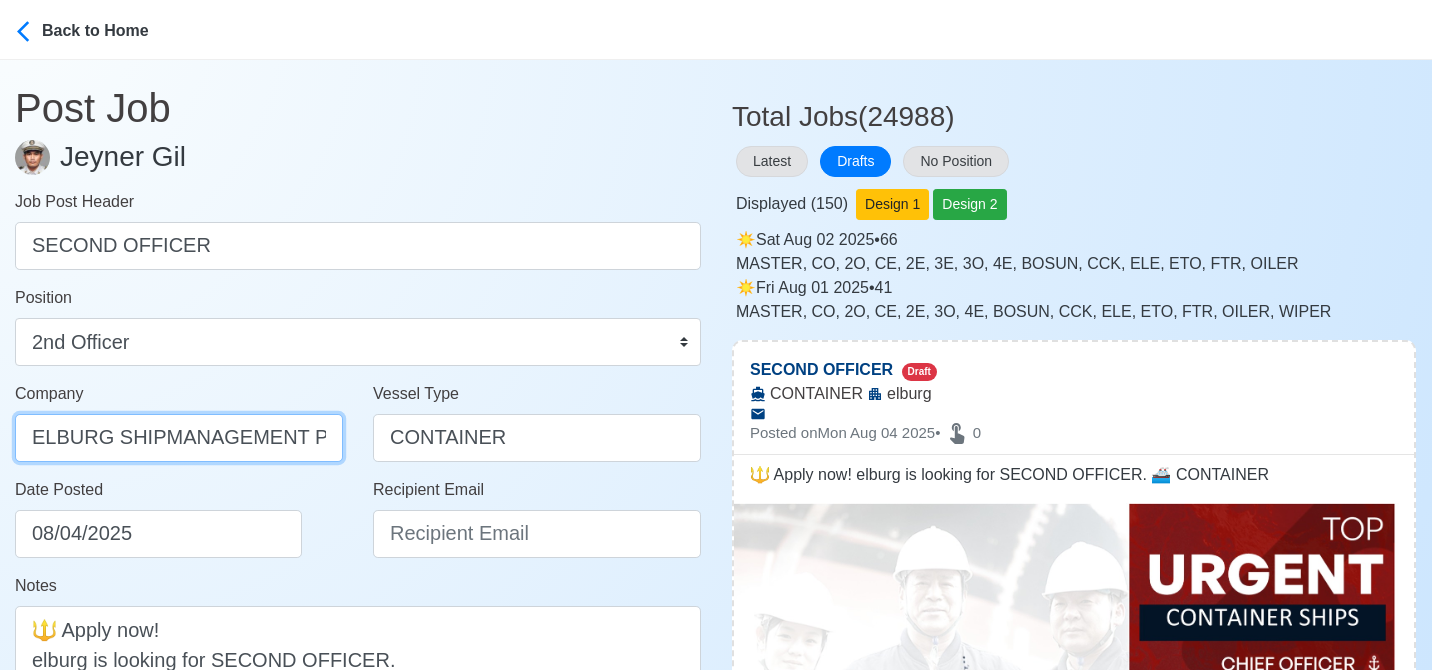 scroll, scrollTop: 0, scrollLeft: 52, axis: horizontal 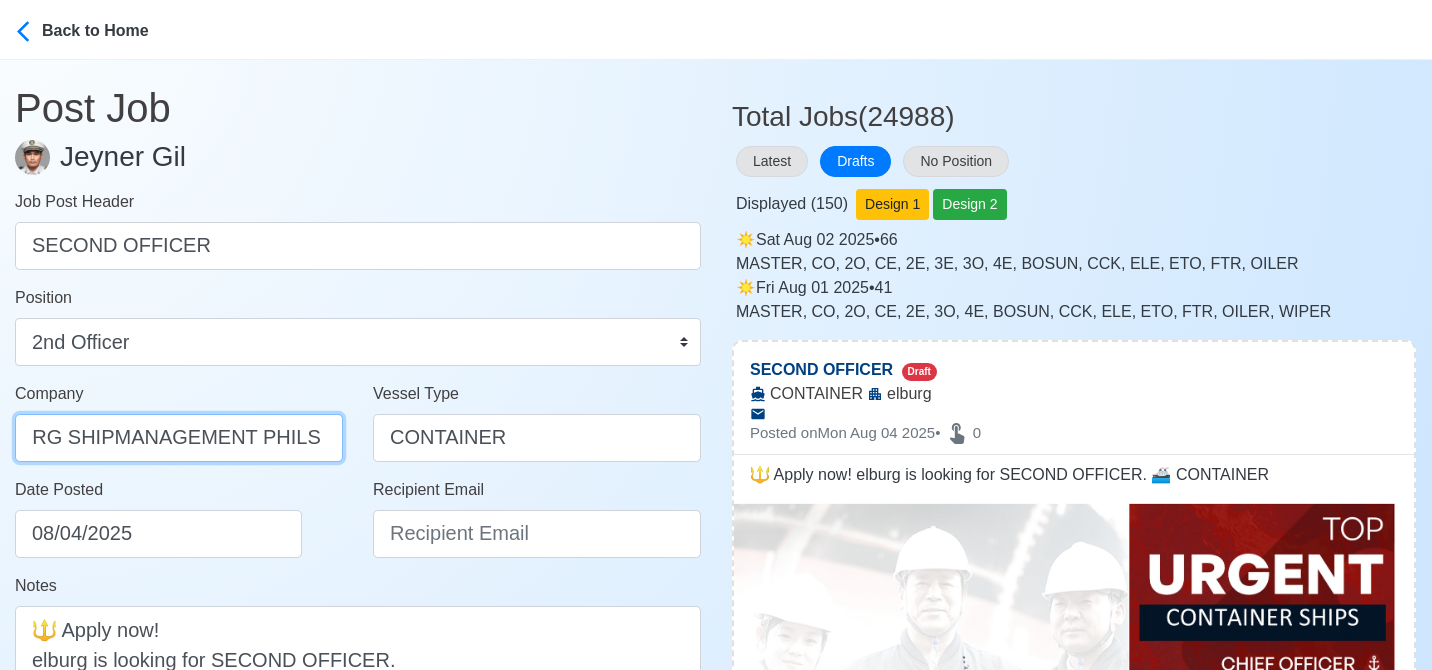 type on "ELBURG SHIPMANAGEMENT PHILS INC" 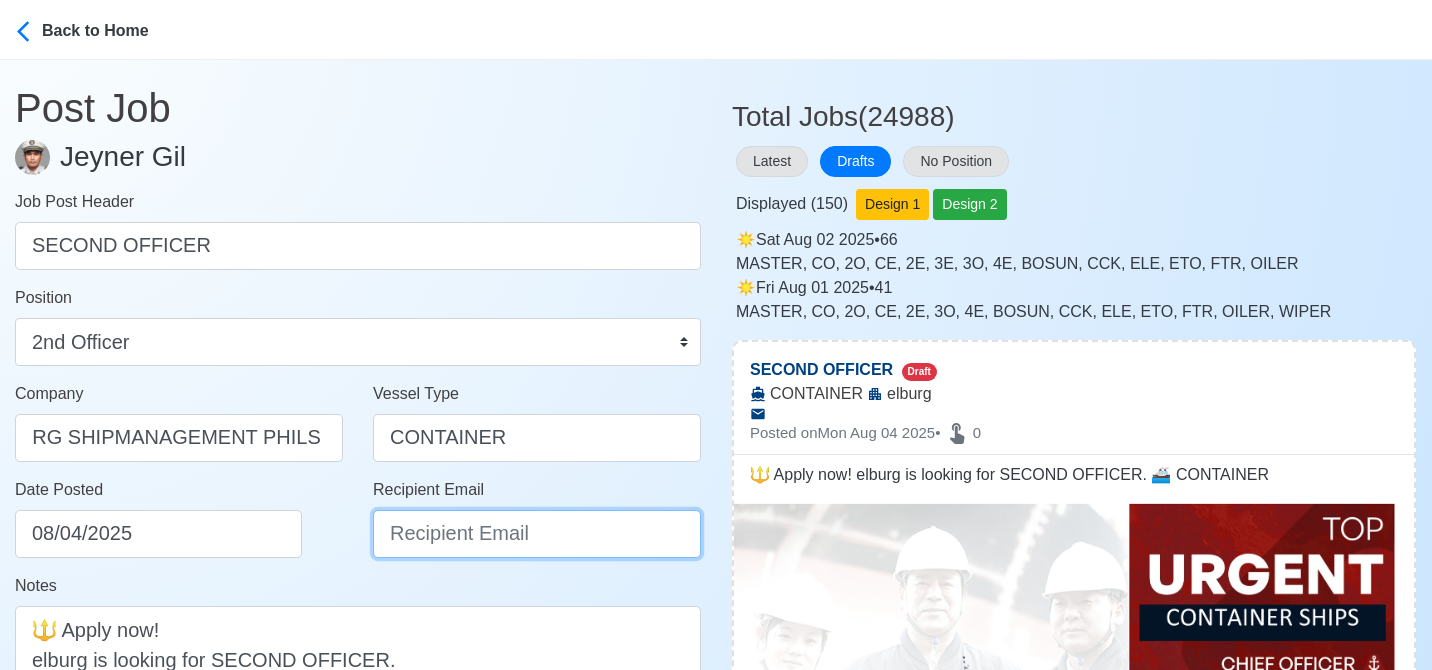 click on "Recipient Email" at bounding box center (537, 534) 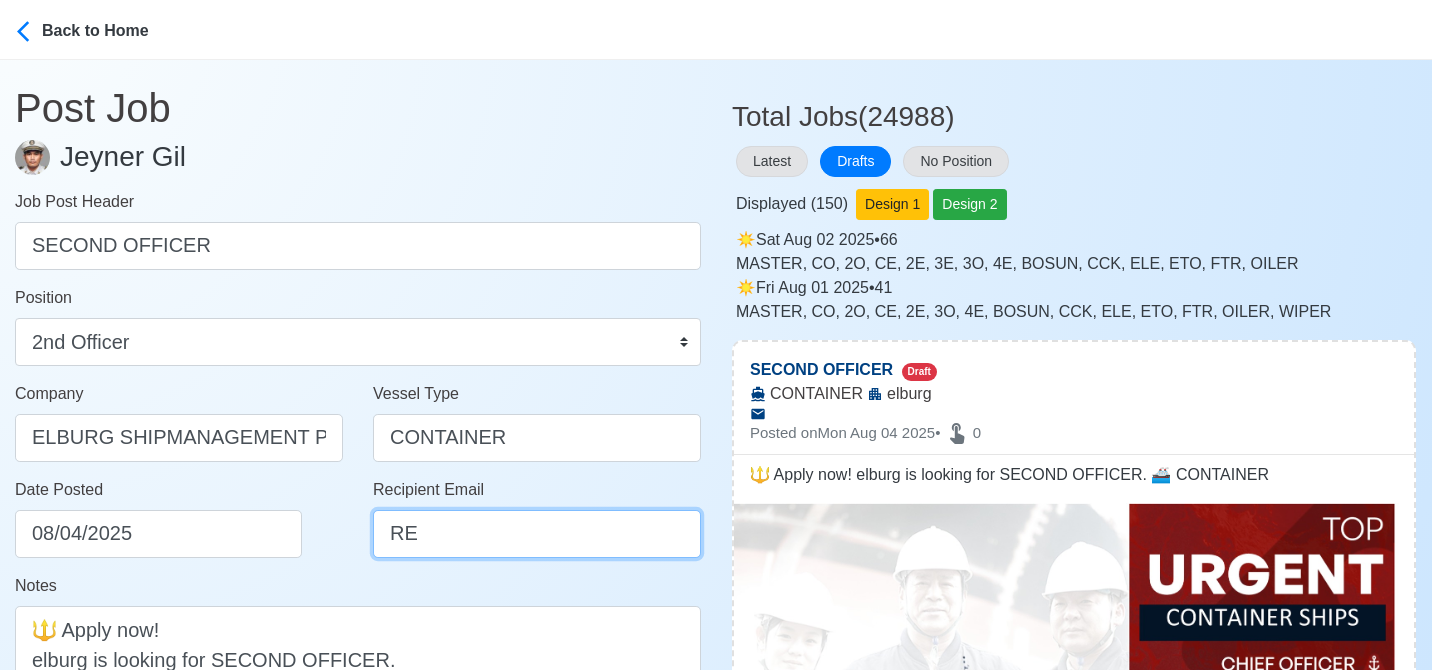 type on "R" 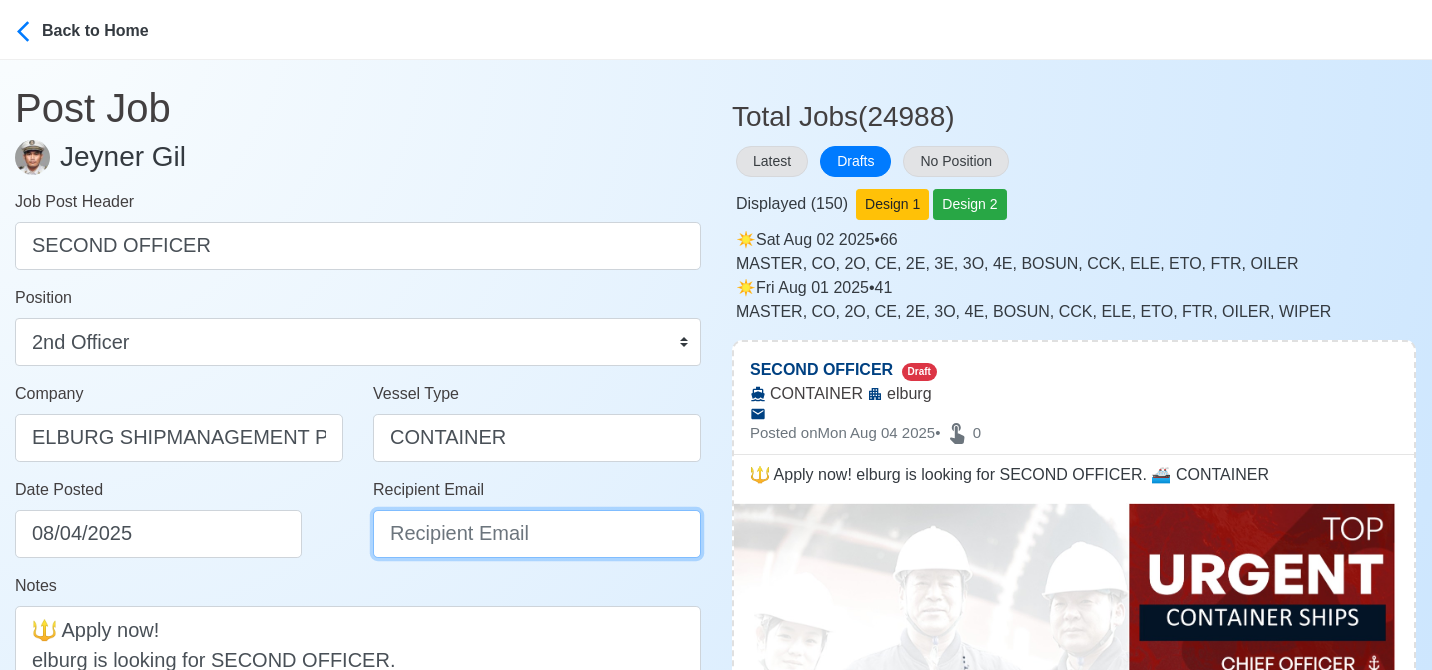 paste on "recruitment@elburgshipmanagement.com.ph" 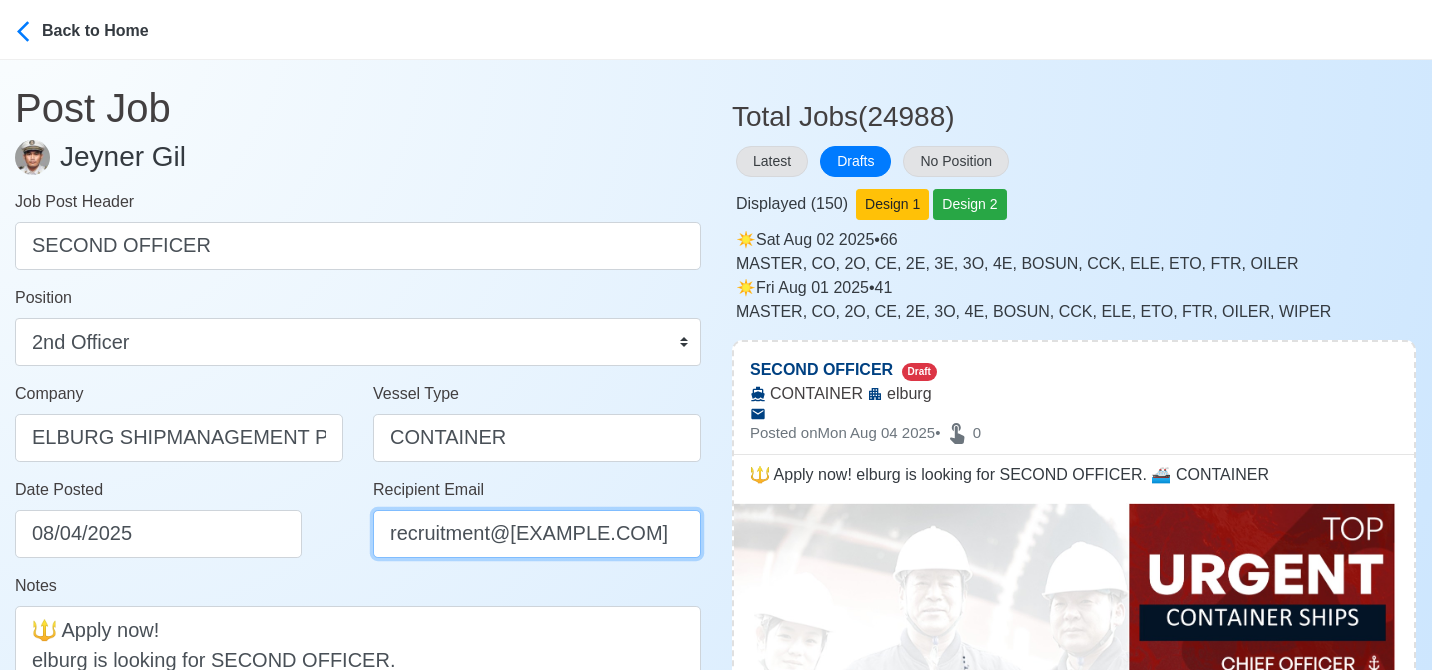 scroll, scrollTop: 0, scrollLeft: 107, axis: horizontal 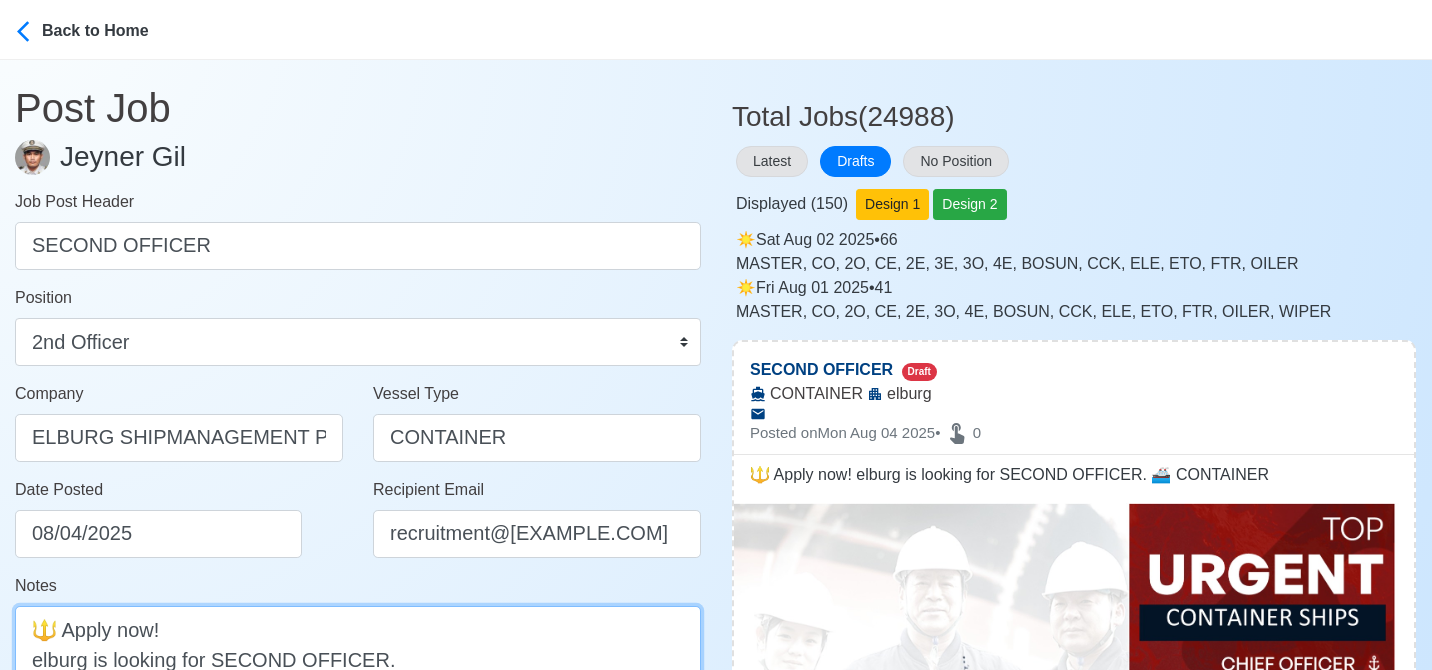 click on "🔱 Apply now!
elburg is looking for SECOND OFFICER.
🚢 CONTAINER" at bounding box center [358, 689] 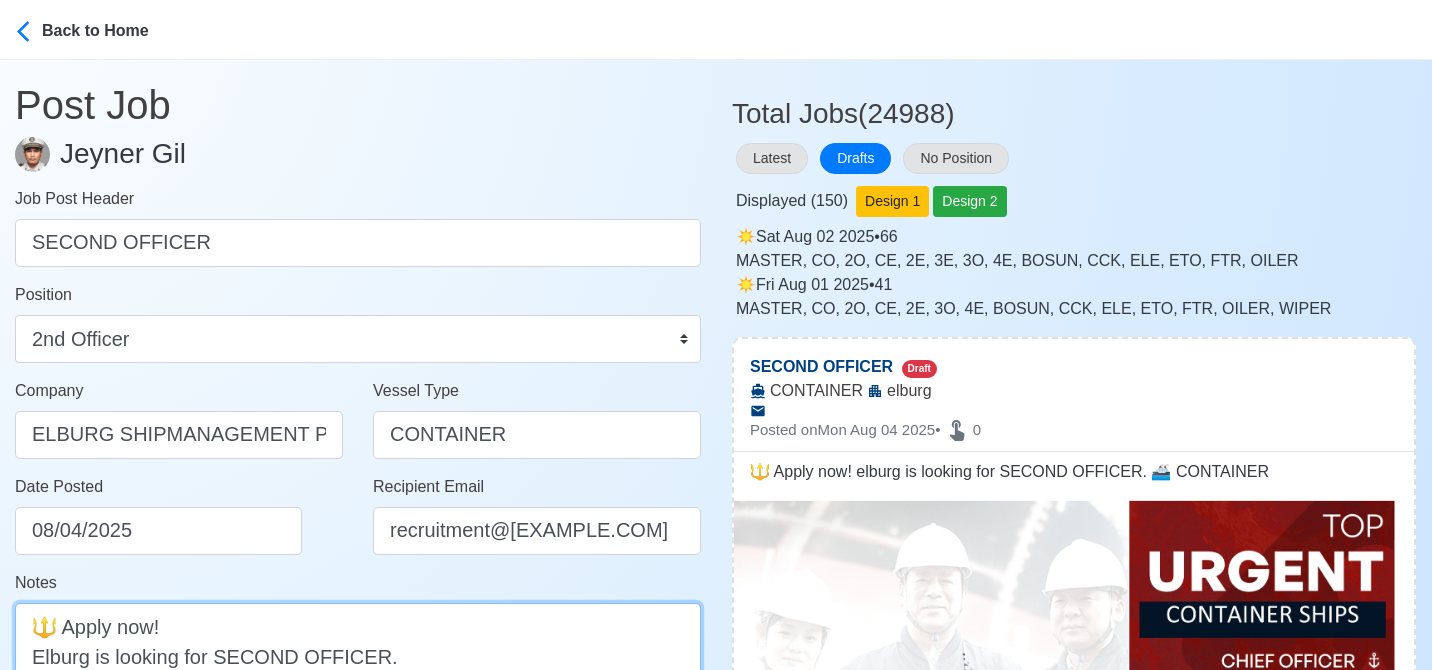 type on "🔱 Apply now!
Elburg is looking for SECOND OFFICER.
🚢 CONTAINER" 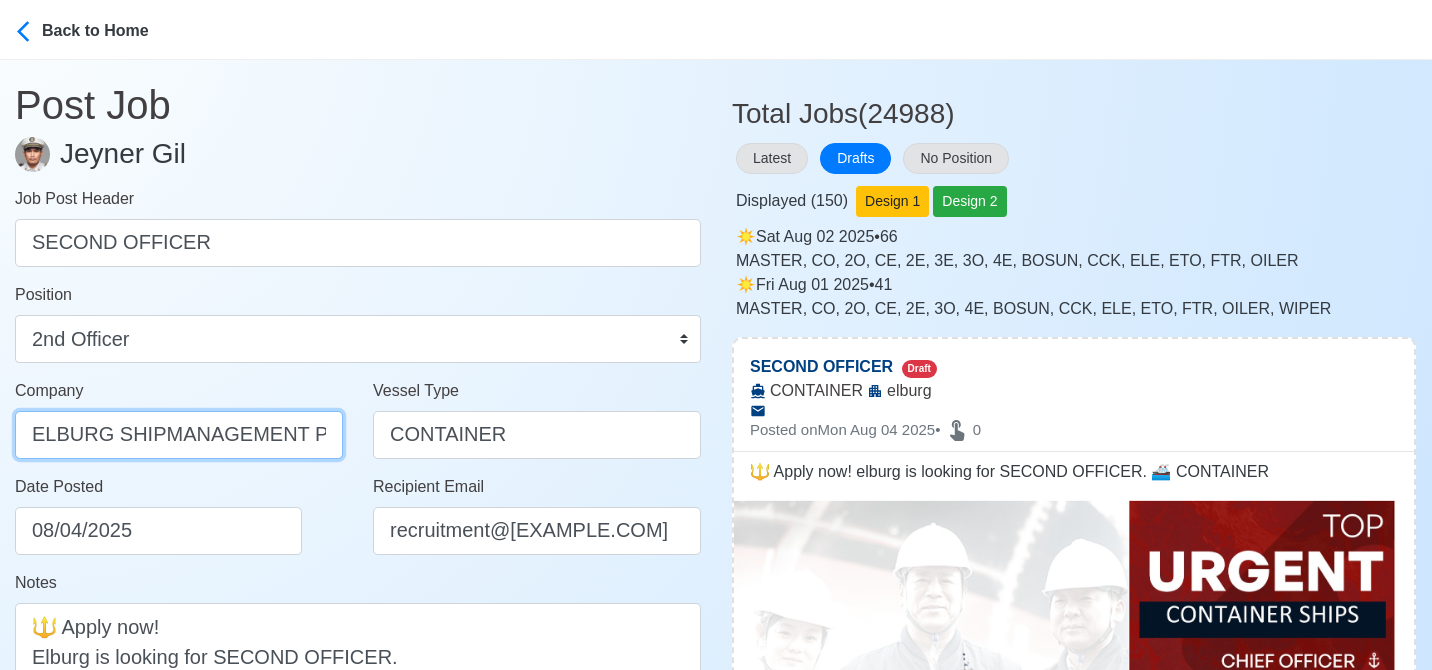 click on "ELBURG SHIPMANAGEMENT PHILS INC" at bounding box center (179, 435) 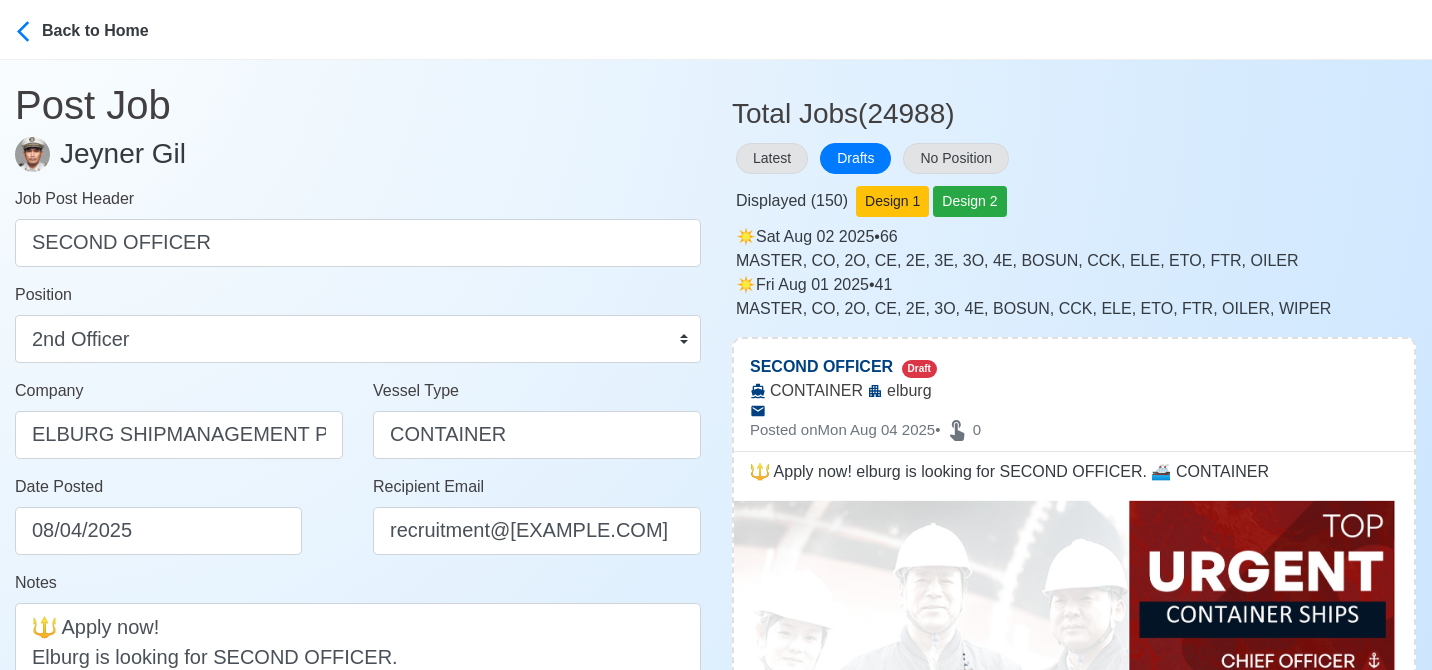 click on "Date Posted       08/04/2025" at bounding box center [184, 515] 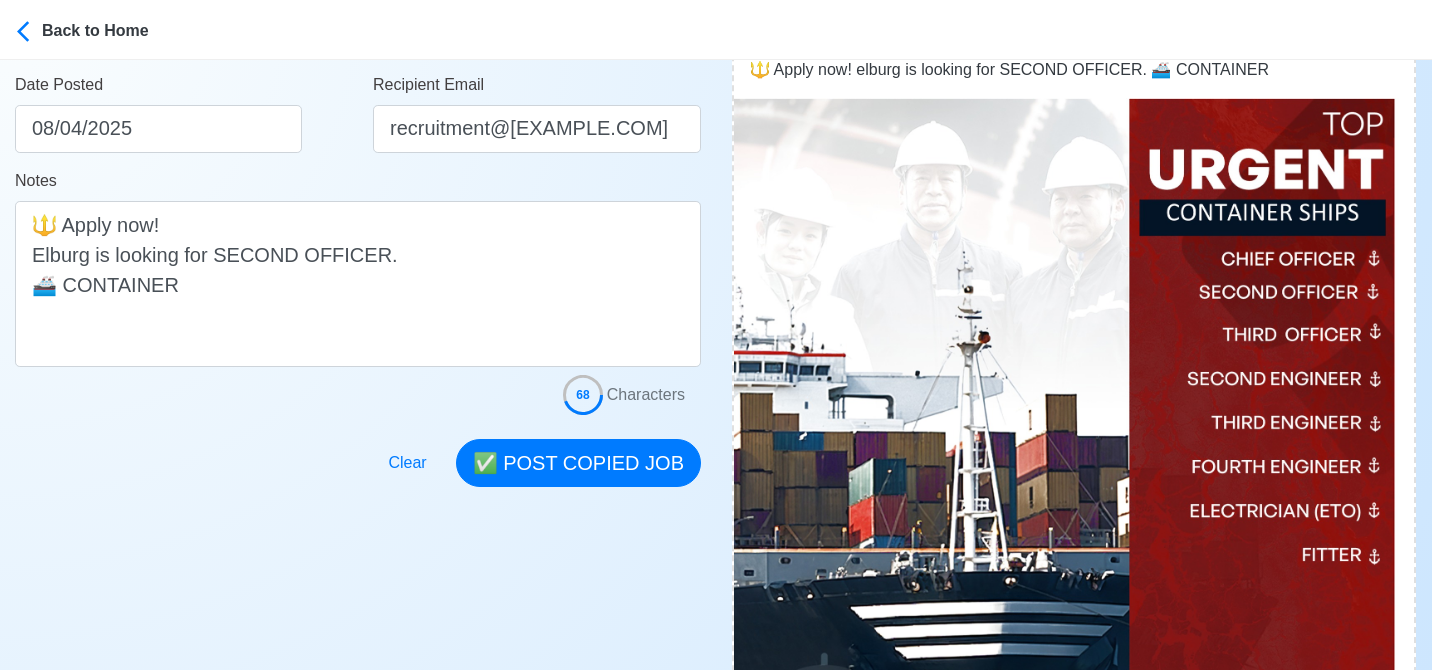 scroll, scrollTop: 407, scrollLeft: 0, axis: vertical 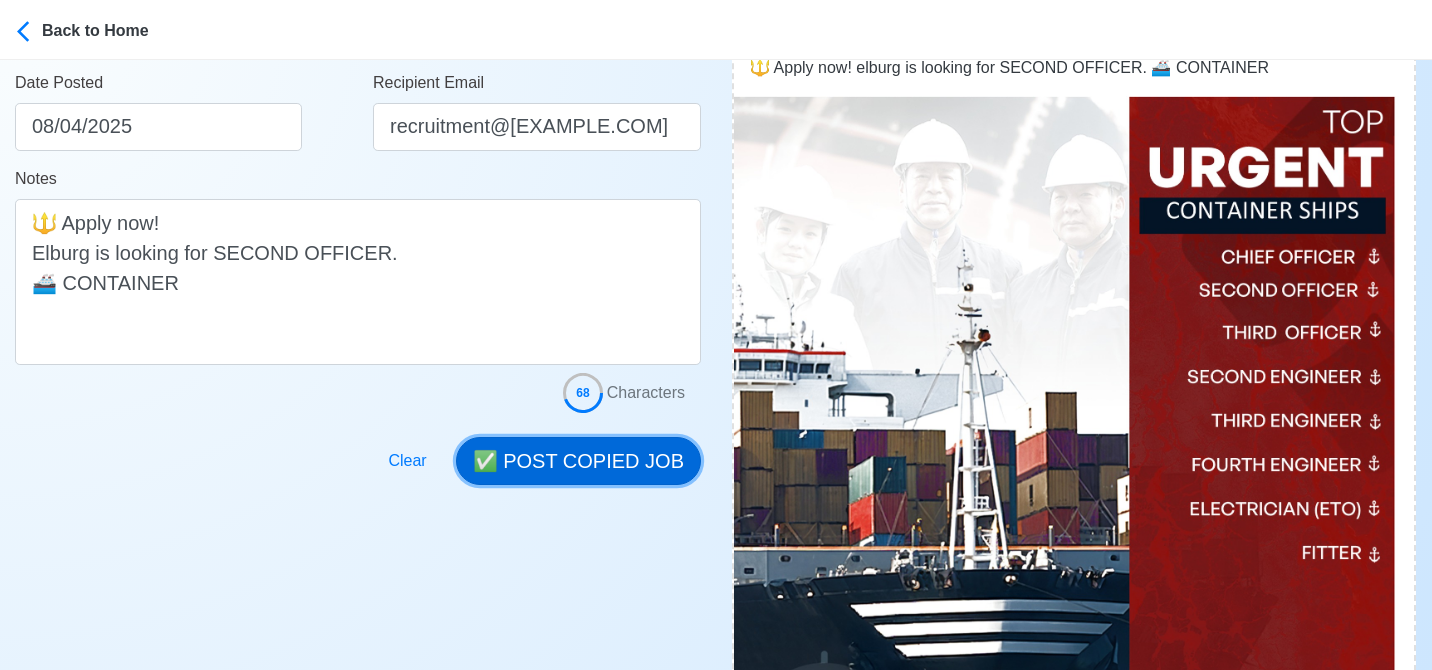 drag, startPoint x: 560, startPoint y: 453, endPoint x: 529, endPoint y: 462, distance: 32.280025 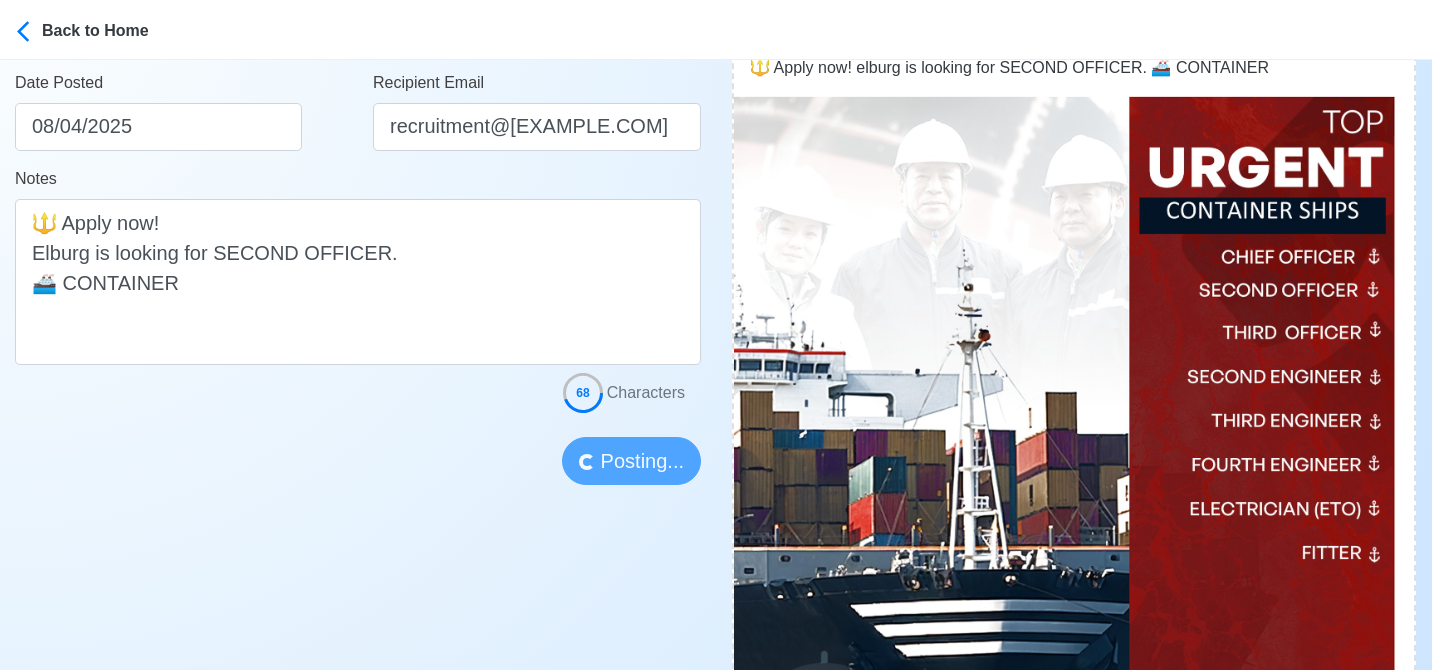 type 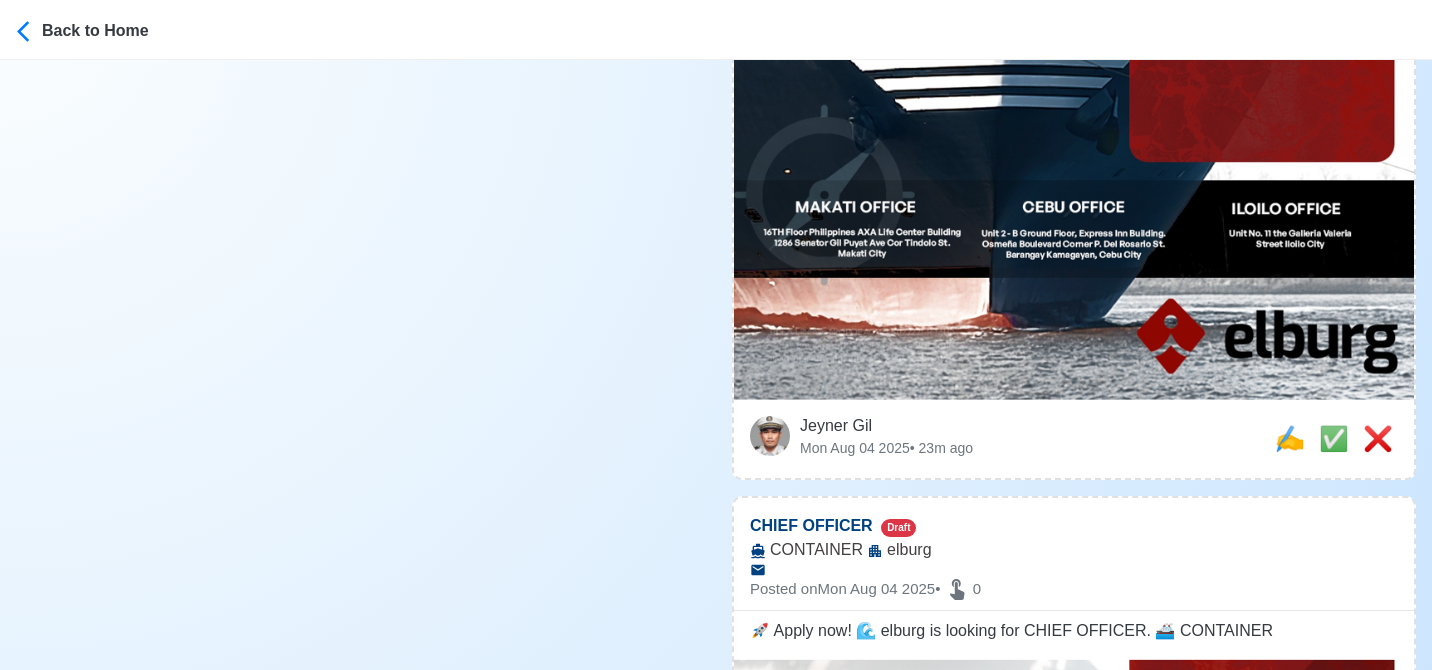 scroll, scrollTop: 980, scrollLeft: 0, axis: vertical 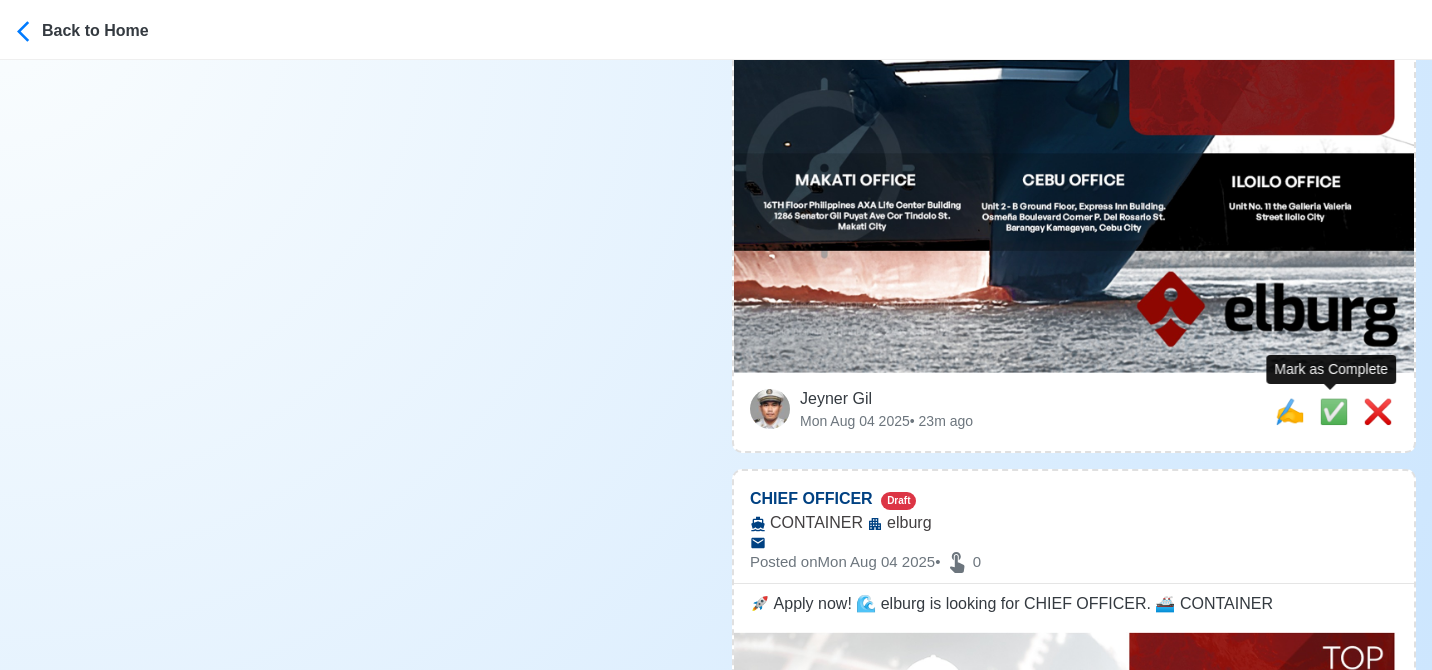 drag, startPoint x: 1328, startPoint y: 411, endPoint x: 1426, endPoint y: 455, distance: 107.42439 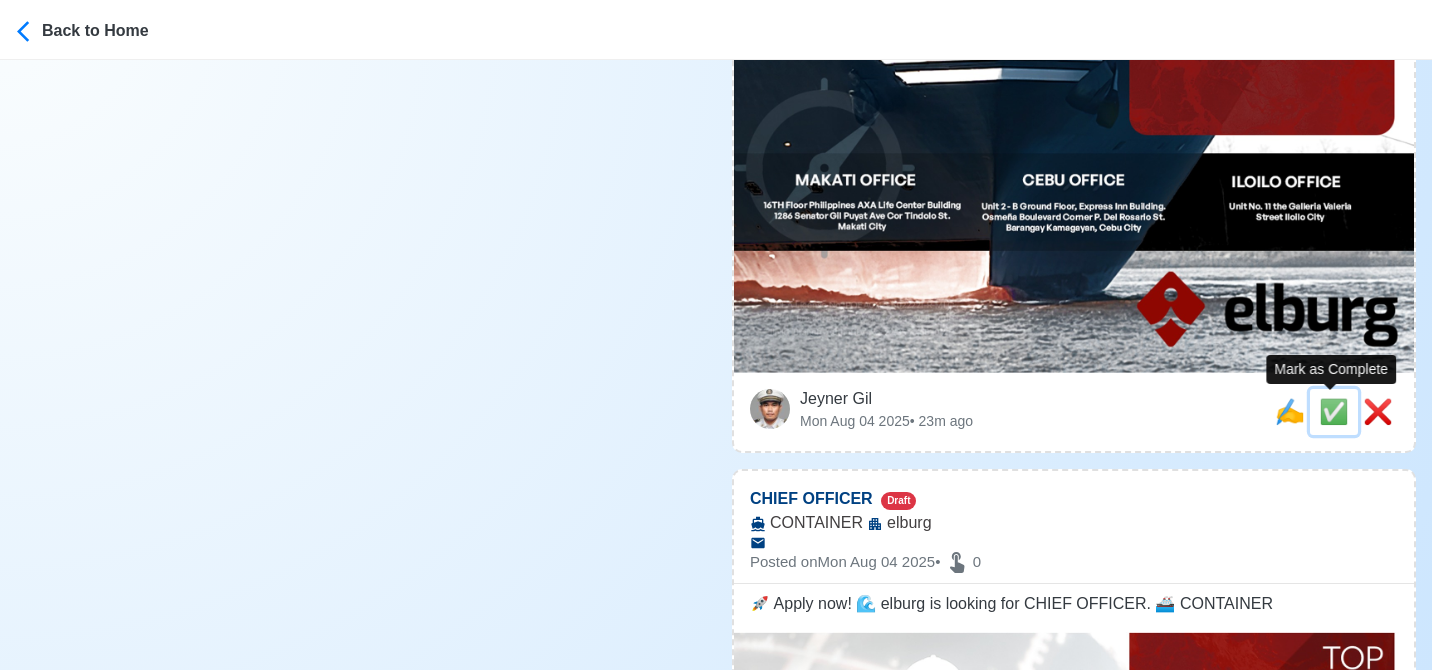 click on "✅" at bounding box center (1334, 411) 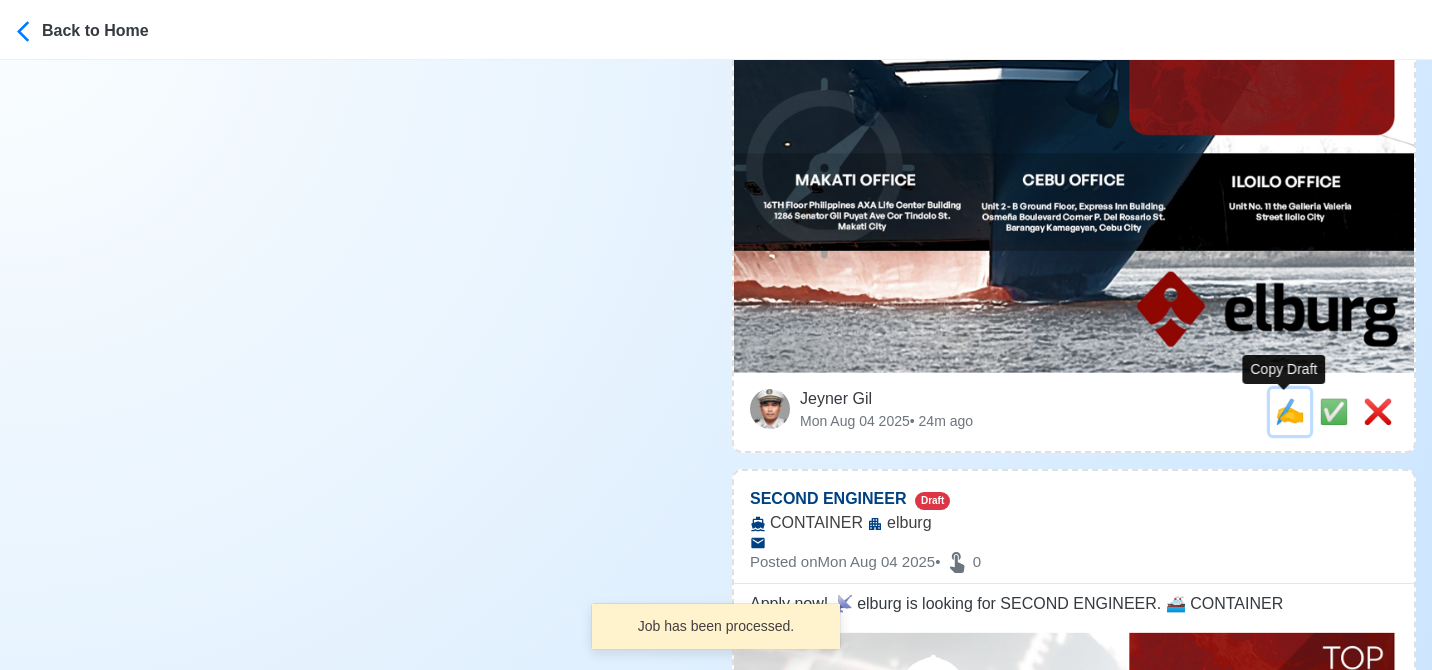 click on "✍️" at bounding box center (1290, 411) 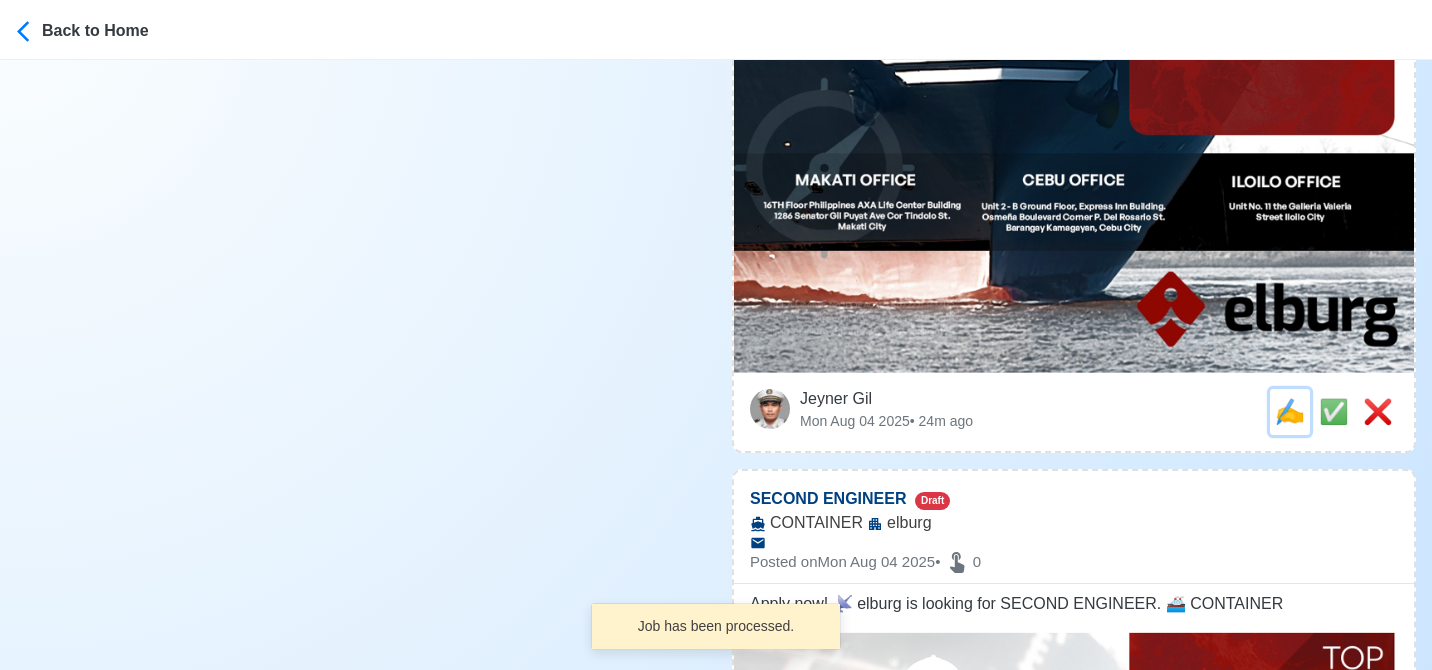 type on "CHIEF OFFICER" 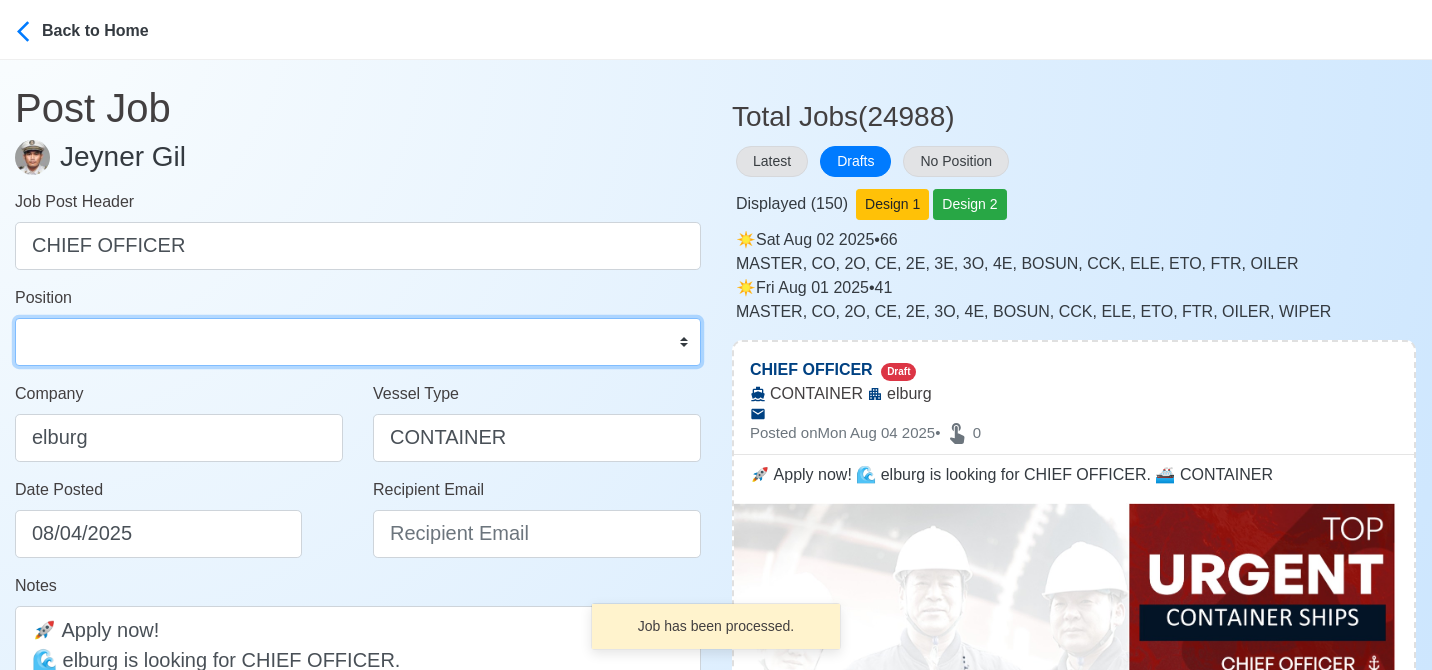 click on "Master Chief Officer 2nd Officer 3rd Officer Junior Officer Chief Engineer 2nd Engineer 3rd Engineer 4th Engineer Gas Engineer Junior Engineer 1st Assistant Engineer 2nd Assistant Engineer 3rd Assistant Engineer ETO/ETR Electrician Electrical Engineer Oiler Fitter Welder Chief Cook Chef Cook Messman Wiper Rigger Ordinary Seaman Able Seaman Motorman Pumpman Bosun Cadet Reefer Mechanic Operator Repairman Painter Steward Waiter Others" at bounding box center (358, 342) 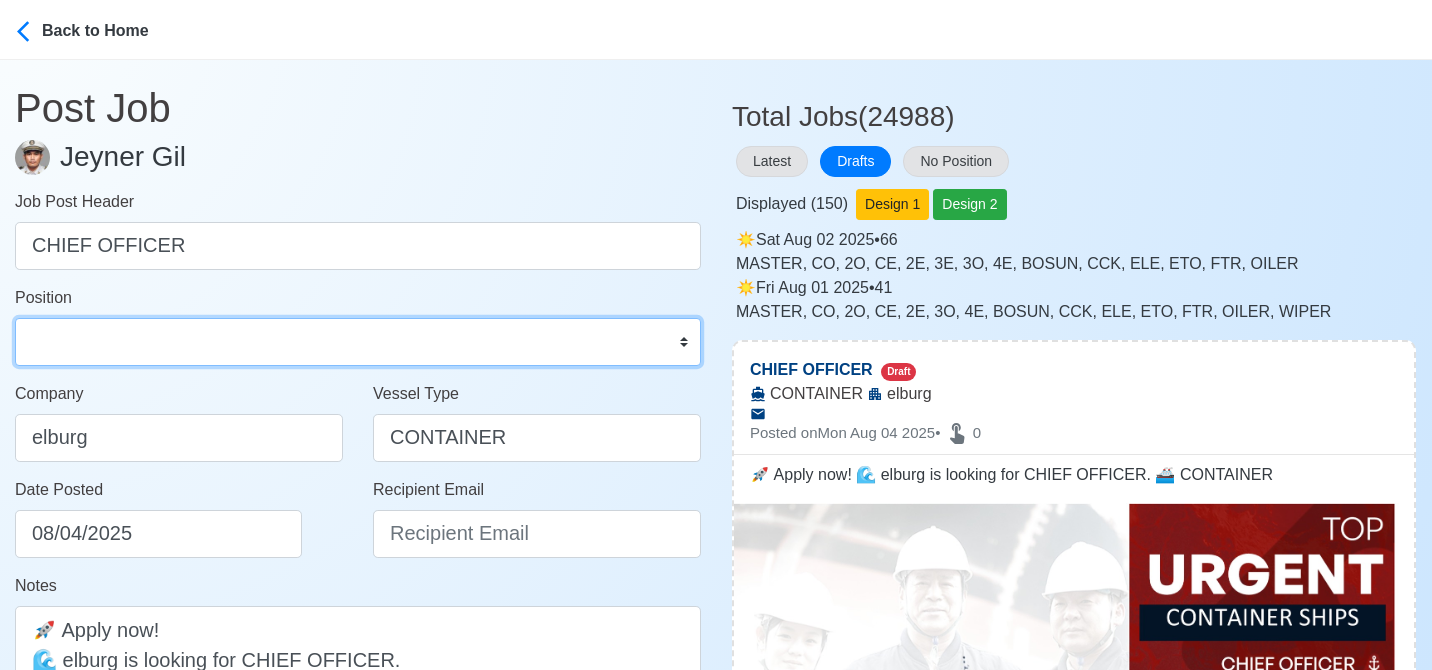 select on "Chief Officer" 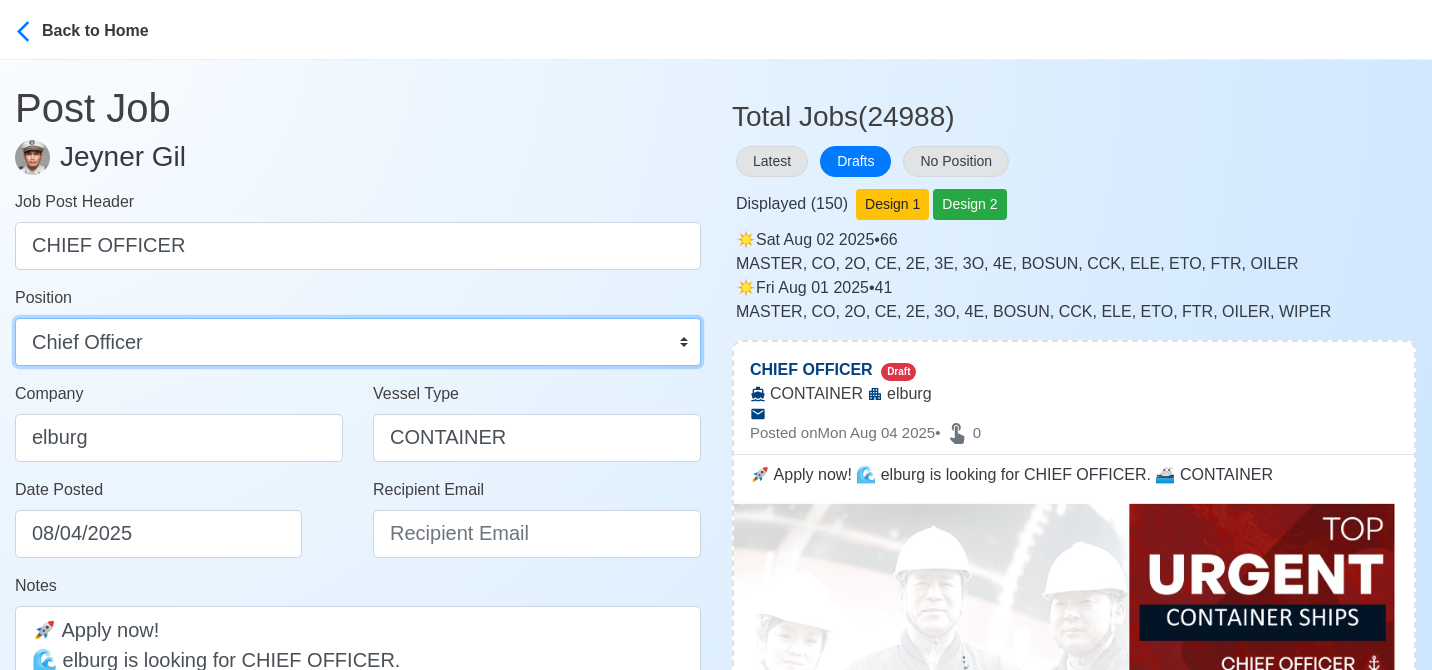 click on "Master Chief Officer 2nd Officer 3rd Officer Junior Officer Chief Engineer 2nd Engineer 3rd Engineer 4th Engineer Gas Engineer Junior Engineer 1st Assistant Engineer 2nd Assistant Engineer 3rd Assistant Engineer ETO/ETR Electrician Electrical Engineer Oiler Fitter Welder Chief Cook Chef Cook Messman Wiper Rigger Ordinary Seaman Able Seaman Motorman Pumpman Bosun Cadet Reefer Mechanic Operator Repairman Painter Steward Waiter Others" at bounding box center (358, 342) 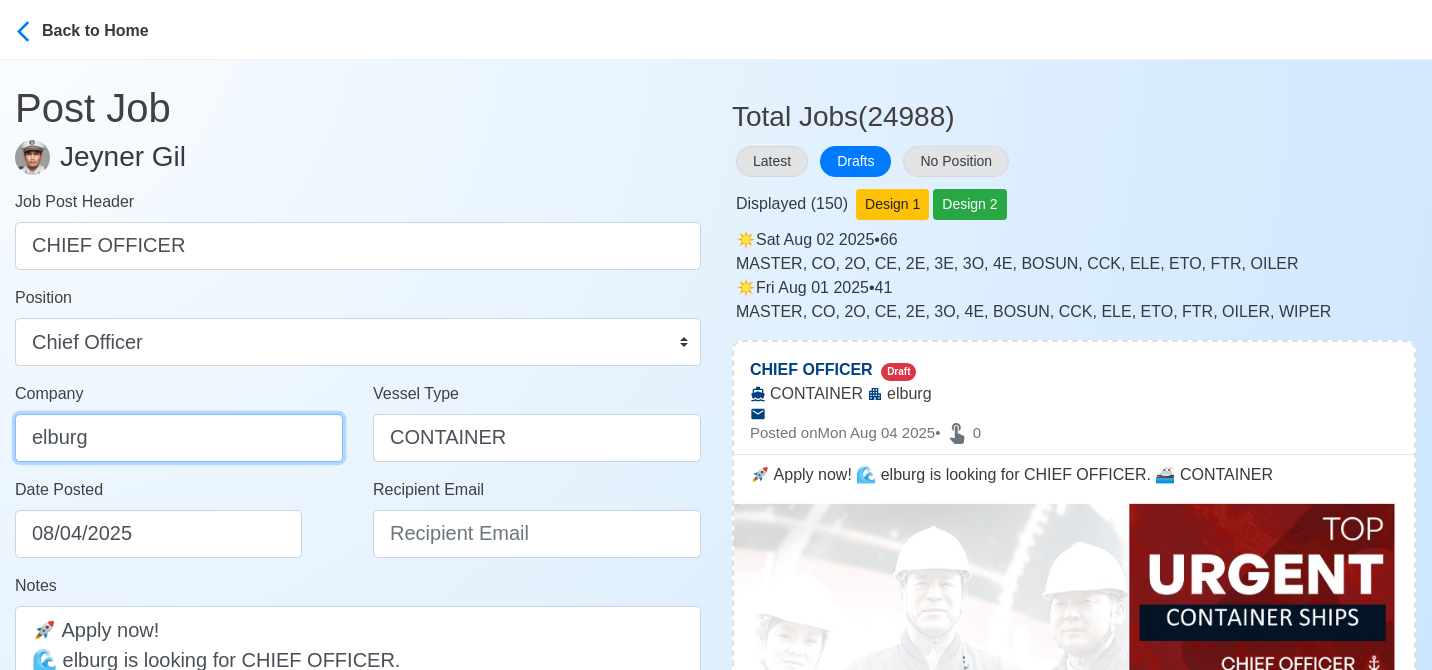 click on "elburg" at bounding box center (179, 438) 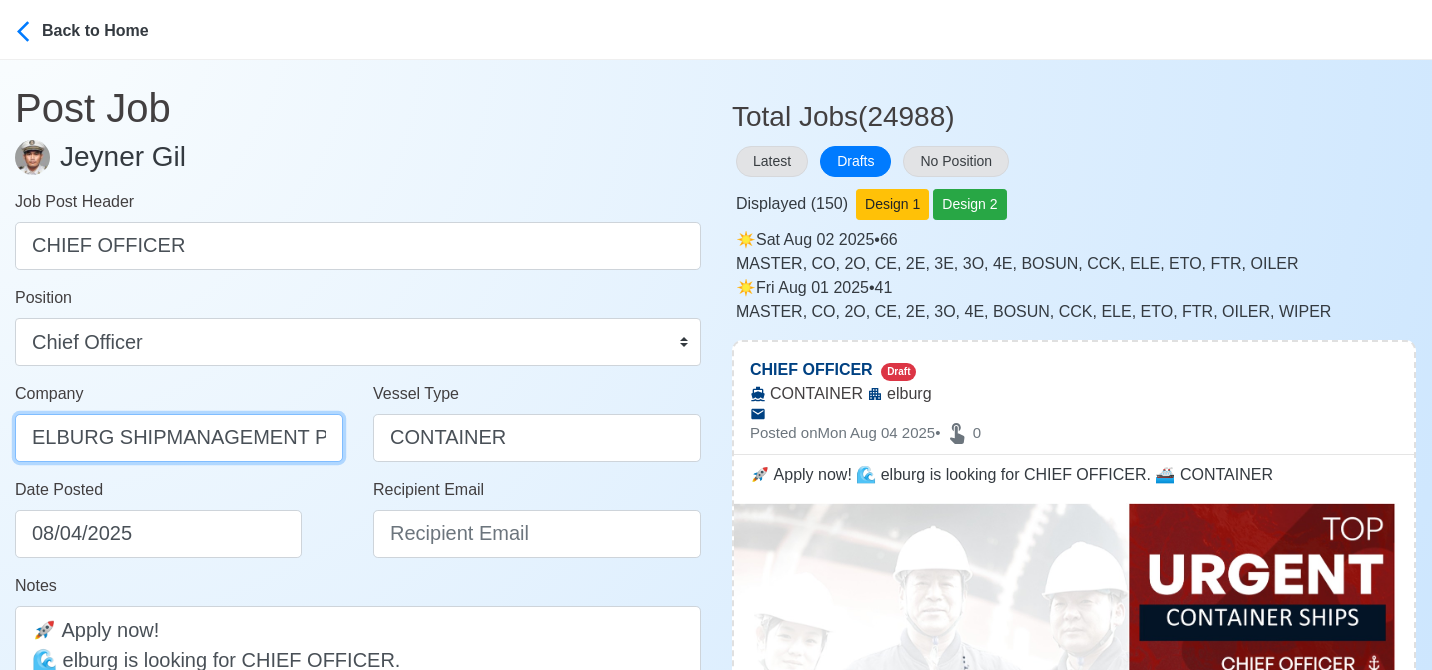 scroll, scrollTop: 0, scrollLeft: 52, axis: horizontal 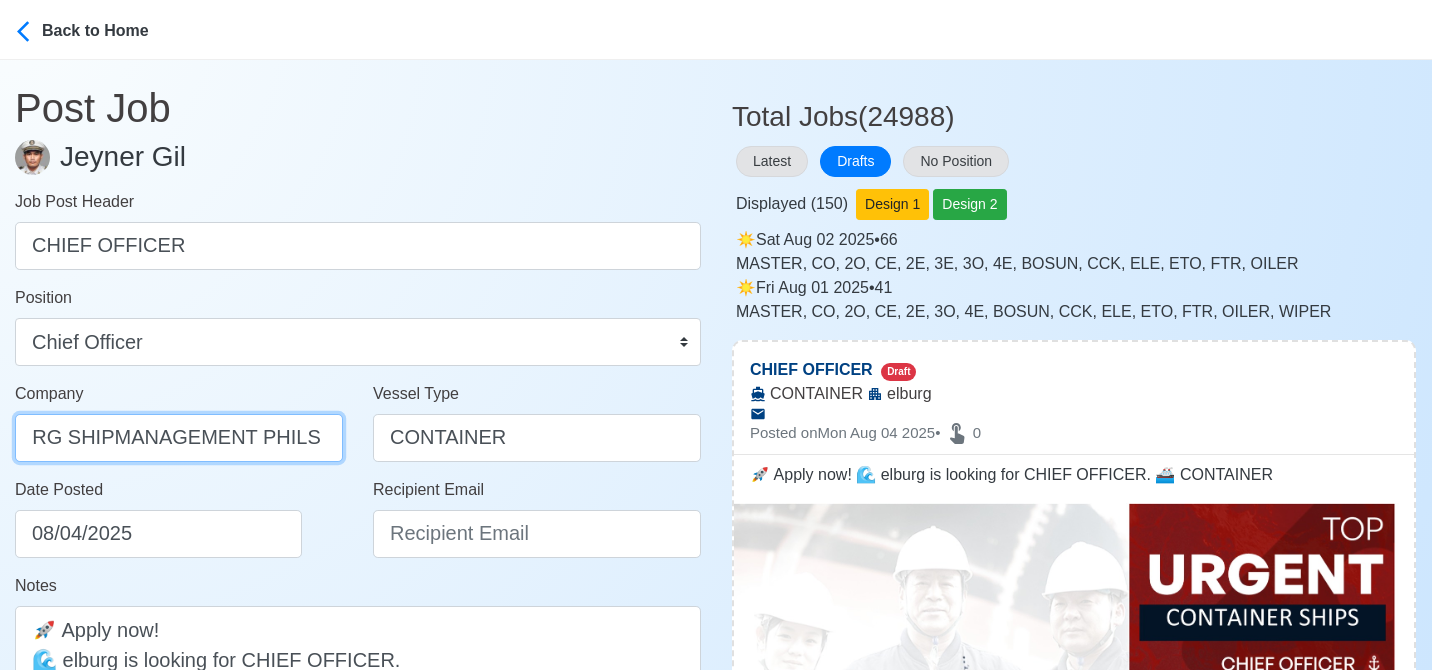 type on "ELBURG SHIPMANAGEMENT PHILS INC" 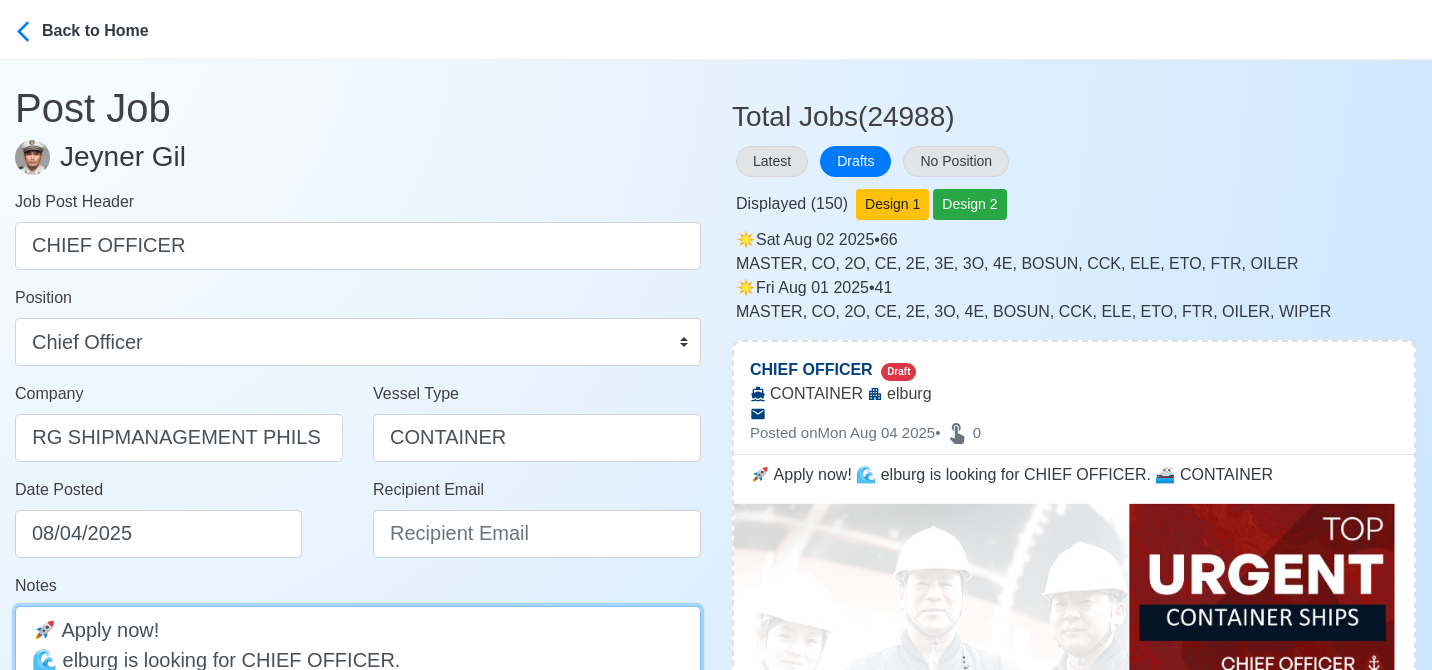 click on "🚀 Apply now!
🌊 elburg is looking for CHIEF OFFICER.
🚢 CONTAINER" at bounding box center [358, 689] 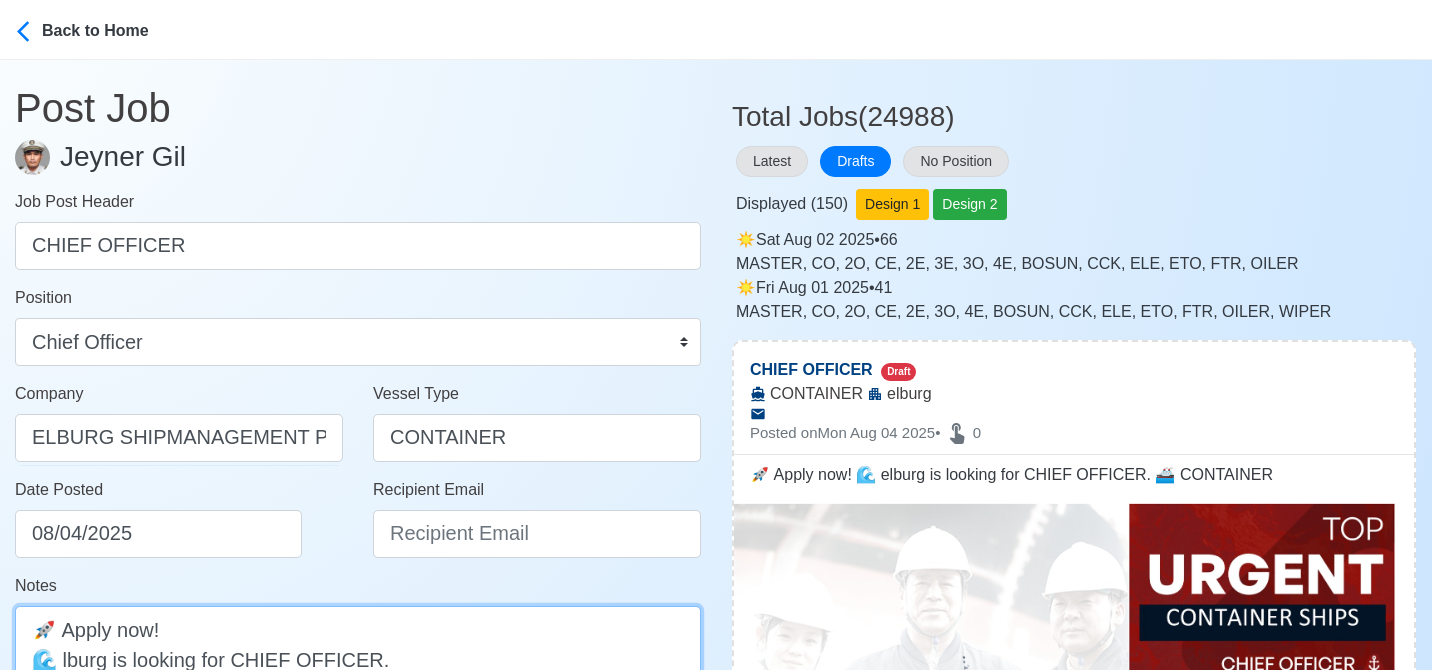 scroll, scrollTop: 3, scrollLeft: 0, axis: vertical 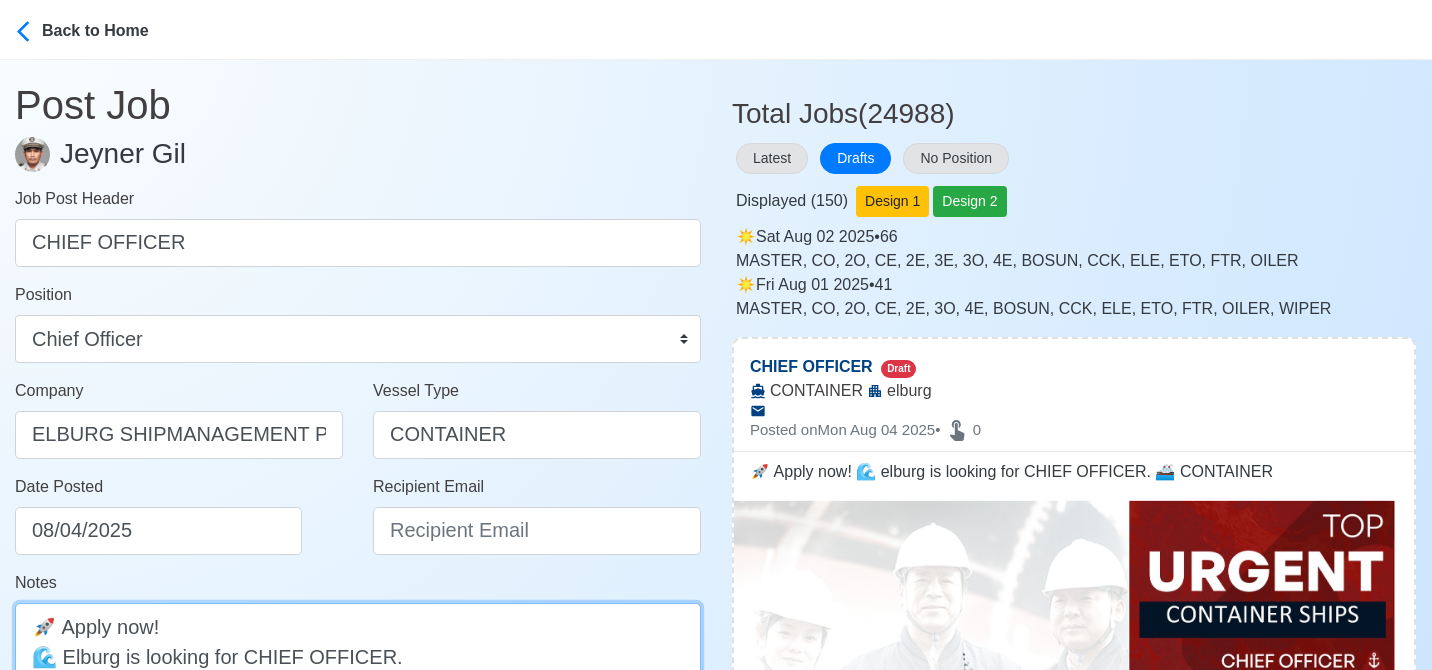 type on "🚀 Apply now!
🌊 Elburg is looking for CHIEF OFFICER.
🚢 CONTAINER" 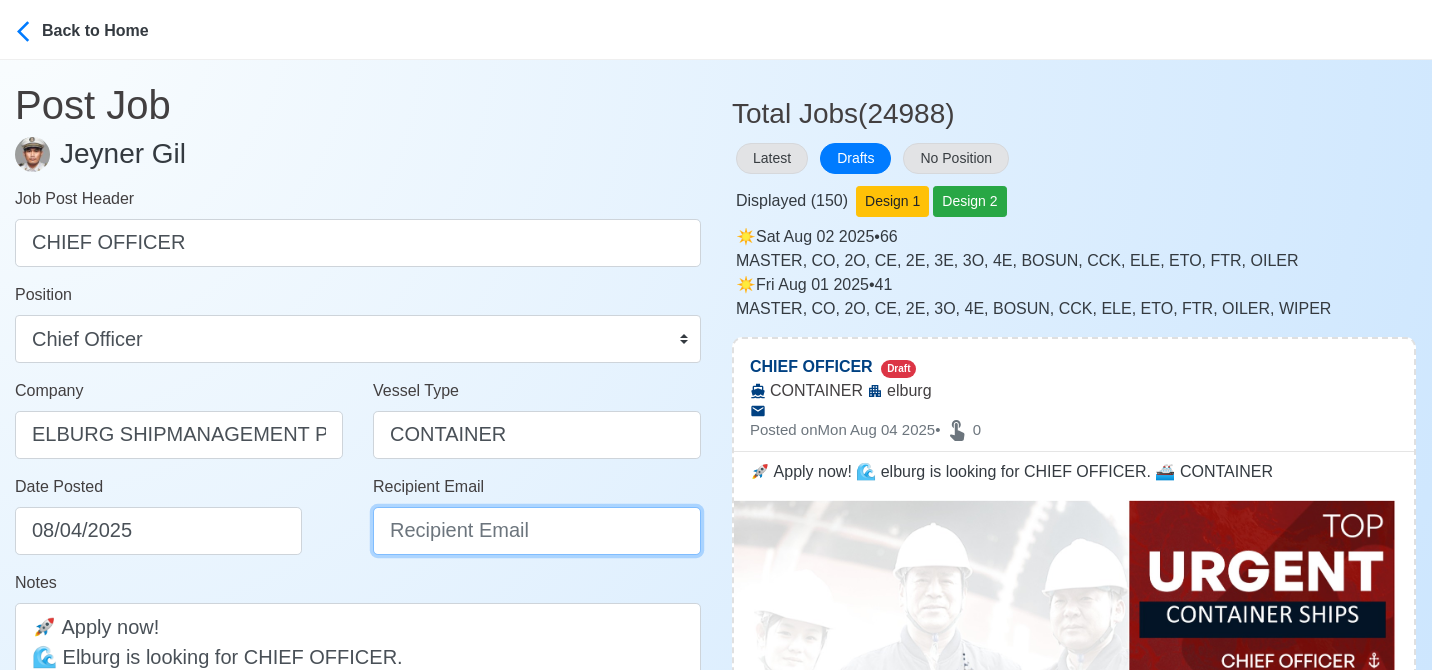click on "Recipient Email" at bounding box center (537, 531) 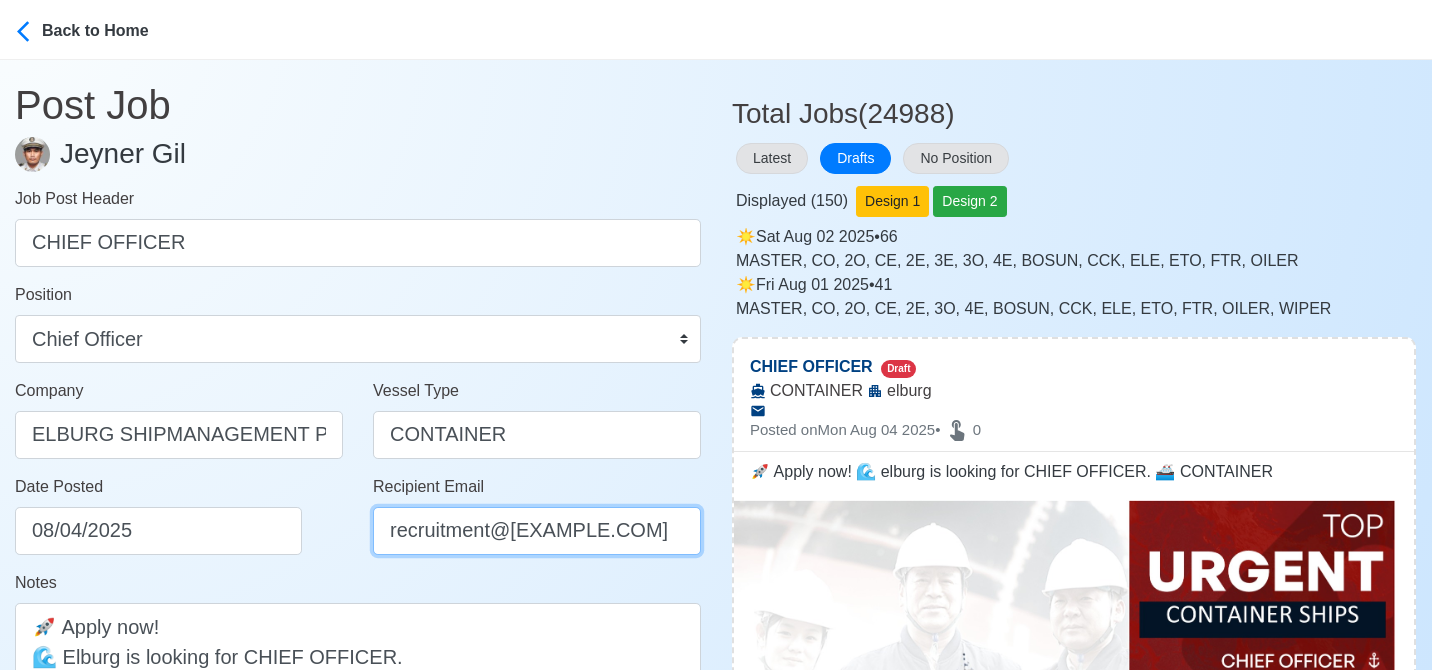 scroll, scrollTop: 0, scrollLeft: 107, axis: horizontal 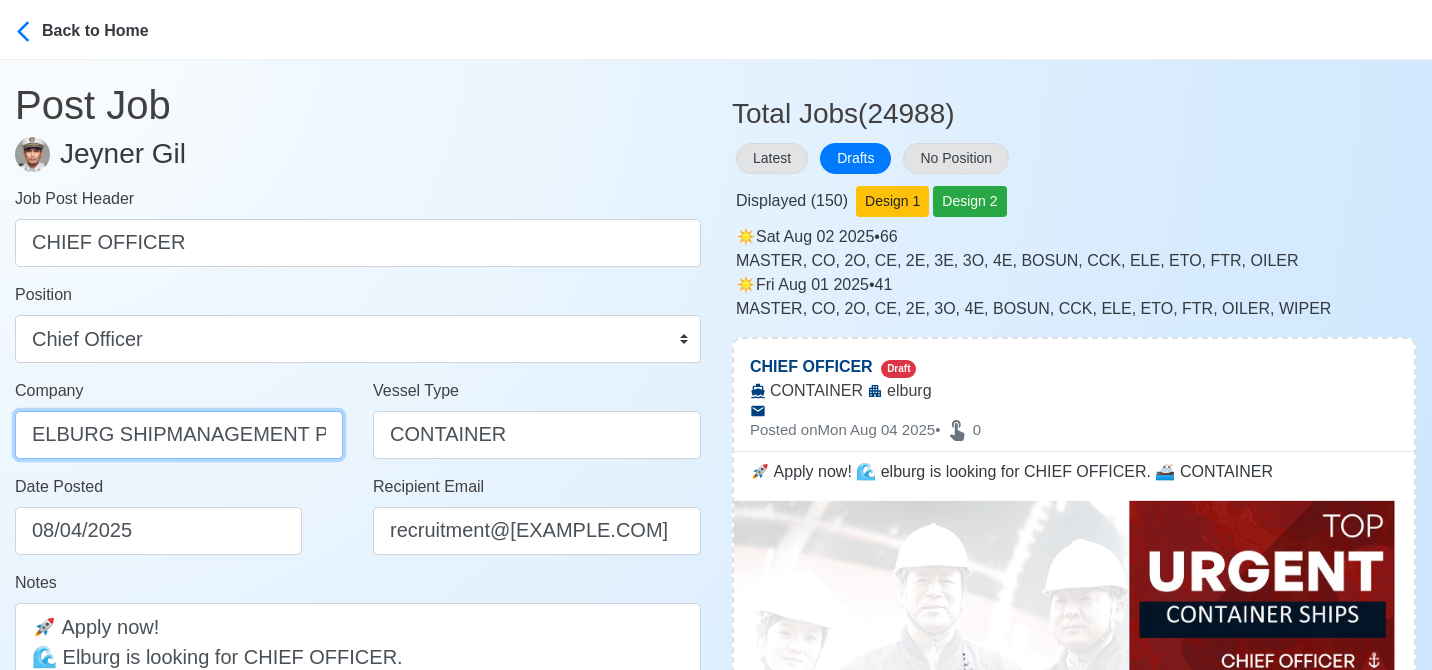click on "ELBURG SHIPMANAGEMENT PHILS INC" at bounding box center (179, 435) 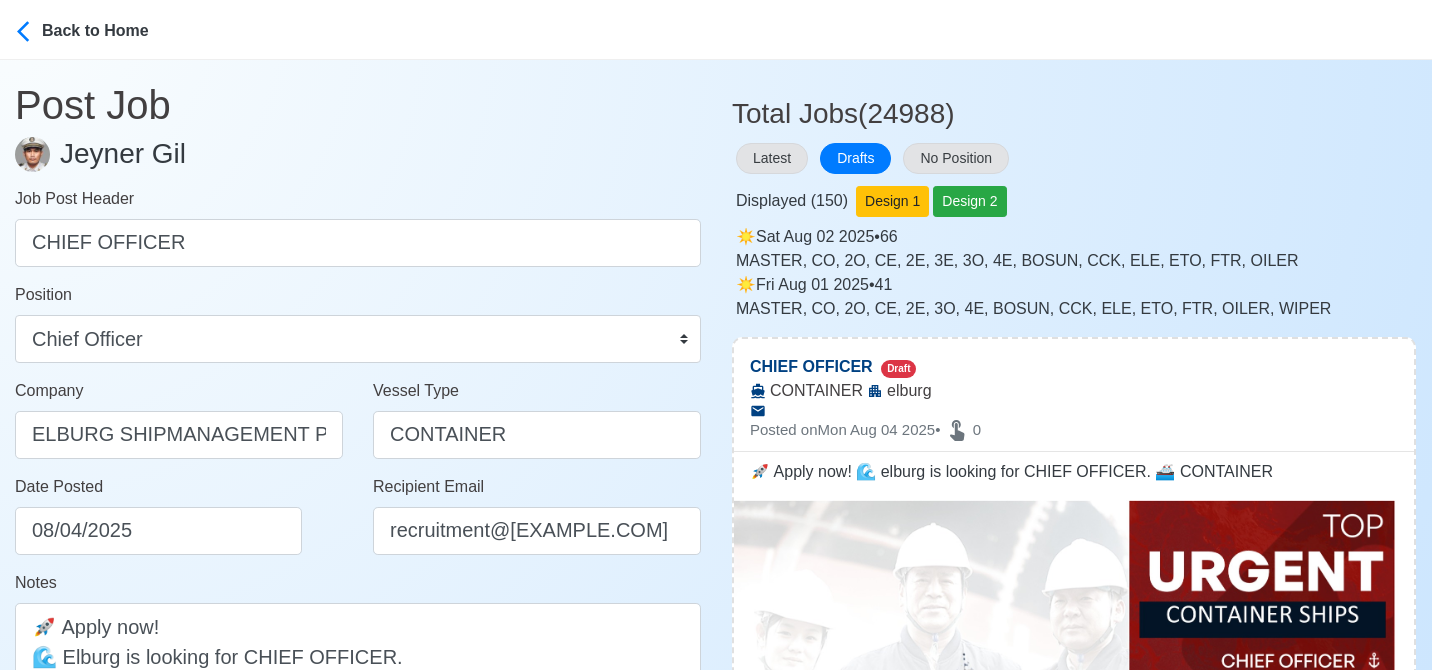 click on "Date Posted       08/04/2025" at bounding box center [179, 523] 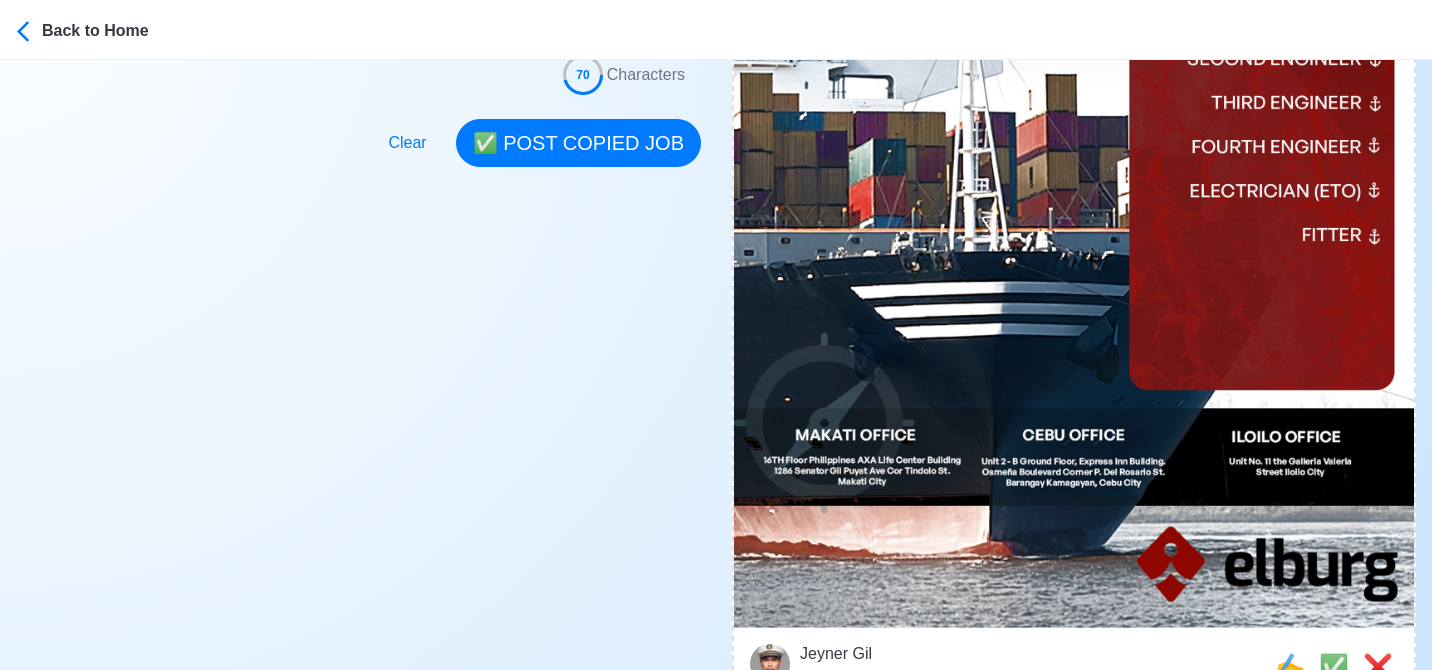 scroll, scrollTop: 754, scrollLeft: 0, axis: vertical 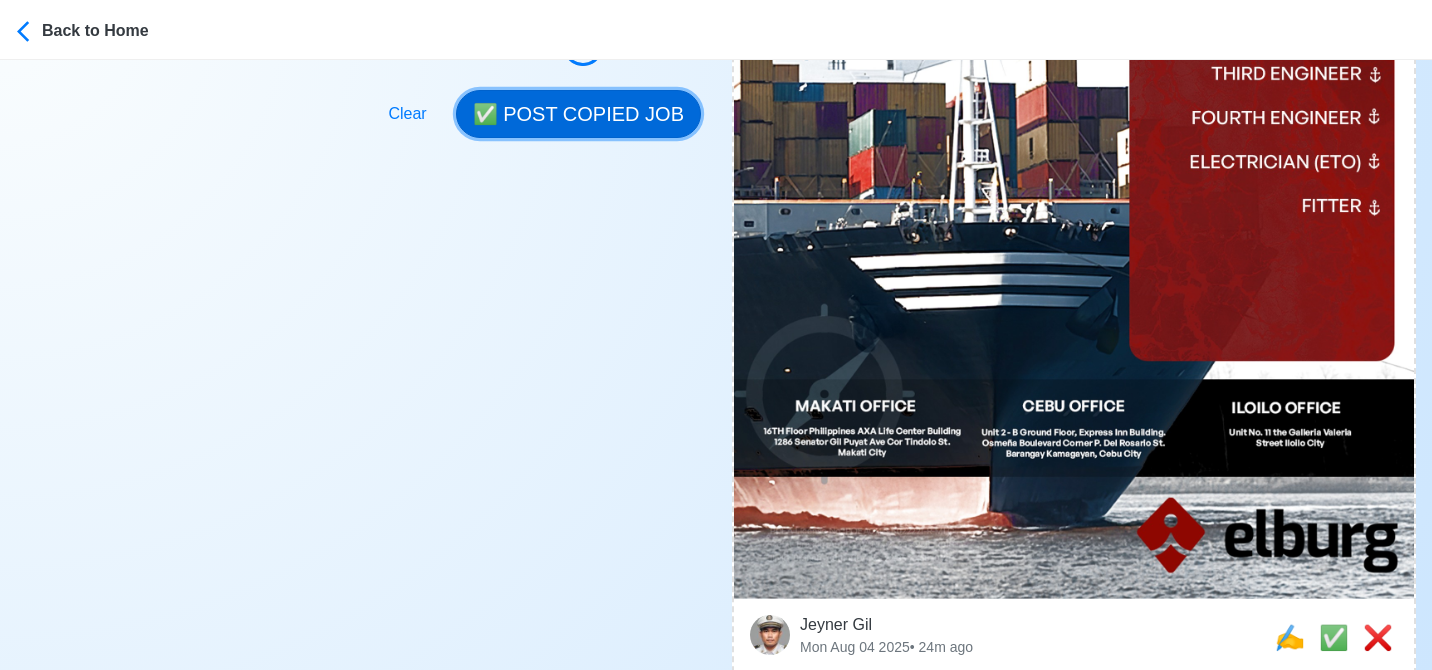 click on "✅ POST COPIED JOB" at bounding box center (578, 114) 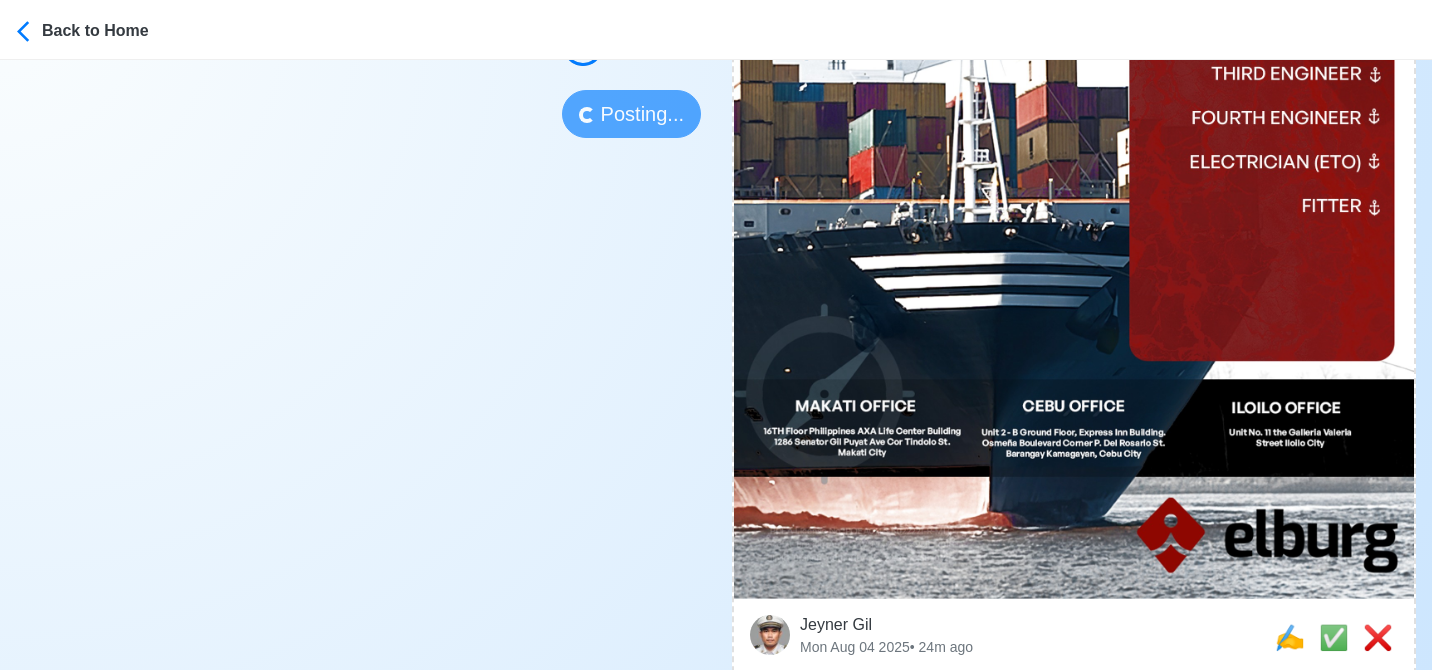 type 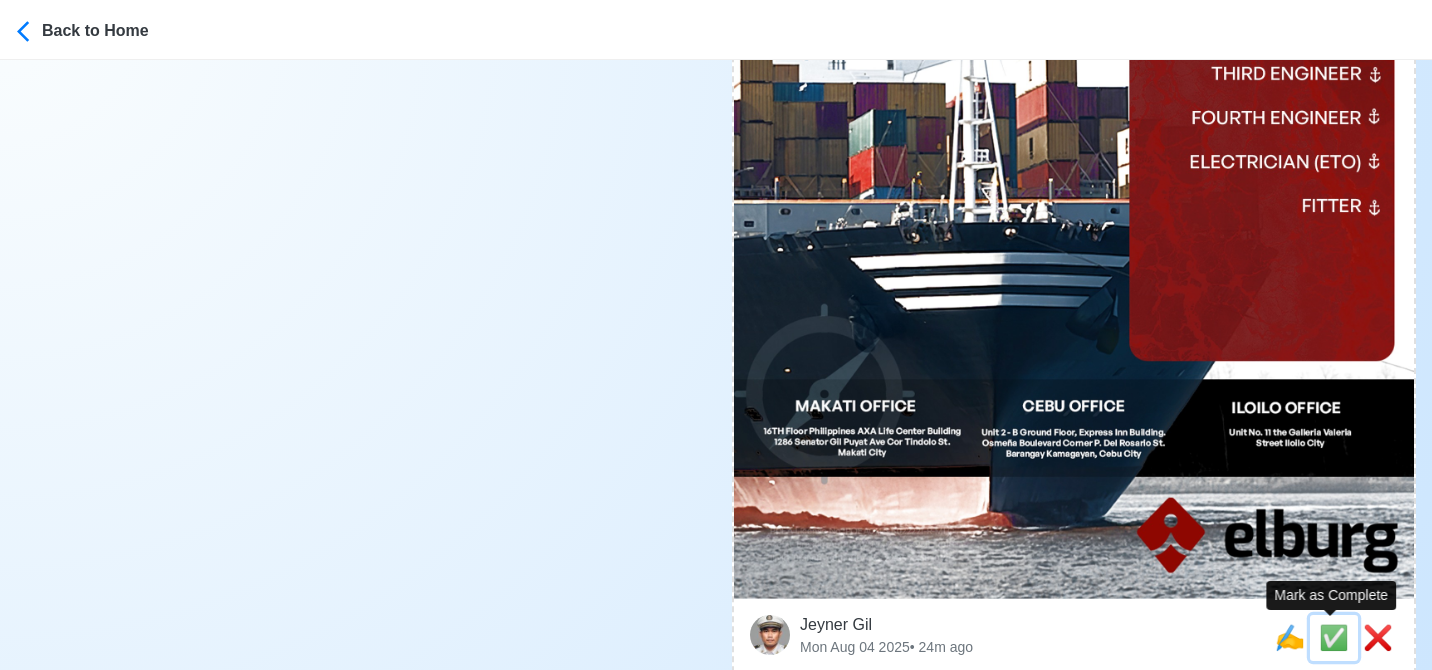 click on "✅" at bounding box center (1334, 637) 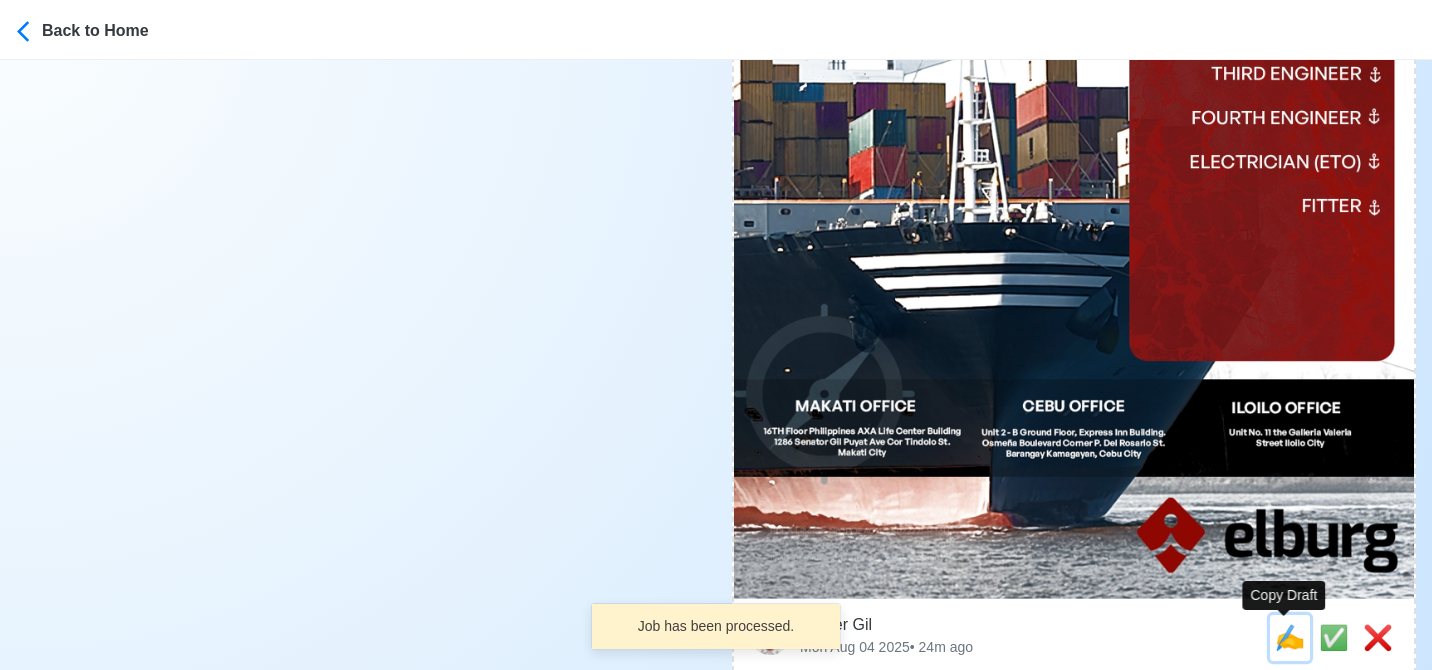 click on "✍️" at bounding box center (1290, 637) 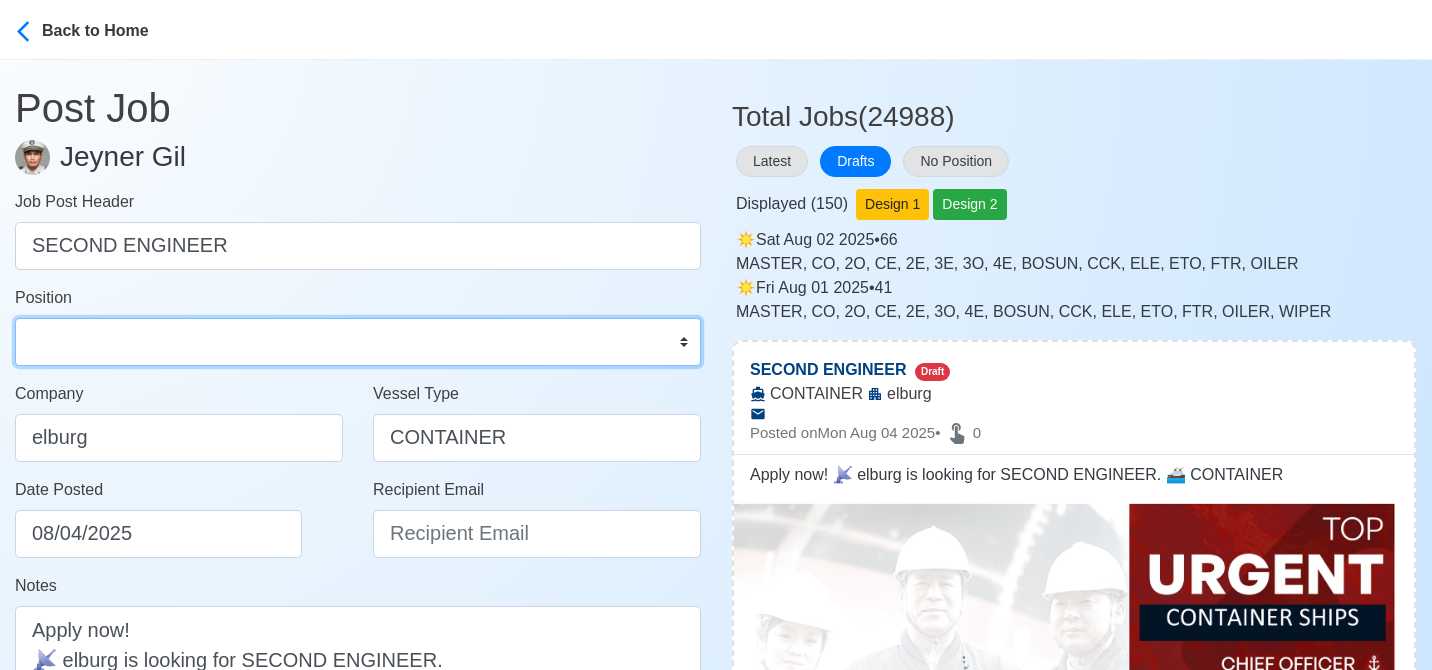 click on "Master Chief Officer 2nd Officer 3rd Officer Junior Officer Chief Engineer 2nd Engineer 3rd Engineer 4th Engineer Gas Engineer Junior Engineer 1st Assistant Engineer 2nd Assistant Engineer 3rd Assistant Engineer ETO/ETR Electrician Electrical Engineer Oiler Fitter Welder Chief Cook Chef Cook Messman Wiper Rigger Ordinary Seaman Able Seaman Motorman Pumpman Bosun Cadet Reefer Mechanic Operator Repairman Painter Steward Waiter Others" at bounding box center [358, 342] 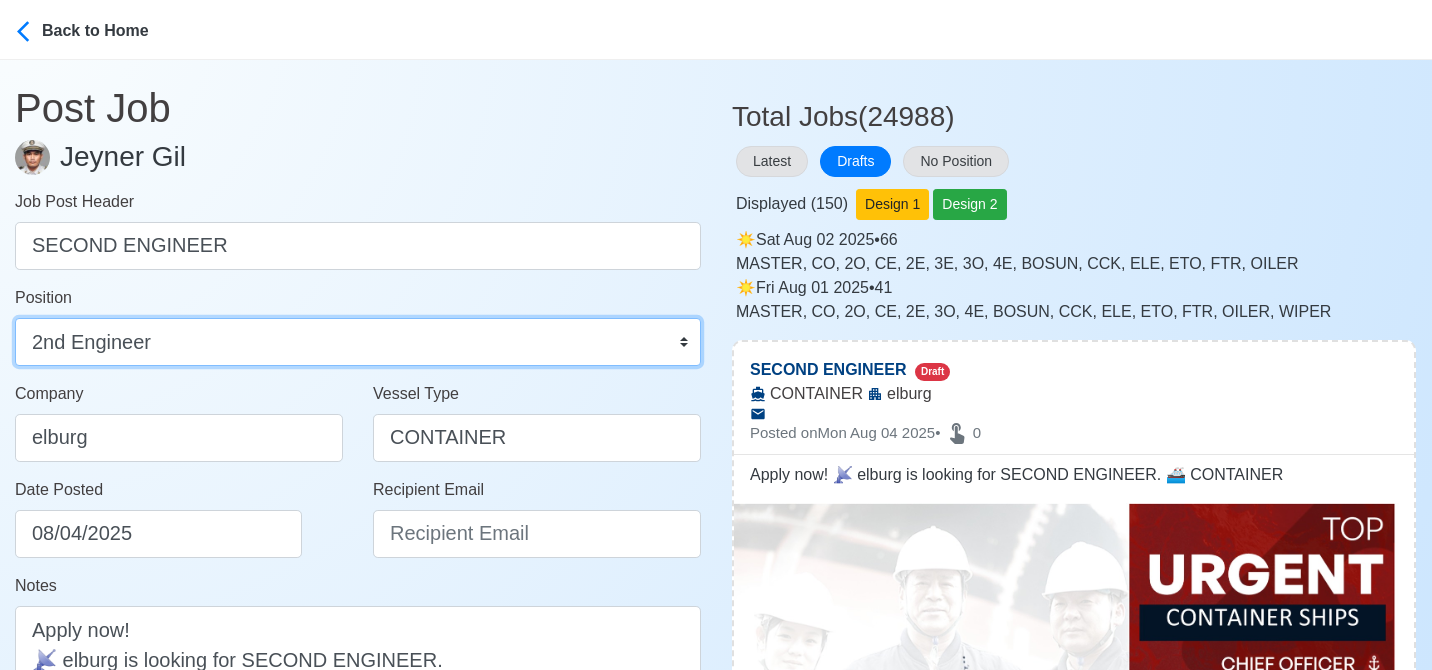 click on "Master Chief Officer 2nd Officer 3rd Officer Junior Officer Chief Engineer 2nd Engineer 3rd Engineer 4th Engineer Gas Engineer Junior Engineer 1st Assistant Engineer 2nd Assistant Engineer 3rd Assistant Engineer ETO/ETR Electrician Electrical Engineer Oiler Fitter Welder Chief Cook Chef Cook Messman Wiper Rigger Ordinary Seaman Able Seaman Motorman Pumpman Bosun Cadet Reefer Mechanic Operator Repairman Painter Steward Waiter Others" at bounding box center (358, 342) 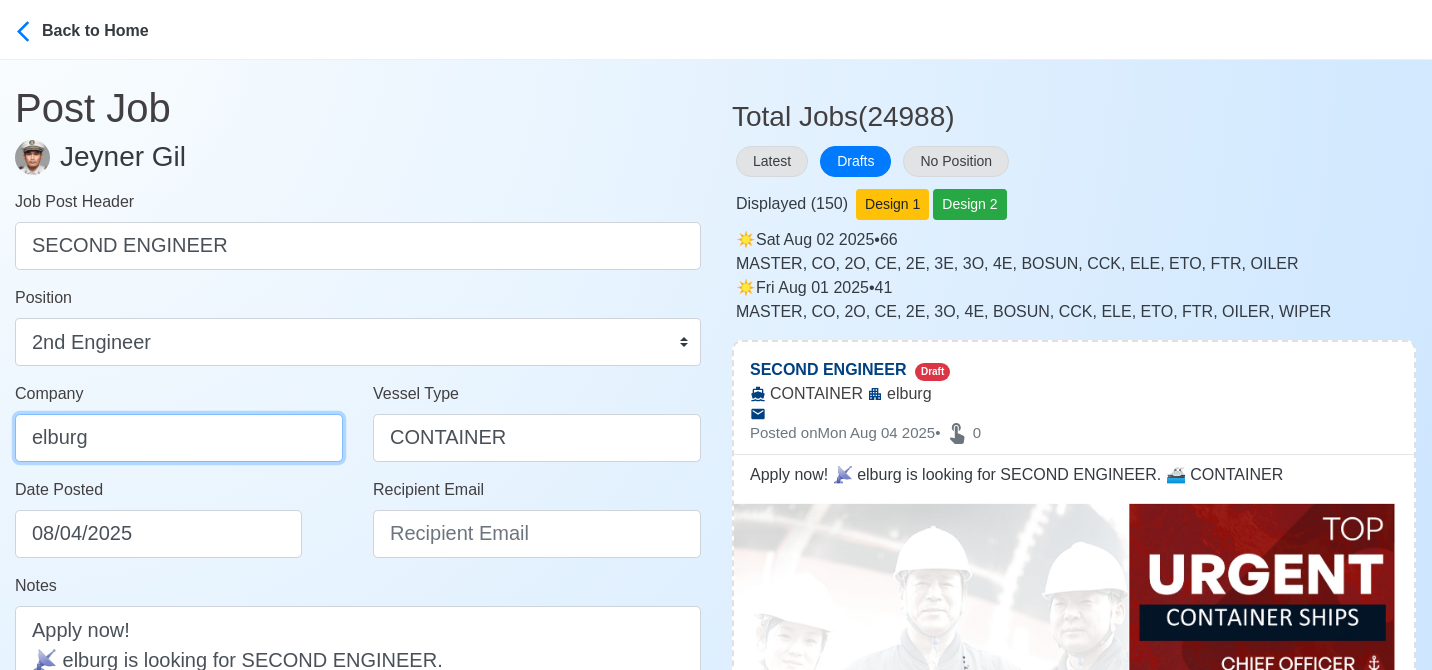 click on "elburg" at bounding box center [179, 438] 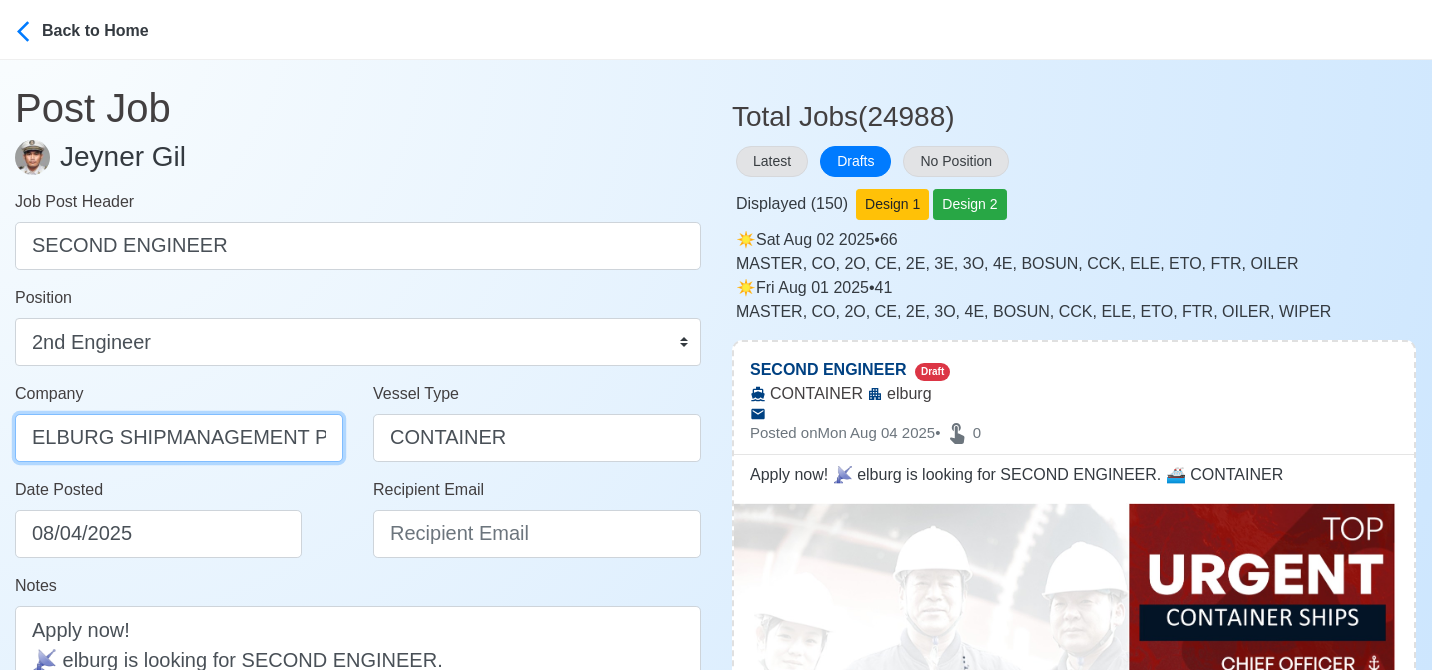 scroll, scrollTop: 0, scrollLeft: 52, axis: horizontal 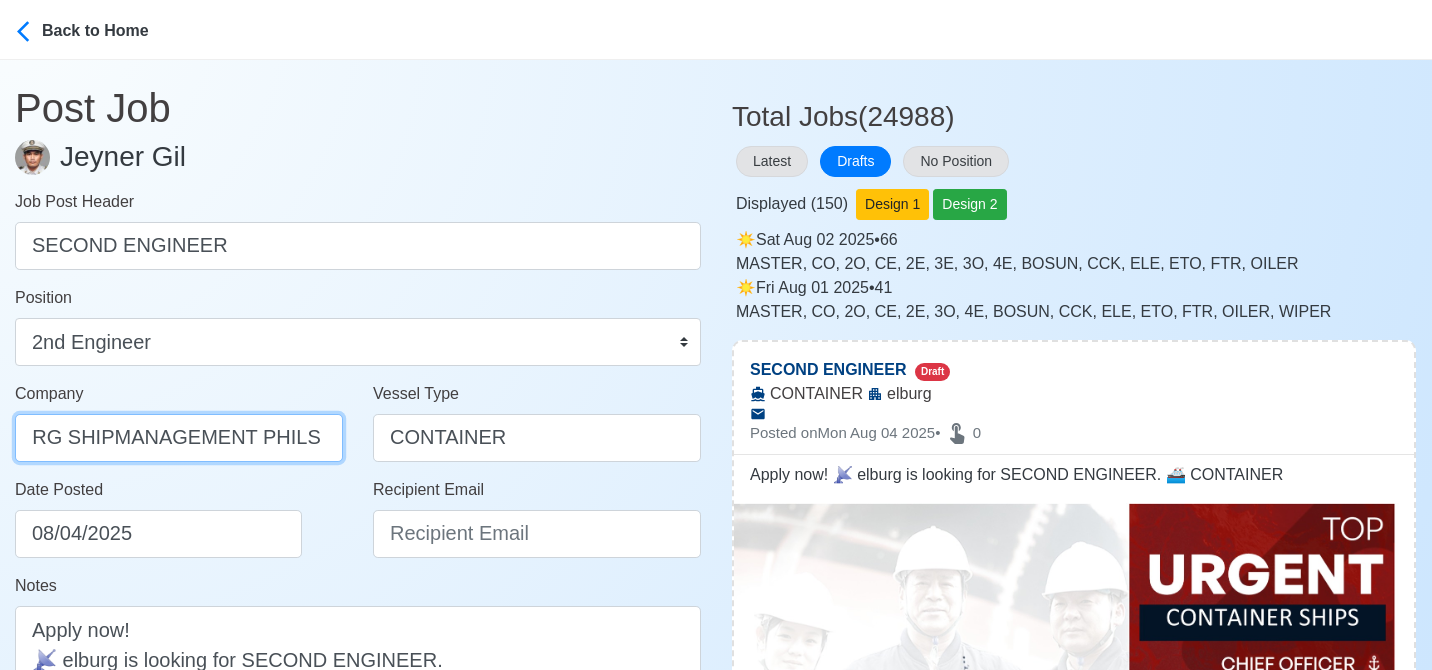 type on "ELBURG SHIPMANAGEMENT PHILS INC" 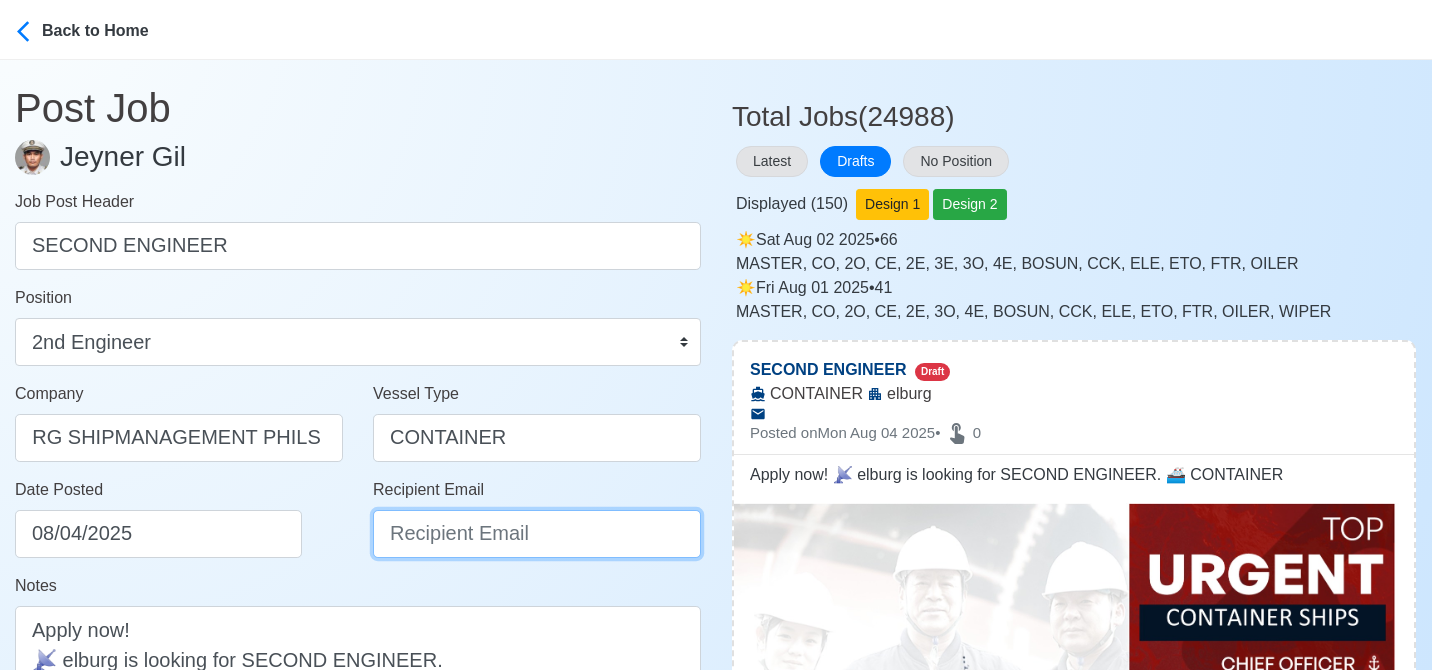 click on "Recipient Email" at bounding box center [537, 534] 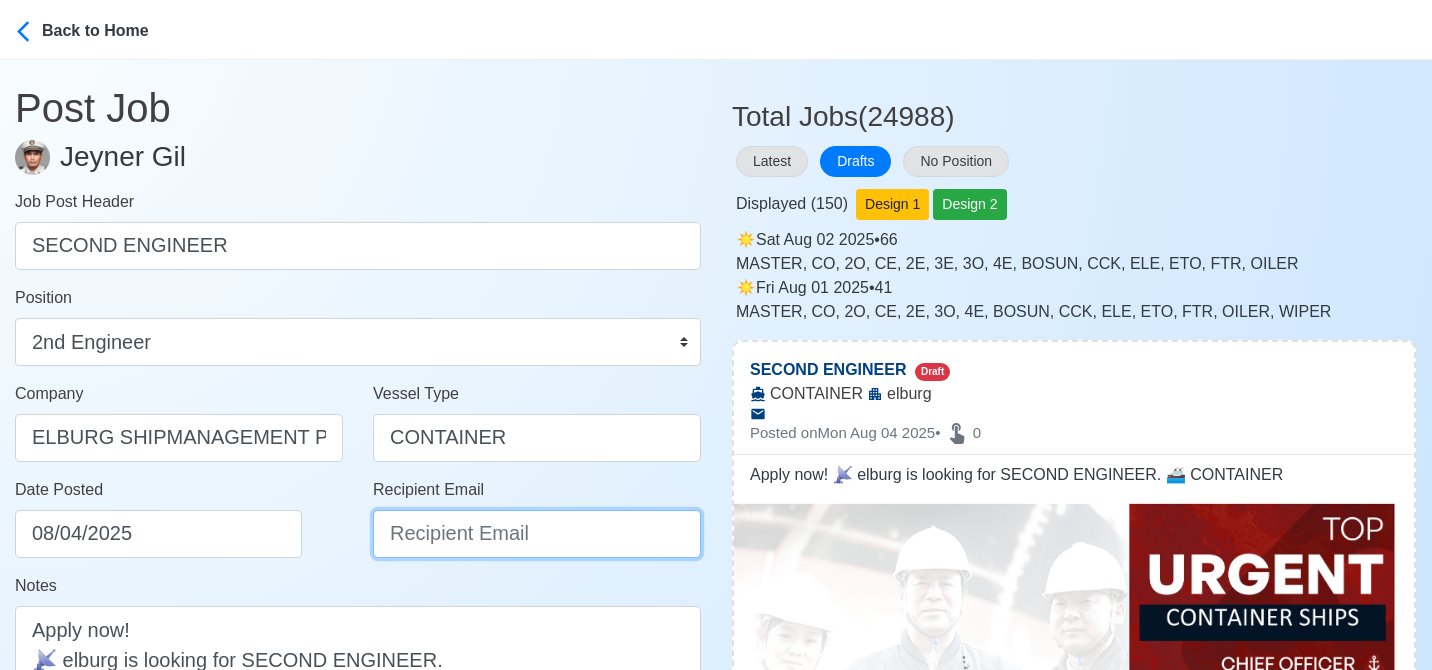 paste on "recruitment@elburgshipmanagement.com.ph" 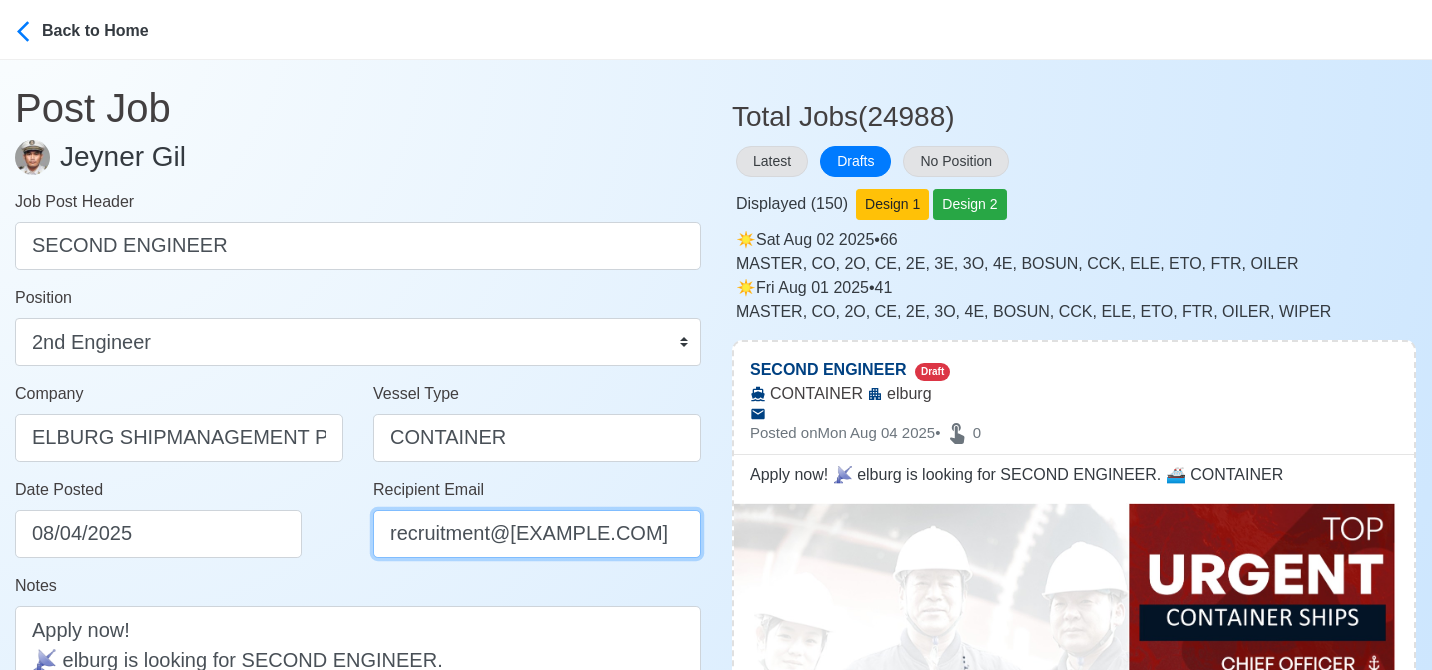 scroll, scrollTop: 0, scrollLeft: 107, axis: horizontal 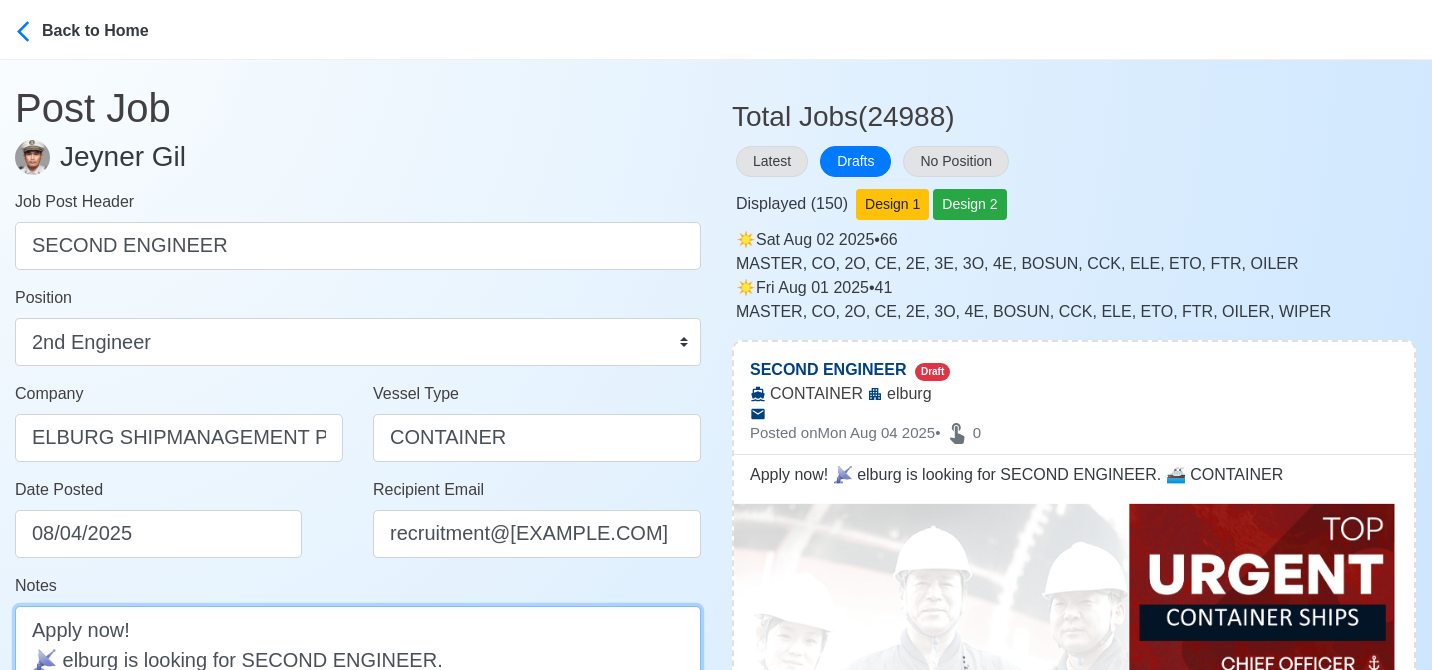 click on "Apply now!
📡 elburg is looking for SECOND ENGINEER.
🚢 CONTAINER" at bounding box center [358, 689] 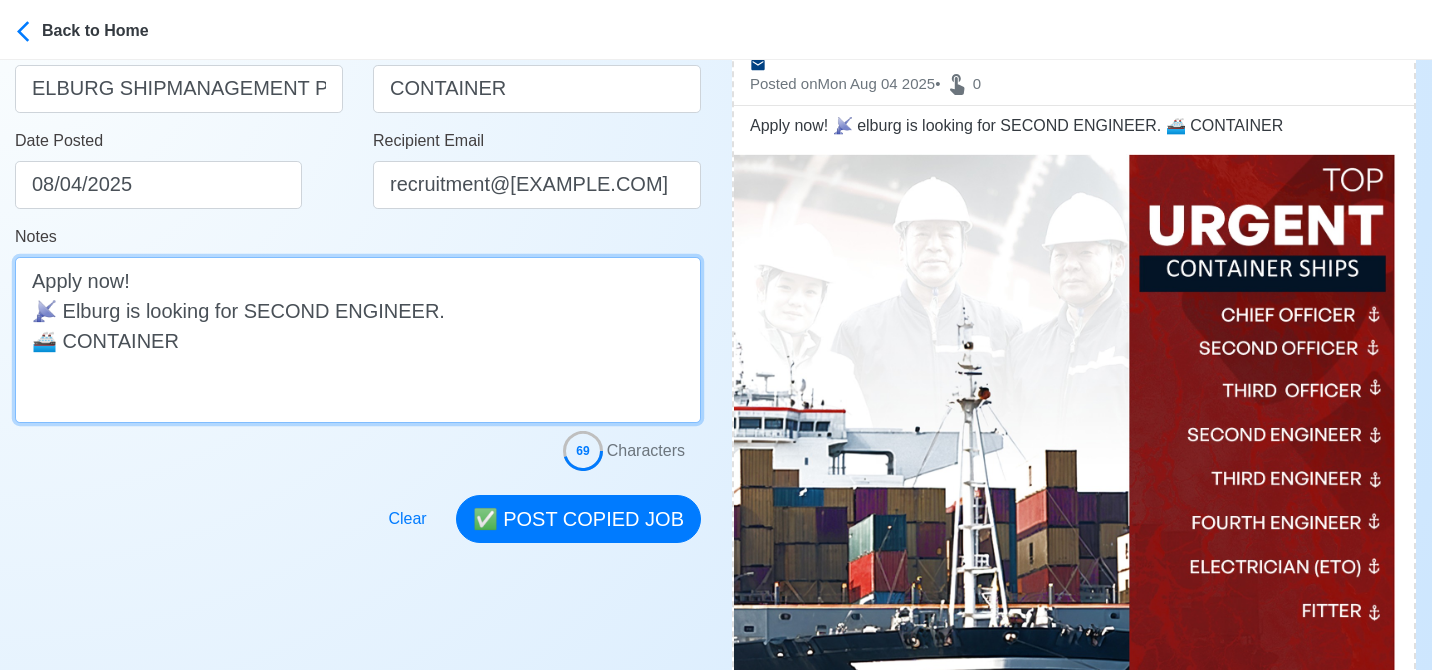 scroll, scrollTop: 364, scrollLeft: 0, axis: vertical 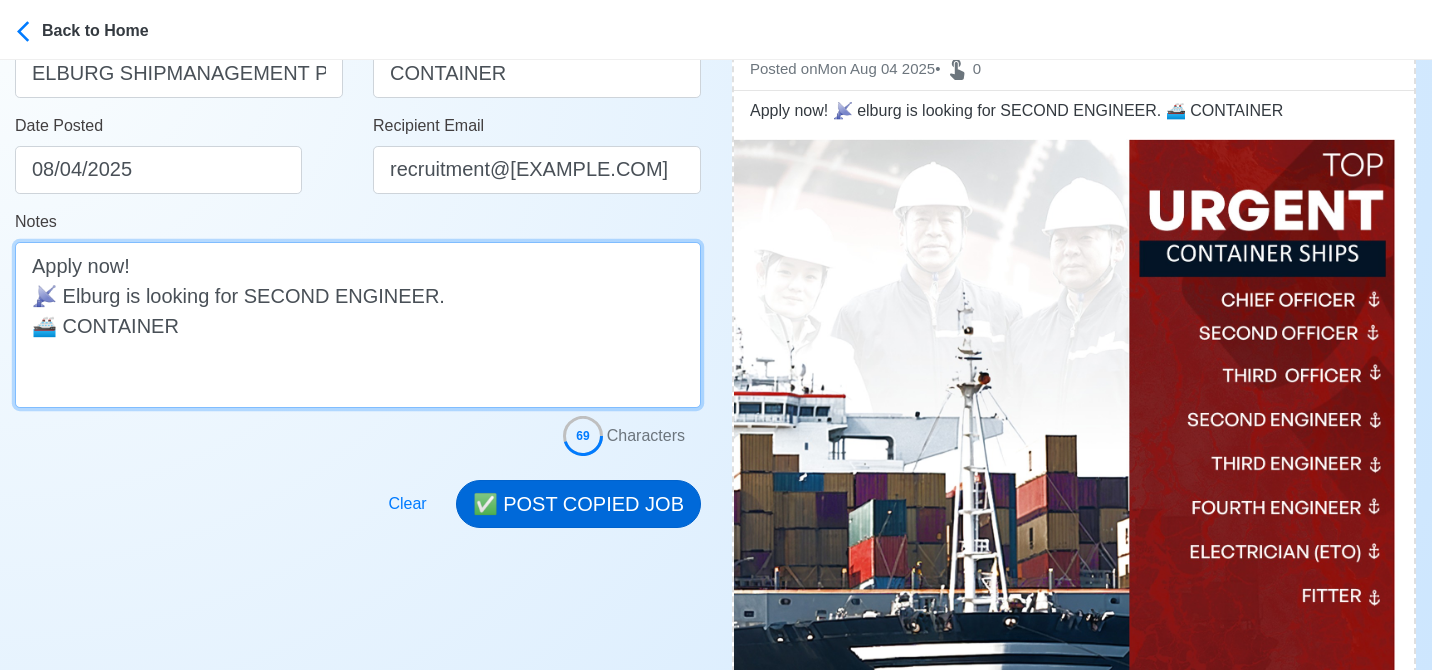 type on "Apply now!
📡 Elburg is looking for SECOND ENGINEER.
🚢 CONTAINER" 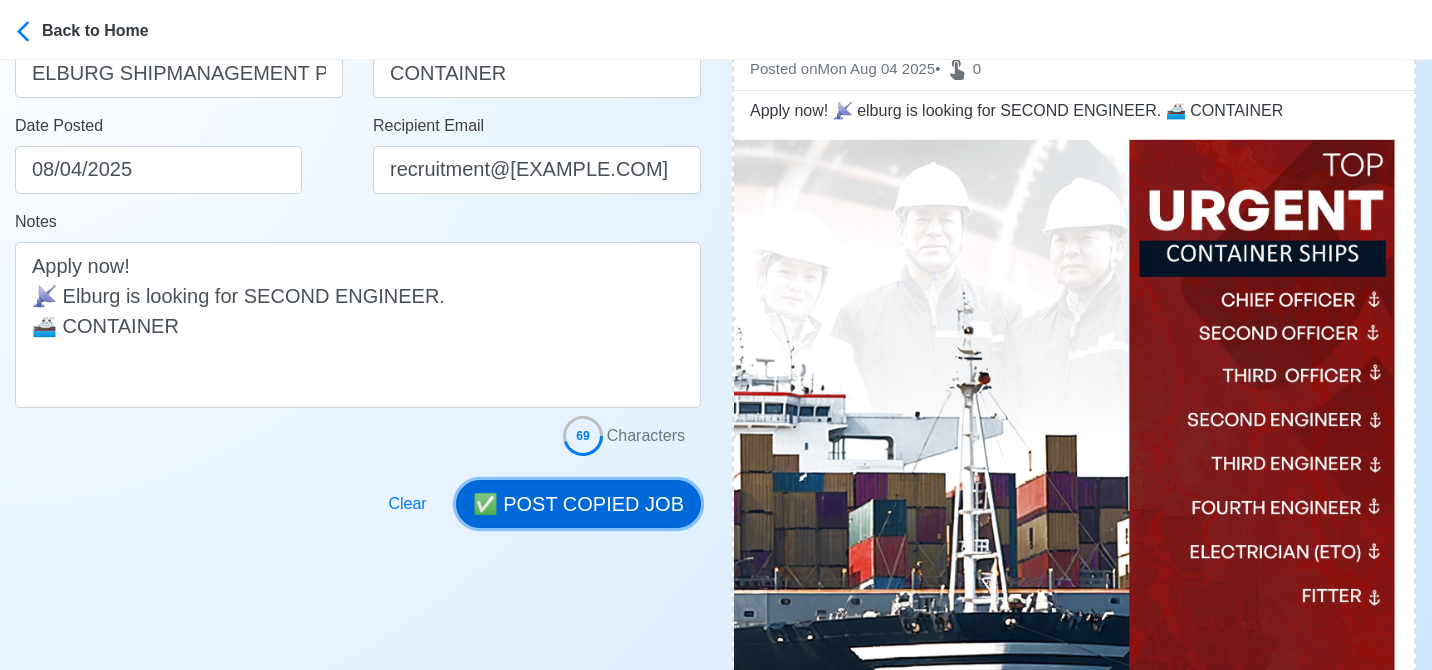 click on "✅ POST COPIED JOB" at bounding box center [578, 504] 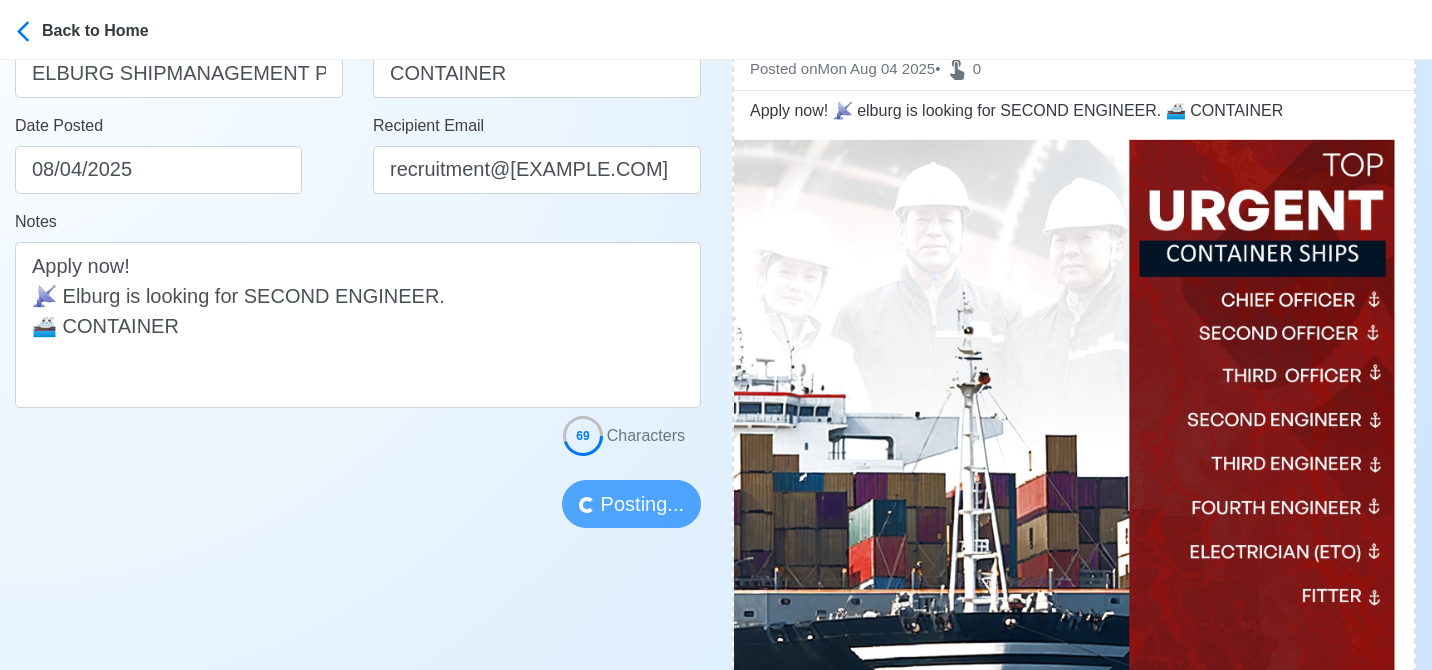 type 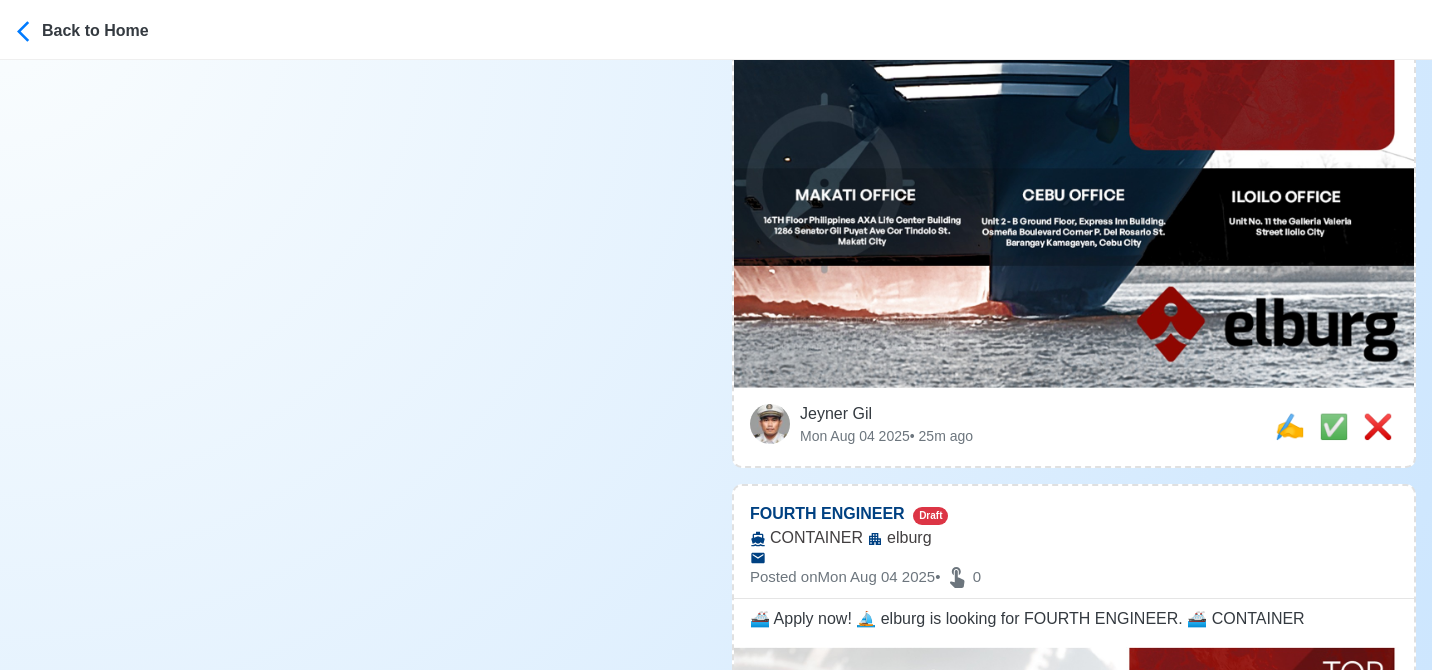 scroll, scrollTop: 964, scrollLeft: 0, axis: vertical 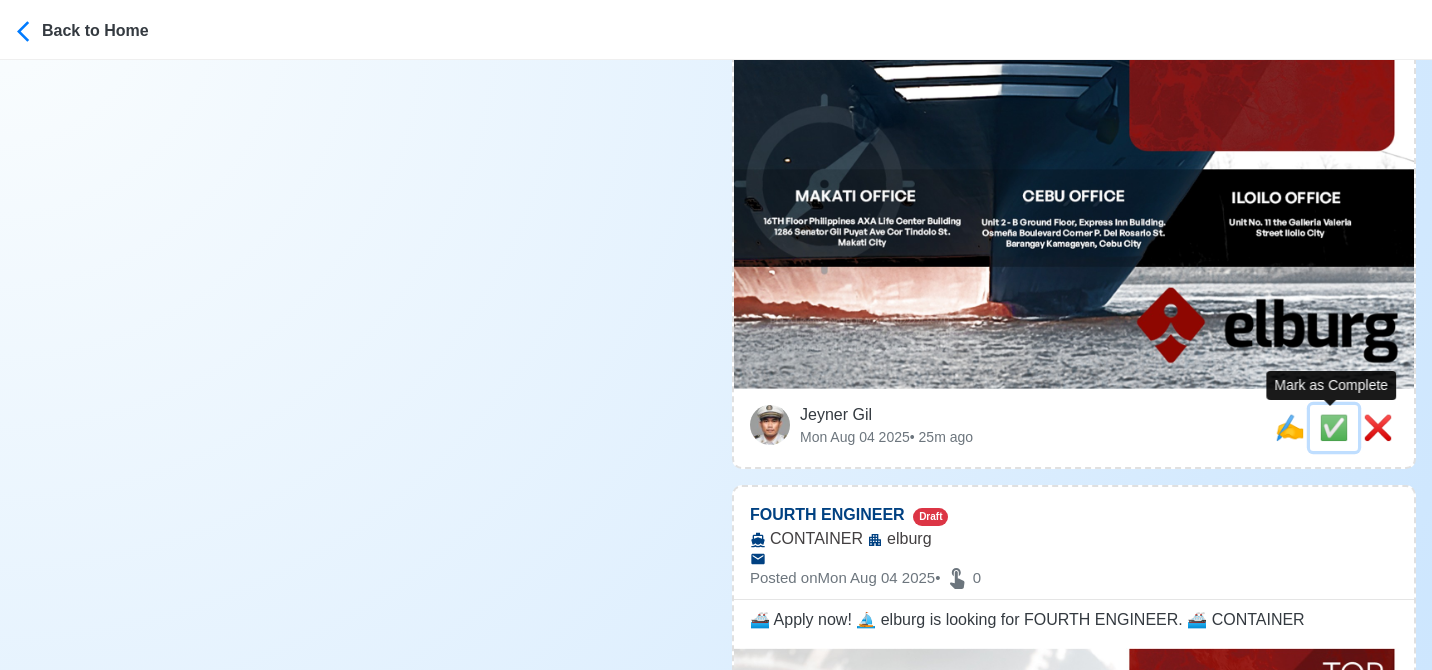 click on "✅" at bounding box center (1334, 427) 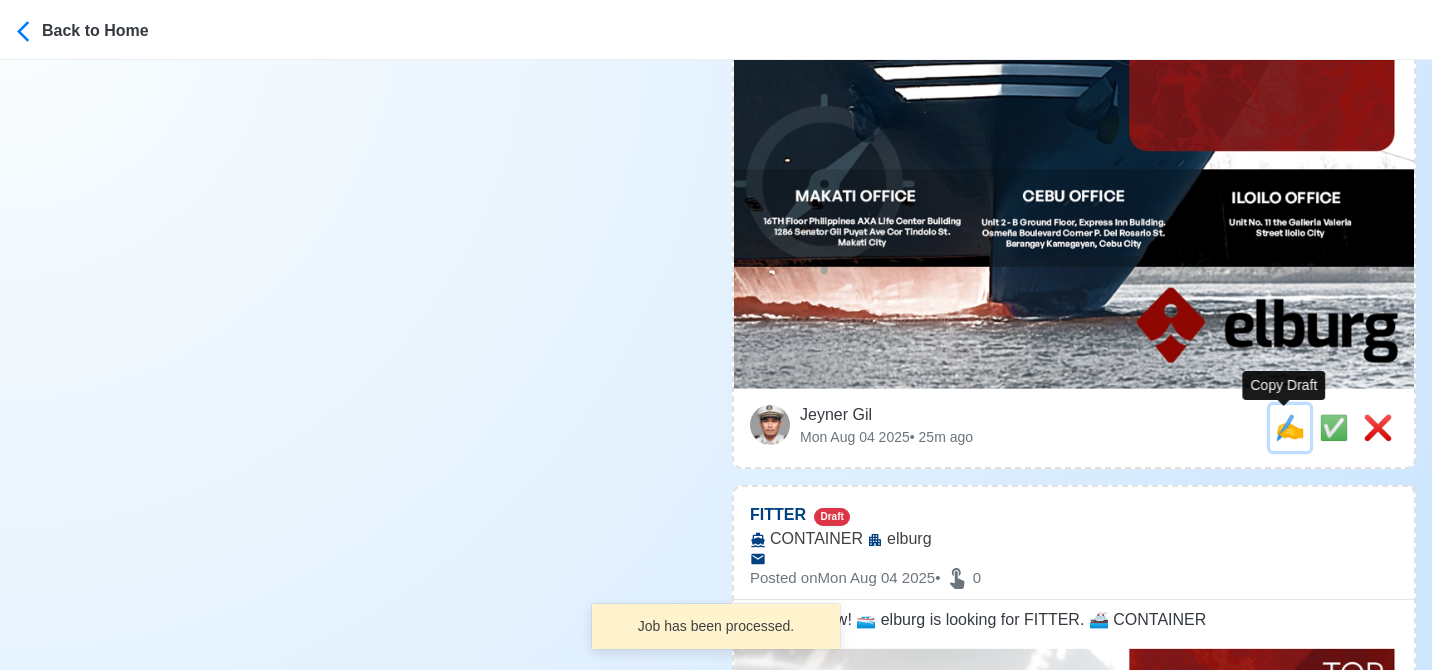 click on "✍️" at bounding box center (1290, 427) 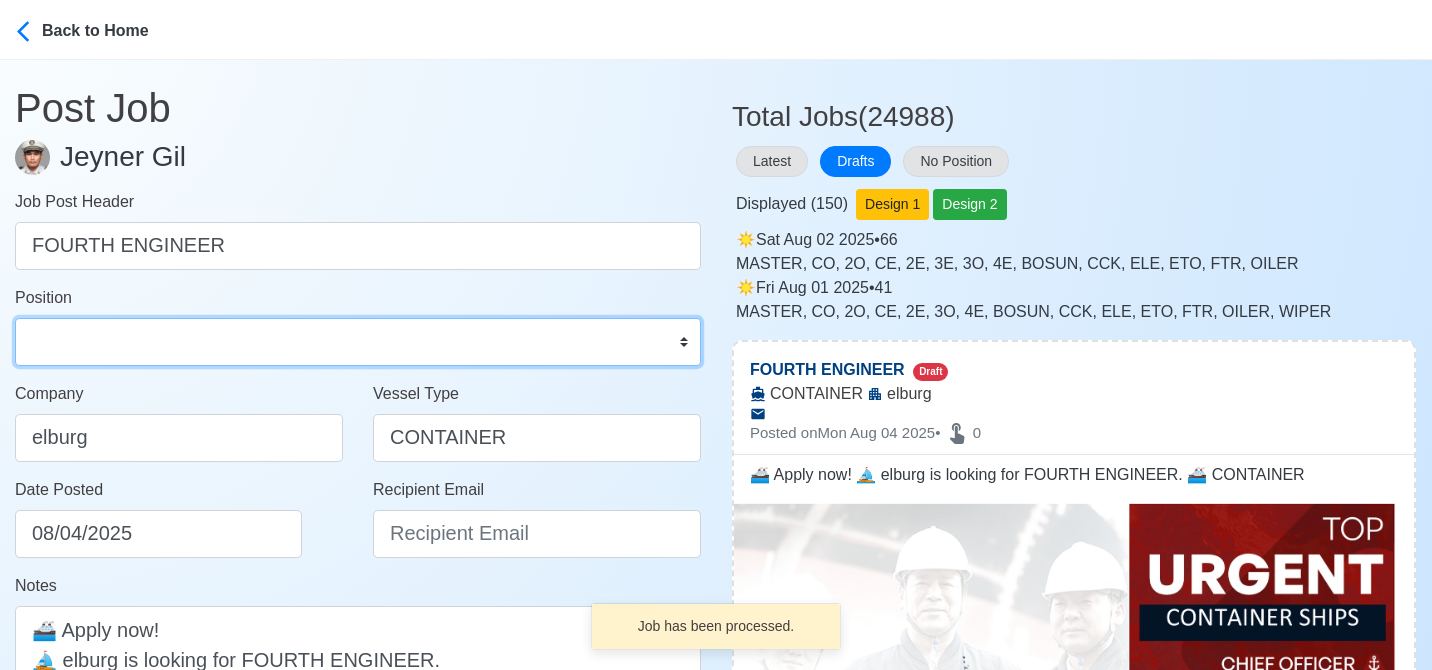 click on "Master Chief Officer 2nd Officer 3rd Officer Junior Officer Chief Engineer 2nd Engineer 3rd Engineer 4th Engineer Gas Engineer Junior Engineer 1st Assistant Engineer 2nd Assistant Engineer 3rd Assistant Engineer ETO/ETR Electrician Electrical Engineer Oiler Fitter Welder Chief Cook Chef Cook Messman Wiper Rigger Ordinary Seaman Able Seaman Motorman Pumpman Bosun Cadet Reefer Mechanic Operator Repairman Painter Steward Waiter Others" at bounding box center (358, 342) 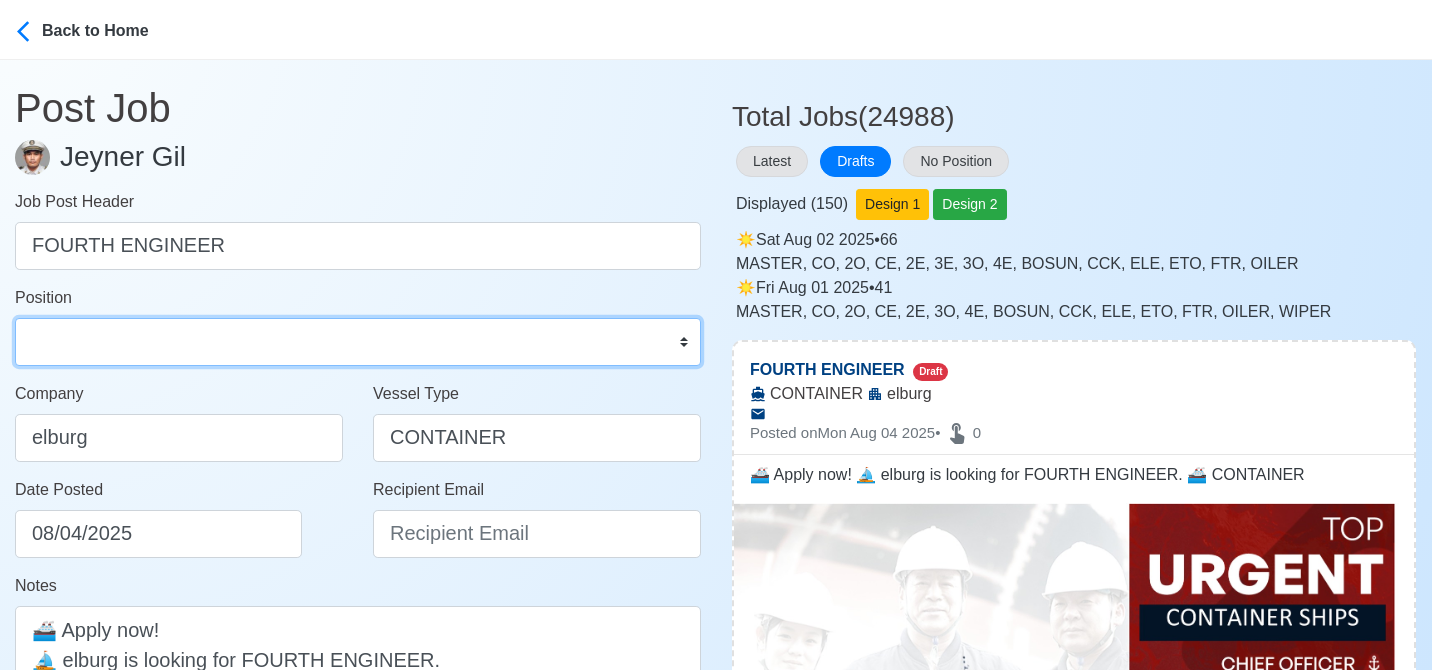 select on "4th Engineer" 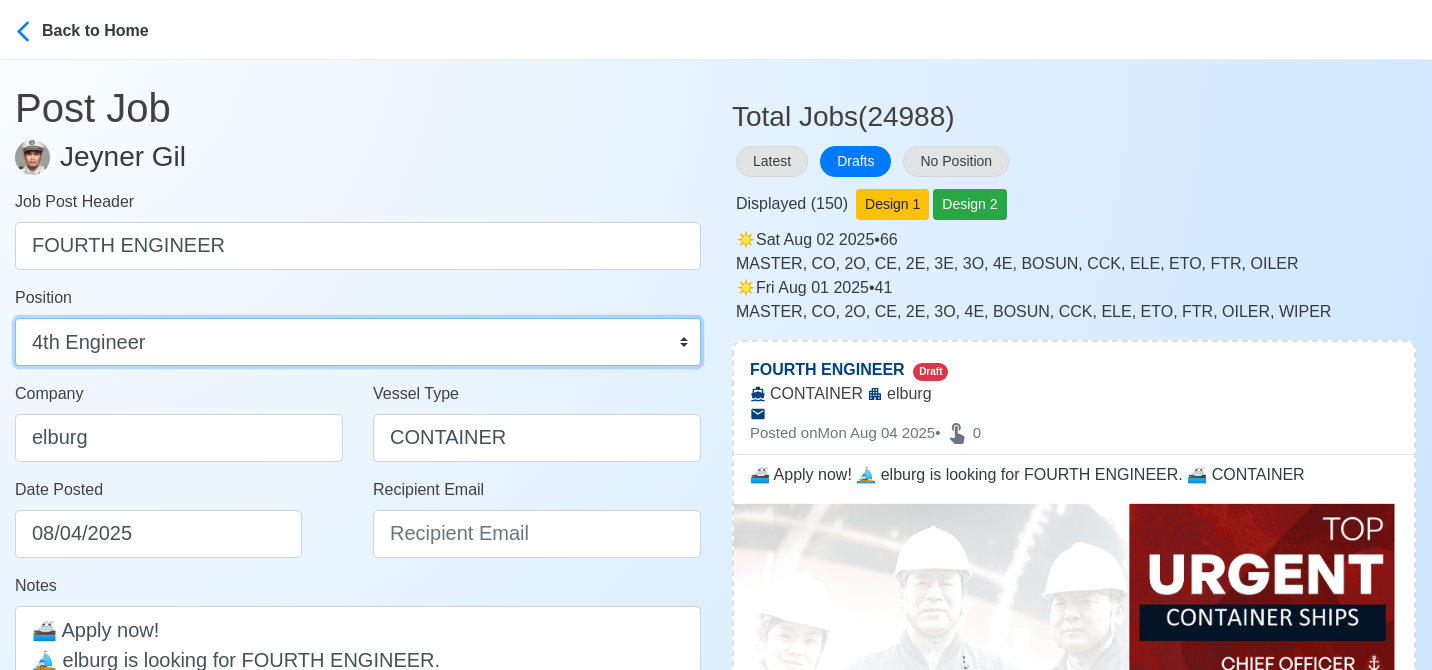 click on "Master Chief Officer 2nd Officer 3rd Officer Junior Officer Chief Engineer 2nd Engineer 3rd Engineer 4th Engineer Gas Engineer Junior Engineer 1st Assistant Engineer 2nd Assistant Engineer 3rd Assistant Engineer ETO/ETR Electrician Electrical Engineer Oiler Fitter Welder Chief Cook Chef Cook Messman Wiper Rigger Ordinary Seaman Able Seaman Motorman Pumpman Bosun Cadet Reefer Mechanic Operator Repairman Painter Steward Waiter Others" at bounding box center (358, 342) 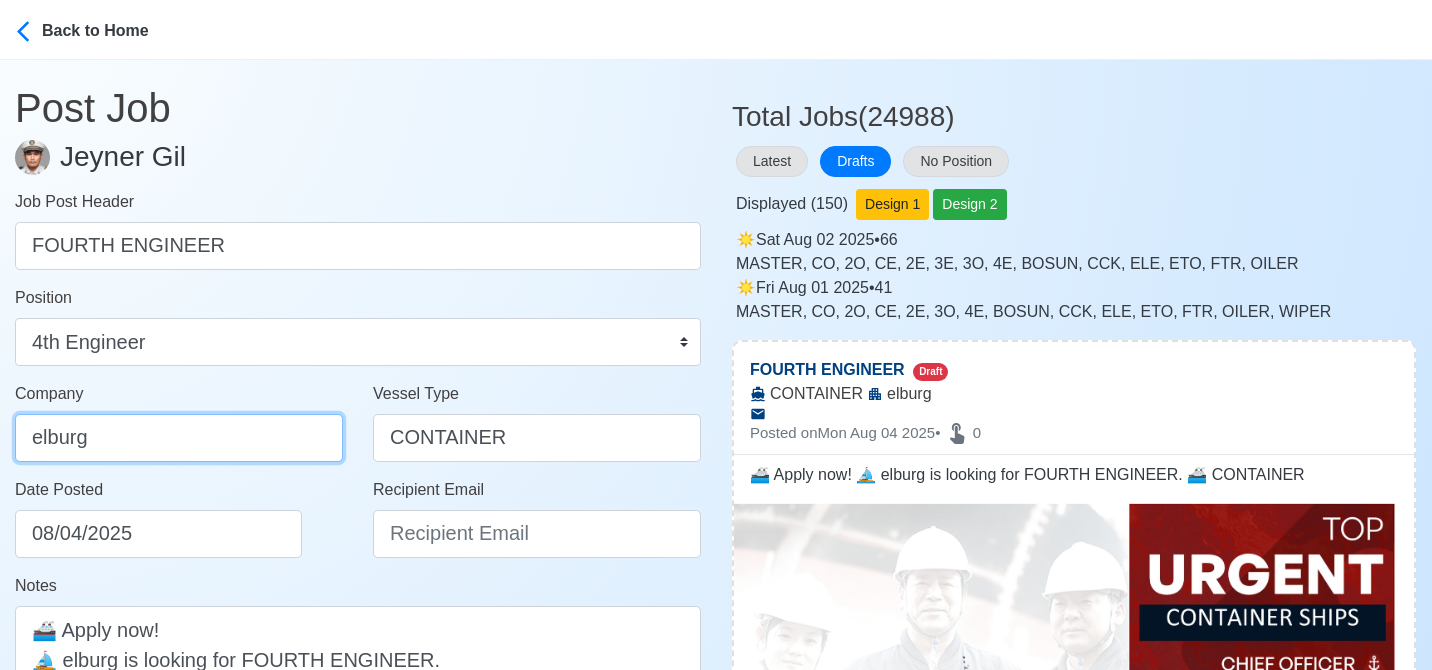 click on "elburg" at bounding box center [179, 438] 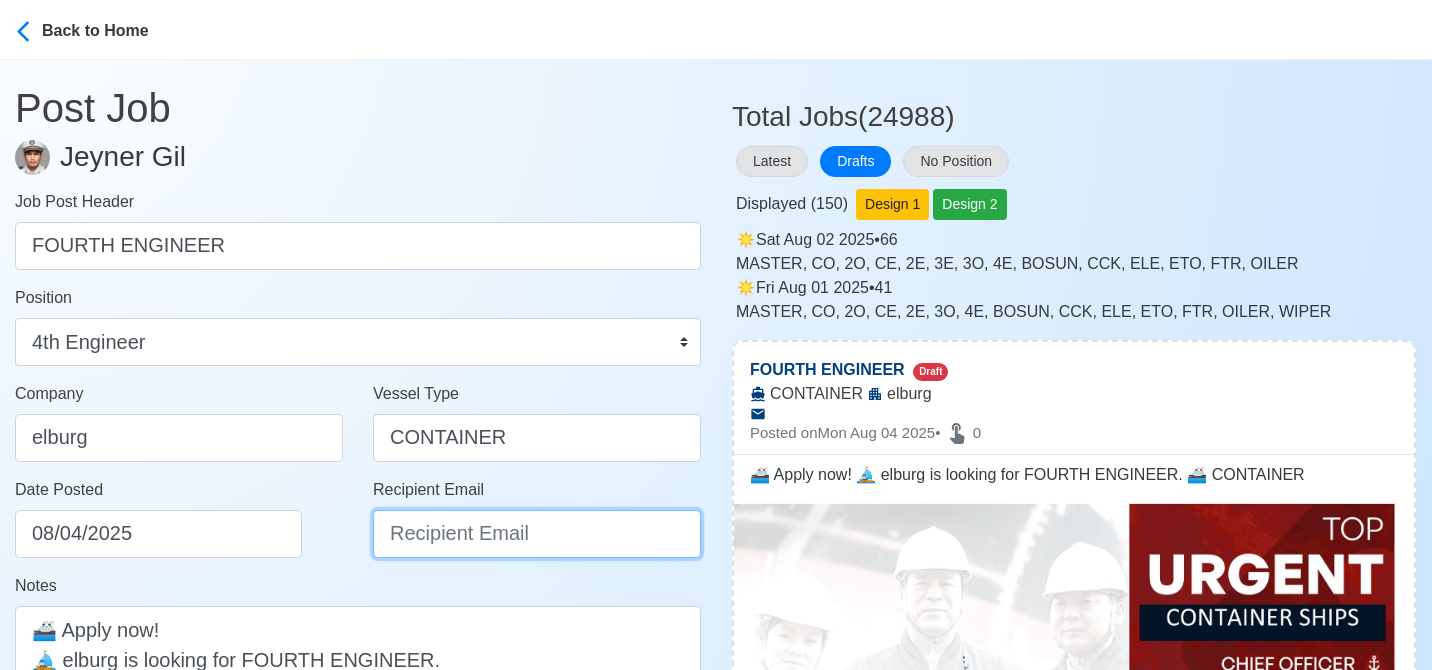 click on "Recipient Email" at bounding box center (537, 534) 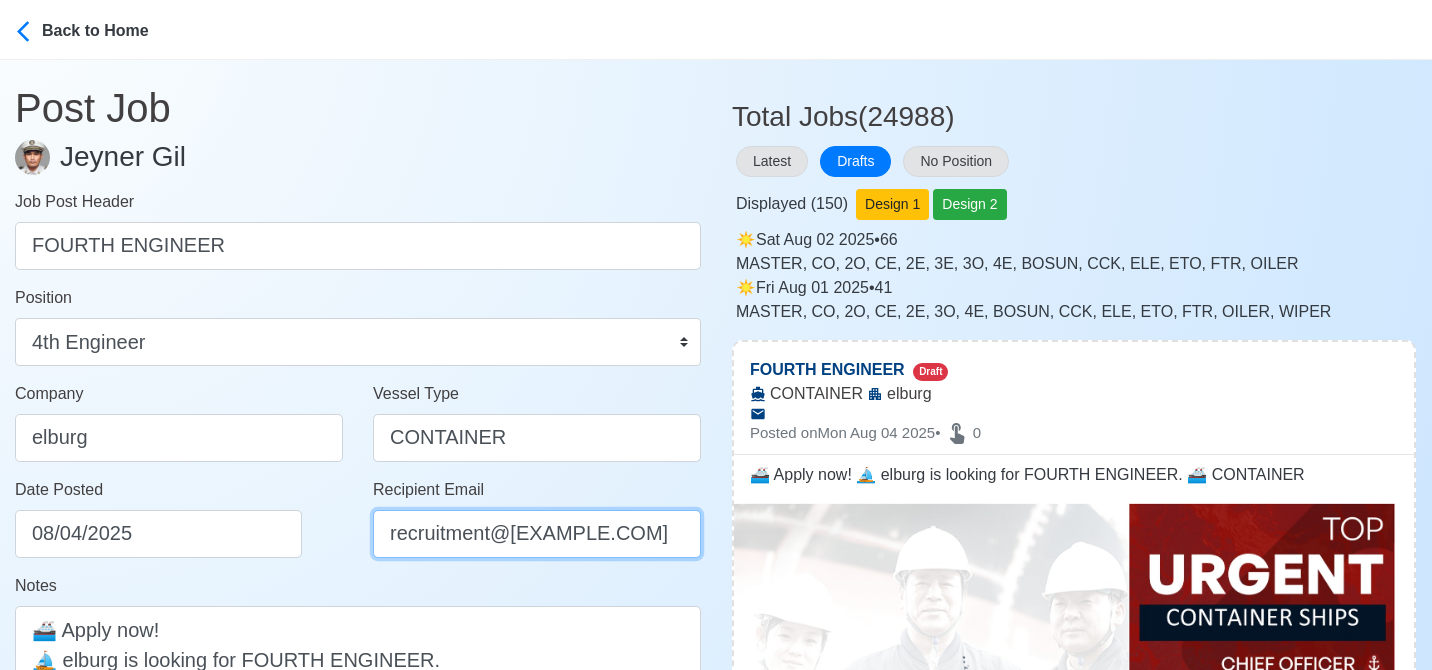 scroll, scrollTop: 0, scrollLeft: 107, axis: horizontal 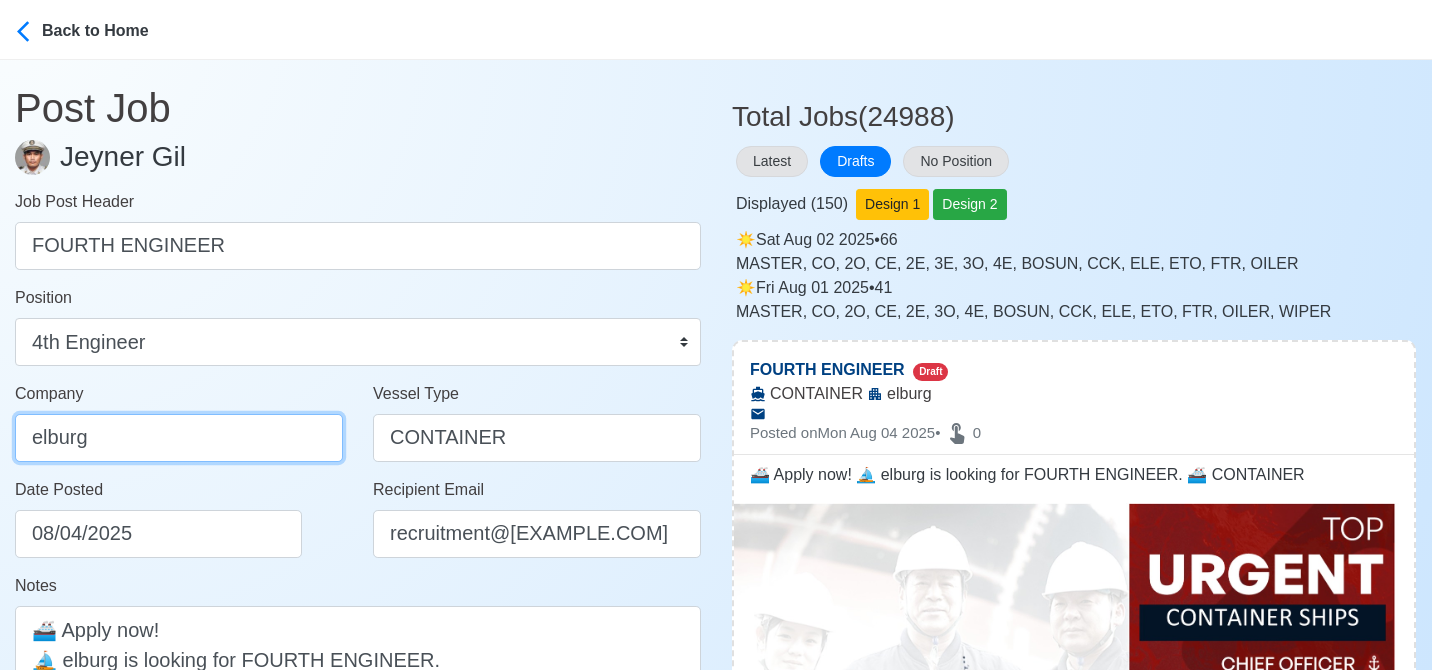 click on "elburg" at bounding box center (179, 438) 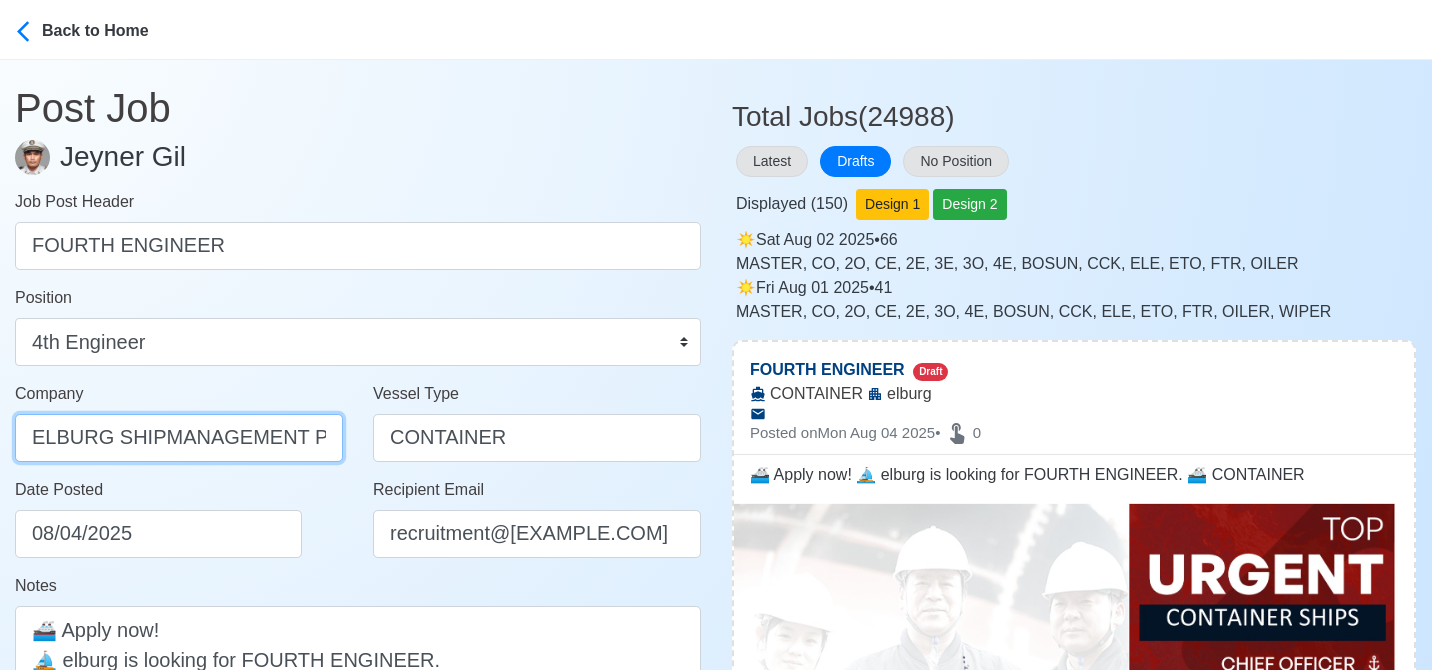 scroll, scrollTop: 0, scrollLeft: 52, axis: horizontal 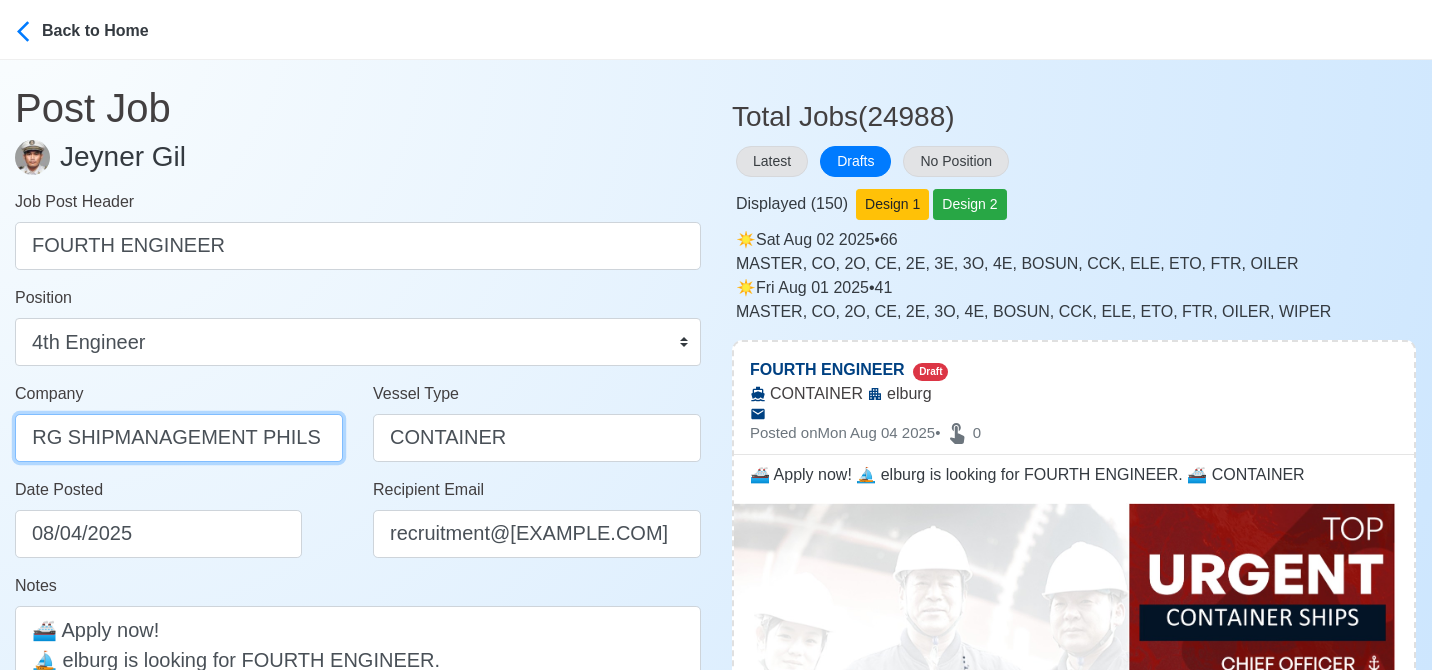 type on "ELBURG SHIPMANAGEMENT PHILS INC" 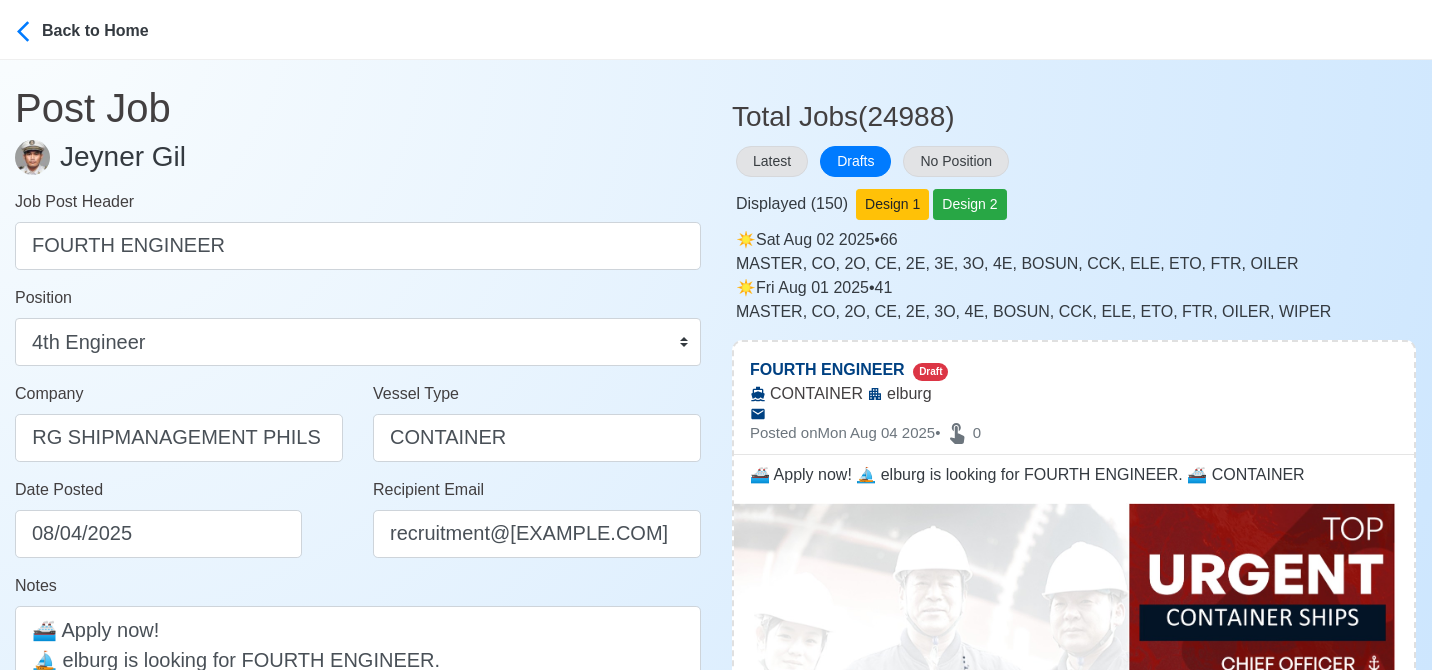 click on "Date Posted       08/04/2025" at bounding box center (184, 518) 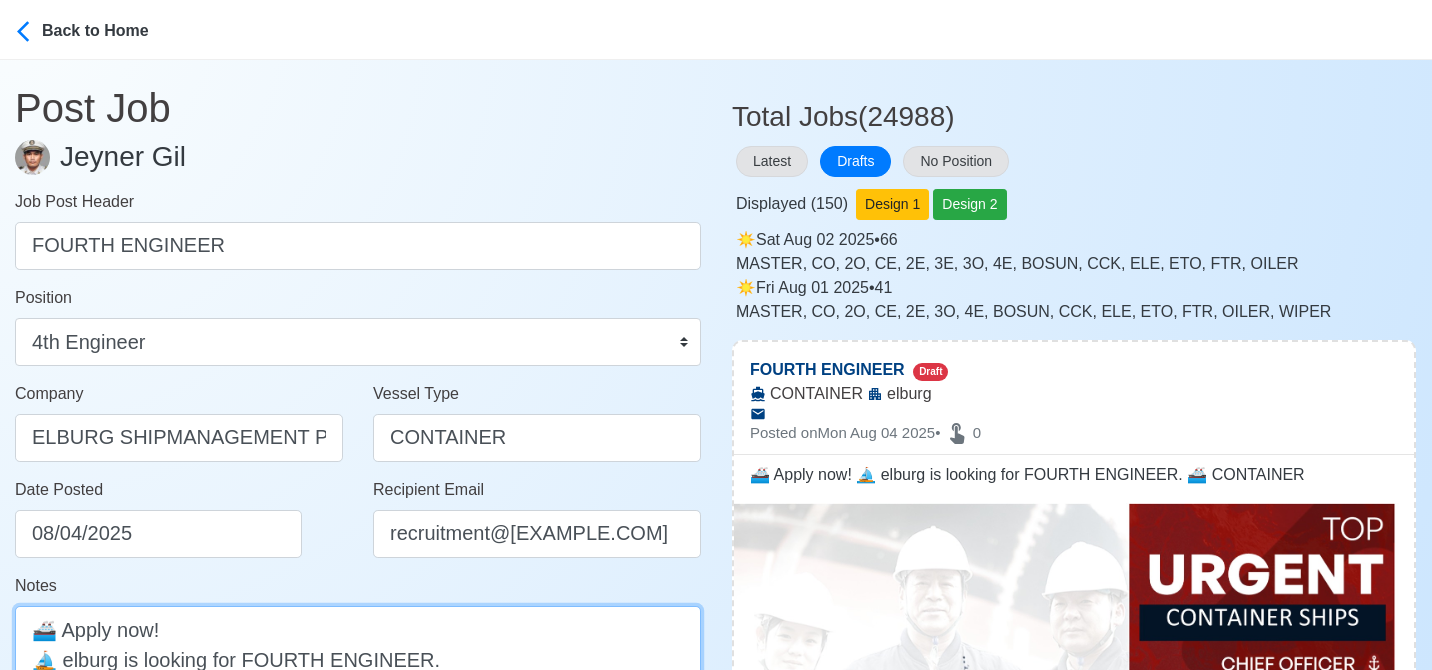 click on "🚢 Apply now!
⛵ elburg is looking for FOURTH ENGINEER.
🚢 CONTAINER" at bounding box center [358, 689] 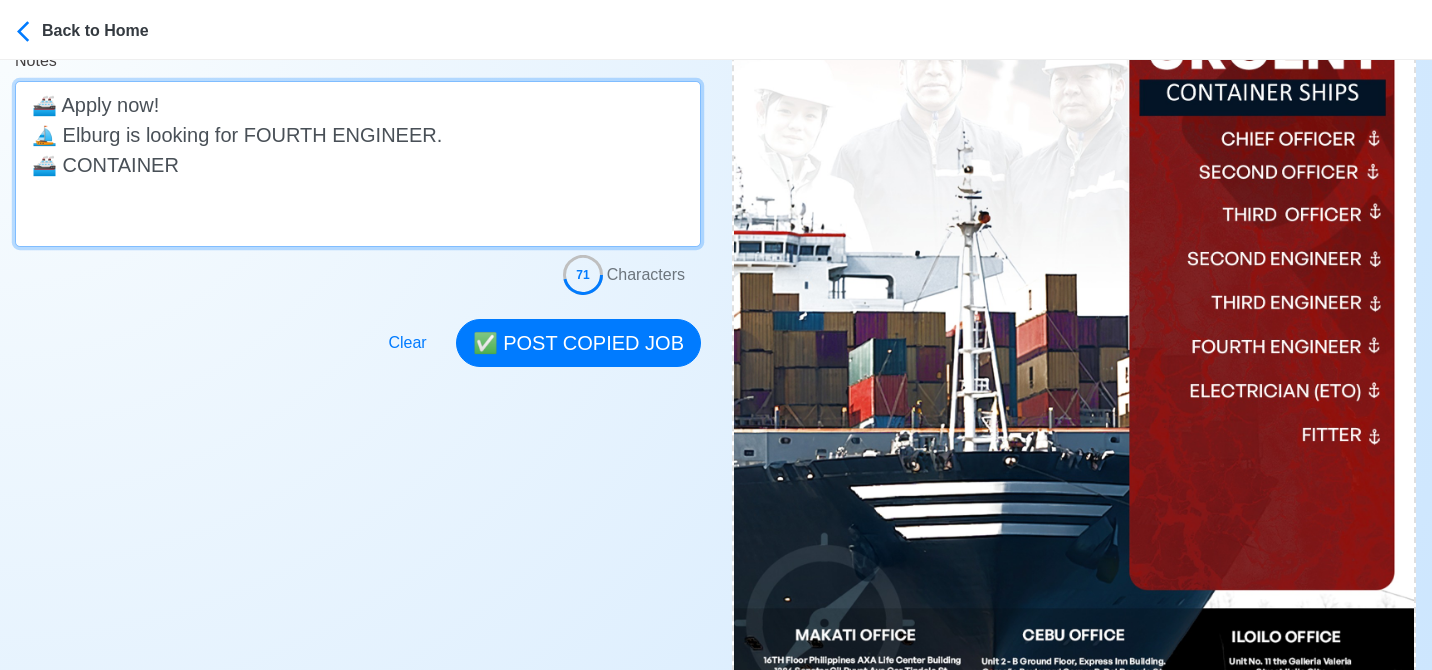 scroll, scrollTop: 541, scrollLeft: 0, axis: vertical 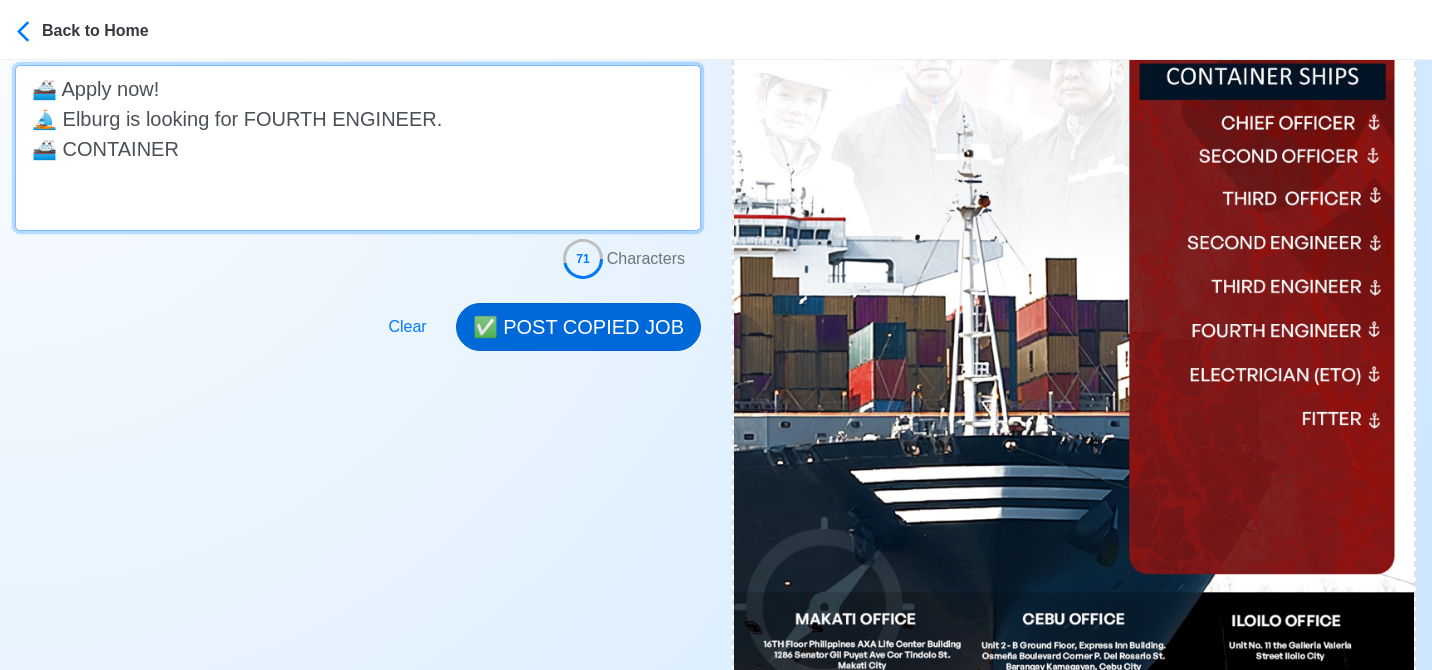type on "🚢 Apply now!
⛵ Elburg is looking for FOURTH ENGINEER.
🚢 CONTAINER" 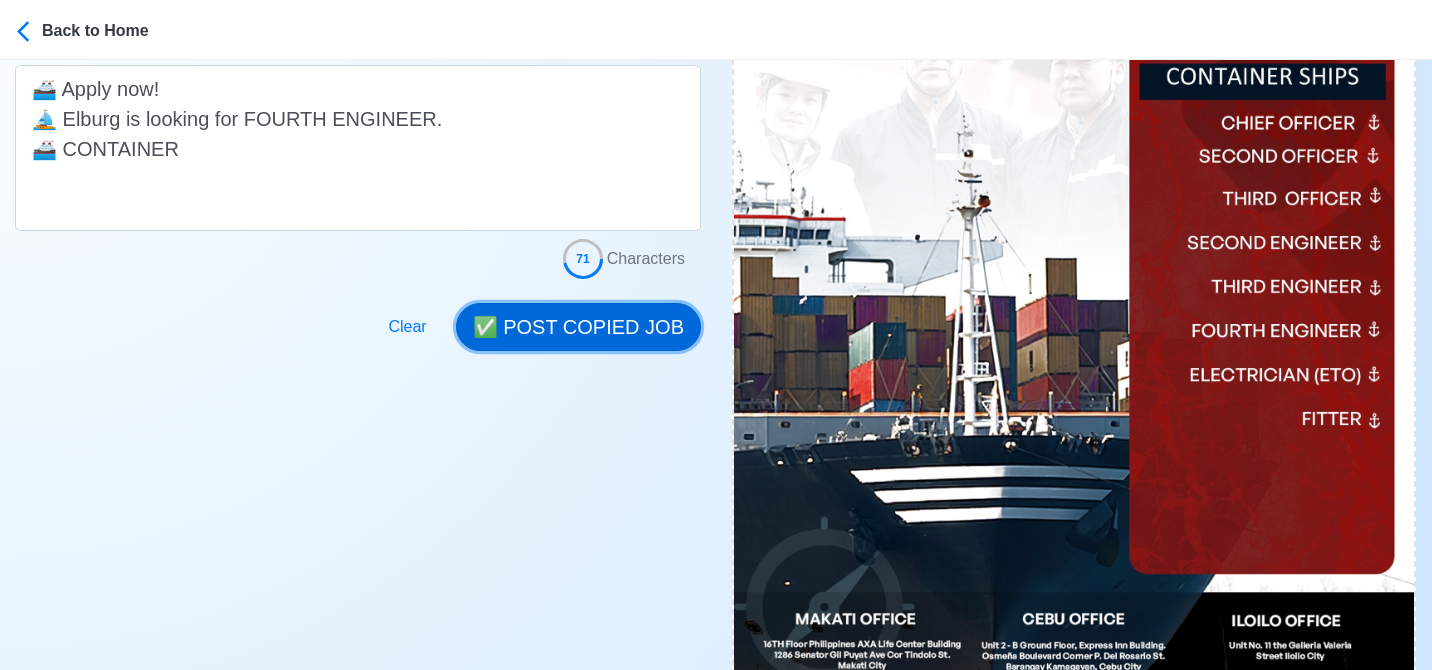 click on "✅ POST COPIED JOB" at bounding box center [578, 327] 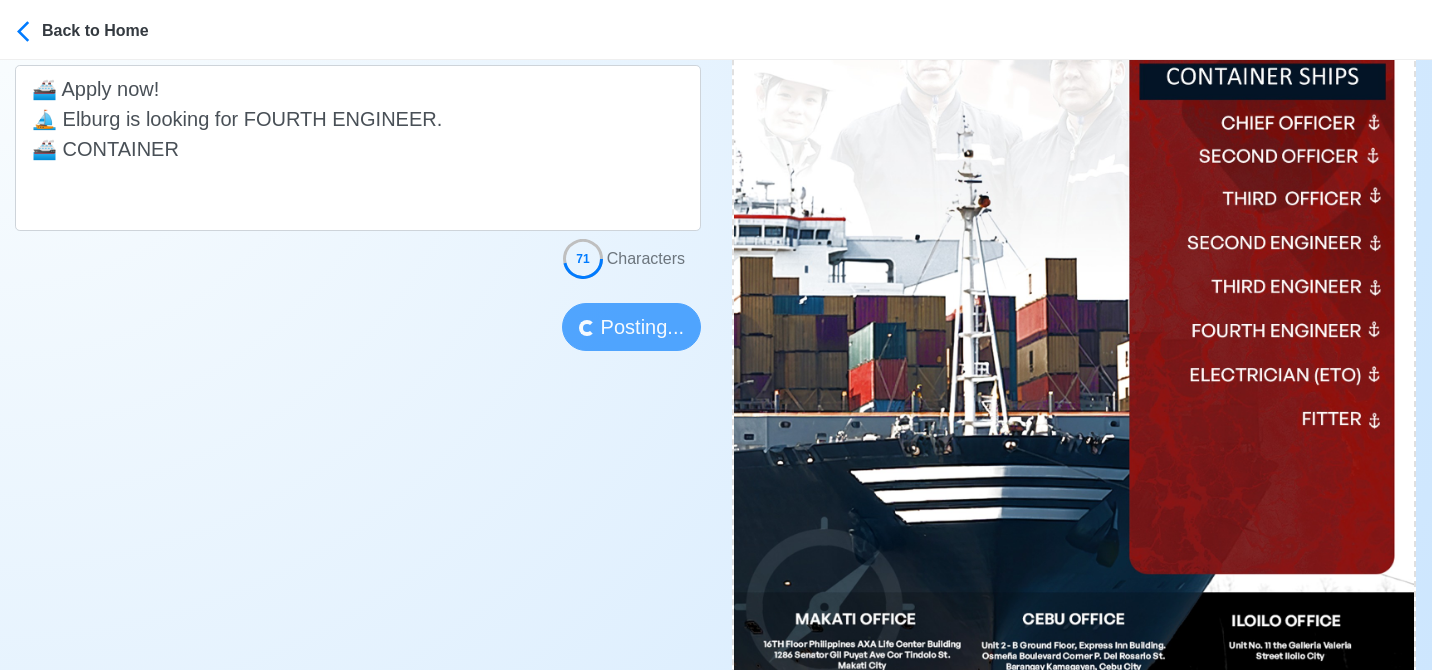 type 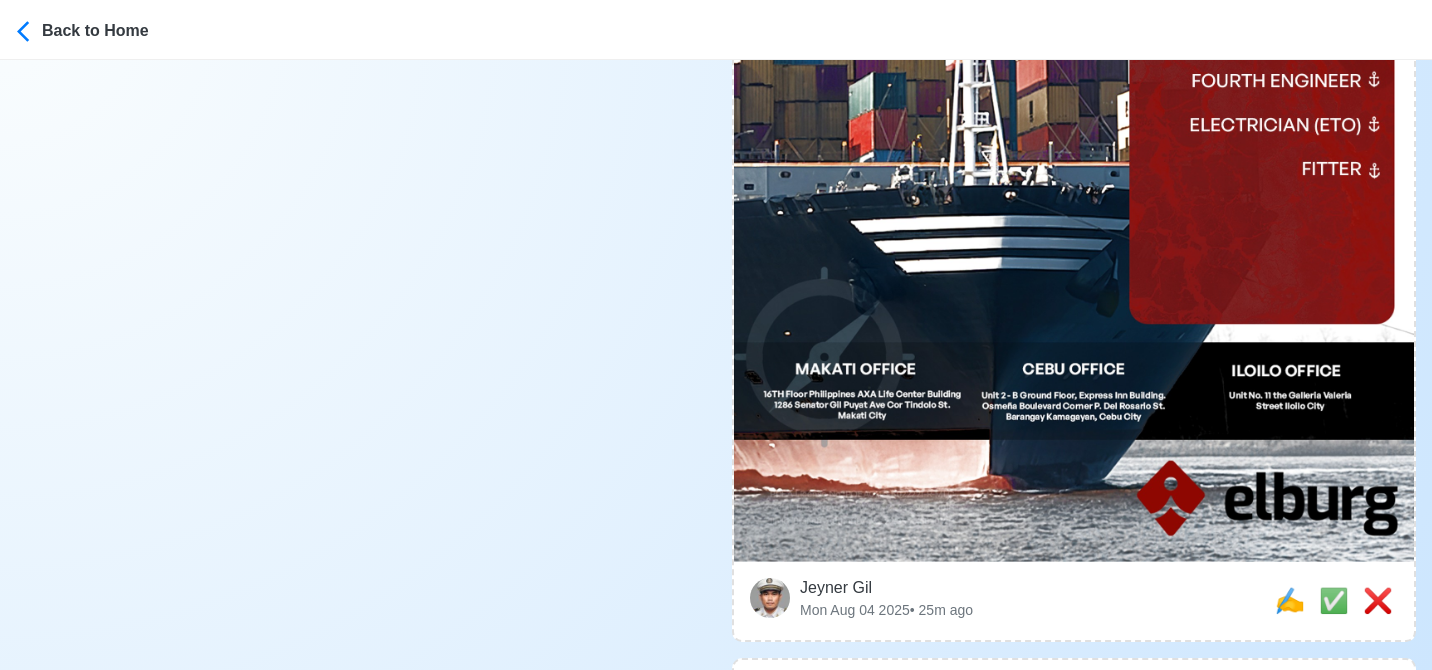 scroll, scrollTop: 793, scrollLeft: 0, axis: vertical 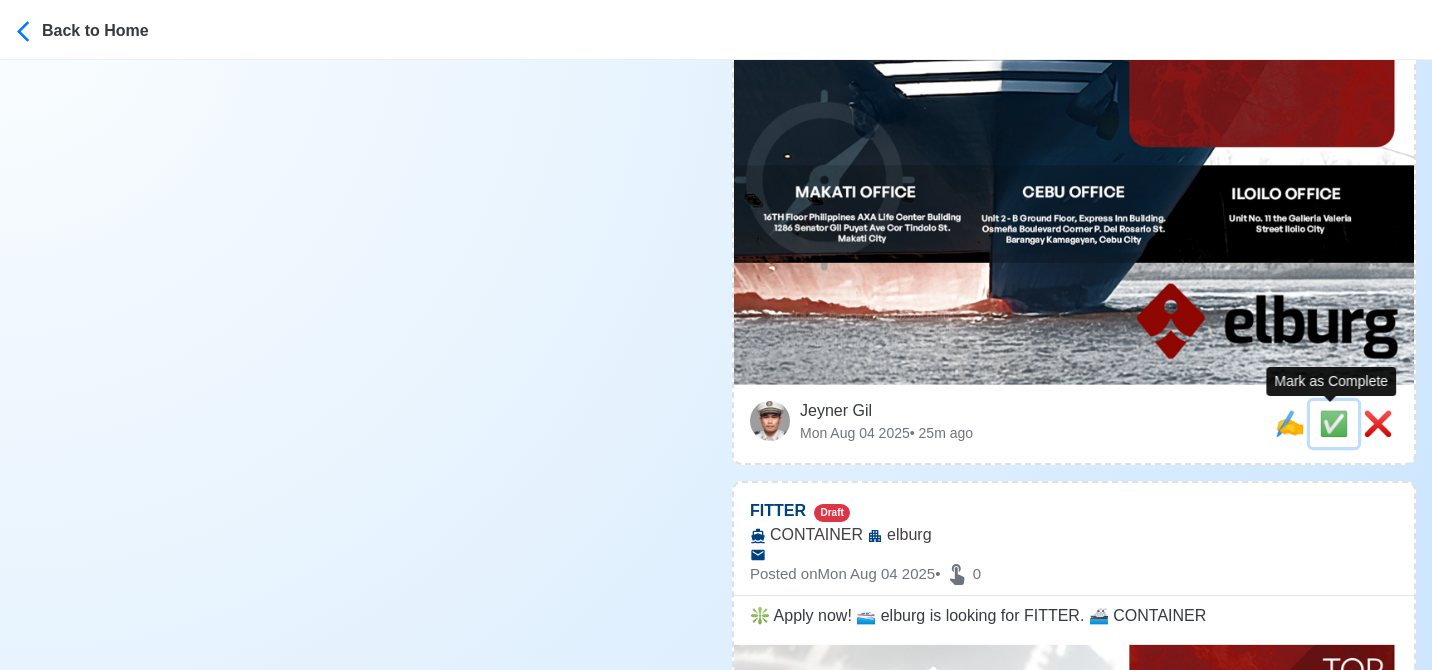 click on "✅" at bounding box center [1334, 423] 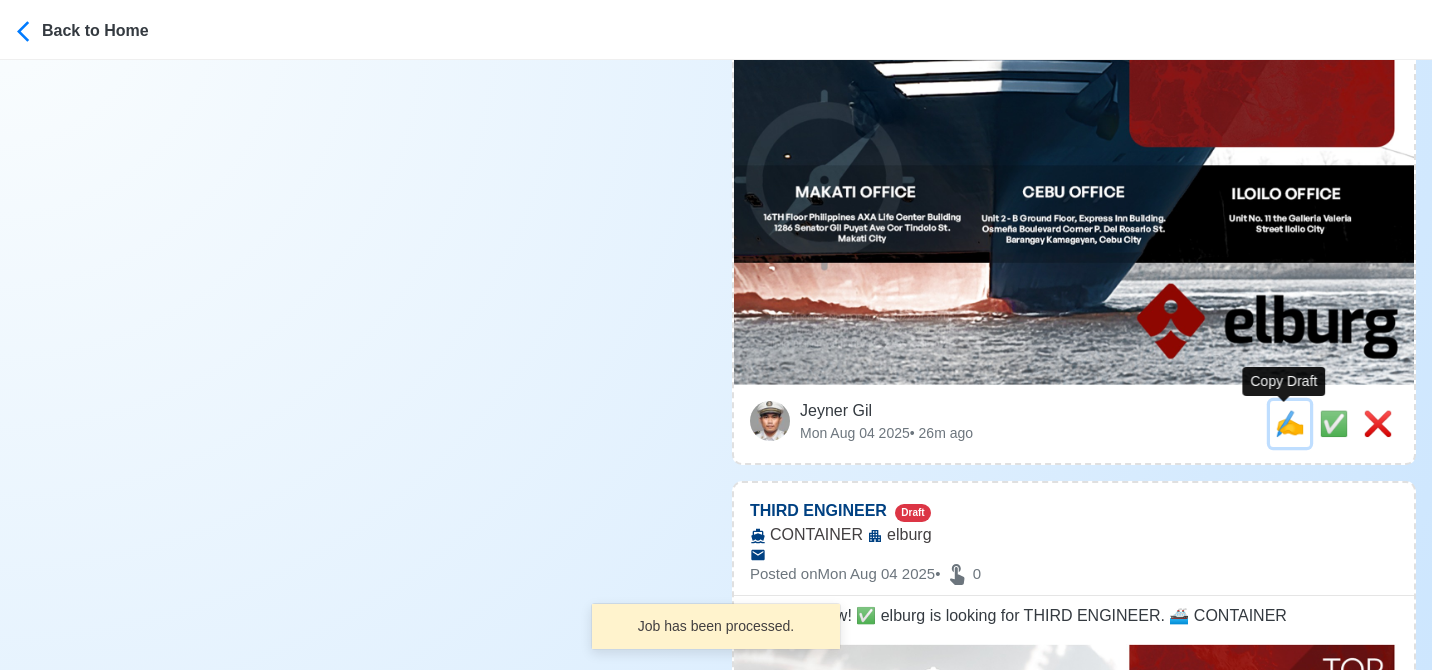 click on "✍️" at bounding box center (1290, 423) 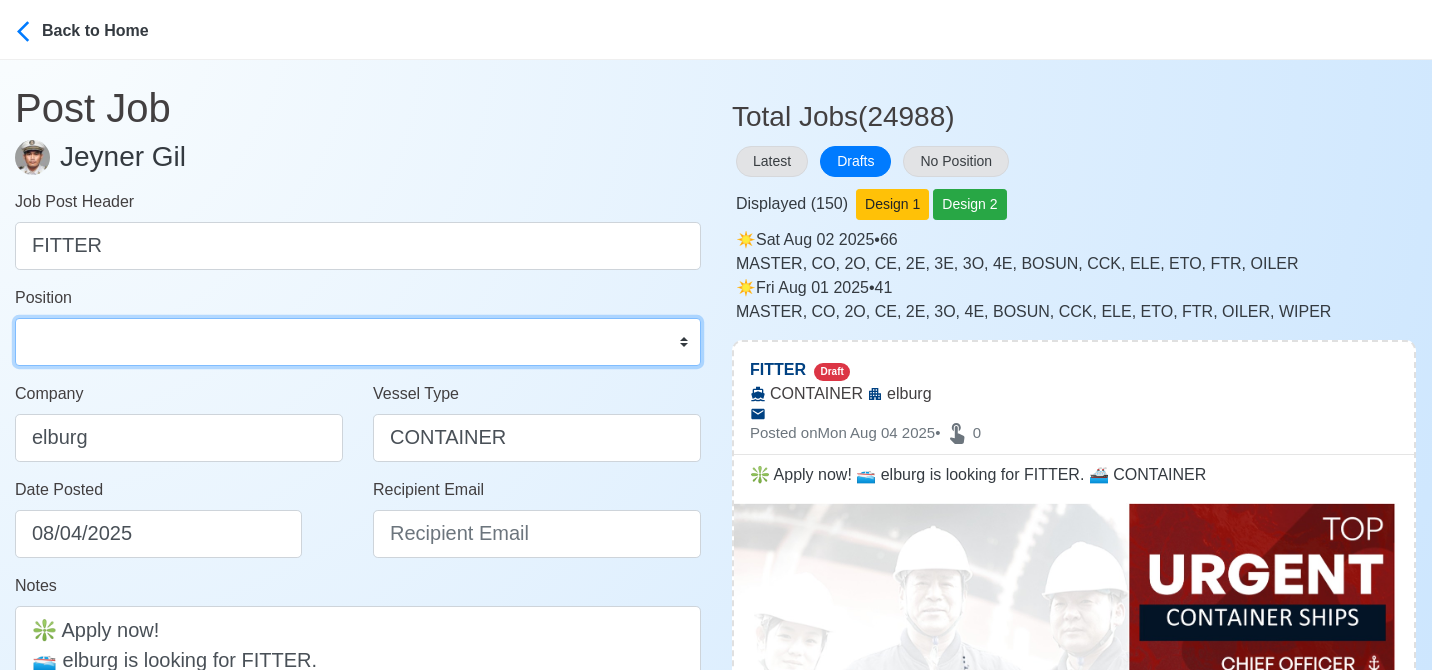 click on "Master Chief Officer 2nd Officer 3rd Officer Junior Officer Chief Engineer 2nd Engineer 3rd Engineer 4th Engineer Gas Engineer Junior Engineer 1st Assistant Engineer 2nd Assistant Engineer 3rd Assistant Engineer ETO/ETR Electrician Electrical Engineer Oiler Fitter Welder Chief Cook Chef Cook Messman Wiper Rigger Ordinary Seaman Able Seaman Motorman Pumpman Bosun Cadet Reefer Mechanic Operator Repairman Painter Steward Waiter Others" at bounding box center [358, 342] 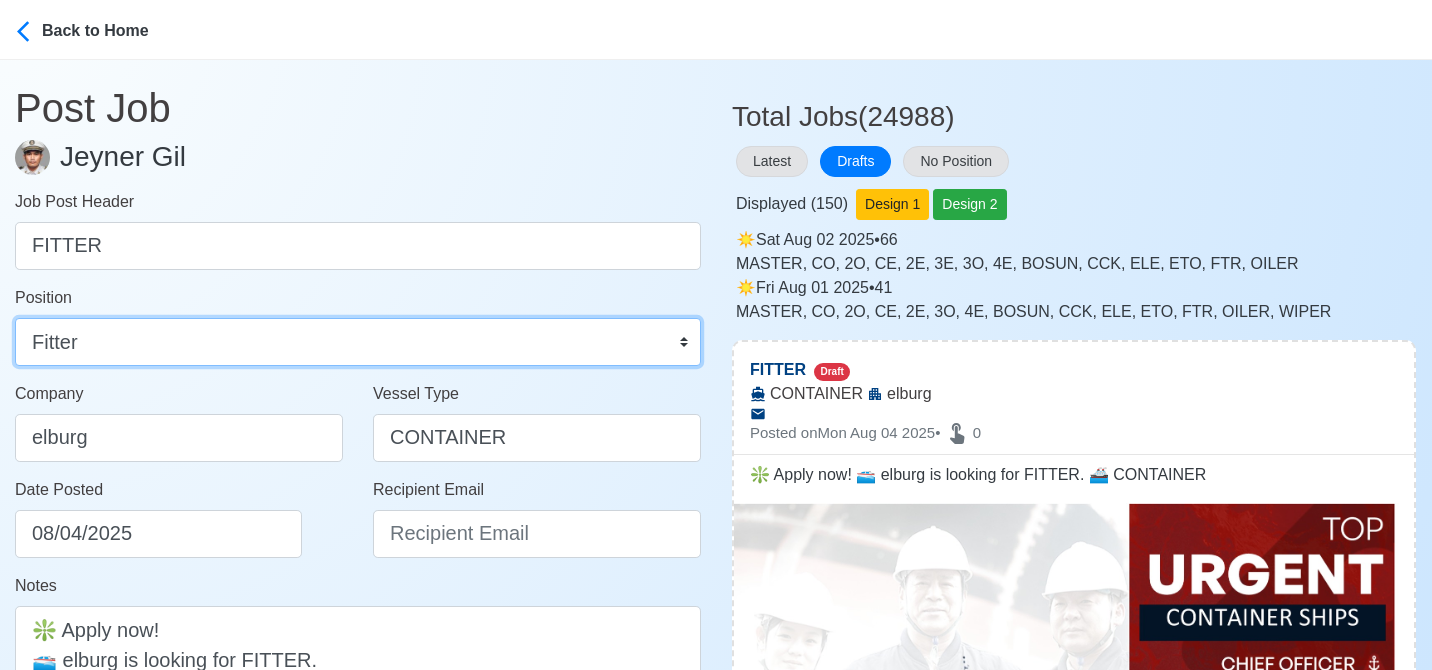 click on "Master Chief Officer 2nd Officer 3rd Officer Junior Officer Chief Engineer 2nd Engineer 3rd Engineer 4th Engineer Gas Engineer Junior Engineer 1st Assistant Engineer 2nd Assistant Engineer 3rd Assistant Engineer ETO/ETR Electrician Electrical Engineer Oiler Fitter Welder Chief Cook Chef Cook Messman Wiper Rigger Ordinary Seaman Able Seaman Motorman Pumpman Bosun Cadet Reefer Mechanic Operator Repairman Painter Steward Waiter Others" at bounding box center [358, 342] 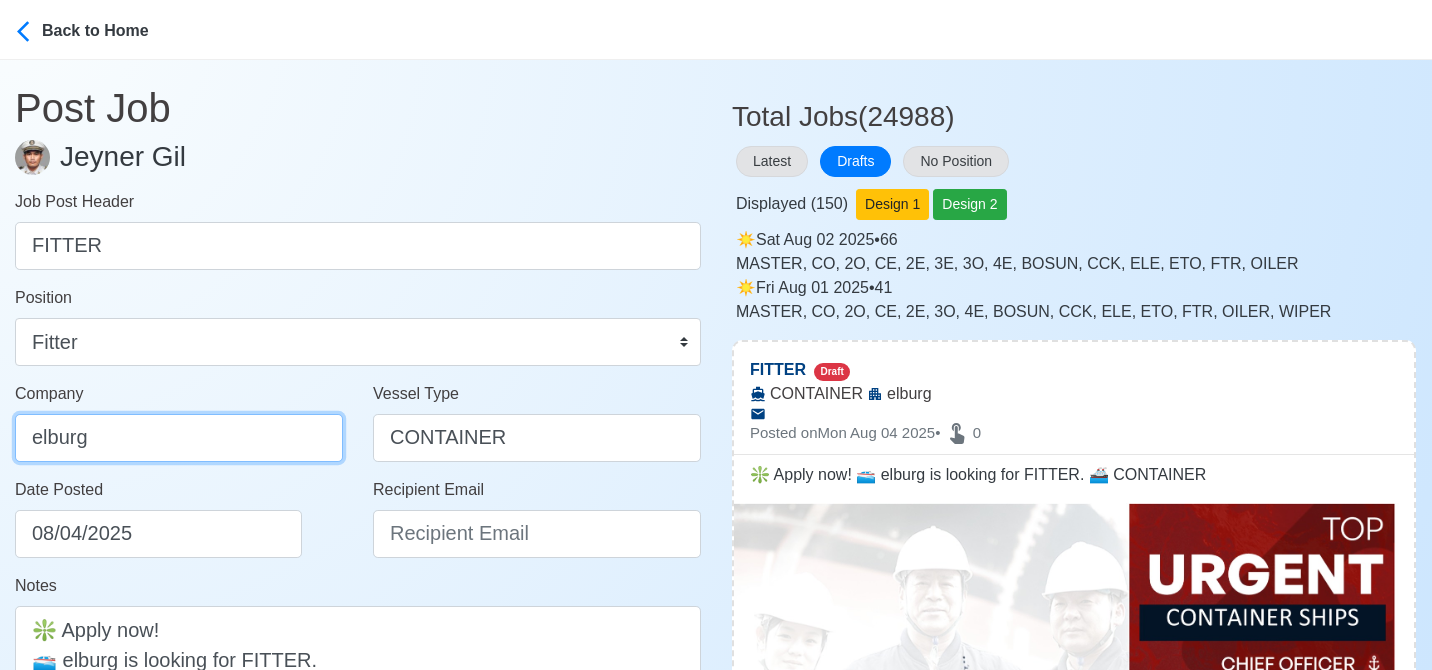 click on "elburg" at bounding box center [179, 438] 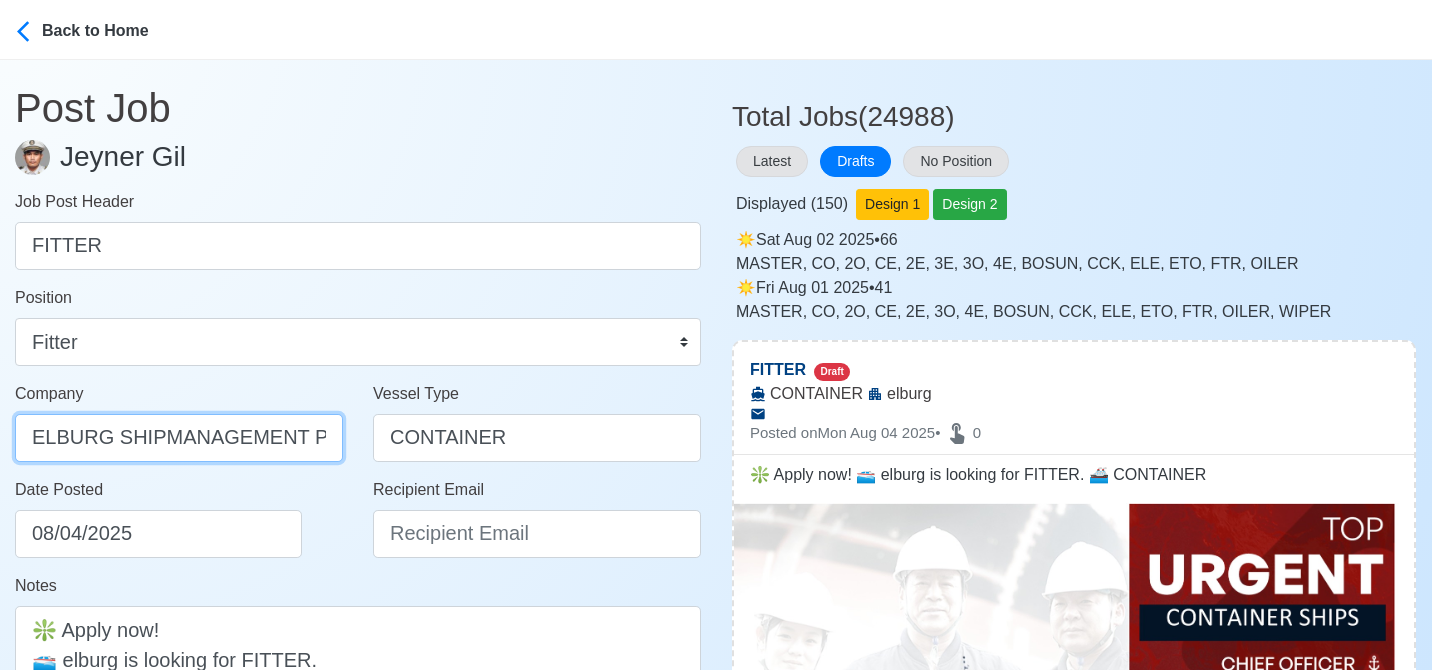 scroll, scrollTop: 0, scrollLeft: 52, axis: horizontal 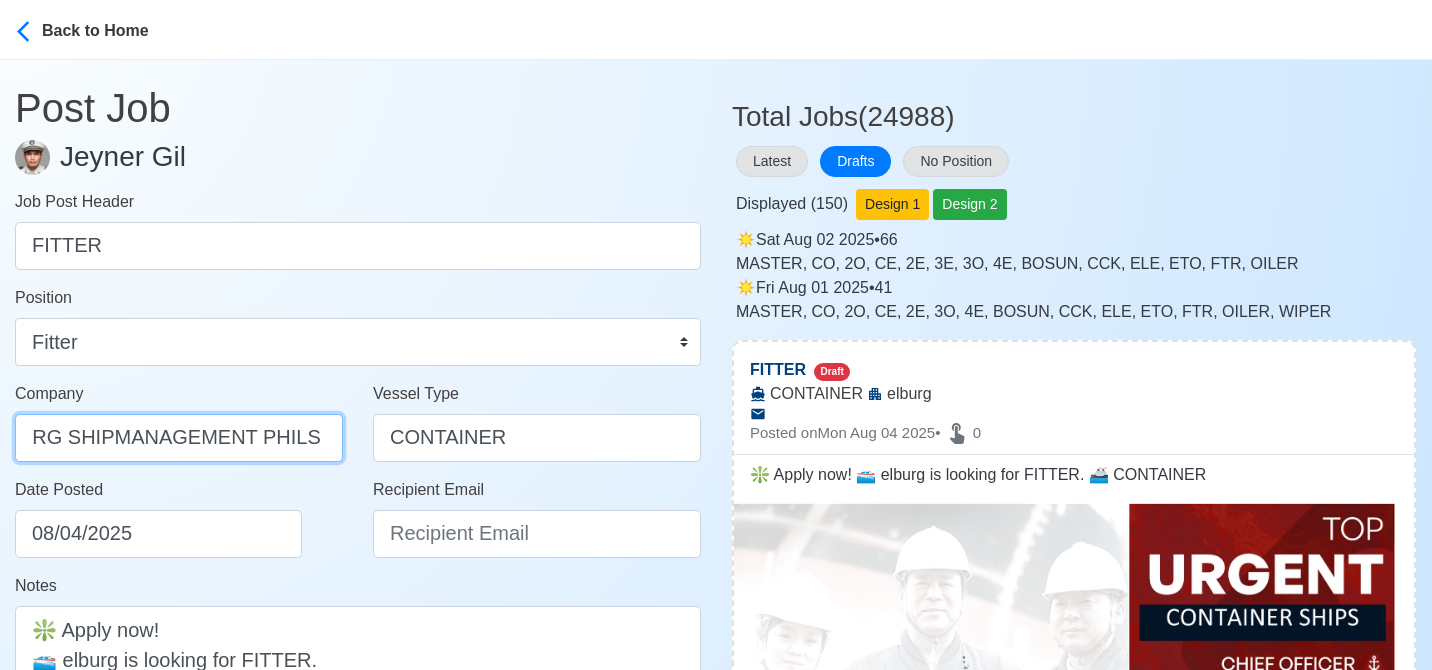 type on "ELBURG SHIPMANAGEMENT PHILS INC" 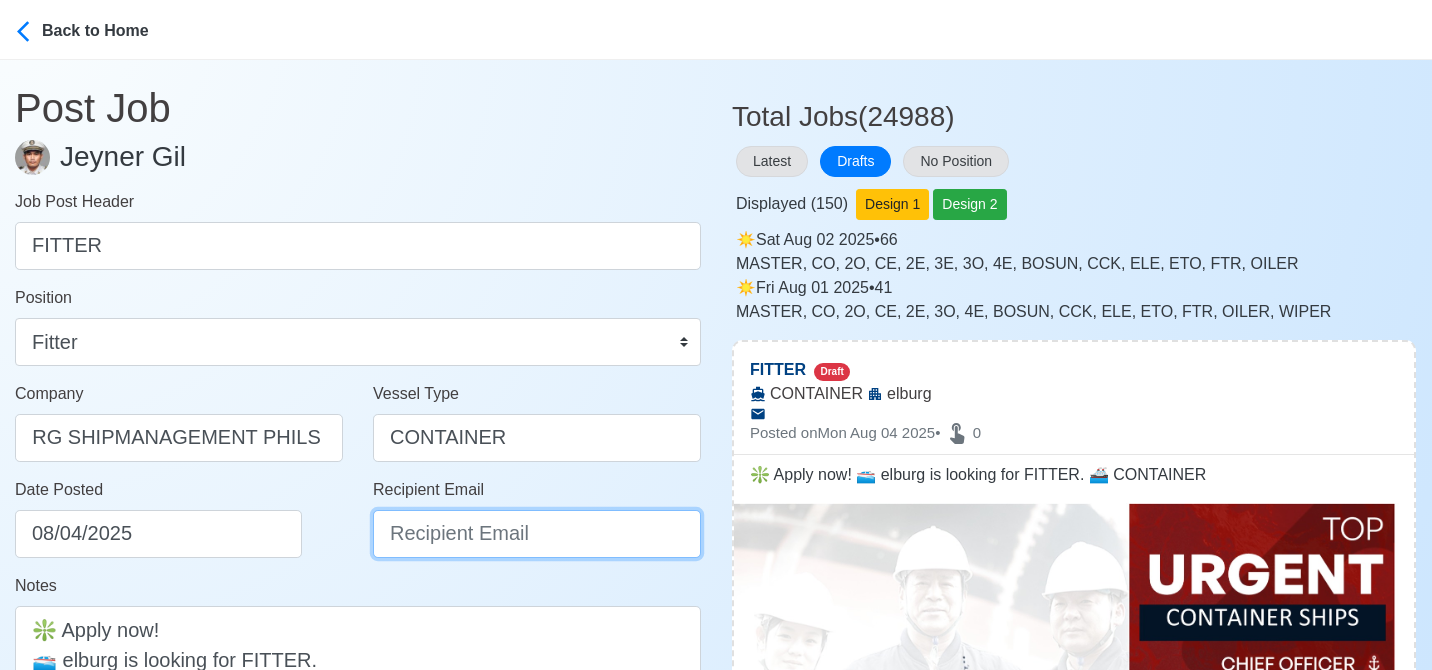 click on "Recipient Email" at bounding box center [537, 534] 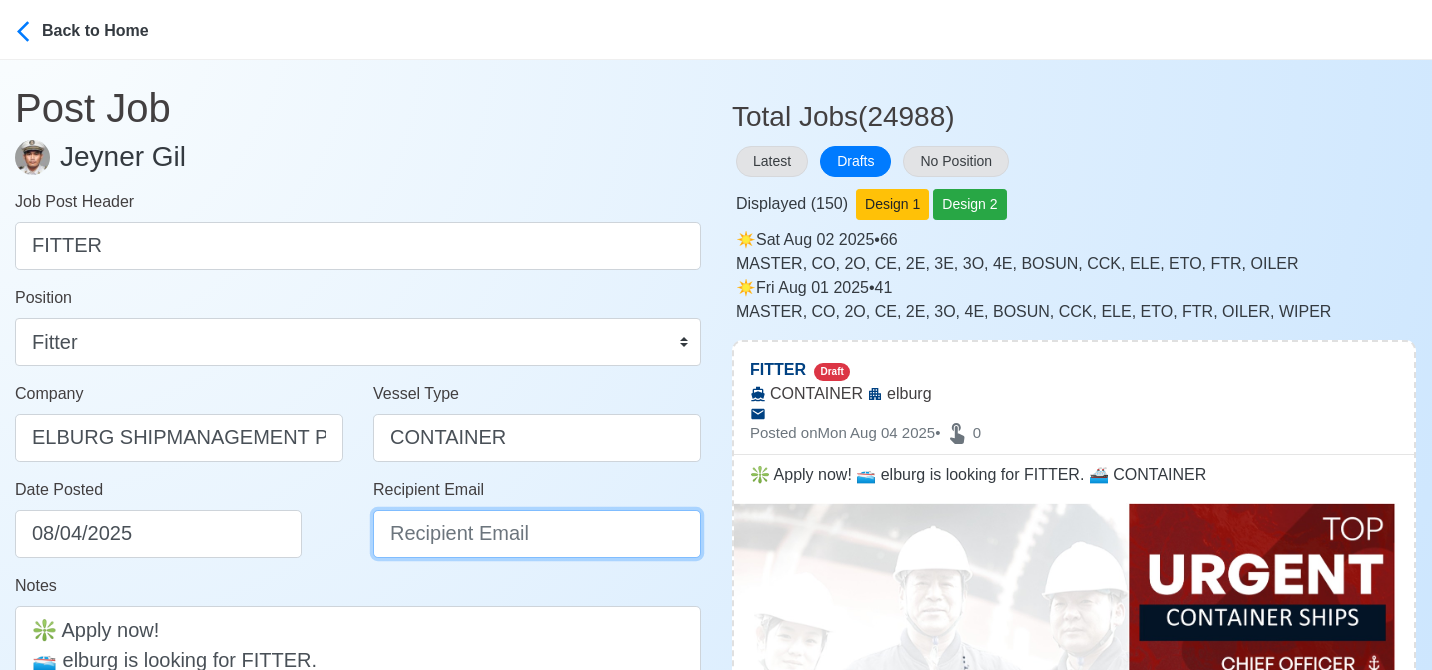 paste on "recruitment@elburgshipmanagement.com.ph" 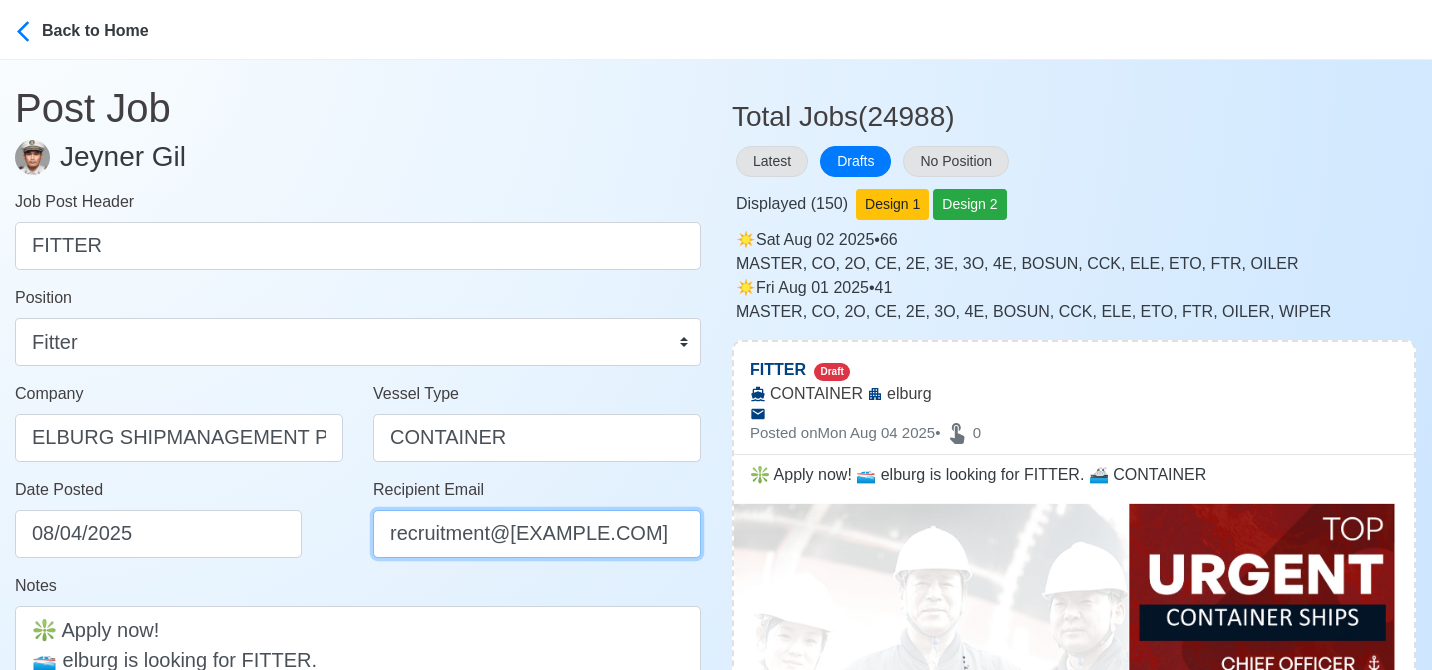 scroll, scrollTop: 0, scrollLeft: 107, axis: horizontal 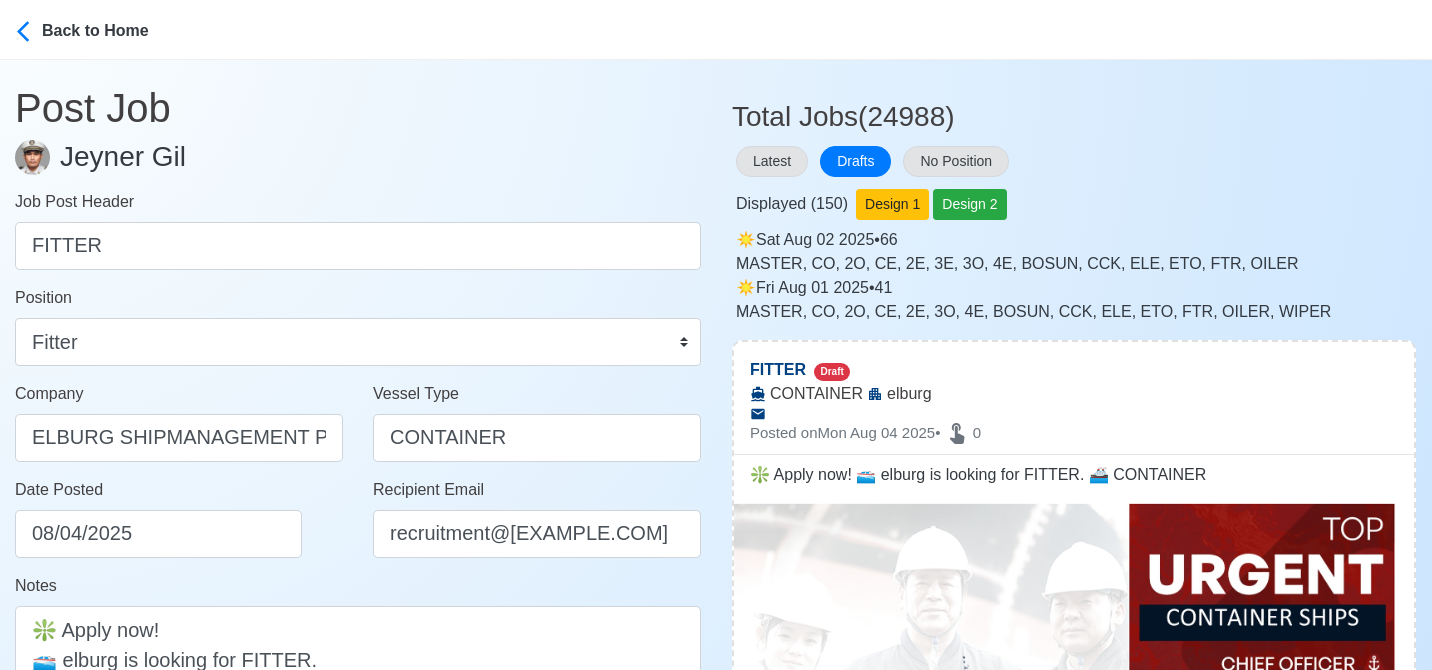 click on "Date Posted       08/04/2025" at bounding box center (179, 526) 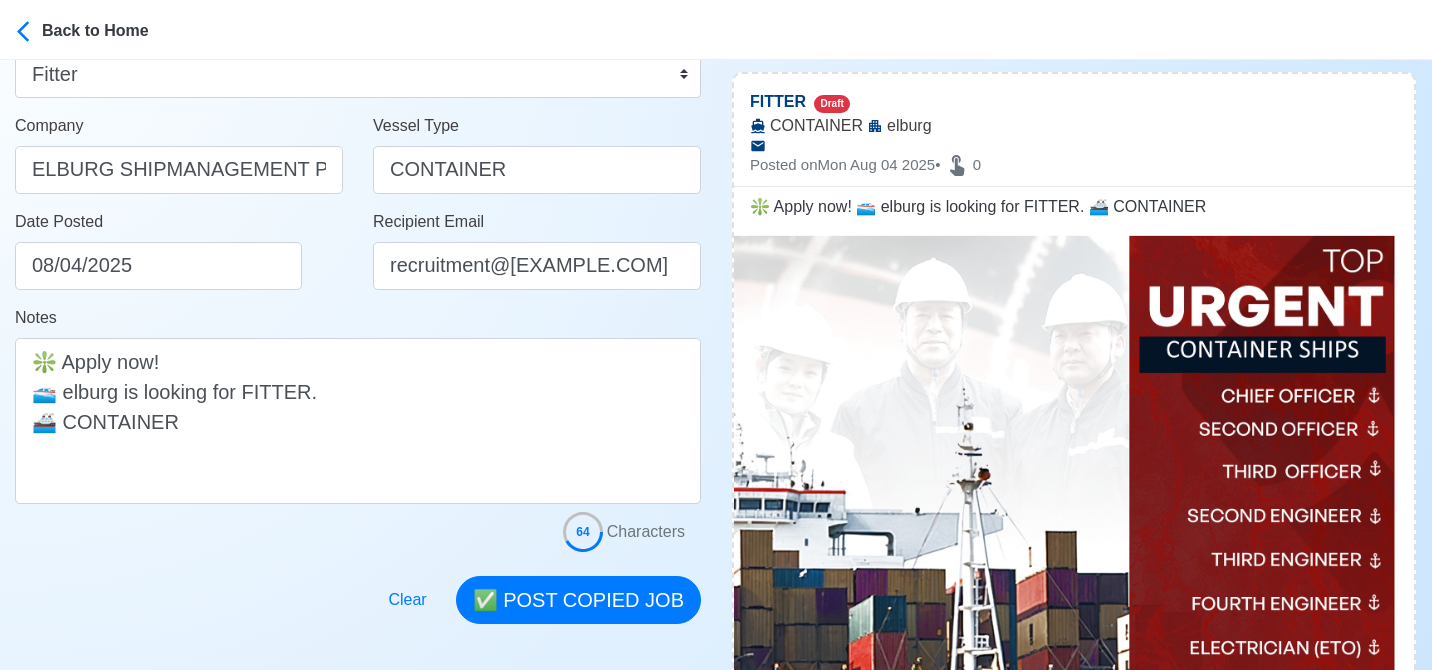 scroll, scrollTop: 270, scrollLeft: 0, axis: vertical 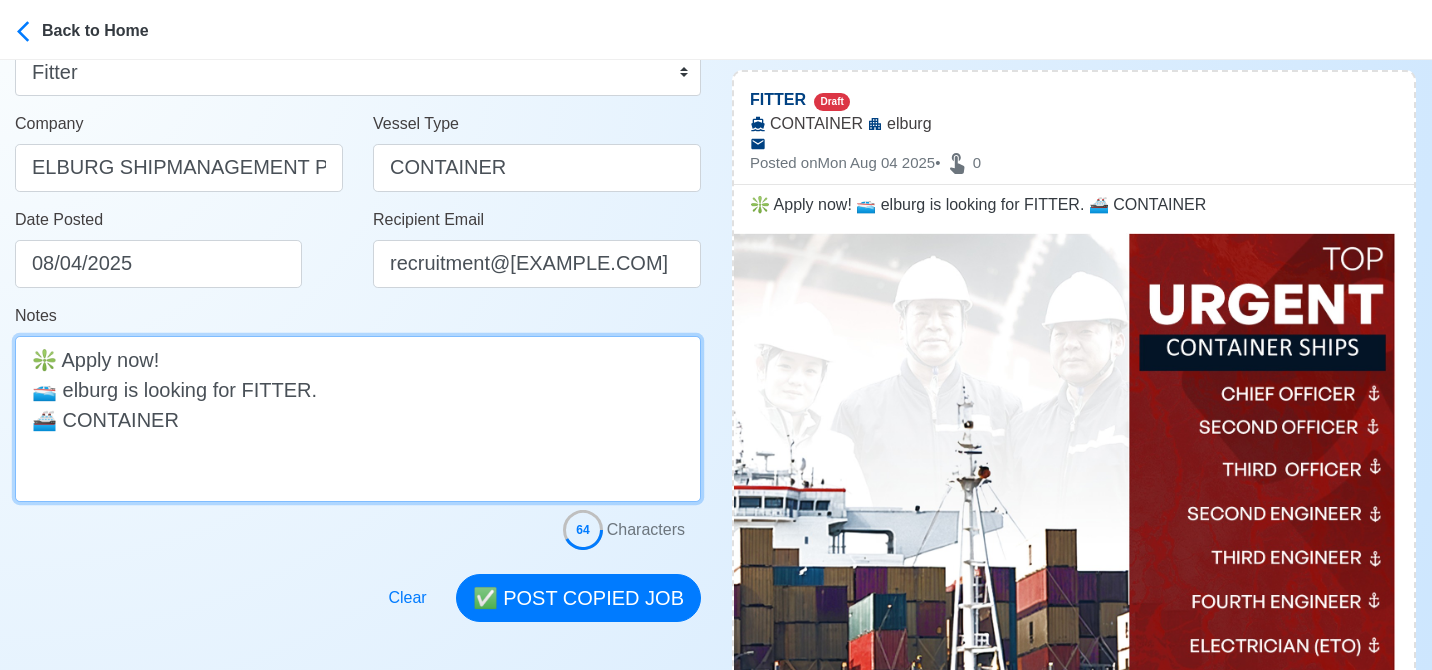 click on "❇️ Apply now!
🛥️ elburg is looking for FITTER.
🚢 CONTAINER" at bounding box center [358, 419] 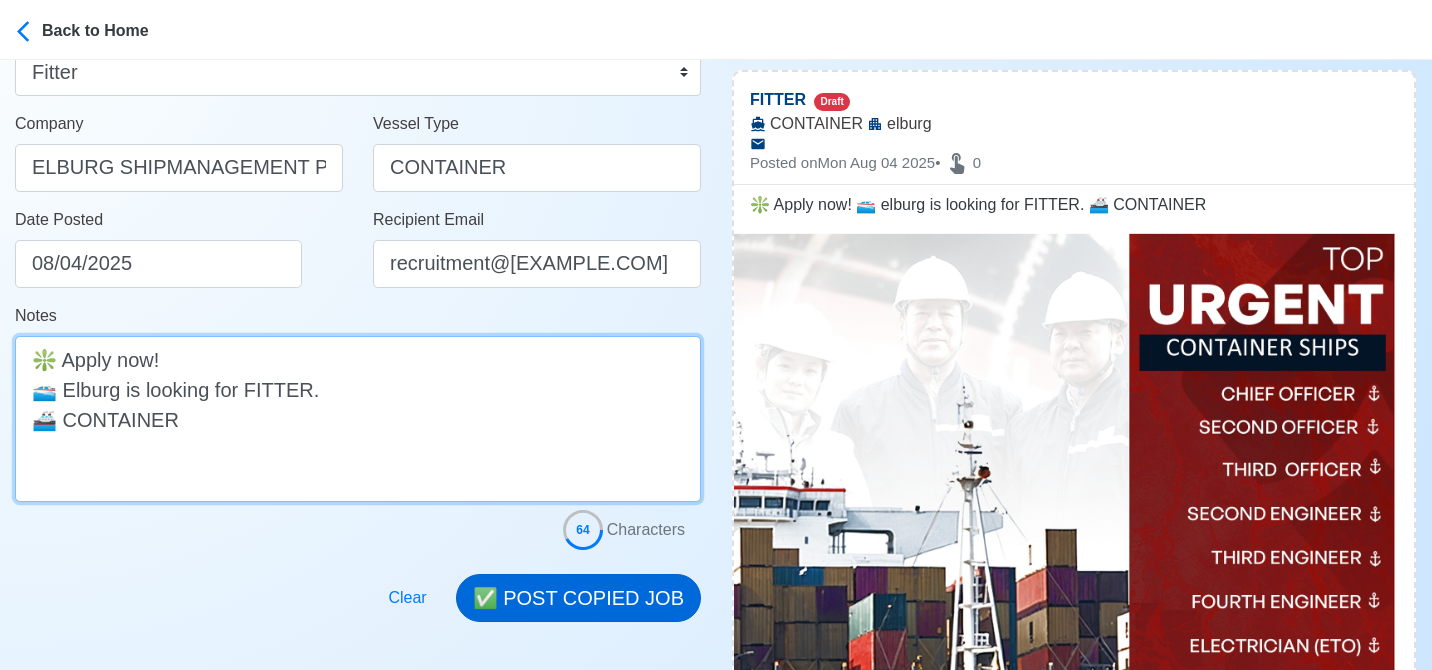 type on "❇️ Apply now!
🛥️ Elburg is looking for FITTER.
🚢 CONTAINER" 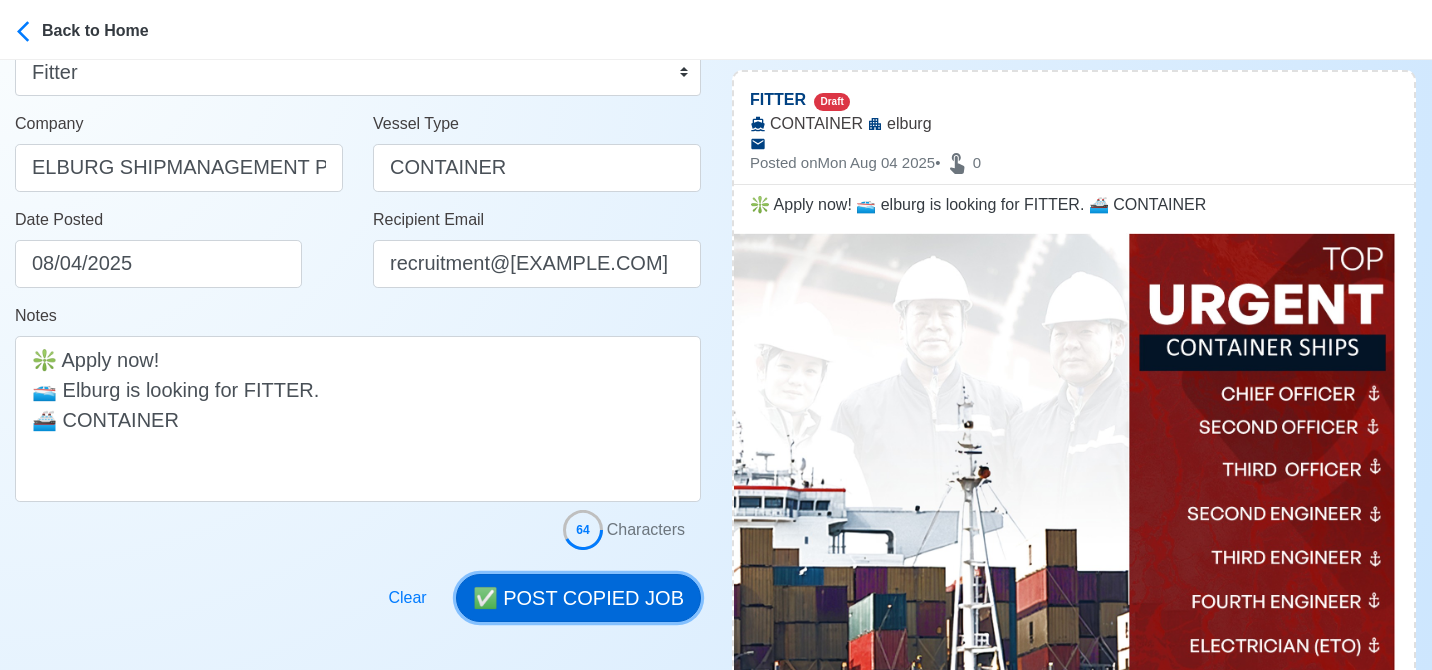 click on "✅ POST COPIED JOB" at bounding box center (578, 598) 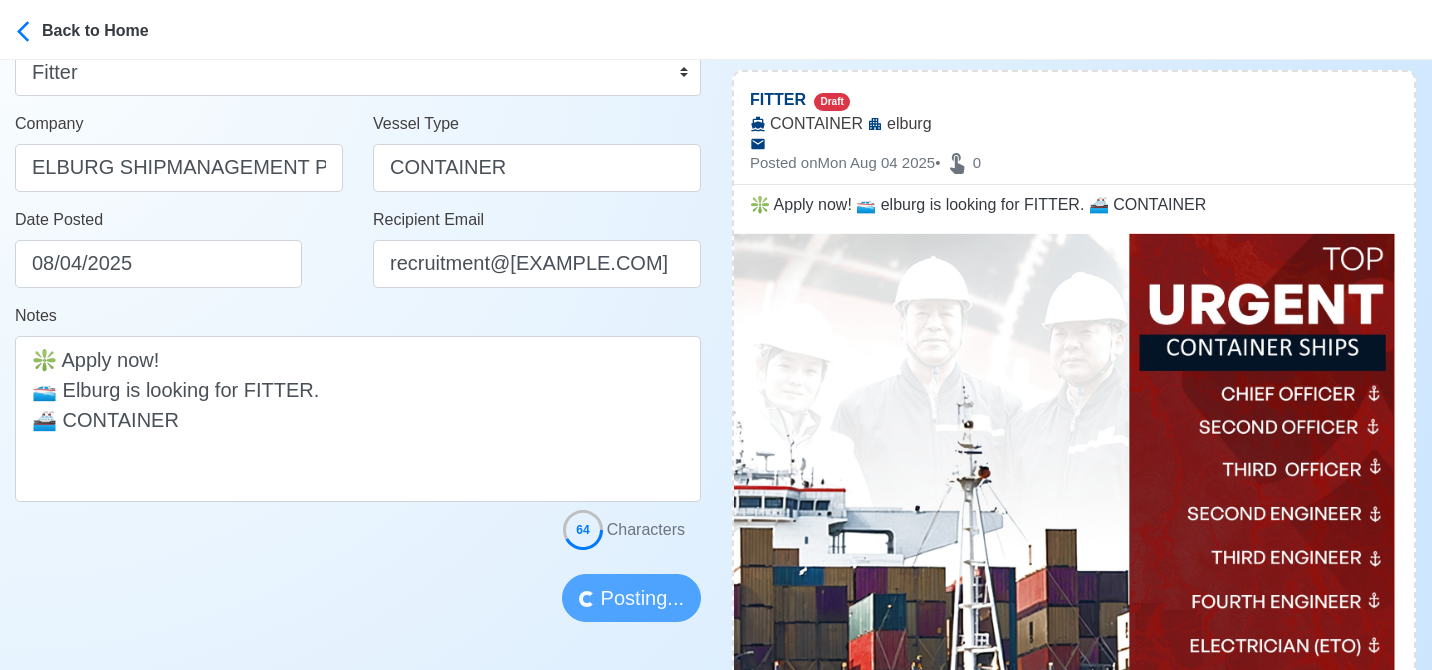 type 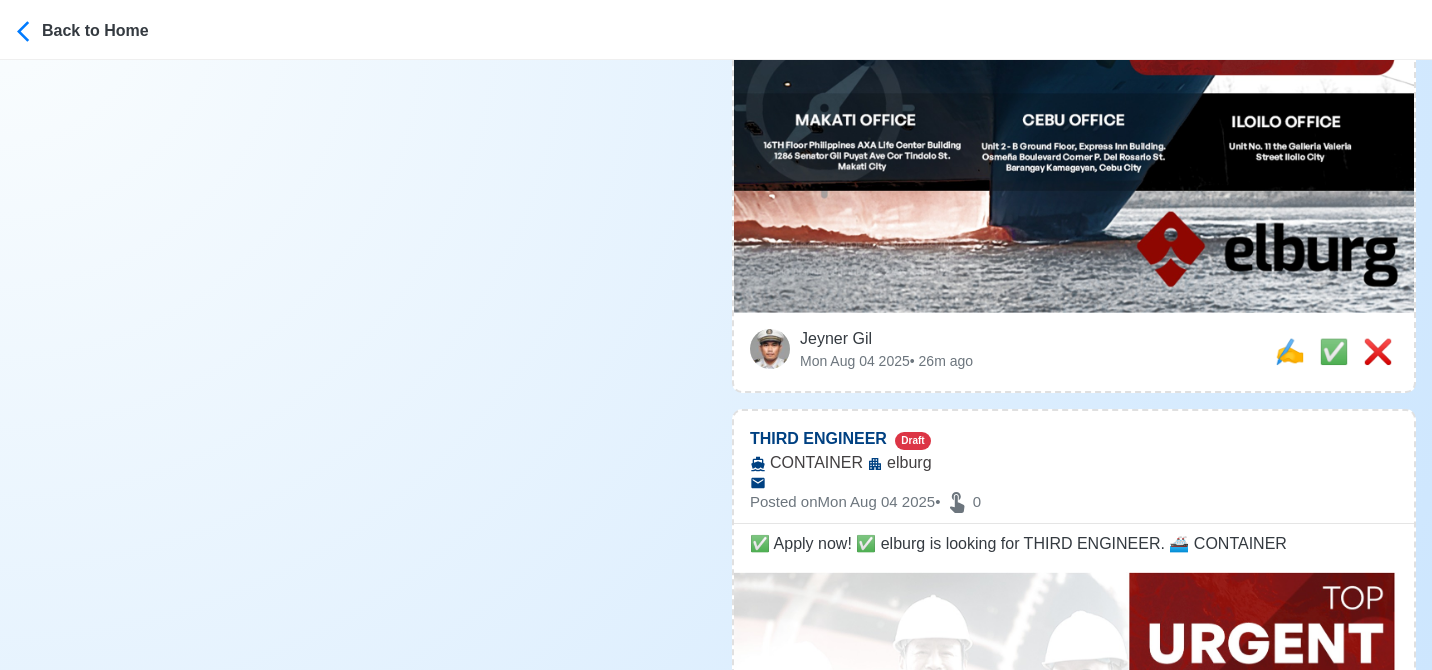scroll, scrollTop: 1040, scrollLeft: 0, axis: vertical 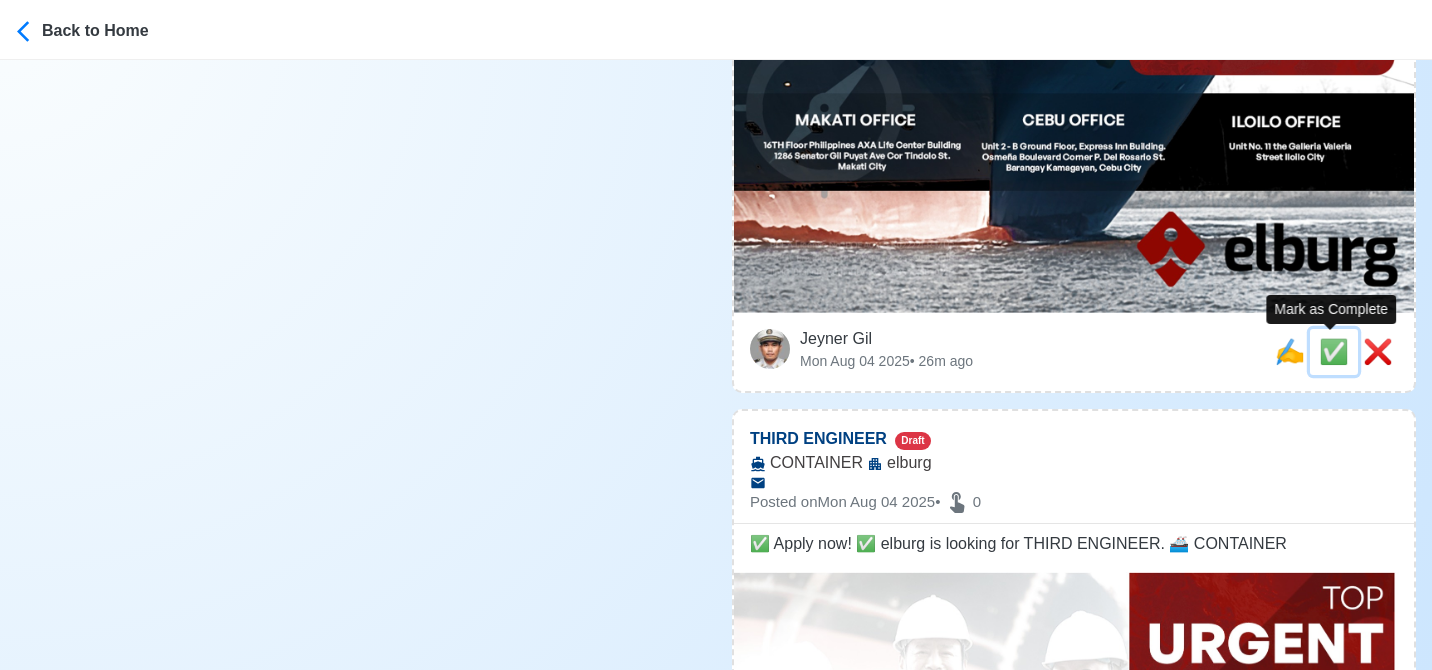 click on "✅" at bounding box center [1334, 351] 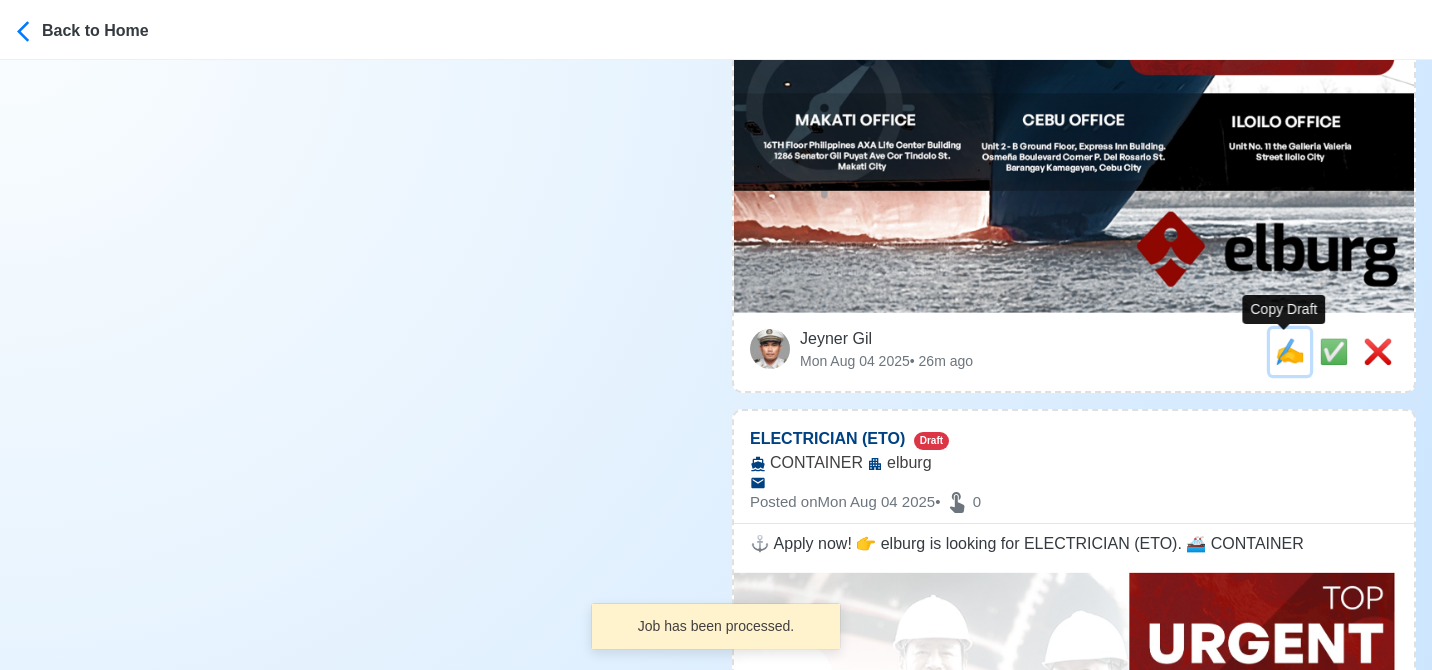 click on "✍️" at bounding box center [1290, 351] 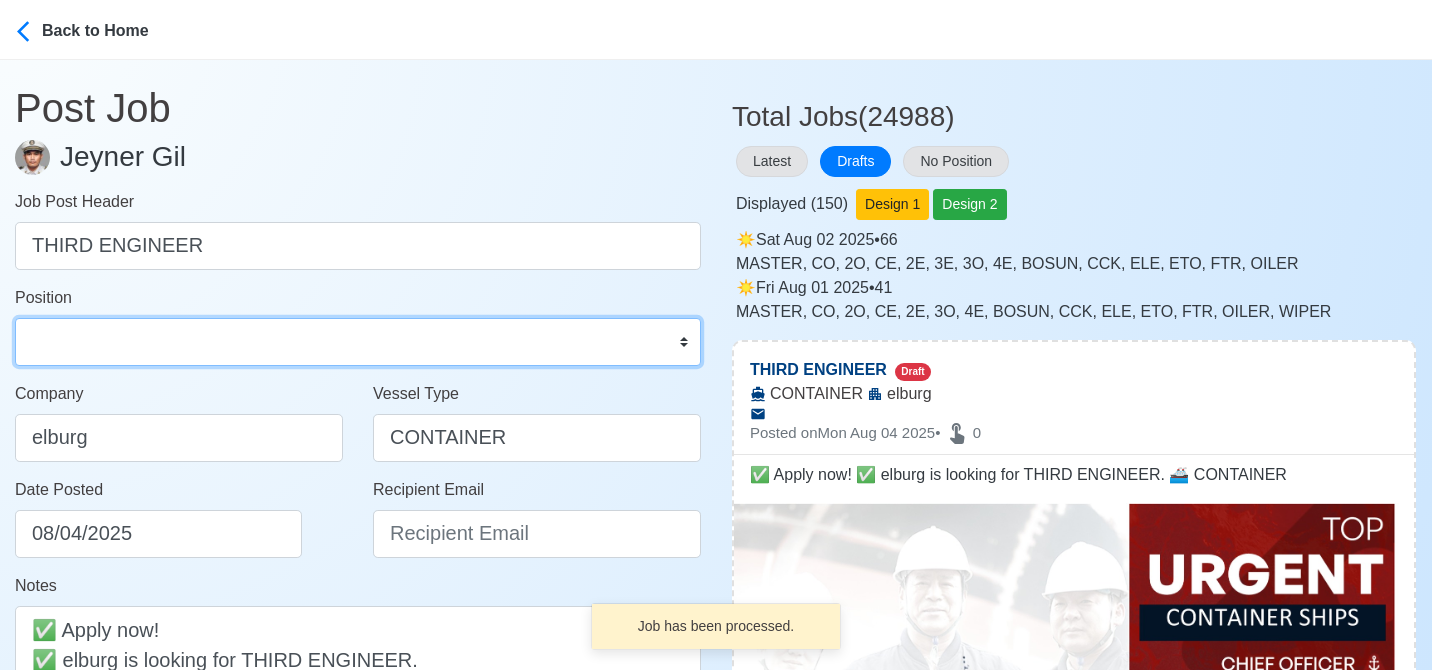 click on "Master Chief Officer 2nd Officer 3rd Officer Junior Officer Chief Engineer 2nd Engineer 3rd Engineer 4th Engineer Gas Engineer Junior Engineer 1st Assistant Engineer 2nd Assistant Engineer 3rd Assistant Engineer ETO/ETR Electrician Electrical Engineer Oiler Fitter Welder Chief Cook Chef Cook Messman Wiper Rigger Ordinary Seaman Able Seaman Motorman Pumpman Bosun Cadet Reefer Mechanic Operator Repairman Painter Steward Waiter Others" at bounding box center (358, 342) 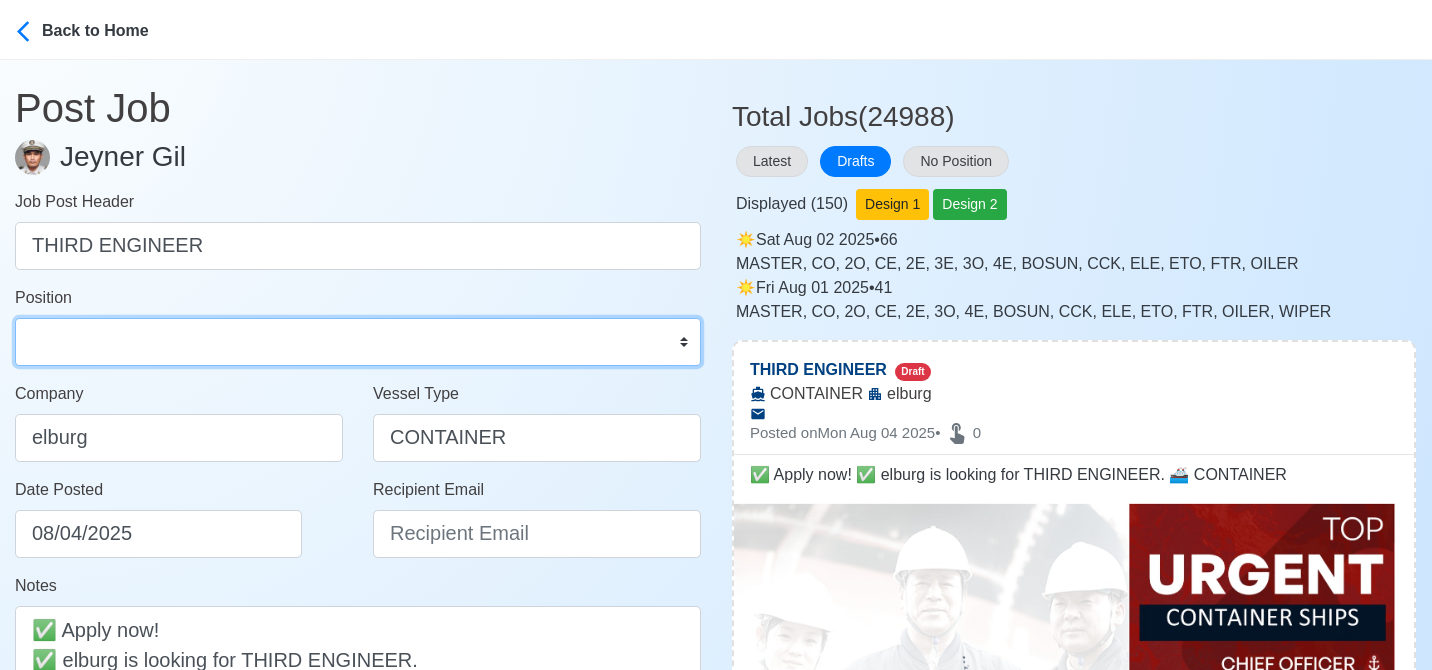 select on "3rd Engineer" 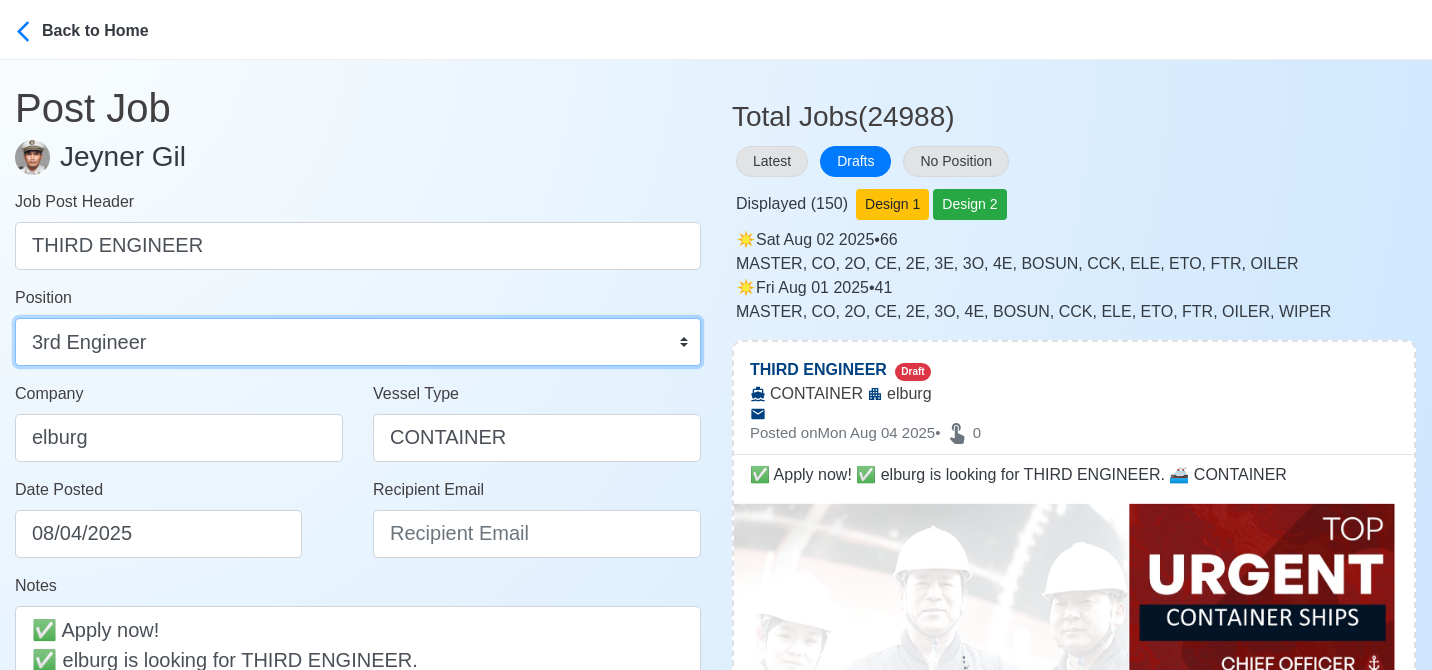 click on "Master Chief Officer 2nd Officer 3rd Officer Junior Officer Chief Engineer 2nd Engineer 3rd Engineer 4th Engineer Gas Engineer Junior Engineer 1st Assistant Engineer 2nd Assistant Engineer 3rd Assistant Engineer ETO/ETR Electrician Electrical Engineer Oiler Fitter Welder Chief Cook Chef Cook Messman Wiper Rigger Ordinary Seaman Able Seaman Motorman Pumpman Bosun Cadet Reefer Mechanic Operator Repairman Painter Steward Waiter Others" at bounding box center (358, 342) 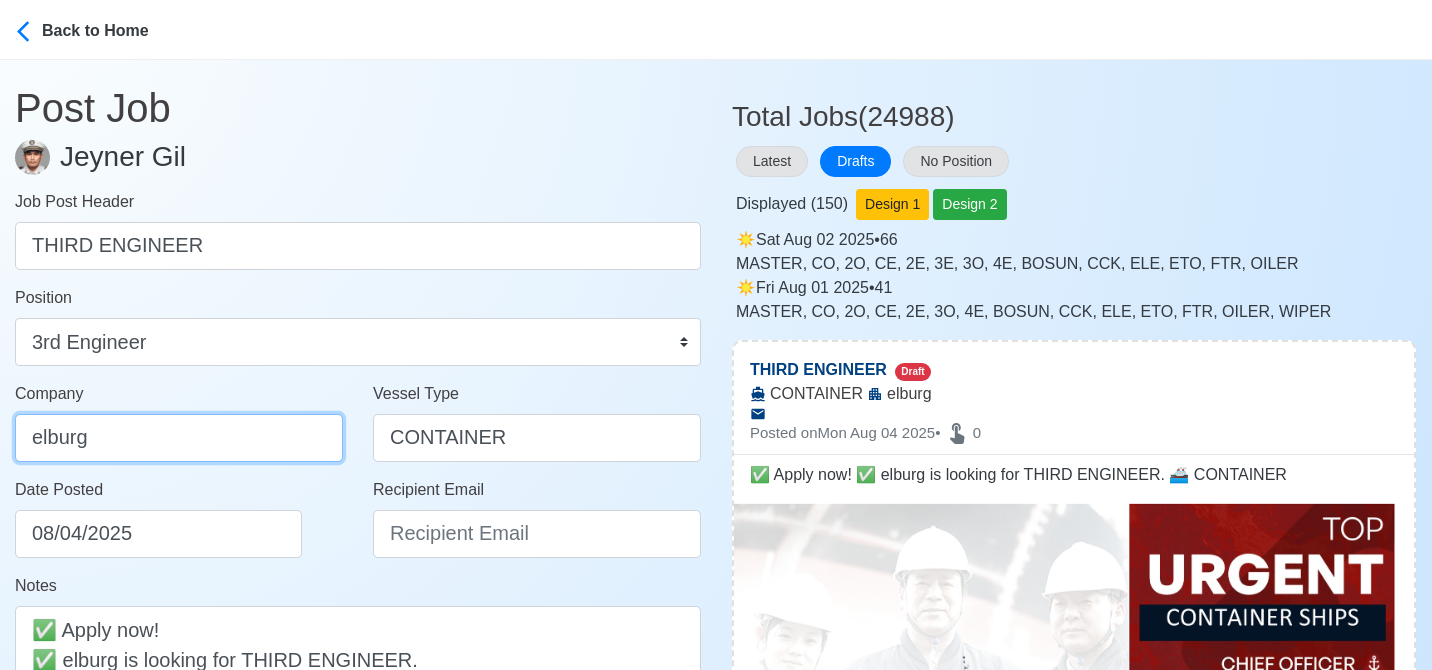 click on "elburg" at bounding box center (179, 438) 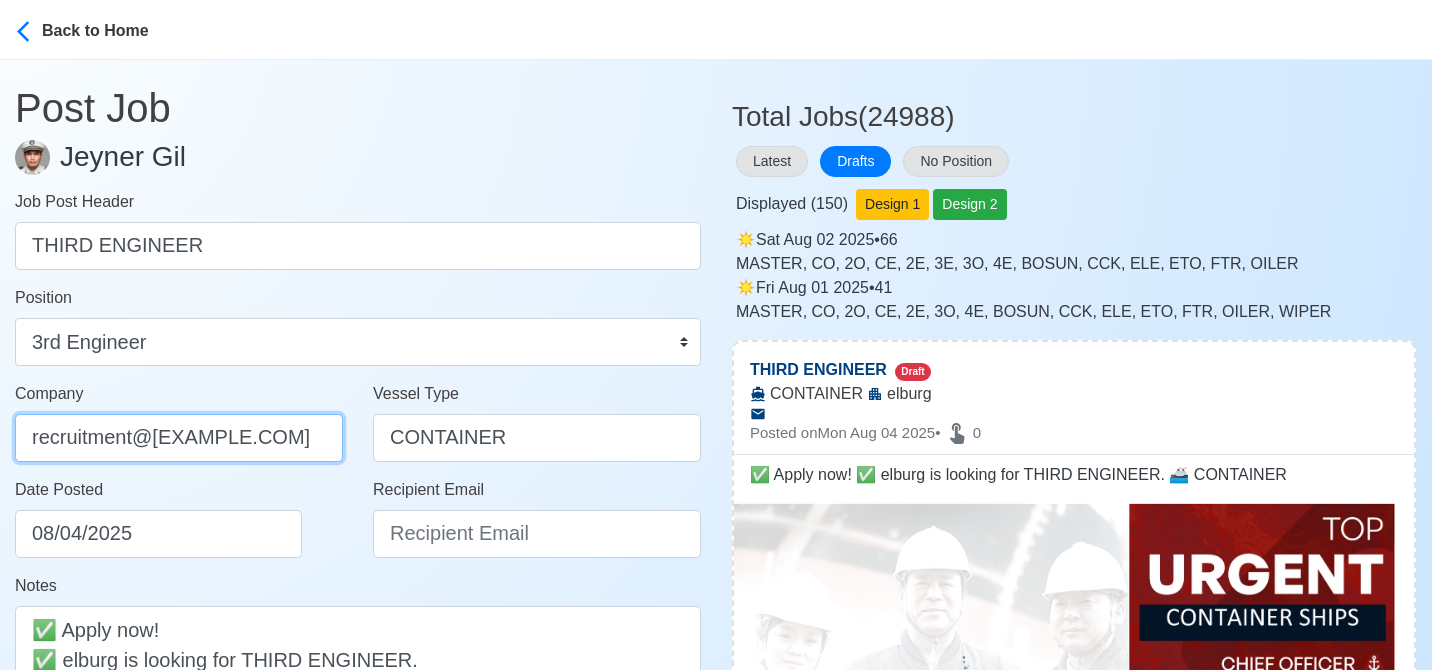 scroll, scrollTop: 0, scrollLeft: 106, axis: horizontal 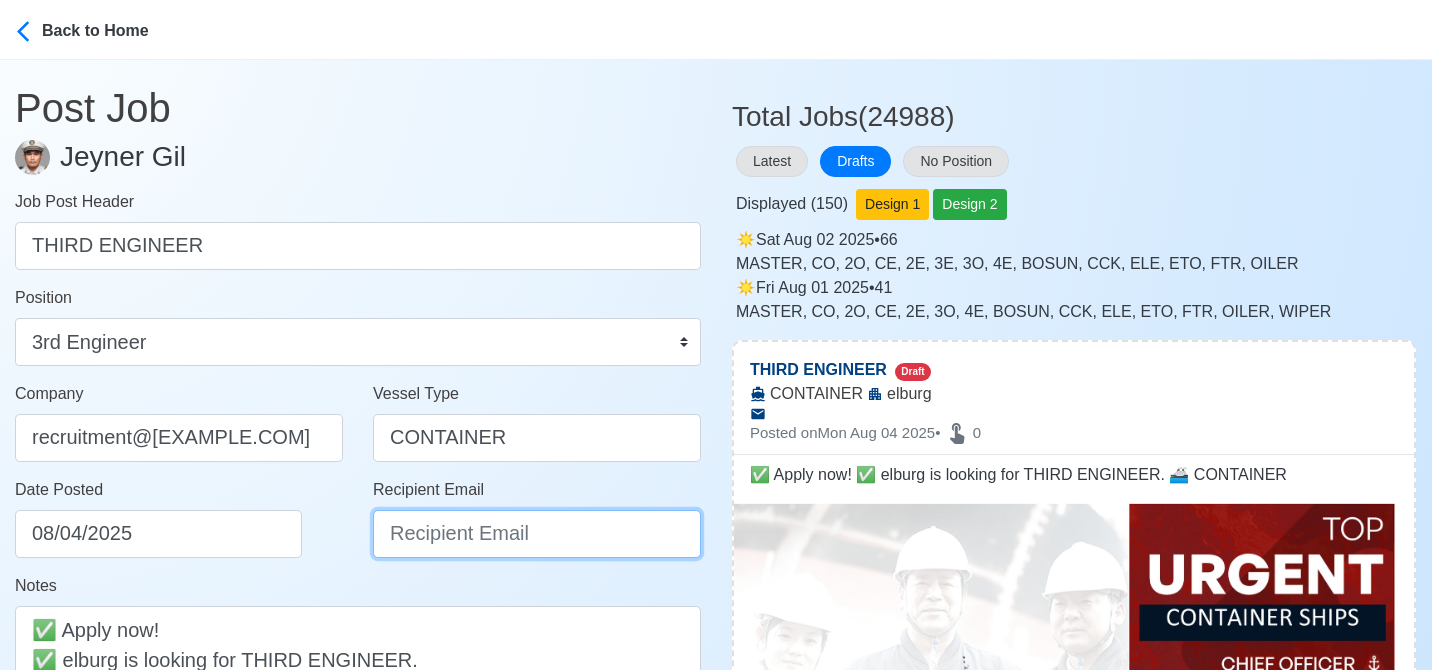 click on "Recipient Email" at bounding box center (537, 534) 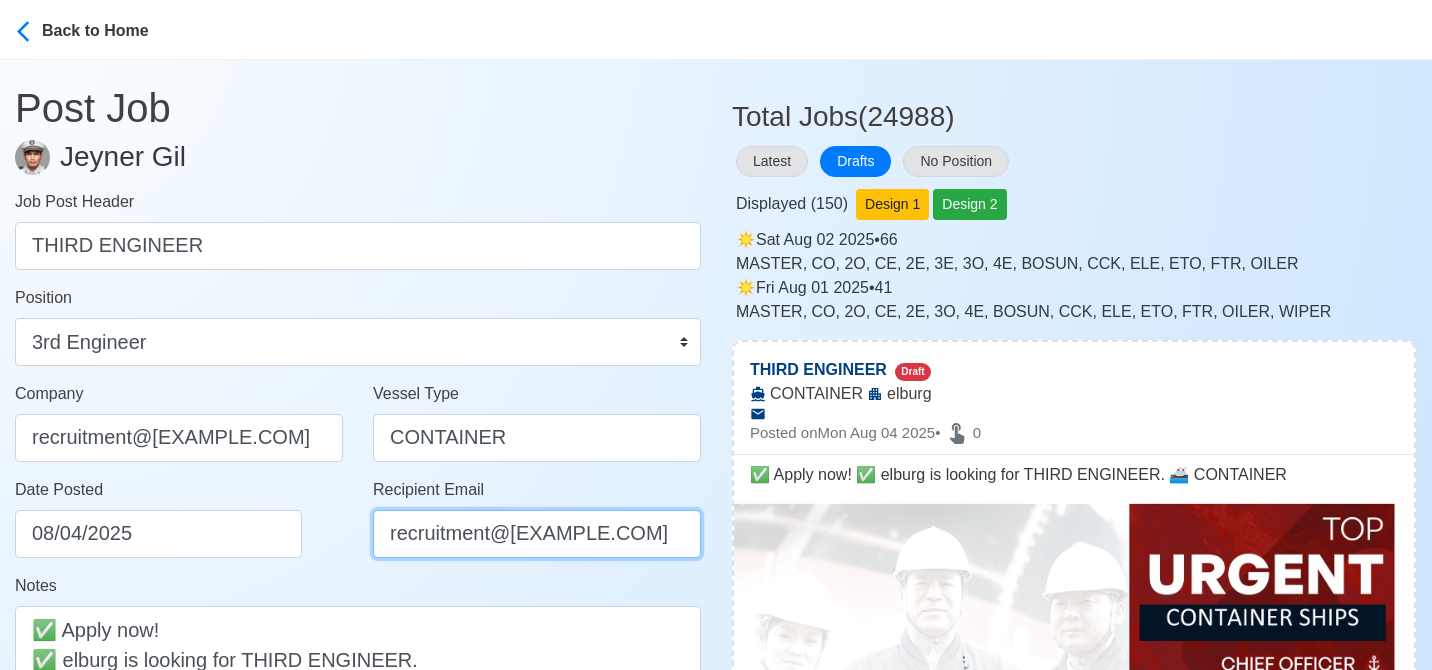 scroll, scrollTop: 0, scrollLeft: 107, axis: horizontal 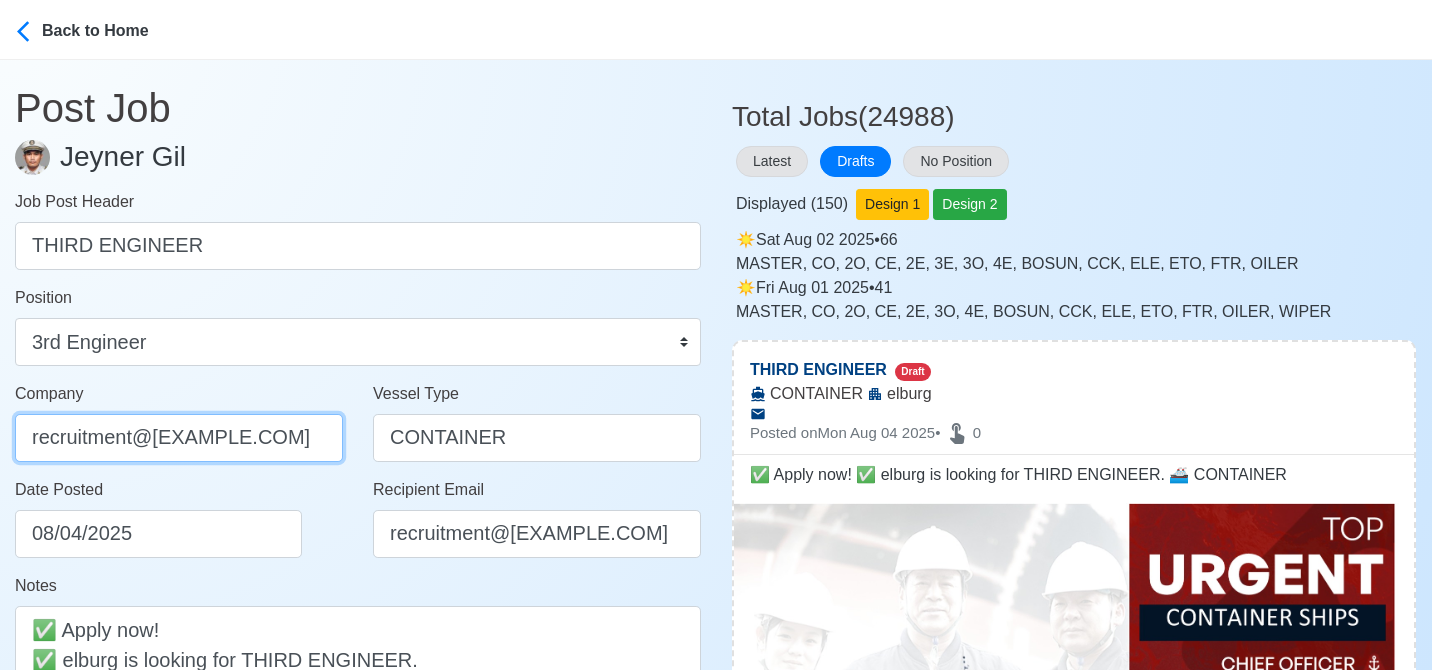 click on "recruitment@elburgshipmanagement.com.ph" at bounding box center (179, 438) 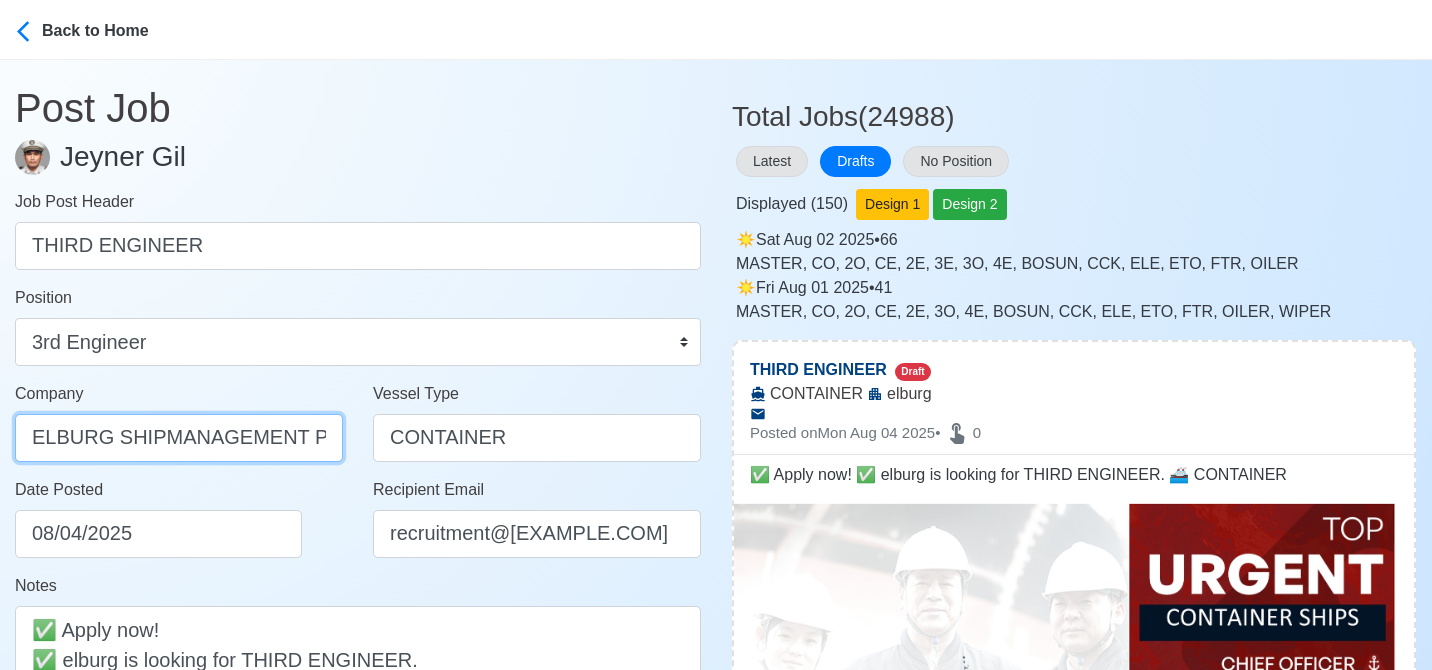 scroll, scrollTop: 0, scrollLeft: 52, axis: horizontal 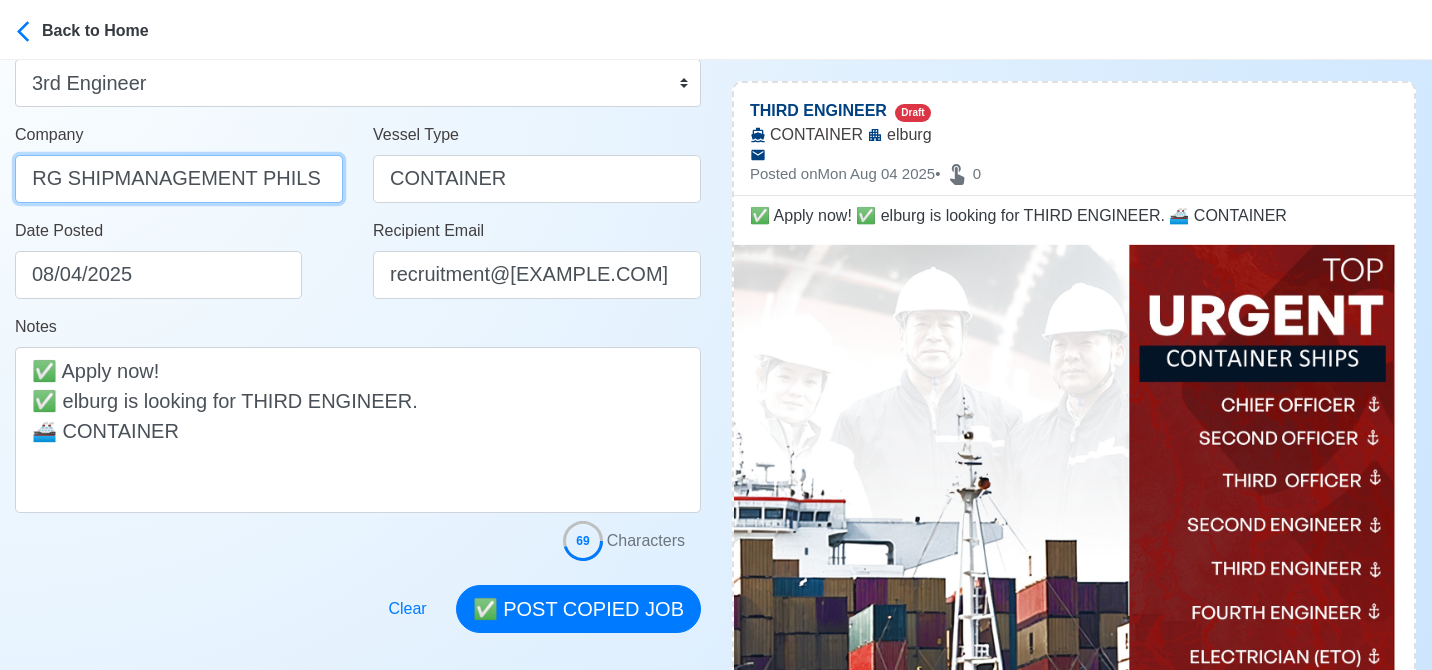 type on "ELBURG SHIPMANAGEMENT PHILS INC" 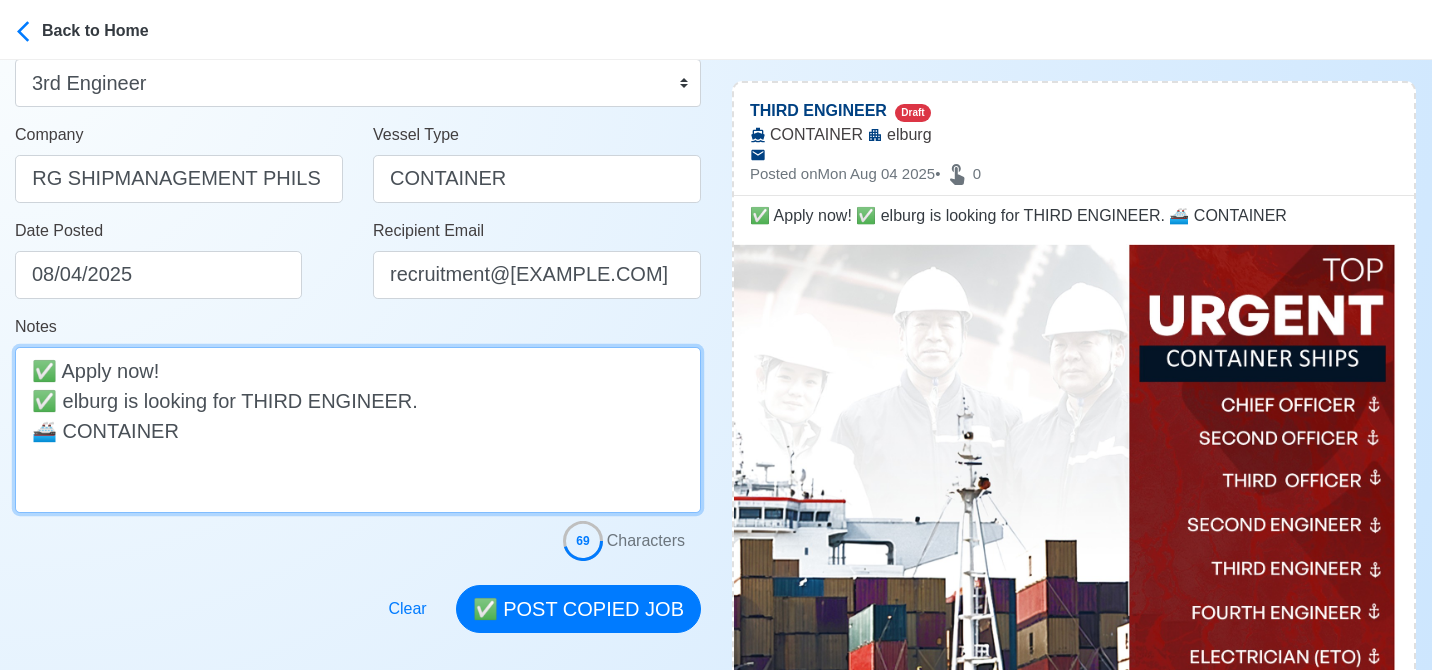 click on "✅ Apply now!
✅ elburg is looking for THIRD ENGINEER.
🚢 CONTAINER" at bounding box center [358, 430] 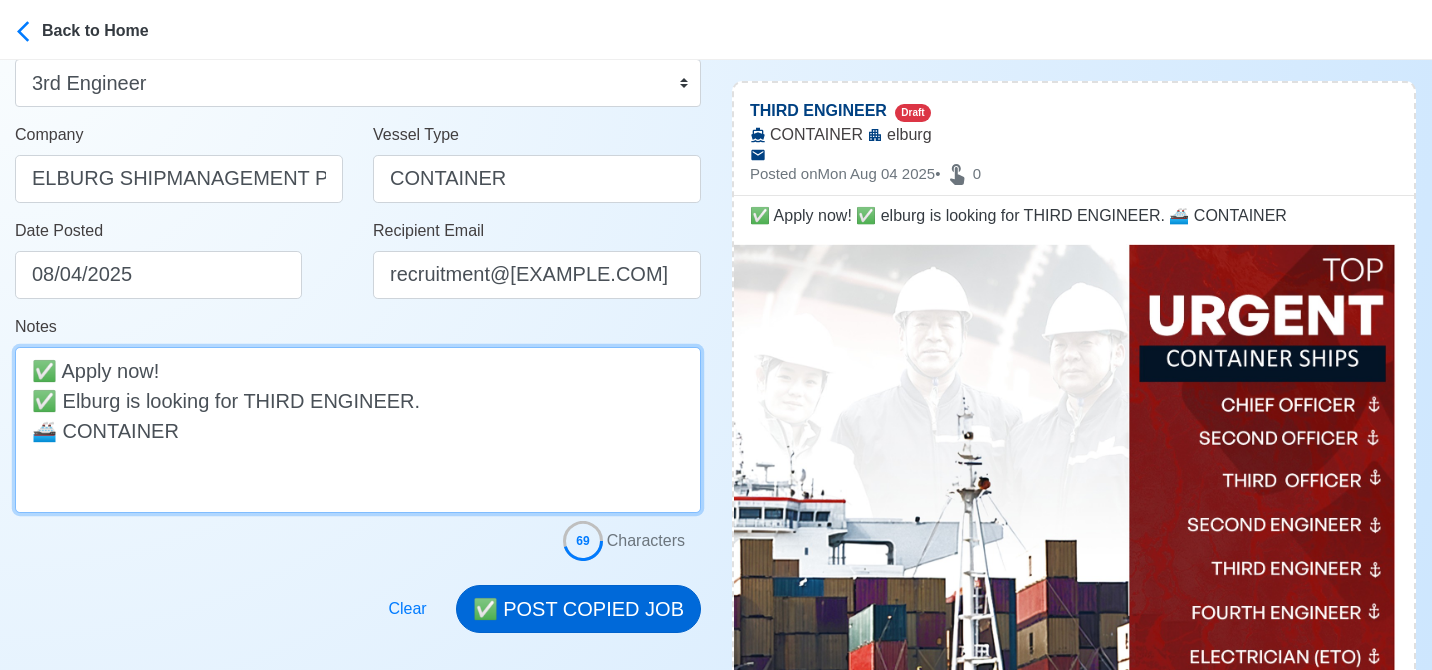 type on "✅ Apply now!
✅ Elburg is looking for THIRD ENGINEER.
🚢 CONTAINER" 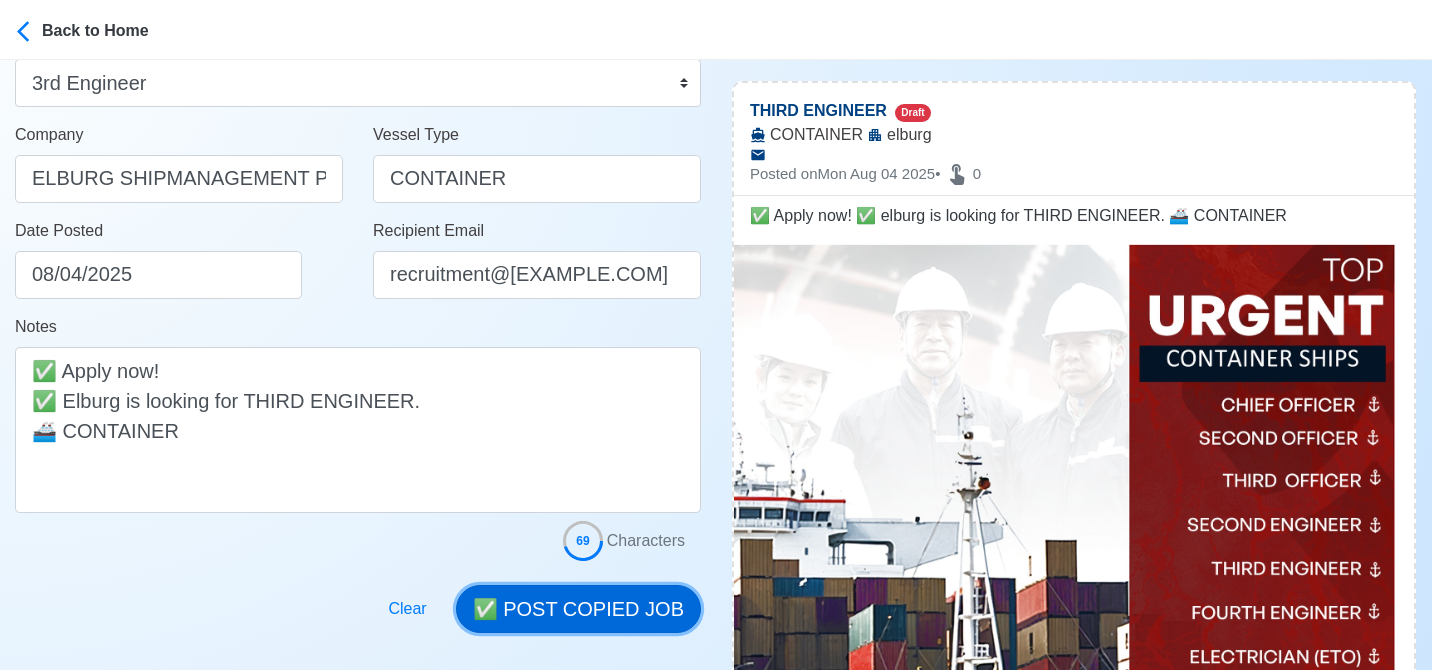 click on "✅ POST COPIED JOB" at bounding box center (578, 609) 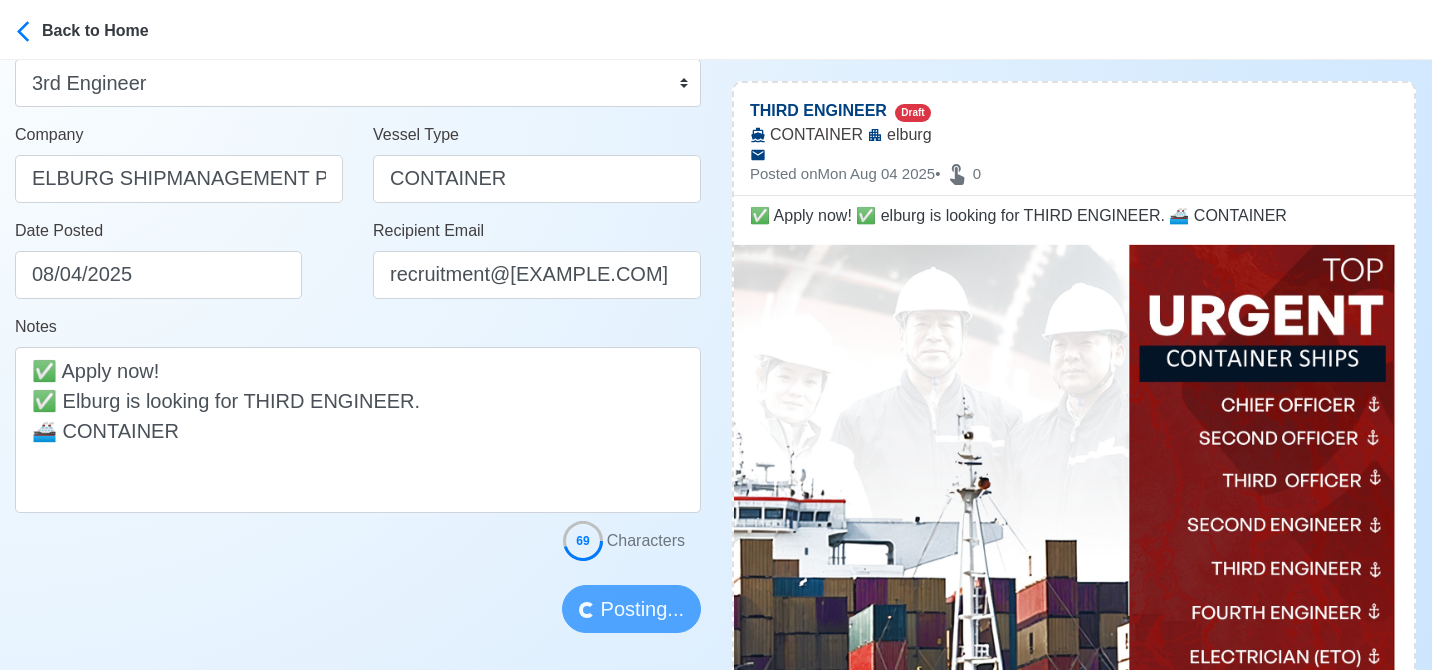 type 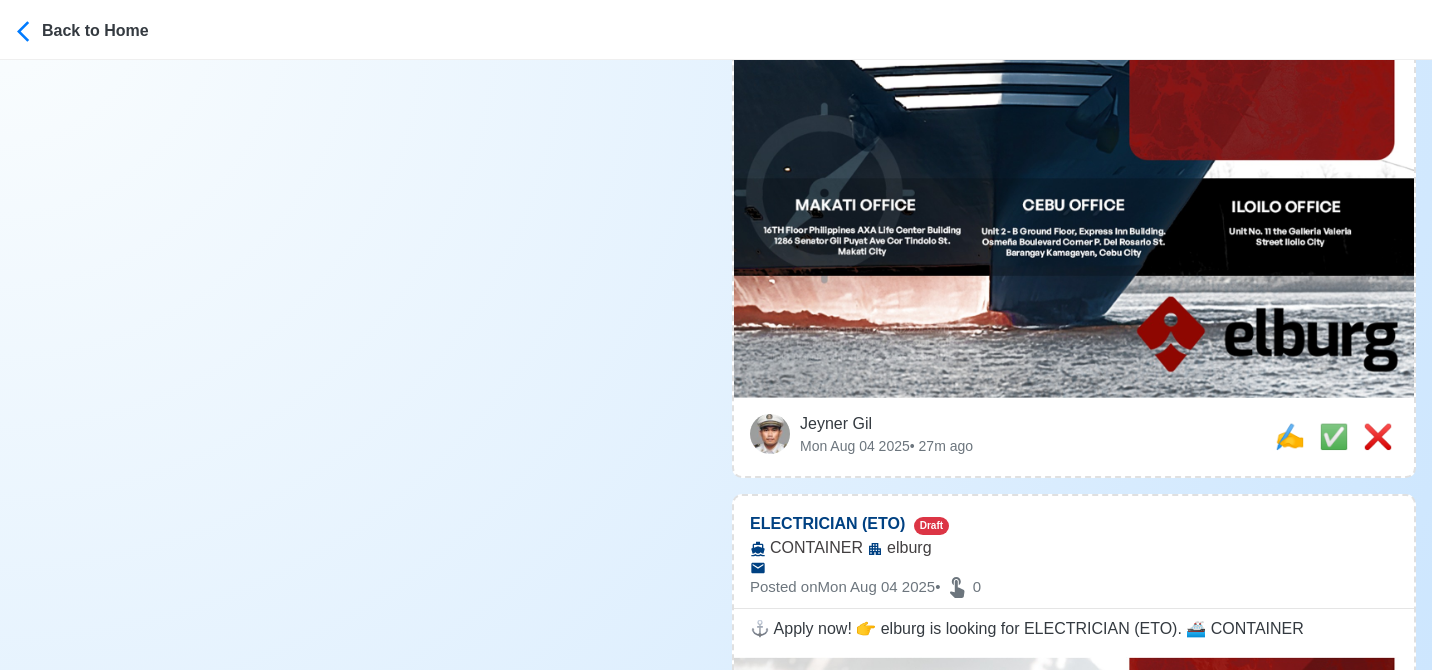 scroll, scrollTop: 963, scrollLeft: 0, axis: vertical 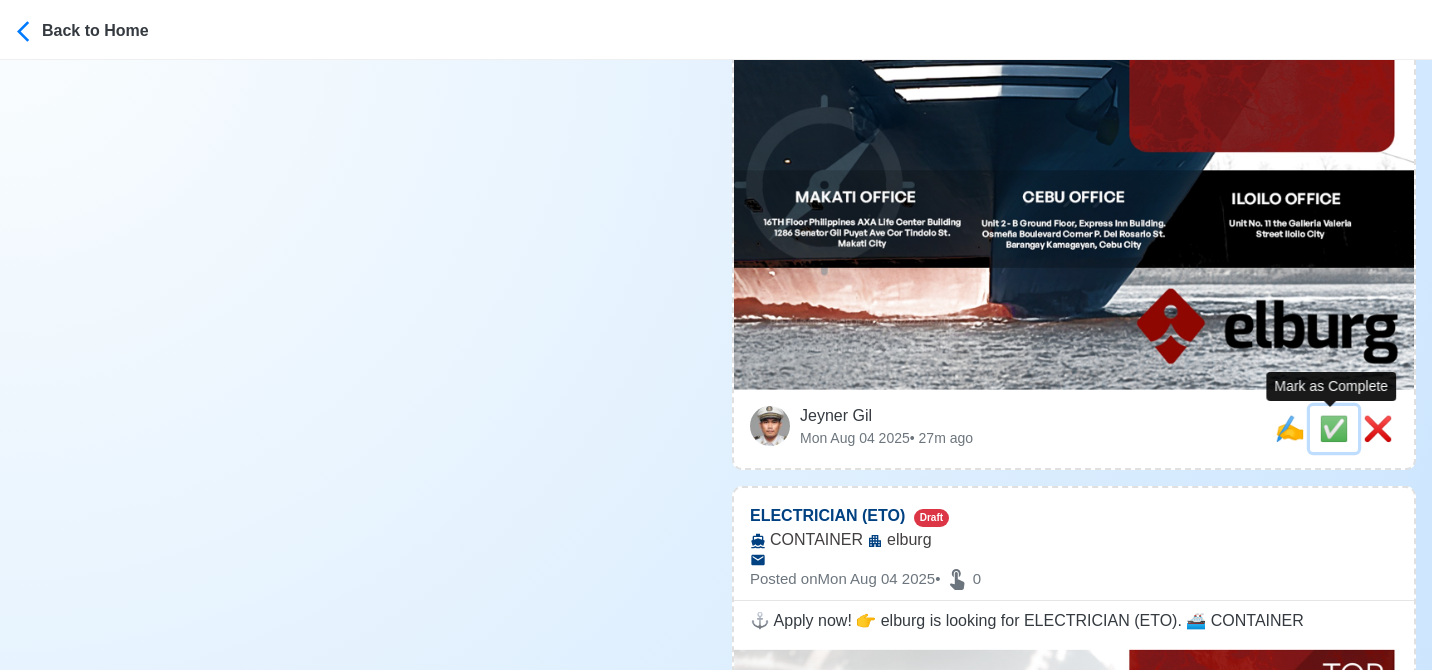 click on "✅" at bounding box center (1334, 428) 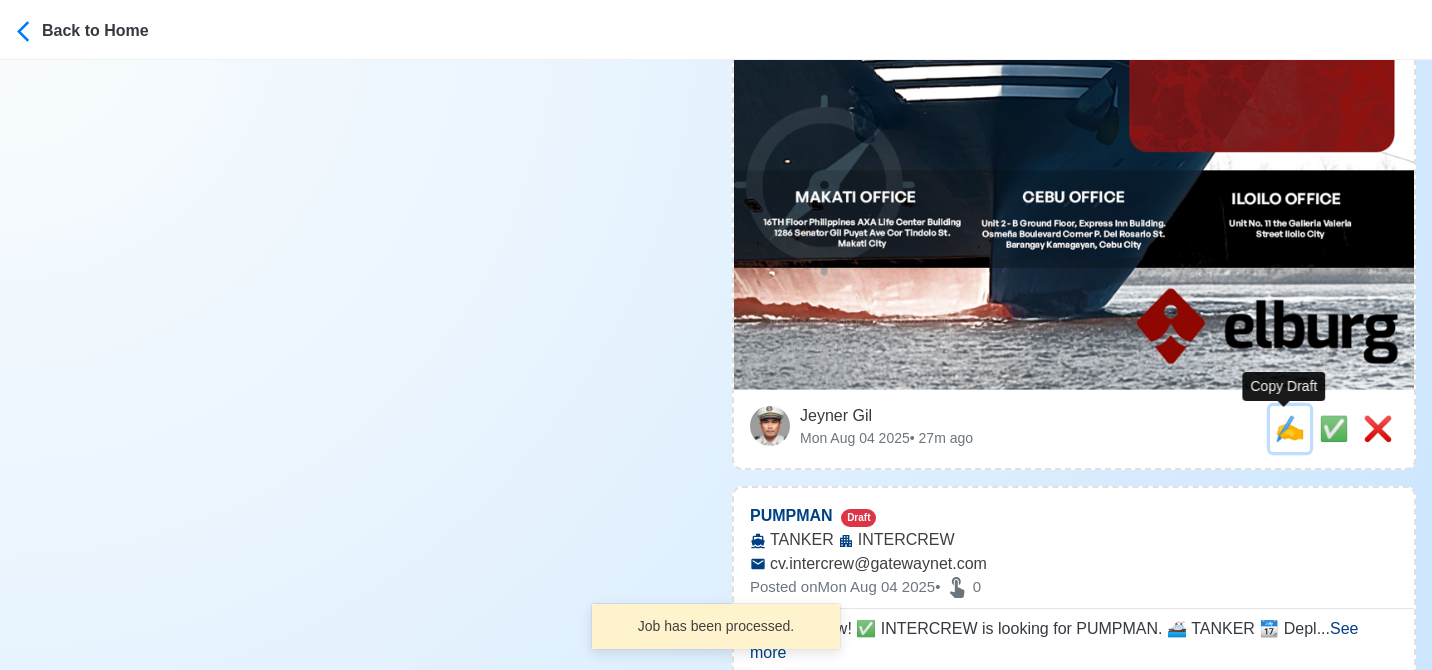 click on "✍️" at bounding box center [1290, 428] 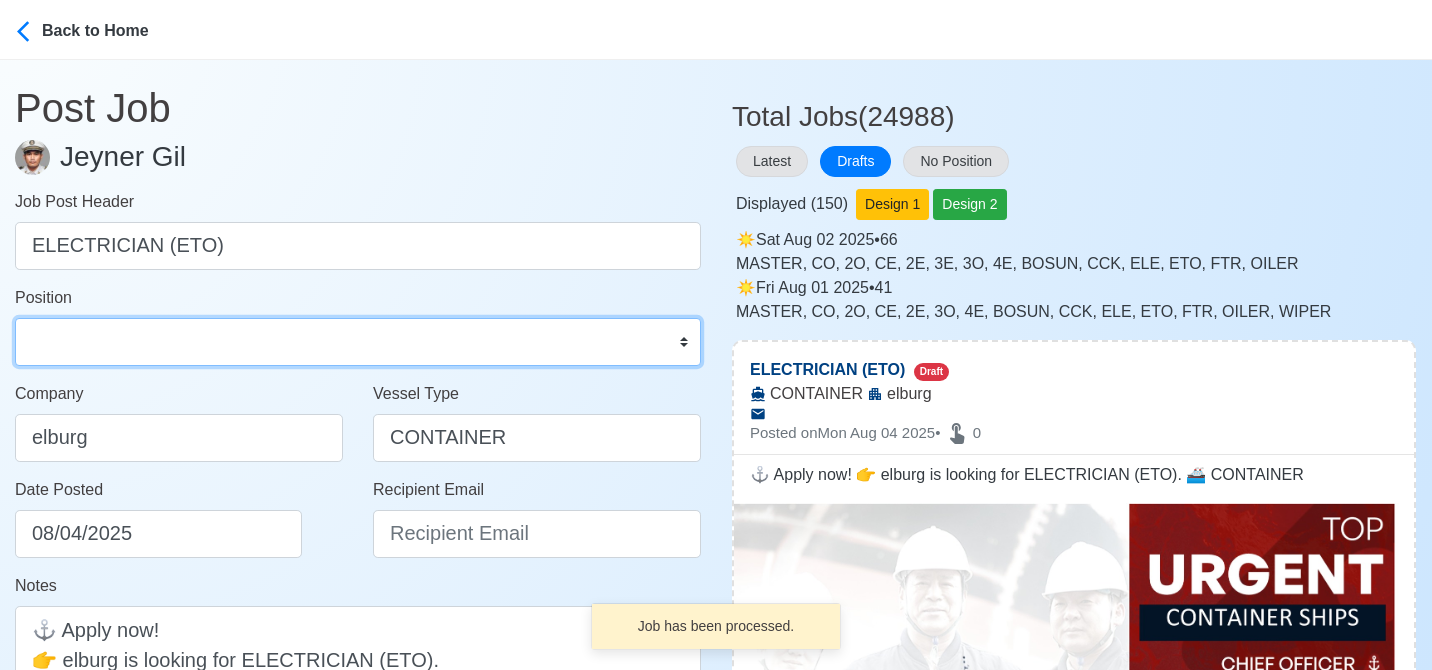 click on "Master Chief Officer 2nd Officer 3rd Officer Junior Officer Chief Engineer 2nd Engineer 3rd Engineer 4th Engineer Gas Engineer Junior Engineer 1st Assistant Engineer 2nd Assistant Engineer 3rd Assistant Engineer ETO/ETR Electrician Electrical Engineer Oiler Fitter Welder Chief Cook Chef Cook Messman Wiper Rigger Ordinary Seaman Able Seaman Motorman Pumpman Bosun Cadet Reefer Mechanic Operator Repairman Painter Steward Waiter Others" at bounding box center (358, 342) 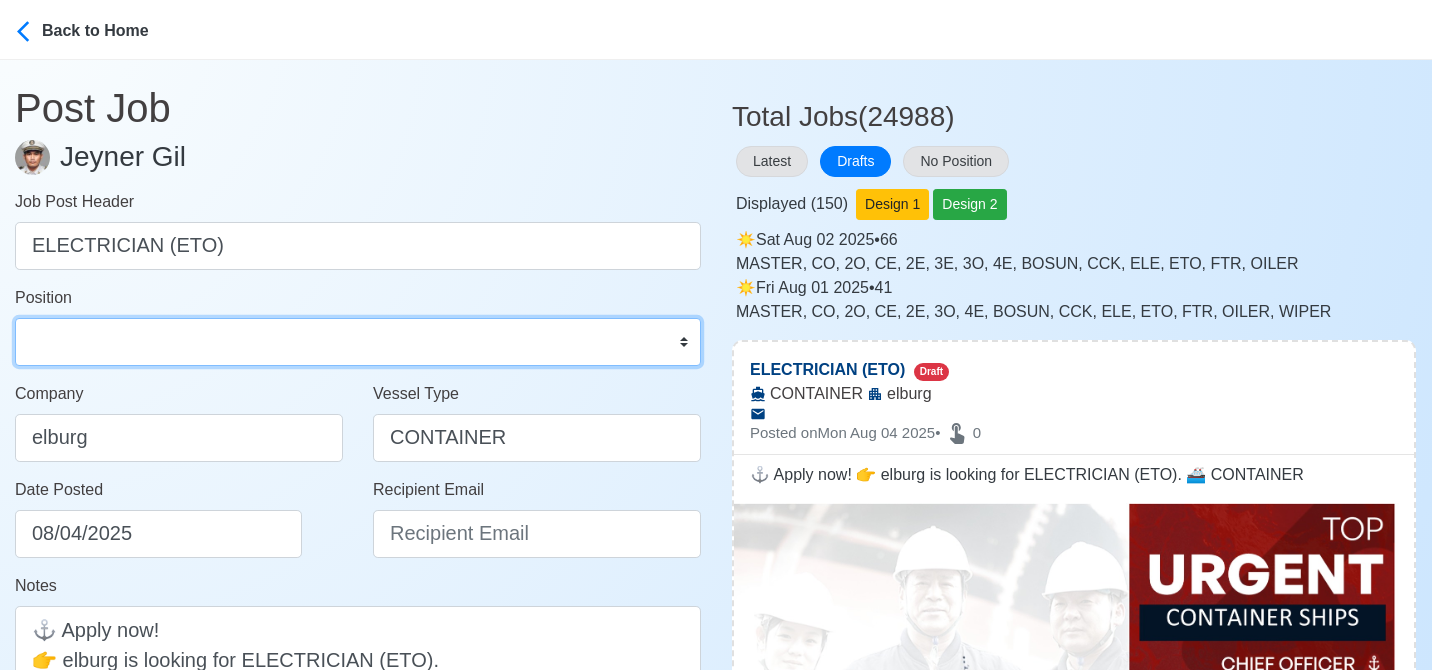 select on "ETO/ETR" 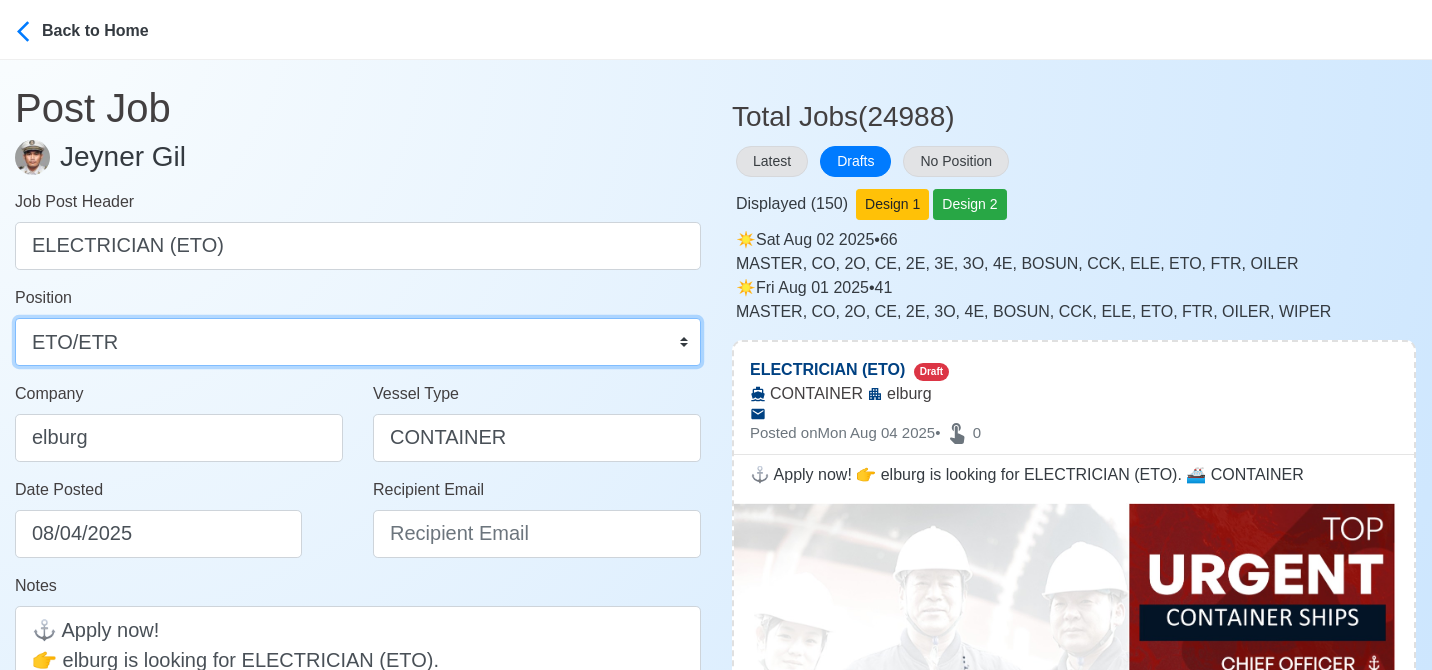 click on "Master Chief Officer 2nd Officer 3rd Officer Junior Officer Chief Engineer 2nd Engineer 3rd Engineer 4th Engineer Gas Engineer Junior Engineer 1st Assistant Engineer 2nd Assistant Engineer 3rd Assistant Engineer ETO/ETR Electrician Electrical Engineer Oiler Fitter Welder Chief Cook Chef Cook Messman Wiper Rigger Ordinary Seaman Able Seaman Motorman Pumpman Bosun Cadet Reefer Mechanic Operator Repairman Painter Steward Waiter Others" at bounding box center [358, 342] 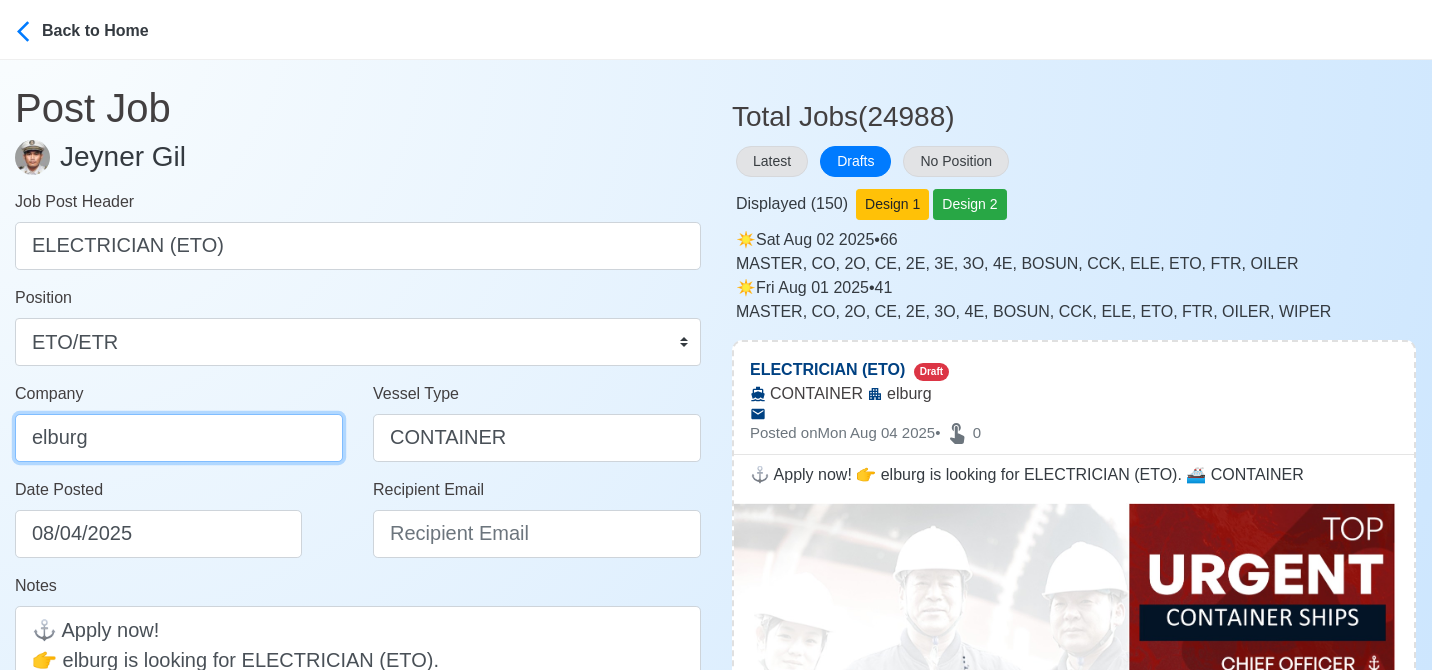 click on "elburg" at bounding box center [179, 438] 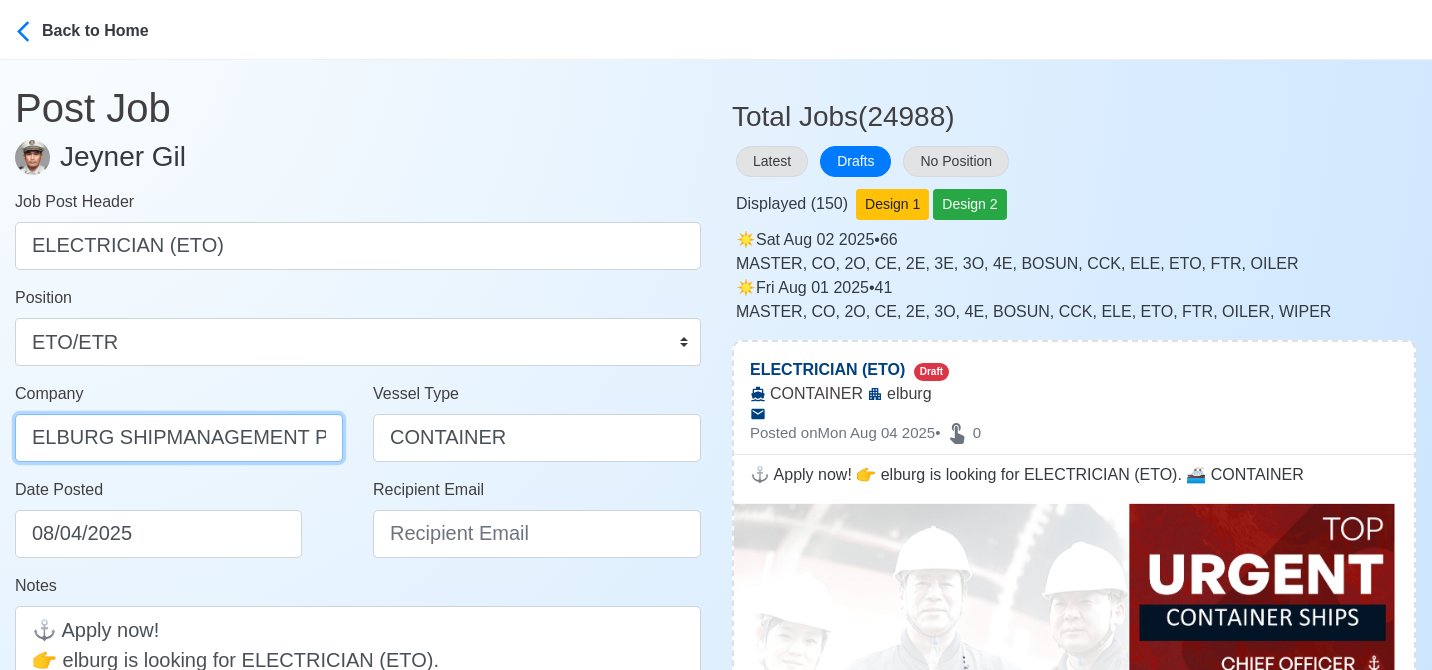 scroll, scrollTop: 0, scrollLeft: 52, axis: horizontal 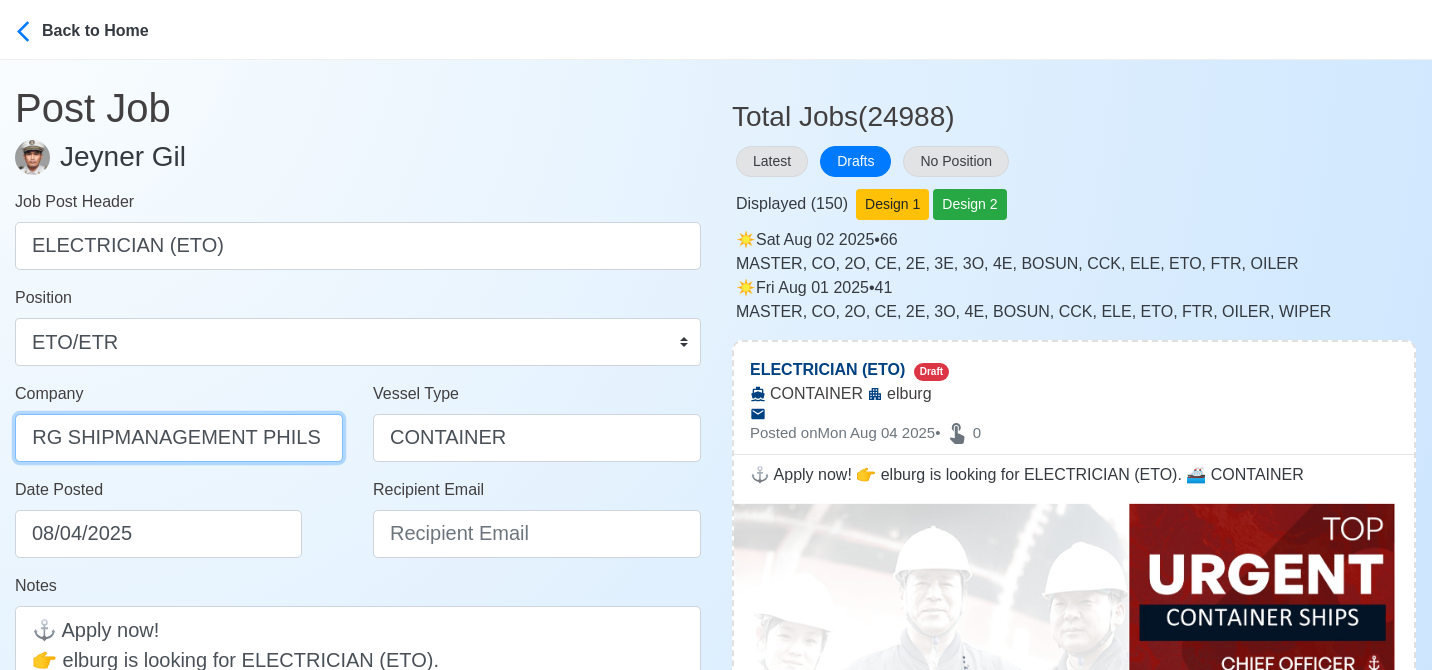 type on "ELBURG SHIPMANAGEMENT PHILS INC" 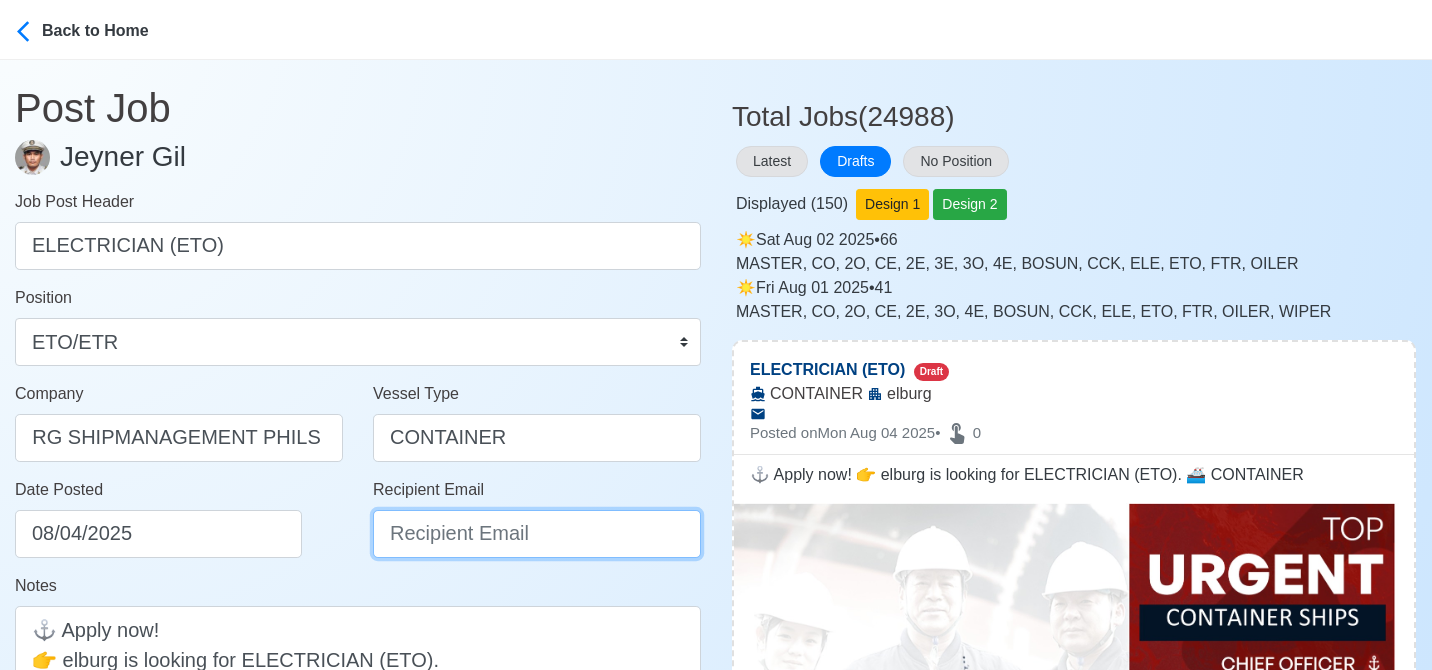 click on "Recipient Email" at bounding box center (537, 534) 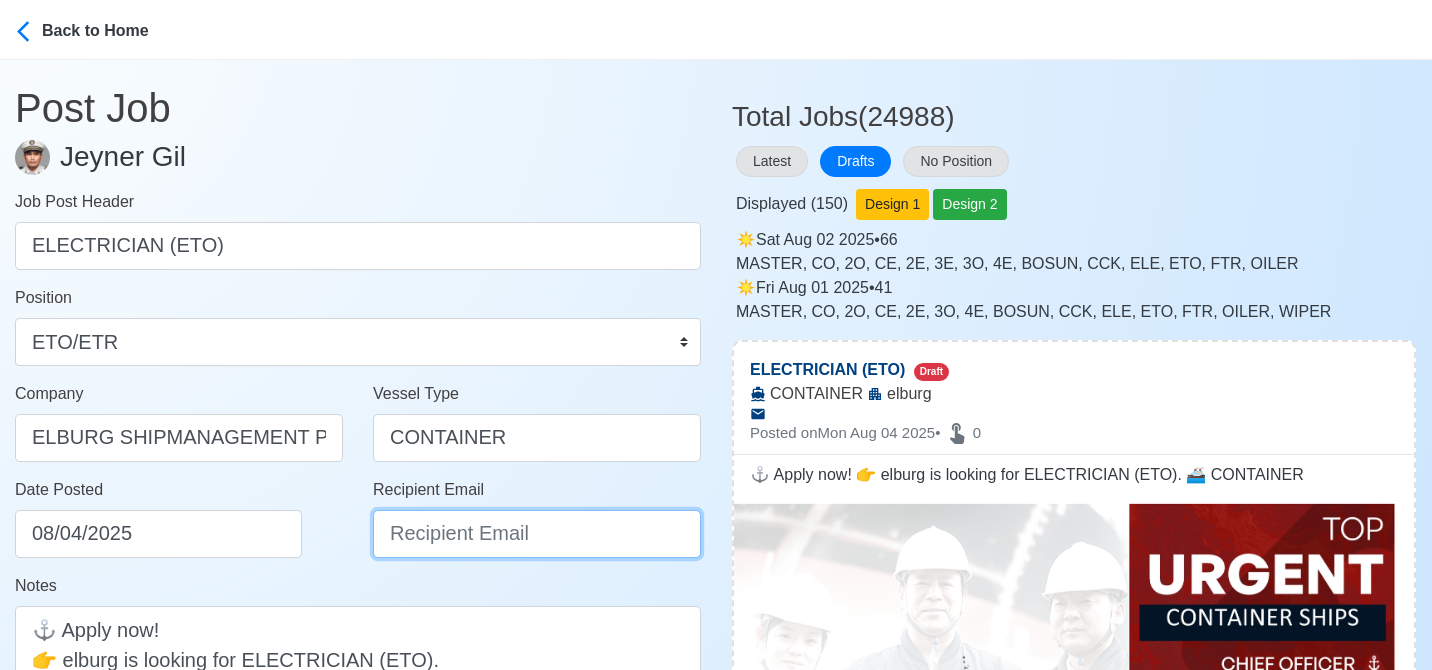 paste on "recruitment@elburgshipmanagement.com.ph" 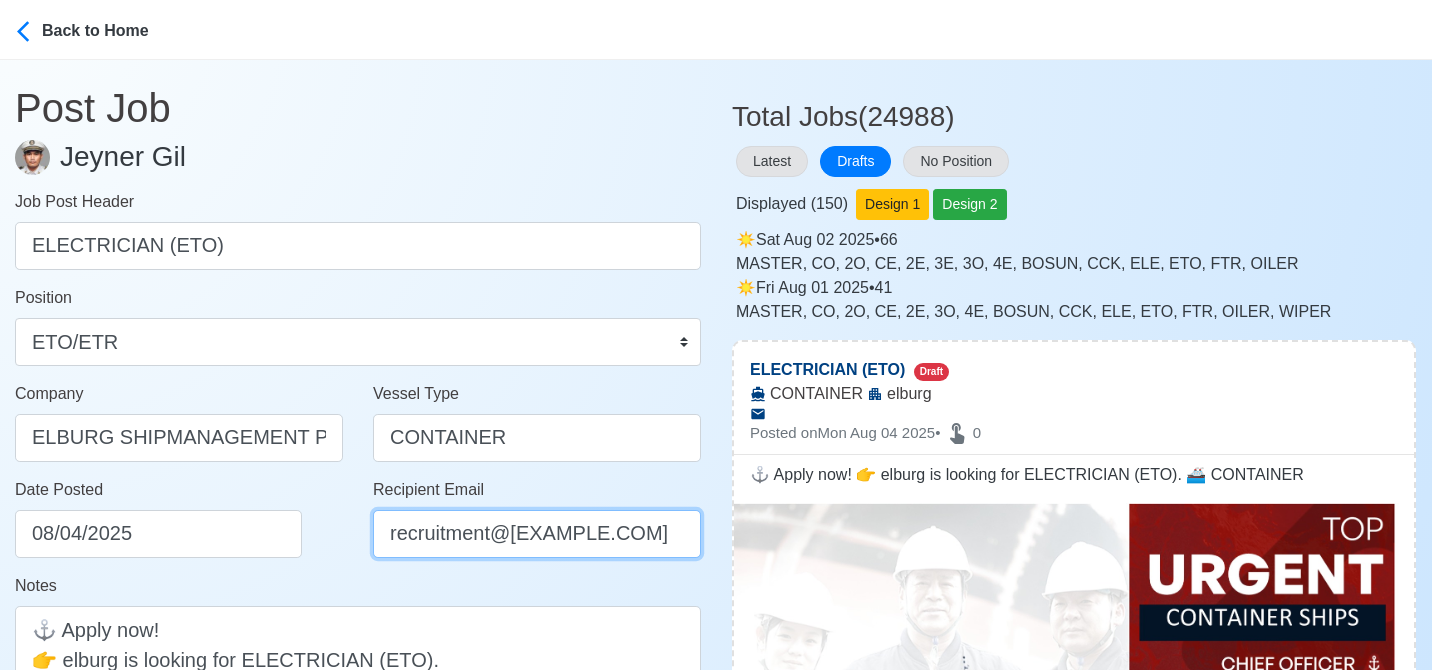 scroll, scrollTop: 0, scrollLeft: 107, axis: horizontal 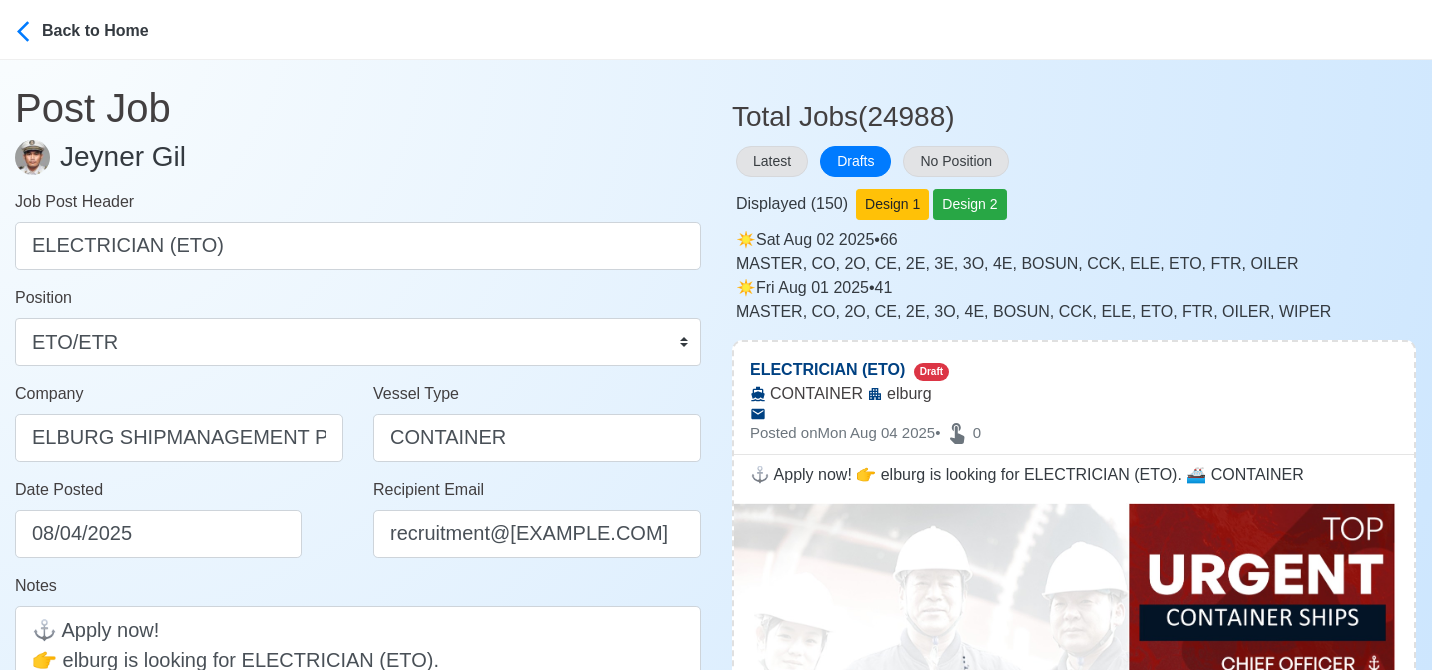 click on "Date Posted       08/04/2025" at bounding box center (179, 526) 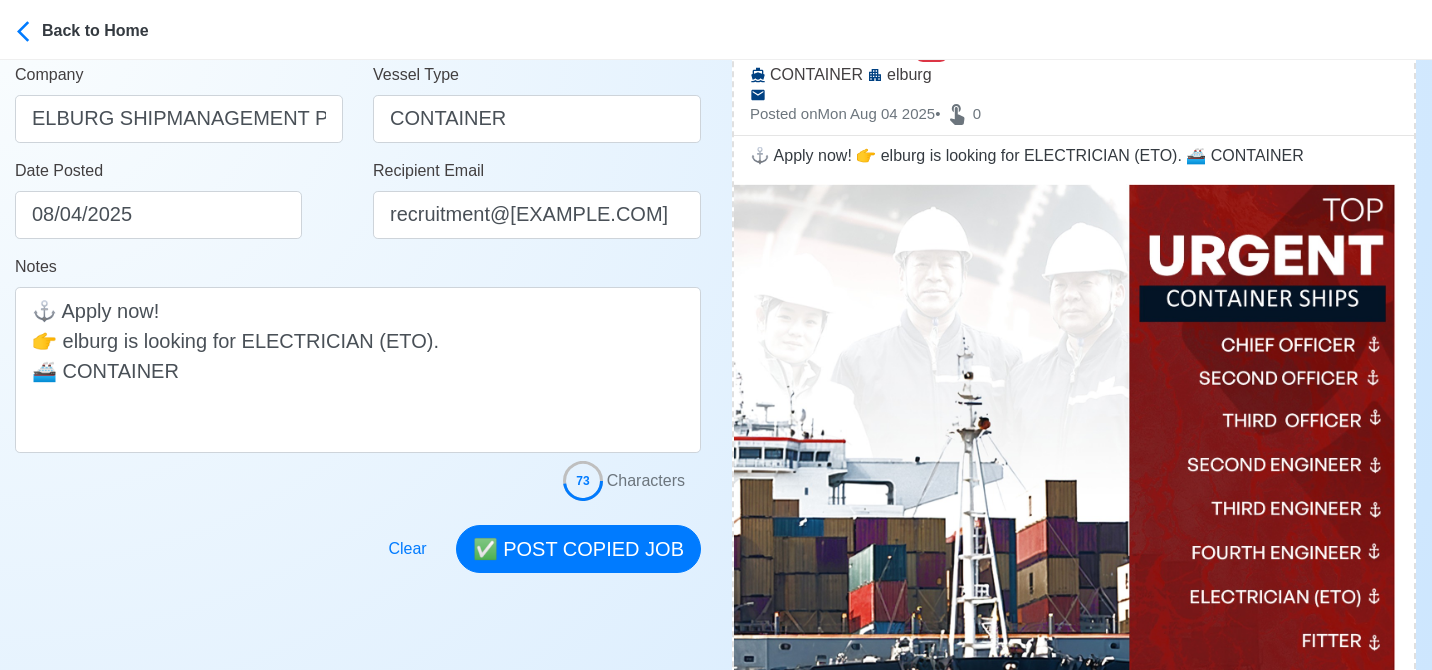 scroll, scrollTop: 320, scrollLeft: 0, axis: vertical 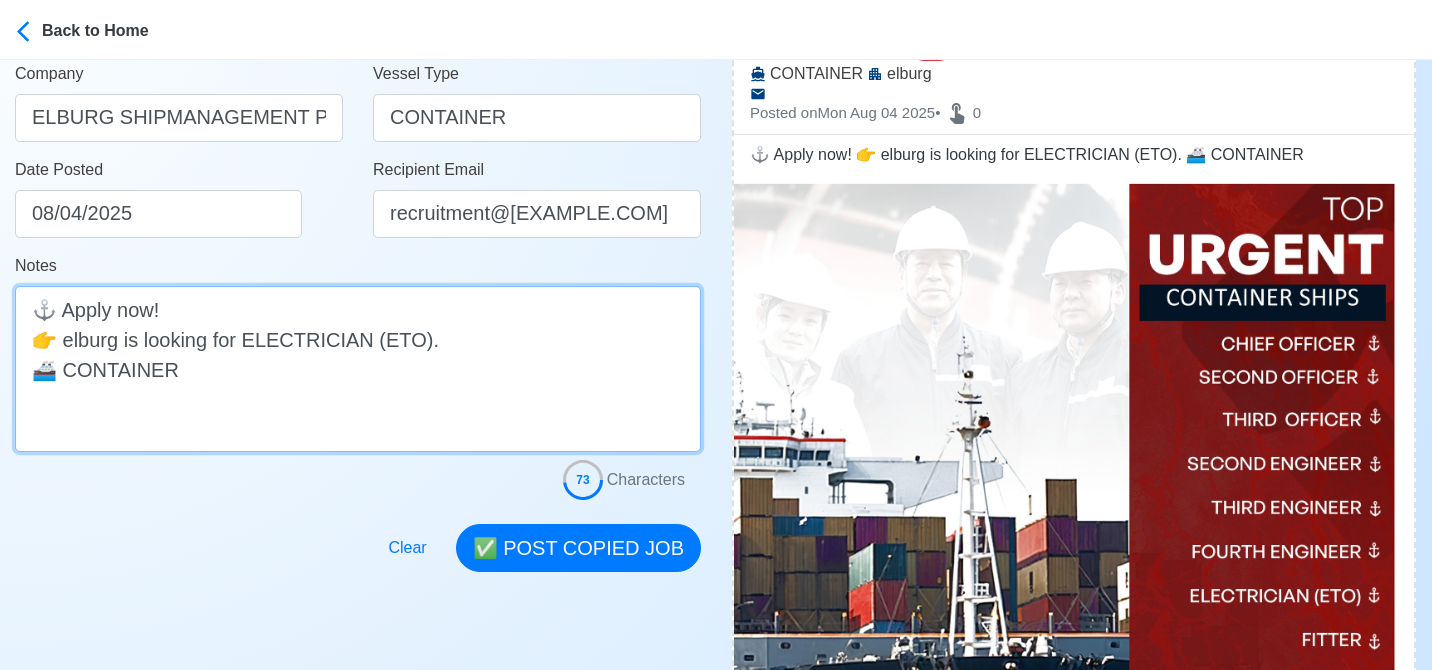 click on "⚓ Apply now!
👉 elburg is looking for ELECTRICIAN (ETO).
🚢 CONTAINER" at bounding box center (358, 369) 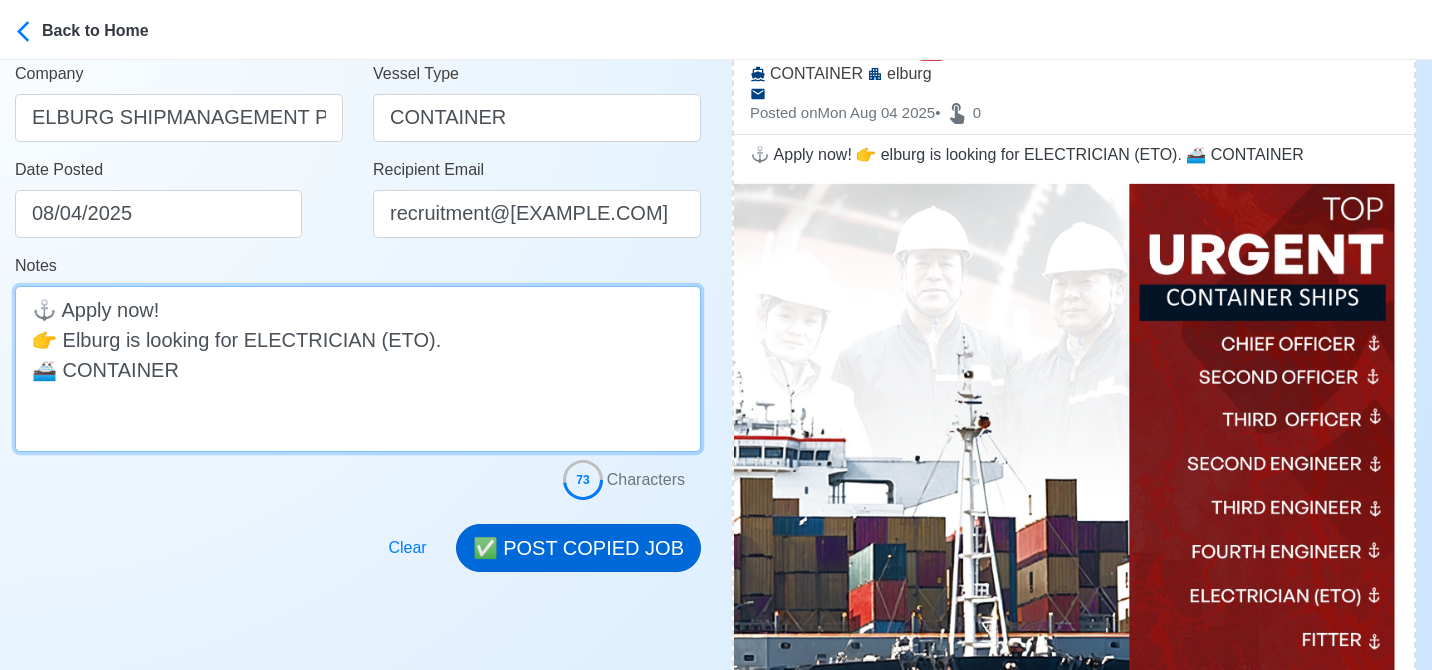 type on "⚓ Apply now!
👉 Elburg is looking for ELECTRICIAN (ETO).
🚢 CONTAINER" 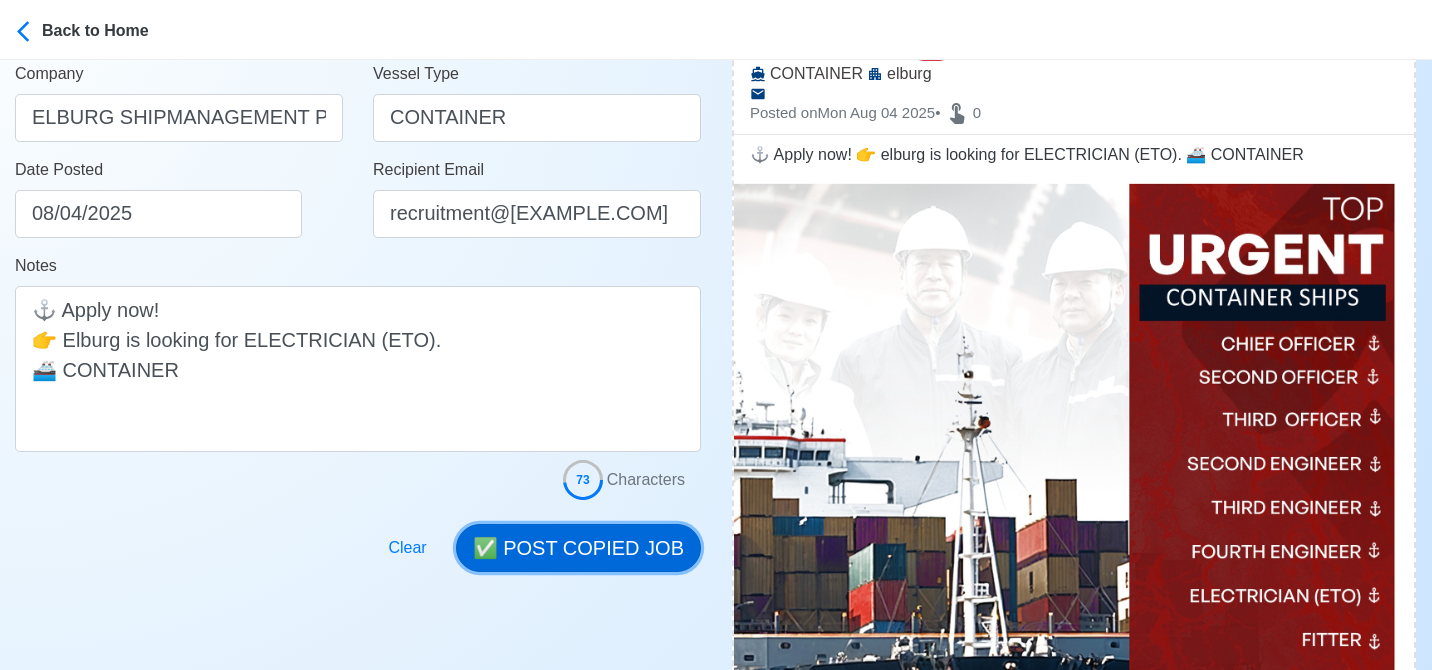 click on "✅ POST COPIED JOB" at bounding box center [578, 548] 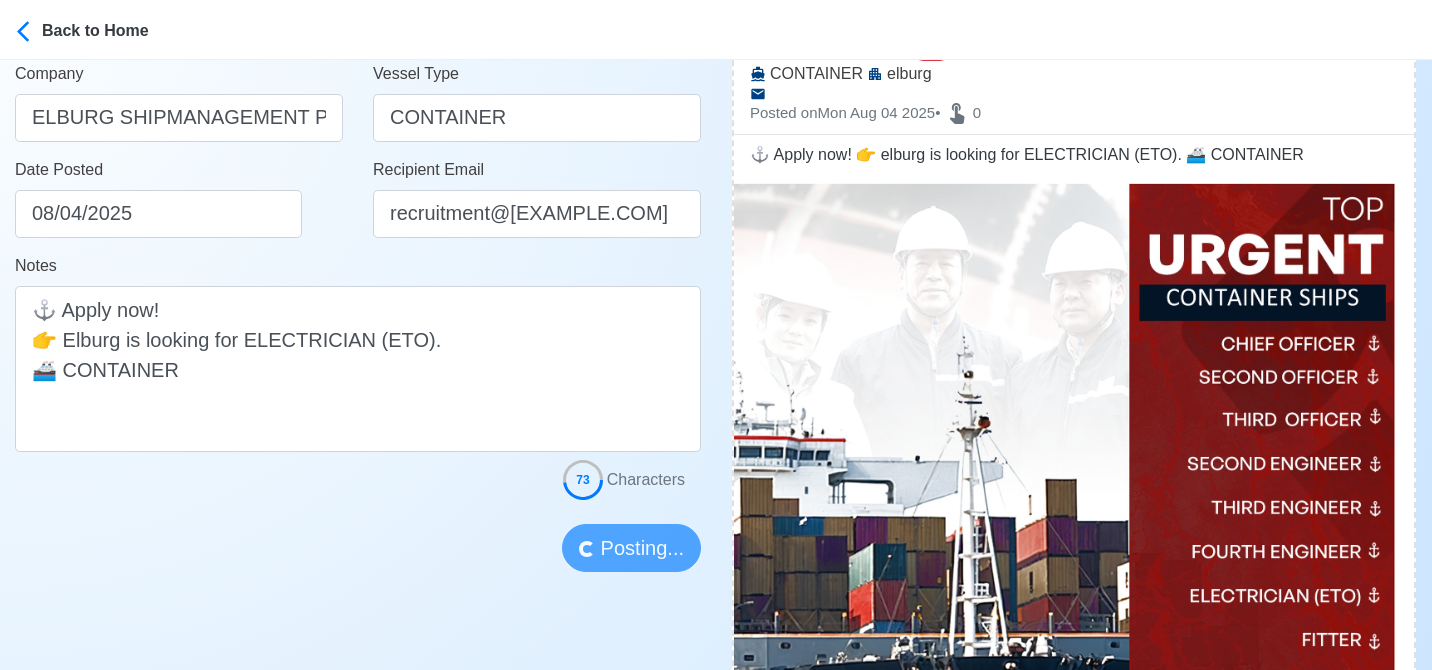 type 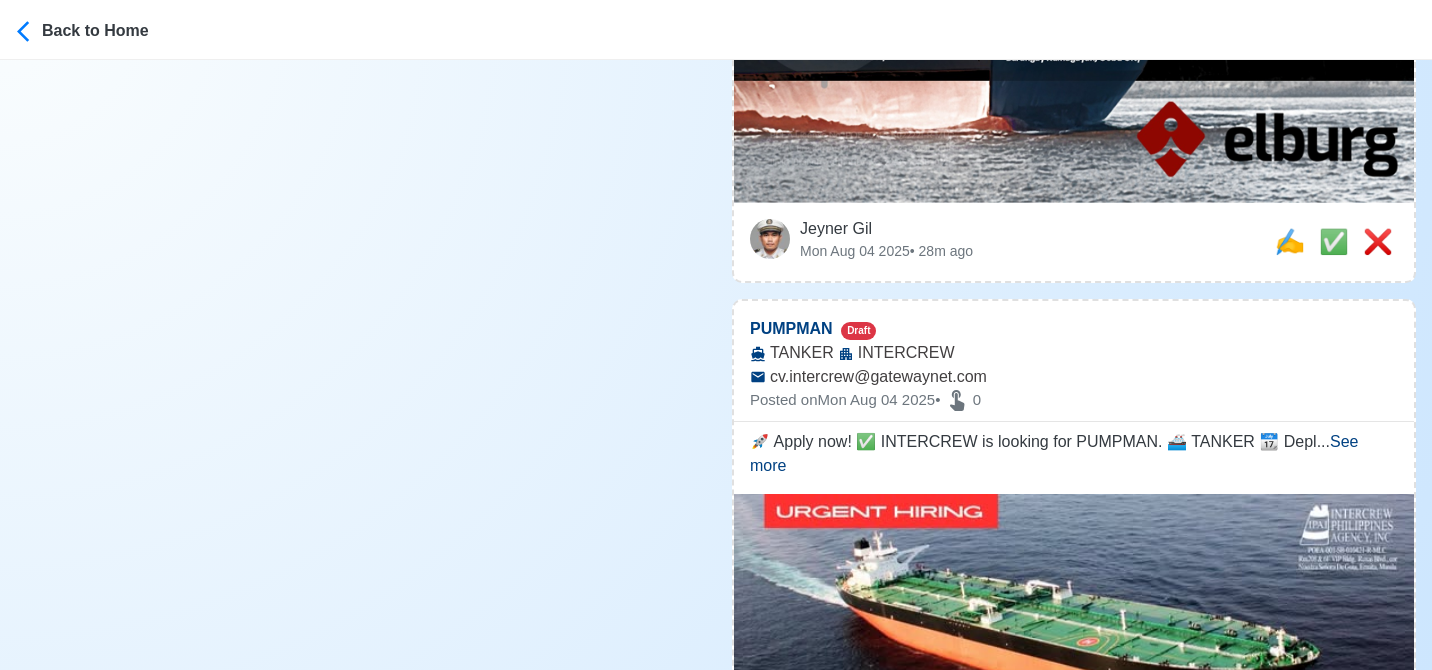 scroll, scrollTop: 1151, scrollLeft: 0, axis: vertical 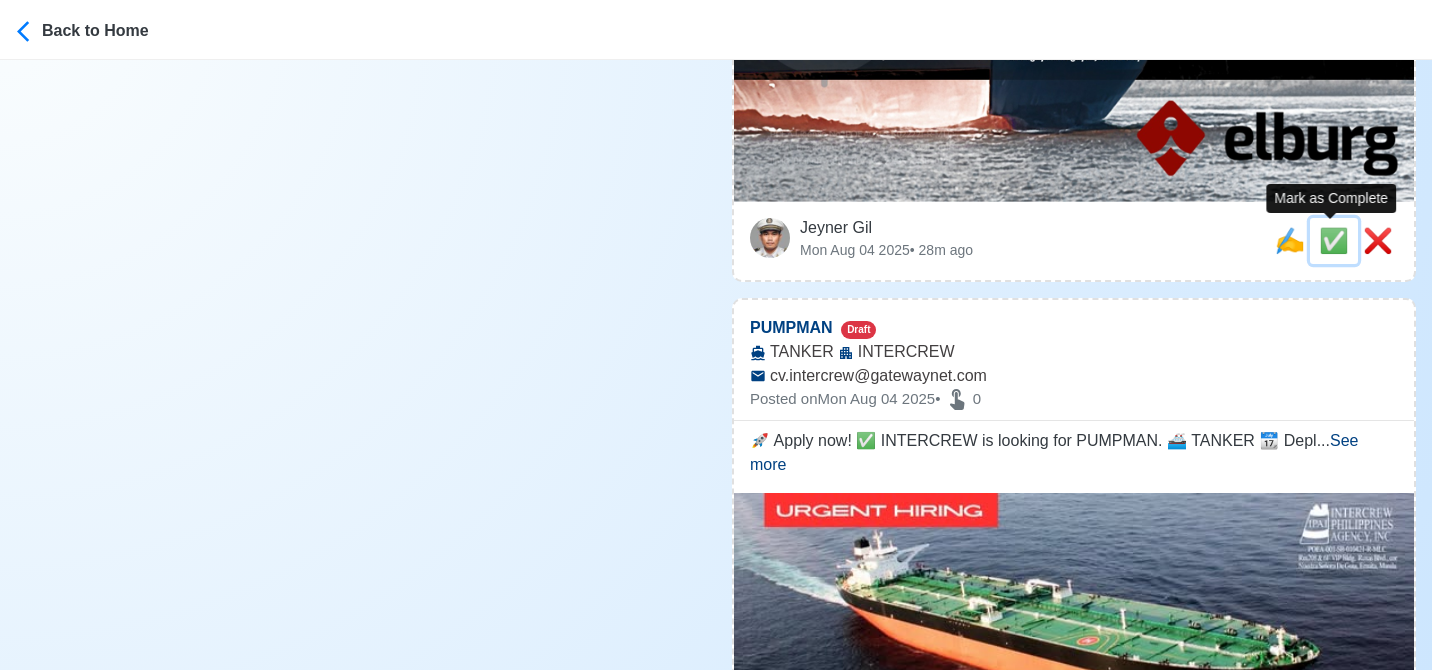 click on "✅" at bounding box center [1334, 240] 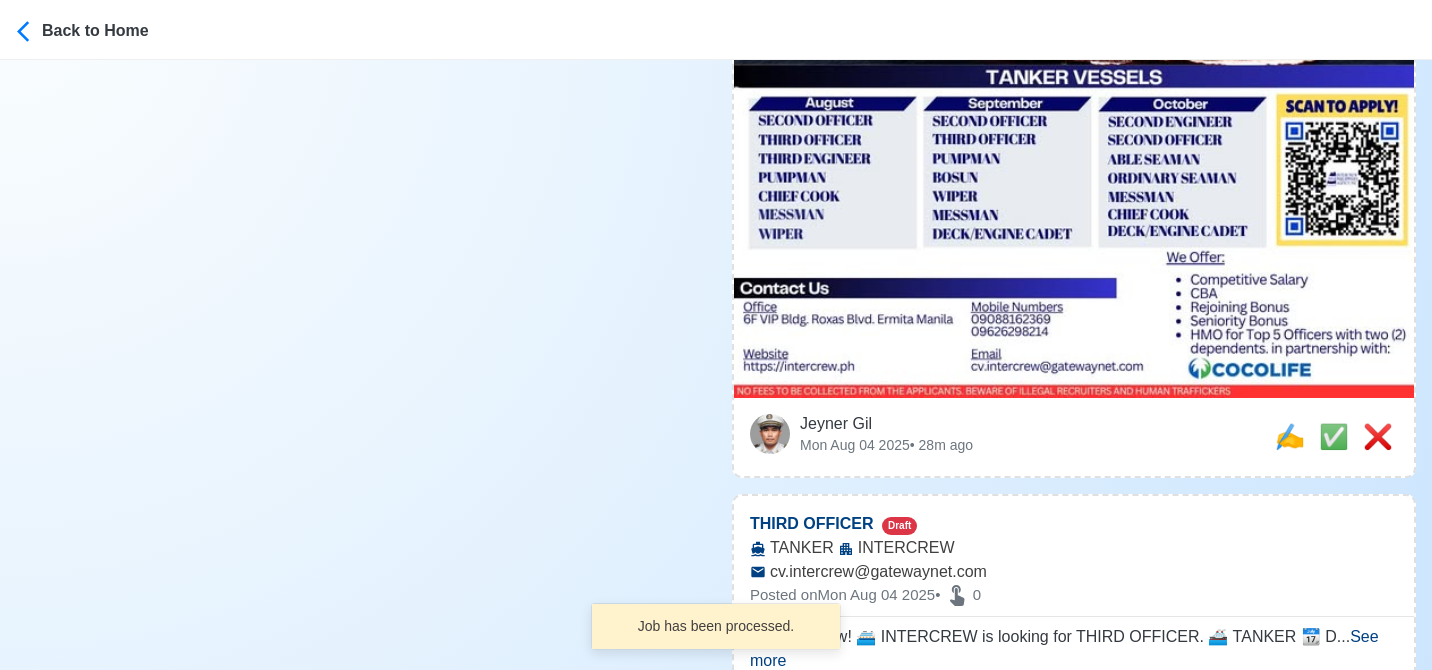 scroll, scrollTop: 1576, scrollLeft: 0, axis: vertical 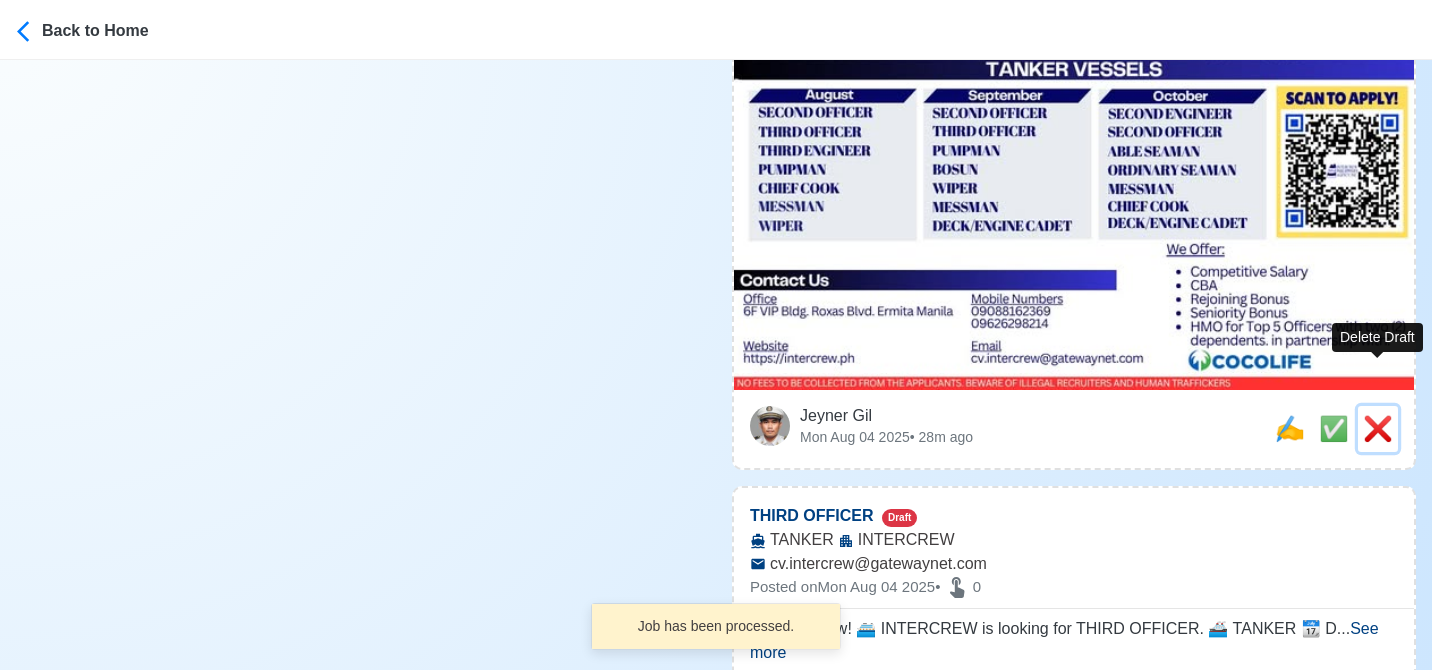 click on "❌" at bounding box center (1378, 428) 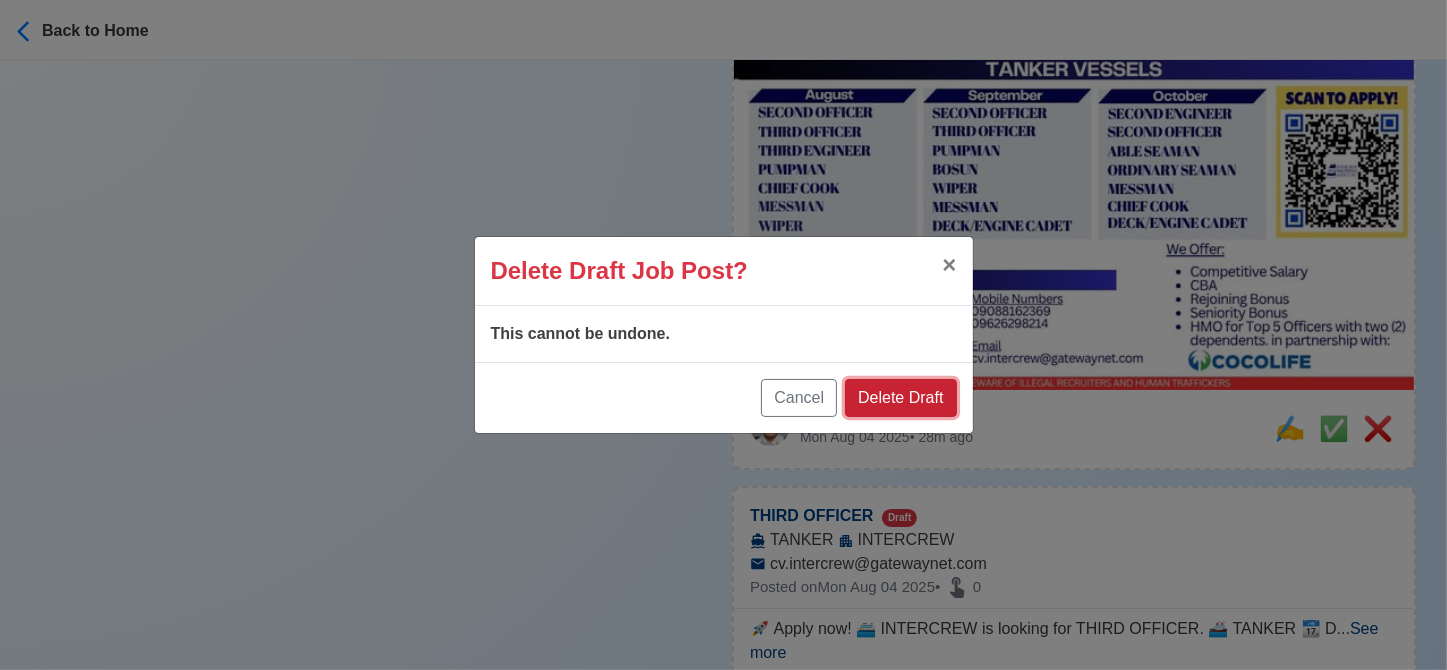 click on "Delete Draft" at bounding box center [900, 398] 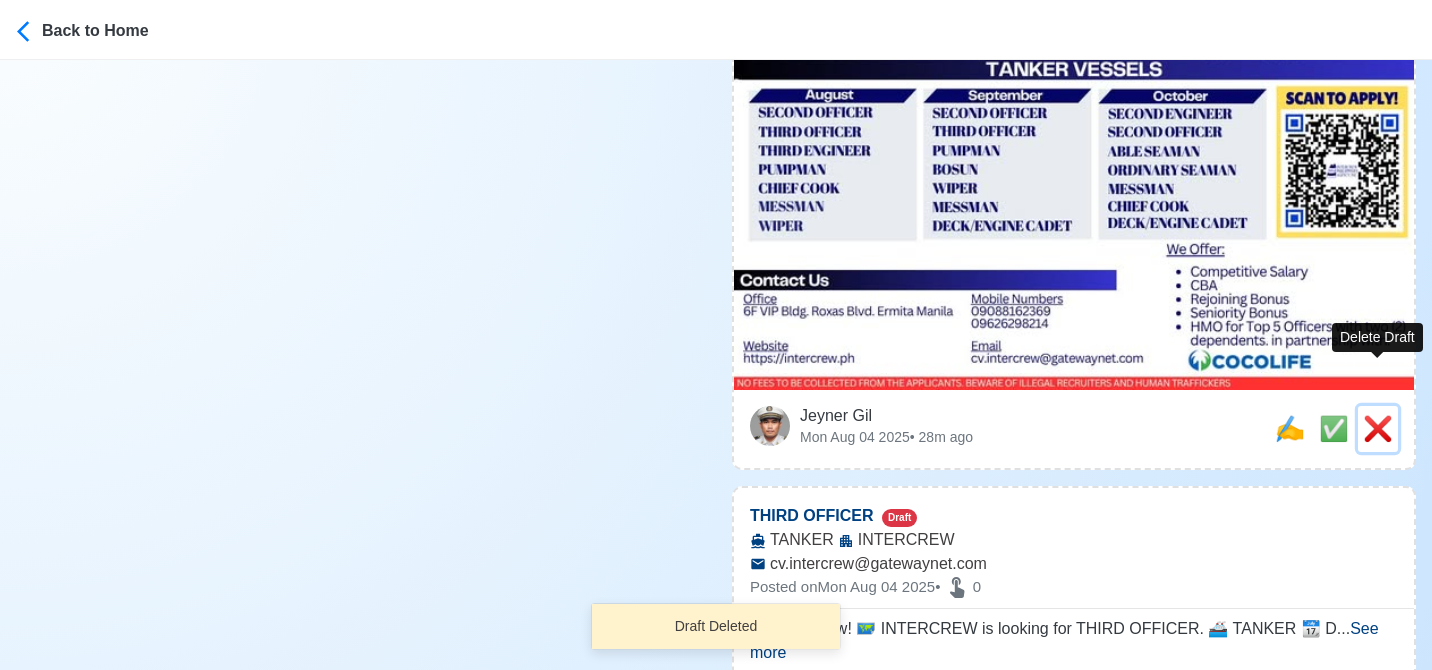 click on "❌" at bounding box center (1378, 428) 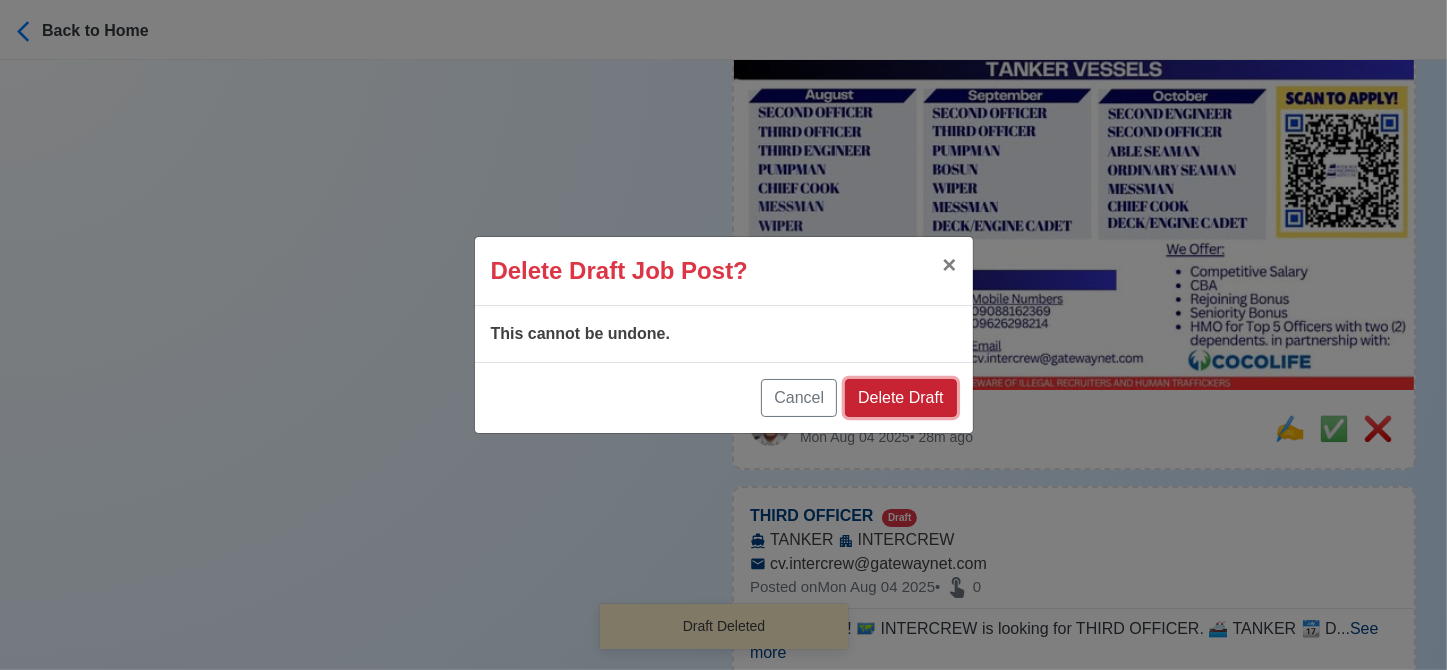 click on "Delete Draft" at bounding box center (900, 398) 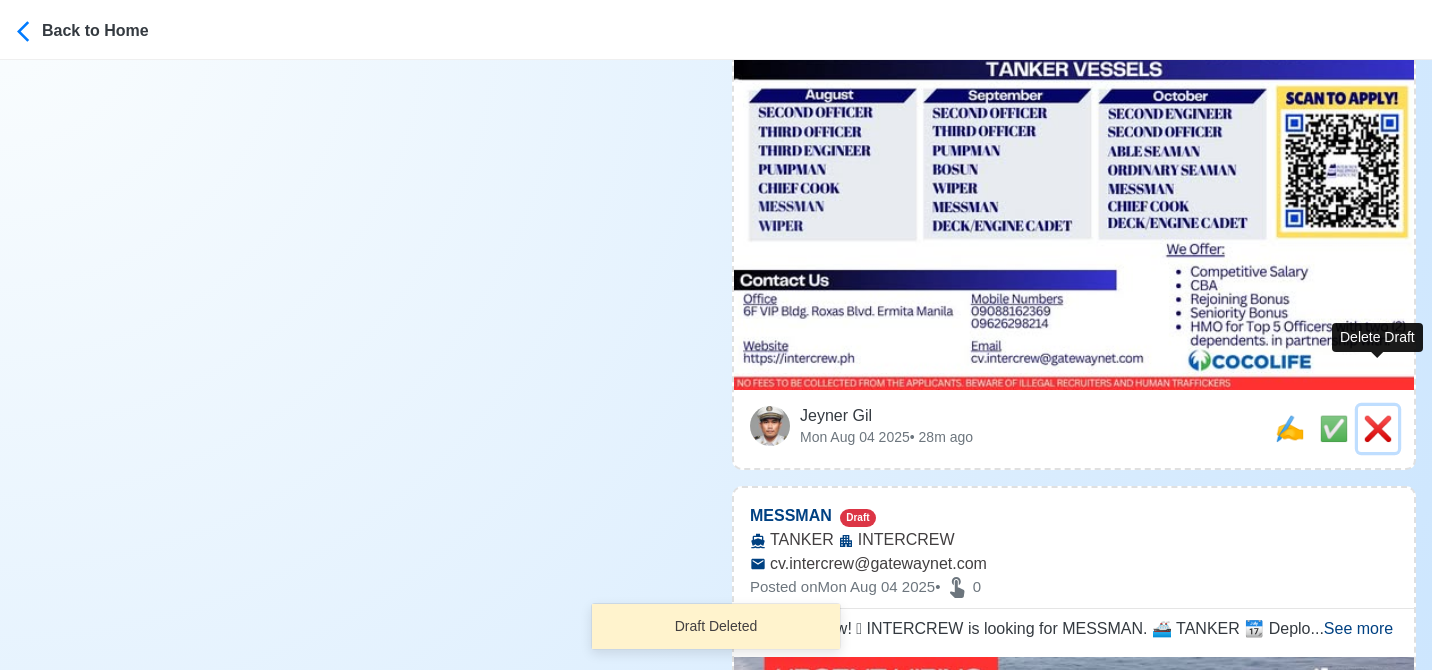 click on "❌" at bounding box center (1378, 428) 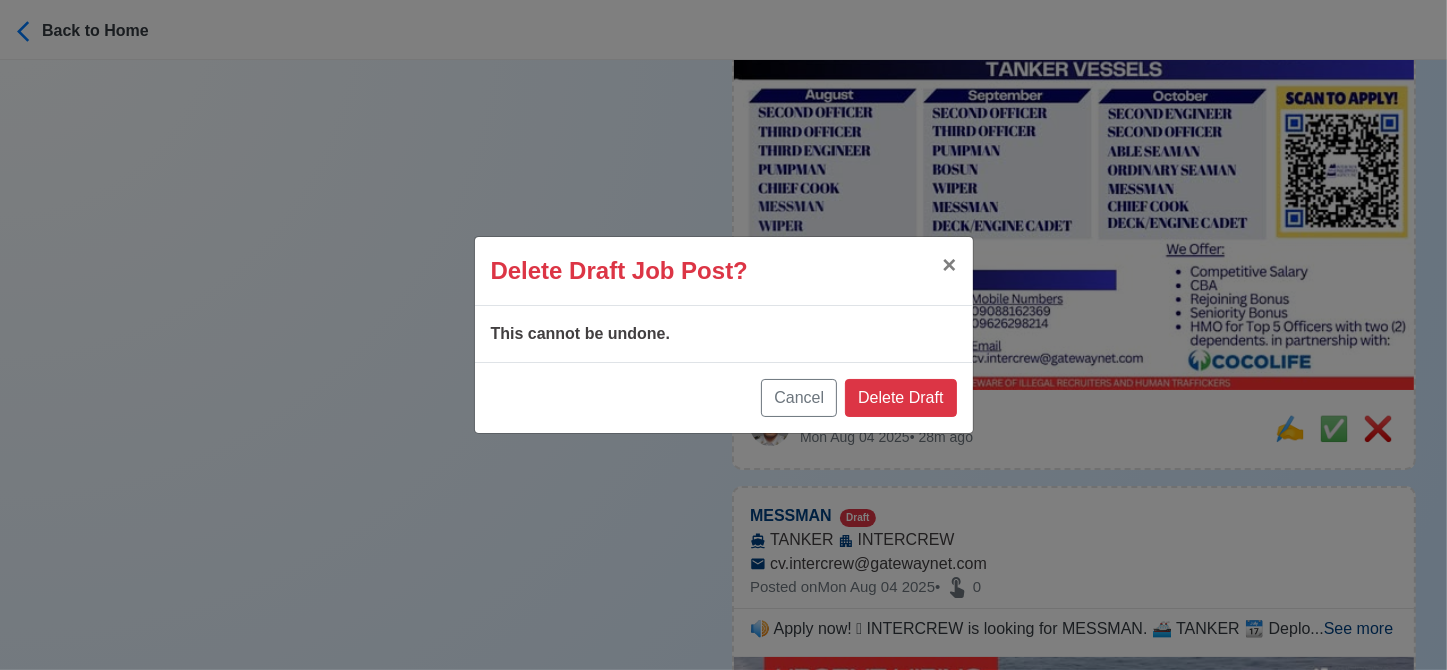 click on "Cancel Delete Draft" at bounding box center [724, 397] 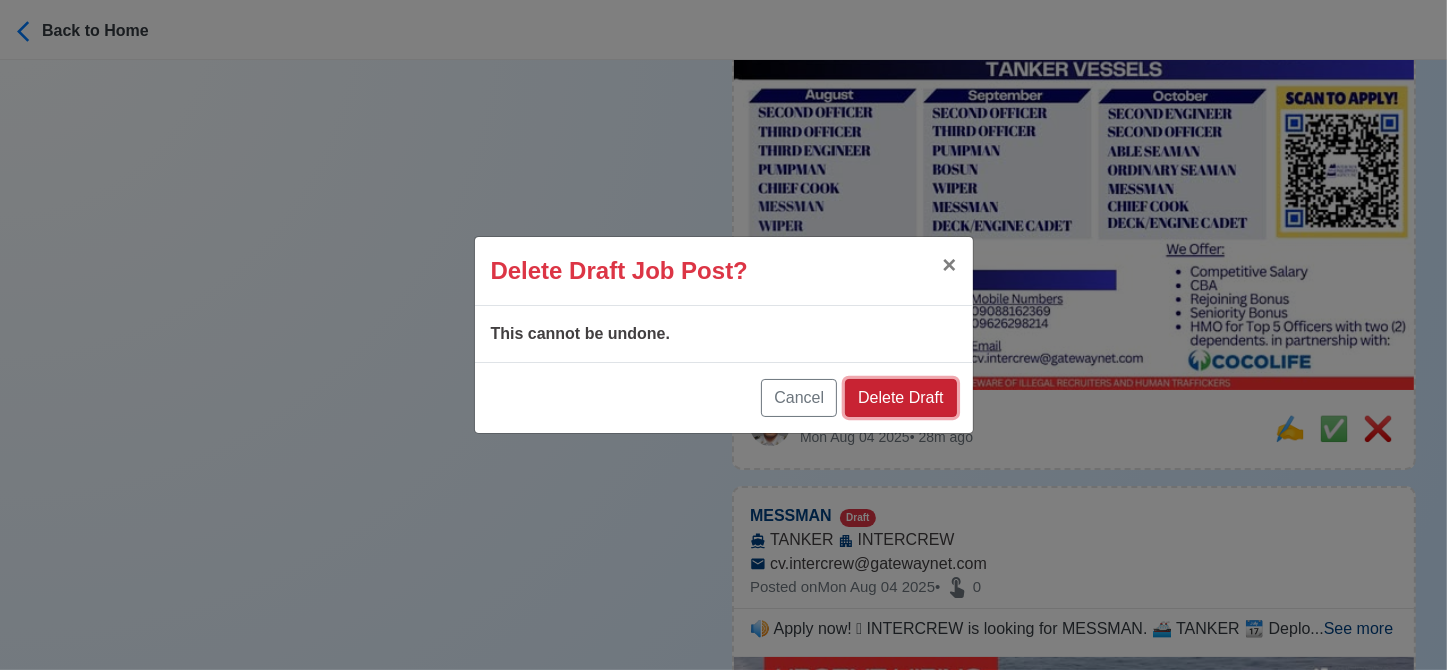 click on "Delete Draft" at bounding box center (900, 398) 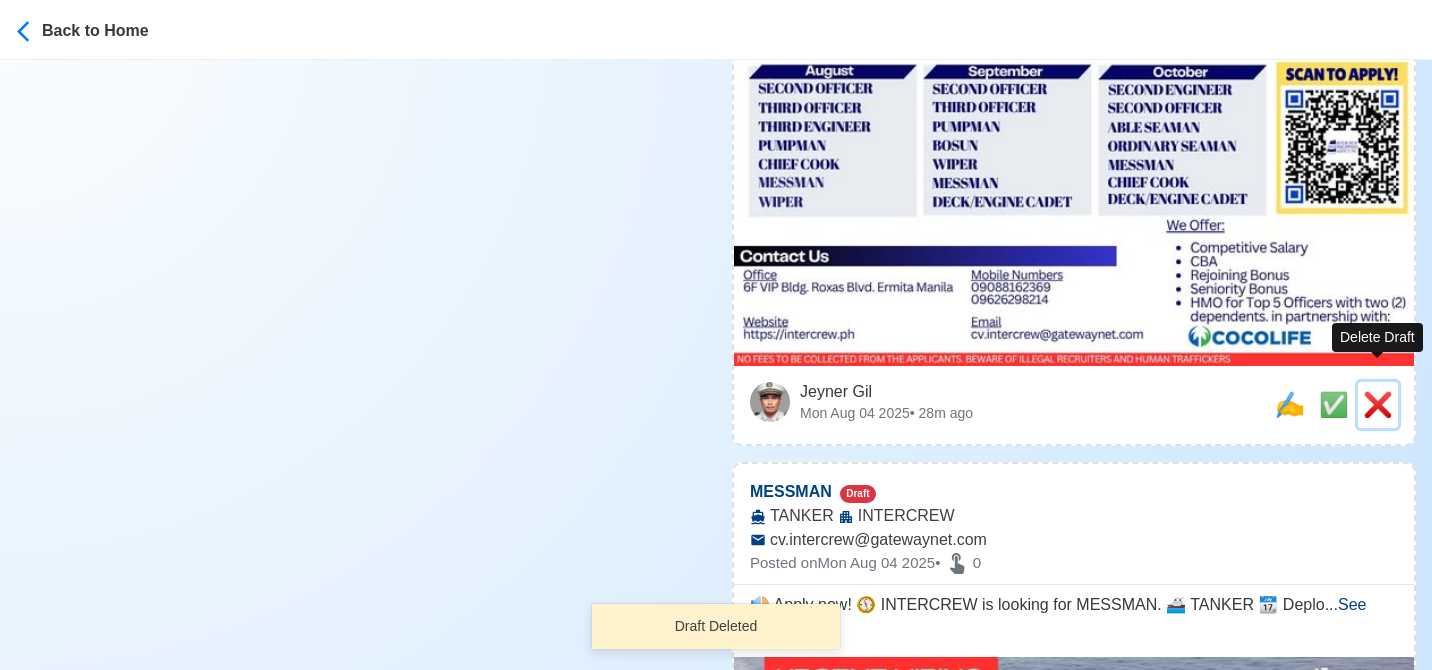 click on "❌" at bounding box center [1378, 404] 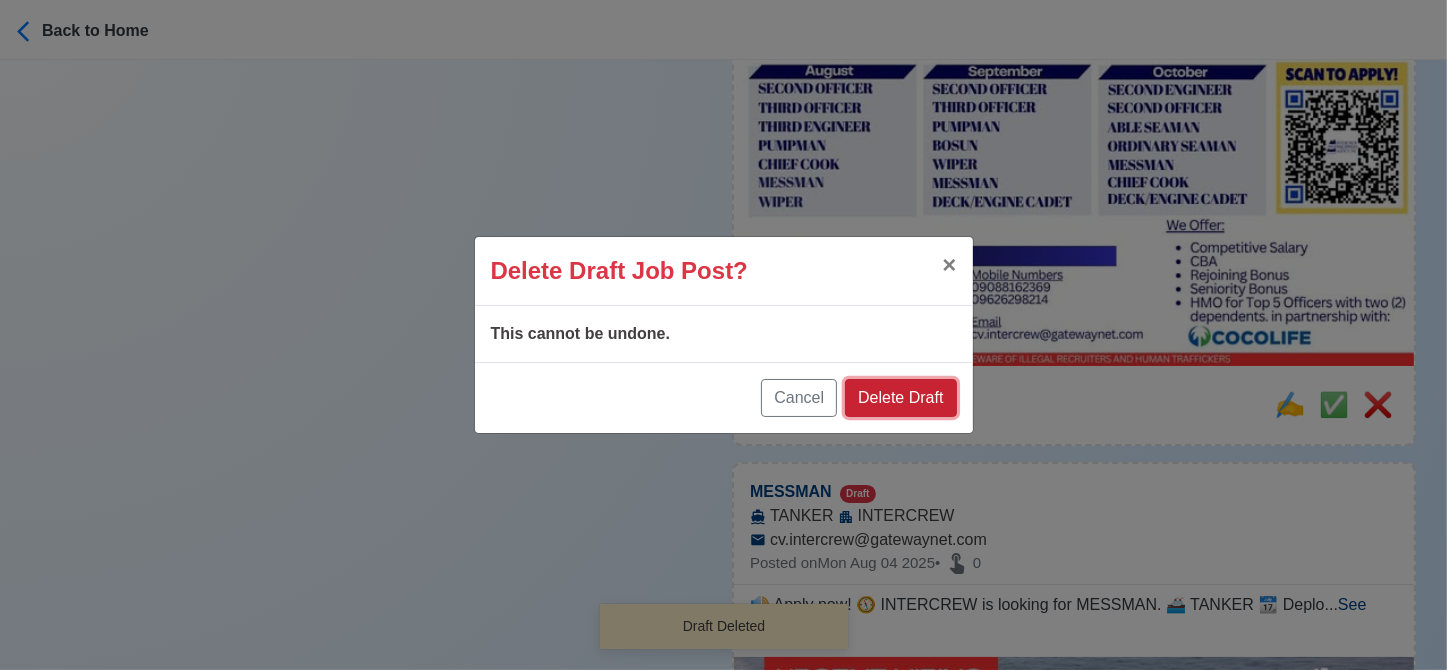click on "Delete Draft" at bounding box center (900, 398) 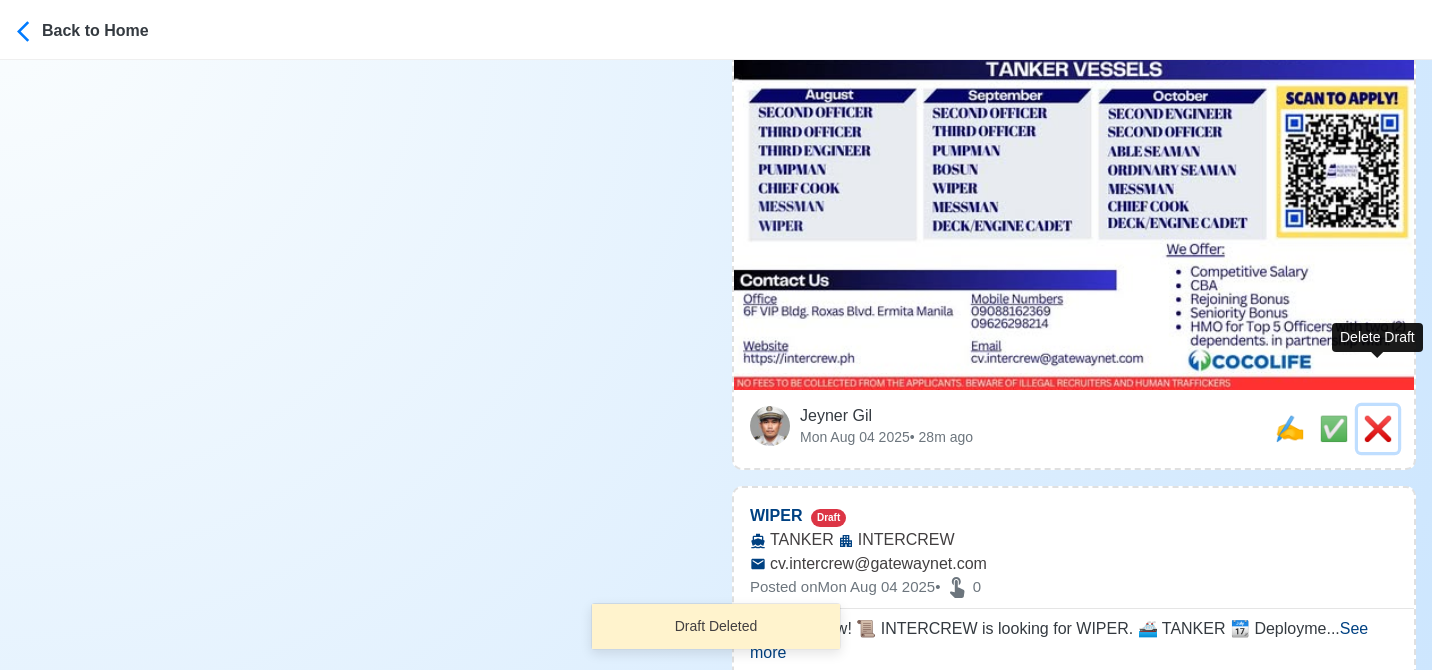 click on "❌" at bounding box center (1378, 428) 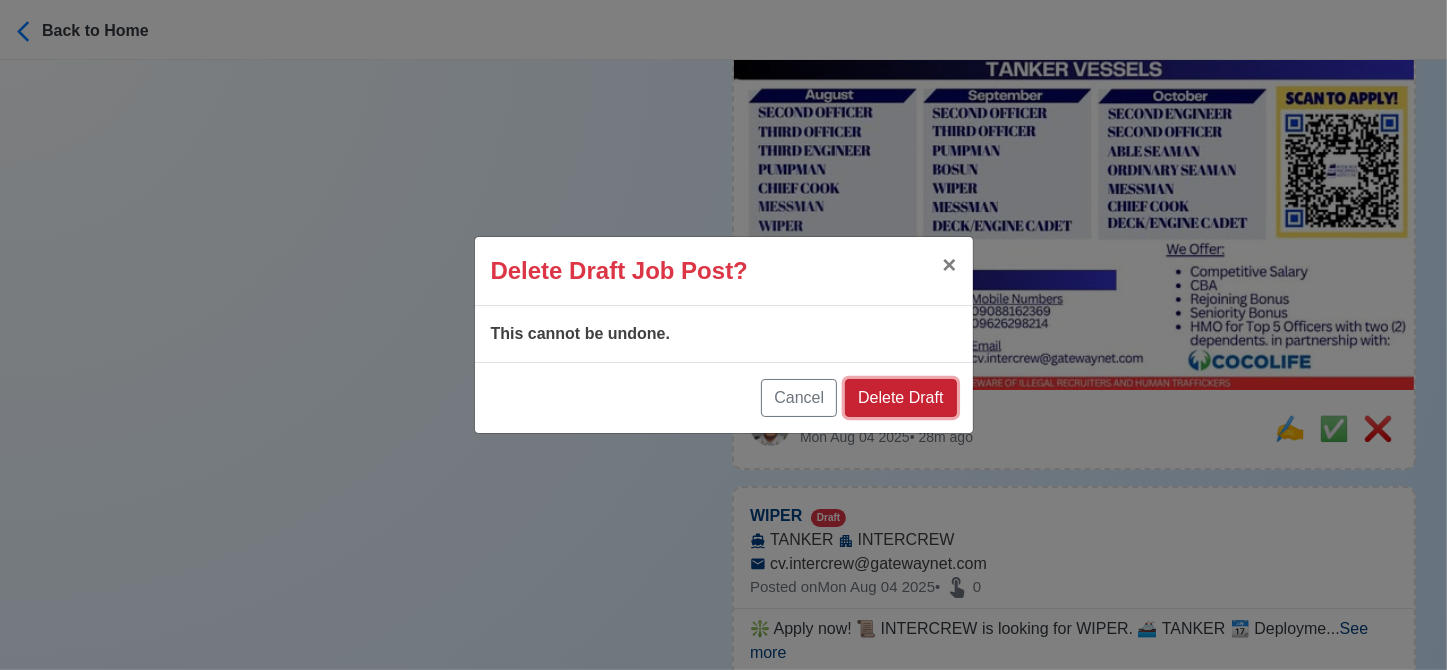 click on "Delete Draft" at bounding box center (900, 398) 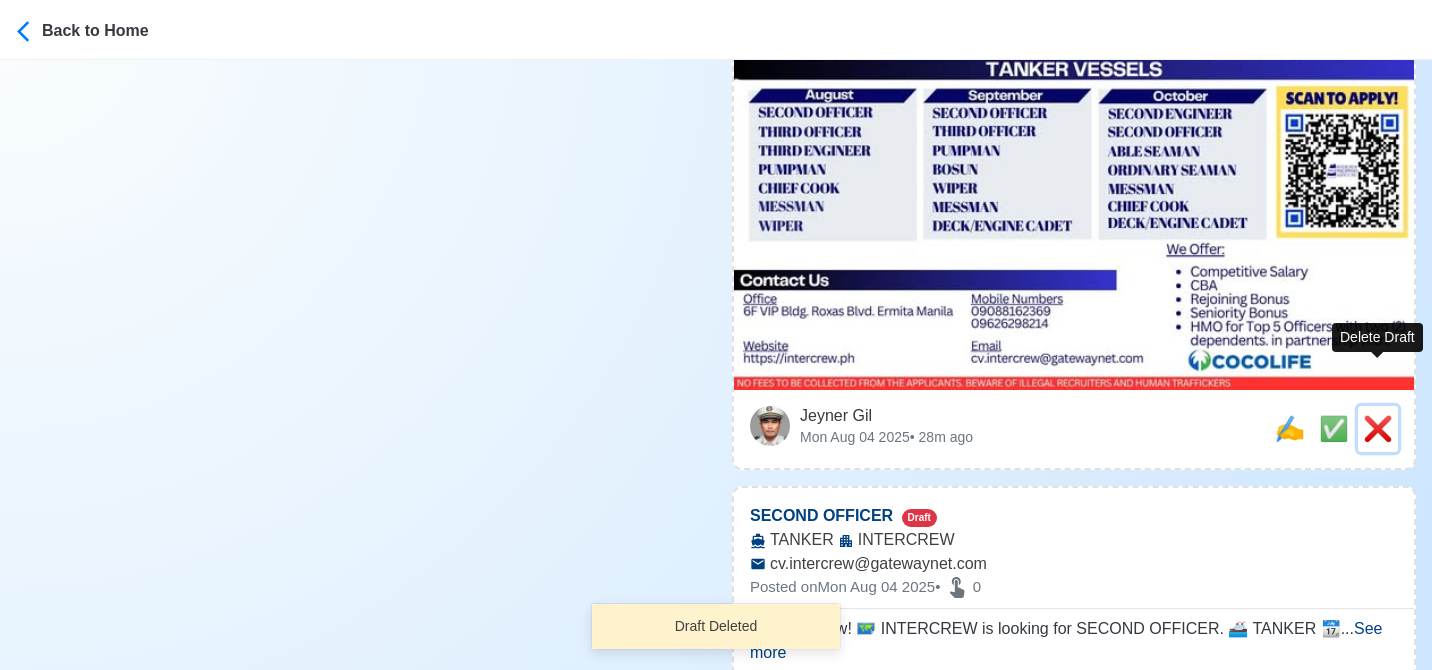 click on "❌" at bounding box center [1378, 428] 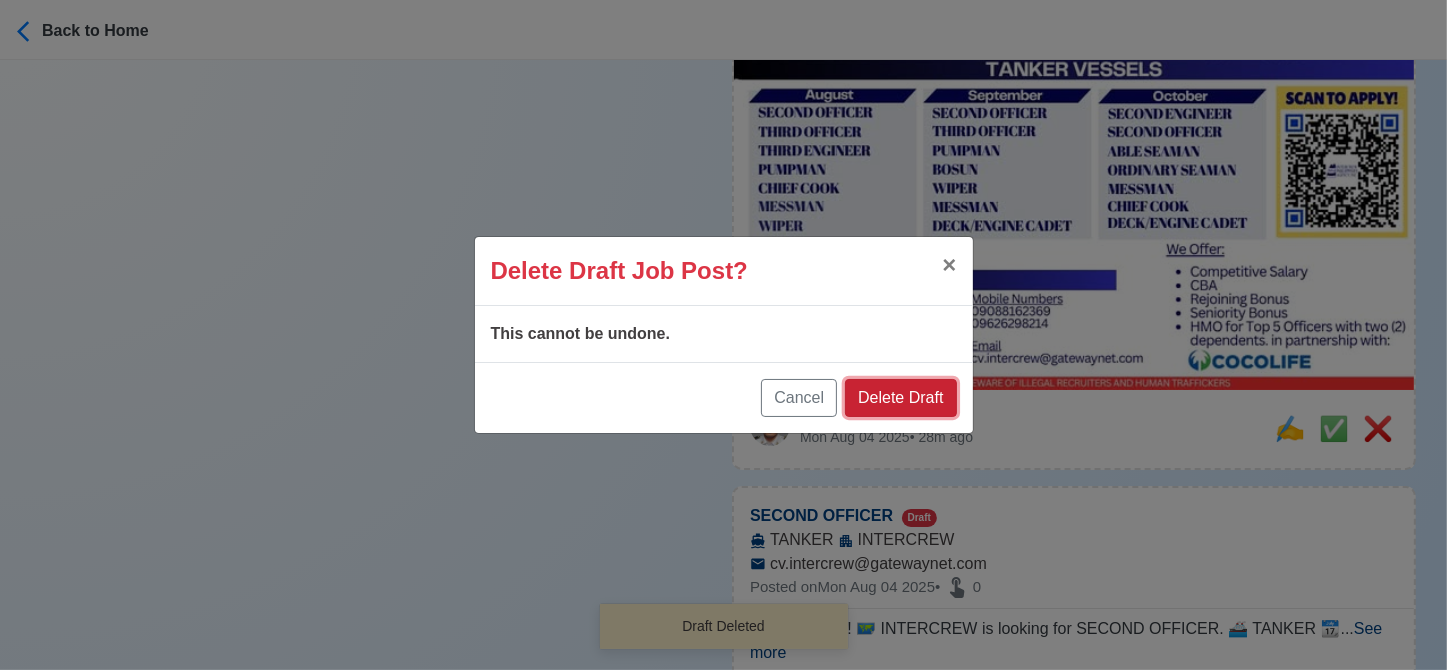 click on "Delete Draft" at bounding box center (900, 398) 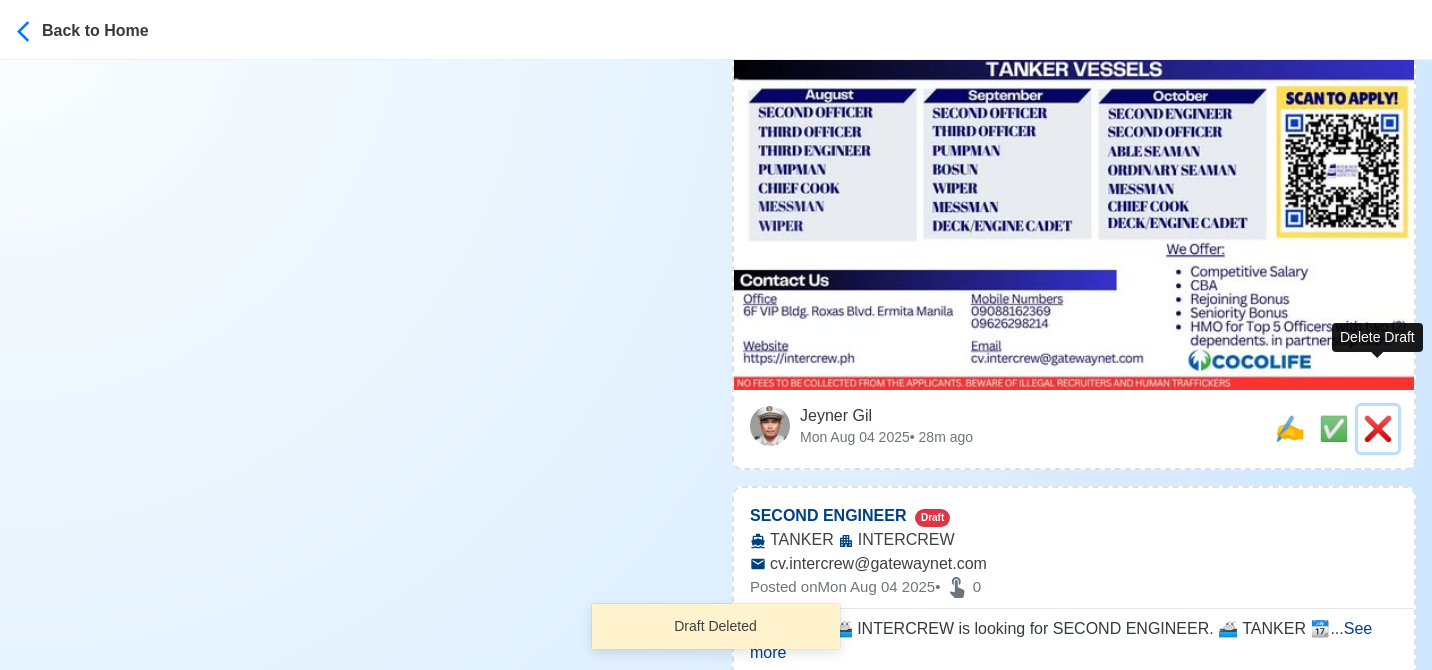 click on "❌" at bounding box center [1378, 428] 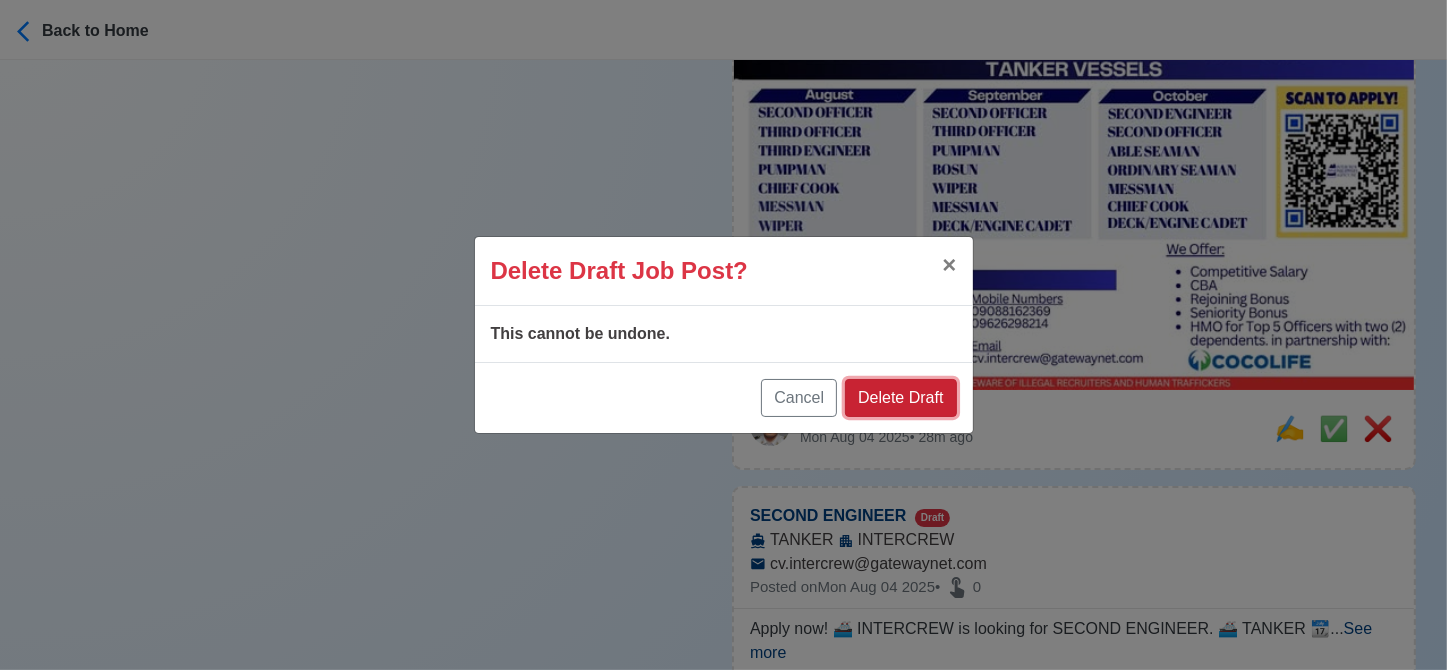 click on "Delete Draft" at bounding box center [900, 398] 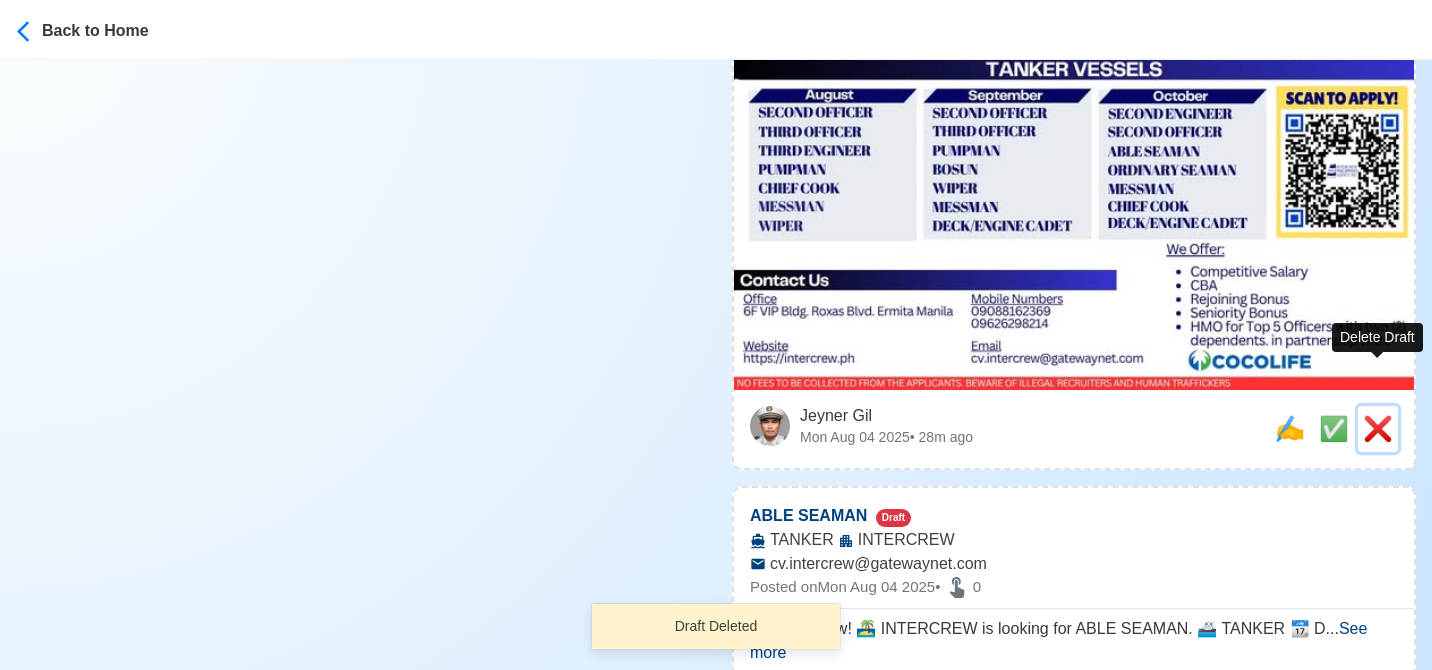 click on "❌" at bounding box center (1378, 428) 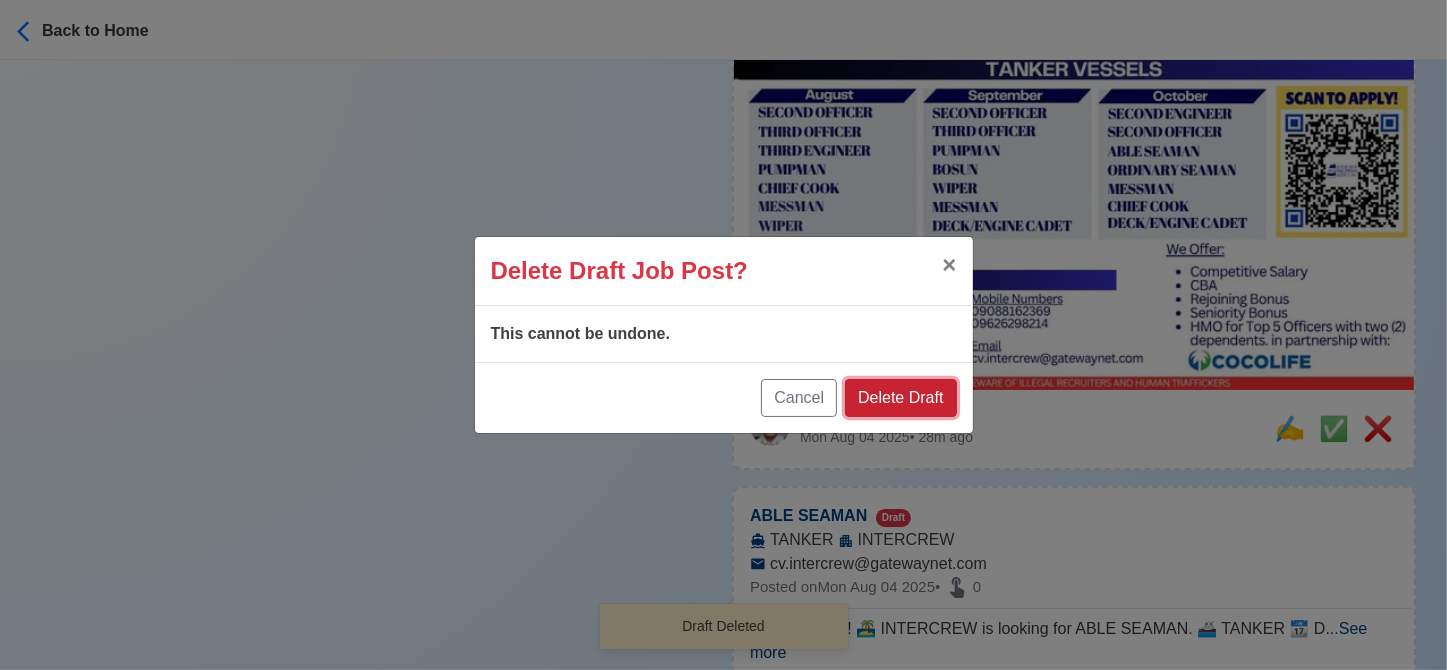 click on "Delete Draft" at bounding box center [900, 398] 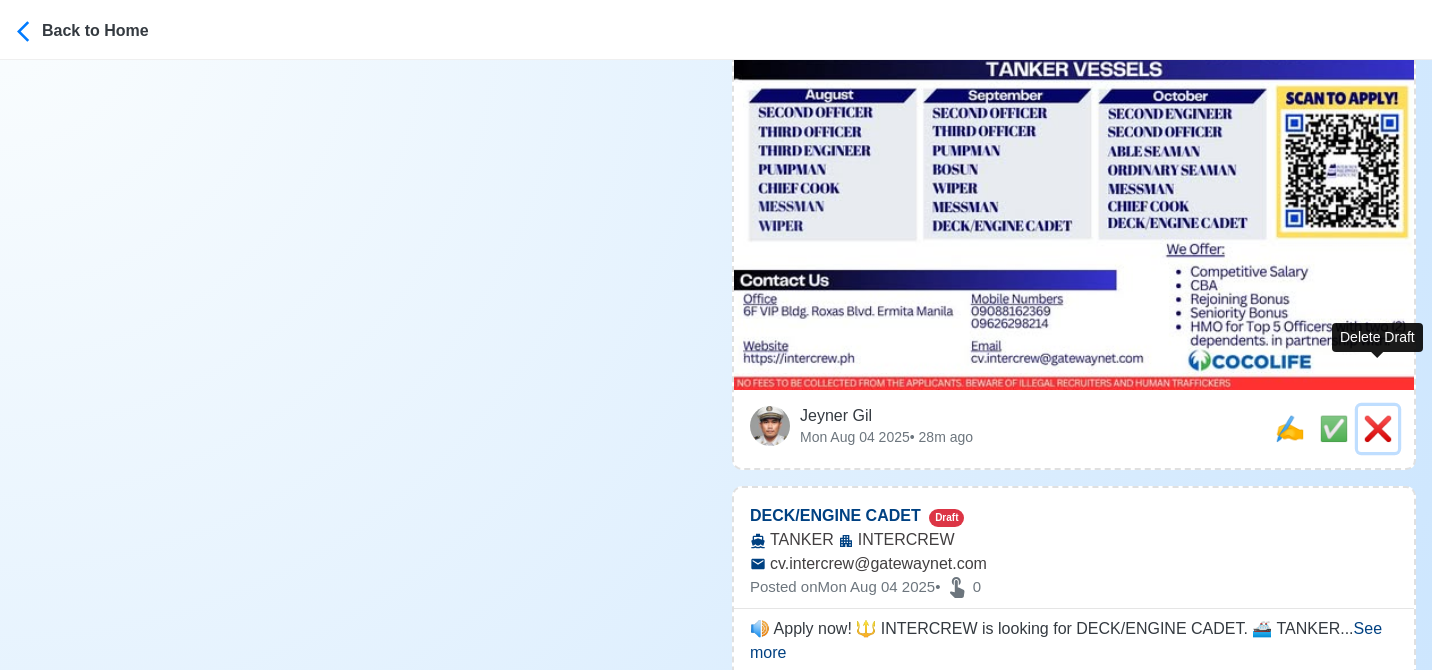 click on "❌" at bounding box center [1378, 428] 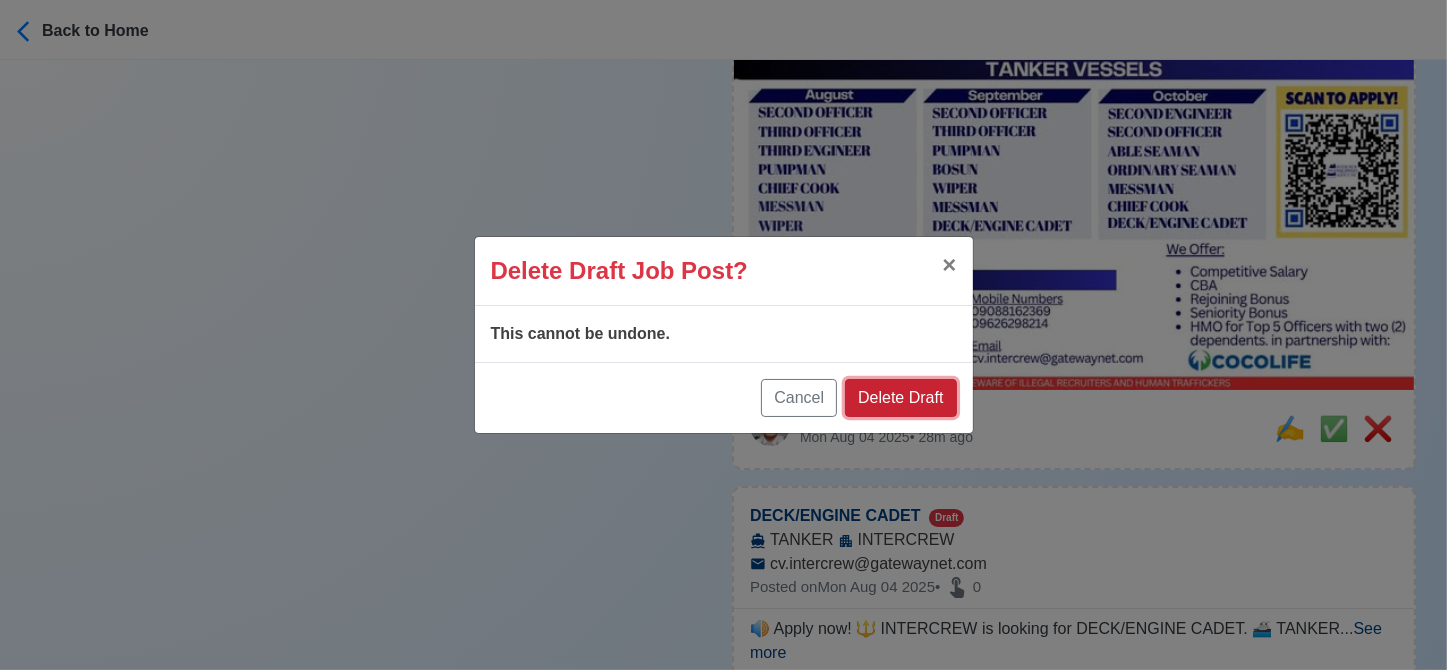 click on "Delete Draft" at bounding box center (900, 398) 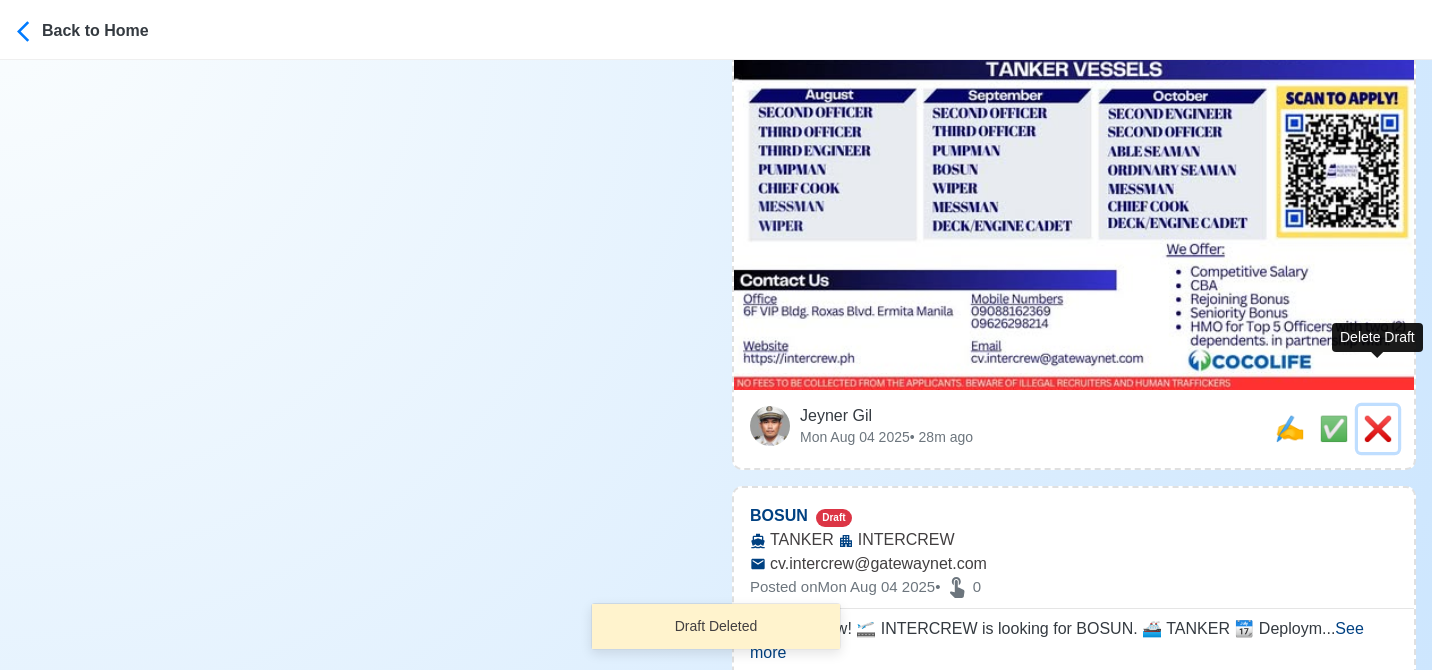click on "❌" at bounding box center [1378, 429] 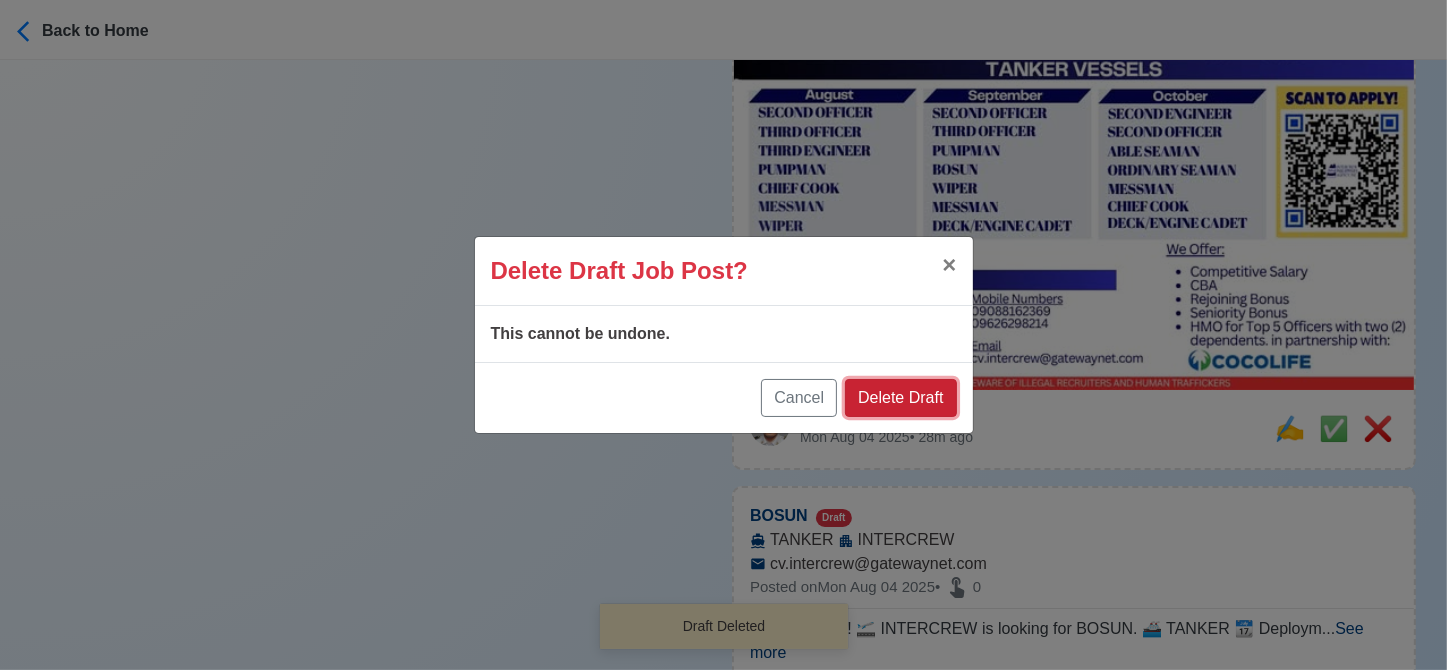 click on "Delete Draft" at bounding box center (900, 398) 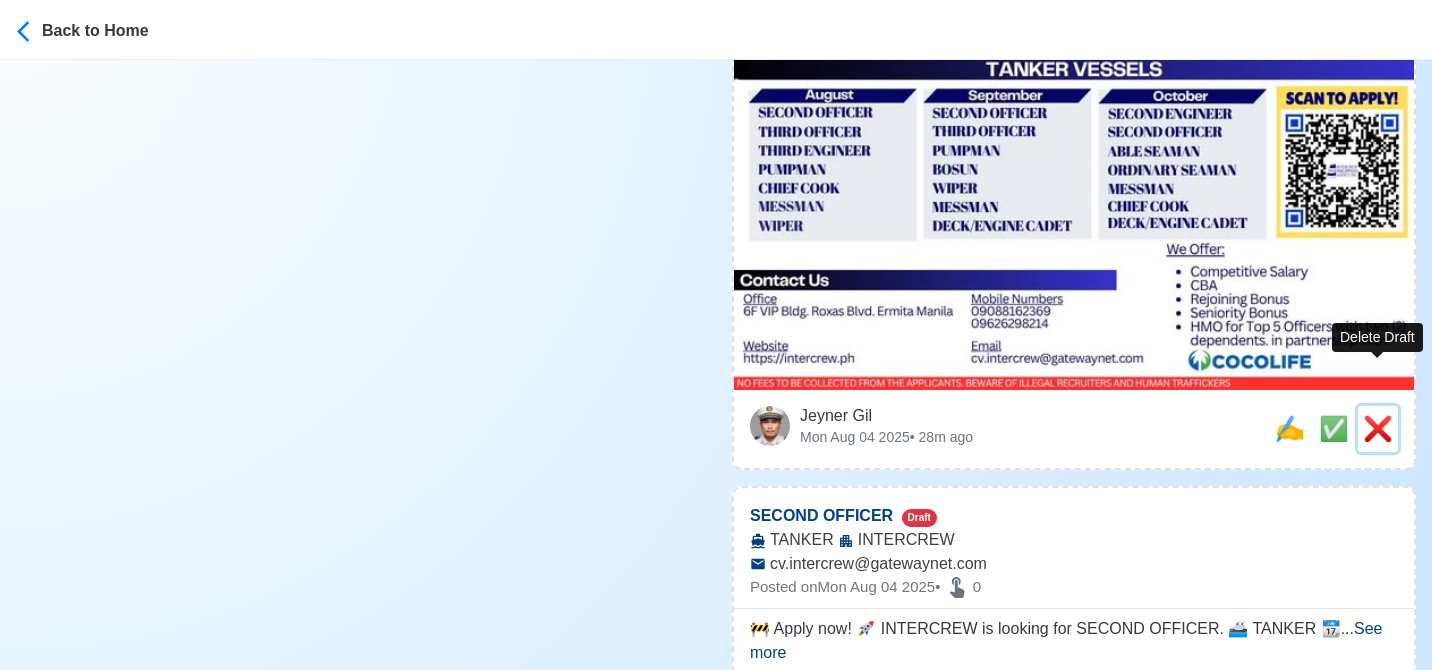 click on "❌" at bounding box center (1378, 428) 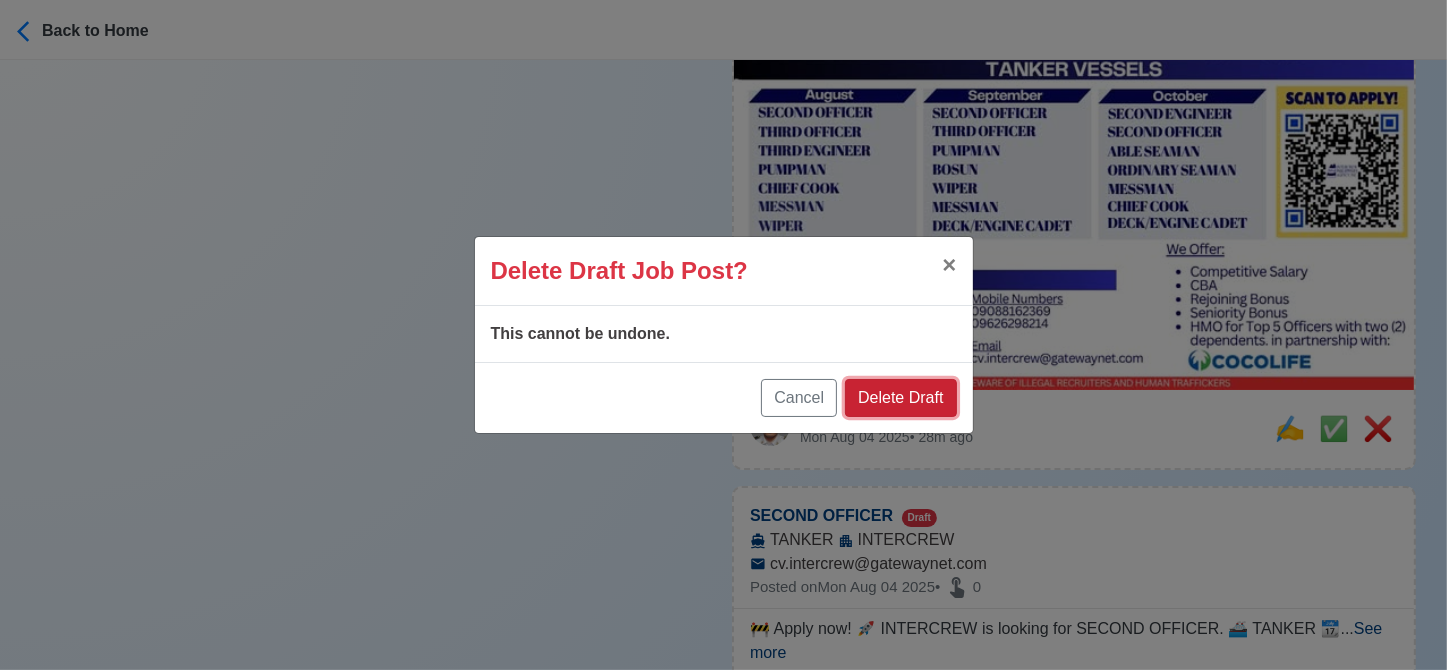 click on "Delete Draft" at bounding box center [900, 398] 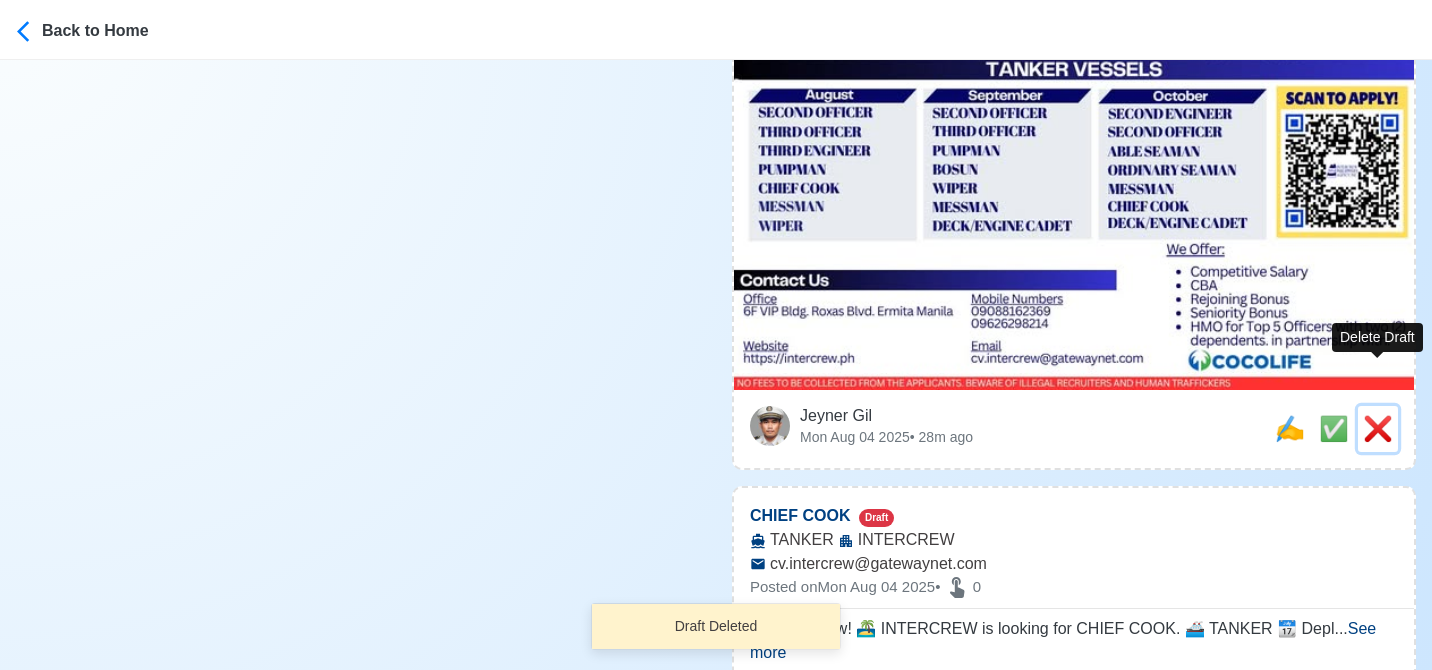 click on "❌" at bounding box center [1378, 428] 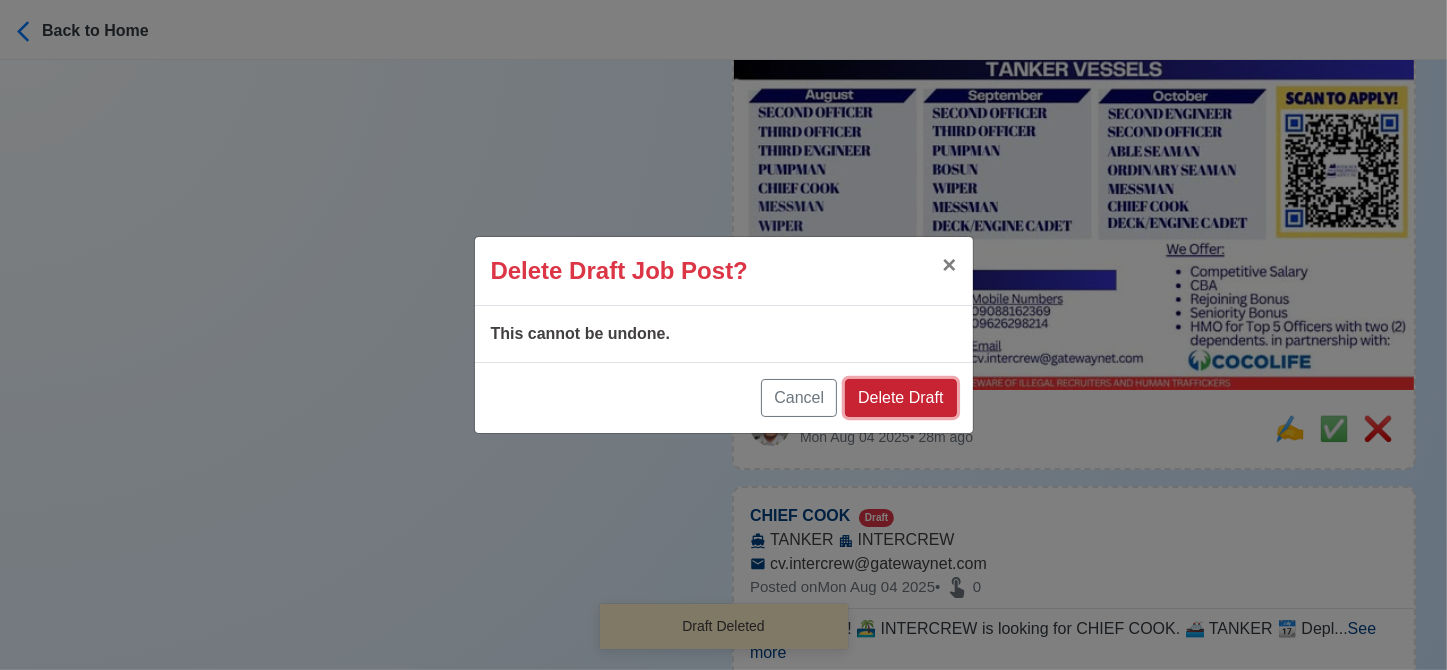 click on "Delete Draft" at bounding box center [900, 398] 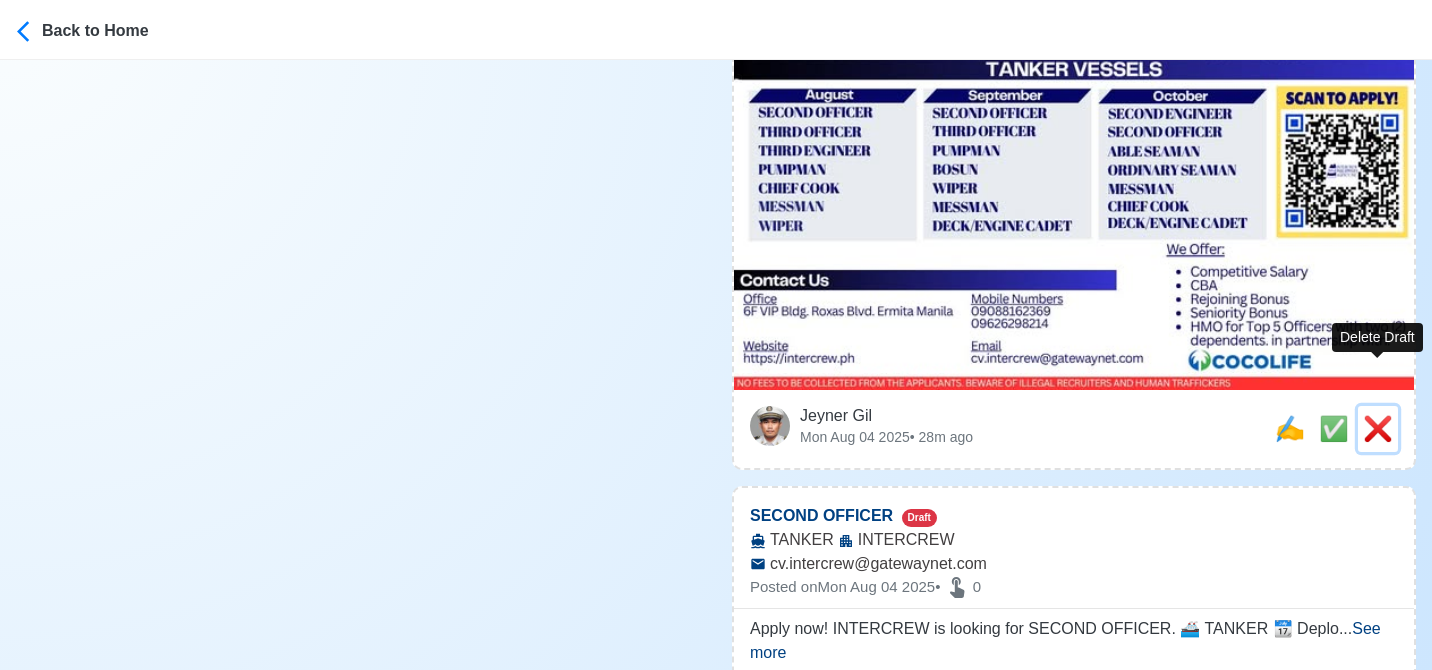 click on "❌" at bounding box center (1378, 428) 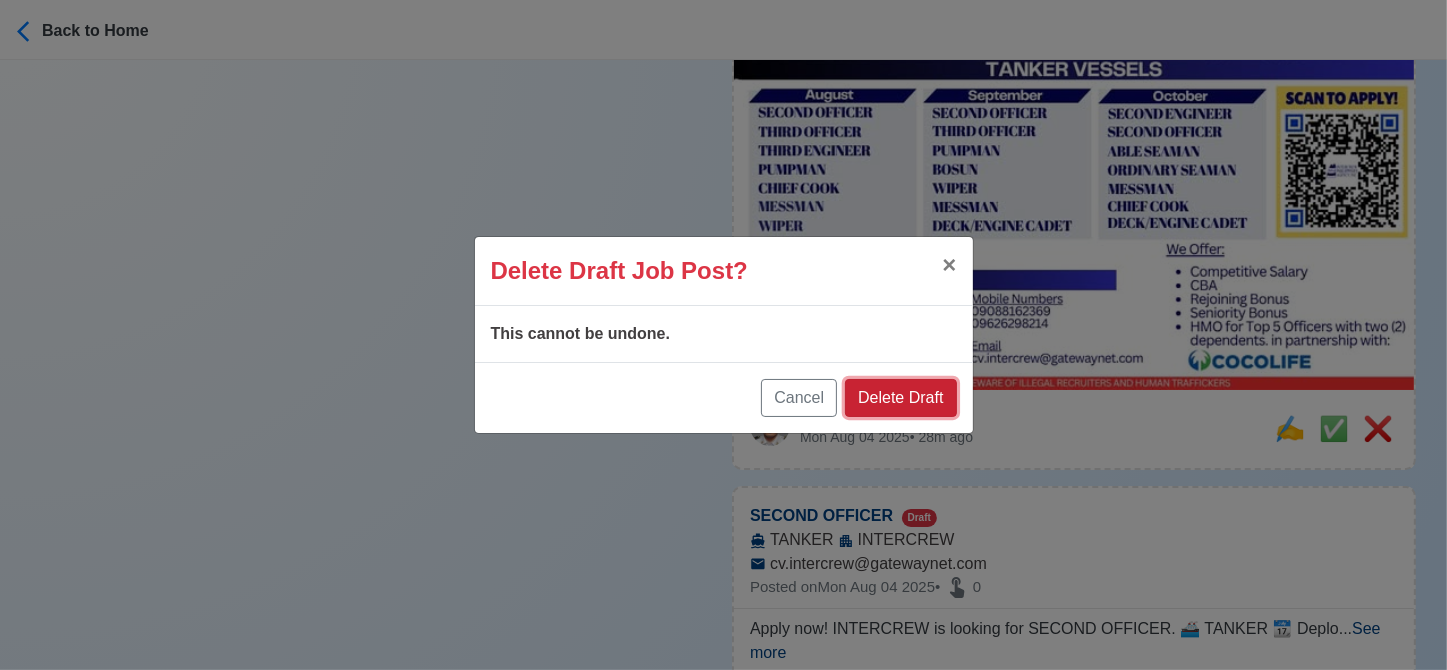 click on "Delete Draft" at bounding box center [900, 398] 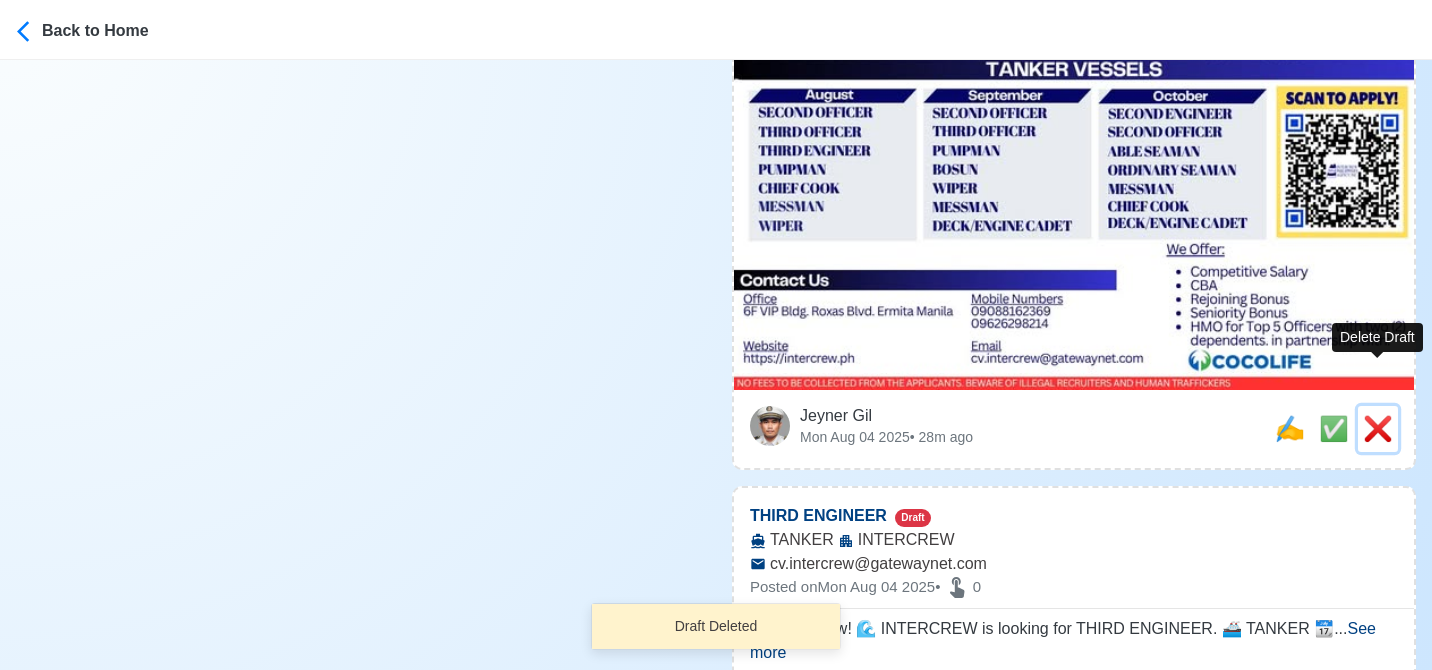 click on "❌" at bounding box center [1378, 428] 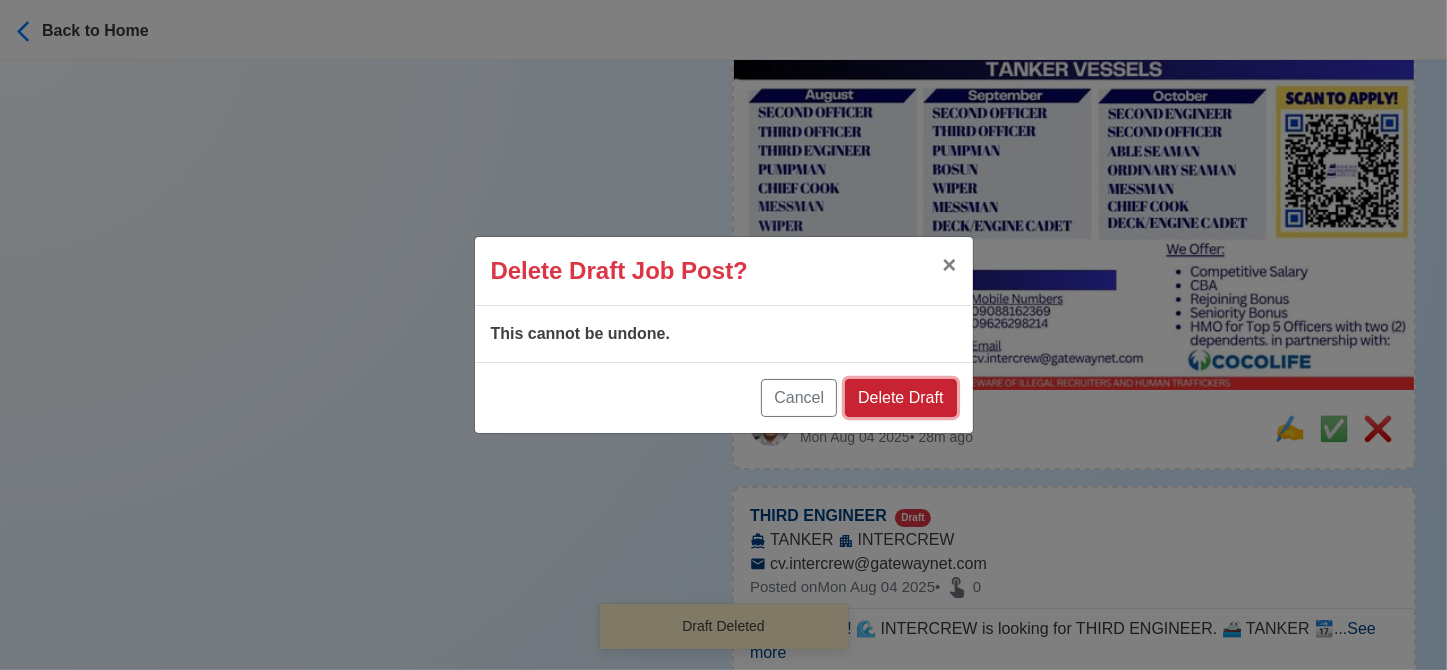 click on "Delete Draft" at bounding box center [900, 398] 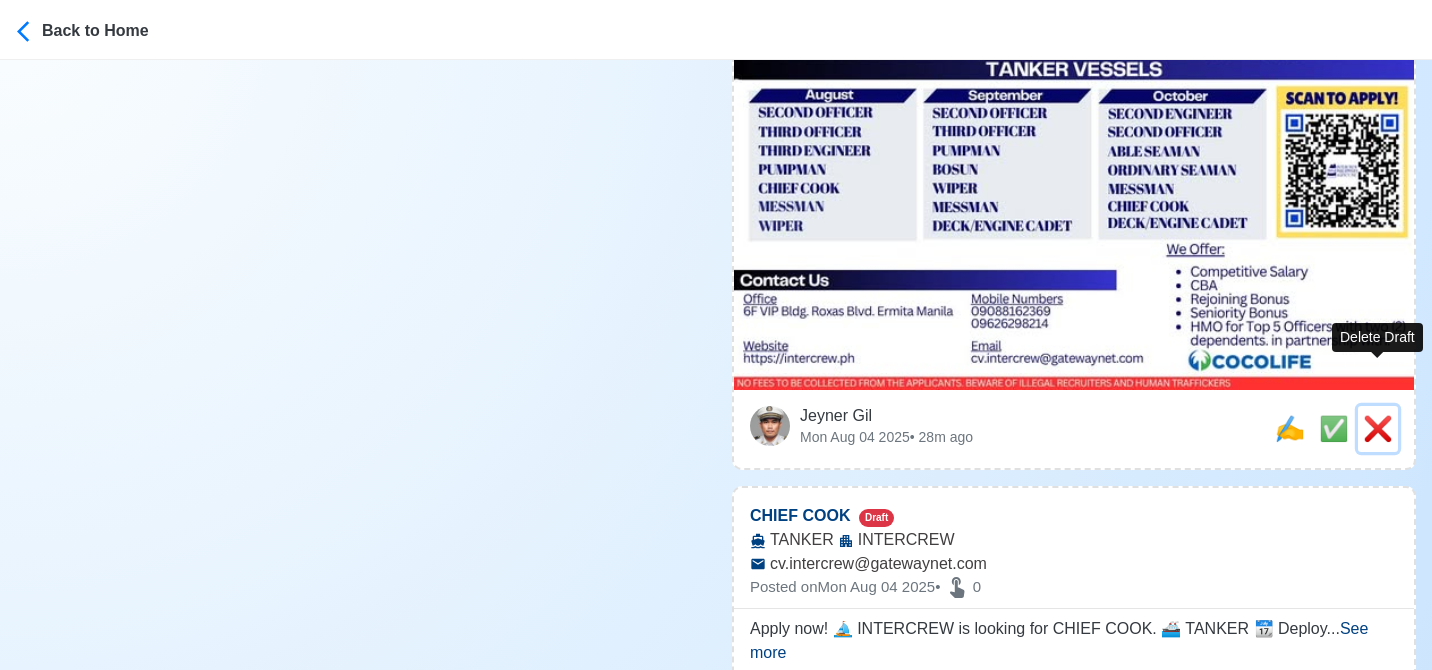 click on "❌" at bounding box center [1378, 428] 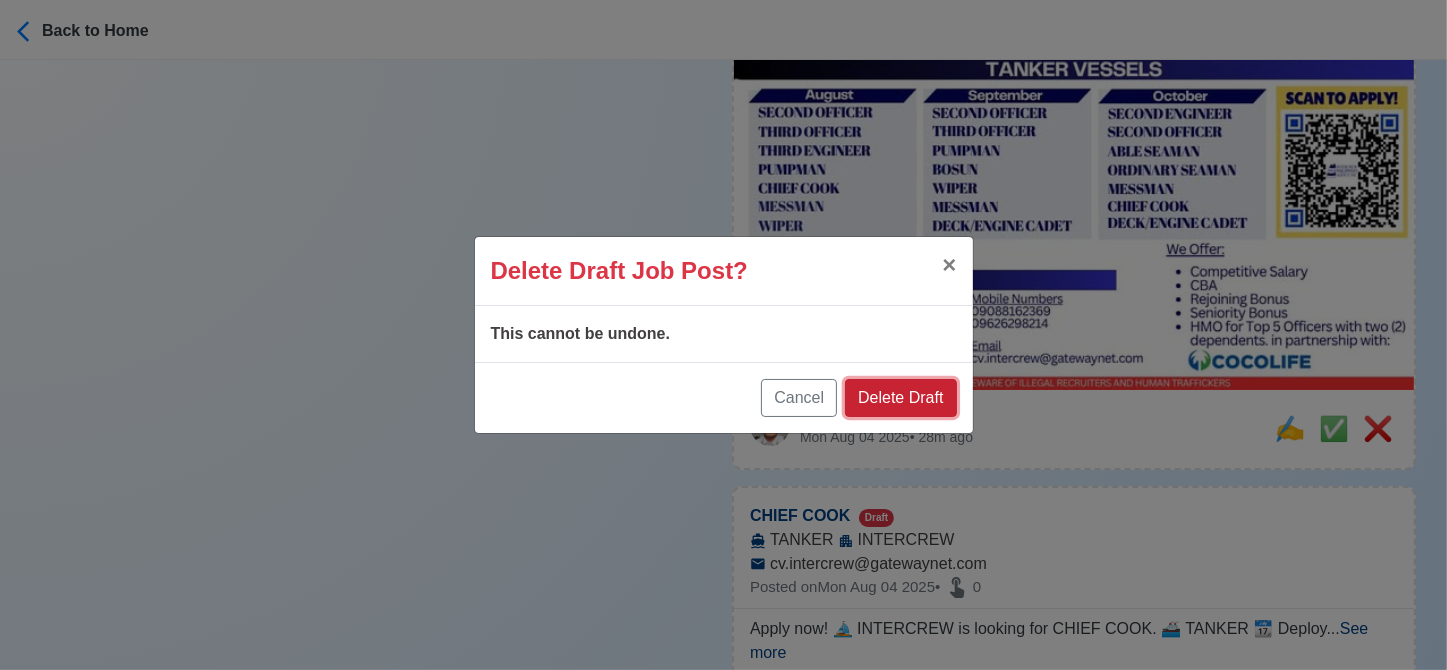 click on "Delete Draft" at bounding box center (900, 398) 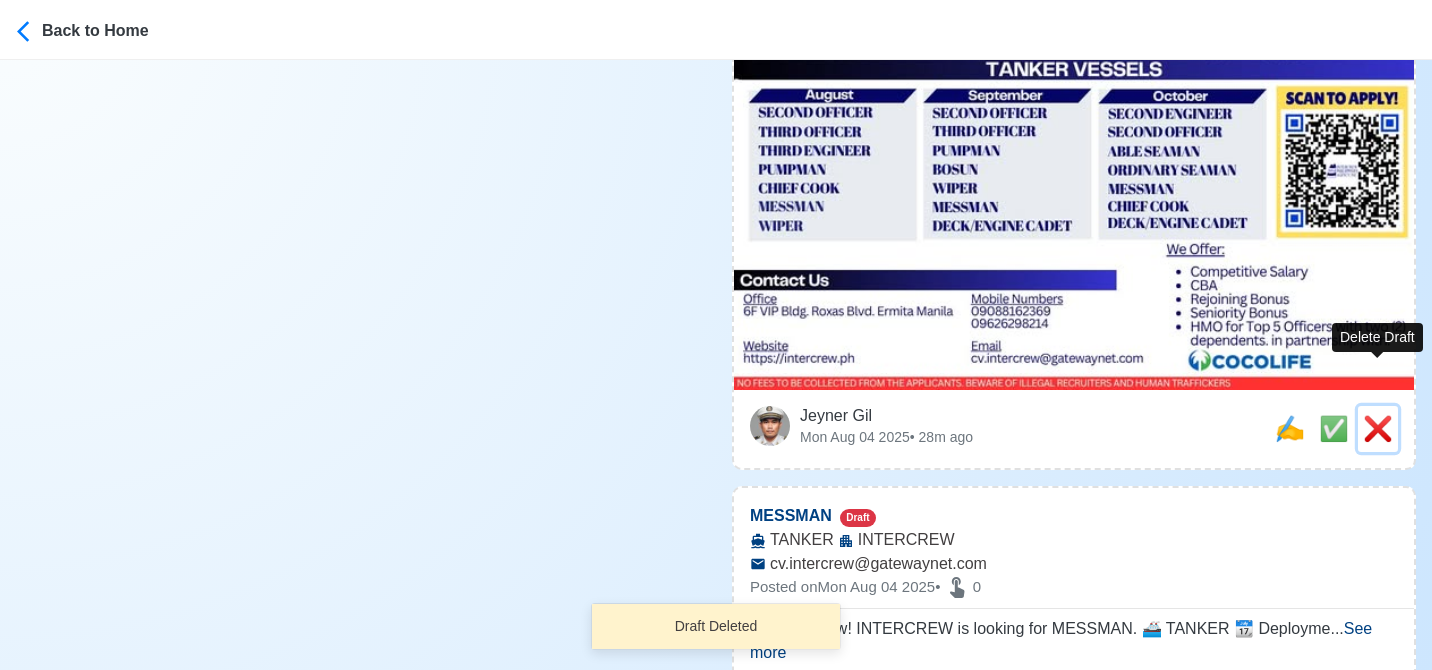 click on "❌" at bounding box center [1378, 428] 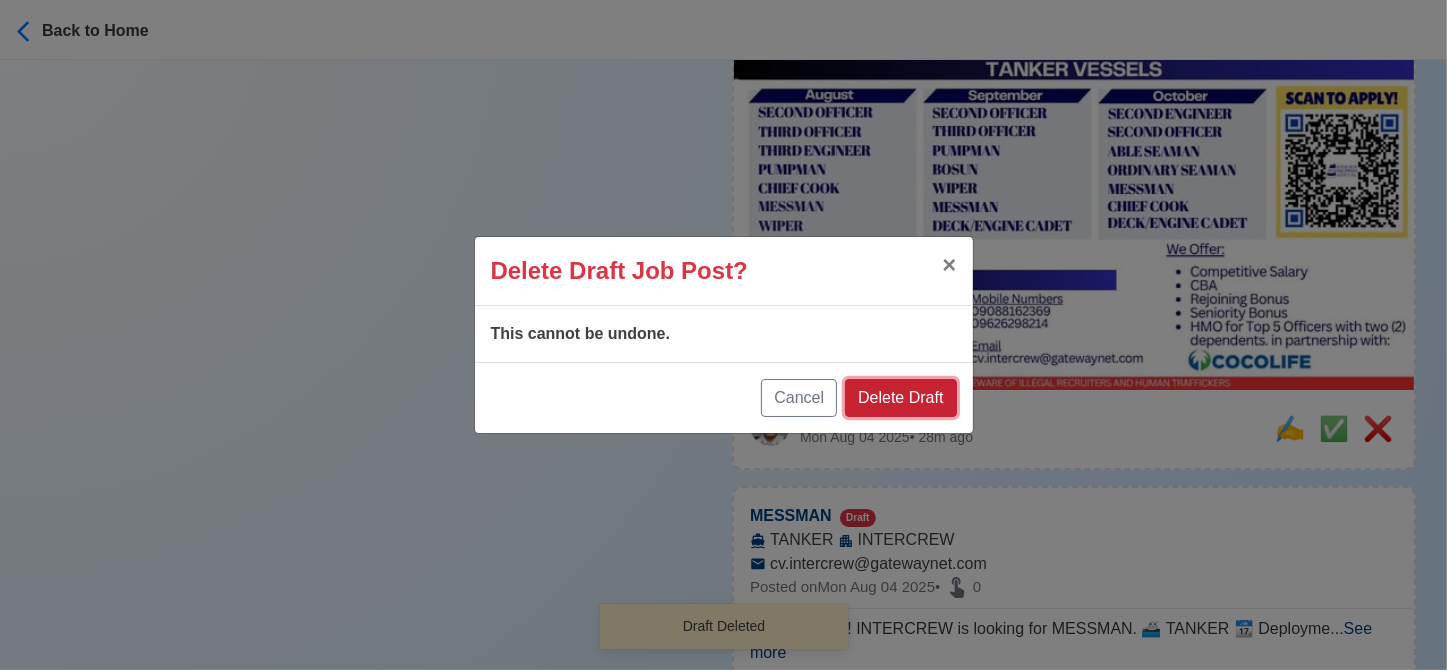 click on "Delete Draft" at bounding box center [900, 398] 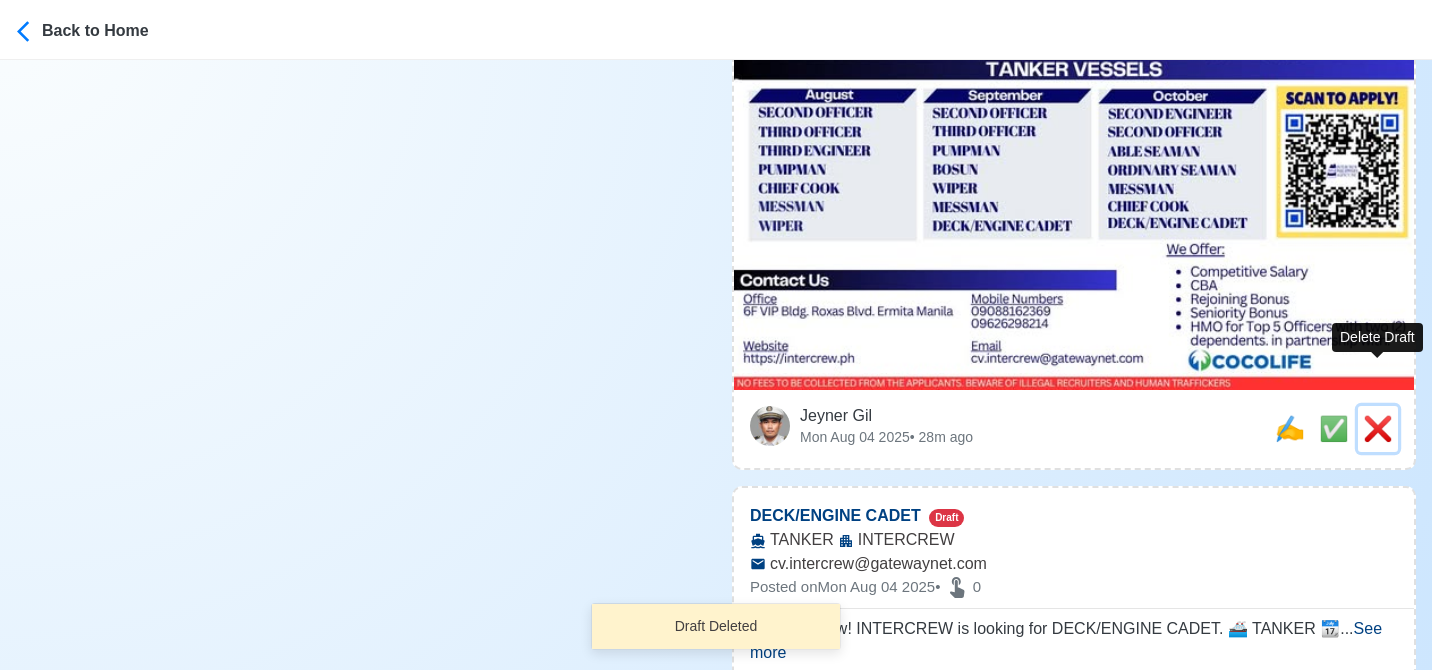 click on "❌" at bounding box center (1378, 428) 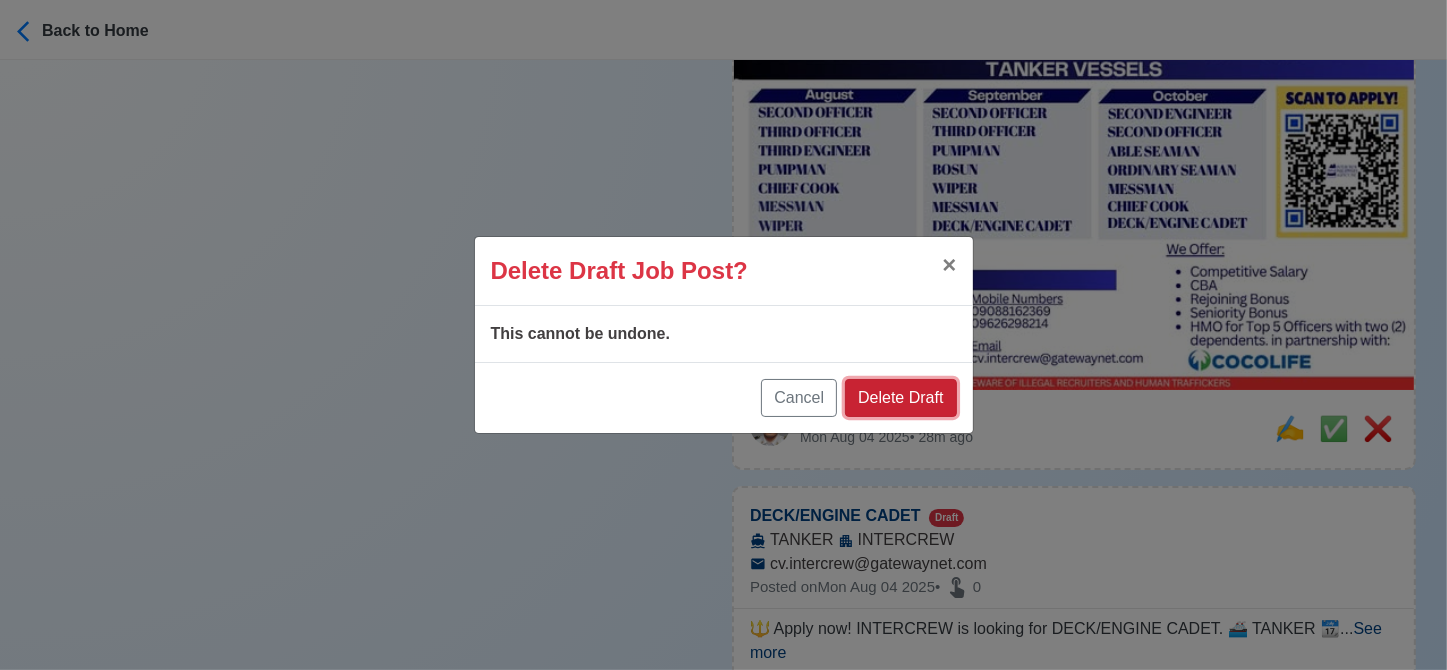 click on "Delete Draft" at bounding box center (900, 398) 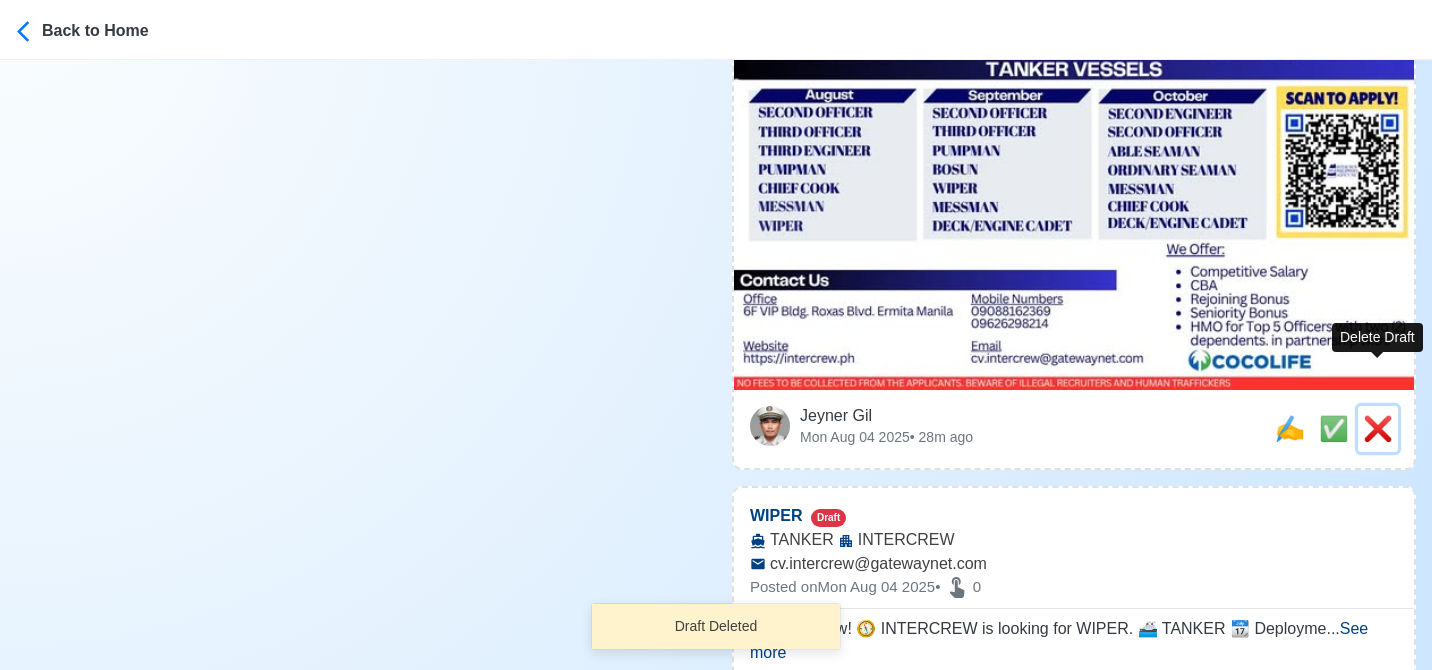 click on "❌" at bounding box center (1378, 428) 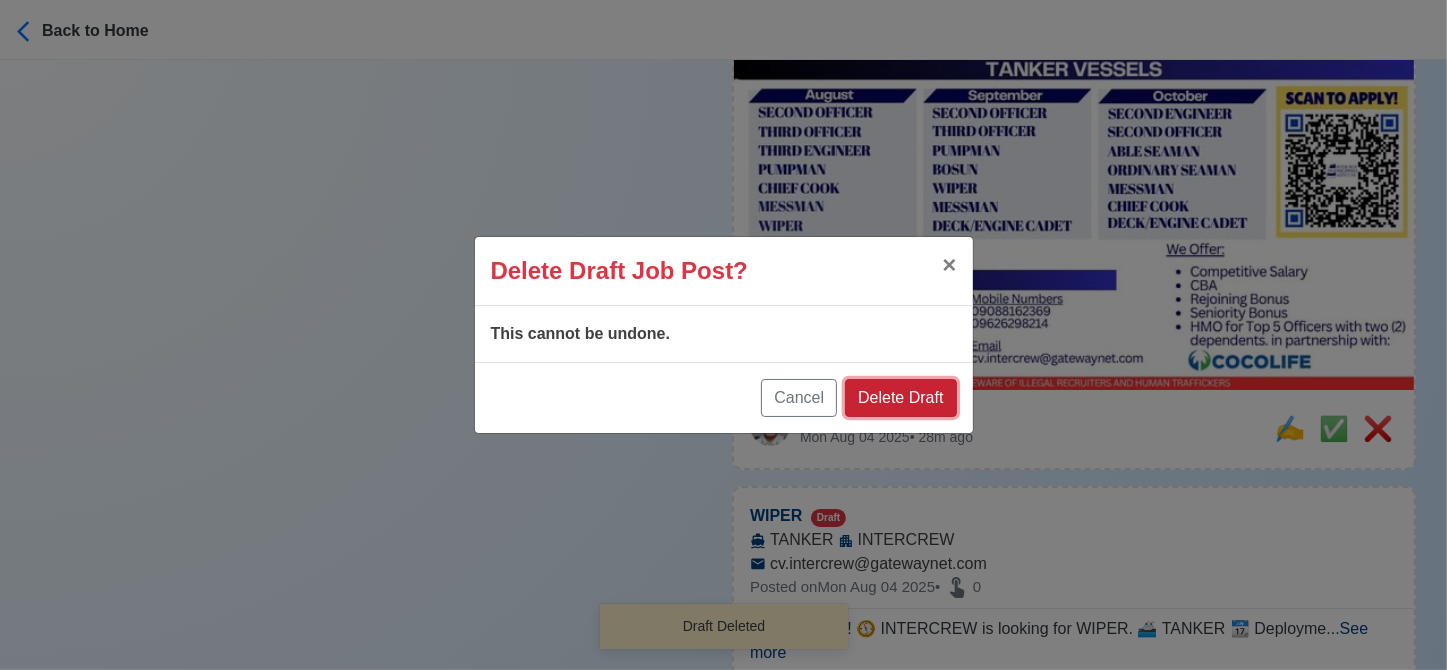 click on "Delete Draft" at bounding box center (900, 398) 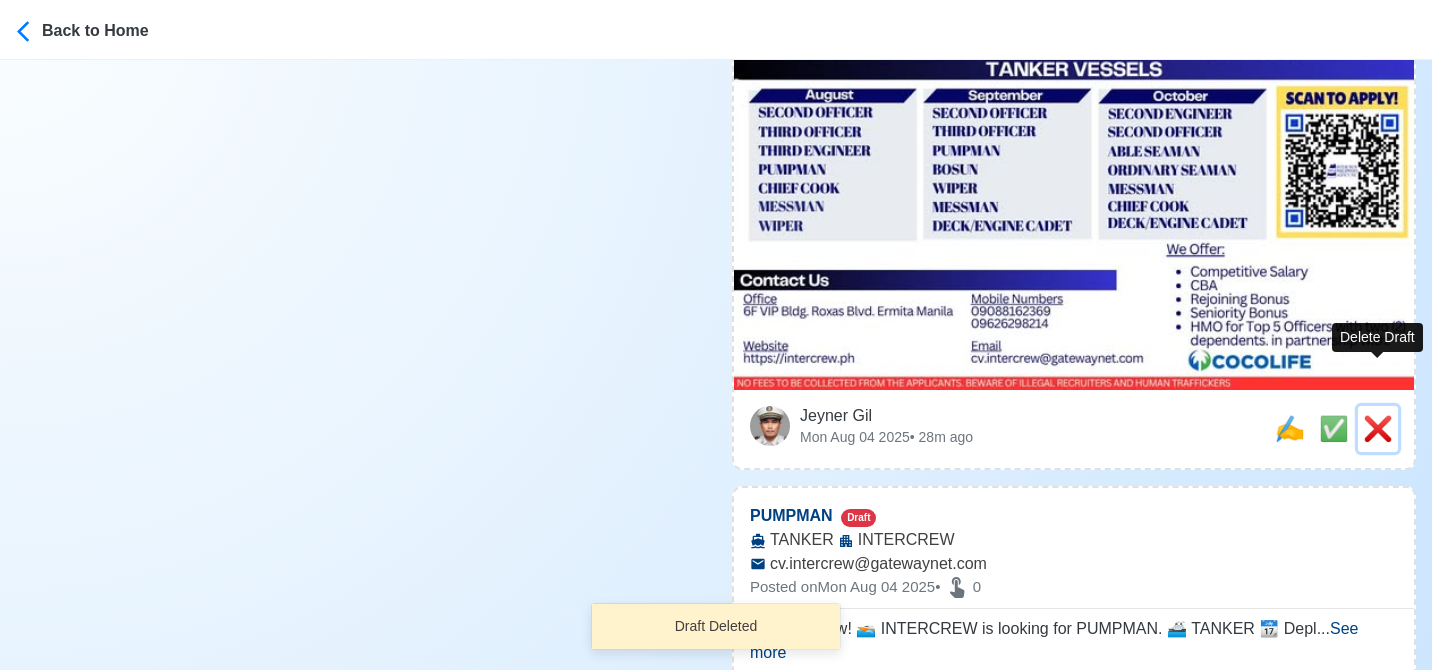 click on "❌" at bounding box center (1378, 428) 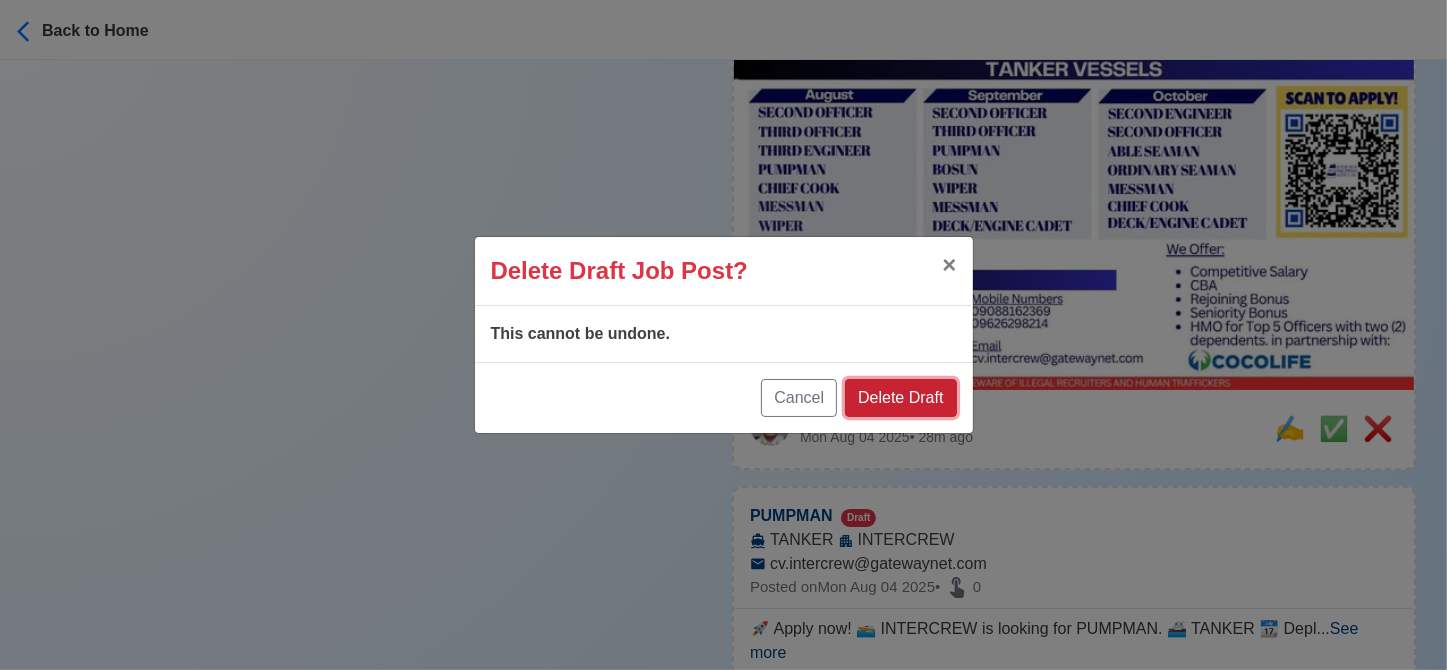 click on "Delete Draft" at bounding box center [900, 398] 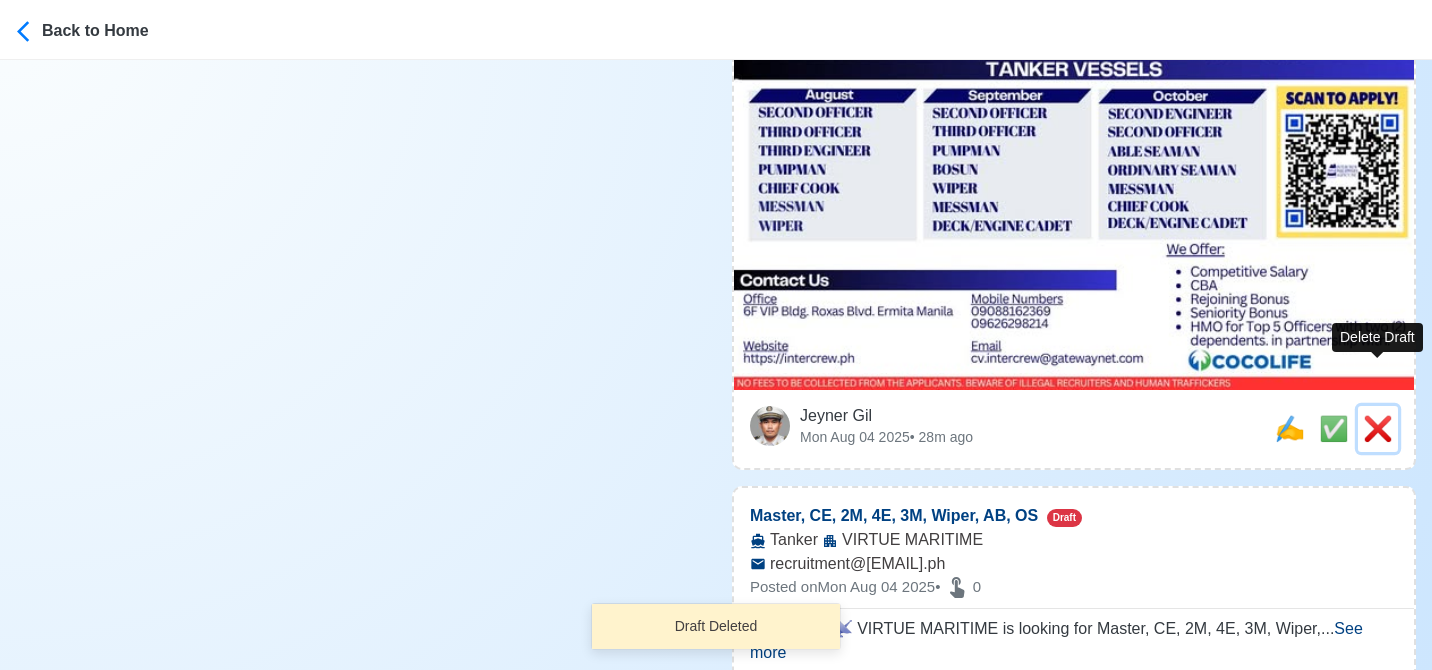 click on "❌" at bounding box center (1378, 428) 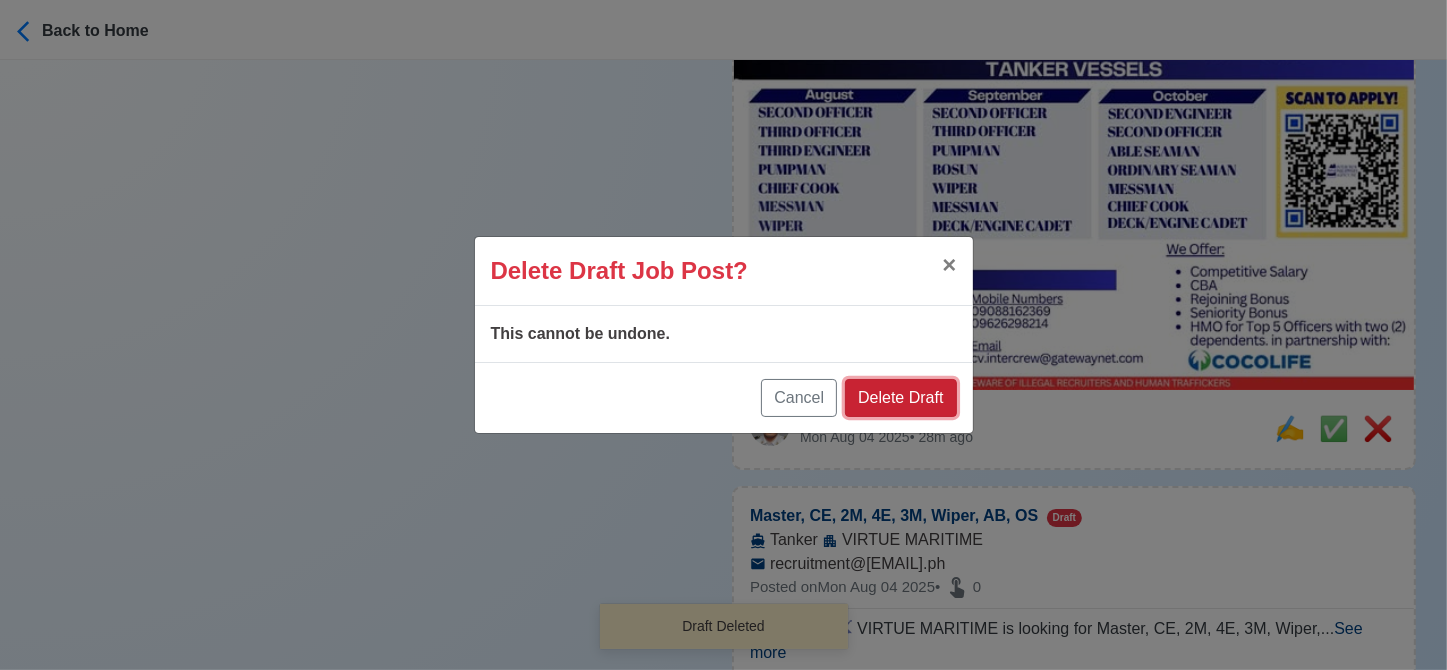 click on "Delete Draft" at bounding box center [900, 398] 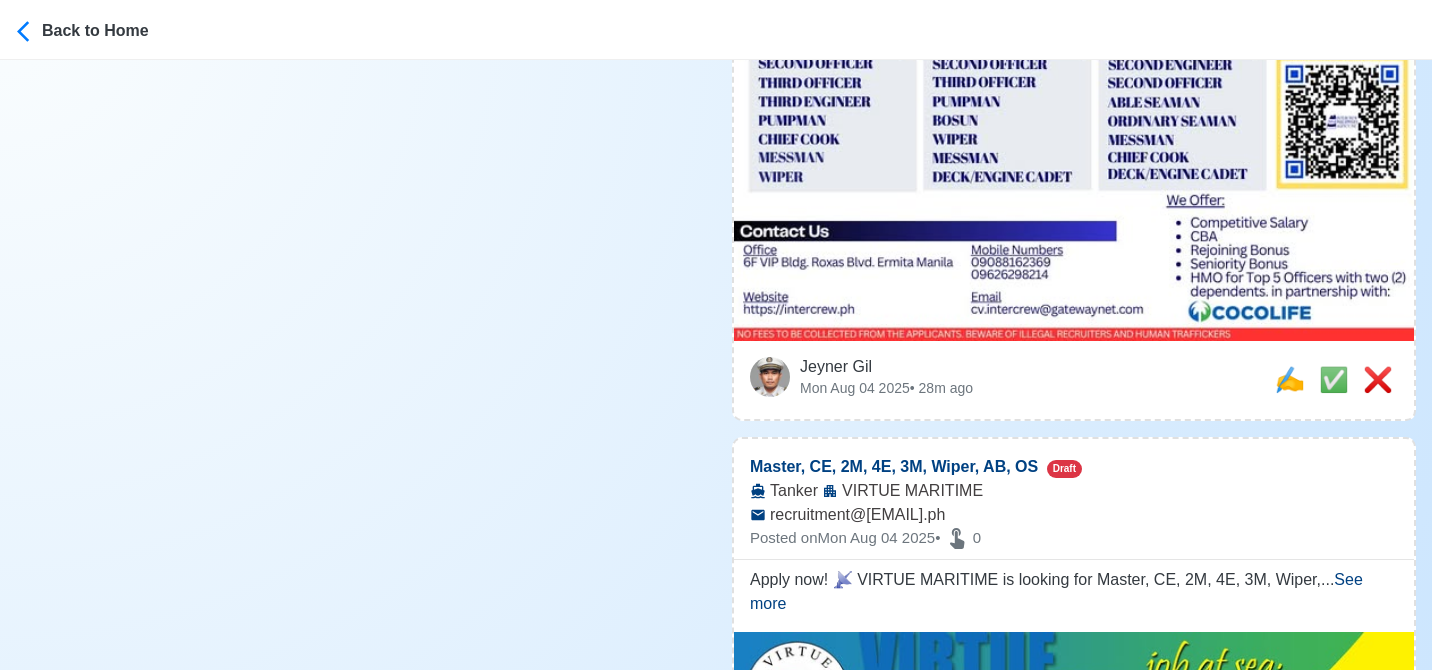 scroll, scrollTop: 772, scrollLeft: 0, axis: vertical 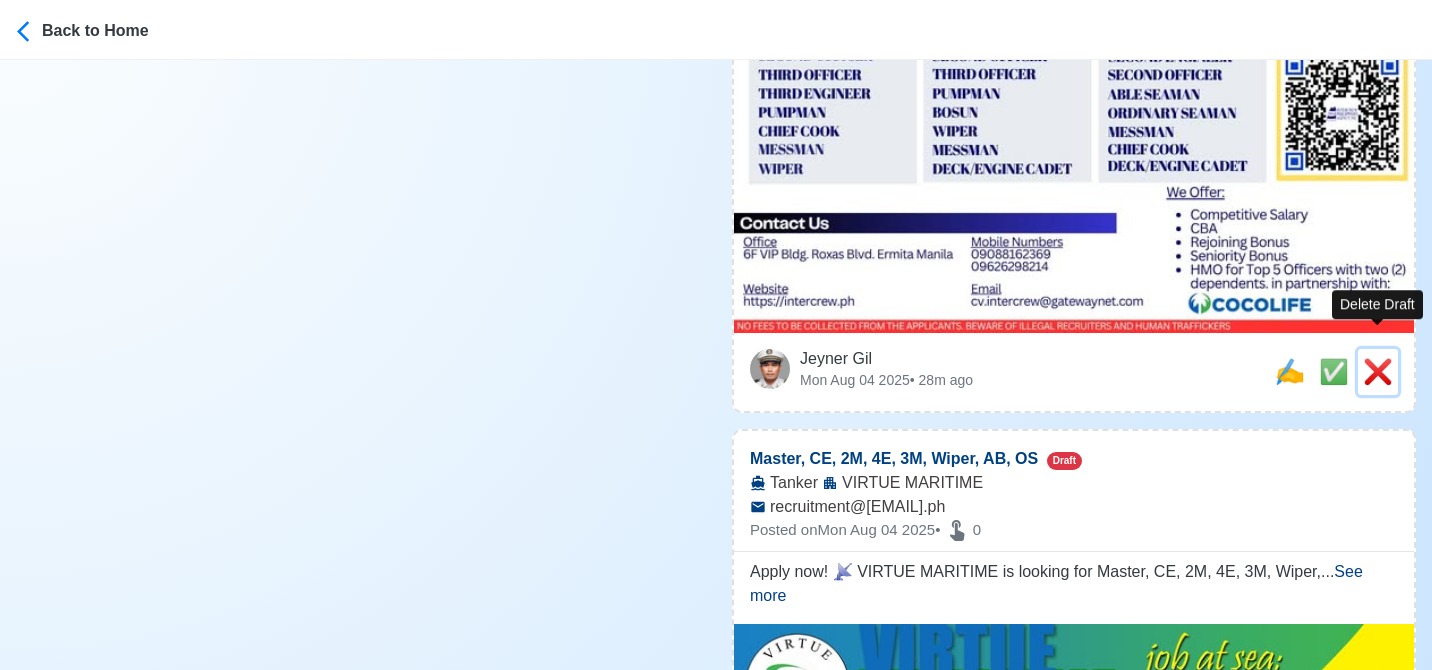 click on "❌" at bounding box center (1378, 371) 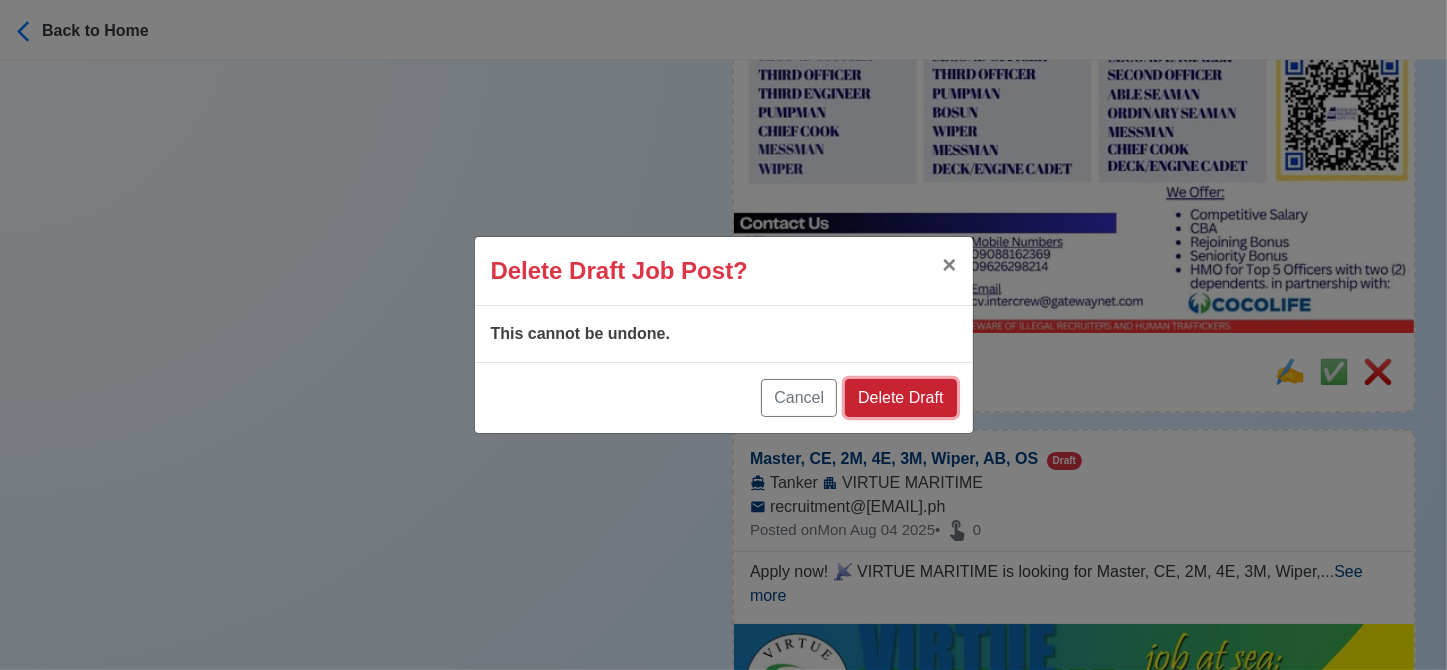 click on "Delete Draft" at bounding box center (900, 398) 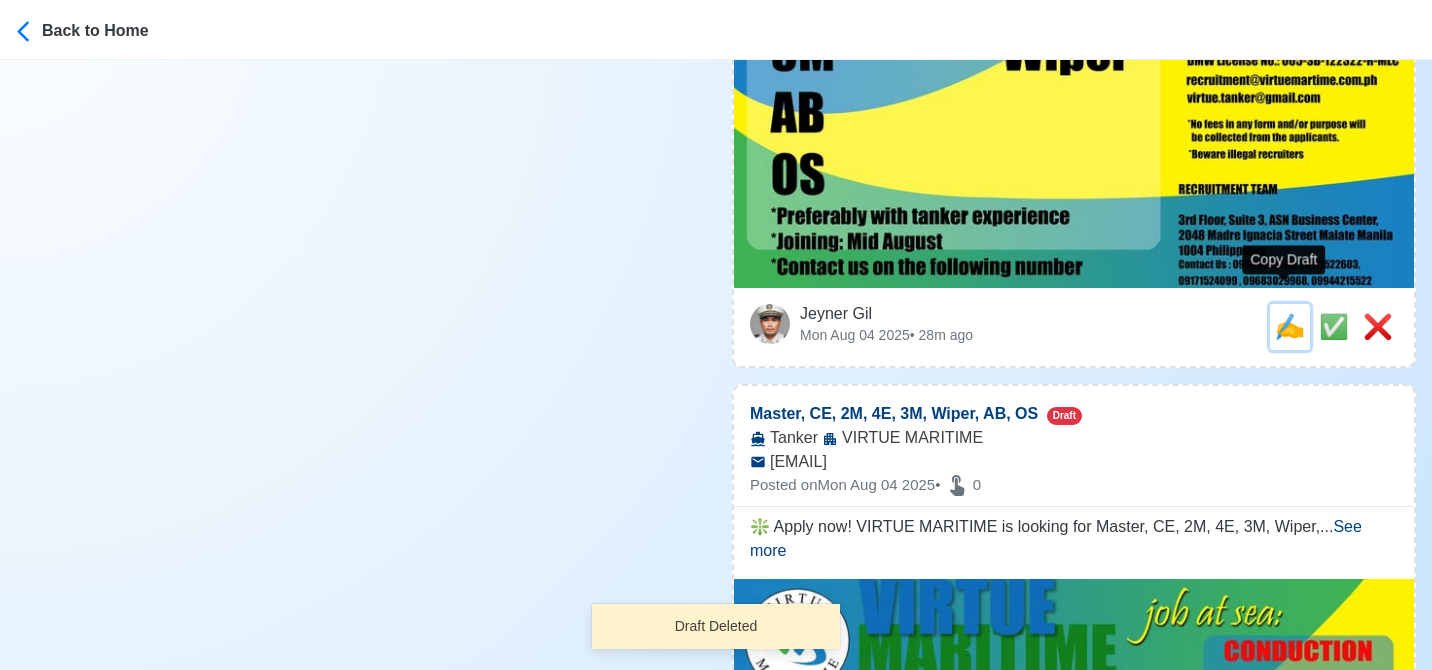 click on "✍️" at bounding box center [1290, 326] 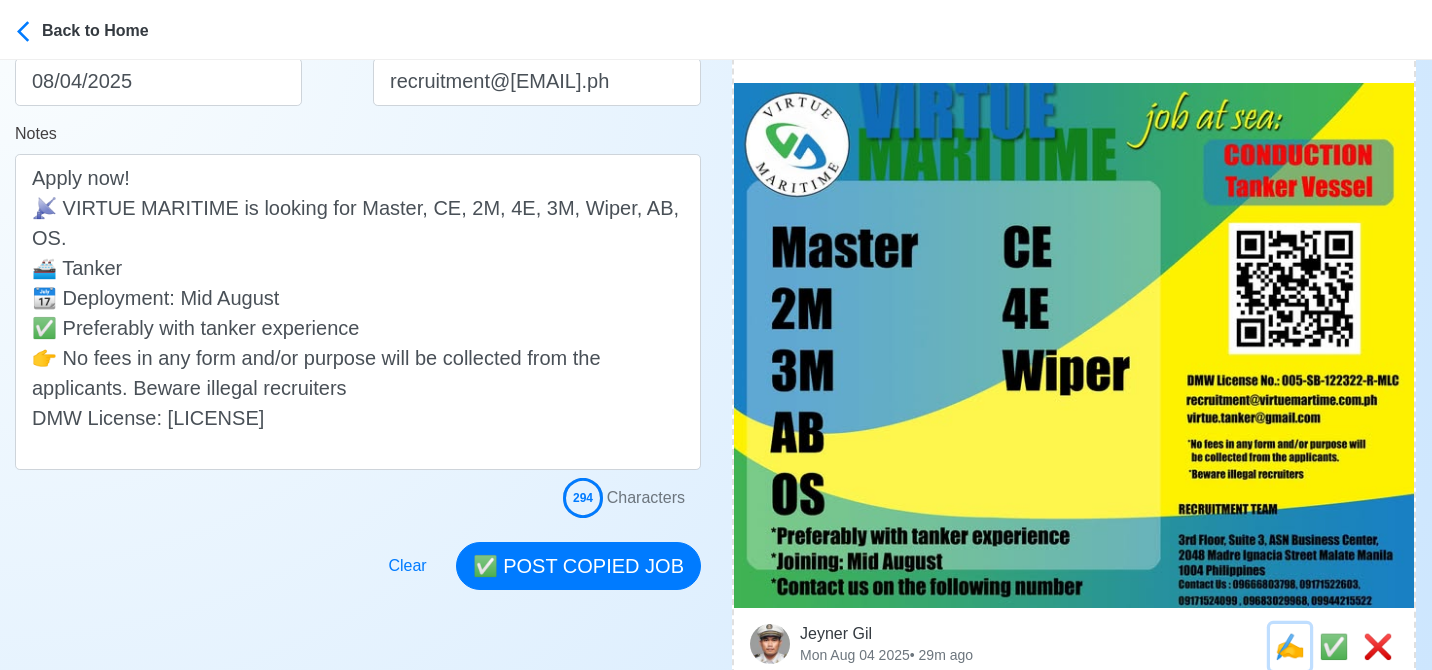 scroll, scrollTop: 459, scrollLeft: 0, axis: vertical 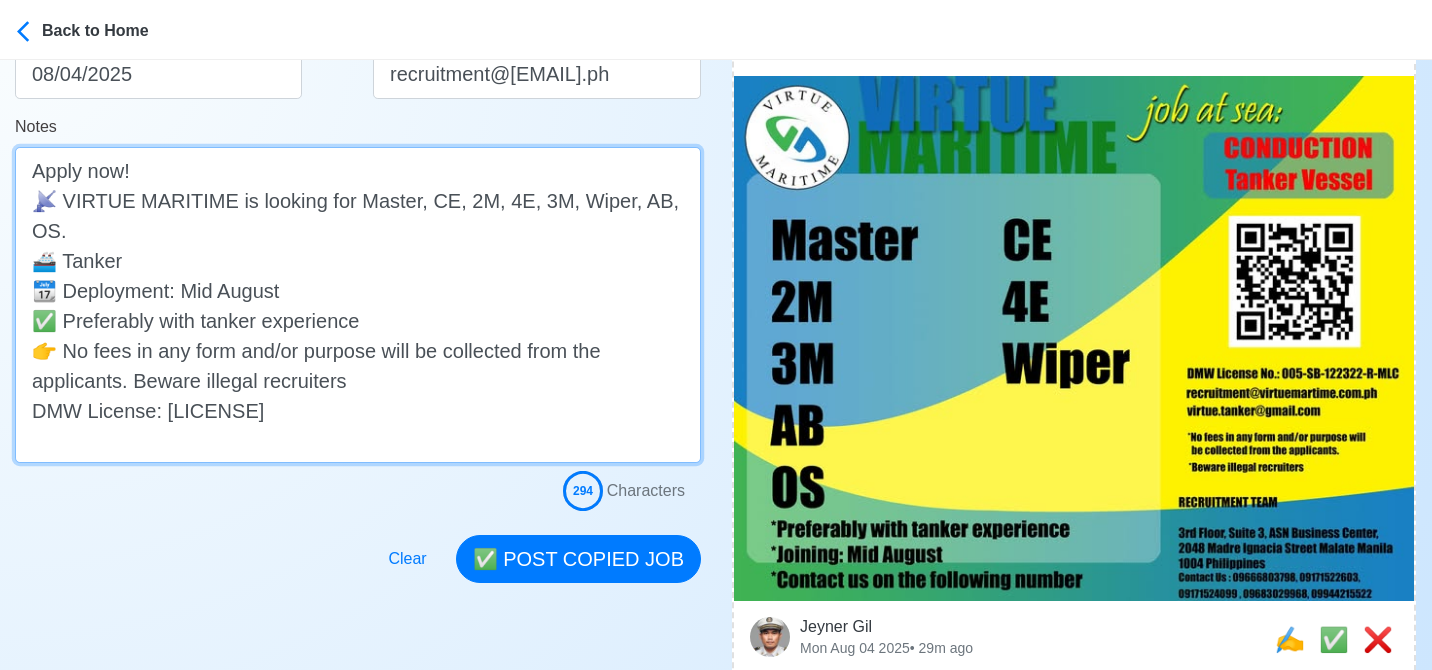 drag, startPoint x: 420, startPoint y: 203, endPoint x: 449, endPoint y: 238, distance: 45.453274 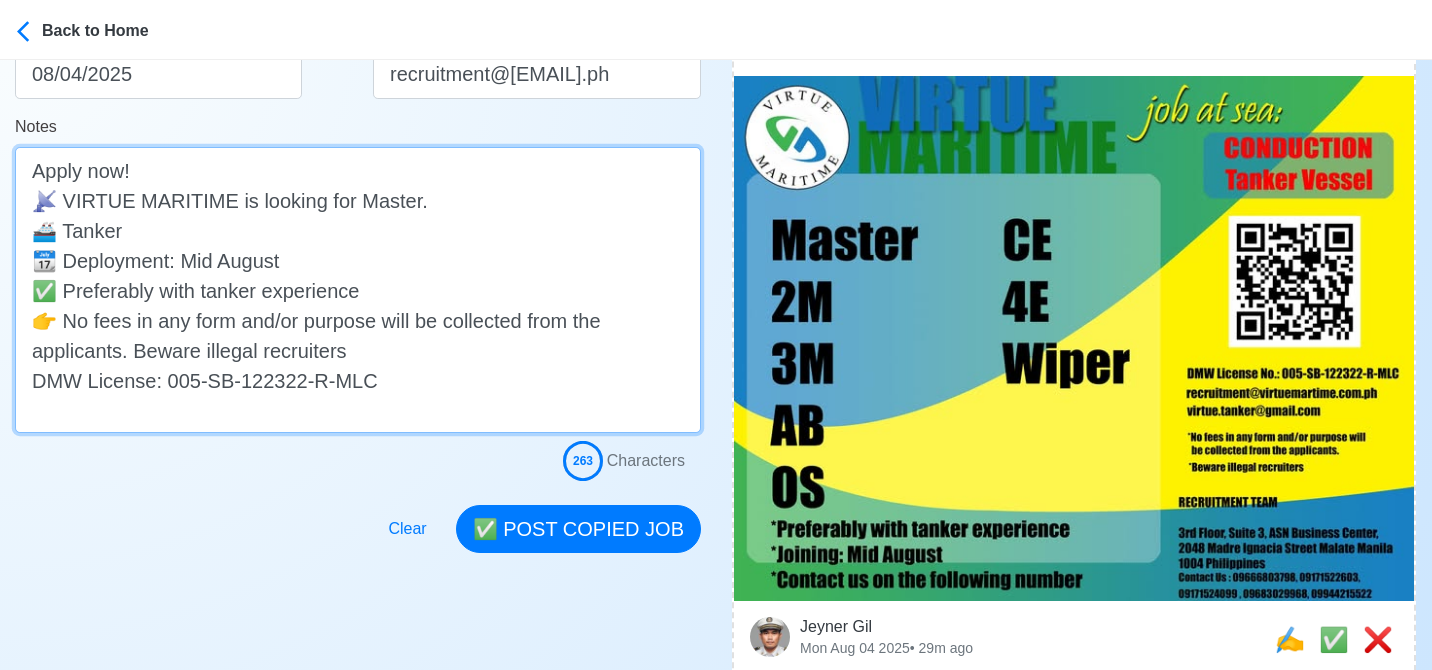 click on "Apply now!
📡 VIRTUE MARITIME is looking for Master.
🚢 Tanker
📆 Deployment: Mid August
✅ Preferably with tanker experience
👉 No fees in any form and/or purpose will be collected from the applicants. Beware illegal recruiters
DMW License: 005-SB-122322-R-MLC" at bounding box center (358, 290) 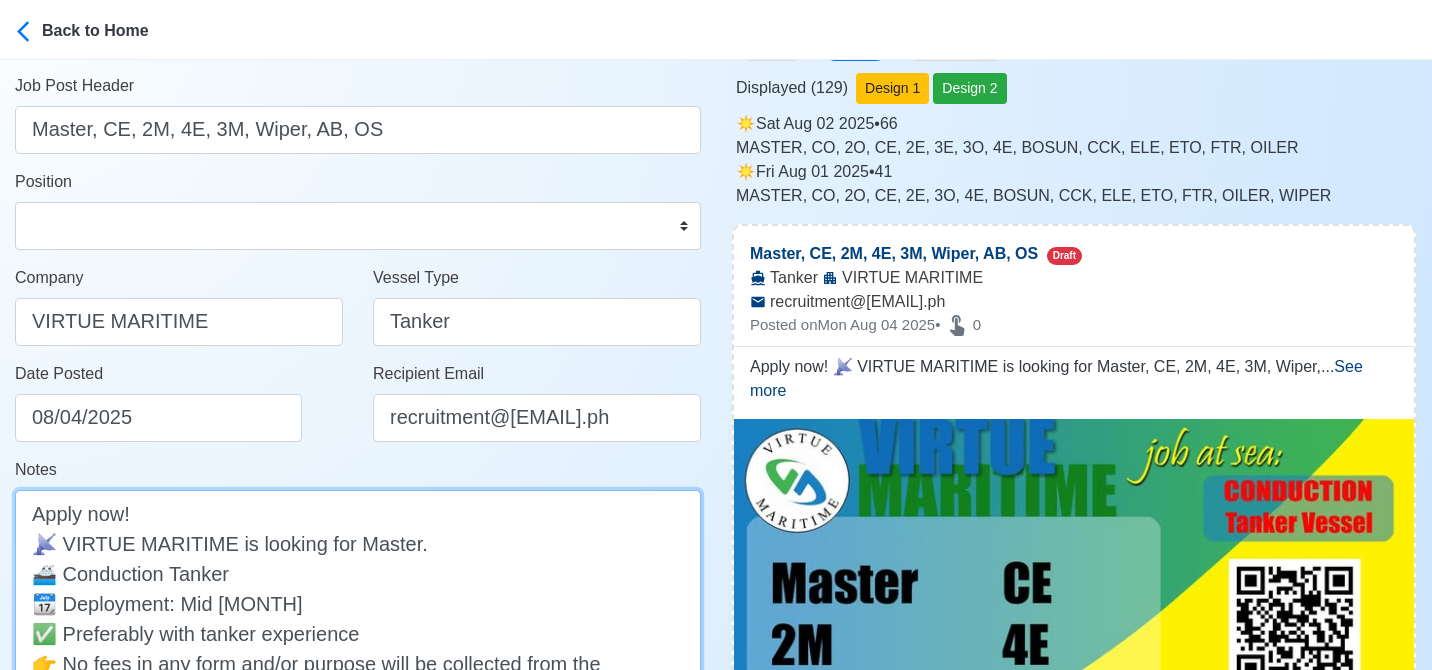 scroll, scrollTop: 110, scrollLeft: 0, axis: vertical 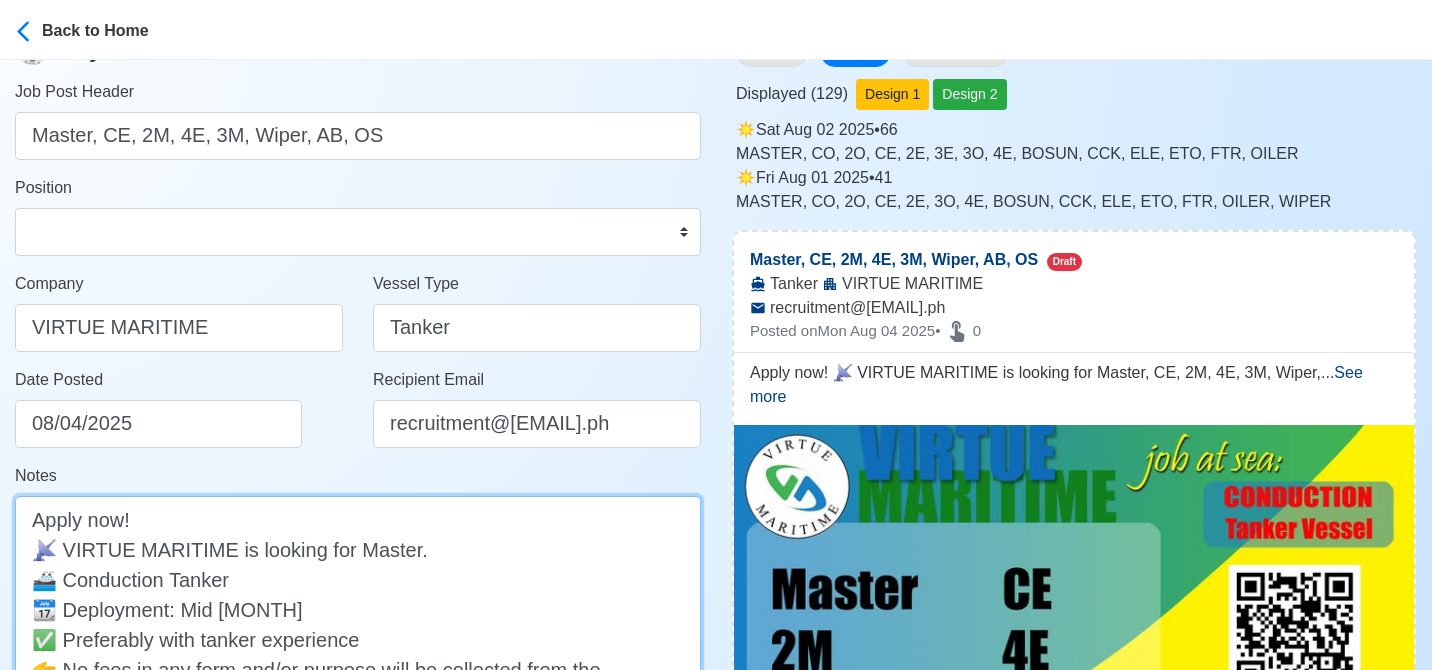 type on "Apply now!
📡 VIRTUE MARITIME is looking for Master.
🚢 Conduction Tanker
📆 Deployment: Mid August
✅ Preferably with tanker experience
👉 No fees in any form and/or purpose will be collected from the applicants. Beware illegal recruiters
DMW License: 005-SB-122322-R-MLC" 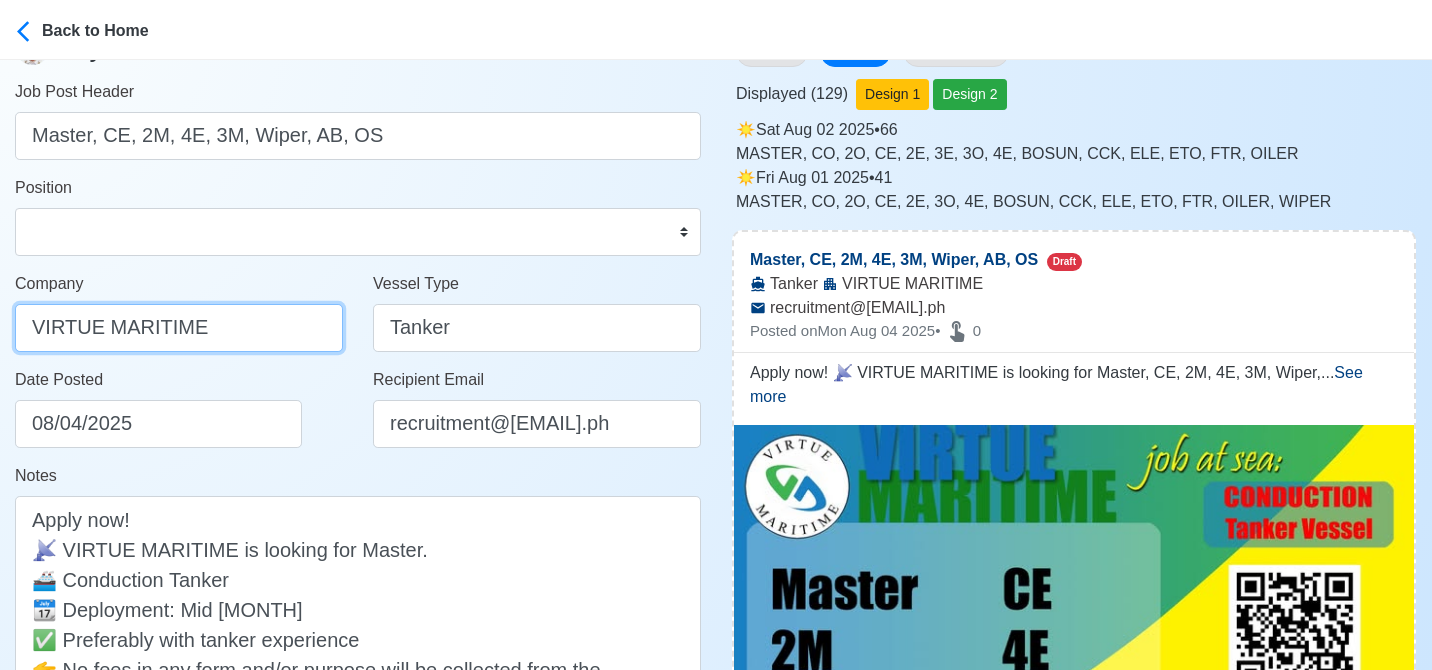 click on "VIRTUE MARITIME" at bounding box center (179, 328) 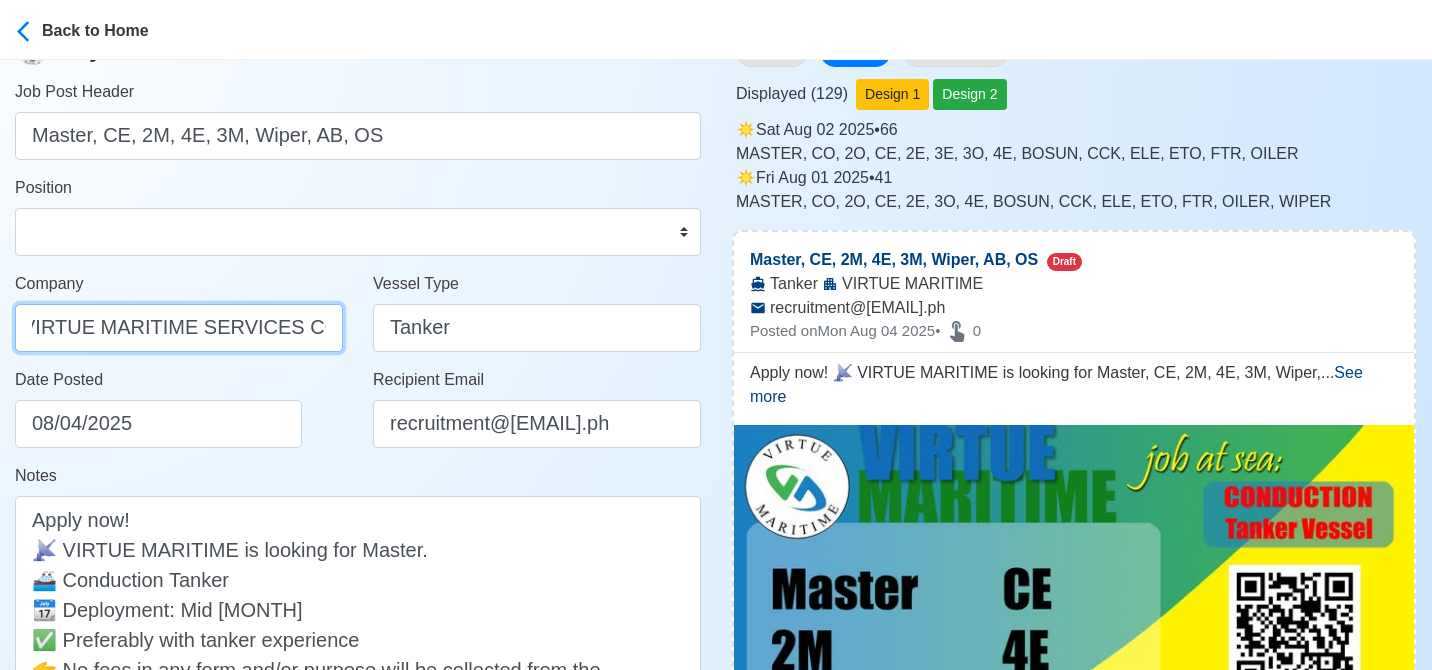 scroll, scrollTop: 0, scrollLeft: 14, axis: horizontal 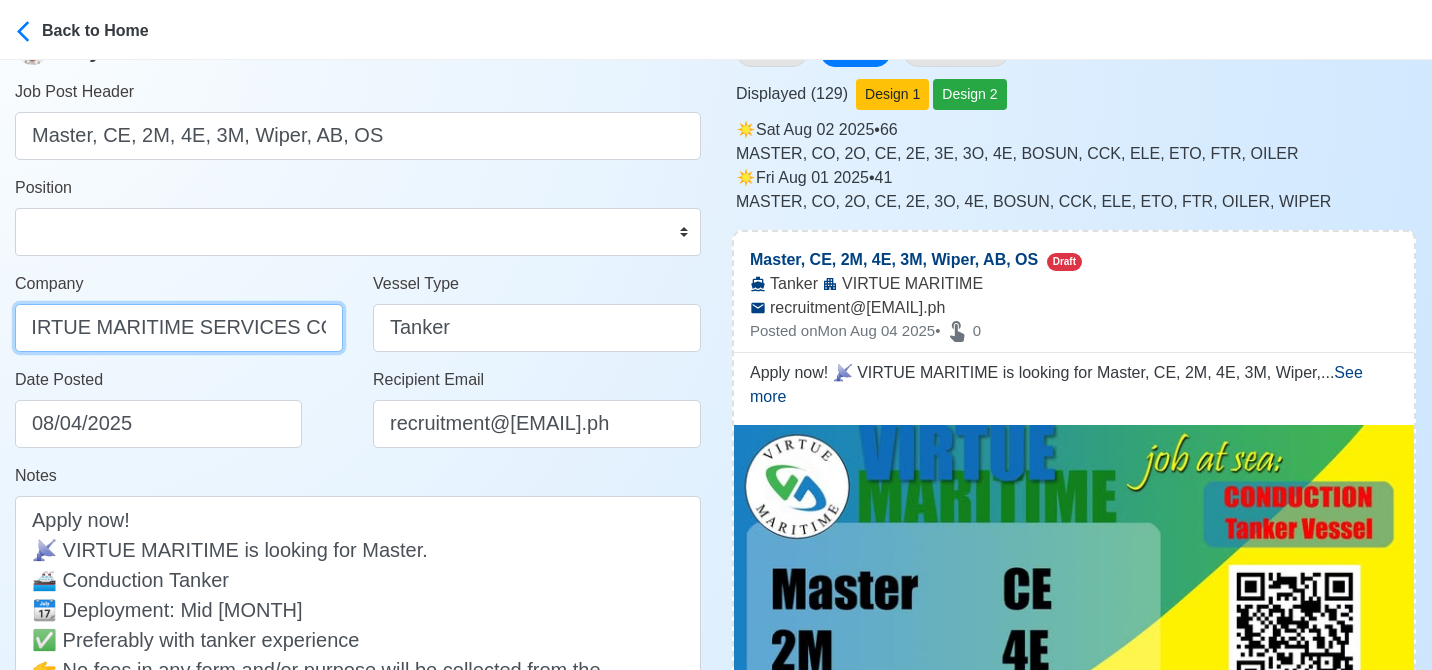 type on "VIRTUE MARITIME SERVICES CORP." 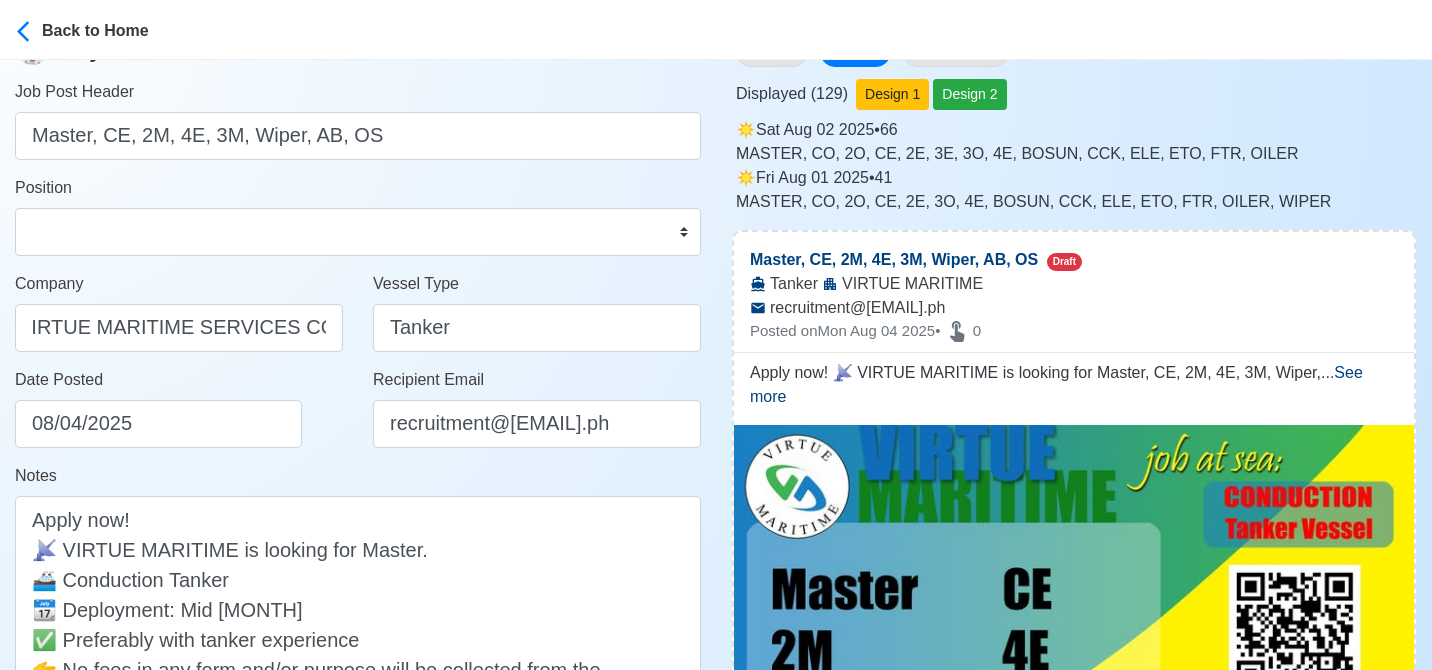 click on "Date Posted       08/04/2025" at bounding box center (184, 408) 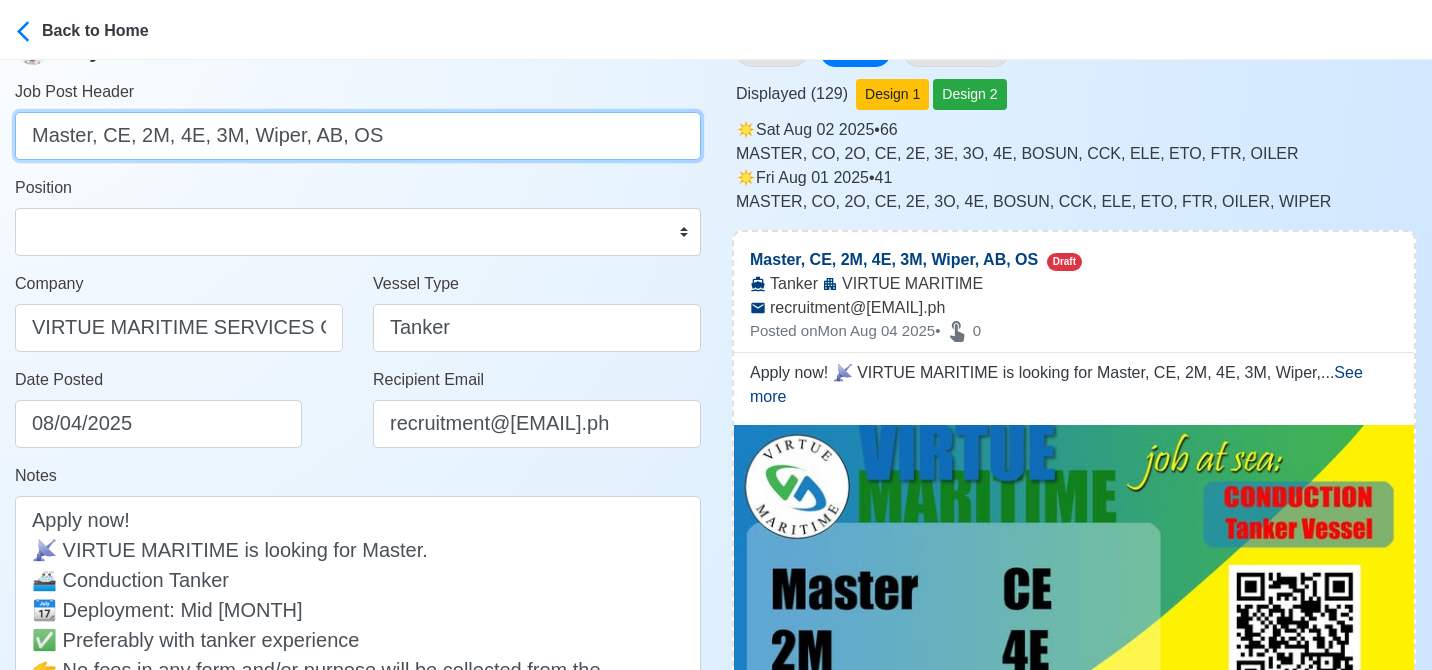 drag, startPoint x: 100, startPoint y: 138, endPoint x: 368, endPoint y: 115, distance: 268.98514 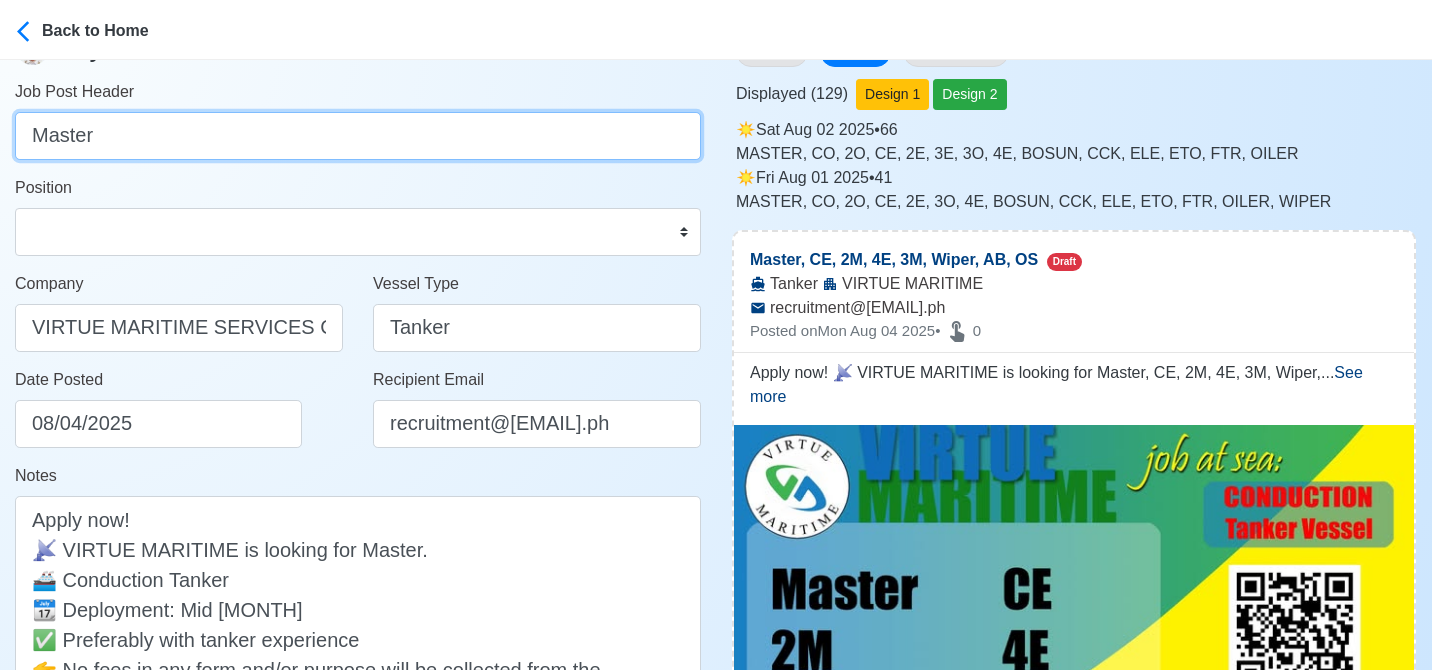 type on "Master" 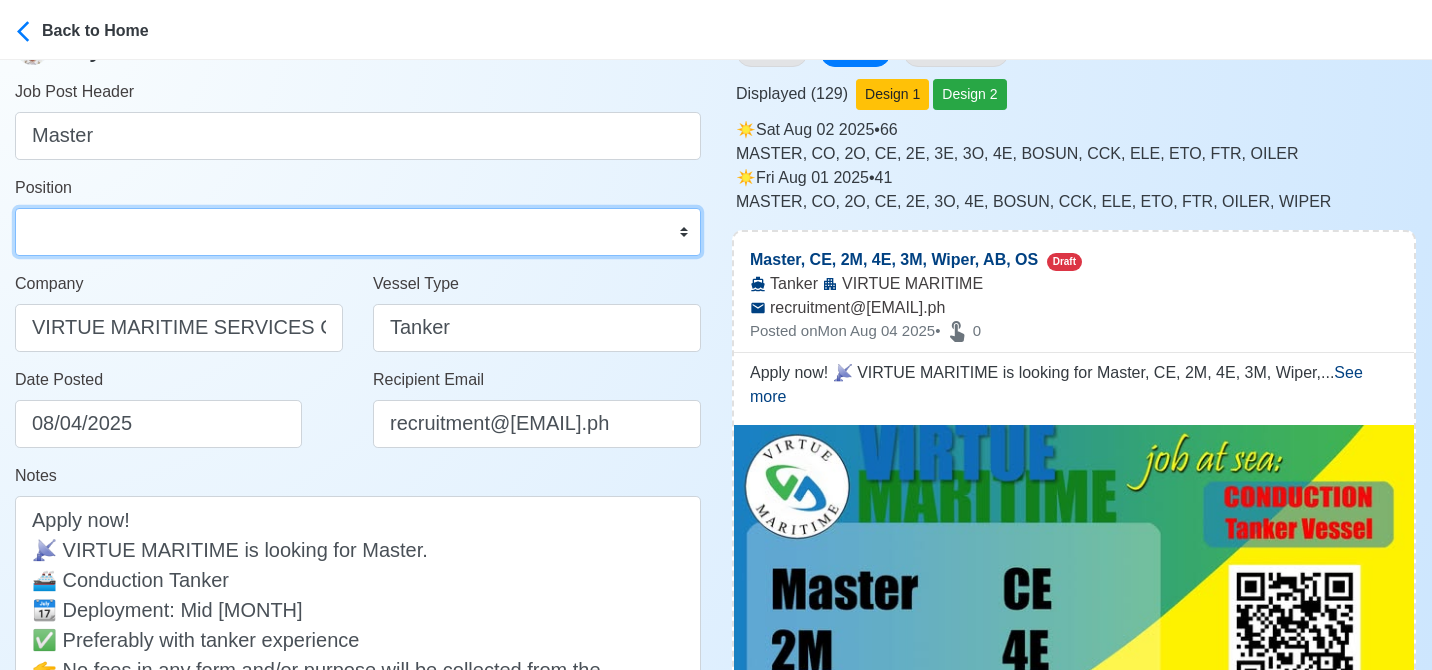 click on "Master Chief Officer 2nd Officer 3rd Officer Junior Officer Chief Engineer 2nd Engineer 3rd Engineer 4th Engineer Gas Engineer Junior Engineer 1st Assistant Engineer 2nd Assistant Engineer 3rd Assistant Engineer ETO/ETR Electrician Electrical Engineer Oiler Fitter Welder Chief Cook Chef Cook Messman Wiper Rigger Ordinary Seaman Able Seaman Motorman Pumpman Bosun Cadet Reefer Mechanic Operator Repairman Painter Steward Waiter Others" at bounding box center [358, 232] 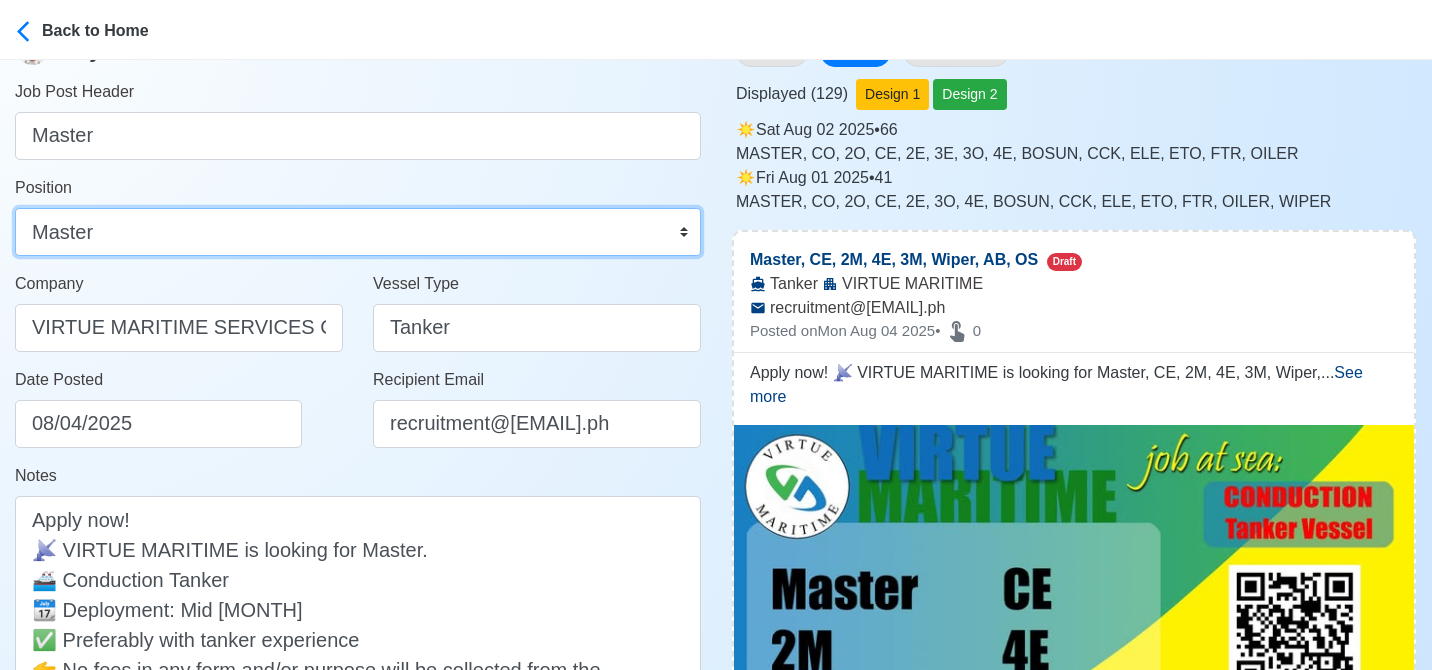 click on "Master Chief Officer 2nd Officer 3rd Officer Junior Officer Chief Engineer 2nd Engineer 3rd Engineer 4th Engineer Gas Engineer Junior Engineer 1st Assistant Engineer 2nd Assistant Engineer 3rd Assistant Engineer ETO/ETR Electrician Electrical Engineer Oiler Fitter Welder Chief Cook Chef Cook Messman Wiper Rigger Ordinary Seaman Able Seaman Motorman Pumpman Bosun Cadet Reefer Mechanic Operator Repairman Painter Steward Waiter Others" at bounding box center [358, 232] 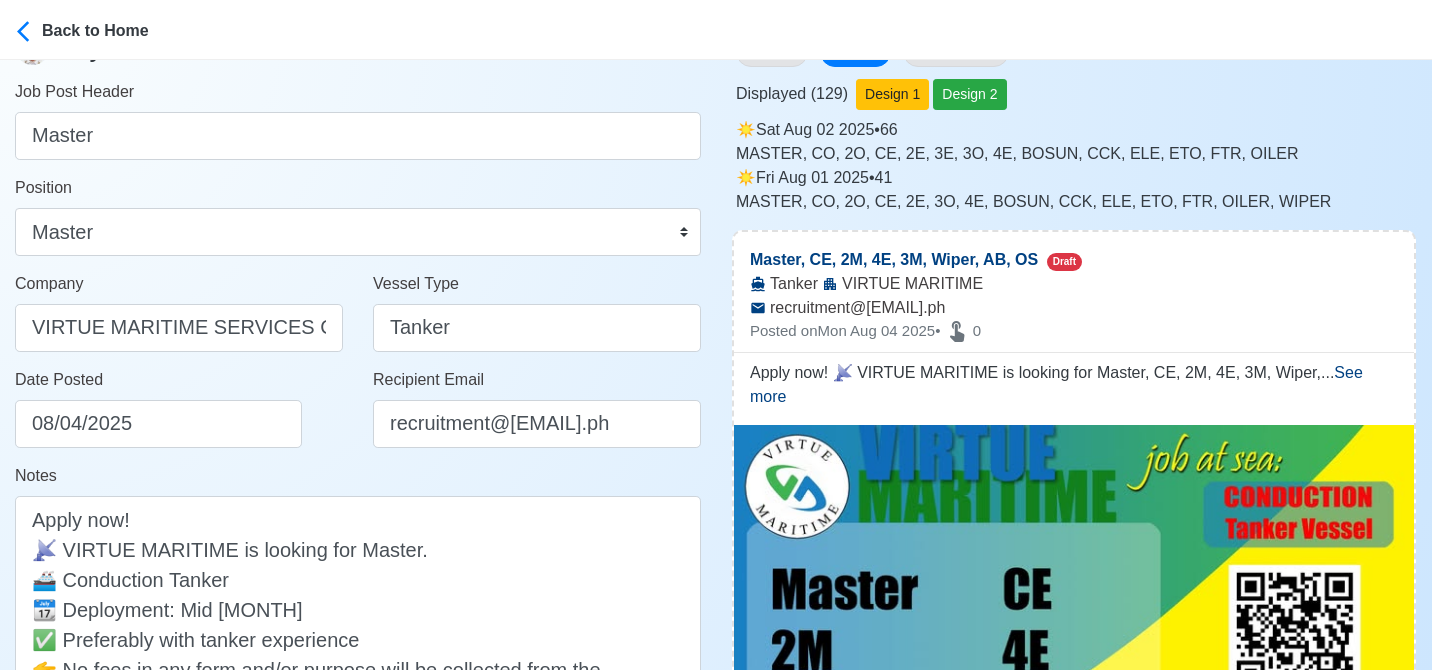 click on "Date Posted       08/04/2025" at bounding box center [184, 408] 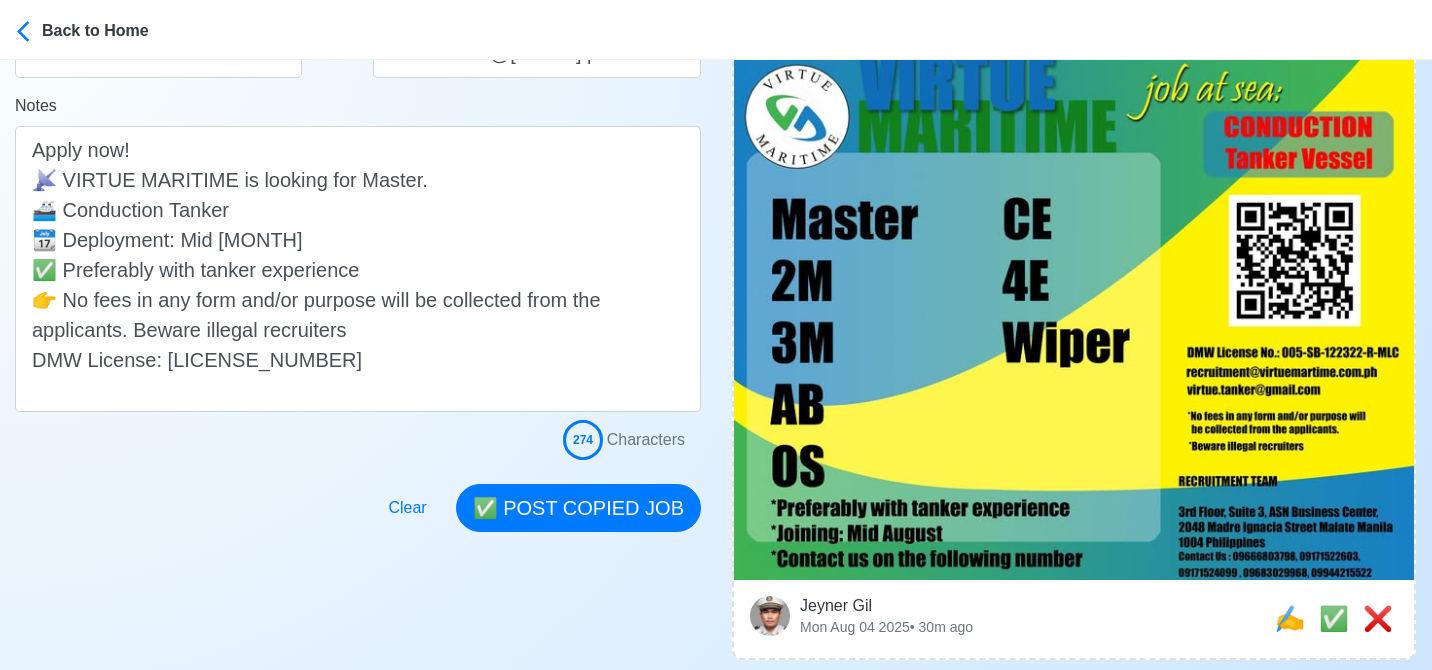 scroll, scrollTop: 491, scrollLeft: 0, axis: vertical 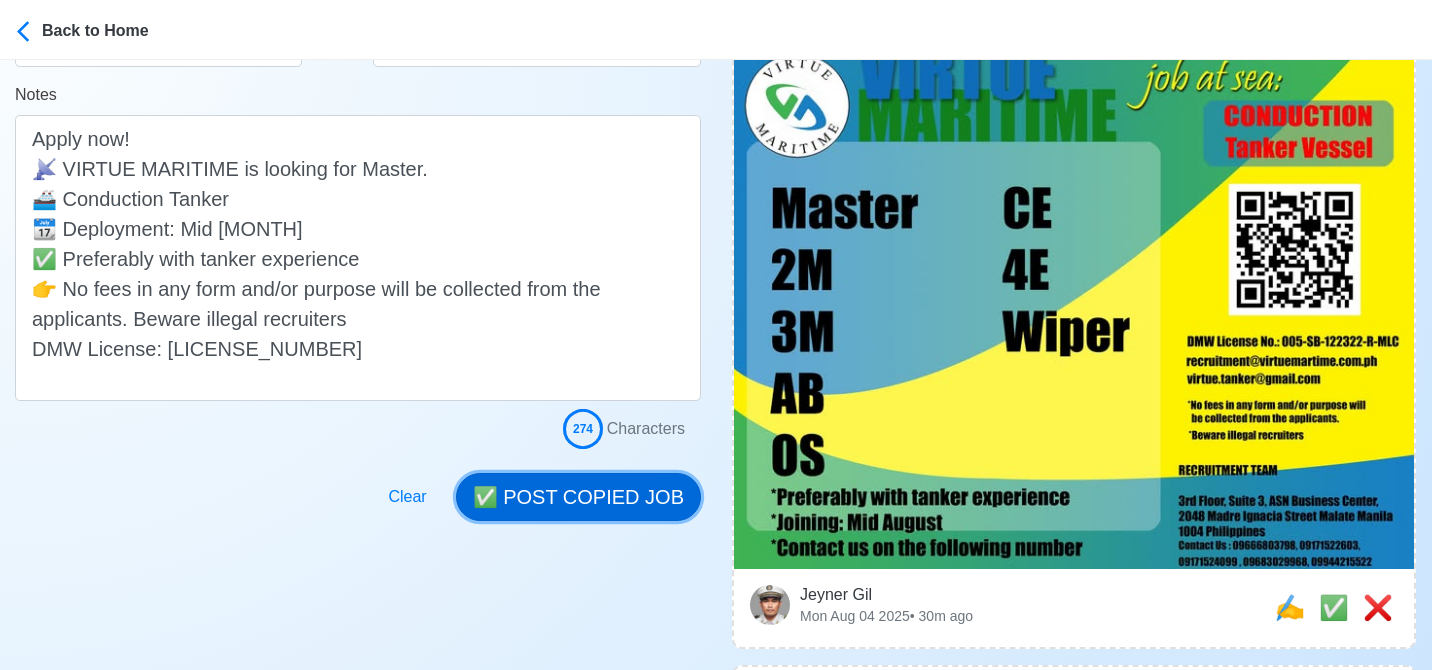 click on "✅ POST COPIED JOB" at bounding box center (578, 497) 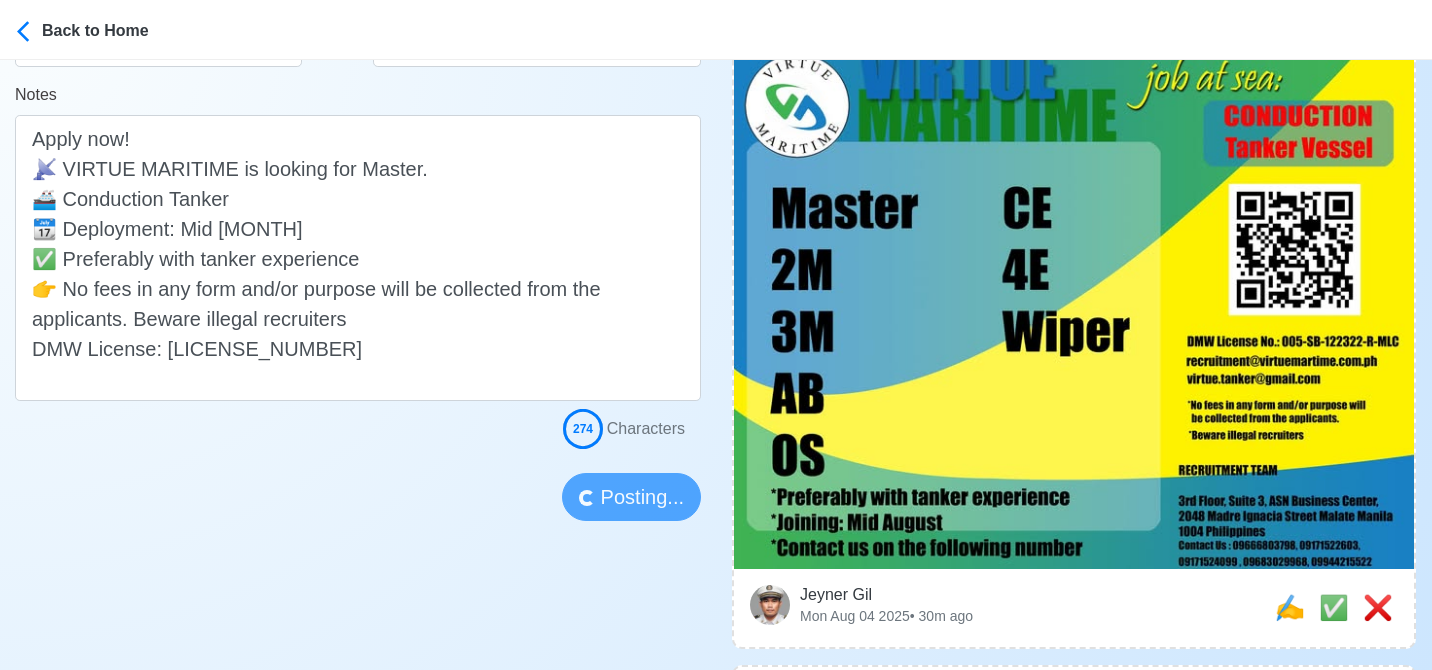type 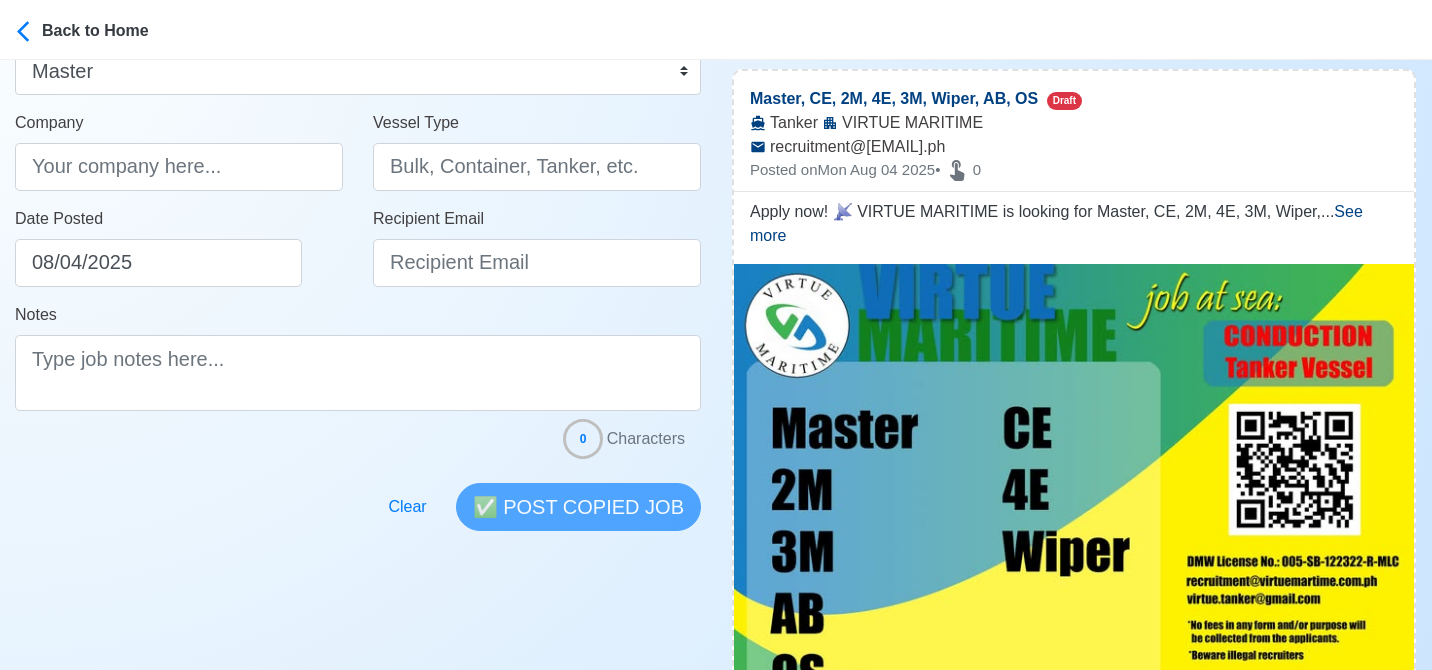 scroll, scrollTop: 0, scrollLeft: 0, axis: both 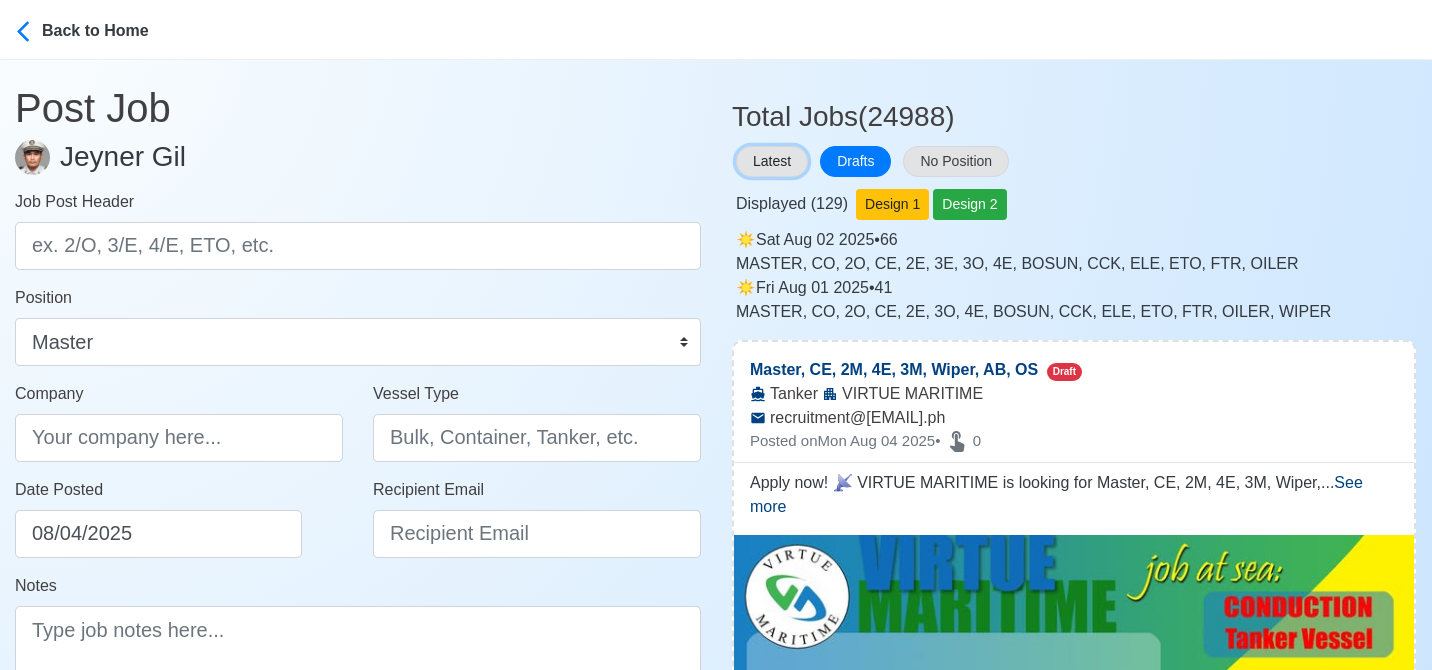 click on "Latest" at bounding box center [772, 161] 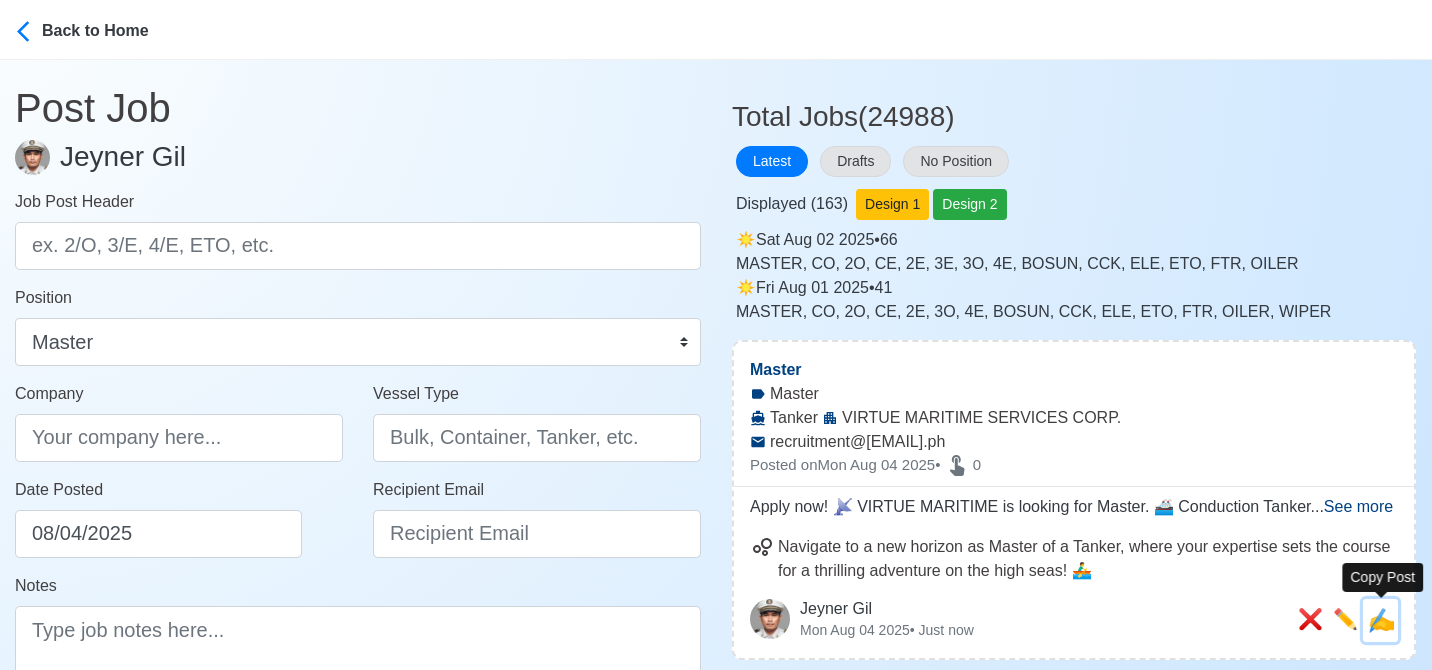click on "✍️" at bounding box center [1381, 620] 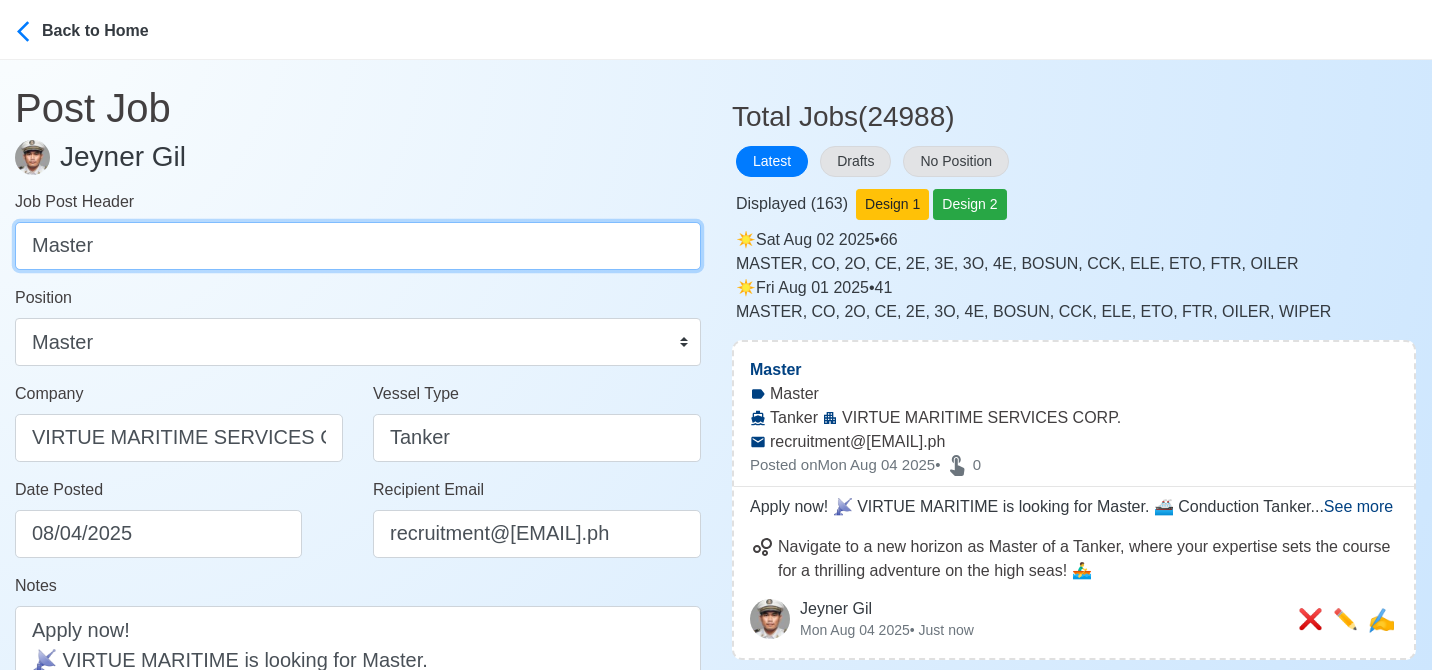 click on "Master" at bounding box center (358, 246) 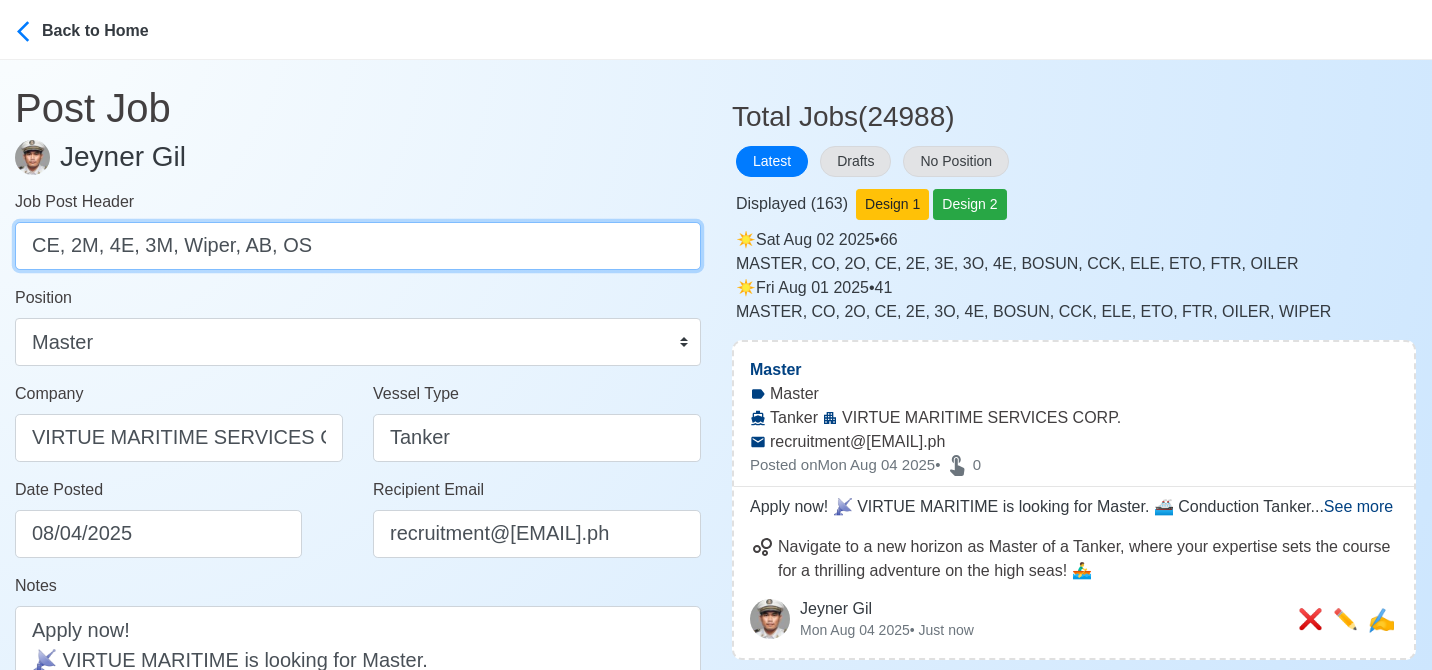 drag, startPoint x: 63, startPoint y: 242, endPoint x: 363, endPoint y: 231, distance: 300.2016 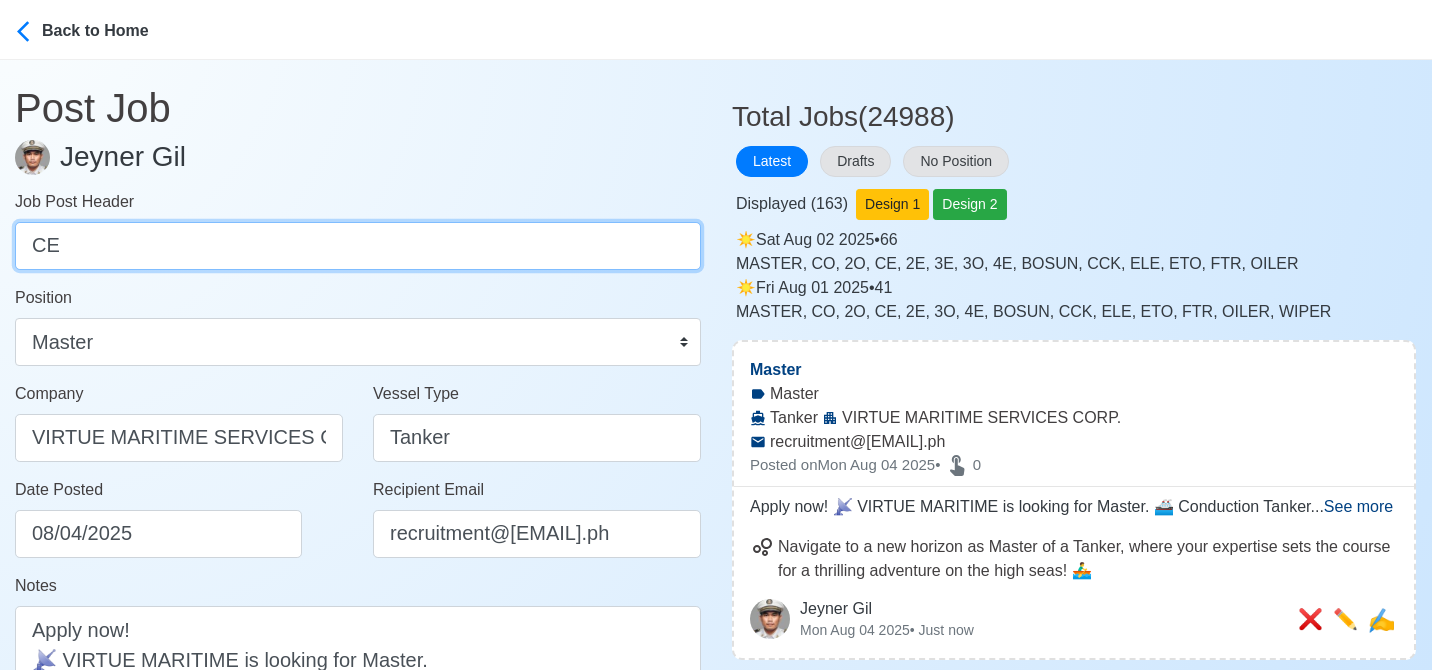 type on "CE" 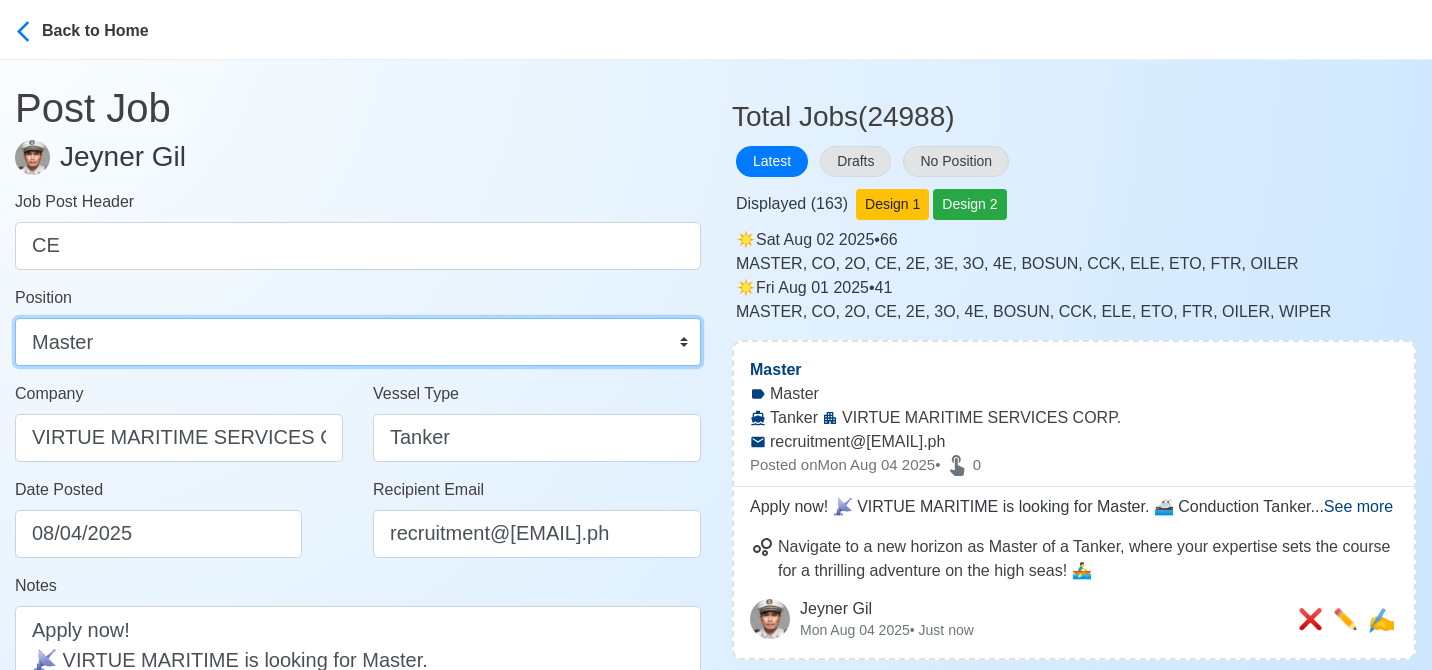 click on "Master Chief Officer 2nd Officer 3rd Officer Junior Officer Chief Engineer 2nd Engineer 3rd Engineer 4th Engineer Gas Engineer Junior Engineer 1st Assistant Engineer 2nd Assistant Engineer 3rd Assistant Engineer ETO/ETR Electrician Electrical Engineer Oiler Fitter Welder Chief Cook Chef Cook Messman Wiper Rigger Ordinary Seaman Able Seaman Motorman Pumpman Bosun Cadet Reefer Mechanic Operator Repairman Painter Steward Waiter Others" at bounding box center [358, 342] 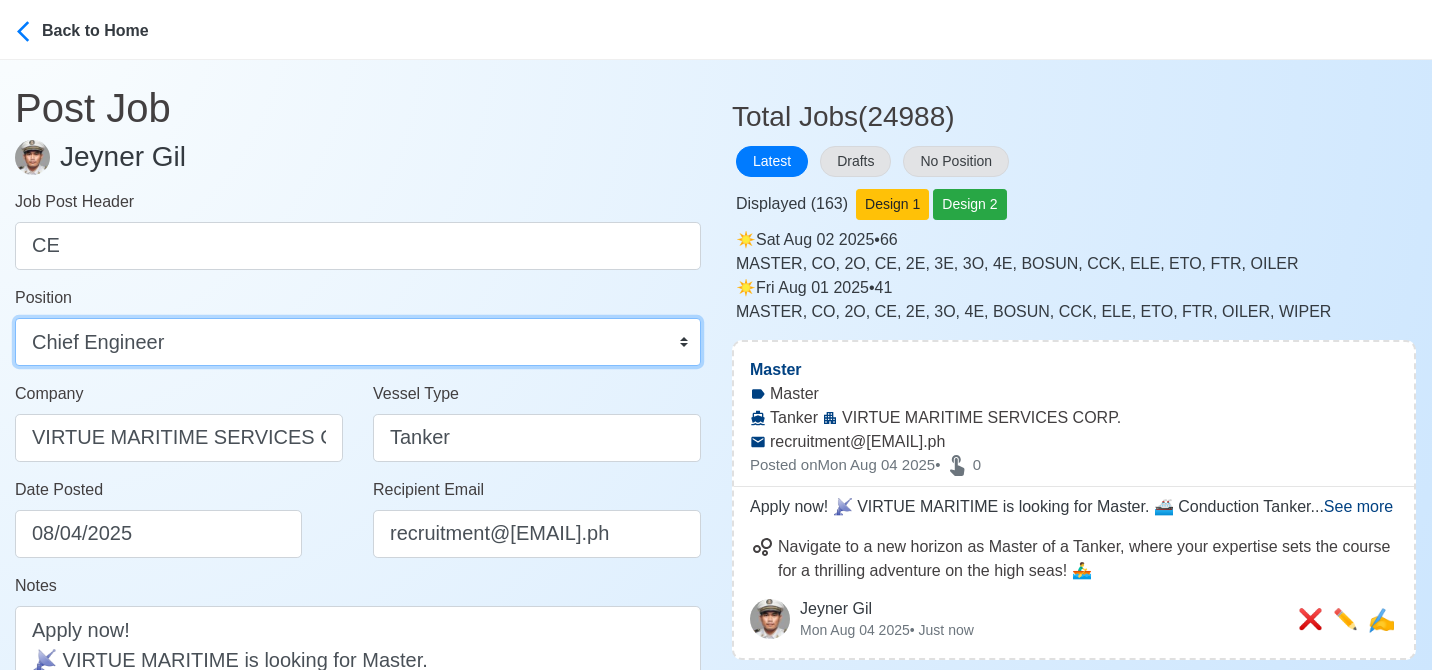 click on "Master Chief Officer 2nd Officer 3rd Officer Junior Officer Chief Engineer 2nd Engineer 3rd Engineer 4th Engineer Gas Engineer Junior Engineer 1st Assistant Engineer 2nd Assistant Engineer 3rd Assistant Engineer ETO/ETR Electrician Electrical Engineer Oiler Fitter Welder Chief Cook Chef Cook Messman Wiper Rigger Ordinary Seaman Able Seaman Motorman Pumpman Bosun Cadet Reefer Mechanic Operator Repairman Painter Steward Waiter Others" at bounding box center [358, 342] 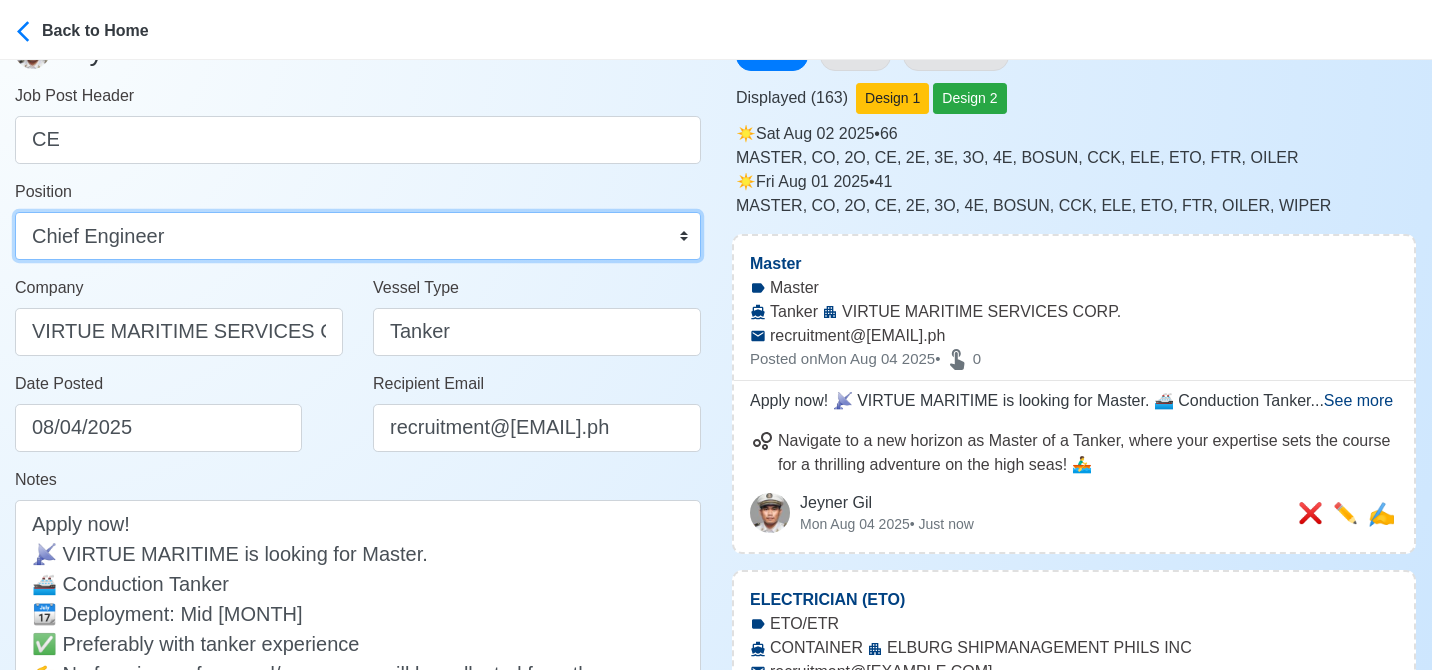 scroll, scrollTop: 111, scrollLeft: 0, axis: vertical 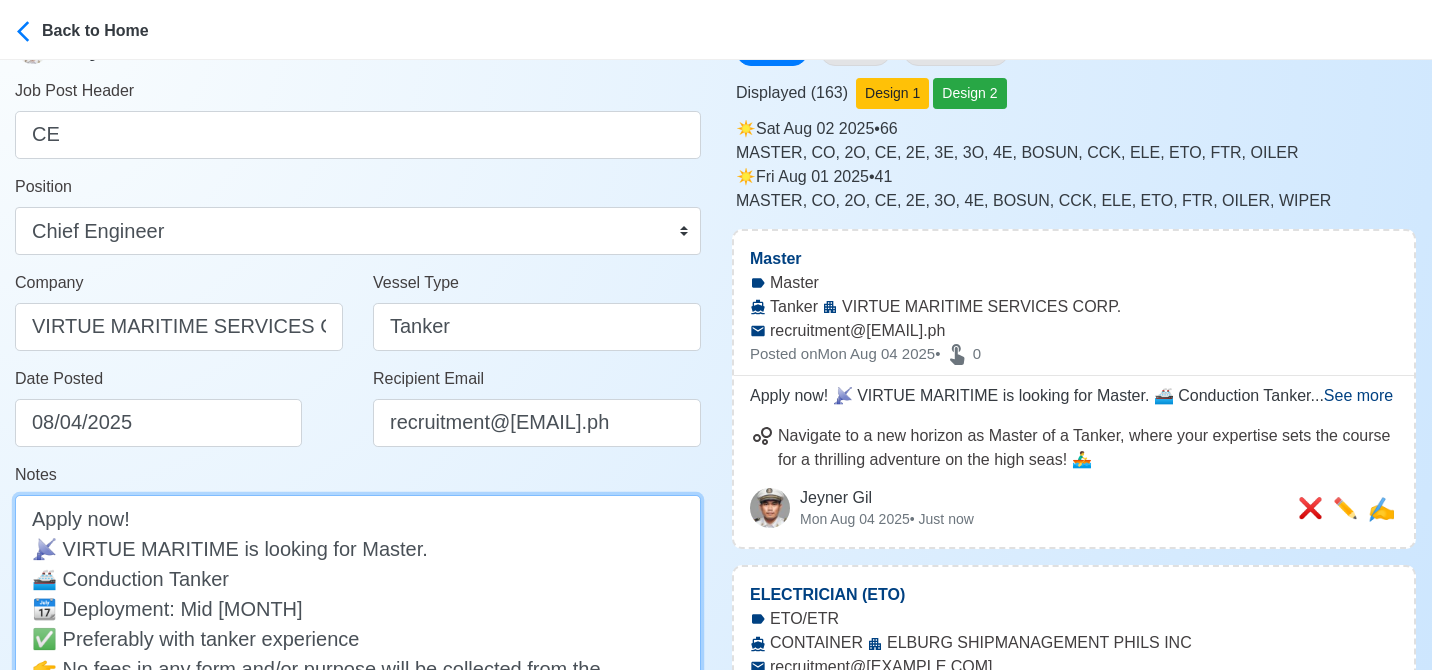 click on "Apply now!
📡 VIRTUE MARITIME is looking for Master.
🚢 Conduction Tanker
📆 Deployment: Mid August
✅ Preferably with tanker experience
👉 No fees in any form and/or purpose will be collected from the applicants. Beware illegal recruiters
DMW License: 005-SB-122322-R-MLC" at bounding box center (358, 638) 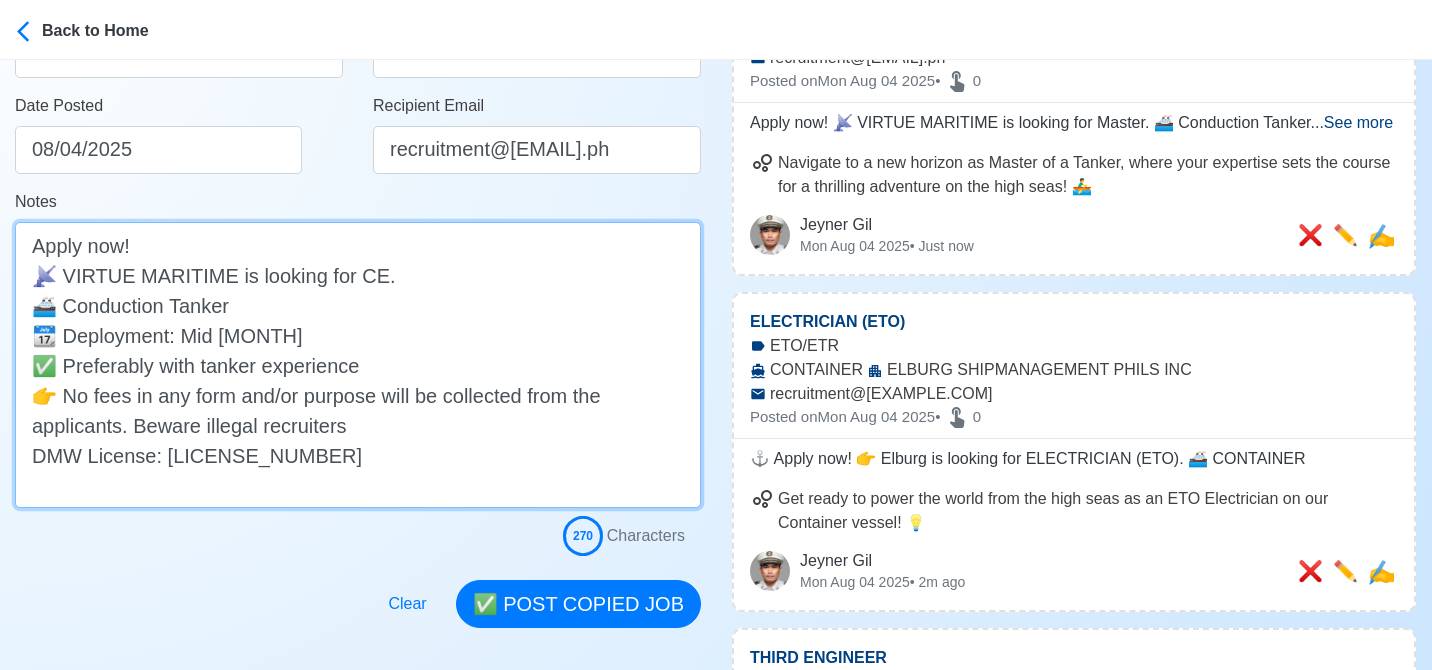 scroll, scrollTop: 386, scrollLeft: 0, axis: vertical 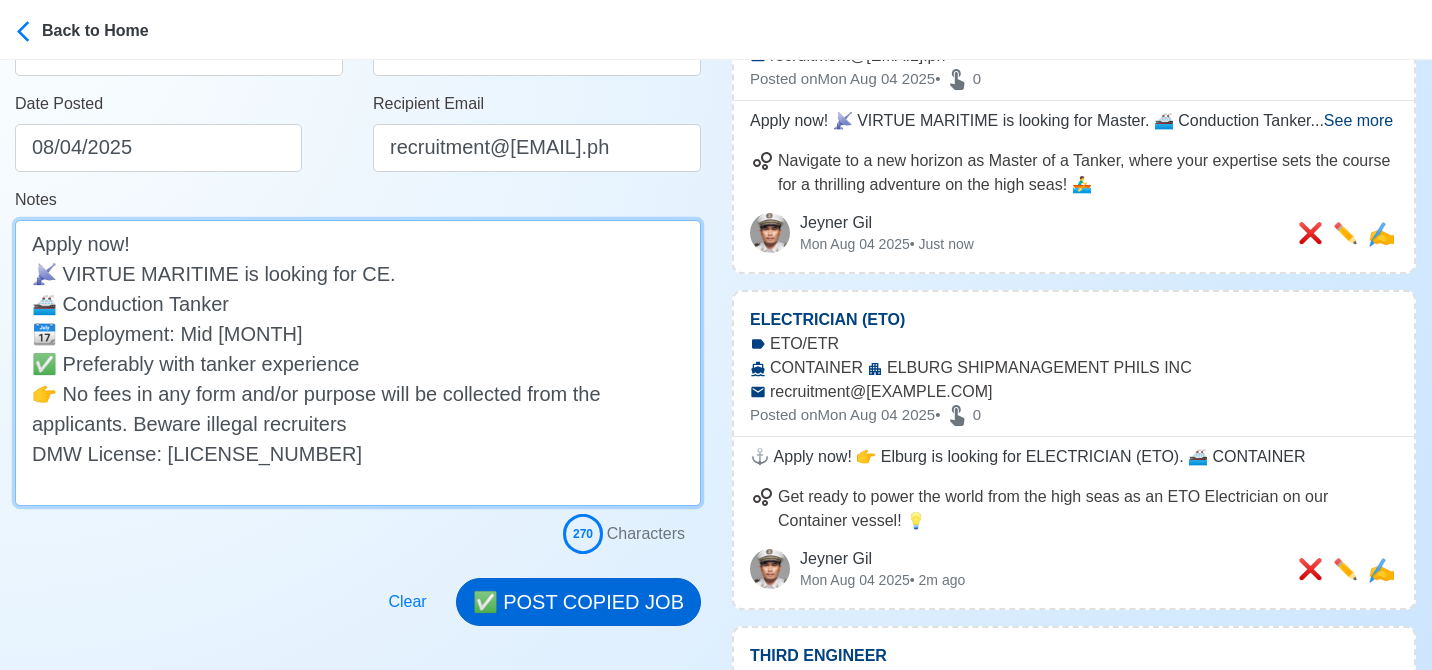 type 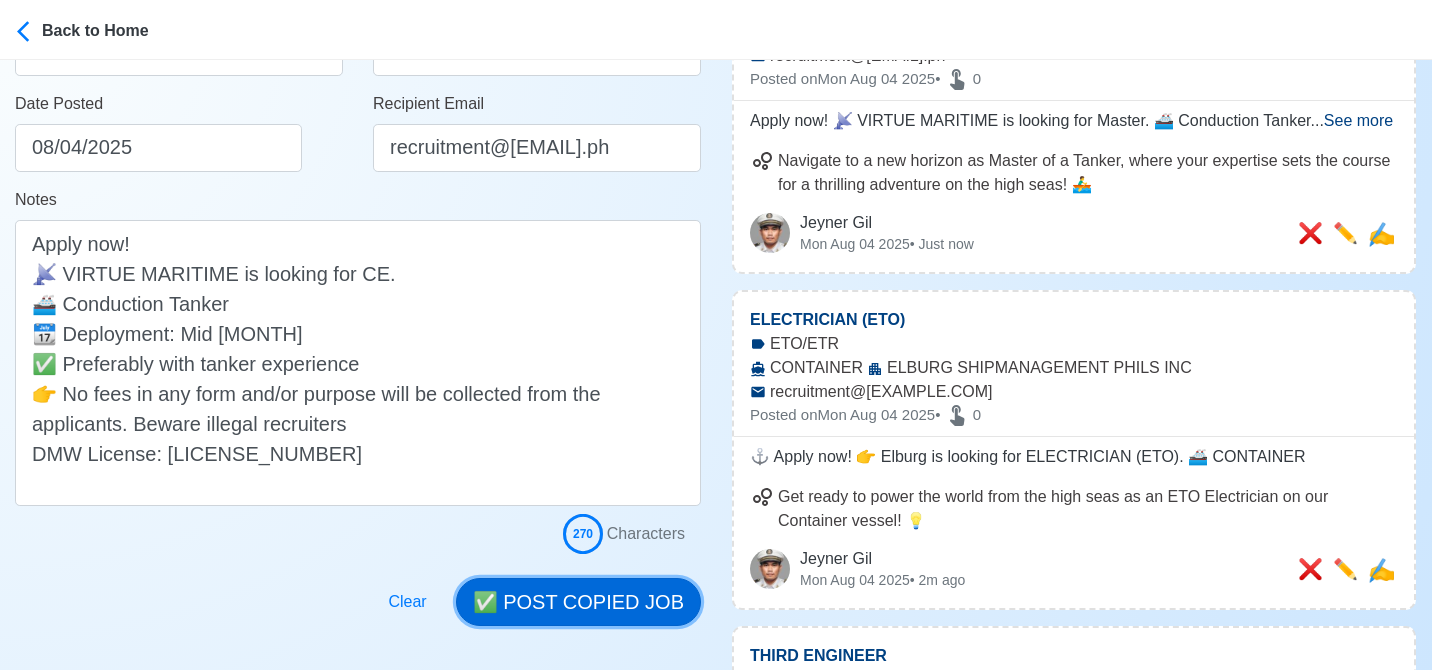 click on "✅ POST COPIED JOB" at bounding box center (578, 602) 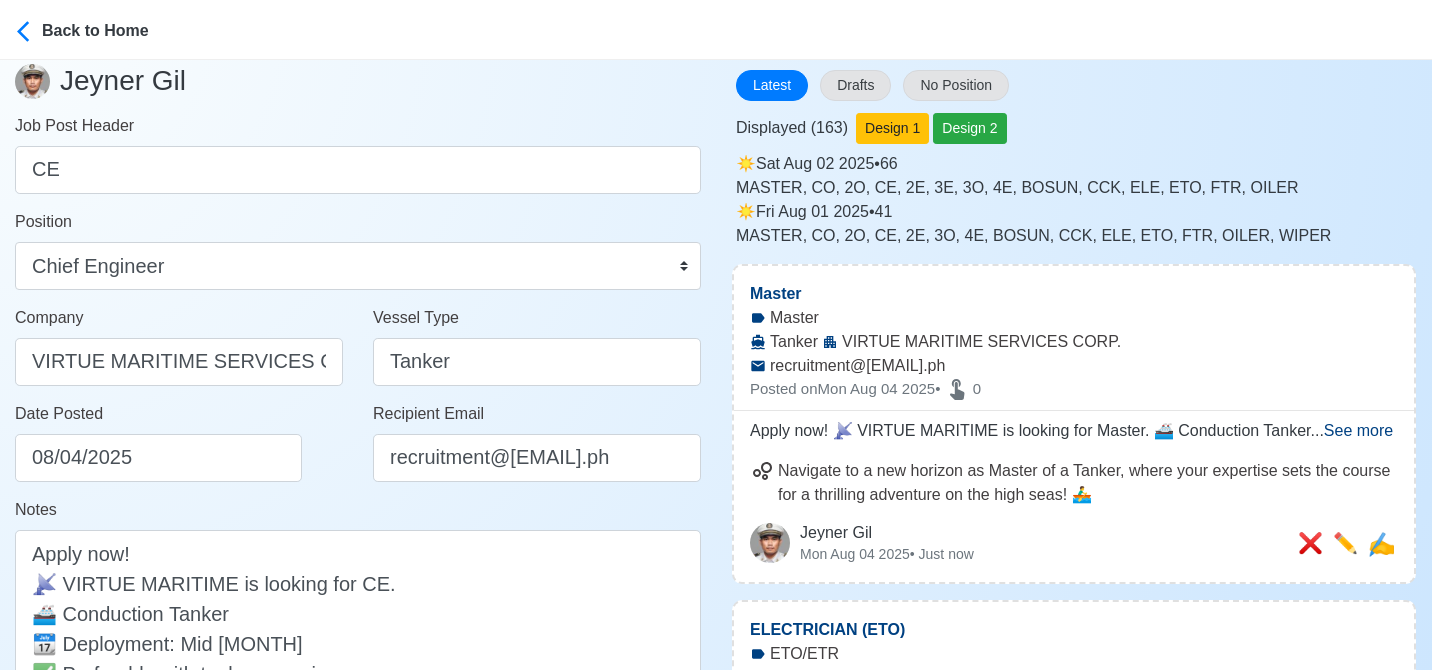 scroll, scrollTop: 0, scrollLeft: 0, axis: both 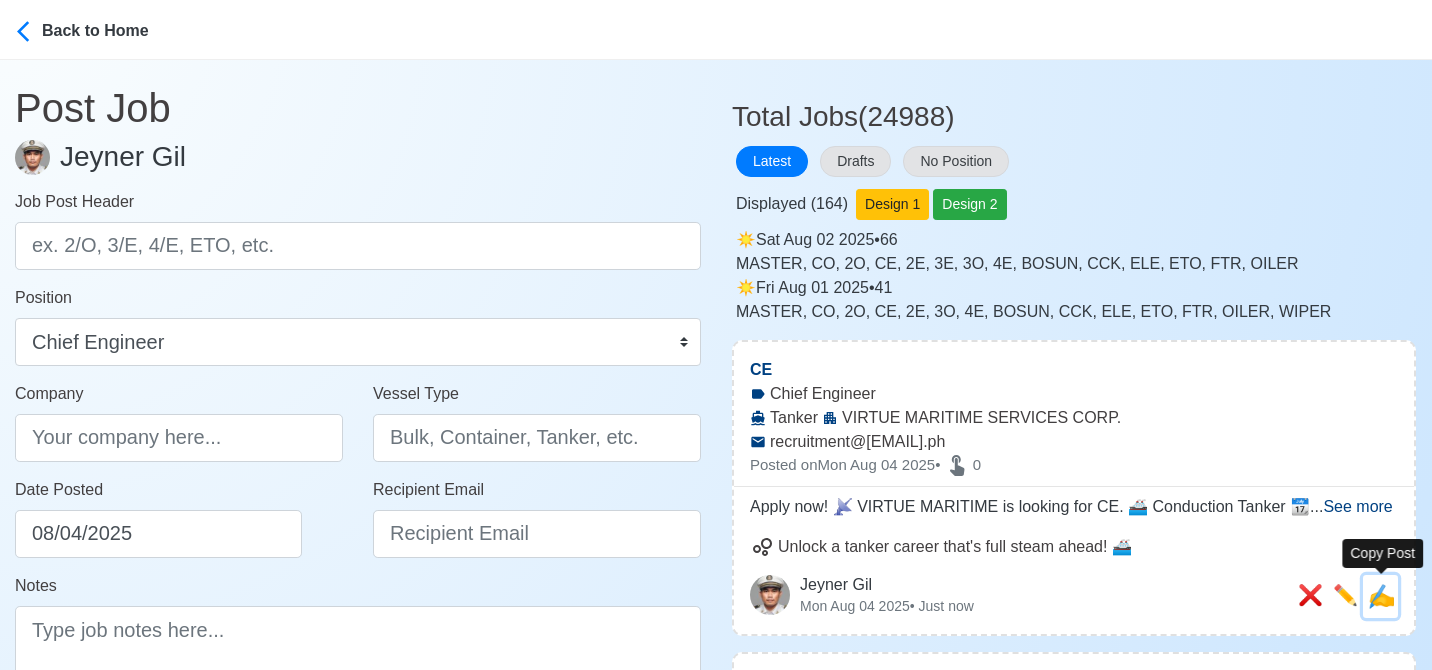 click on "✍️" at bounding box center (1381, 596) 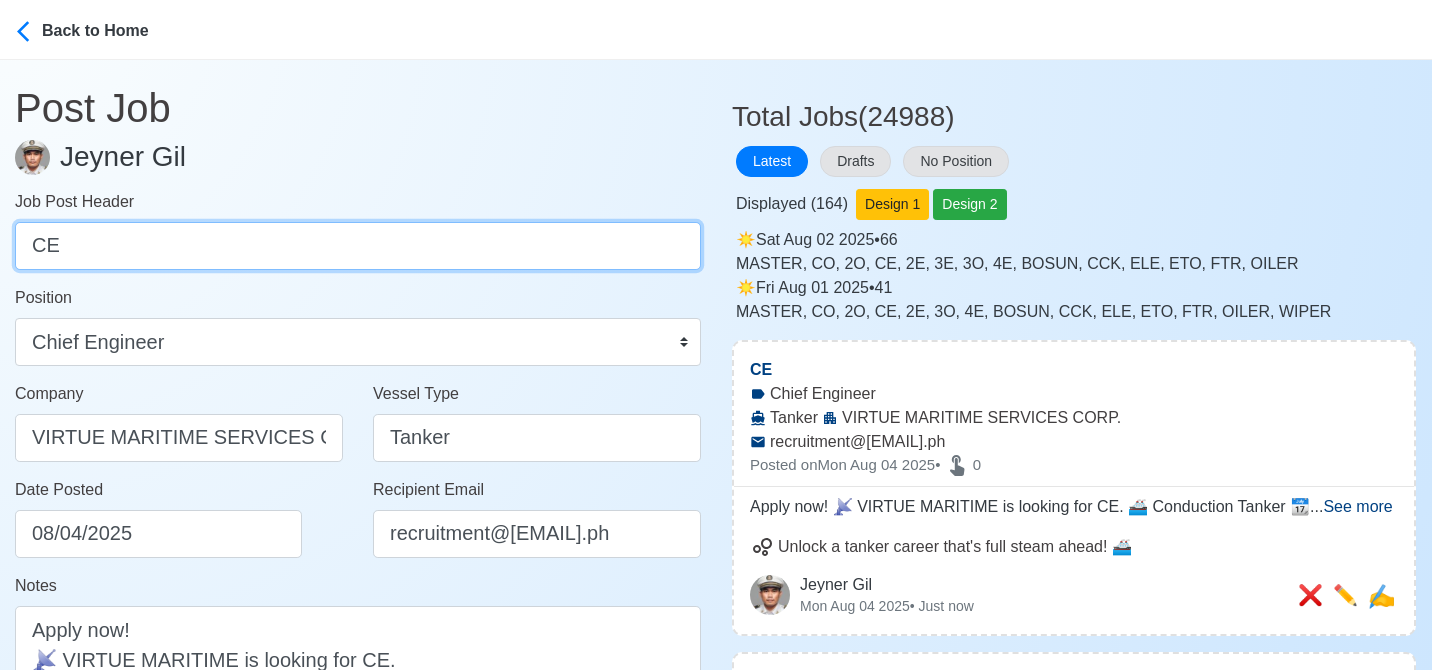 click on "CE" at bounding box center (358, 246) 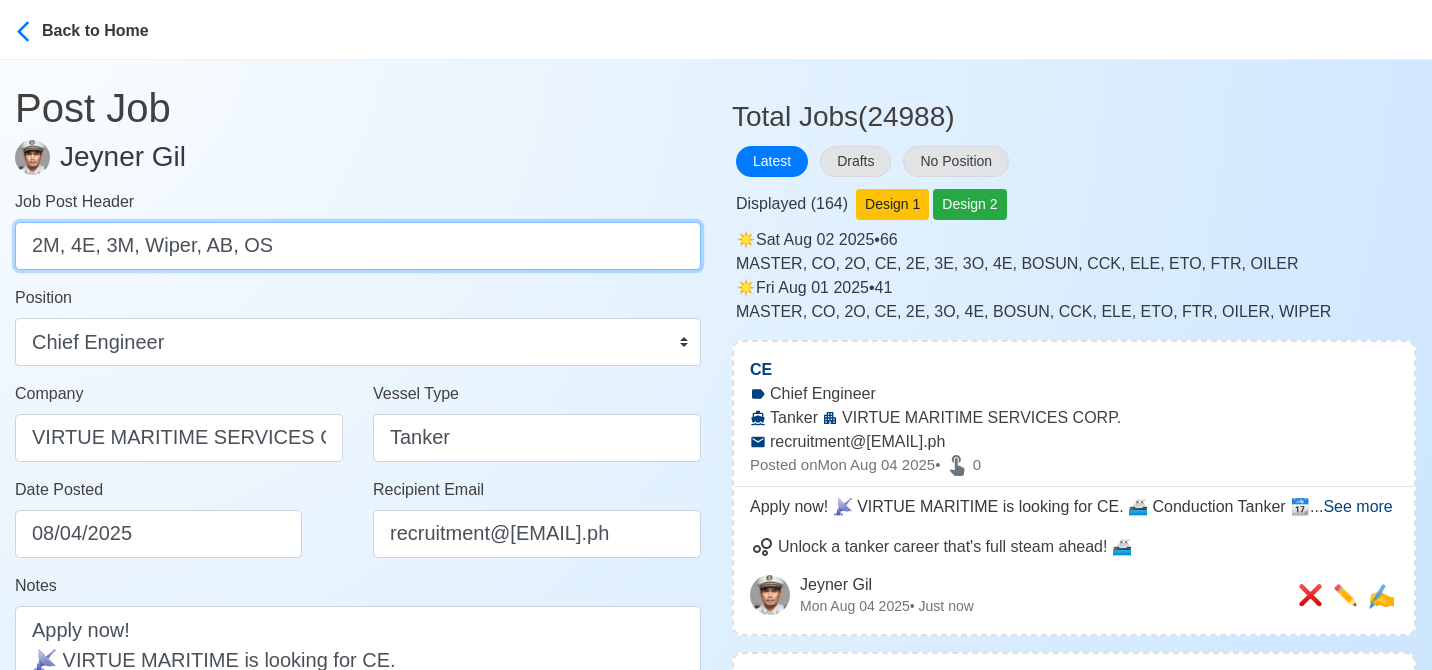 drag, startPoint x: 68, startPoint y: 247, endPoint x: 372, endPoint y: 218, distance: 305.3801 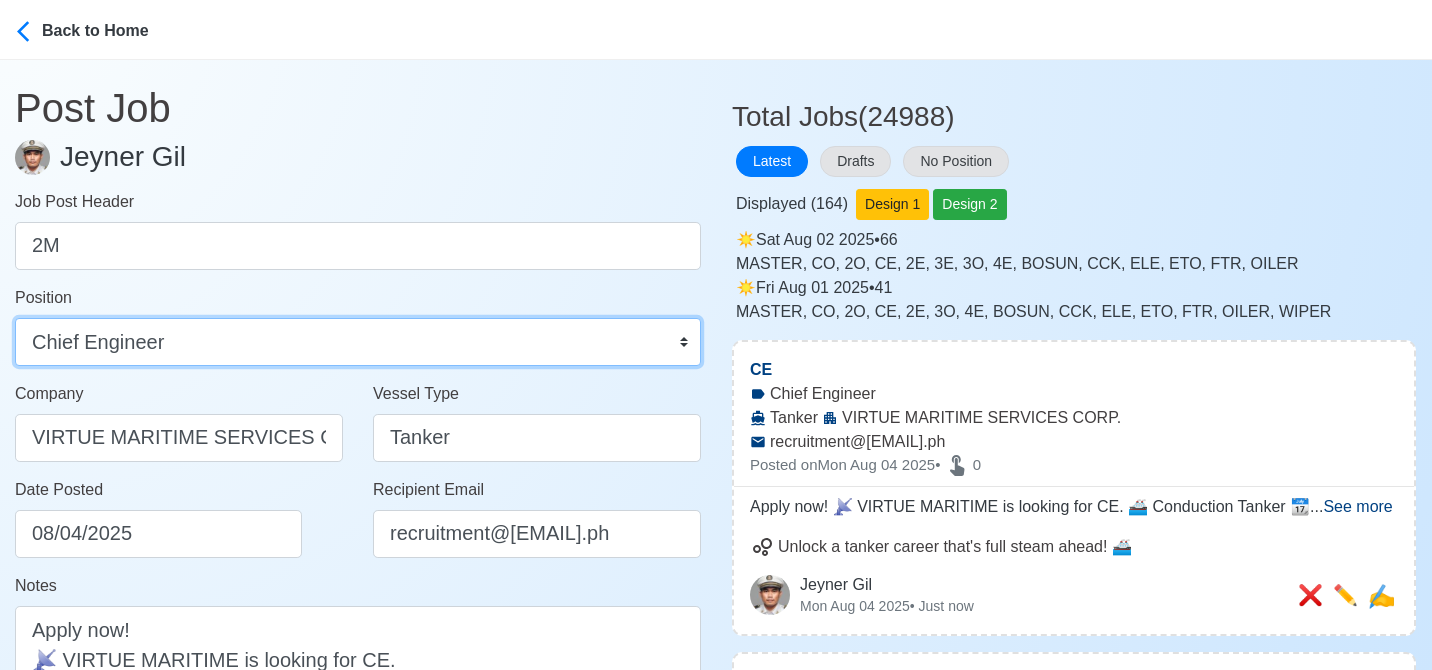 click on "Master Chief Officer 2nd Officer 3rd Officer Junior Officer Chief Engineer 2nd Engineer 3rd Engineer 4th Engineer Gas Engineer Junior Engineer 1st Assistant Engineer 2nd Assistant Engineer 3rd Assistant Engineer ETO/ETR Electrician Electrical Engineer Oiler Fitter Welder Chief Cook Chef Cook Messman Wiper Rigger Ordinary Seaman Able Seaman Motorman Pumpman Bosun Cadet Reefer Mechanic Operator Repairman Painter Steward Waiter Others" at bounding box center [358, 342] 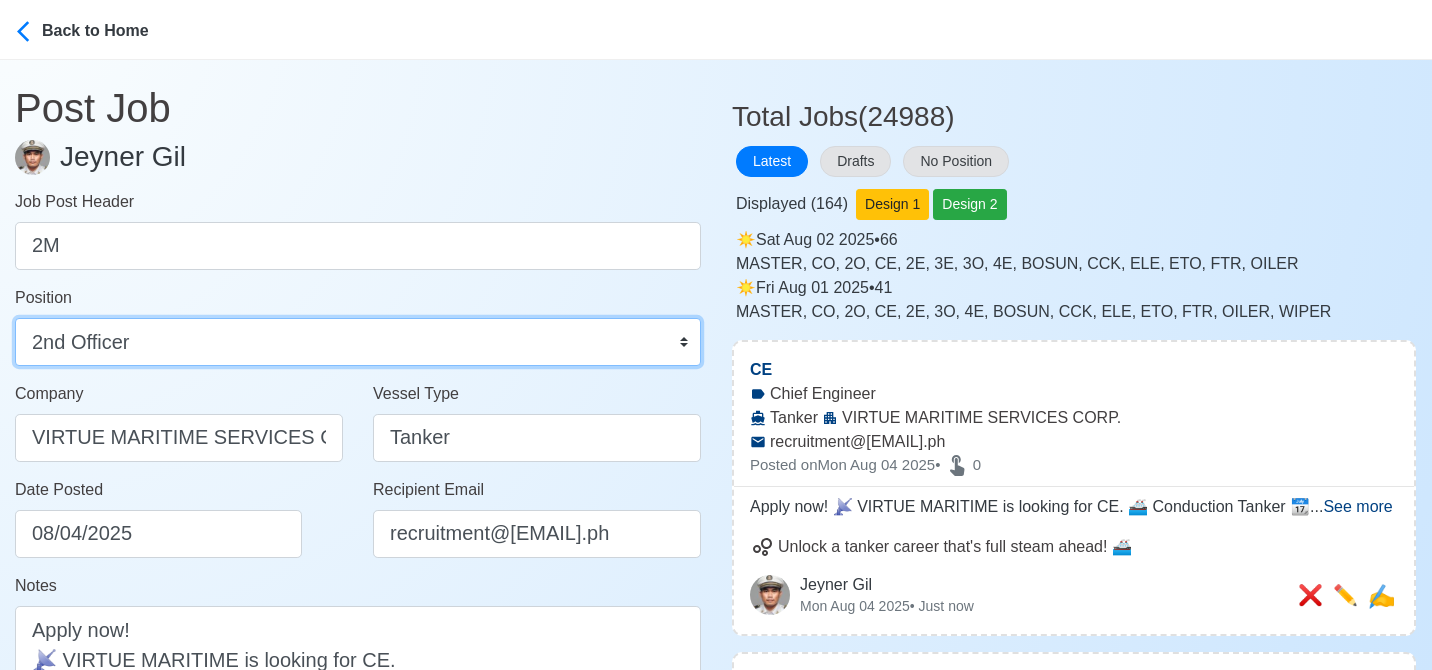 click on "Master Chief Officer 2nd Officer 3rd Officer Junior Officer Chief Engineer 2nd Engineer 3rd Engineer 4th Engineer Gas Engineer Junior Engineer 1st Assistant Engineer 2nd Assistant Engineer 3rd Assistant Engineer ETO/ETR Electrician Electrical Engineer Oiler Fitter Welder Chief Cook Chef Cook Messman Wiper Rigger Ordinary Seaman Able Seaman Motorman Pumpman Bosun Cadet Reefer Mechanic Operator Repairman Painter Steward Waiter Others" at bounding box center (358, 342) 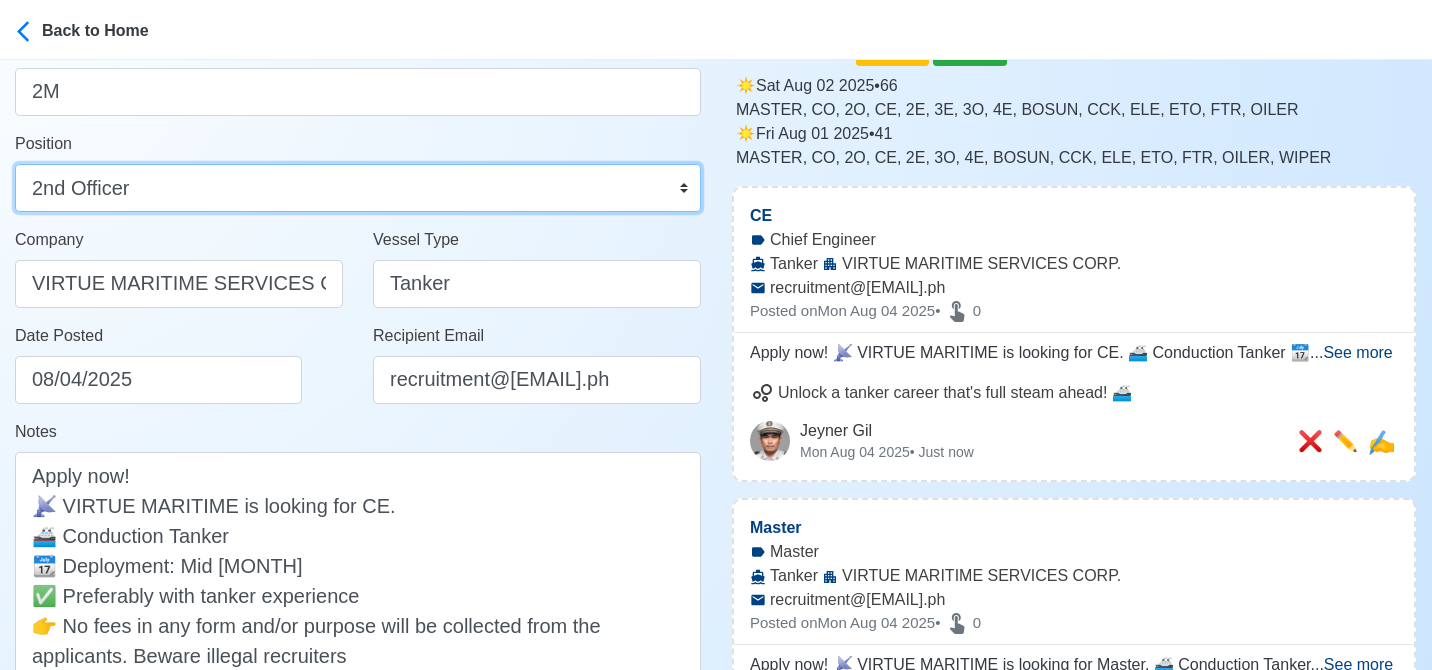 scroll, scrollTop: 167, scrollLeft: 0, axis: vertical 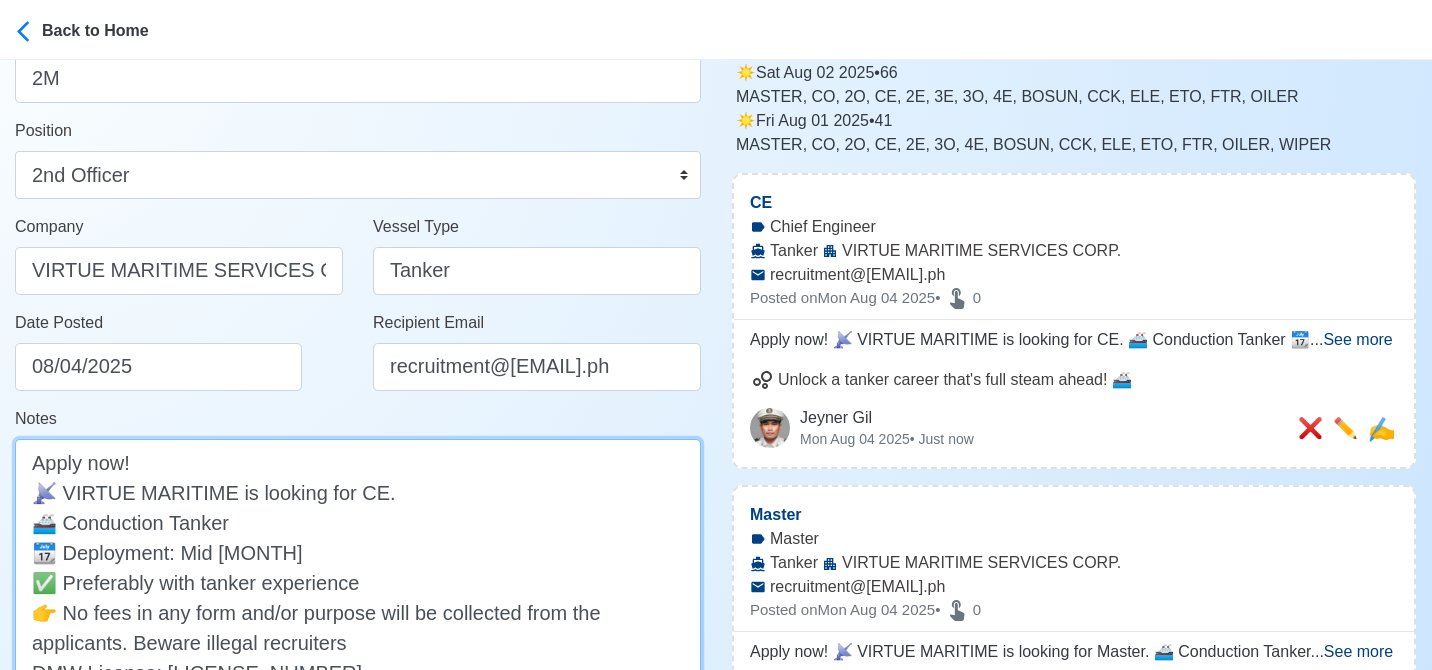 click on "Apply now!
📡 VIRTUE MARITIME is looking for CE.
🚢 Conduction Tanker
📆 Deployment: Mid August
✅ Preferably with tanker experience
👉 No fees in any form and/or purpose will be collected from the applicants. Beware illegal recruiters
DMW License: 005-SB-122322-R-MLC" at bounding box center [358, 582] 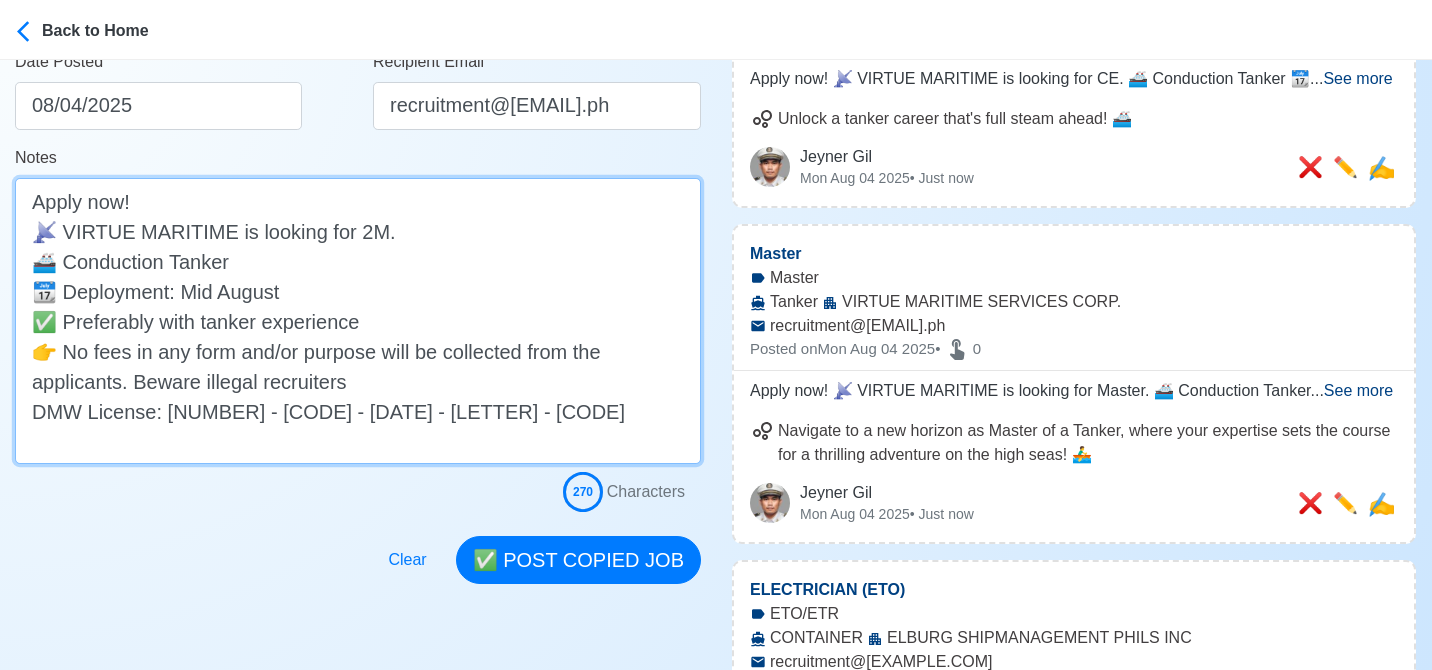 scroll, scrollTop: 439, scrollLeft: 0, axis: vertical 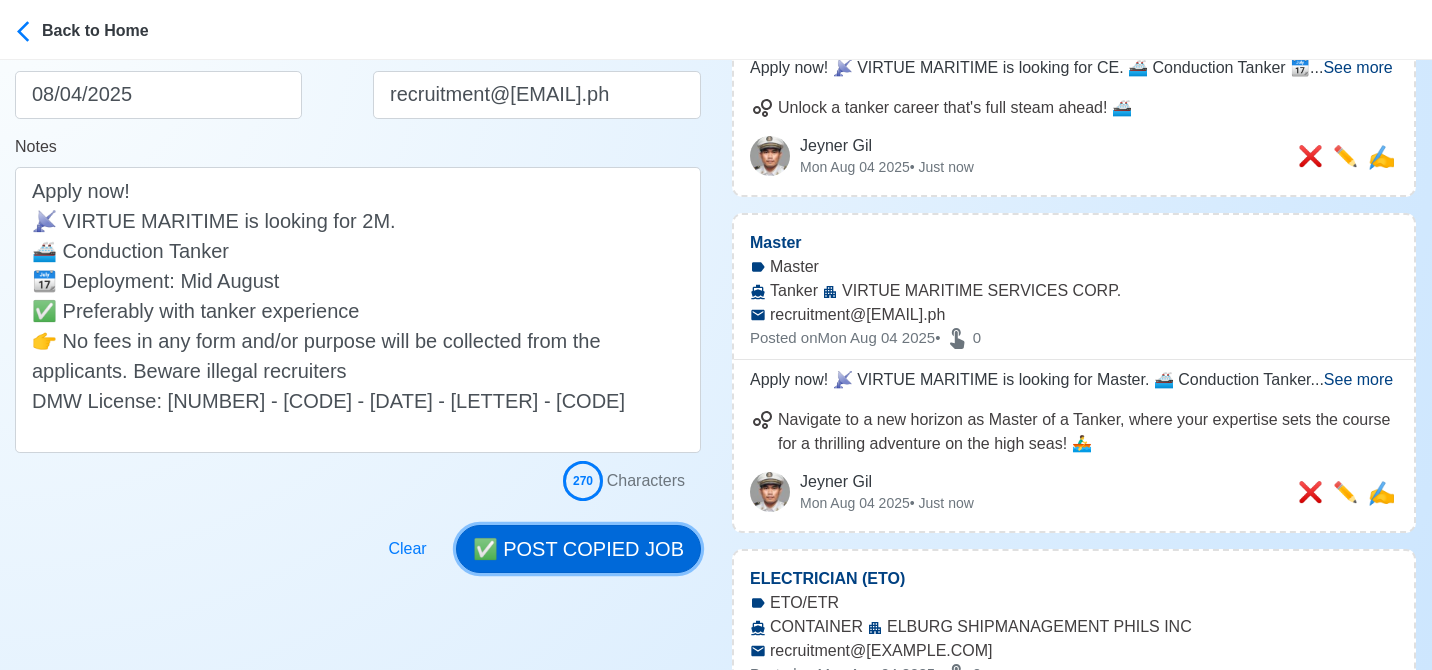 click on "✅ POST COPIED JOB" at bounding box center (578, 549) 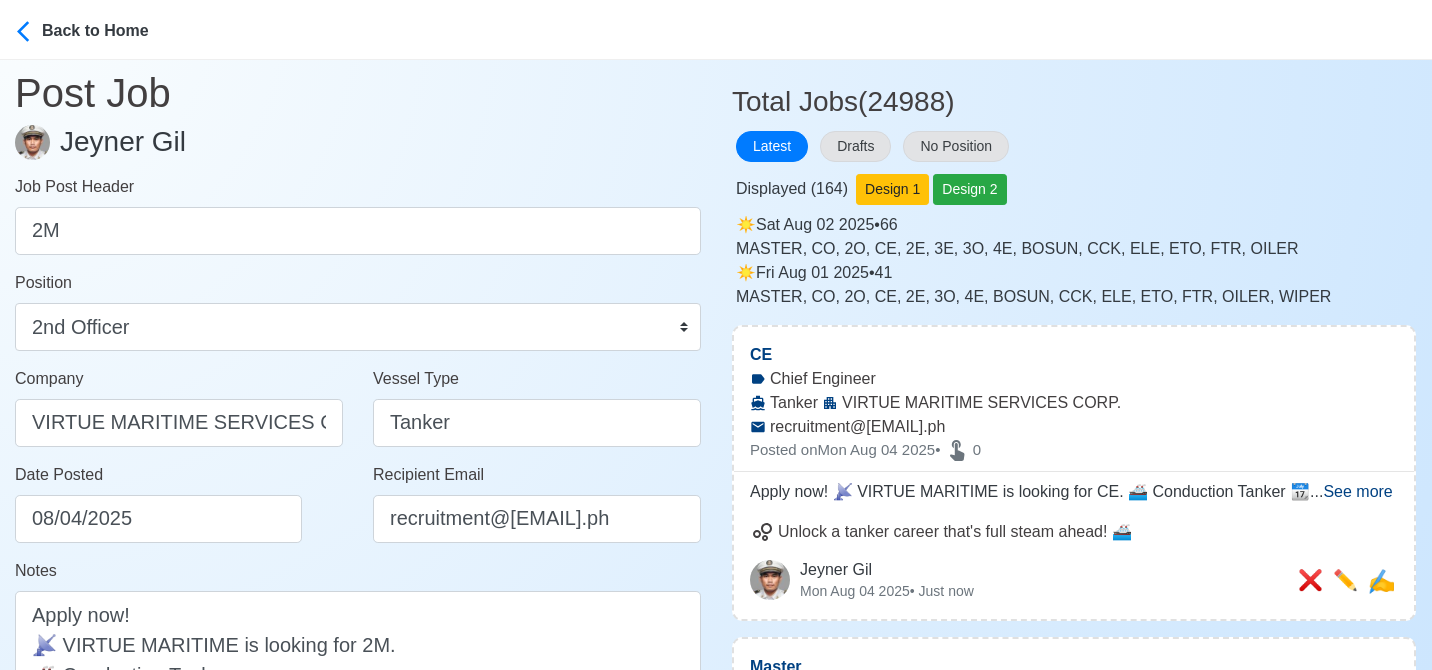 scroll, scrollTop: 0, scrollLeft: 0, axis: both 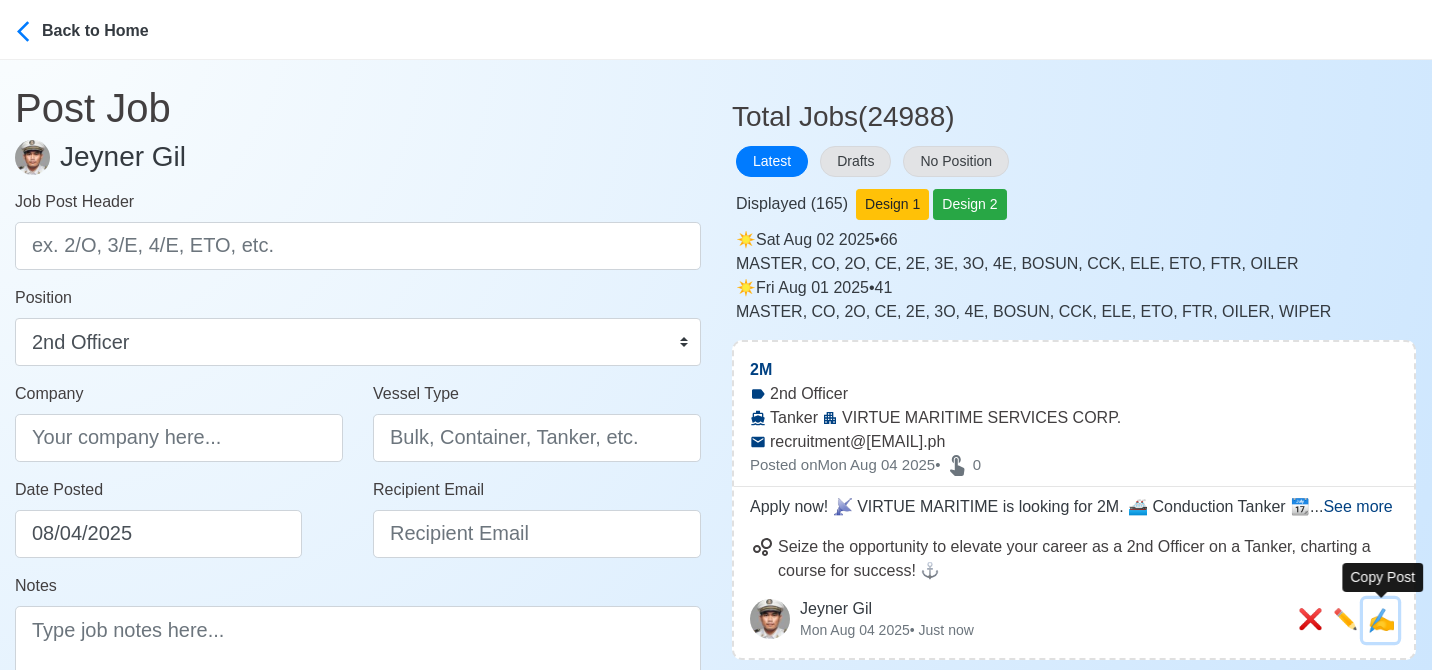 click on "✍️" at bounding box center [1381, 620] 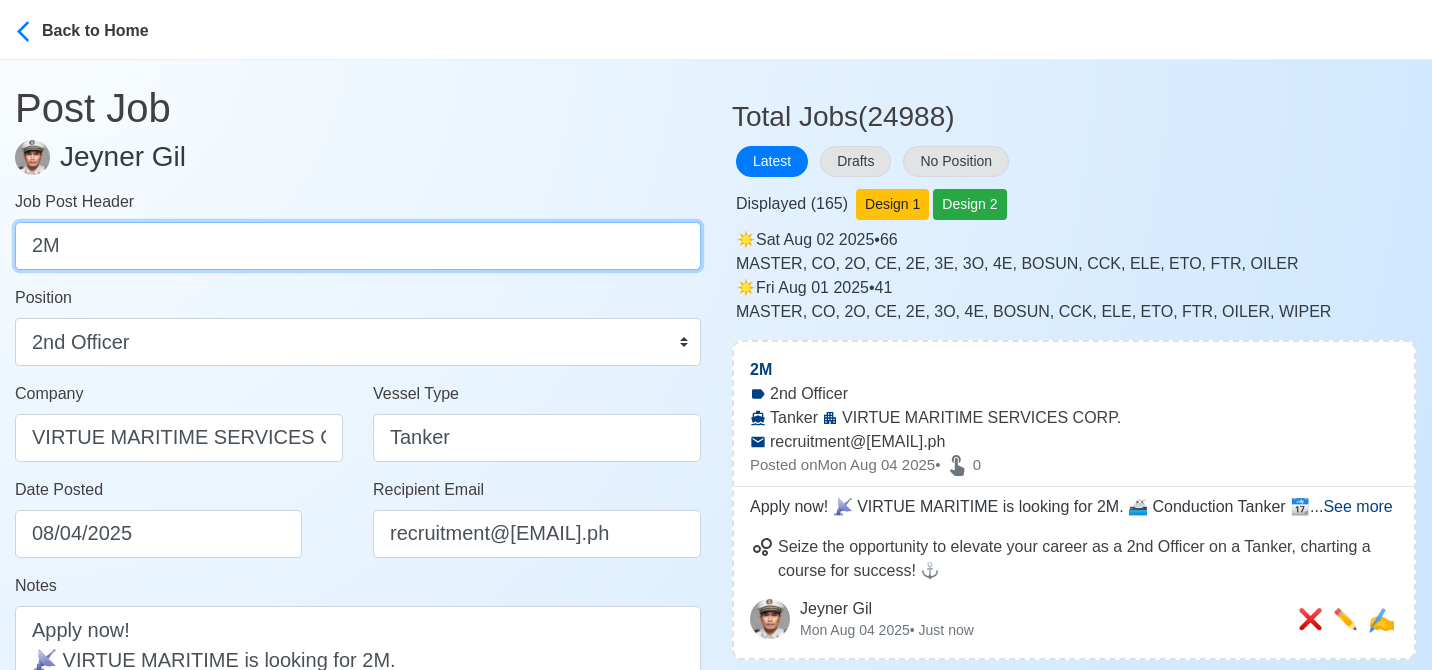click on "2M" at bounding box center (358, 246) 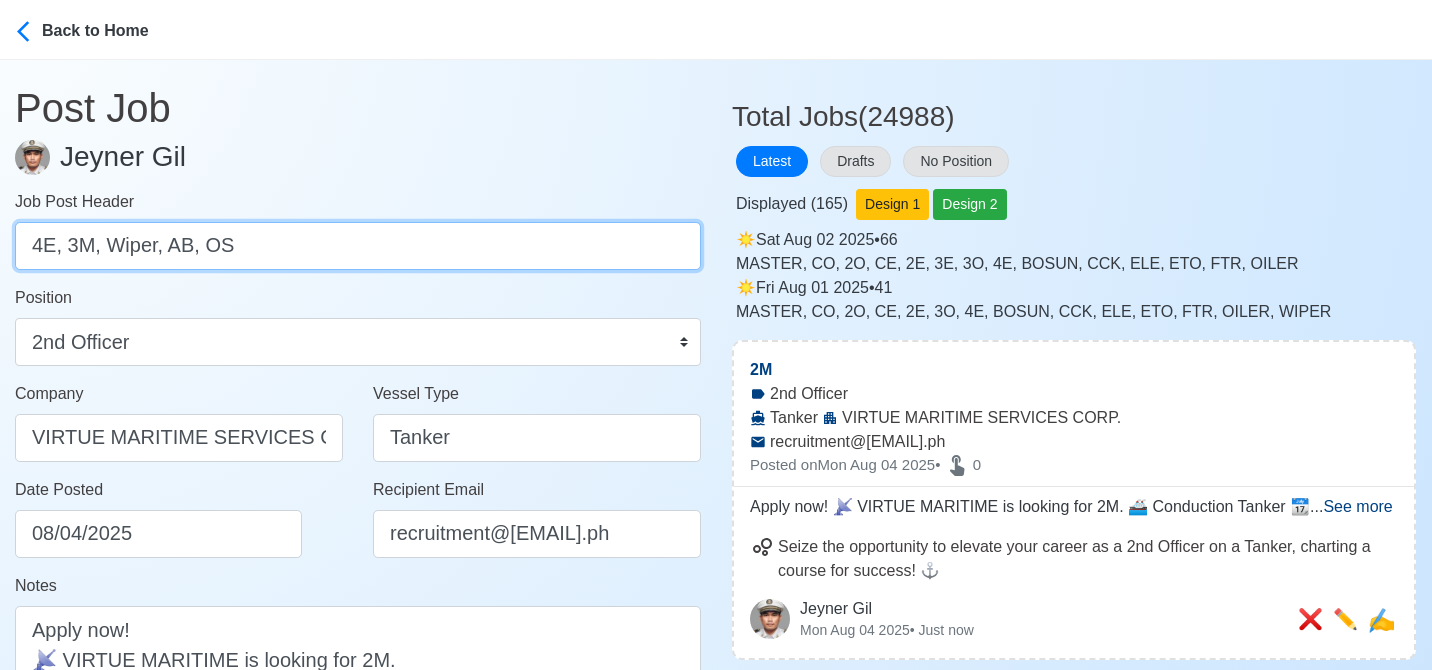 drag, startPoint x: 64, startPoint y: 245, endPoint x: 279, endPoint y: 243, distance: 215.00931 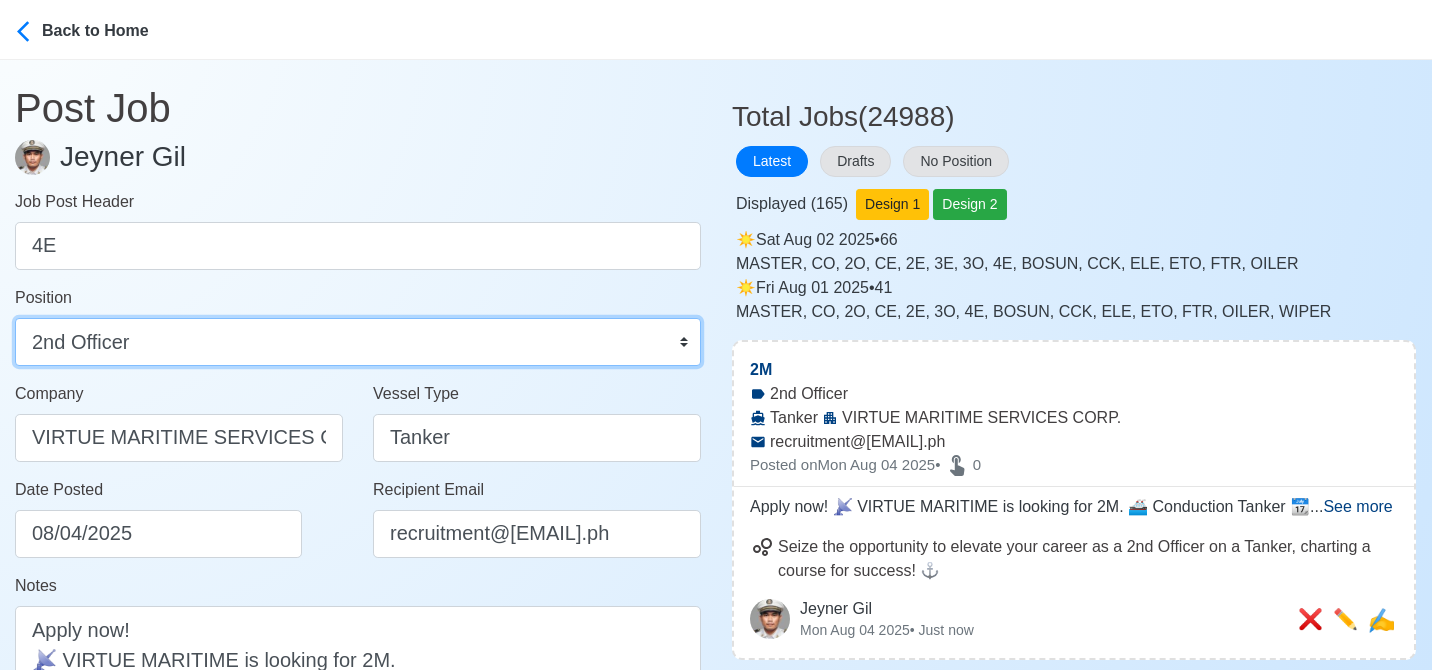 click on "Master Chief Officer 2nd Officer 3rd Officer Junior Officer Chief Engineer 2nd Engineer 3rd Engineer 4th Engineer Gas Engineer Junior Engineer 1st Assistant Engineer 2nd Assistant Engineer 3rd Assistant Engineer ETO/ETR Electrician Electrical Engineer Oiler Fitter Welder Chief Cook Chef Cook Messman Wiper Rigger Ordinary Seaman Able Seaman Motorman Pumpman Bosun Cadet Reefer Mechanic Operator Repairman Painter Steward Waiter Others" at bounding box center (358, 342) 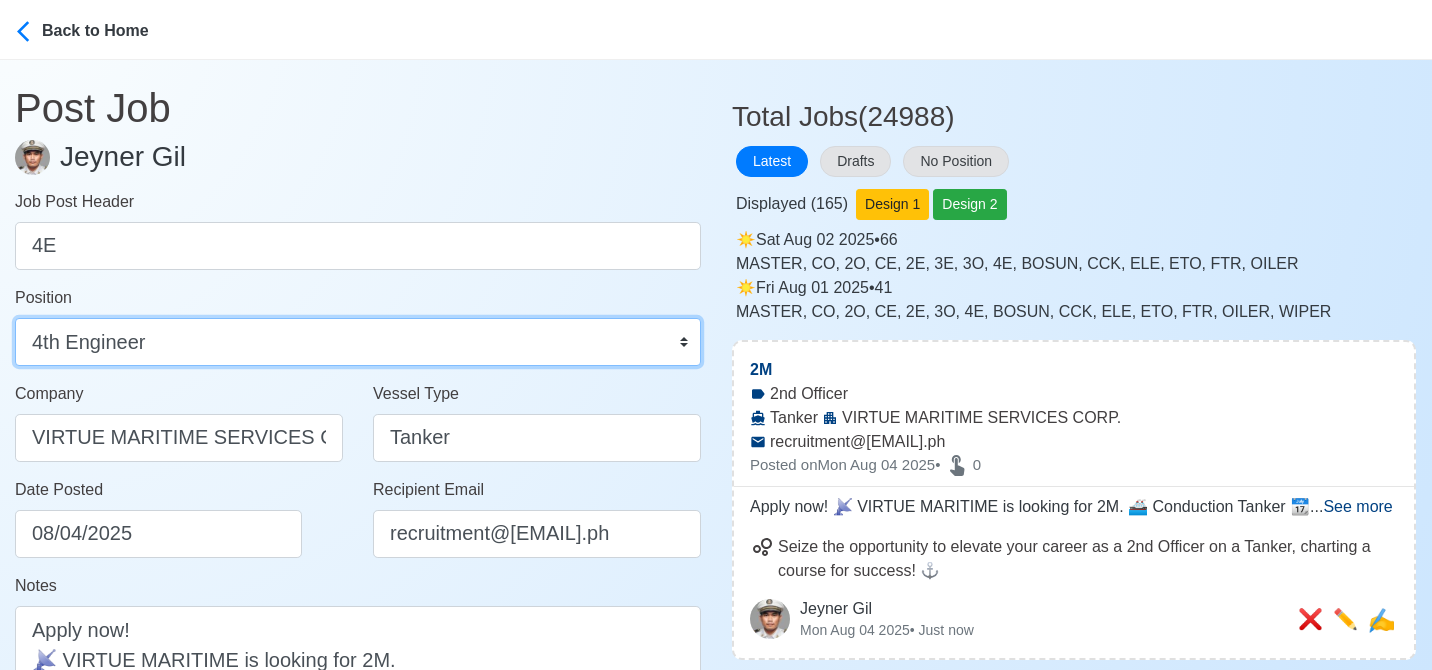 click on "Master Chief Officer 2nd Officer 3rd Officer Junior Officer Chief Engineer 2nd Engineer 3rd Engineer 4th Engineer Gas Engineer Junior Engineer 1st Assistant Engineer 2nd Assistant Engineer 3rd Assistant Engineer ETO/ETR Electrician Electrical Engineer Oiler Fitter Welder Chief Cook Chef Cook Messman Wiper Rigger Ordinary Seaman Able Seaman Motorman Pumpman Bosun Cadet Reefer Mechanic Operator Repairman Painter Steward Waiter Others" at bounding box center (358, 342) 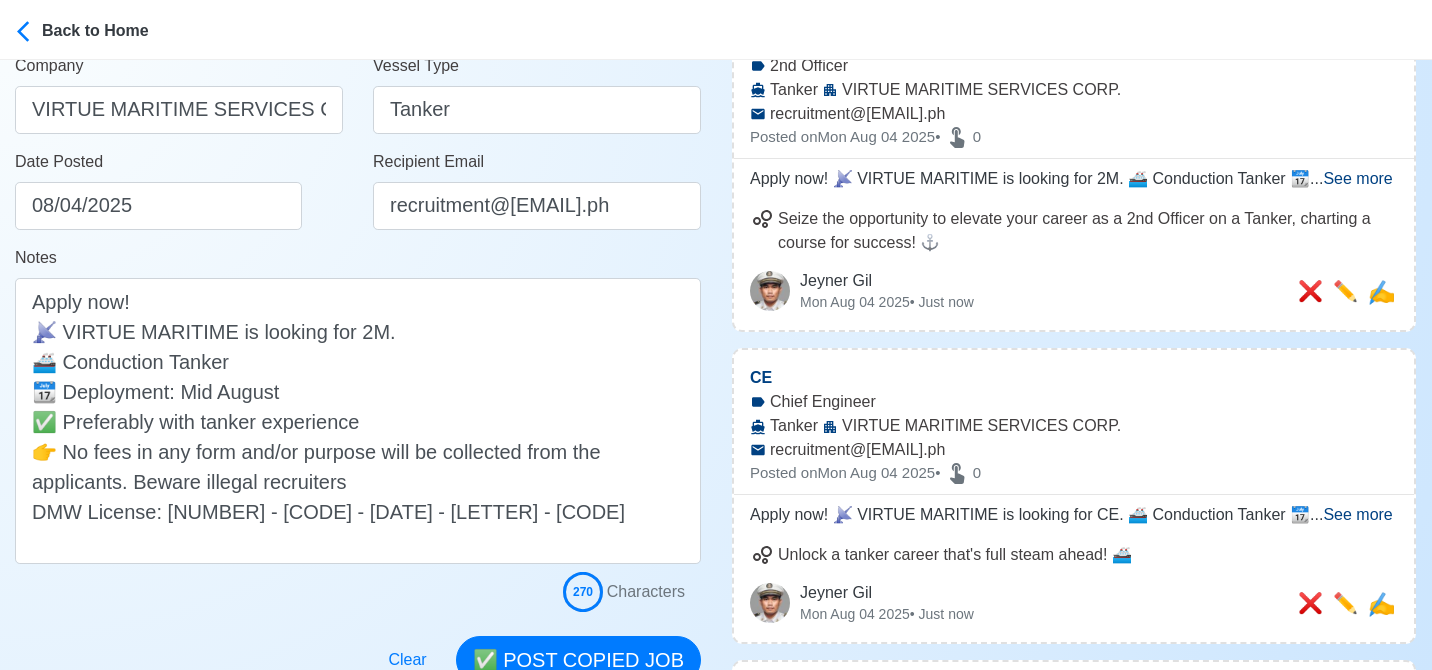 scroll, scrollTop: 328, scrollLeft: 0, axis: vertical 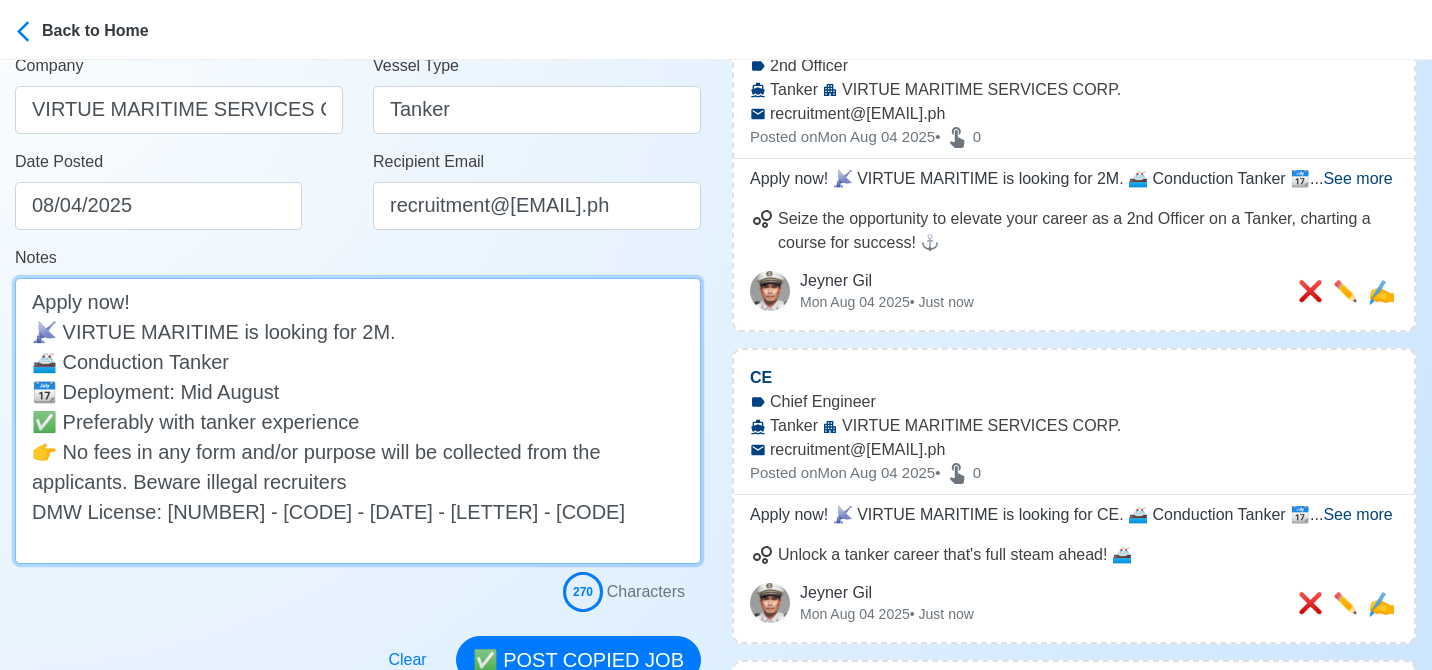 click on "Apply now!
📡 VIRTUE MARITIME is looking for 2M.
🚢 Conduction Tanker
📆 Deployment: Mid August
✅ Preferably with tanker experience
👉 No fees in any form and/or purpose will be collected from the applicants. Beware illegal recruiters
DMW License: 005-SB-122322-R-MLC" at bounding box center [358, 421] 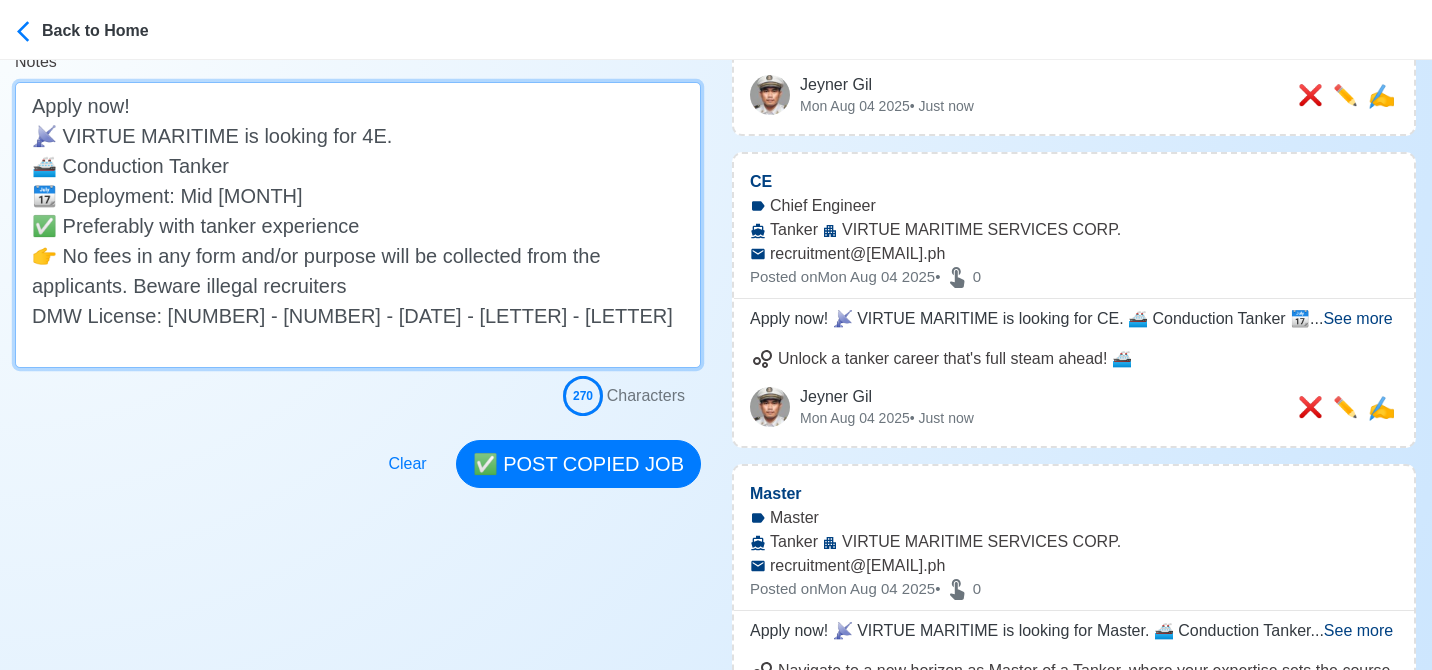 scroll, scrollTop: 526, scrollLeft: 0, axis: vertical 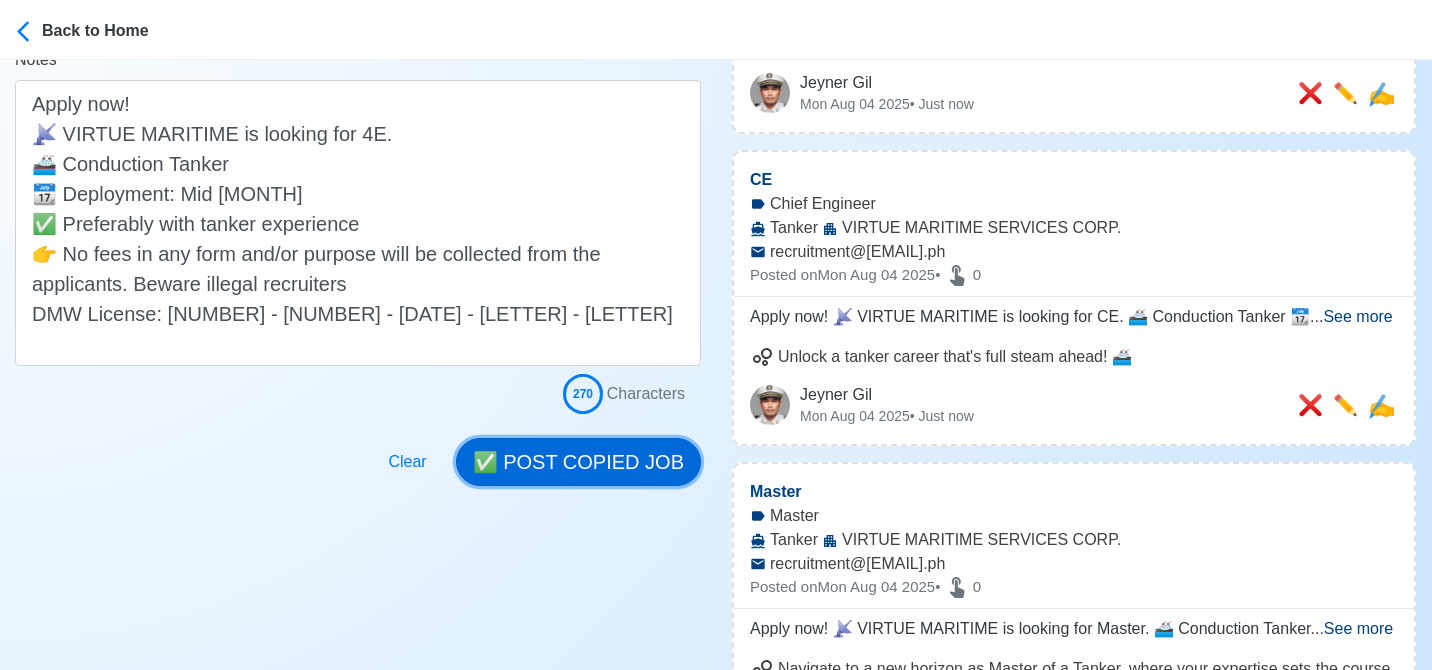 click on "✅ POST COPIED JOB" at bounding box center (578, 462) 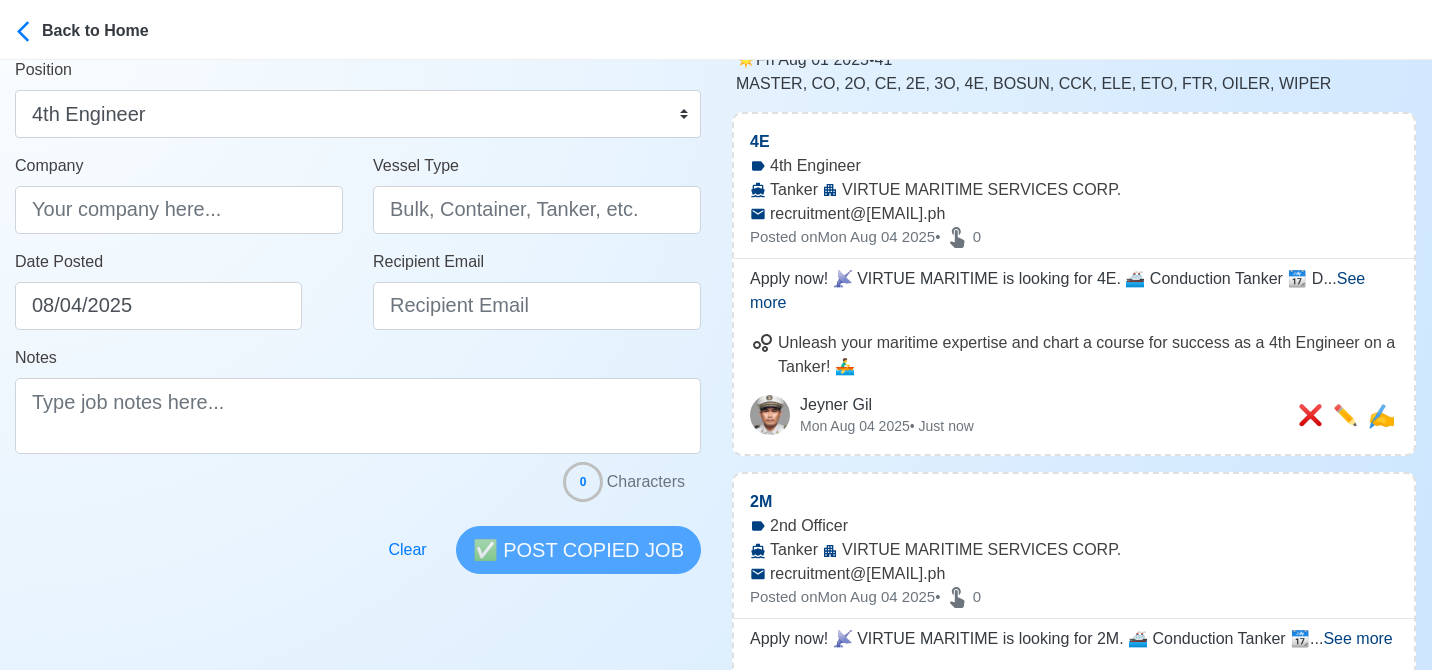 scroll, scrollTop: 0, scrollLeft: 0, axis: both 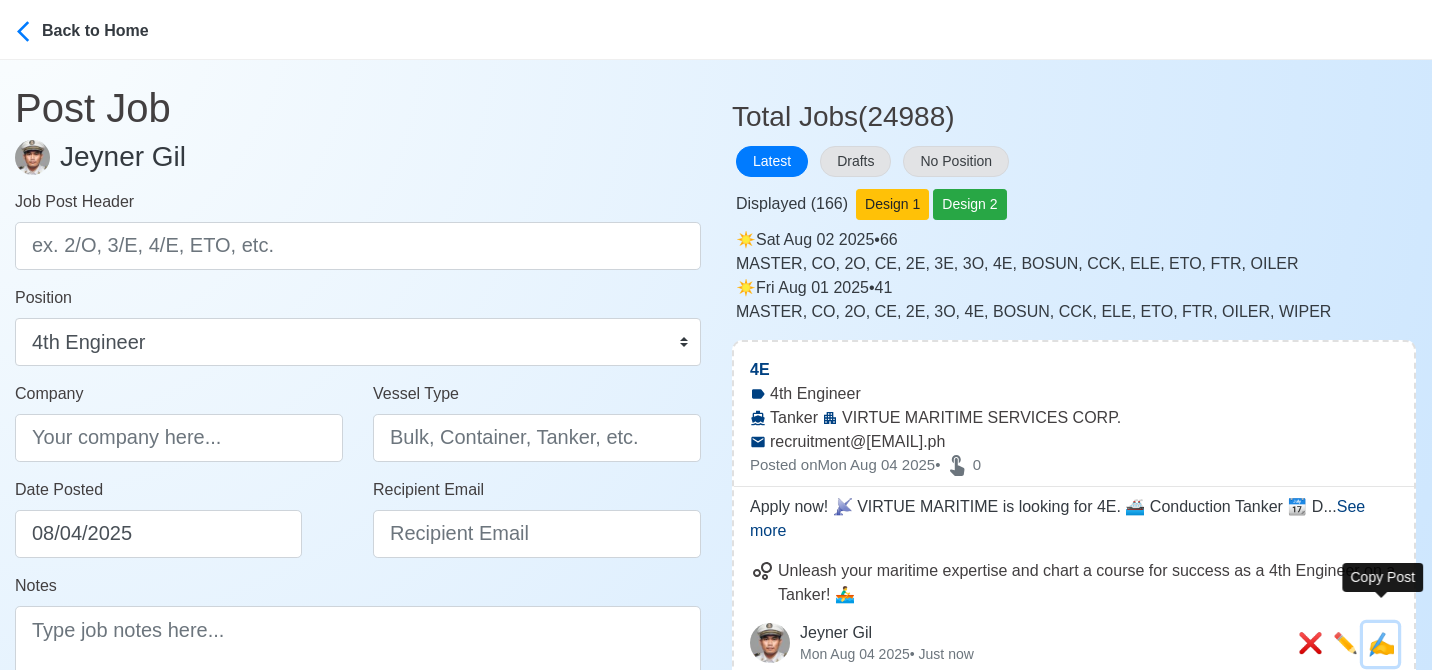 click on "✍️" at bounding box center (1381, 644) 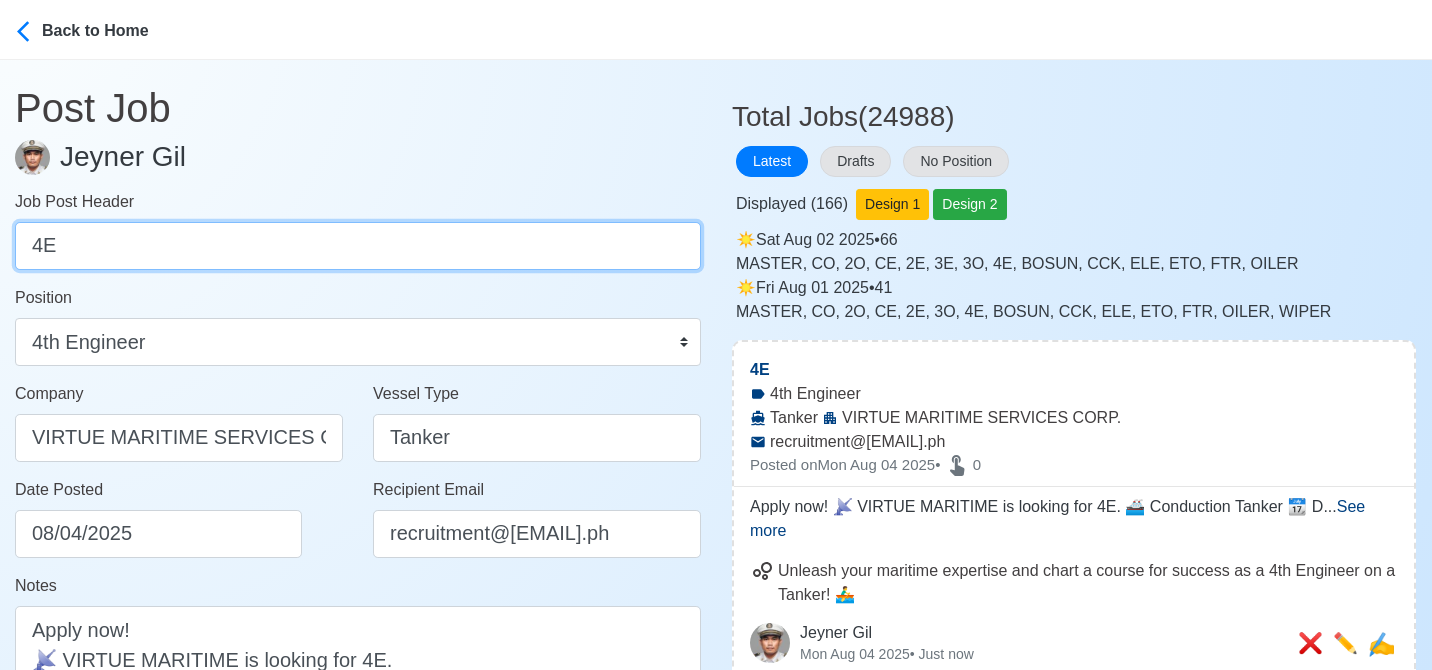 click on "4E" at bounding box center (358, 246) 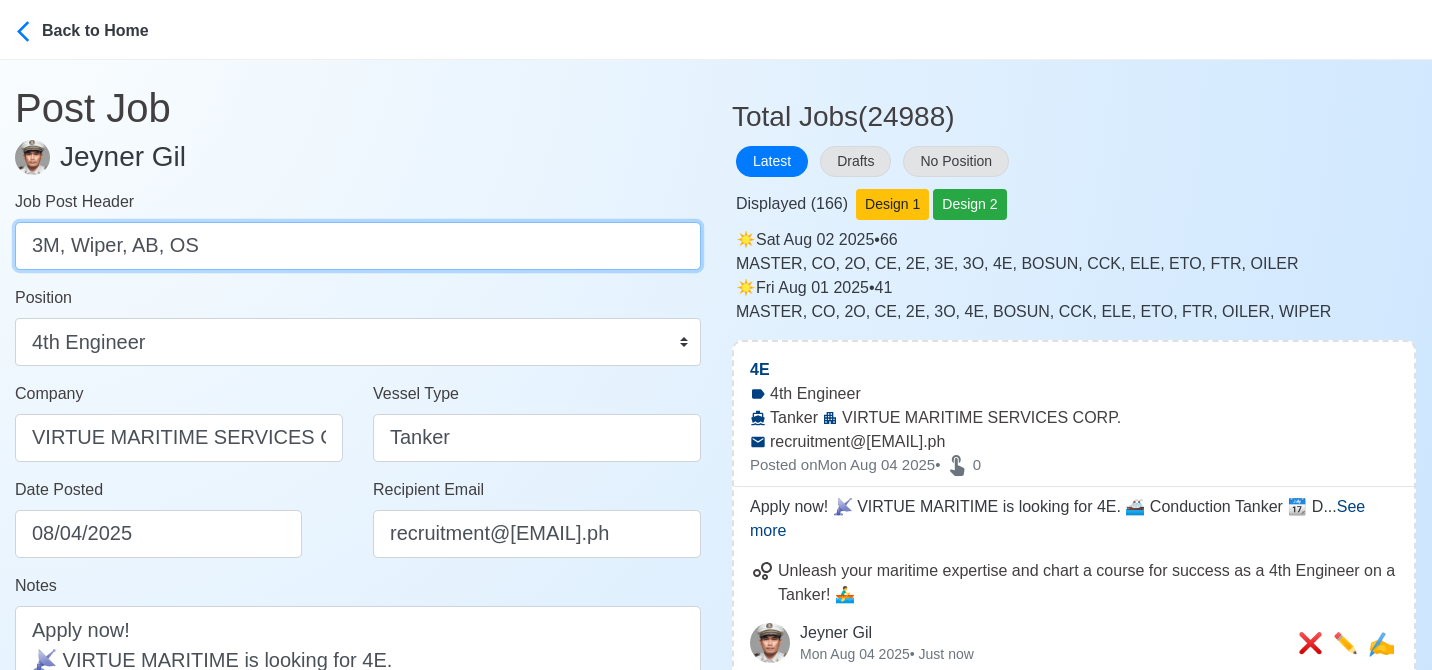 drag, startPoint x: 68, startPoint y: 248, endPoint x: 229, endPoint y: 251, distance: 161.02795 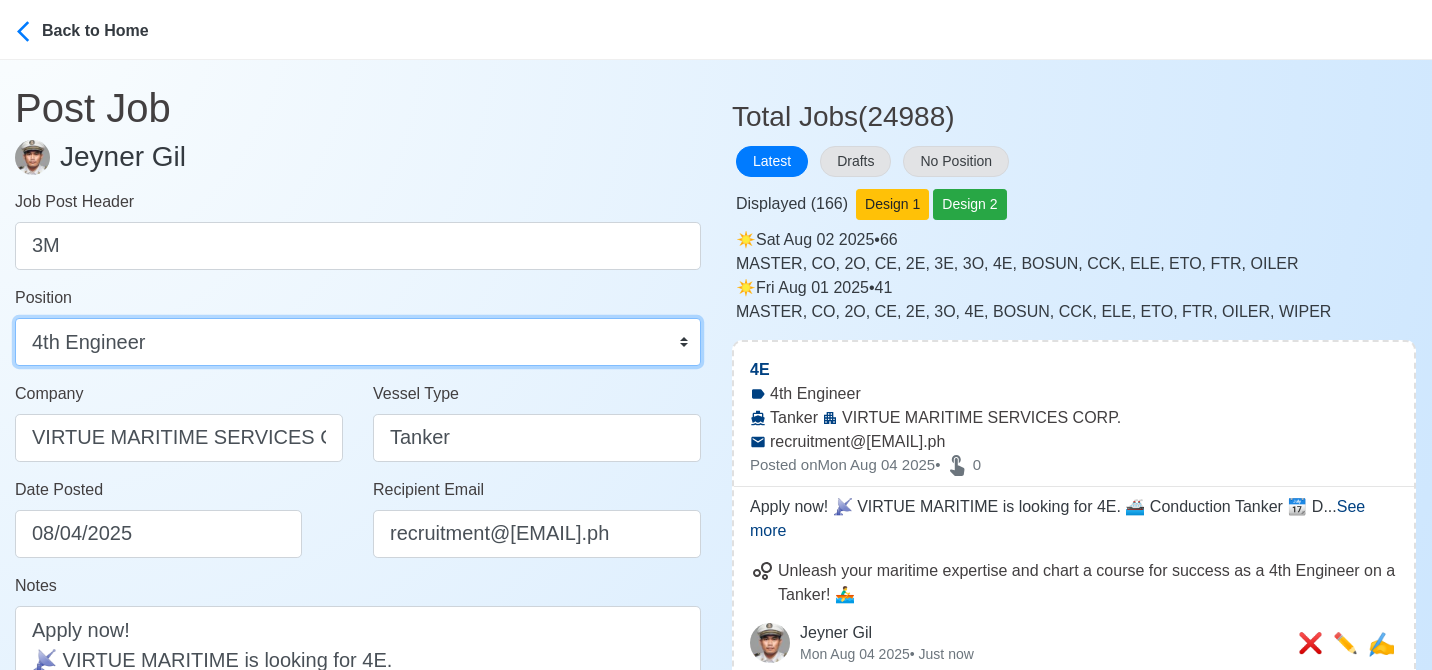 click on "Master Chief Officer 2nd Officer 3rd Officer Junior Officer Chief Engineer 2nd Engineer 3rd Engineer 4th Engineer Gas Engineer Junior Engineer 1st Assistant Engineer 2nd Assistant Engineer 3rd Assistant Engineer ETO/ETR Electrician Electrical Engineer Oiler Fitter Welder Chief Cook Chef Cook Messman Wiper Rigger Ordinary Seaman Able Seaman Motorman Pumpman Bosun Cadet Reefer Mechanic Operator Repairman Painter Steward Waiter Others" at bounding box center (358, 342) 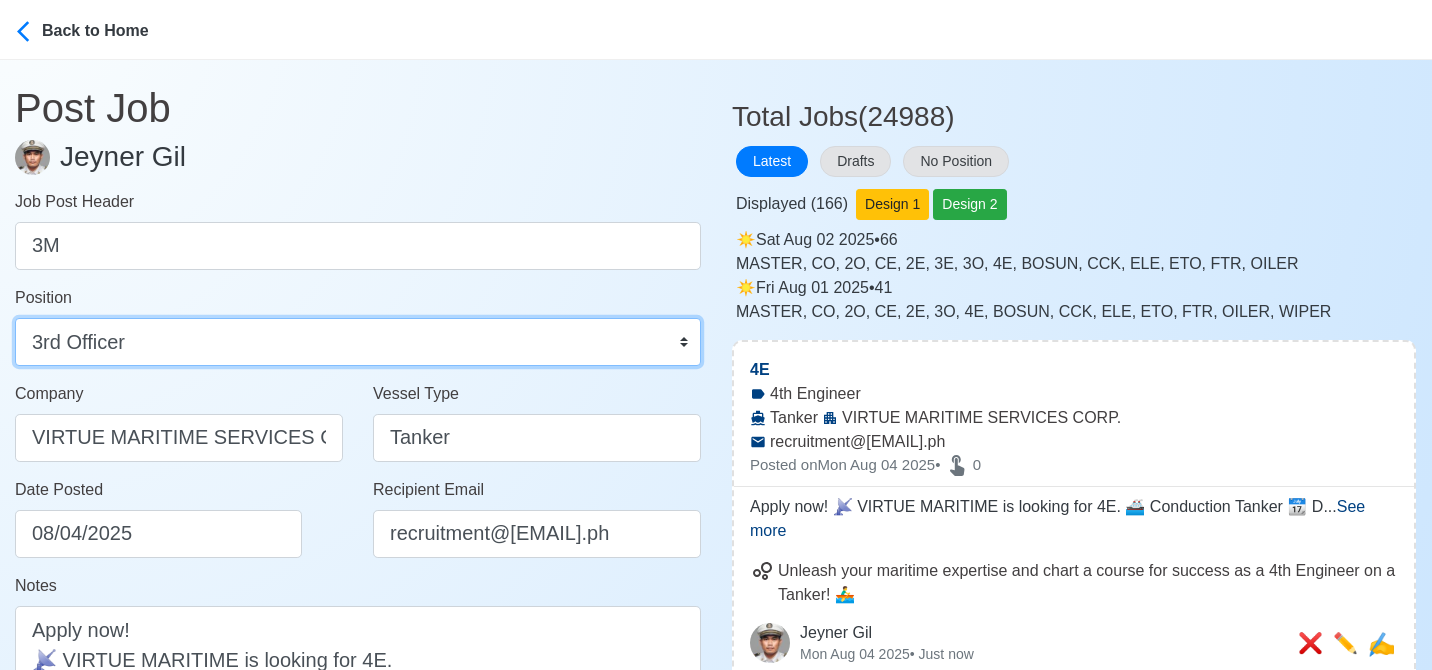 click on "Master Chief Officer 2nd Officer 3rd Officer Junior Officer Chief Engineer 2nd Engineer 3rd Engineer 4th Engineer Gas Engineer Junior Engineer 1st Assistant Engineer 2nd Assistant Engineer 3rd Assistant Engineer ETO/ETR Electrician Electrical Engineer Oiler Fitter Welder Chief Cook Chef Cook Messman Wiper Rigger Ordinary Seaman Able Seaman Motorman Pumpman Bosun Cadet Reefer Mechanic Operator Repairman Painter Steward Waiter Others" at bounding box center (358, 342) 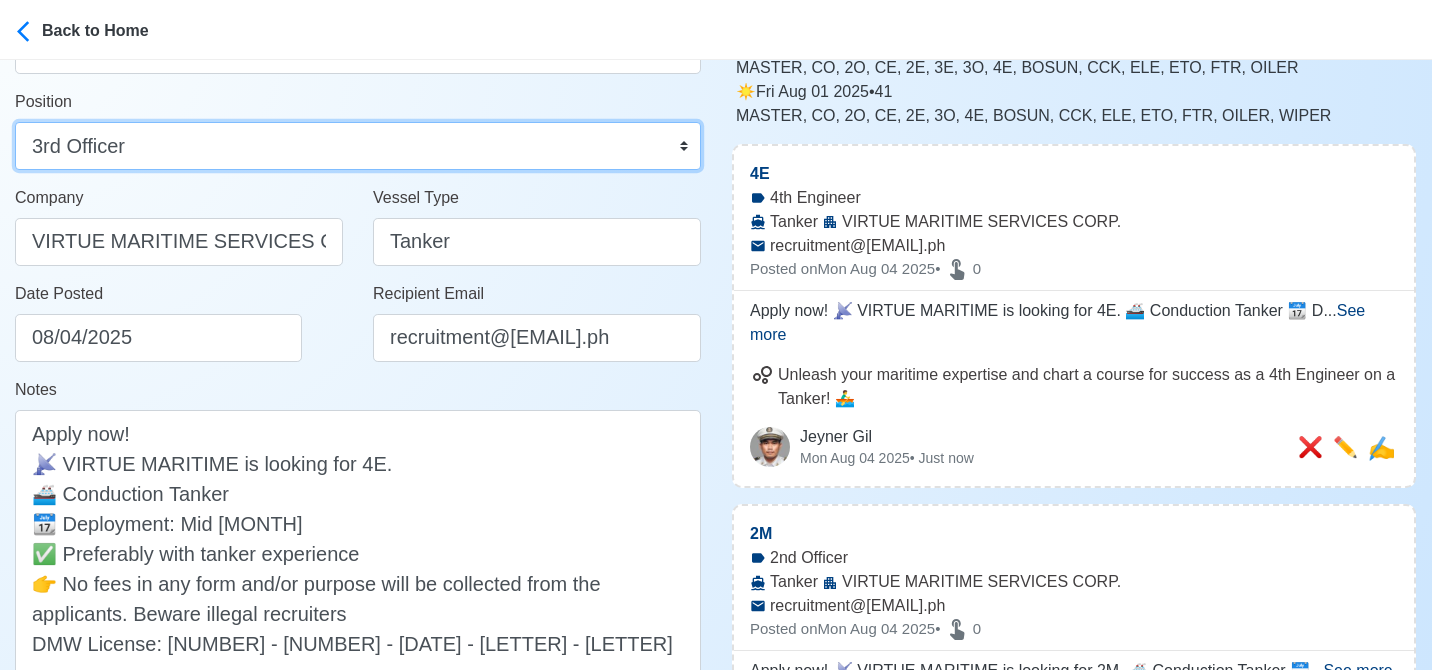 scroll, scrollTop: 203, scrollLeft: 0, axis: vertical 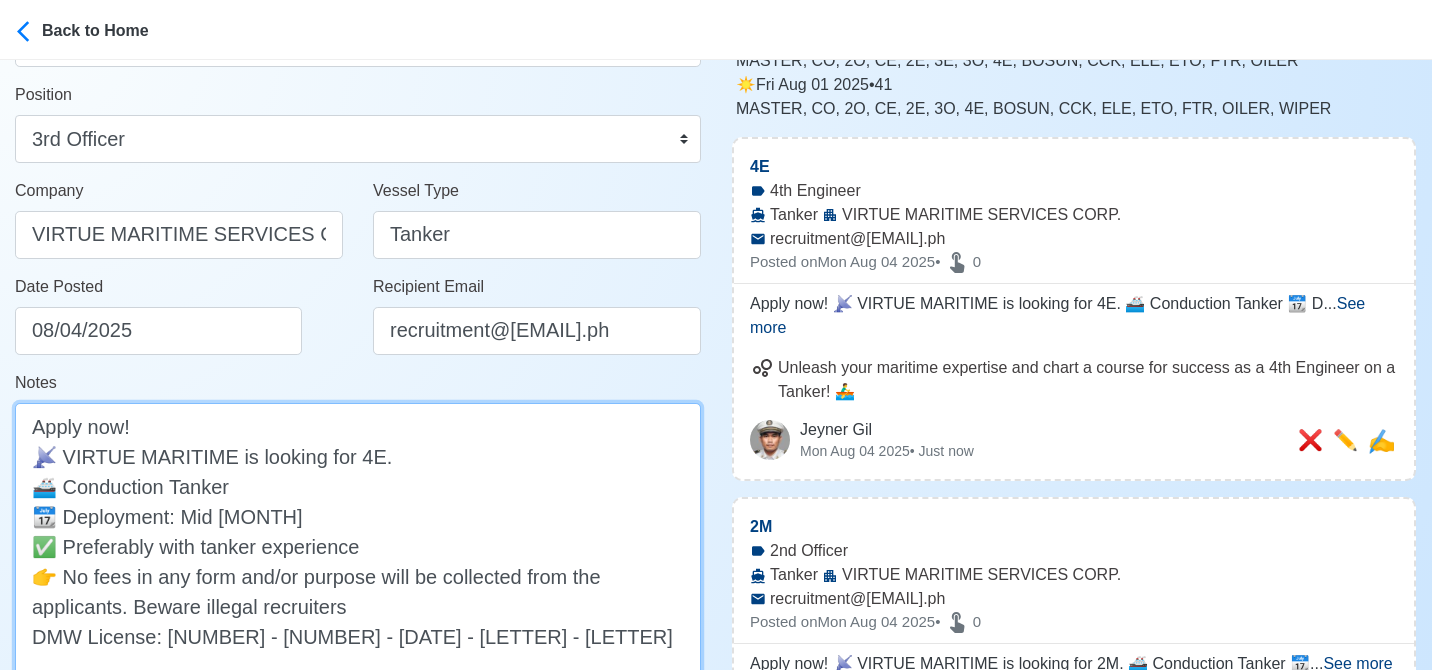 click on "Apply now!
📡 VIRTUE MARITIME is looking for 4E.
🚢 Conduction Tanker
📆 Deployment: Mid August
✅ Preferably with tanker experience
👉 No fees in any form and/or purpose will be collected from the applicants. Beware illegal recruiters
DMW License: 005-SB-122322-R-MLC" at bounding box center (358, 546) 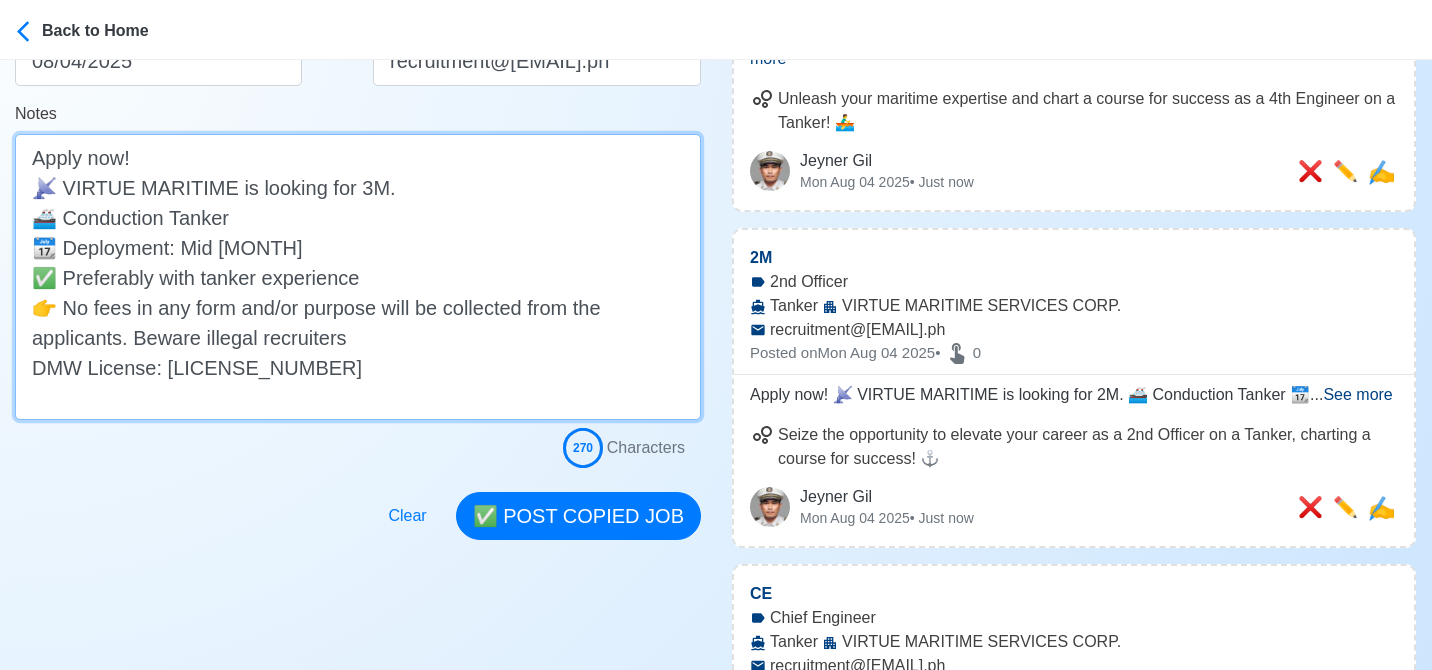 scroll, scrollTop: 484, scrollLeft: 0, axis: vertical 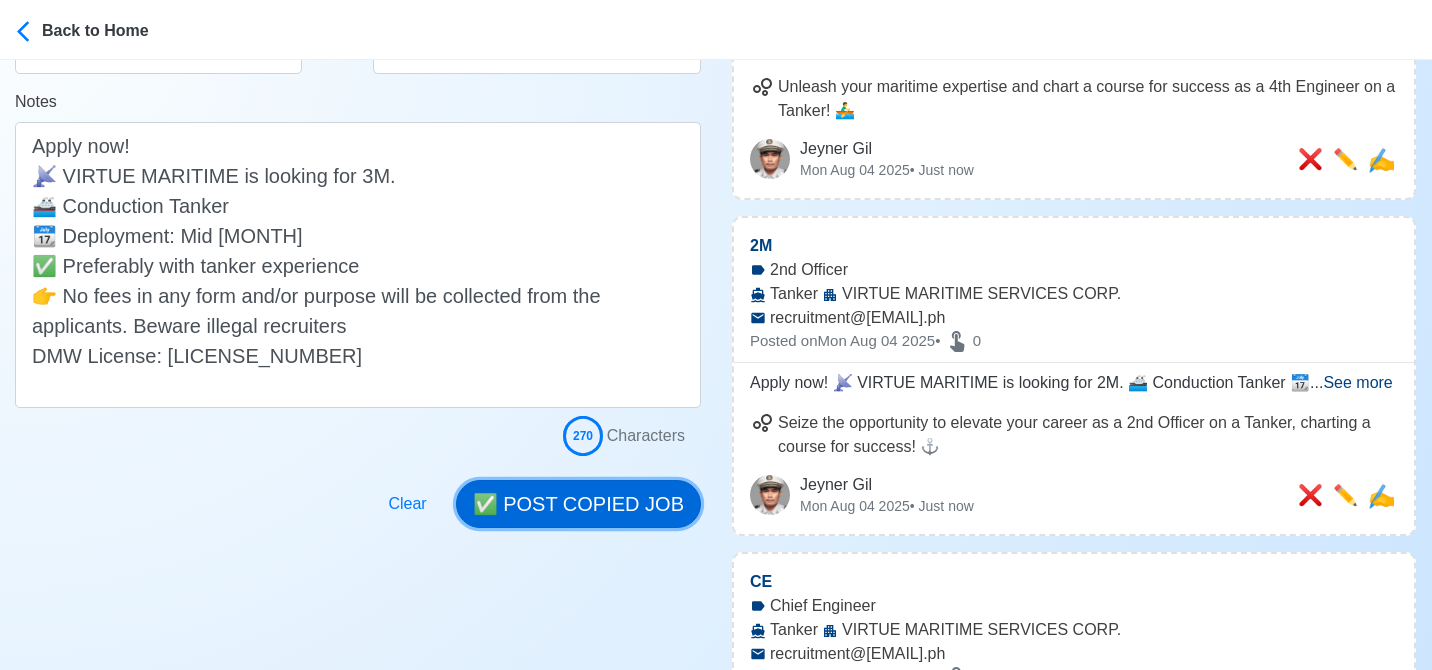 click on "✅ POST COPIED JOB" at bounding box center (578, 504) 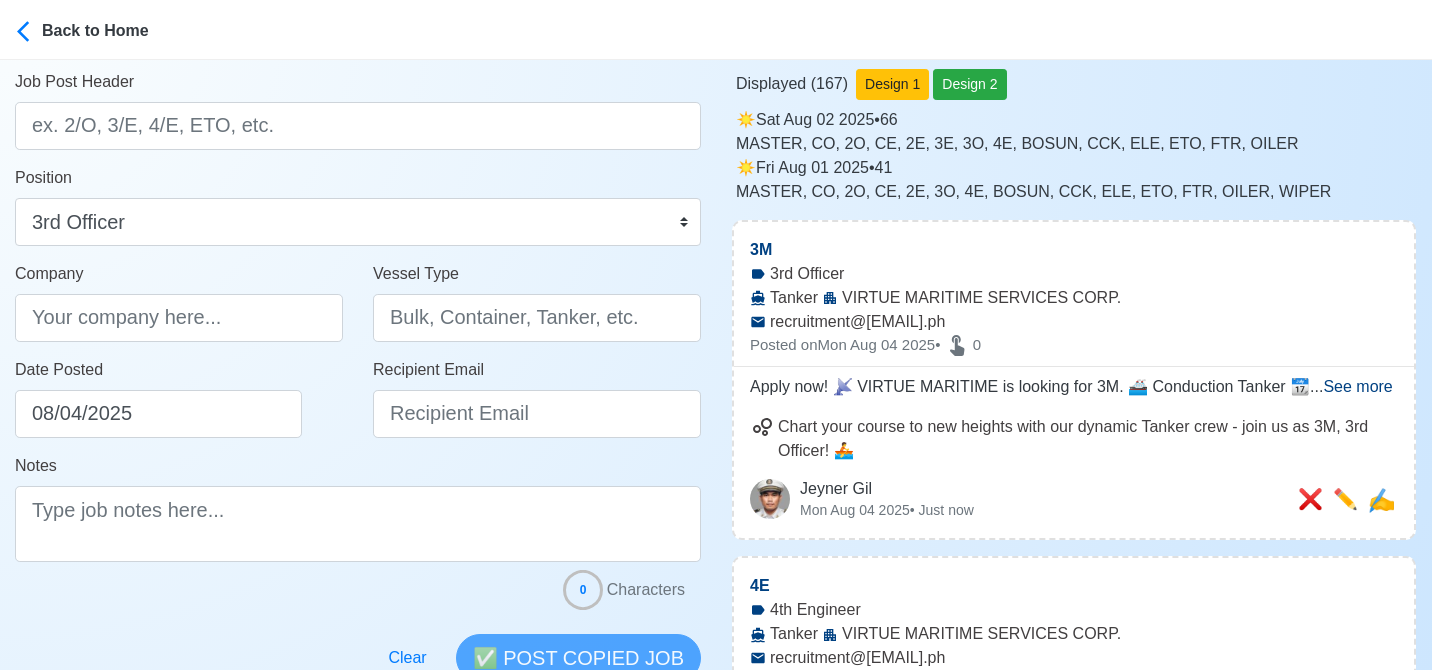 scroll, scrollTop: 0, scrollLeft: 0, axis: both 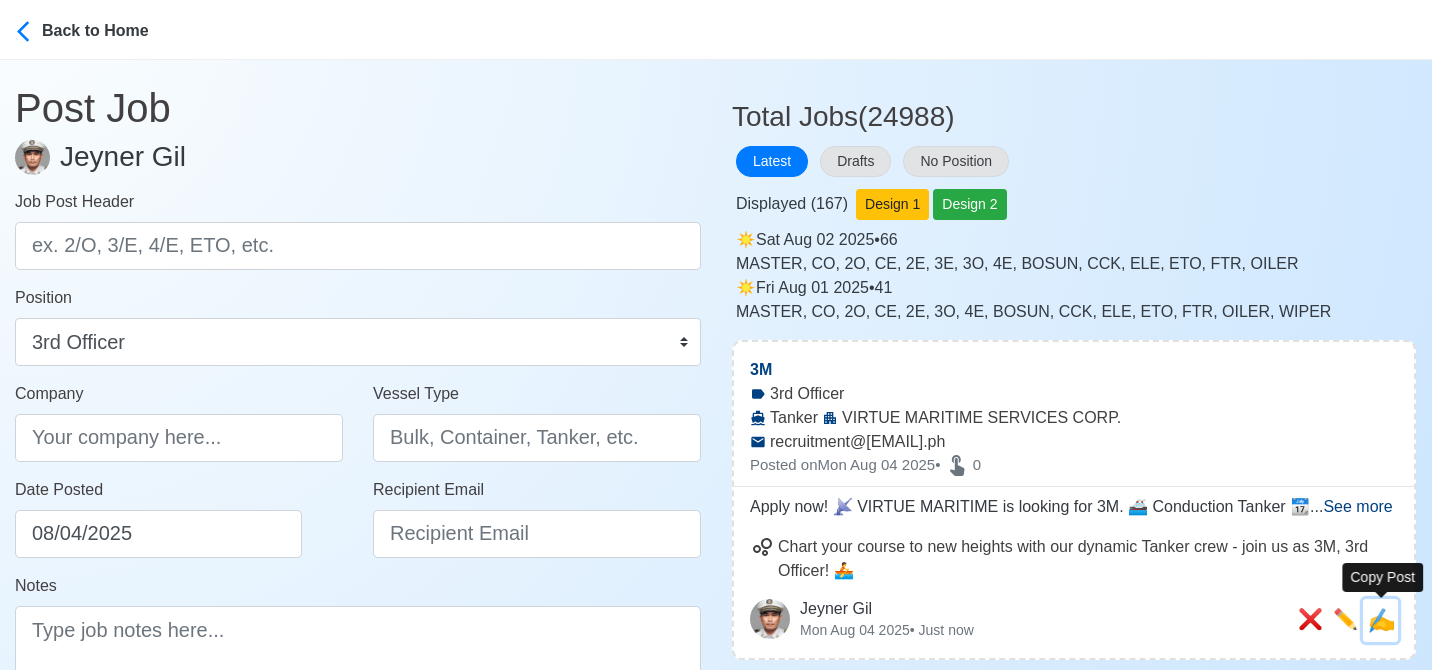 click on "✍️" at bounding box center (1381, 620) 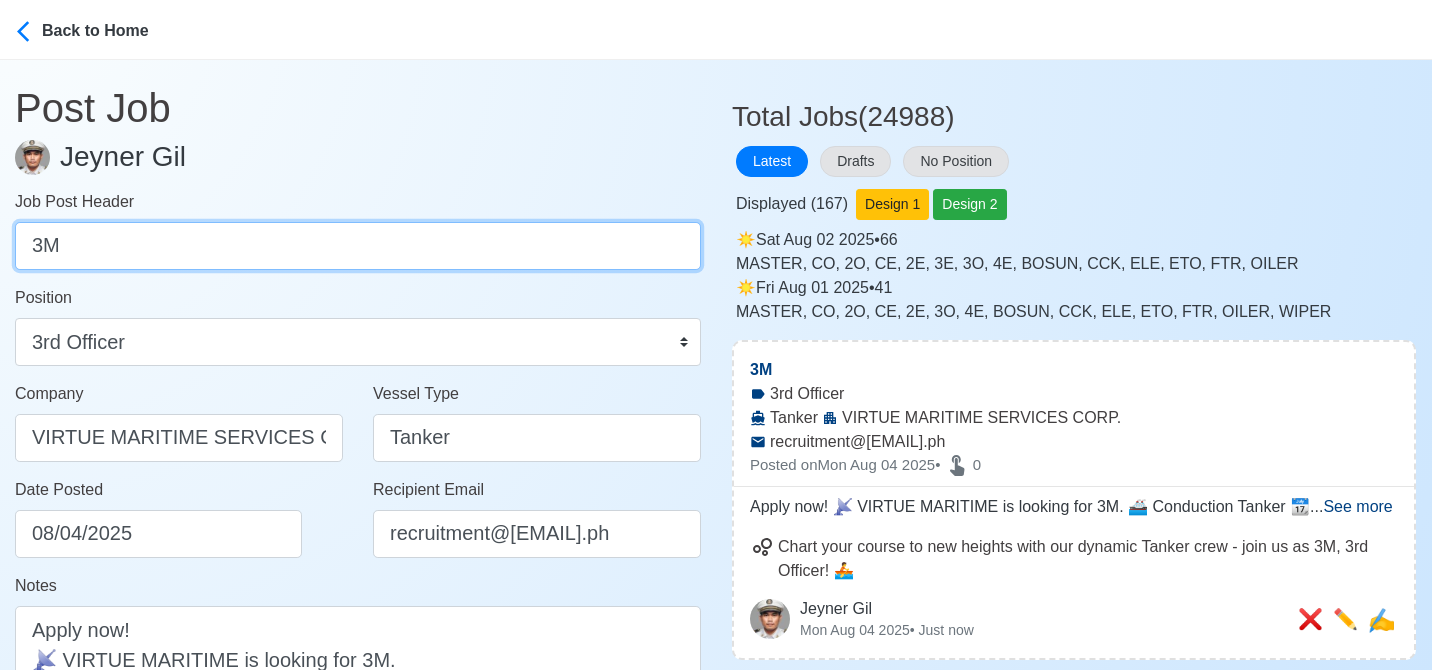 click on "3M" at bounding box center [358, 246] 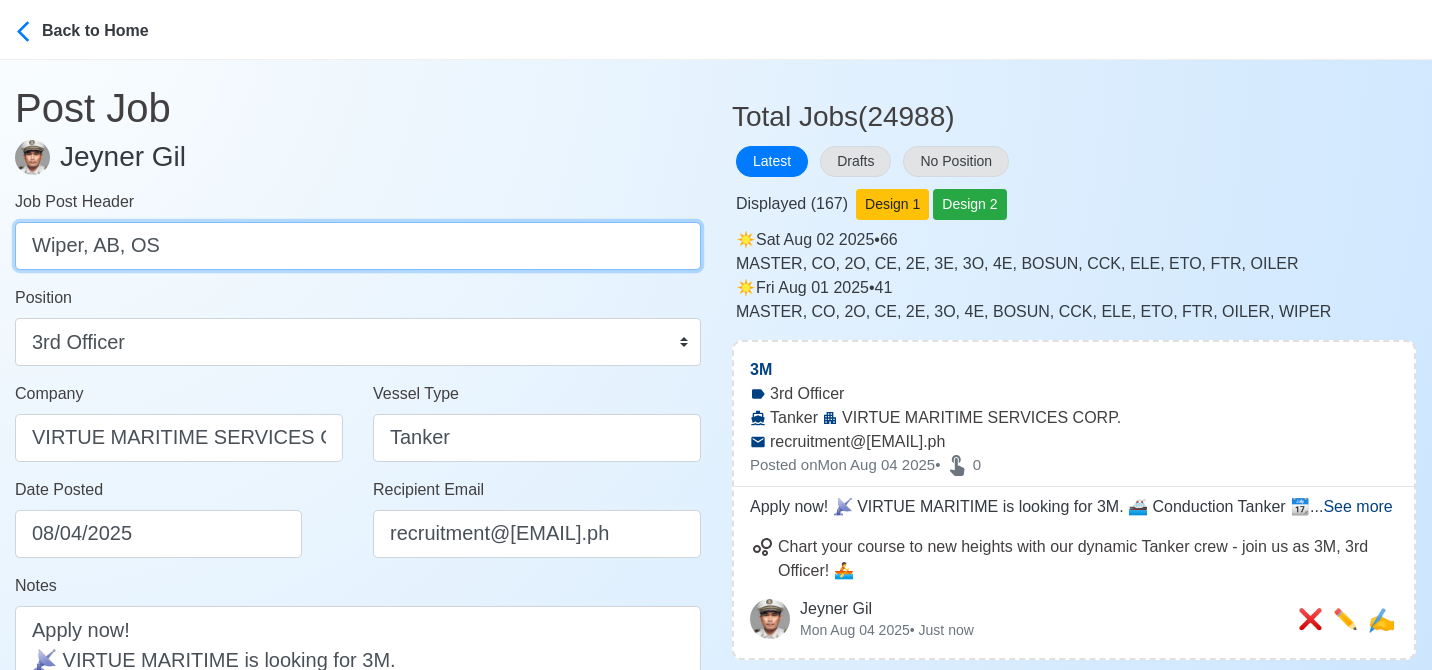 drag, startPoint x: 95, startPoint y: 253, endPoint x: 213, endPoint y: 231, distance: 120.033325 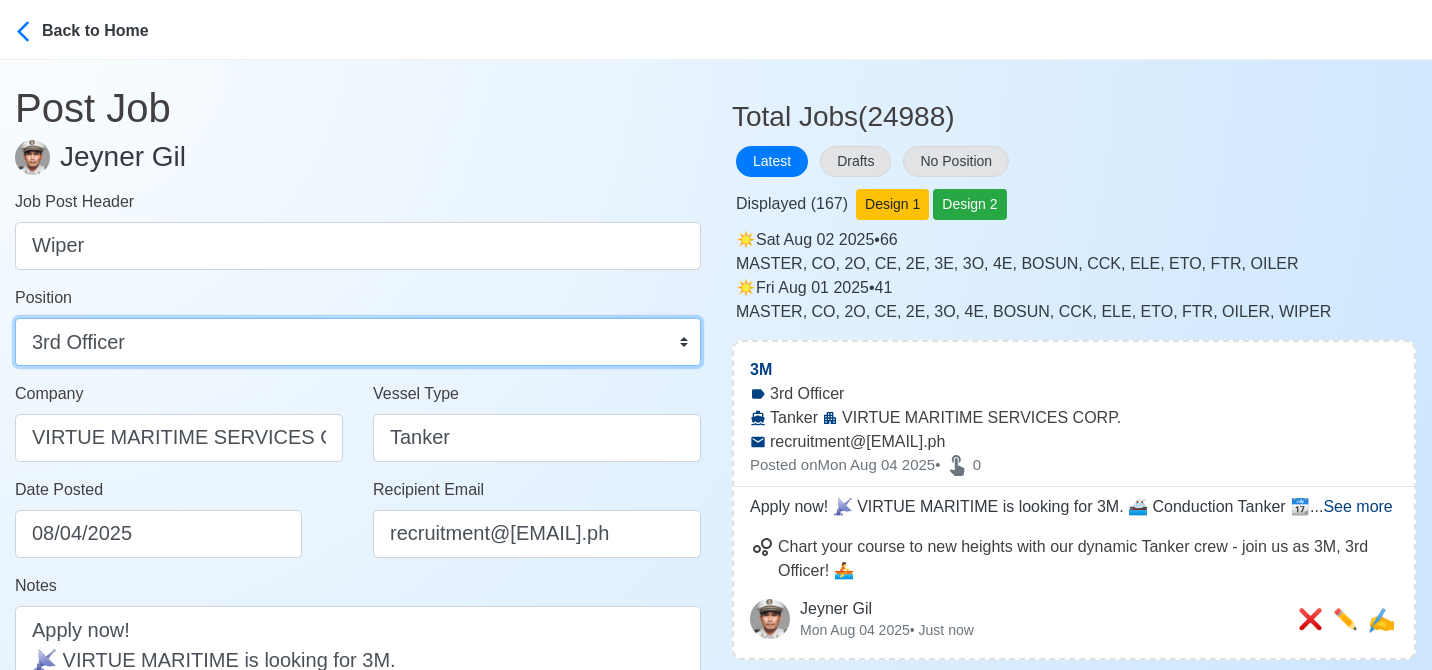 click on "Master Chief Officer 2nd Officer 3rd Officer Junior Officer Chief Engineer 2nd Engineer 3rd Engineer 4th Engineer Gas Engineer Junior Engineer 1st Assistant Engineer 2nd Assistant Engineer 3rd Assistant Engineer ETO/ETR Electrician Electrical Engineer Oiler Fitter Welder Chief Cook Chef Cook Messman Wiper Rigger Ordinary Seaman Able Seaman Motorman Pumpman Bosun Cadet Reefer Mechanic Operator Repairman Painter Steward Waiter Others" at bounding box center [358, 342] 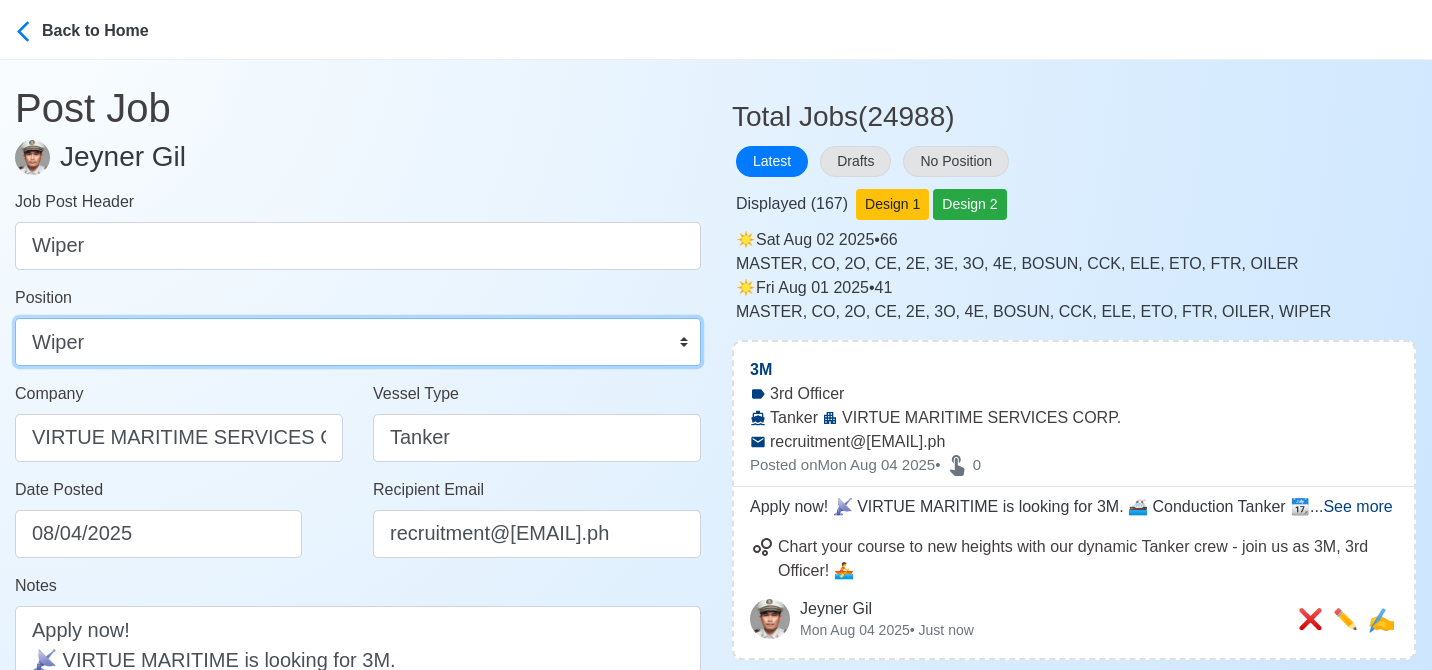 click on "Master Chief Officer 2nd Officer 3rd Officer Junior Officer Chief Engineer 2nd Engineer 3rd Engineer 4th Engineer Gas Engineer Junior Engineer 1st Assistant Engineer 2nd Assistant Engineer 3rd Assistant Engineer ETO/ETR Electrician Electrical Engineer Oiler Fitter Welder Chief Cook Chef Cook Messman Wiper Rigger Ordinary Seaman Able Seaman Motorman Pumpman Bosun Cadet Reefer Mechanic Operator Repairman Painter Steward Waiter Others" at bounding box center [358, 342] 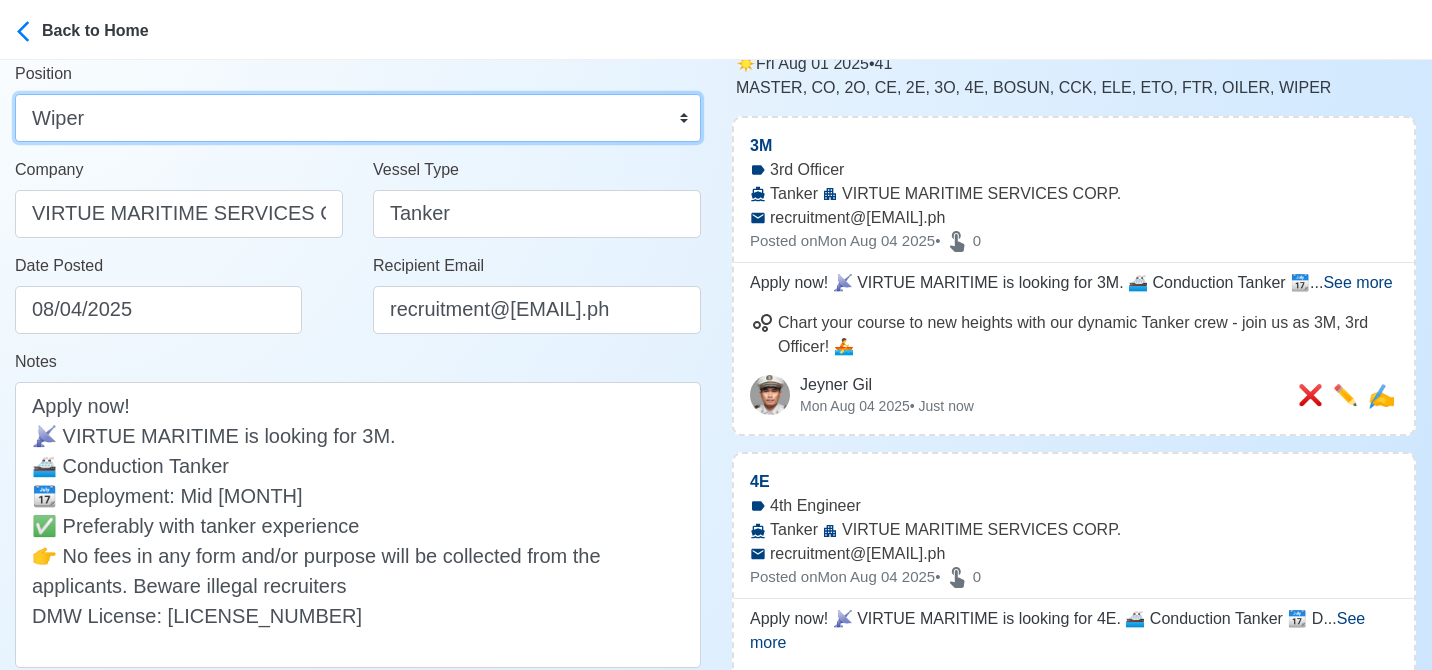 scroll, scrollTop: 224, scrollLeft: 0, axis: vertical 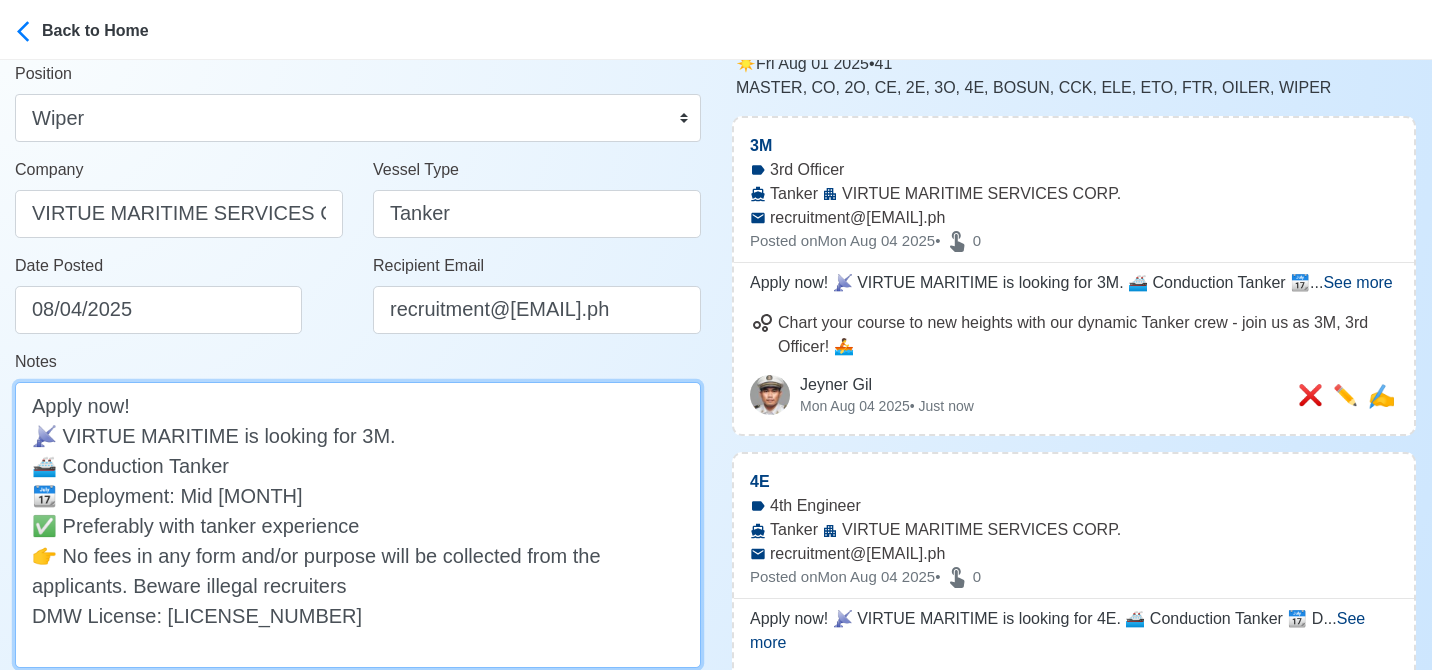 click on "Apply now!
📡 VIRTUE MARITIME is looking for 3M.
🚢 Conduction Tanker
📆 Deployment: Mid August
✅ Preferably with tanker experience
👉 No fees in any form and/or purpose will be collected from the applicants. Beware illegal recruiters
DMW License: 005-SB-122322-R-MLC" at bounding box center [358, 525] 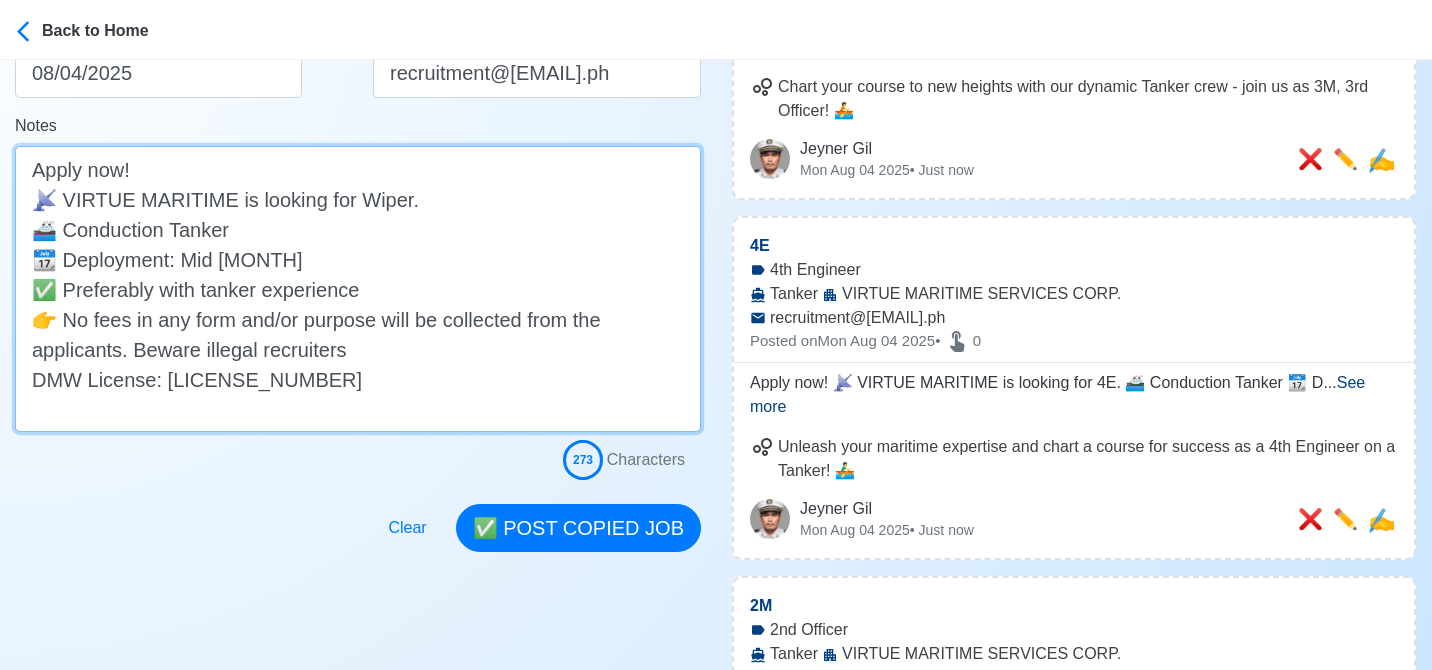 scroll, scrollTop: 462, scrollLeft: 0, axis: vertical 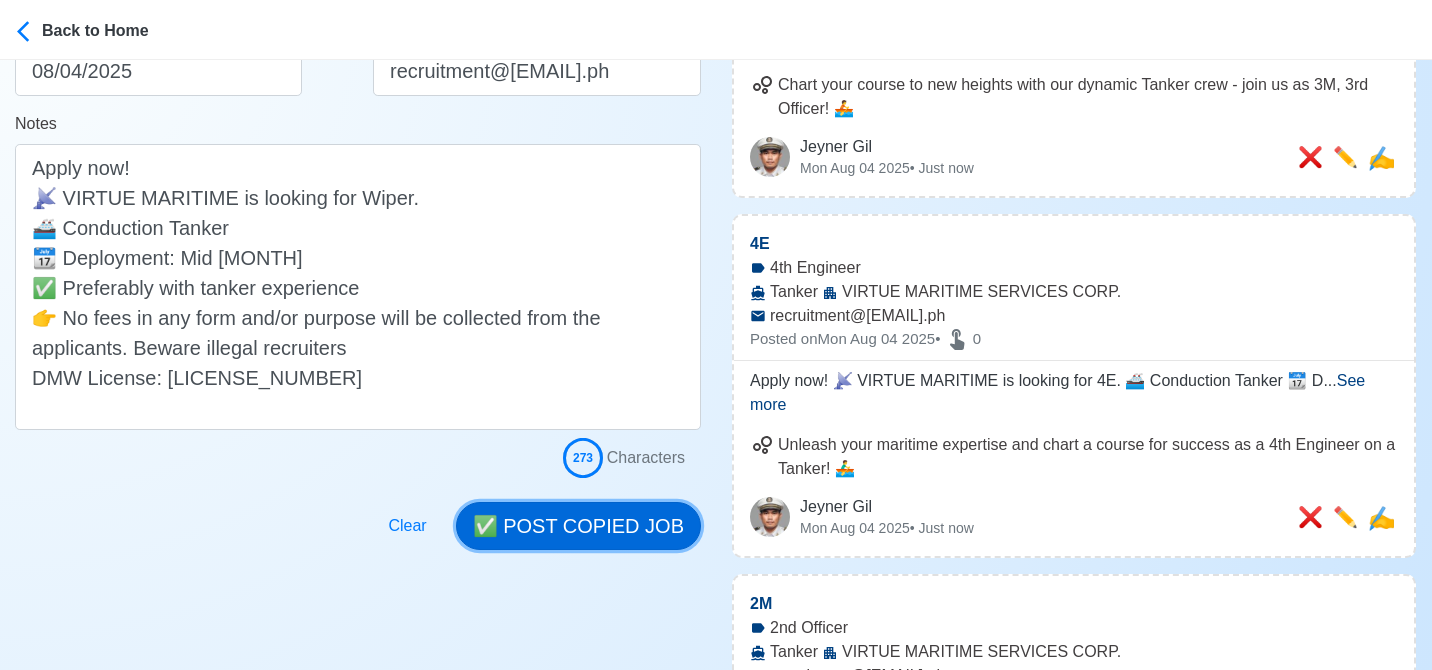 click on "✅ POST COPIED JOB" at bounding box center [578, 526] 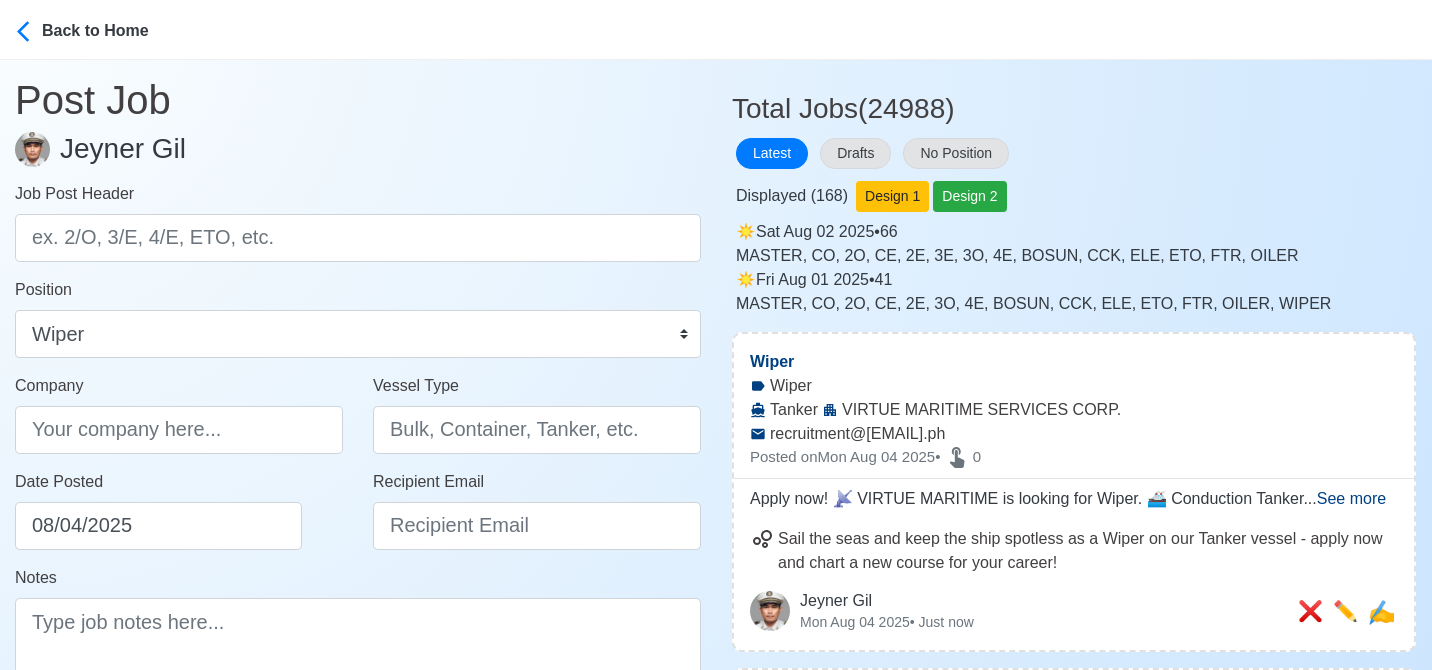 scroll, scrollTop: 0, scrollLeft: 0, axis: both 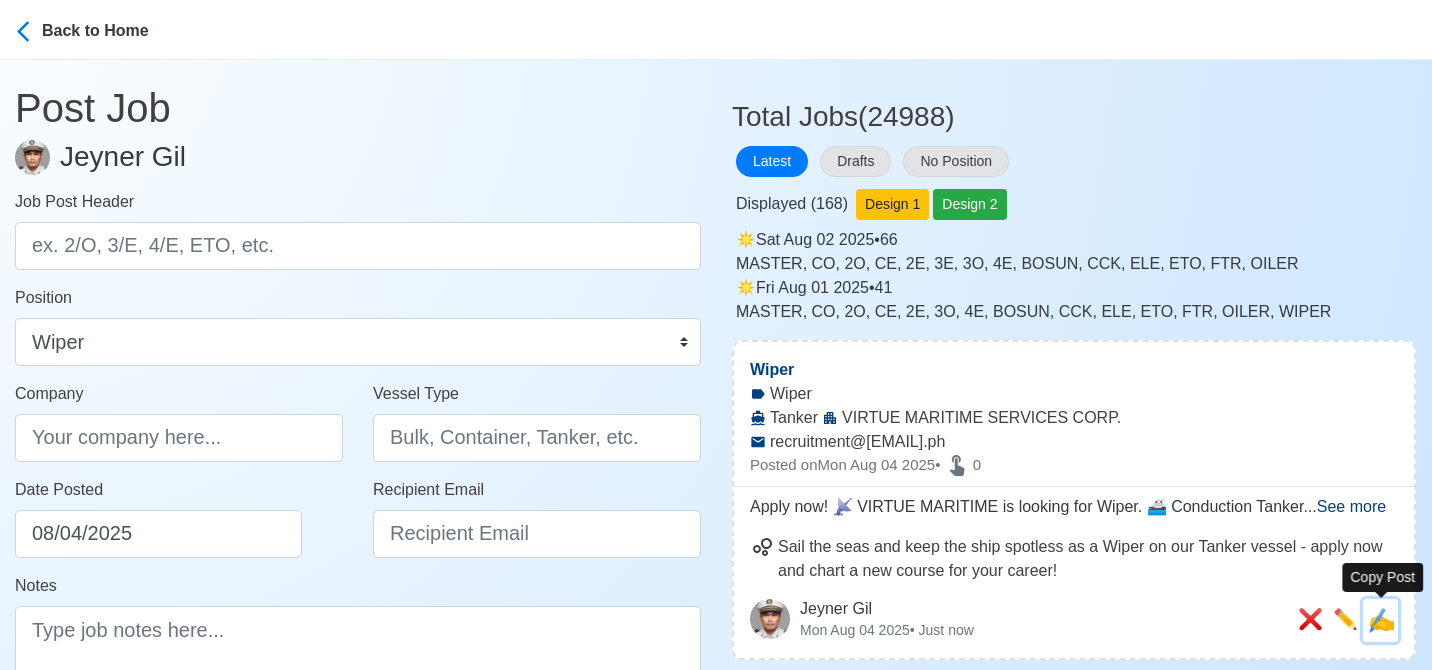 click on "✍️" at bounding box center [1381, 620] 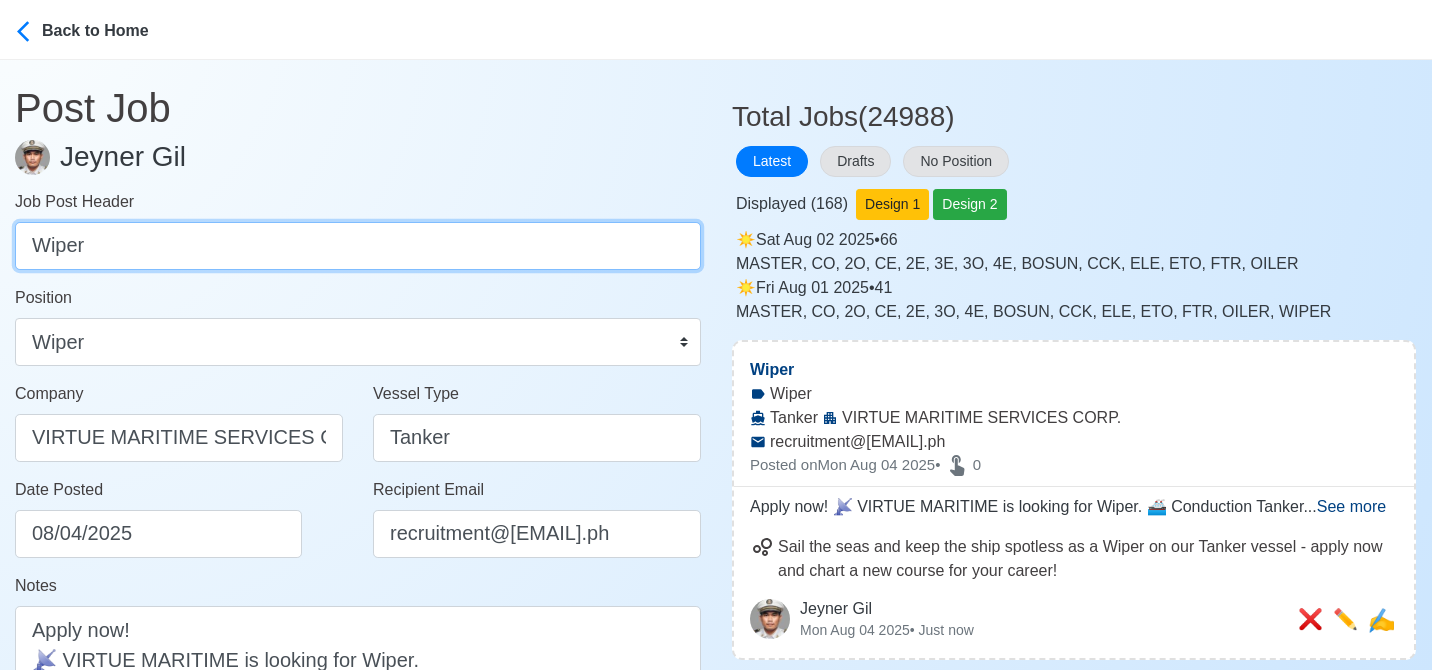 click on "Wiper" at bounding box center [358, 246] 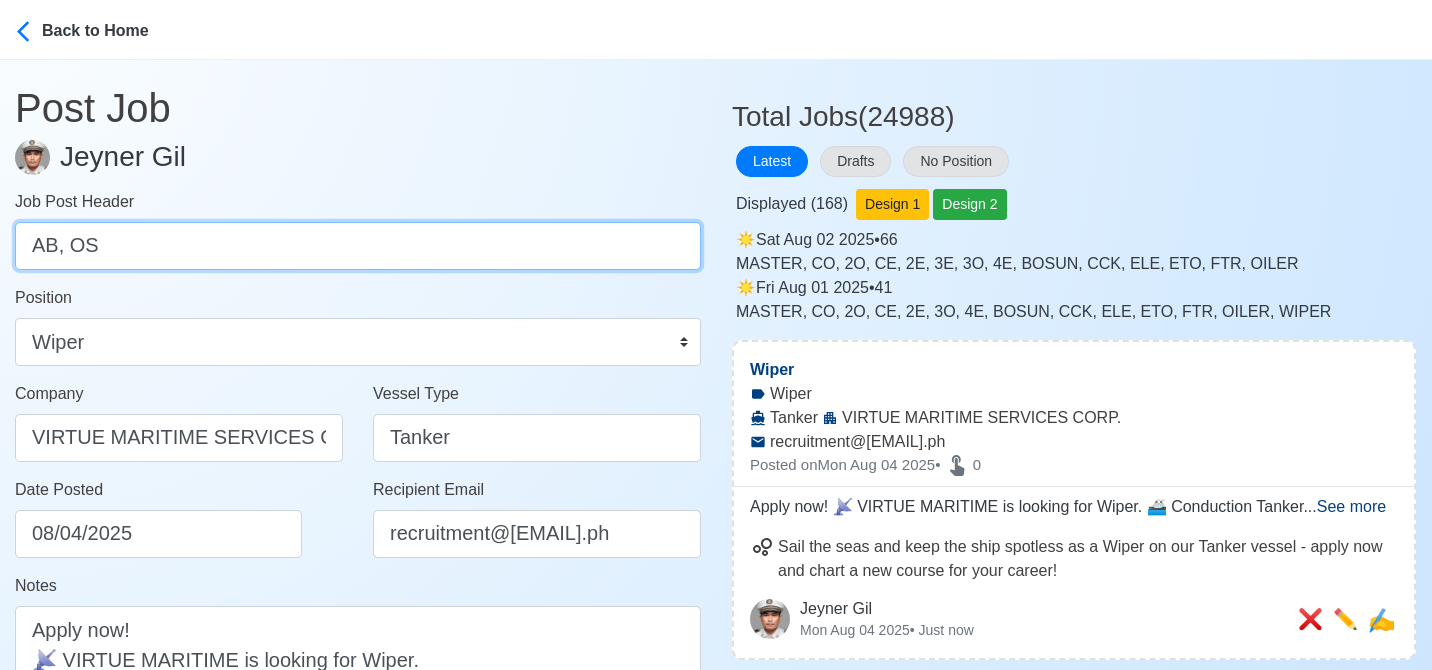 click on "AB, OS" at bounding box center [358, 246] 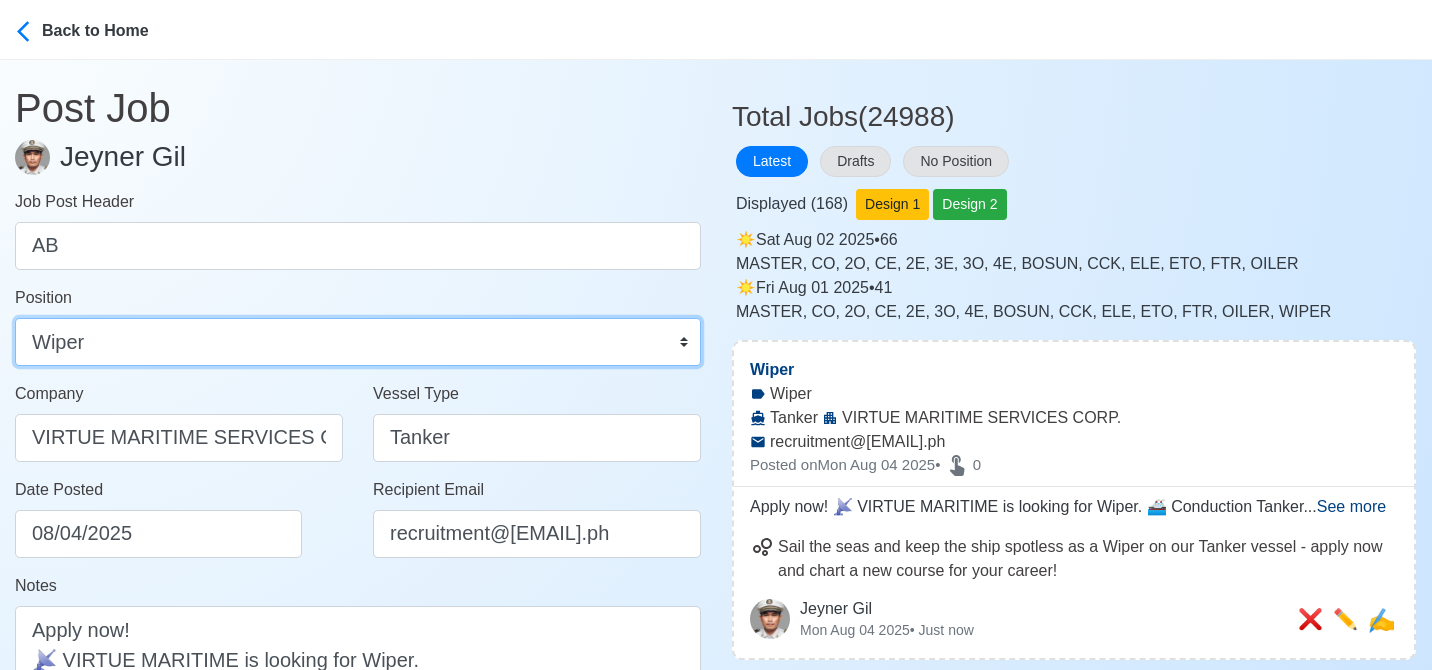 click on "Master Chief Officer 2nd Officer 3rd Officer Junior Officer Chief Engineer 2nd Engineer 3rd Engineer 4th Engineer Gas Engineer Junior Engineer 1st Assistant Engineer 2nd Assistant Engineer 3rd Assistant Engineer ETO/ETR Electrician Electrical Engineer Oiler Fitter Welder Chief Cook Chef Cook Messman Wiper Rigger Ordinary Seaman Able Seaman Motorman Pumpman Bosun Cadet Reefer Mechanic Operator Repairman Painter Steward Waiter Others" at bounding box center [358, 342] 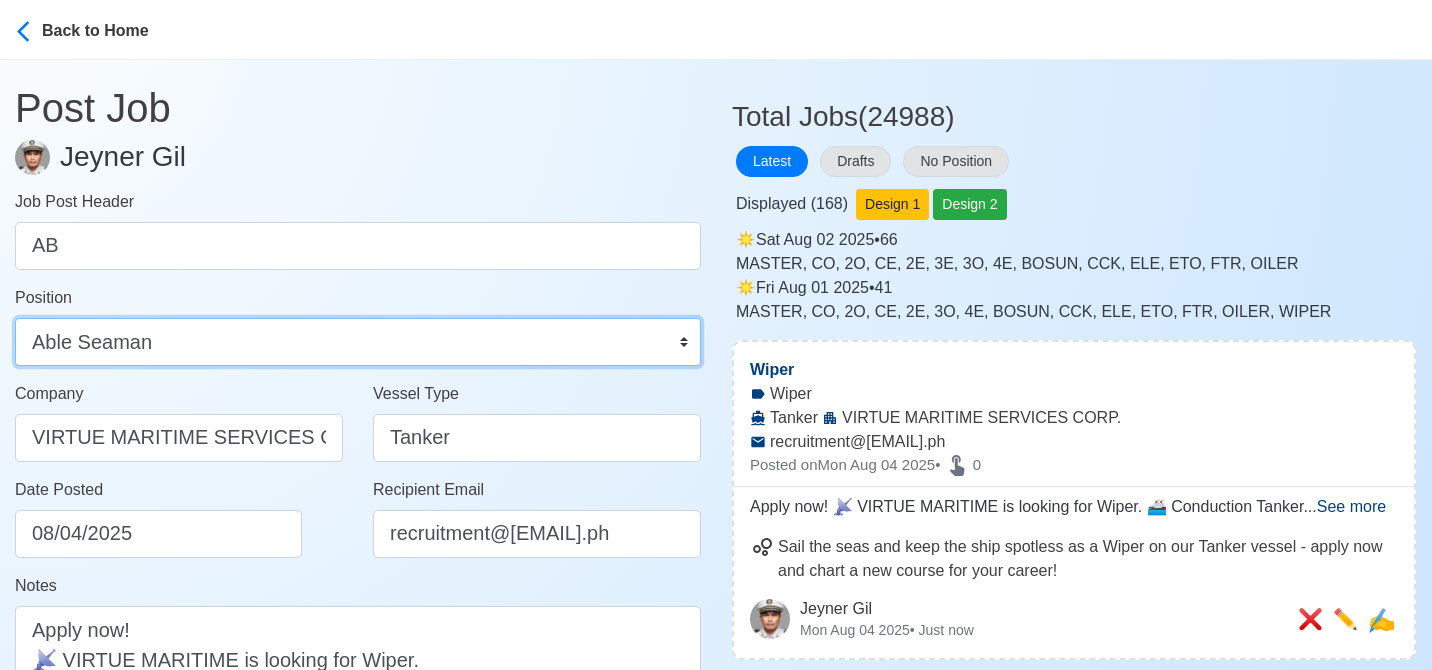 click on "Master Chief Officer 2nd Officer 3rd Officer Junior Officer Chief Engineer 2nd Engineer 3rd Engineer 4th Engineer Gas Engineer Junior Engineer 1st Assistant Engineer 2nd Assistant Engineer 3rd Assistant Engineer ETO/ETR Electrician Electrical Engineer Oiler Fitter Welder Chief Cook Chef Cook Messman Wiper Rigger Ordinary Seaman Able Seaman Motorman Pumpman Bosun Cadet Reefer Mechanic Operator Repairman Painter Steward Waiter Others" at bounding box center (358, 342) 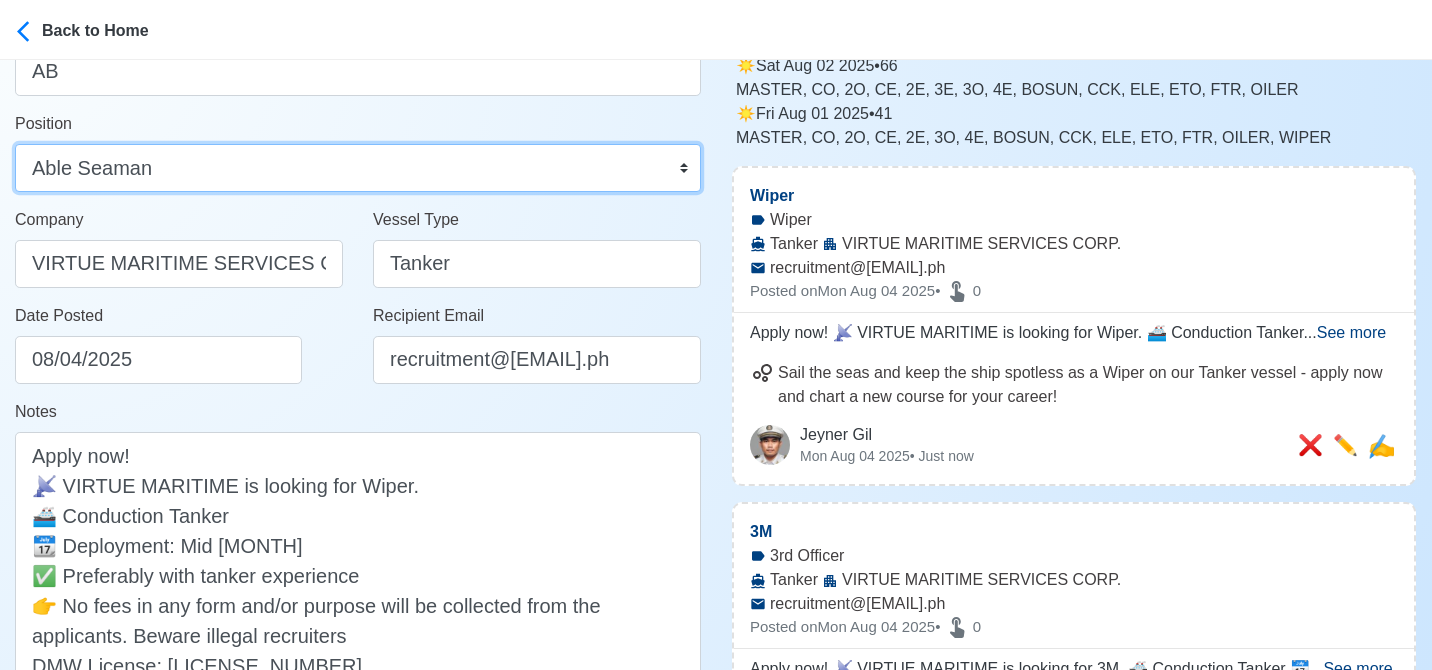 scroll, scrollTop: 176, scrollLeft: 0, axis: vertical 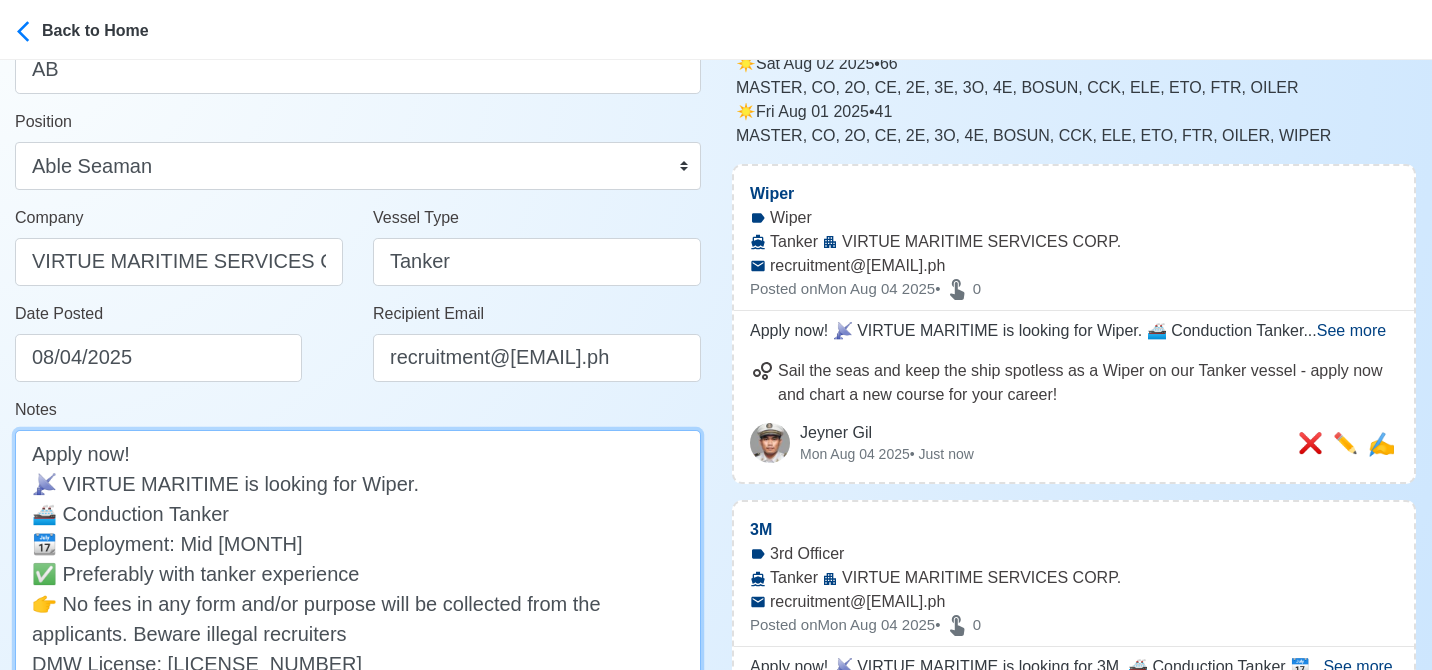 click on "Apply now!
📡 VIRTUE MARITIME is looking for Wiper.
🚢 Conduction Tanker
📆 Deployment: Mid August
✅ Preferably with tanker experience
👉 No fees in any form and/or purpose will be collected from the applicants. Beware illegal recruiters
DMW License: 005-SB-122322-R-MLC" at bounding box center [358, 573] 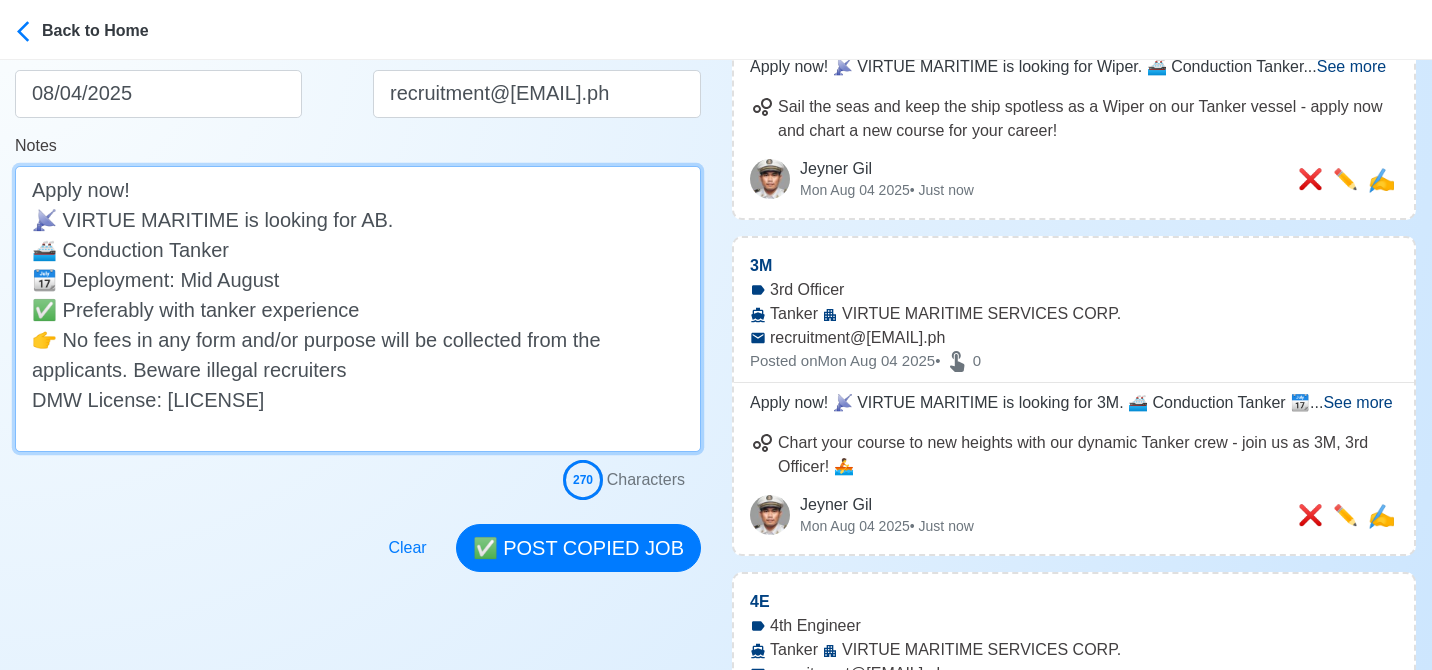 scroll, scrollTop: 452, scrollLeft: 0, axis: vertical 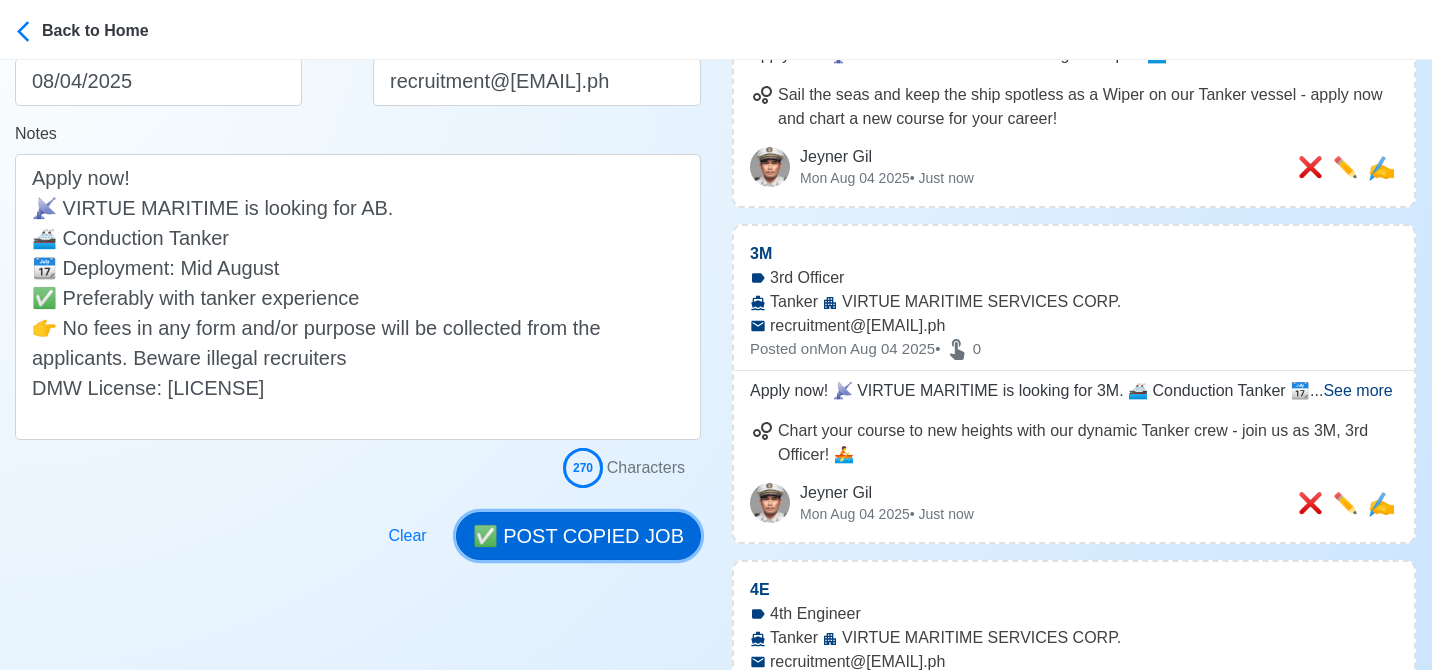 click on "✅ POST COPIED JOB" at bounding box center [578, 536] 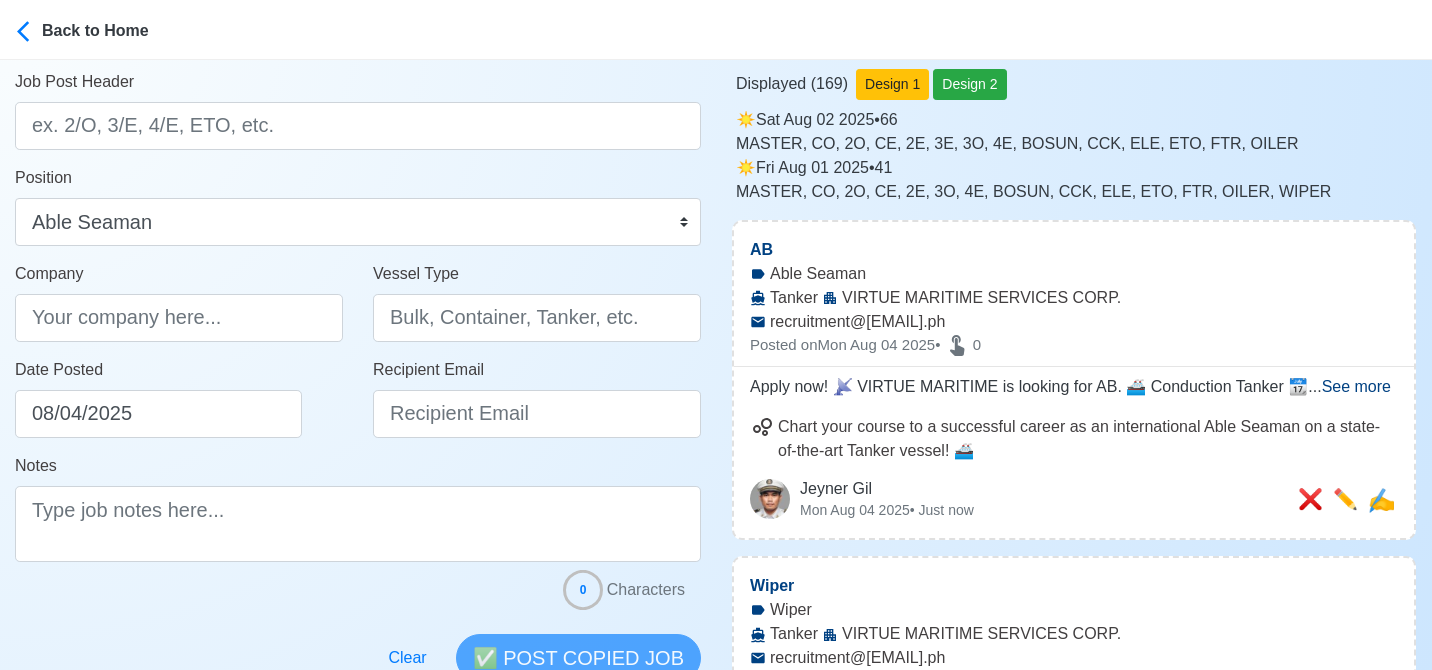 scroll, scrollTop: 0, scrollLeft: 0, axis: both 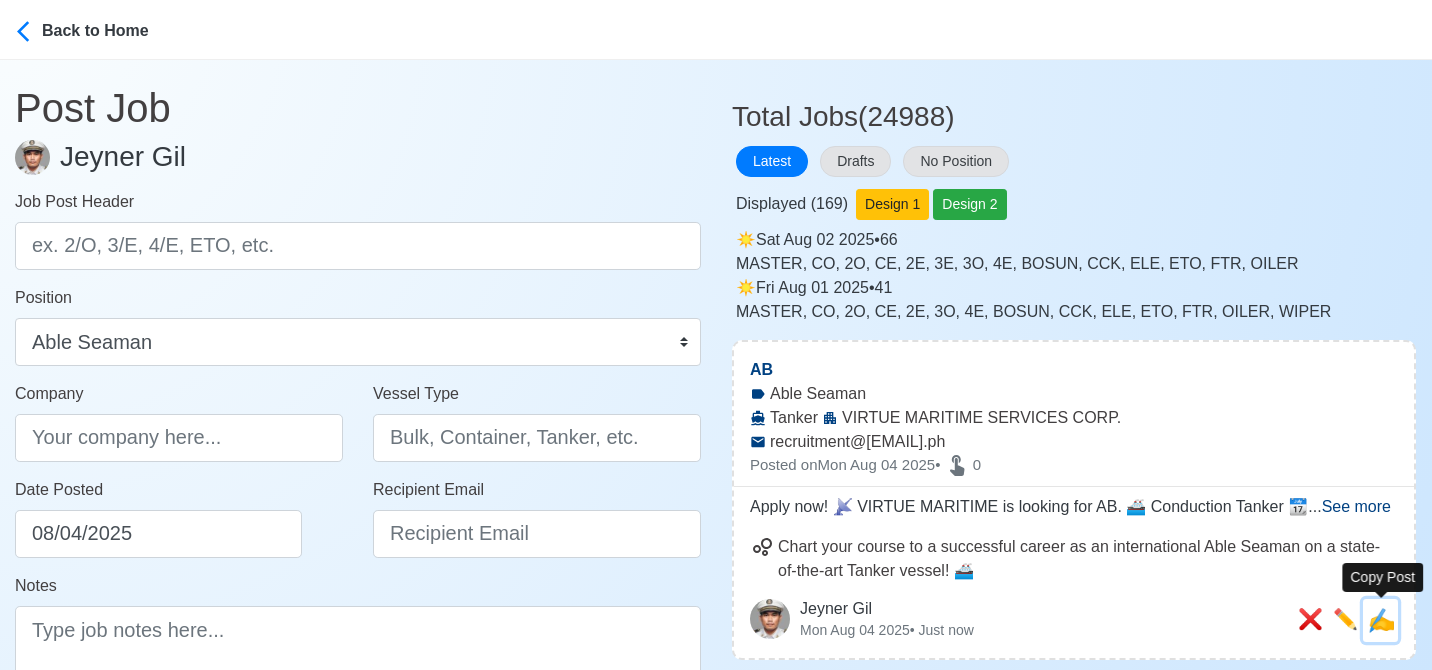 click on "✍️" at bounding box center (1381, 620) 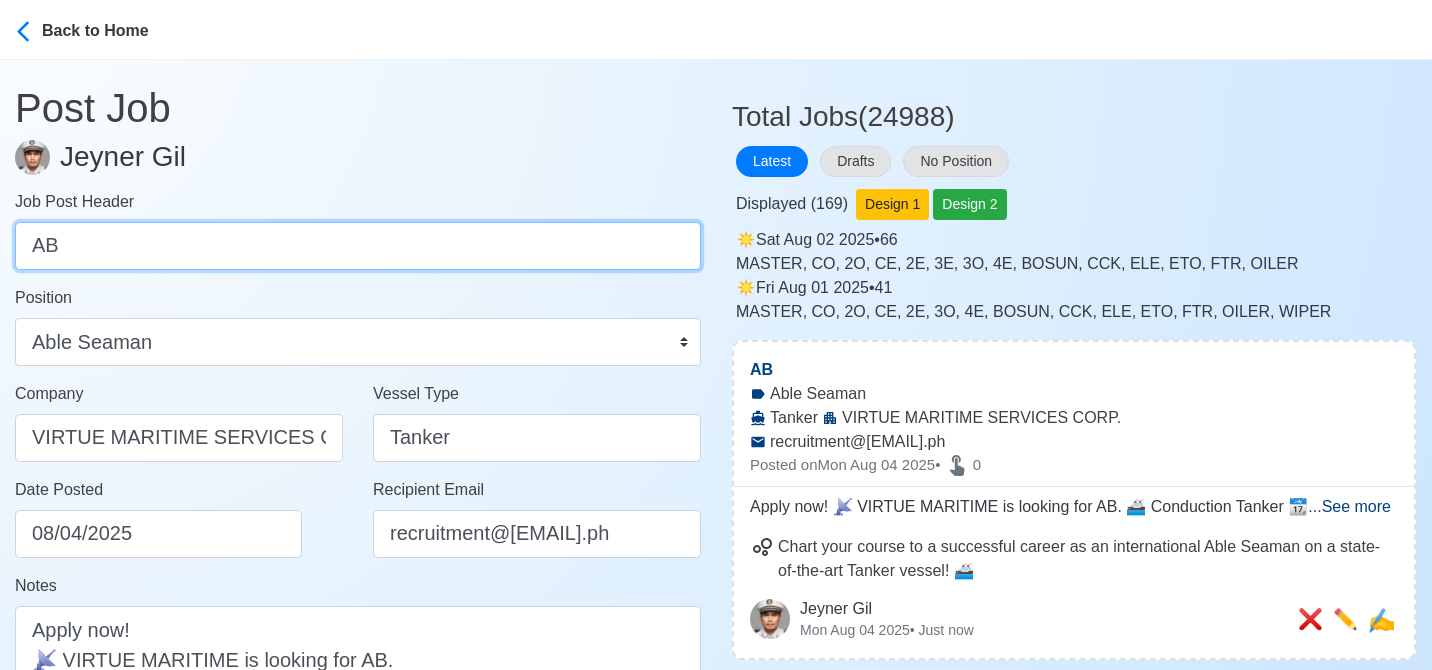 click on "AB" at bounding box center (358, 246) 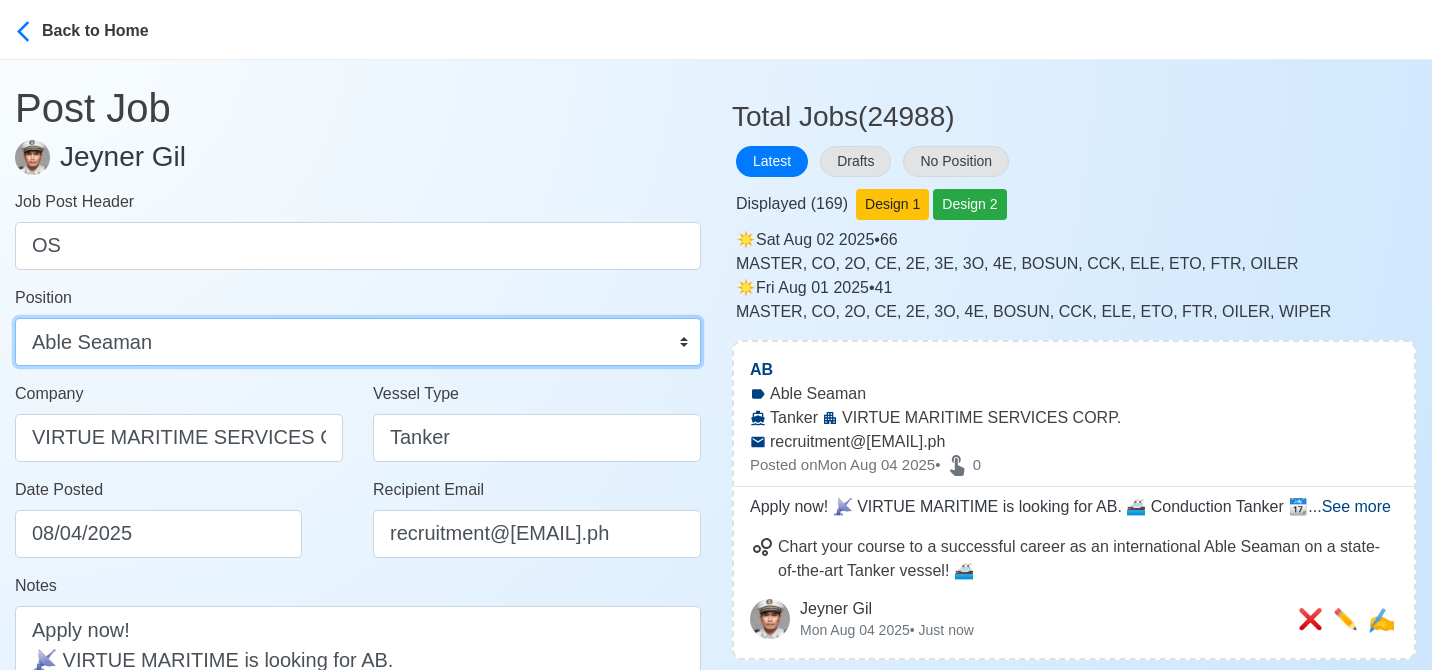 click on "Master Chief Officer 2nd Officer 3rd Officer Junior Officer Chief Engineer 2nd Engineer 3rd Engineer 4th Engineer Gas Engineer Junior Engineer 1st Assistant Engineer 2nd Assistant Engineer 3rd Assistant Engineer ETO/ETR Electrician Electrical Engineer Oiler Fitter Welder Chief Cook Chef Cook Messman Wiper Rigger Ordinary Seaman Able Seaman Motorman Pumpman Bosun Cadet Reefer Mechanic Operator Repairman Painter Steward Waiter Others" at bounding box center [358, 342] 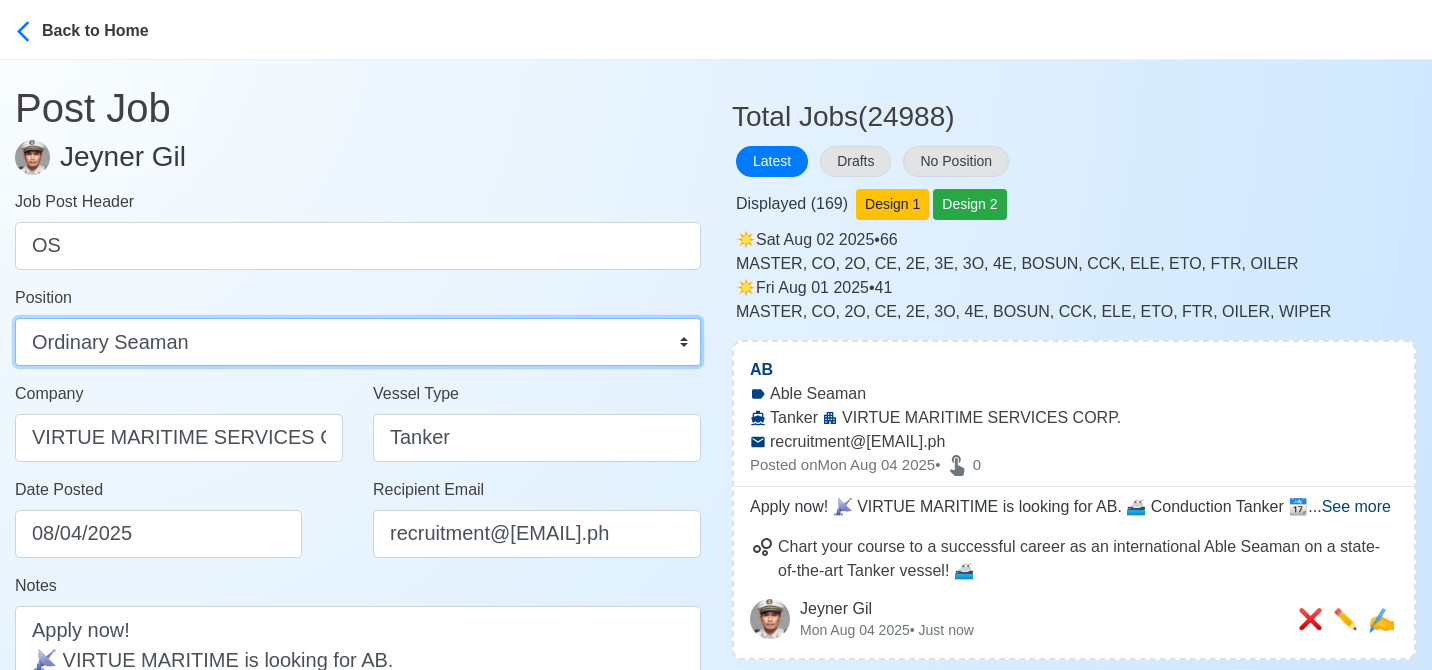 click on "Master Chief Officer 2nd Officer 3rd Officer Junior Officer Chief Engineer 2nd Engineer 3rd Engineer 4th Engineer Gas Engineer Junior Engineer 1st Assistant Engineer 2nd Assistant Engineer 3rd Assistant Engineer ETO/ETR Electrician Electrical Engineer Oiler Fitter Welder Chief Cook Chef Cook Messman Wiper Rigger Ordinary Seaman Able Seaman Motorman Pumpman Bosun Cadet Reefer Mechanic Operator Repairman Painter Steward Waiter Others" at bounding box center [358, 342] 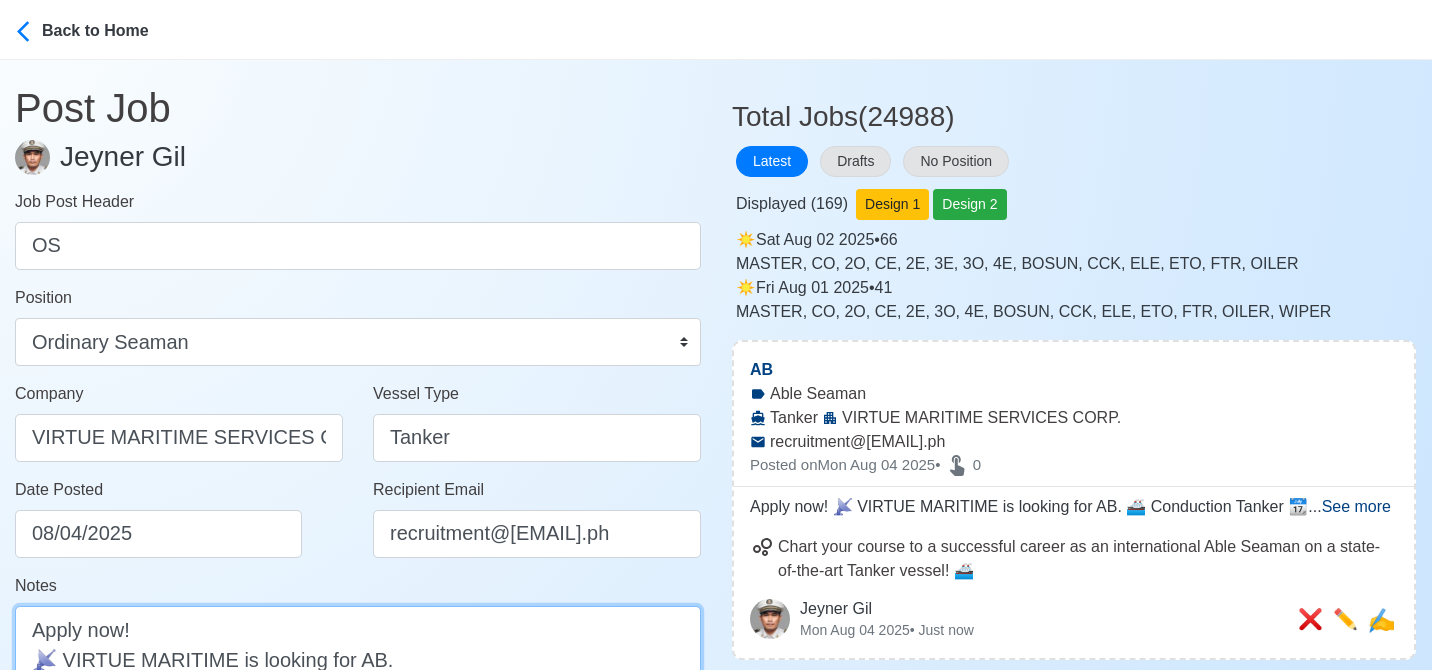 click on "Apply now!
📡 VIRTUE MARITIME is looking for AB.
🚢 Conduction Tanker
📆 Deployment: Mid August
✅ Preferably with tanker experience
👉 No fees in any form and/or purpose will be collected from the applicants. Beware illegal recruiters
DMW License: 005-SB-122322-R-MLC" at bounding box center [358, 749] 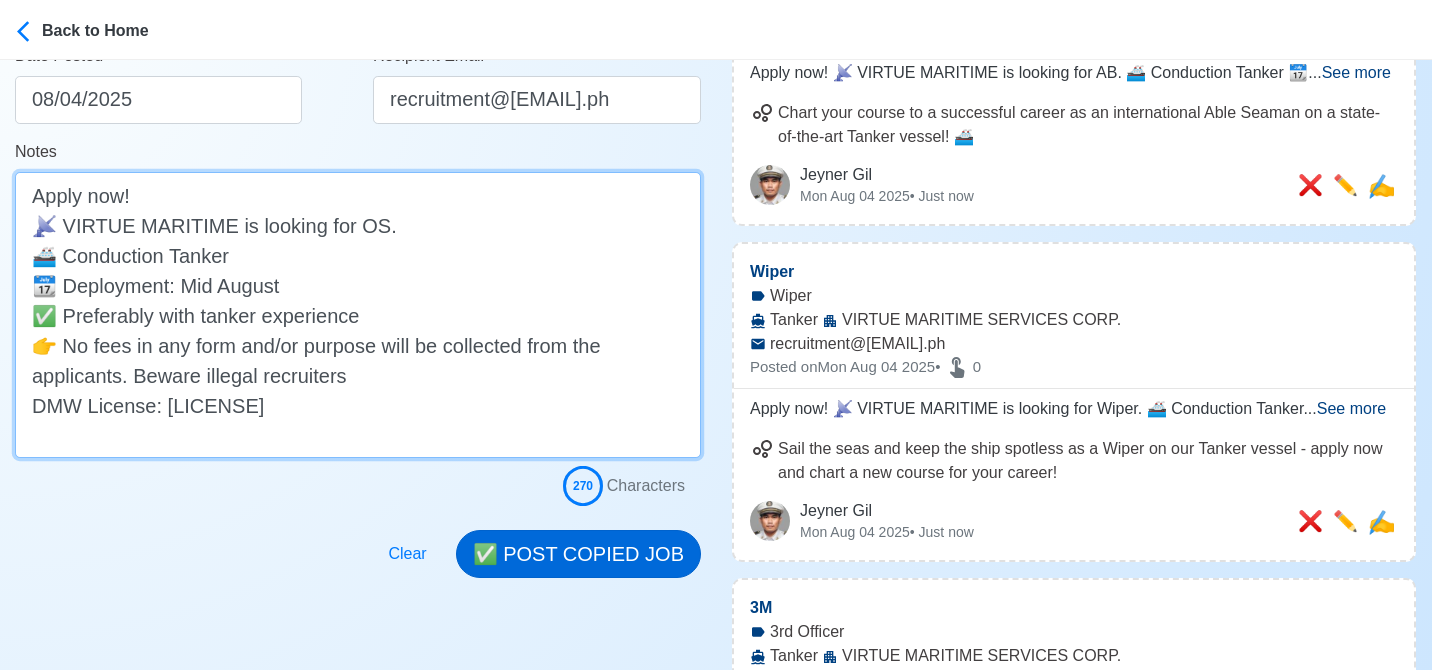scroll, scrollTop: 435, scrollLeft: 0, axis: vertical 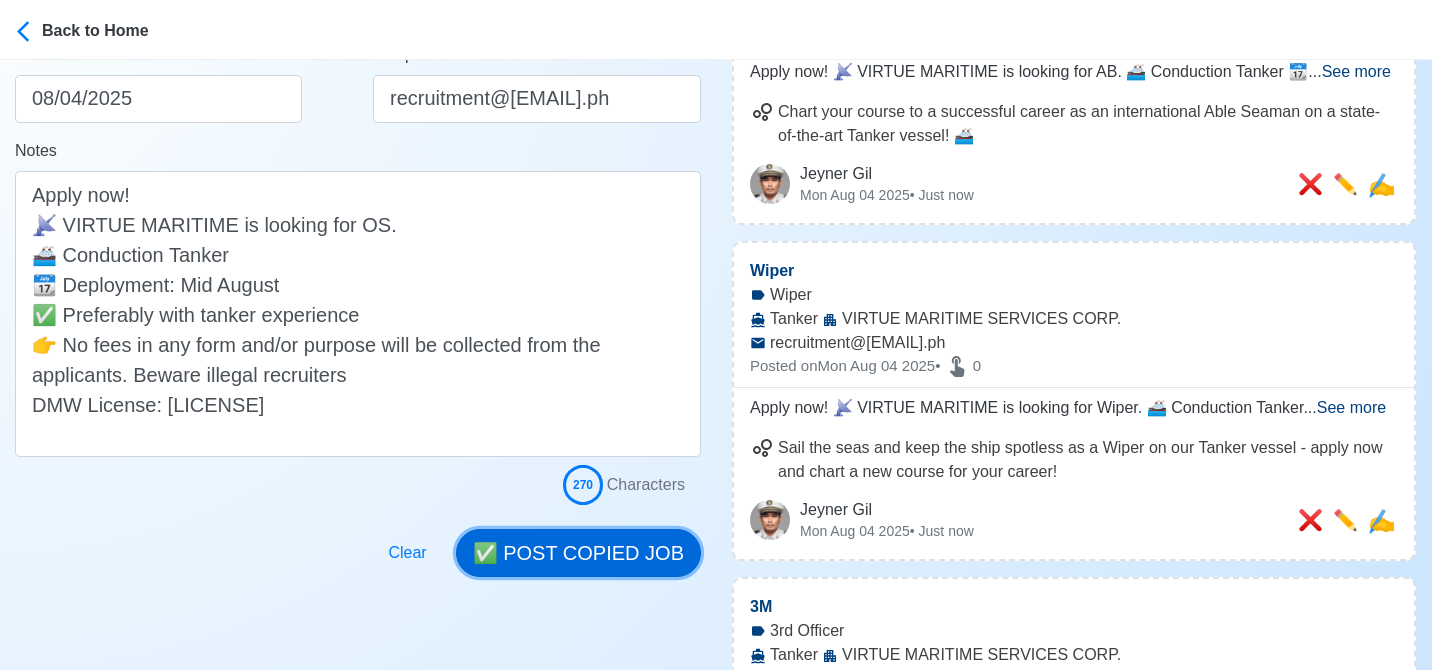 click on "✅ POST COPIED JOB" at bounding box center [578, 553] 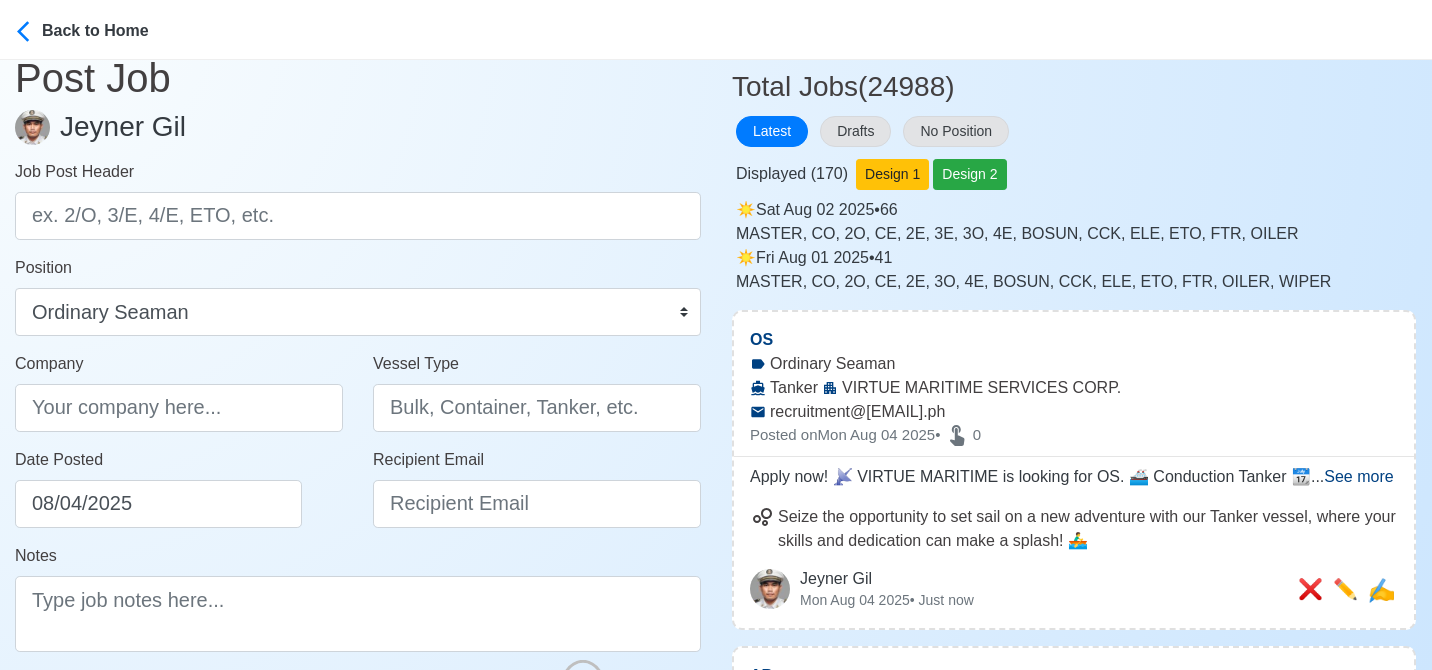 scroll, scrollTop: 0, scrollLeft: 0, axis: both 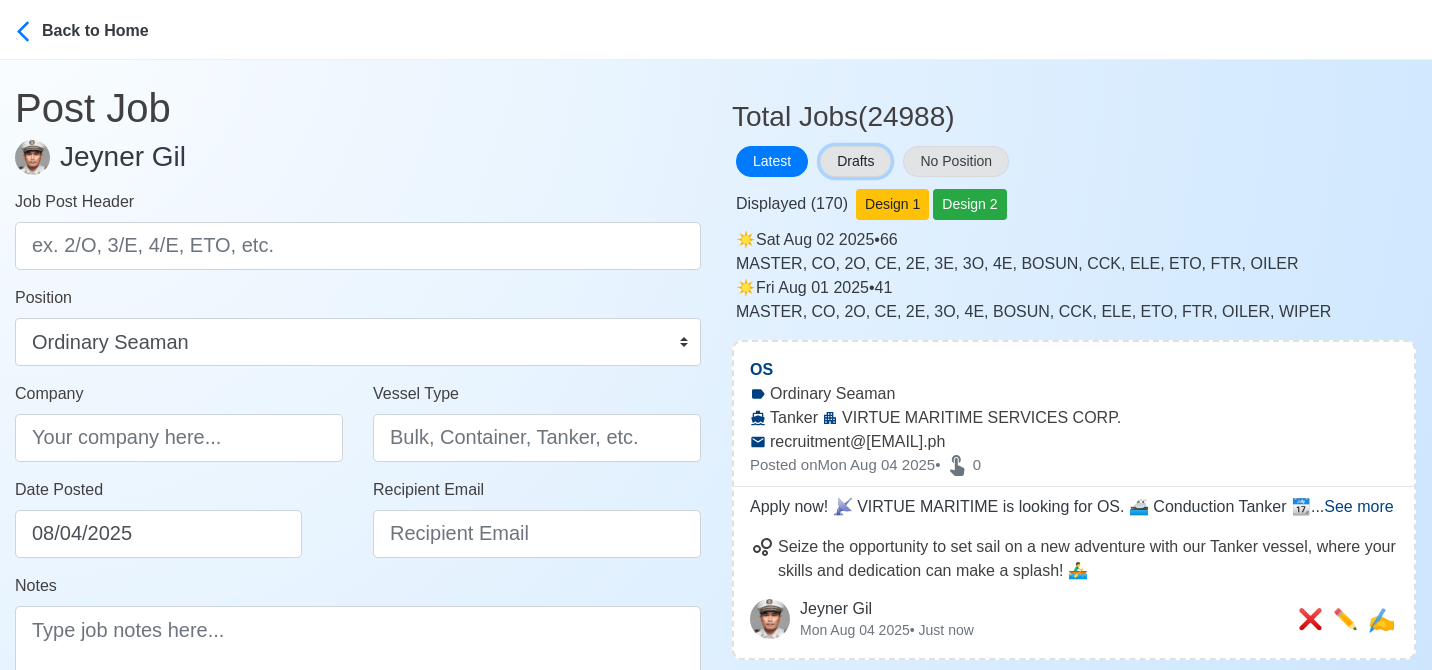 click on "Drafts" at bounding box center [855, 161] 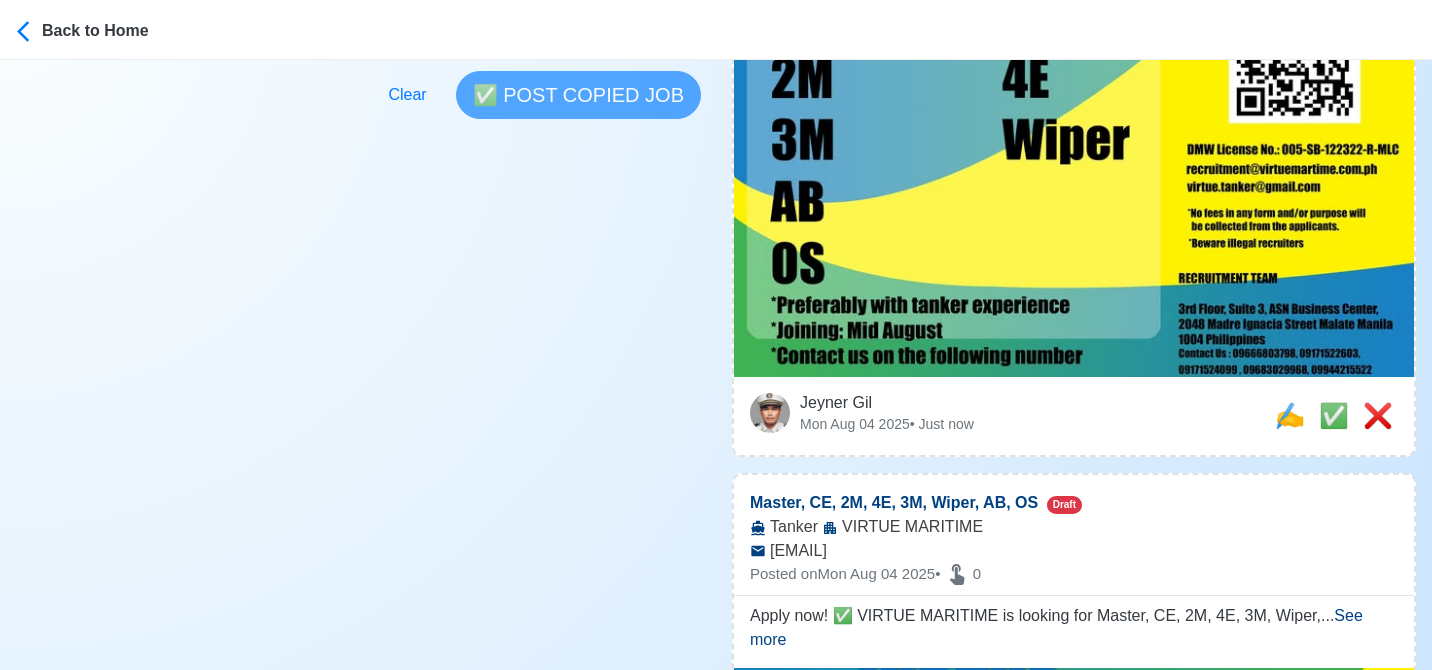 scroll, scrollTop: 712, scrollLeft: 0, axis: vertical 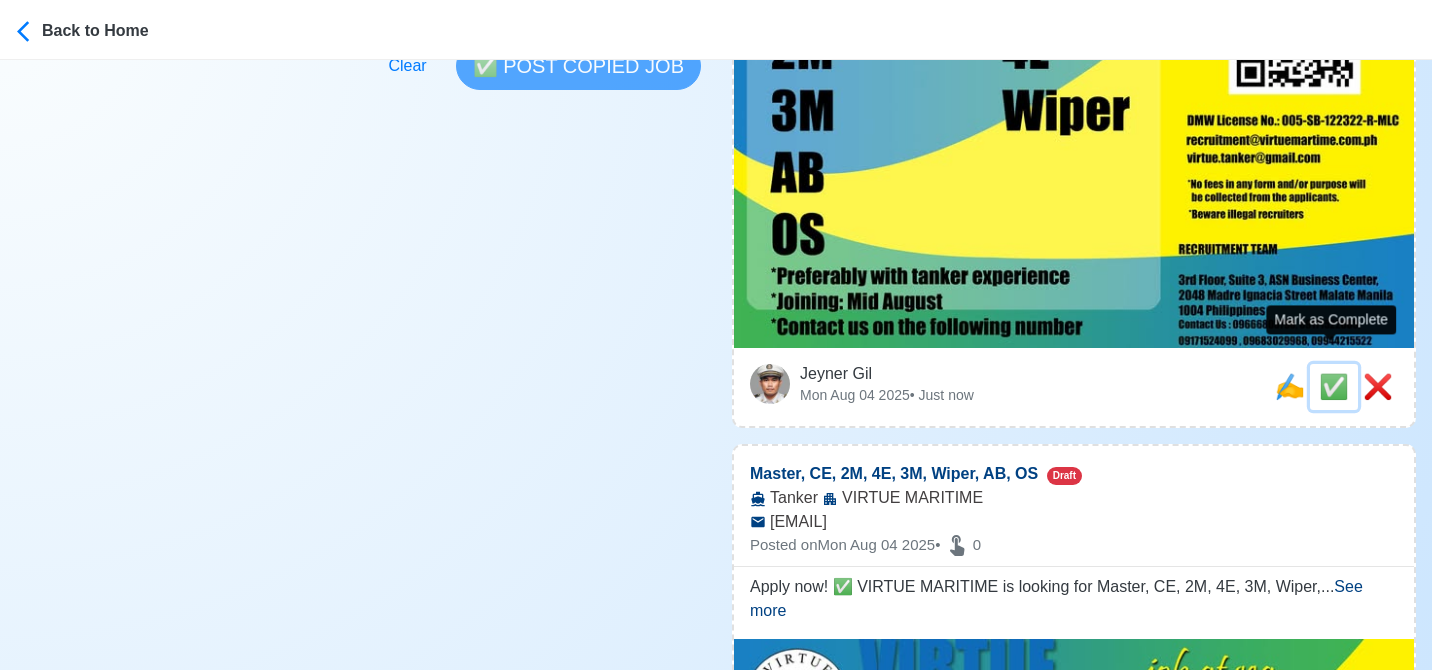 click on "✅" at bounding box center (1334, 386) 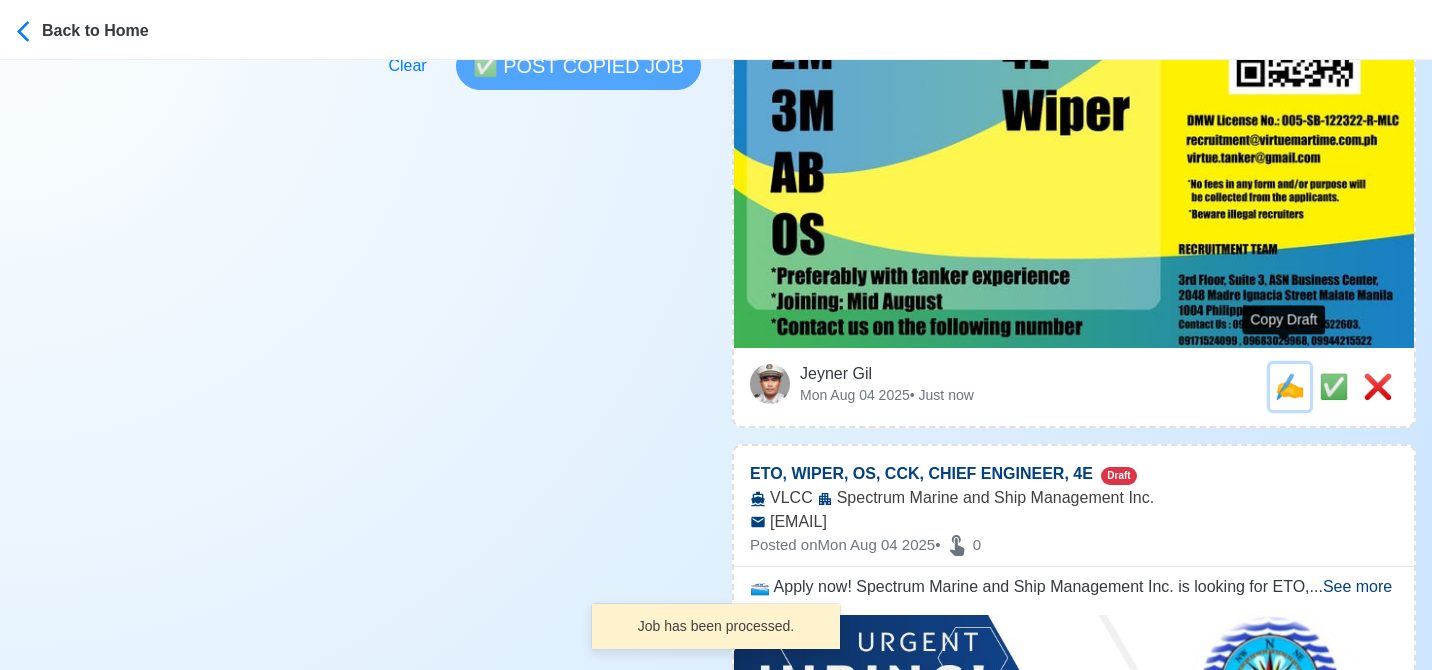click on "✍️" at bounding box center [1290, 386] 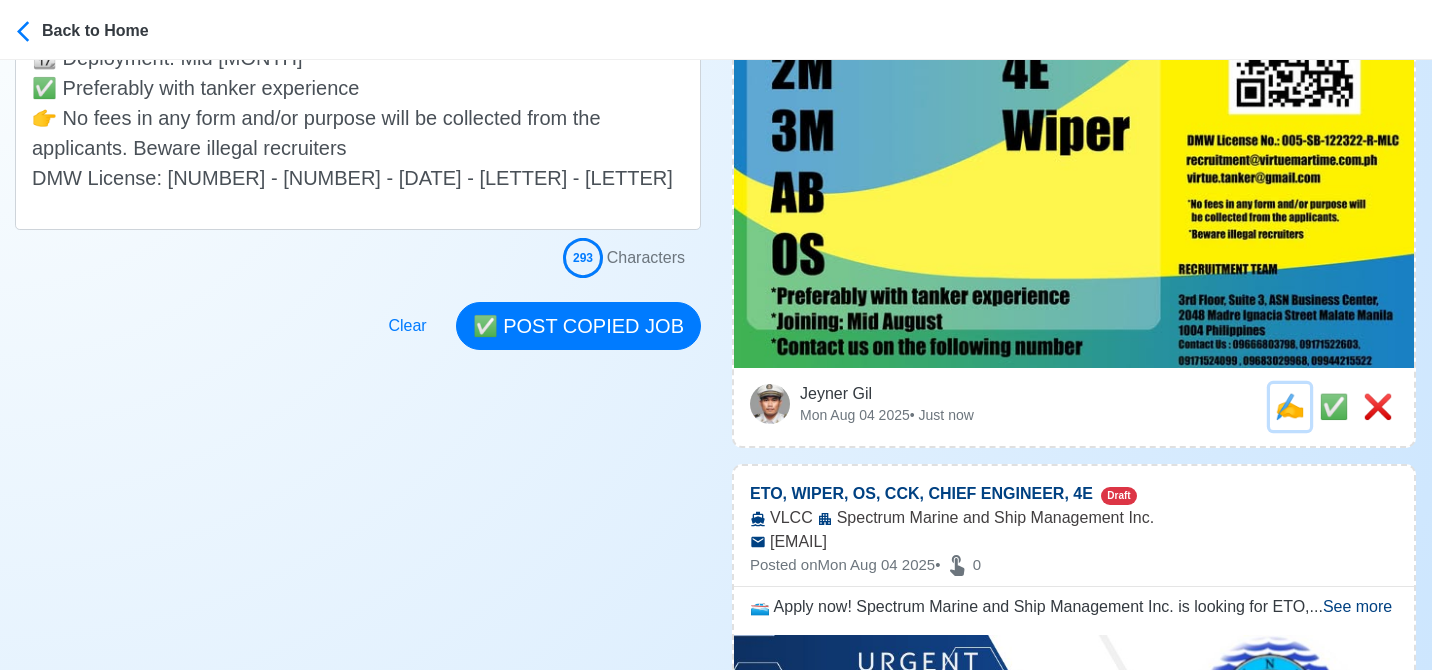 scroll, scrollTop: 696, scrollLeft: 0, axis: vertical 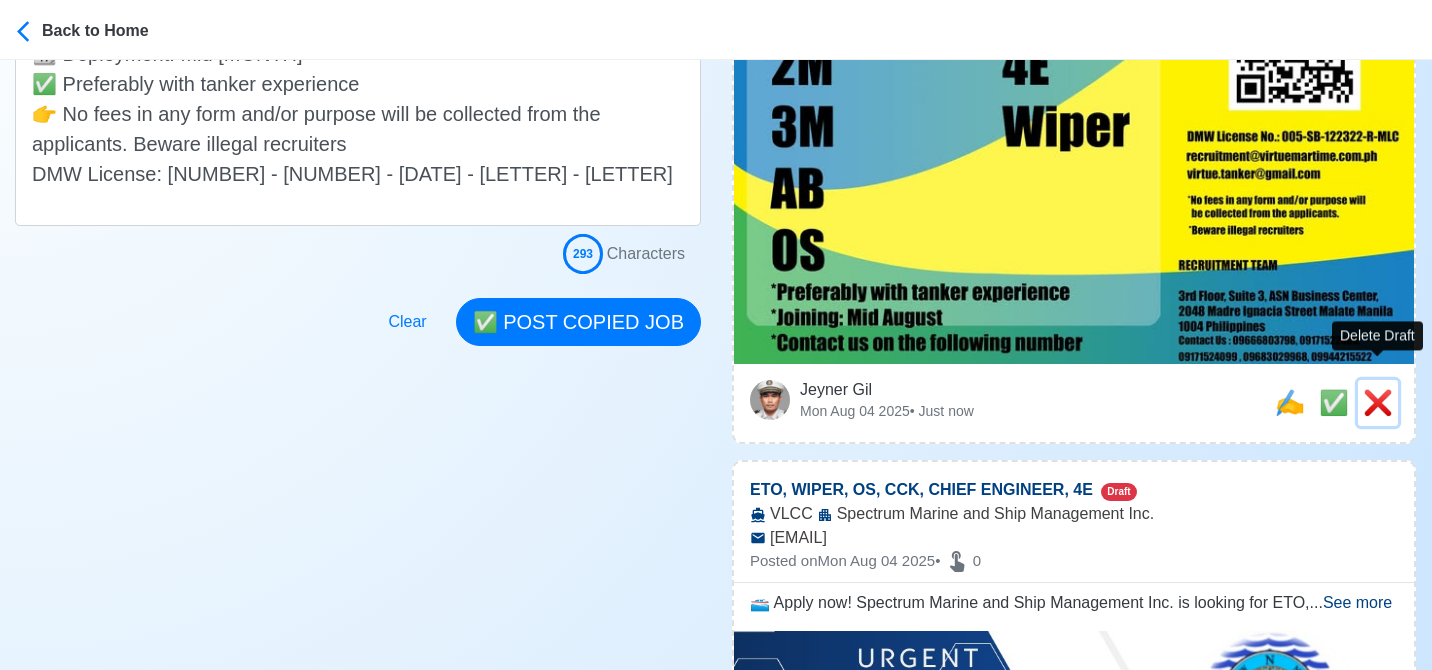 click on "❌" at bounding box center [1378, 402] 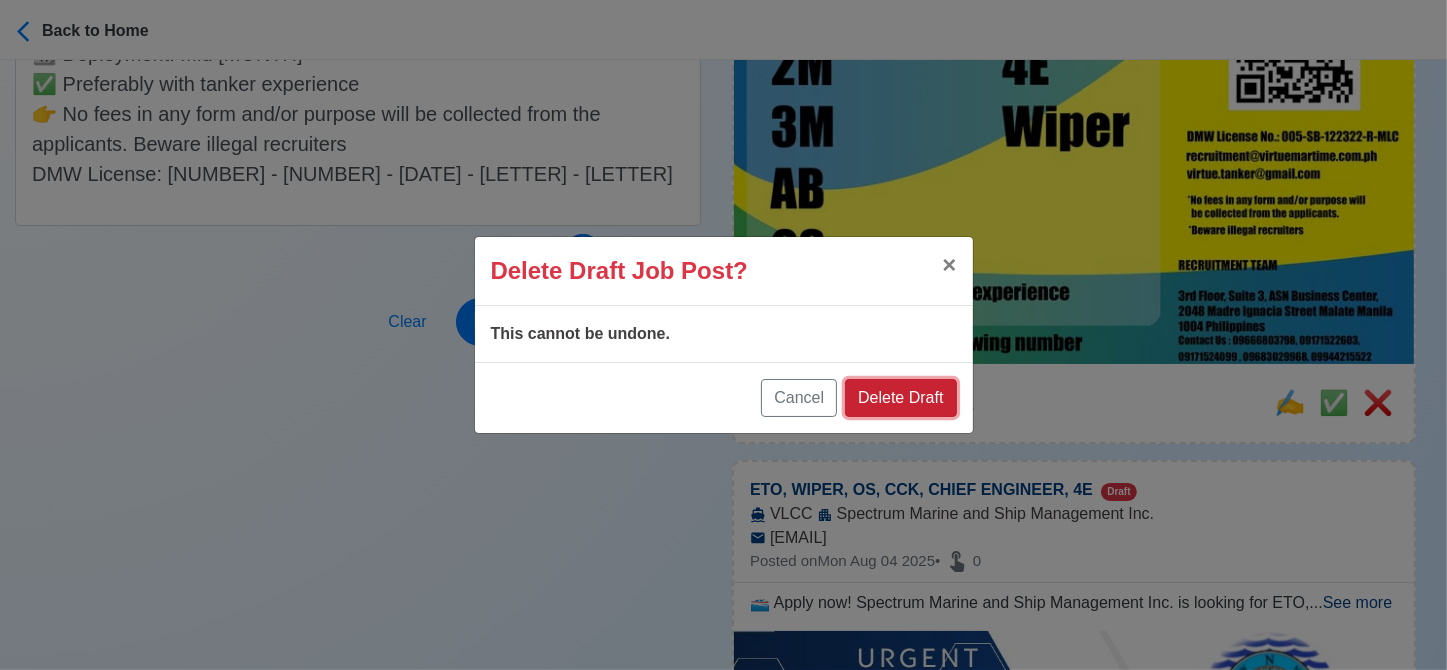 click on "Delete Draft" at bounding box center (900, 398) 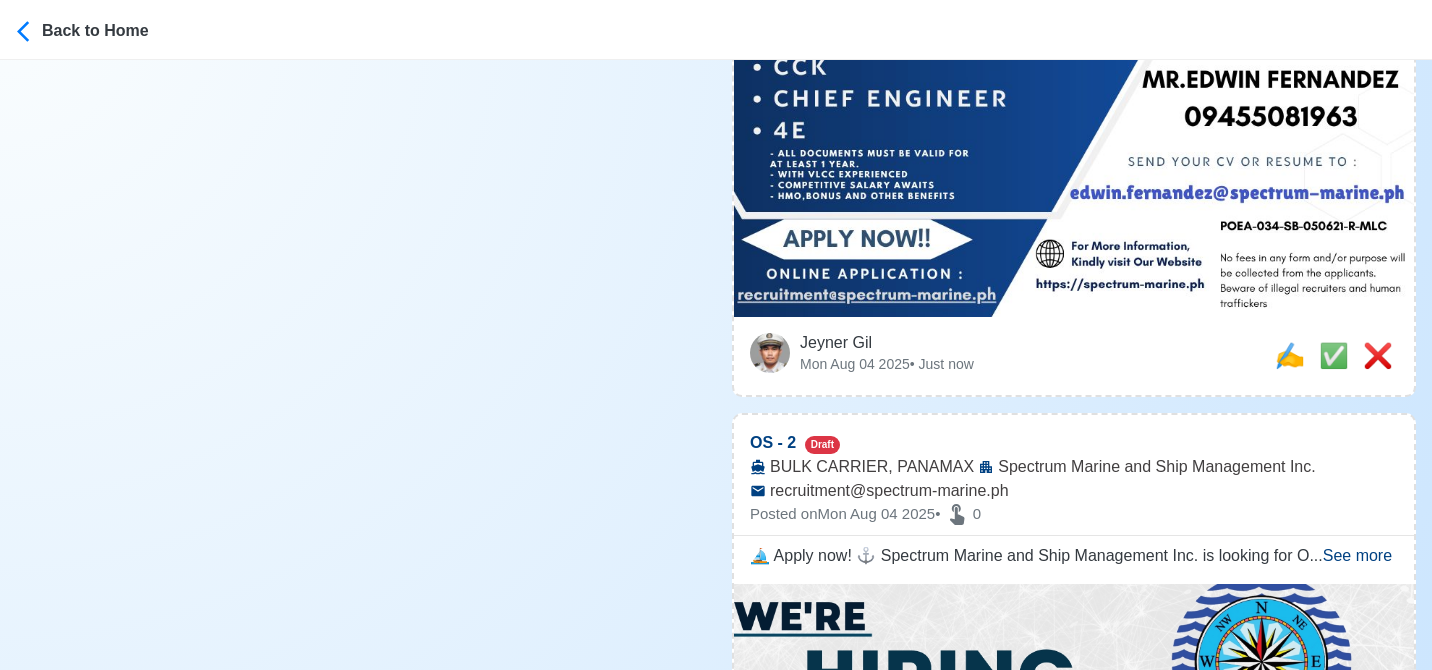 scroll, scrollTop: 767, scrollLeft: 0, axis: vertical 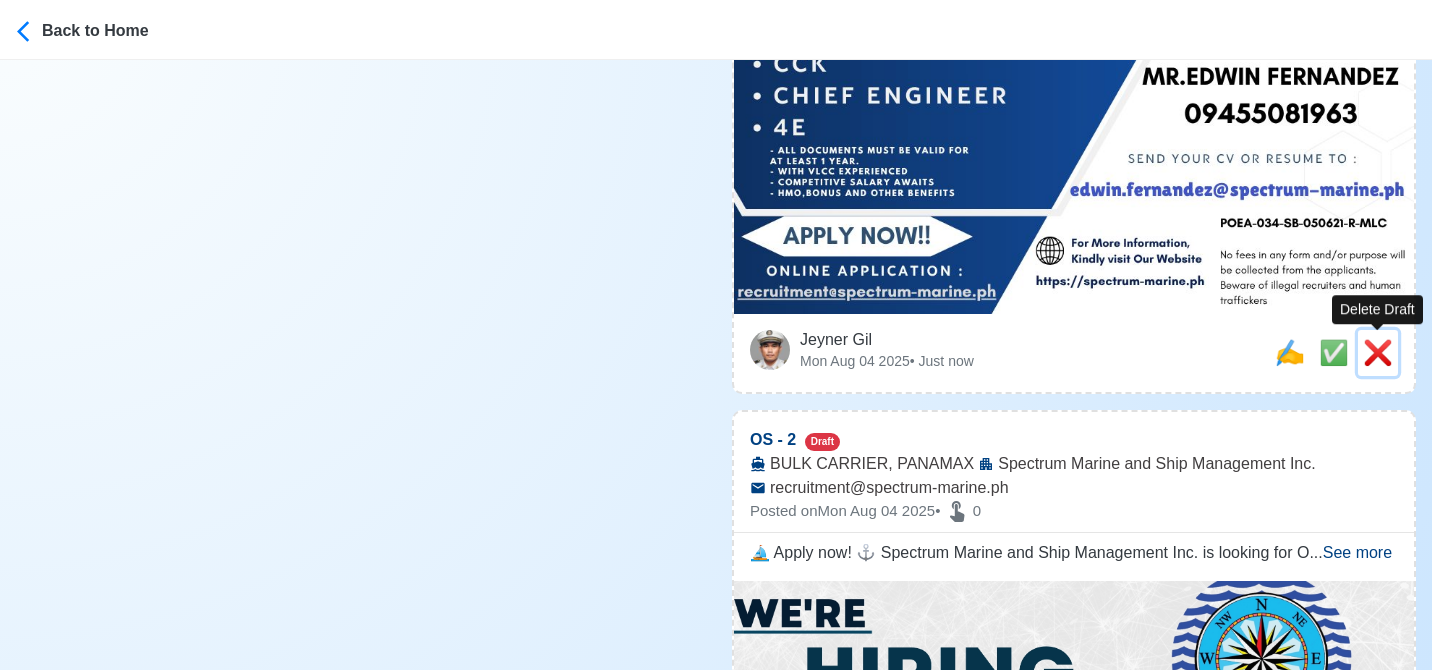 click on "❌" at bounding box center (1378, 352) 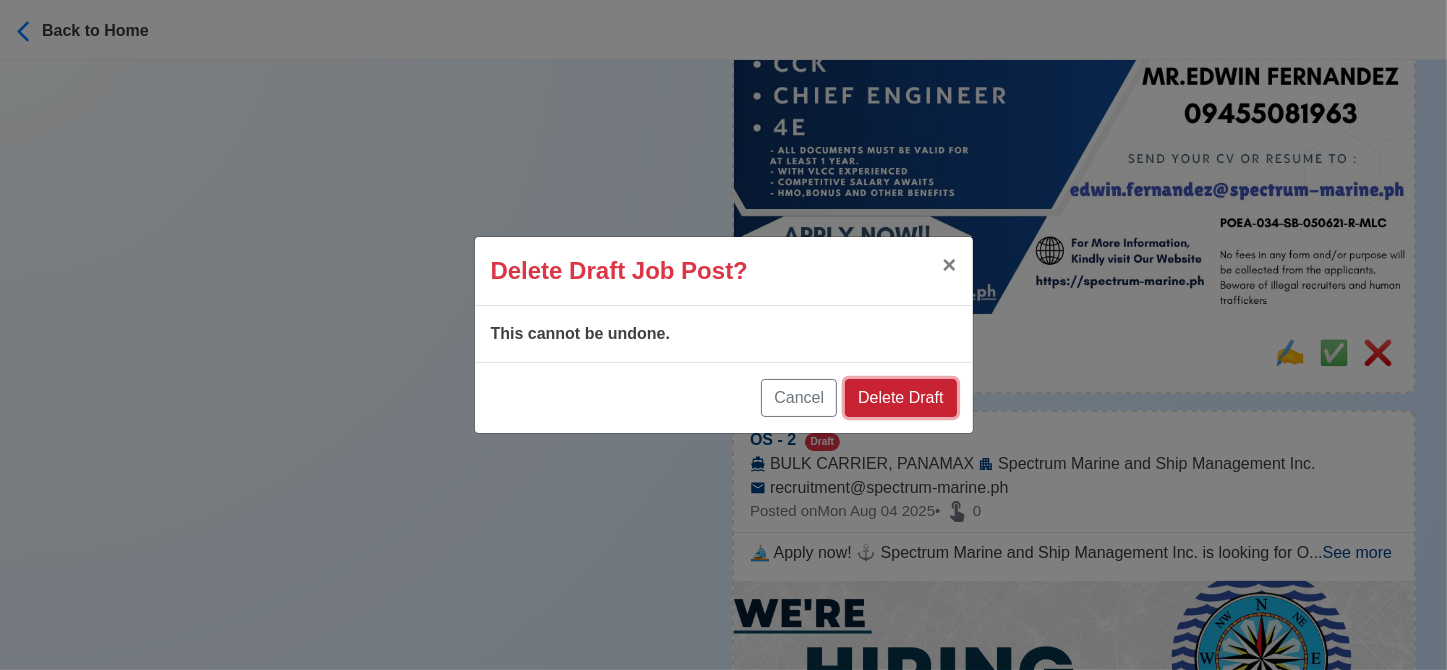 click on "Delete Draft" at bounding box center (900, 398) 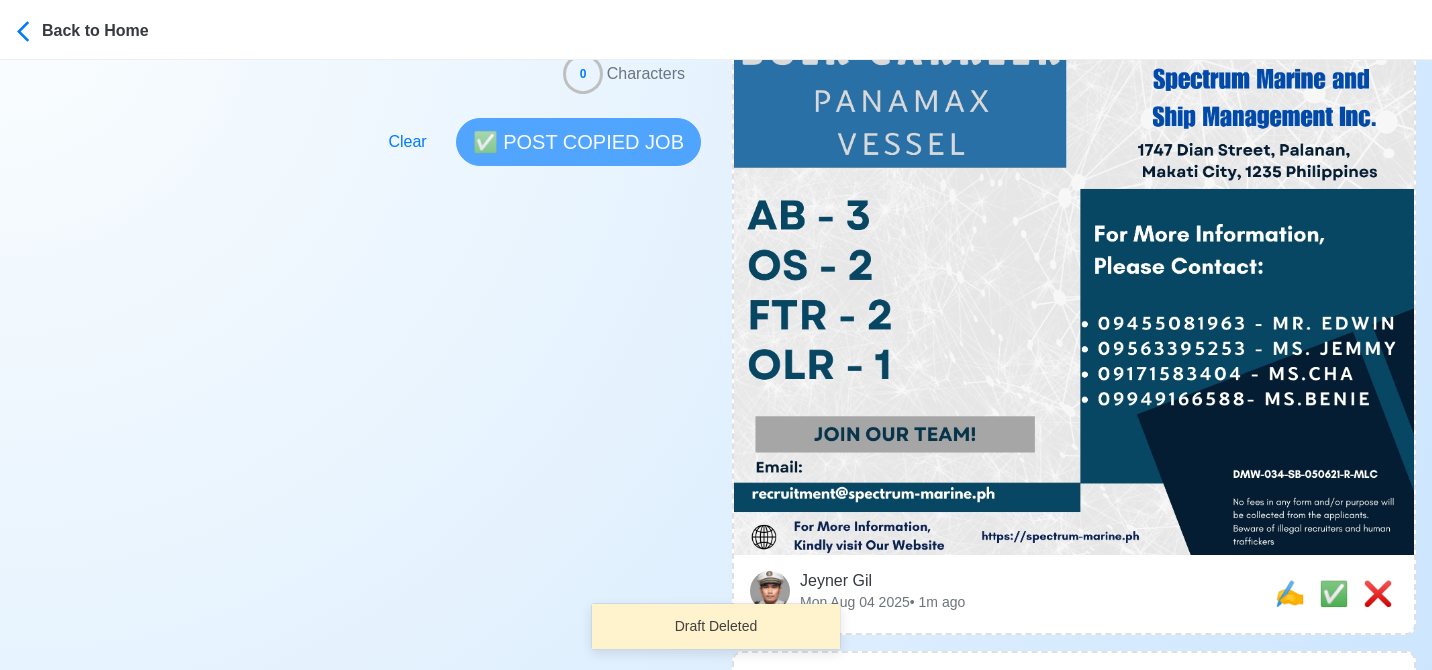 scroll, scrollTop: 648, scrollLeft: 0, axis: vertical 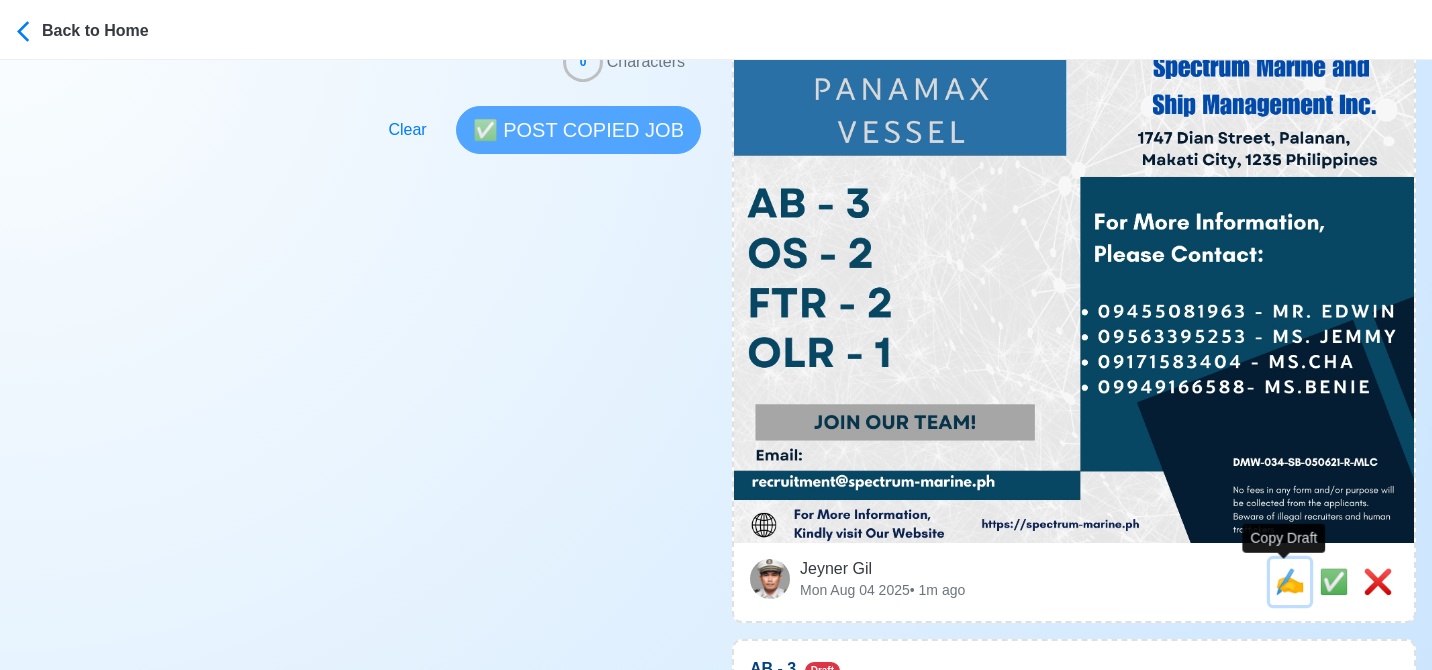 click on "✍️" at bounding box center [1290, 581] 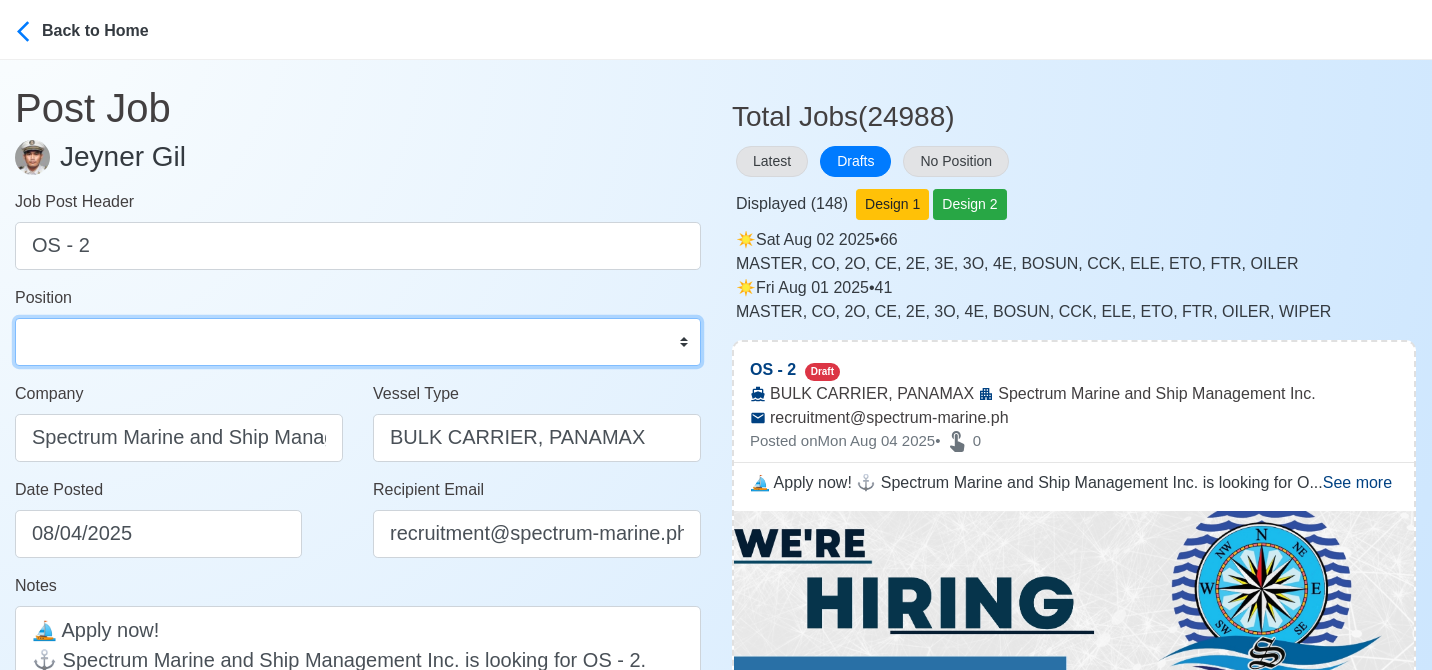 click on "Master Chief Officer 2nd Officer 3rd Officer Junior Officer Chief Engineer 2nd Engineer 3rd Engineer 4th Engineer Gas Engineer Junior Engineer 1st Assistant Engineer 2nd Assistant Engineer 3rd Assistant Engineer ETO/ETR Electrician Electrical Engineer Oiler Fitter Welder Chief Cook Chef Cook Messman Wiper Rigger Ordinary Seaman Able Seaman Motorman Pumpman Bosun Cadet Reefer Mechanic Operator Repairman Painter Steward Waiter Others" at bounding box center [358, 342] 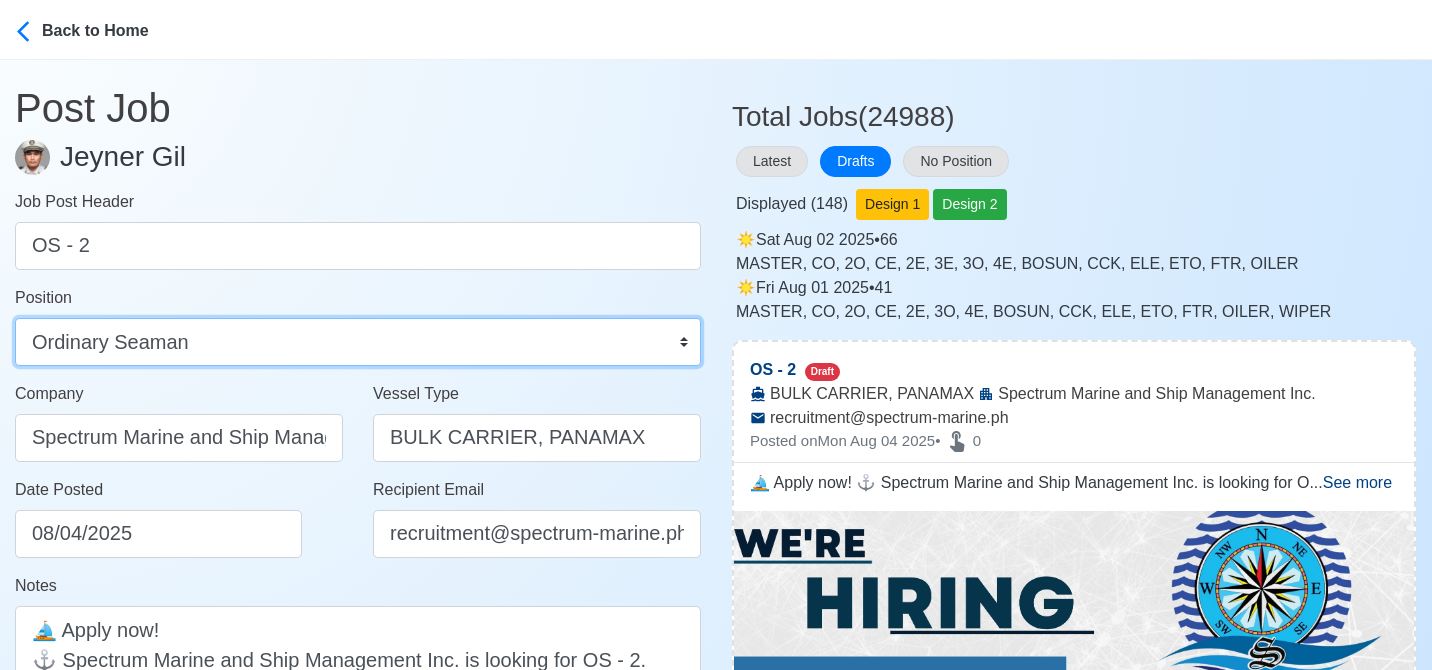click on "Master Chief Officer 2nd Officer 3rd Officer Junior Officer Chief Engineer 2nd Engineer 3rd Engineer 4th Engineer Gas Engineer Junior Engineer 1st Assistant Engineer 2nd Assistant Engineer 3rd Assistant Engineer ETO/ETR Electrician Electrical Engineer Oiler Fitter Welder Chief Cook Chef Cook Messman Wiper Rigger Ordinary Seaman Able Seaman Motorman Pumpman Bosun Cadet Reefer Mechanic Operator Repairman Painter Steward Waiter Others" at bounding box center [358, 342] 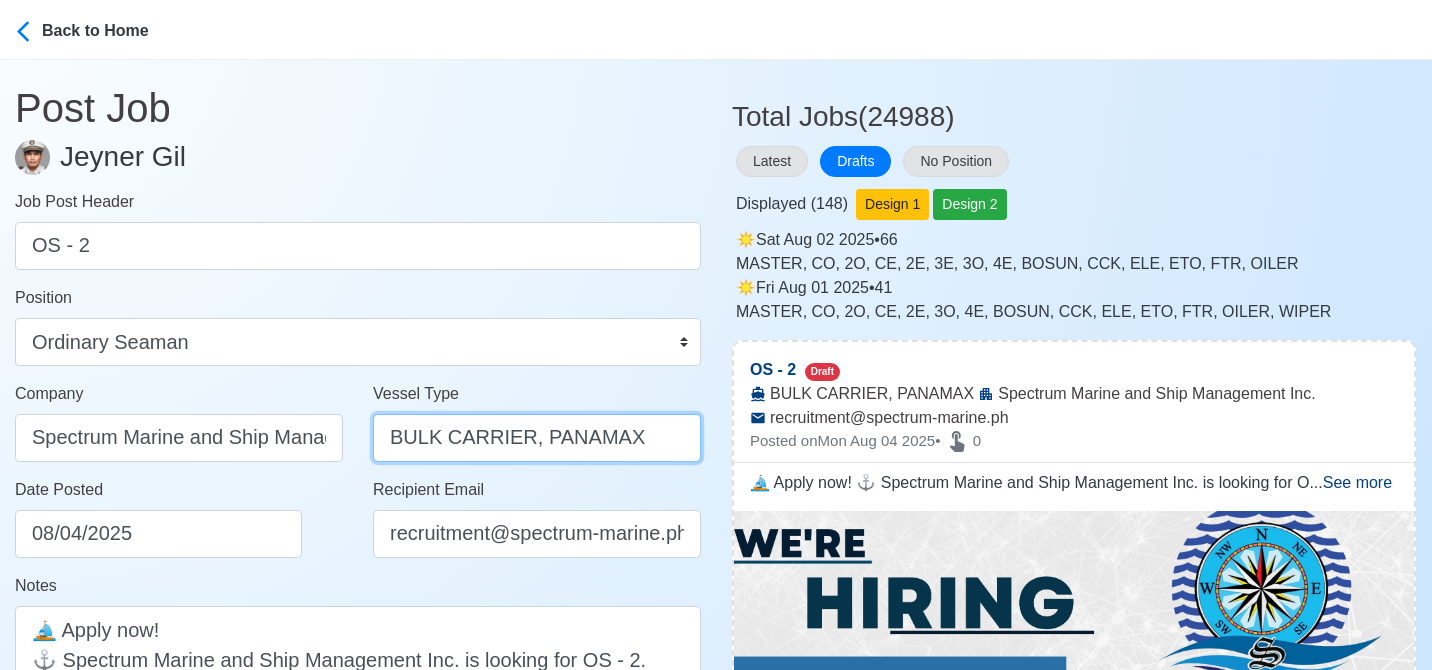 click on "BULK CARRIER, PANAMAX" at bounding box center [537, 438] 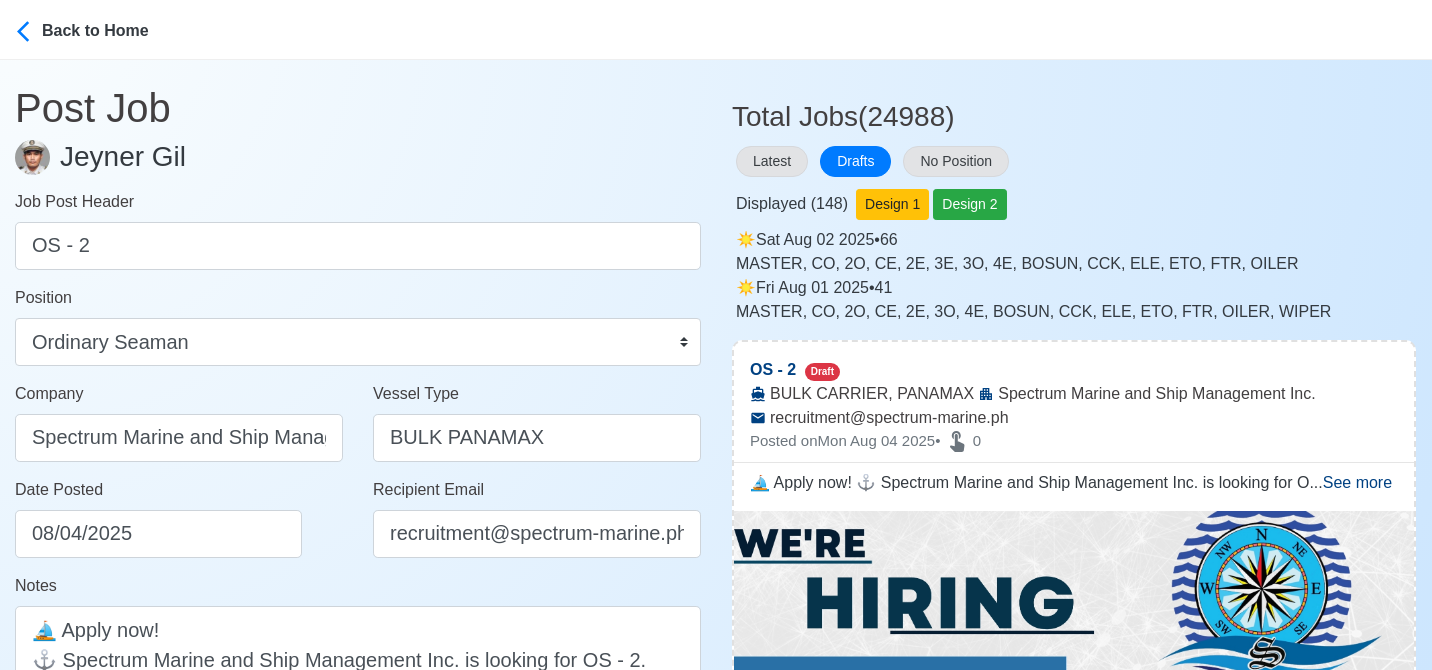 click on "Date Posted       08/04/2025" at bounding box center [184, 518] 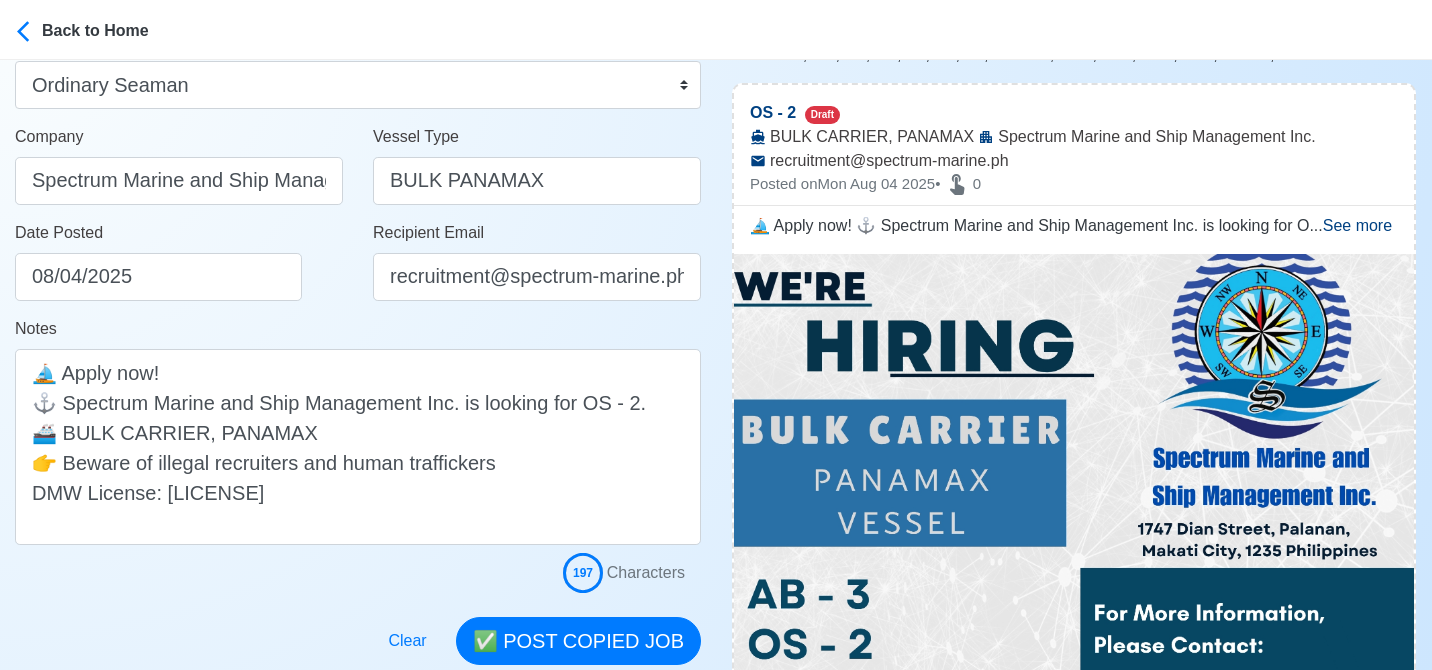 scroll, scrollTop: 268, scrollLeft: 0, axis: vertical 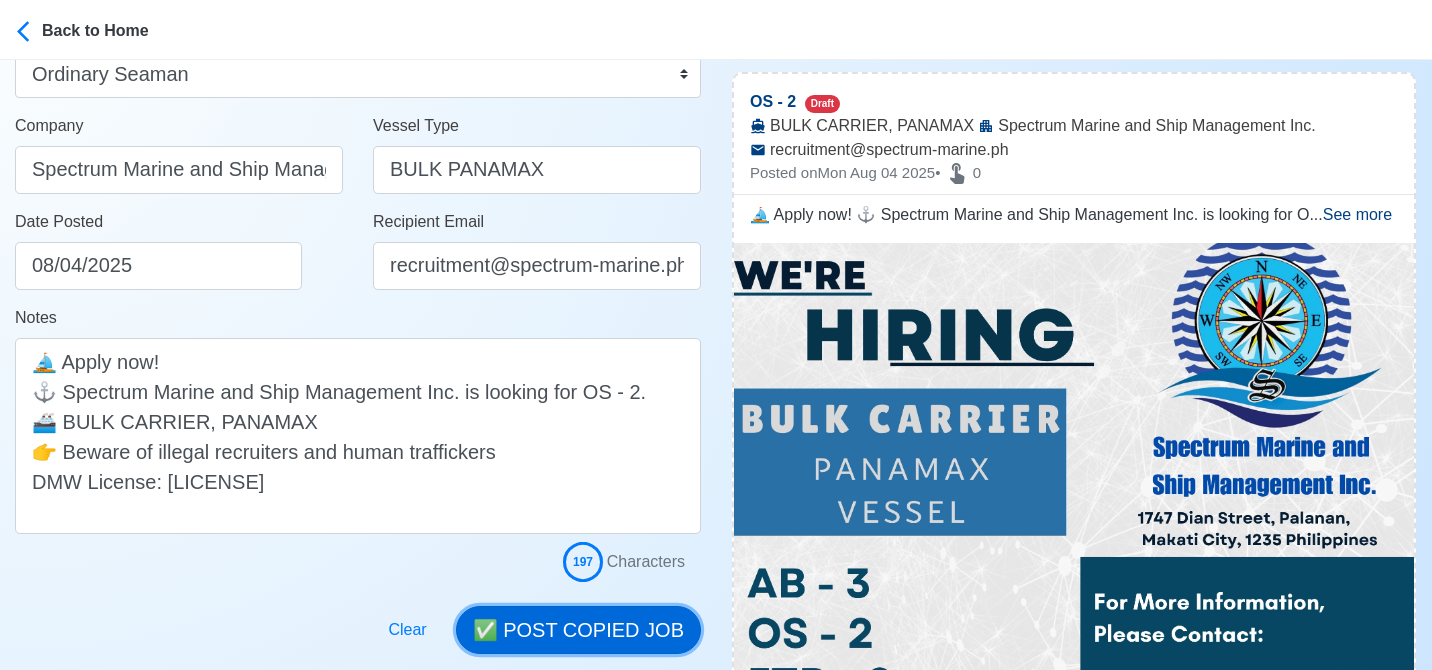 click on "✅ POST COPIED JOB" at bounding box center (578, 630) 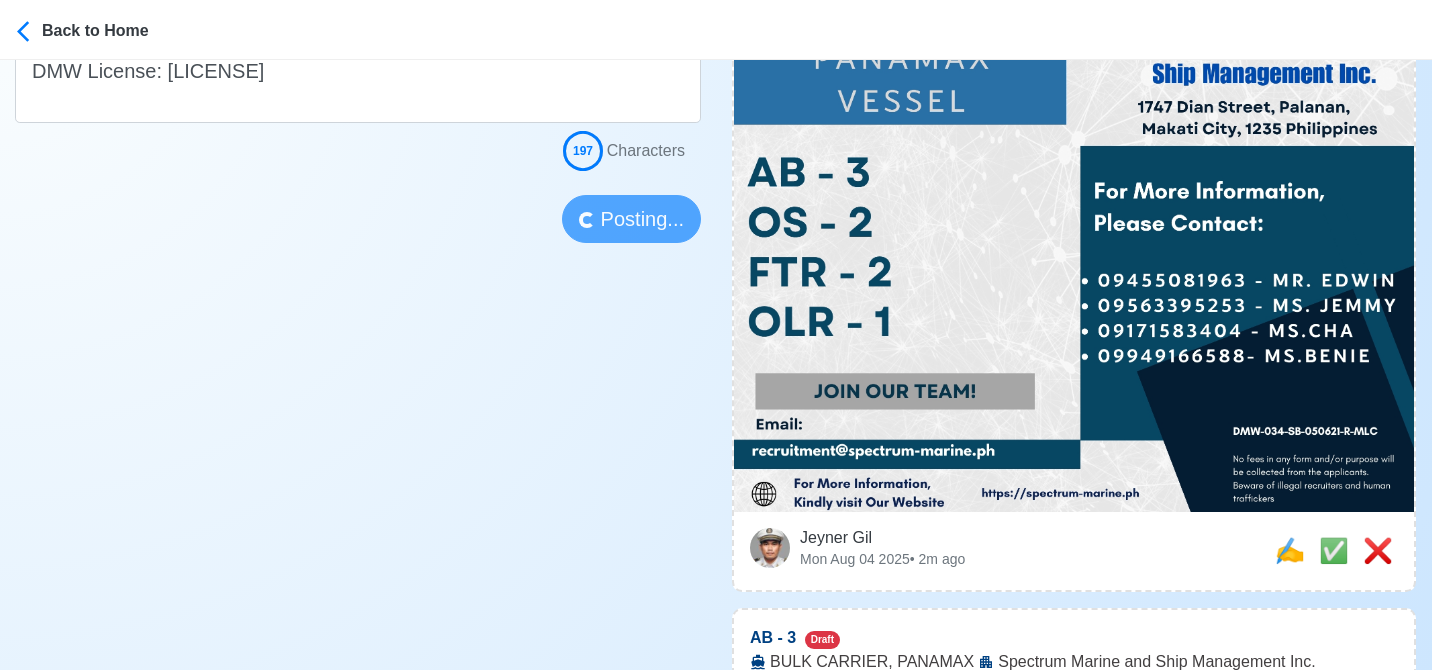 scroll, scrollTop: 683, scrollLeft: 0, axis: vertical 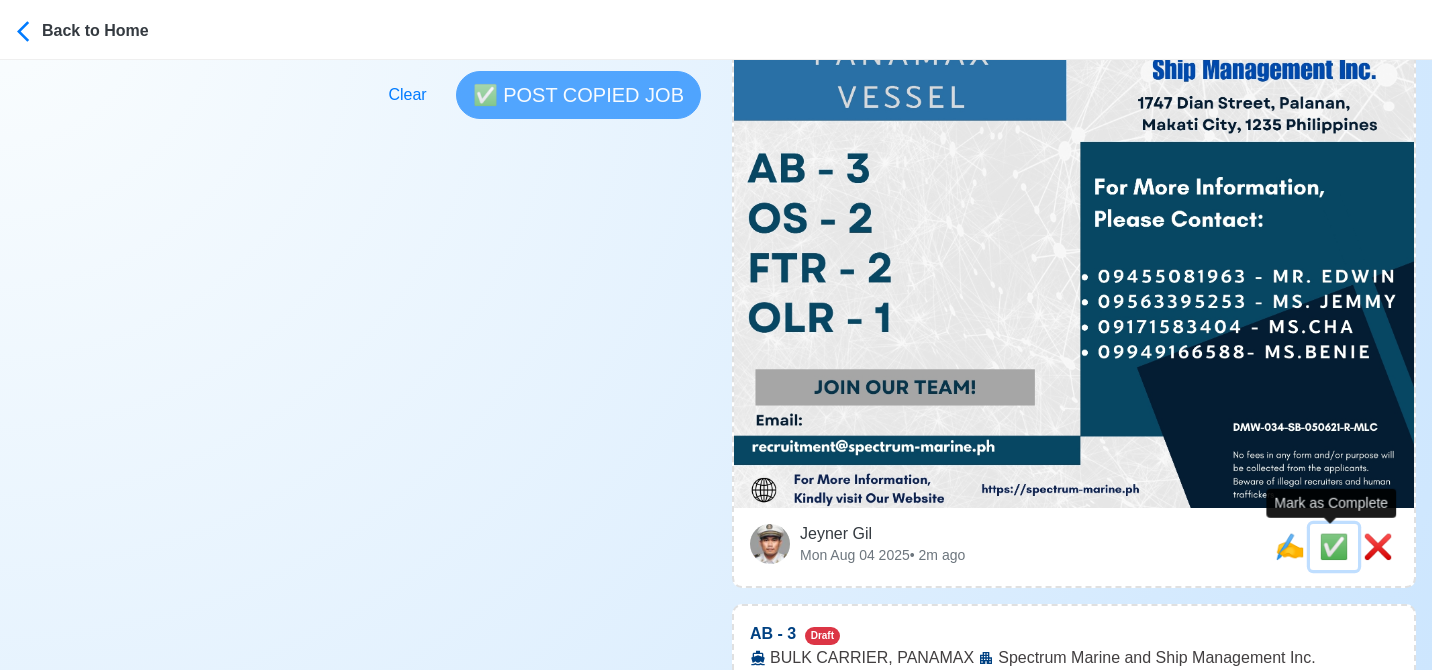 click on "✅" at bounding box center [1334, 546] 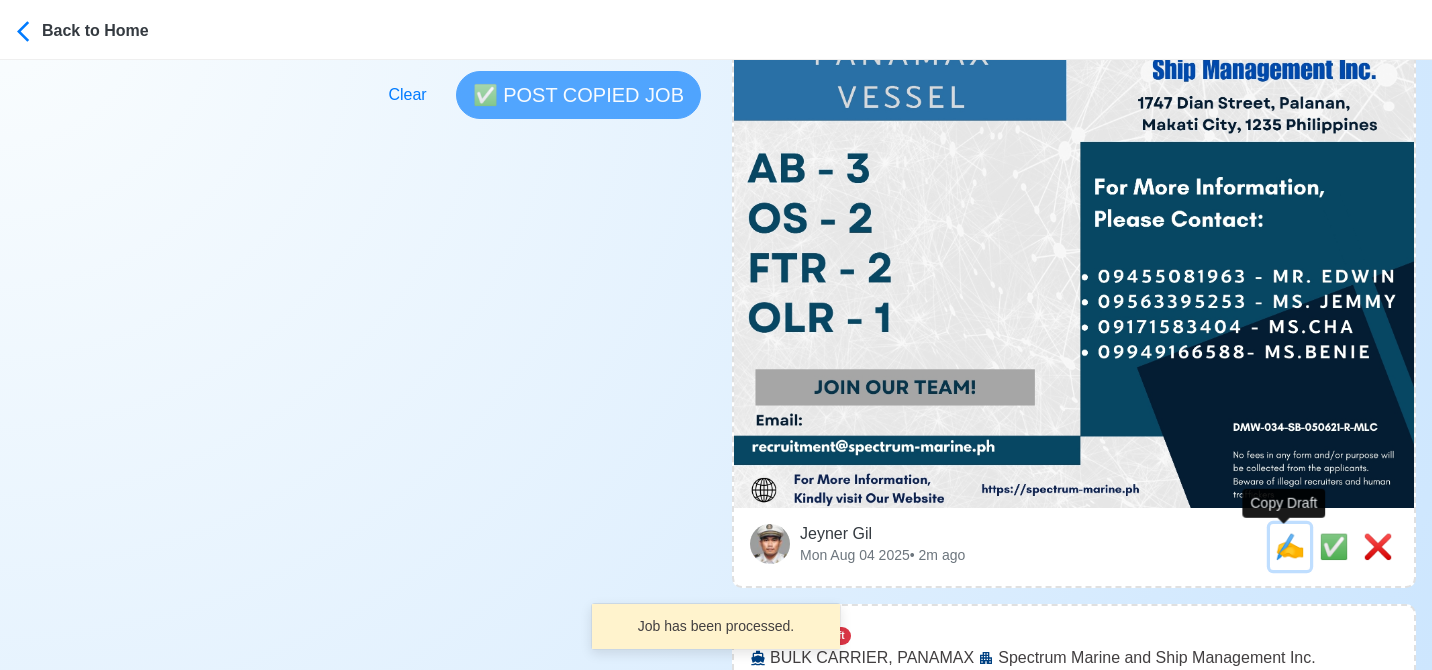 click on "✍️" at bounding box center [1290, 546] 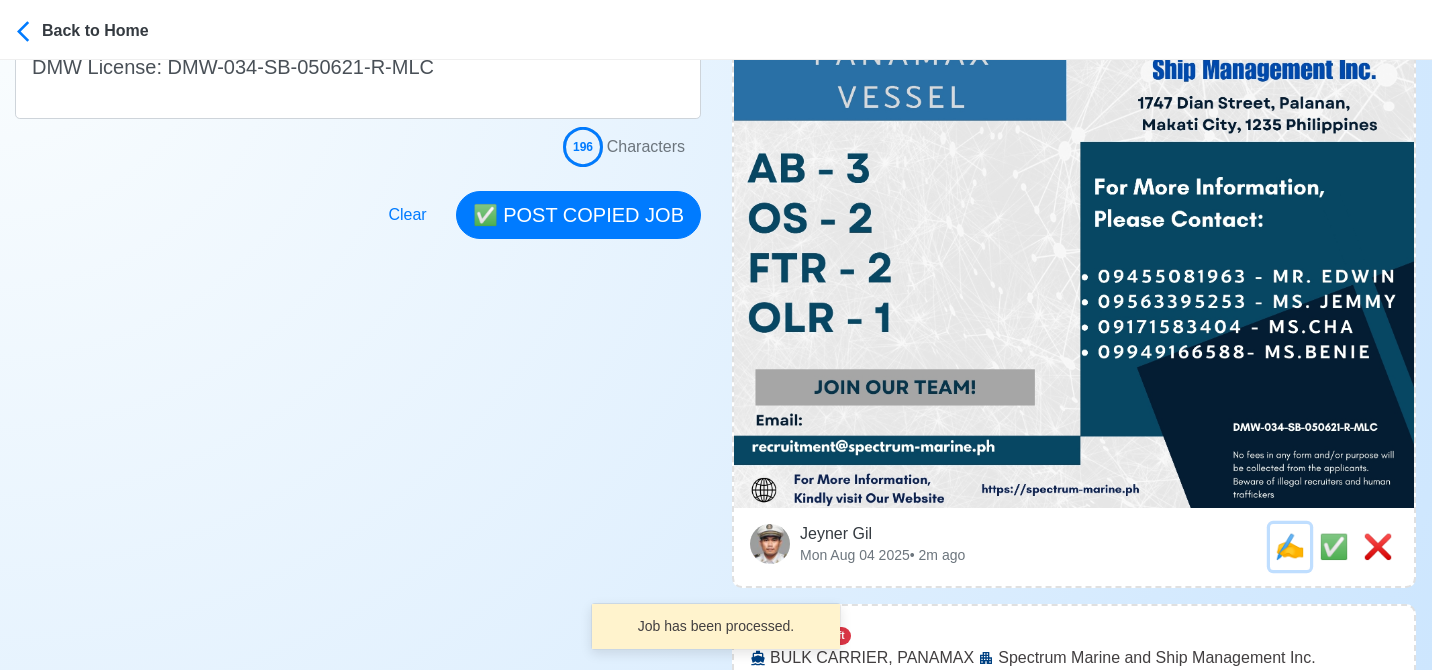 scroll, scrollTop: 0, scrollLeft: 0, axis: both 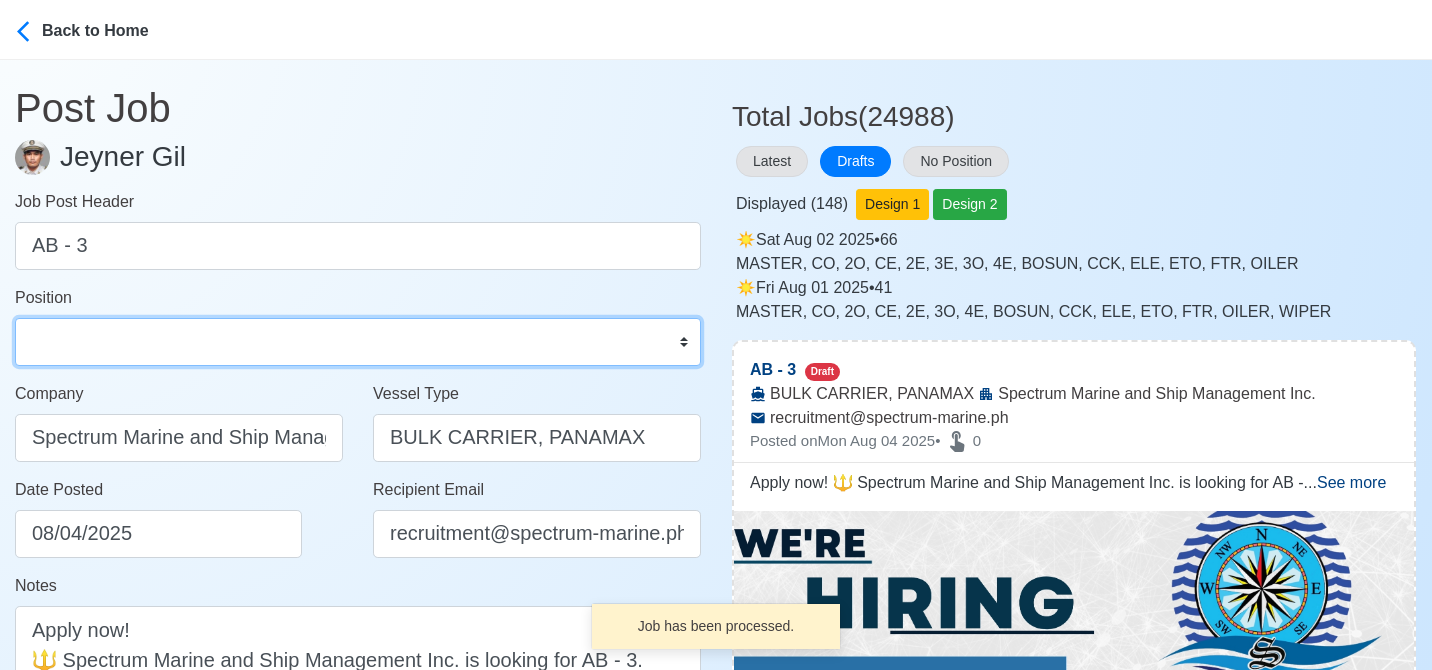 click on "Master Chief Officer 2nd Officer 3rd Officer Junior Officer Chief Engineer 2nd Engineer 3rd Engineer 4th Engineer Gas Engineer Junior Engineer 1st Assistant Engineer 2nd Assistant Engineer 3rd Assistant Engineer ETO/ETR Electrician Electrical Engineer Oiler Fitter Welder Chief Cook Chef Cook Messman Wiper Rigger Ordinary Seaman Able Seaman Motorman Pumpman Bosun Cadet Reefer Mechanic Operator Repairman Painter Steward Waiter Others" at bounding box center [358, 342] 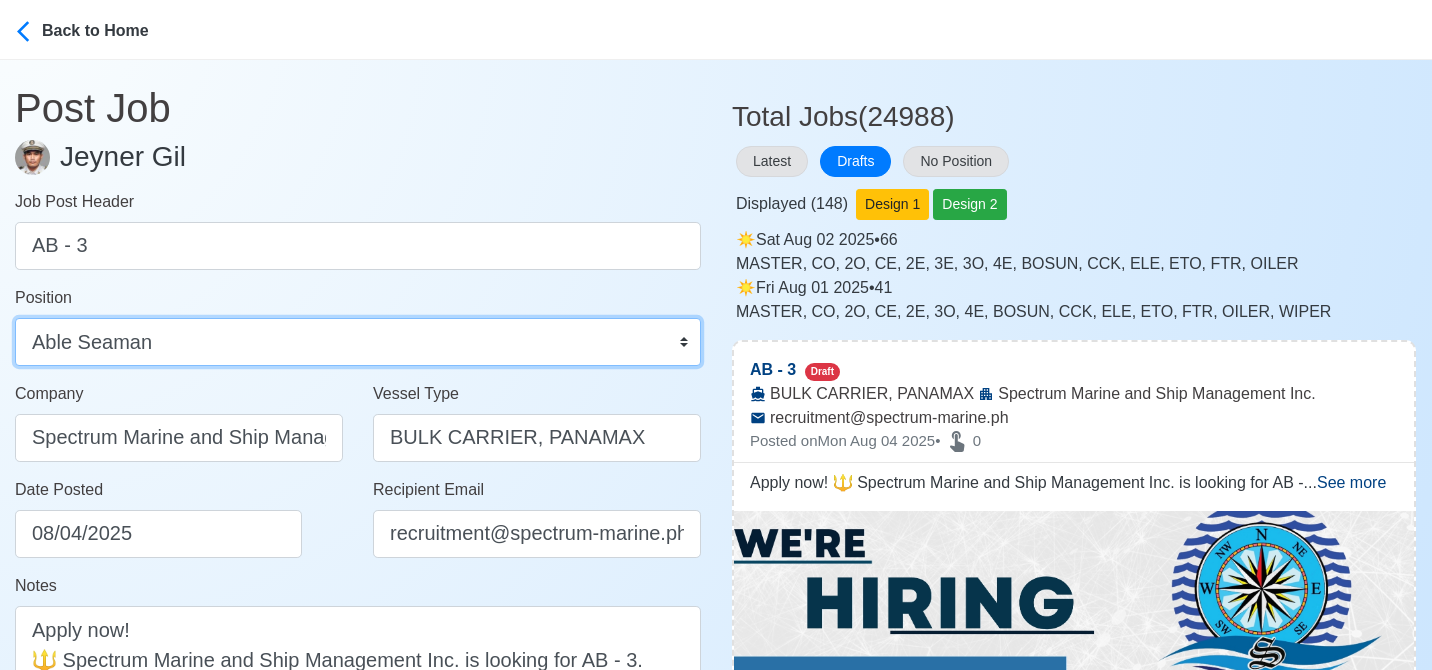 click on "Master Chief Officer 2nd Officer 3rd Officer Junior Officer Chief Engineer 2nd Engineer 3rd Engineer 4th Engineer Gas Engineer Junior Engineer 1st Assistant Engineer 2nd Assistant Engineer 3rd Assistant Engineer ETO/ETR Electrician Electrical Engineer Oiler Fitter Welder Chief Cook Chef Cook Messman Wiper Rigger Ordinary Seaman Able Seaman Motorman Pumpman Bosun Cadet Reefer Mechanic Operator Repairman Painter Steward Waiter Others" at bounding box center [358, 342] 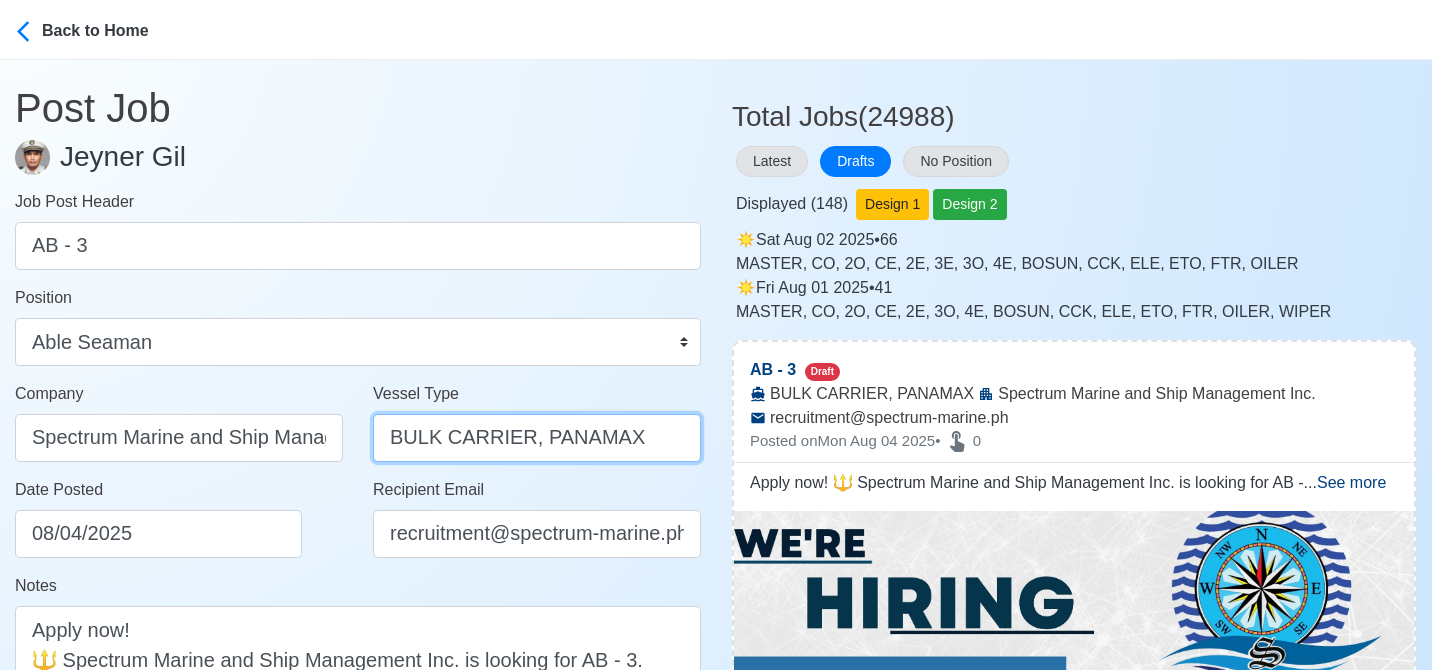 drag, startPoint x: 522, startPoint y: 442, endPoint x: 444, endPoint y: 429, distance: 79.07591 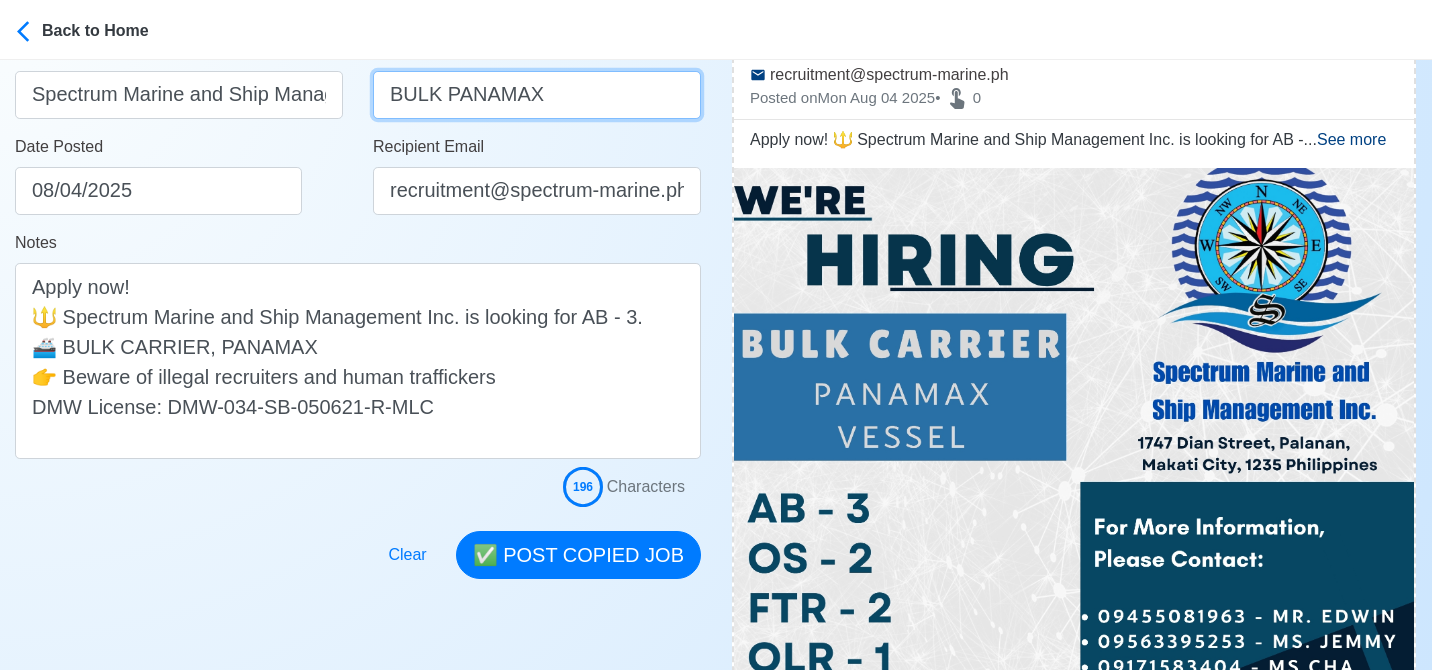 scroll, scrollTop: 344, scrollLeft: 0, axis: vertical 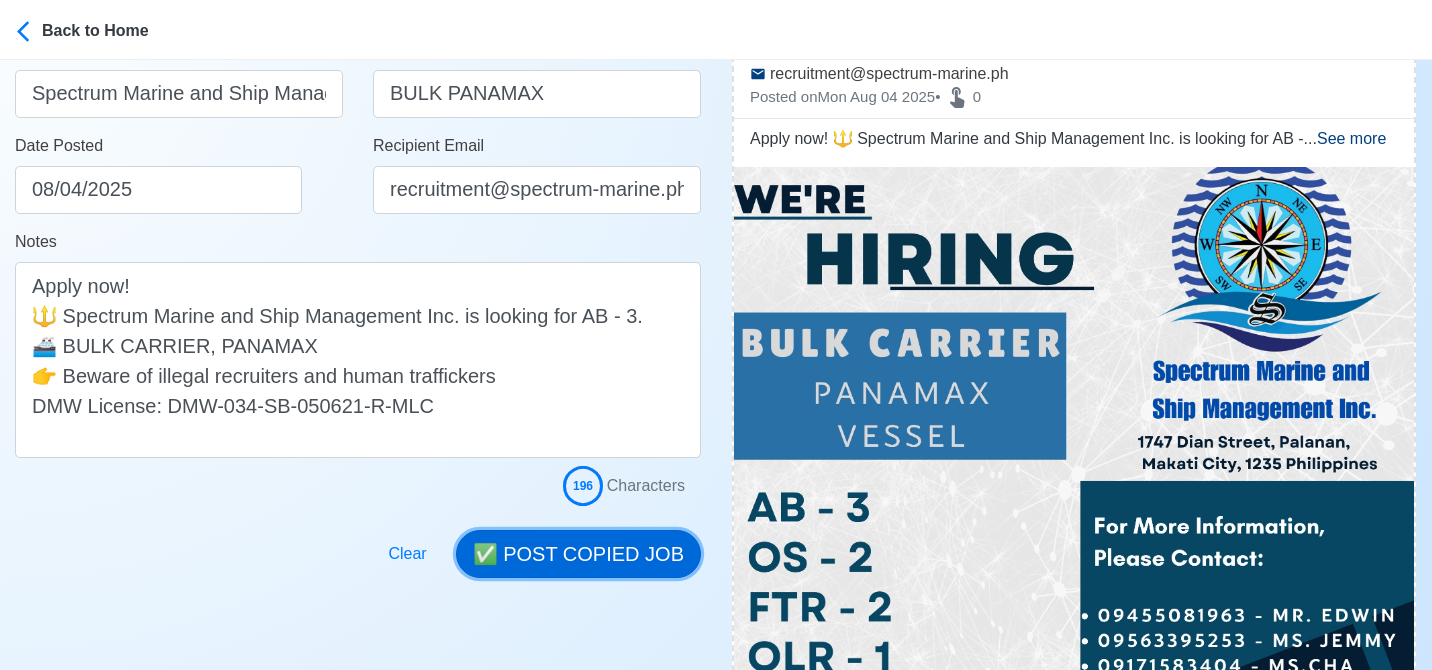 click on "✅ POST COPIED JOB" at bounding box center (578, 554) 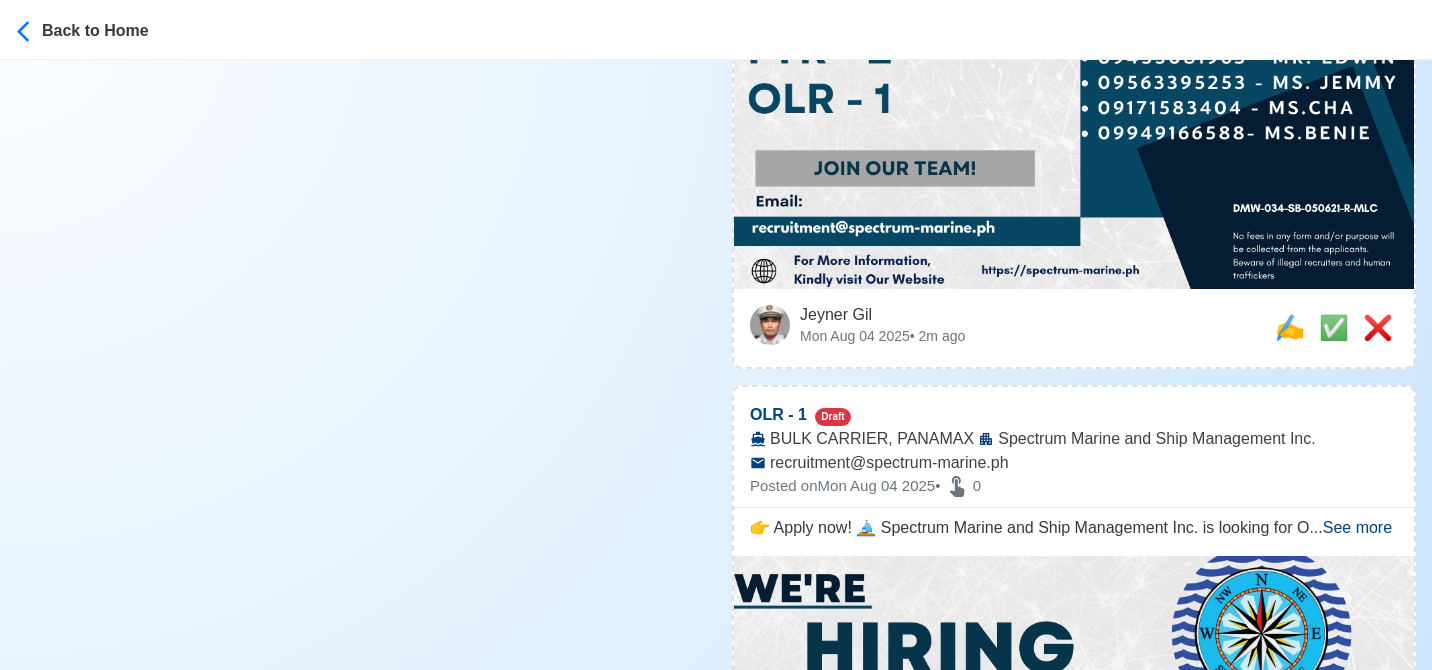 scroll, scrollTop: 922, scrollLeft: 0, axis: vertical 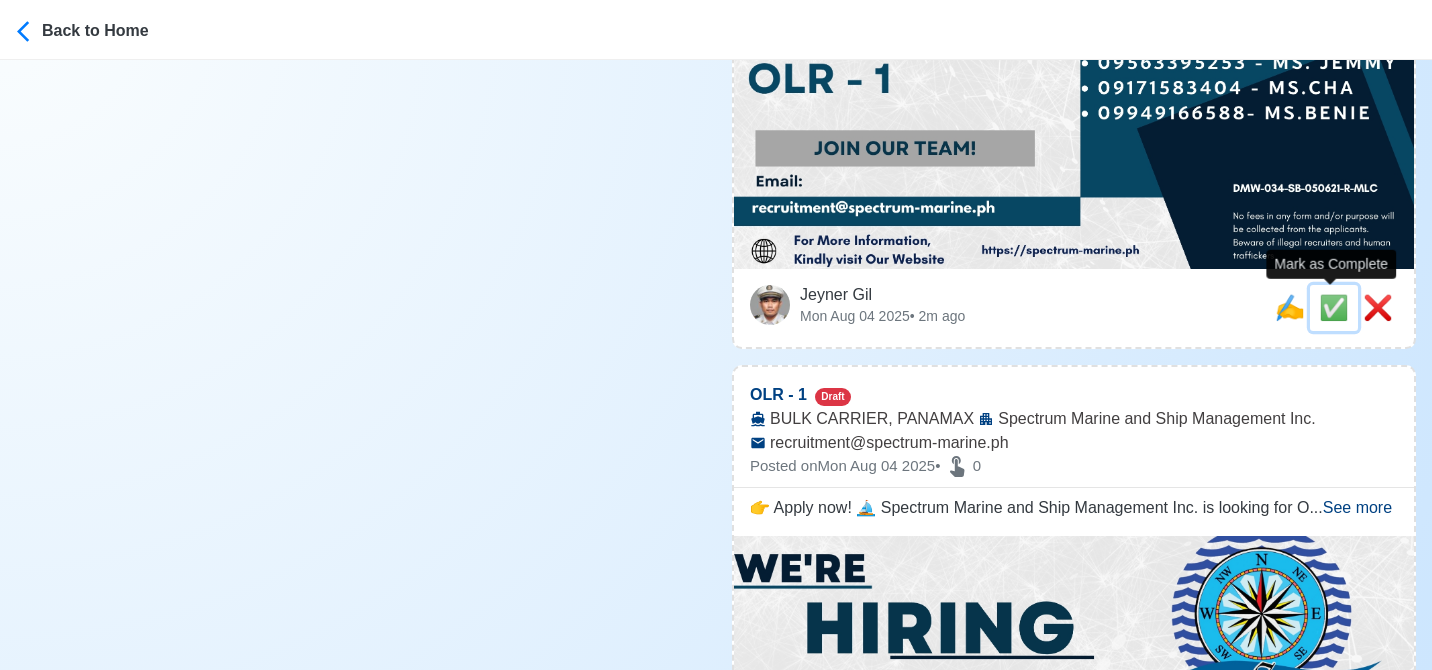 click on "✅" at bounding box center [1334, 307] 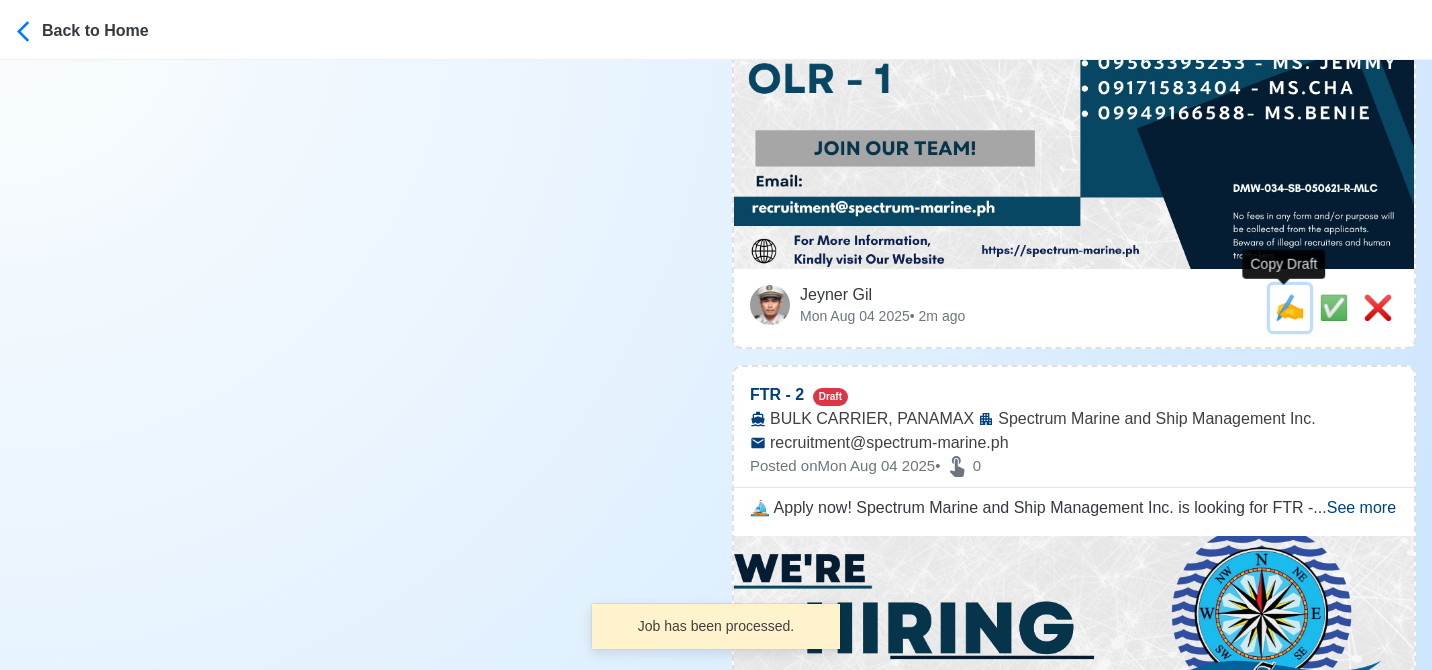 click on "✍️" at bounding box center [1290, 307] 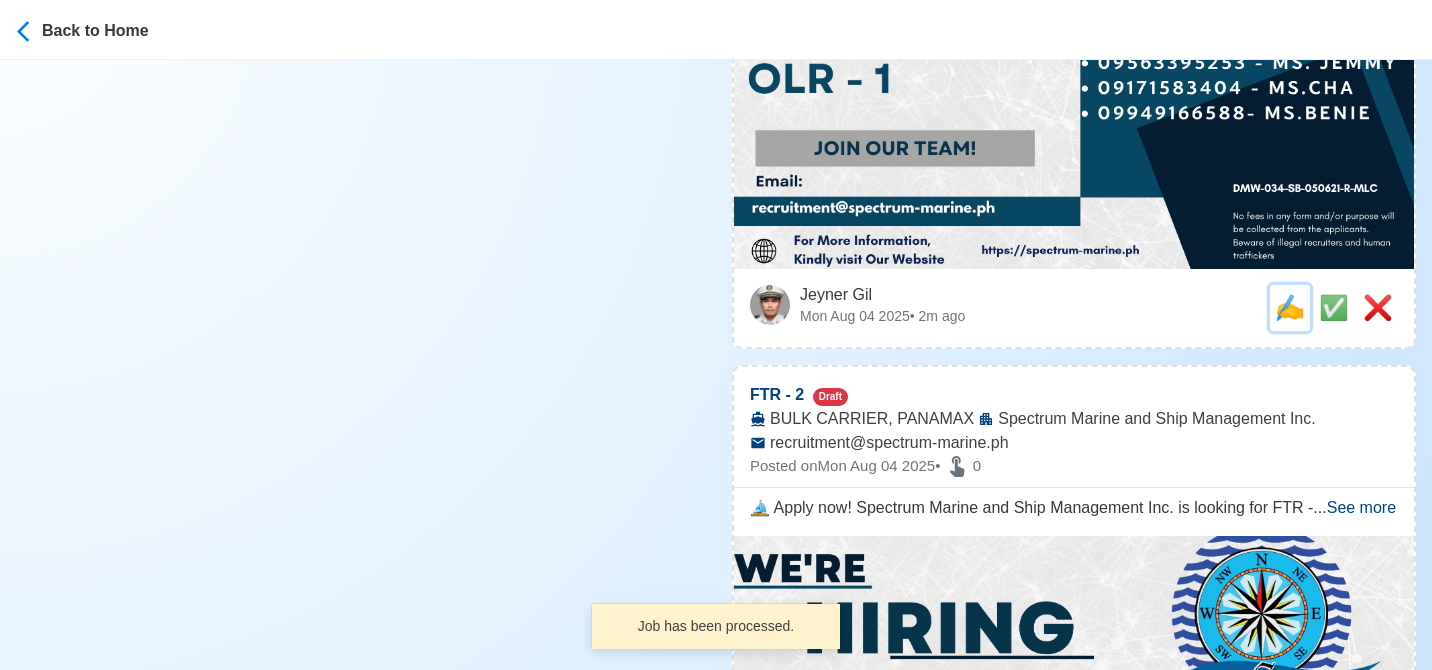 scroll, scrollTop: 0, scrollLeft: 0, axis: both 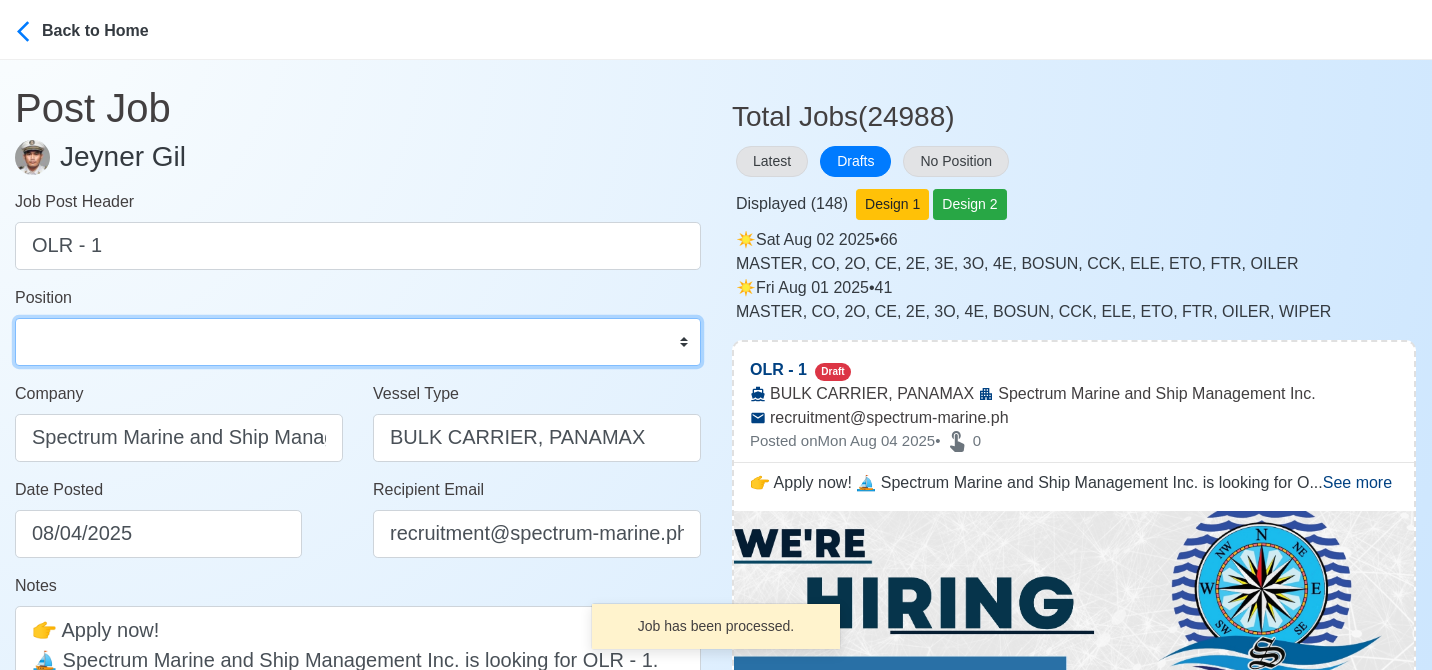 click on "Master Chief Officer 2nd Officer 3rd Officer Junior Officer Chief Engineer 2nd Engineer 3rd Engineer 4th Engineer Gas Engineer Junior Engineer 1st Assistant Engineer 2nd Assistant Engineer 3rd Assistant Engineer ETO/ETR Electrician Electrical Engineer Oiler Fitter Welder Chief Cook Chef Cook Messman Wiper Rigger Ordinary Seaman Able Seaman Motorman Pumpman Bosun Cadet Reefer Mechanic Operator Repairman Painter Steward Waiter Others" at bounding box center [358, 342] 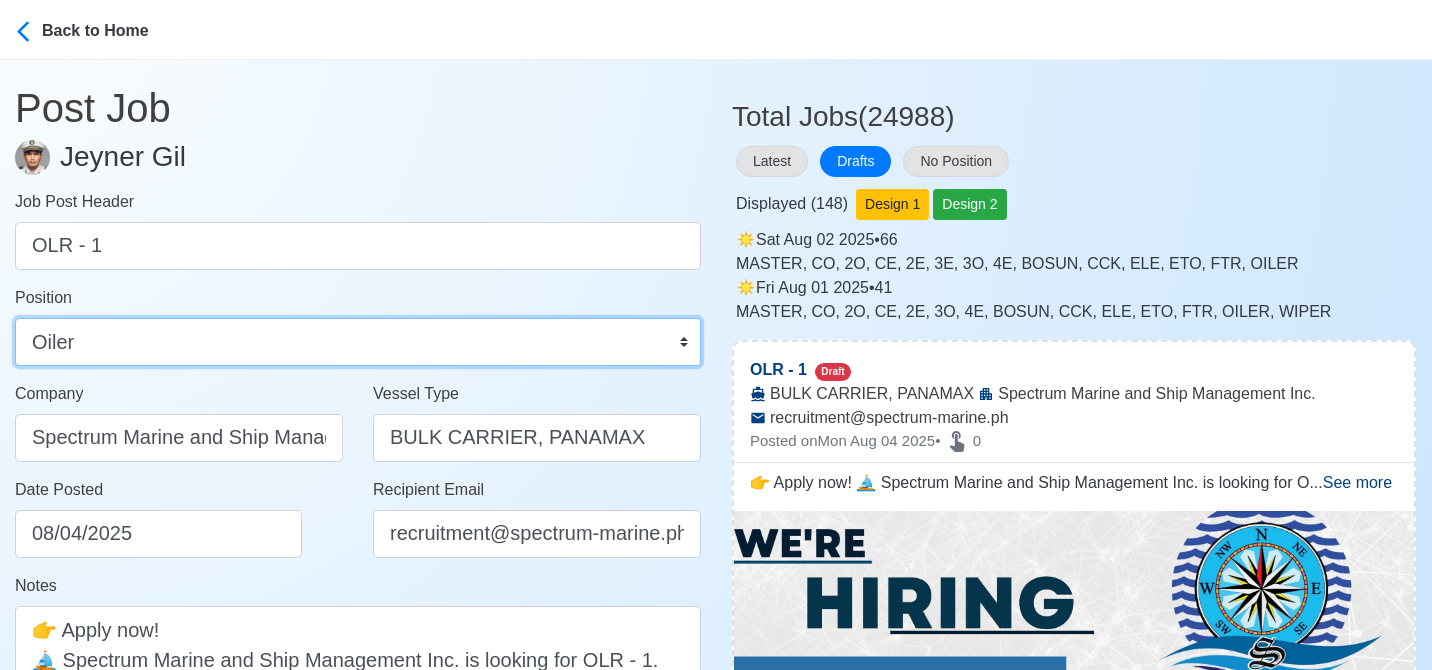 click on "Master Chief Officer 2nd Officer 3rd Officer Junior Officer Chief Engineer 2nd Engineer 3rd Engineer 4th Engineer Gas Engineer Junior Engineer 1st Assistant Engineer 2nd Assistant Engineer 3rd Assistant Engineer ETO/ETR Electrician Electrical Engineer Oiler Fitter Welder Chief Cook Chef Cook Messman Wiper Rigger Ordinary Seaman Able Seaman Motorman Pumpman Bosun Cadet Reefer Mechanic Operator Repairman Painter Steward Waiter Others" at bounding box center [358, 342] 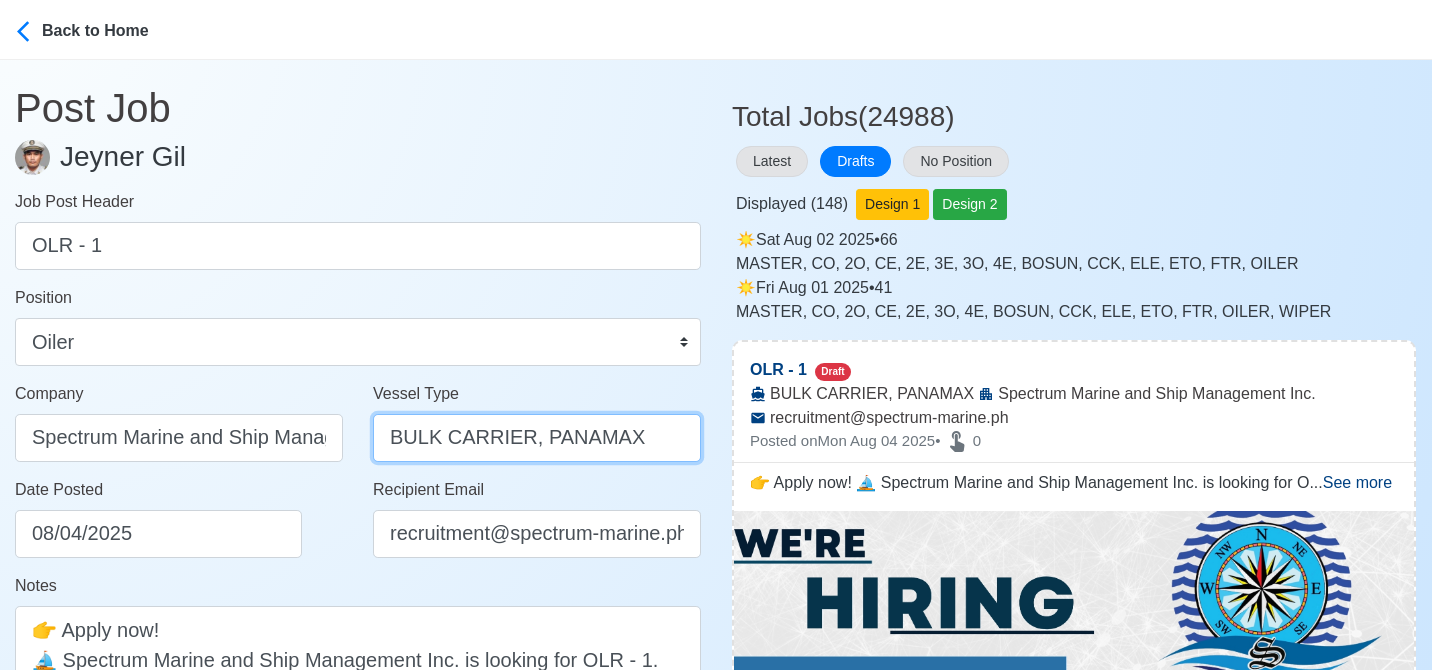 drag, startPoint x: 522, startPoint y: 443, endPoint x: 445, endPoint y: 433, distance: 77.64664 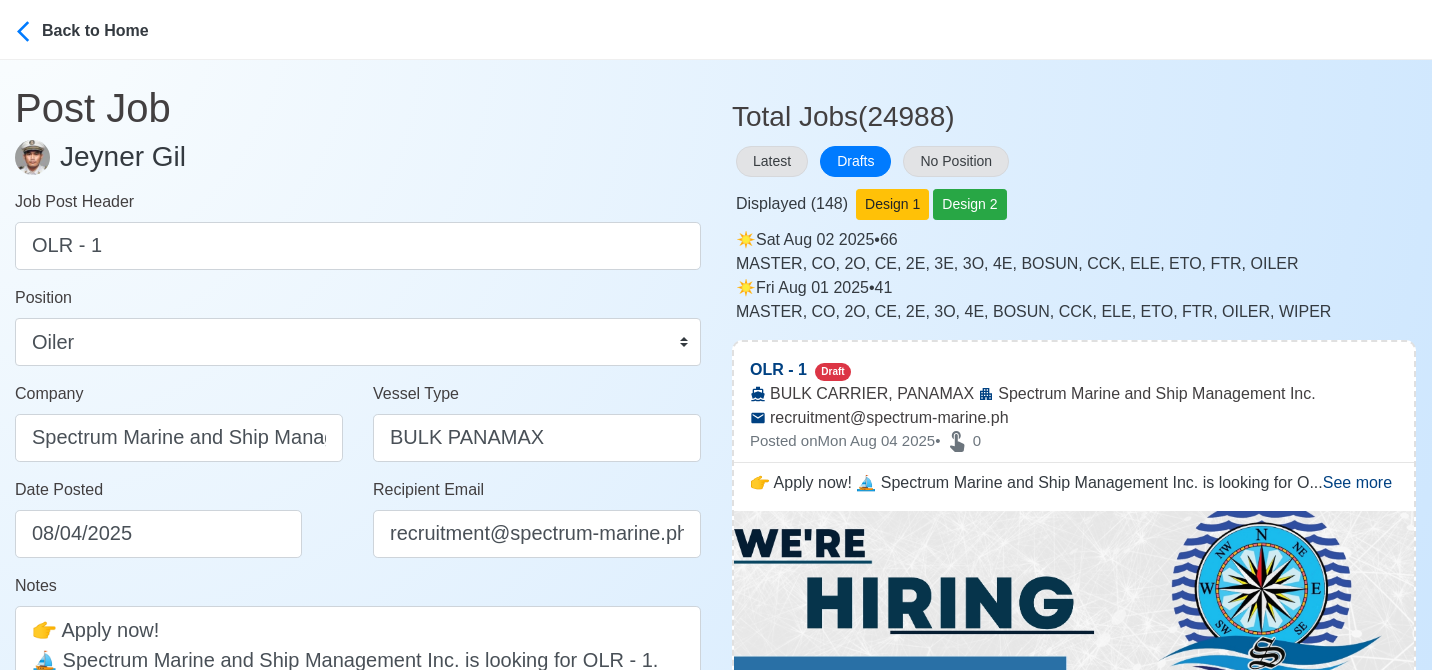 click on "Date Posted       08/04/2025" at bounding box center (184, 518) 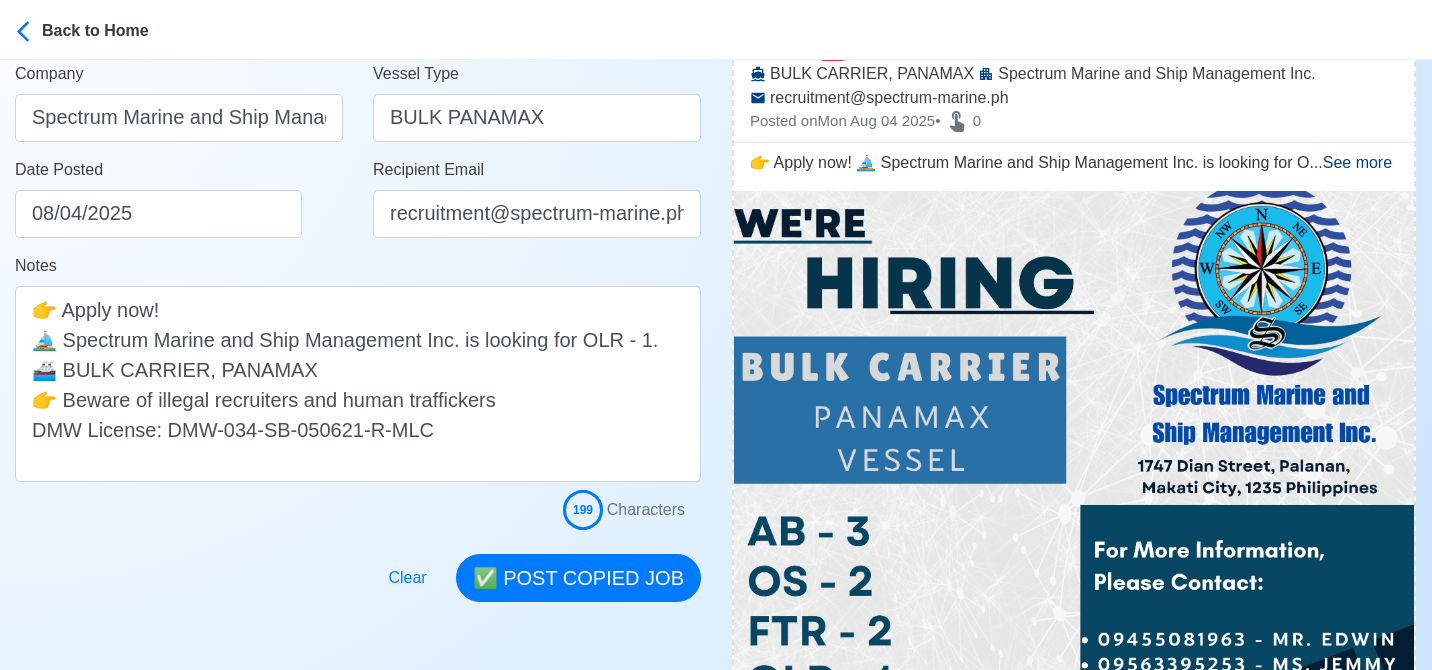 scroll, scrollTop: 332, scrollLeft: 0, axis: vertical 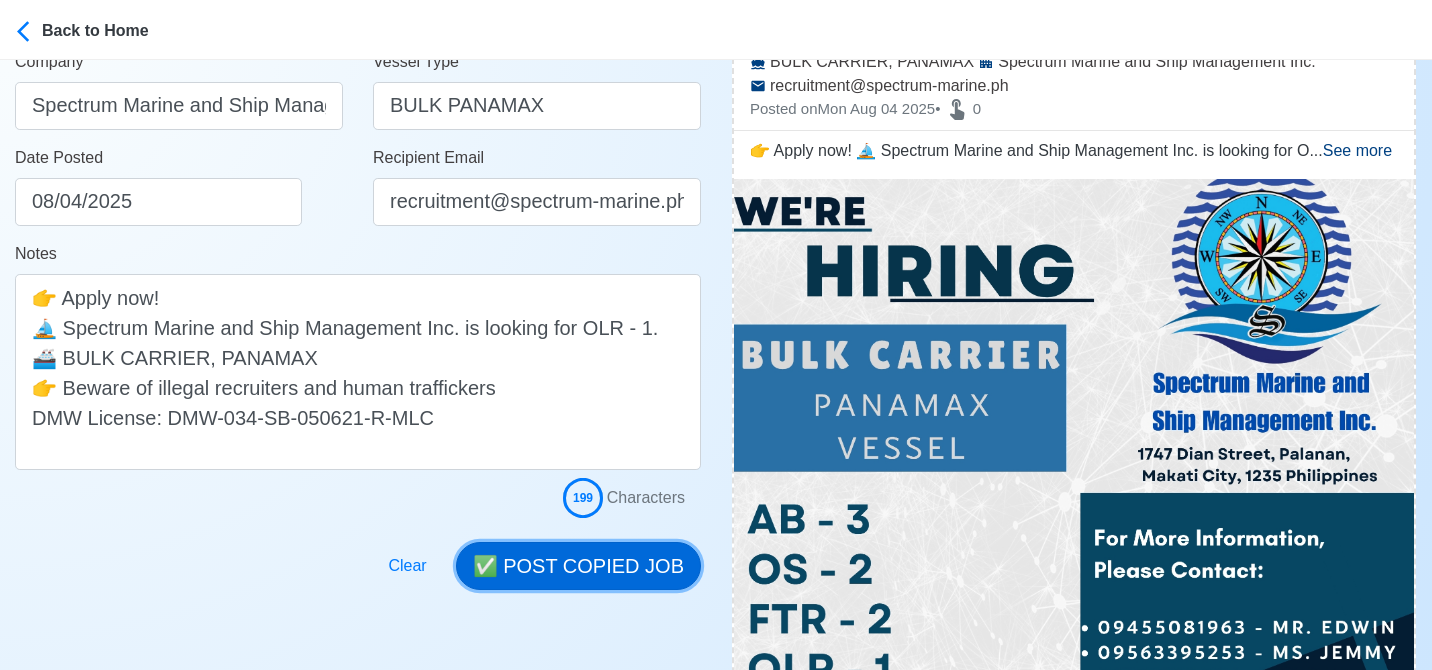 click on "✅ POST COPIED JOB" at bounding box center (578, 566) 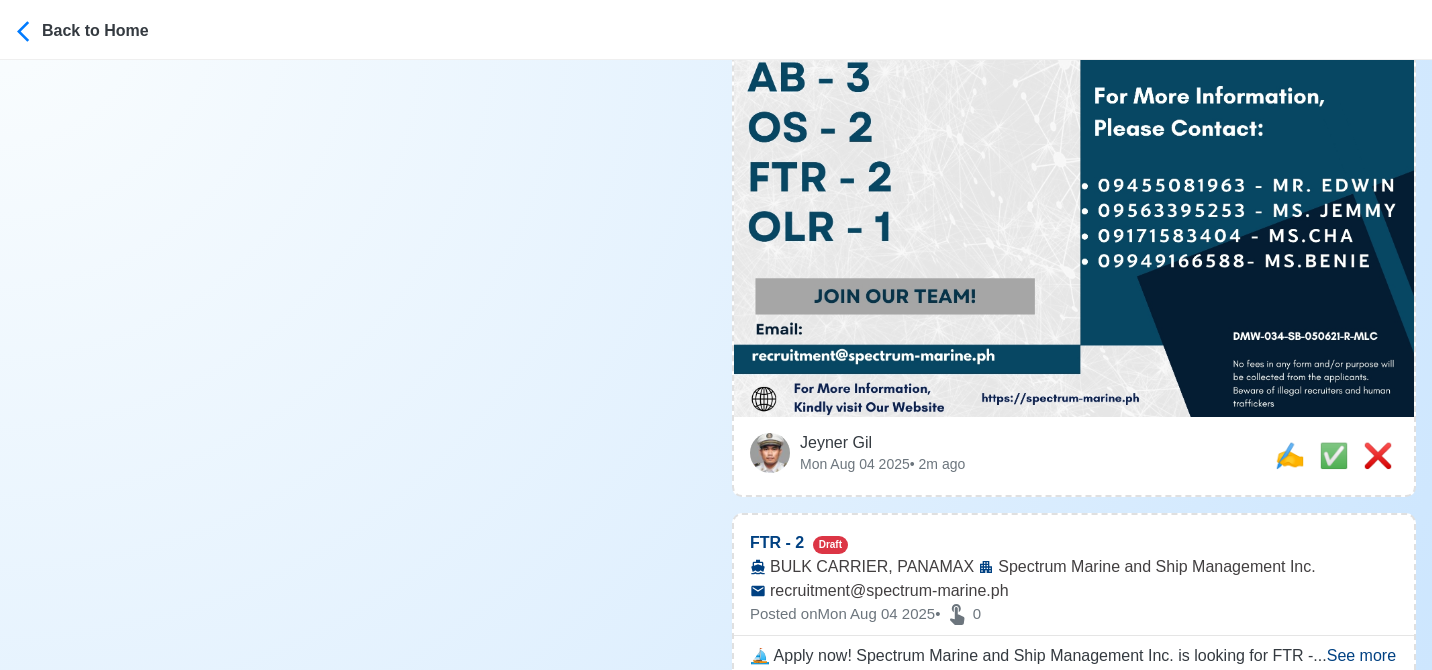 scroll, scrollTop: 780, scrollLeft: 0, axis: vertical 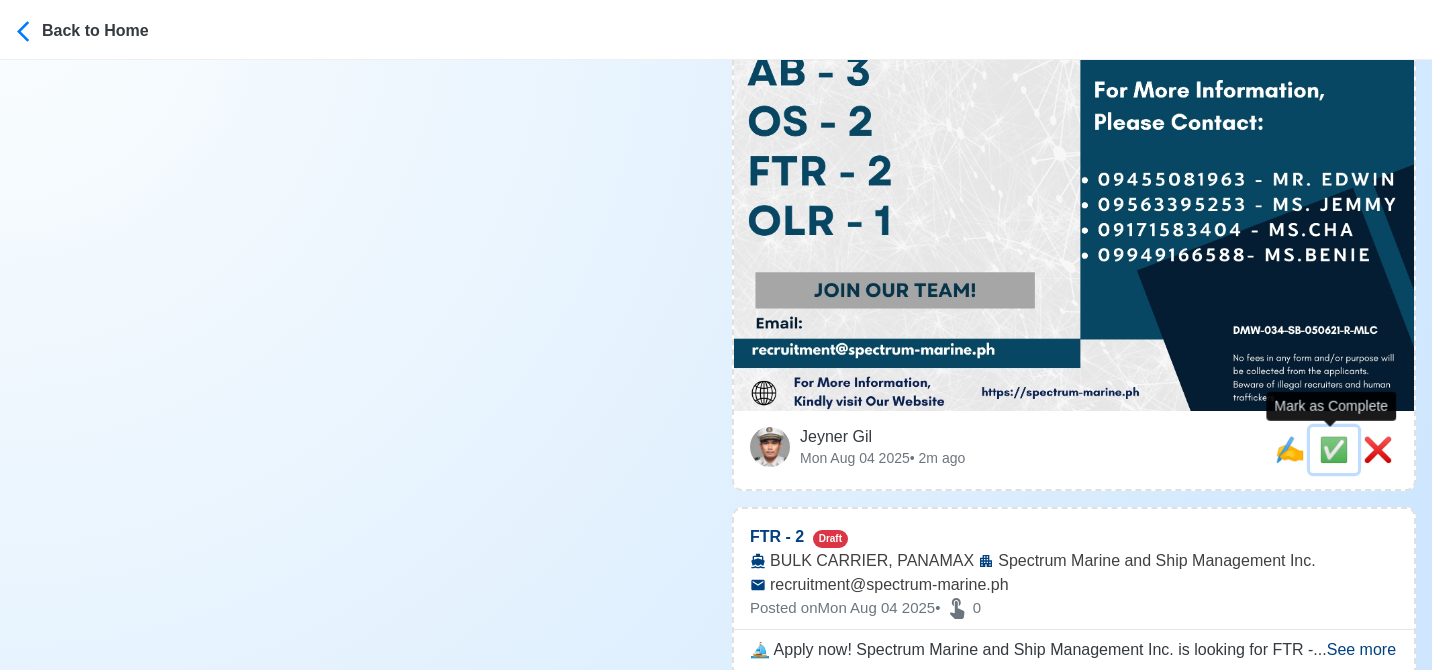 click on "✅" at bounding box center [1334, 449] 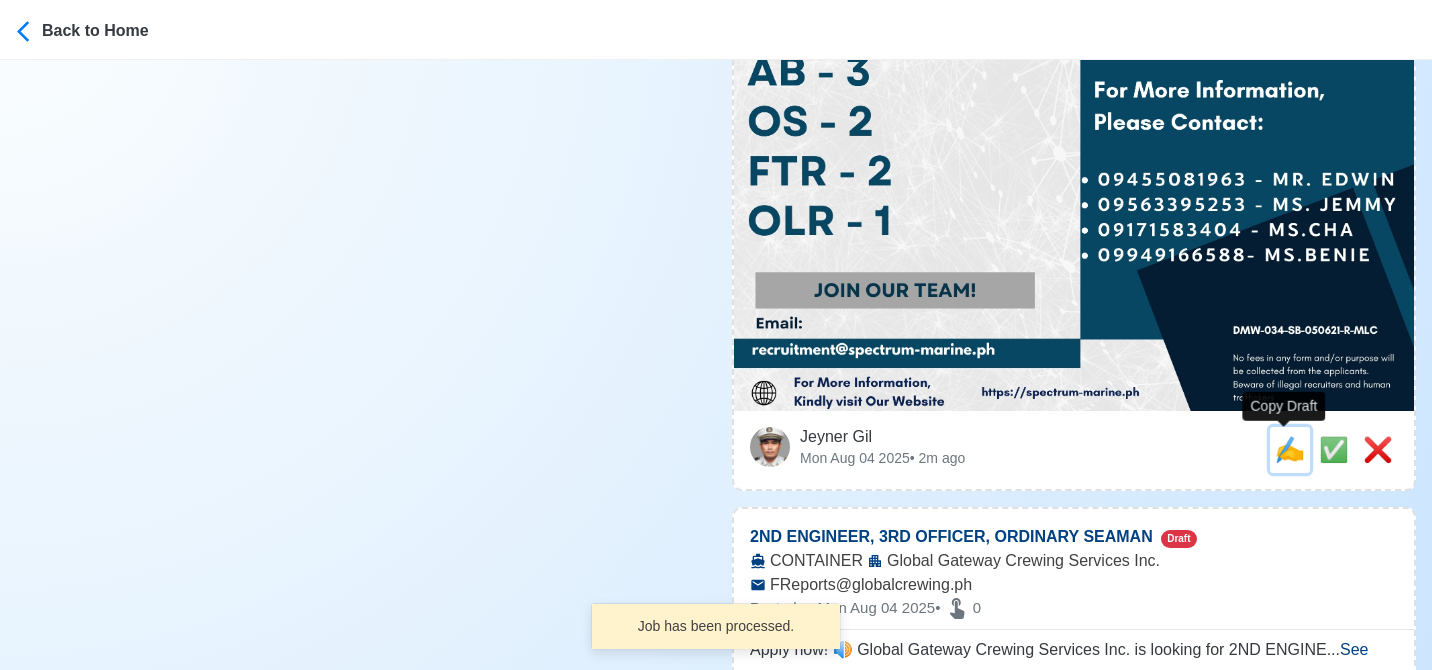 click on "✍️" at bounding box center [1290, 449] 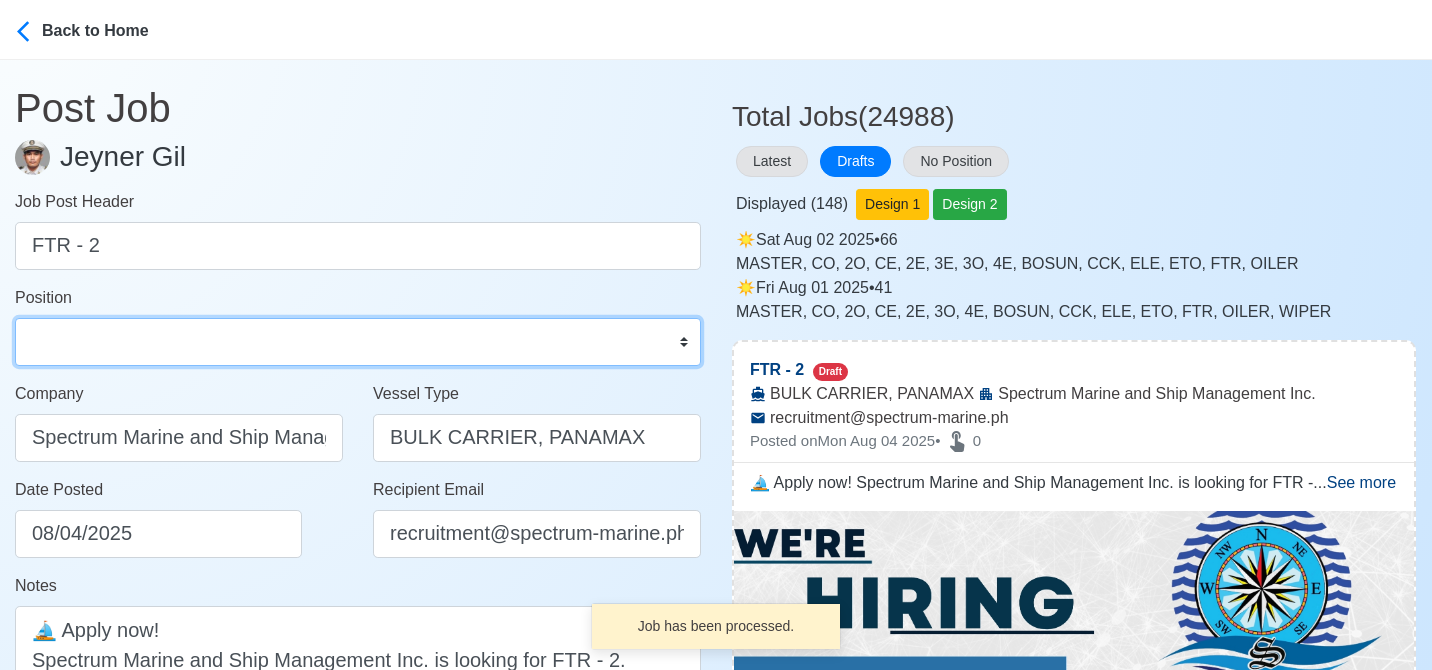 click on "Master Chief Officer 2nd Officer 3rd Officer Junior Officer Chief Engineer 2nd Engineer 3rd Engineer 4th Engineer Gas Engineer Junior Engineer 1st Assistant Engineer 2nd Assistant Engineer 3rd Assistant Engineer ETO/ETR Electrician Electrical Engineer Oiler Fitter Welder Chief Cook Chef Cook Messman Wiper Rigger Ordinary Seaman Able Seaman Motorman Pumpman Bosun Cadet Reefer Mechanic Operator Repairman Painter Steward Waiter Others" at bounding box center [358, 342] 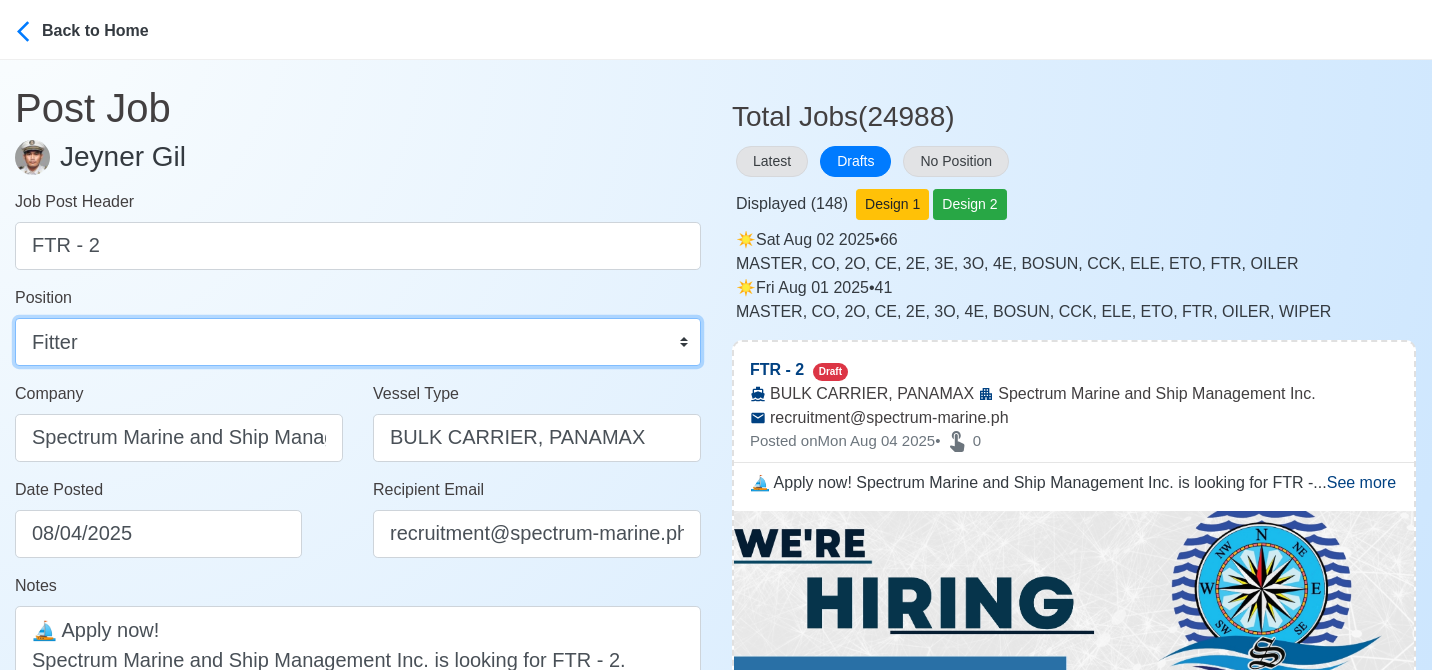 click on "Master Chief Officer 2nd Officer 3rd Officer Junior Officer Chief Engineer 2nd Engineer 3rd Engineer 4th Engineer Gas Engineer Junior Engineer 1st Assistant Engineer 2nd Assistant Engineer 3rd Assistant Engineer ETO/ETR Electrician Electrical Engineer Oiler Fitter Welder Chief Cook Chef Cook Messman Wiper Rigger Ordinary Seaman Able Seaman Motorman Pumpman Bosun Cadet Reefer Mechanic Operator Repairman Painter Steward Waiter Others" at bounding box center [358, 342] 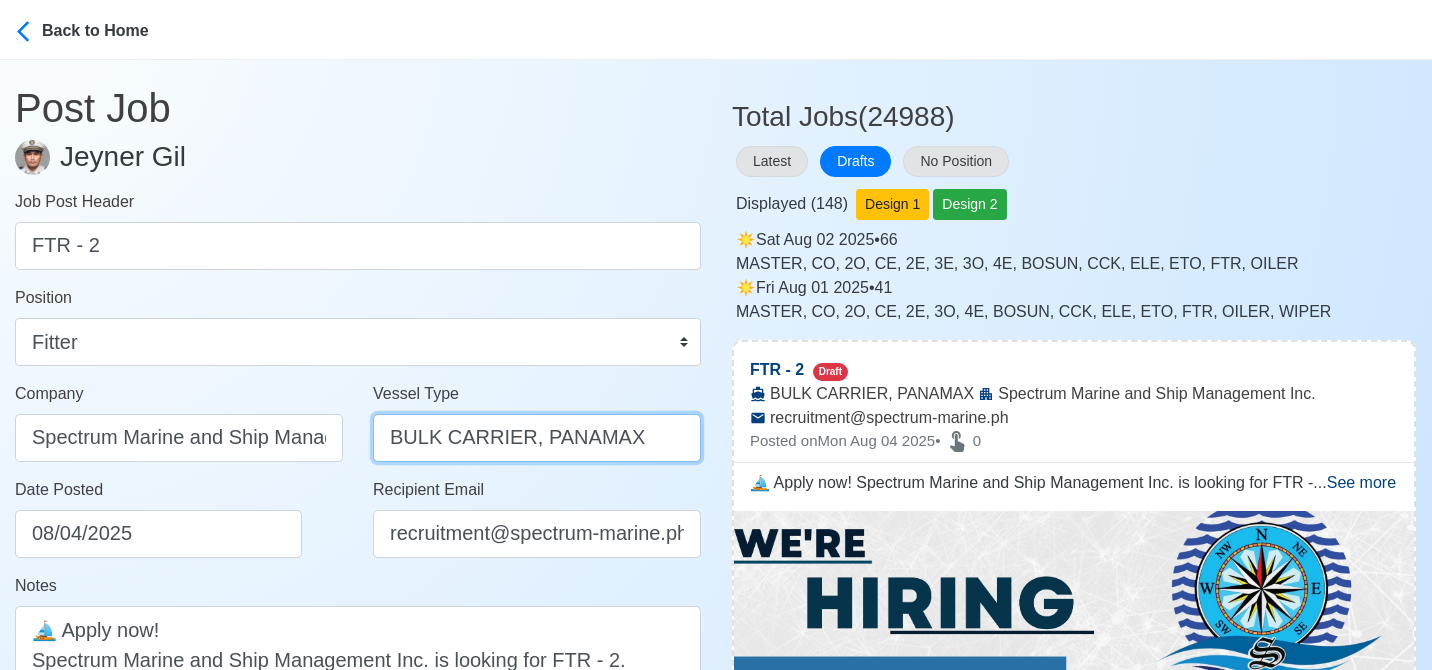drag, startPoint x: 524, startPoint y: 440, endPoint x: 445, endPoint y: 430, distance: 79.630394 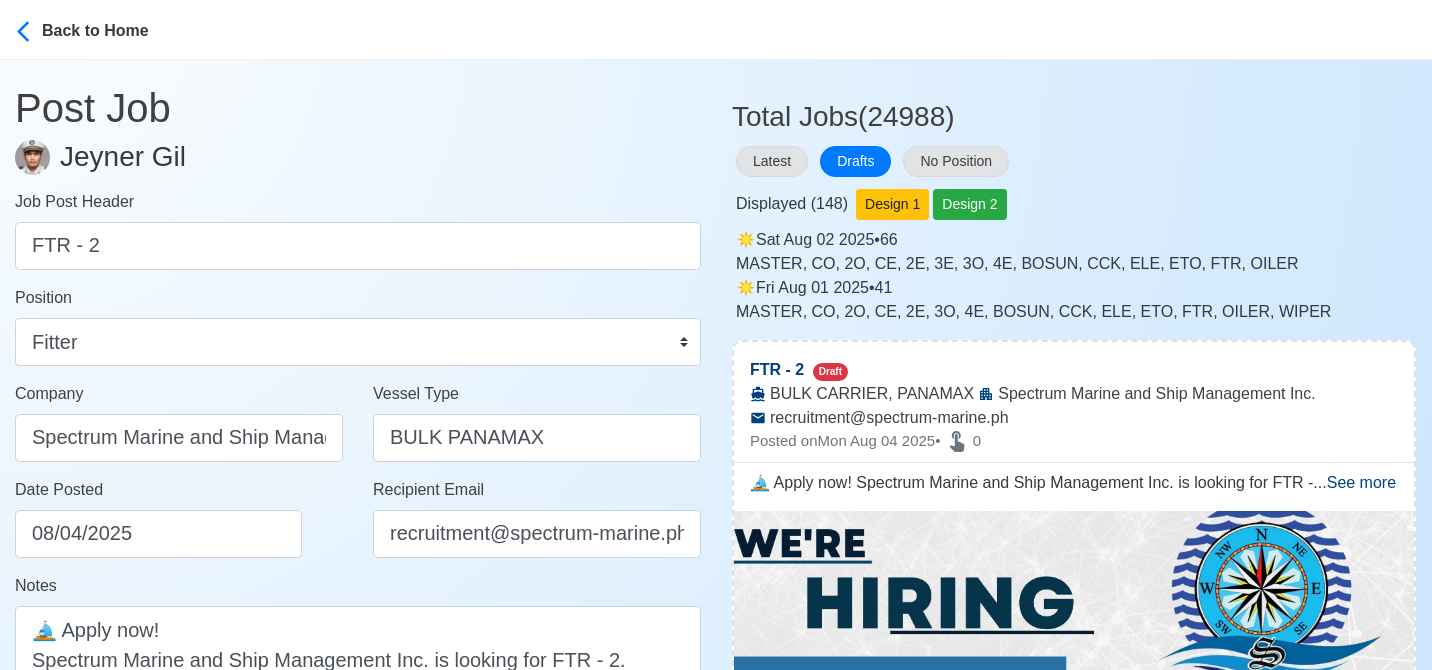 click on "Date Posted       08/04/2025" at bounding box center [184, 518] 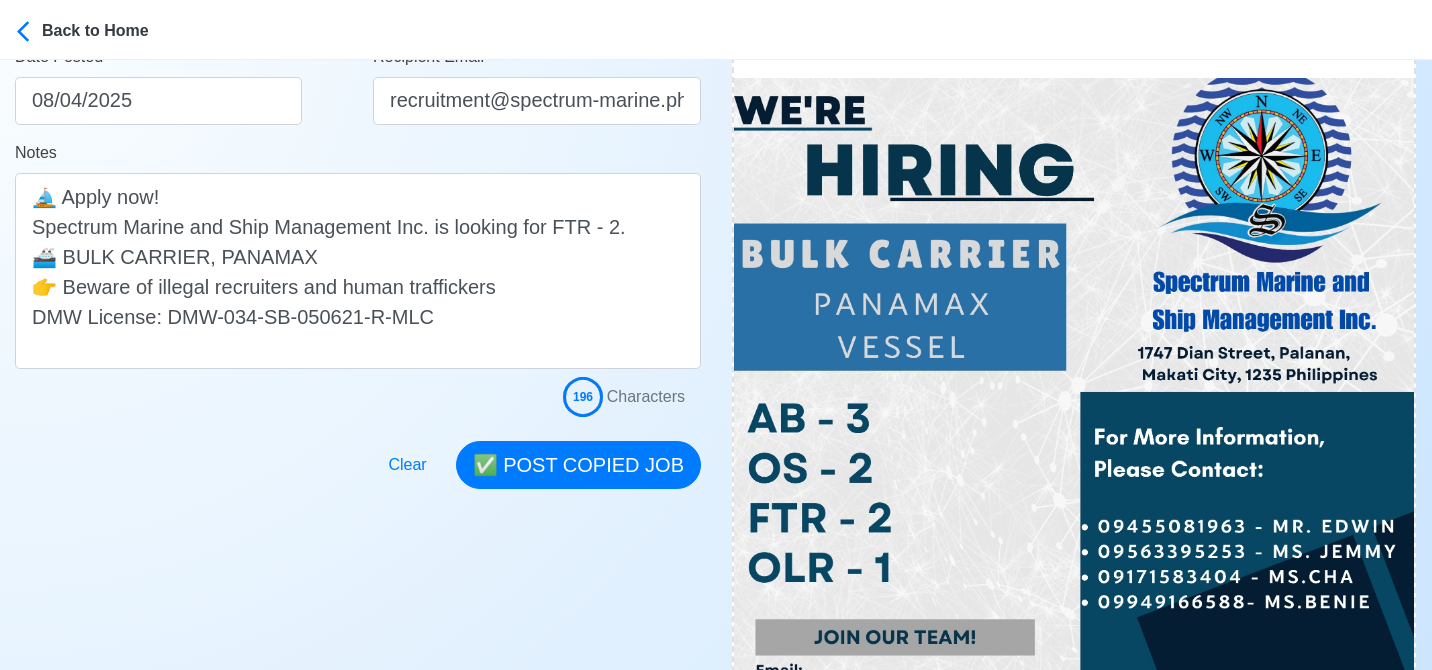 scroll, scrollTop: 435, scrollLeft: 0, axis: vertical 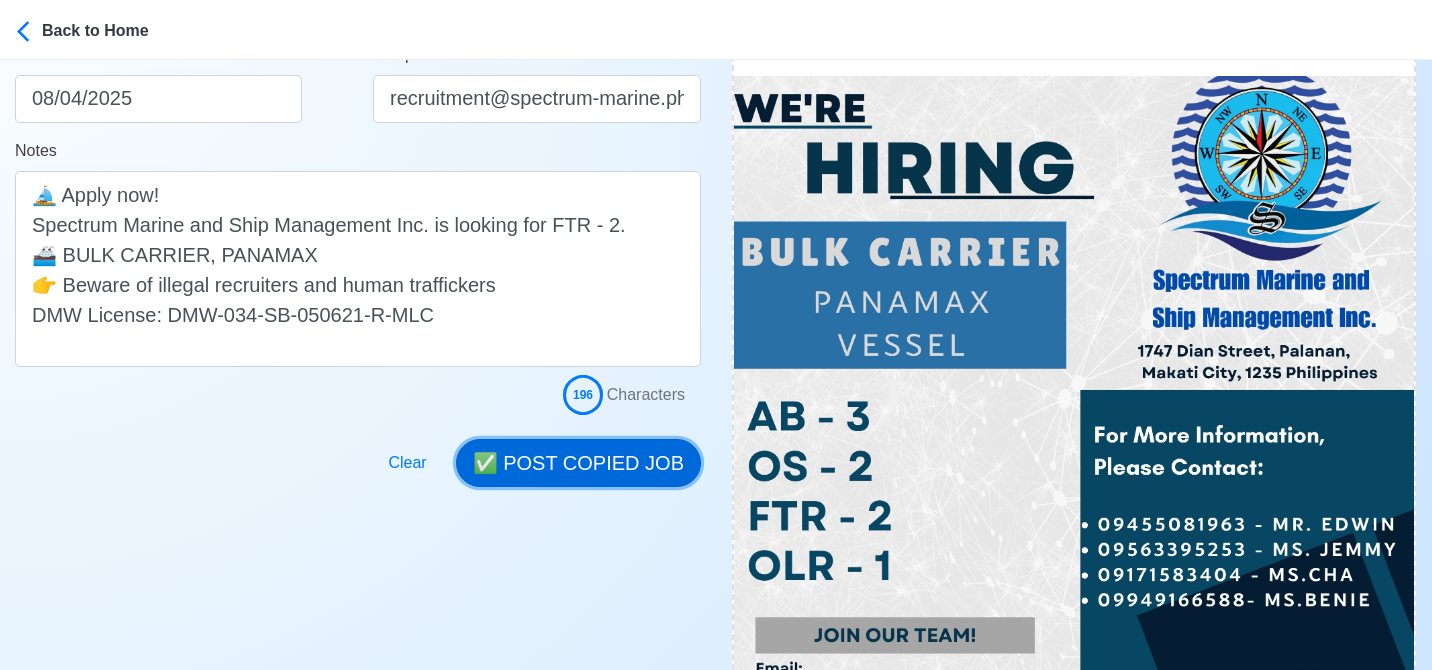 click on "✅ POST COPIED JOB" at bounding box center (578, 463) 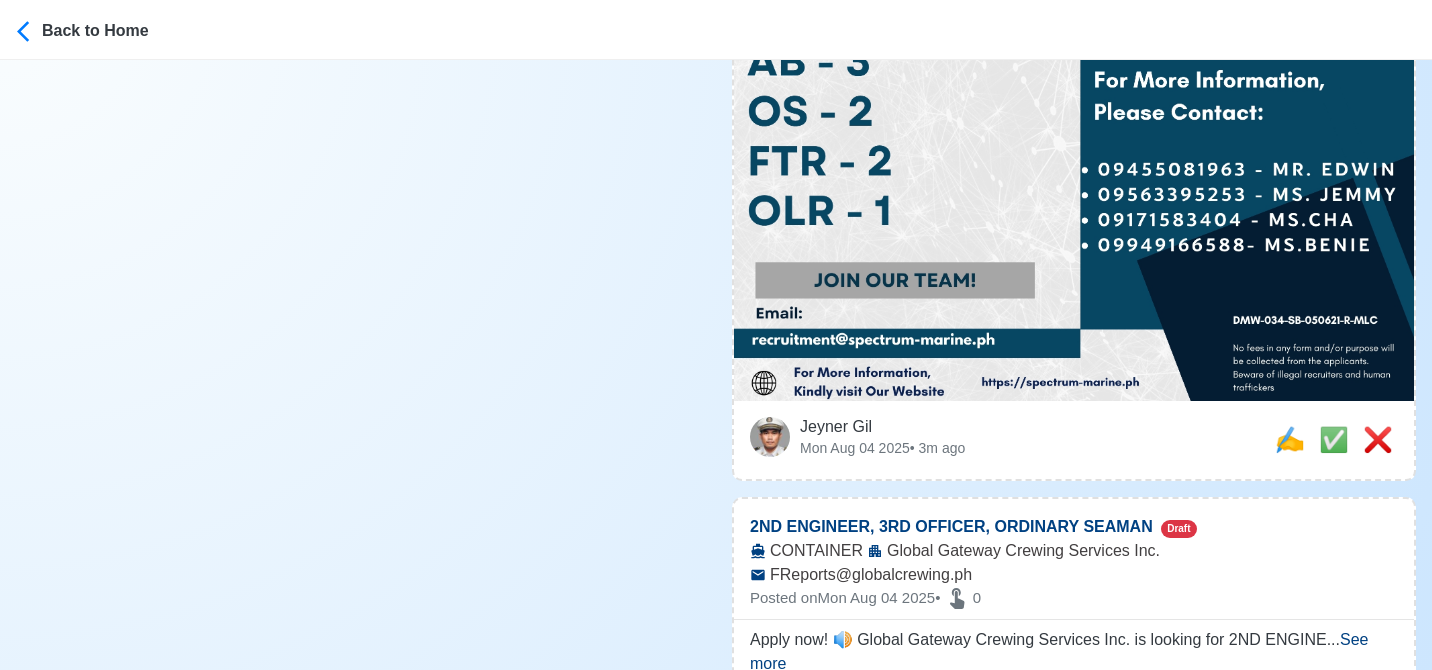 scroll, scrollTop: 791, scrollLeft: 0, axis: vertical 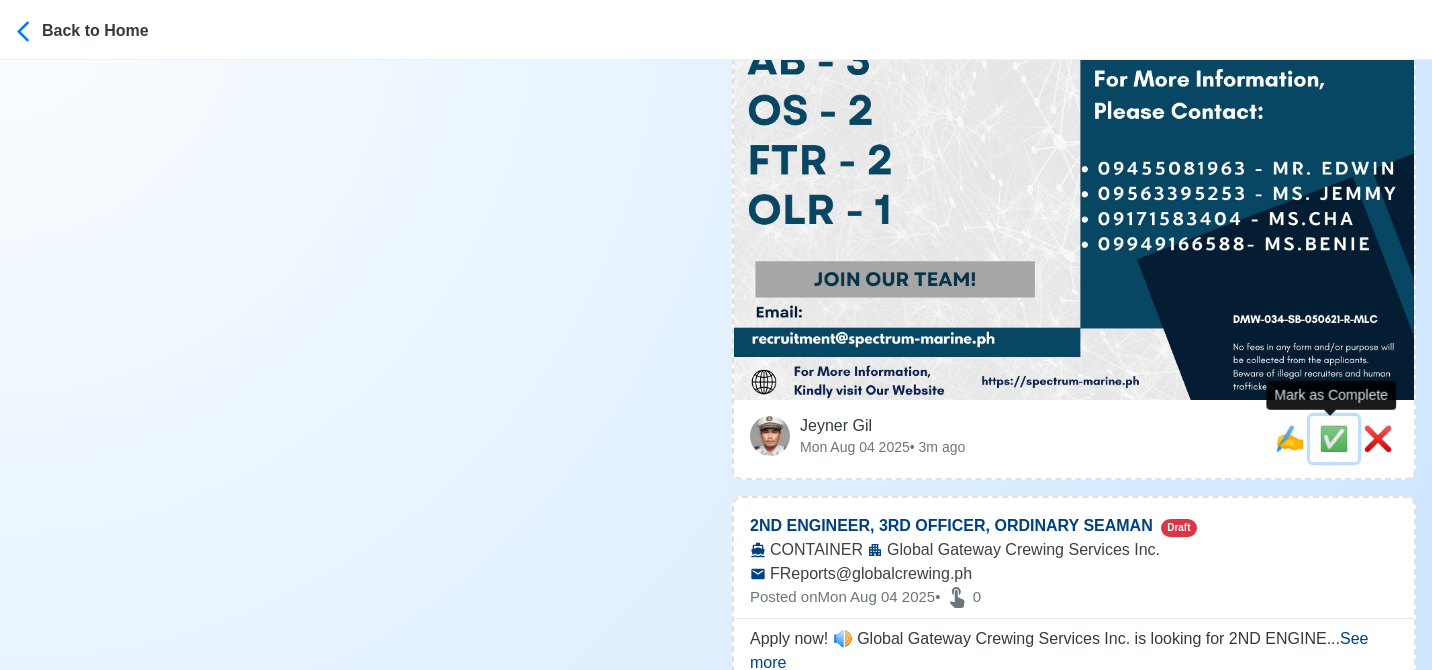 click on "✅" at bounding box center (1334, 438) 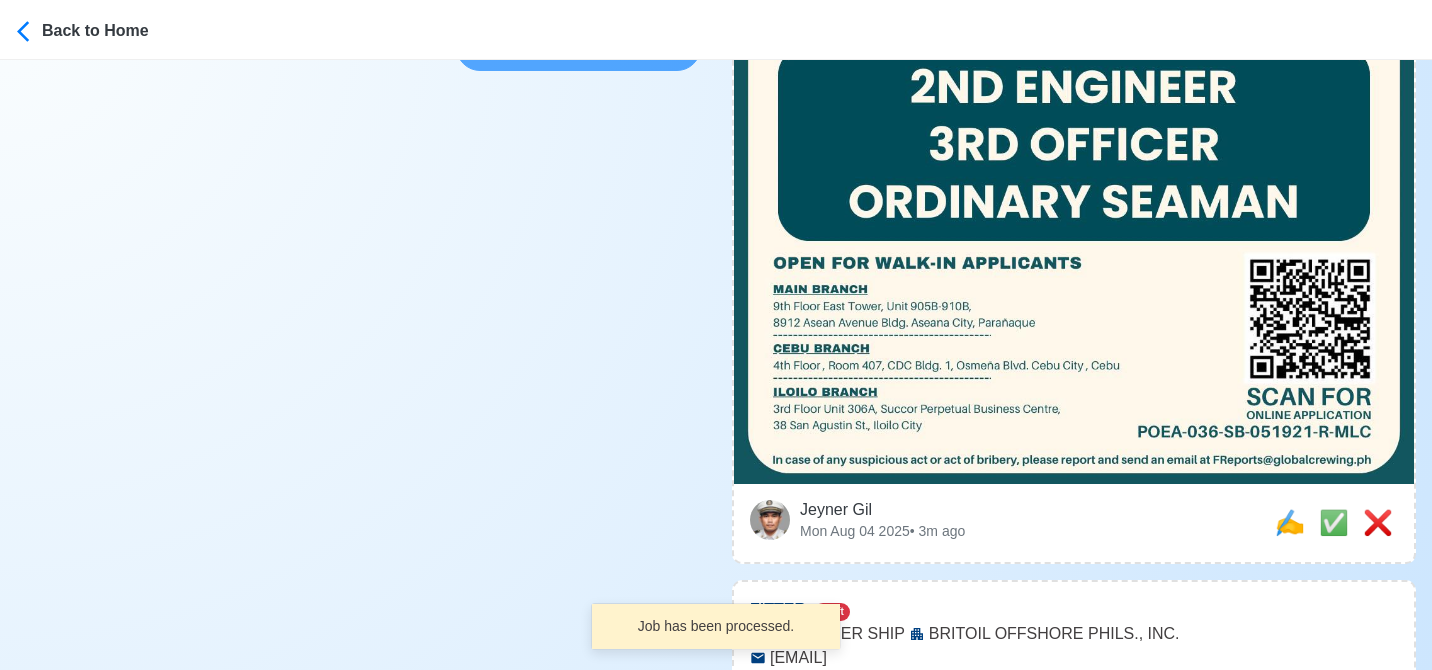 scroll, scrollTop: 735, scrollLeft: 0, axis: vertical 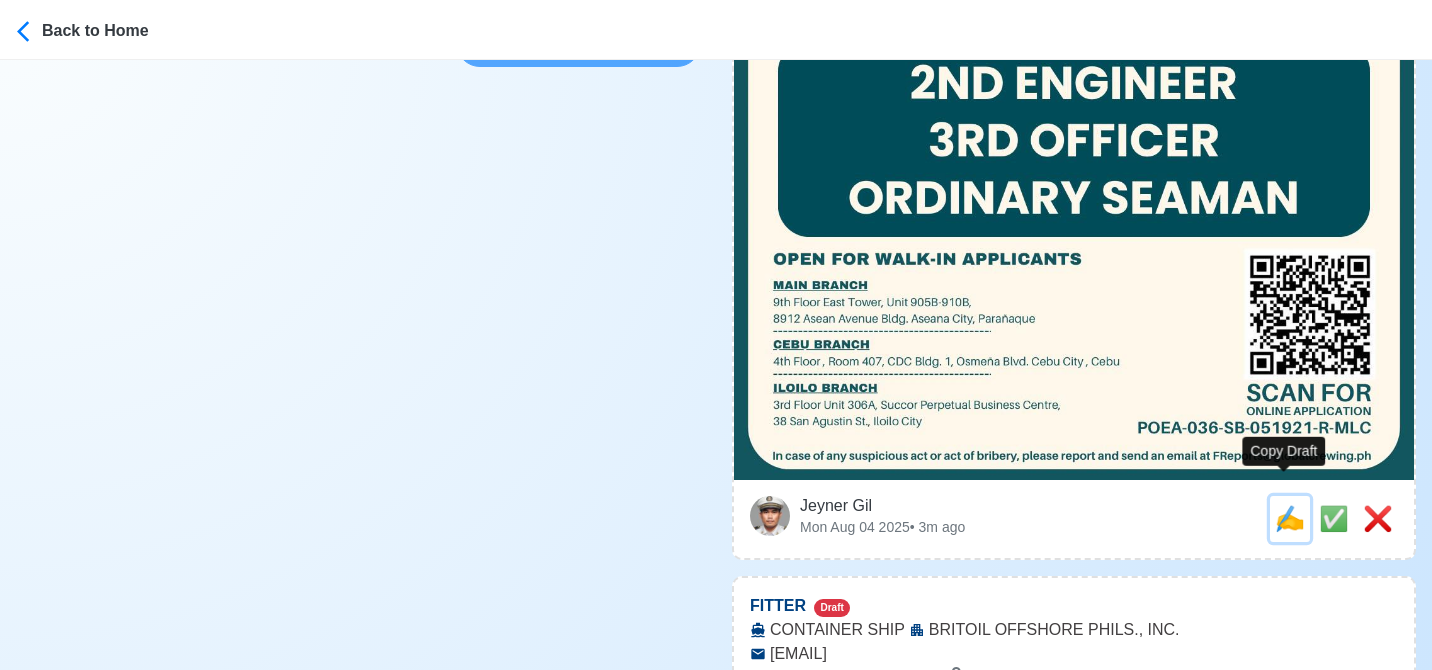 click on "✍️" at bounding box center [1290, 518] 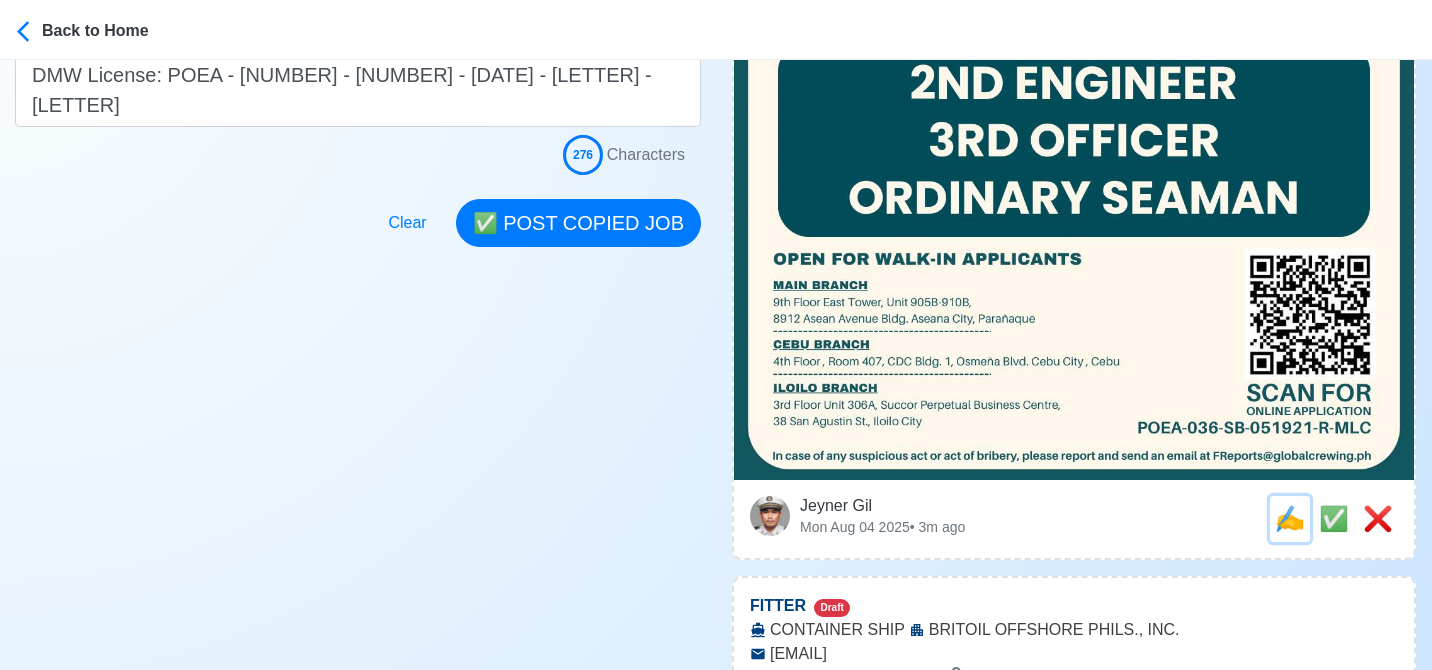 scroll, scrollTop: 0, scrollLeft: 0, axis: both 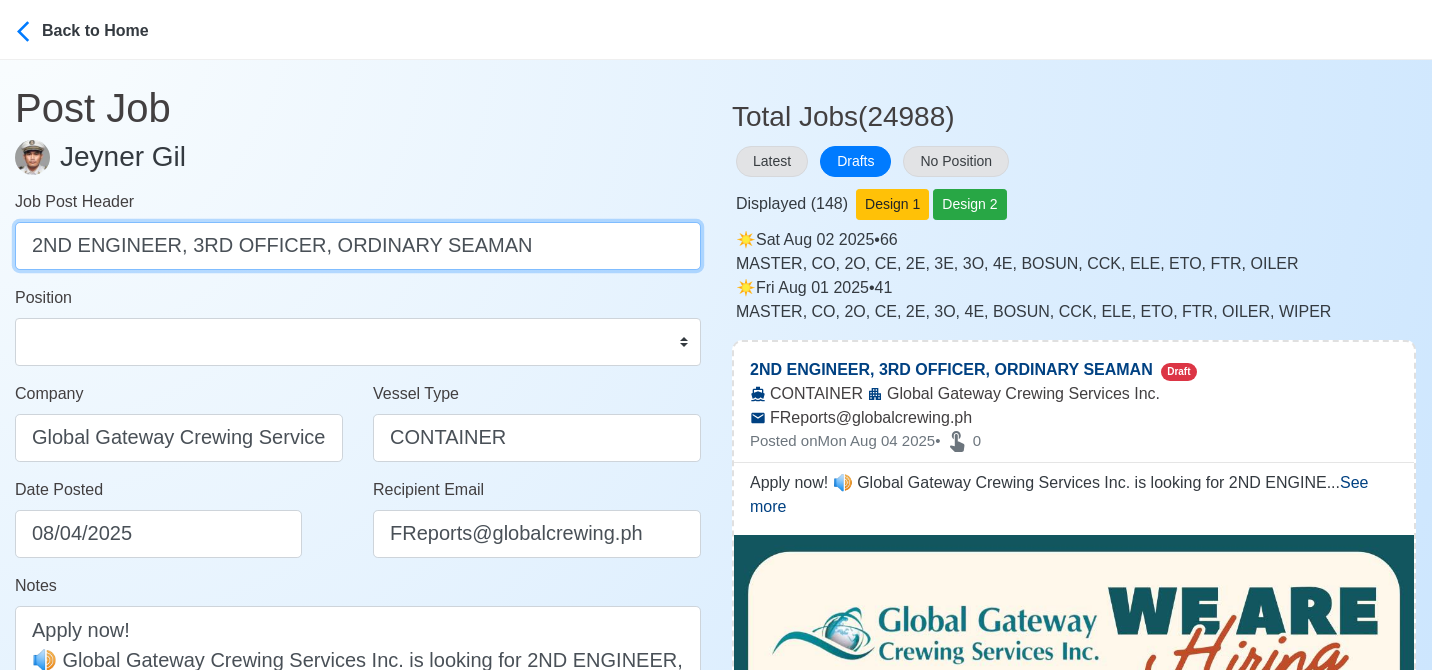 drag, startPoint x: 177, startPoint y: 245, endPoint x: 513, endPoint y: 227, distance: 336.4818 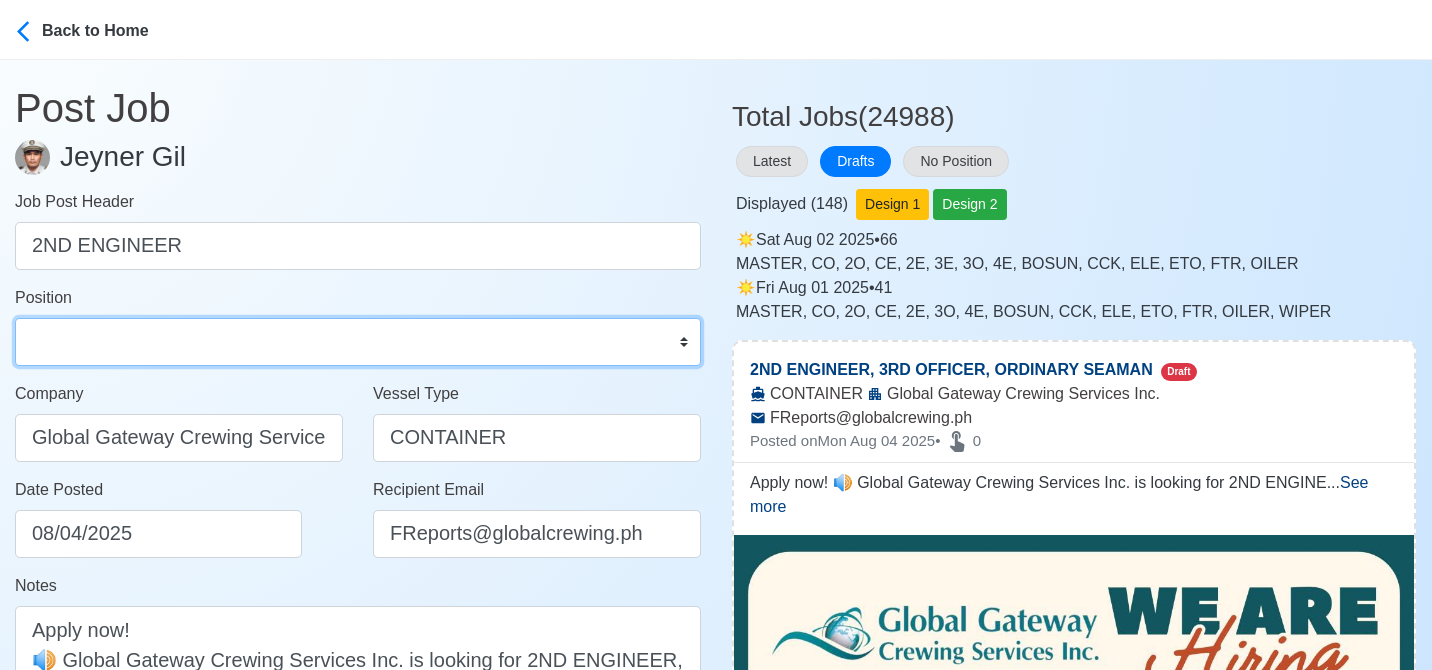 click on "Master Chief Officer 2nd Officer 3rd Officer Junior Officer Chief Engineer 2nd Engineer 3rd Engineer 4th Engineer Gas Engineer Junior Engineer 1st Assistant Engineer 2nd Assistant Engineer 3rd Assistant Engineer ETO/ETR Electrician Electrical Engineer Oiler Fitter Welder Chief Cook Chef Cook Messman Wiper Rigger Ordinary Seaman Able Seaman Motorman Pumpman Bosun Cadet Reefer Mechanic Operator Repairman Painter Steward Waiter Others" at bounding box center (358, 342) 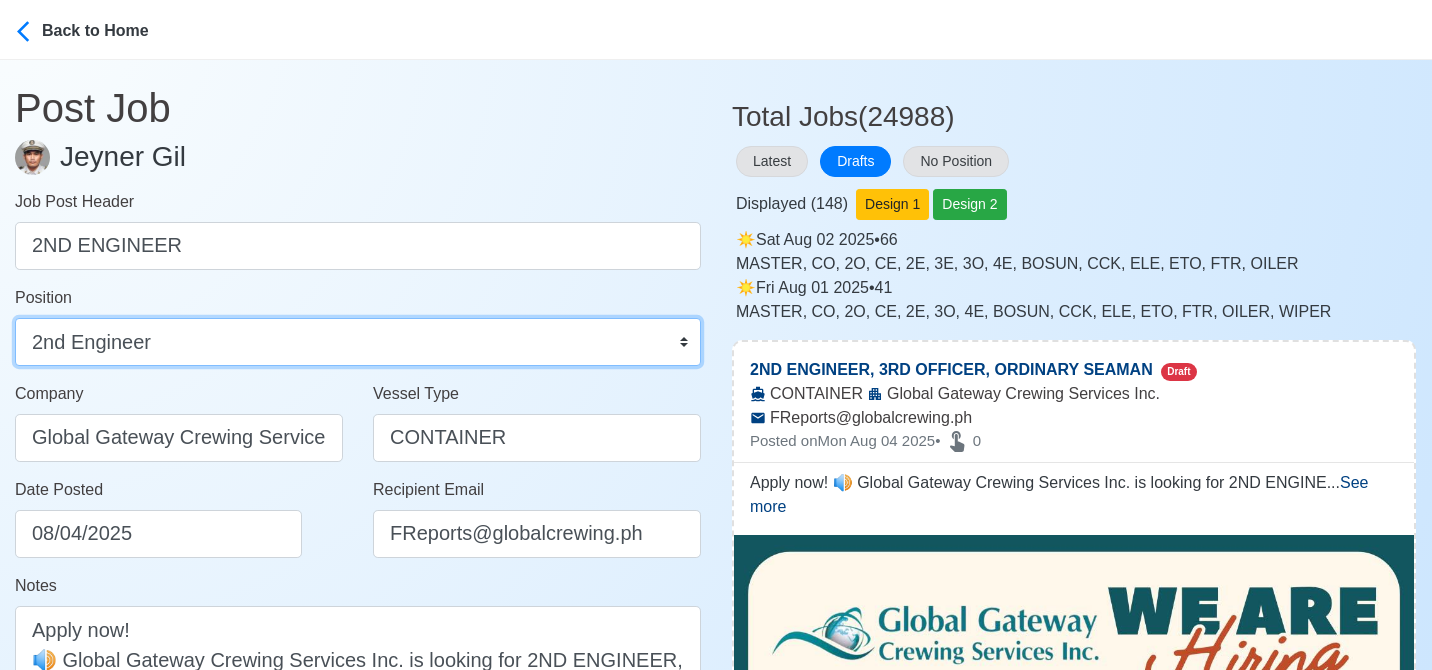click on "Master Chief Officer 2nd Officer 3rd Officer Junior Officer Chief Engineer 2nd Engineer 3rd Engineer 4th Engineer Gas Engineer Junior Engineer 1st Assistant Engineer 2nd Assistant Engineer 3rd Assistant Engineer ETO/ETR Electrician Electrical Engineer Oiler Fitter Welder Chief Cook Chef Cook Messman Wiper Rigger Ordinary Seaman Able Seaman Motorman Pumpman Bosun Cadet Reefer Mechanic Operator Repairman Painter Steward Waiter Others" at bounding box center [358, 342] 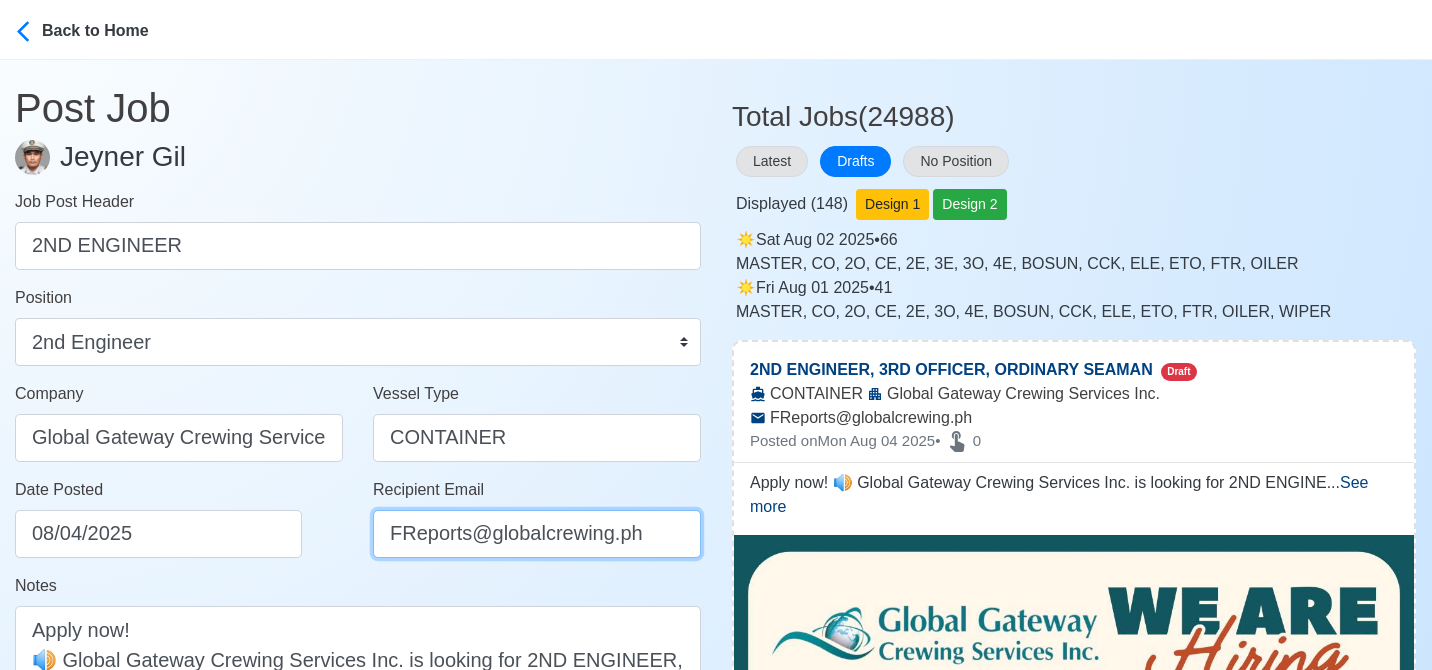 click on "FReports@globalcrewing.ph" at bounding box center (537, 534) 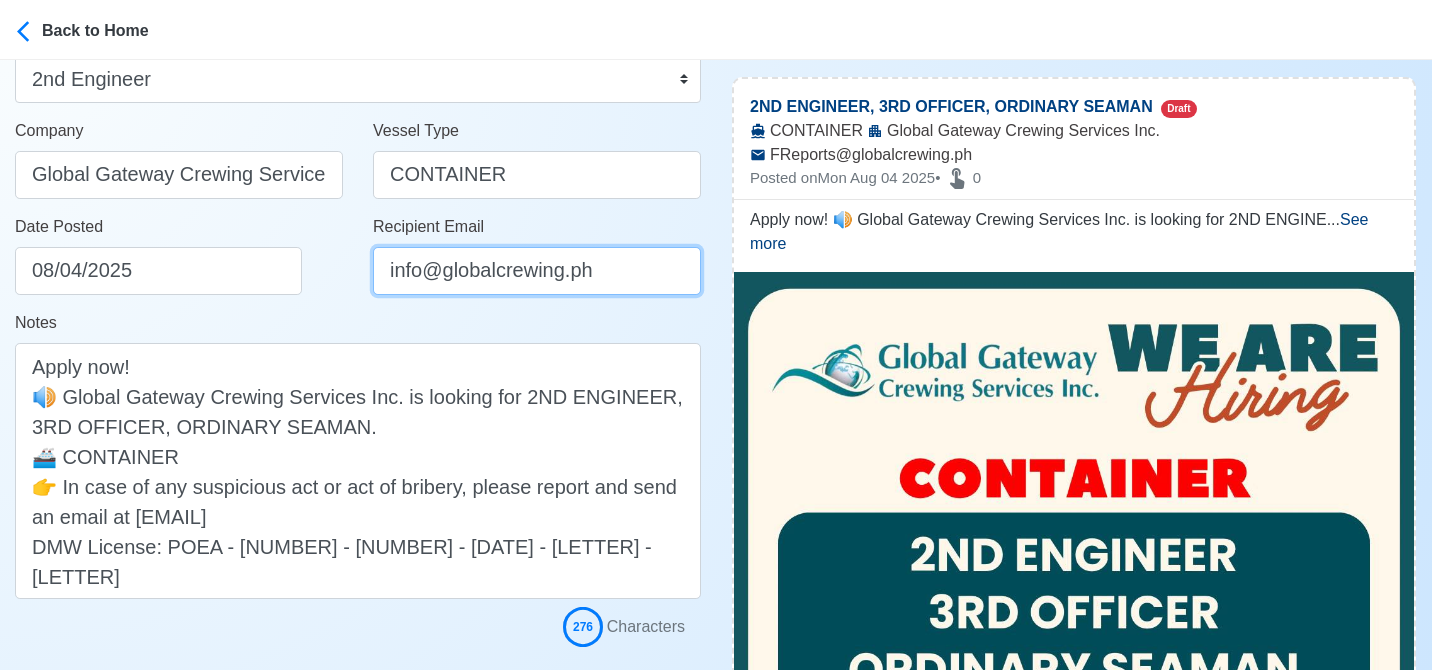 scroll, scrollTop: 267, scrollLeft: 0, axis: vertical 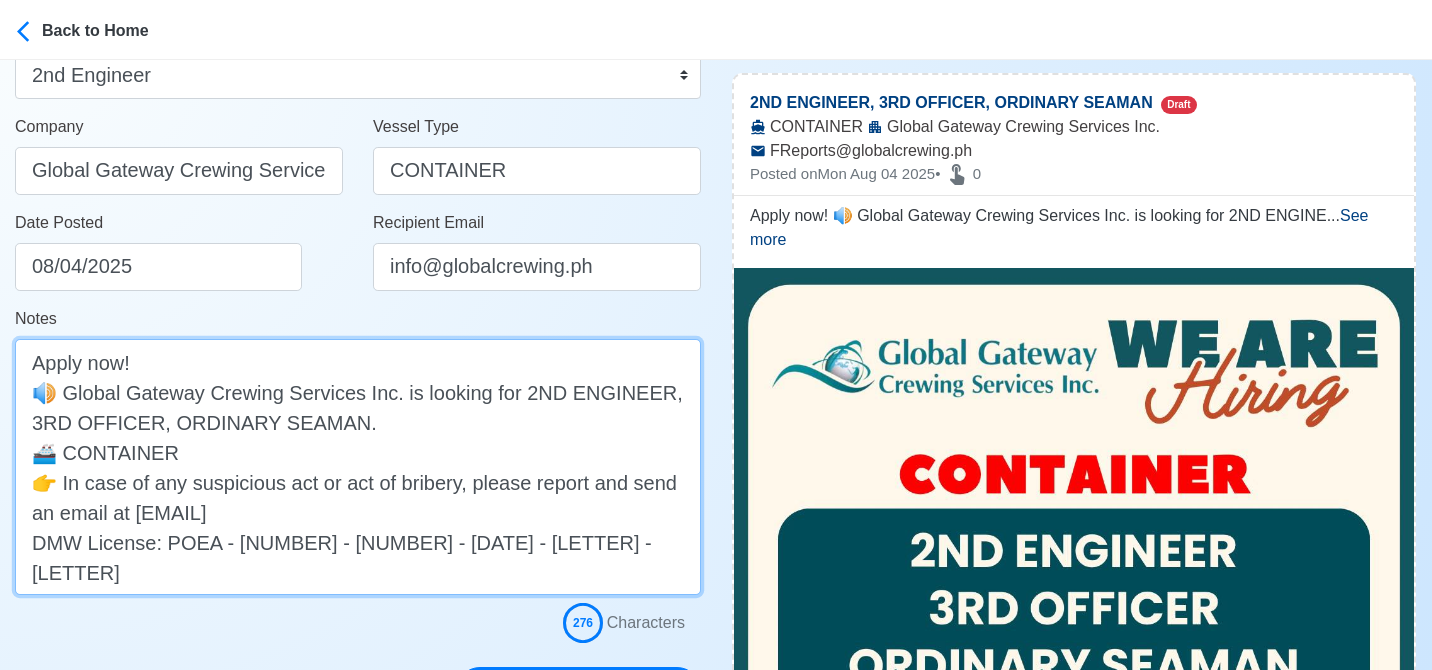 drag, startPoint x: 392, startPoint y: 513, endPoint x: 28, endPoint y: 491, distance: 364.6642 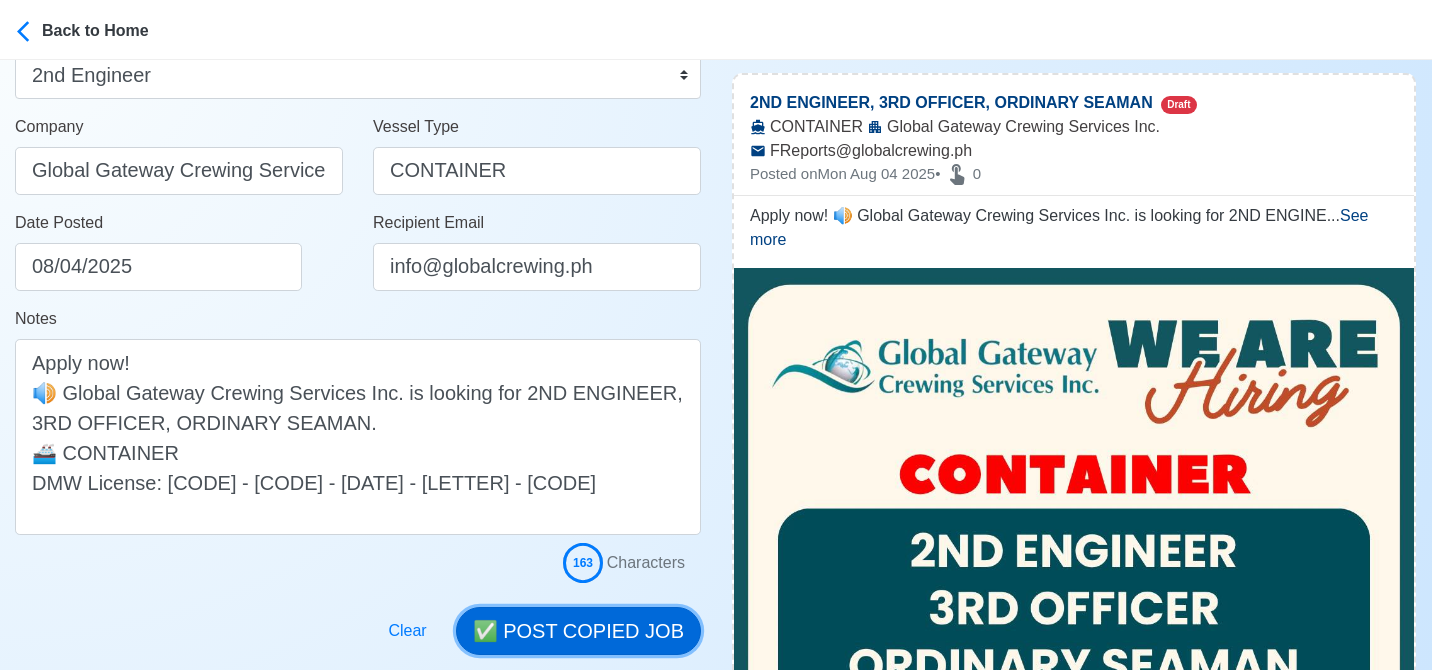 click on "✅ POST COPIED JOB" at bounding box center (578, 631) 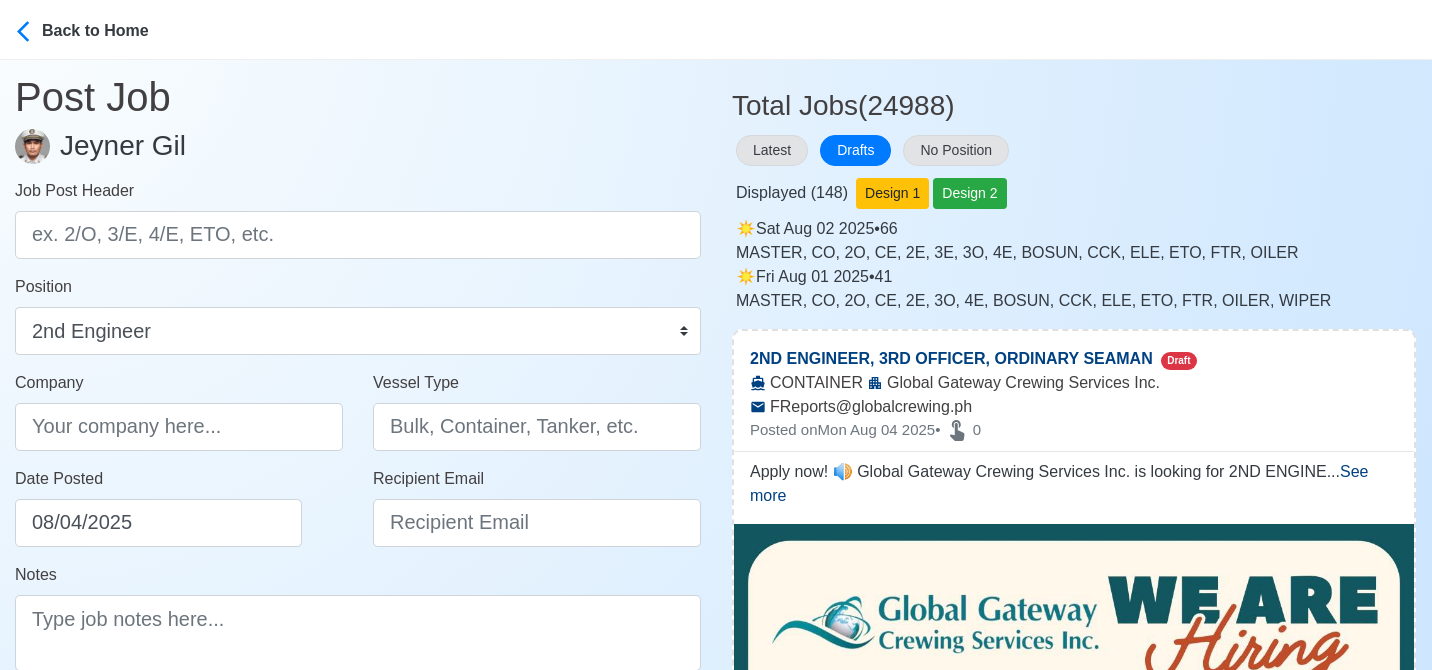 scroll, scrollTop: 0, scrollLeft: 0, axis: both 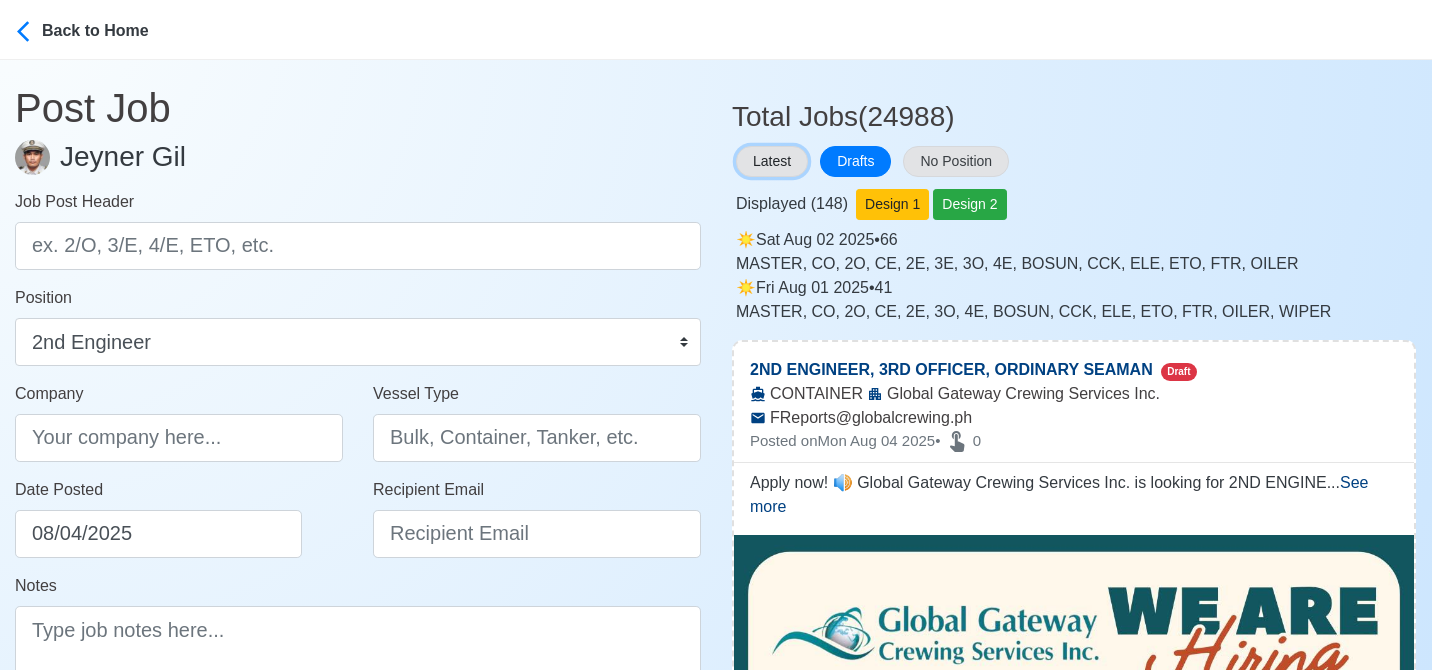 click on "Latest" at bounding box center [772, 161] 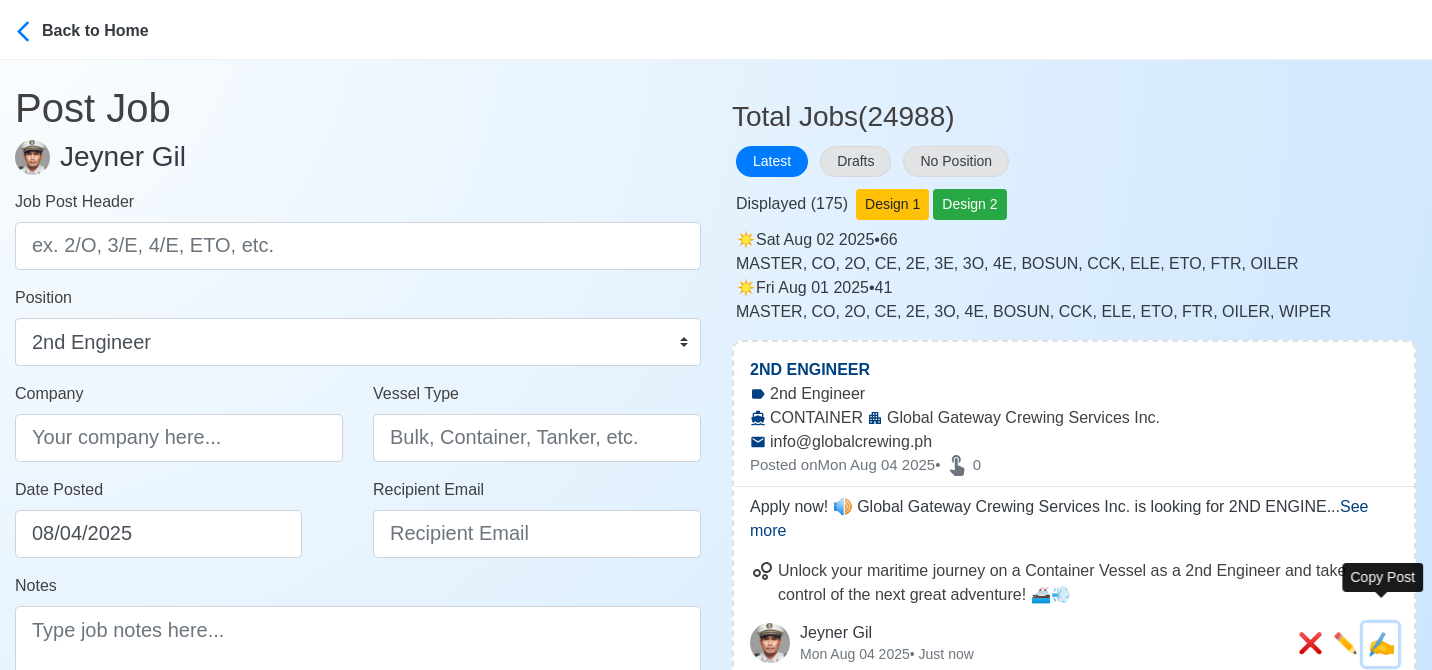 click on "✍️" at bounding box center (1381, 644) 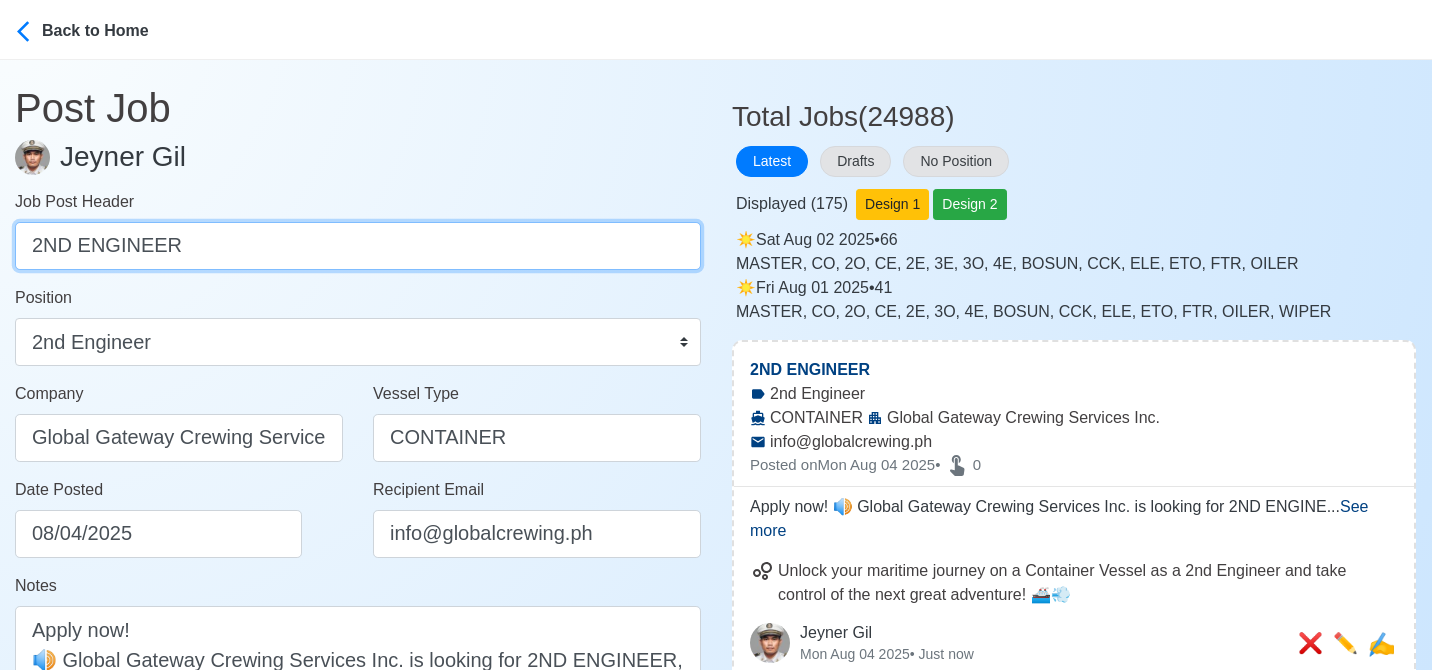click on "2ND ENGINEER" at bounding box center [358, 246] 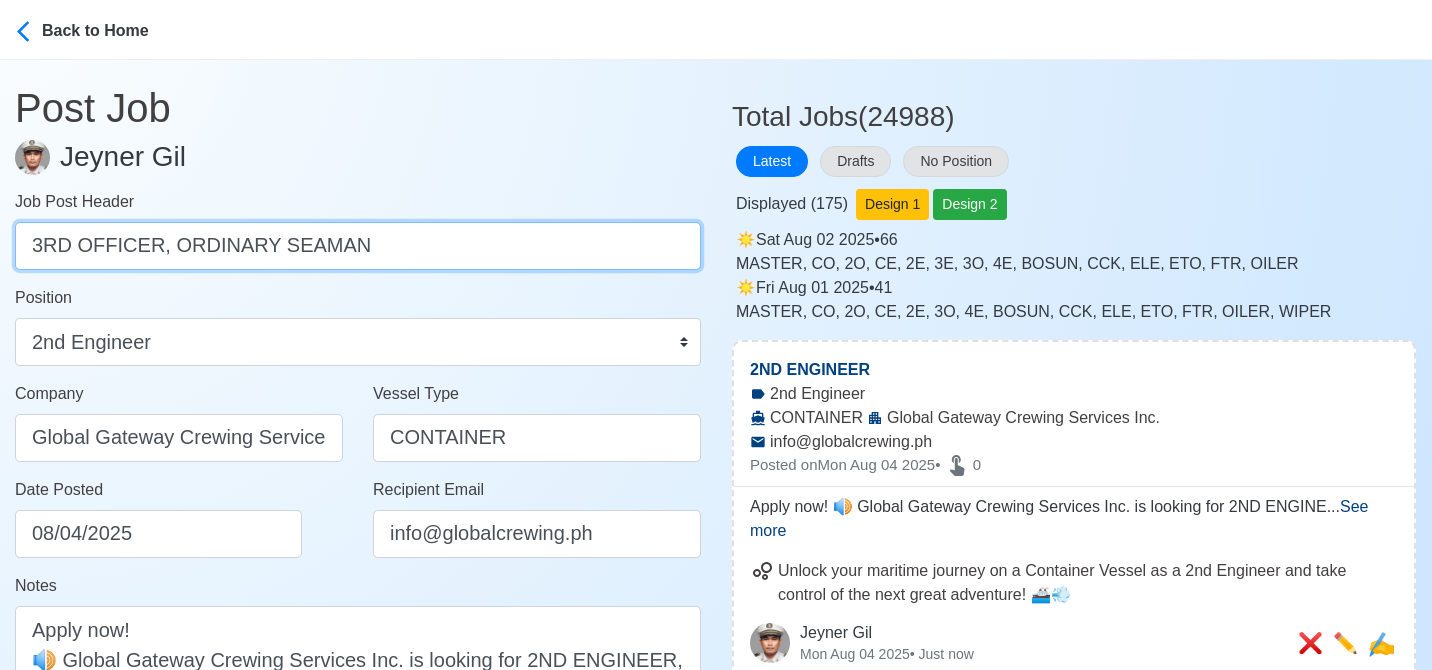 drag, startPoint x: 156, startPoint y: 246, endPoint x: 524, endPoint y: 261, distance: 368.30557 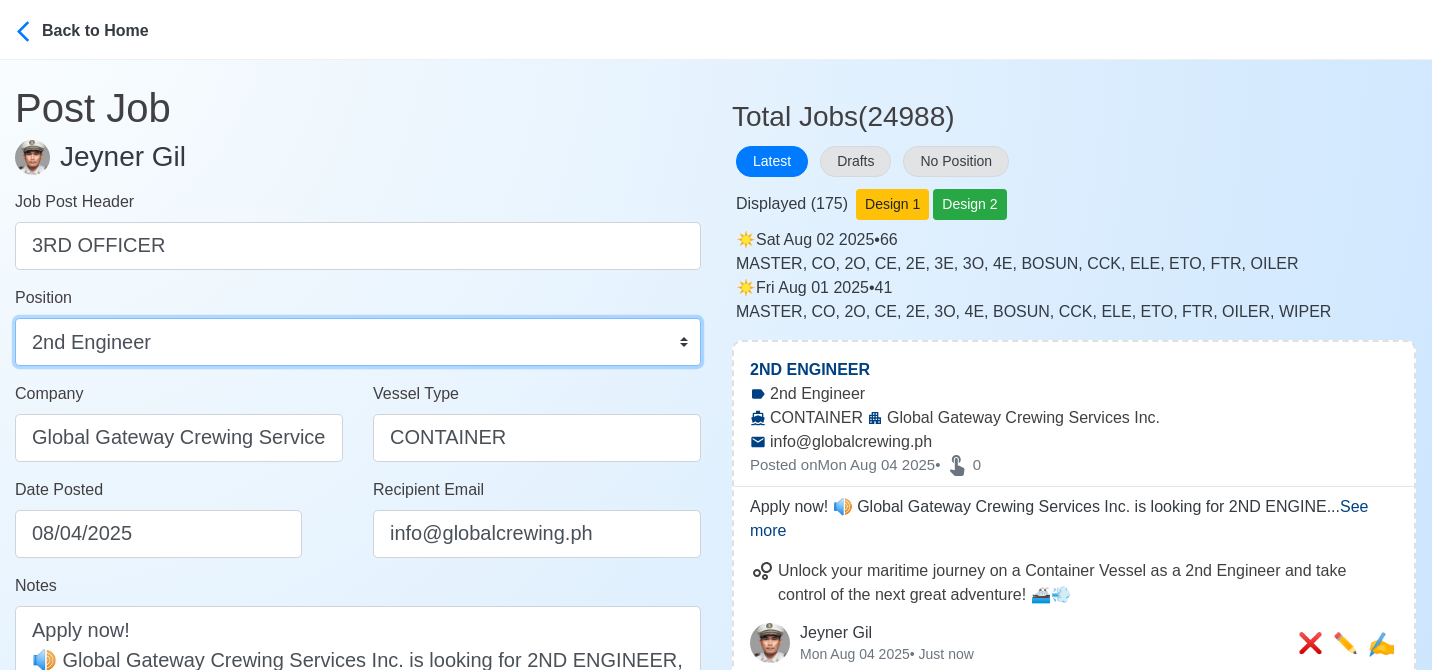 click on "Master Chief Officer 2nd Officer 3rd Officer Junior Officer Chief Engineer 2nd Engineer 3rd Engineer 4th Engineer Gas Engineer Junior Engineer 1st Assistant Engineer 2nd Assistant Engineer 3rd Assistant Engineer ETO/ETR Electrician Electrical Engineer Oiler Fitter Welder Chief Cook Chef Cook Messman Wiper Rigger Ordinary Seaman Able Seaman Motorman Pumpman Bosun Cadet Reefer Mechanic Operator Repairman Painter Steward Waiter Others" at bounding box center [358, 342] 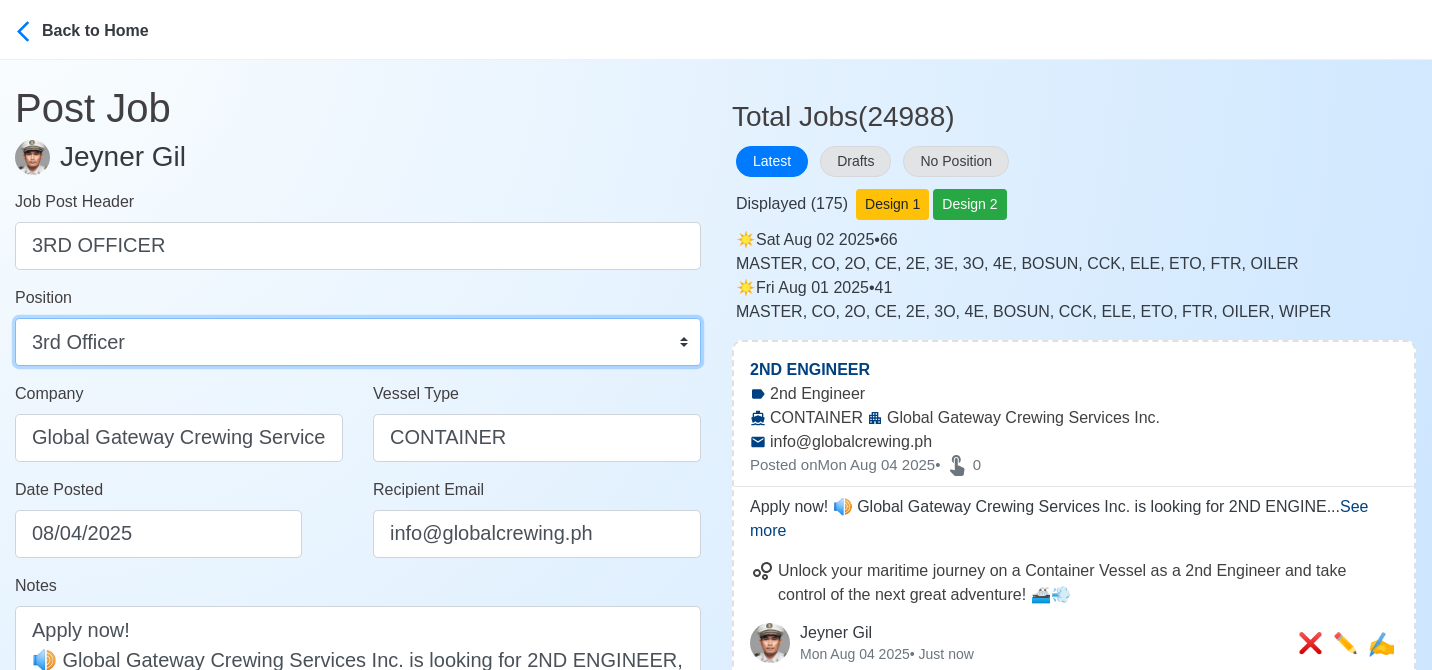 click on "Master Chief Officer 2nd Officer 3rd Officer Junior Officer Chief Engineer 2nd Engineer 3rd Engineer 4th Engineer Gas Engineer Junior Engineer 1st Assistant Engineer 2nd Assistant Engineer 3rd Assistant Engineer ETO/ETR Electrician Electrical Engineer Oiler Fitter Welder Chief Cook Chef Cook Messman Wiper Rigger Ordinary Seaman Able Seaman Motorman Pumpman Bosun Cadet Reefer Mechanic Operator Repairman Painter Steward Waiter Others" at bounding box center (358, 342) 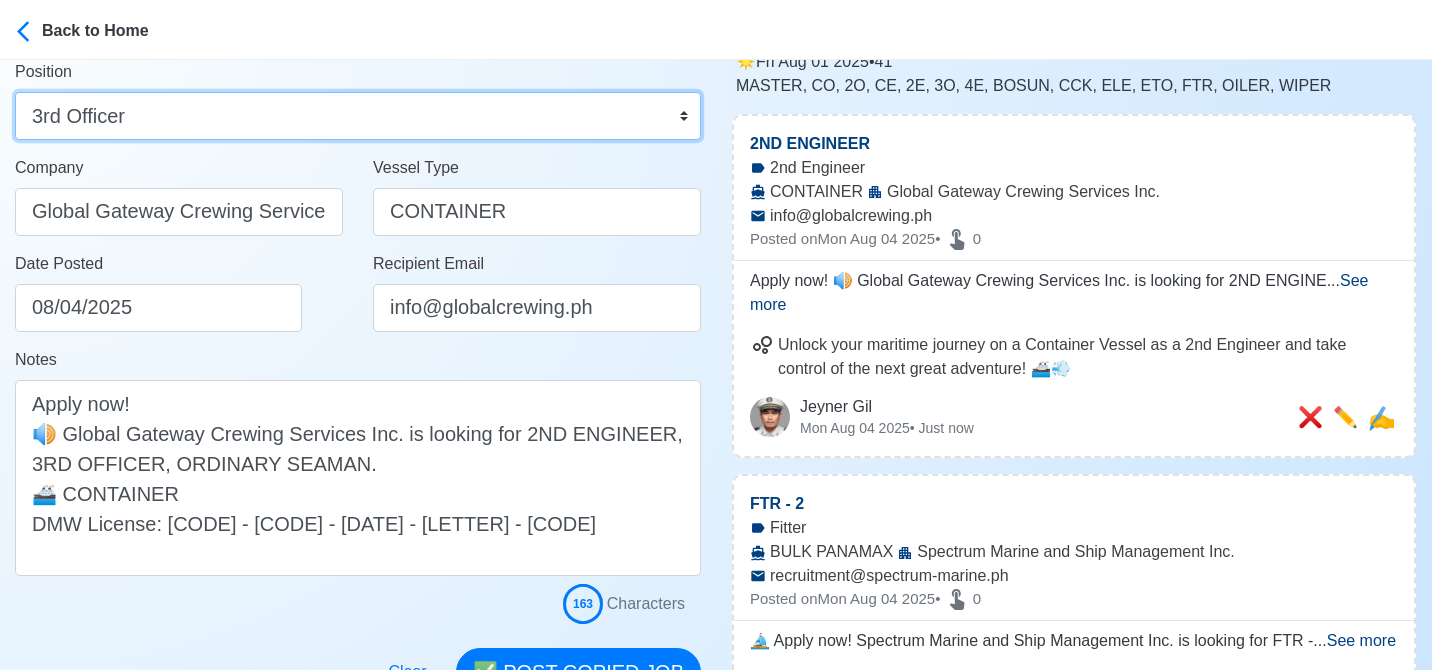 scroll, scrollTop: 228, scrollLeft: 0, axis: vertical 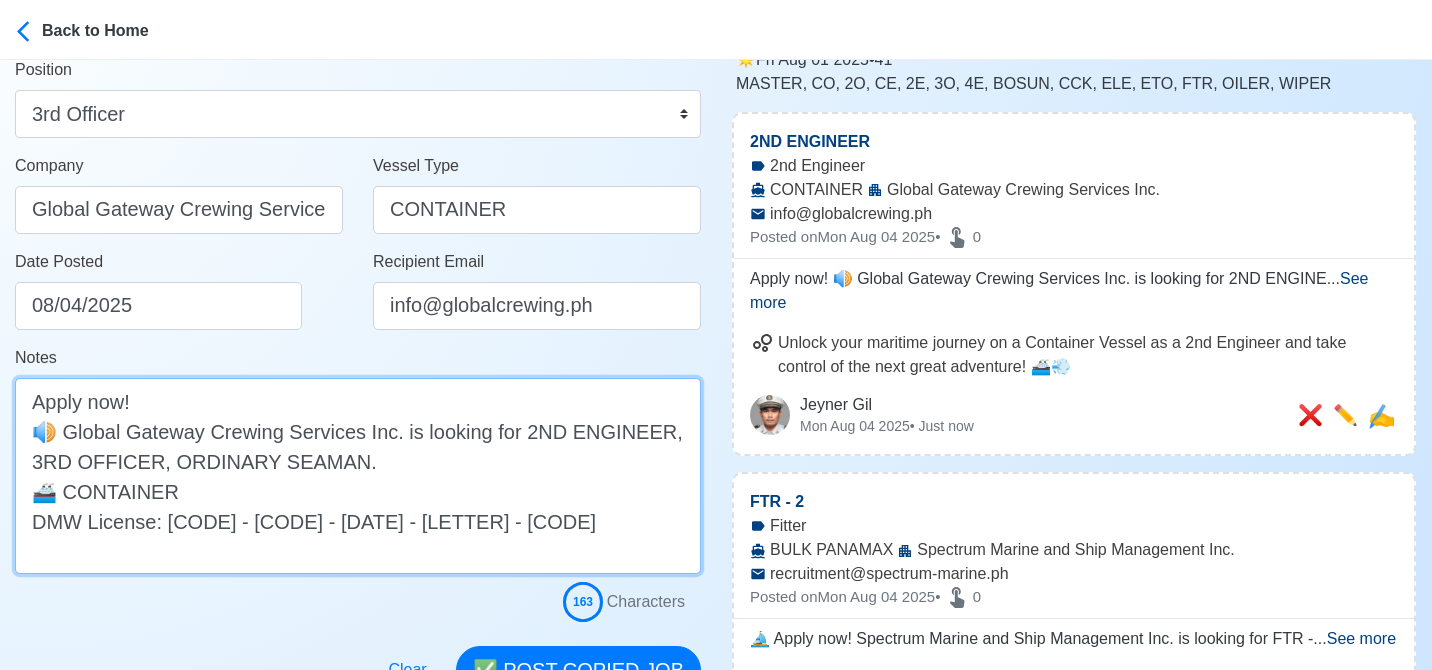click on "Apply now!
🔊 Global Gateway Crewing Services Inc. is looking for 2ND ENGINEER, 3RD OFFICER, ORDINARY SEAMAN.
🚢 CONTAINER
DMW License: POEA-036-SB-051921-R-MLC" at bounding box center (358, 476) 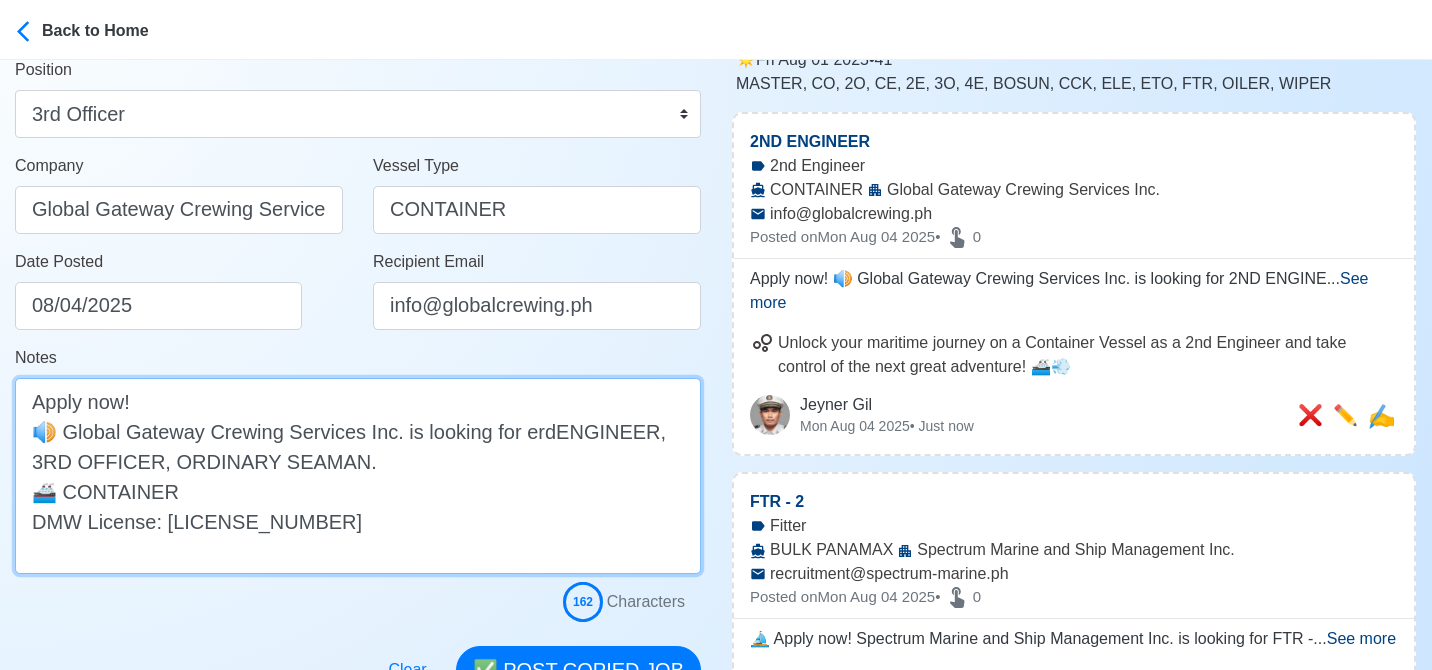 click on "Apply now!
🔊 Global Gateway Crewing Services Inc. is looking for erdENGINEER, 3RD OFFICER, ORDINARY SEAMAN.
🚢 CONTAINER
DMW License: POEA-036-SB-051921-R-MLC" at bounding box center (358, 476) 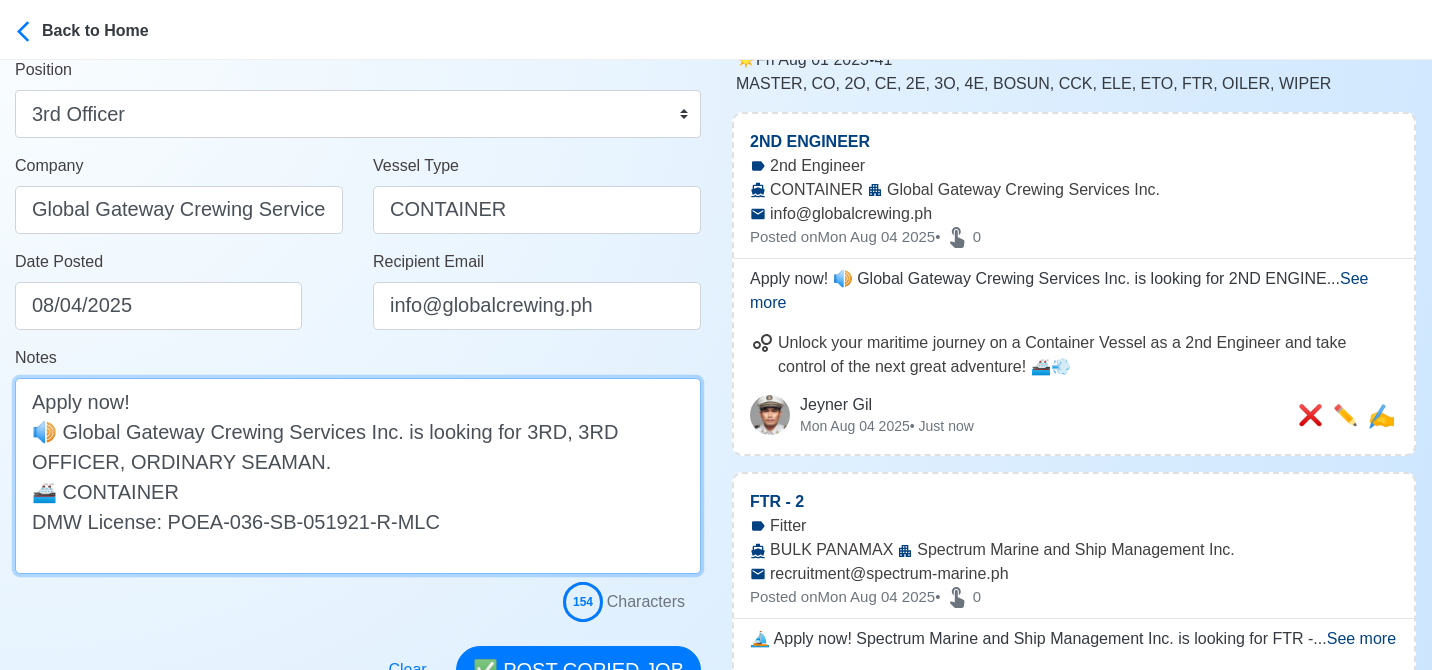 drag, startPoint x: 571, startPoint y: 429, endPoint x: 531, endPoint y: 425, distance: 40.1995 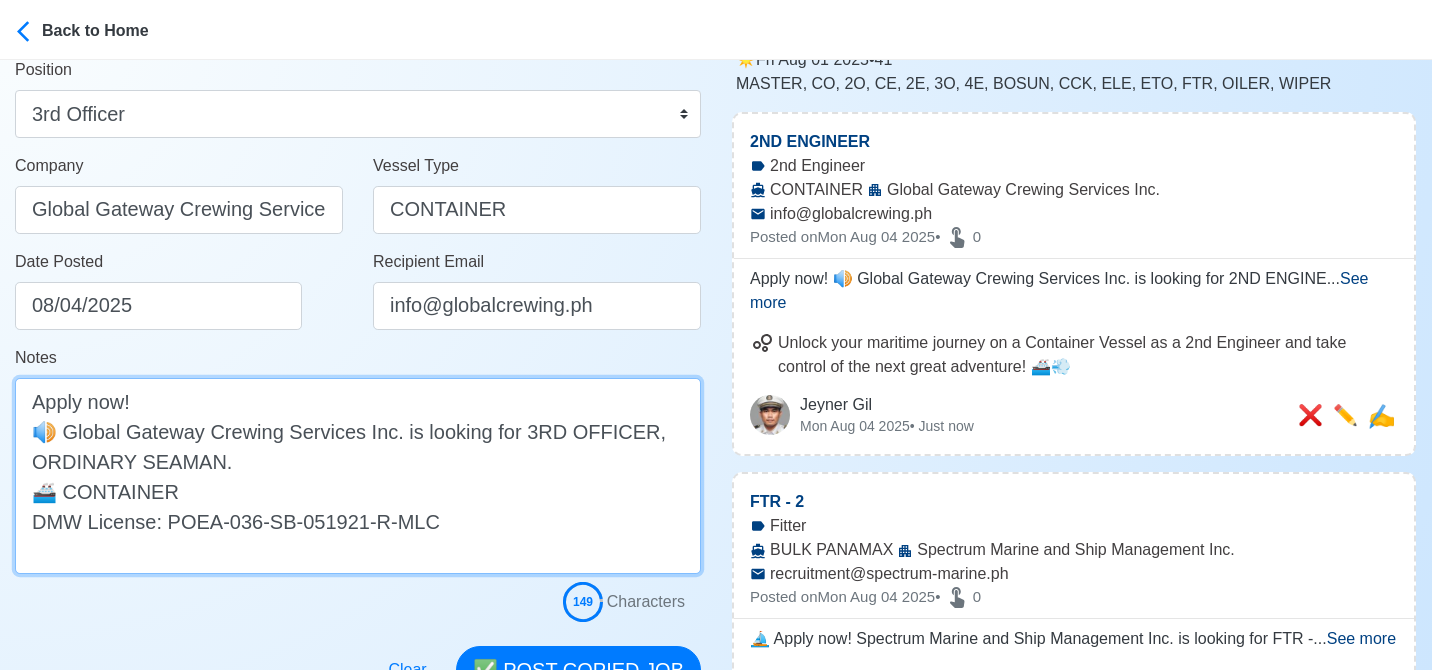 click on "Apply now!
🔊 Global Gateway Crewing Services Inc. is looking for 3RD OFFICER, ORDINARY SEAMAN.
🚢 CONTAINER
DMW License: POEA-036-SB-051921-R-MLC" at bounding box center (358, 476) 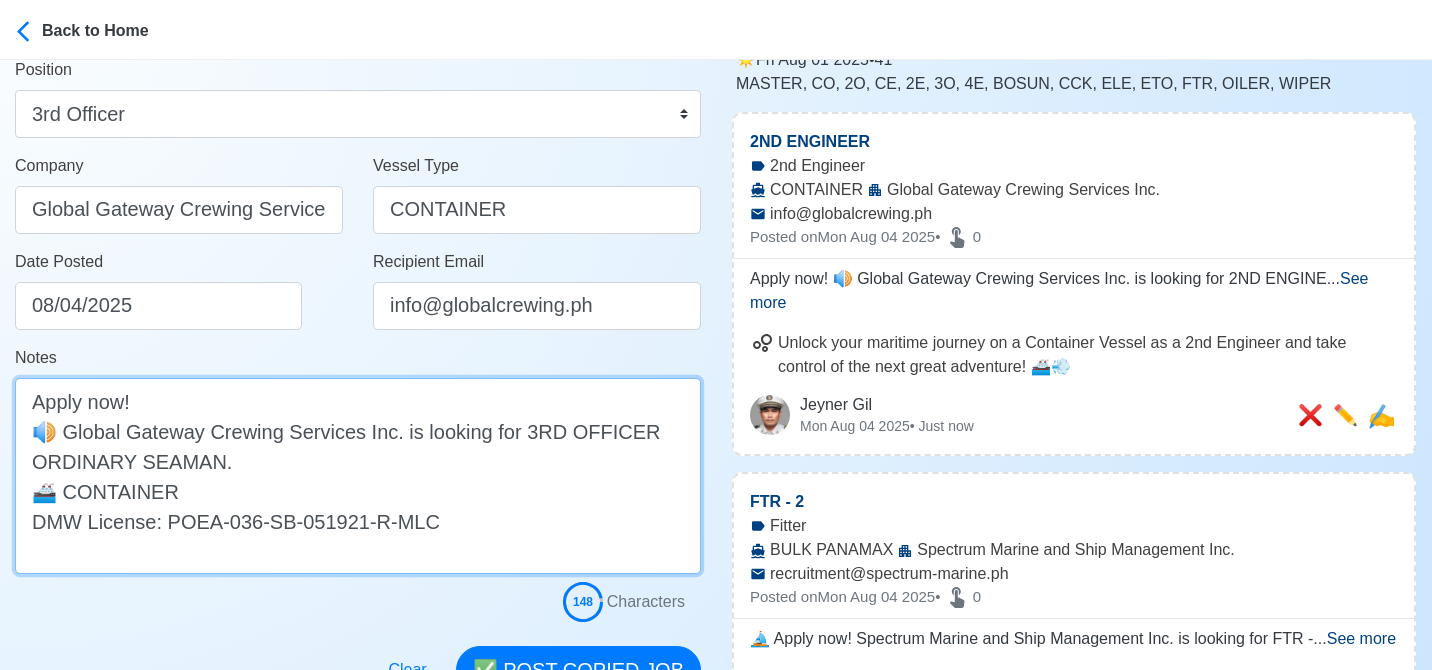 click on "Apply now!
🔊 Global Gateway Crewing Services Inc. is looking for 3RD OFFICER ORDINARY SEAMAN.
🚢 CONTAINER
DMW License: POEA-036-SB-051921-R-MLC" at bounding box center [358, 476] 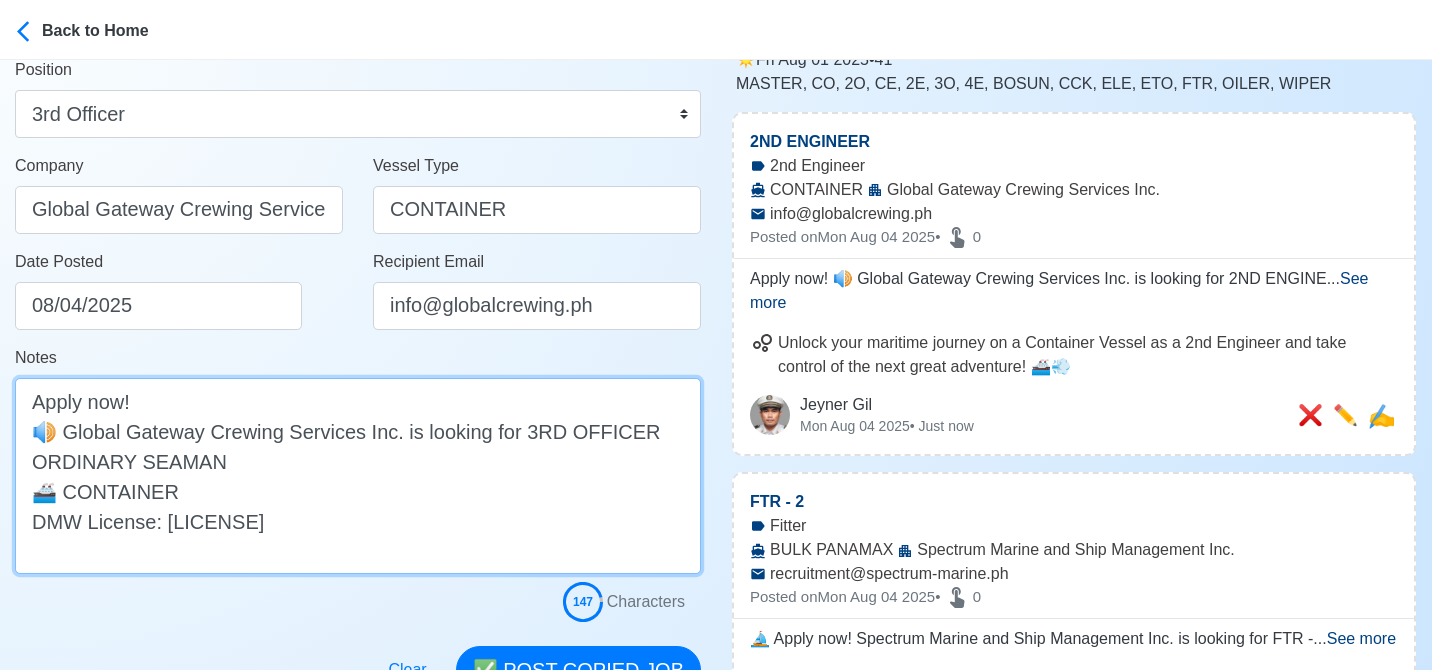 drag, startPoint x: 226, startPoint y: 461, endPoint x: 15, endPoint y: 466, distance: 211.05923 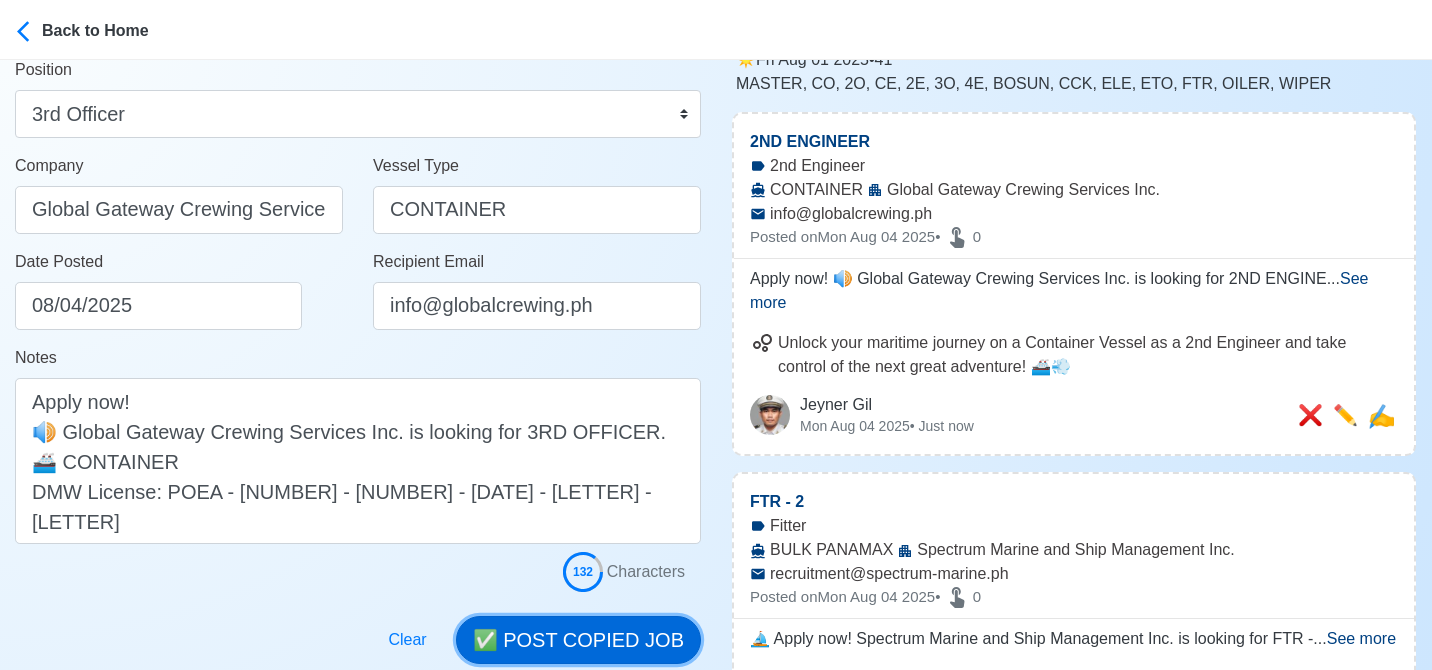 click on "✅ POST COPIED JOB" at bounding box center [578, 640] 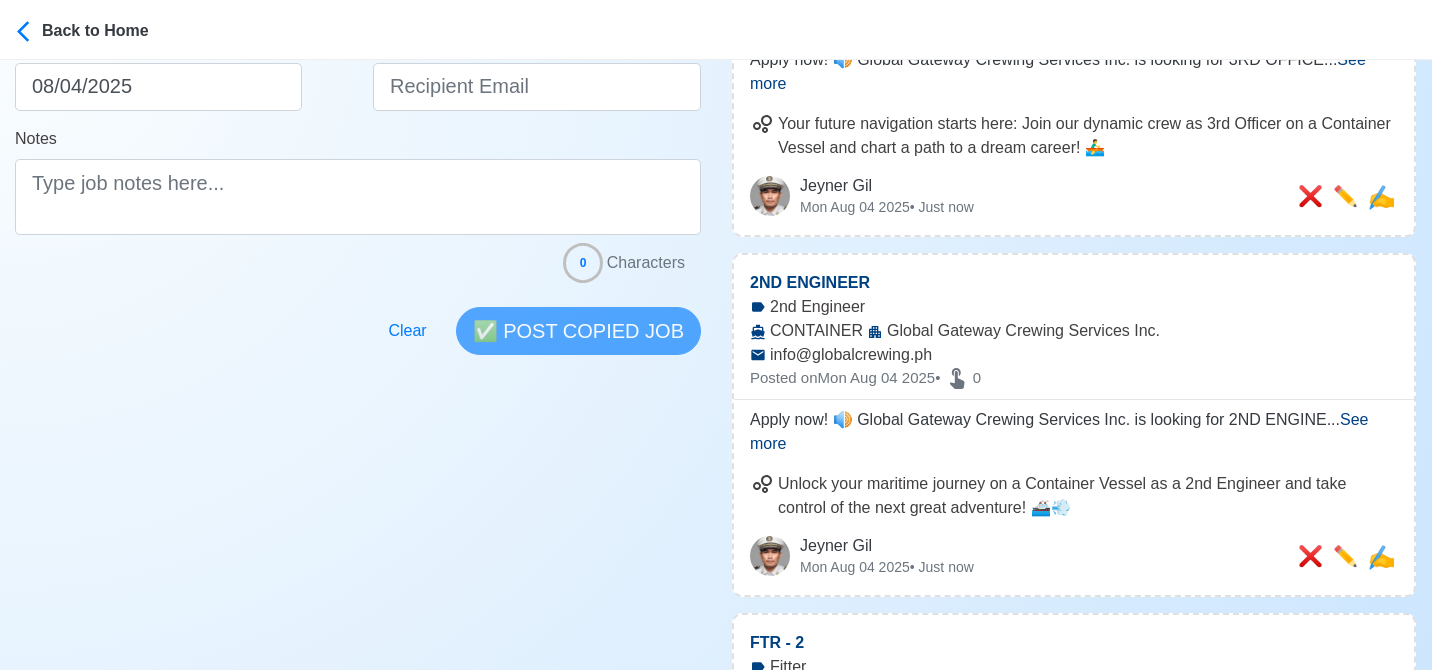 scroll, scrollTop: 448, scrollLeft: 0, axis: vertical 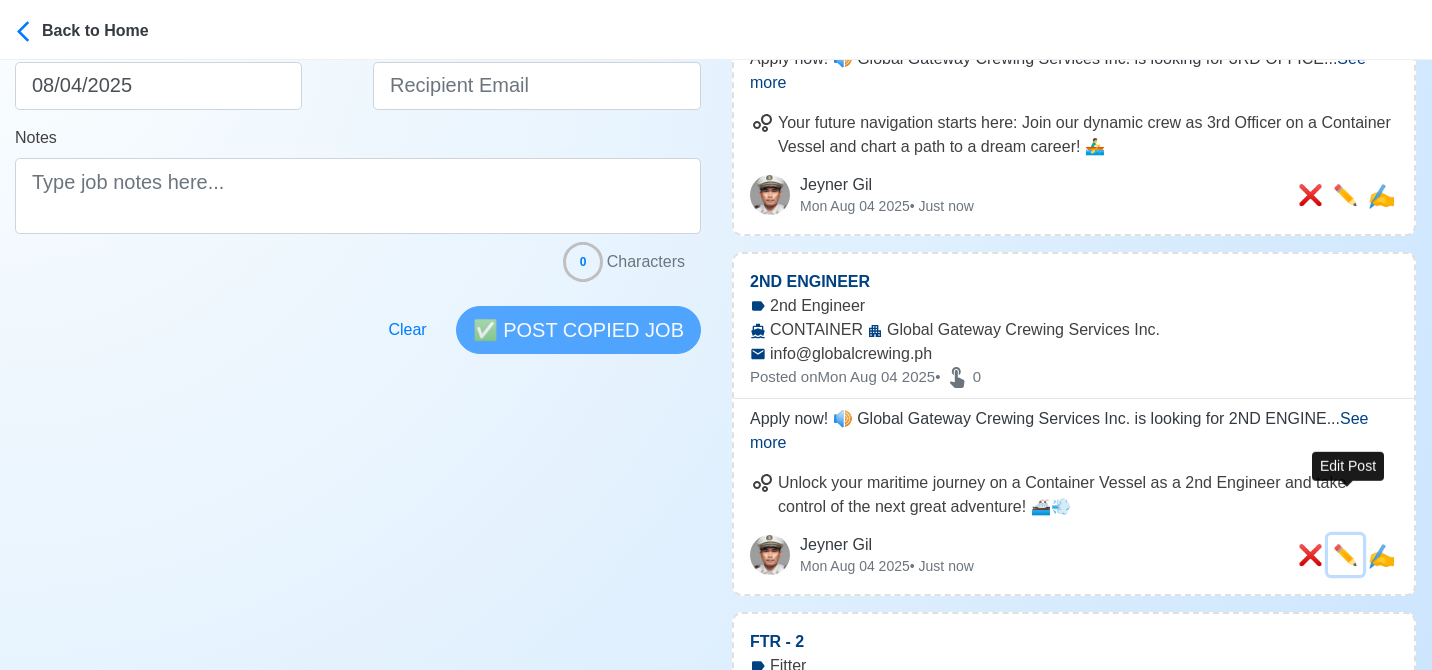 click on "✏️" at bounding box center (1345, 555) 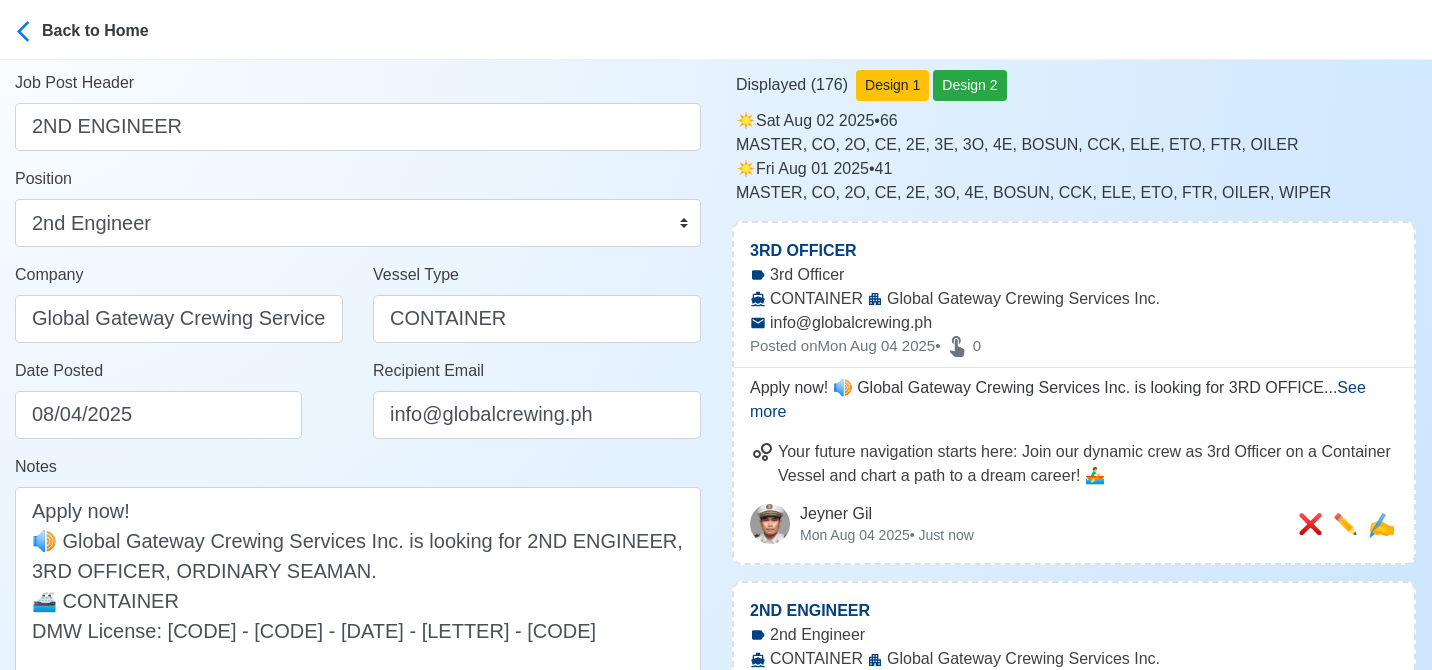 scroll, scrollTop: 120, scrollLeft: 0, axis: vertical 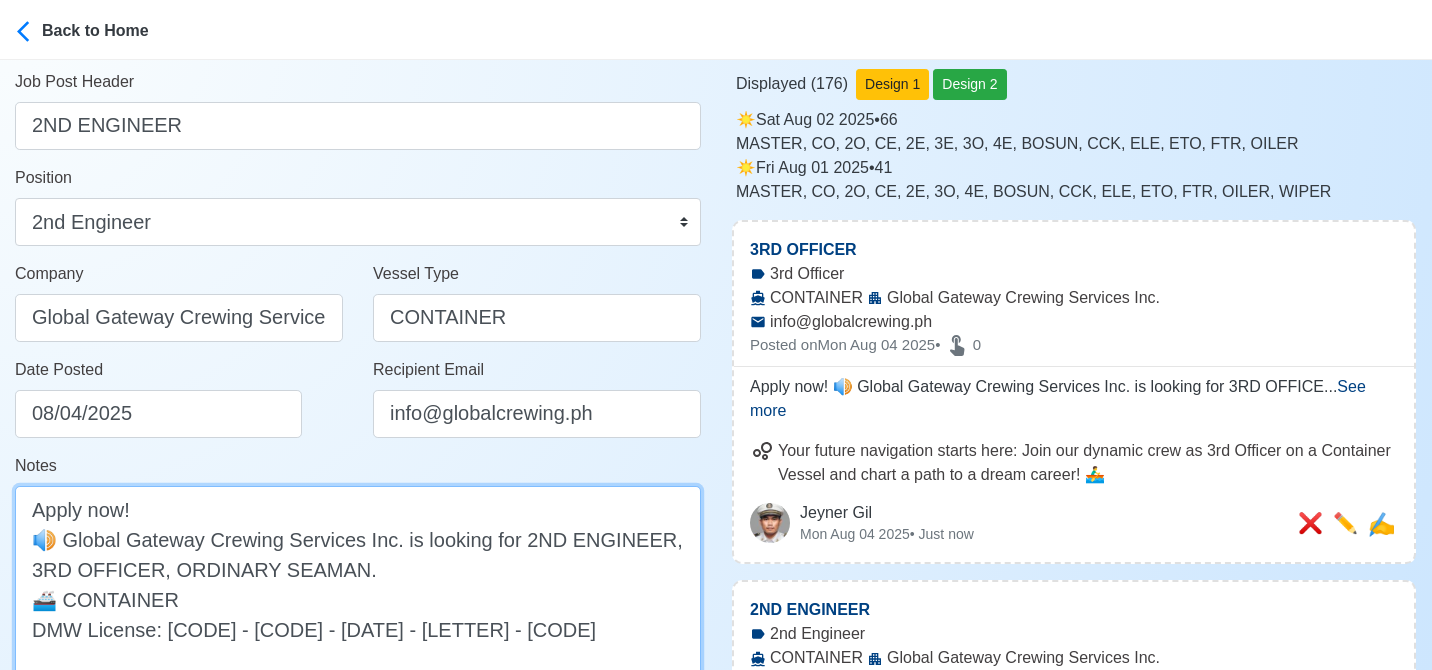 drag, startPoint x: 653, startPoint y: 543, endPoint x: 657, endPoint y: 559, distance: 16.492422 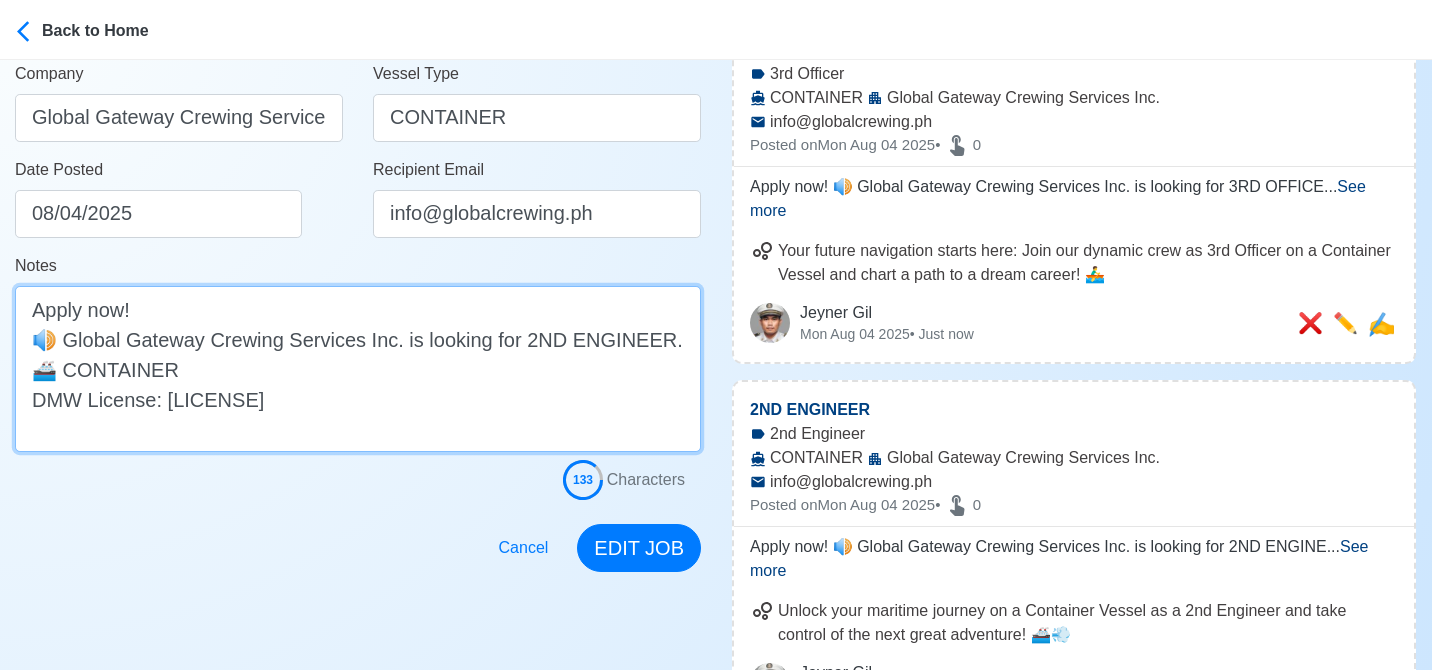 scroll, scrollTop: 324, scrollLeft: 0, axis: vertical 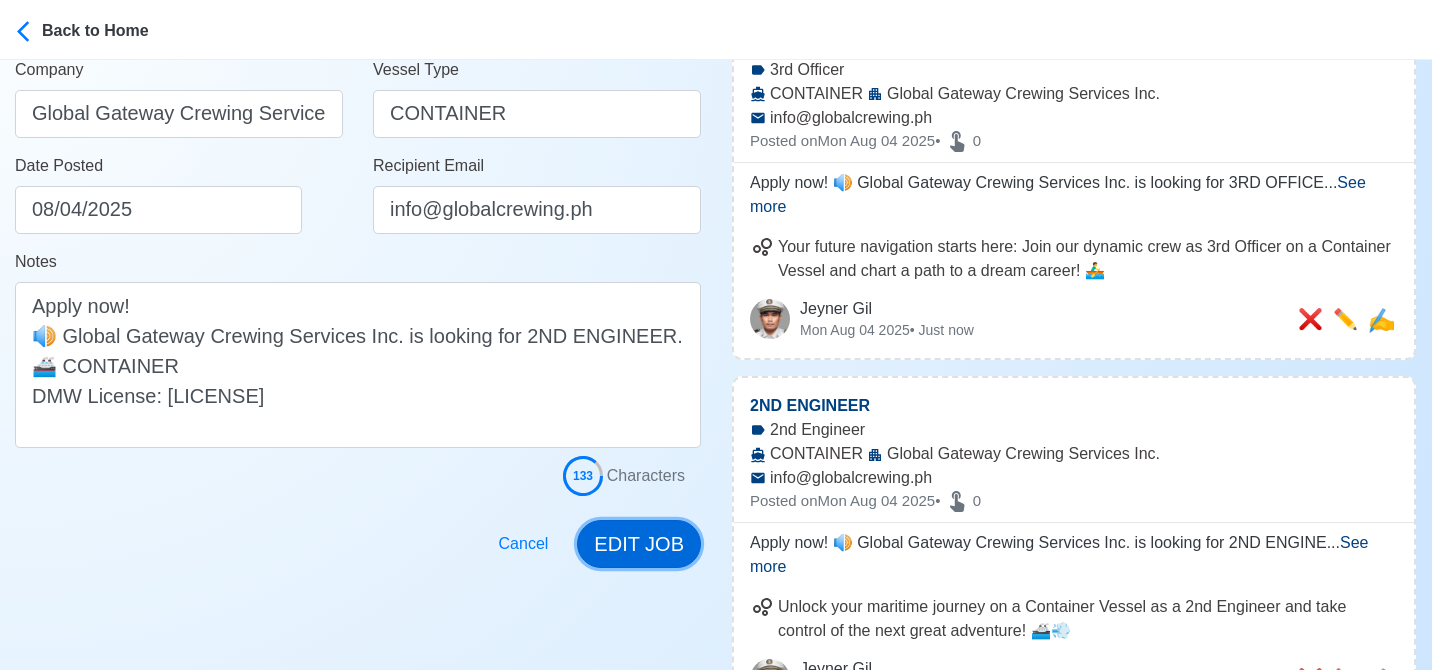 click on "EDIT JOB" at bounding box center (639, 544) 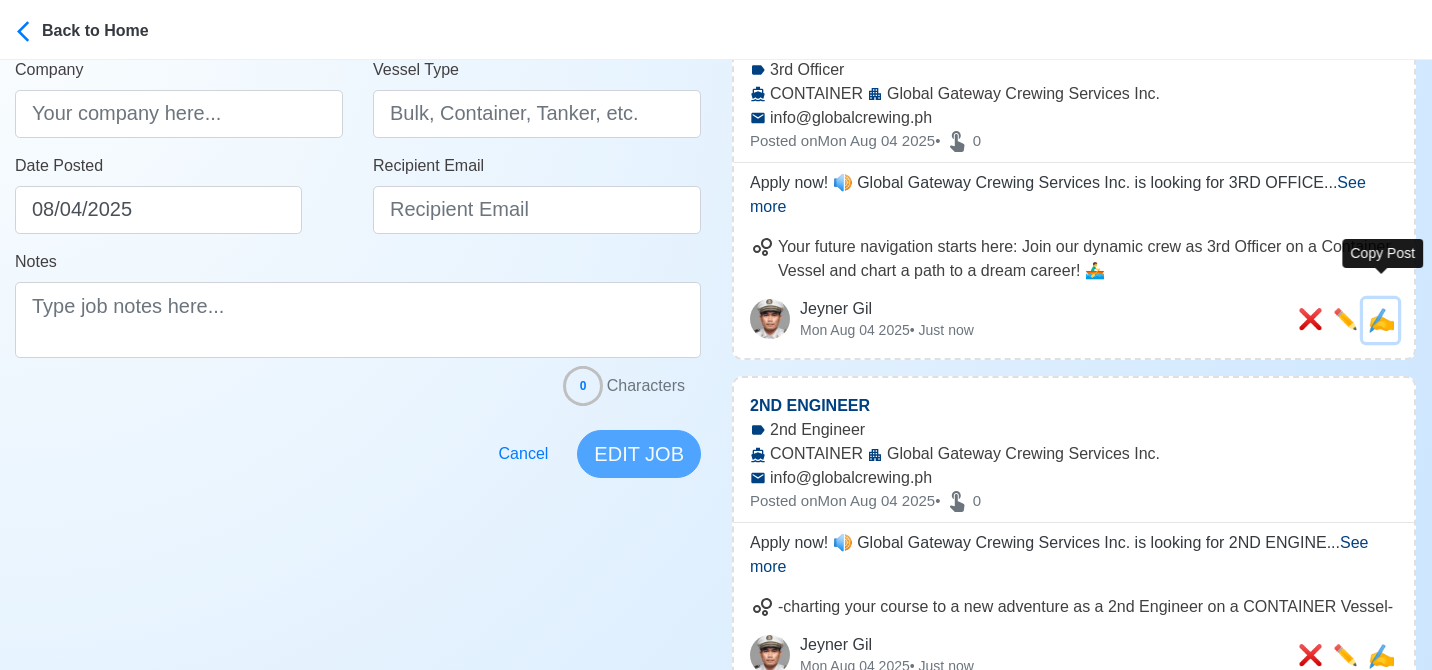 click on "✍️" at bounding box center (1381, 320) 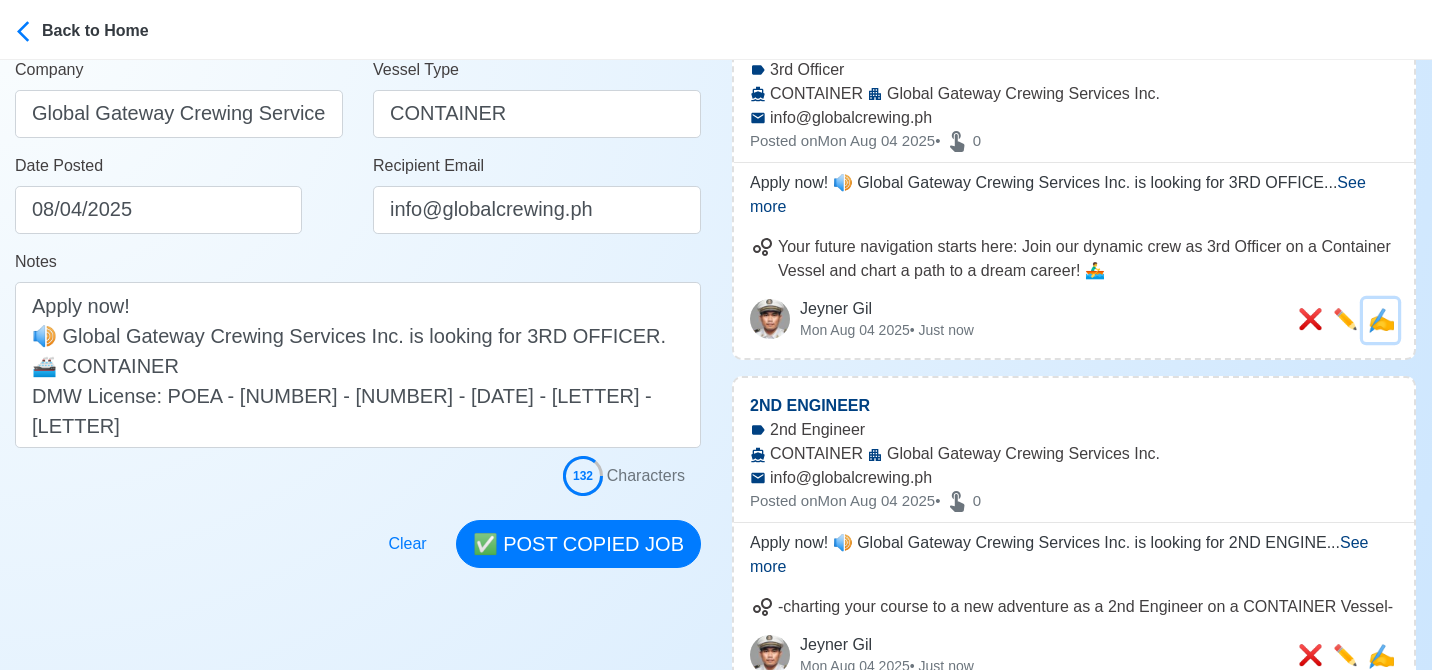 scroll, scrollTop: 0, scrollLeft: 0, axis: both 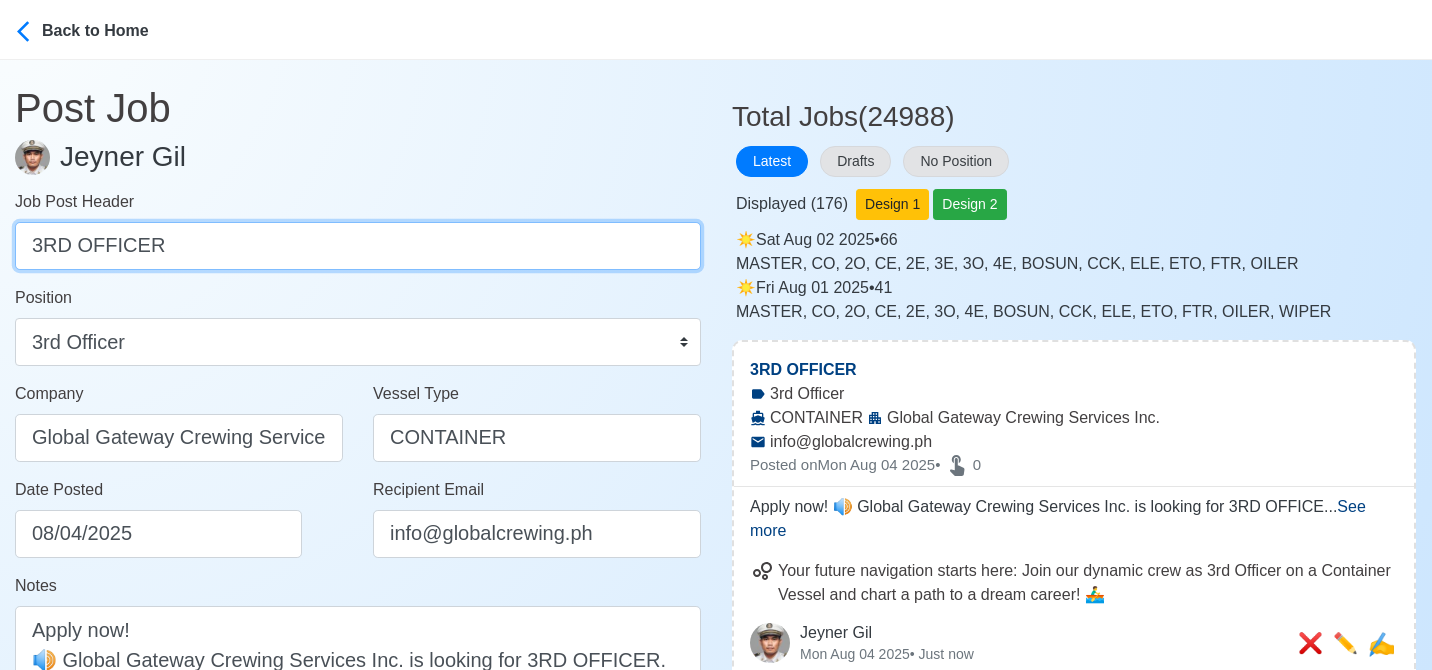 click on "3RD OFFICER" at bounding box center (358, 246) 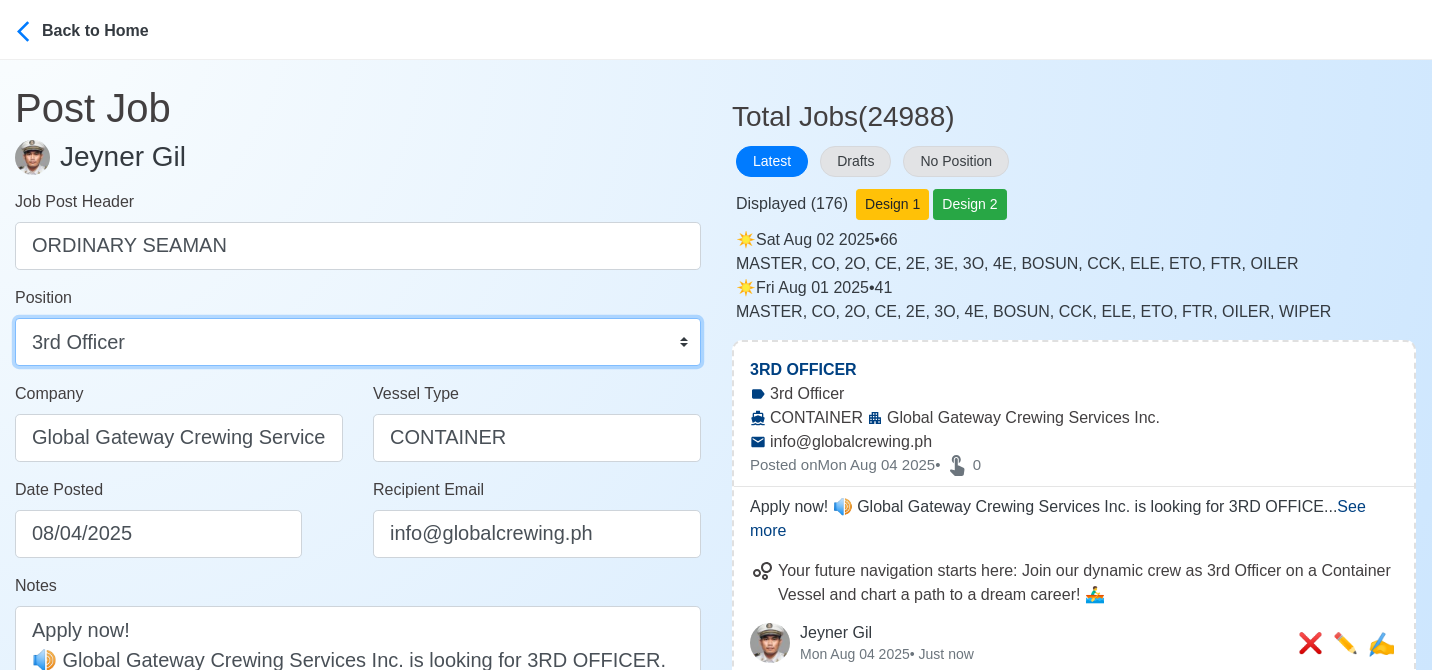 click on "Master Chief Officer 2nd Officer 3rd Officer Junior Officer Chief Engineer 2nd Engineer 3rd Engineer 4th Engineer Gas Engineer Junior Engineer 1st Assistant Engineer 2nd Assistant Engineer 3rd Assistant Engineer ETO/ETR Electrician Electrical Engineer Oiler Fitter Welder Chief Cook Chef Cook Messman Wiper Rigger Ordinary Seaman Able Seaman Motorman Pumpman Bosun Cadet Reefer Mechanic Operator Repairman Painter Steward Waiter Others" at bounding box center [358, 342] 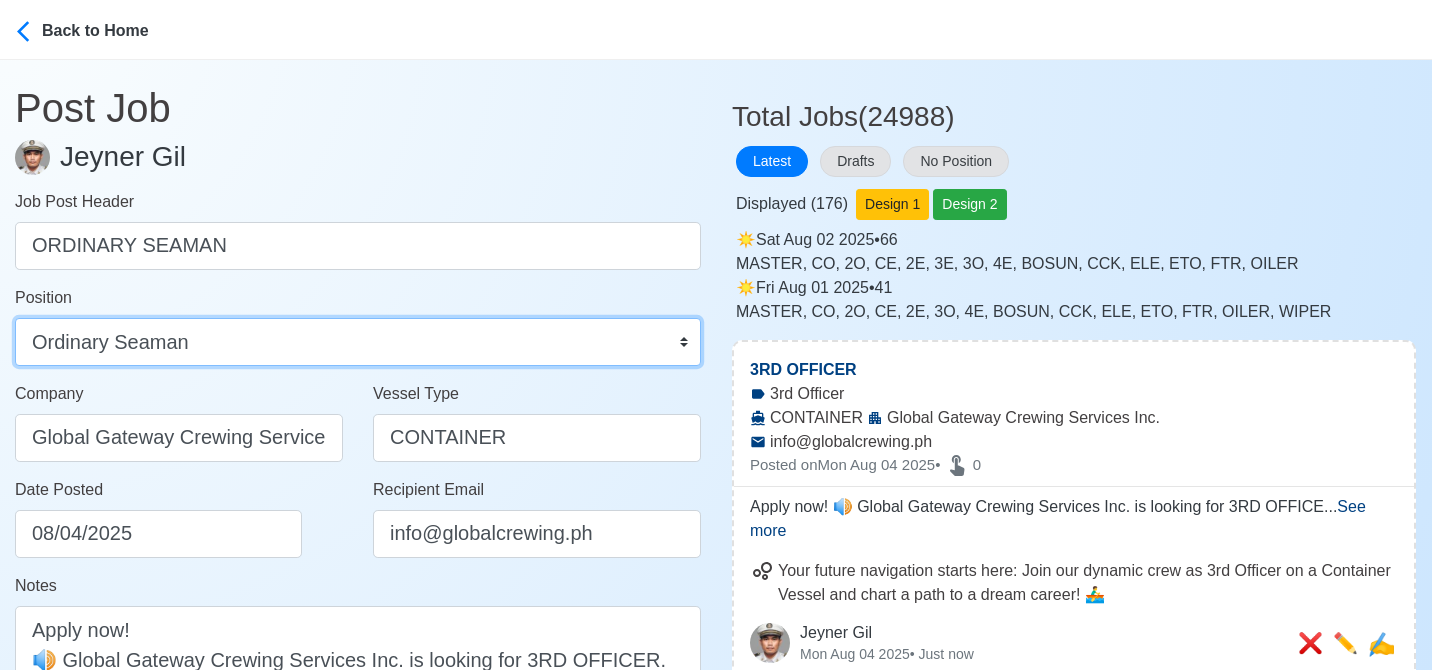 click on "Master Chief Officer 2nd Officer 3rd Officer Junior Officer Chief Engineer 2nd Engineer 3rd Engineer 4th Engineer Gas Engineer Junior Engineer 1st Assistant Engineer 2nd Assistant Engineer 3rd Assistant Engineer ETO/ETR Electrician Electrical Engineer Oiler Fitter Welder Chief Cook Chef Cook Messman Wiper Rigger Ordinary Seaman Able Seaman Motorman Pumpman Bosun Cadet Reefer Mechanic Operator Repairman Painter Steward Waiter Others" at bounding box center [358, 342] 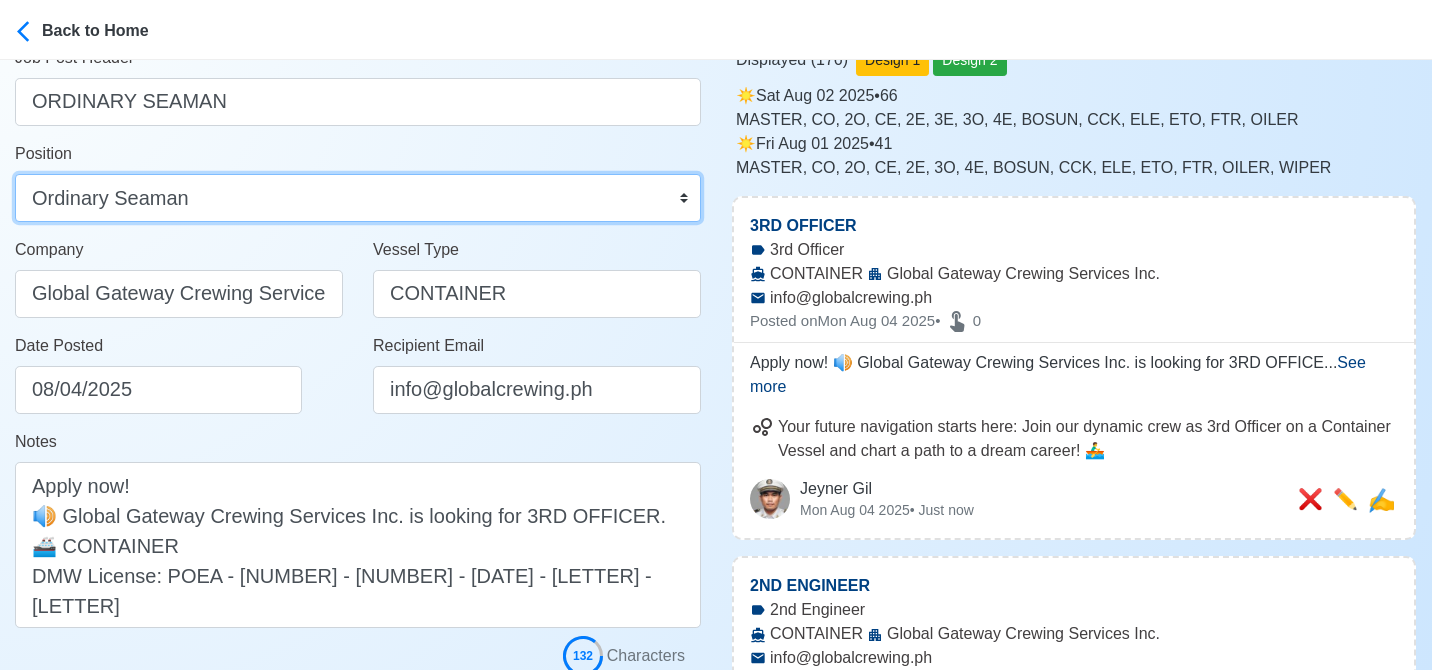 scroll, scrollTop: 168, scrollLeft: 0, axis: vertical 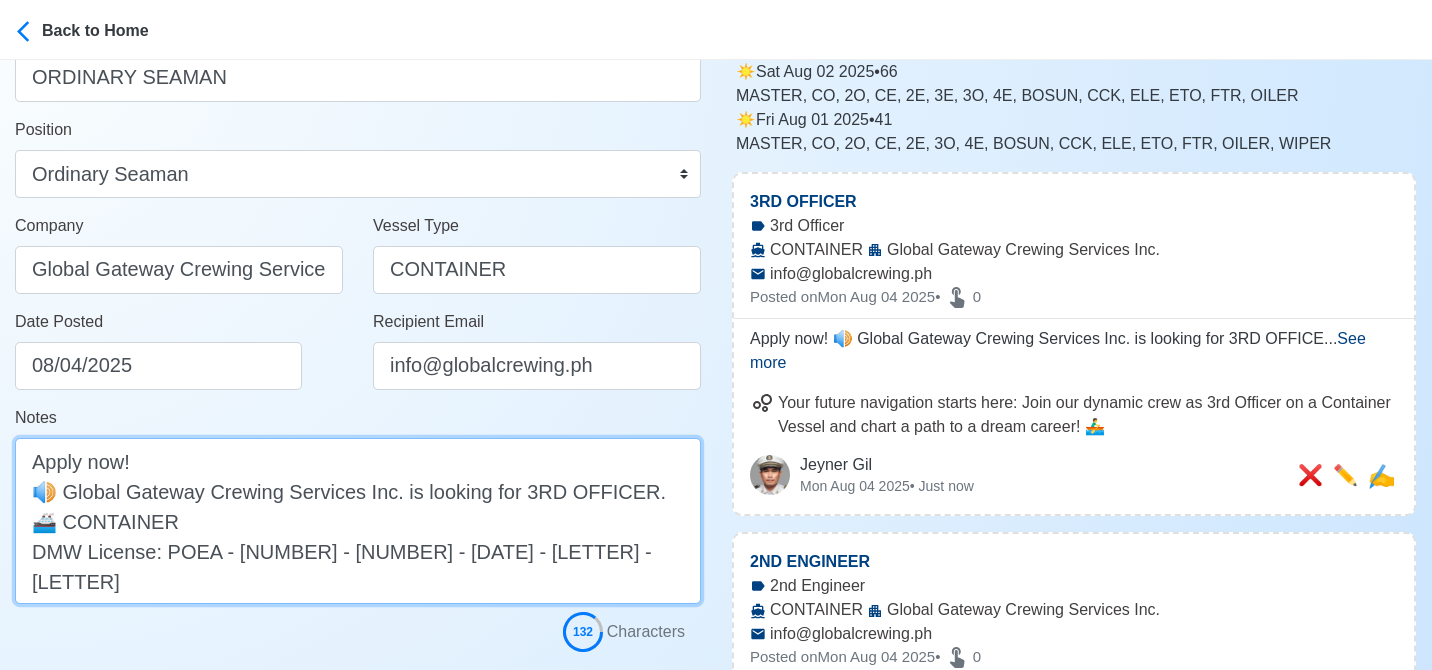 drag, startPoint x: 515, startPoint y: 491, endPoint x: 618, endPoint y: 478, distance: 103.81715 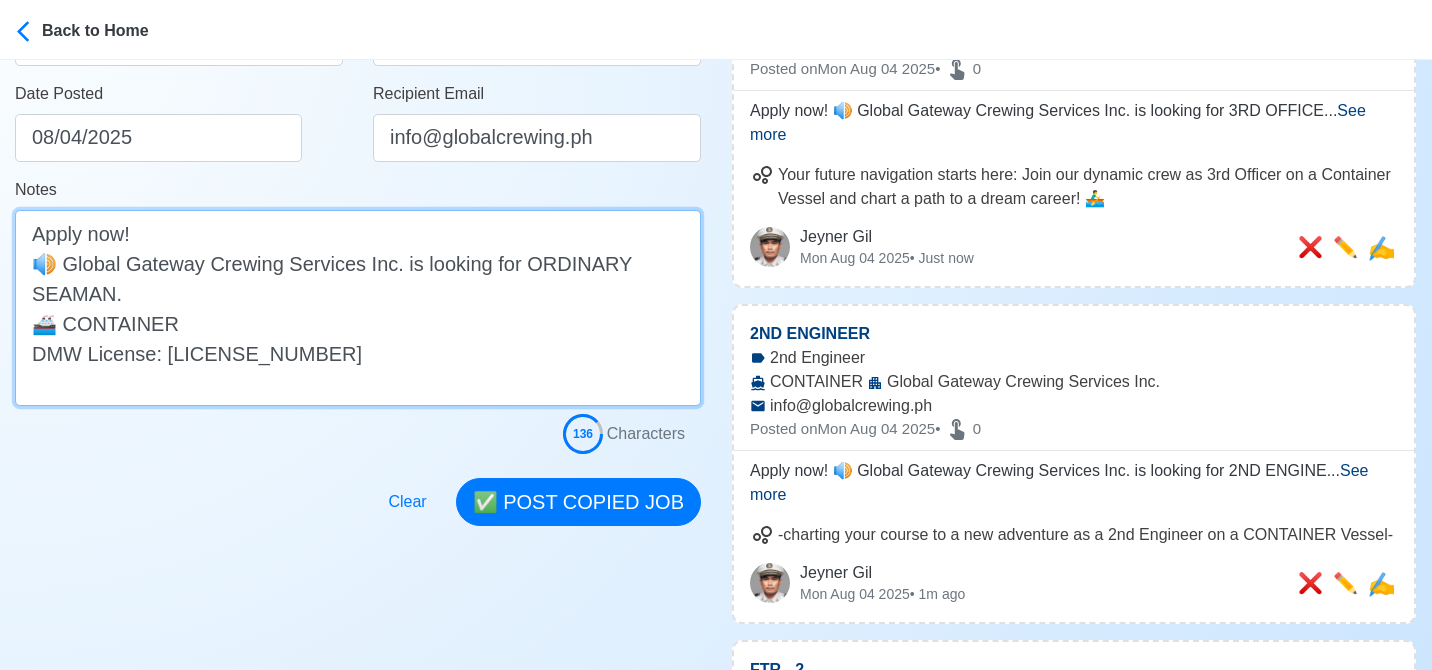 scroll, scrollTop: 399, scrollLeft: 0, axis: vertical 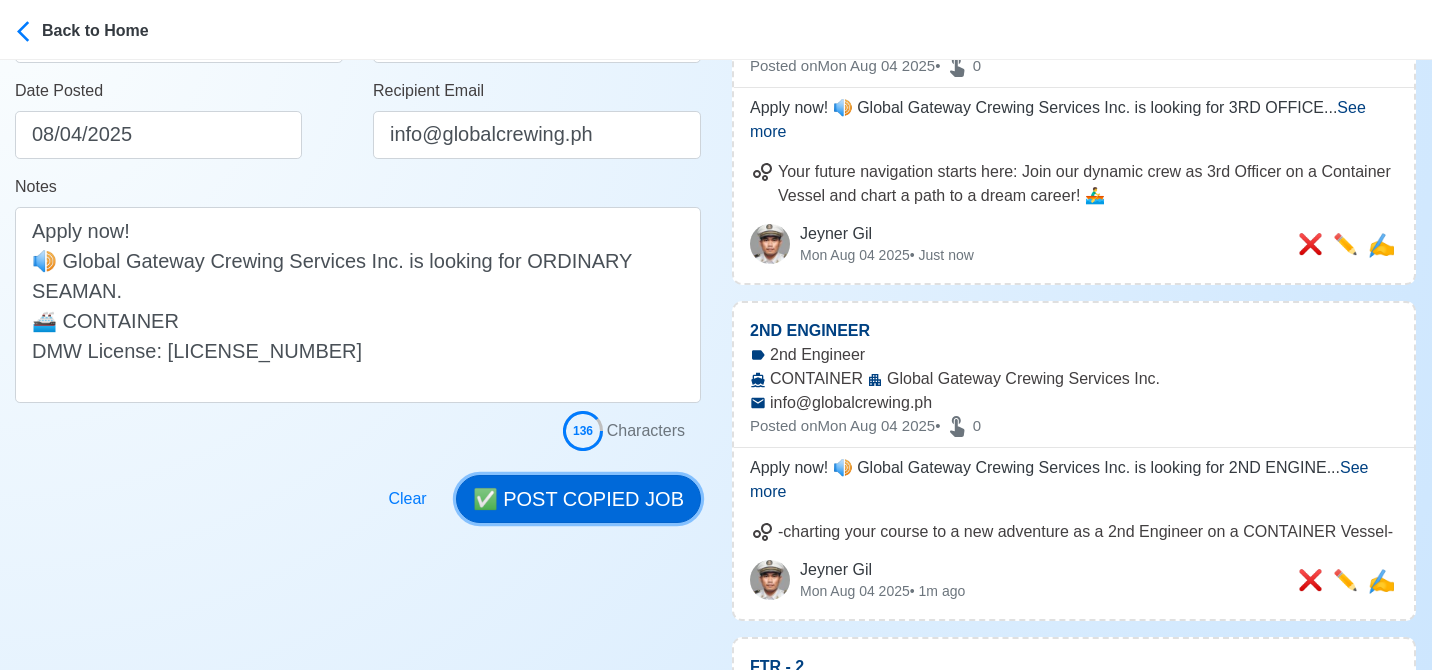click on "✅ POST COPIED JOB" at bounding box center [578, 499] 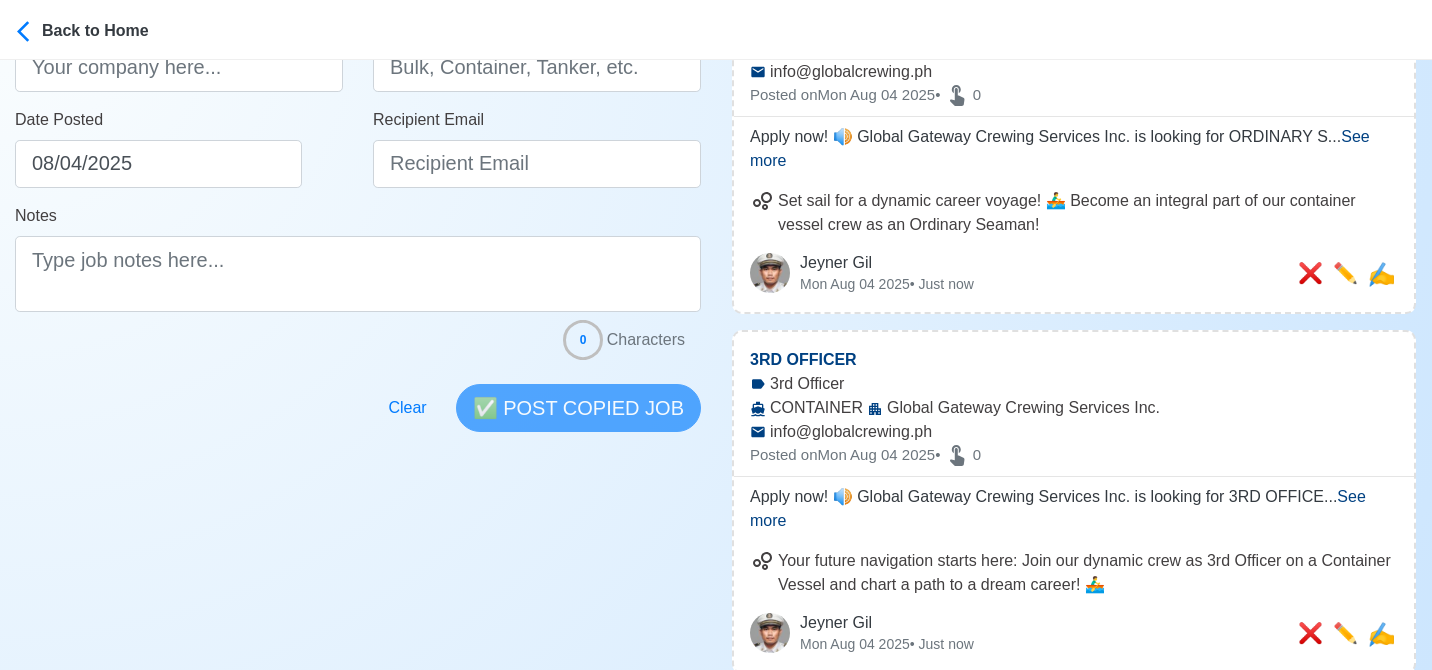 scroll, scrollTop: 0, scrollLeft: 0, axis: both 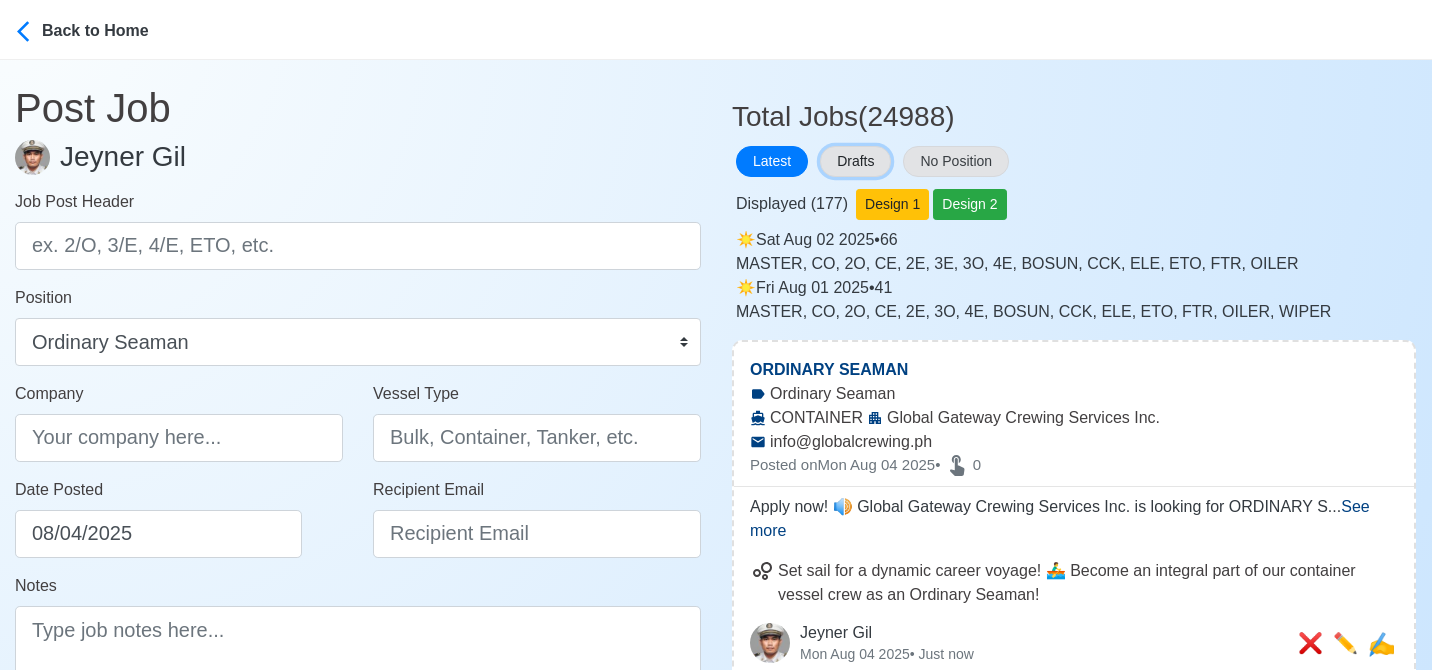click on "Drafts" at bounding box center (855, 161) 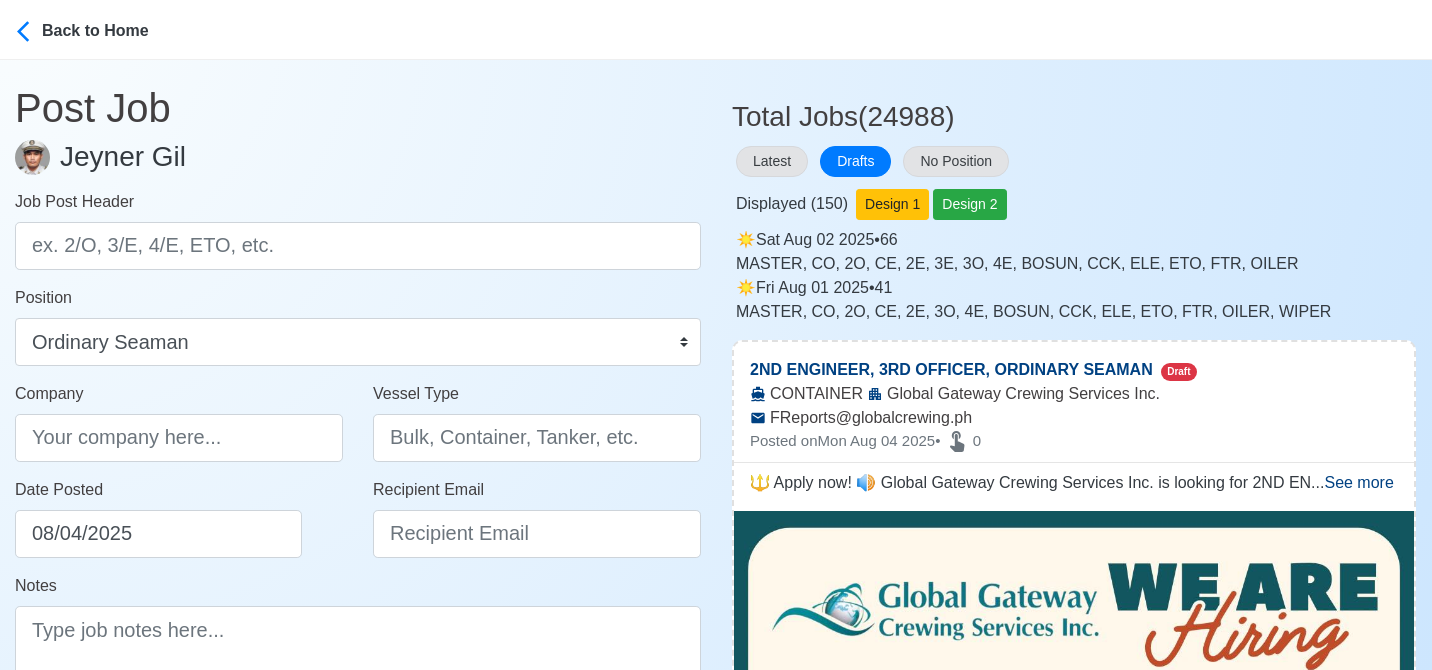 click on "CONTAINER Global Gateway Crewing Services Inc." at bounding box center (1074, 394) 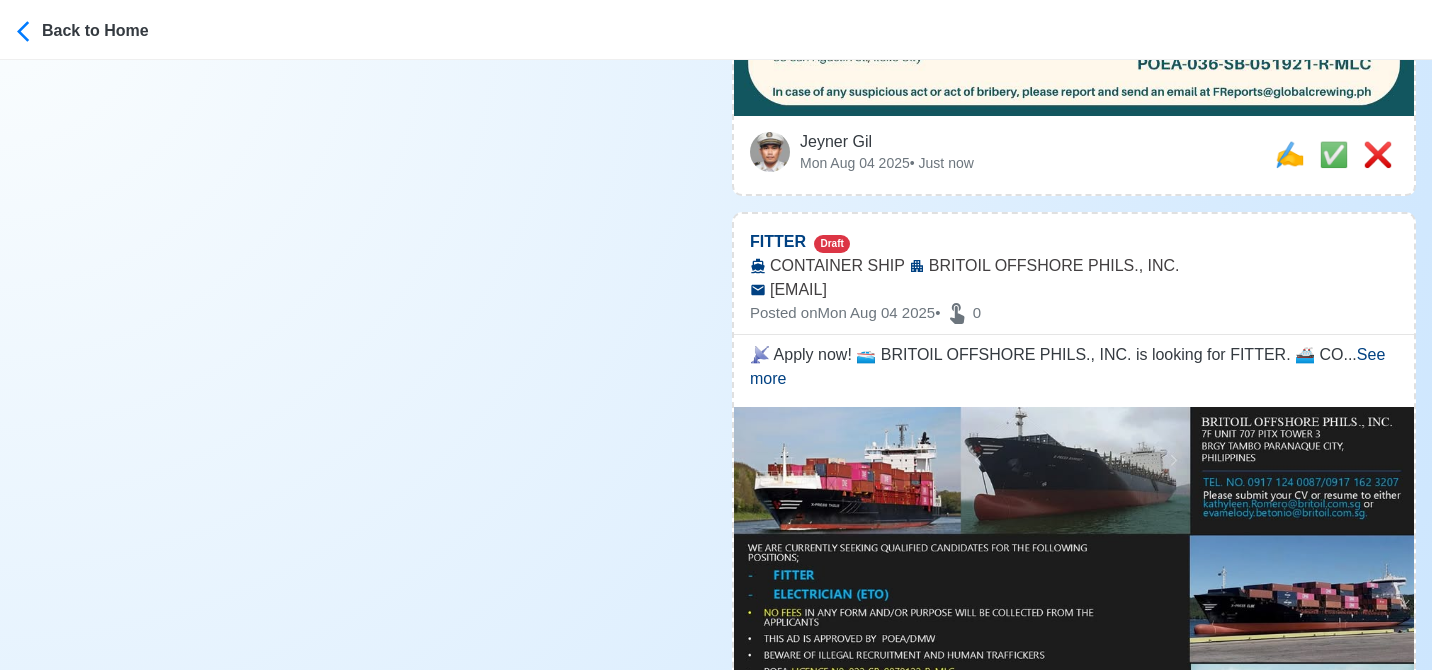 scroll, scrollTop: 1088, scrollLeft: 0, axis: vertical 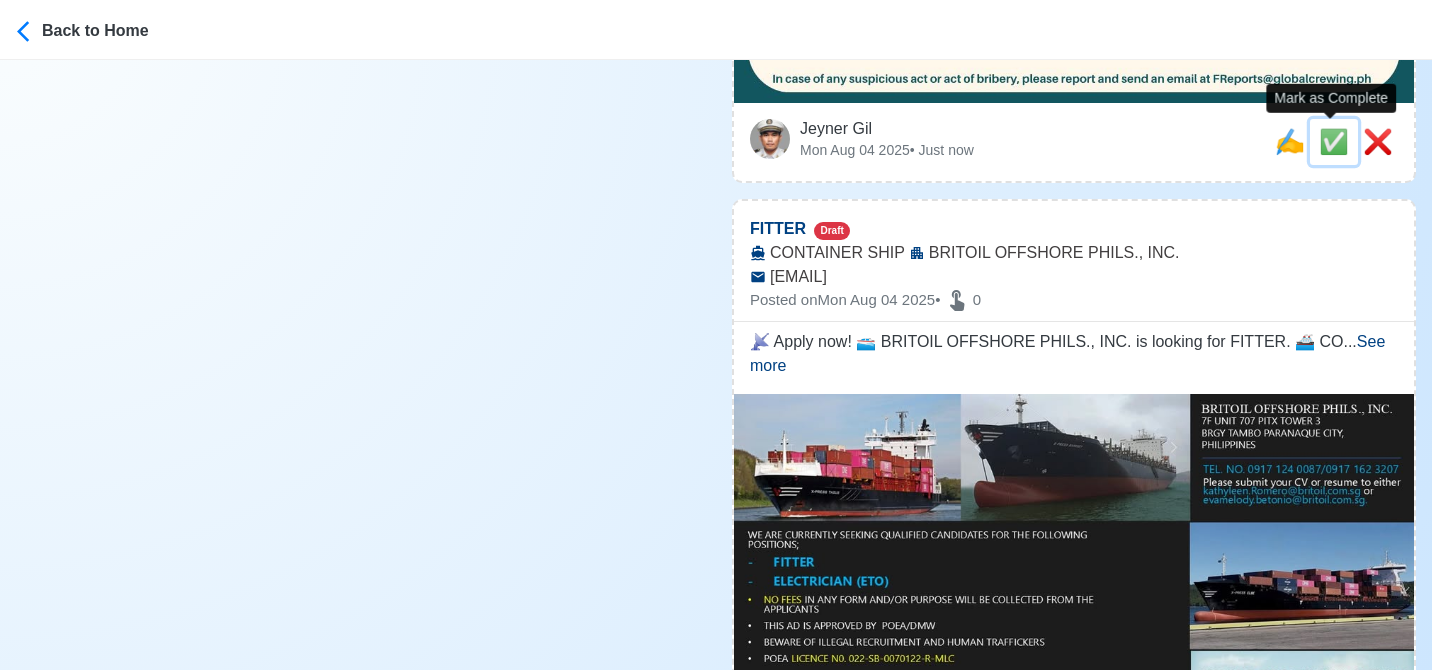 click on "✅" at bounding box center [1334, 141] 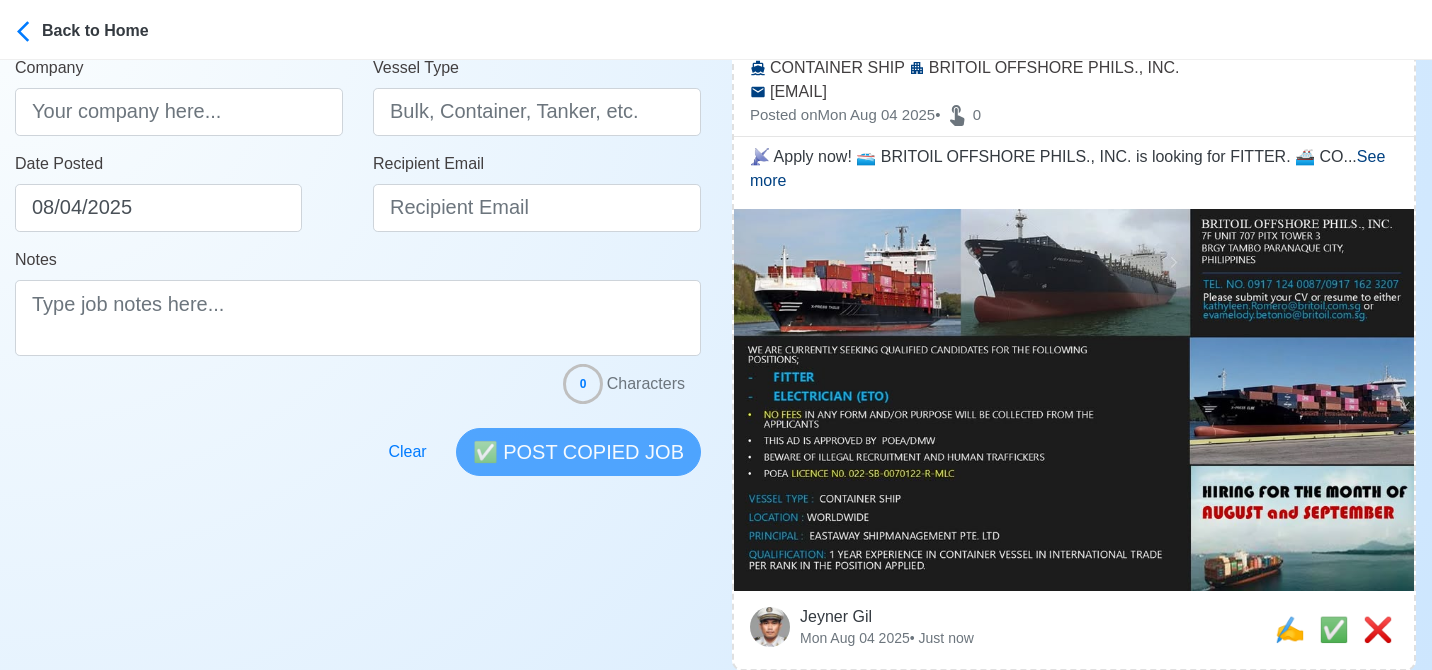scroll, scrollTop: 327, scrollLeft: 0, axis: vertical 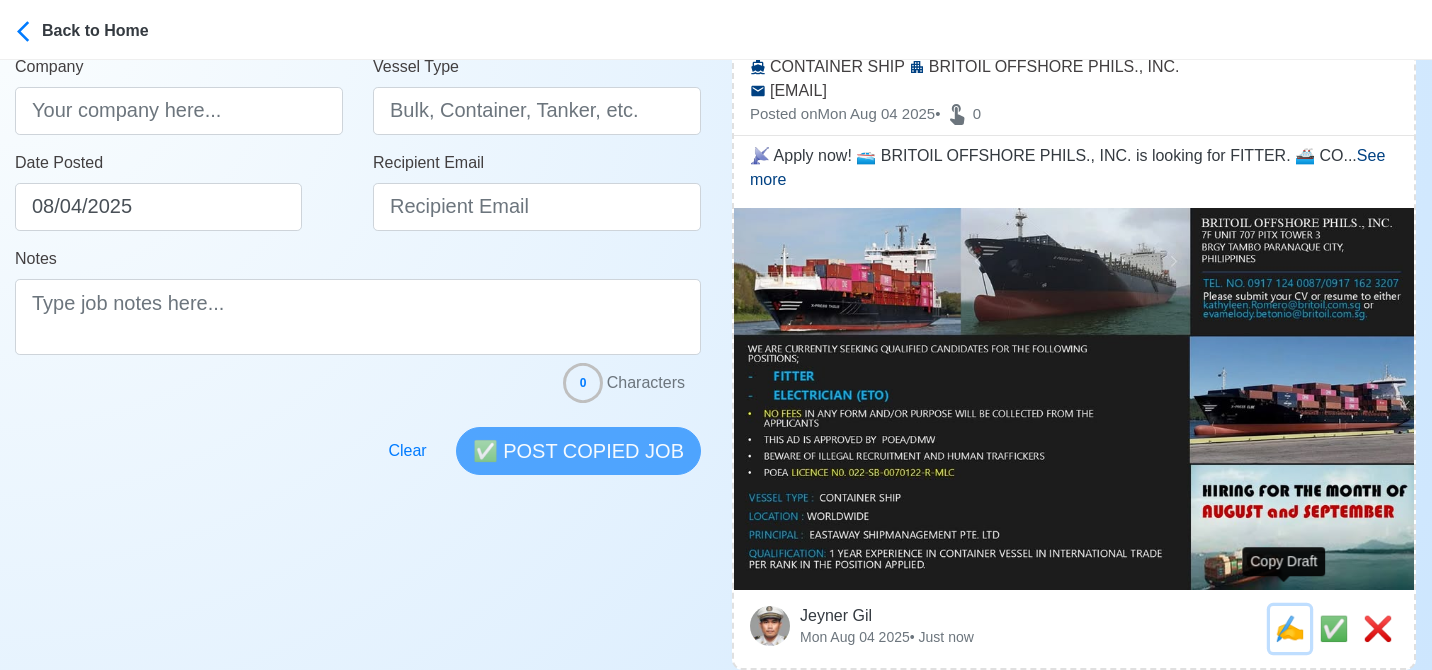click on "✍️" at bounding box center [1290, 628] 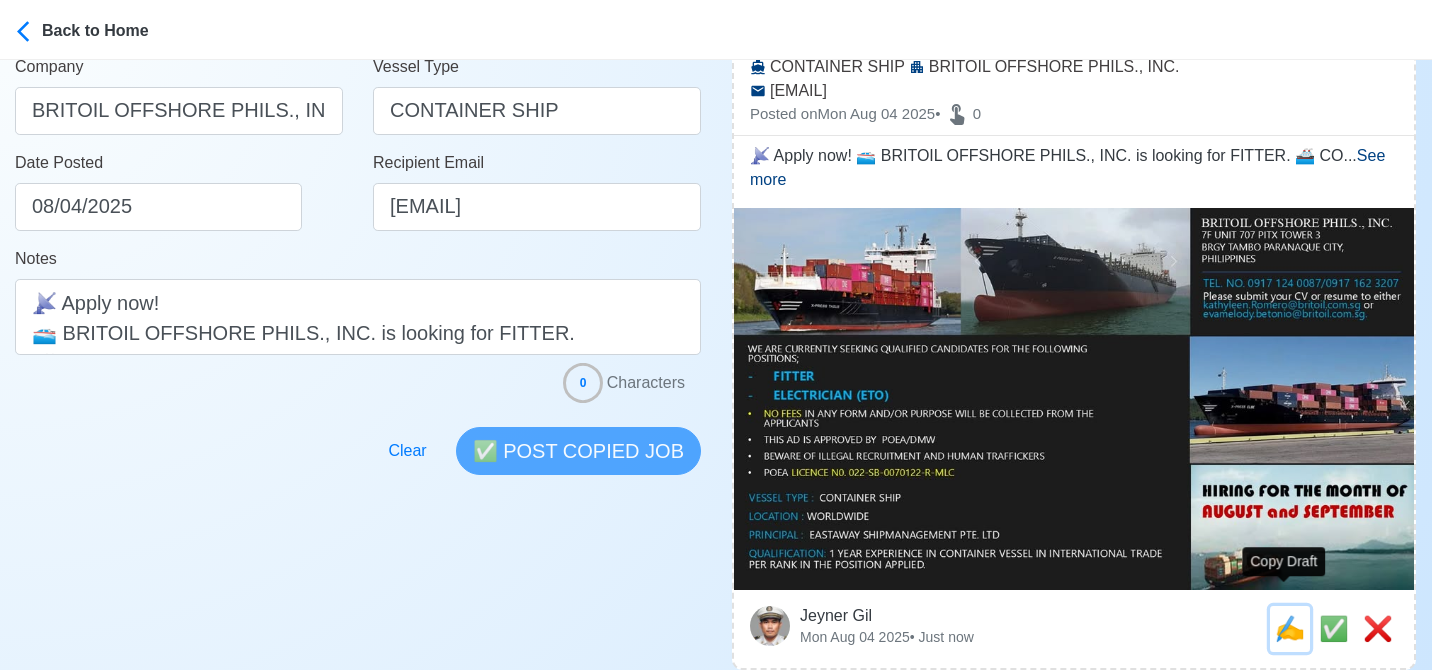 scroll, scrollTop: 0, scrollLeft: 0, axis: both 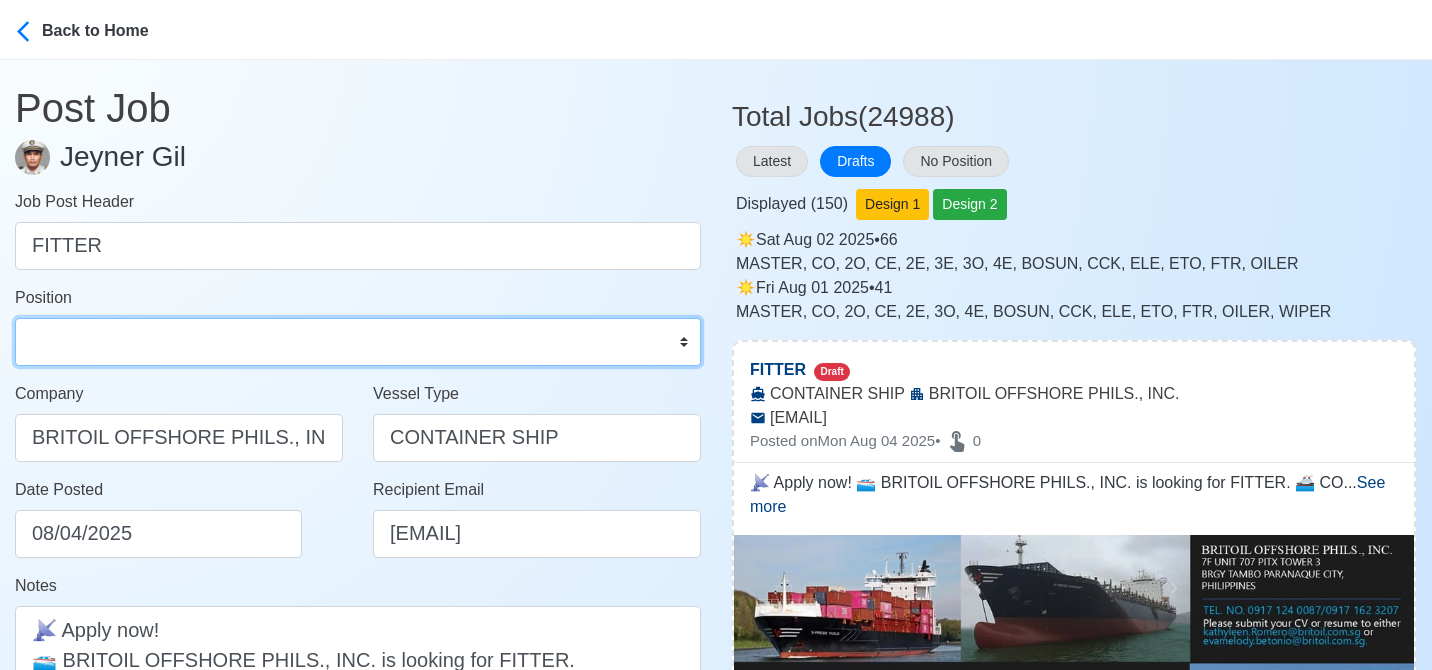 click on "Master Chief Officer 2nd Officer 3rd Officer Junior Officer Chief Engineer 2nd Engineer 3rd Engineer 4th Engineer Gas Engineer Junior Engineer 1st Assistant Engineer 2nd Assistant Engineer 3rd Assistant Engineer ETO/ETR Electrician Electrical Engineer Oiler Fitter Welder Chief Cook Chef Cook Messman Wiper Rigger Ordinary Seaman Able Seaman Motorman Pumpman Bosun Cadet Reefer Mechanic Operator Repairman Painter Steward Waiter Others" at bounding box center (358, 342) 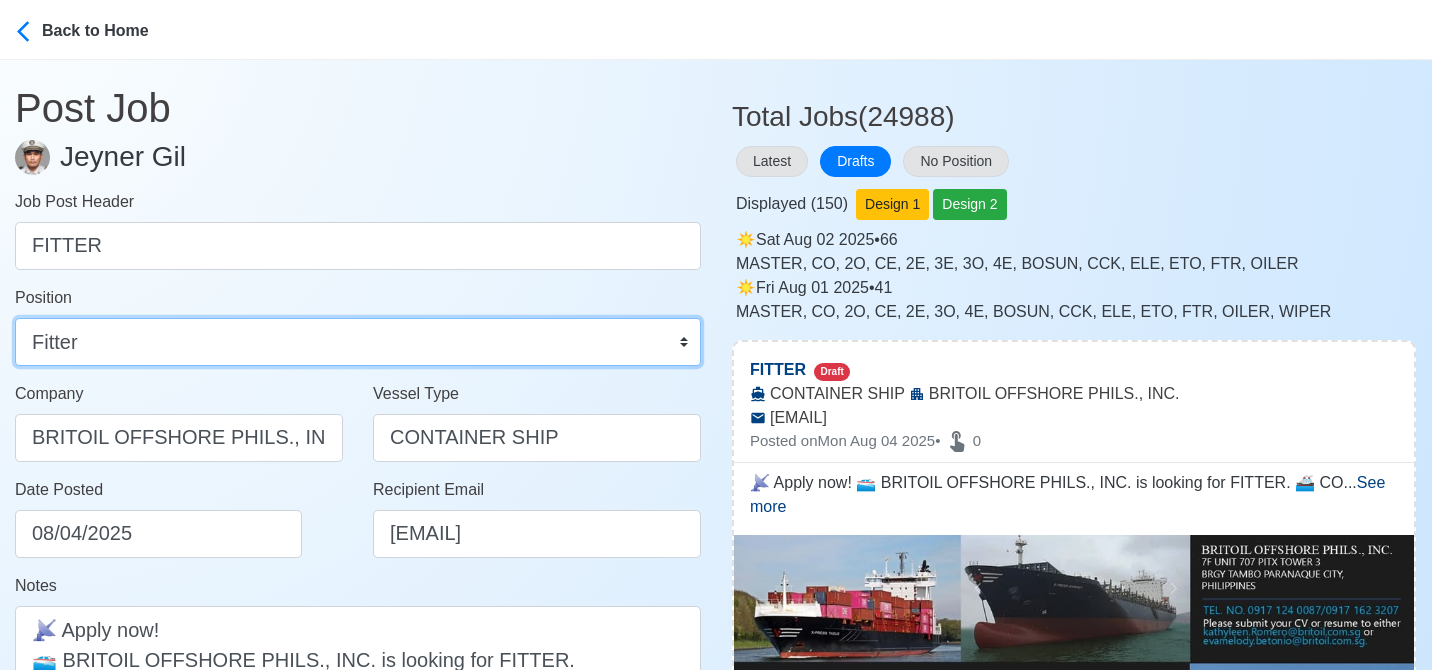 click on "Master Chief Officer 2nd Officer 3rd Officer Junior Officer Chief Engineer 2nd Engineer 3rd Engineer 4th Engineer Gas Engineer Junior Engineer 1st Assistant Engineer 2nd Assistant Engineer 3rd Assistant Engineer ETO/ETR Electrician Electrical Engineer Oiler Fitter Welder Chief Cook Chef Cook Messman Wiper Rigger Ordinary Seaman Able Seaman Motorman Pumpman Bosun Cadet Reefer Mechanic Operator Repairman Painter Steward Waiter Others" at bounding box center (358, 342) 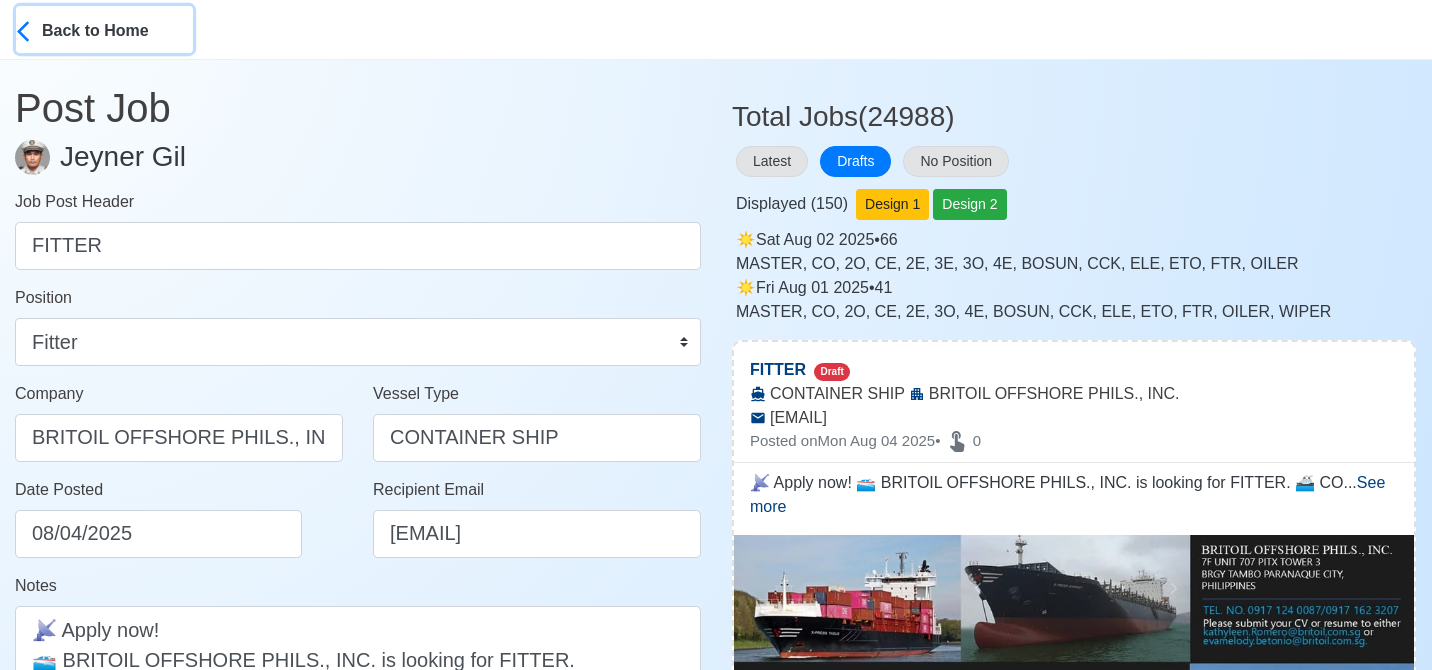 click on "Back to Home" at bounding box center (117, 29) 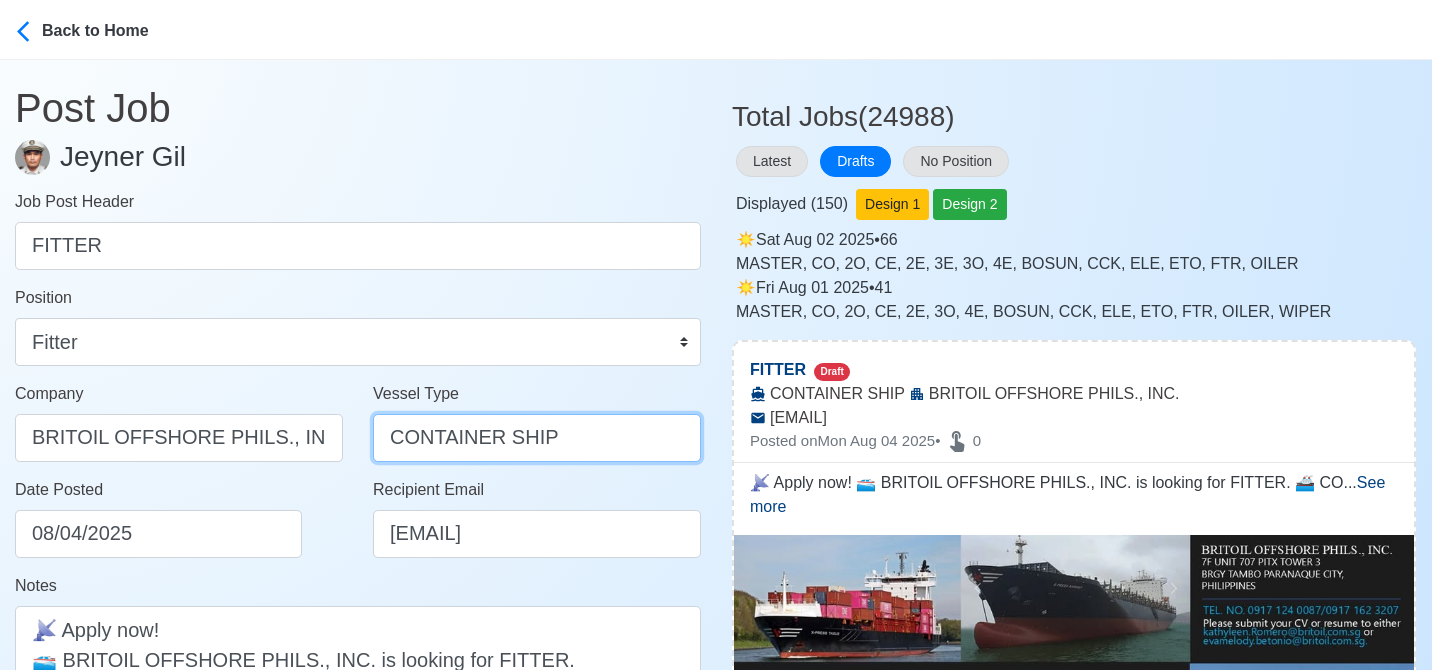 click on "CONTAINER SHIP" at bounding box center [537, 438] 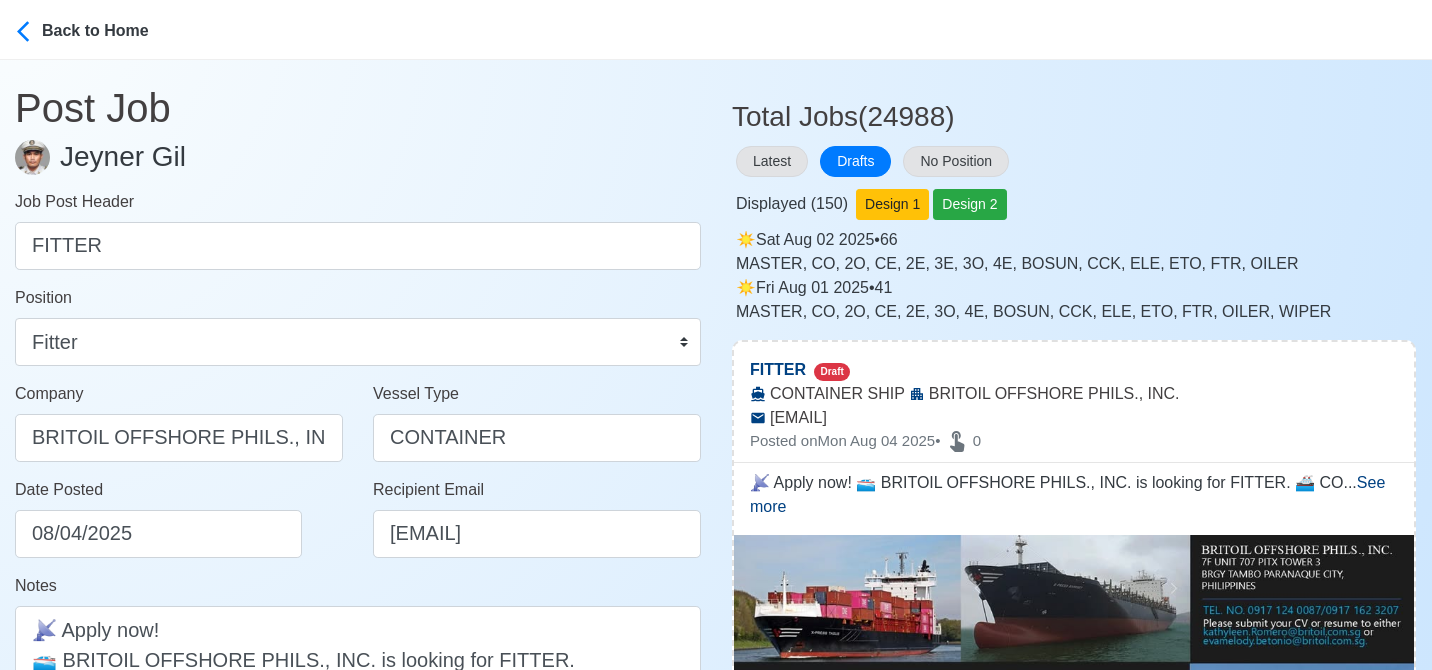 click on "Date Posted       08/04/2025" at bounding box center (184, 518) 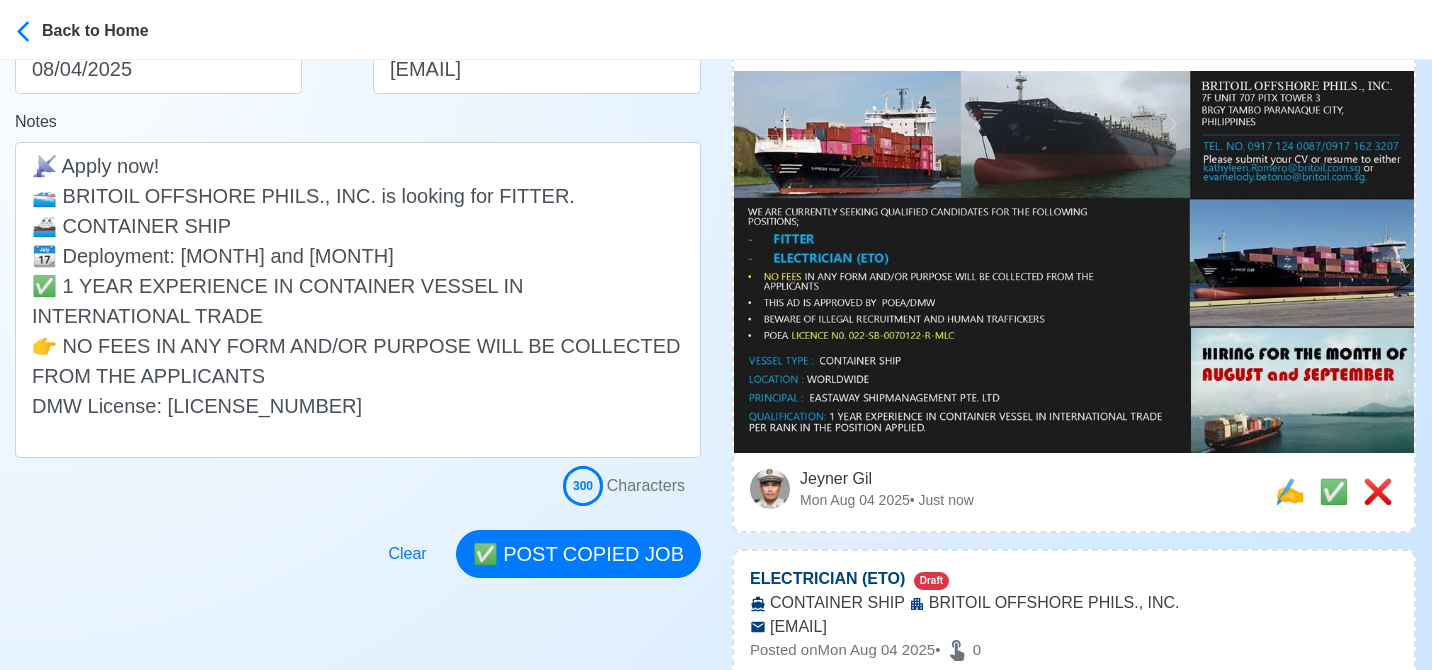 scroll, scrollTop: 492, scrollLeft: 0, axis: vertical 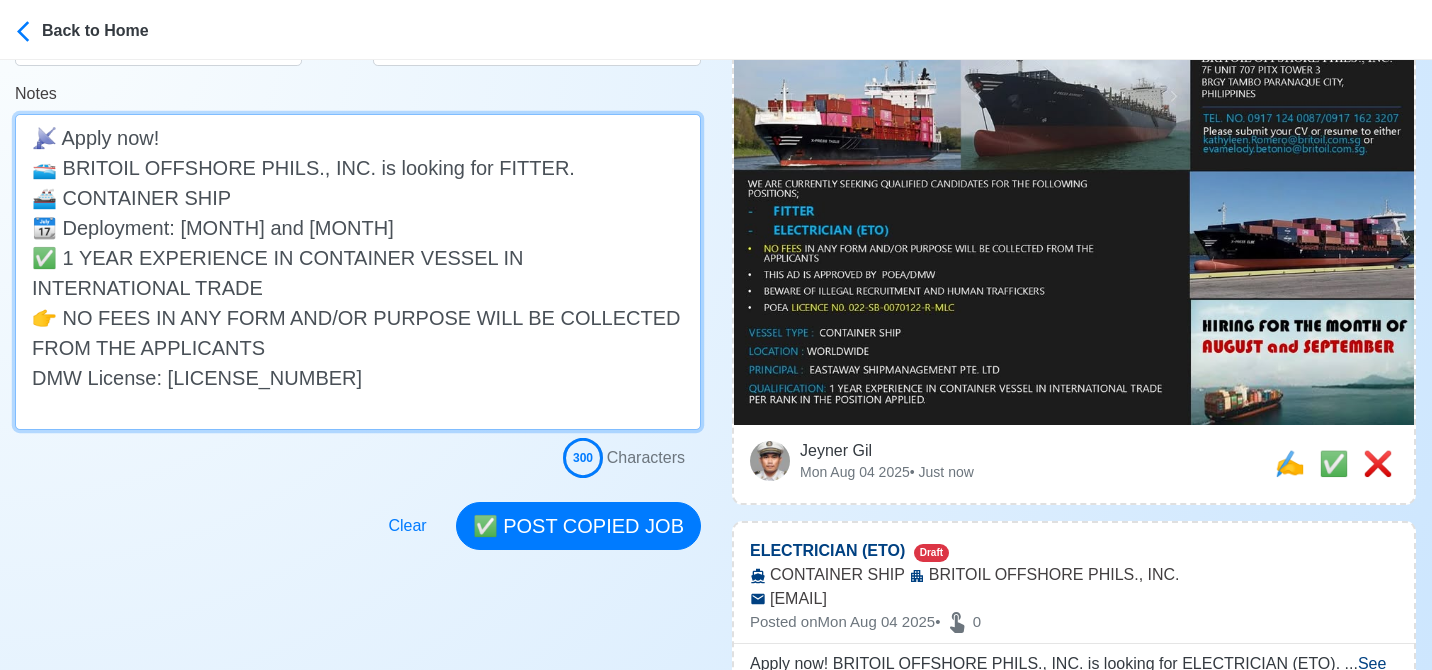 click on "📡 Apply now!
🛥️ BRITOIL OFFSHORE PHILS., INC. is looking for FITTER.
🚢 CONTAINER SHIP
📆 Deployment: AUGUST and SEPTEMBER
✅ 1 YEAR EXPERIENCE IN CONTAINER VESSEL IN INTERNATIONAL TRADE
👉 NO FEES IN ANY FORM AND/OR PURPOSE WILL BE COLLECTED FROM THE APPLICANTS
DMW License: 022-SB-0070122-R-MLC" at bounding box center (358, 272) 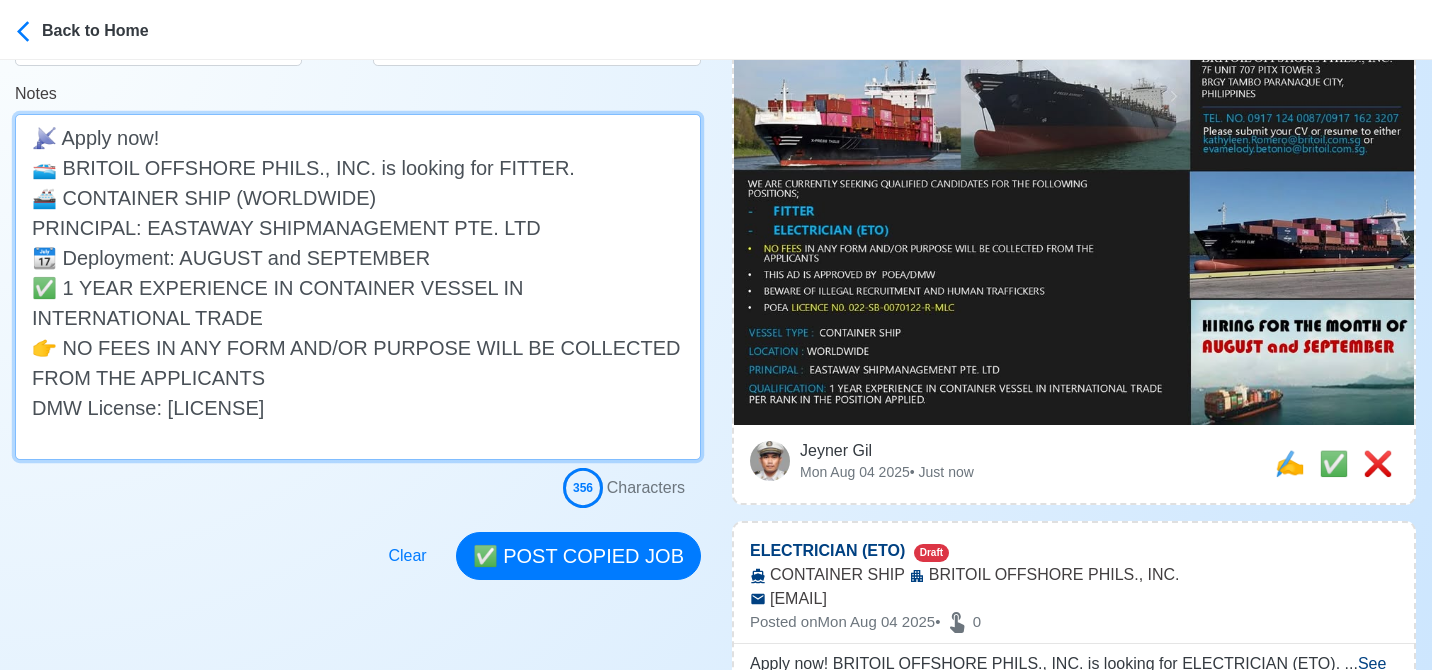 drag, startPoint x: 224, startPoint y: 198, endPoint x: 508, endPoint y: 238, distance: 286.80307 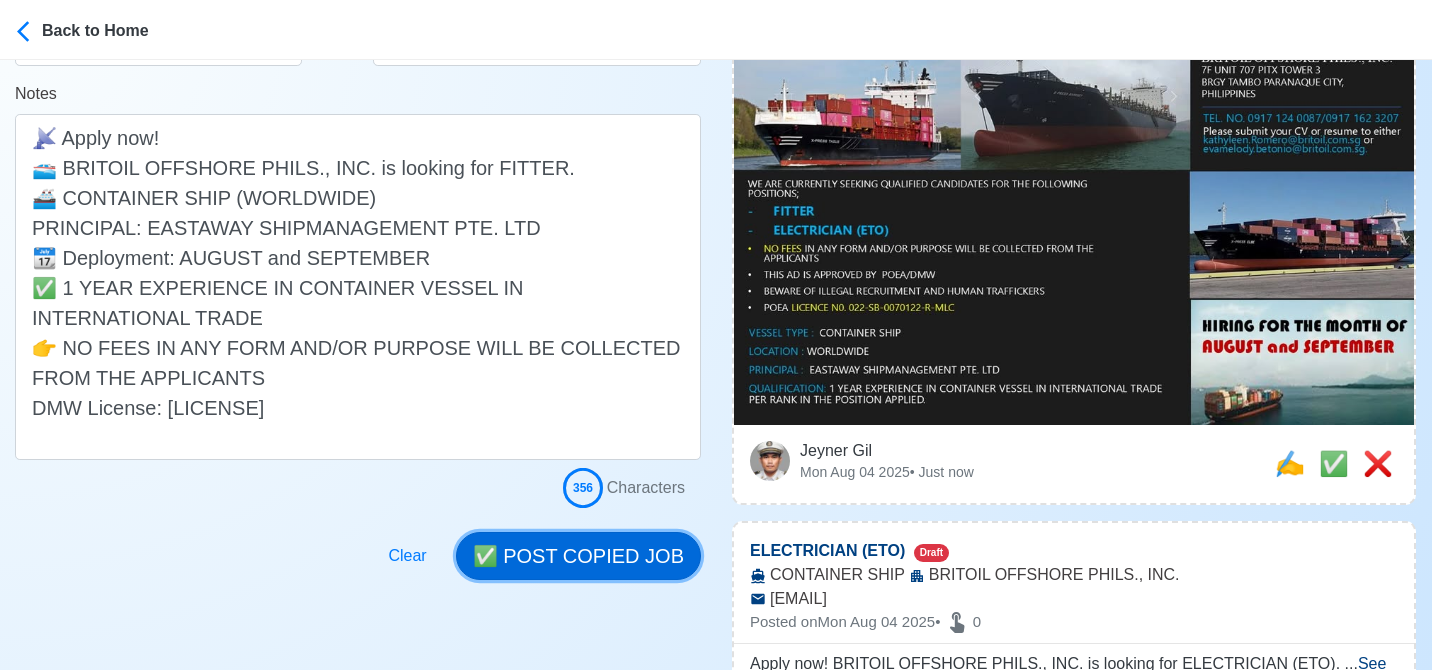 click on "✅ POST COPIED JOB" at bounding box center [578, 556] 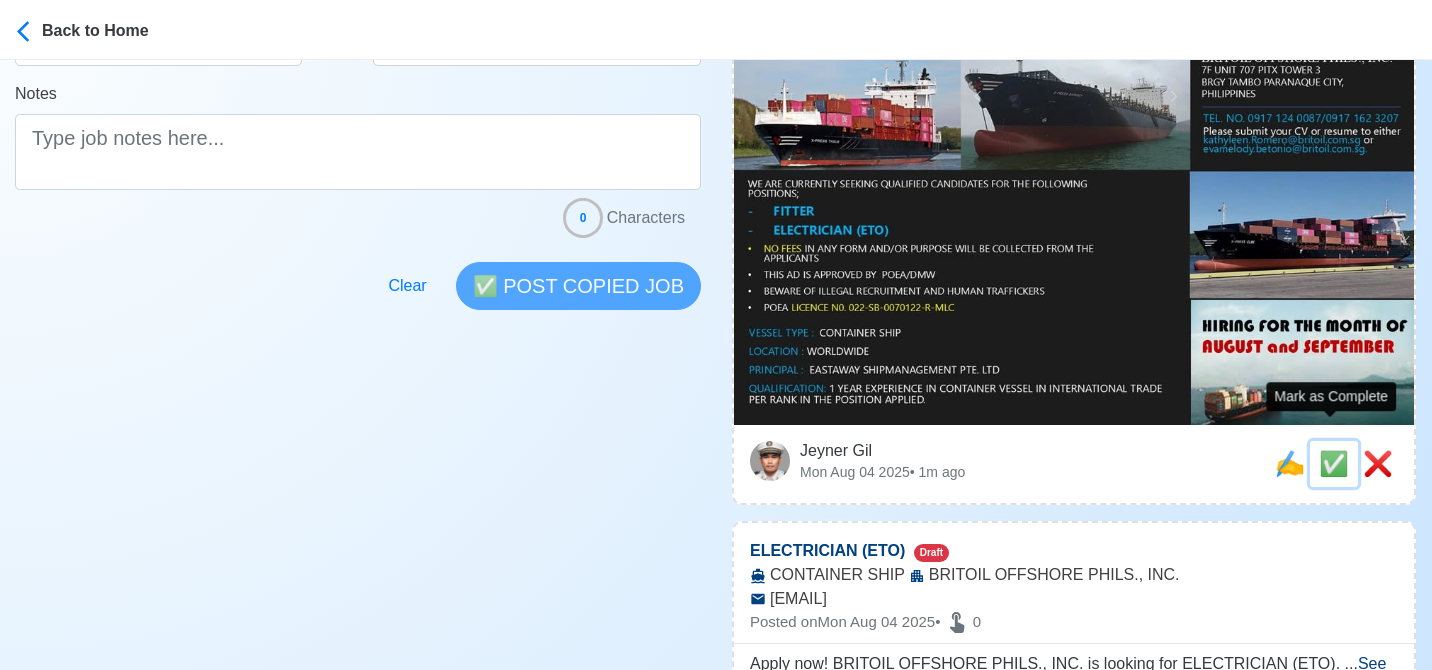 click on "✅" at bounding box center [1334, 463] 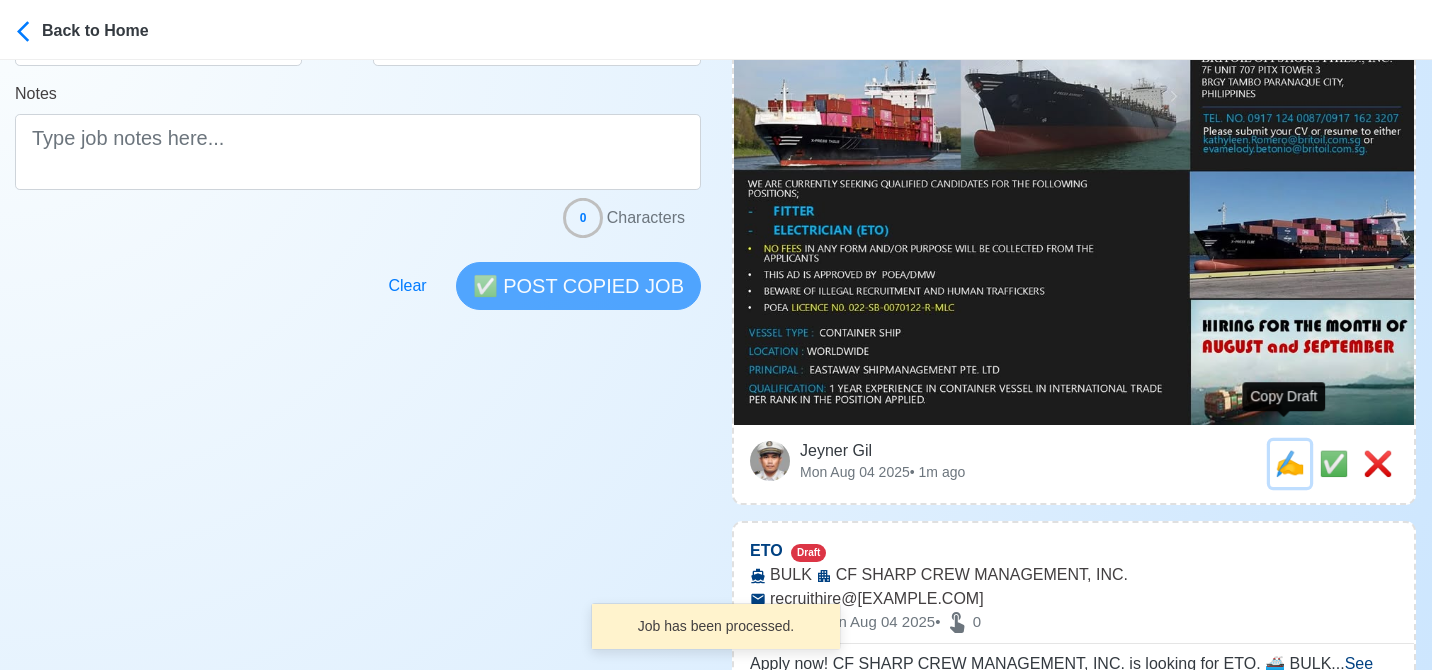 click on "✍️" at bounding box center [1290, 463] 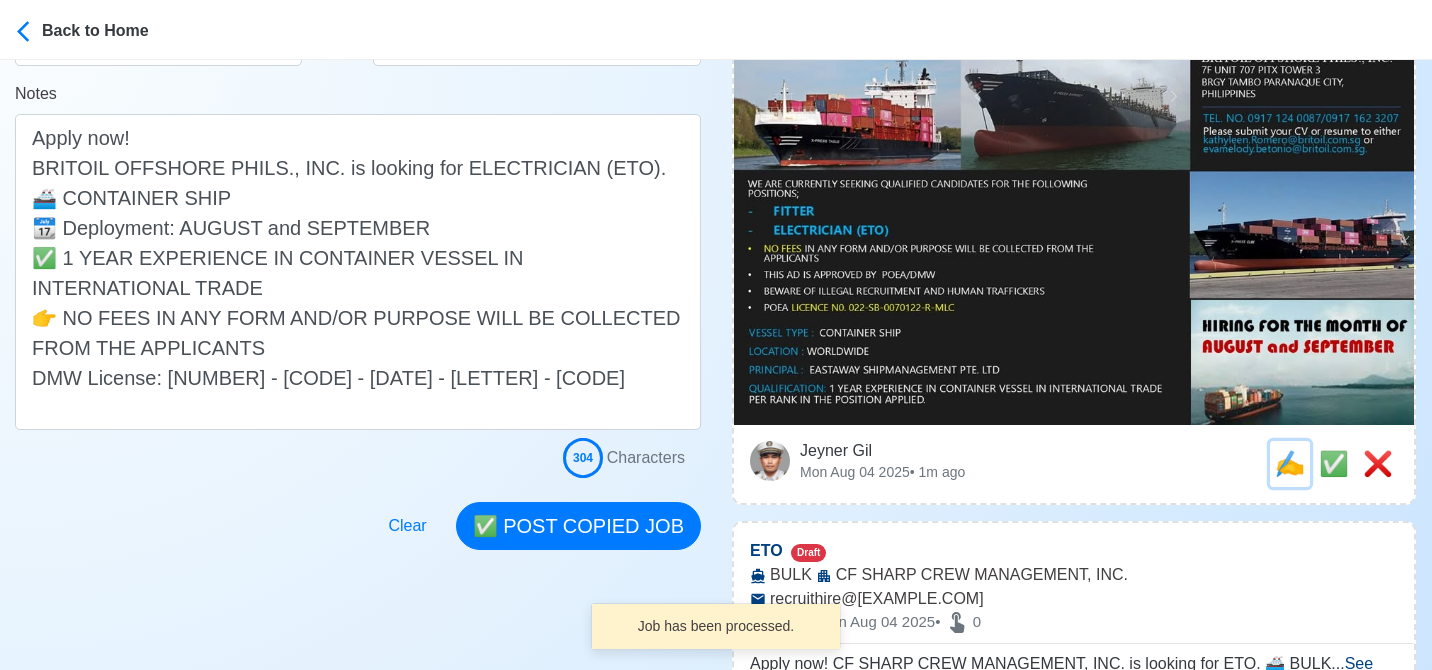 scroll, scrollTop: 0, scrollLeft: 0, axis: both 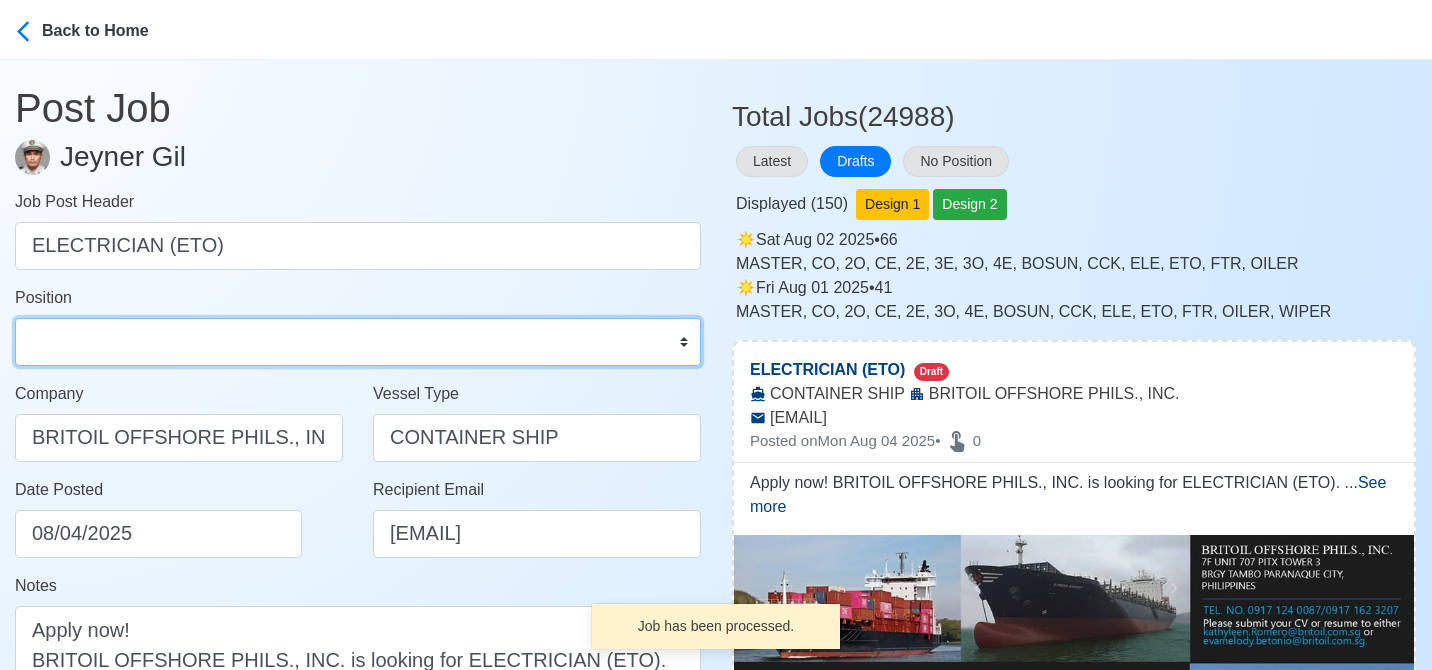 click on "Master Chief Officer 2nd Officer 3rd Officer Junior Officer Chief Engineer 2nd Engineer 3rd Engineer 4th Engineer Gas Engineer Junior Engineer 1st Assistant Engineer 2nd Assistant Engineer 3rd Assistant Engineer ETO/ETR Electrician Electrical Engineer Oiler Fitter Welder Chief Cook Chef Cook Messman Wiper Rigger Ordinary Seaman Able Seaman Motorman Pumpman Bosun Cadet Reefer Mechanic Operator Repairman Painter Steward Waiter Others" at bounding box center (358, 342) 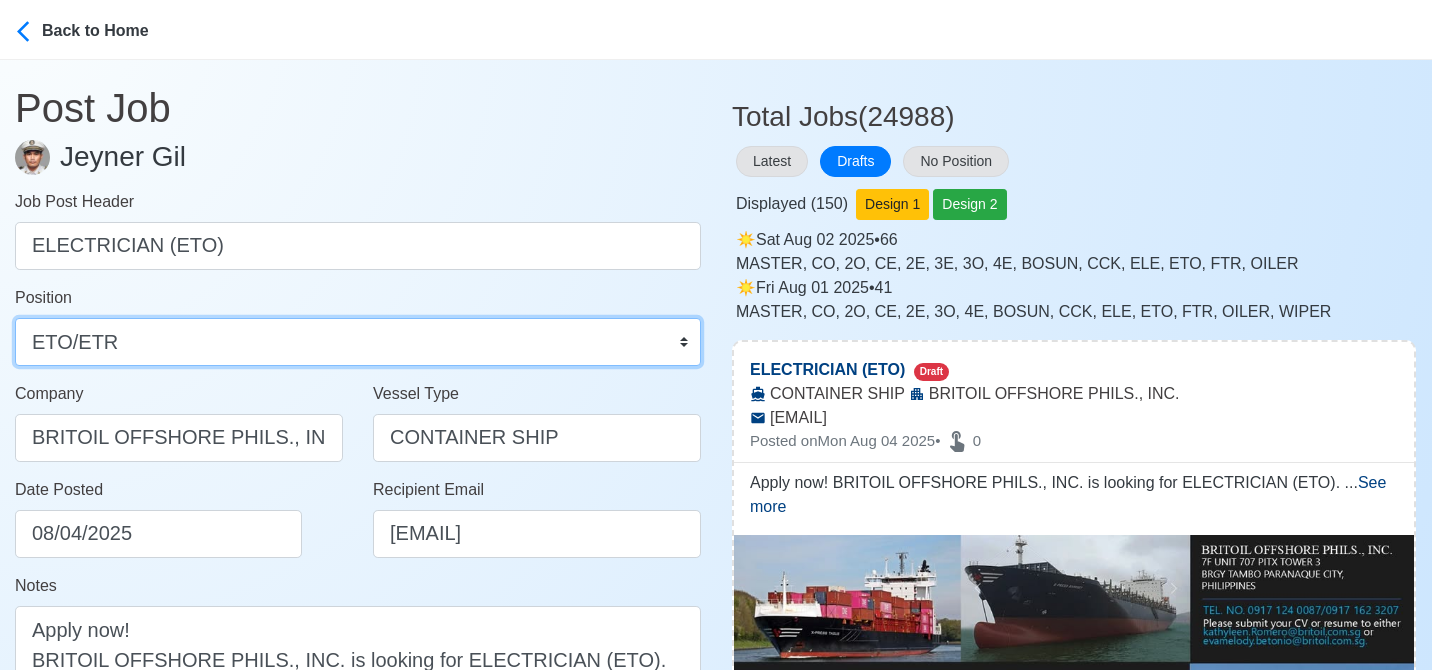 click on "Master Chief Officer 2nd Officer 3rd Officer Junior Officer Chief Engineer 2nd Engineer 3rd Engineer 4th Engineer Gas Engineer Junior Engineer 1st Assistant Engineer 2nd Assistant Engineer 3rd Assistant Engineer ETO/ETR Electrician Electrical Engineer Oiler Fitter Welder Chief Cook Chef Cook Messman Wiper Rigger Ordinary Seaman Able Seaman Motorman Pumpman Bosun Cadet Reefer Mechanic Operator Repairman Painter Steward Waiter Others" at bounding box center (358, 342) 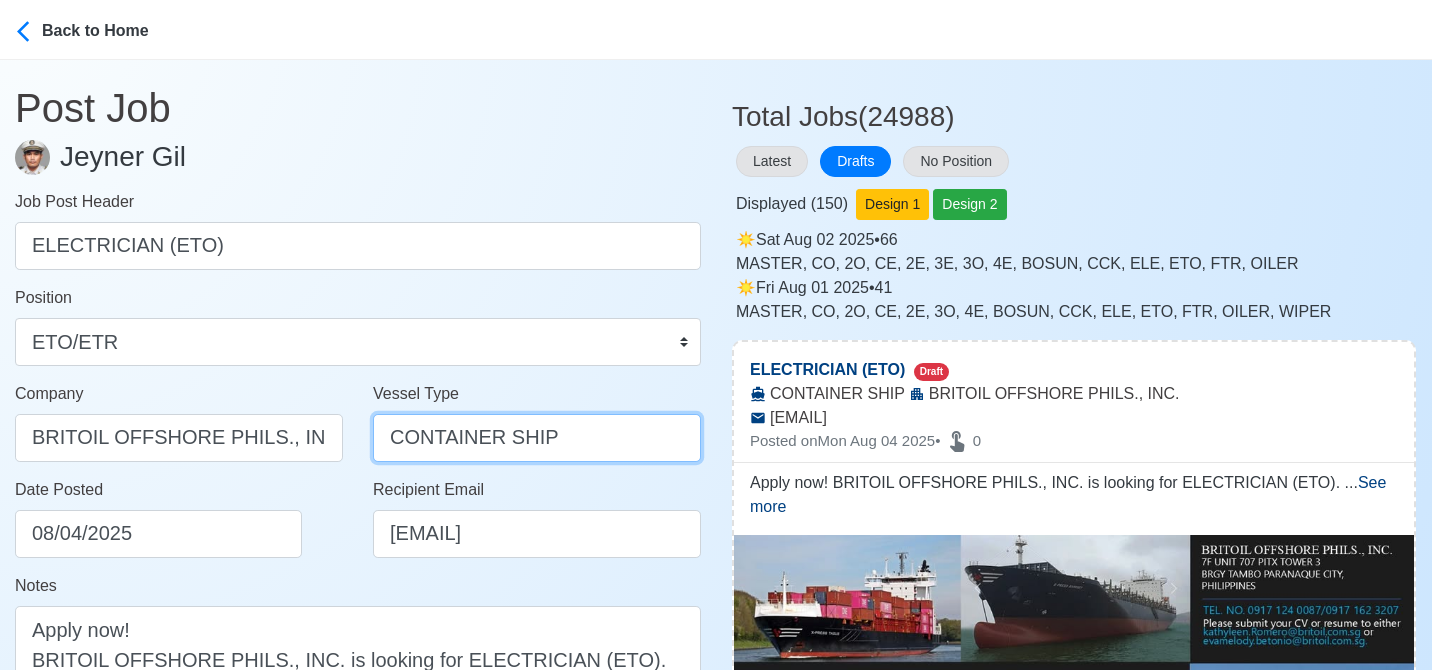 click on "CONTAINER SHIP" at bounding box center (537, 438) 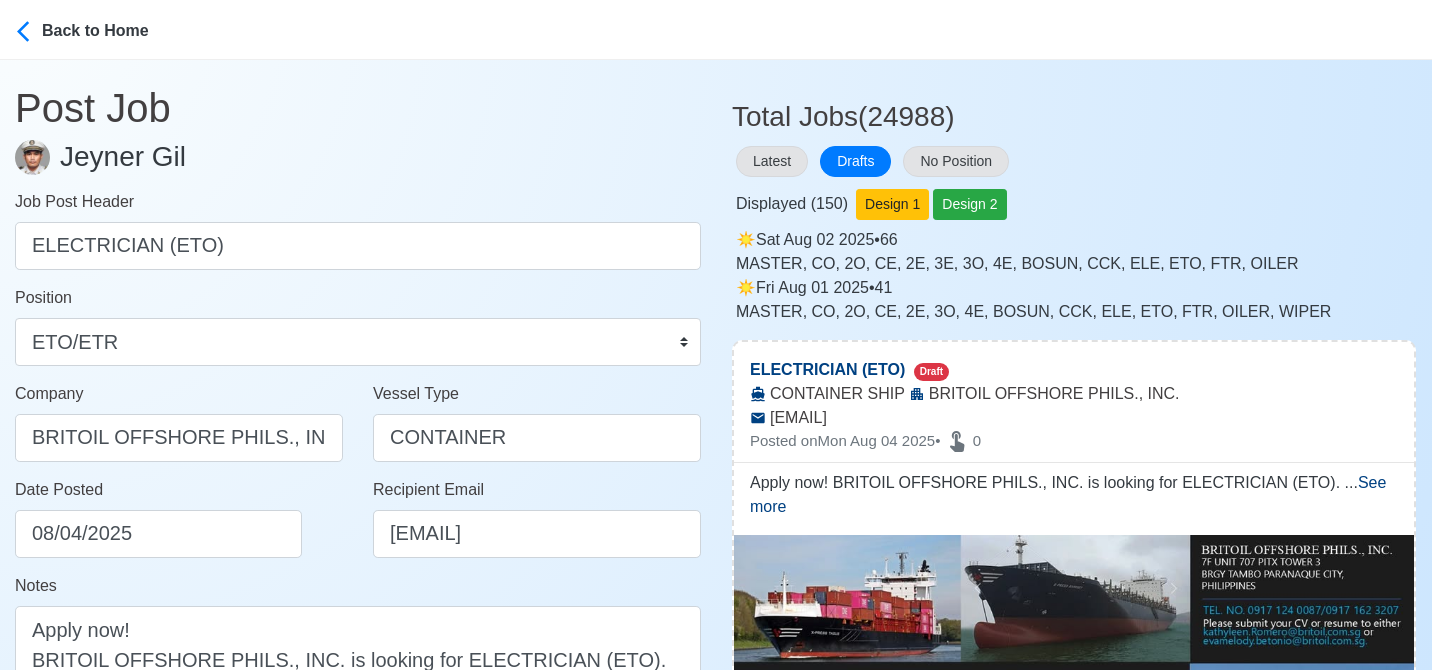 click on "Date Posted       08/04/2025" at bounding box center [179, 526] 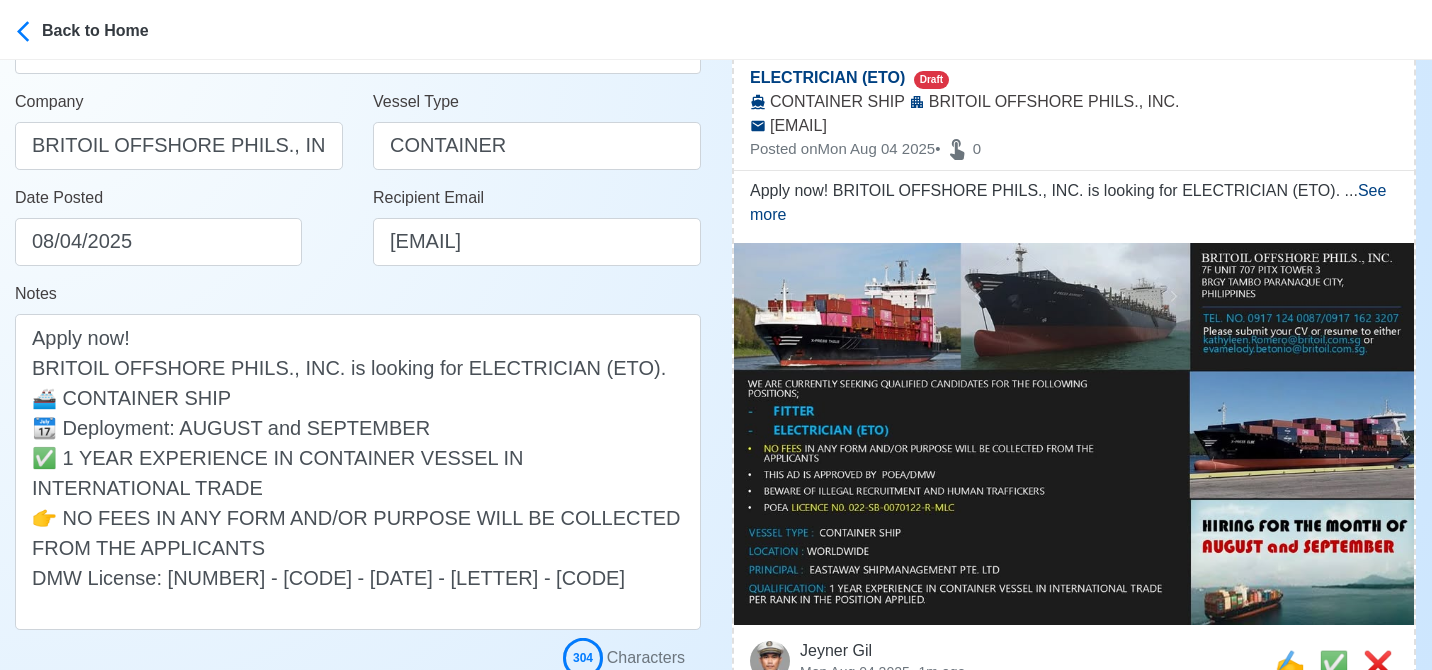 scroll, scrollTop: 296, scrollLeft: 0, axis: vertical 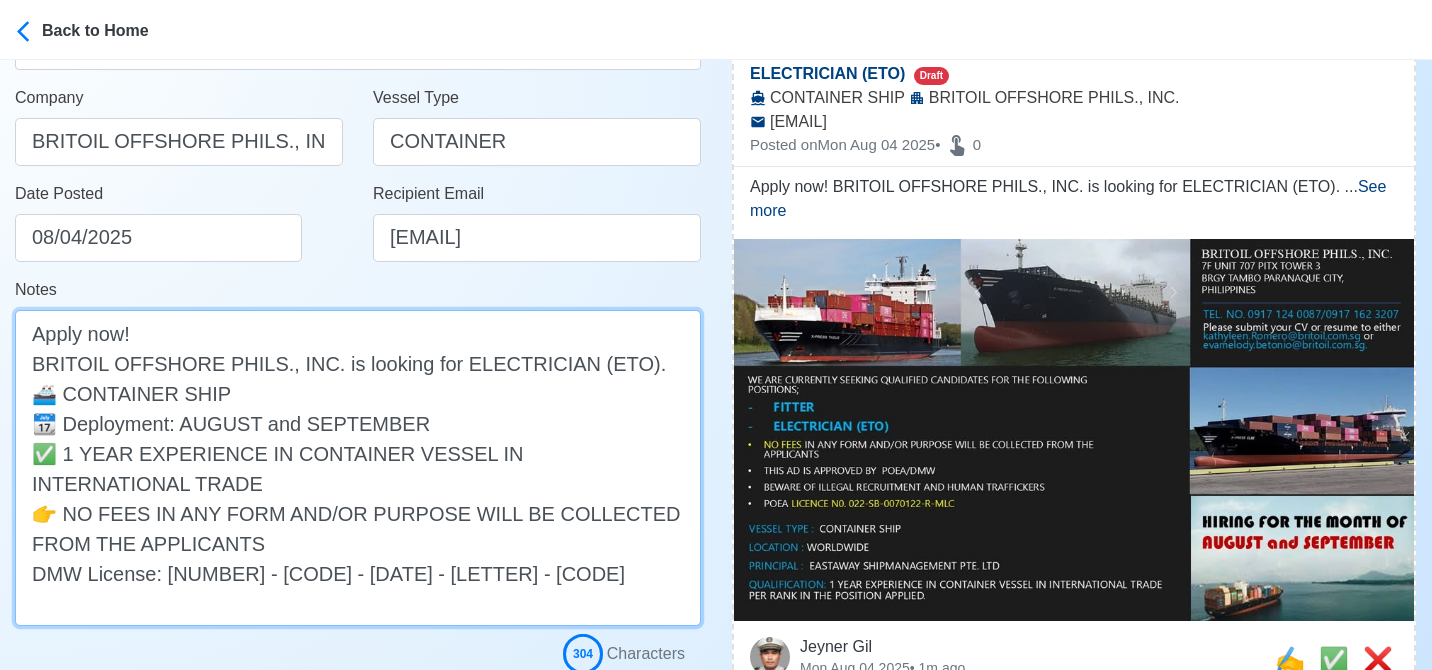 click on "Apply now!
BRITOIL OFFSHORE PHILS., INC. is looking for ELECTRICIAN (ETO).
🚢 CONTAINER SHIP
📆 Deployment: AUGUST and SEPTEMBER
✅ 1 YEAR EXPERIENCE IN CONTAINER VESSEL IN INTERNATIONAL TRADE
👉 NO FEES IN ANY FORM AND/OR PURPOSE WILL BE COLLECTED FROM THE APPLICANTS
DMW License: 022-SB-0070122-R-MLC" at bounding box center (358, 468) 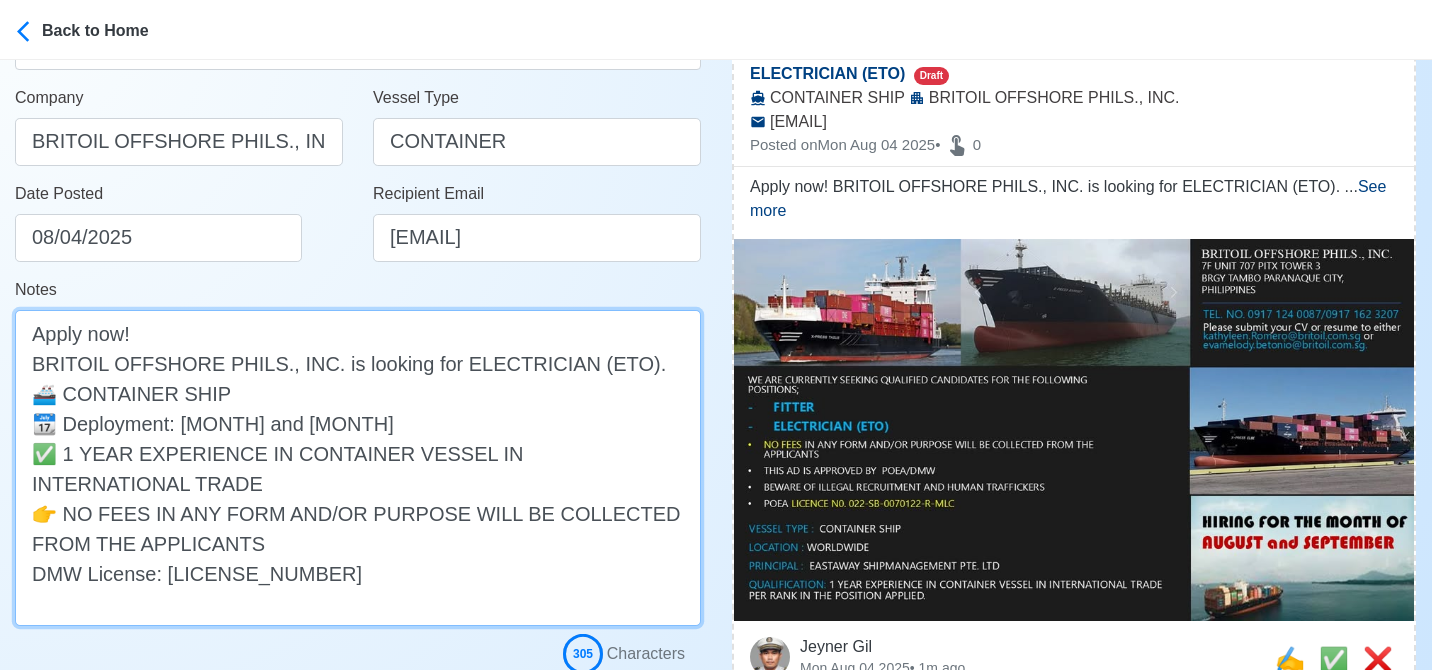 paste on "(WORLDWIDE)
PRINCIPAL: EASTAWAY SHIPMANAGEMENT PTE. LTD" 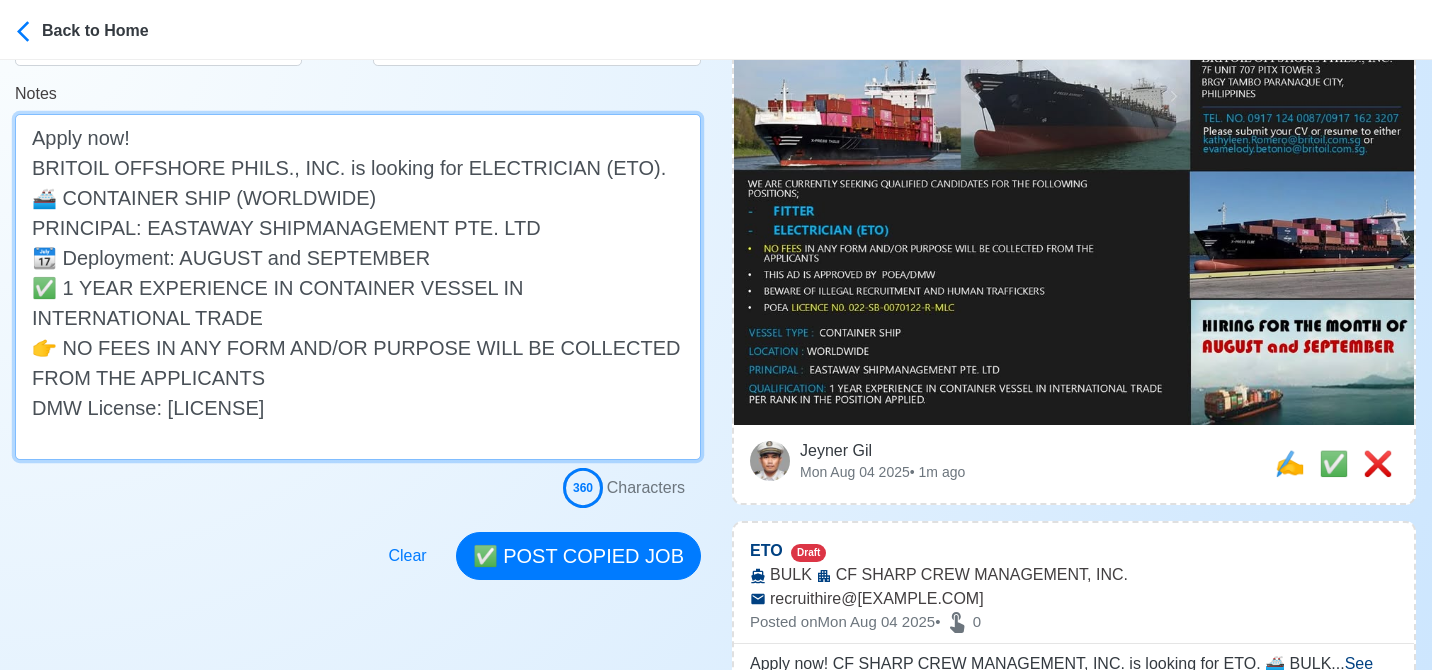 scroll, scrollTop: 494, scrollLeft: 0, axis: vertical 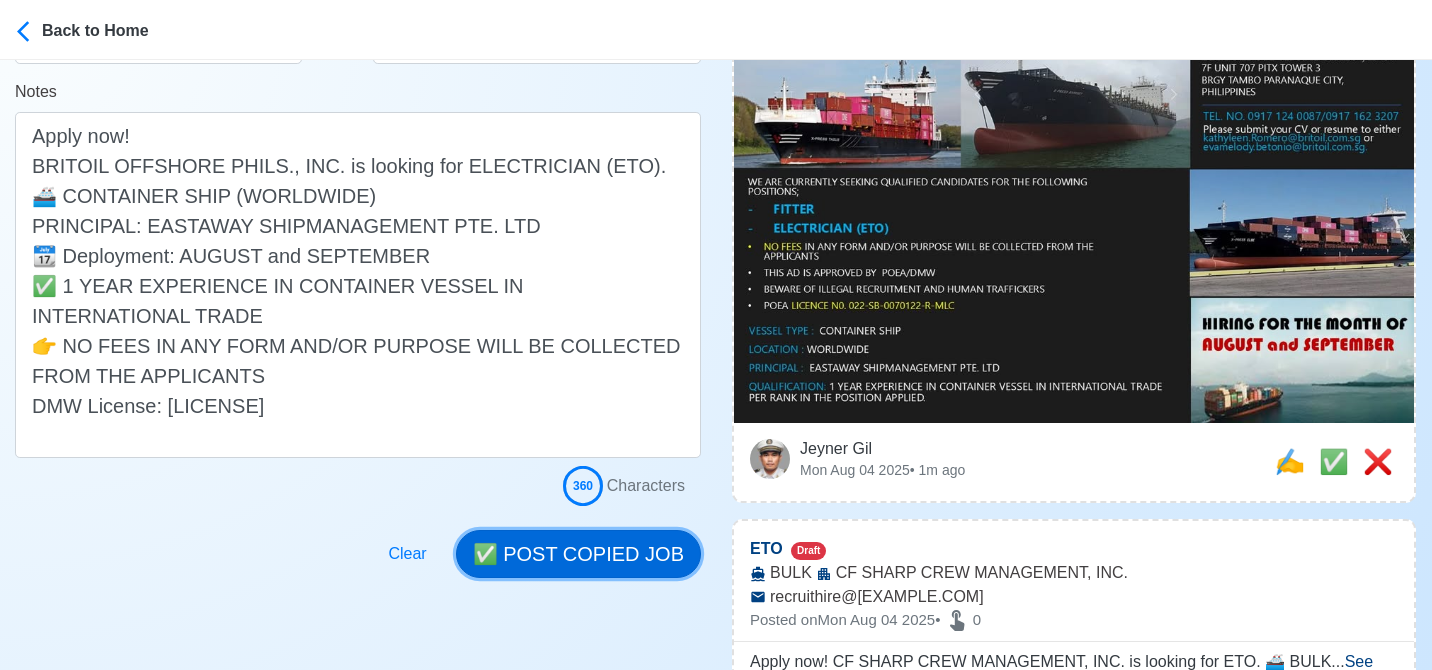 click on "✅ POST COPIED JOB" at bounding box center [578, 554] 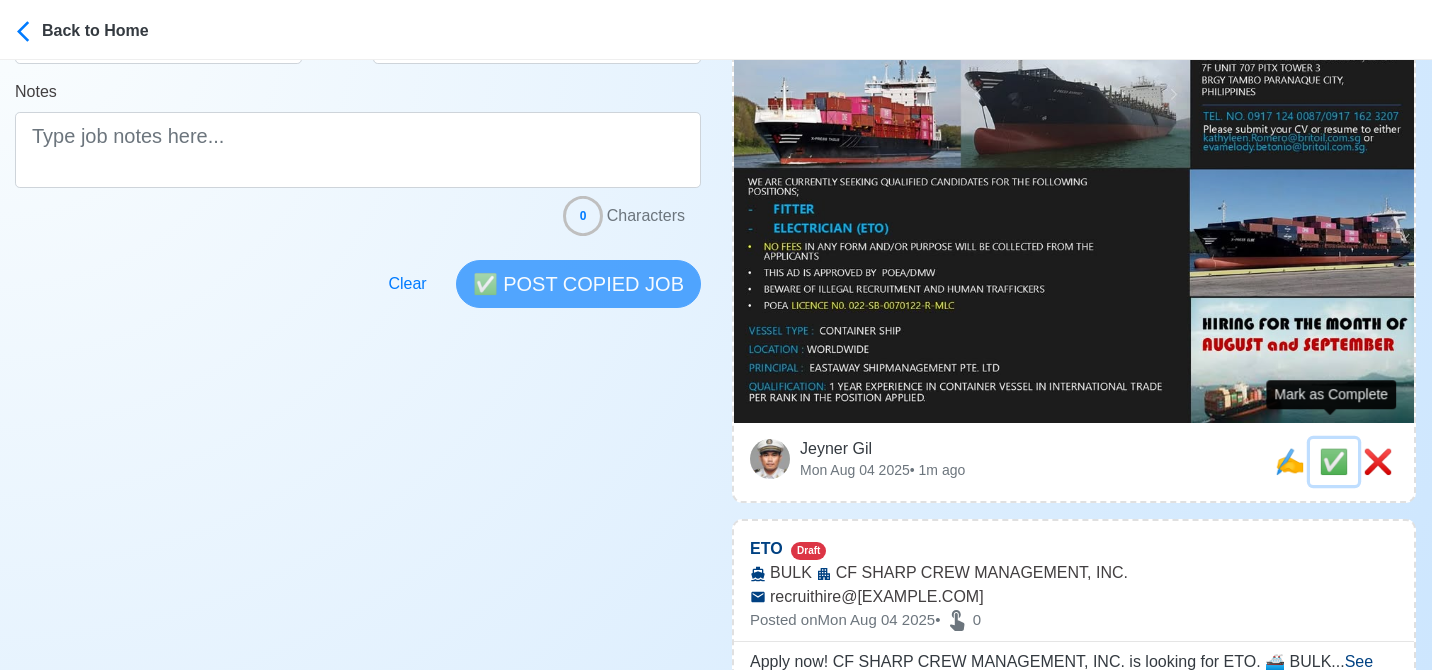 click on "✅" at bounding box center (1334, 461) 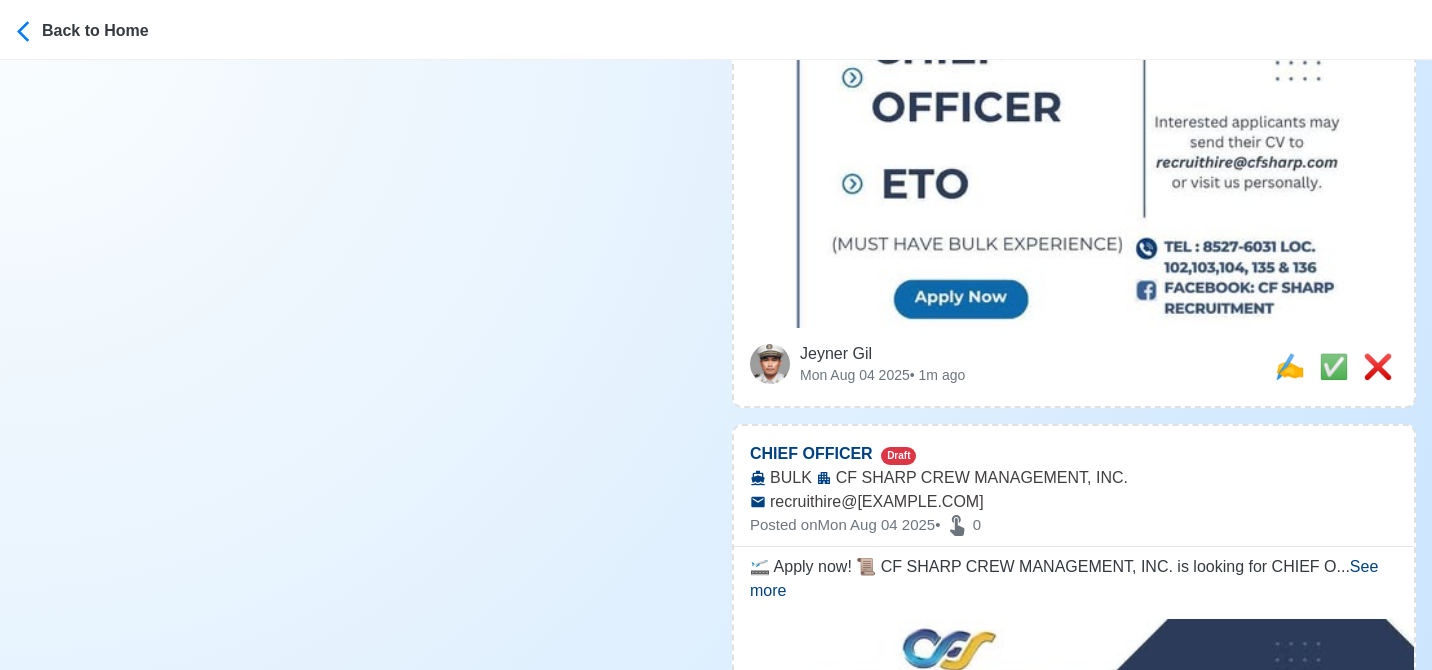 scroll, scrollTop: 891, scrollLeft: 0, axis: vertical 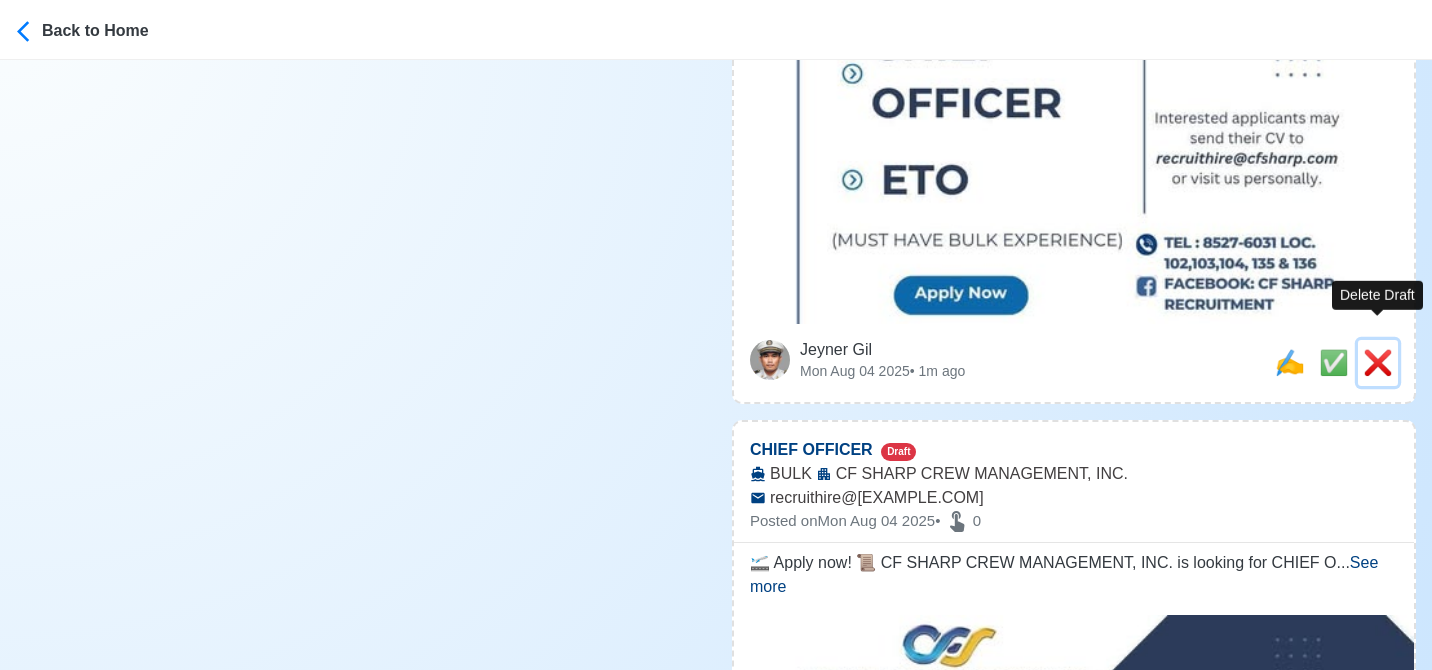 click on "❌" at bounding box center [1378, 362] 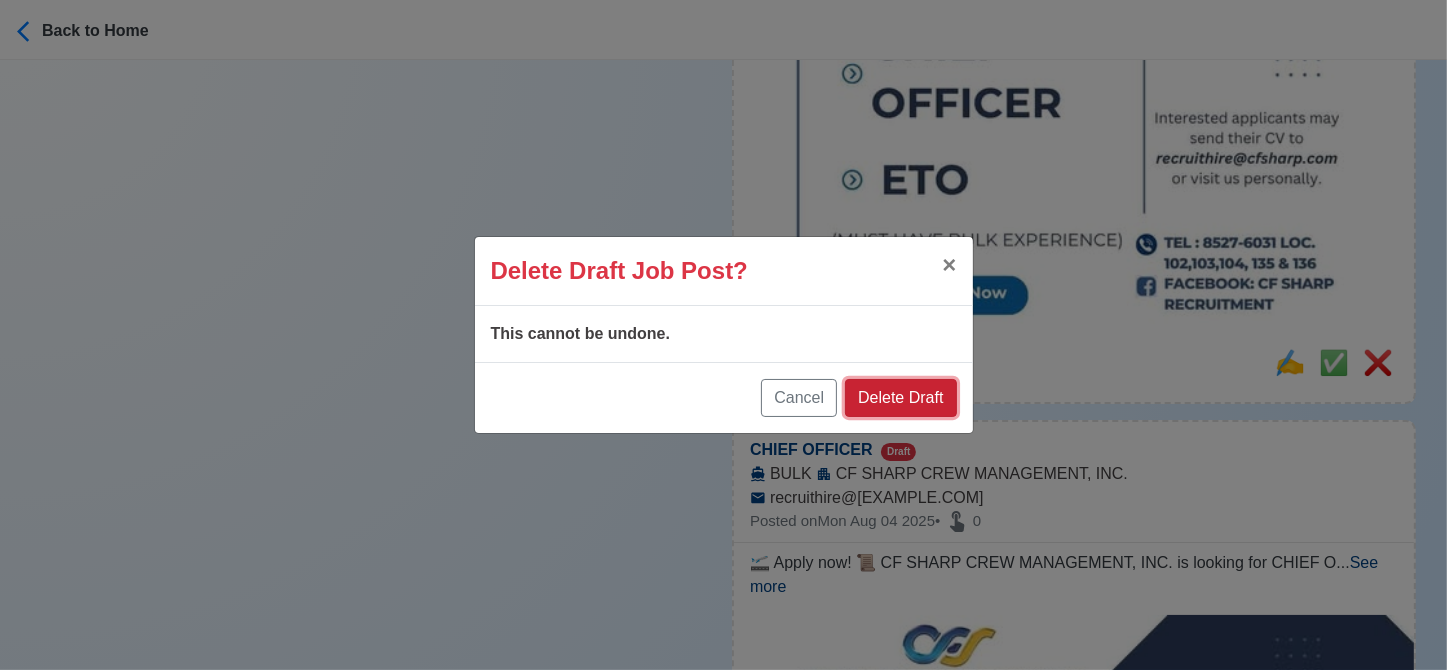 click on "Delete Draft" at bounding box center (900, 398) 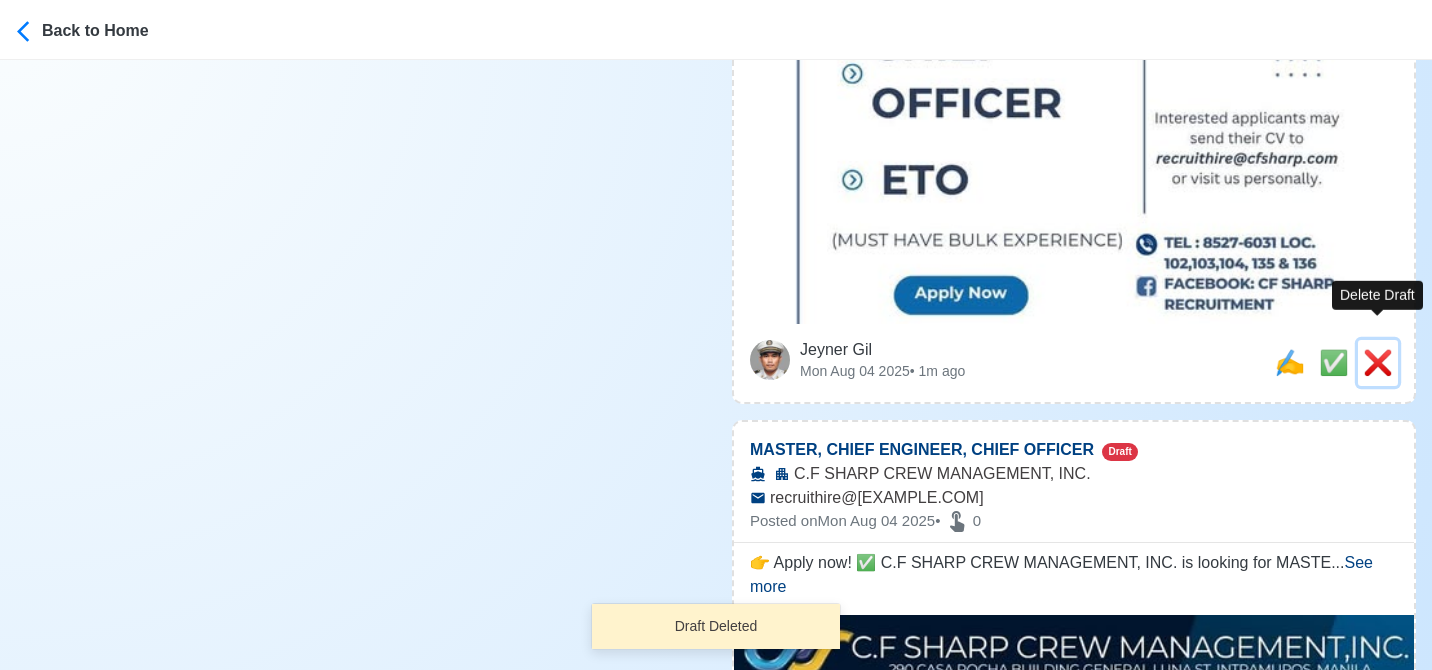 click on "❌" at bounding box center (1378, 362) 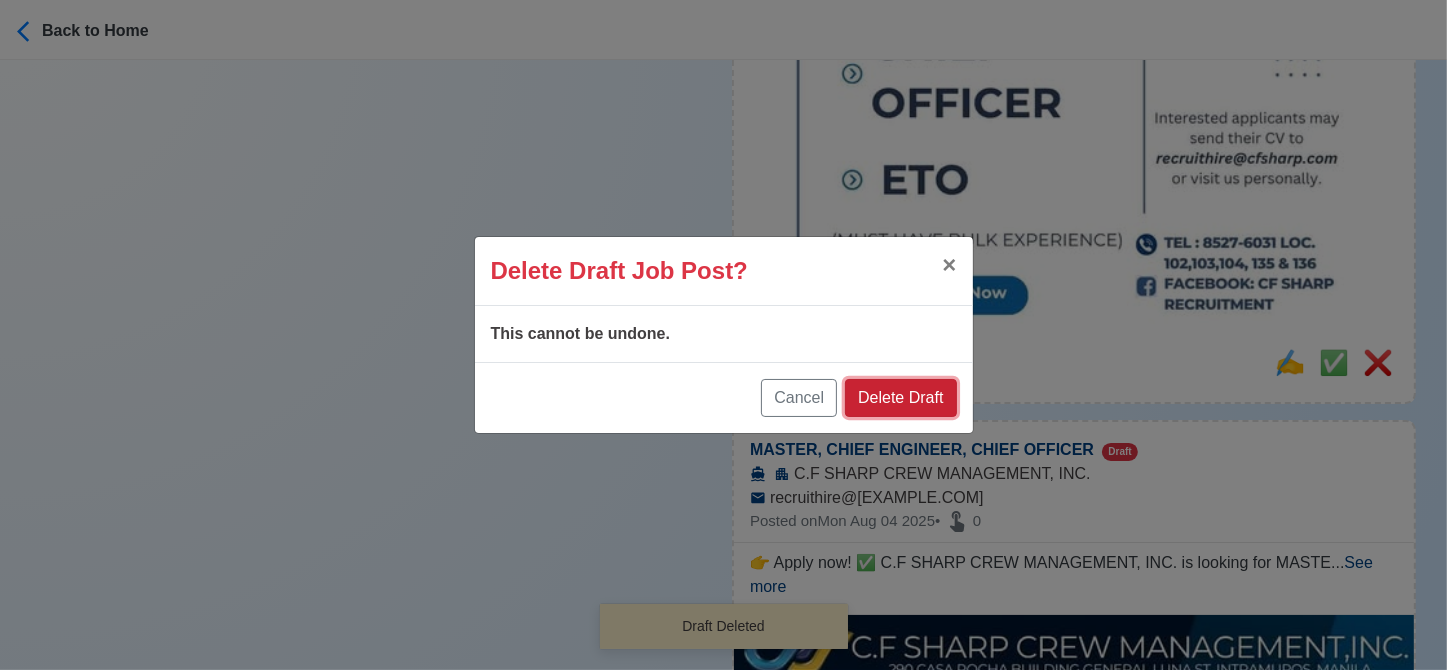 click on "Delete Draft" at bounding box center (900, 398) 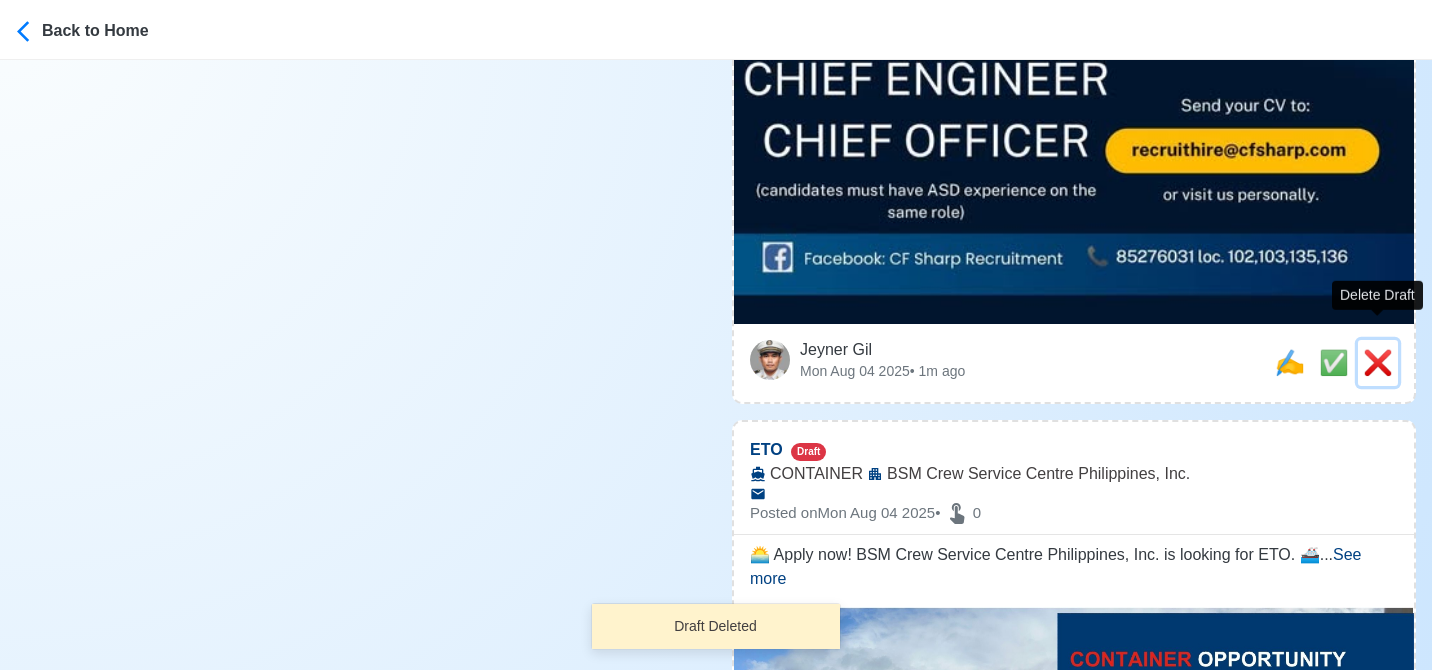 click on "❌" at bounding box center [1378, 362] 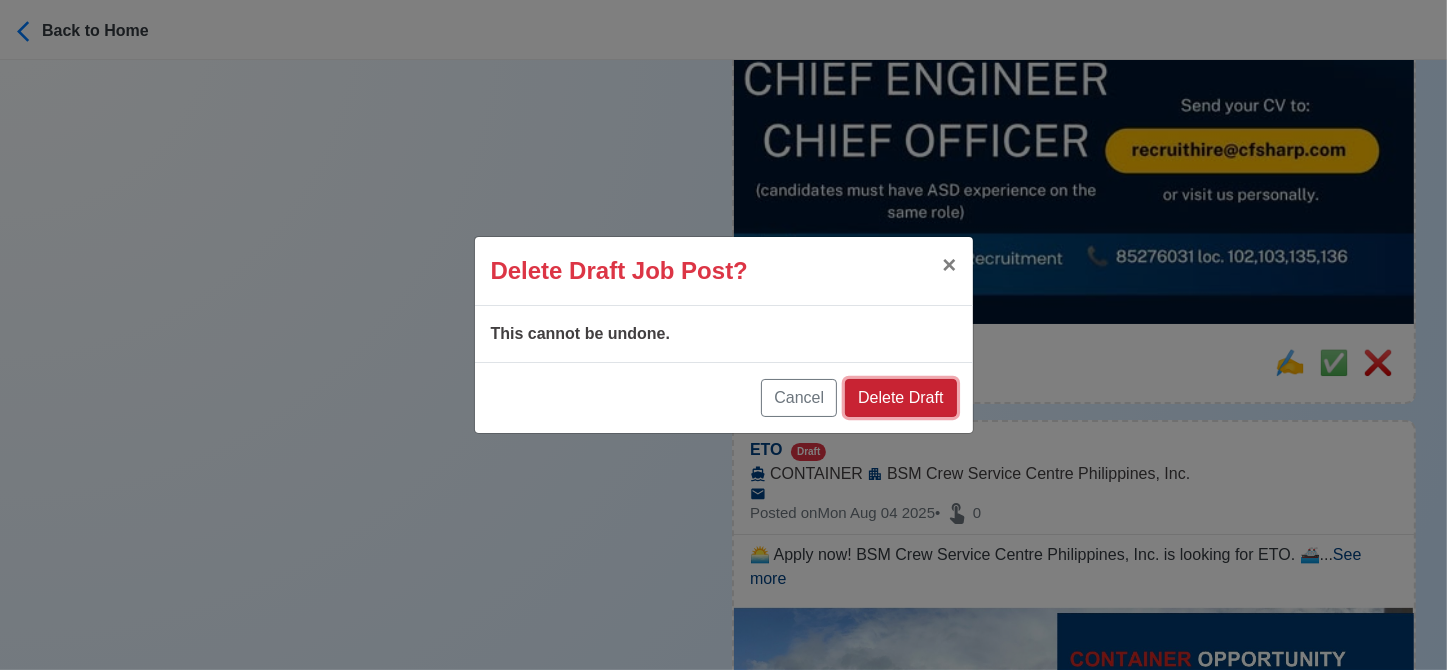 click on "Delete Draft" at bounding box center [900, 398] 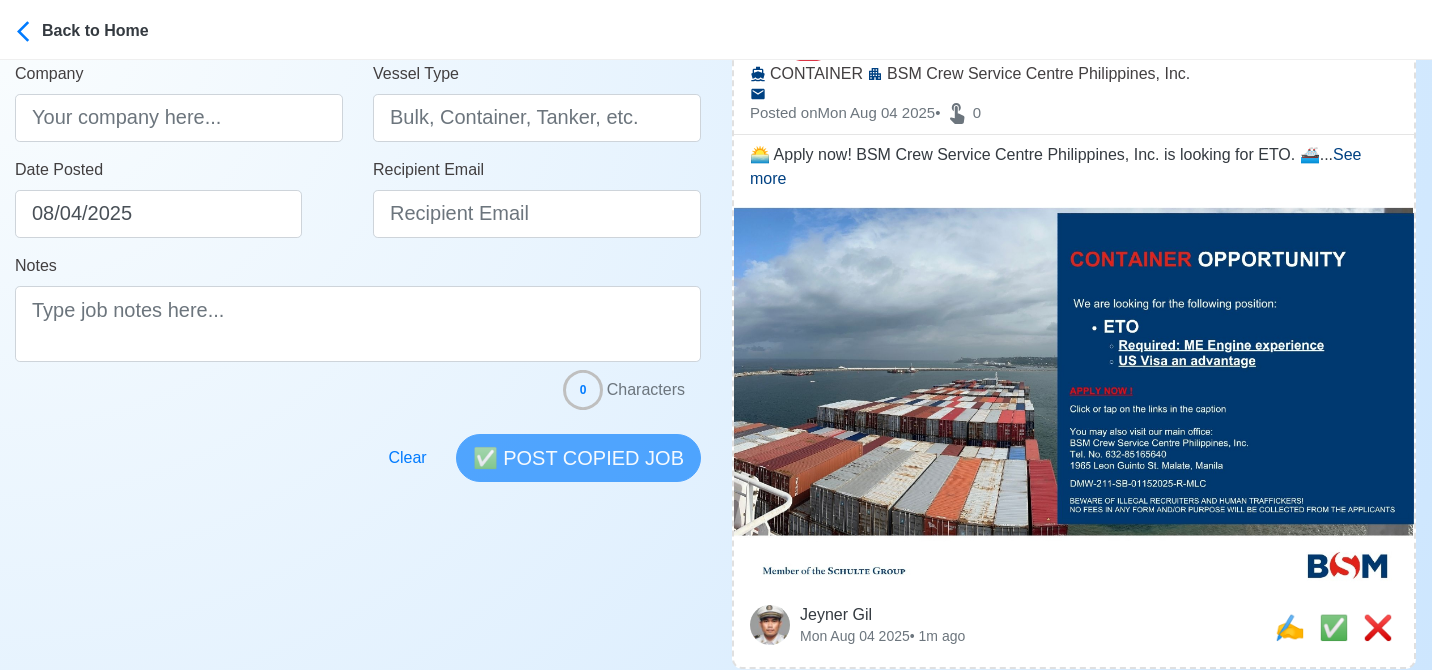 scroll, scrollTop: 319, scrollLeft: 0, axis: vertical 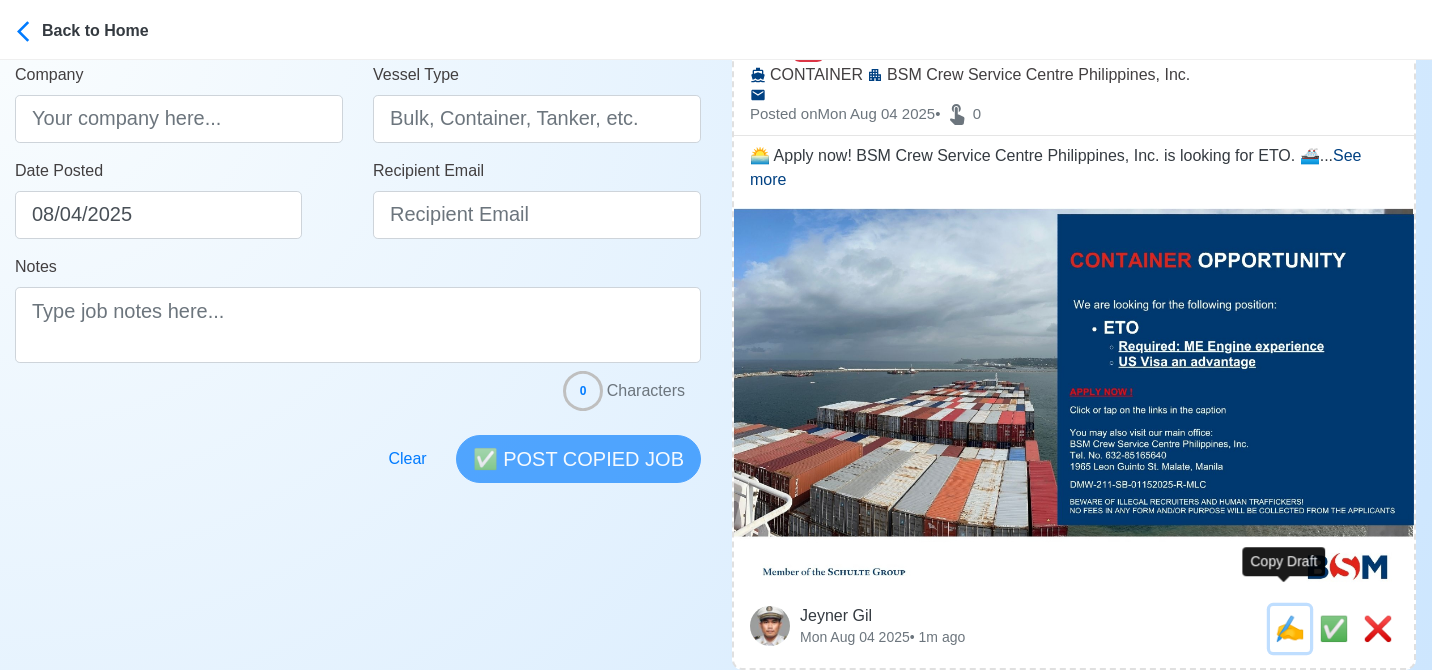 click on "✍️" at bounding box center (1290, 628) 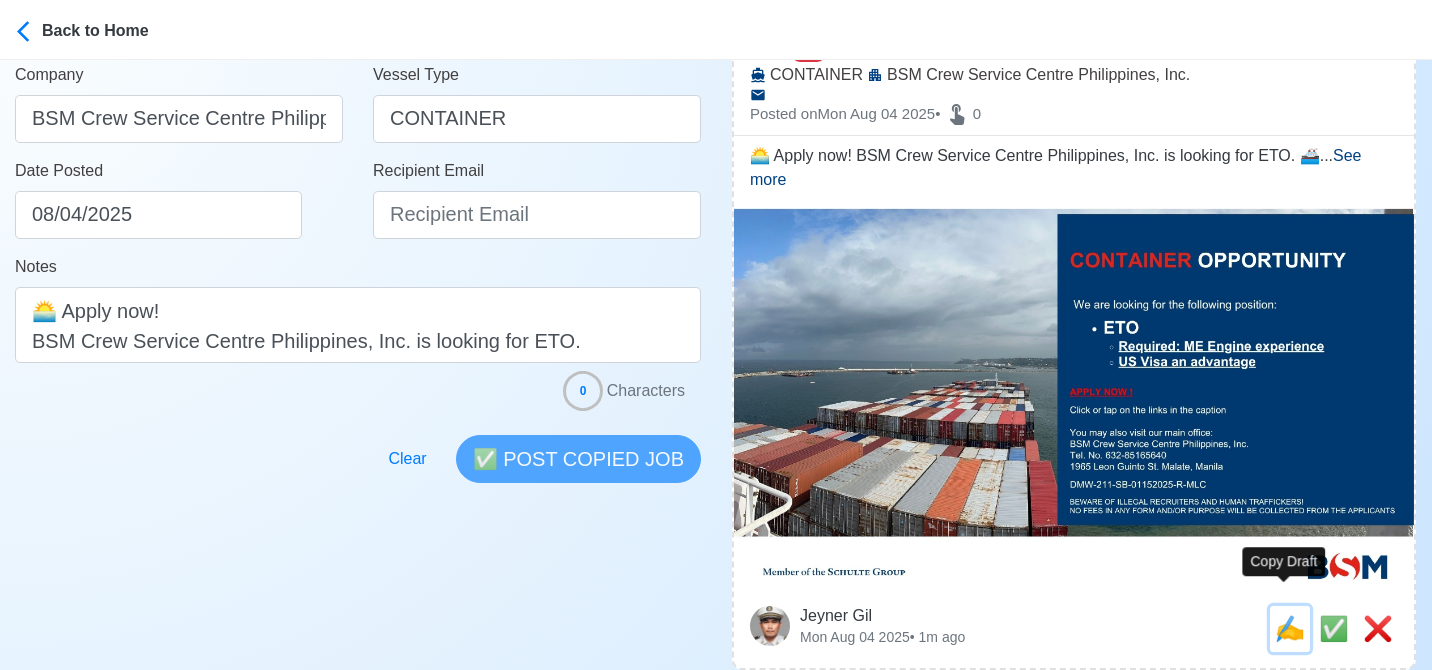 scroll, scrollTop: 0, scrollLeft: 0, axis: both 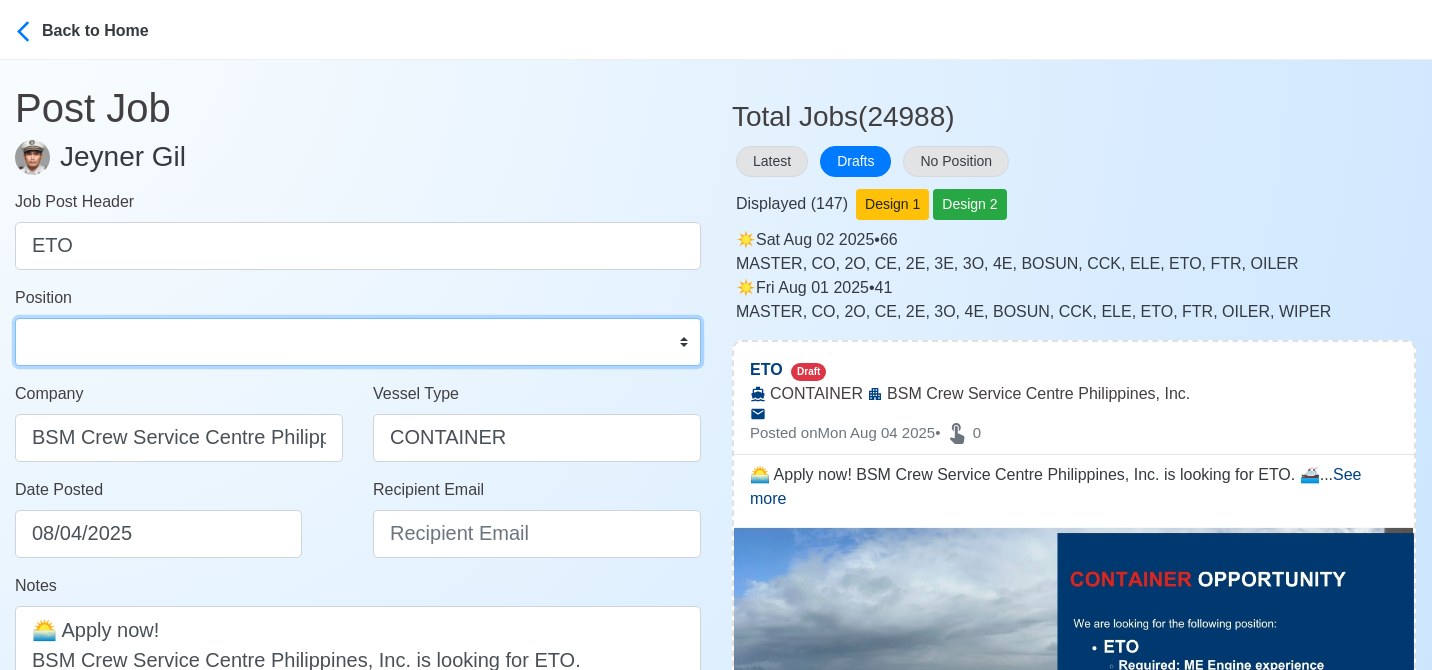 click on "Master Chief Officer 2nd Officer 3rd Officer Junior Officer Chief Engineer 2nd Engineer 3rd Engineer 4th Engineer Gas Engineer Junior Engineer 1st Assistant Engineer 2nd Assistant Engineer 3rd Assistant Engineer ETO/ETR Electrician Electrical Engineer Oiler Fitter Welder Chief Cook Chef Cook Messman Wiper Rigger Ordinary Seaman Able Seaman Motorman Pumpman Bosun Cadet Reefer Mechanic Operator Repairman Painter Steward Waiter Others" at bounding box center (358, 342) 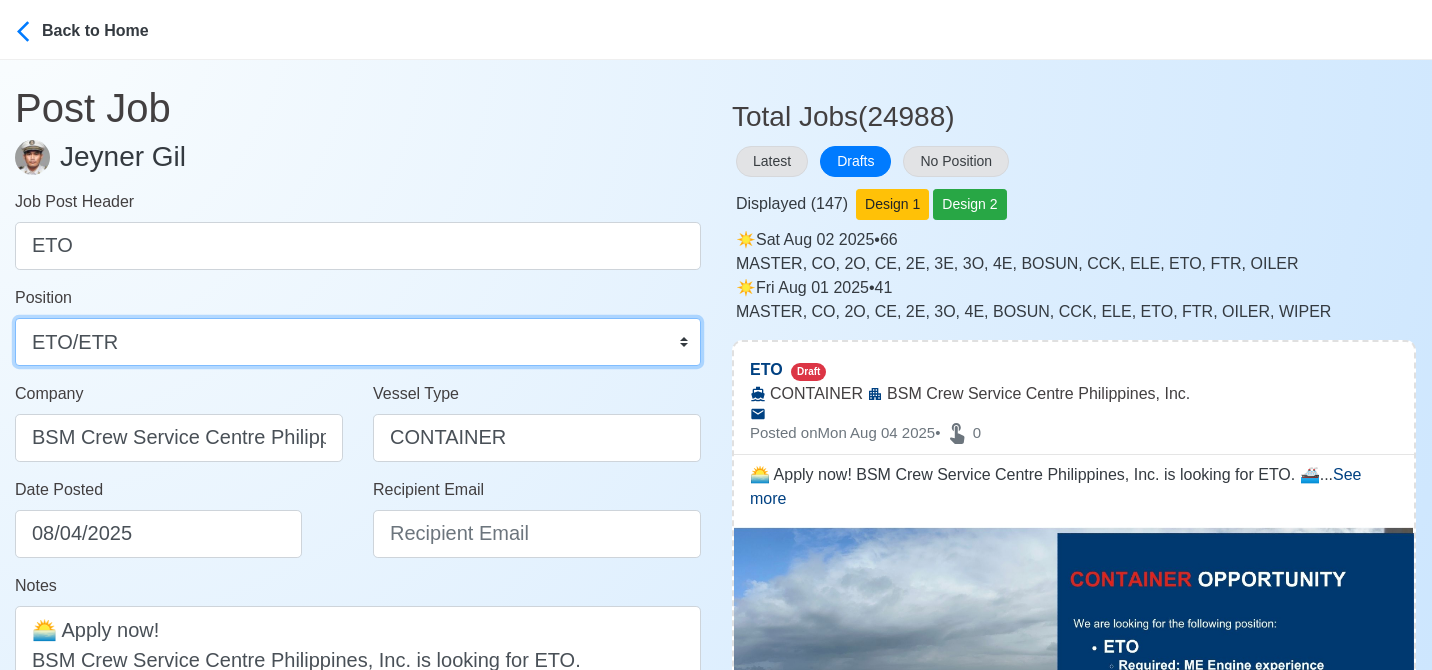 click on "Master Chief Officer 2nd Officer 3rd Officer Junior Officer Chief Engineer 2nd Engineer 3rd Engineer 4th Engineer Gas Engineer Junior Engineer 1st Assistant Engineer 2nd Assistant Engineer 3rd Assistant Engineer ETO/ETR Electrician Electrical Engineer Oiler Fitter Welder Chief Cook Chef Cook Messman Wiper Rigger Ordinary Seaman Able Seaman Motorman Pumpman Bosun Cadet Reefer Mechanic Operator Repairman Painter Steward Waiter Others" at bounding box center [358, 342] 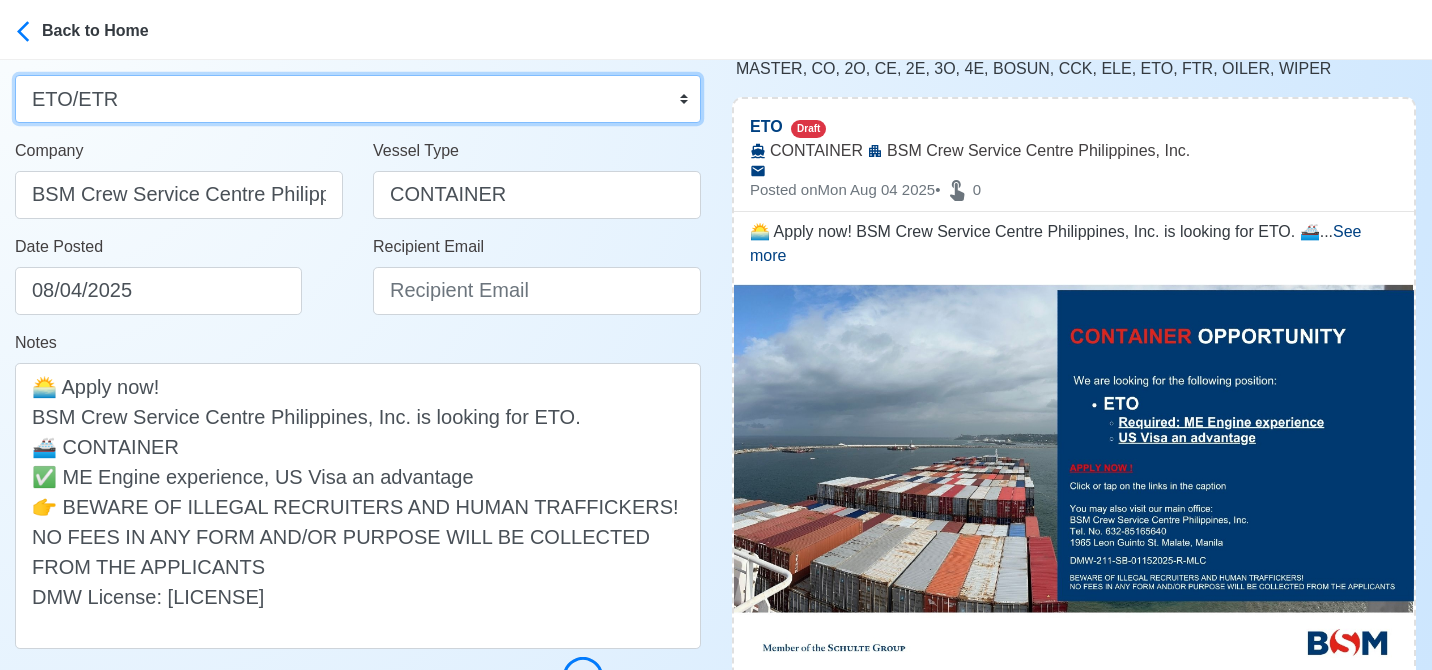 scroll, scrollTop: 244, scrollLeft: 0, axis: vertical 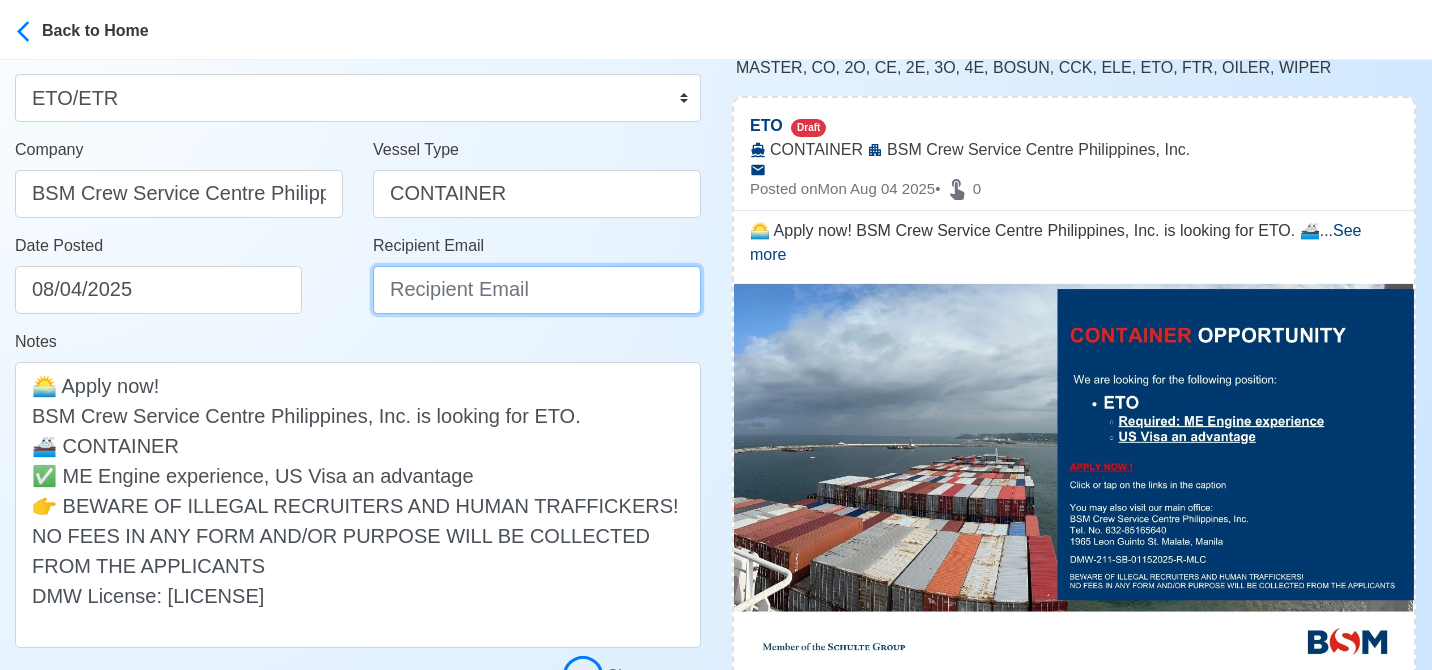 click on "Recipient Email" at bounding box center [537, 290] 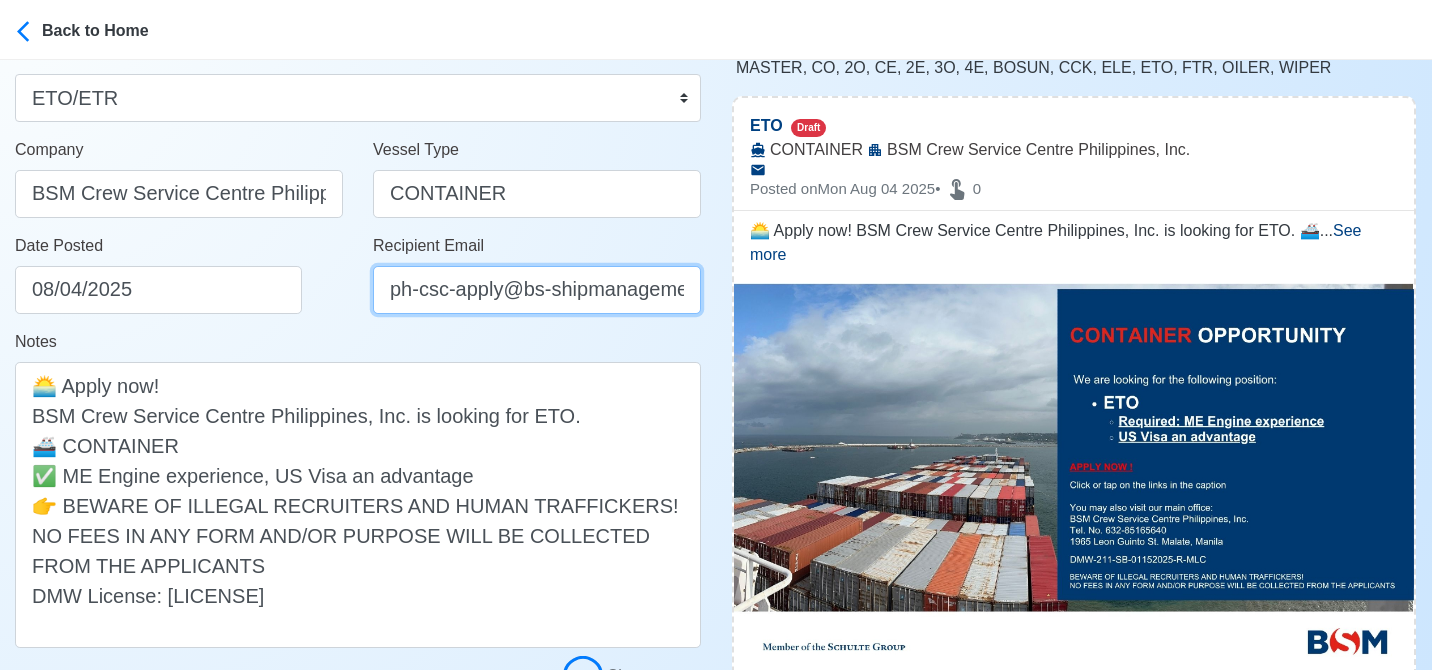 scroll, scrollTop: 0, scrollLeft: 63, axis: horizontal 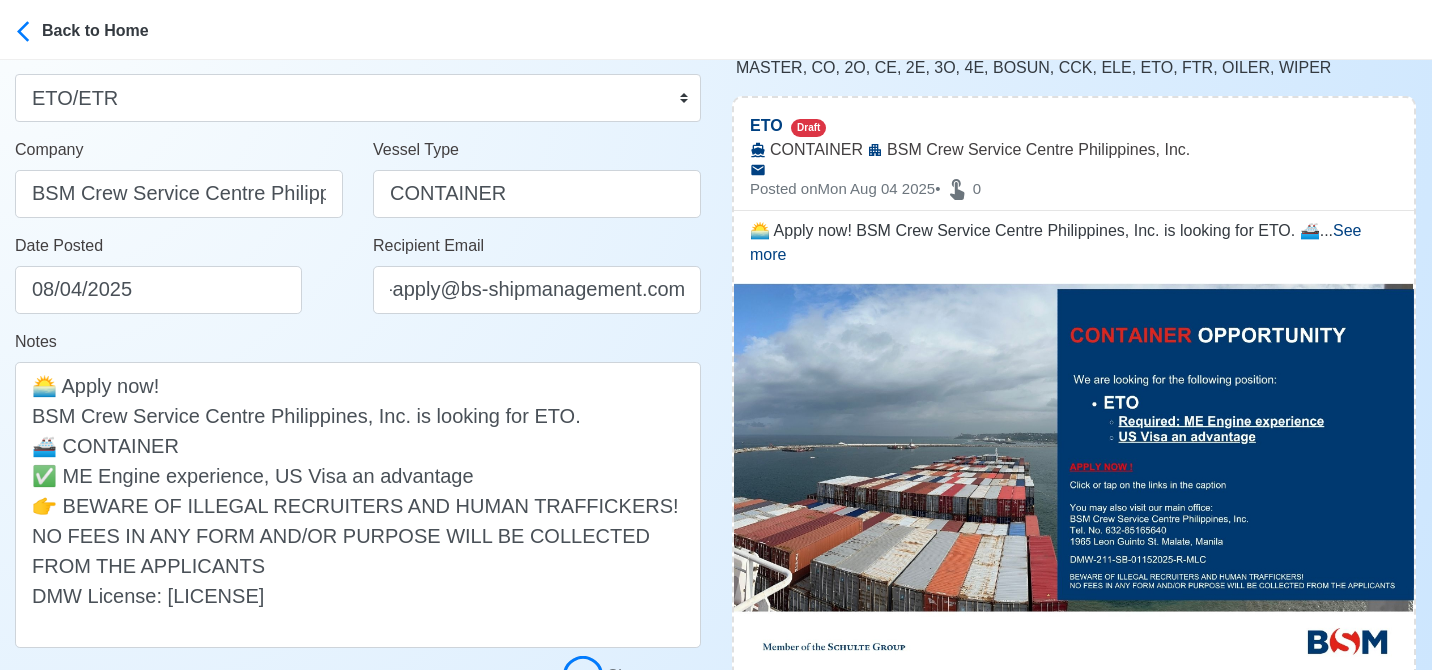 click on "Notes 🌅 Apply now!
BSM Crew Service Centre Philippines, Inc. is looking for ETO.
🚢 CONTAINER
✅ ME Engine experience, US Visa an advantage
👉 BEWARE OF ILLEGAL RECRUITERS AND HUMAN TRAFFICKERS! NO FEES IN ANY FORM AND/OR PURPOSE WILL BE COLLECTED FROM THE APPLICANTS
DMW License: DMW-211-SB-01152025-R-MLC" at bounding box center [358, 489] 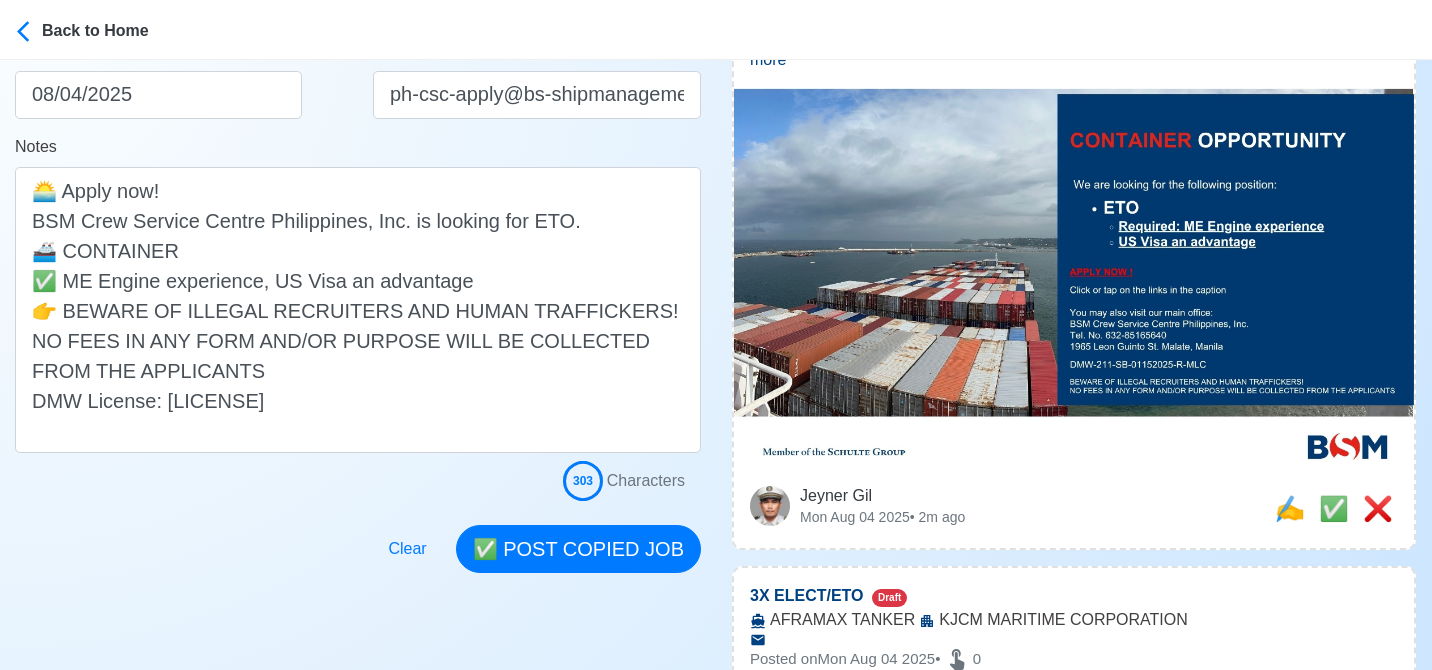 scroll, scrollTop: 444, scrollLeft: 0, axis: vertical 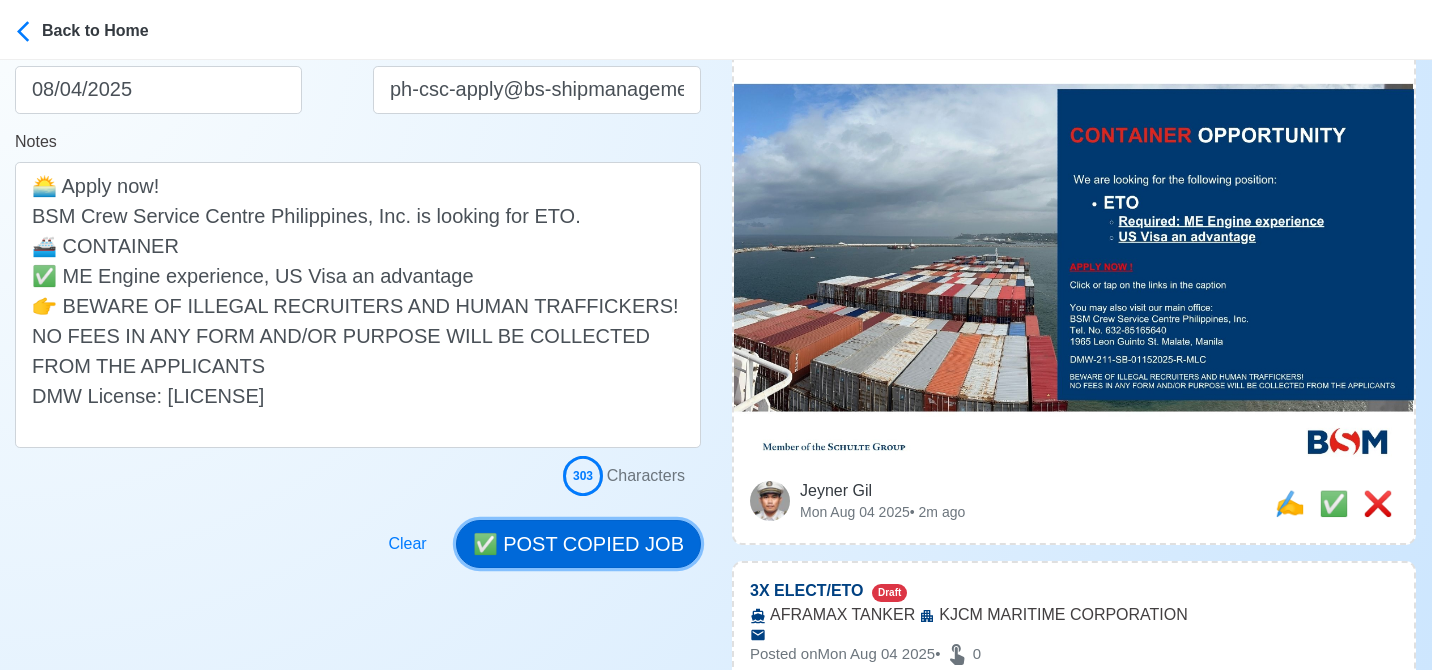 click on "✅ POST COPIED JOB" at bounding box center (578, 544) 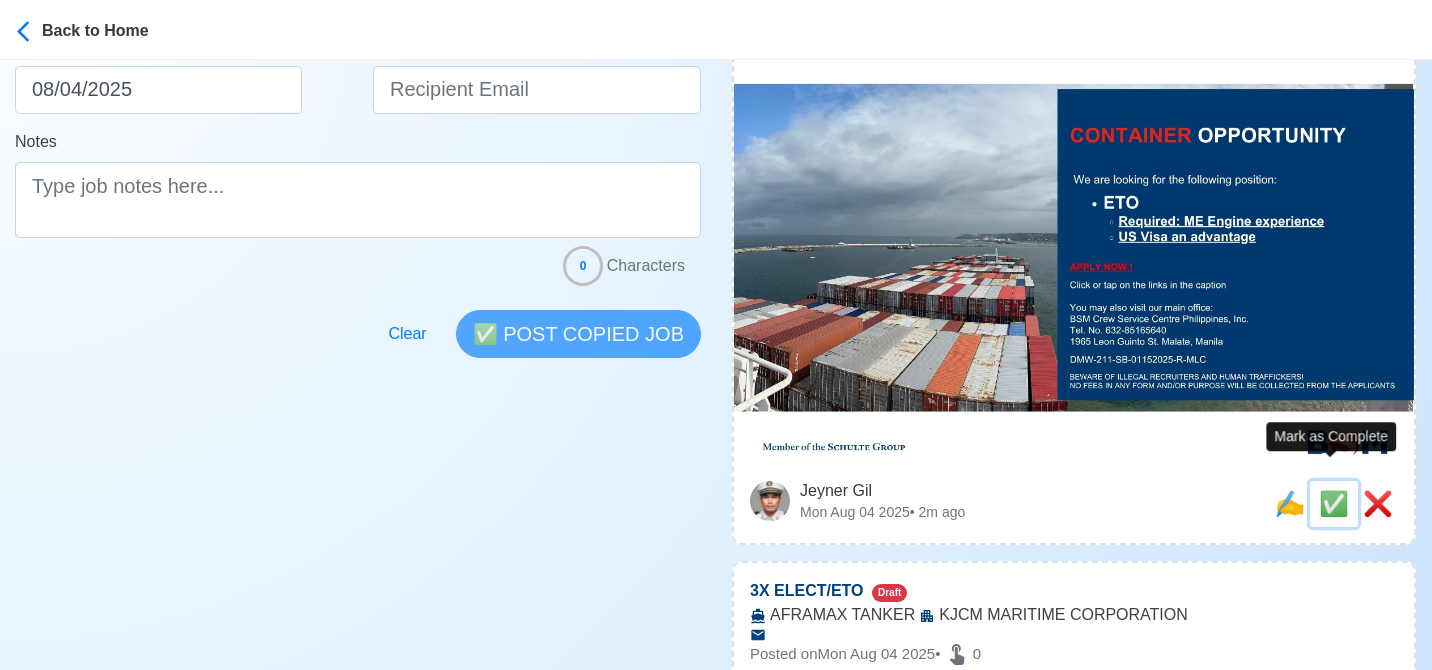 click on "✅" at bounding box center (1334, 503) 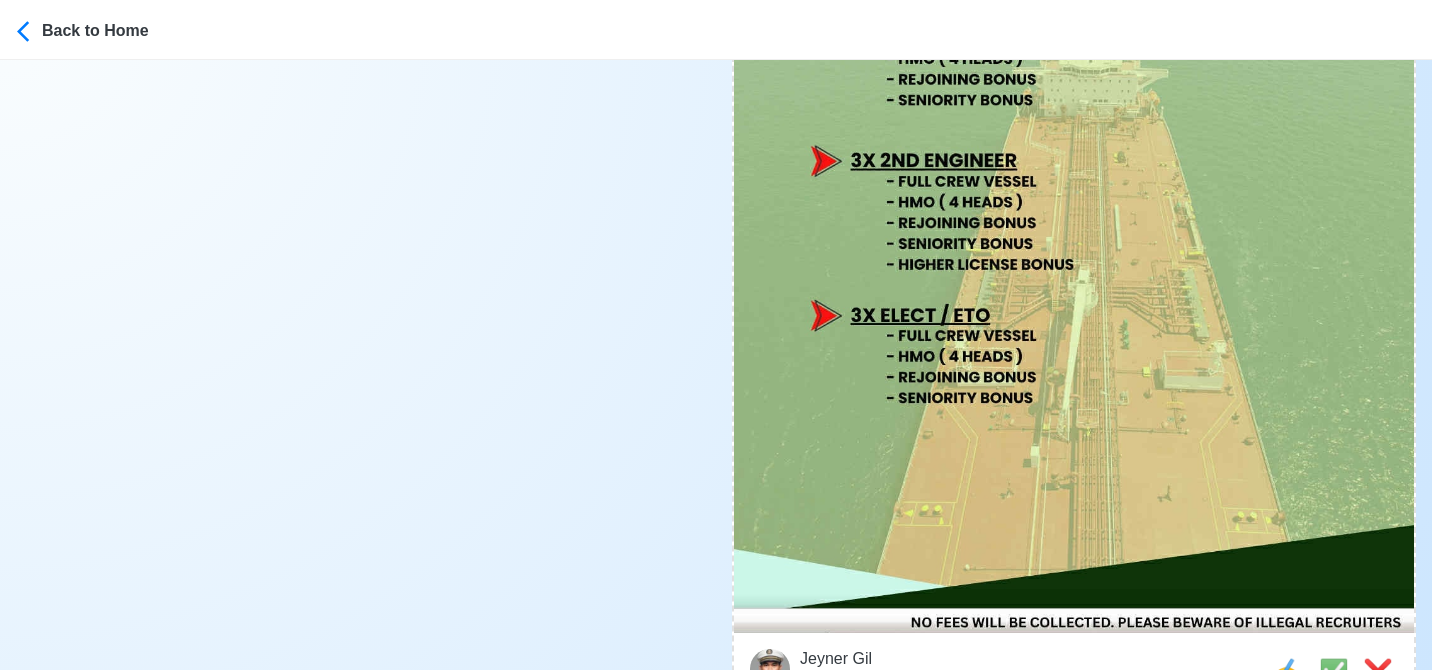 scroll, scrollTop: 754, scrollLeft: 0, axis: vertical 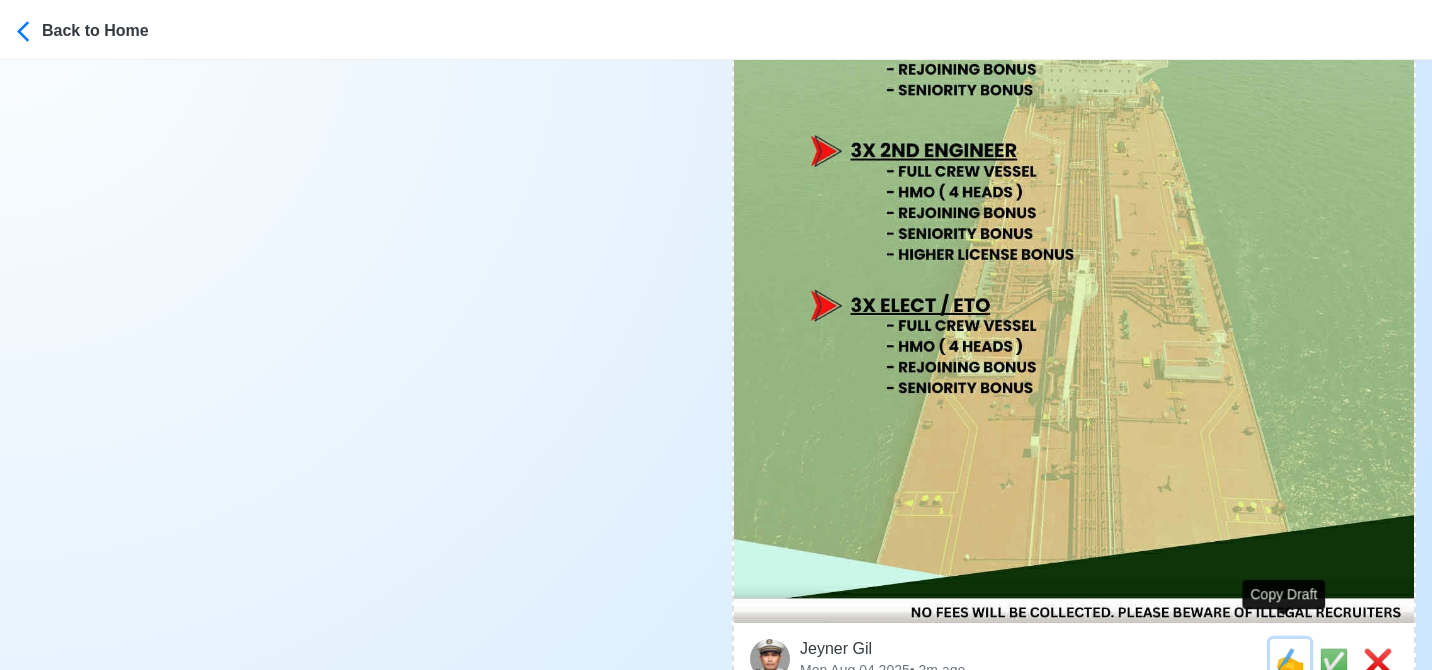 click on "✍️" at bounding box center (1290, 661) 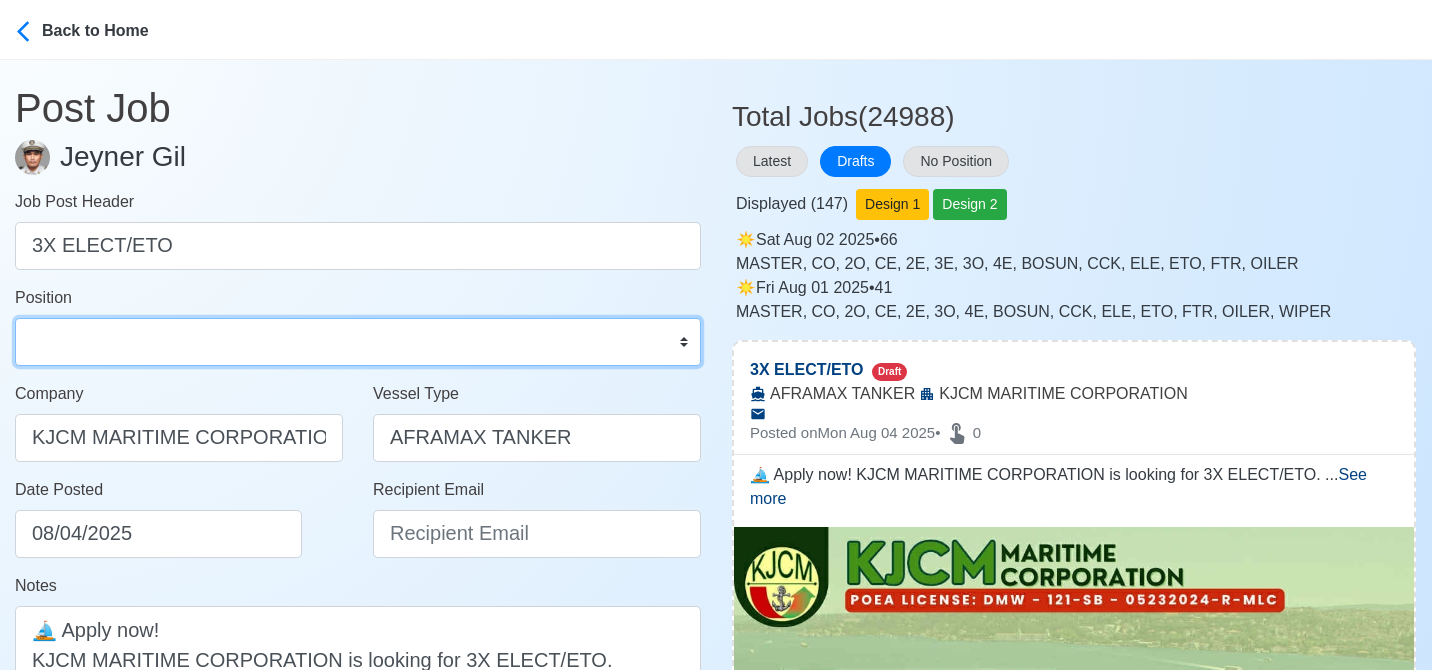 click on "Master Chief Officer 2nd Officer 3rd Officer Junior Officer Chief Engineer 2nd Engineer 3rd Engineer 4th Engineer Gas Engineer Junior Engineer 1st Assistant Engineer 2nd Assistant Engineer 3rd Assistant Engineer ETO/ETR Electrician Electrical Engineer Oiler Fitter Welder Chief Cook Chef Cook Messman Wiper Rigger Ordinary Seaman Able Seaman Motorman Pumpman Bosun Cadet Reefer Mechanic Operator Repairman Painter Steward Waiter Others" at bounding box center (358, 342) 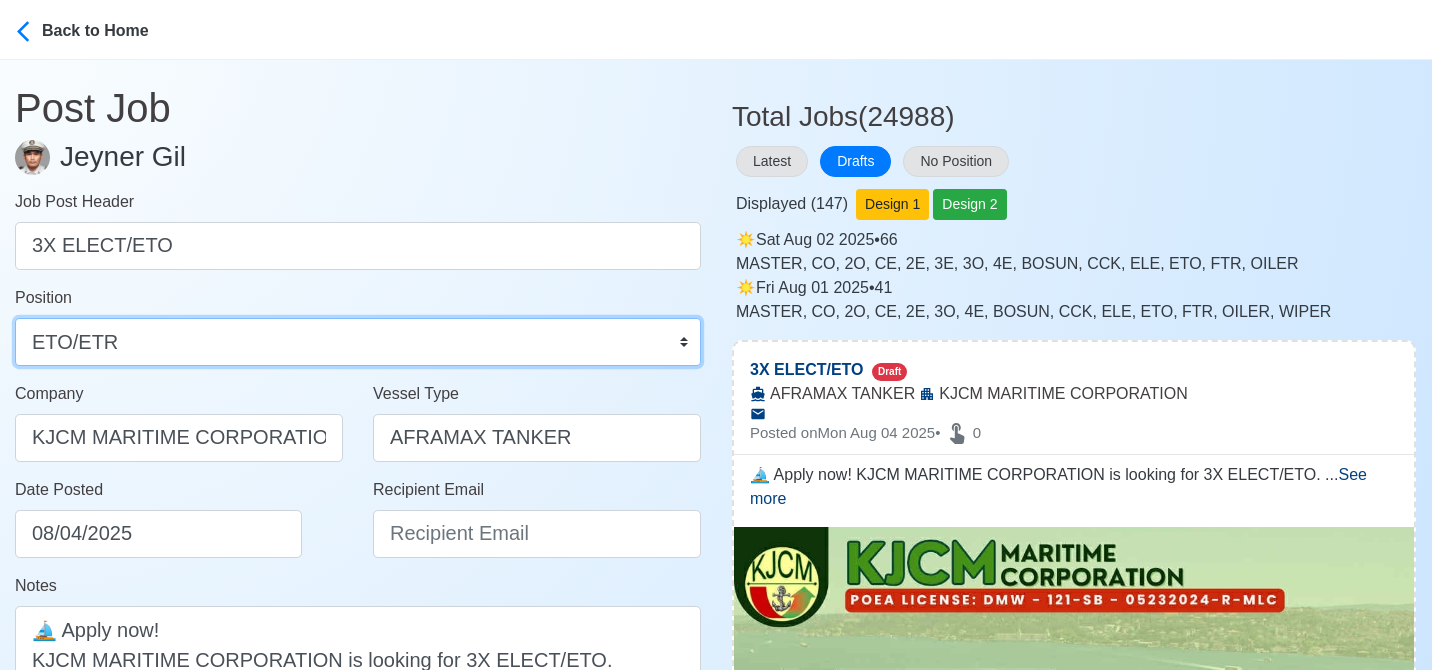 click on "Master Chief Officer 2nd Officer 3rd Officer Junior Officer Chief Engineer 2nd Engineer 3rd Engineer 4th Engineer Gas Engineer Junior Engineer 1st Assistant Engineer 2nd Assistant Engineer 3rd Assistant Engineer ETO/ETR Electrician Electrical Engineer Oiler Fitter Welder Chief Cook Chef Cook Messman Wiper Rigger Ordinary Seaman Able Seaman Motorman Pumpman Bosun Cadet Reefer Mechanic Operator Repairman Painter Steward Waiter Others" at bounding box center (358, 342) 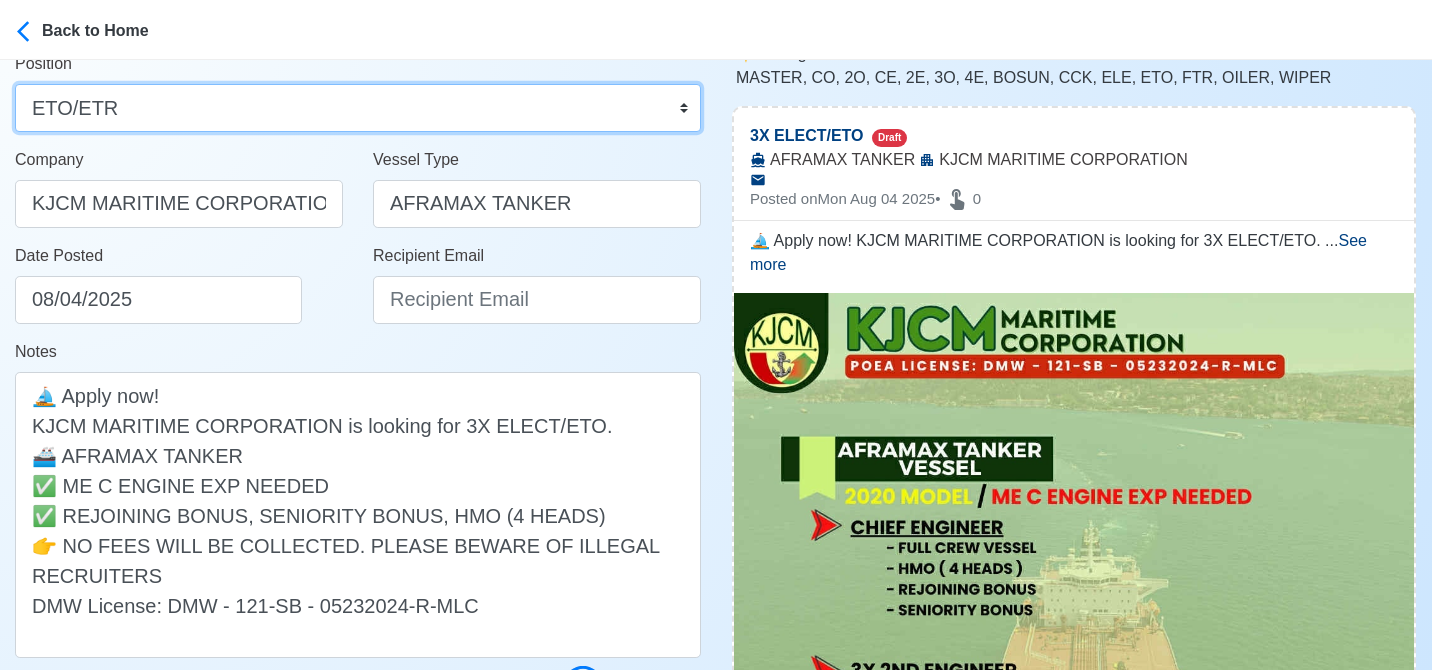 scroll, scrollTop: 240, scrollLeft: 0, axis: vertical 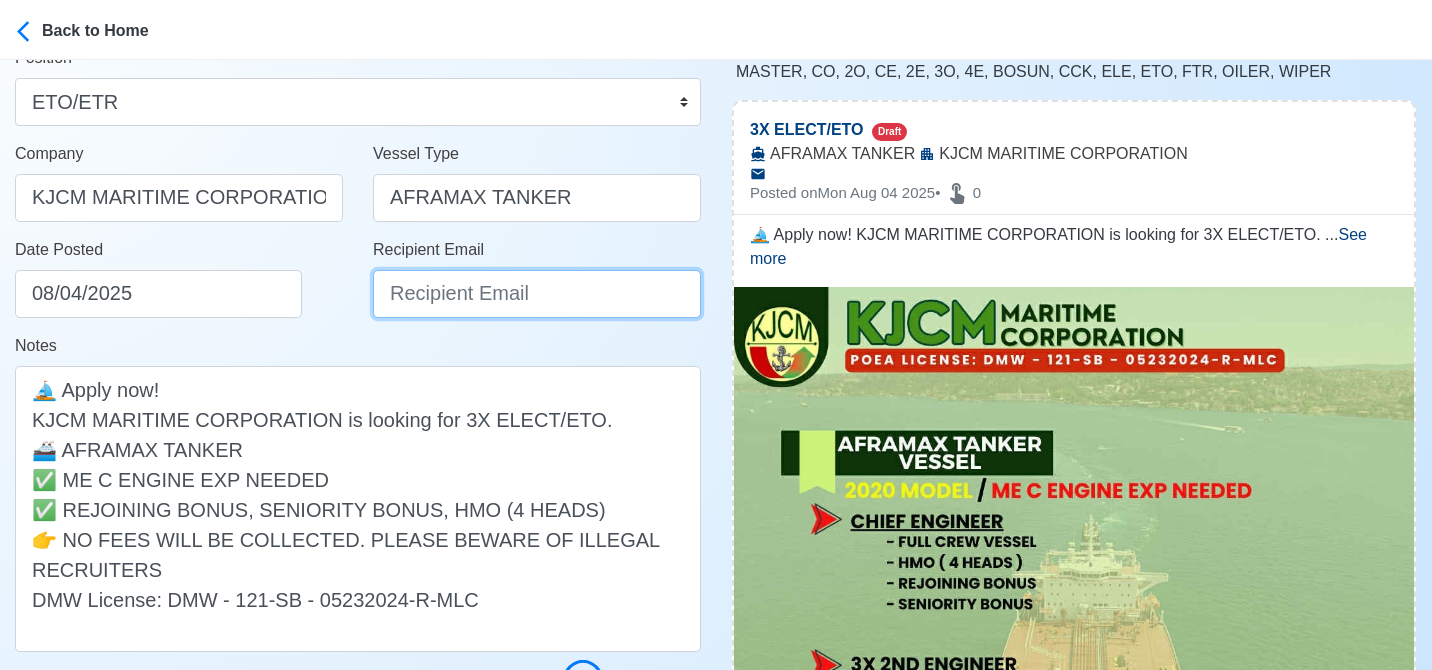 click on "Recipient Email" at bounding box center [537, 294] 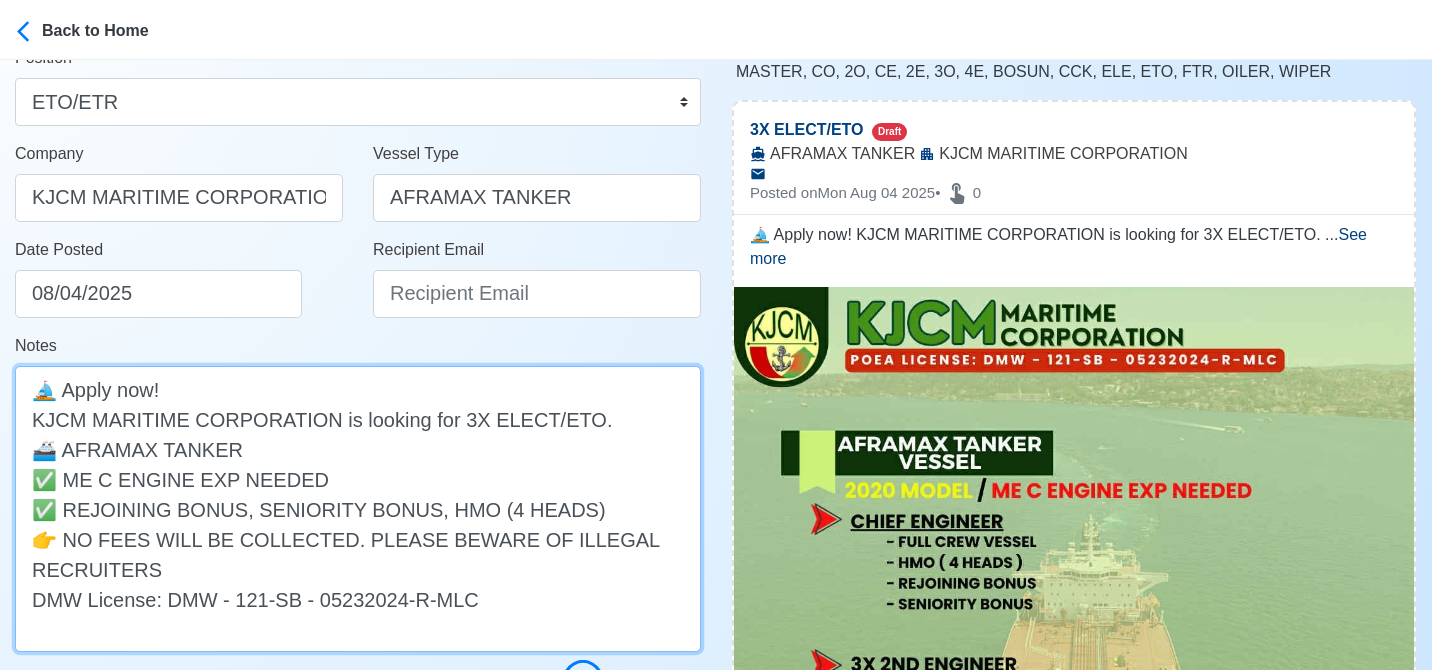 click on "⛵ Apply now!
KJCM MARITIME CORPORATION is looking for 3X ELECT/ETO.
🚢 AFRAMAX TANKER
✅ ME C ENGINE EXP NEEDED
✅ REJOINING BONUS, SENIORITY BONUS, HMO (4 HEADS)
👉 NO FEES WILL BE COLLECTED. PLEASE BEWARE OF ILLEGAL RECRUITERS
DMW License: DMW - 121-SB - 05232024-R-MLC" at bounding box center (358, 509) 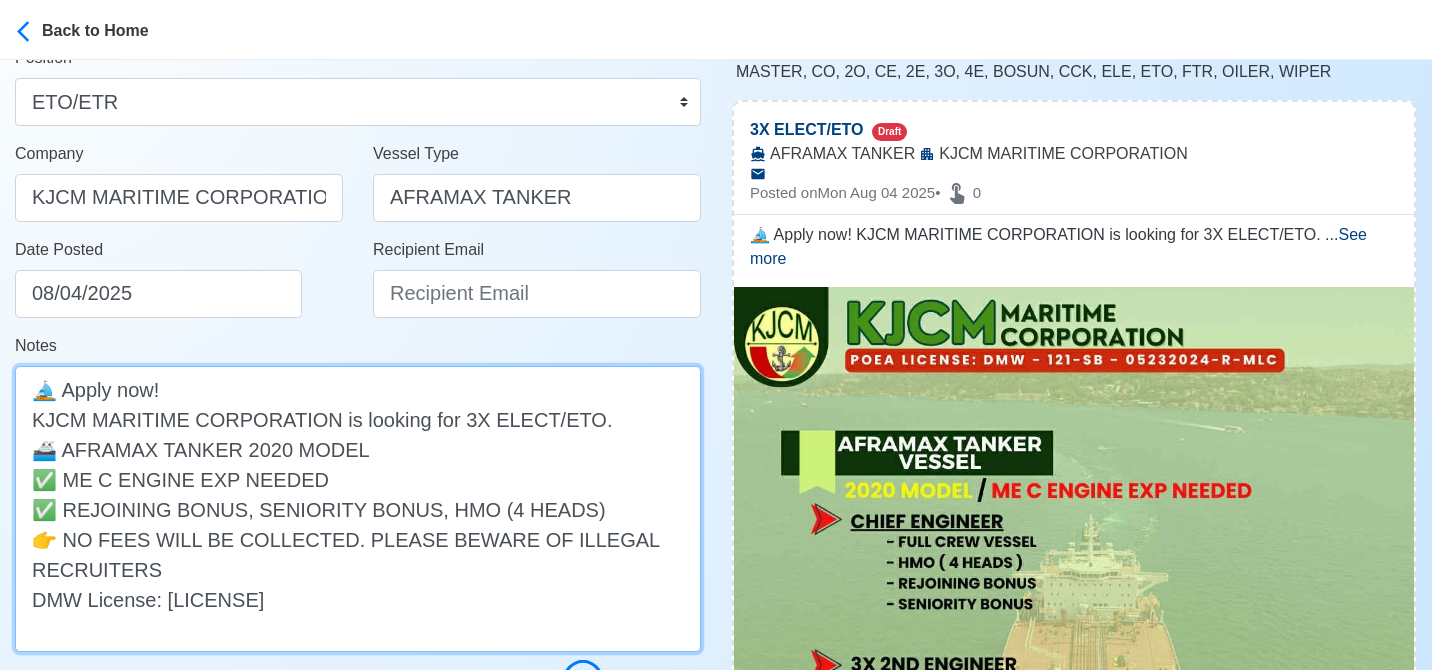 click on "⛵ Apply now!
KJCM MARITIME CORPORATION is looking for 3X ELECT/ETO.
🚢 AFRAMAX TANKER 2020 MODEL
✅ ME C ENGINE EXP NEEDED
✅ REJOINING BONUS, SENIORITY BONUS, HMO (4 HEADS)
👉 NO FEES WILL BE COLLECTED. PLEASE BEWARE OF ILLEGAL RECRUITERS
DMW License: DMW - 121-SB - 05232024-R-MLC" at bounding box center [358, 509] 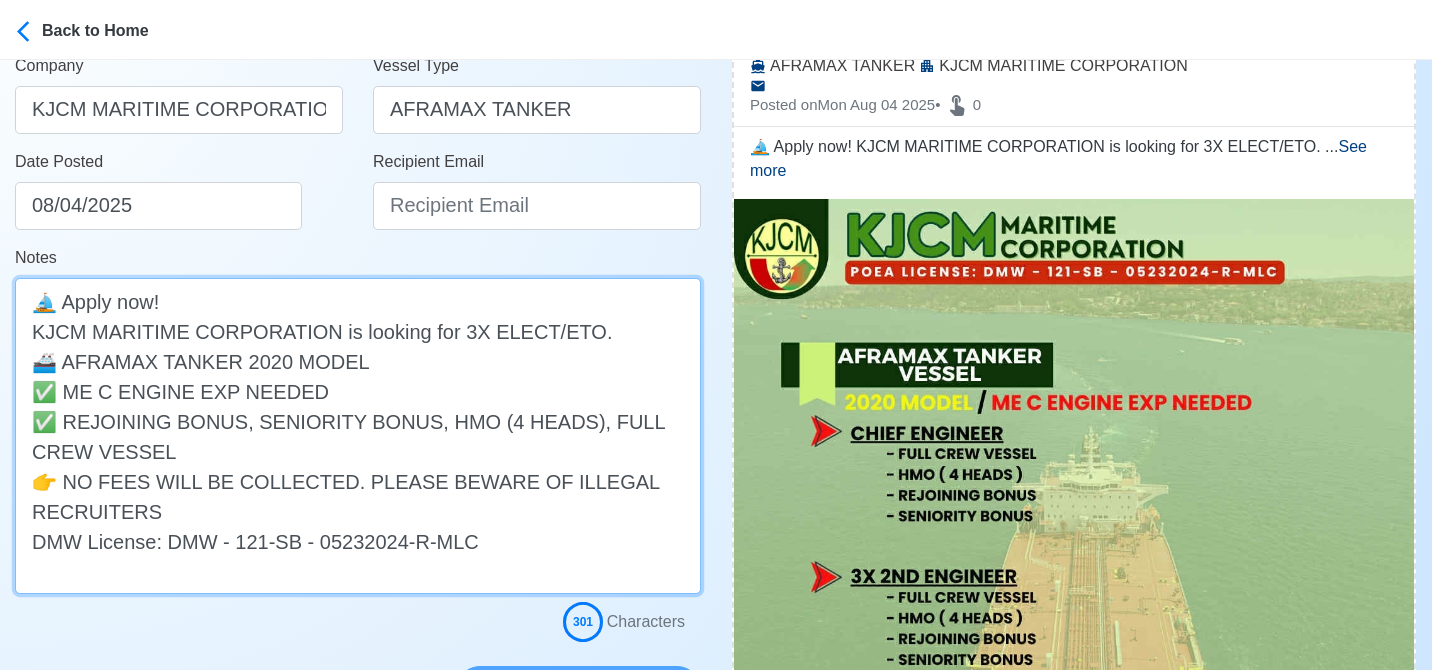 scroll, scrollTop: 336, scrollLeft: 0, axis: vertical 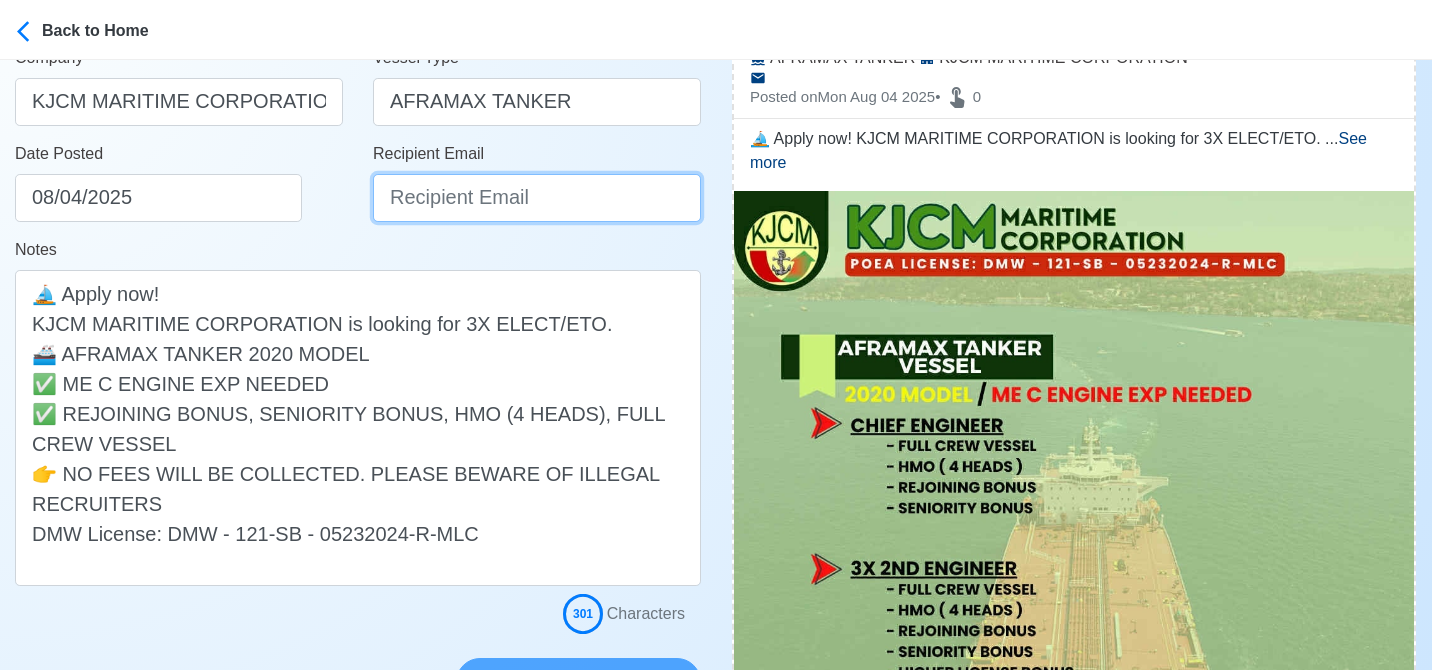 click on "Recipient Email" at bounding box center (537, 198) 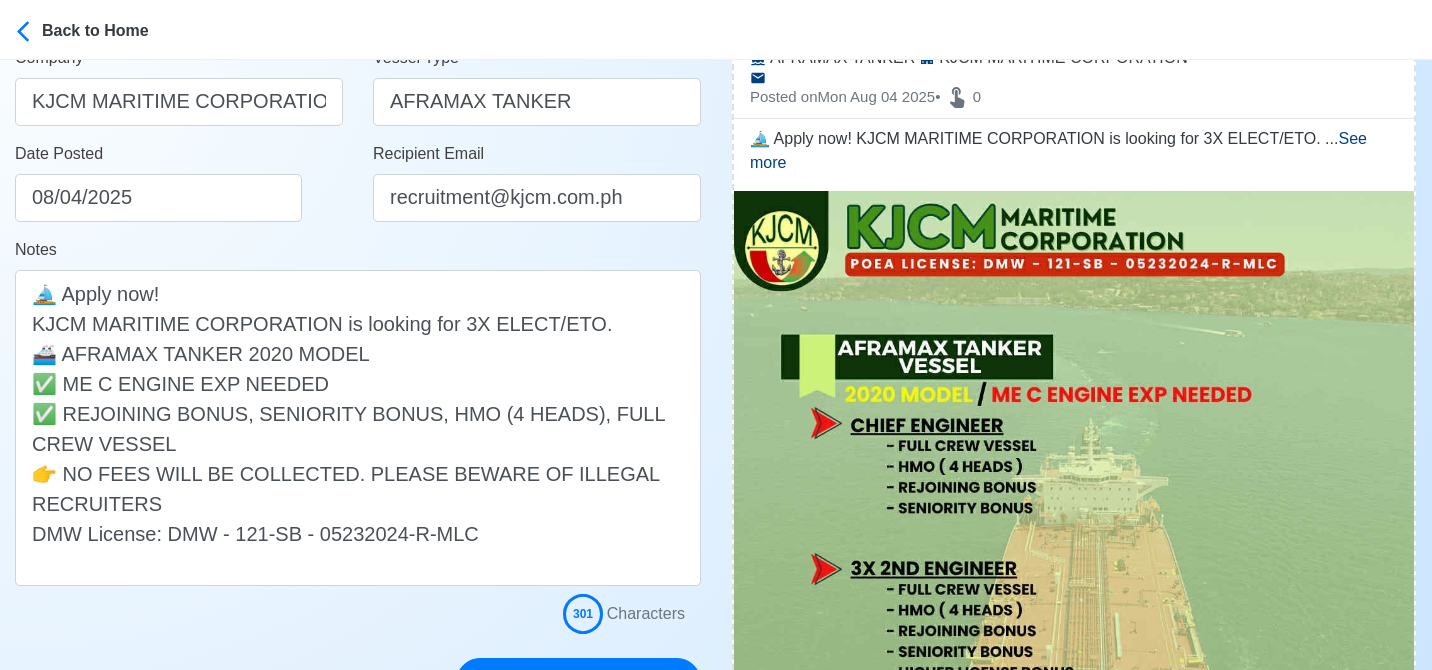 click on "Date Posted       08/04/2025" at bounding box center [179, 190] 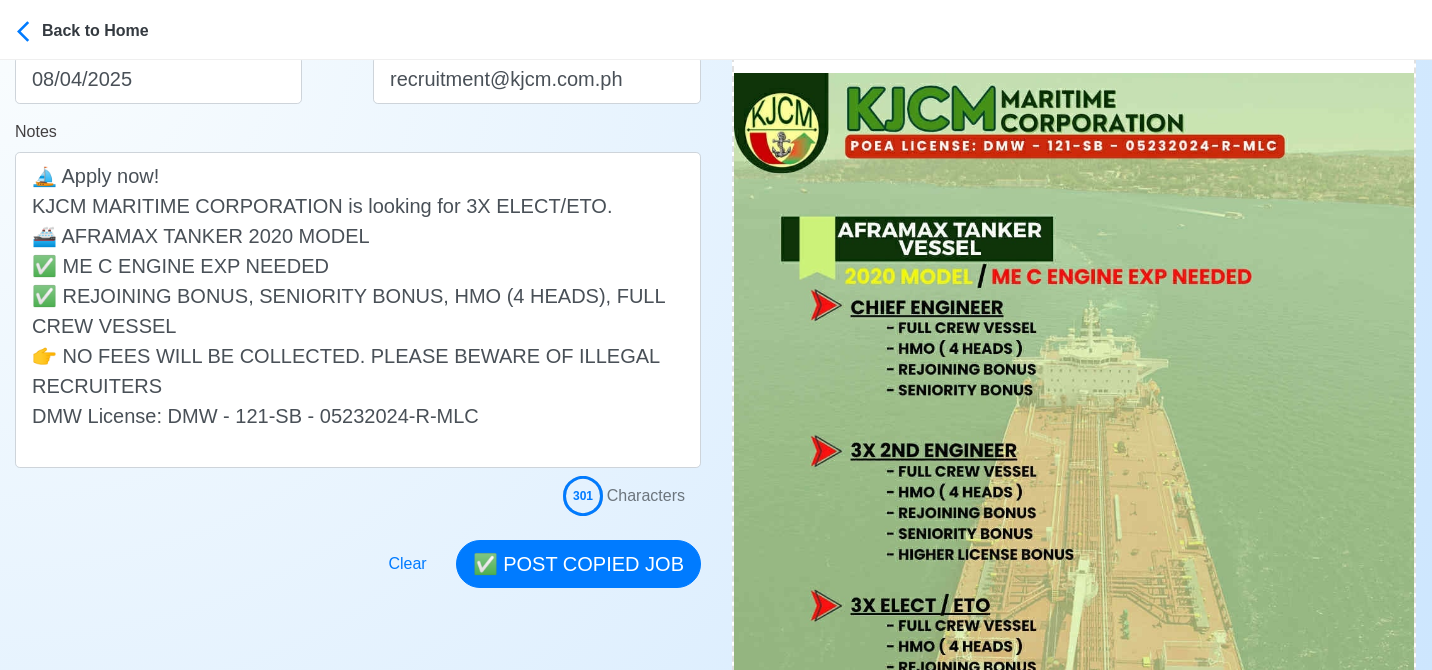 scroll, scrollTop: 463, scrollLeft: 0, axis: vertical 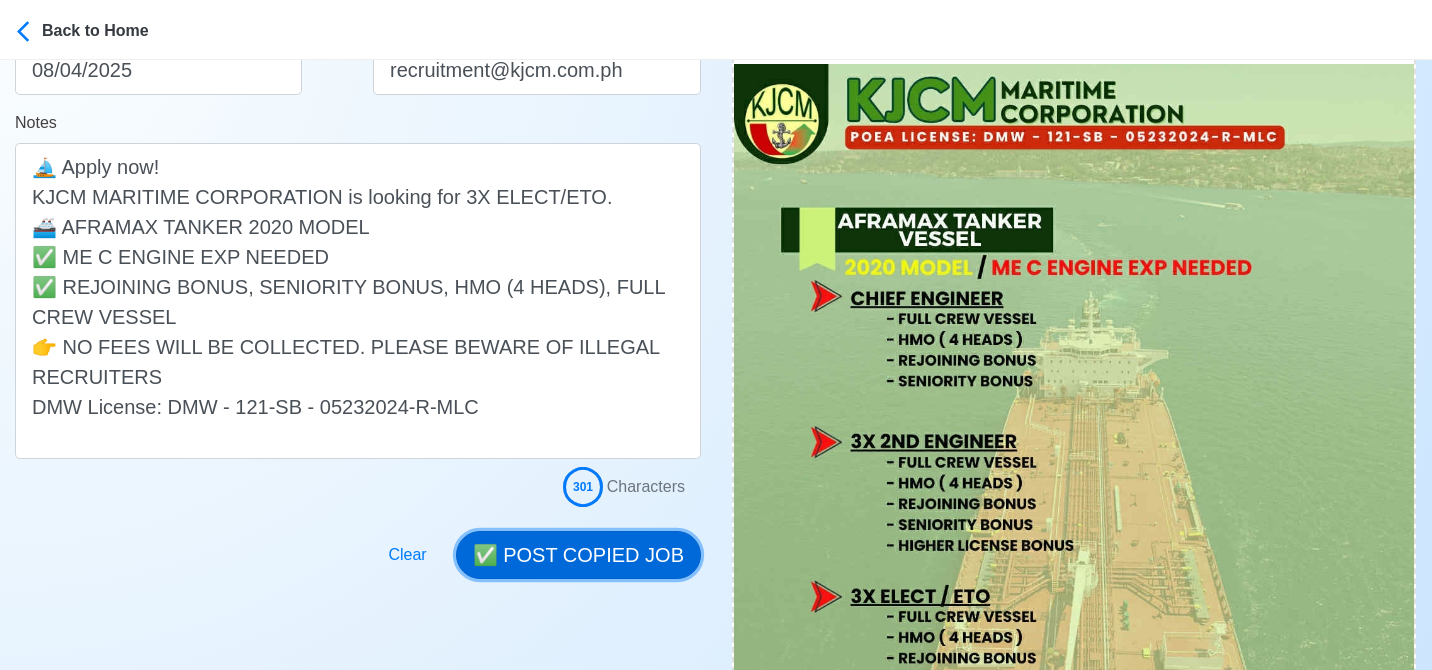click on "✅ POST COPIED JOB" at bounding box center (578, 555) 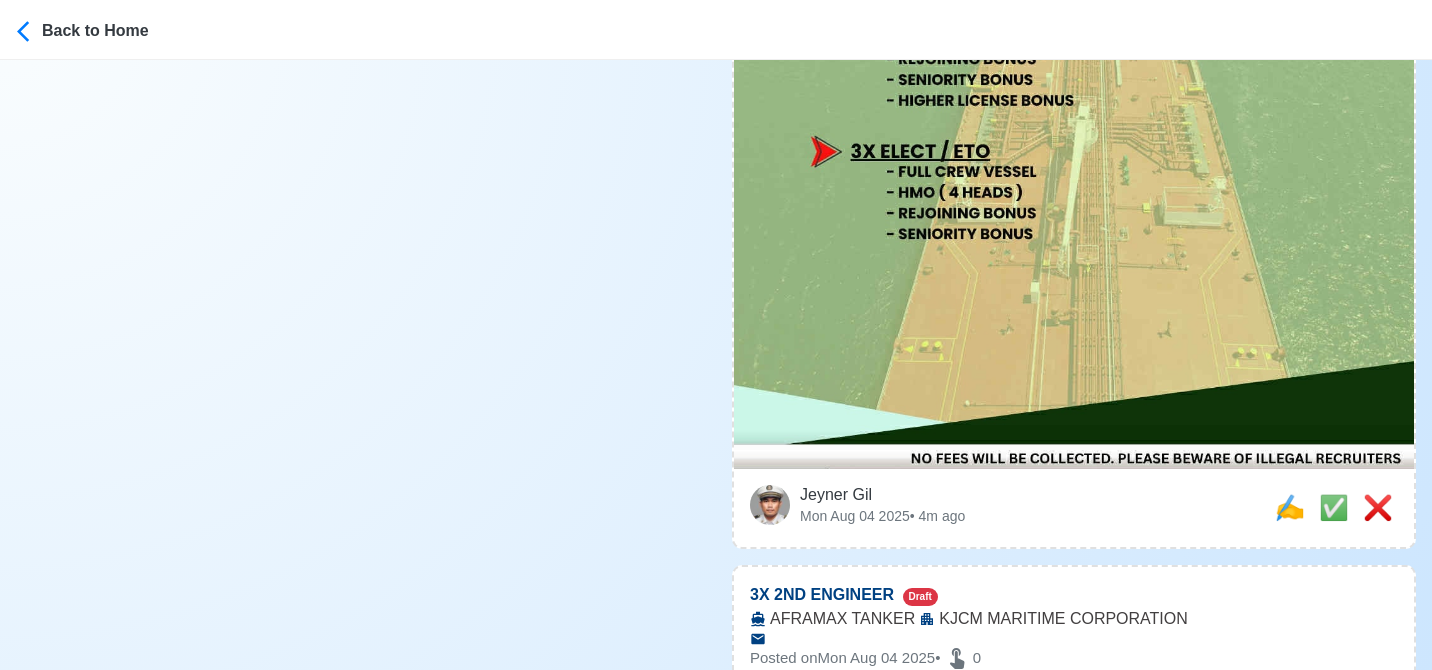 scroll, scrollTop: 924, scrollLeft: 0, axis: vertical 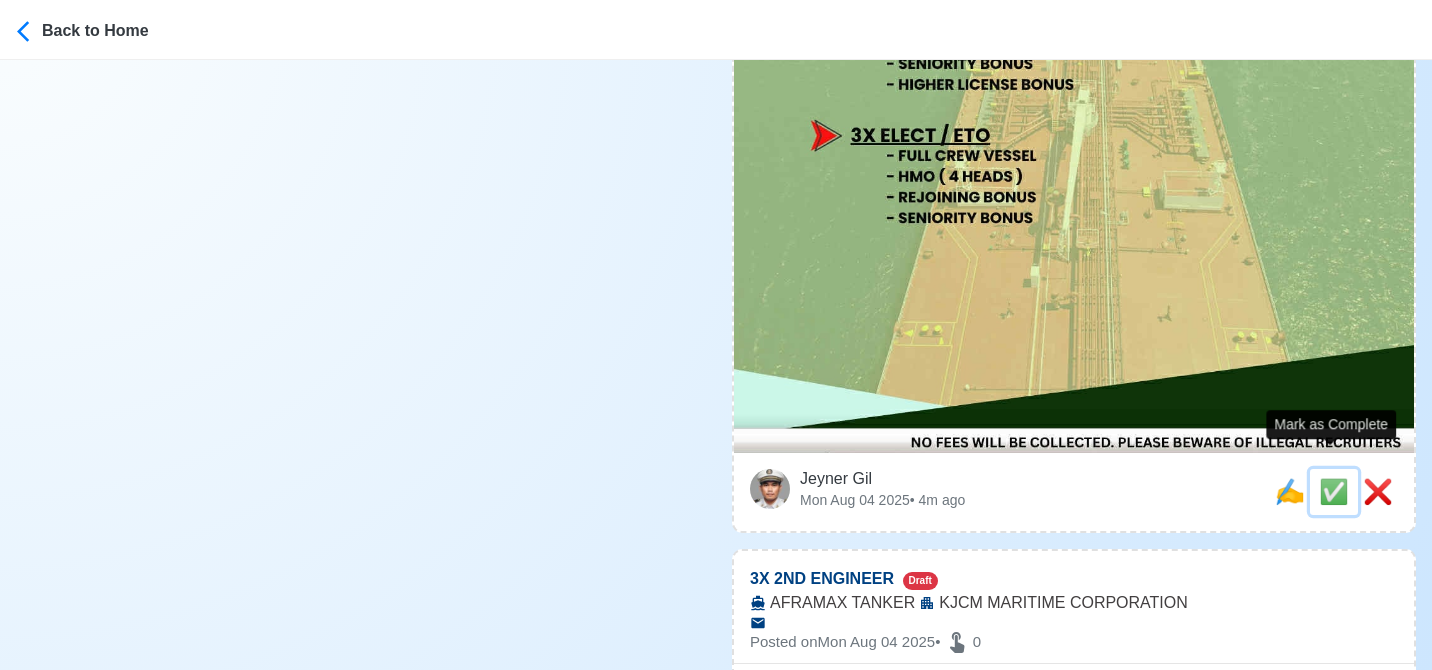 click on "✅" at bounding box center [1334, 491] 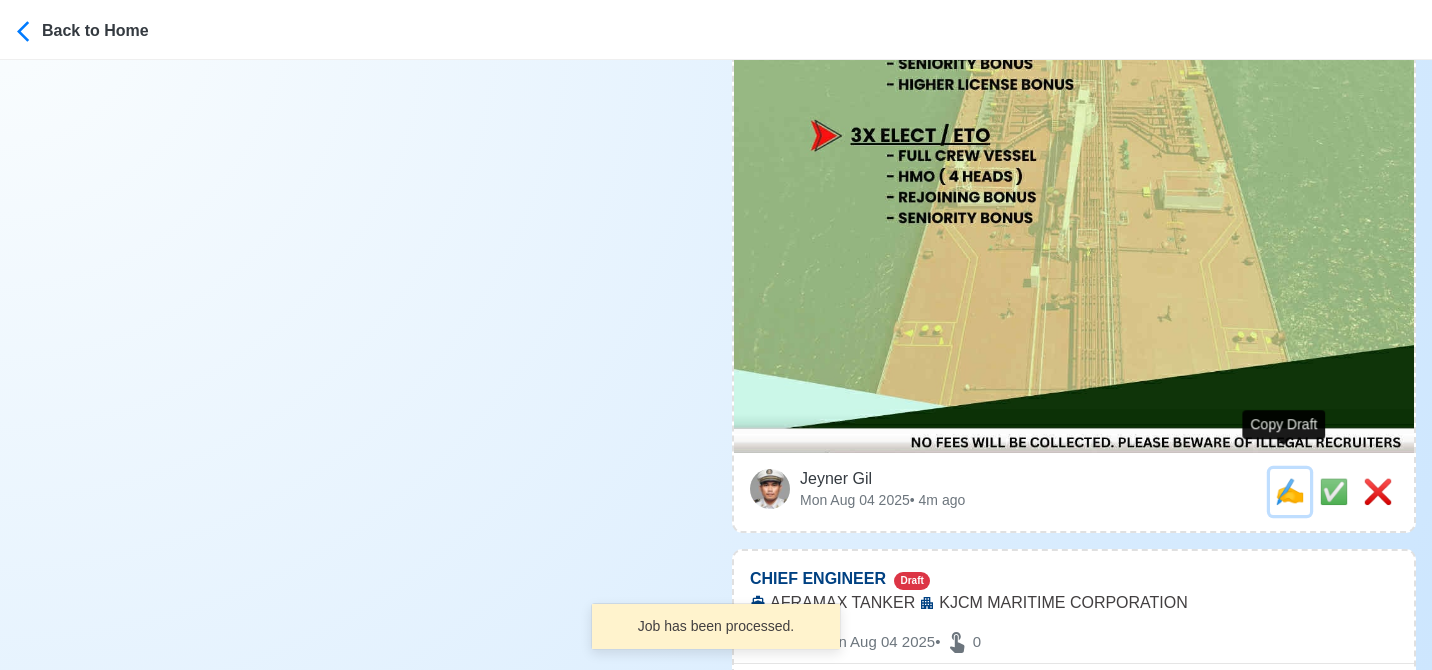 click on "✍️" at bounding box center (1290, 491) 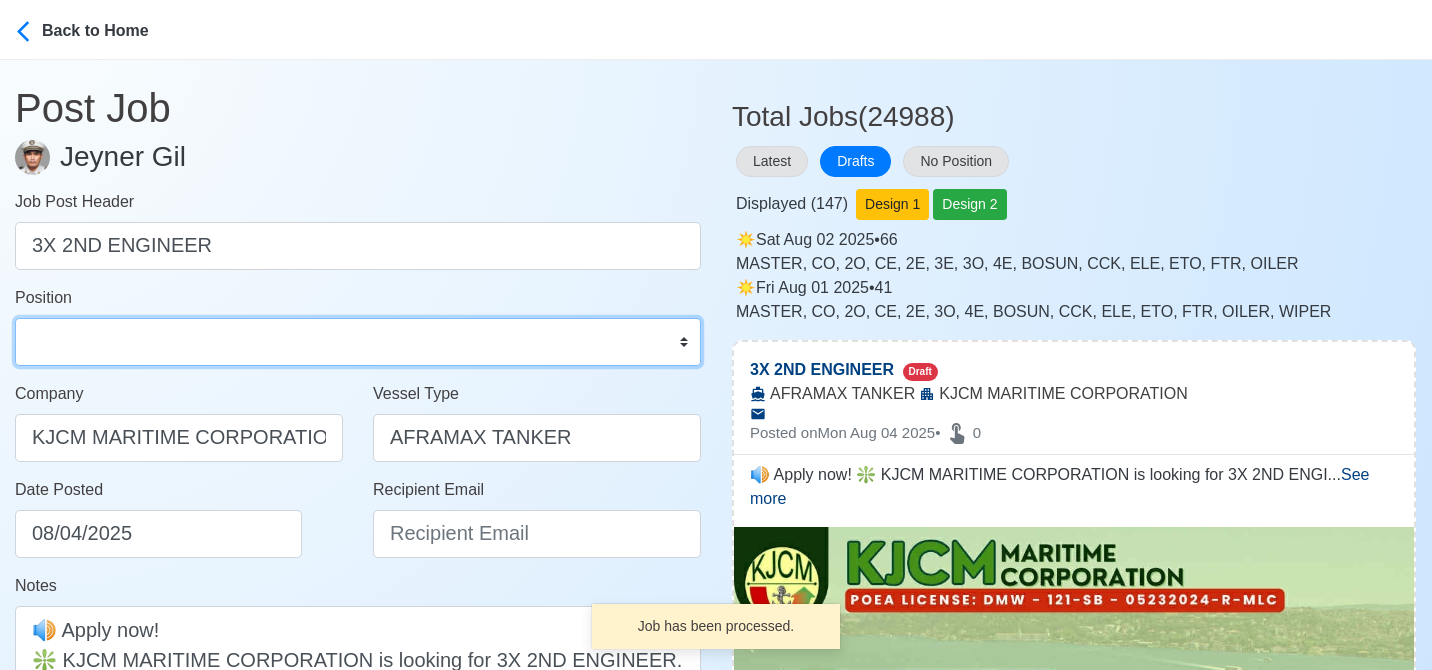 click on "Master Chief Officer 2nd Officer 3rd Officer Junior Officer Chief Engineer 2nd Engineer 3rd Engineer 4th Engineer Gas Engineer Junior Engineer 1st Assistant Engineer 2nd Assistant Engineer 3rd Assistant Engineer ETO/ETR Electrician Electrical Engineer Oiler Fitter Welder Chief Cook Chef Cook Messman Wiper Rigger Ordinary Seaman Able Seaman Motorman Pumpman Bosun Cadet Reefer Mechanic Operator Repairman Painter Steward Waiter Others" at bounding box center [358, 342] 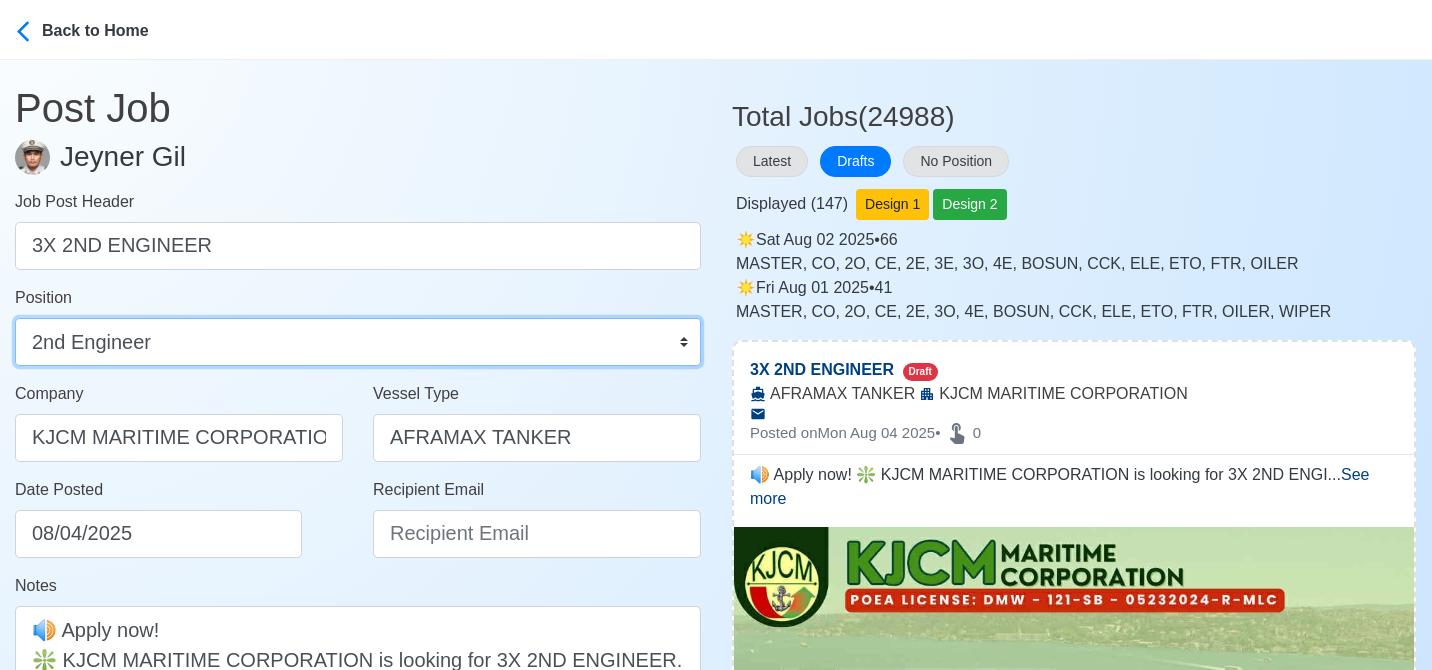 click on "Master Chief Officer 2nd Officer 3rd Officer Junior Officer Chief Engineer 2nd Engineer 3rd Engineer 4th Engineer Gas Engineer Junior Engineer 1st Assistant Engineer 2nd Assistant Engineer 3rd Assistant Engineer ETO/ETR Electrician Electrical Engineer Oiler Fitter Welder Chief Cook Chef Cook Messman Wiper Rigger Ordinary Seaman Able Seaman Motorman Pumpman Bosun Cadet Reefer Mechanic Operator Repairman Painter Steward Waiter Others" at bounding box center [358, 342] 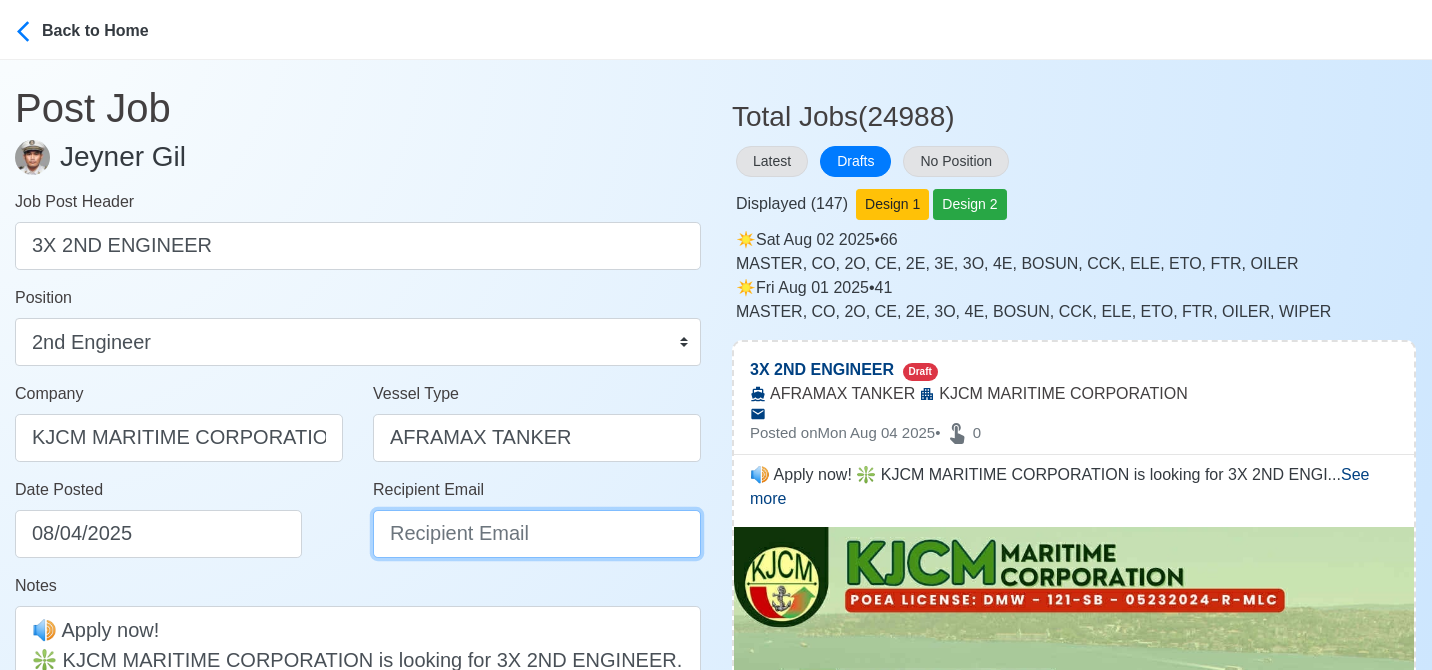 click on "Recipient Email" at bounding box center [537, 534] 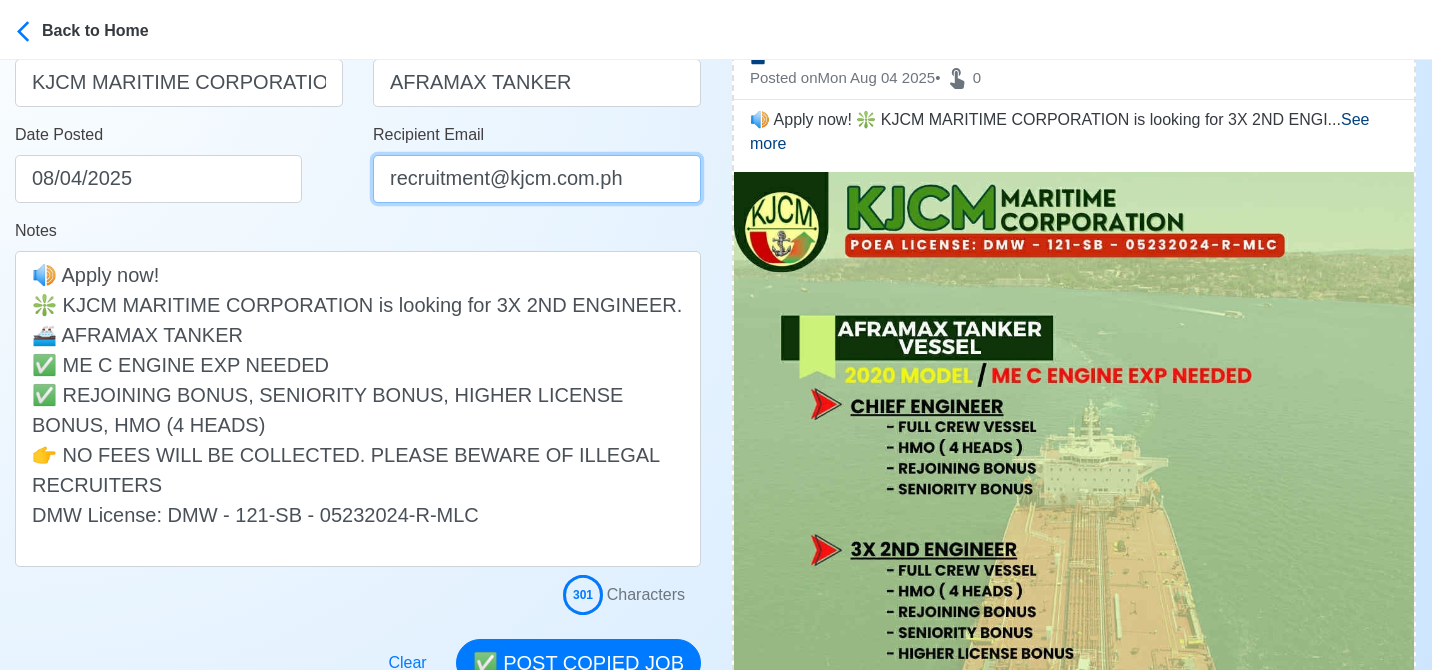 scroll, scrollTop: 363, scrollLeft: 0, axis: vertical 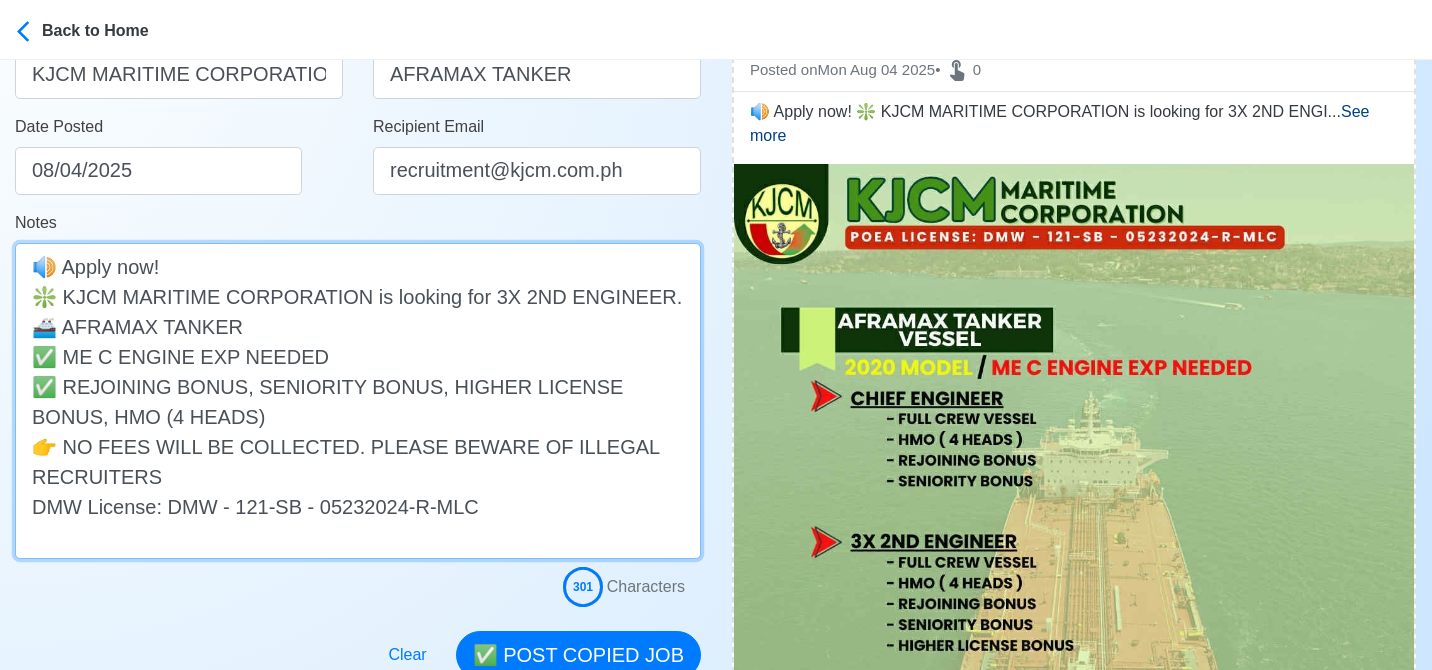 click on "🔊 Apply now!
❇️ KJCM MARITIME CORPORATION is looking for 3X 2ND ENGINEER.
🚢 AFRAMAX TANKER
✅ ME C ENGINE EXP NEEDED
✅ REJOINING BONUS, SENIORITY BONUS, HIGHER LICENSE BONUS, HMO (4 HEADS)
👉 NO FEES WILL BE COLLECTED. PLEASE BEWARE OF ILLEGAL RECRUITERS
DMW License: DMW - 121-SB - 05232024-R-MLC" at bounding box center [358, 401] 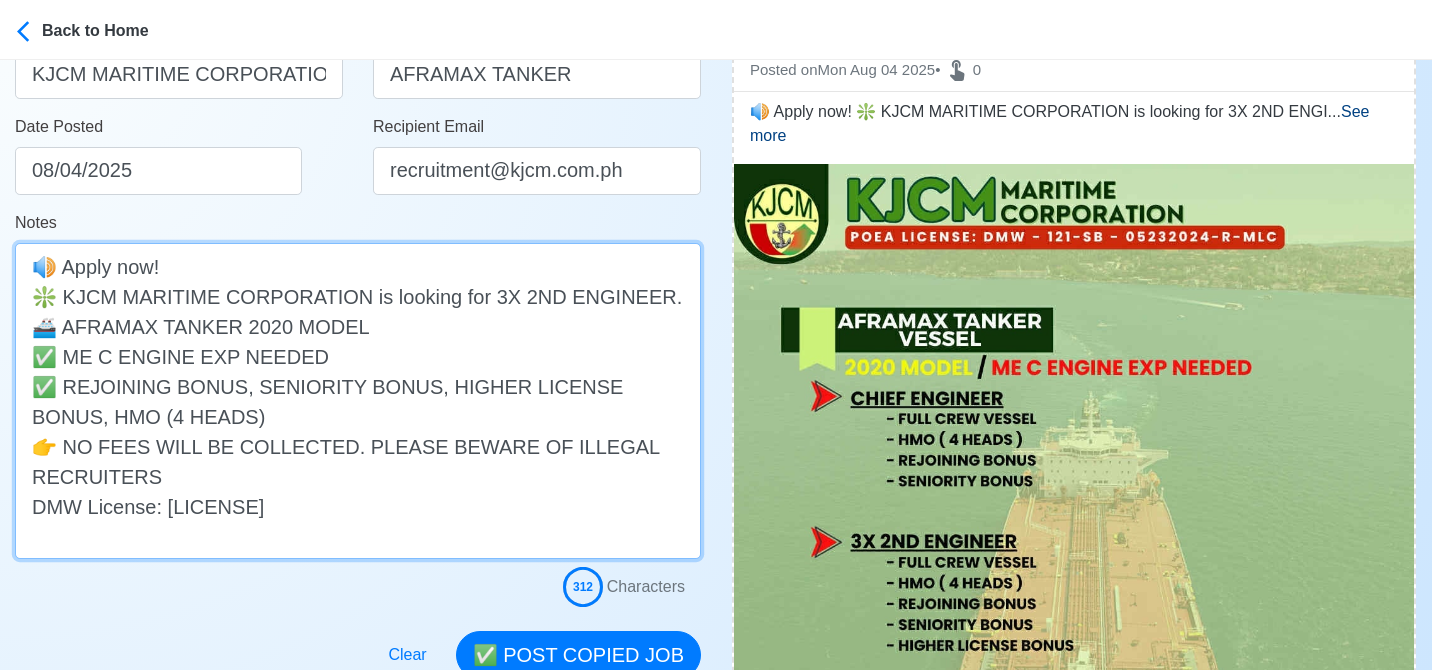 click on "🔊 Apply now!
❇️ KJCM MARITIME CORPORATION is looking for 3X 2ND ENGINEER.
🚢 AFRAMAX TANKER 2020 MODEL
✅ ME C ENGINE EXP NEEDED
✅ REJOINING BONUS, SENIORITY BONUS, HIGHER LICENSE BONUS, HMO (4 HEADS)
👉 NO FEES WILL BE COLLECTED. PLEASE BEWARE OF ILLEGAL RECRUITERS
DMW License: DMW - 121-SB - 05232024-R-MLC" at bounding box center [358, 401] 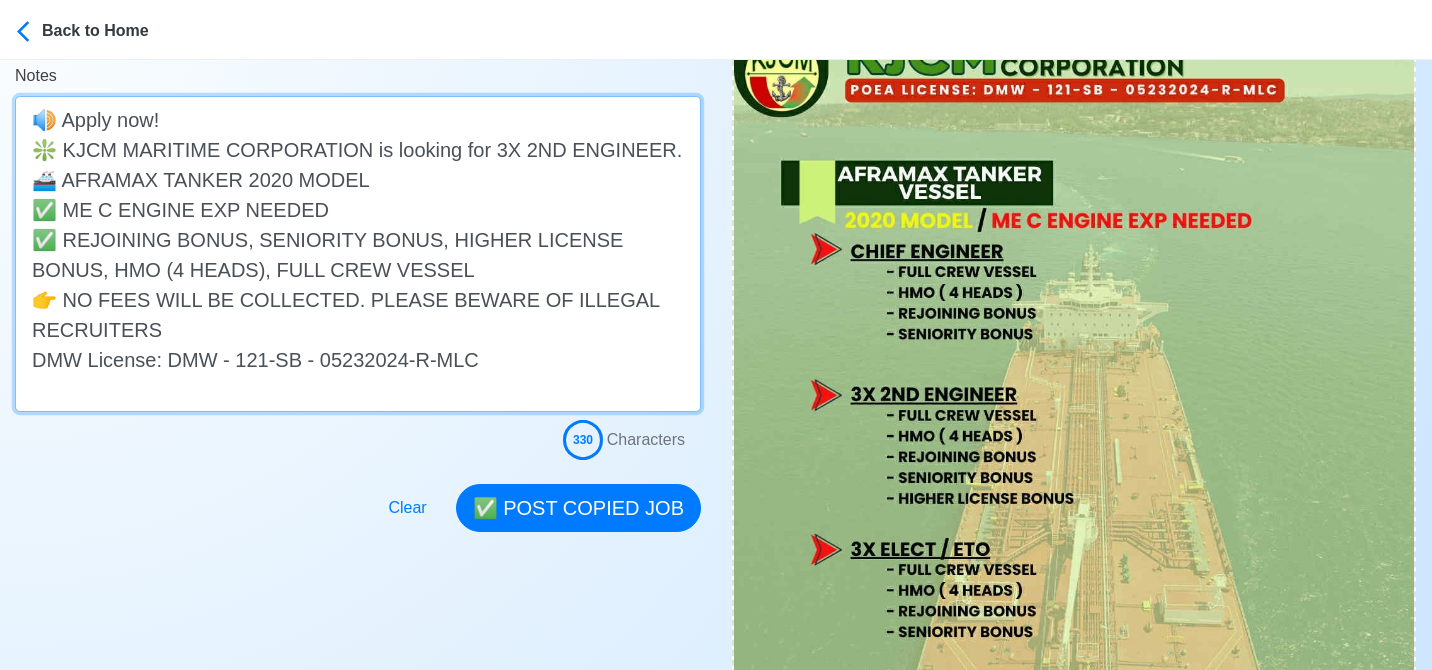 scroll, scrollTop: 516, scrollLeft: 0, axis: vertical 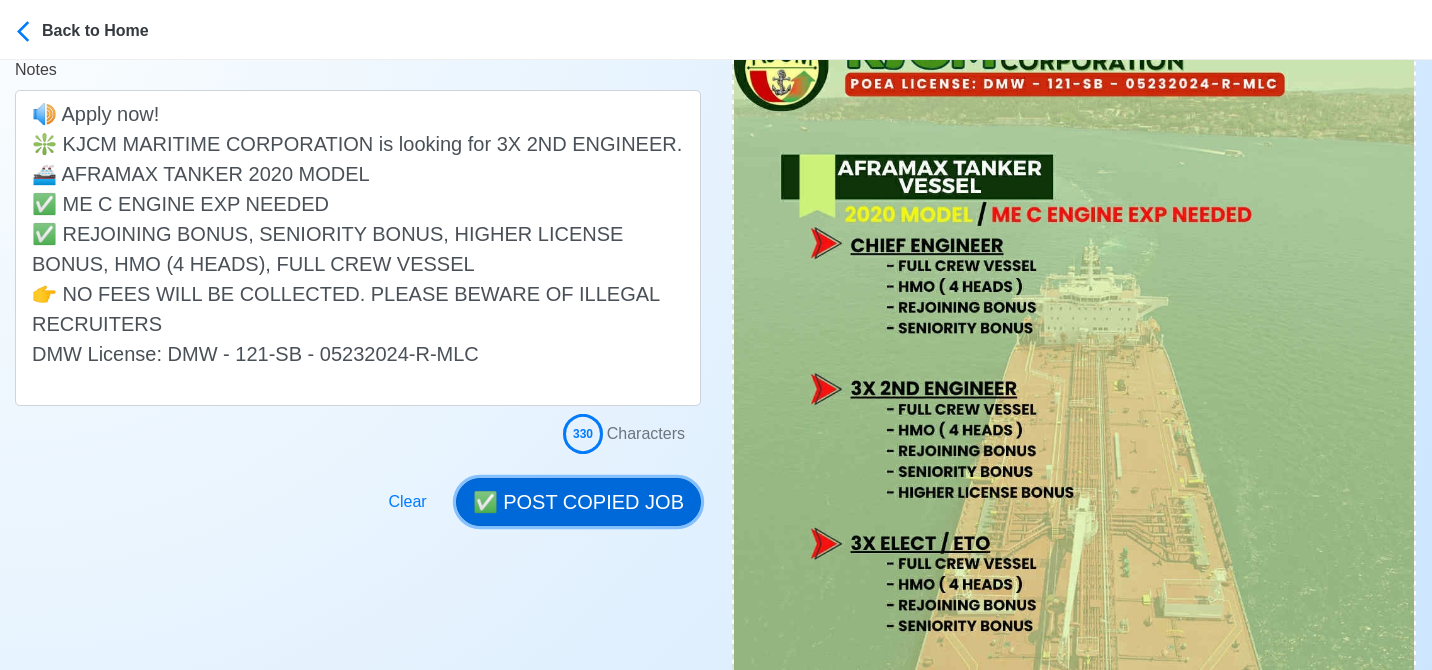 click on "✅ POST COPIED JOB" at bounding box center [578, 502] 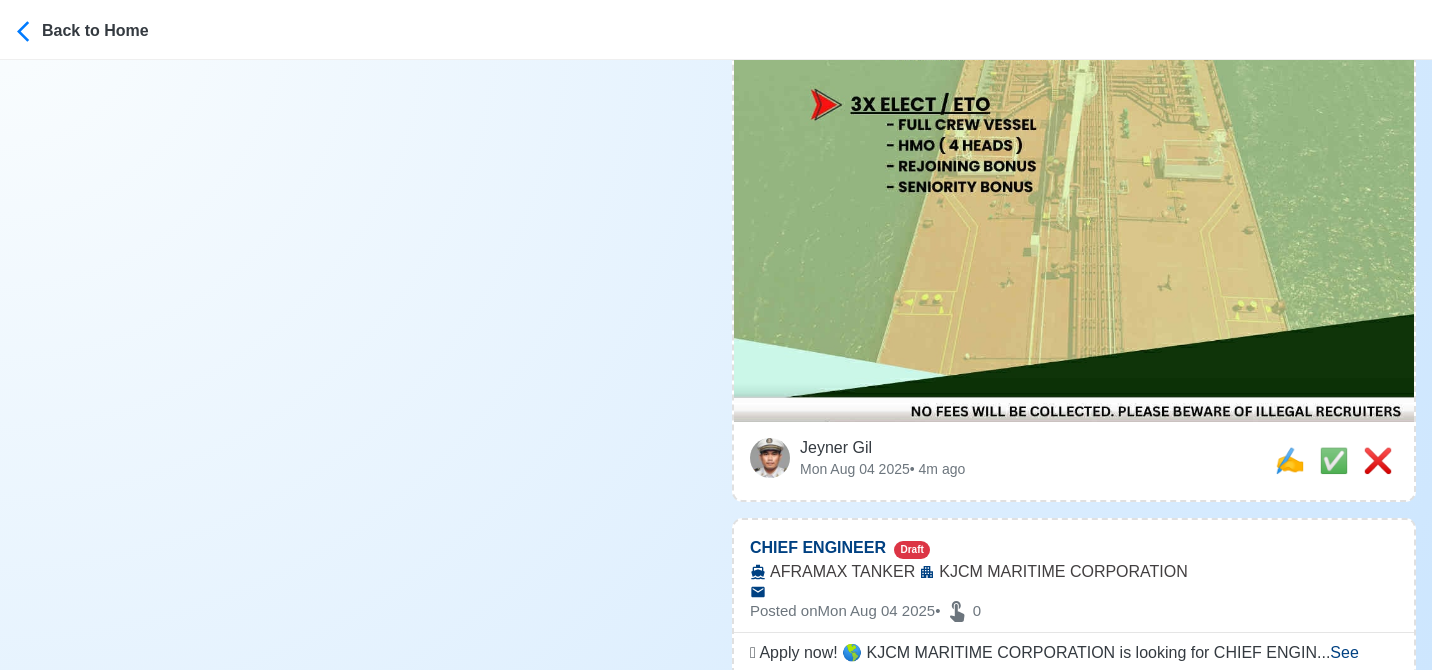 scroll, scrollTop: 964, scrollLeft: 0, axis: vertical 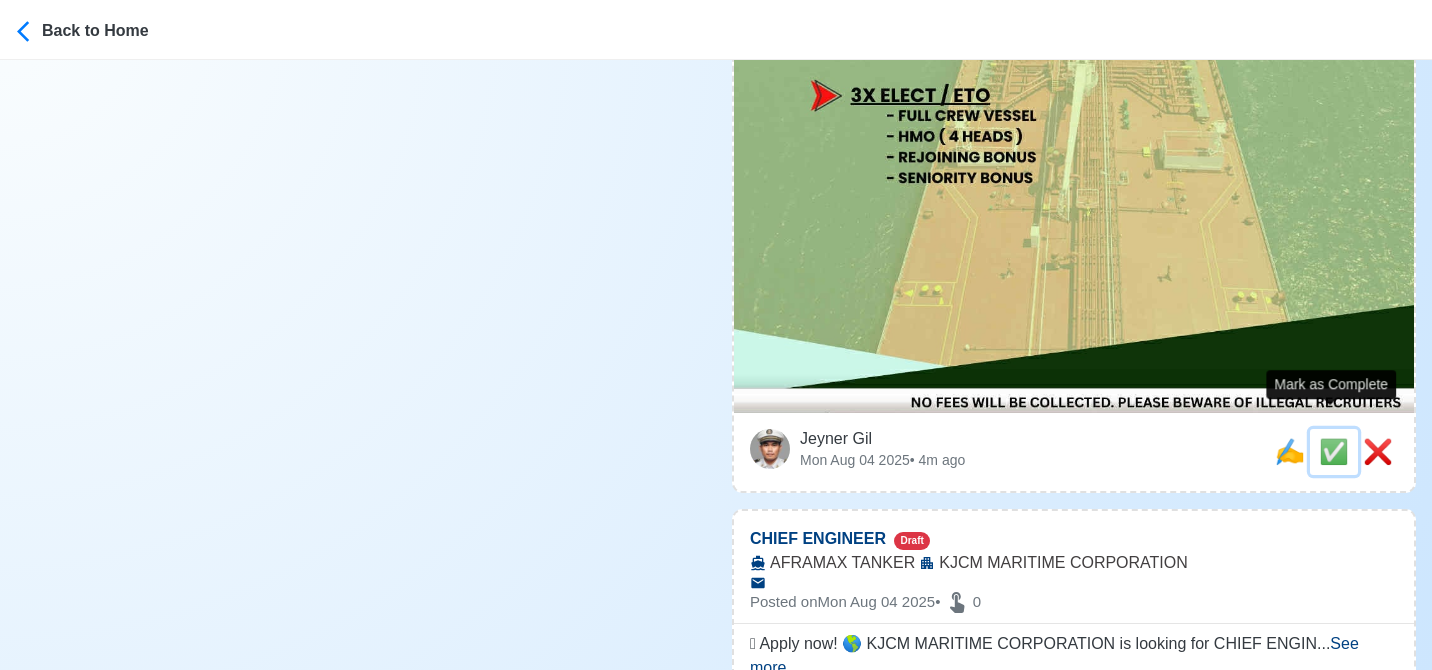 click on "✅" at bounding box center (1334, 451) 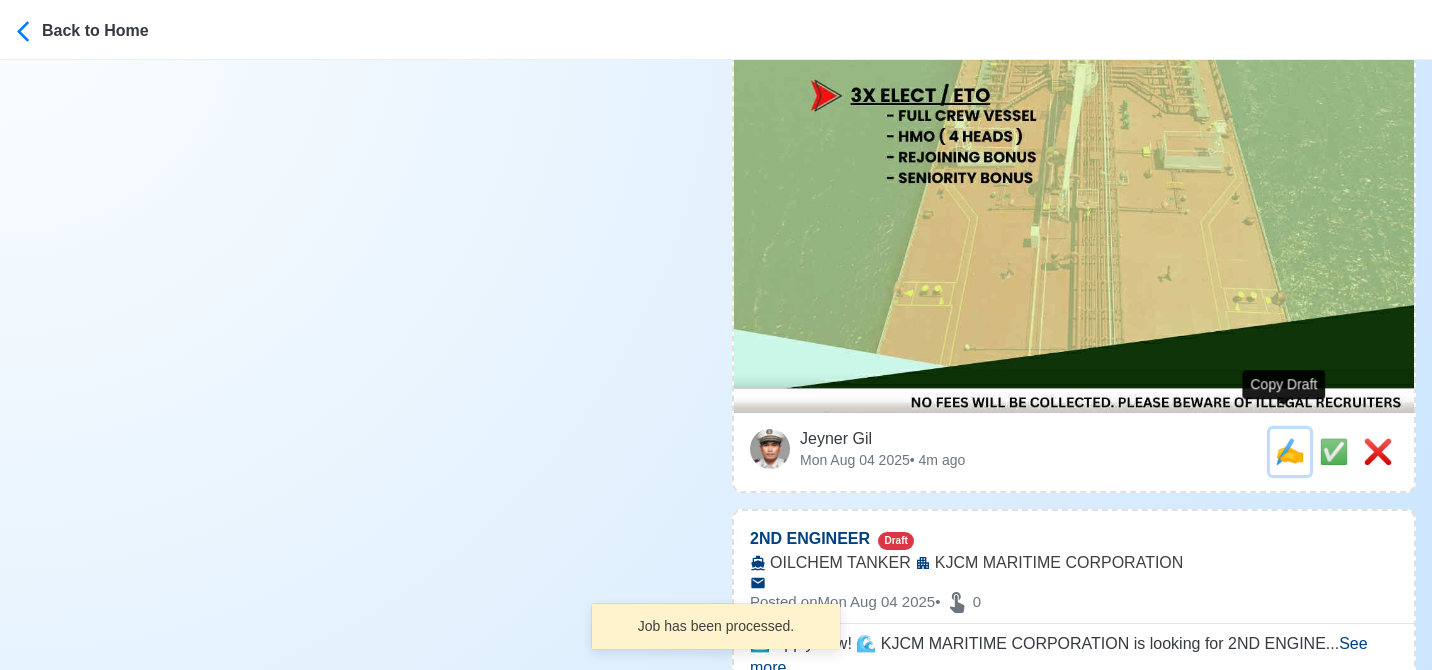 click on "✍️" at bounding box center (1290, 451) 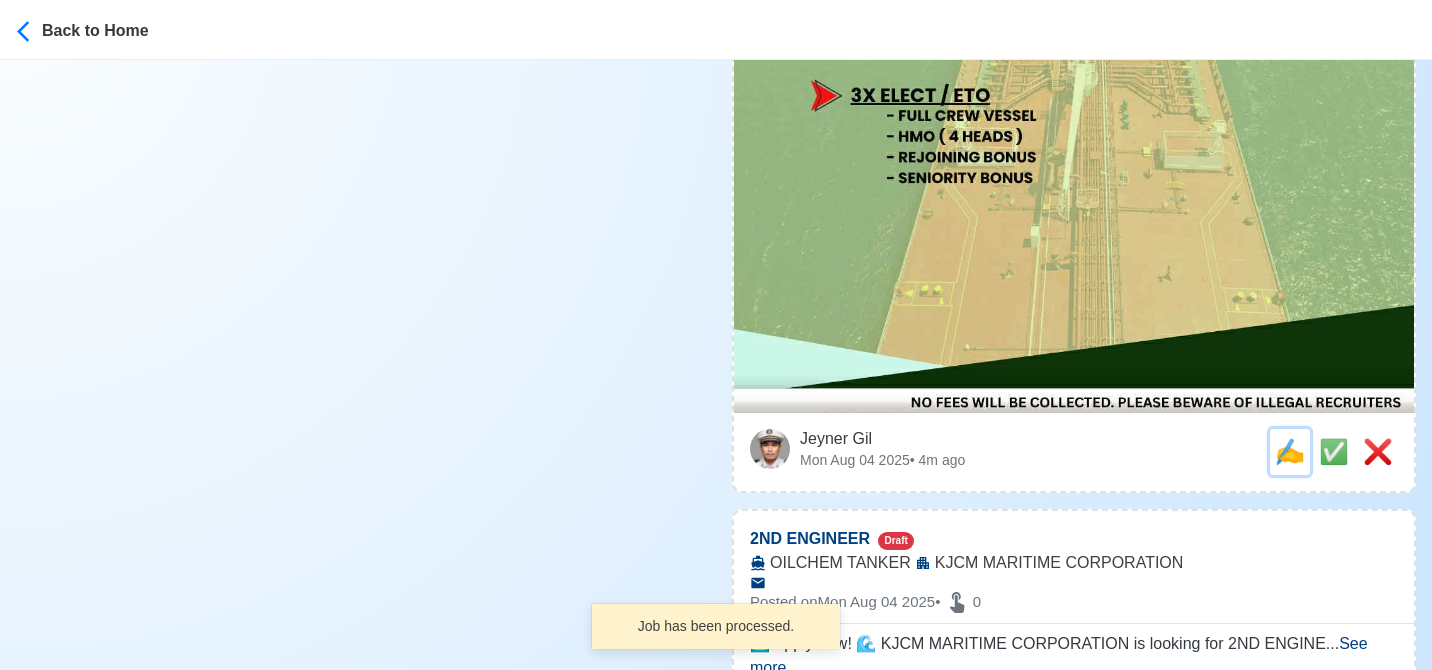 scroll, scrollTop: 0, scrollLeft: 0, axis: both 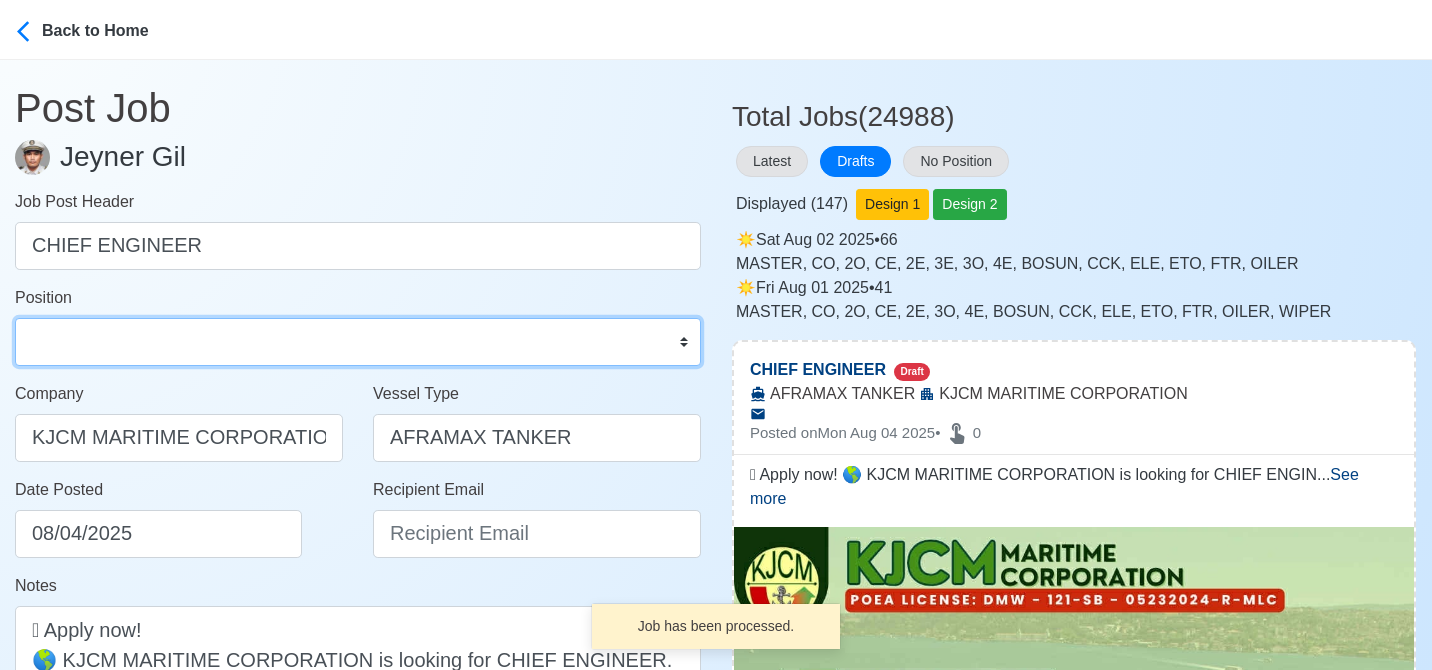 click on "Master Chief Officer 2nd Officer 3rd Officer Junior Officer Chief Engineer 2nd Engineer 3rd Engineer 4th Engineer Gas Engineer Junior Engineer 1st Assistant Engineer 2nd Assistant Engineer 3rd Assistant Engineer ETO/ETR Electrician Electrical Engineer Oiler Fitter Welder Chief Cook Chef Cook Messman Wiper Rigger Ordinary Seaman Able Seaman Motorman Pumpman Bosun Cadet Reefer Mechanic Operator Repairman Painter Steward Waiter Others" at bounding box center (358, 342) 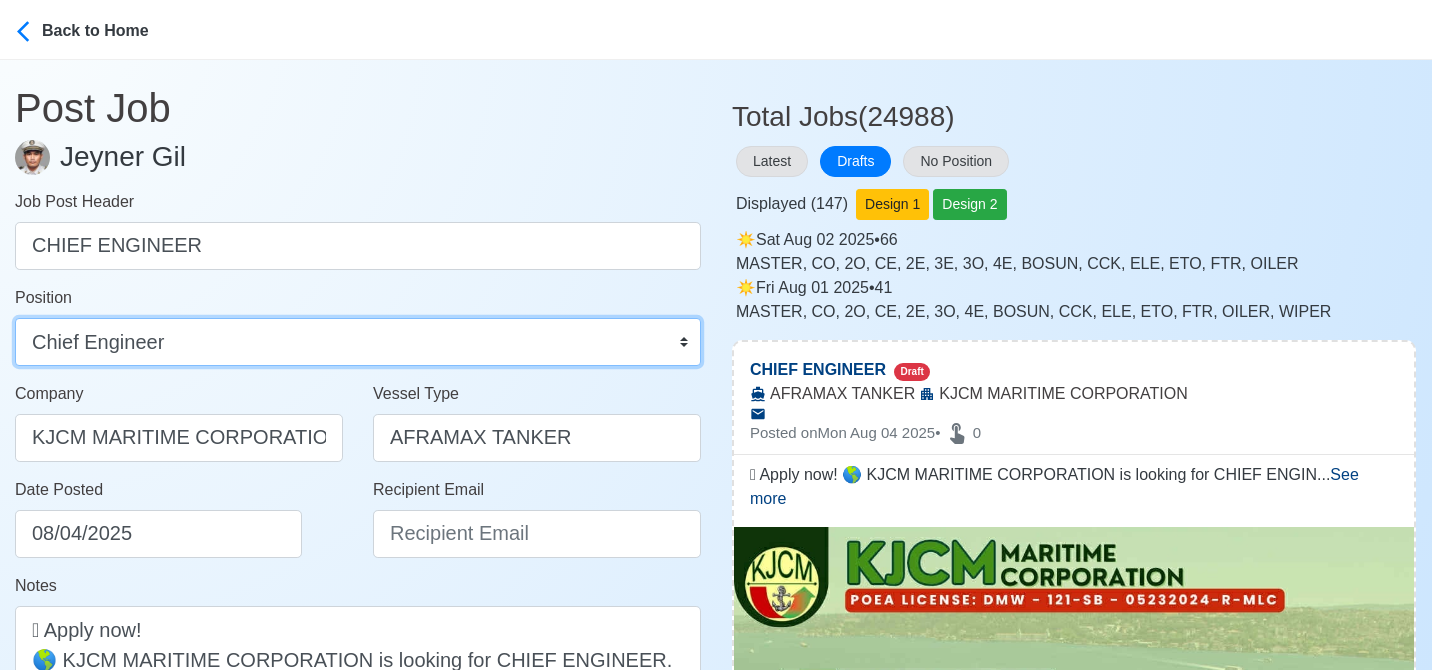 click on "Master Chief Officer 2nd Officer 3rd Officer Junior Officer Chief Engineer 2nd Engineer 3rd Engineer 4th Engineer Gas Engineer Junior Engineer 1st Assistant Engineer 2nd Assistant Engineer 3rd Assistant Engineer ETO/ETR Electrician Electrical Engineer Oiler Fitter Welder Chief Cook Chef Cook Messman Wiper Rigger Ordinary Seaman Able Seaman Motorman Pumpman Bosun Cadet Reefer Mechanic Operator Repairman Painter Steward Waiter Others" at bounding box center (358, 342) 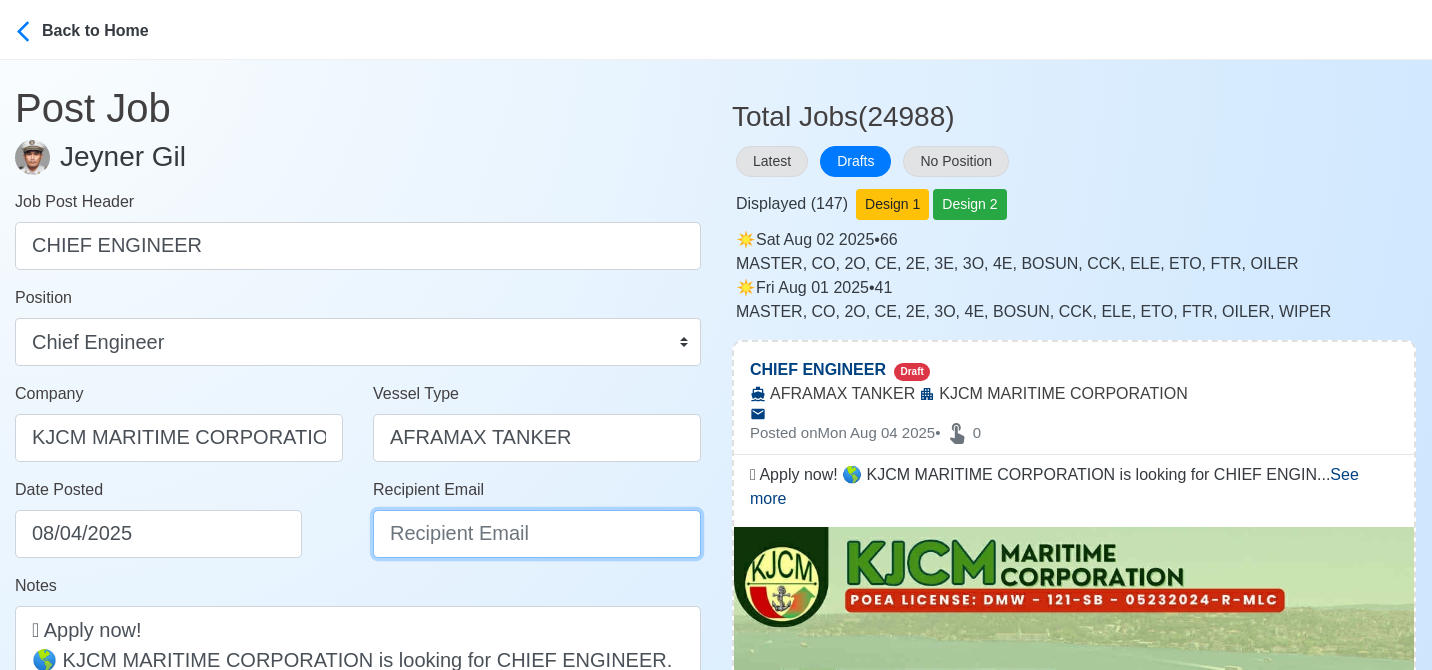 click on "Recipient Email" at bounding box center [537, 534] 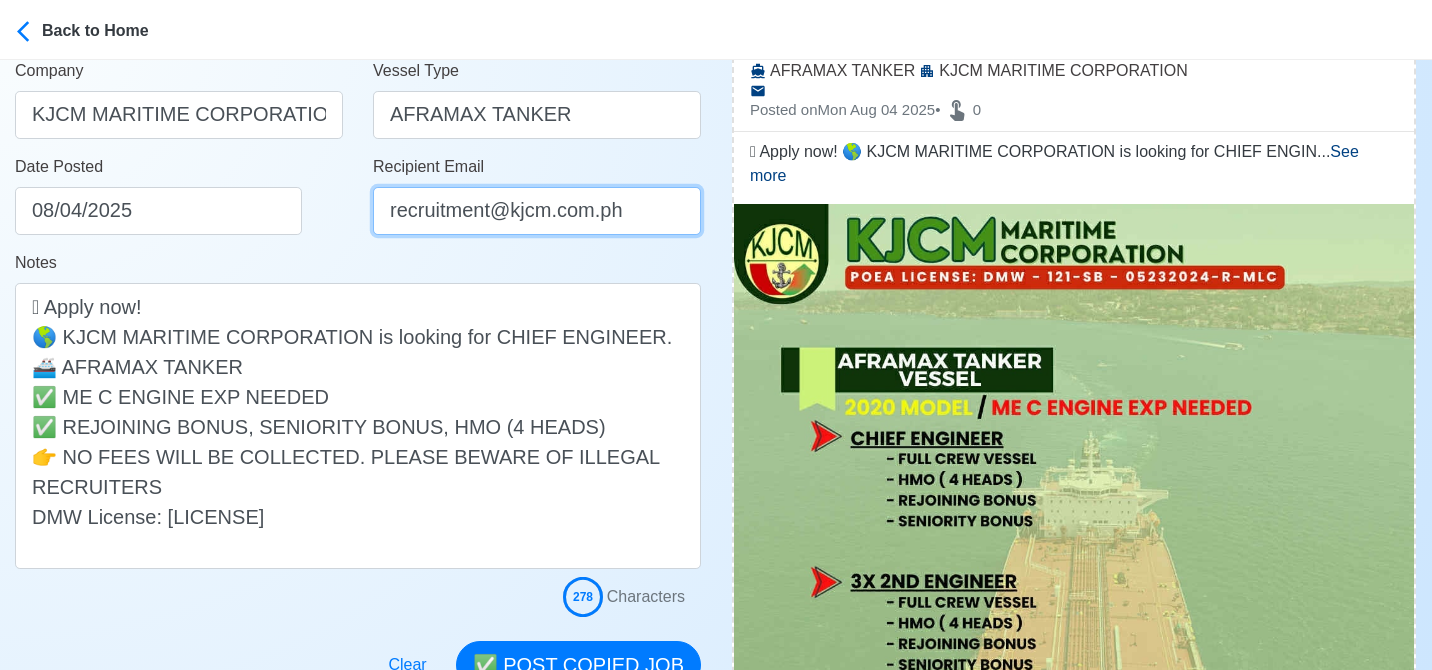 scroll, scrollTop: 324, scrollLeft: 0, axis: vertical 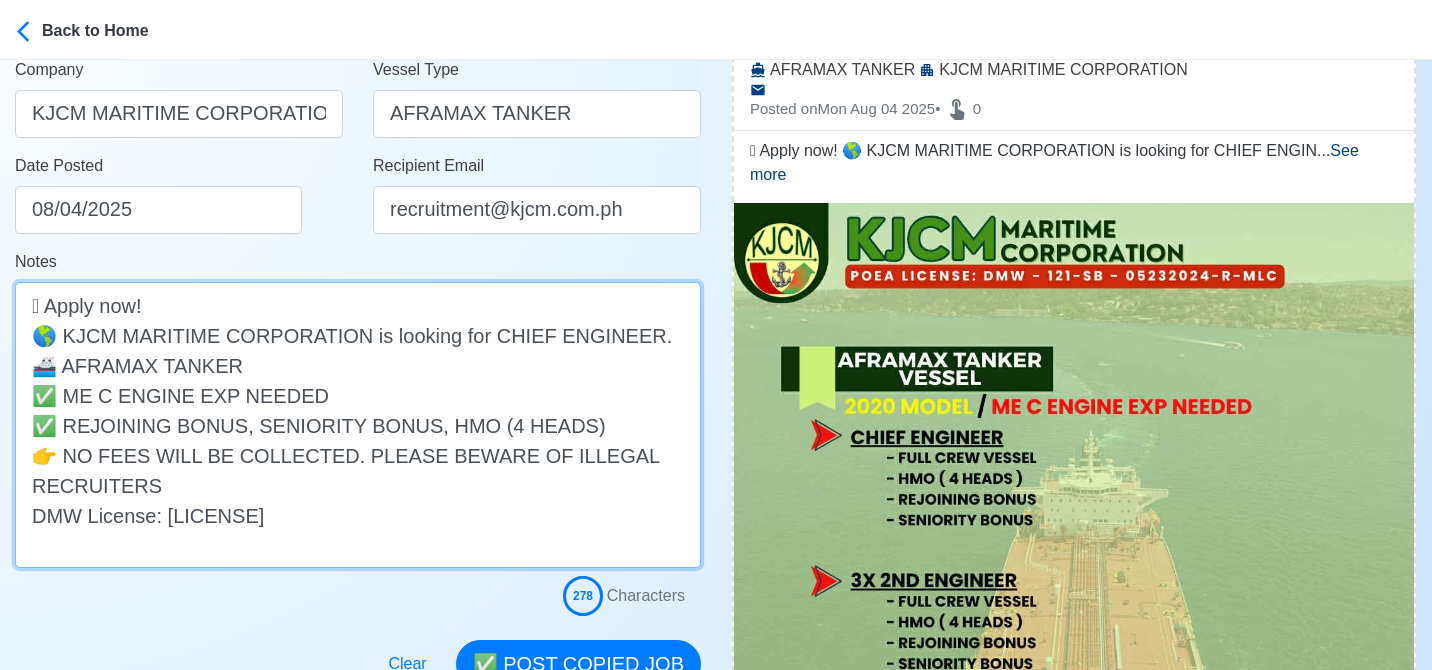click on "🛟 Apply now!
🌎 KJCM MARITIME CORPORATION is looking for CHIEF ENGINEER.
🚢 AFRAMAX TANKER
✅ ME C ENGINE EXP NEEDED
✅ REJOINING BONUS, SENIORITY BONUS, HMO (4 HEADS)
👉 NO FEES WILL BE COLLECTED. PLEASE BEWARE OF ILLEGAL RECRUITERS
DMW License: DMW - 121-SB - 05232024-R-MLC" at bounding box center (358, 425) 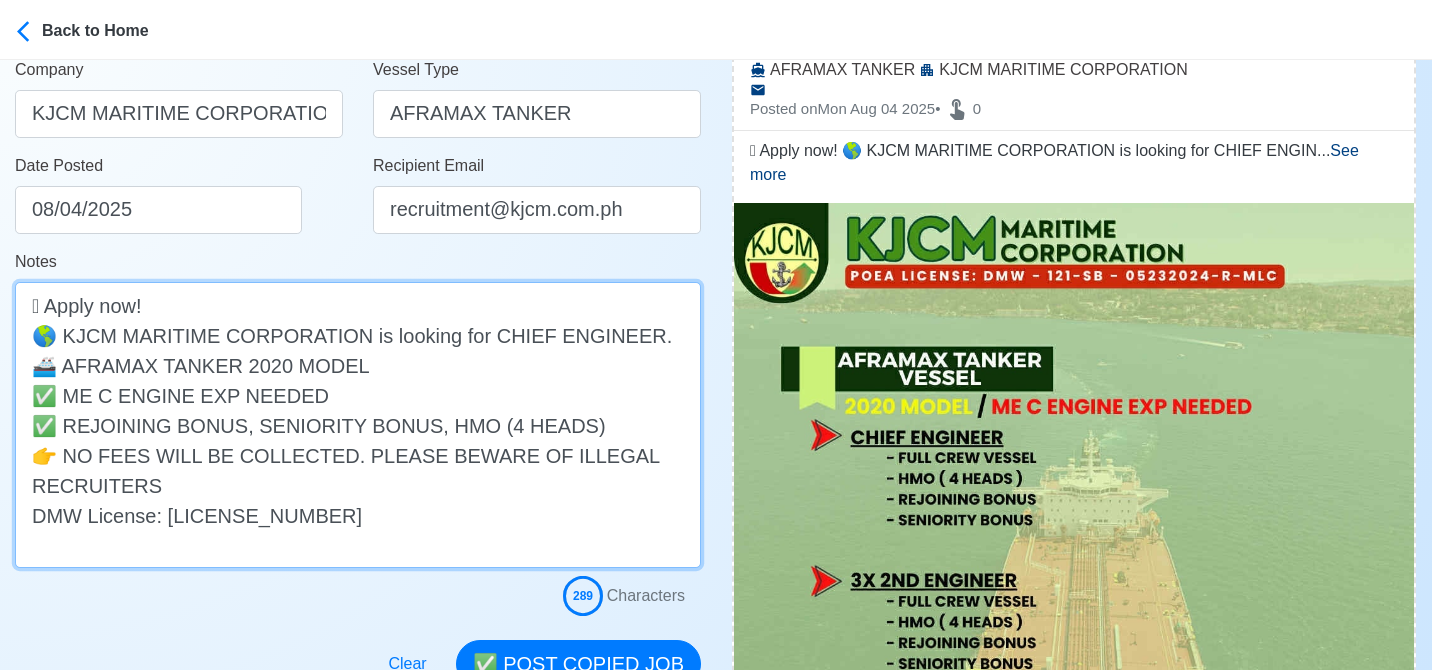 click on "🛟 Apply now!
🌎 KJCM MARITIME CORPORATION is looking for CHIEF ENGINEER.
🚢 AFRAMAX TANKER 2020 MODEL
✅ ME C ENGINE EXP NEEDED
✅ REJOINING BONUS, SENIORITY BONUS, HMO (4 HEADS)
👉 NO FEES WILL BE COLLECTED. PLEASE BEWARE OF ILLEGAL RECRUITERS
DMW License: DMW - 121-SB - 05232024-R-MLC" at bounding box center (358, 425) 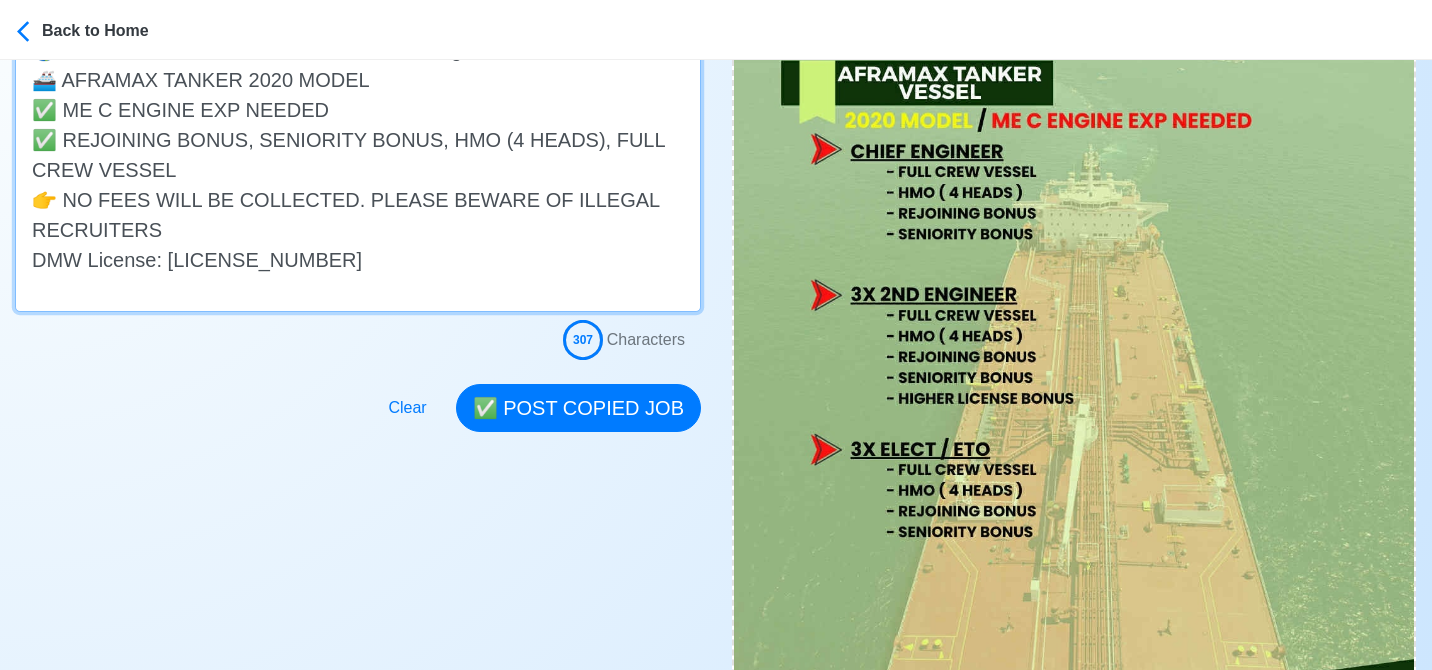 scroll, scrollTop: 627, scrollLeft: 0, axis: vertical 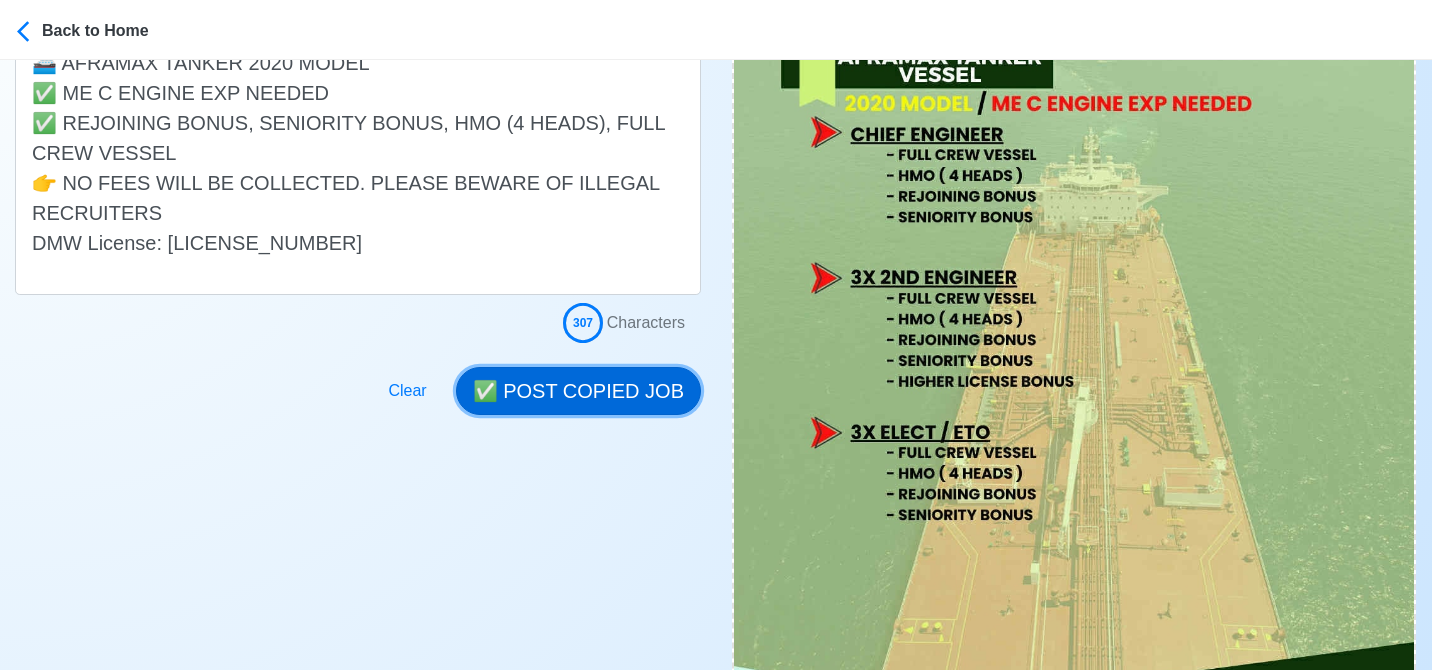 click on "✅ POST COPIED JOB" at bounding box center (578, 391) 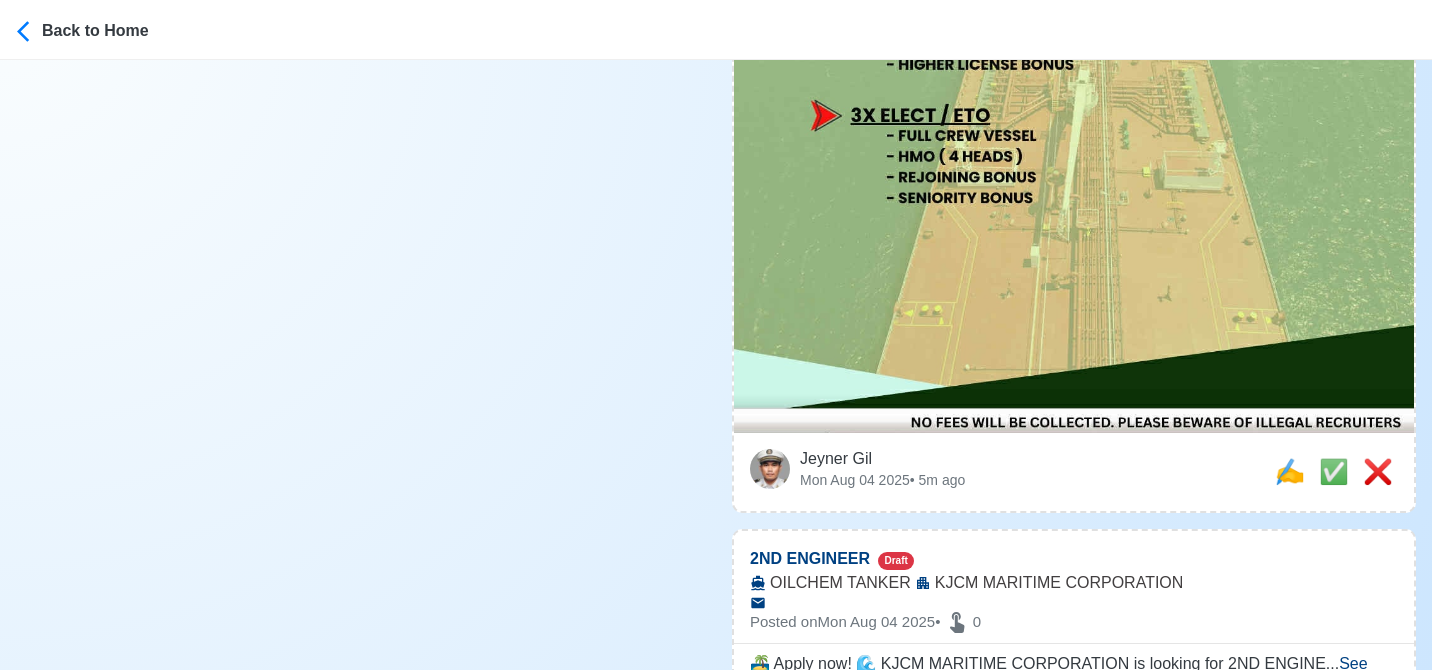 scroll, scrollTop: 948, scrollLeft: 0, axis: vertical 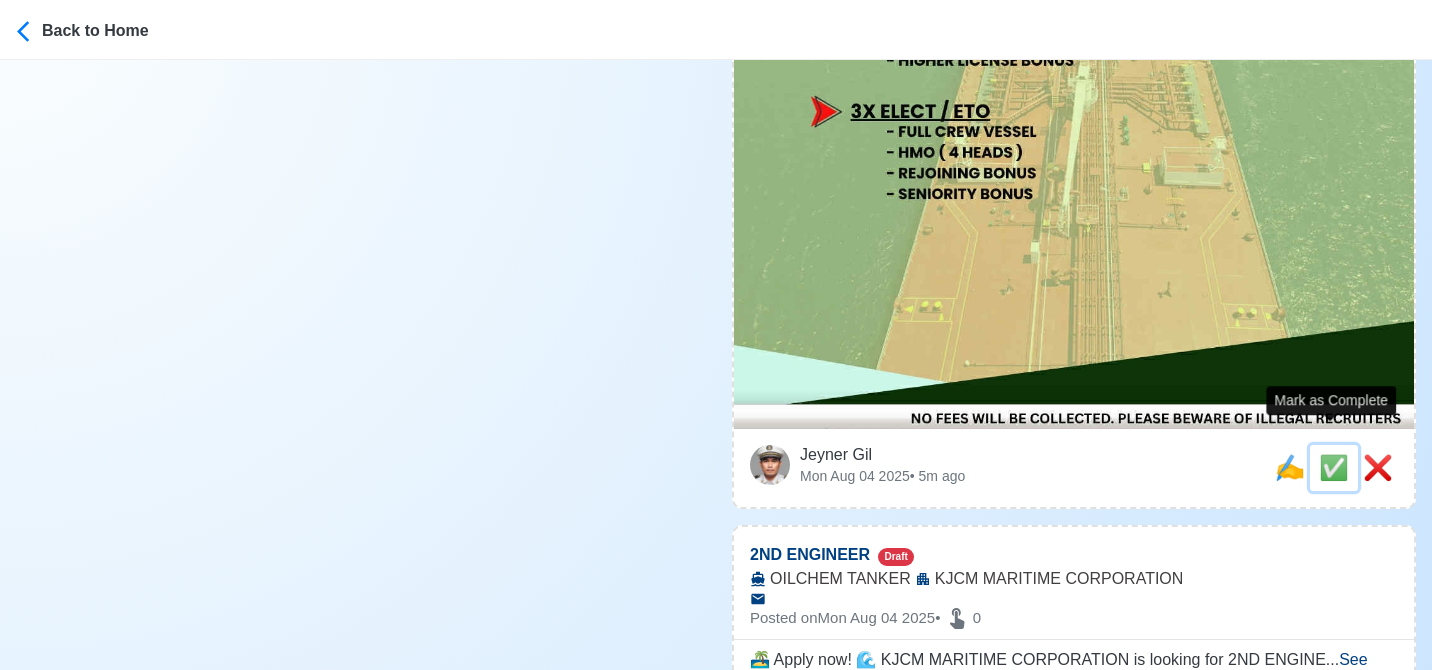 click on "✅" at bounding box center (1334, 467) 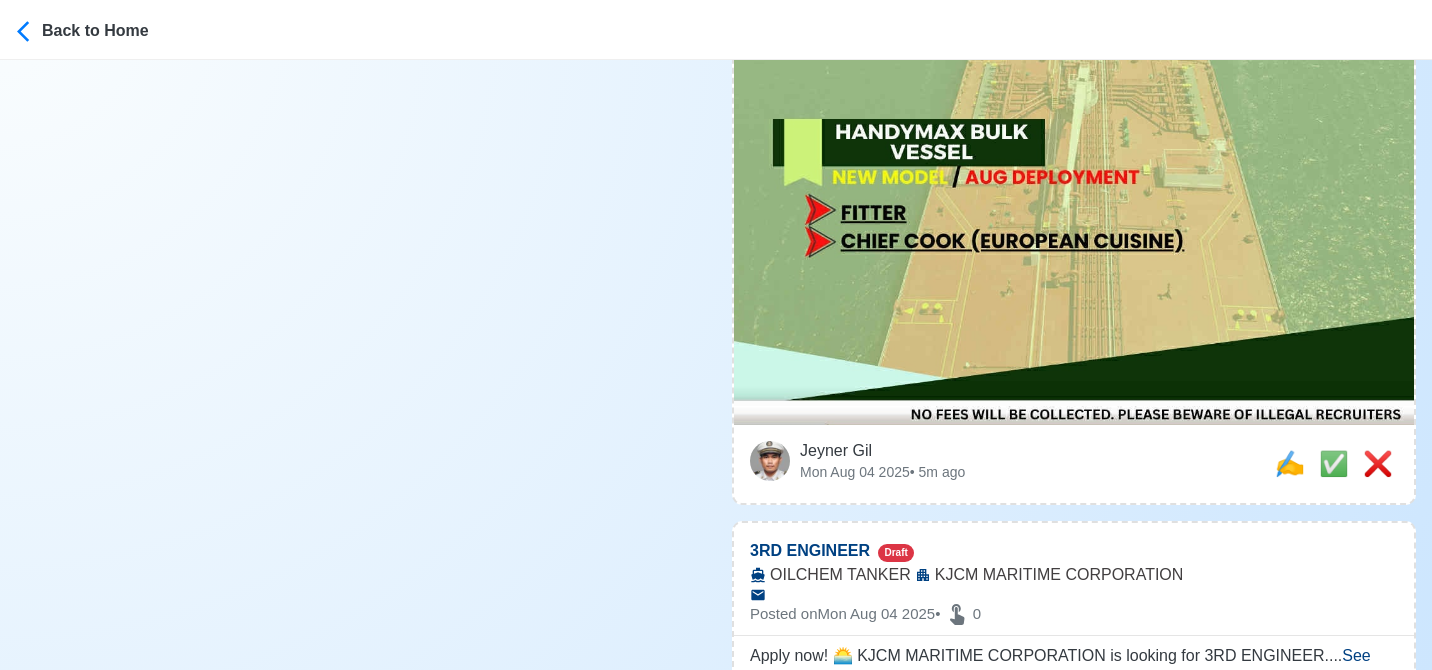 scroll, scrollTop: 964, scrollLeft: 0, axis: vertical 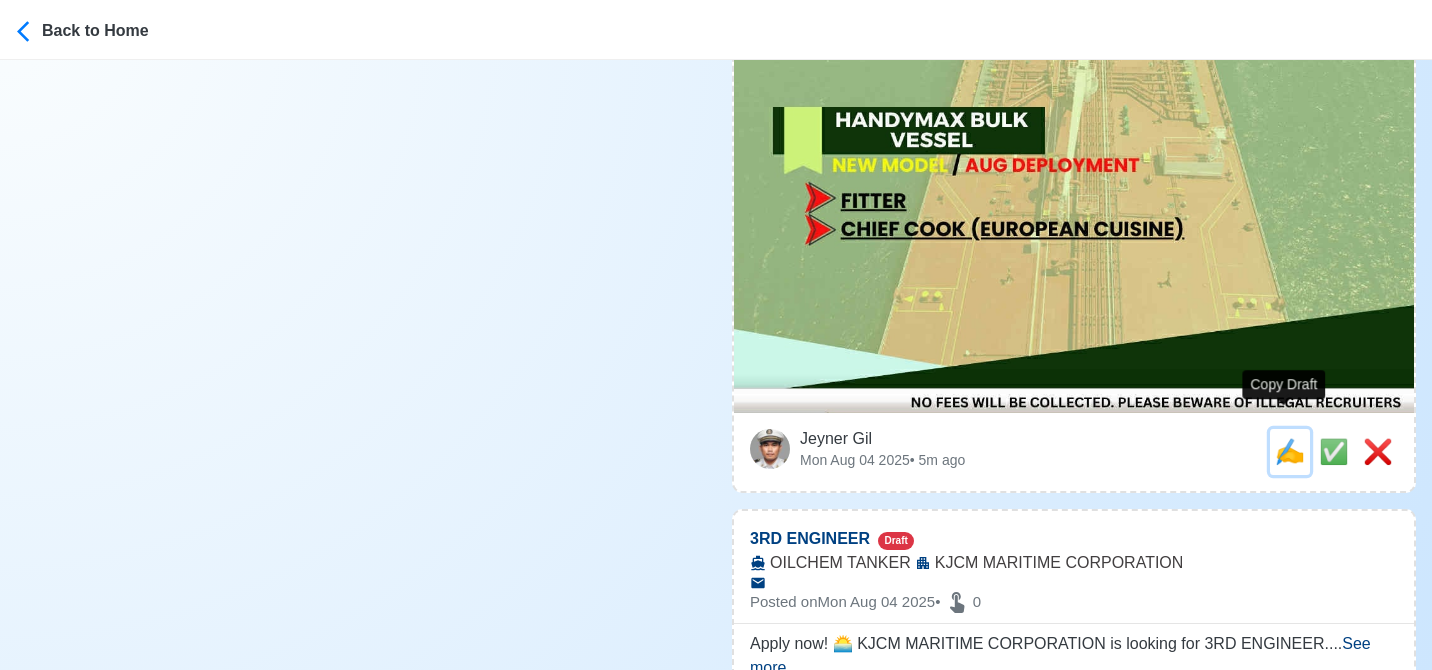 click on "✍️" at bounding box center [1290, 451] 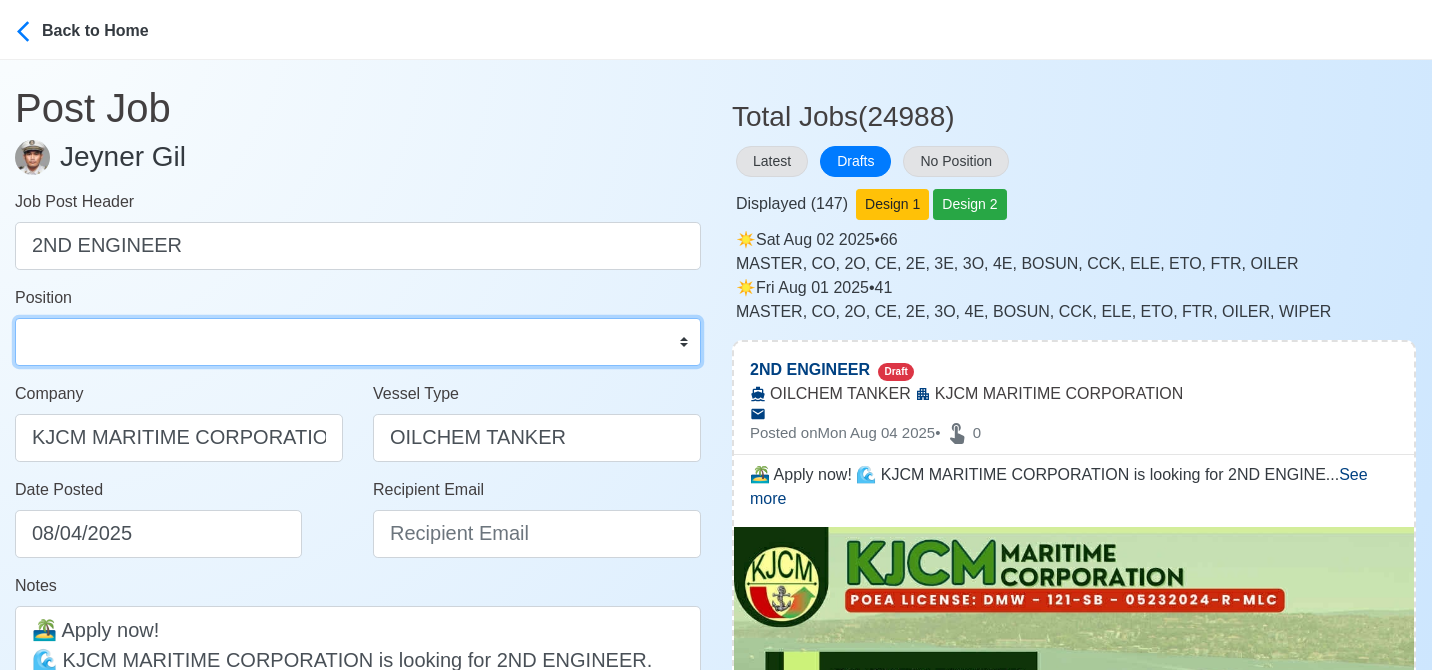 click on "Master Chief Officer 2nd Officer 3rd Officer Junior Officer Chief Engineer 2nd Engineer 3rd Engineer 4th Engineer Gas Engineer Junior Engineer 1st Assistant Engineer 2nd Assistant Engineer 3rd Assistant Engineer ETO/ETR Electrician Electrical Engineer Oiler Fitter Welder Chief Cook Chef Cook Messman Wiper Rigger Ordinary Seaman Able Seaman Motorman Pumpman Bosun Cadet Reefer Mechanic Operator Repairman Painter Steward Waiter Others" at bounding box center (358, 342) 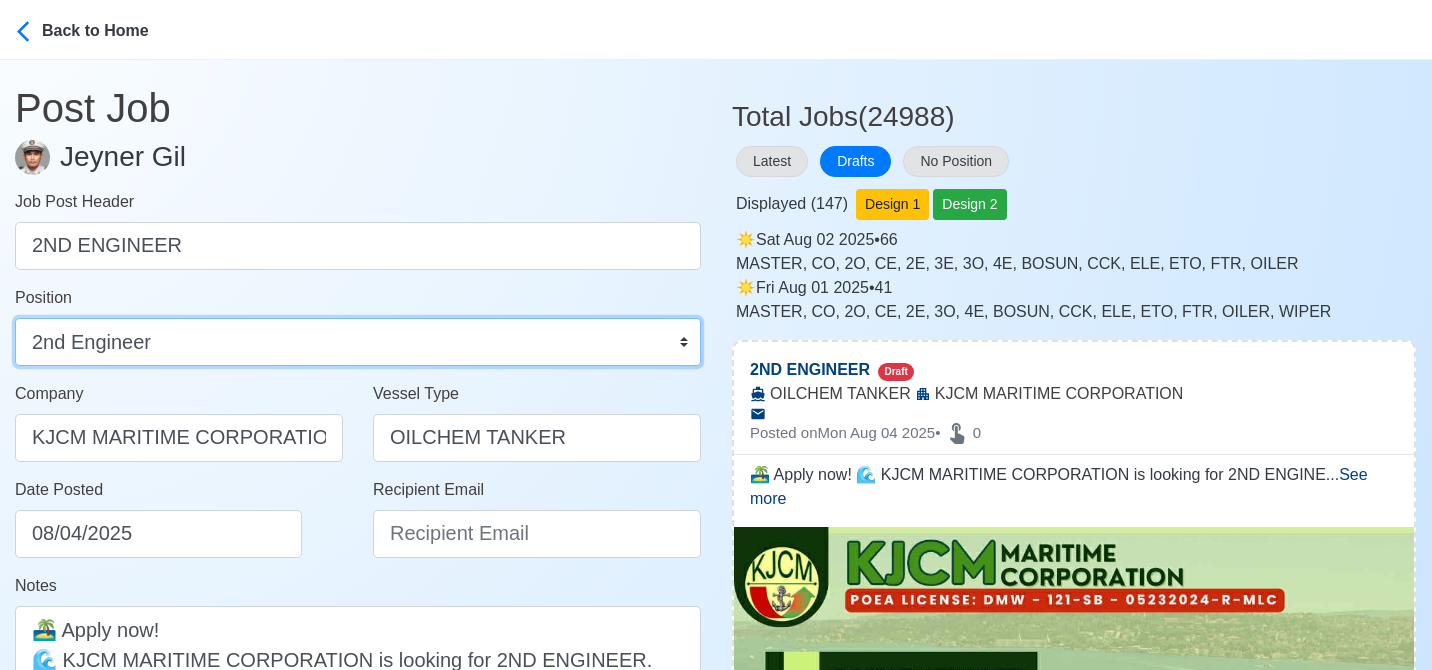click on "Master Chief Officer 2nd Officer 3rd Officer Junior Officer Chief Engineer 2nd Engineer 3rd Engineer 4th Engineer Gas Engineer Junior Engineer 1st Assistant Engineer 2nd Assistant Engineer 3rd Assistant Engineer ETO/ETR Electrician Electrical Engineer Oiler Fitter Welder Chief Cook Chef Cook Messman Wiper Rigger Ordinary Seaman Able Seaman Motorman Pumpman Bosun Cadet Reefer Mechanic Operator Repairman Painter Steward Waiter Others" at bounding box center [358, 342] 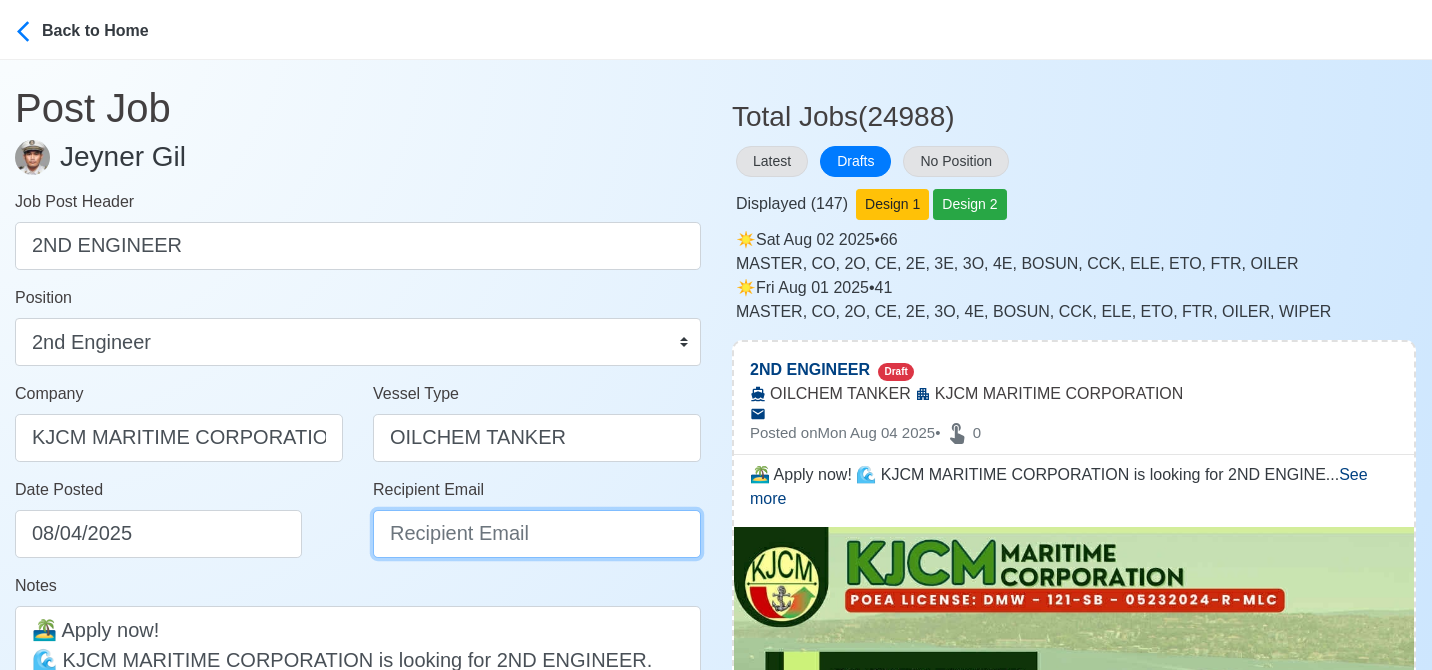 click on "Recipient Email" at bounding box center [537, 534] 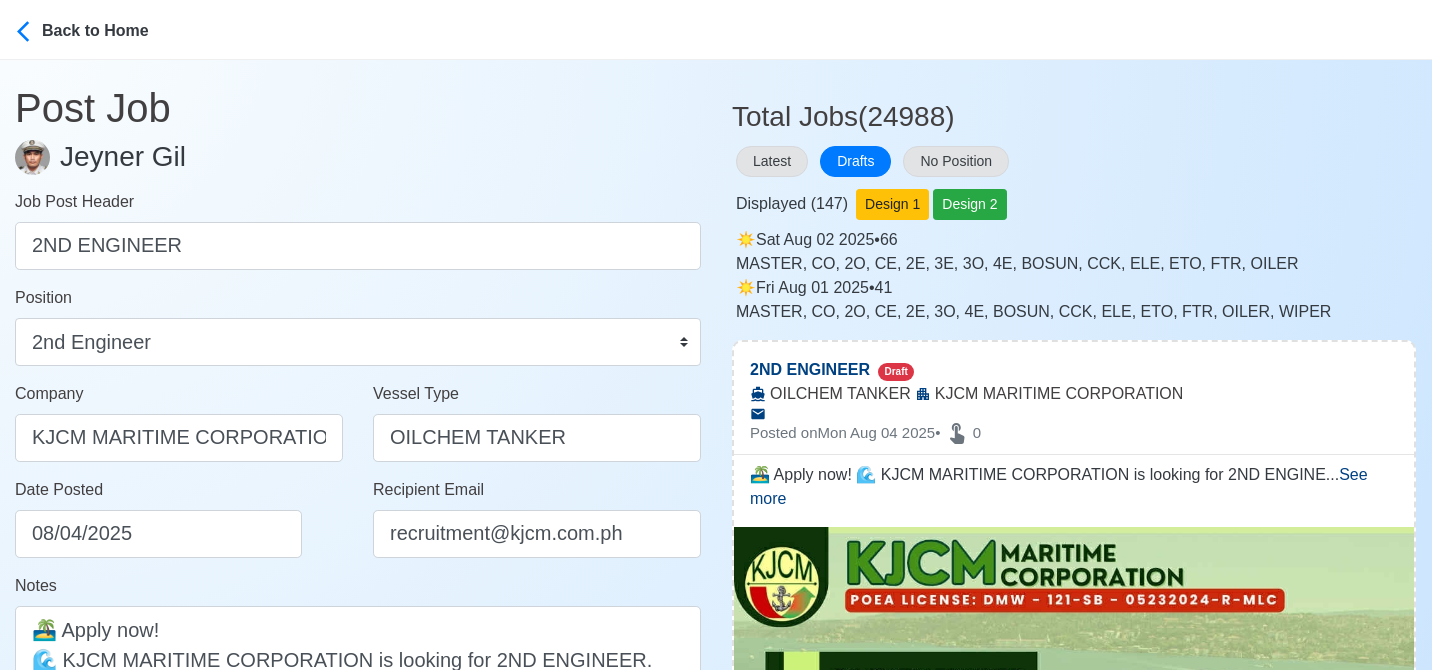 click on "Date Posted       08/04/2025" at bounding box center (184, 518) 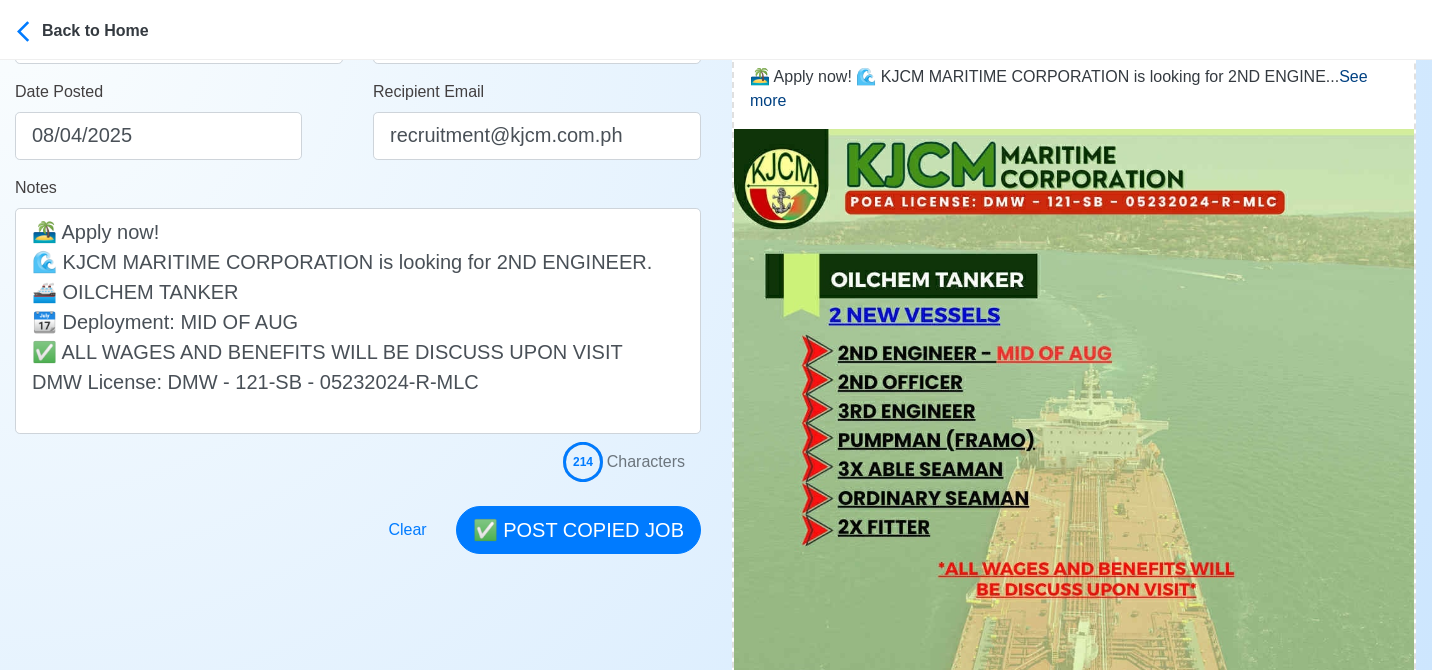 scroll, scrollTop: 417, scrollLeft: 0, axis: vertical 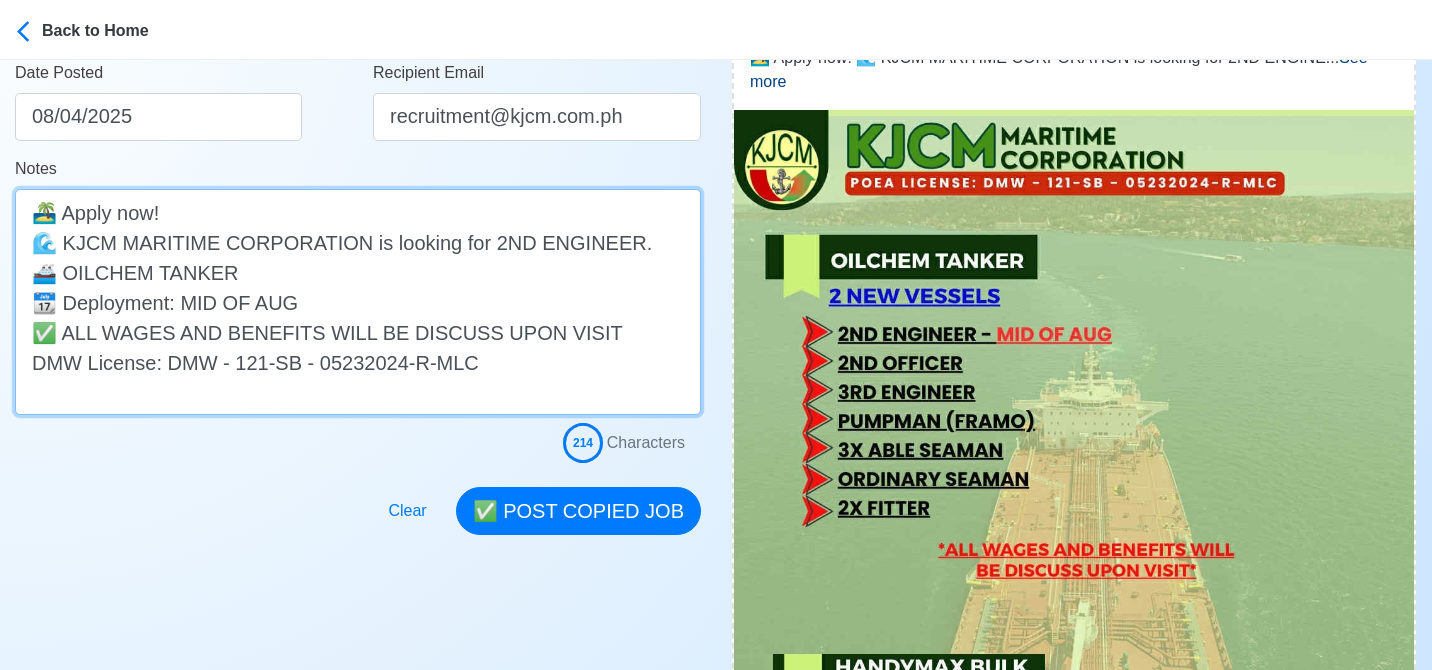 click on "🏝️ Apply now!
🌊 KJCM MARITIME CORPORATION is looking for 2ND ENGINEER.
🚢 OILCHEM TANKER
📆 Deployment: MID OF AUG
✅ ALL WAGES AND BENEFITS WILL BE DISCUSS UPON VISIT
DMW License: DMW - 121-SB - 05232024-R-MLC" at bounding box center [358, 302] 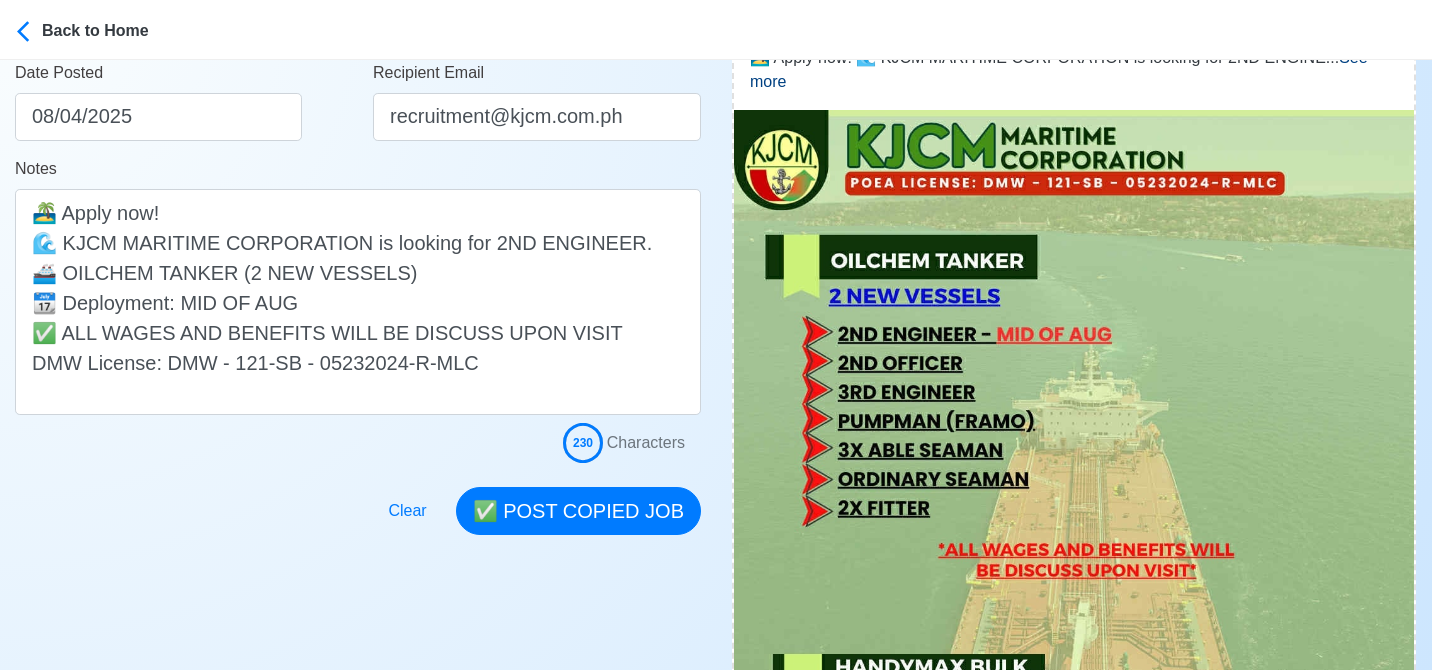 drag, startPoint x: 576, startPoint y: 509, endPoint x: 483, endPoint y: 576, distance: 114.62112 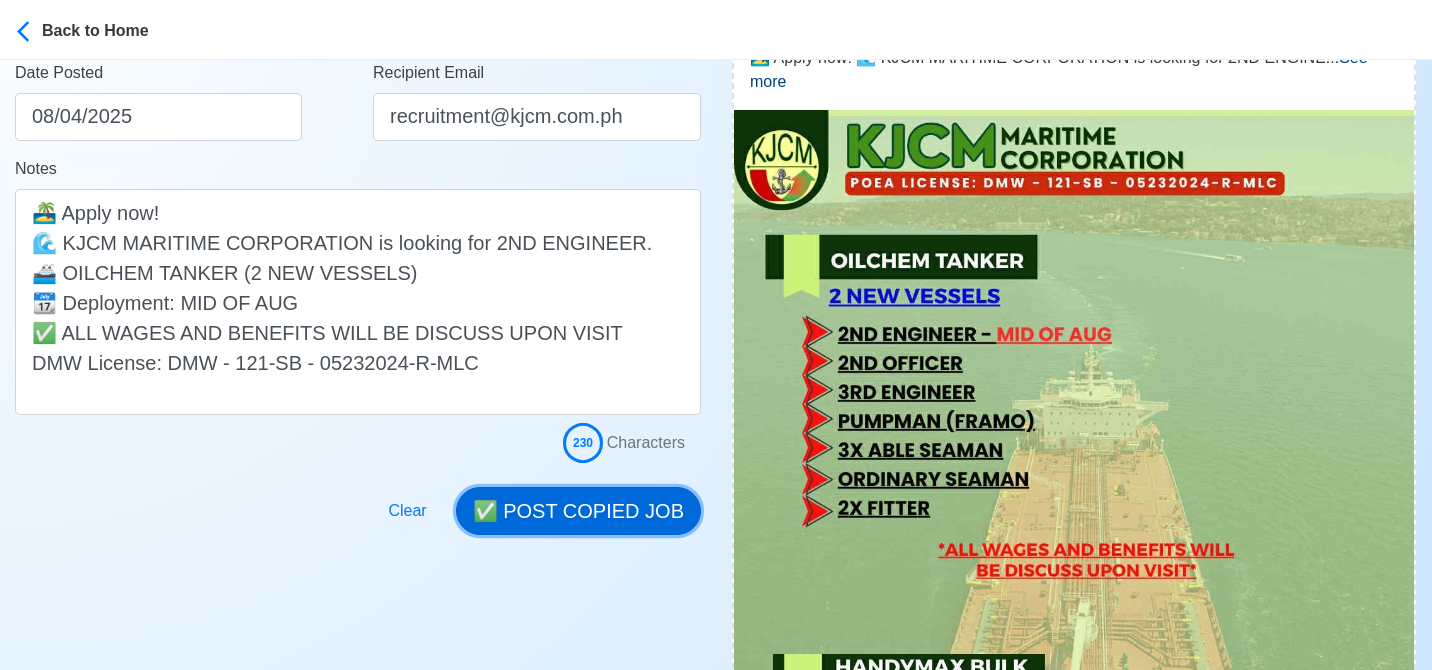 click on "✅ POST COPIED JOB" at bounding box center (578, 511) 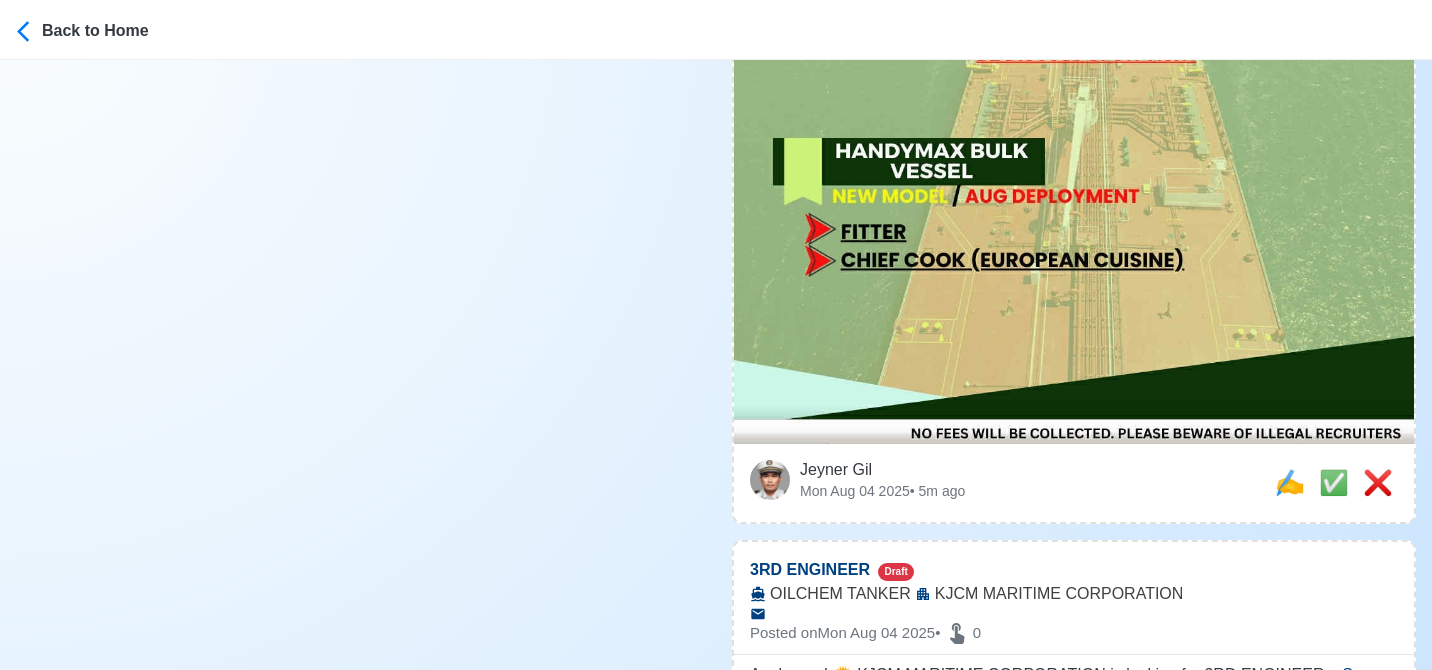 scroll, scrollTop: 934, scrollLeft: 0, axis: vertical 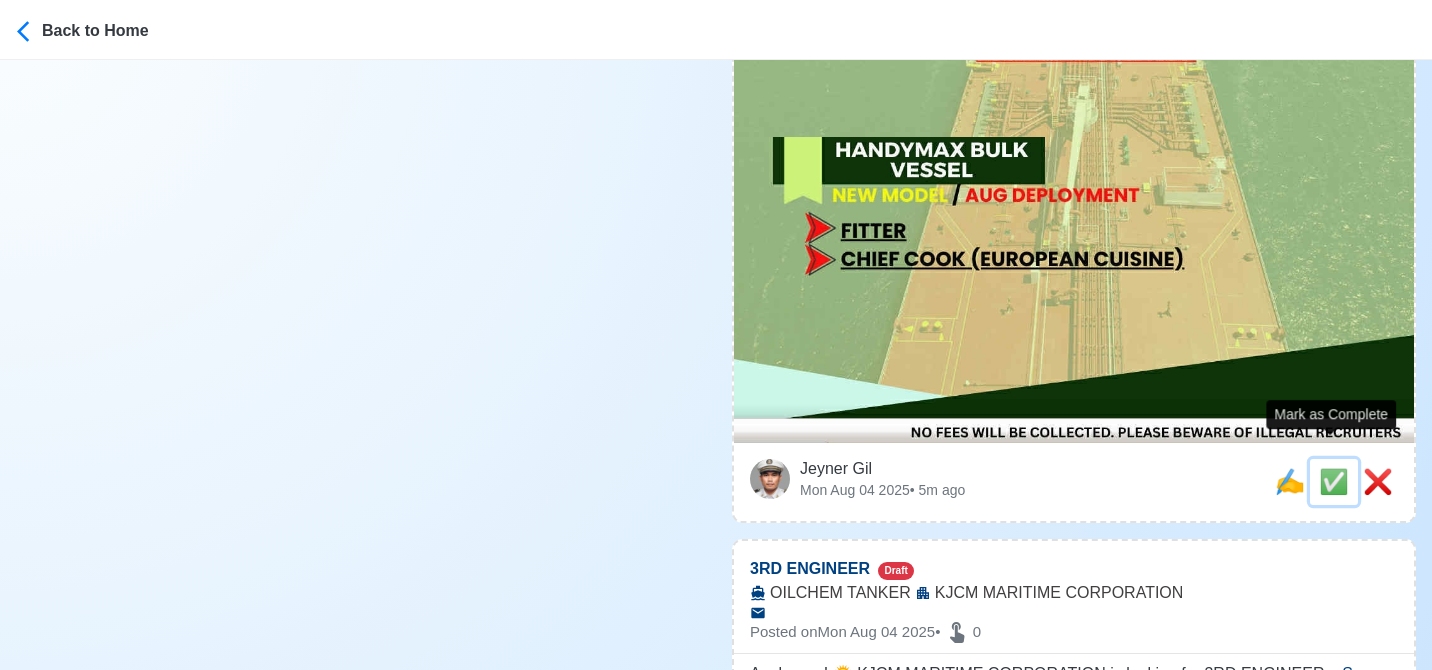 click on "✅" at bounding box center [1334, 481] 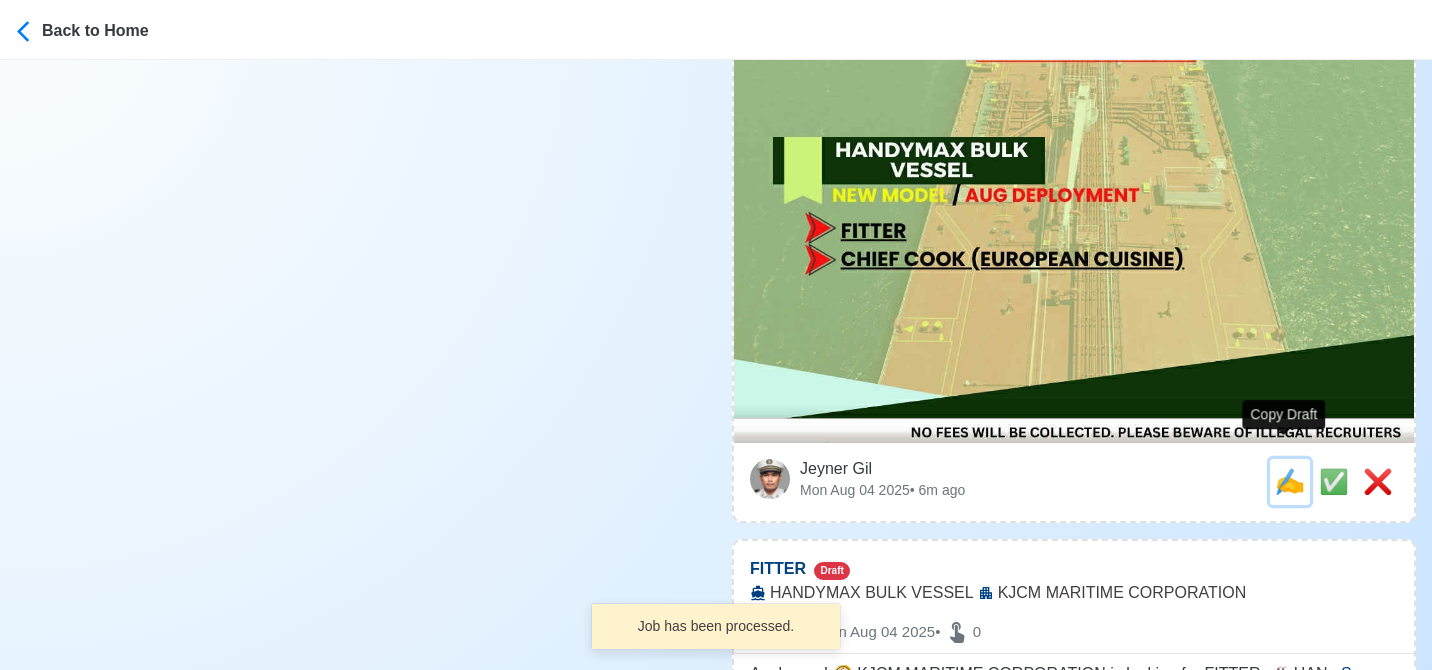 click on "✍️" at bounding box center [1290, 481] 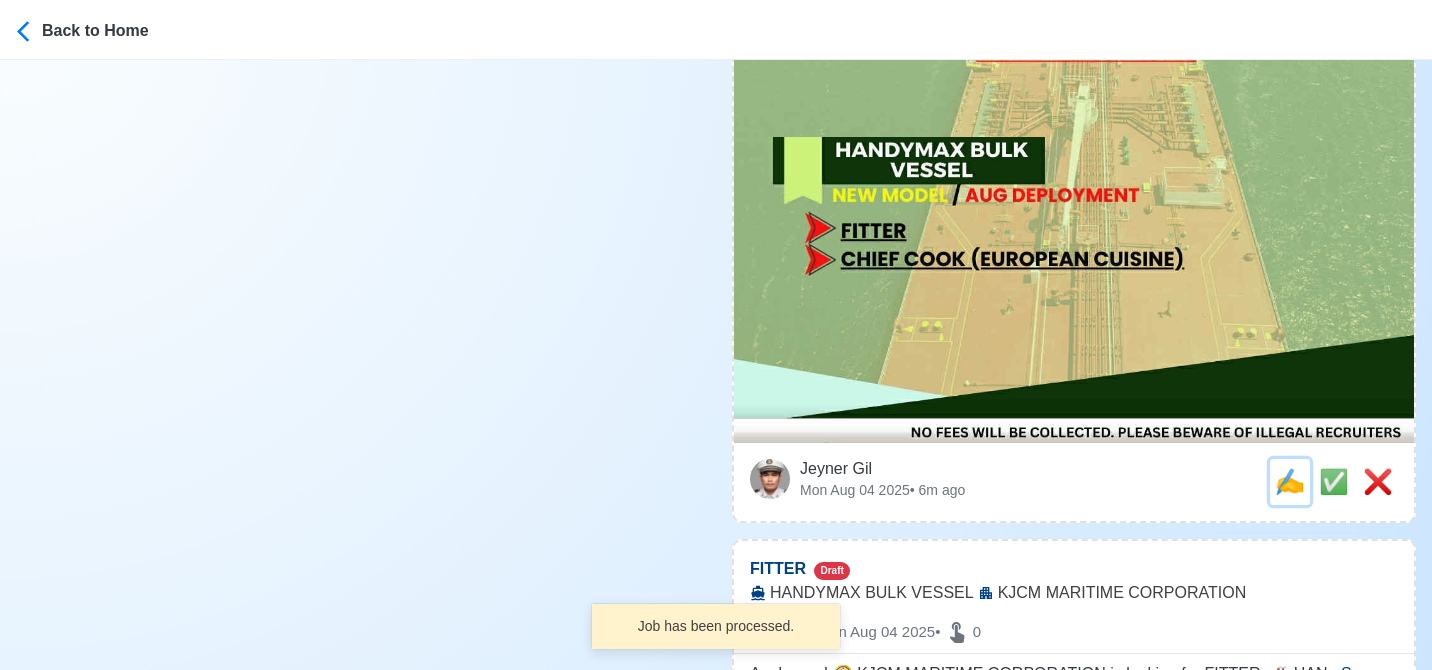 scroll, scrollTop: 0, scrollLeft: 0, axis: both 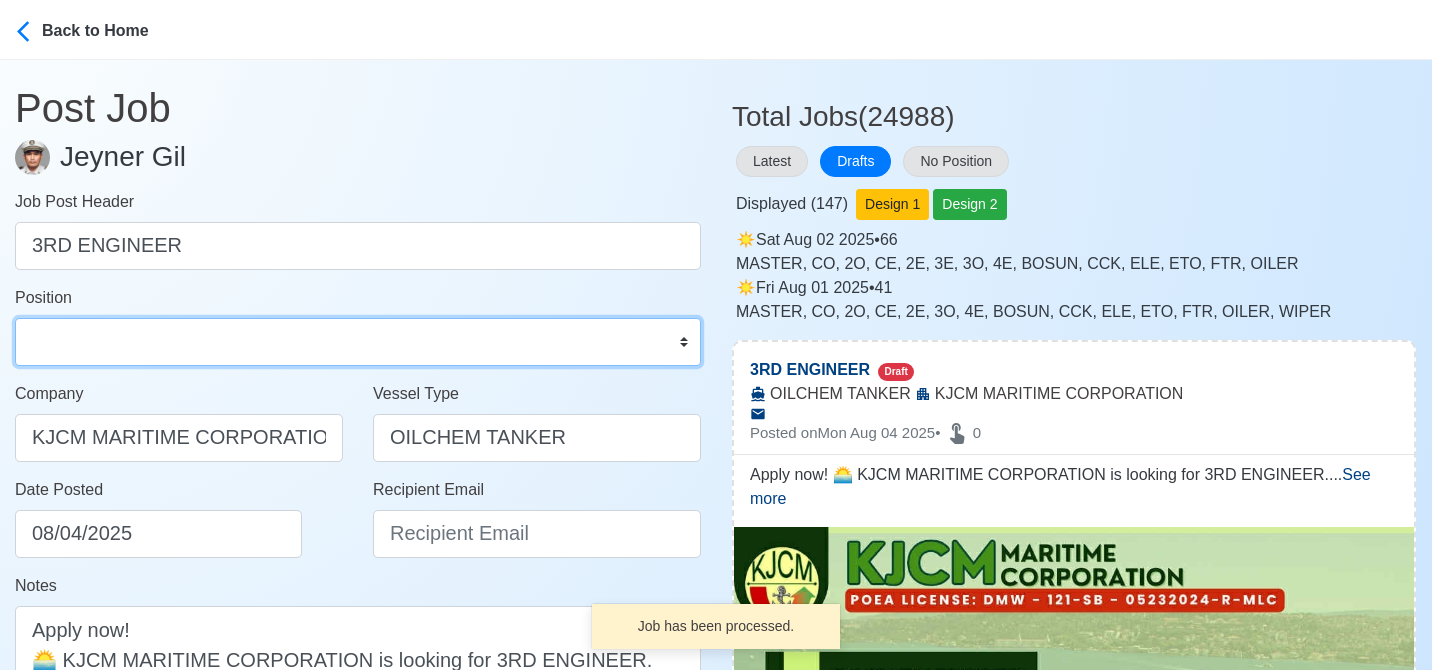 click on "Master Chief Officer 2nd Officer 3rd Officer Junior Officer Chief Engineer 2nd Engineer 3rd Engineer 4th Engineer Gas Engineer Junior Engineer 1st Assistant Engineer 2nd Assistant Engineer 3rd Assistant Engineer ETO/ETR Electrician Electrical Engineer Oiler Fitter Welder Chief Cook Chef Cook Messman Wiper Rigger Ordinary Seaman Able Seaman Motorman Pumpman Bosun Cadet Reefer Mechanic Operator Repairman Painter Steward Waiter Others" at bounding box center [358, 342] 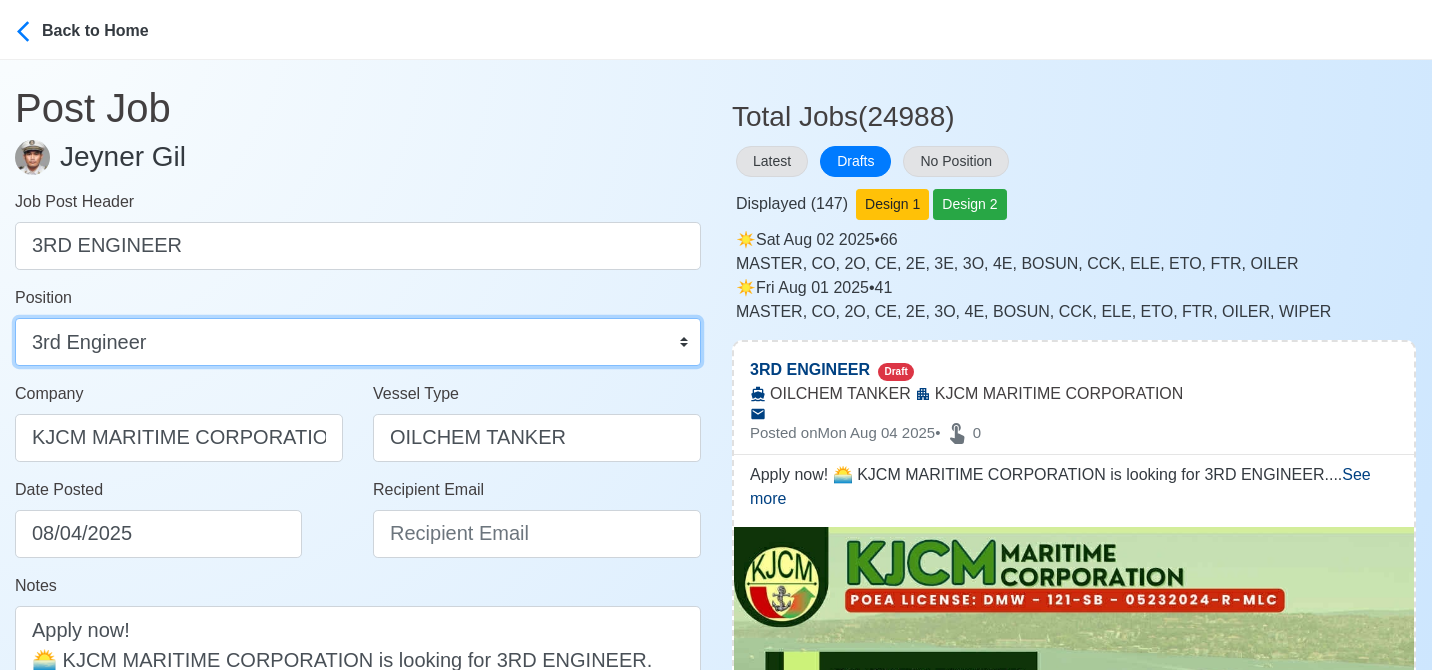 click on "Master Chief Officer 2nd Officer 3rd Officer Junior Officer Chief Engineer 2nd Engineer 3rd Engineer 4th Engineer Gas Engineer Junior Engineer 1st Assistant Engineer 2nd Assistant Engineer 3rd Assistant Engineer ETO/ETR Electrician Electrical Engineer Oiler Fitter Welder Chief Cook Chef Cook Messman Wiper Rigger Ordinary Seaman Able Seaman Motorman Pumpman Bosun Cadet Reefer Mechanic Operator Repairman Painter Steward Waiter Others" at bounding box center (358, 342) 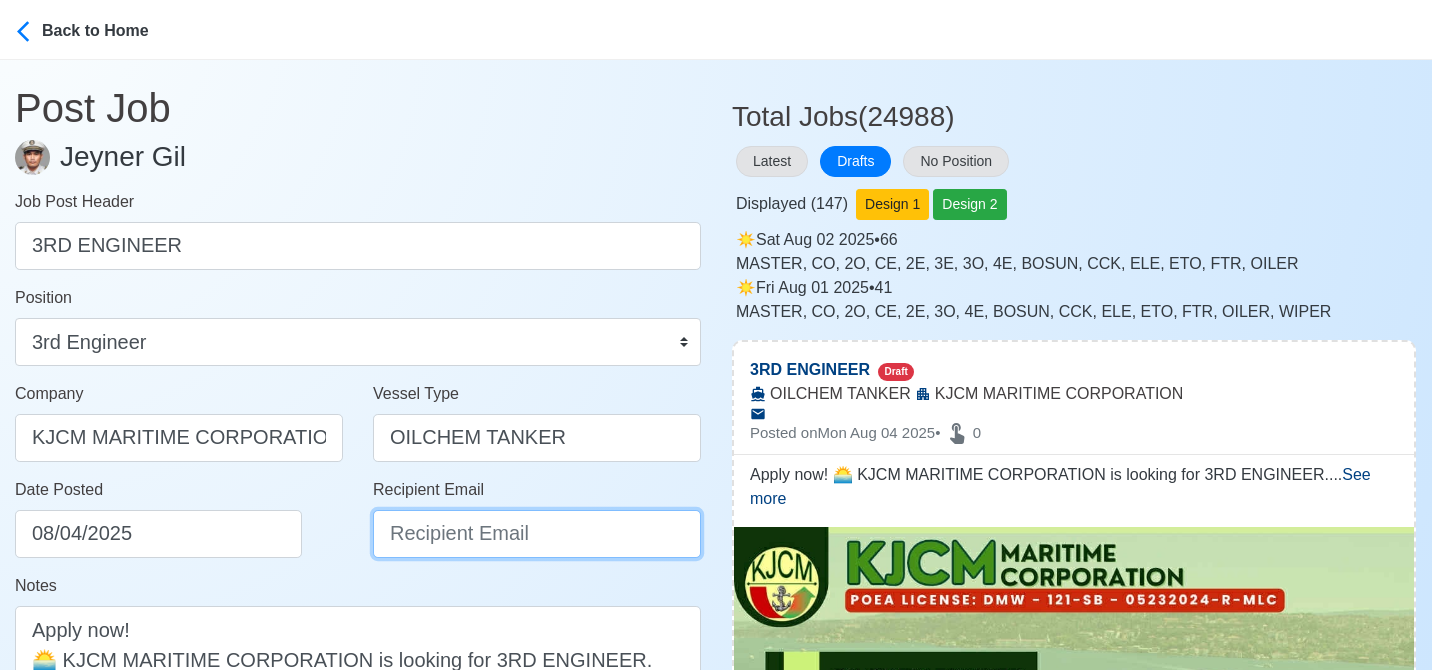 drag, startPoint x: 432, startPoint y: 528, endPoint x: 407, endPoint y: 535, distance: 25.96151 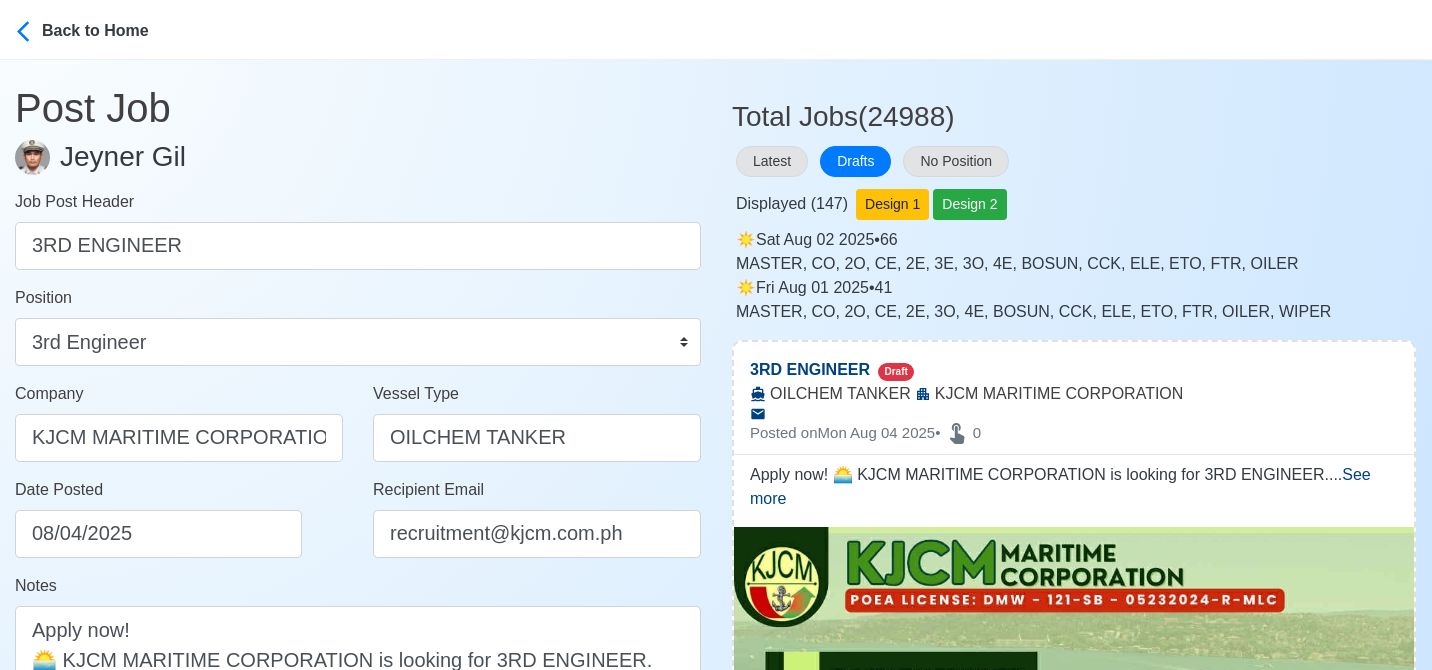 click on "Date Posted       08/04/2025" at bounding box center (184, 518) 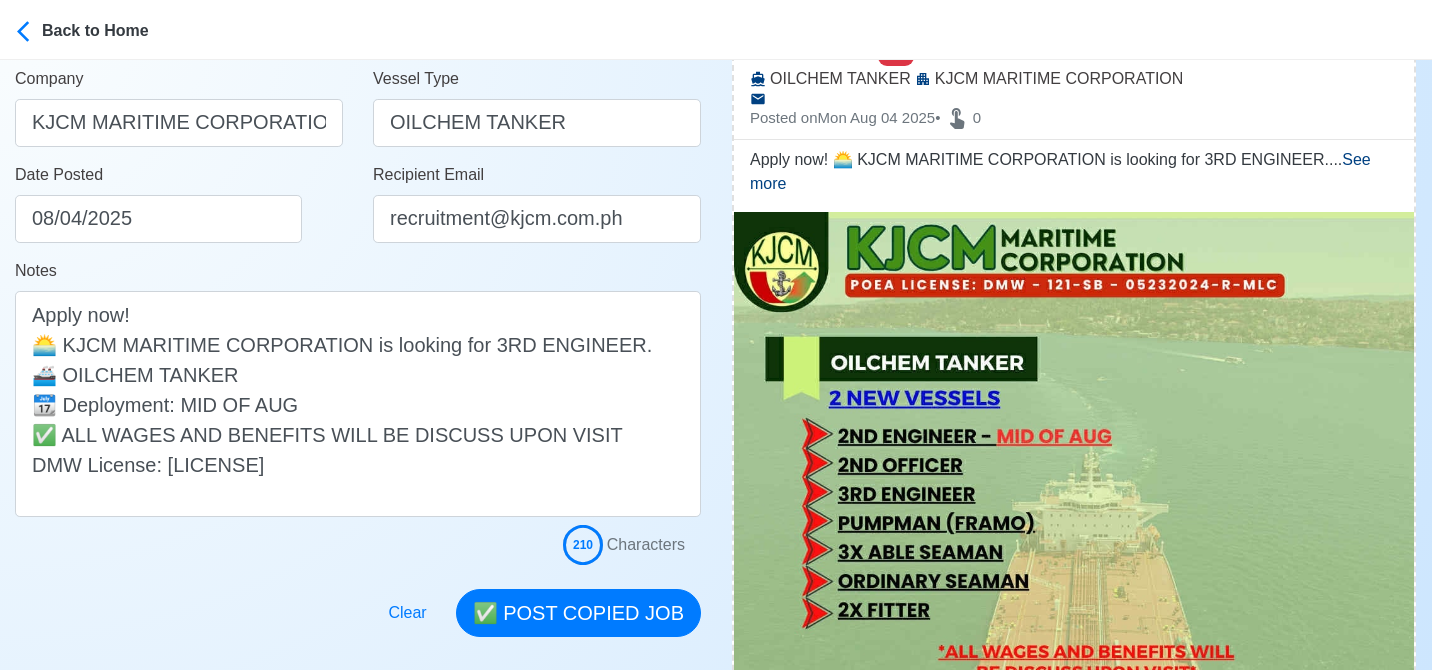 scroll, scrollTop: 316, scrollLeft: 0, axis: vertical 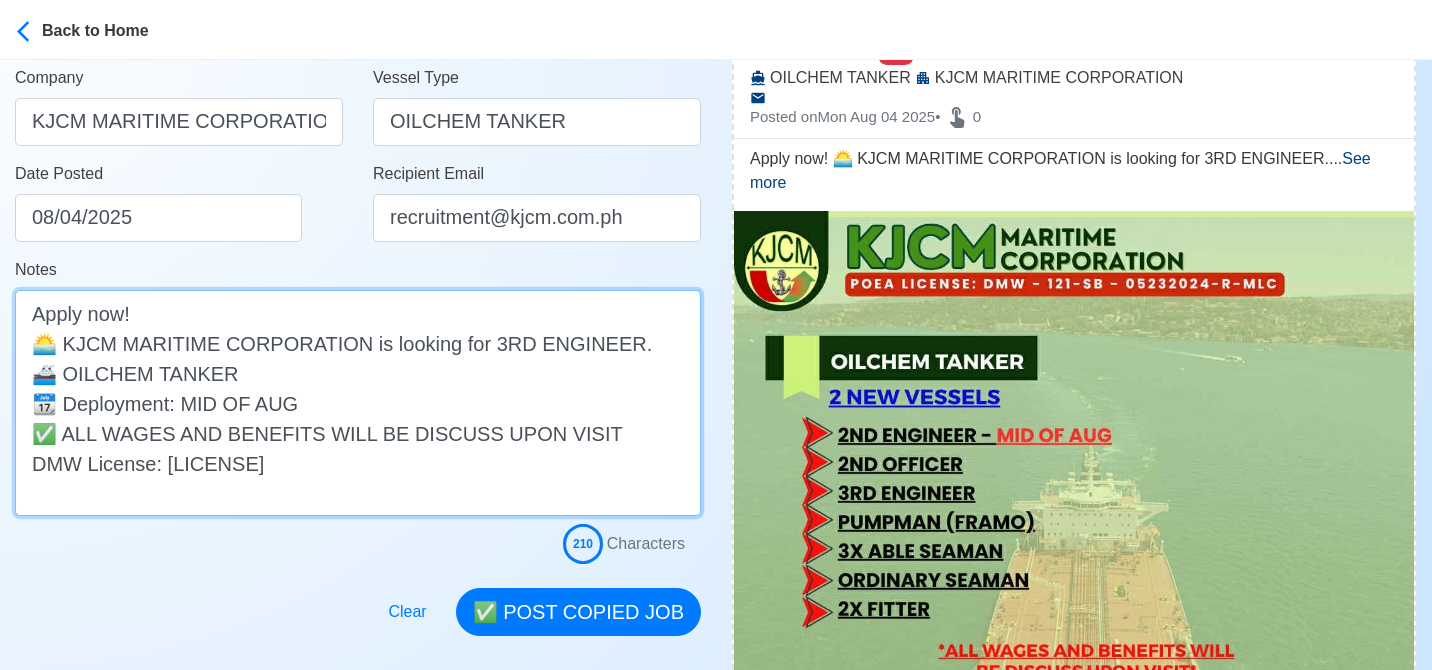 click on "Apply now!
🌅 KJCM MARITIME CORPORATION is looking for 3RD ENGINEER.
🚢 OILCHEM TANKER
📆 Deployment: MID OF AUG
✅ ALL WAGES AND BENEFITS WILL BE DISCUSS UPON VISIT
DMW License: DMW - 121-SB - 05232024-R-MLC" at bounding box center (358, 403) 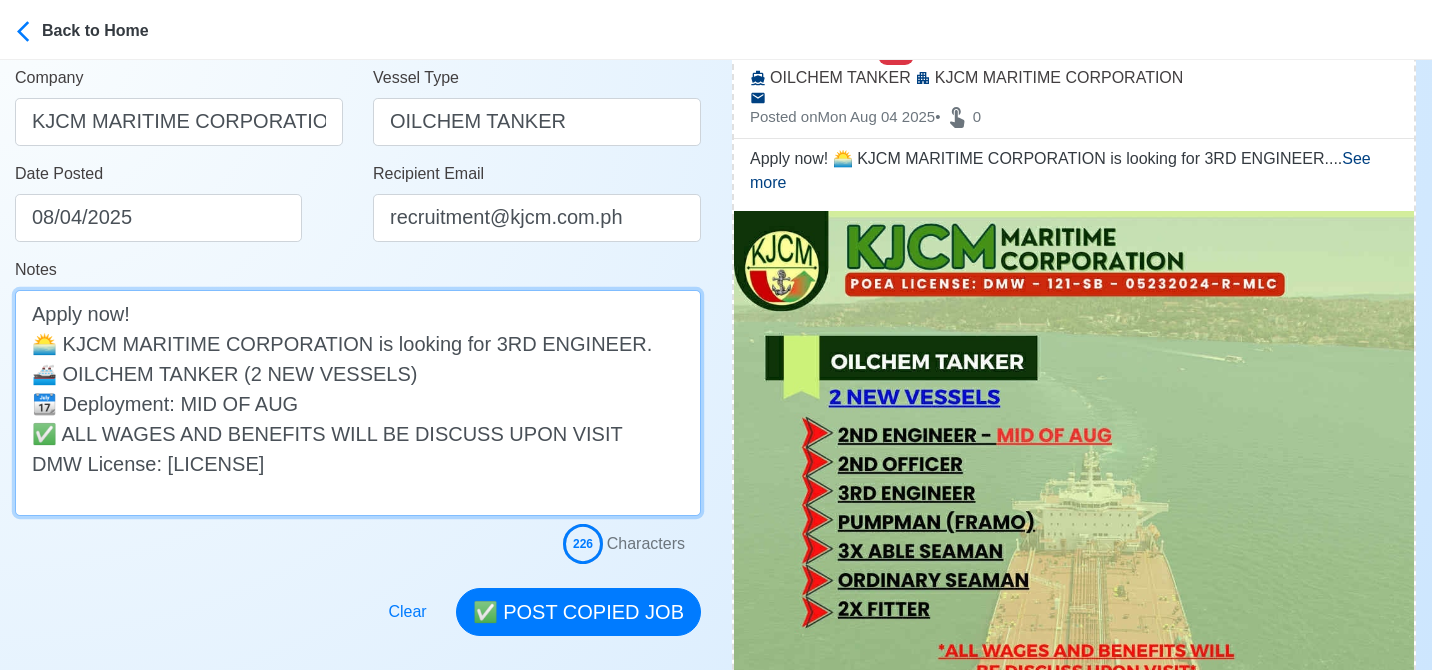 drag, startPoint x: 303, startPoint y: 401, endPoint x: 32, endPoint y: 395, distance: 271.0664 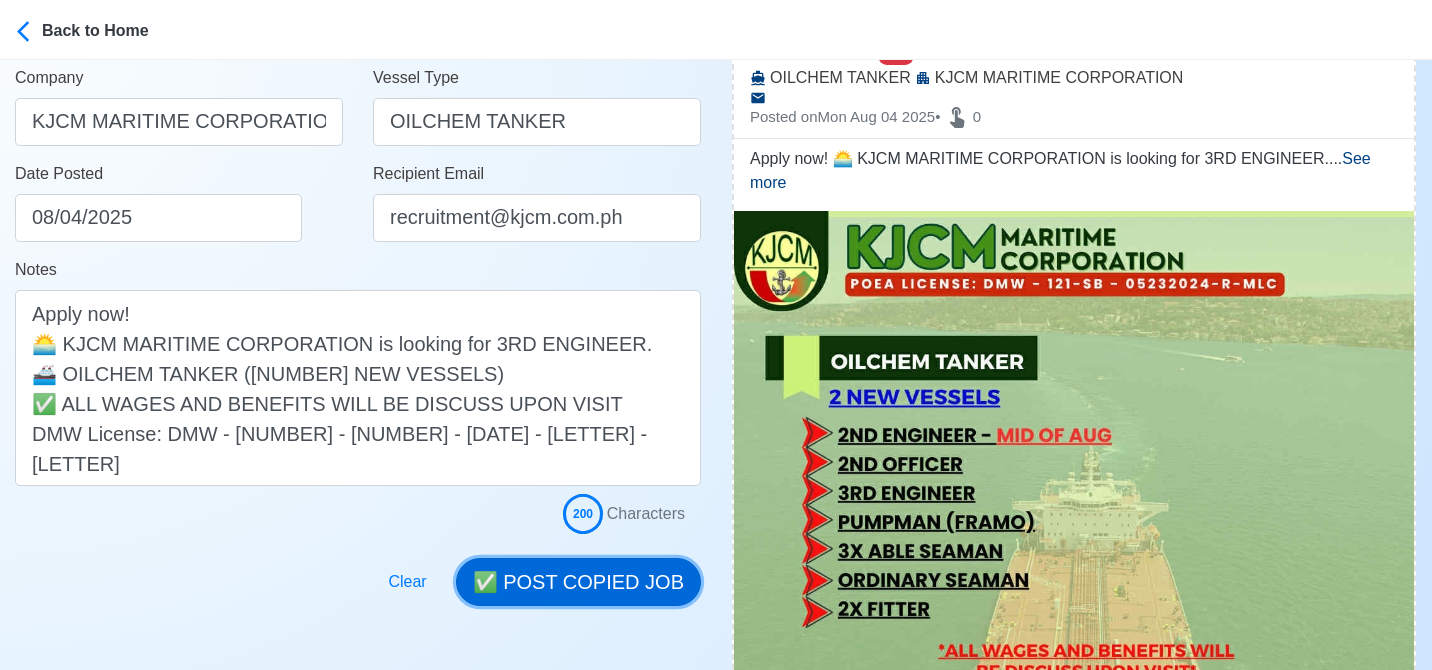 click on "✅ POST COPIED JOB" at bounding box center (578, 582) 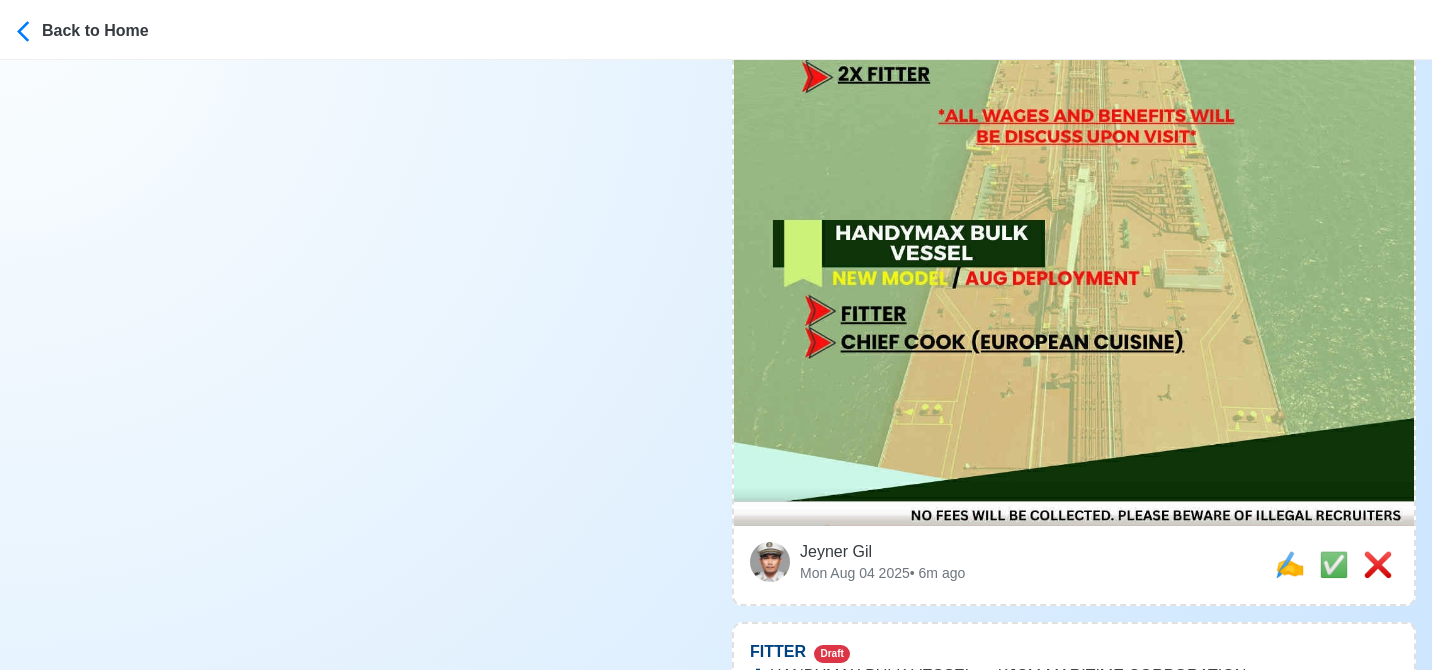 scroll, scrollTop: 852, scrollLeft: 0, axis: vertical 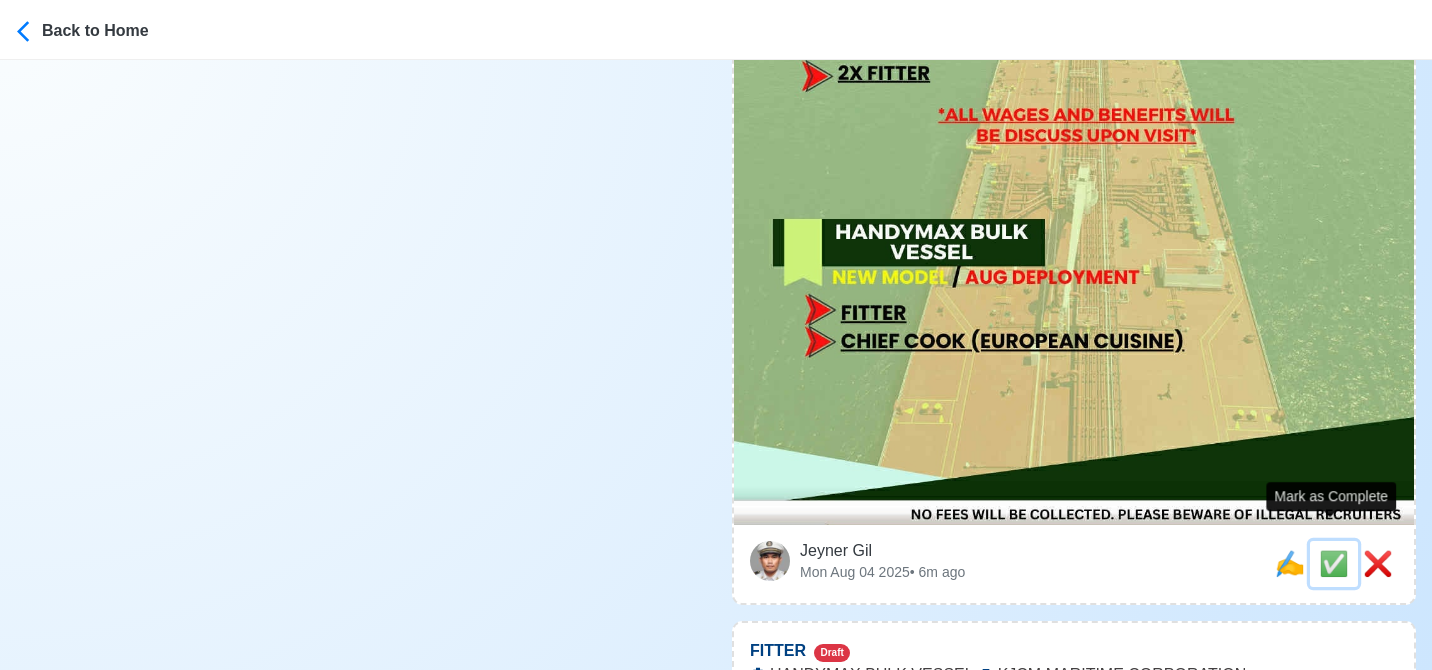 click on "✅" at bounding box center (1334, 563) 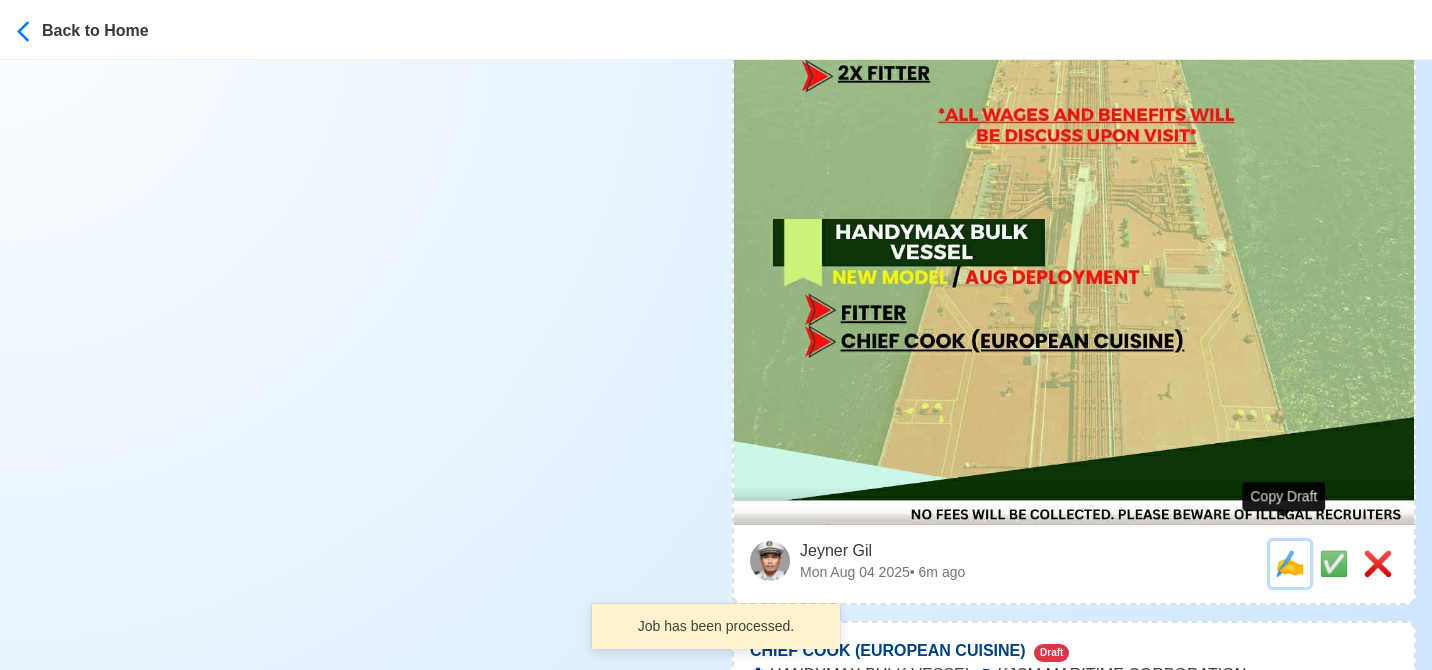 click on "✍️" at bounding box center (1290, 563) 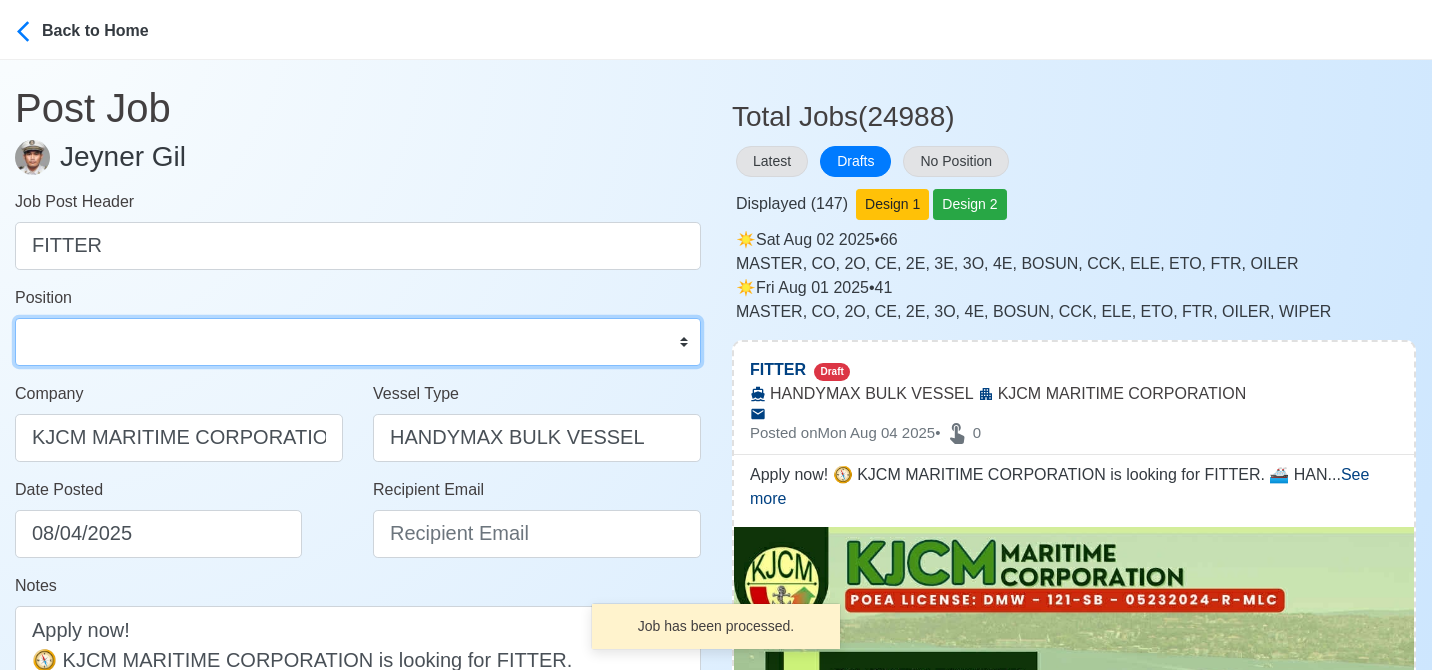 click on "Master Chief Officer 2nd Officer 3rd Officer Junior Officer Chief Engineer 2nd Engineer 3rd Engineer 4th Engineer Gas Engineer Junior Engineer 1st Assistant Engineer 2nd Assistant Engineer 3rd Assistant Engineer ETO/ETR Electrician Electrical Engineer Oiler Fitter Welder Chief Cook Chef Cook Messman Wiper Rigger Ordinary Seaman Able Seaman Motorman Pumpman Bosun Cadet Reefer Mechanic Operator Repairman Painter Steward Waiter Others" at bounding box center (358, 342) 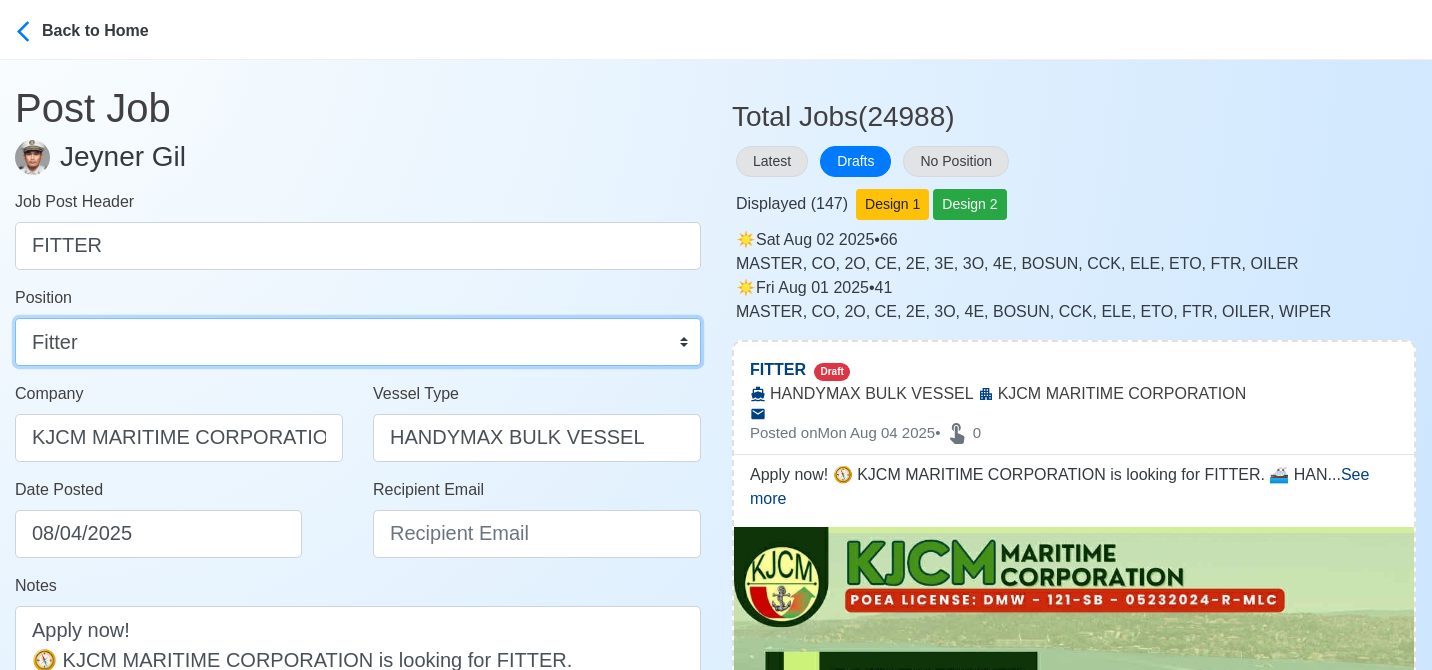 click on "Master Chief Officer 2nd Officer 3rd Officer Junior Officer Chief Engineer 2nd Engineer 3rd Engineer 4th Engineer Gas Engineer Junior Engineer 1st Assistant Engineer 2nd Assistant Engineer 3rd Assistant Engineer ETO/ETR Electrician Electrical Engineer Oiler Fitter Welder Chief Cook Chef Cook Messman Wiper Rigger Ordinary Seaman Able Seaman Motorman Pumpman Bosun Cadet Reefer Mechanic Operator Repairman Painter Steward Waiter Others" at bounding box center [358, 342] 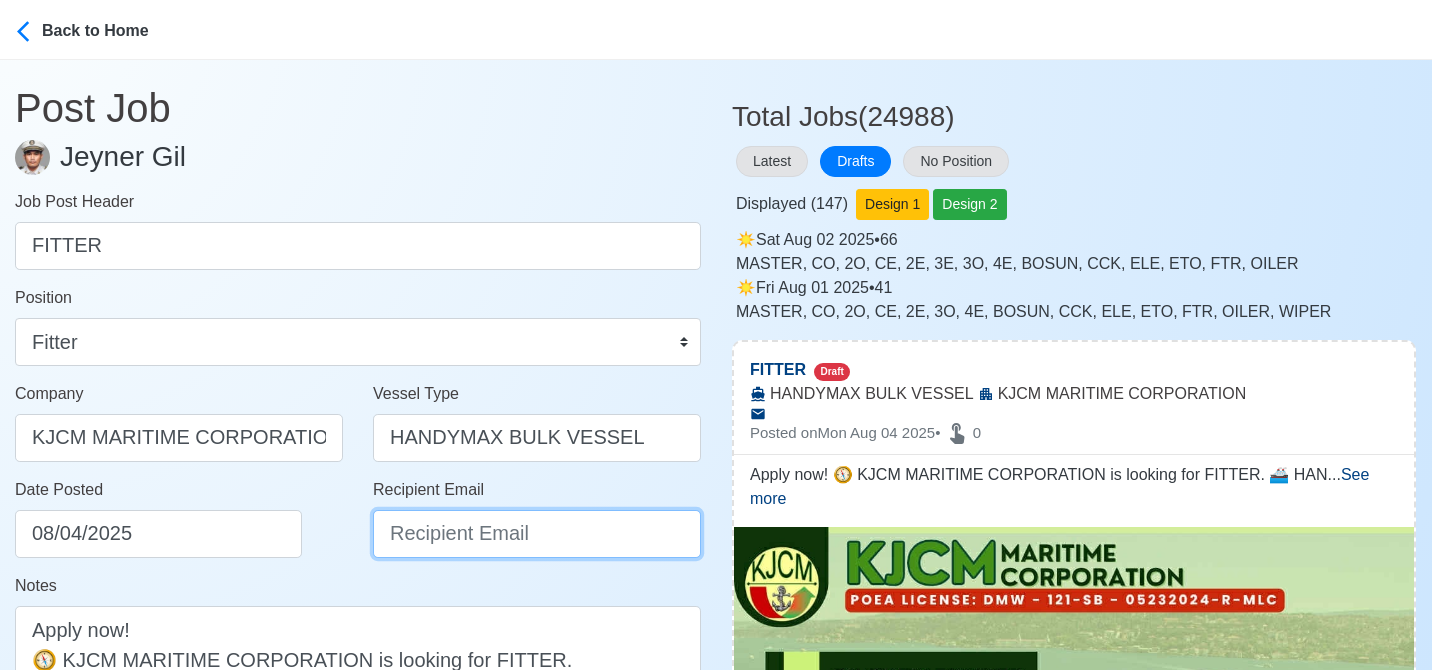 click on "Recipient Email" at bounding box center (537, 534) 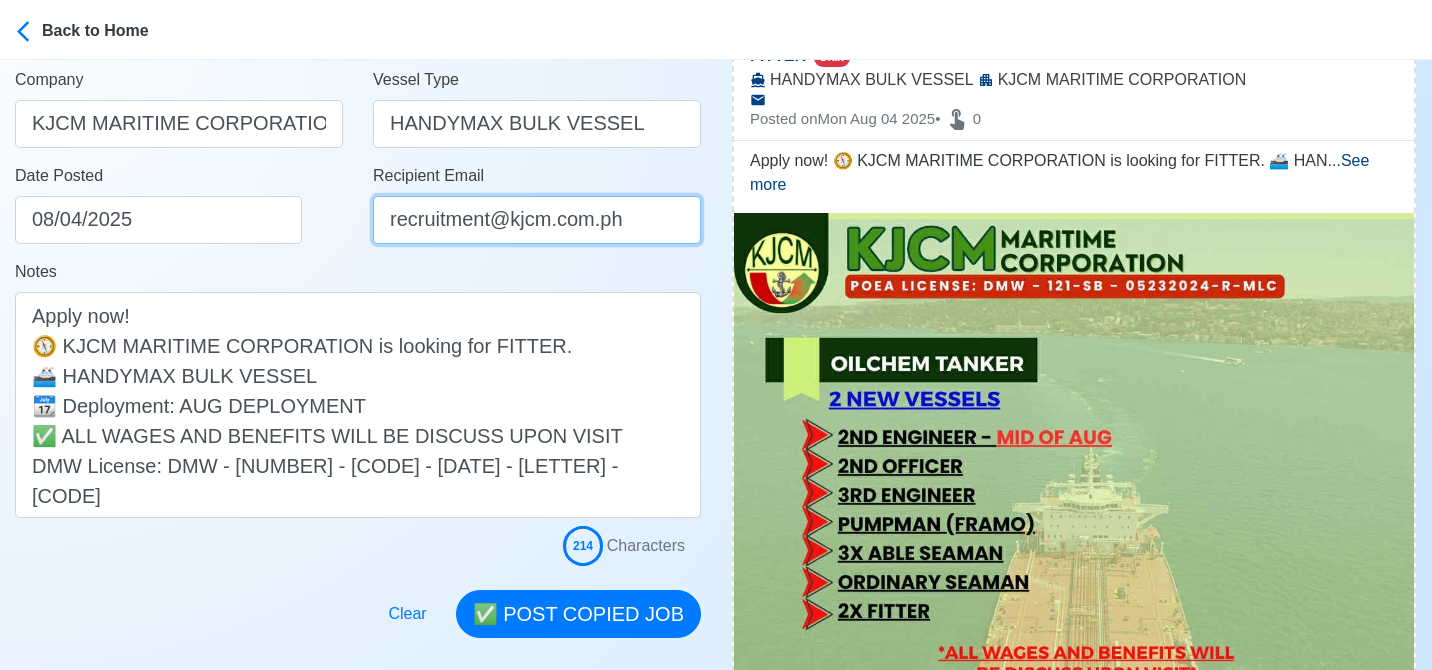 scroll, scrollTop: 316, scrollLeft: 0, axis: vertical 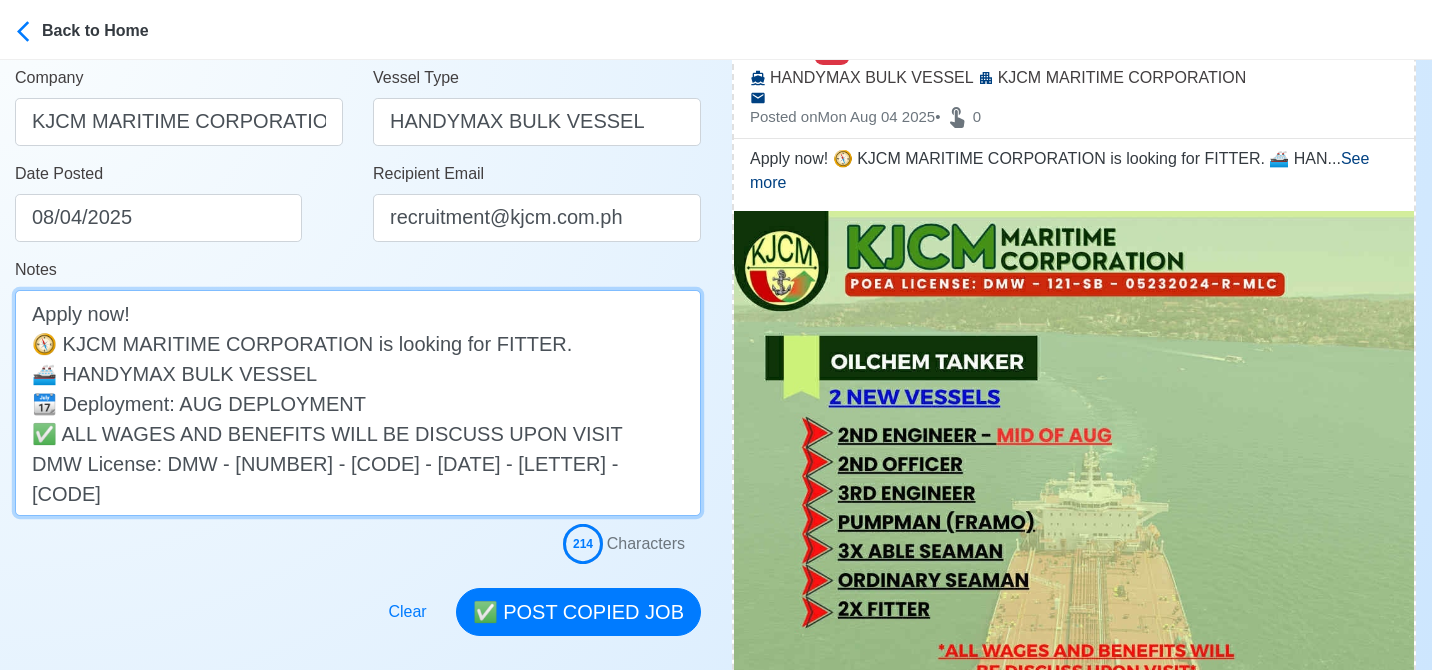 click on "Apply now!
🧭 KJCM MARITIME CORPORATION is looking for FITTER.
🚢 HANDYMAX BULK VESSEL
📆 Deployment: AUG DEPLOYMENT
✅ ALL WAGES AND BENEFITS WILL BE DISCUSS UPON VISIT
DMW License: DMW - 121-SB - 05232024-R-MLC" at bounding box center (358, 403) 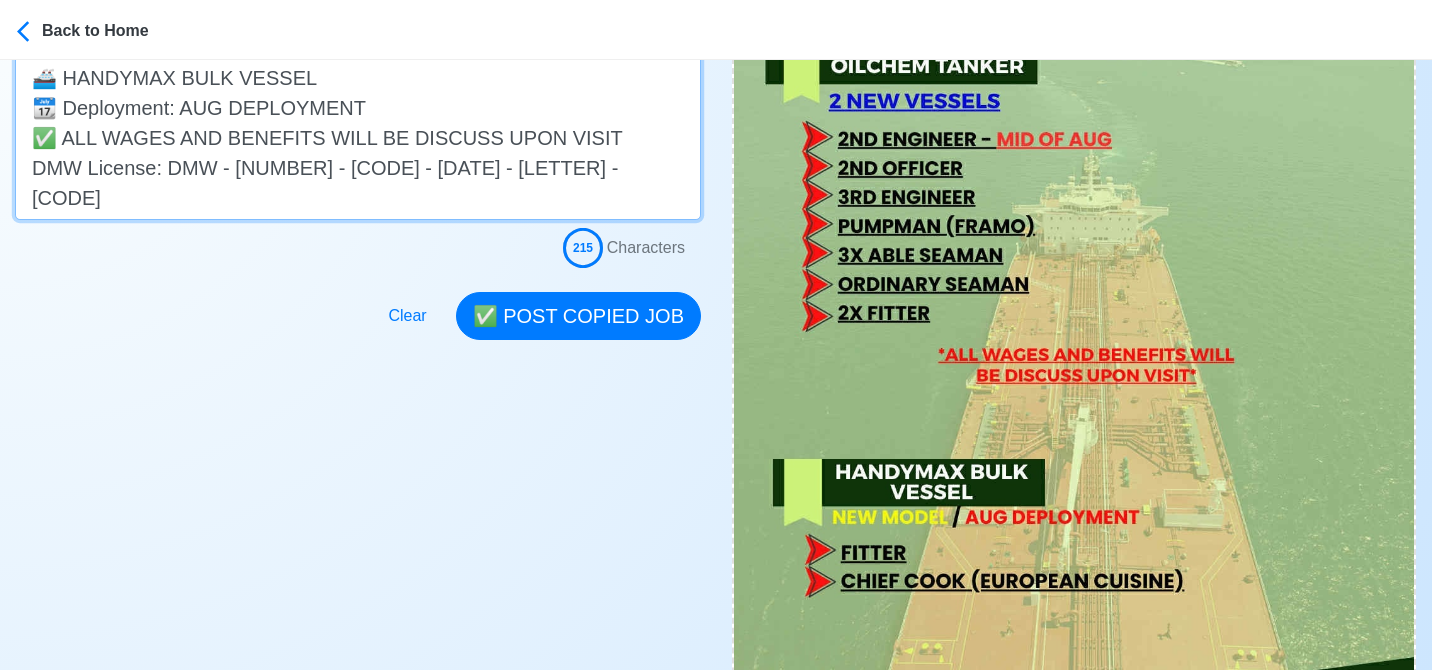 scroll, scrollTop: 612, scrollLeft: 0, axis: vertical 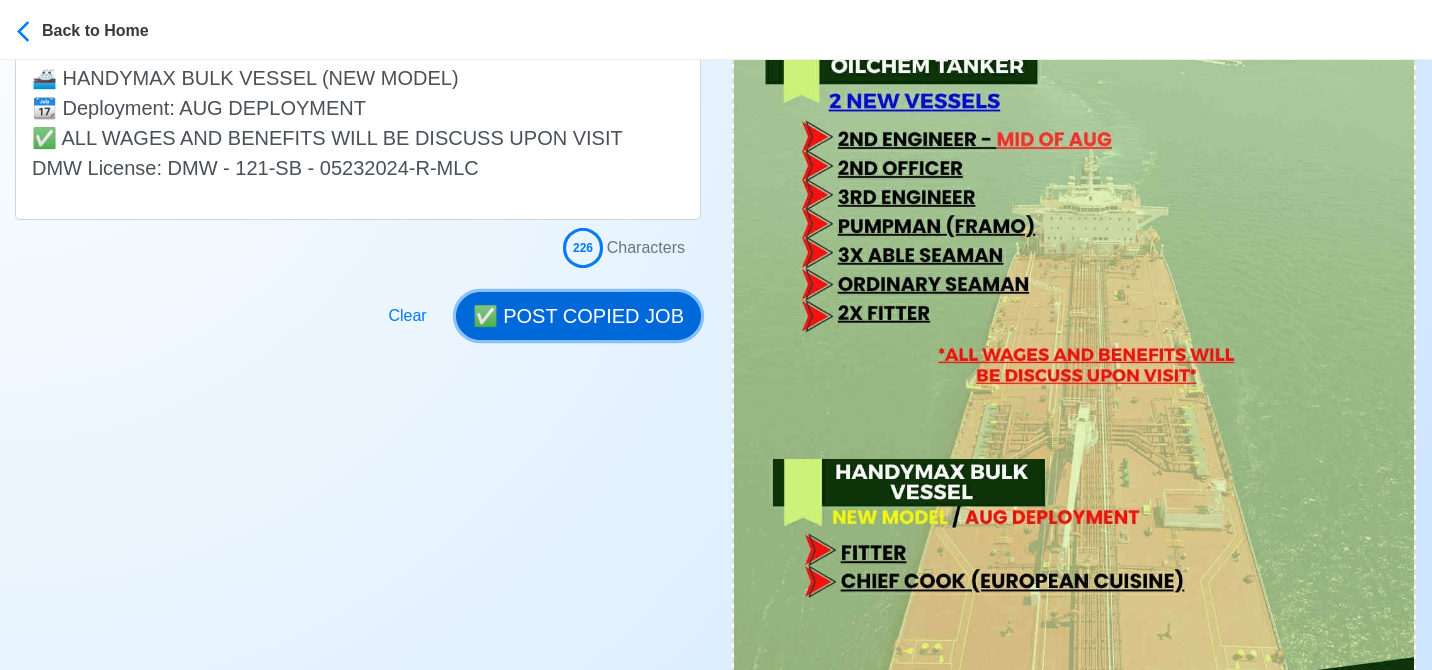 click on "✅ POST COPIED JOB" at bounding box center (578, 316) 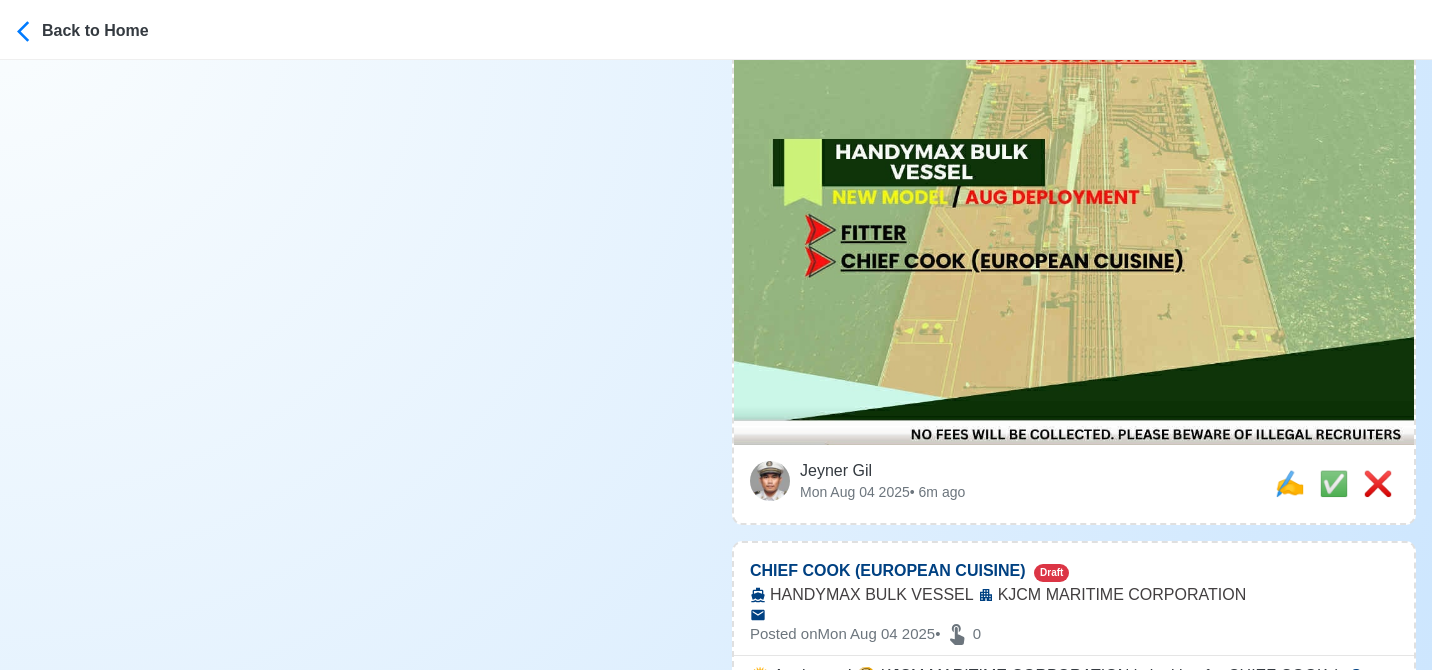 scroll, scrollTop: 934, scrollLeft: 0, axis: vertical 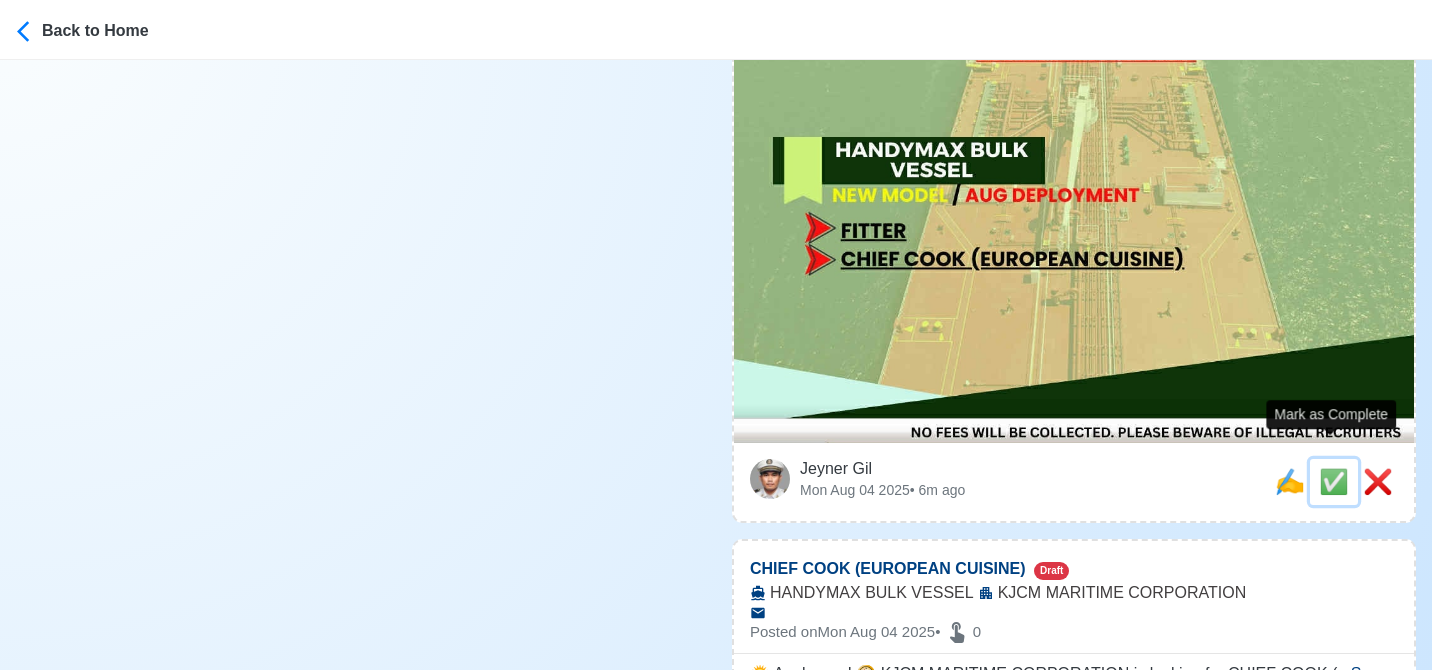 click on "✅" at bounding box center [1334, 481] 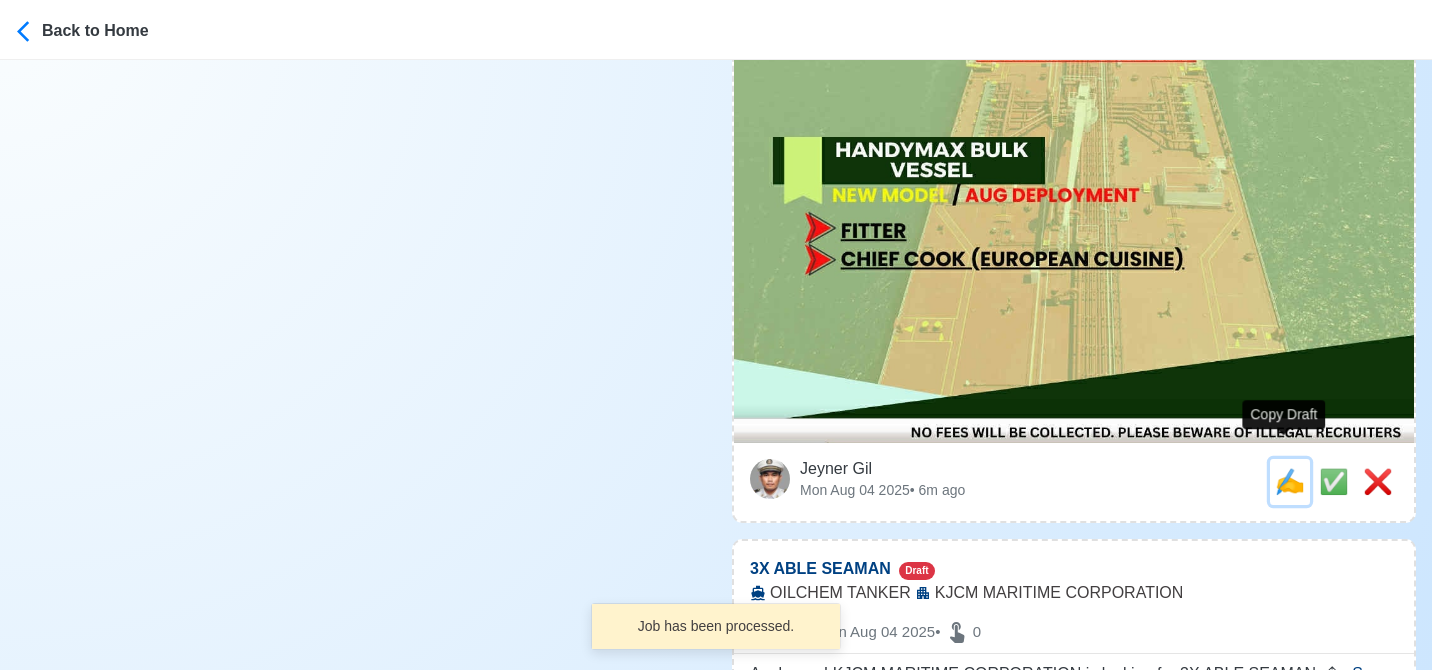 click on "✍️" at bounding box center (1290, 481) 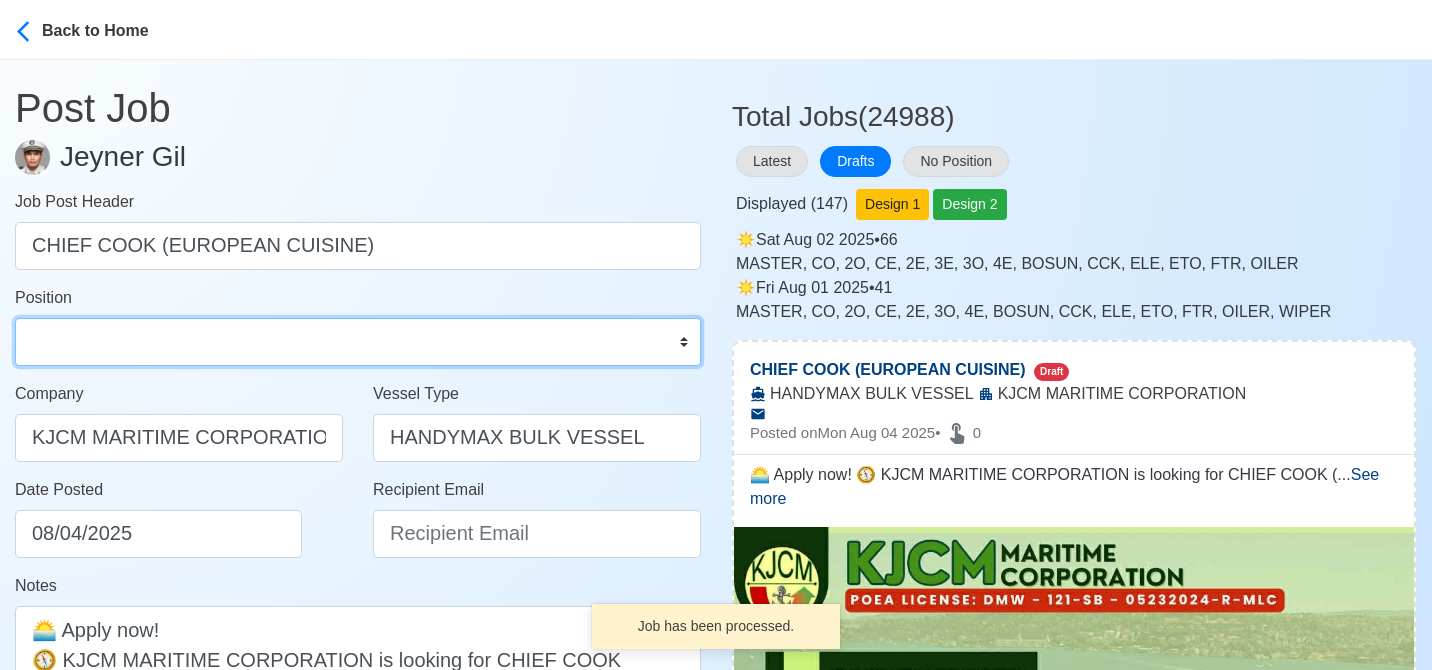 click on "Master Chief Officer 2nd Officer 3rd Officer Junior Officer Chief Engineer 2nd Engineer 3rd Engineer 4th Engineer Gas Engineer Junior Engineer 1st Assistant Engineer 2nd Assistant Engineer 3rd Assistant Engineer ETO/ETR Electrician Electrical Engineer Oiler Fitter Welder Chief Cook Chef Cook Messman Wiper Rigger Ordinary Seaman Able Seaman Motorman Pumpman Bosun Cadet Reefer Mechanic Operator Repairman Painter Steward Waiter Others" at bounding box center [358, 342] 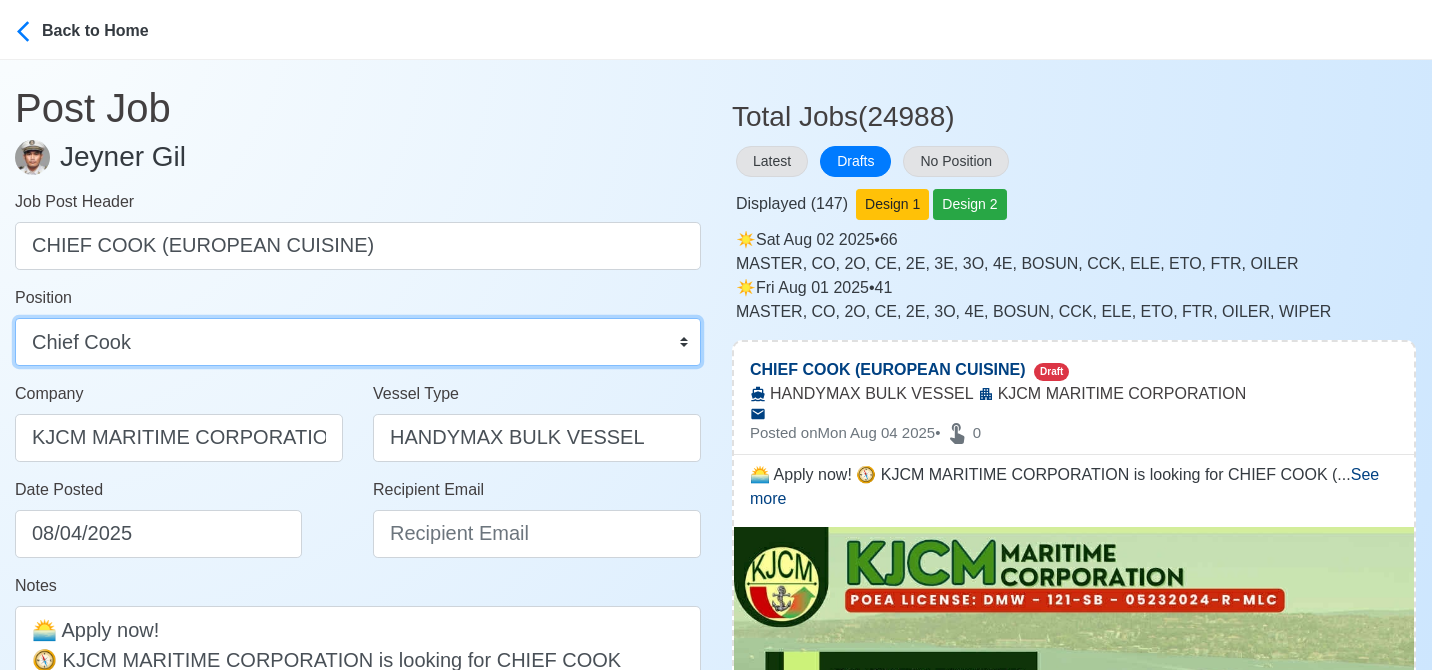 click on "Master Chief Officer 2nd Officer 3rd Officer Junior Officer Chief Engineer 2nd Engineer 3rd Engineer 4th Engineer Gas Engineer Junior Engineer 1st Assistant Engineer 2nd Assistant Engineer 3rd Assistant Engineer ETO/ETR Electrician Electrical Engineer Oiler Fitter Welder Chief Cook Chef Cook Messman Wiper Rigger Ordinary Seaman Able Seaman Motorman Pumpman Bosun Cadet Reefer Mechanic Operator Repairman Painter Steward Waiter Others" at bounding box center [358, 342] 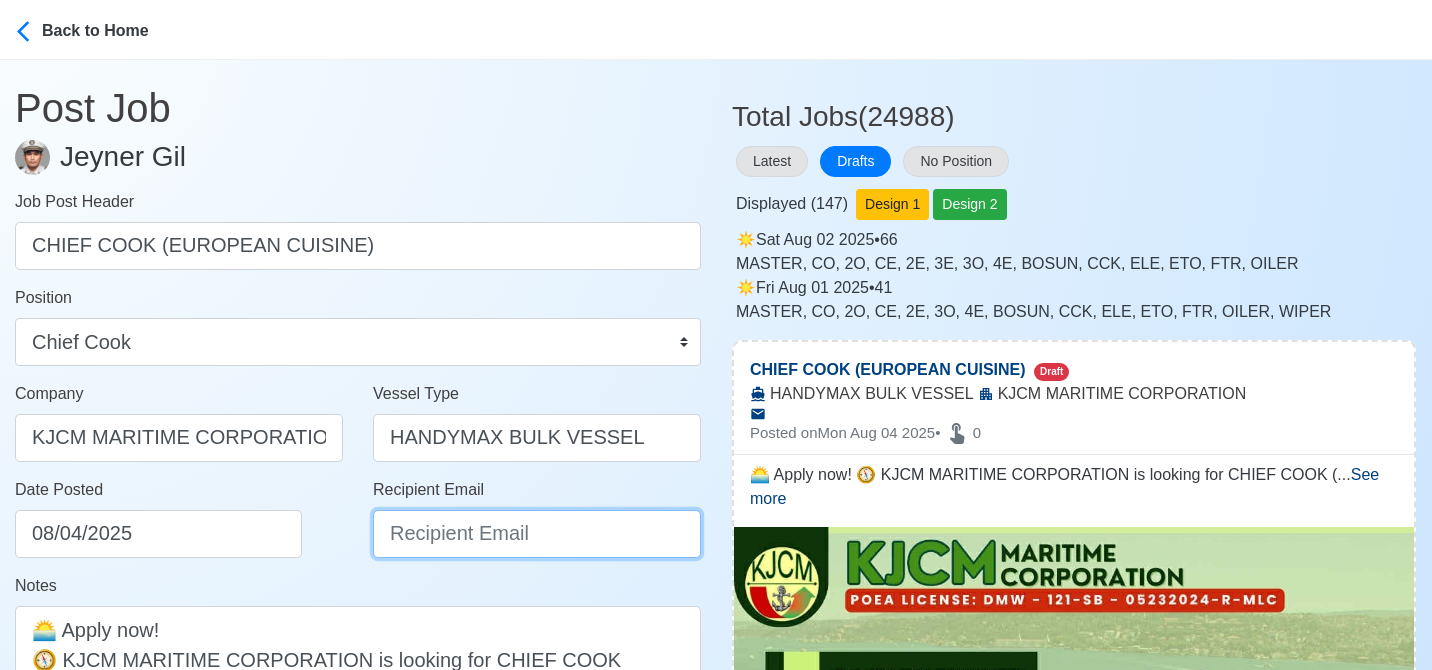 click on "Recipient Email" at bounding box center [537, 534] 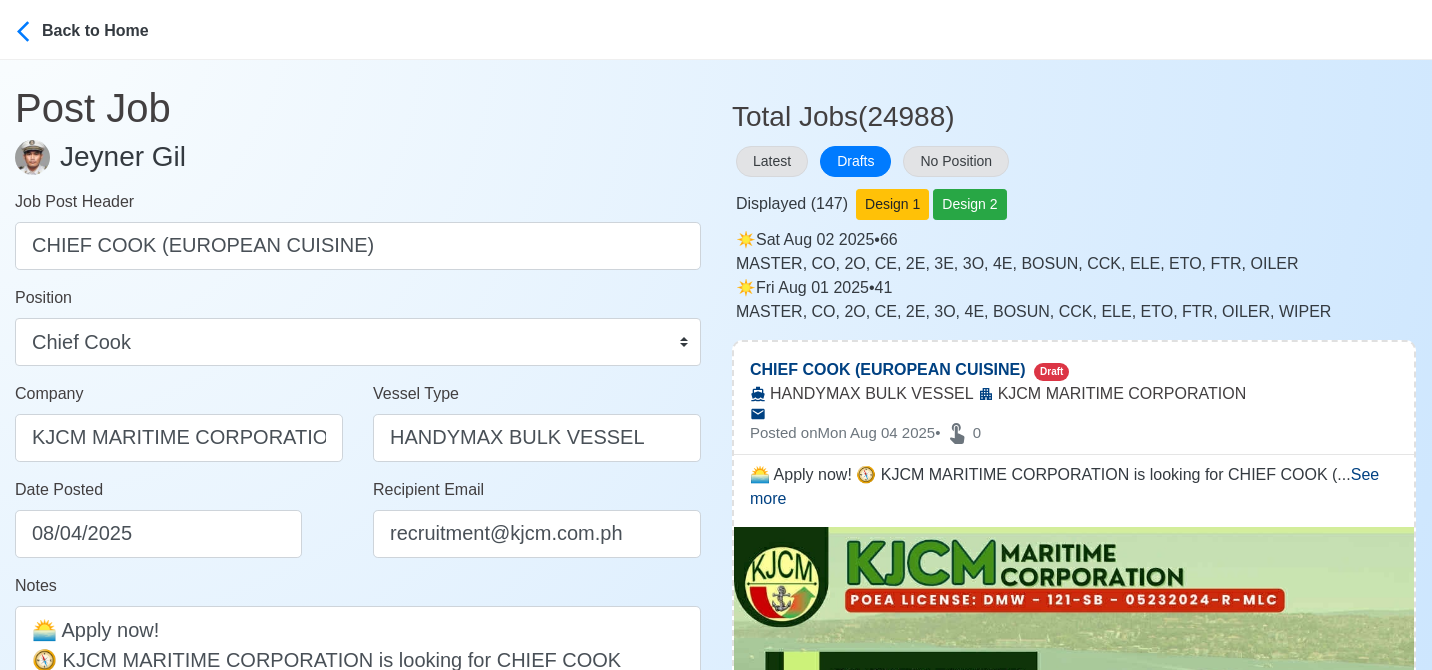 click on "Date Posted       08/04/2025" at bounding box center [184, 518] 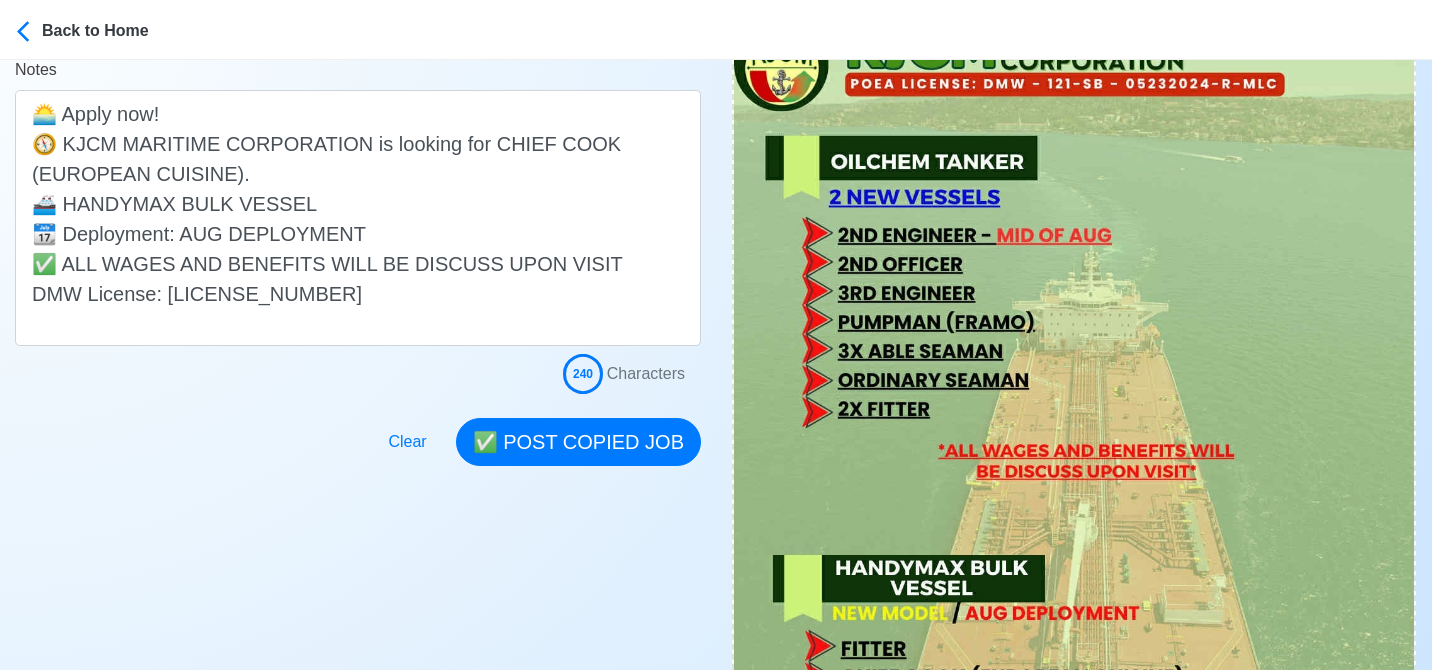 scroll, scrollTop: 531, scrollLeft: 0, axis: vertical 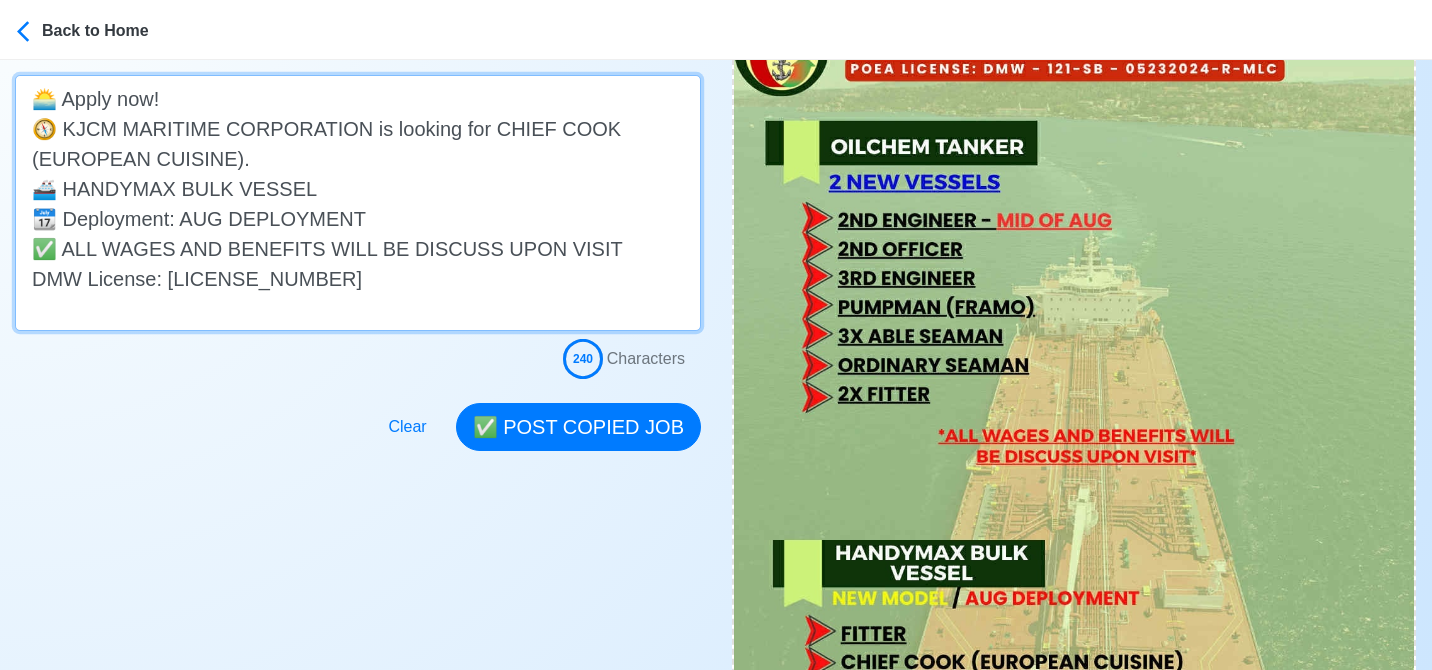 click on "🌅 Apply now!
🧭 KJCM MARITIME CORPORATION is looking for CHIEF COOK (EUROPEAN CUISINE).
🚢 HANDYMAX BULK VESSEL
📆 Deployment: AUG DEPLOYMENT
✅ ALL WAGES AND BENEFITS WILL BE DISCUSS UPON VISIT
DMW License: DMW - 121-SB - 05232024-R-MLC" at bounding box center (358, 203) 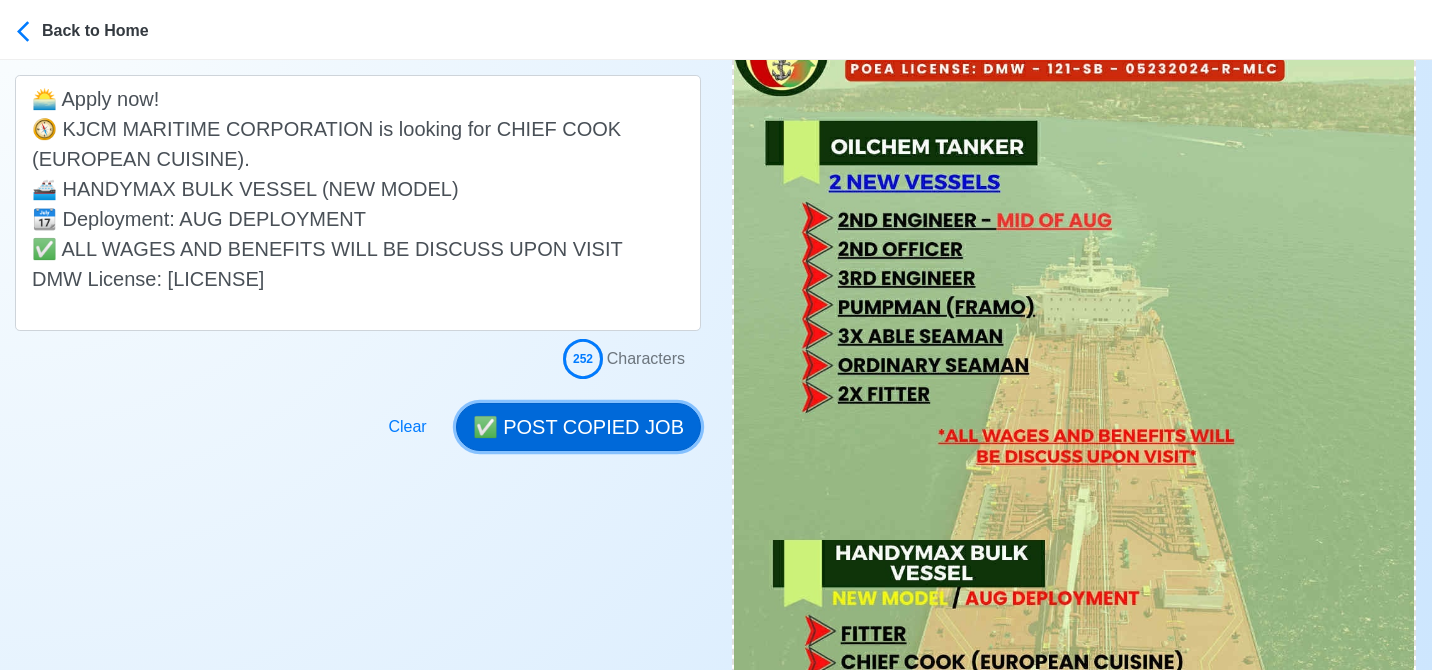 click on "✅ POST COPIED JOB" at bounding box center (578, 427) 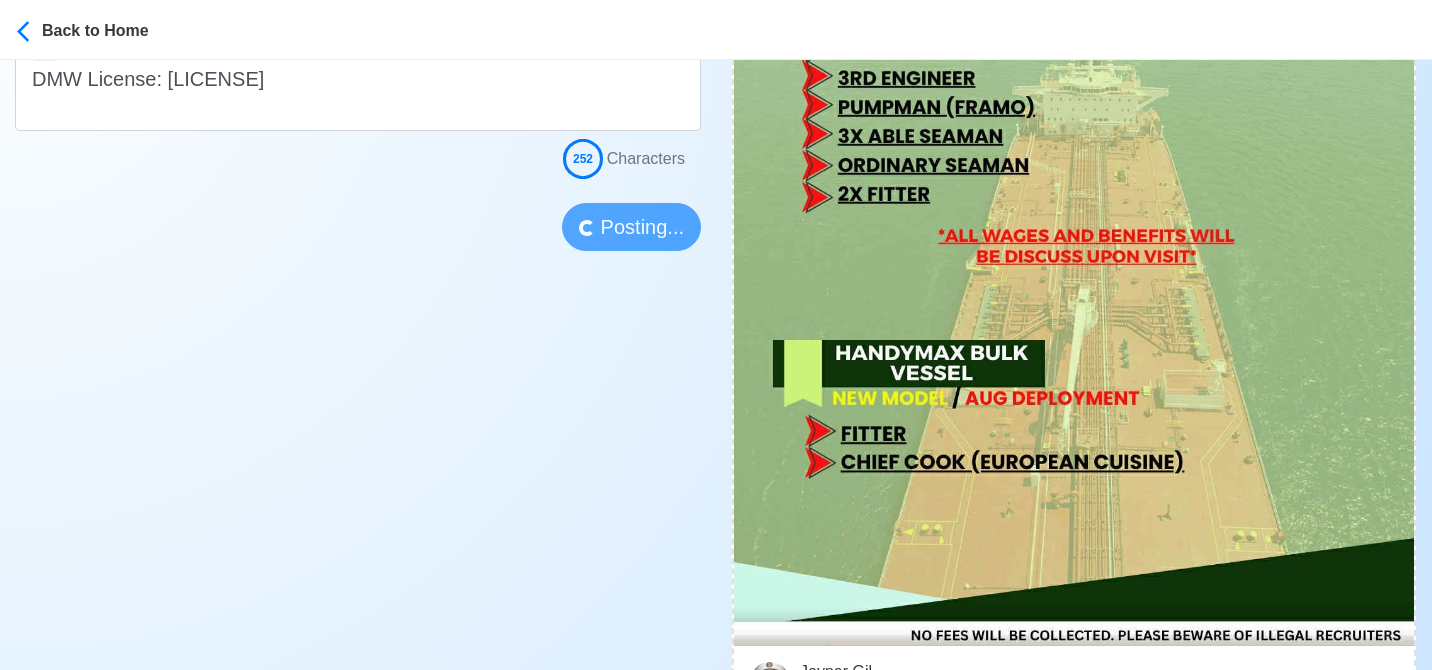scroll, scrollTop: 732, scrollLeft: 0, axis: vertical 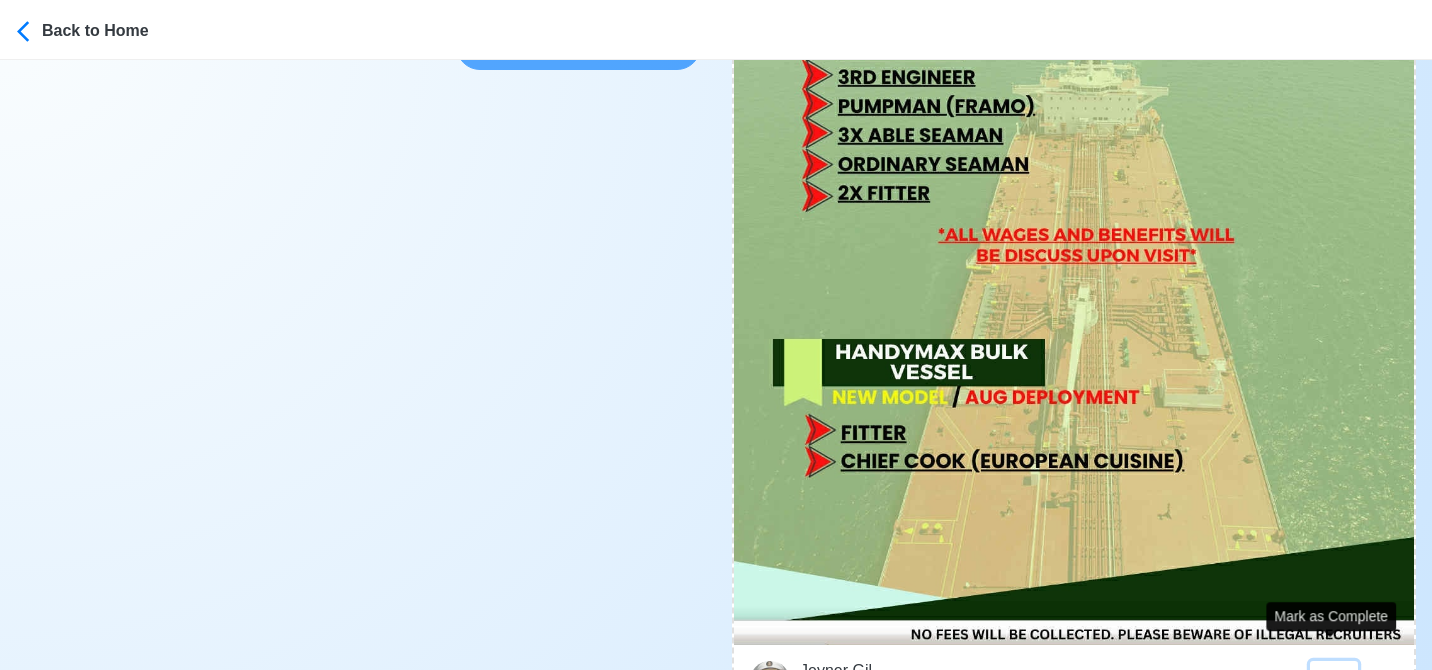 click on "✅" at bounding box center (1334, 683) 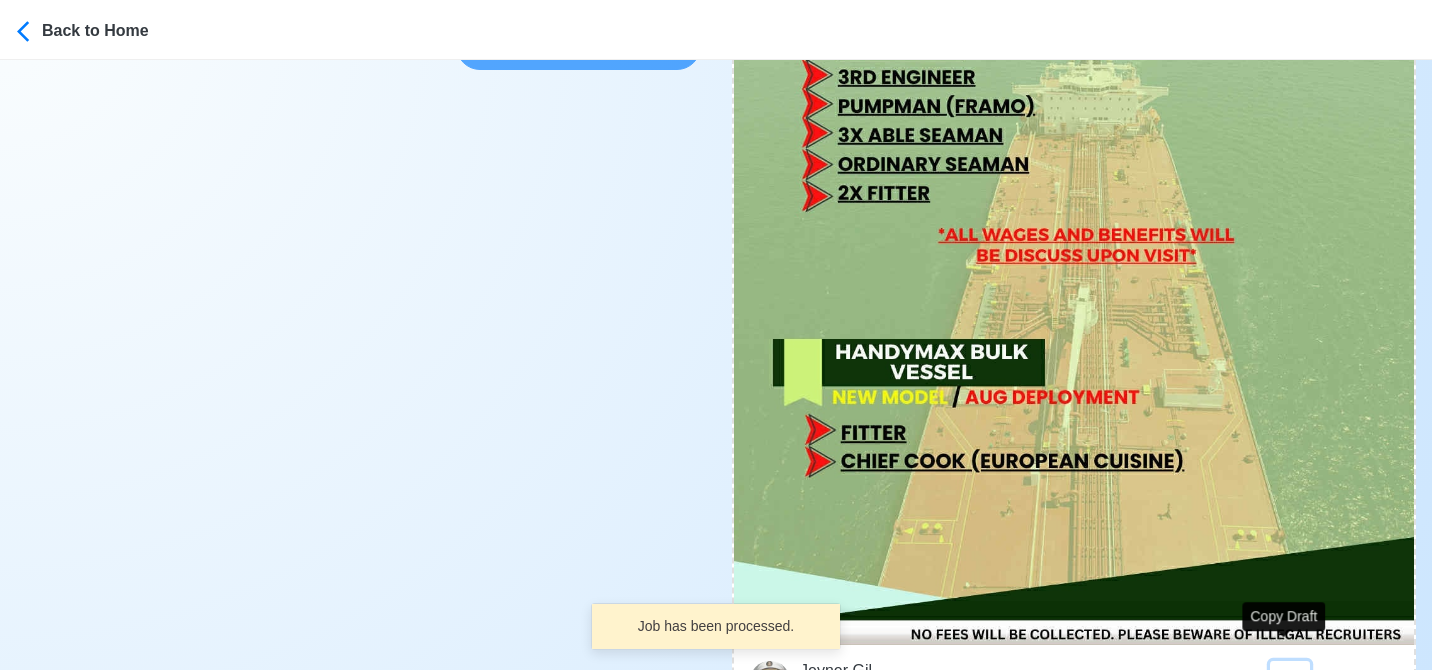 click on "✍️" at bounding box center (1290, 683) 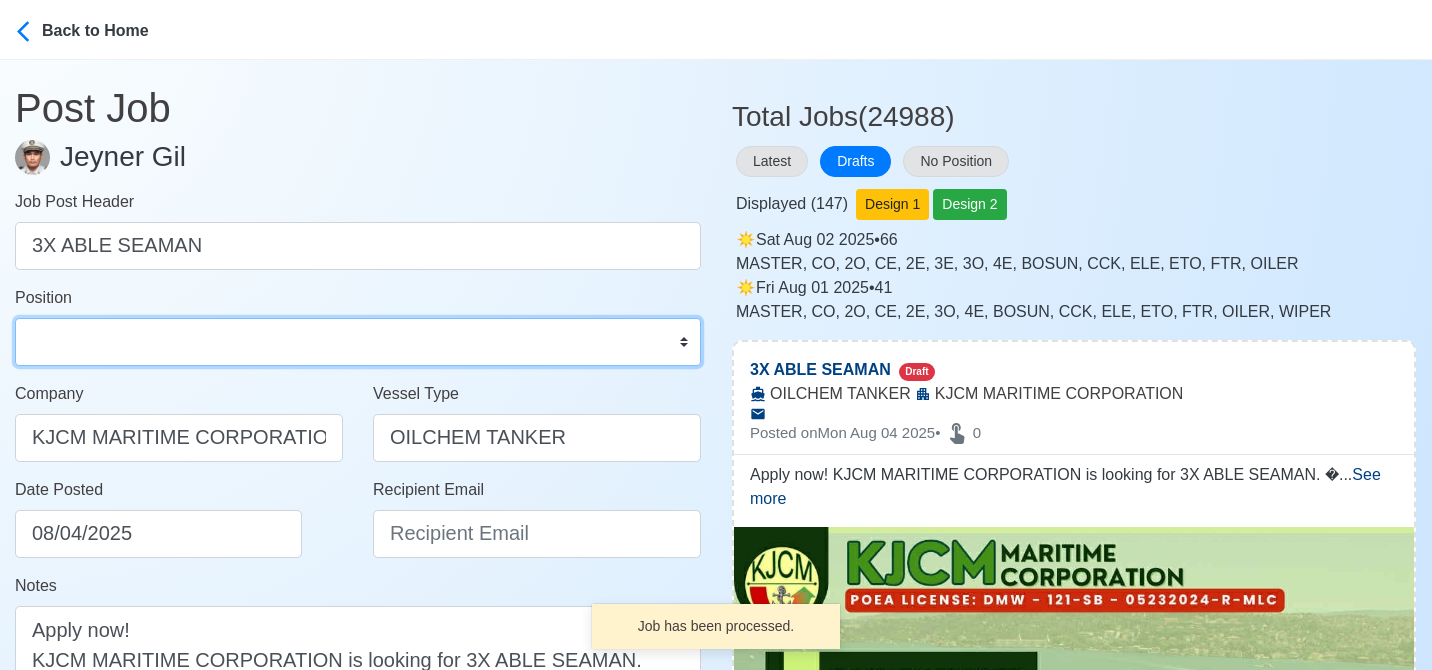 click on "Master Chief Officer 2nd Officer 3rd Officer Junior Officer Chief Engineer 2nd Engineer 3rd Engineer 4th Engineer Gas Engineer Junior Engineer 1st Assistant Engineer 2nd Assistant Engineer 3rd Assistant Engineer ETO/ETR Electrician Electrical Engineer Oiler Fitter Welder Chief Cook Chef Cook Messman Wiper Rigger Ordinary Seaman Able Seaman Motorman Pumpman Bosun Cadet Reefer Mechanic Operator Repairman Painter Steward Waiter Others" at bounding box center [358, 342] 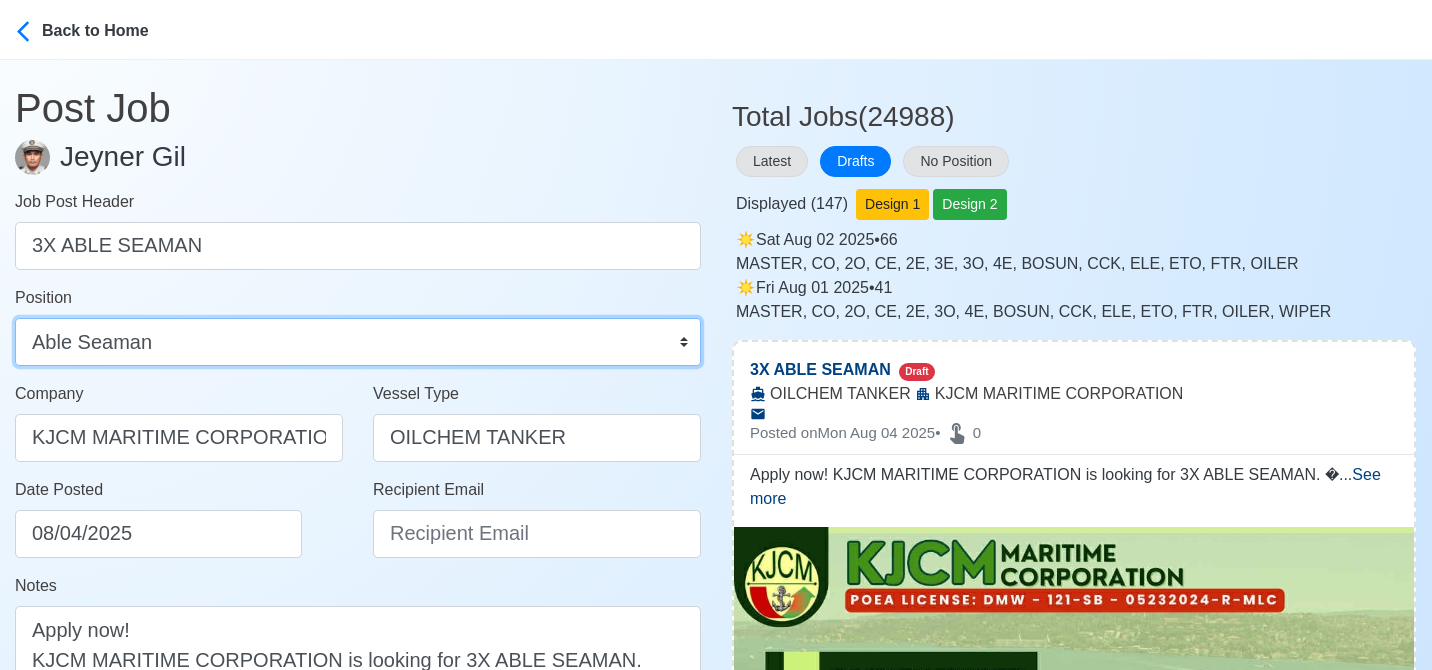click on "Master Chief Officer 2nd Officer 3rd Officer Junior Officer Chief Engineer 2nd Engineer 3rd Engineer 4th Engineer Gas Engineer Junior Engineer 1st Assistant Engineer 2nd Assistant Engineer 3rd Assistant Engineer ETO/ETR Electrician Electrical Engineer Oiler Fitter Welder Chief Cook Chef Cook Messman Wiper Rigger Ordinary Seaman Able Seaman Motorman Pumpman Bosun Cadet Reefer Mechanic Operator Repairman Painter Steward Waiter Others" at bounding box center (358, 342) 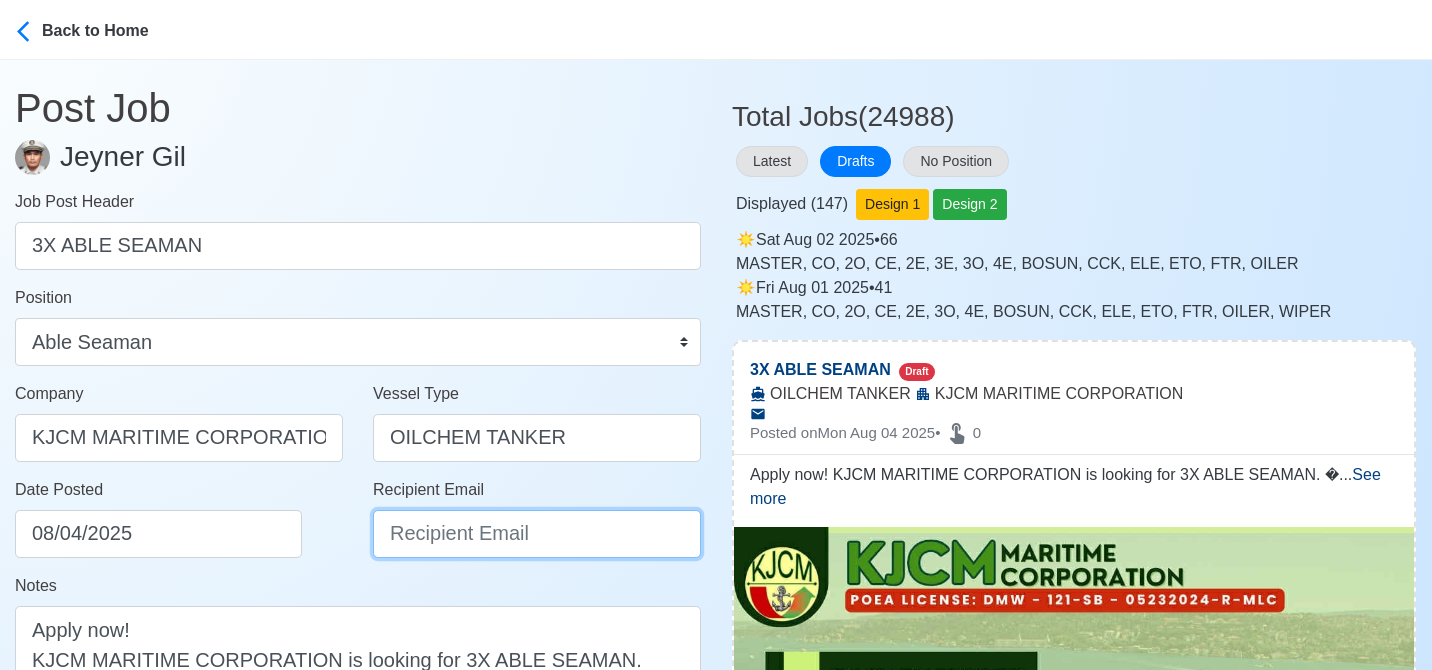 click on "Recipient Email" at bounding box center [537, 534] 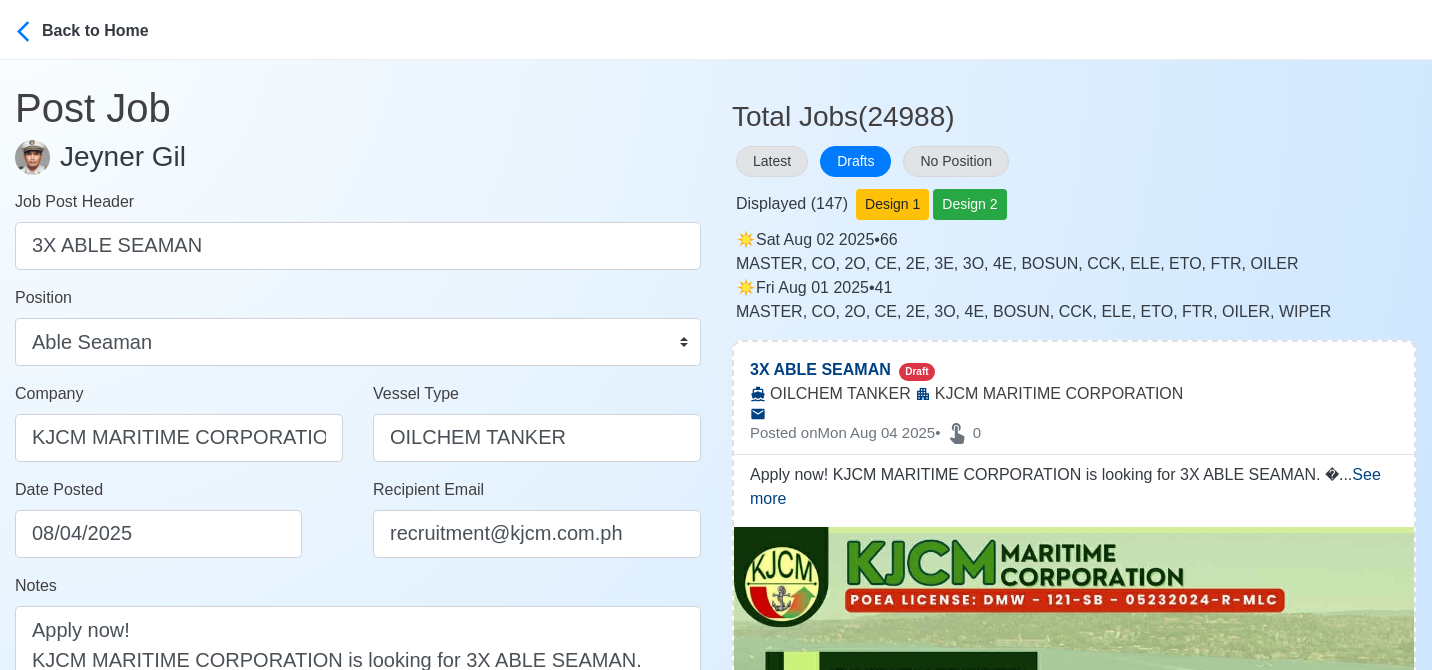 click on "Date Posted       08/04/2025" at bounding box center (184, 518) 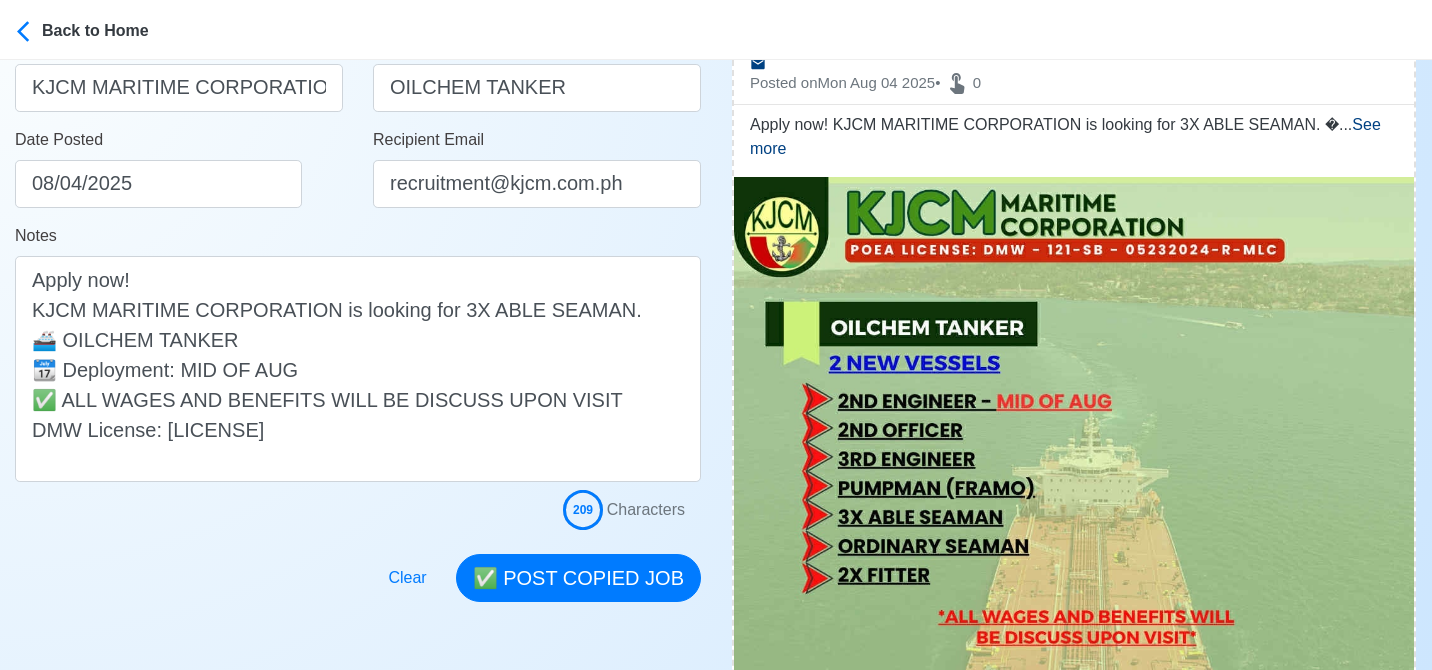 scroll, scrollTop: 352, scrollLeft: 0, axis: vertical 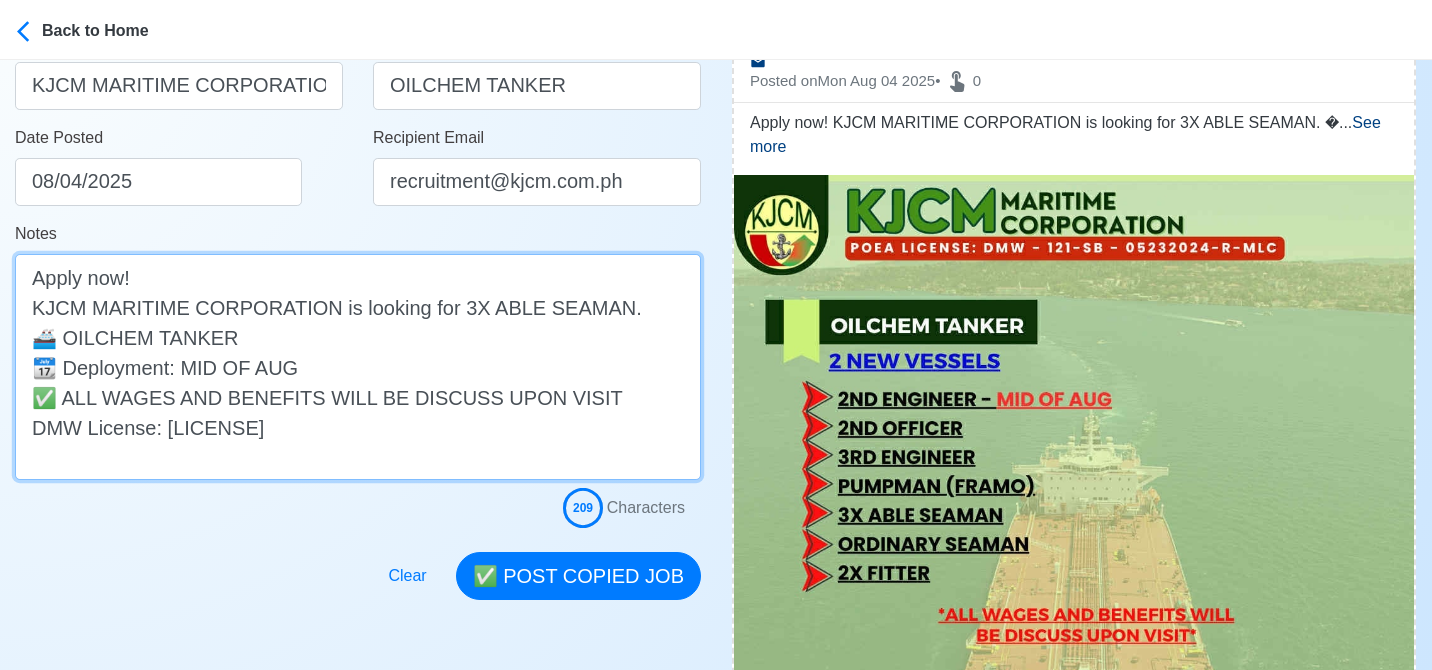 drag, startPoint x: 308, startPoint y: 357, endPoint x: 42, endPoint y: 381, distance: 267.0805 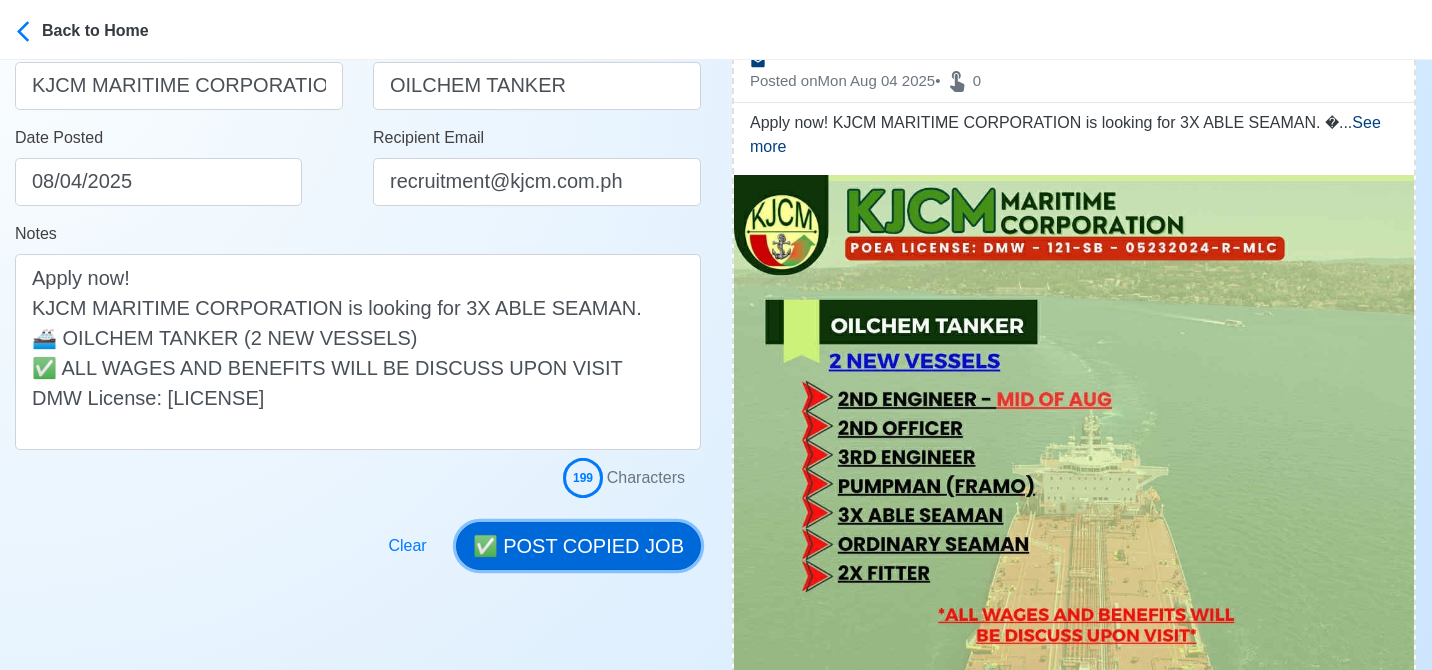 click on "✅ POST COPIED JOB" at bounding box center [578, 546] 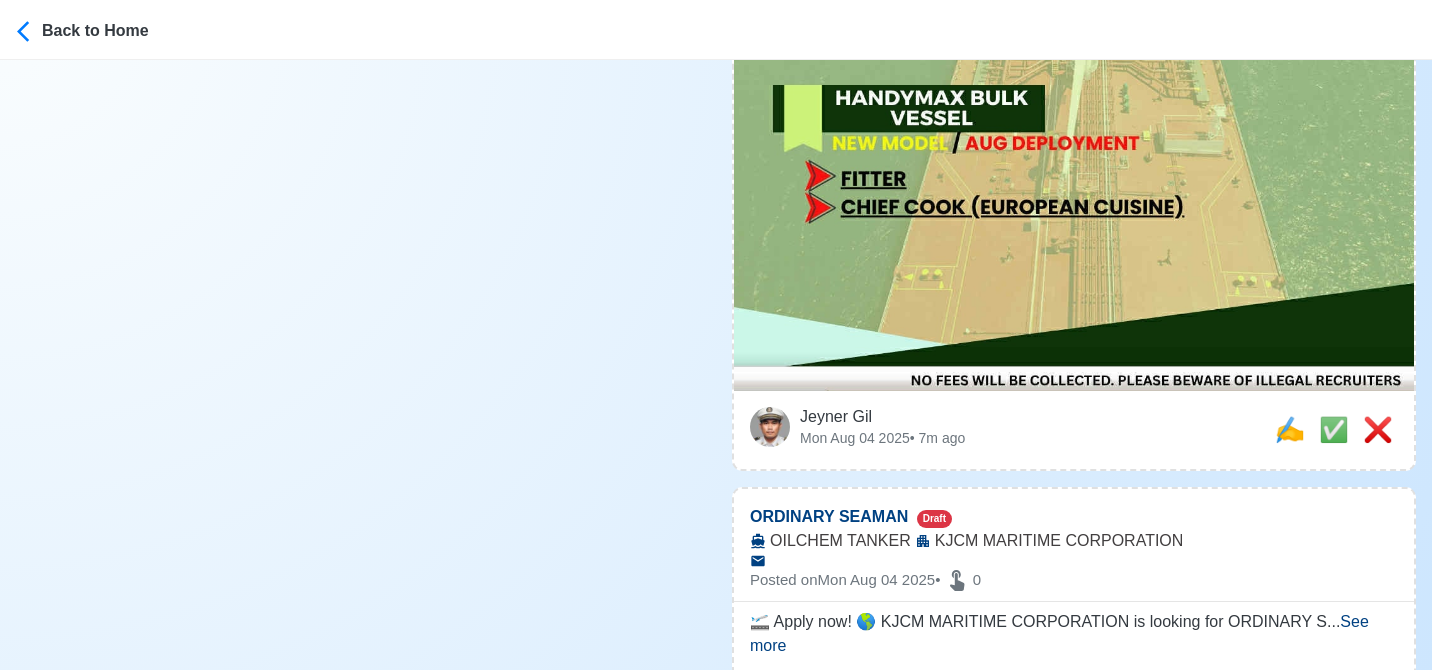 scroll, scrollTop: 1007, scrollLeft: 0, axis: vertical 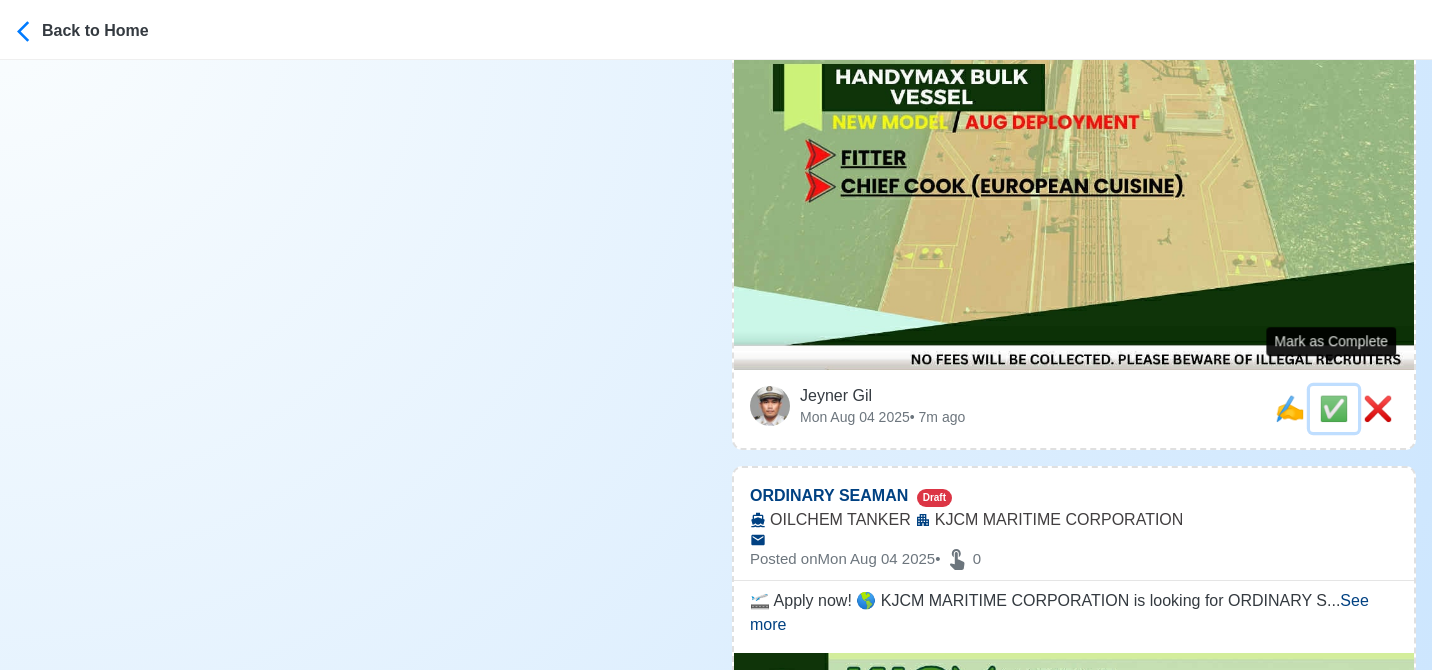 click on "✅" at bounding box center (1334, 408) 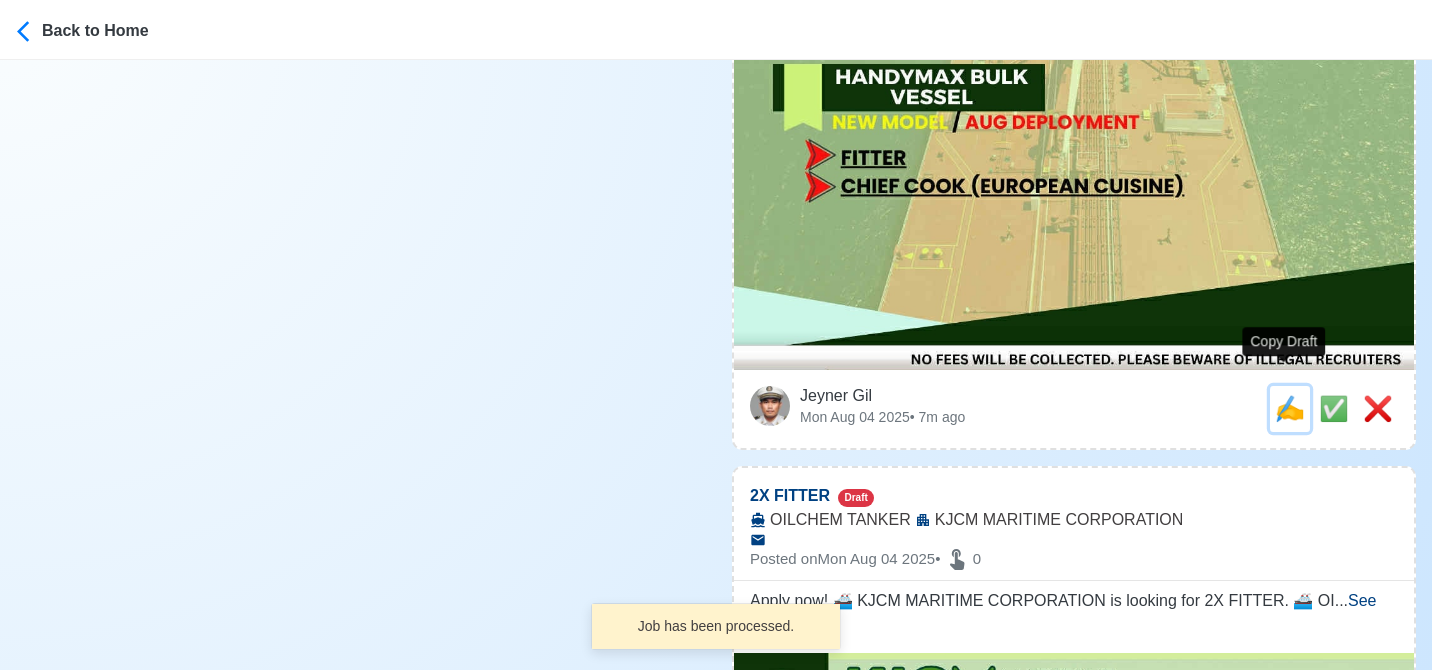 click on "✍️" at bounding box center (1290, 408) 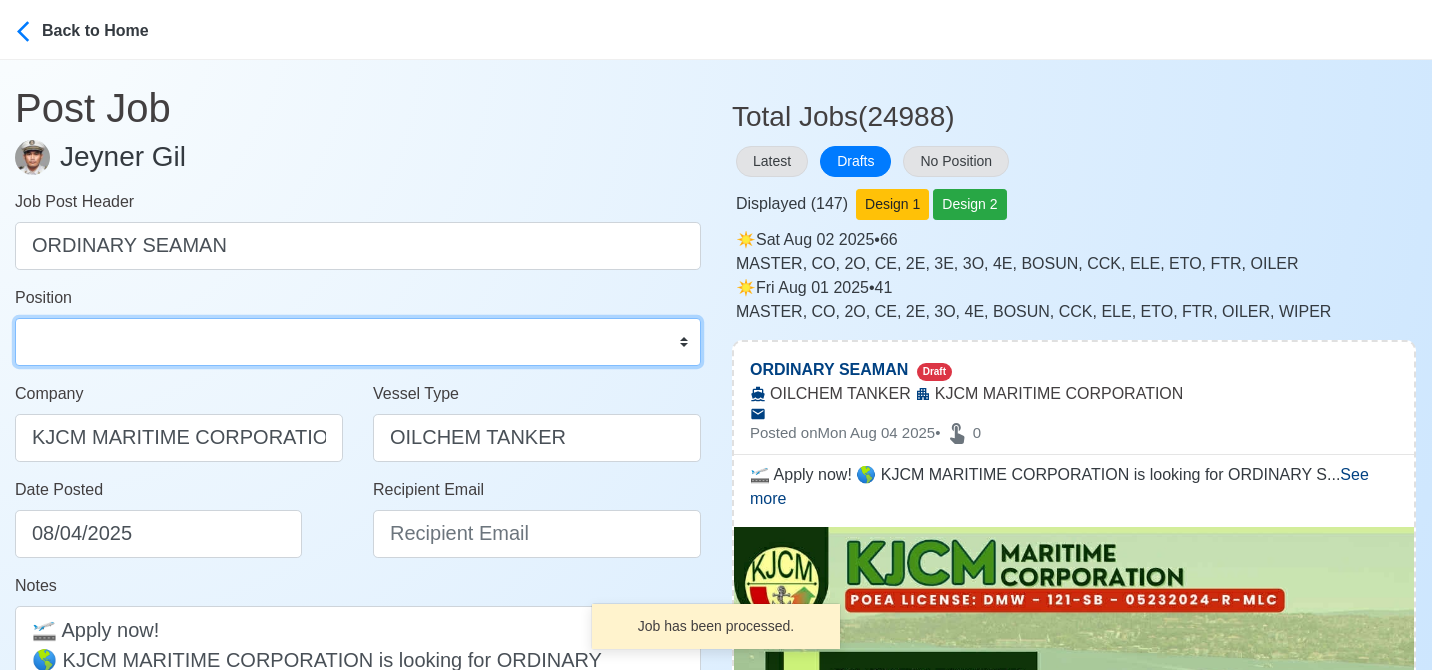 click on "Master Chief Officer 2nd Officer 3rd Officer Junior Officer Chief Engineer 2nd Engineer 3rd Engineer 4th Engineer Gas Engineer Junior Engineer 1st Assistant Engineer 2nd Assistant Engineer 3rd Assistant Engineer ETO/ETR Electrician Electrical Engineer Oiler Fitter Welder Chief Cook Chef Cook Messman Wiper Rigger Ordinary Seaman Able Seaman Motorman Pumpman Bosun Cadet Reefer Mechanic Operator Repairman Painter Steward Waiter Others" at bounding box center [358, 342] 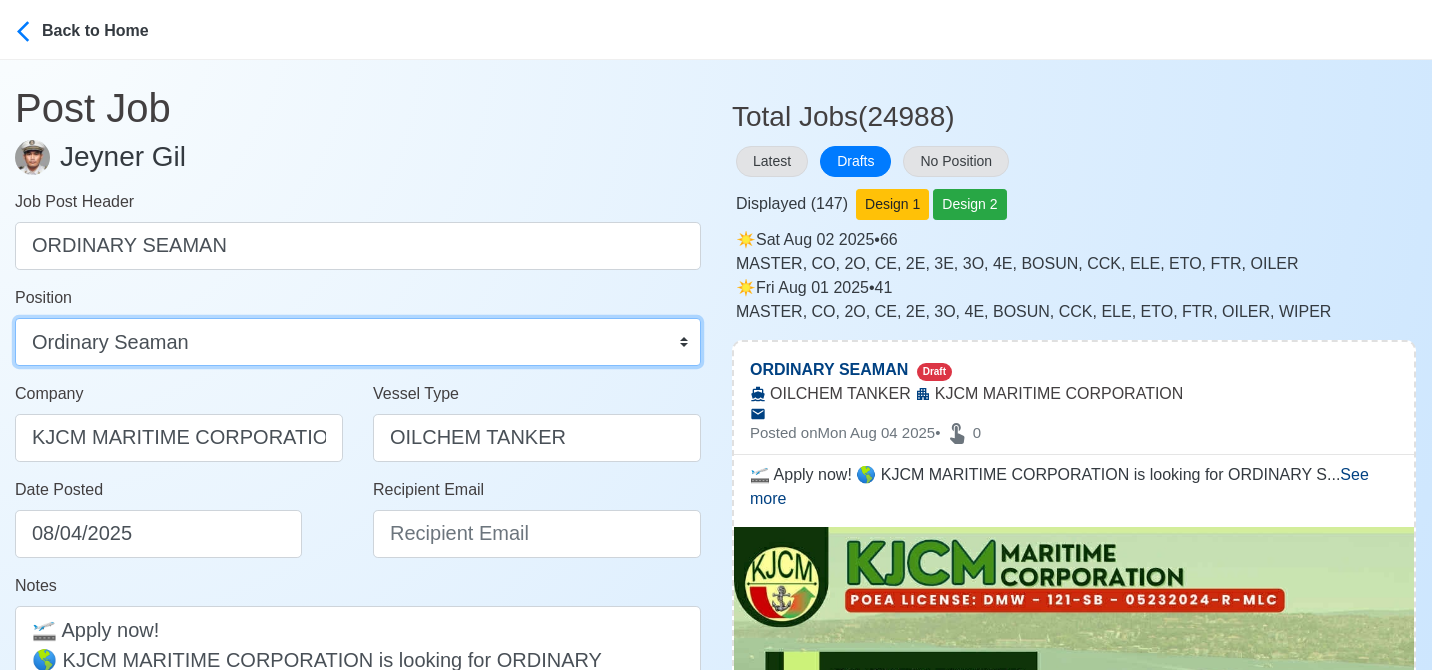 click on "Master Chief Officer 2nd Officer 3rd Officer Junior Officer Chief Engineer 2nd Engineer 3rd Engineer 4th Engineer Gas Engineer Junior Engineer 1st Assistant Engineer 2nd Assistant Engineer 3rd Assistant Engineer ETO/ETR Electrician Electrical Engineer Oiler Fitter Welder Chief Cook Chef Cook Messman Wiper Rigger Ordinary Seaman Able Seaman Motorman Pumpman Bosun Cadet Reefer Mechanic Operator Repairman Painter Steward Waiter Others" at bounding box center (358, 342) 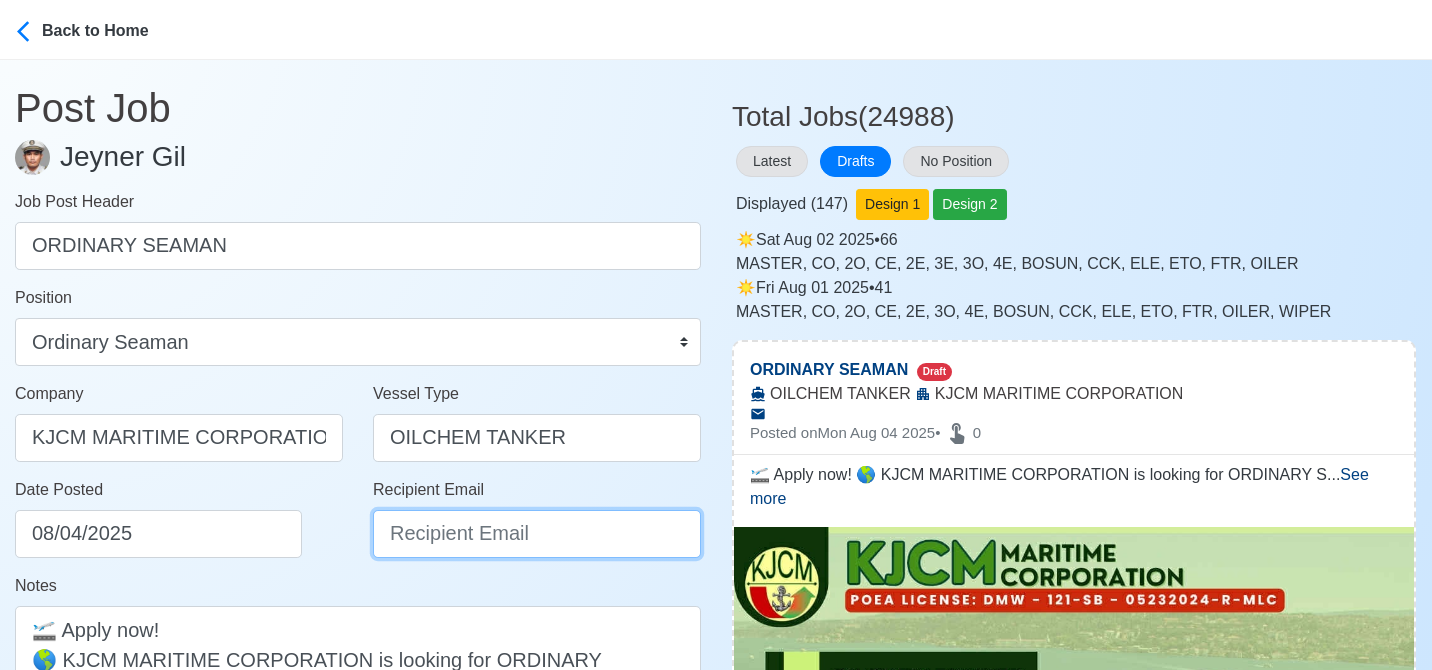 click on "Recipient Email" at bounding box center (537, 534) 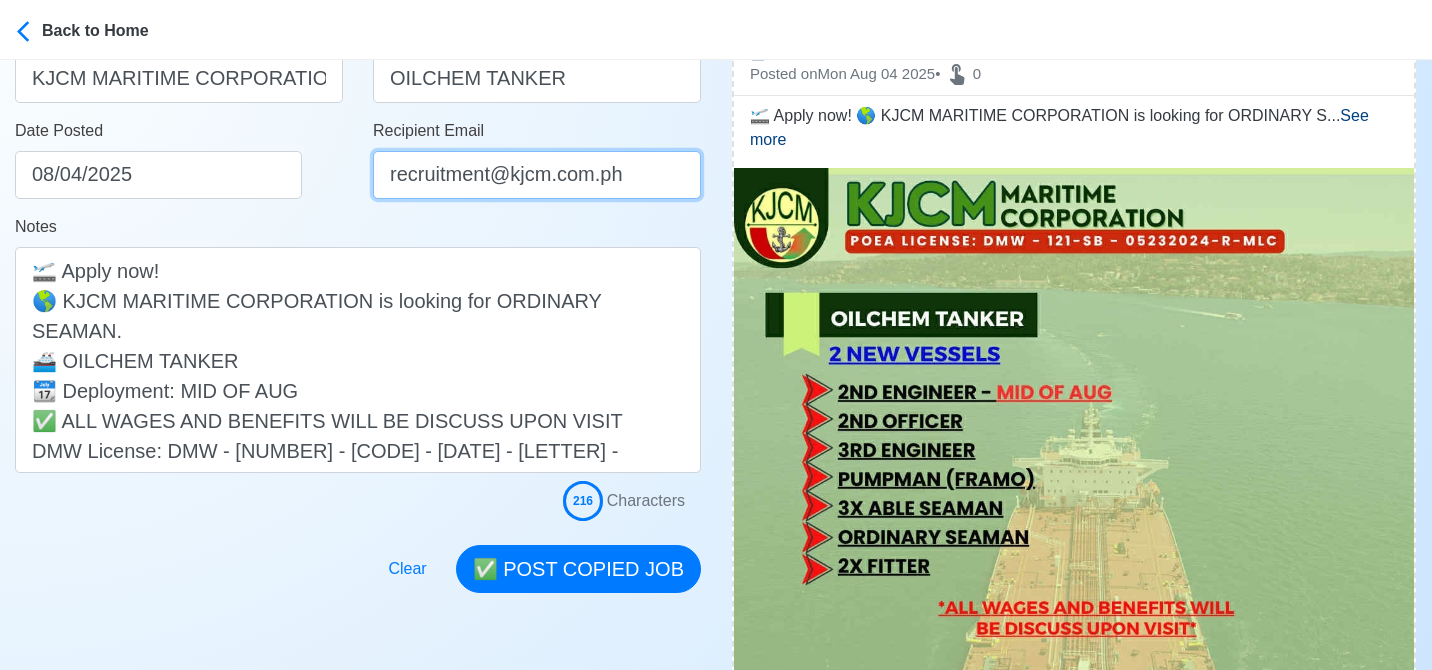 scroll, scrollTop: 360, scrollLeft: 0, axis: vertical 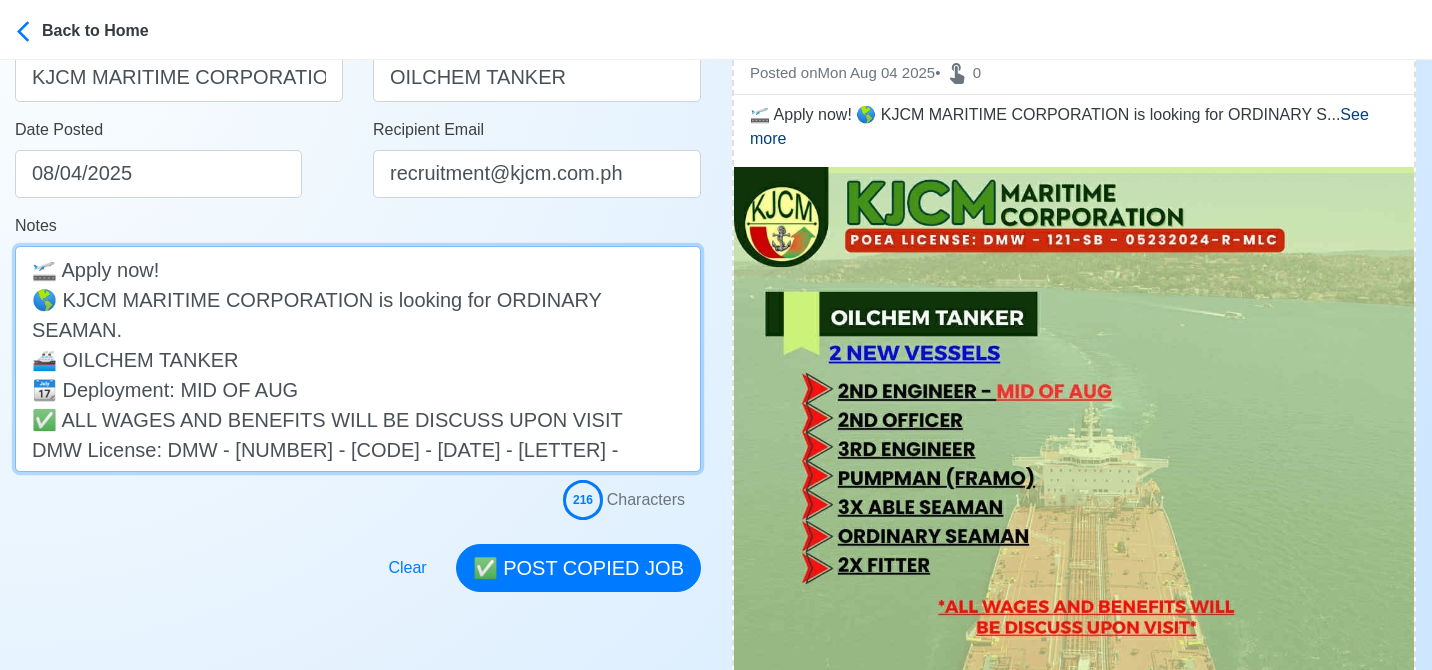 drag, startPoint x: 301, startPoint y: 359, endPoint x: 44, endPoint y: 355, distance: 257.03113 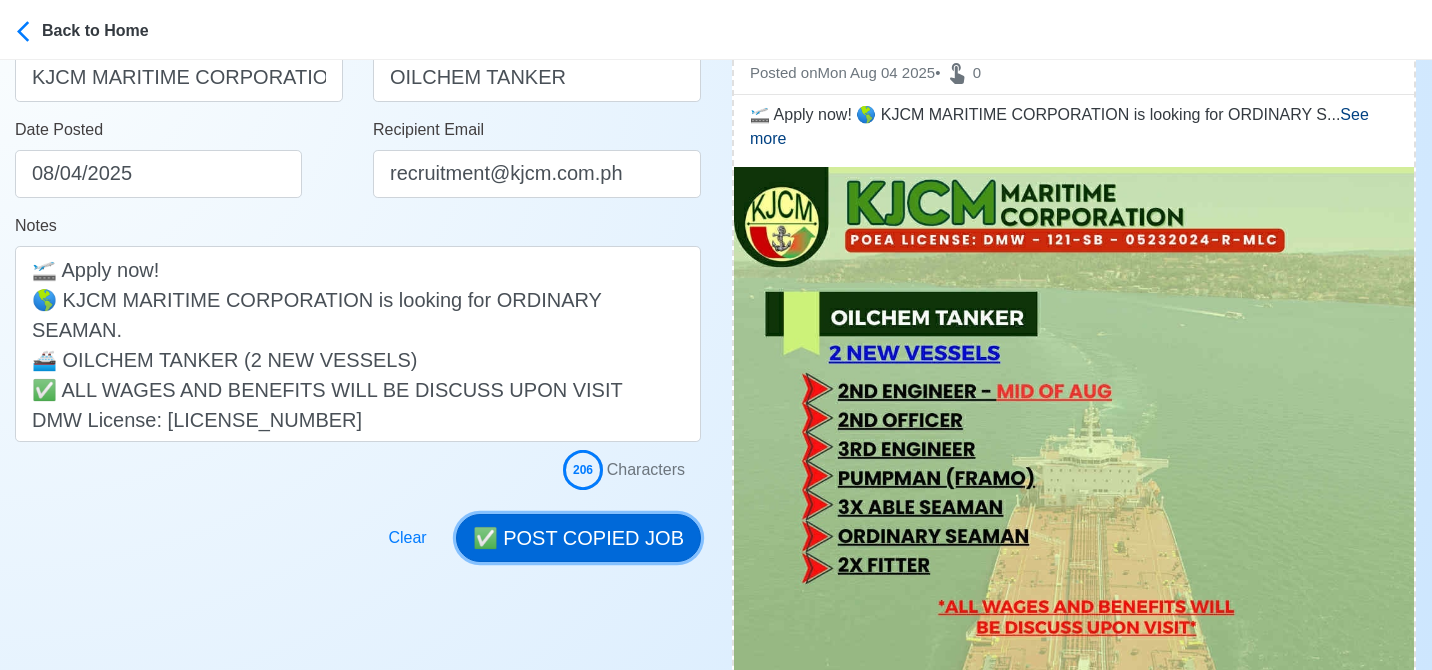 click on "✅ POST COPIED JOB" at bounding box center (578, 538) 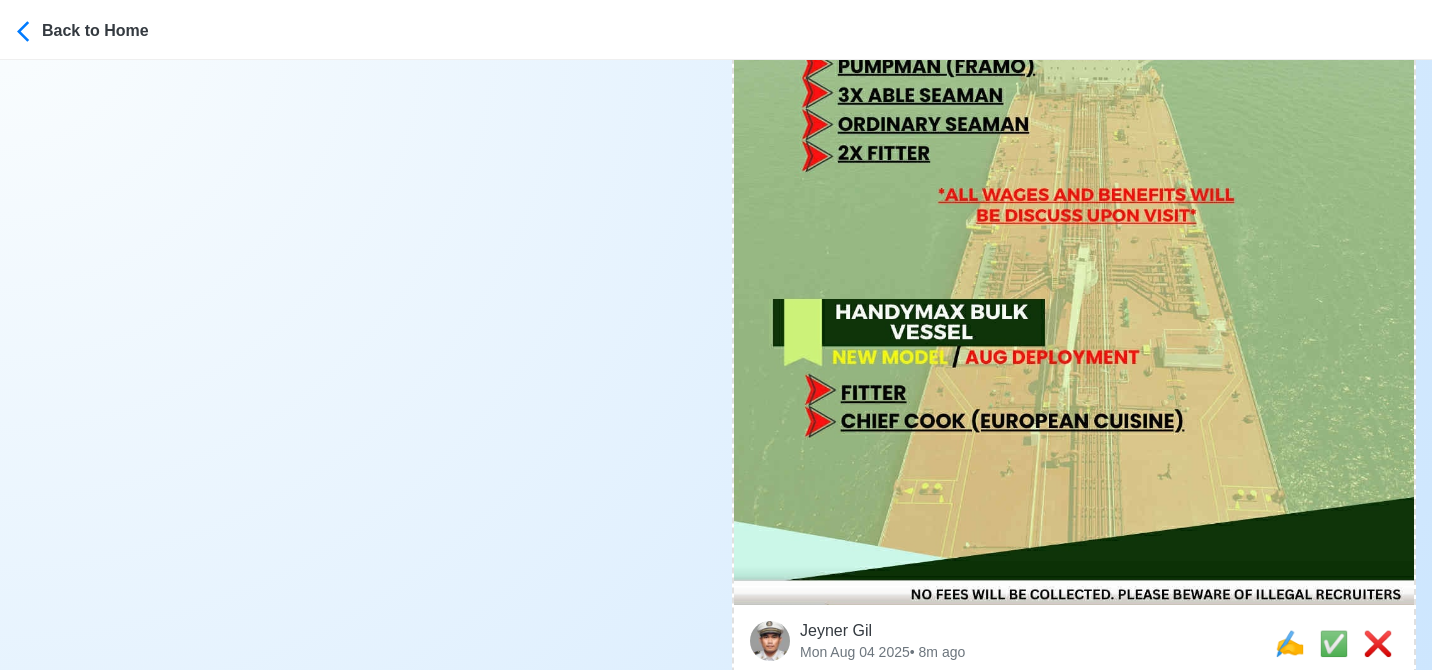 scroll, scrollTop: 772, scrollLeft: 0, axis: vertical 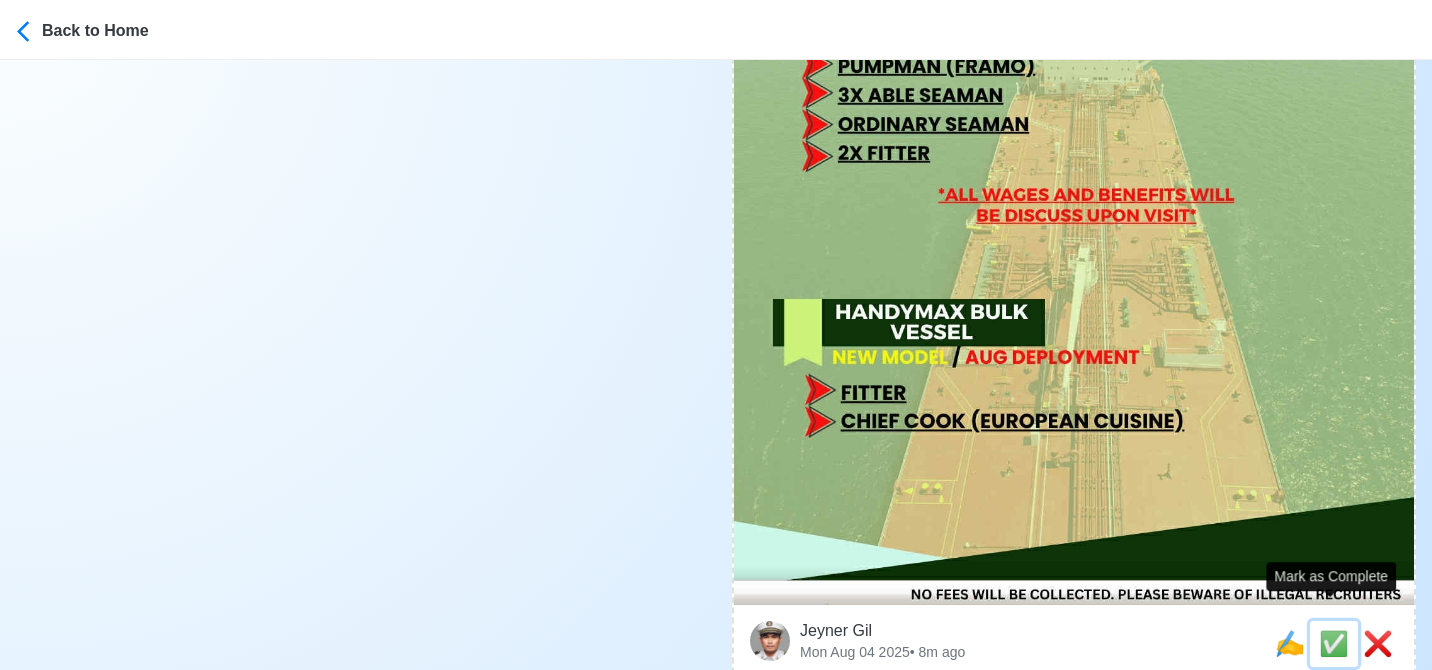 click on "✅" at bounding box center [1334, 643] 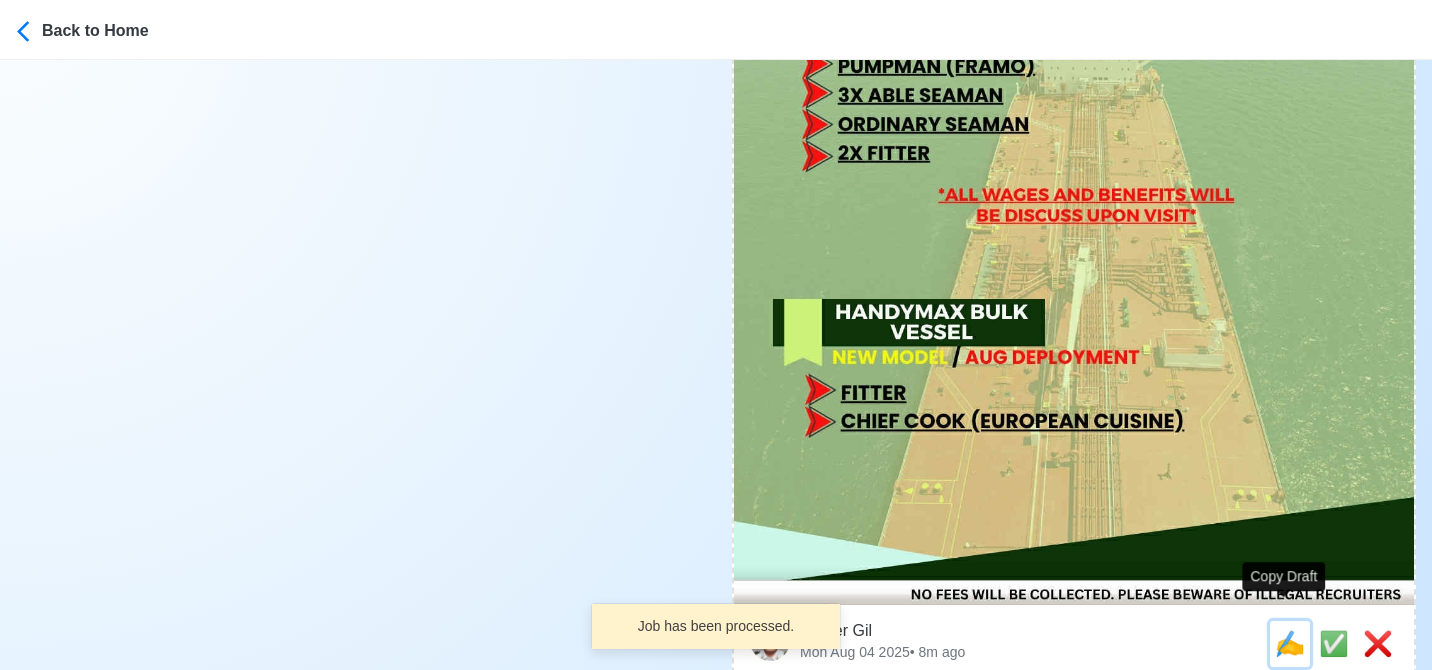 click on "✍️" at bounding box center [1290, 643] 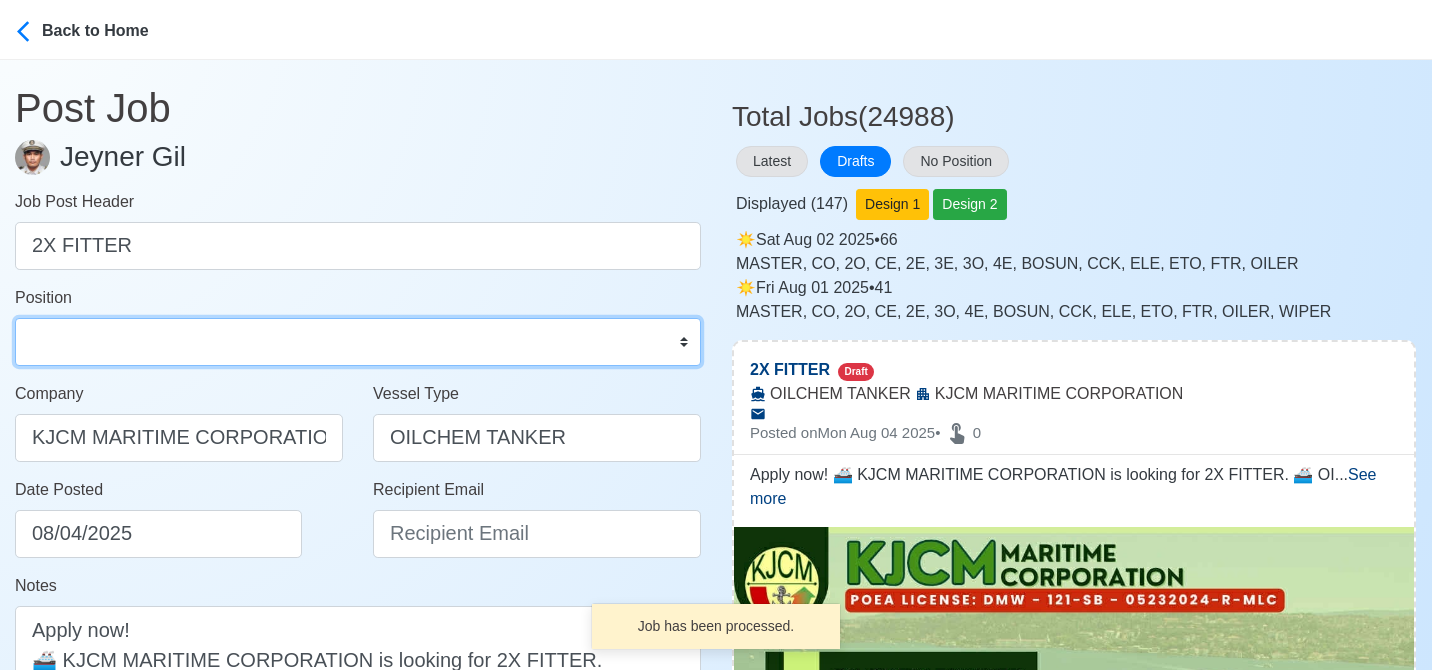 click on "Master Chief Officer 2nd Officer 3rd Officer Junior Officer Chief Engineer 2nd Engineer 3rd Engineer 4th Engineer Gas Engineer Junior Engineer 1st Assistant Engineer 2nd Assistant Engineer 3rd Assistant Engineer ETO/ETR Electrician Electrical Engineer Oiler Fitter Welder Chief Cook Chef Cook Messman Wiper Rigger Ordinary Seaman Able Seaman Motorman Pumpman Bosun Cadet Reefer Mechanic Operator Repairman Painter Steward Waiter Others" at bounding box center [358, 342] 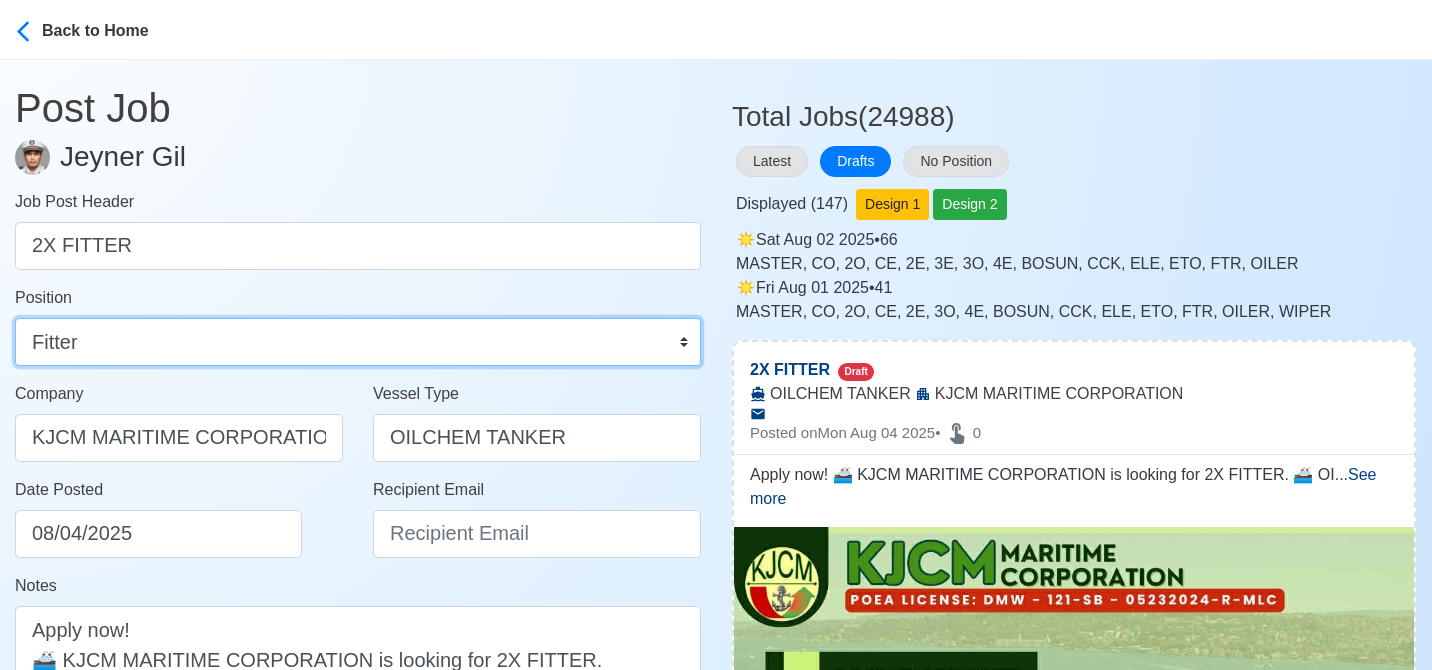 click on "Master Chief Officer 2nd Officer 3rd Officer Junior Officer Chief Engineer 2nd Engineer 3rd Engineer 4th Engineer Gas Engineer Junior Engineer 1st Assistant Engineer 2nd Assistant Engineer 3rd Assistant Engineer ETO/ETR Electrician Electrical Engineer Oiler Fitter Welder Chief Cook Chef Cook Messman Wiper Rigger Ordinary Seaman Able Seaman Motorman Pumpman Bosun Cadet Reefer Mechanic Operator Repairman Painter Steward Waiter Others" at bounding box center (358, 342) 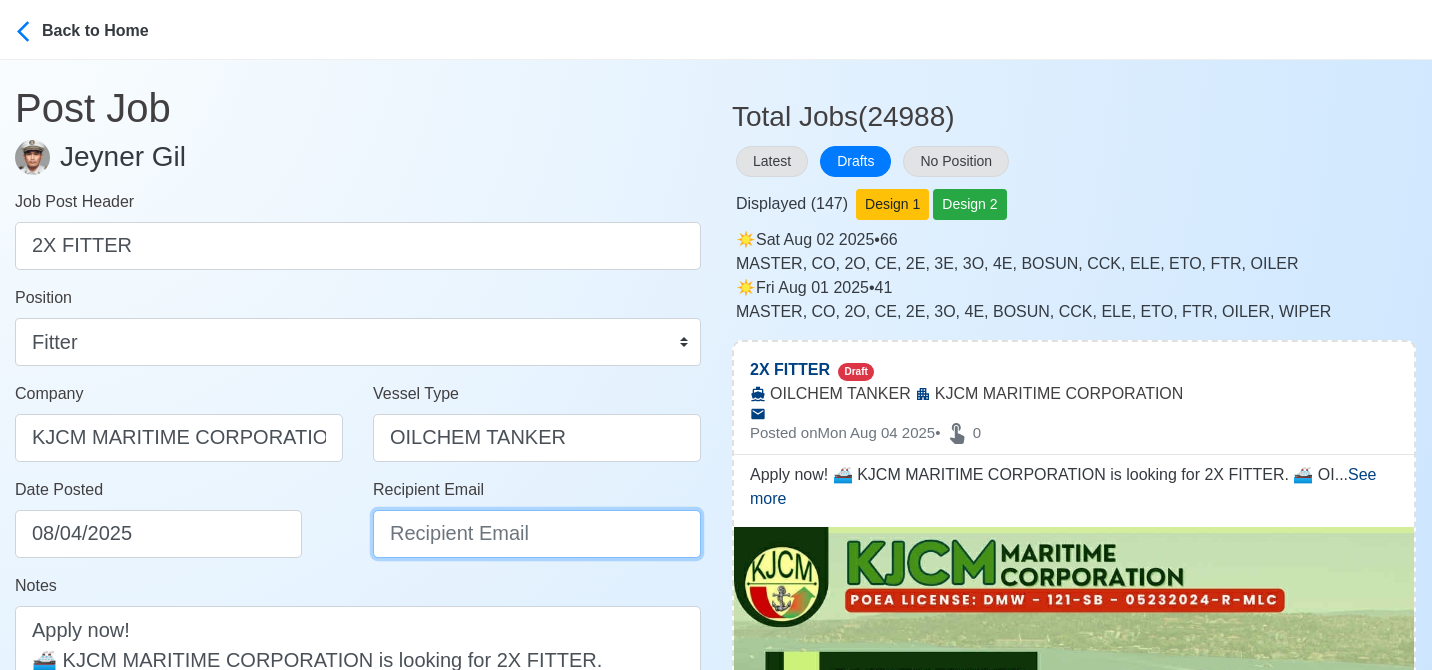 click on "Recipient Email" at bounding box center (537, 534) 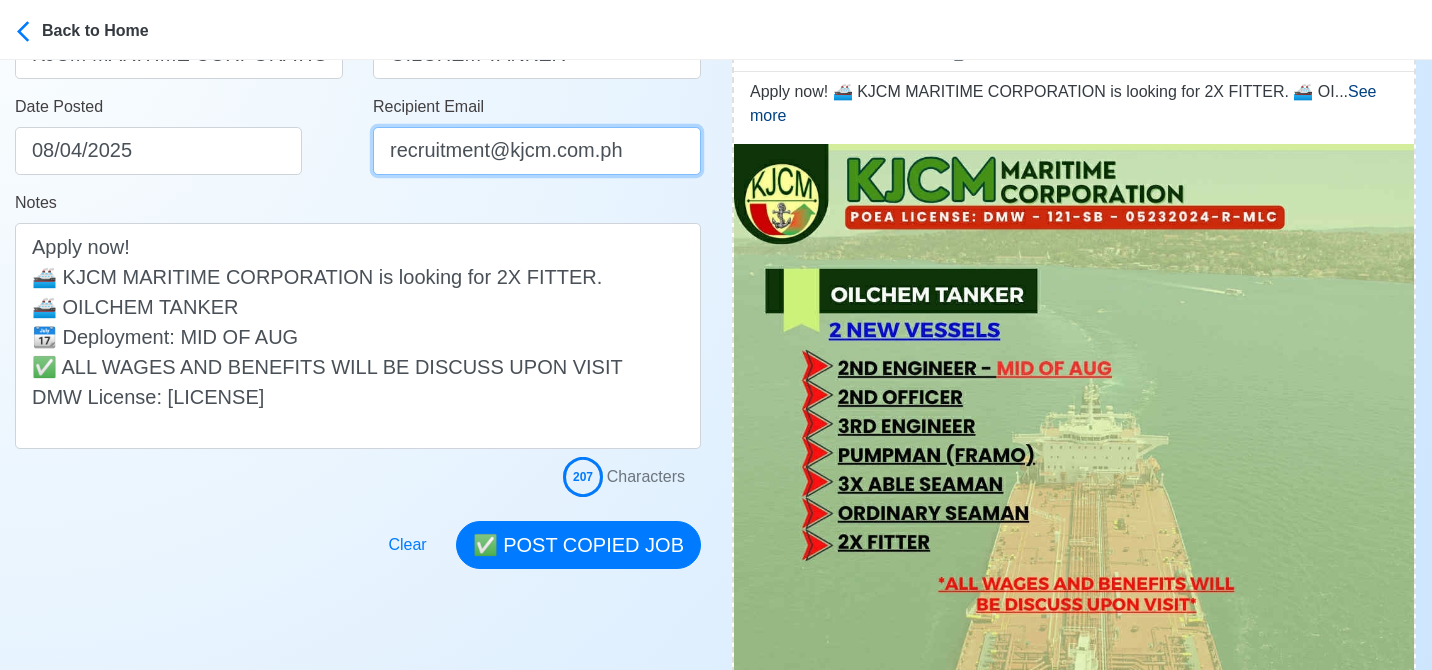 scroll, scrollTop: 384, scrollLeft: 0, axis: vertical 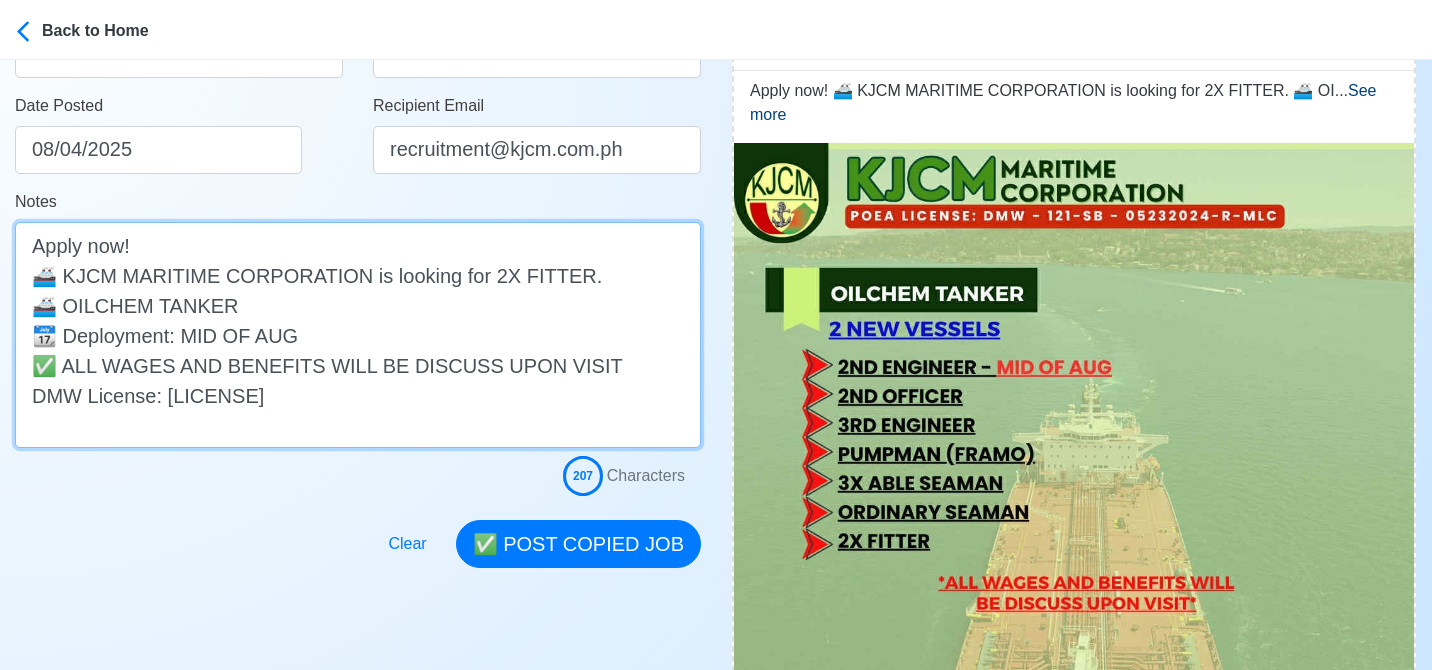 drag, startPoint x: 317, startPoint y: 328, endPoint x: 25, endPoint y: 335, distance: 292.0839 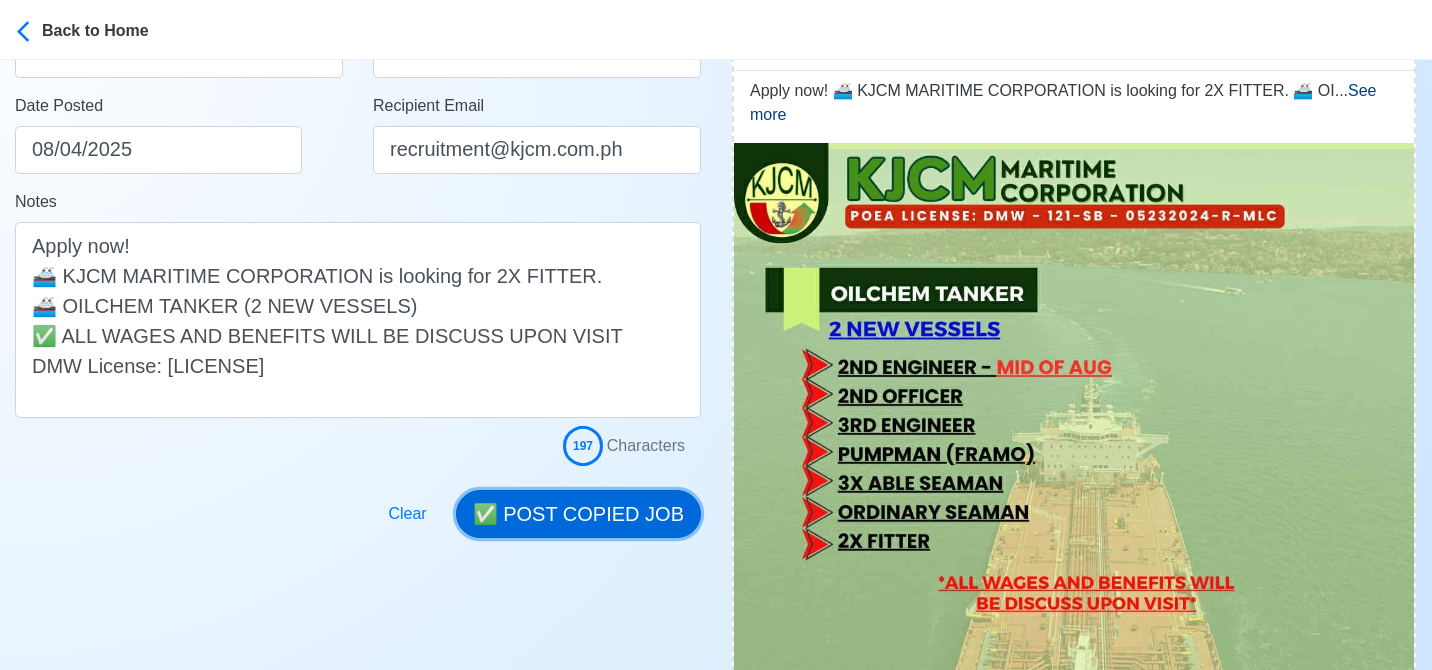 click on "✅ POST COPIED JOB" at bounding box center [578, 514] 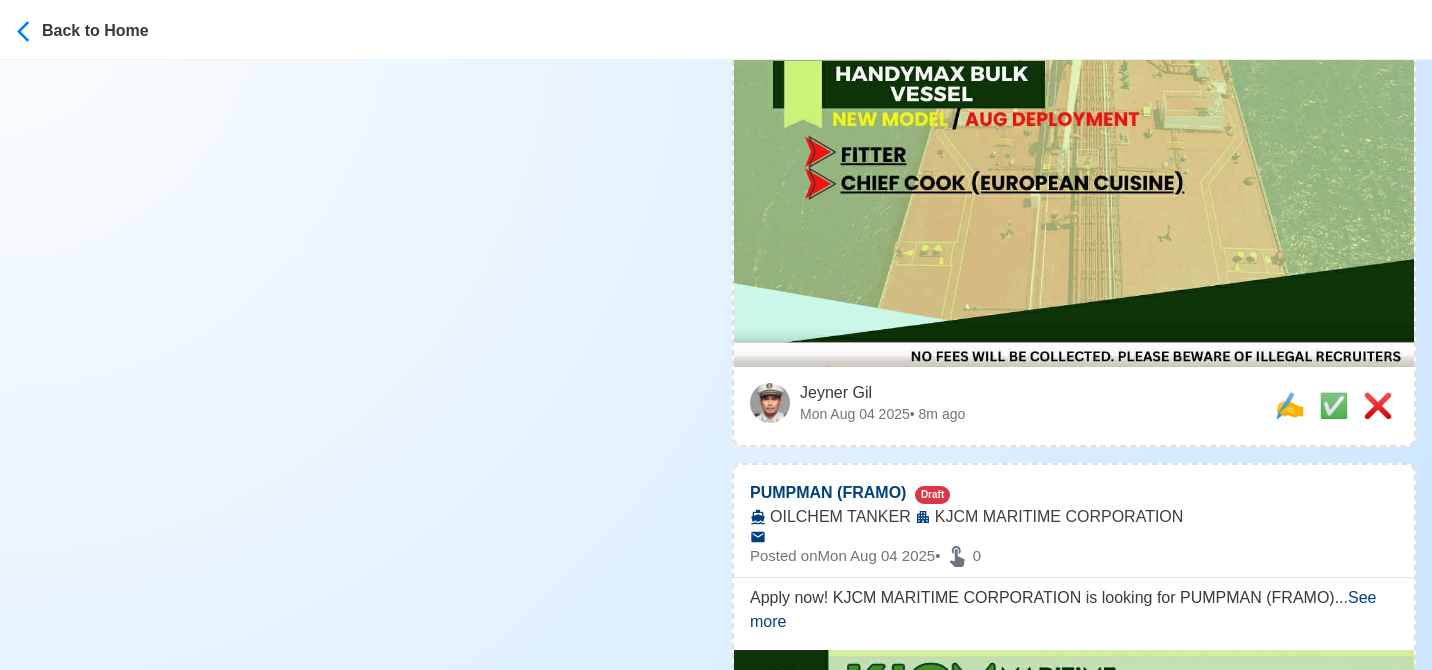 scroll, scrollTop: 1014, scrollLeft: 0, axis: vertical 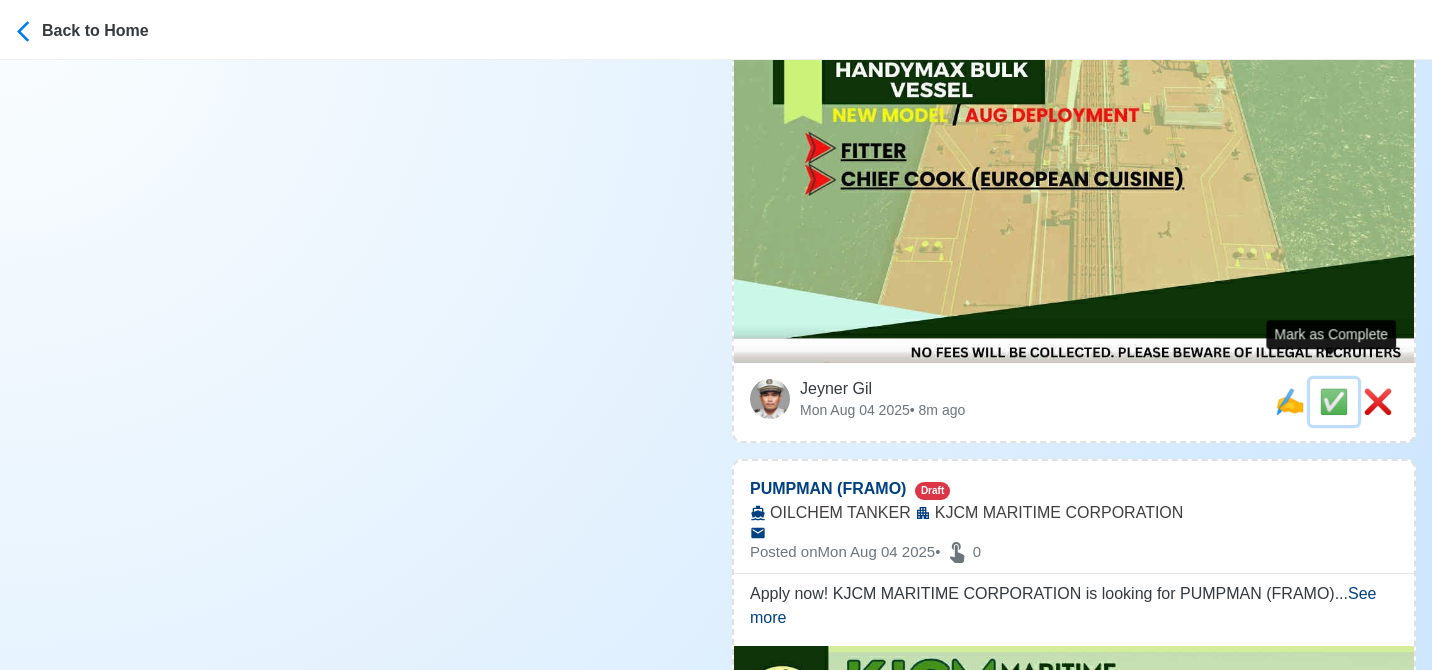 click on "✅" at bounding box center (1334, 401) 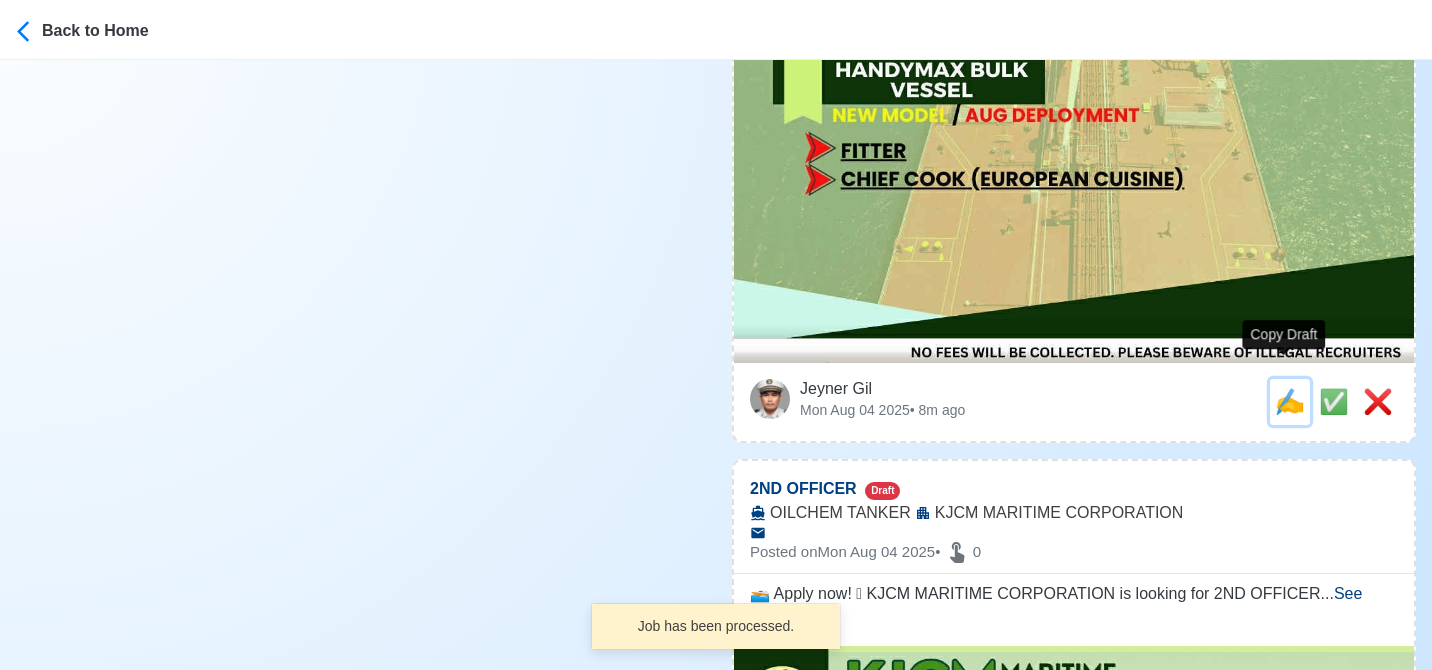 click on "✍️" at bounding box center [1290, 401] 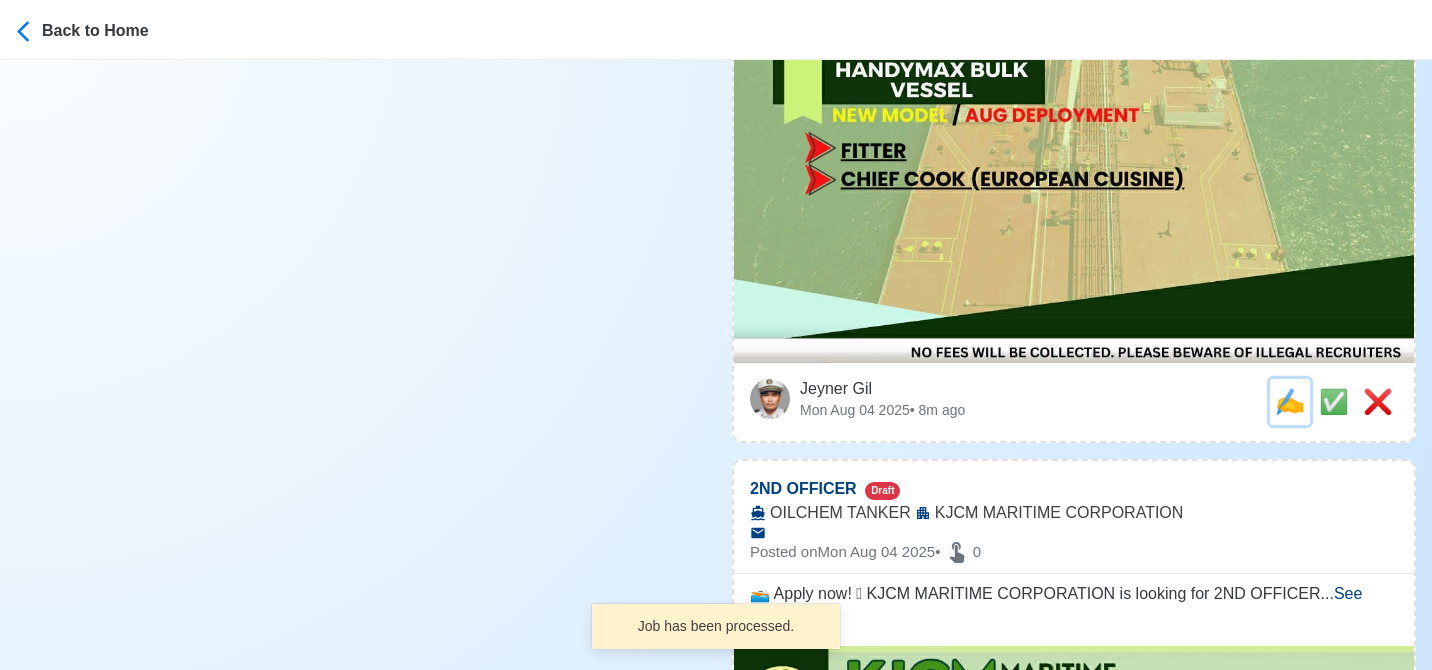 scroll, scrollTop: 0, scrollLeft: 0, axis: both 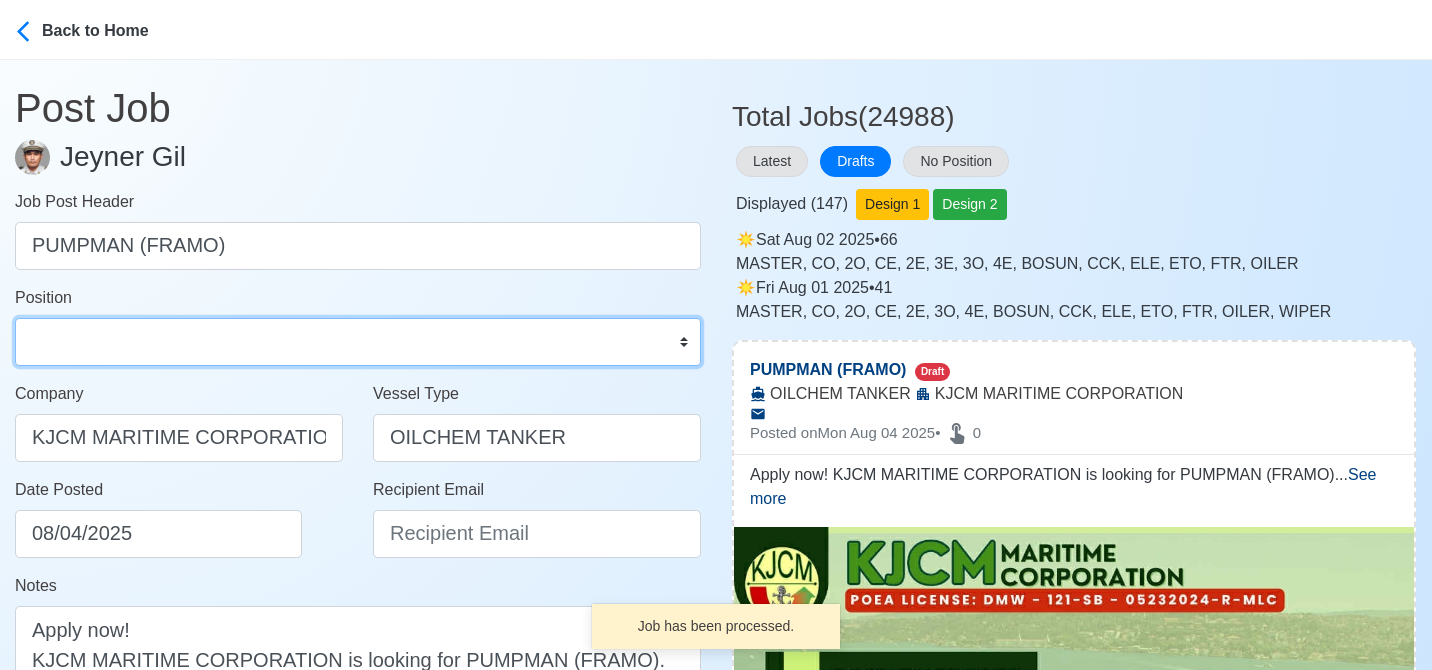 click on "Master Chief Officer 2nd Officer 3rd Officer Junior Officer Chief Engineer 2nd Engineer 3rd Engineer 4th Engineer Gas Engineer Junior Engineer 1st Assistant Engineer 2nd Assistant Engineer 3rd Assistant Engineer ETO/ETR Electrician Electrical Engineer Oiler Fitter Welder Chief Cook Chef Cook Messman Wiper Rigger Ordinary Seaman Able Seaman Motorman Pumpman Bosun Cadet Reefer Mechanic Operator Repairman Painter Steward Waiter Others" at bounding box center [358, 342] 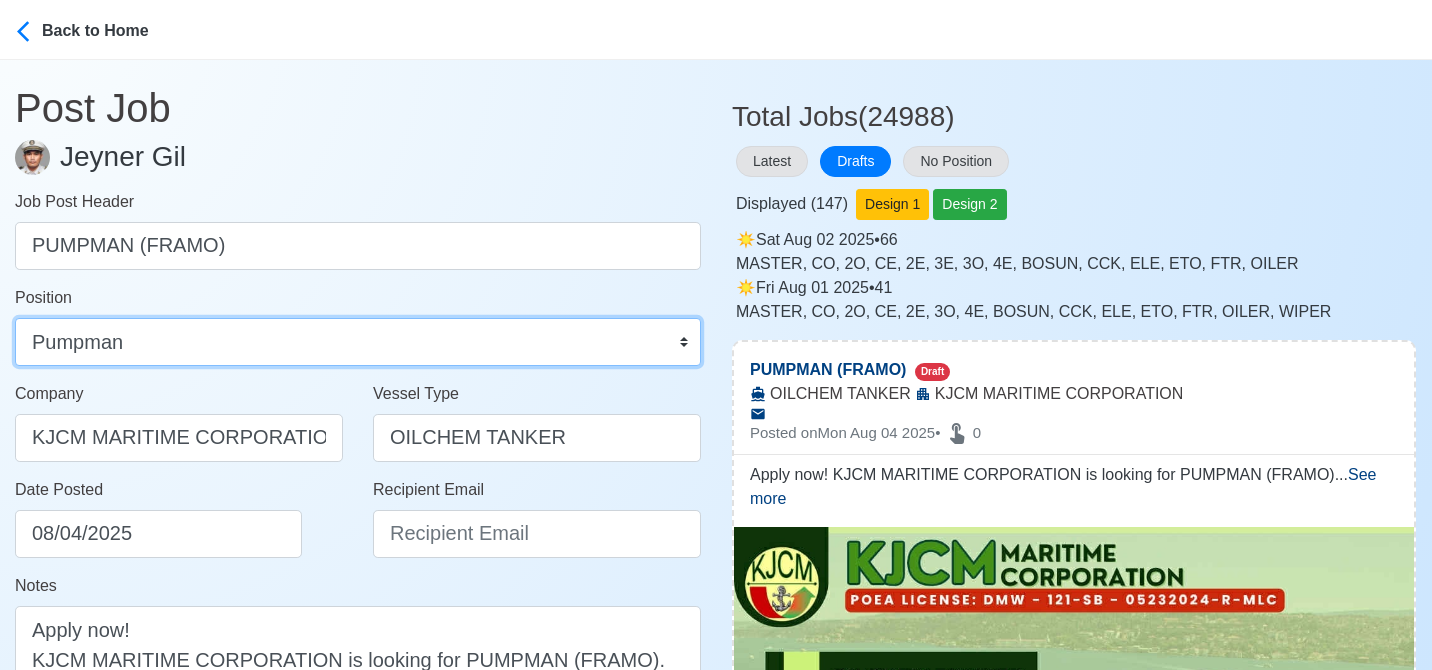 click on "Master Chief Officer 2nd Officer 3rd Officer Junior Officer Chief Engineer 2nd Engineer 3rd Engineer 4th Engineer Gas Engineer Junior Engineer 1st Assistant Engineer 2nd Assistant Engineer 3rd Assistant Engineer ETO/ETR Electrician Electrical Engineer Oiler Fitter Welder Chief Cook Chef Cook Messman Wiper Rigger Ordinary Seaman Able Seaman Motorman Pumpman Bosun Cadet Reefer Mechanic Operator Repairman Painter Steward Waiter Others" at bounding box center (358, 342) 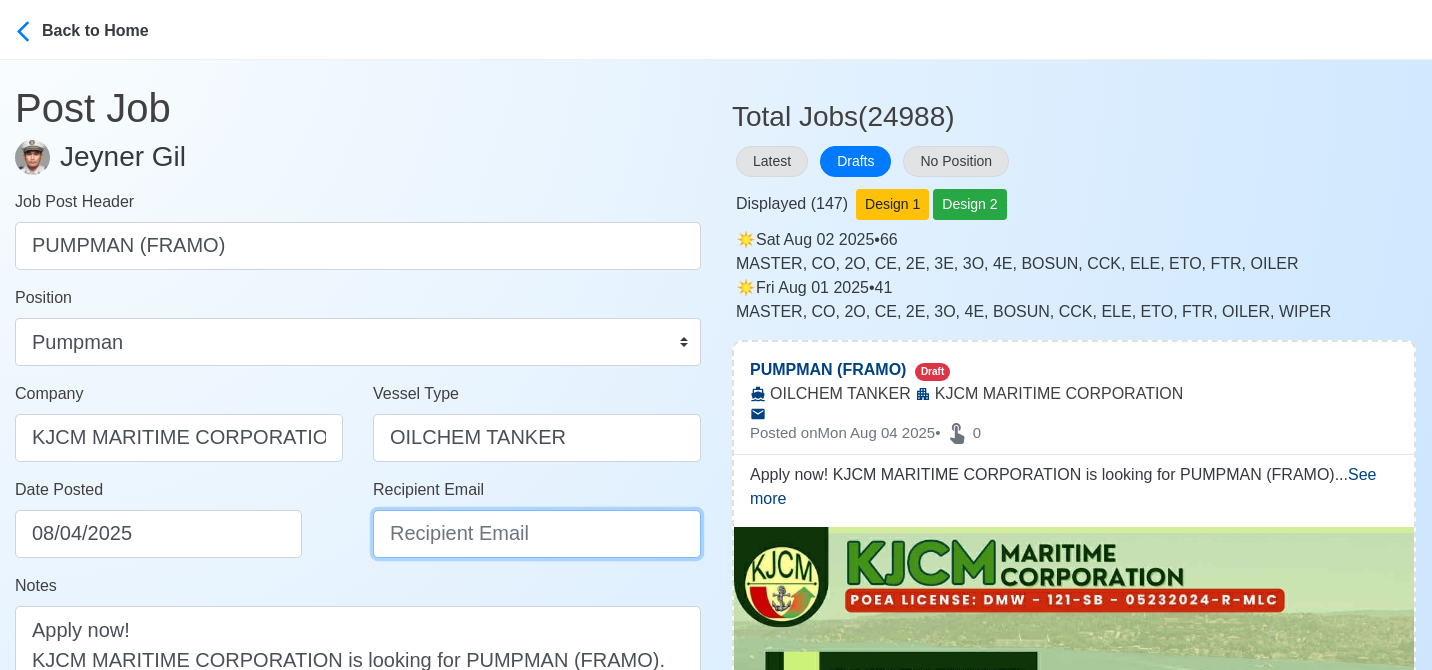 click on "Recipient Email" at bounding box center [537, 534] 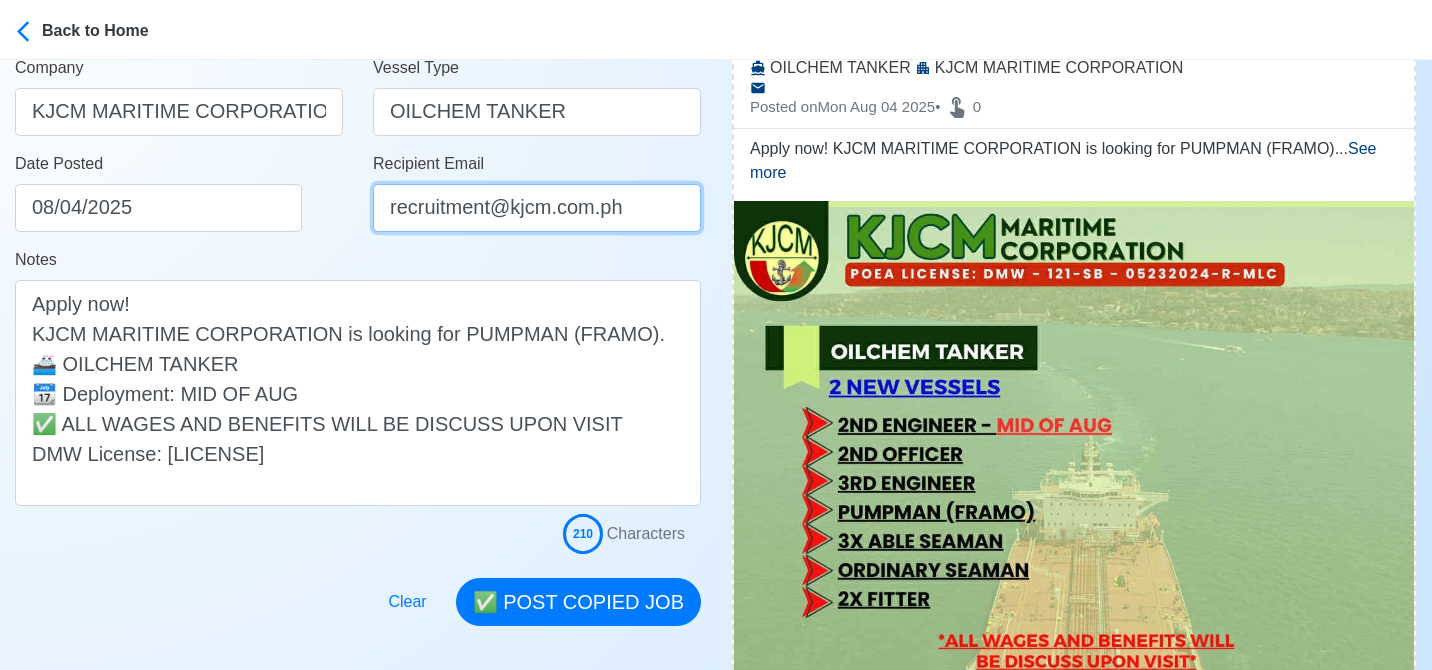 scroll, scrollTop: 336, scrollLeft: 0, axis: vertical 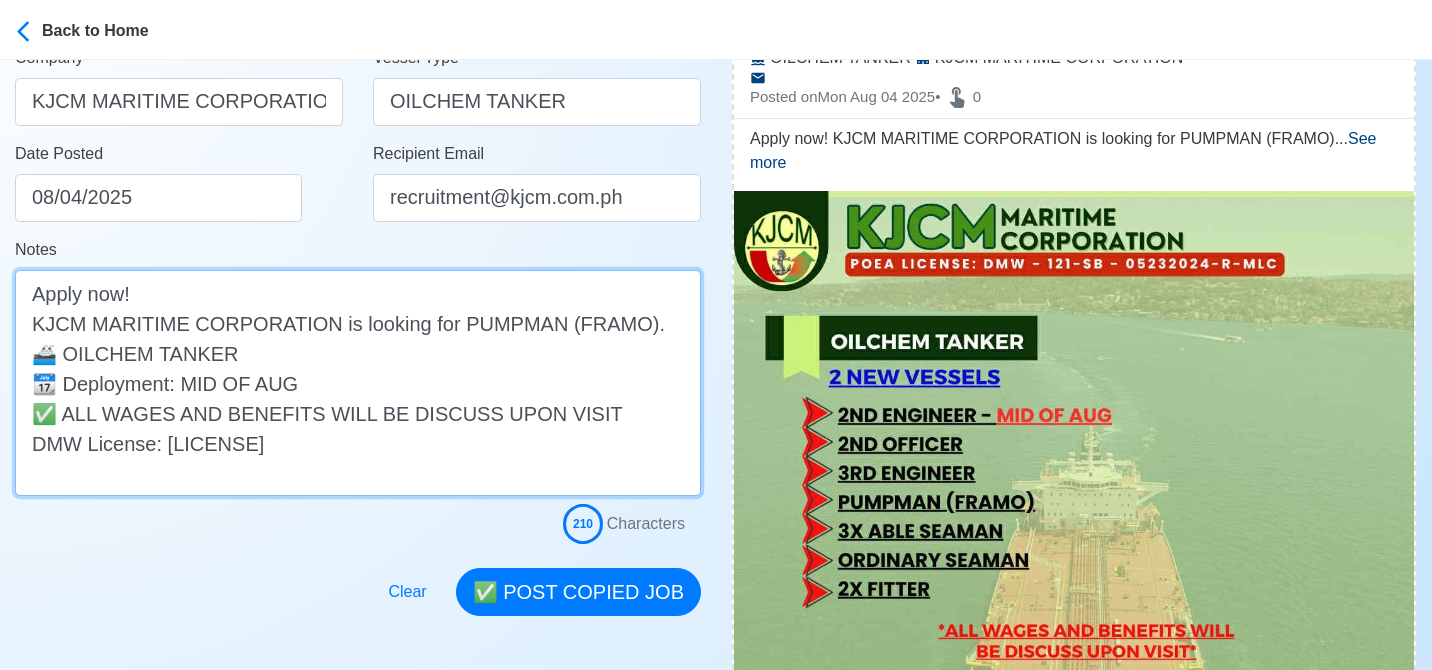 drag, startPoint x: 298, startPoint y: 392, endPoint x: 32, endPoint y: 396, distance: 266.03006 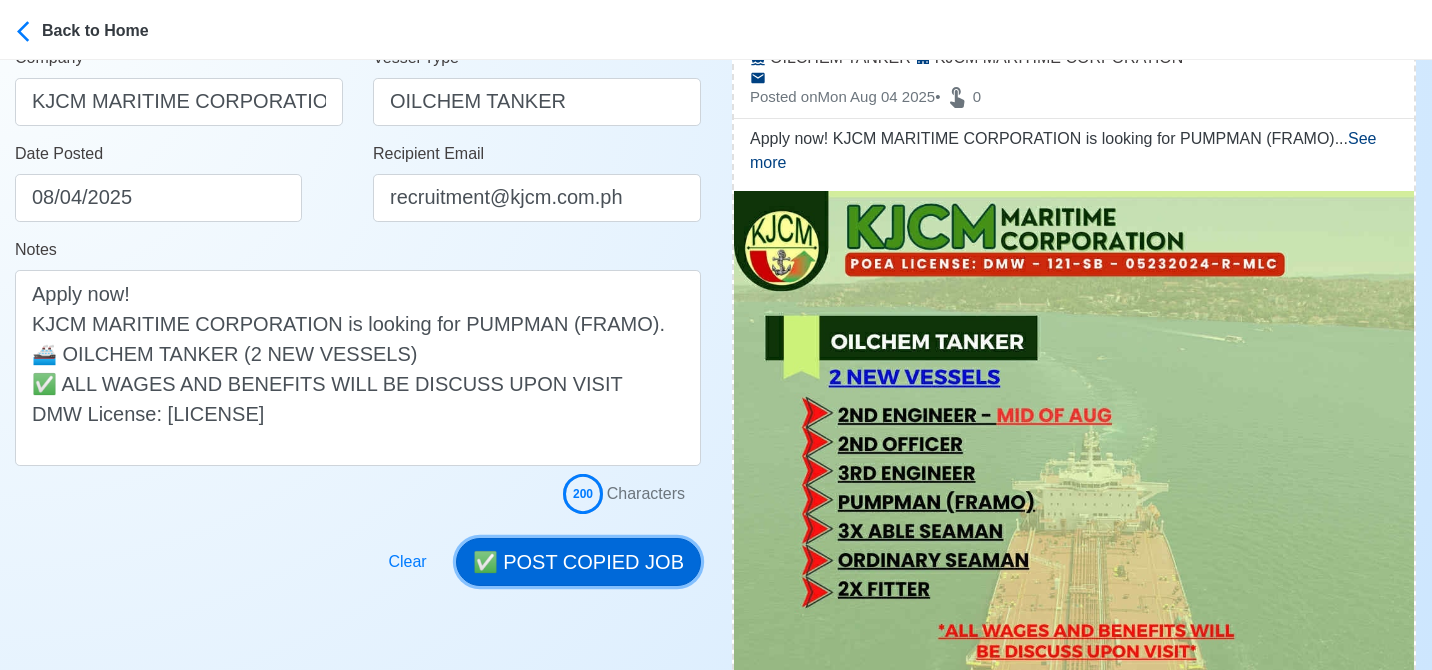 click on "✅ POST COPIED JOB" at bounding box center [578, 562] 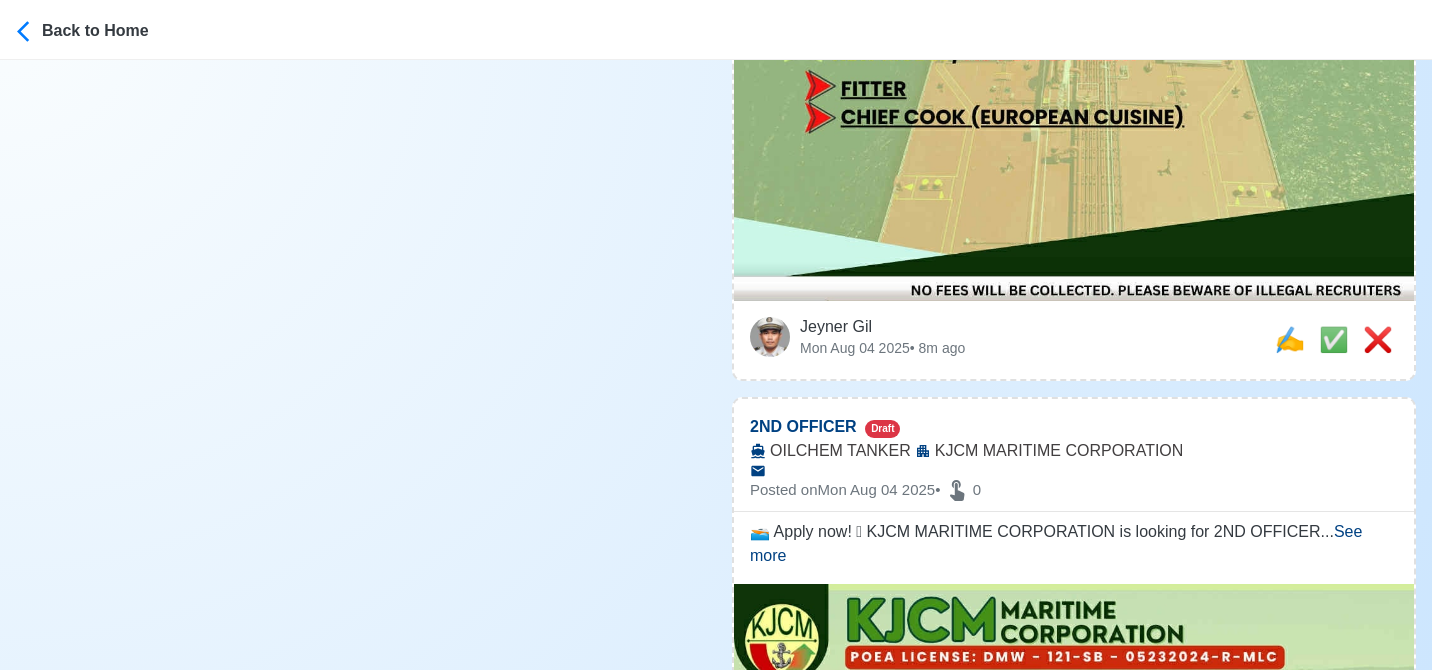 scroll, scrollTop: 1076, scrollLeft: 0, axis: vertical 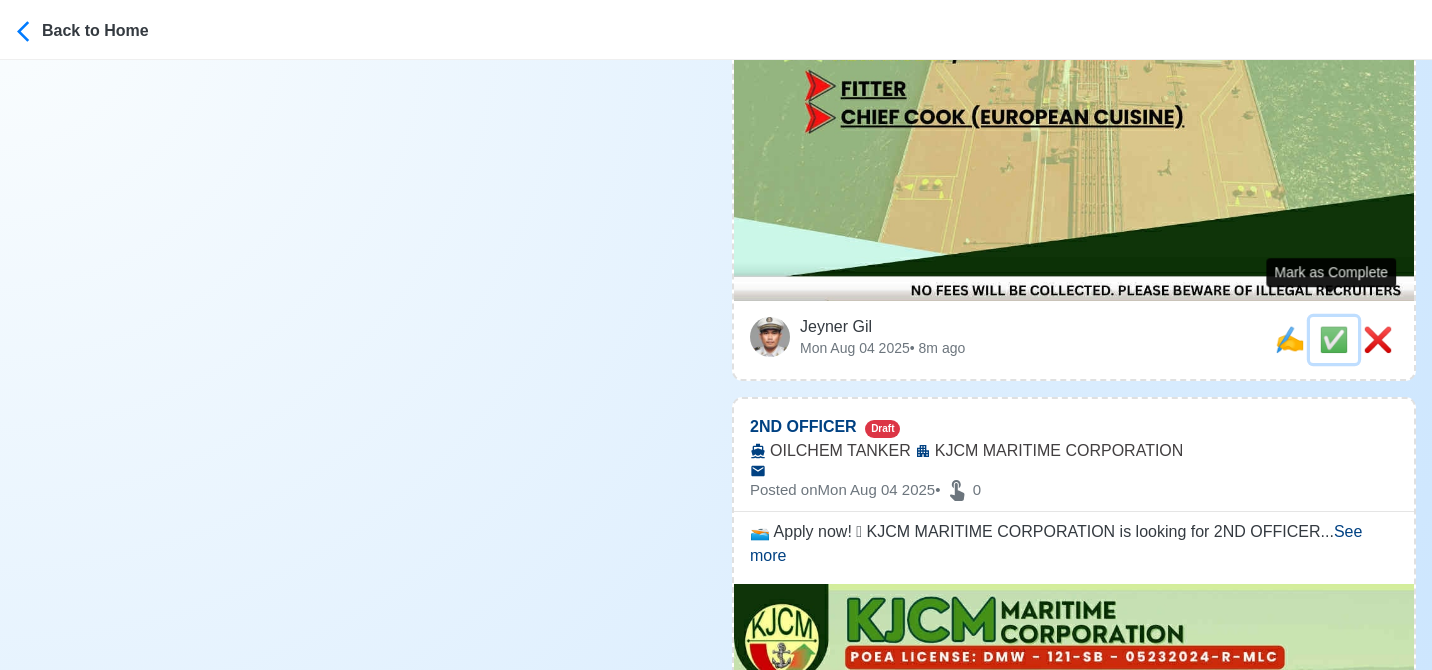 click on "✅" at bounding box center (1334, 339) 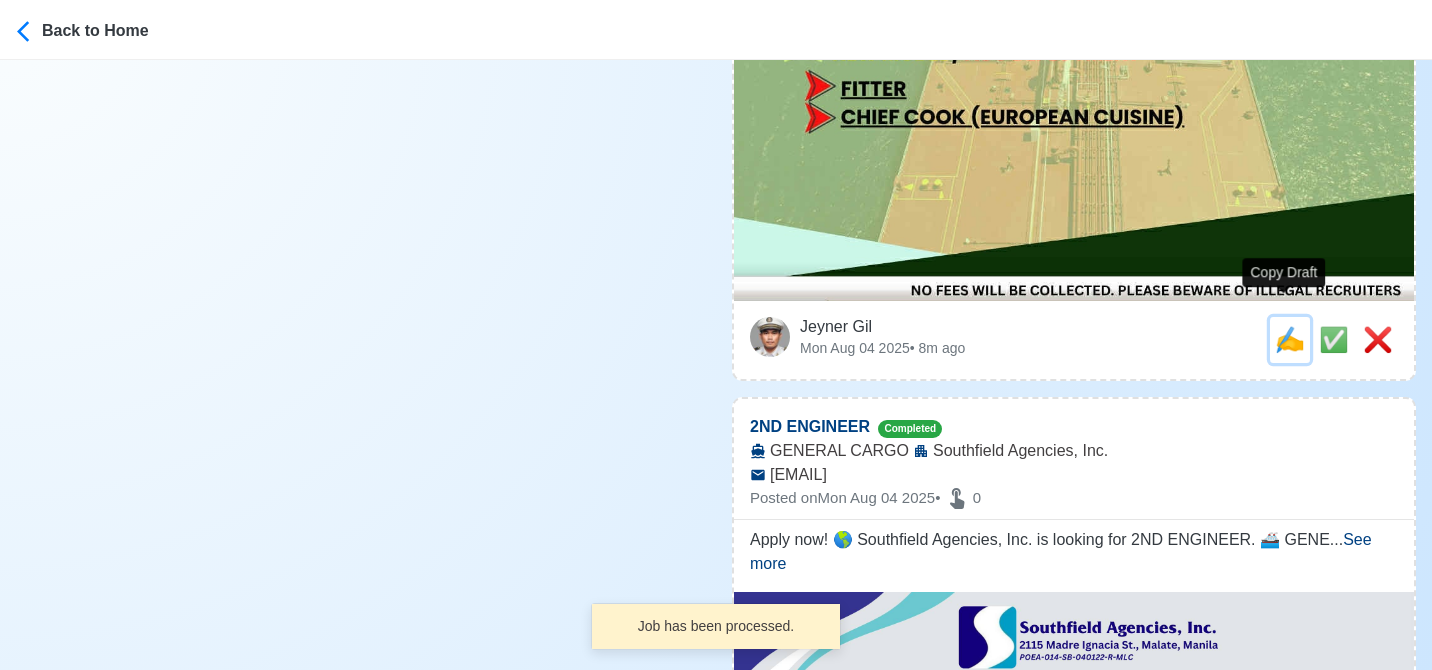 click on "✍️" at bounding box center [1290, 339] 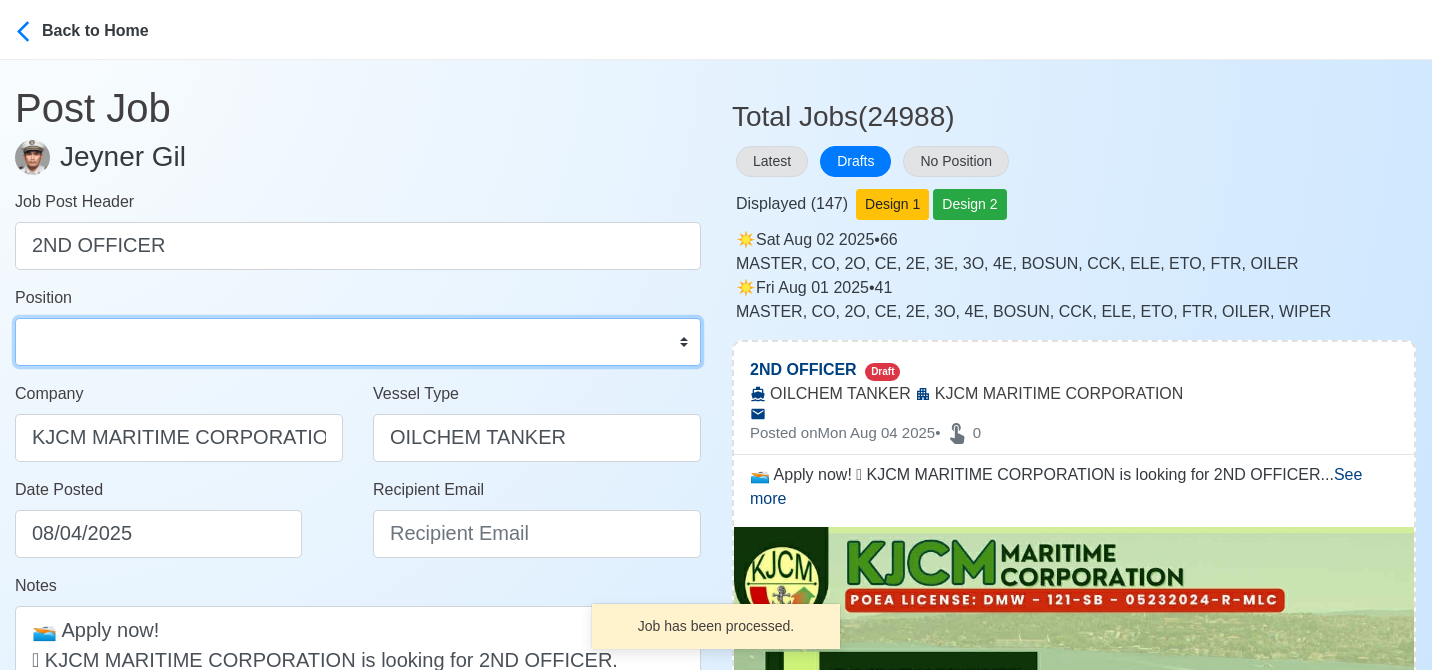 click on "Master Chief Officer 2nd Officer 3rd Officer Junior Officer Chief Engineer 2nd Engineer 3rd Engineer 4th Engineer Gas Engineer Junior Engineer 1st Assistant Engineer 2nd Assistant Engineer 3rd Assistant Engineer ETO/ETR Electrician Electrical Engineer Oiler Fitter Welder Chief Cook Chef Cook Messman Wiper Rigger Ordinary Seaman Able Seaman Motorman Pumpman Bosun Cadet Reefer Mechanic Operator Repairman Painter Steward Waiter Others" at bounding box center (358, 342) 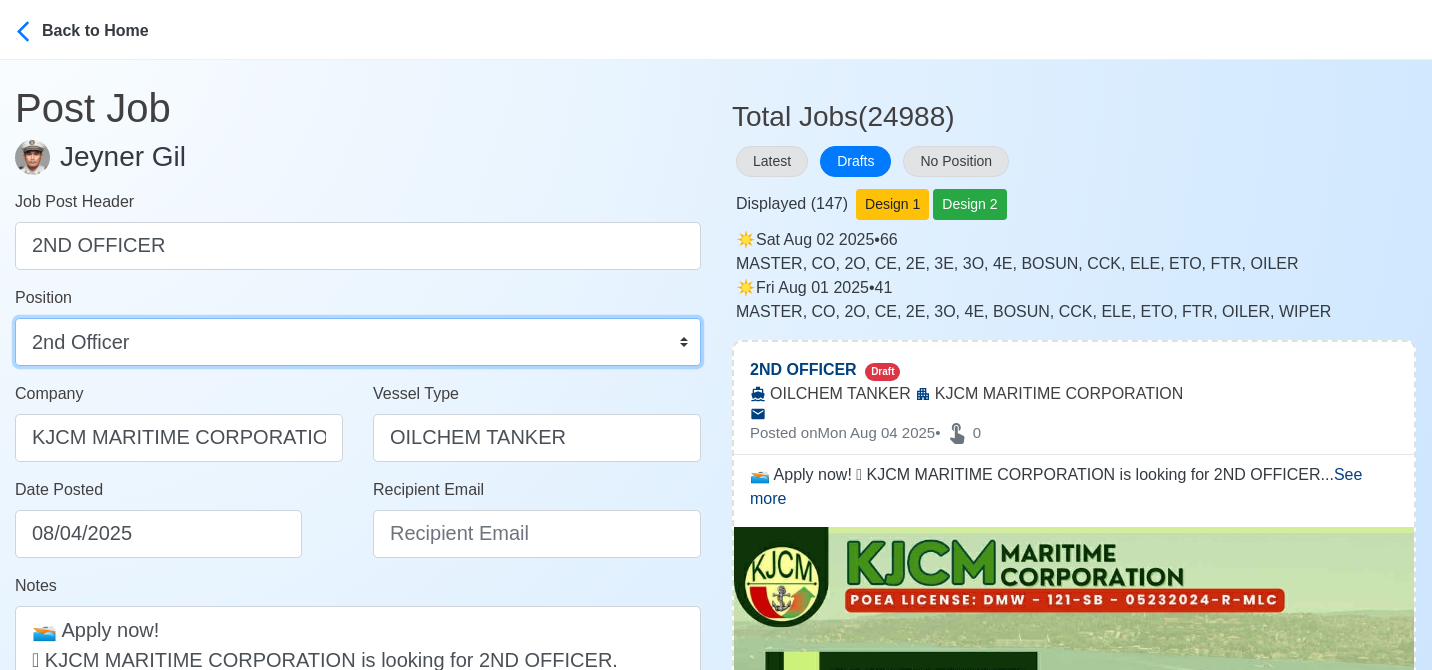 click on "Master Chief Officer 2nd Officer 3rd Officer Junior Officer Chief Engineer 2nd Engineer 3rd Engineer 4th Engineer Gas Engineer Junior Engineer 1st Assistant Engineer 2nd Assistant Engineer 3rd Assistant Engineer ETO/ETR Electrician Electrical Engineer Oiler Fitter Welder Chief Cook Chef Cook Messman Wiper Rigger Ordinary Seaman Able Seaman Motorman Pumpman Bosun Cadet Reefer Mechanic Operator Repairman Painter Steward Waiter Others" at bounding box center (358, 342) 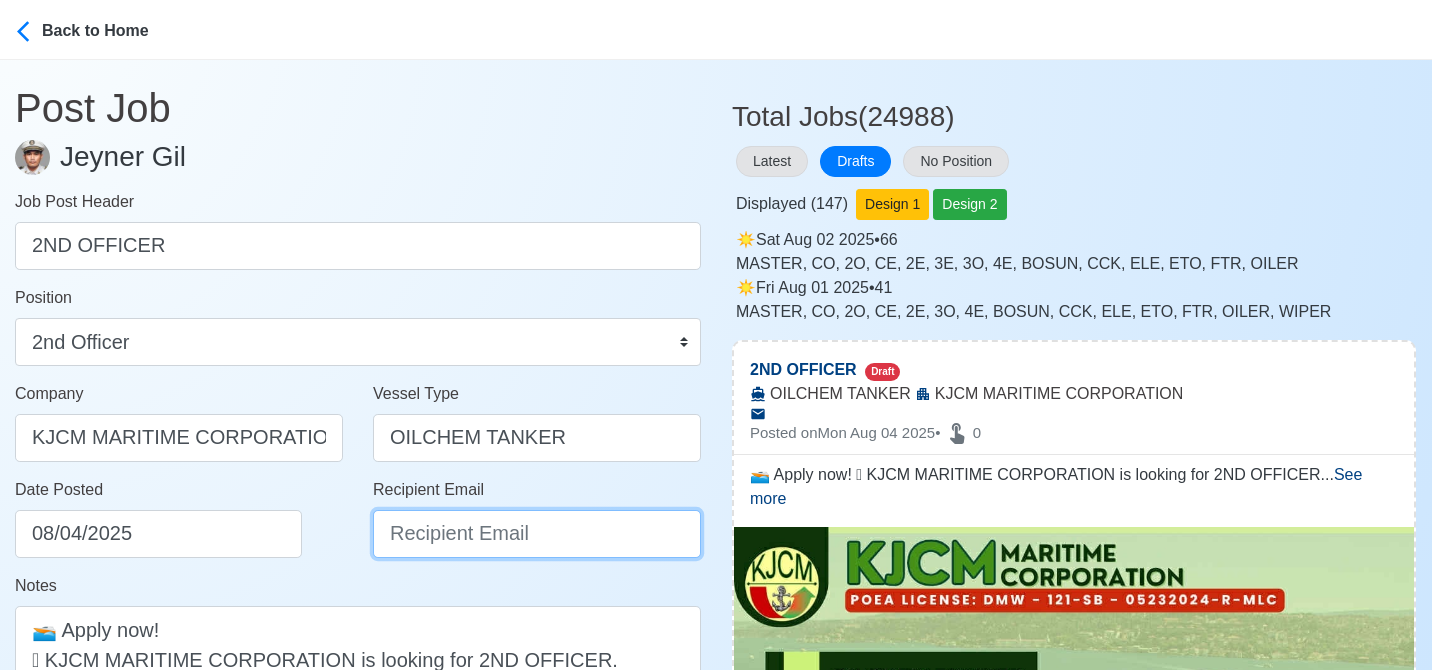 click on "Recipient Email" at bounding box center [537, 534] 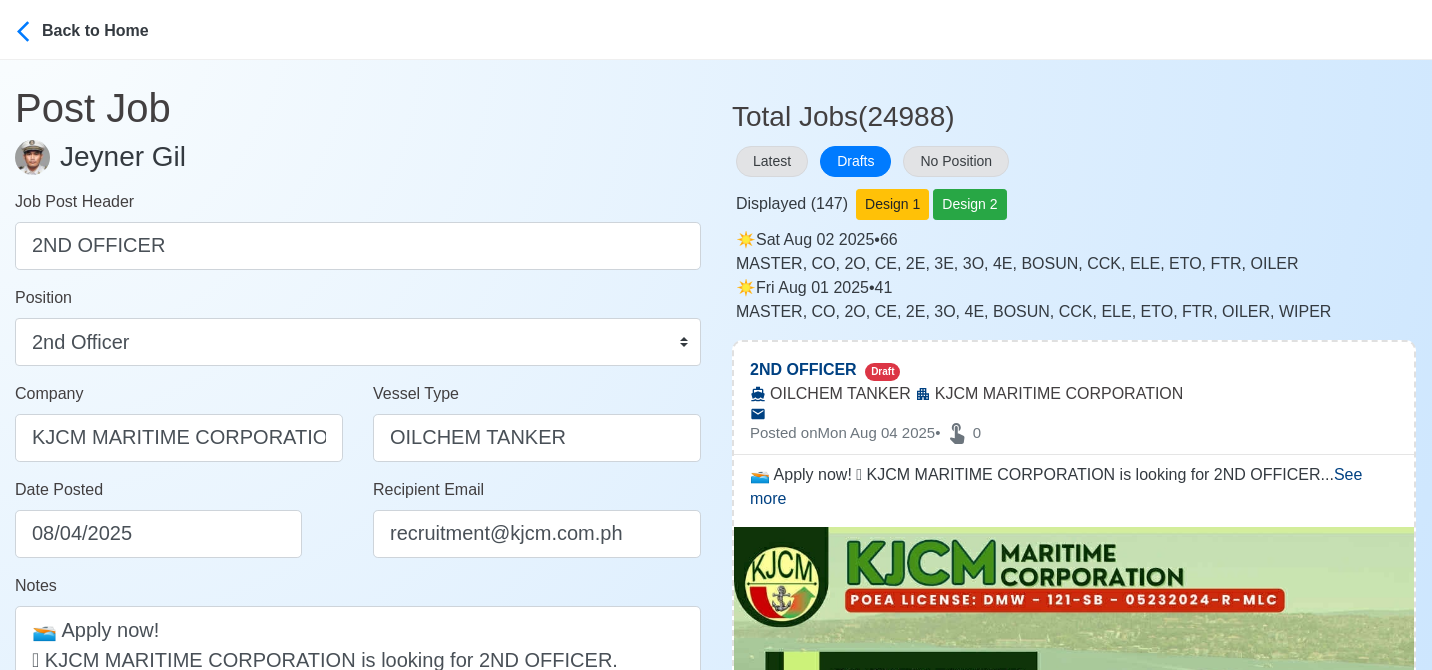 click on "Date Posted       08/04/2025" at bounding box center (184, 518) 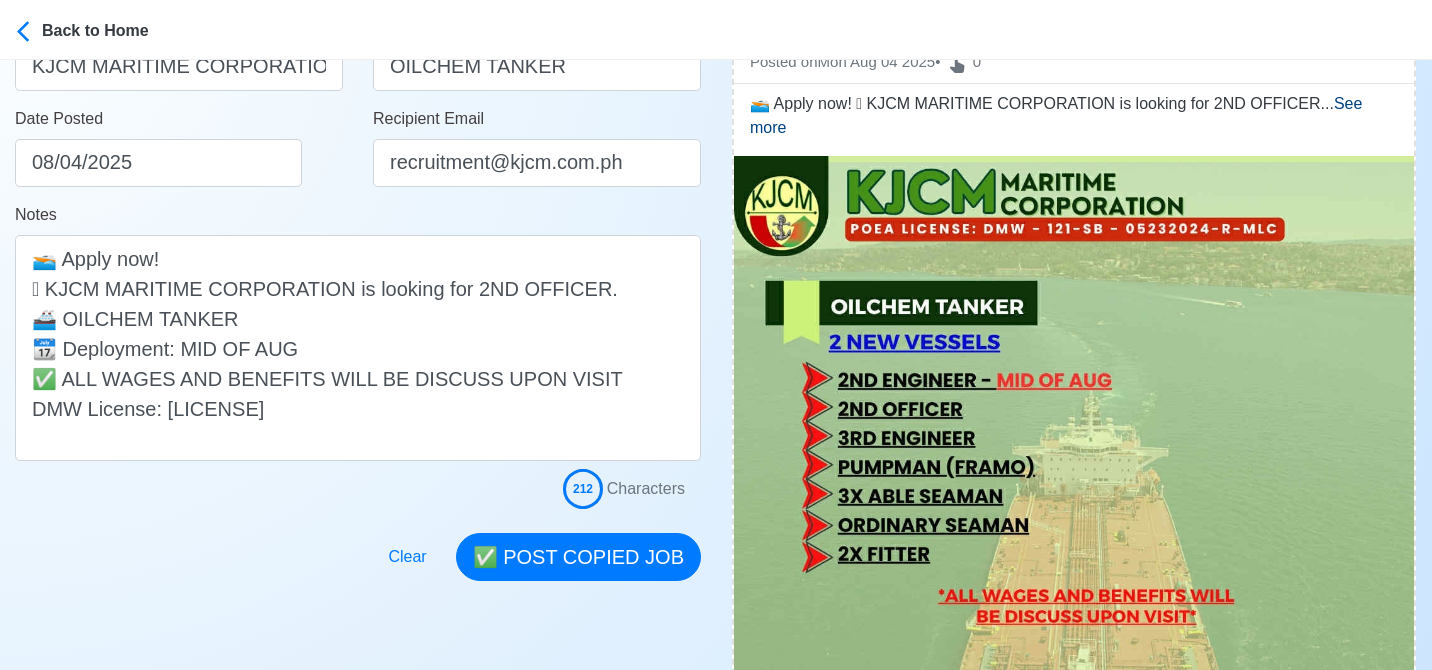 scroll, scrollTop: 379, scrollLeft: 0, axis: vertical 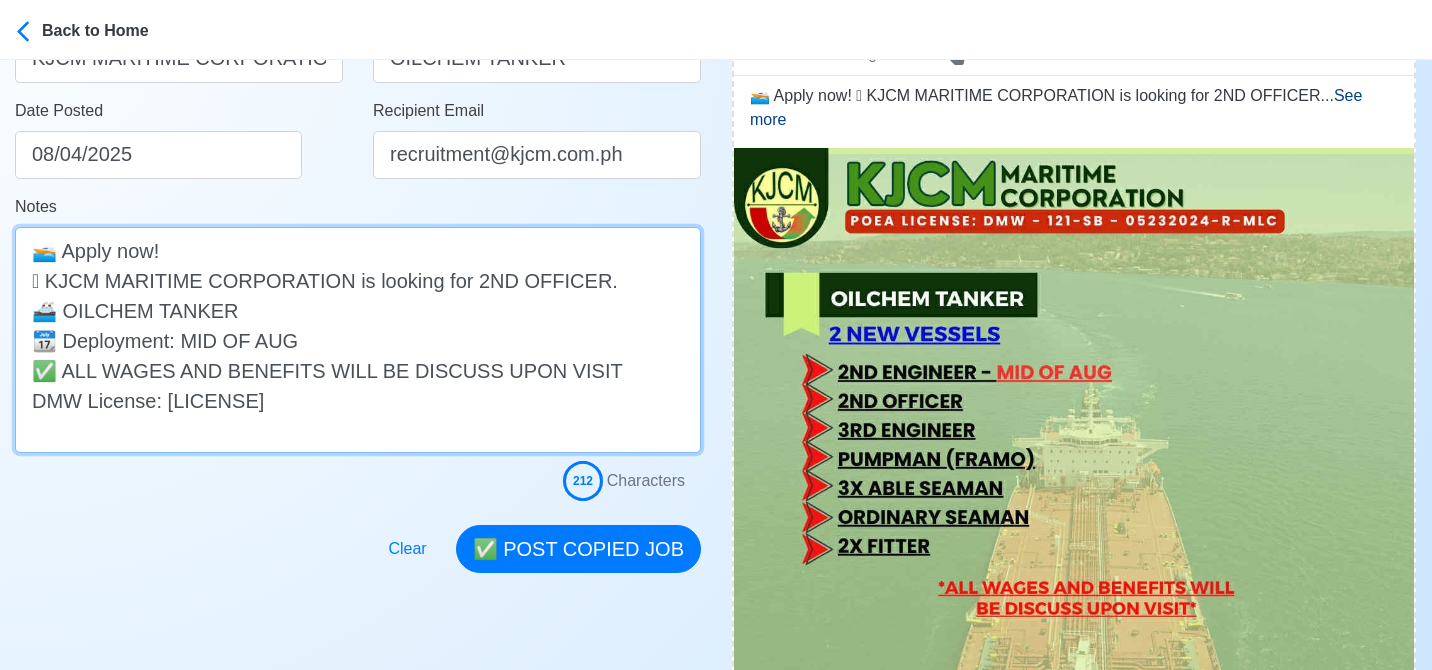 drag, startPoint x: 308, startPoint y: 347, endPoint x: 28, endPoint y: 345, distance: 280.00714 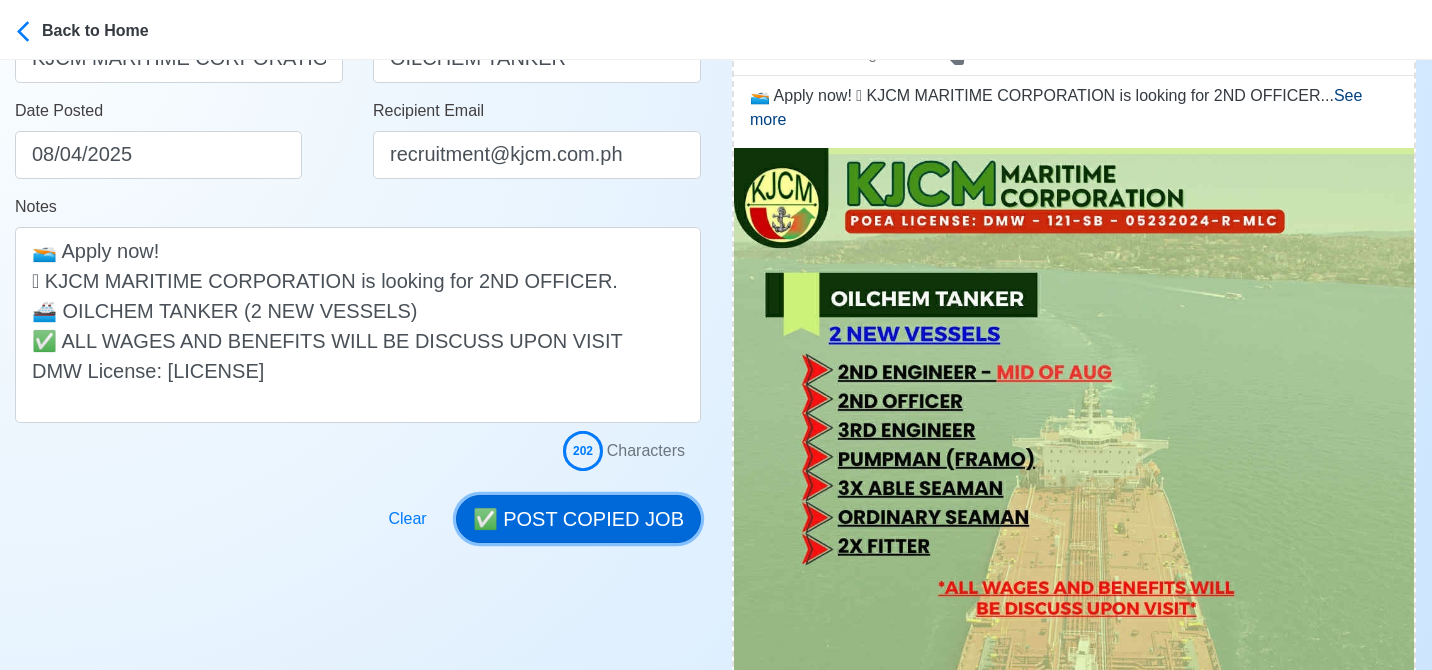 click on "✅ POST COPIED JOB" at bounding box center (578, 519) 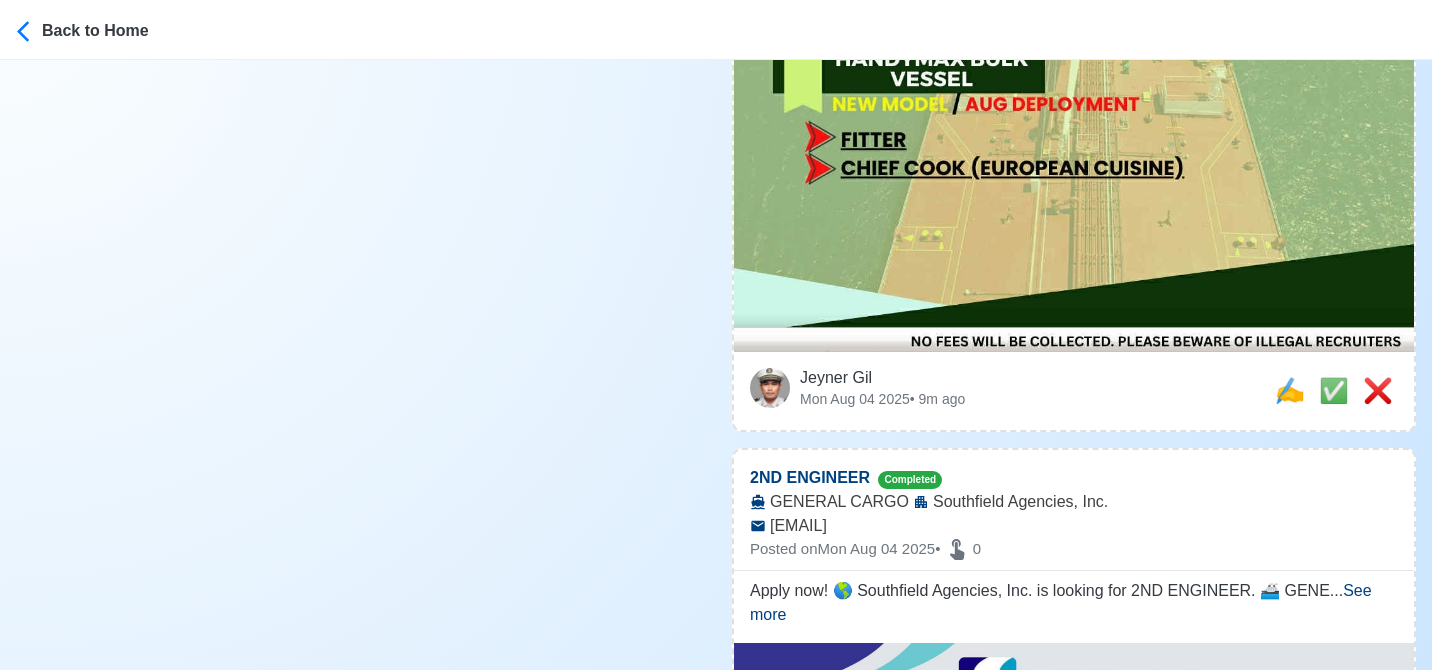 scroll, scrollTop: 1026, scrollLeft: 0, axis: vertical 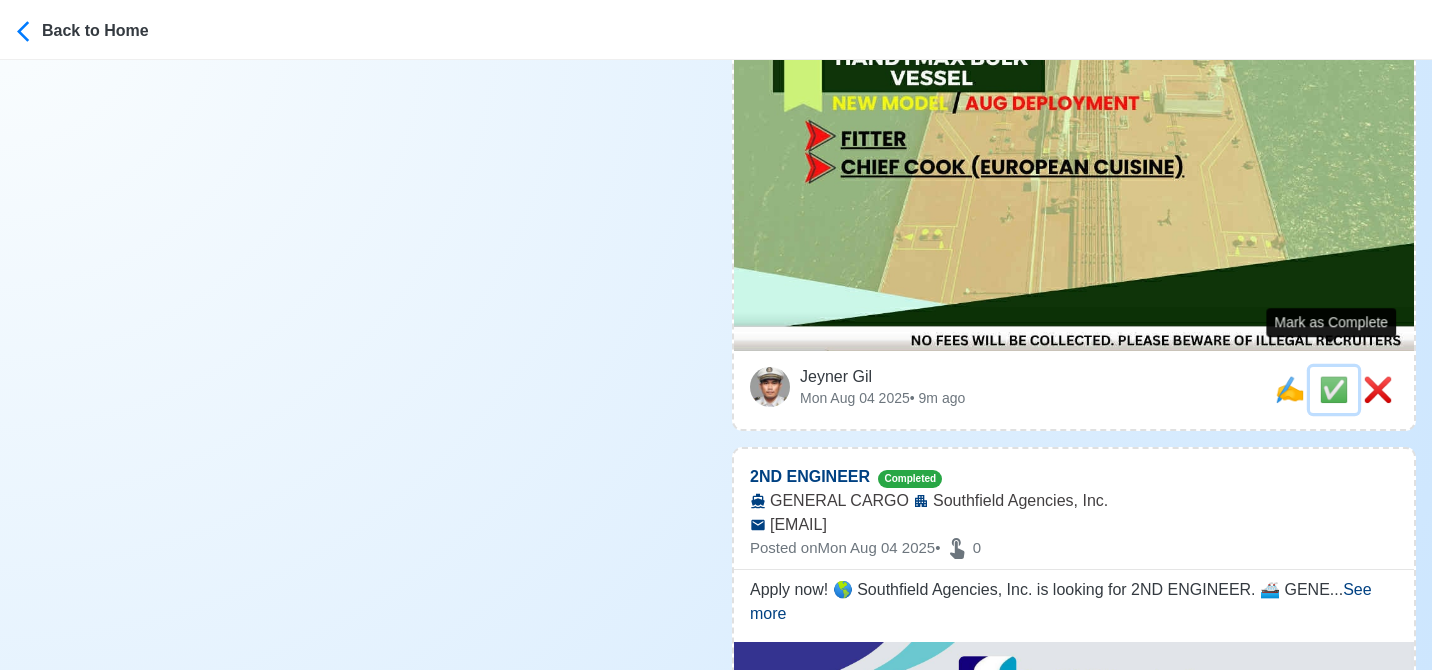 click on "✅" at bounding box center [1334, 389] 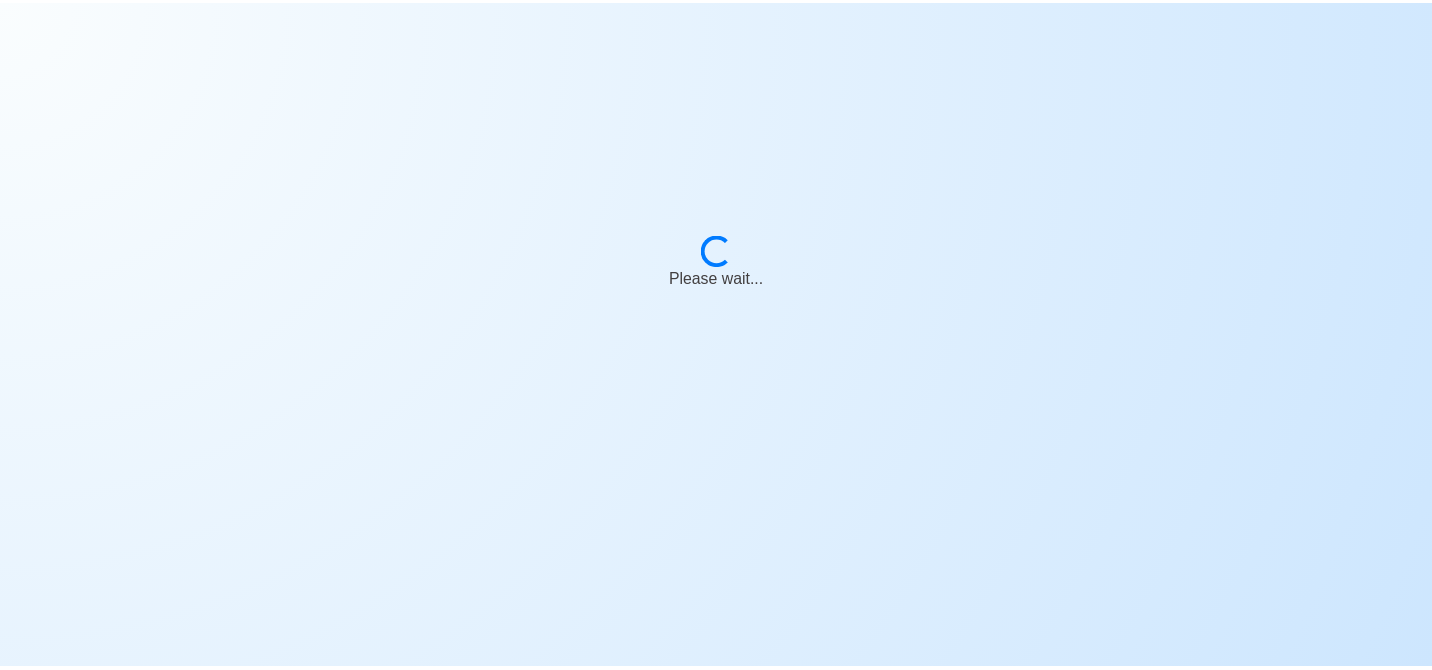 scroll, scrollTop: 0, scrollLeft: 0, axis: both 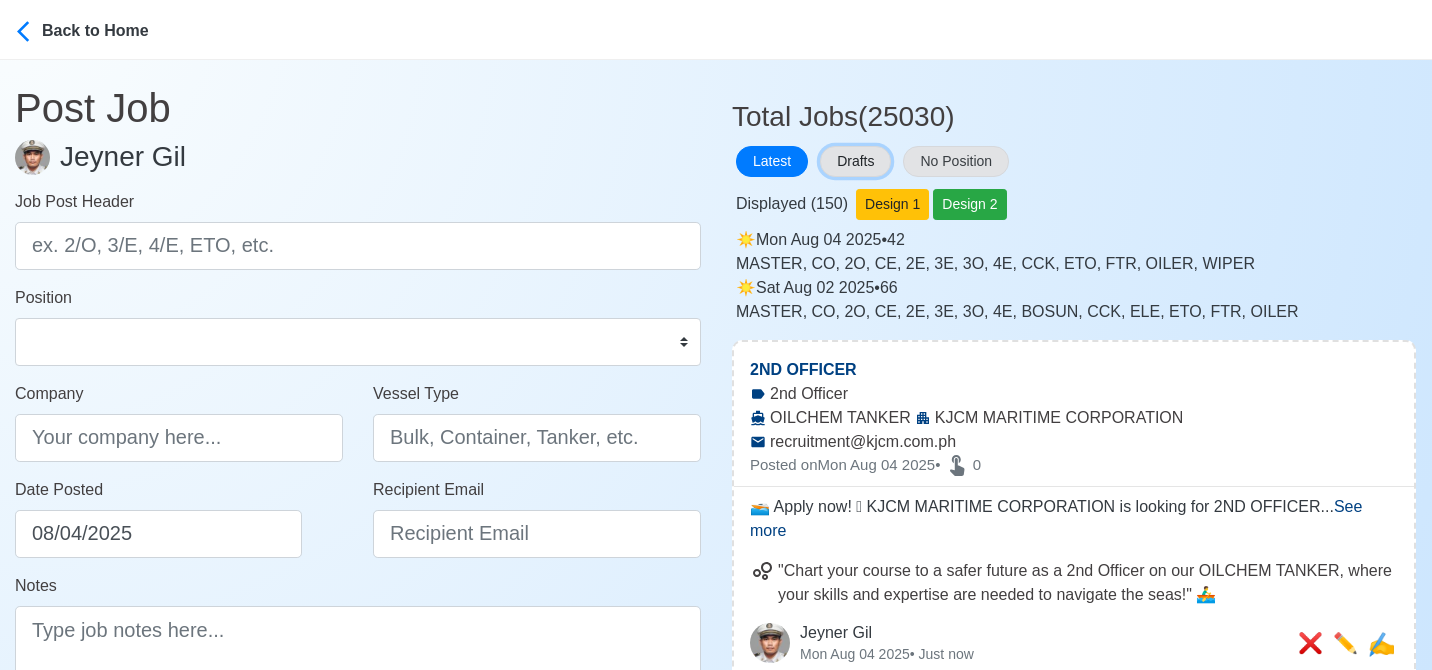 click on "Drafts" at bounding box center [855, 161] 